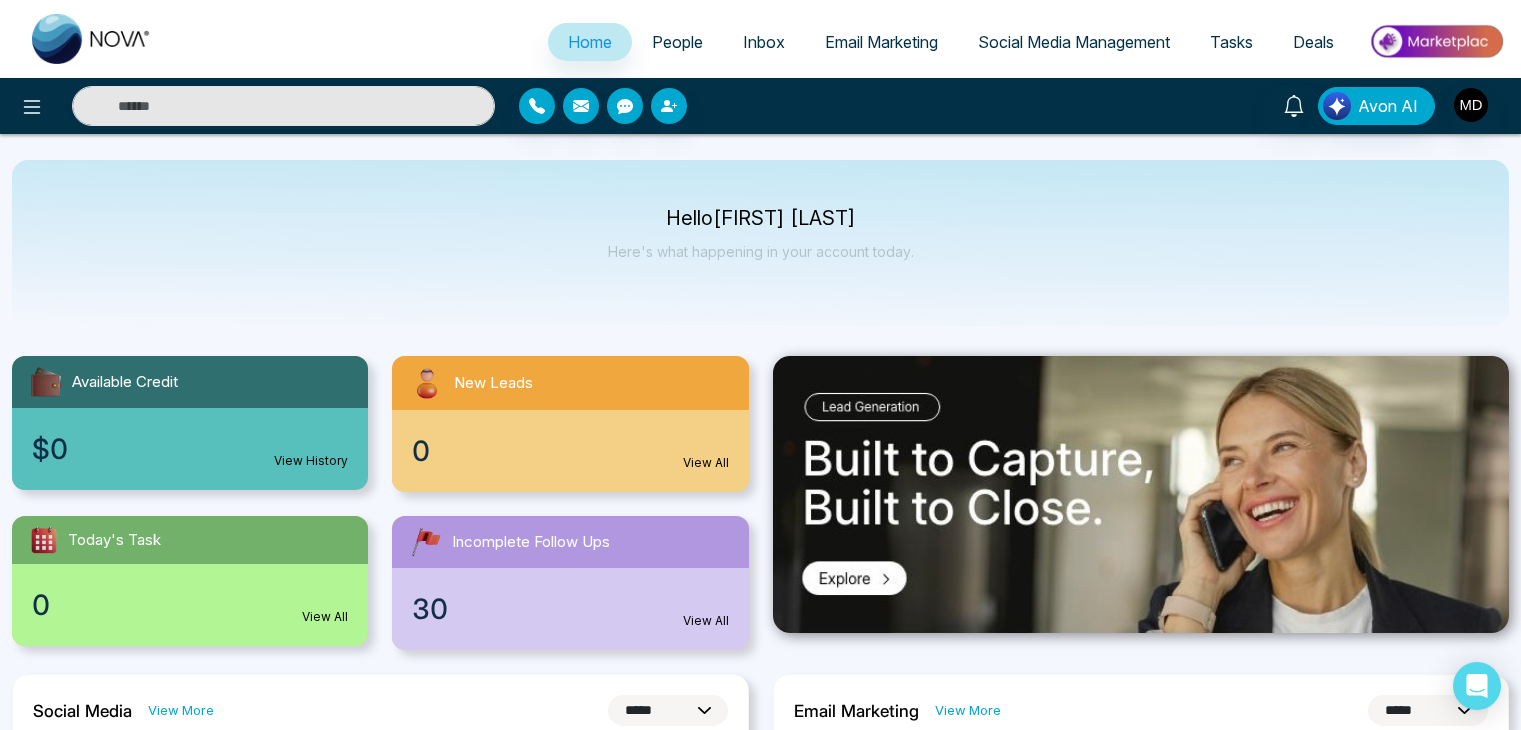 select on "*" 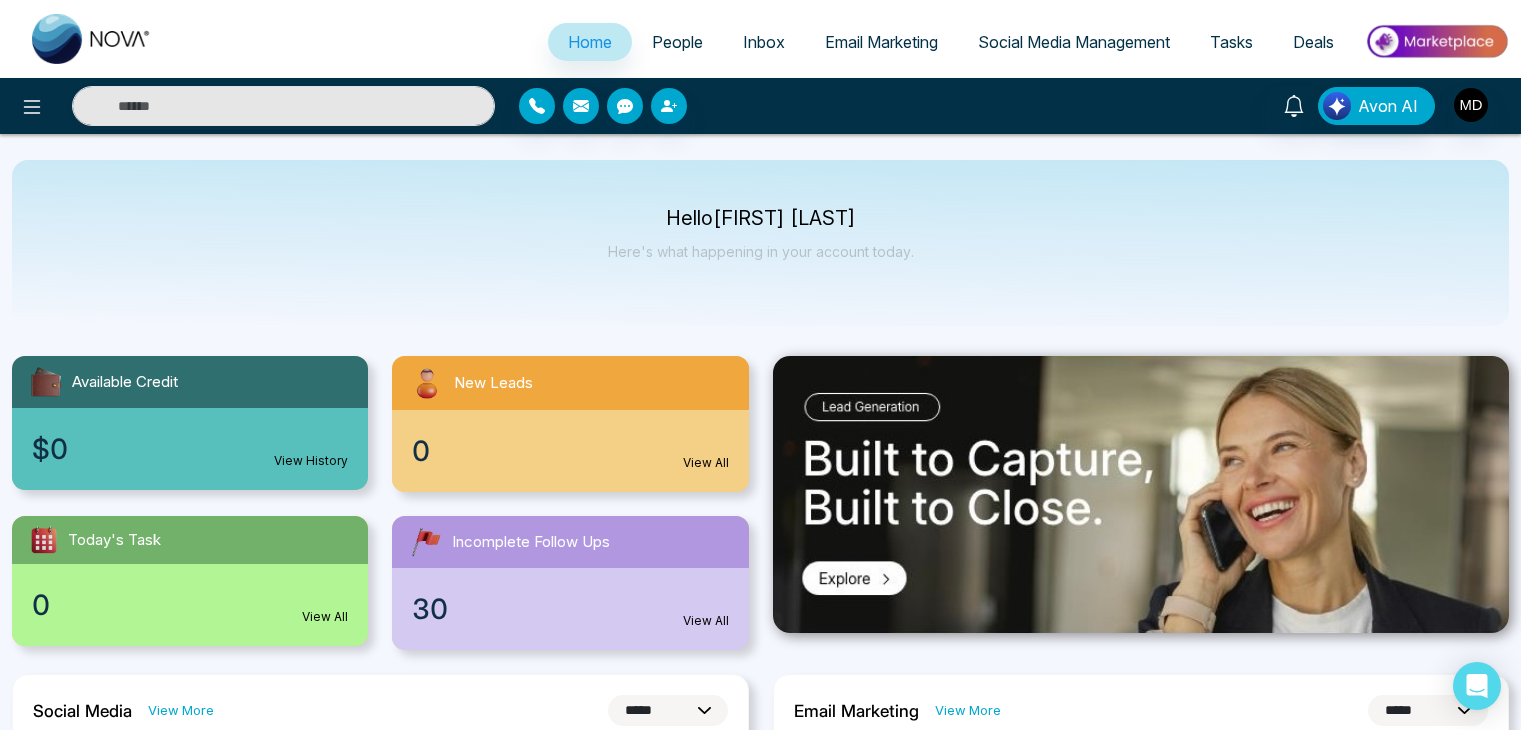 select on "*" 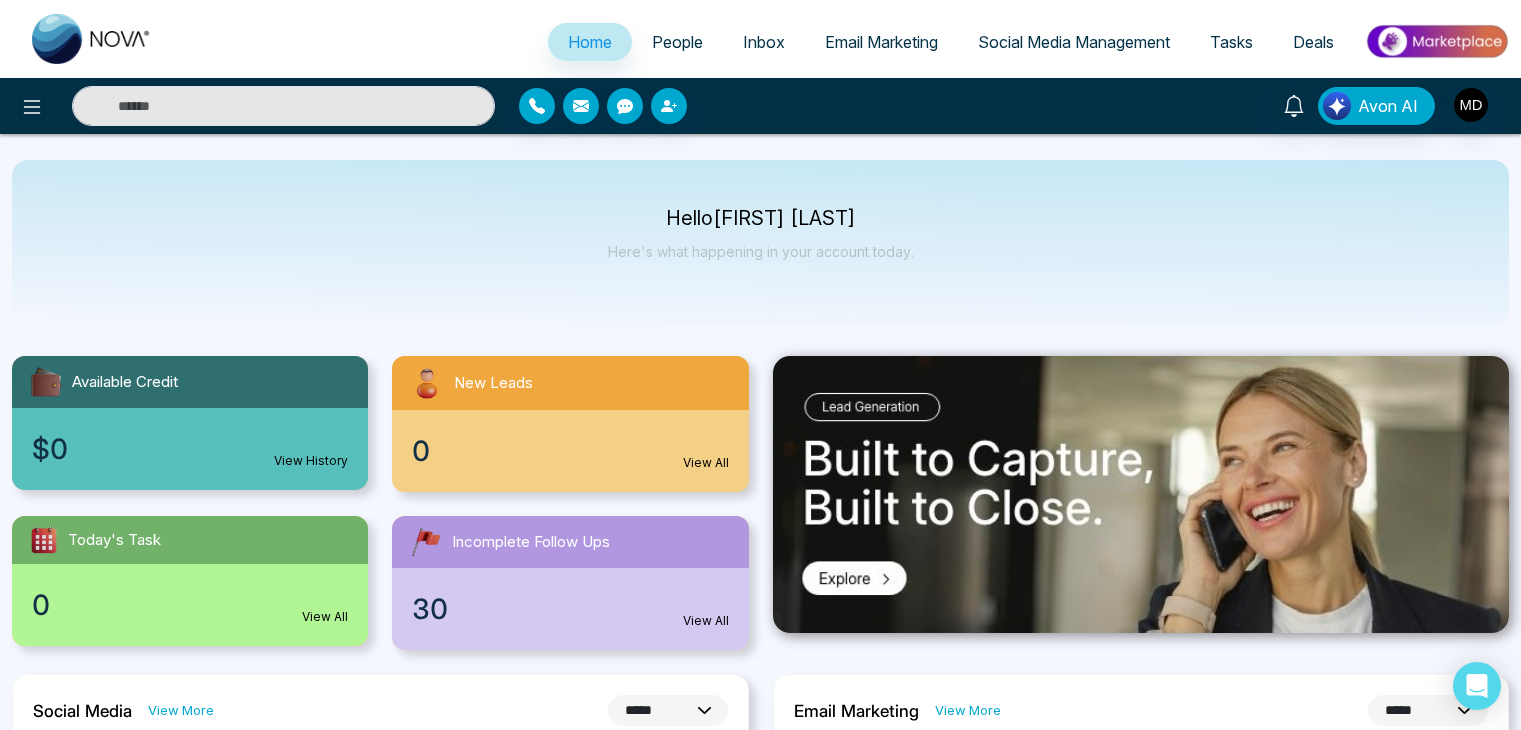scroll, scrollTop: 0, scrollLeft: 0, axis: both 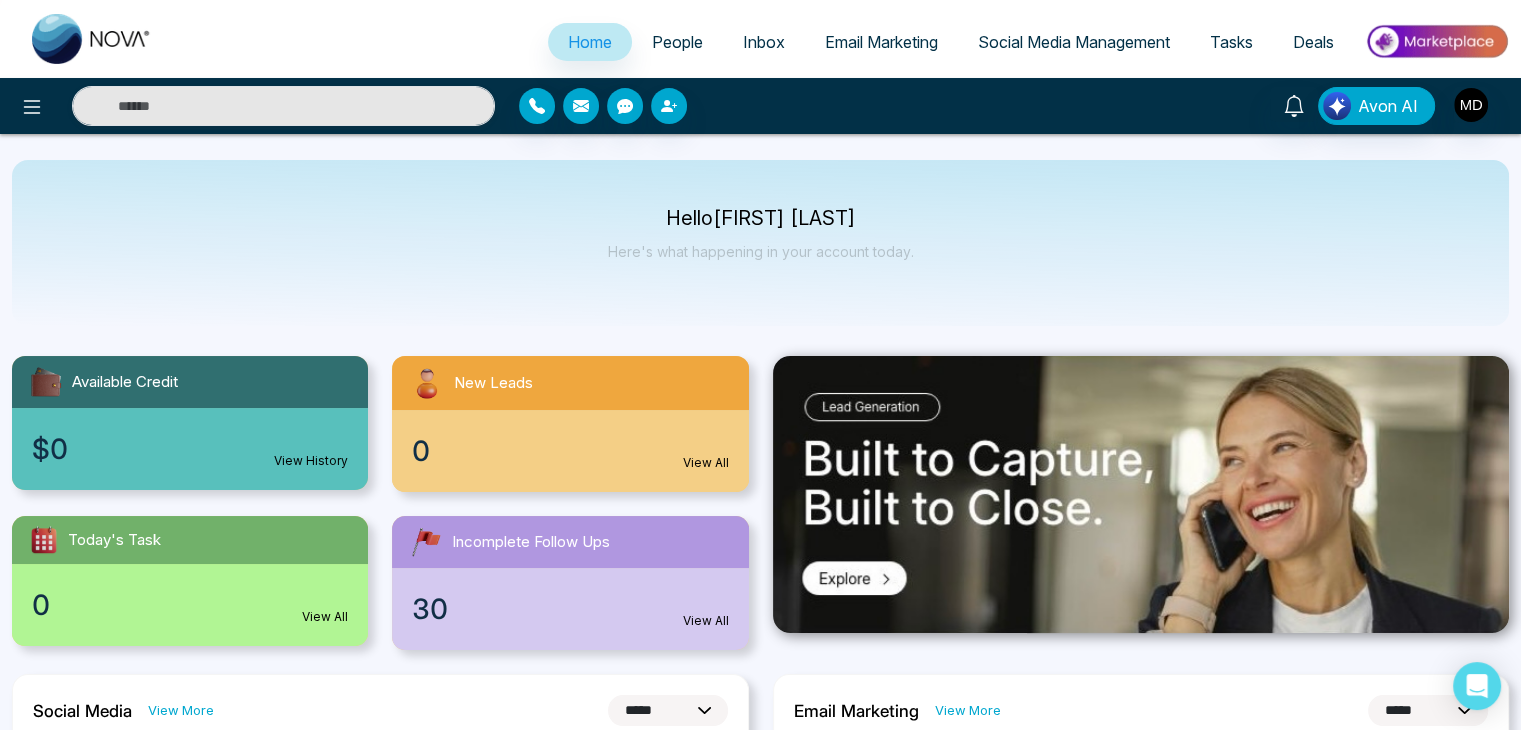 click on "People" at bounding box center [677, 42] 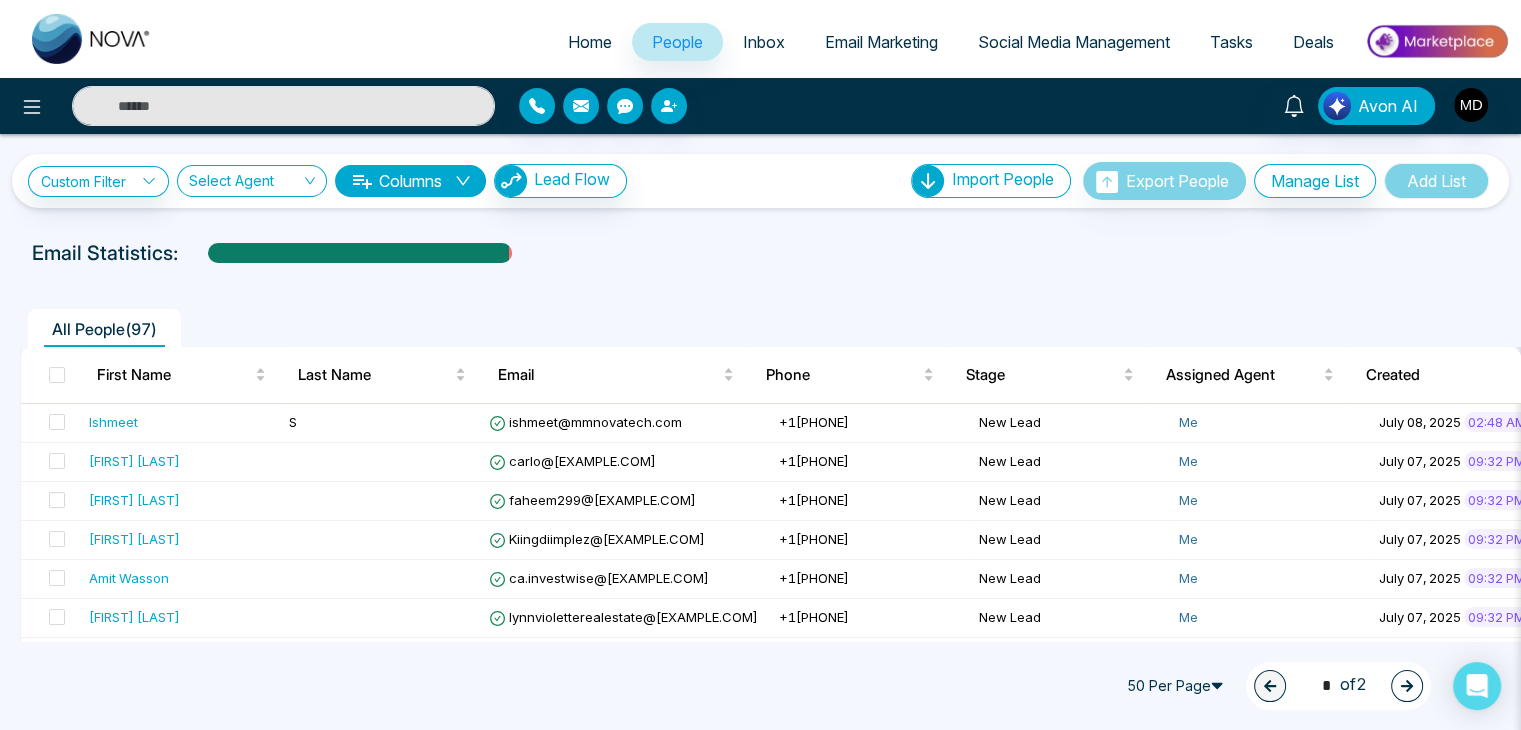 click on "50 Per Page 1 *  of  2" at bounding box center (760, 686) 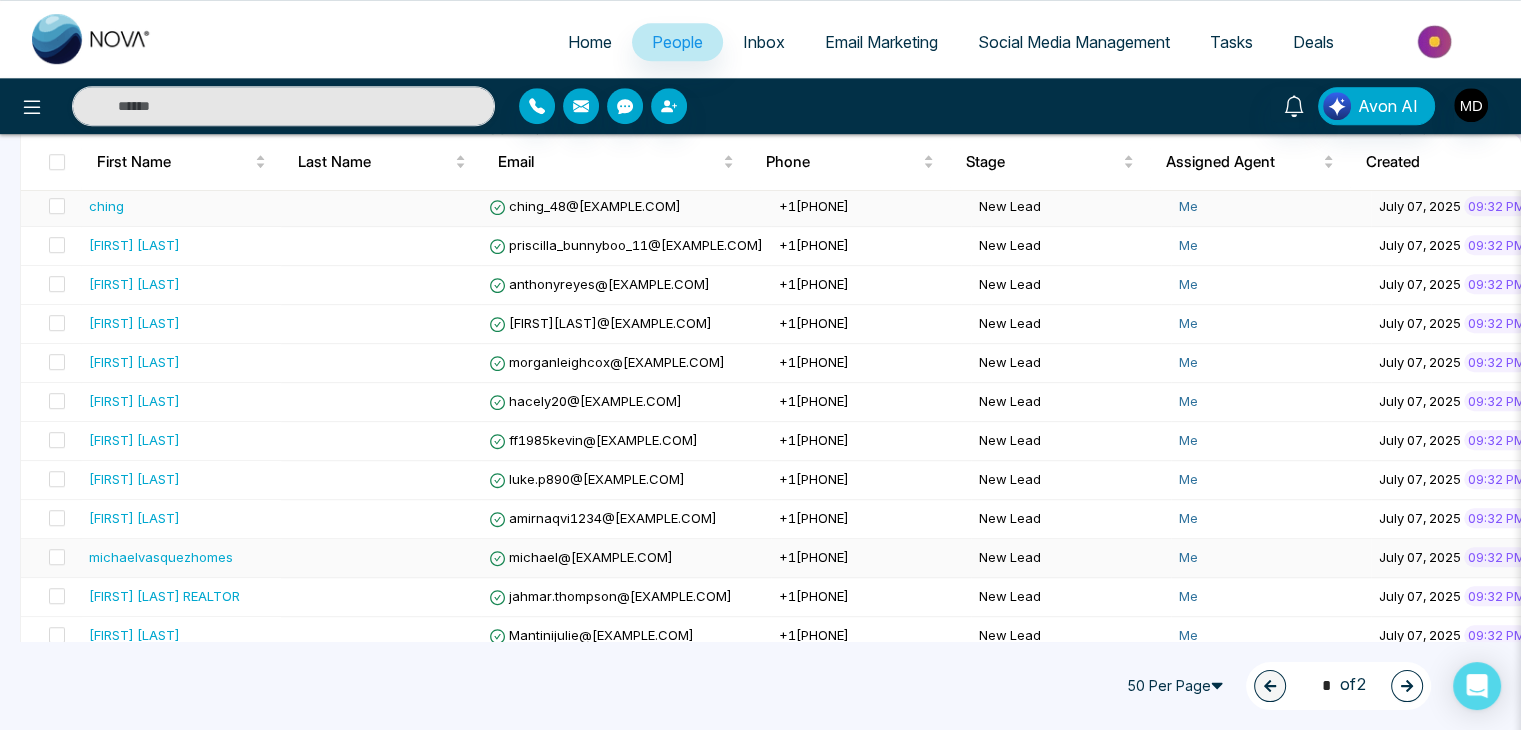 scroll, scrollTop: 1400, scrollLeft: 0, axis: vertical 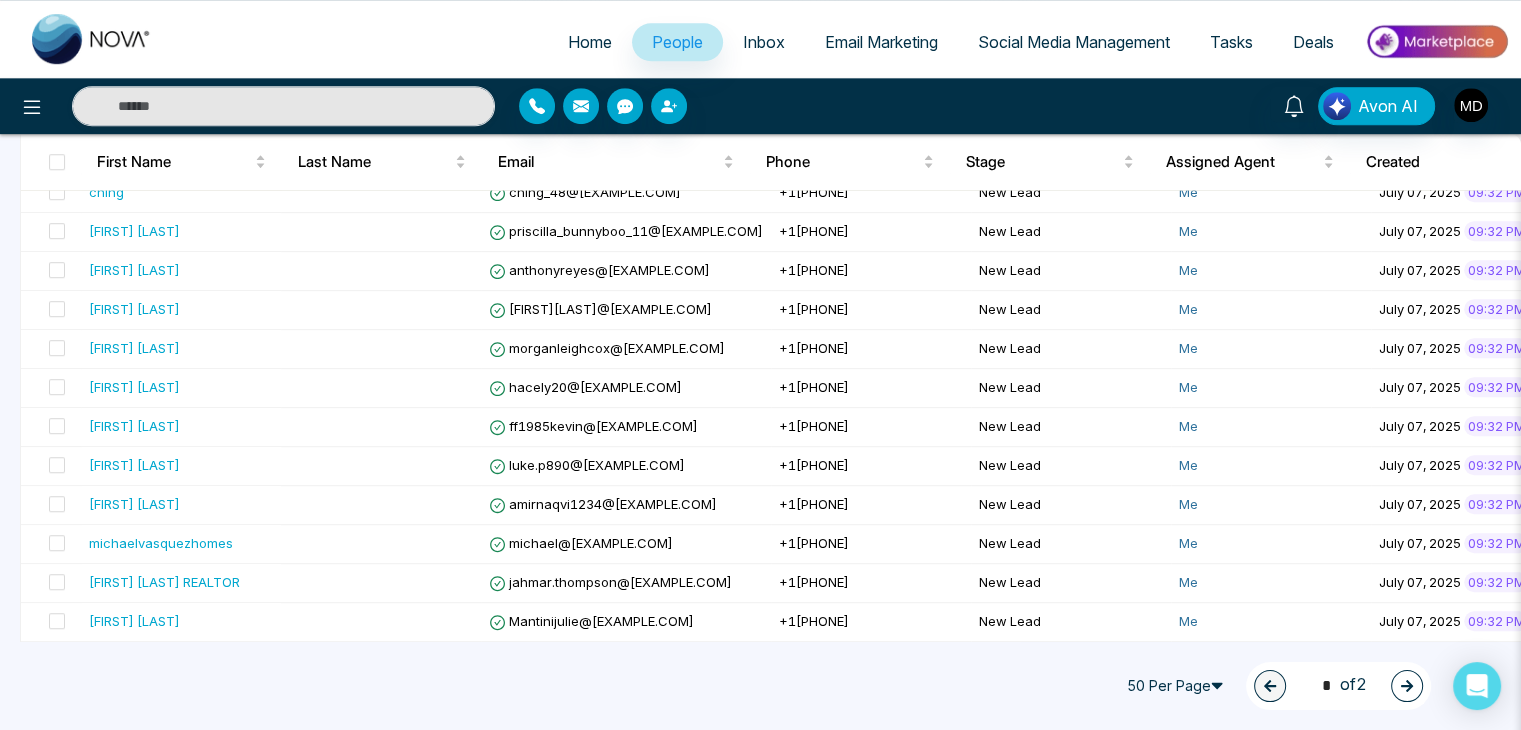click at bounding box center (1407, 686) 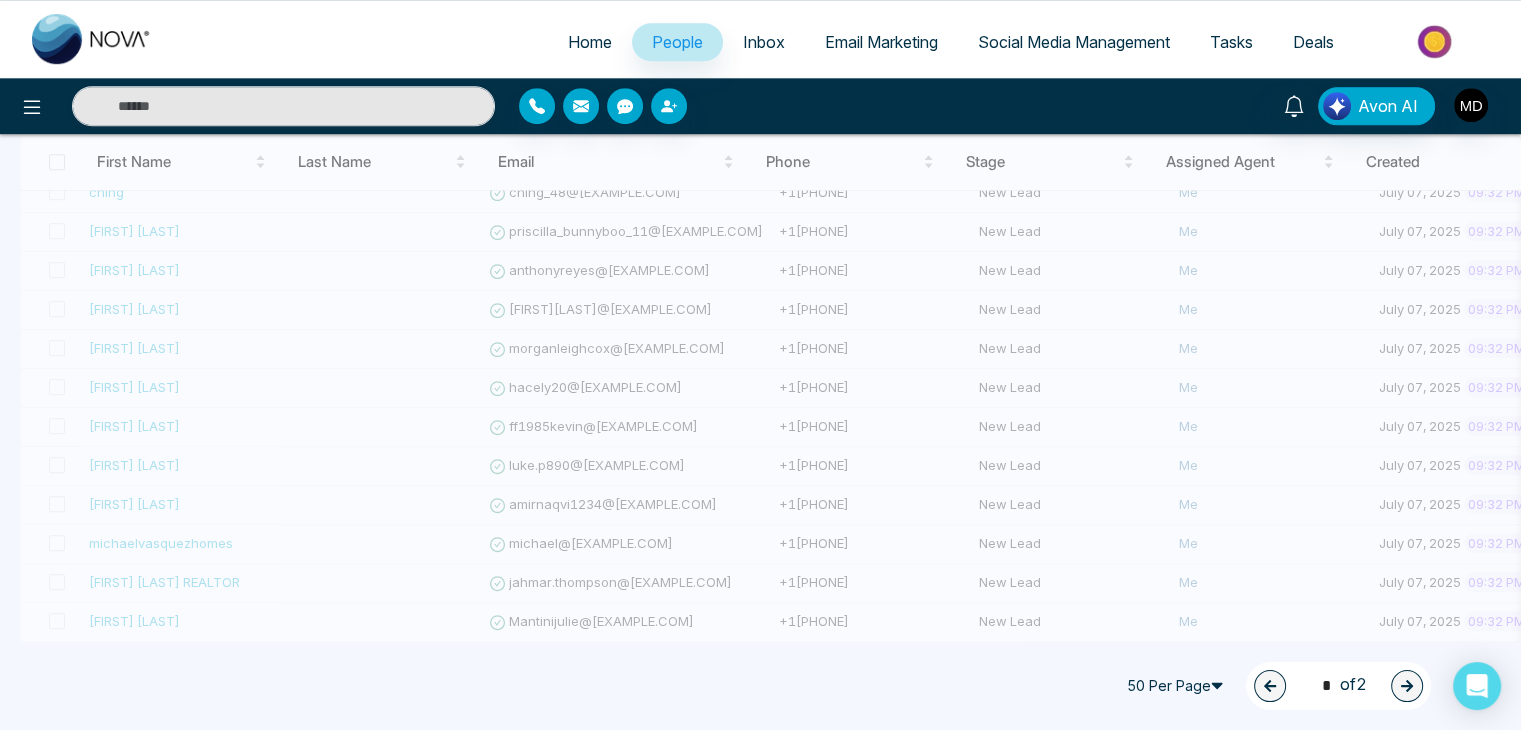 type on "*" 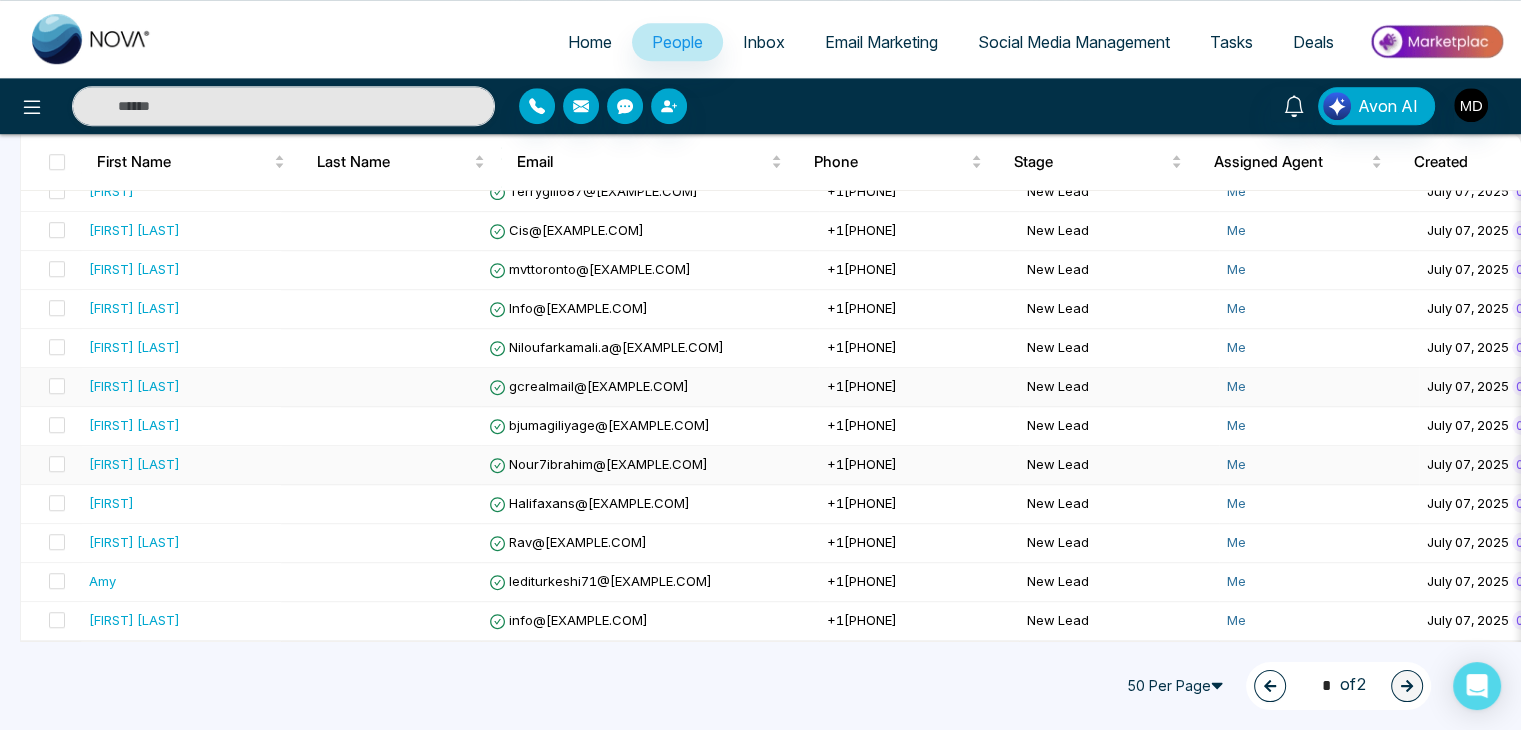 scroll, scrollTop: 1586, scrollLeft: 0, axis: vertical 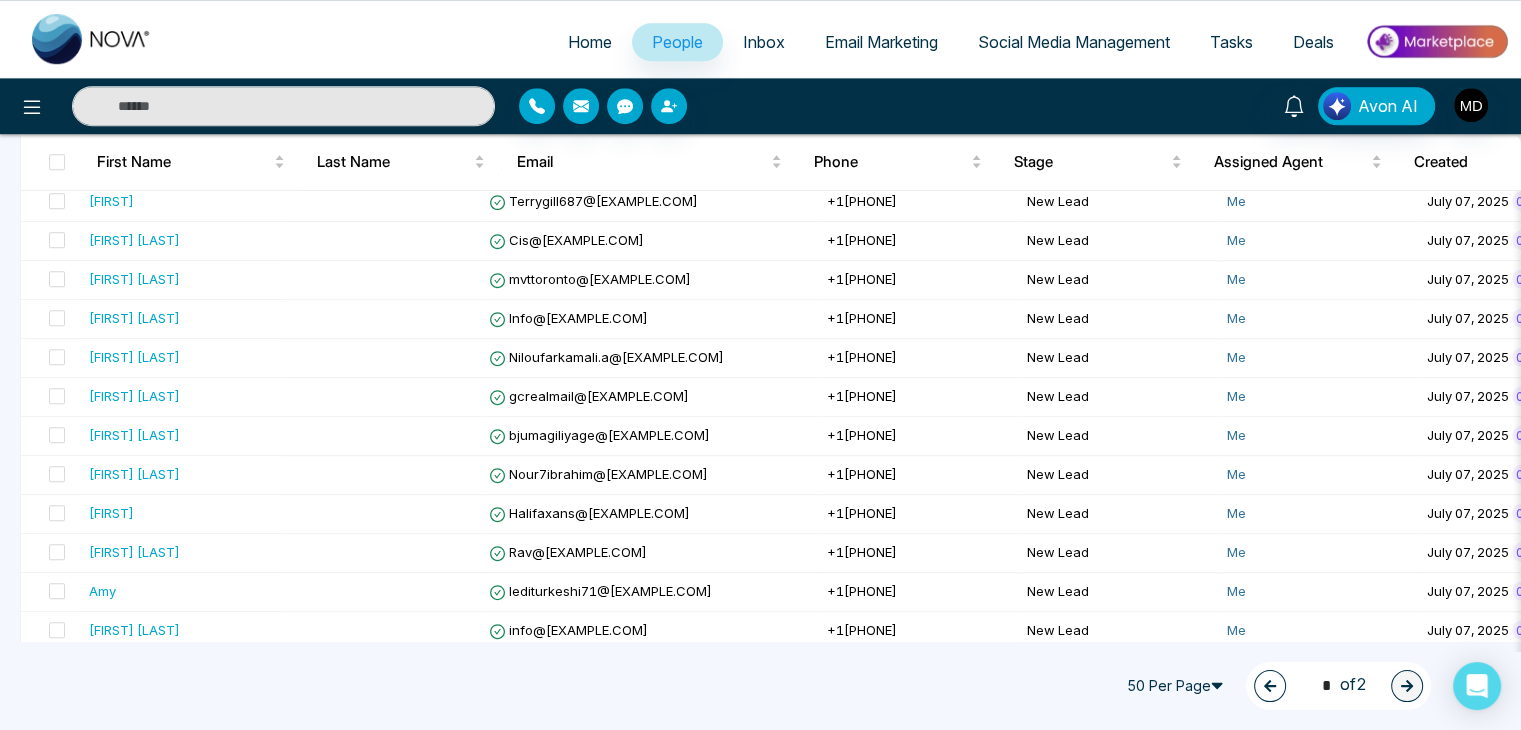 click on "**********" at bounding box center [760, -356] 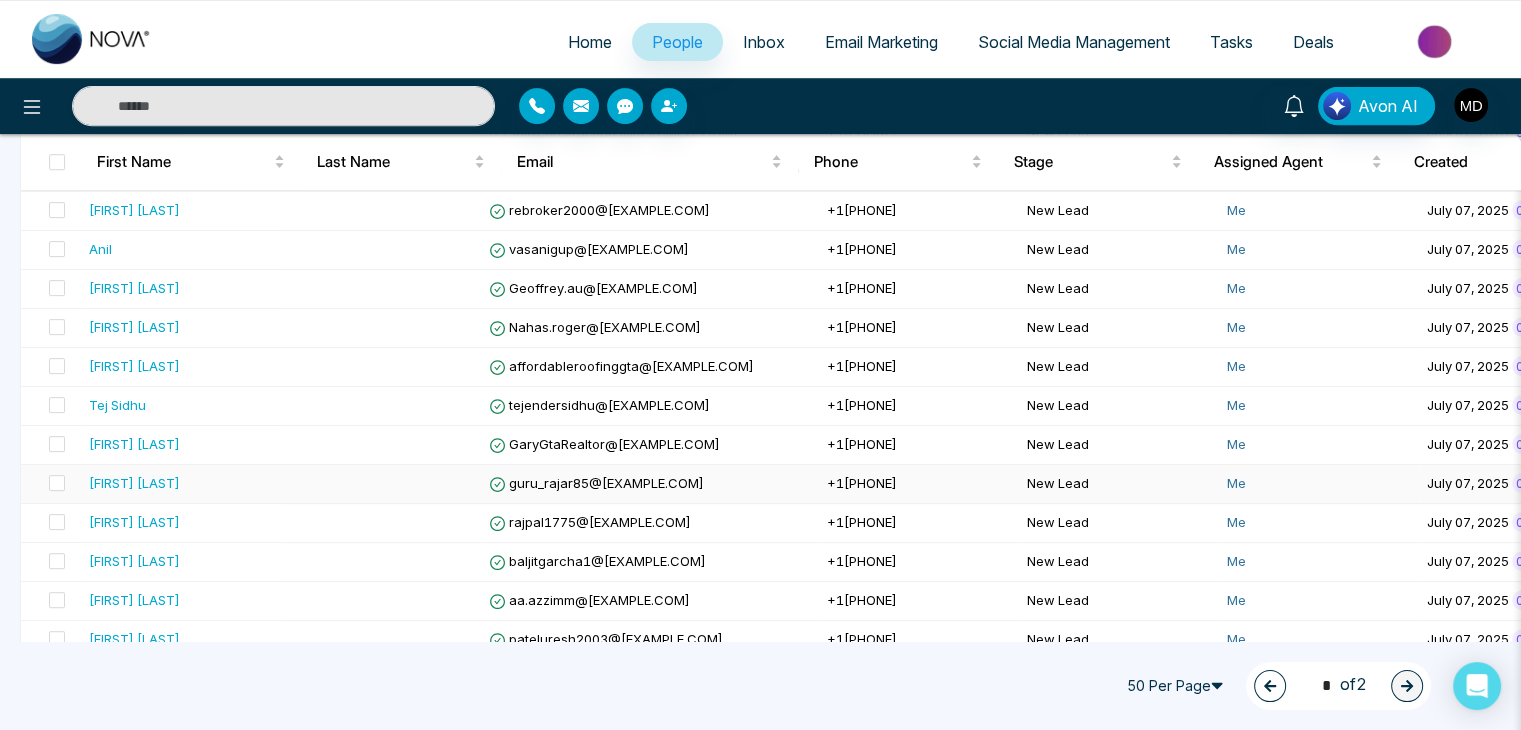 scroll, scrollTop: 801, scrollLeft: 0, axis: vertical 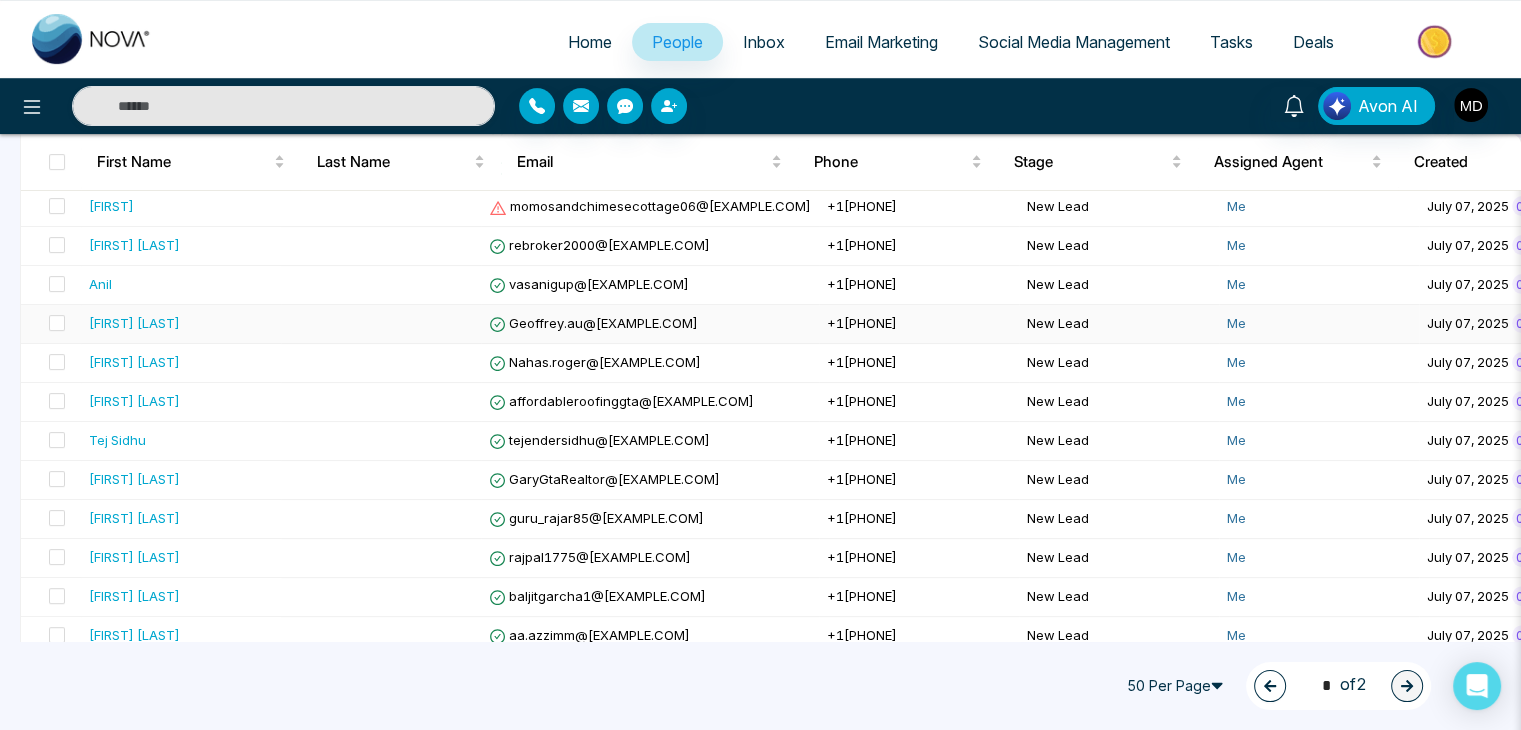 click on "[FIRST] [LAST]" at bounding box center (134, 323) 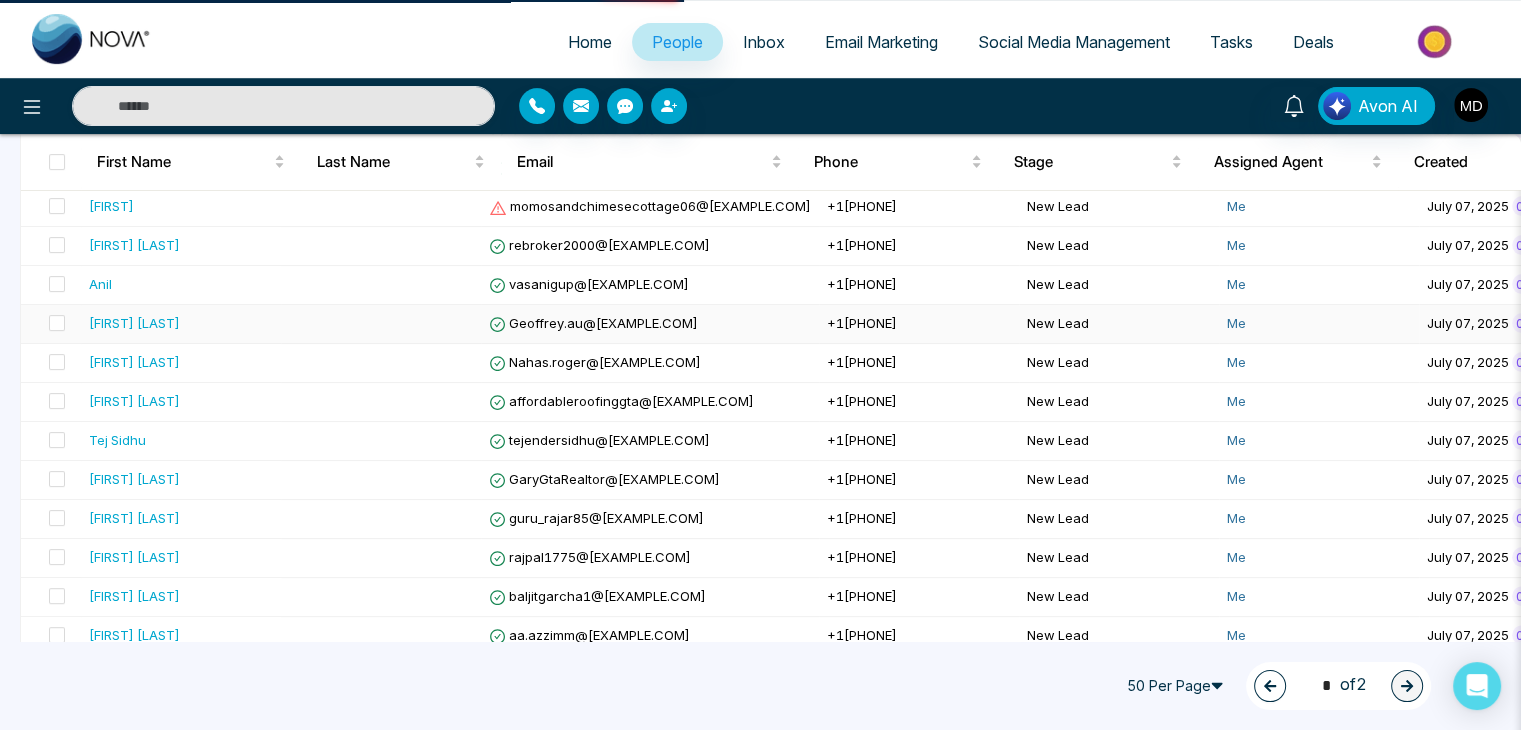 scroll, scrollTop: 0, scrollLeft: 0, axis: both 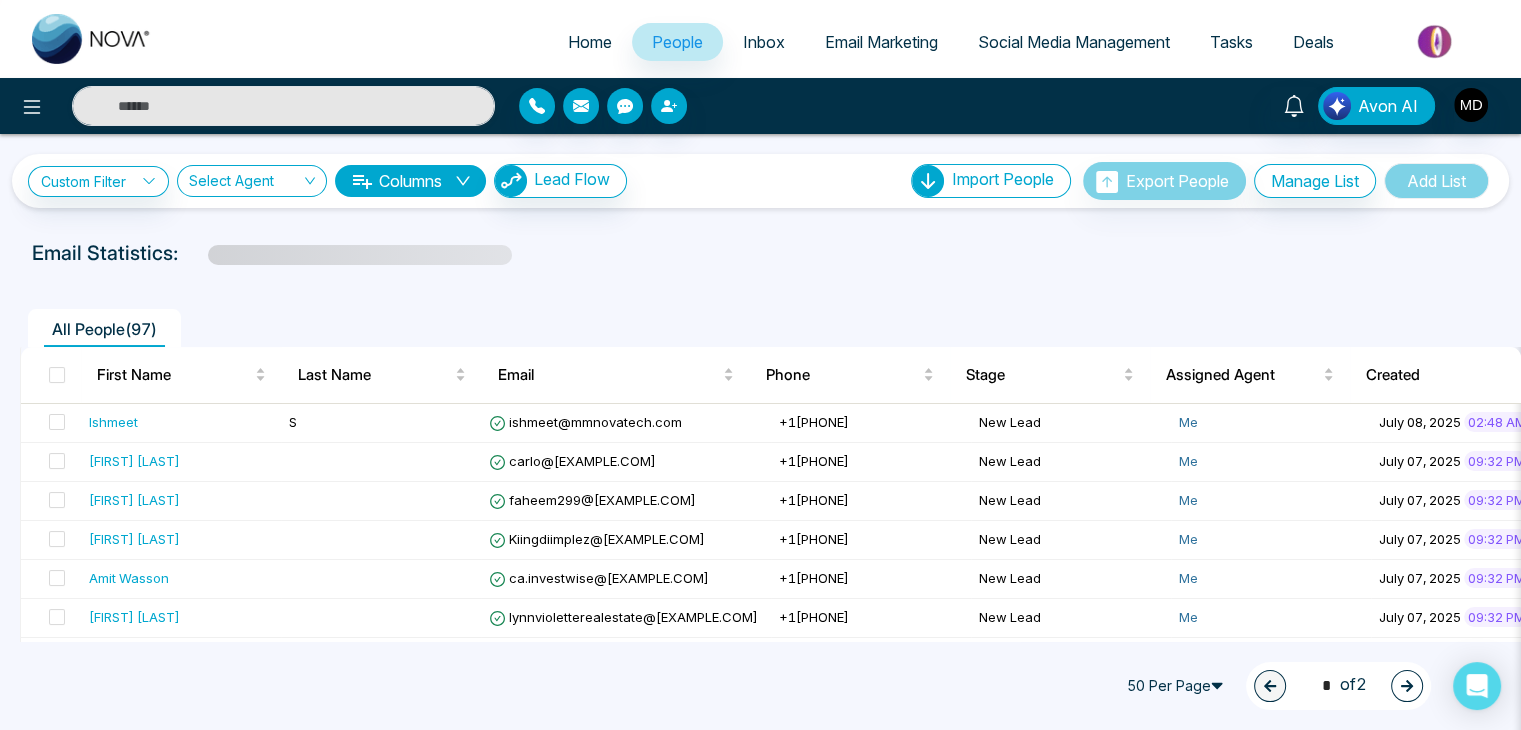 click at bounding box center [1407, 686] 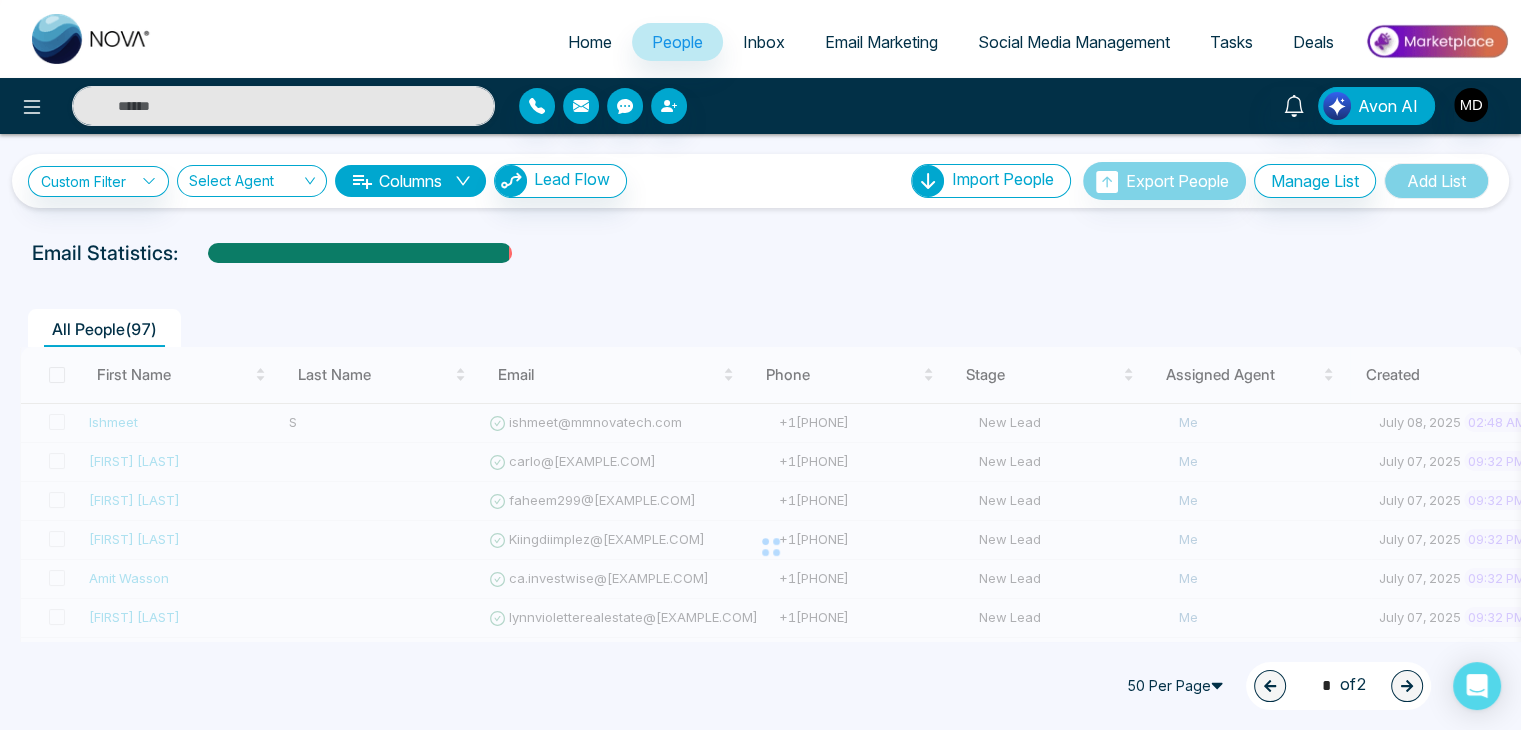 type on "*" 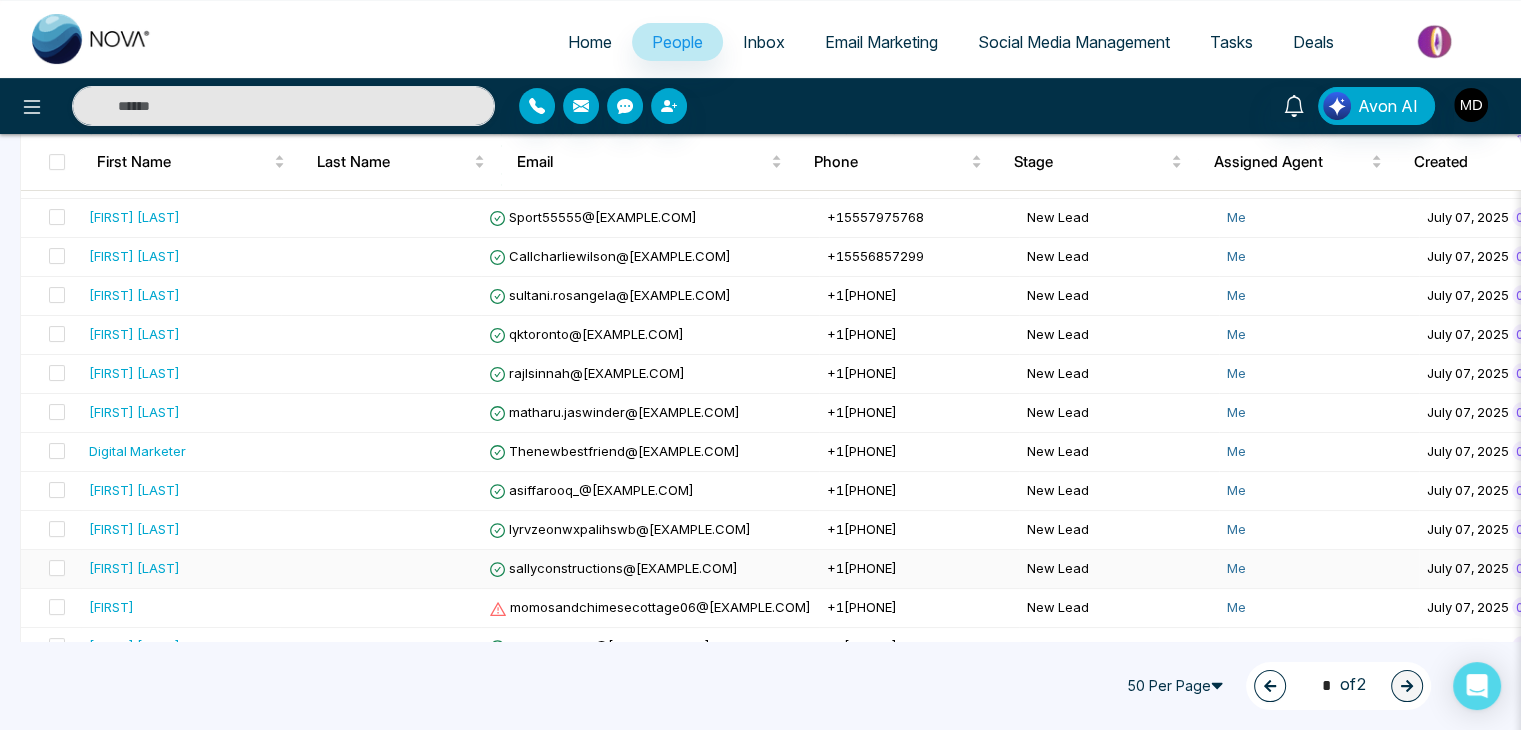 scroll, scrollTop: 700, scrollLeft: 0, axis: vertical 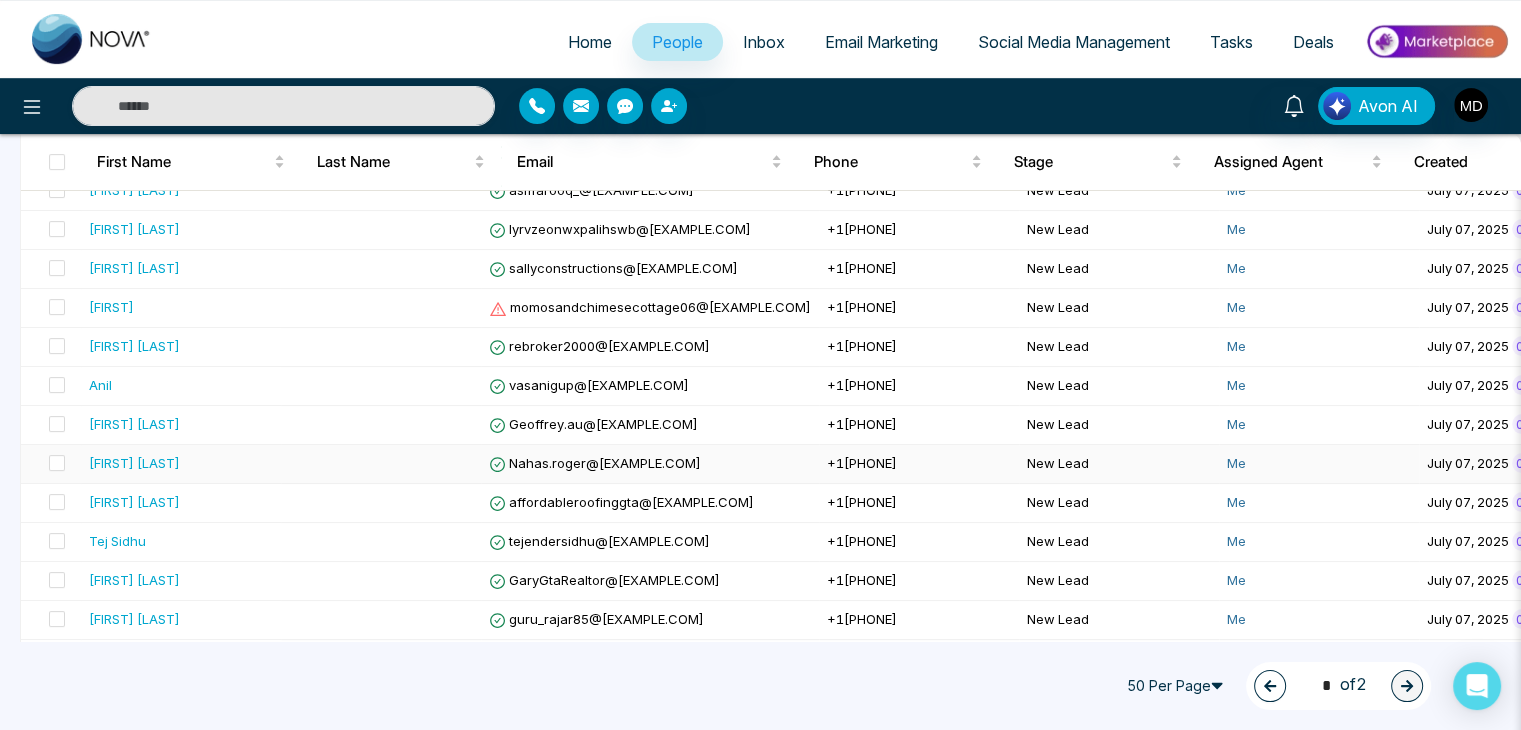 click on "[FIRST] [LAST]" at bounding box center (134, 463) 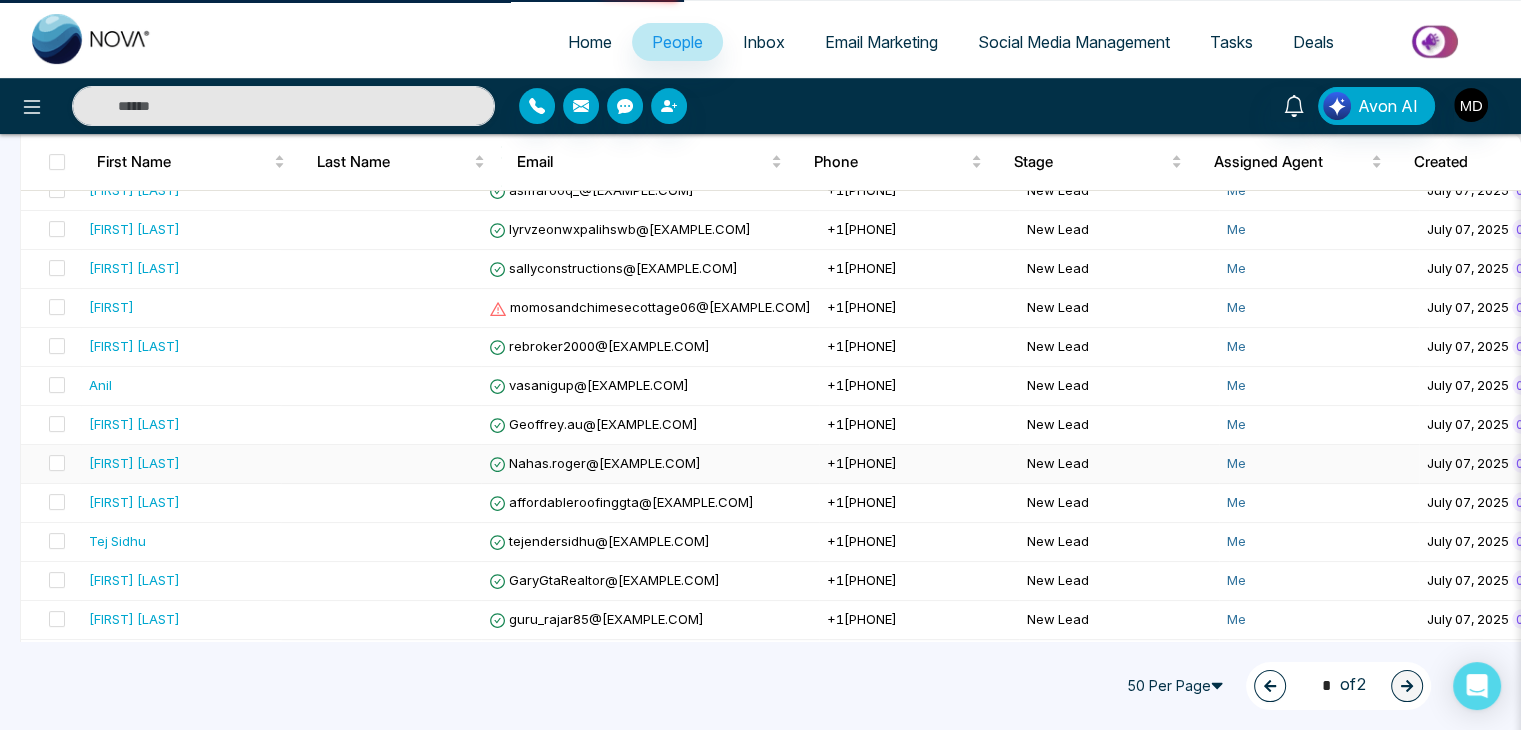 scroll, scrollTop: 0, scrollLeft: 0, axis: both 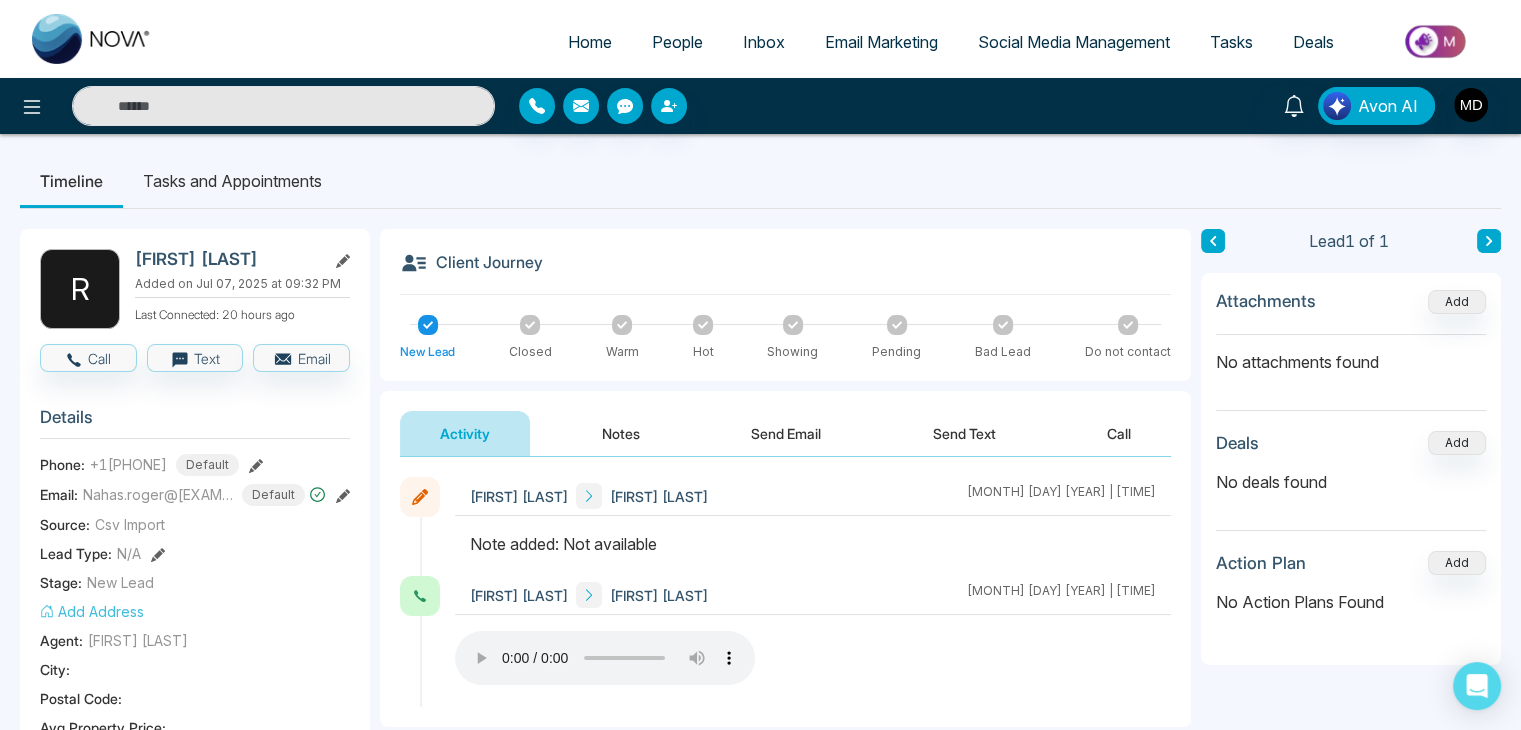 click on "People" at bounding box center (677, 42) 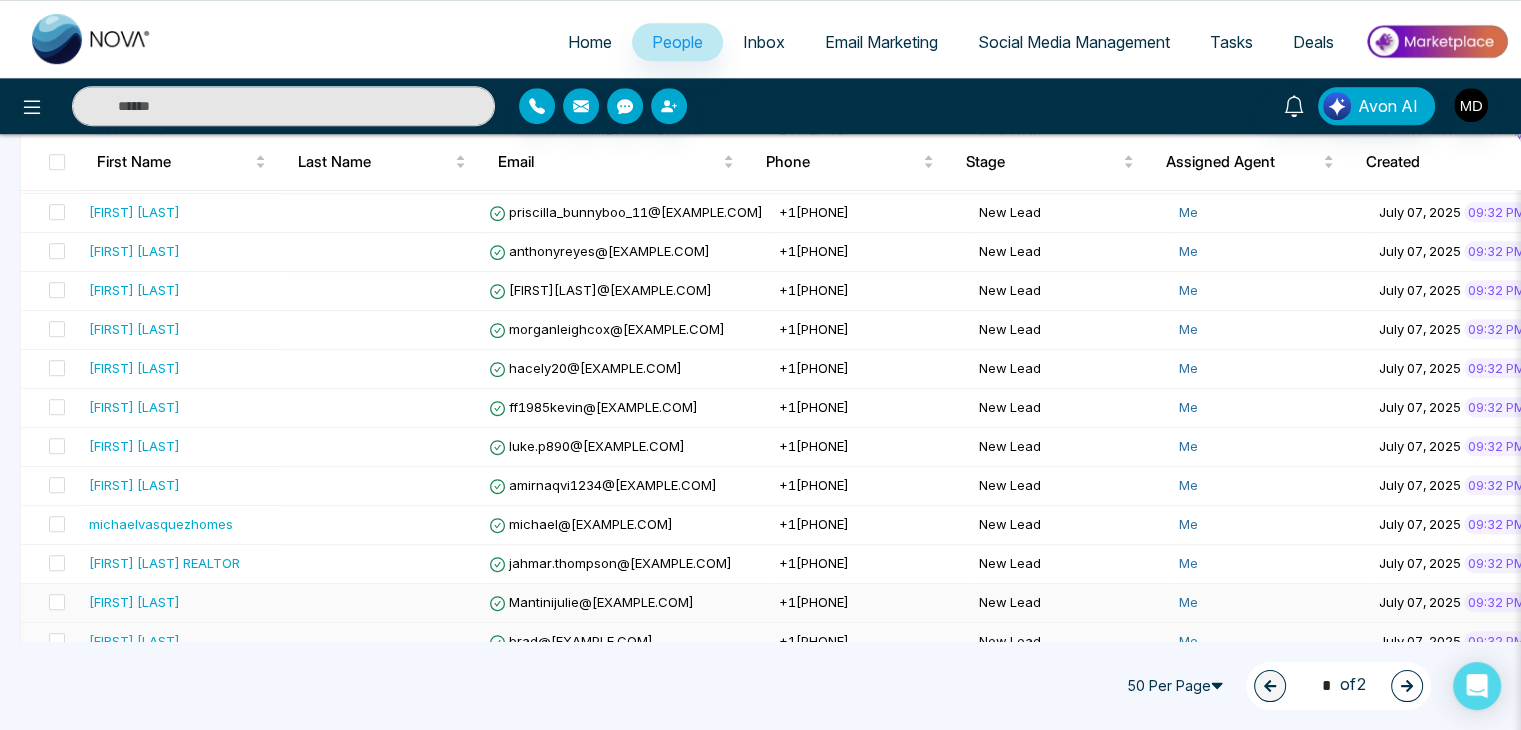 scroll, scrollTop: 1418, scrollLeft: 0, axis: vertical 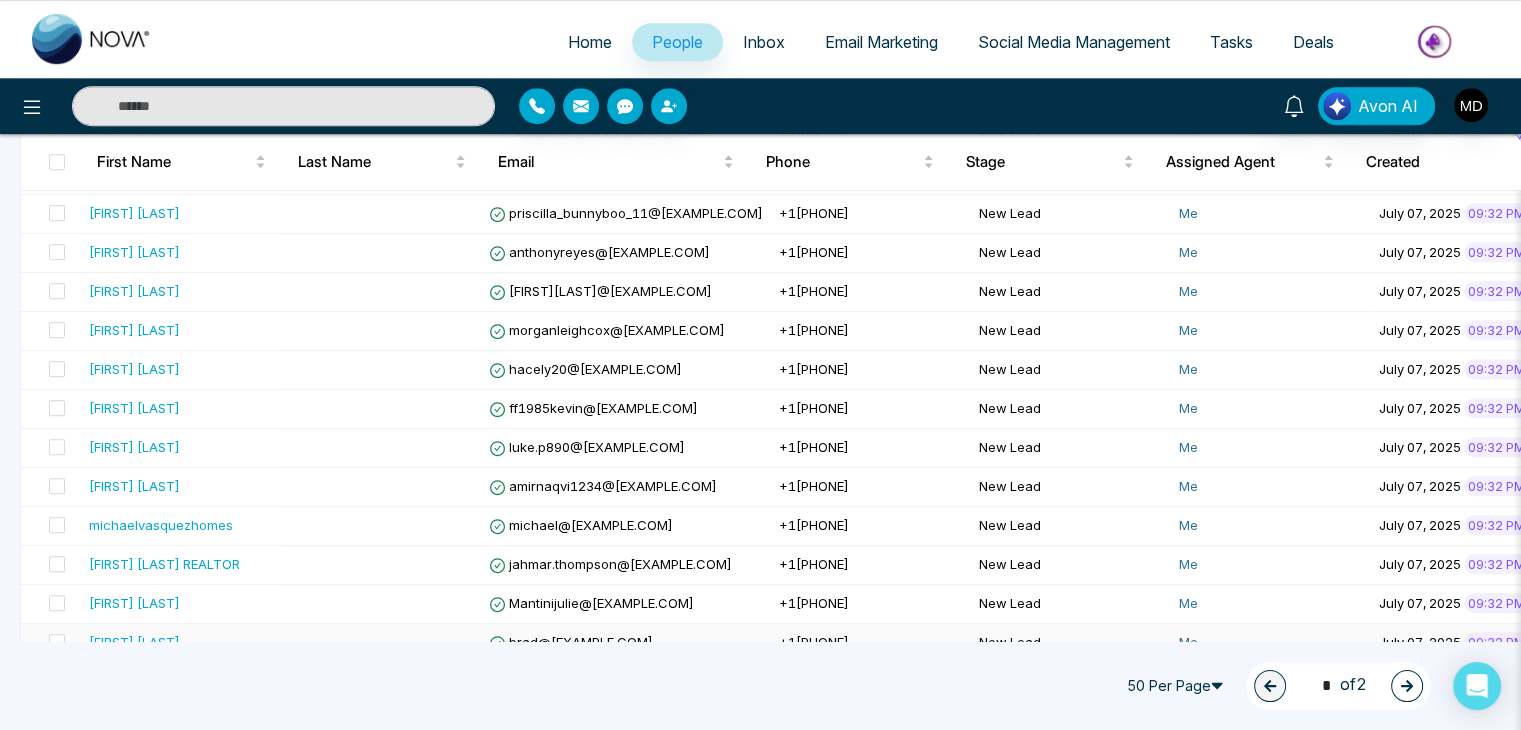 click at bounding box center [1407, 686] 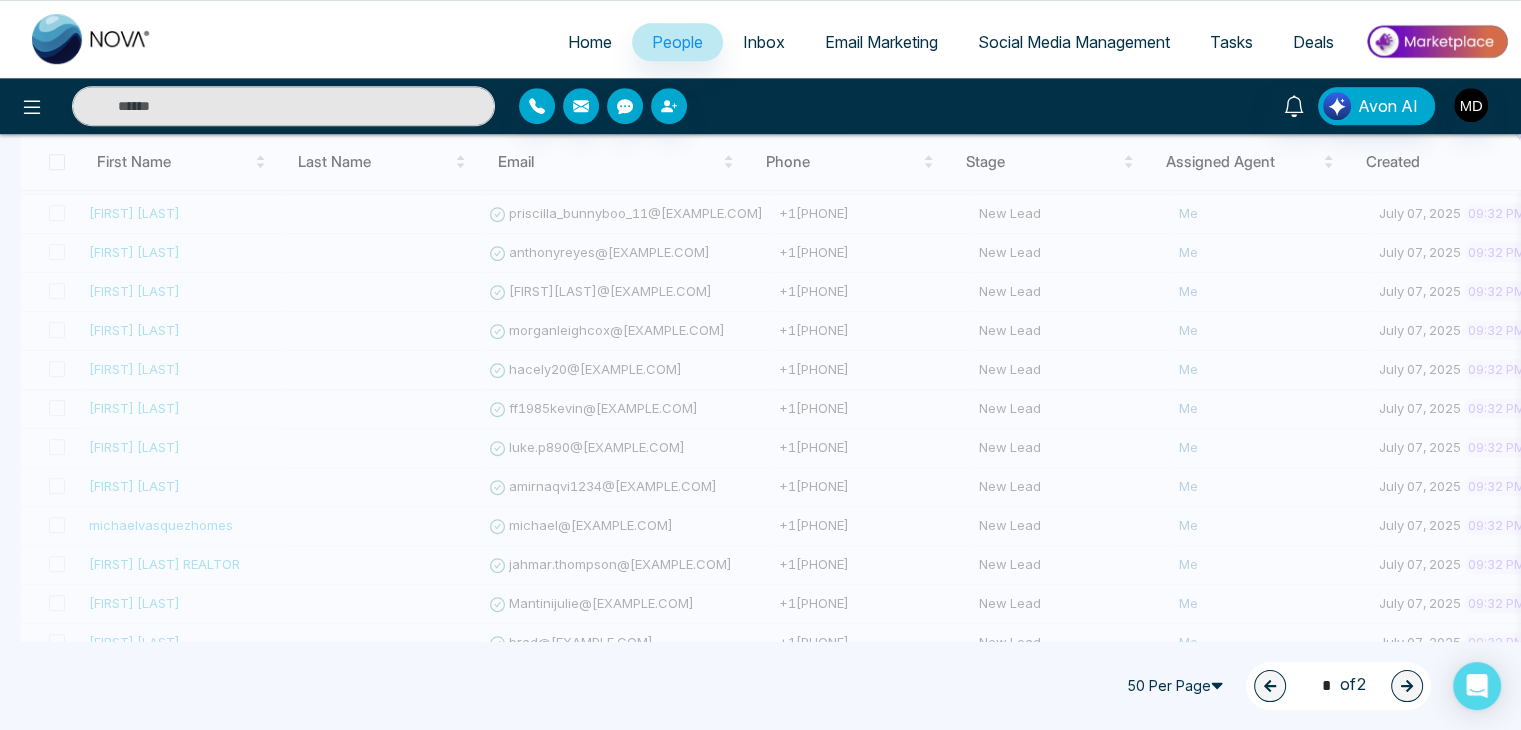 type on "*" 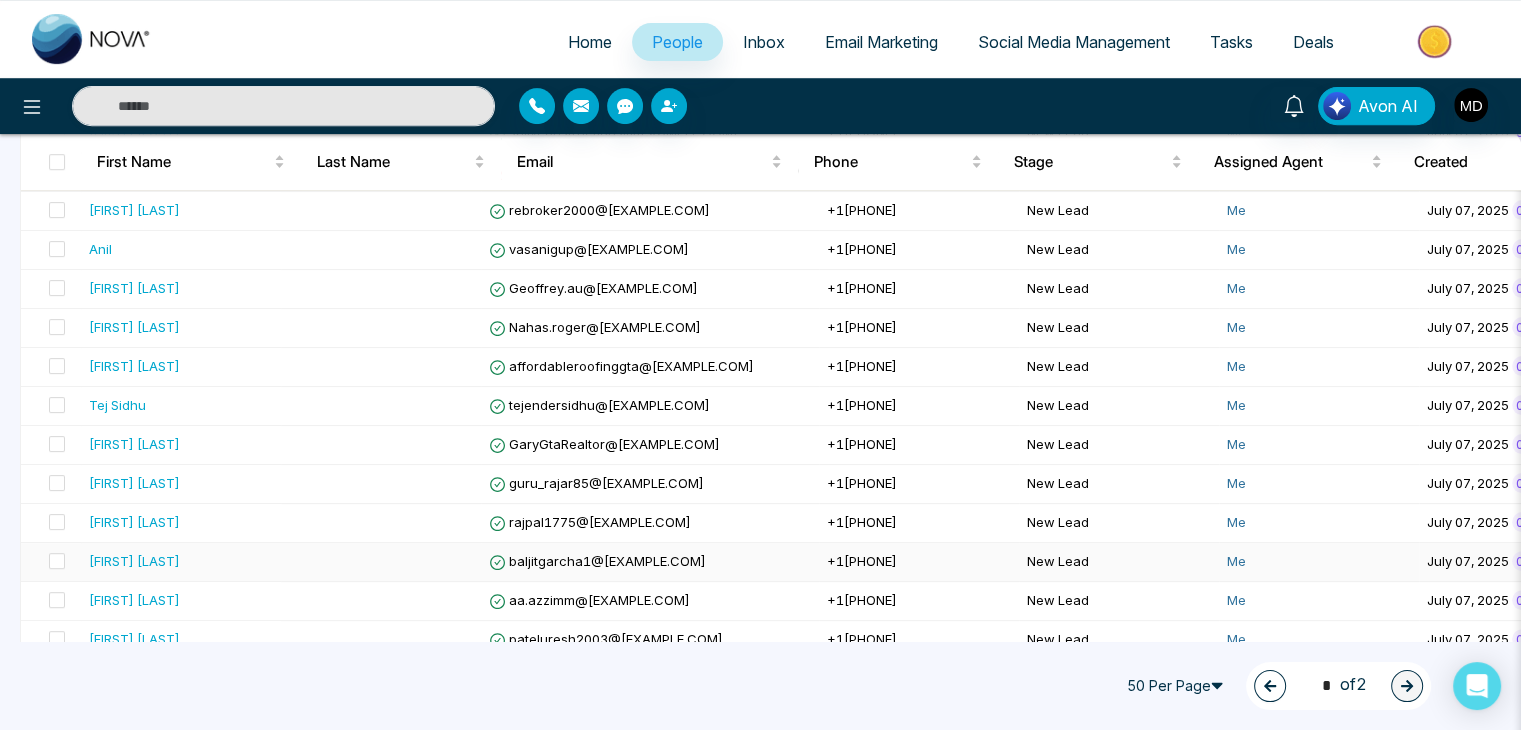 scroll, scrollTop: 801, scrollLeft: 0, axis: vertical 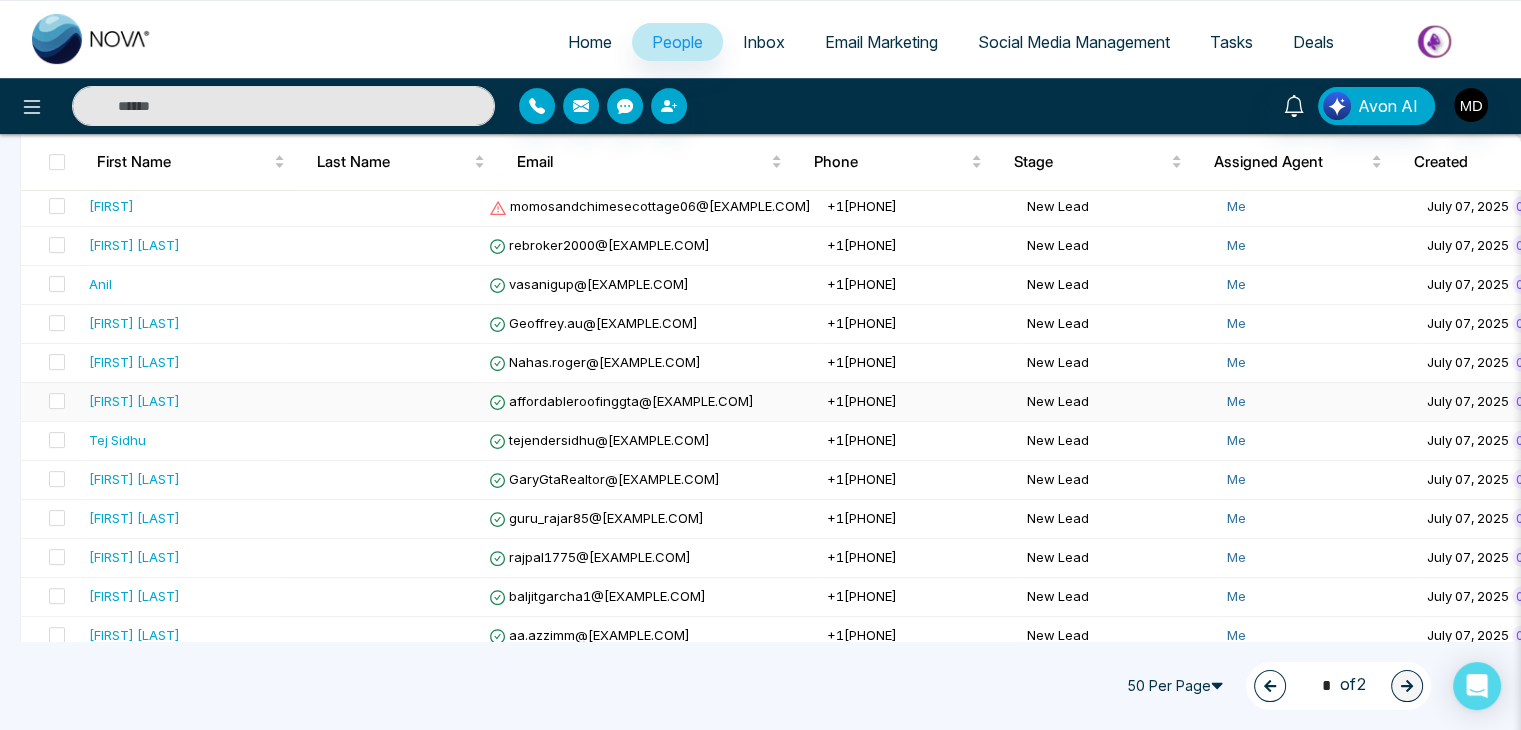 click on "[FIRST] [LAST]" at bounding box center (134, 401) 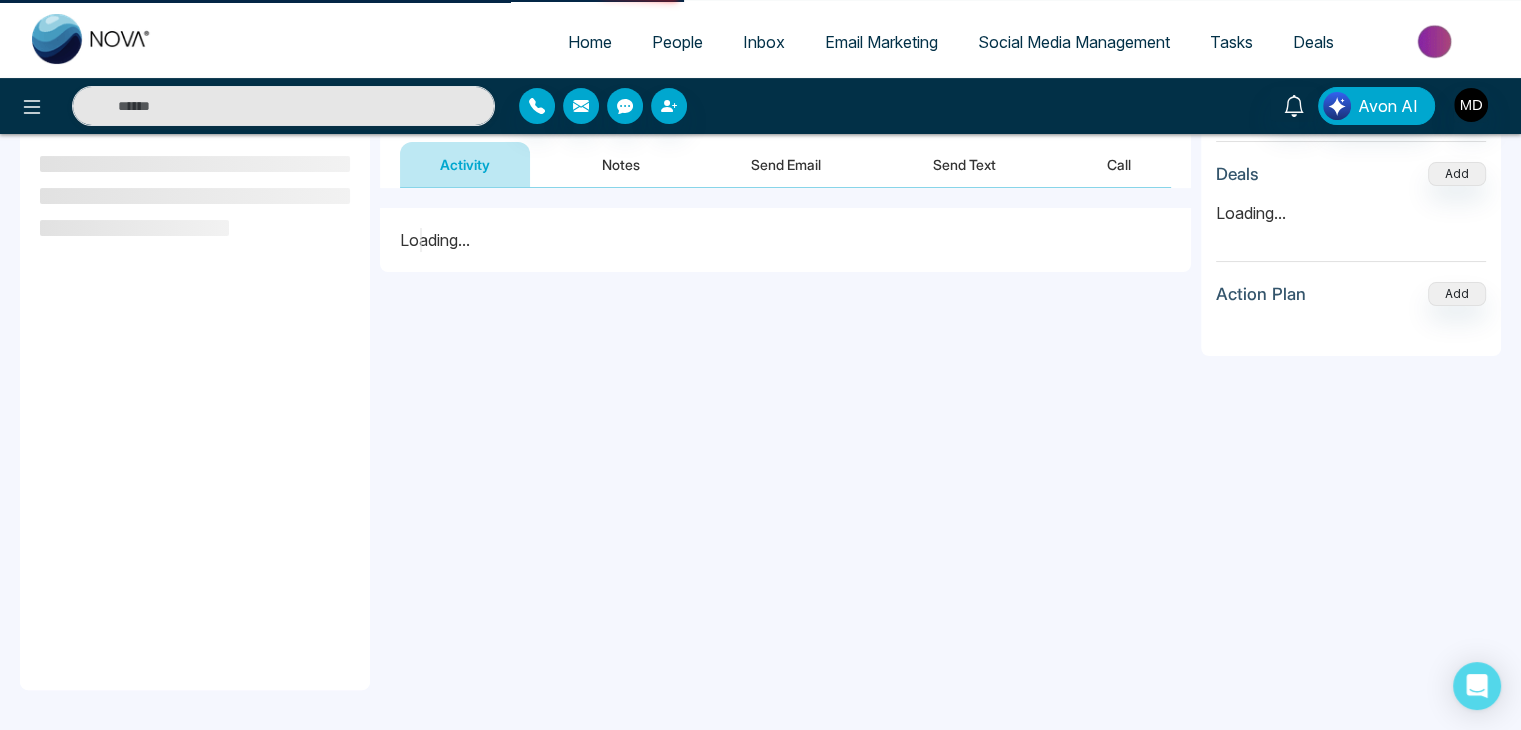 scroll, scrollTop: 0, scrollLeft: 0, axis: both 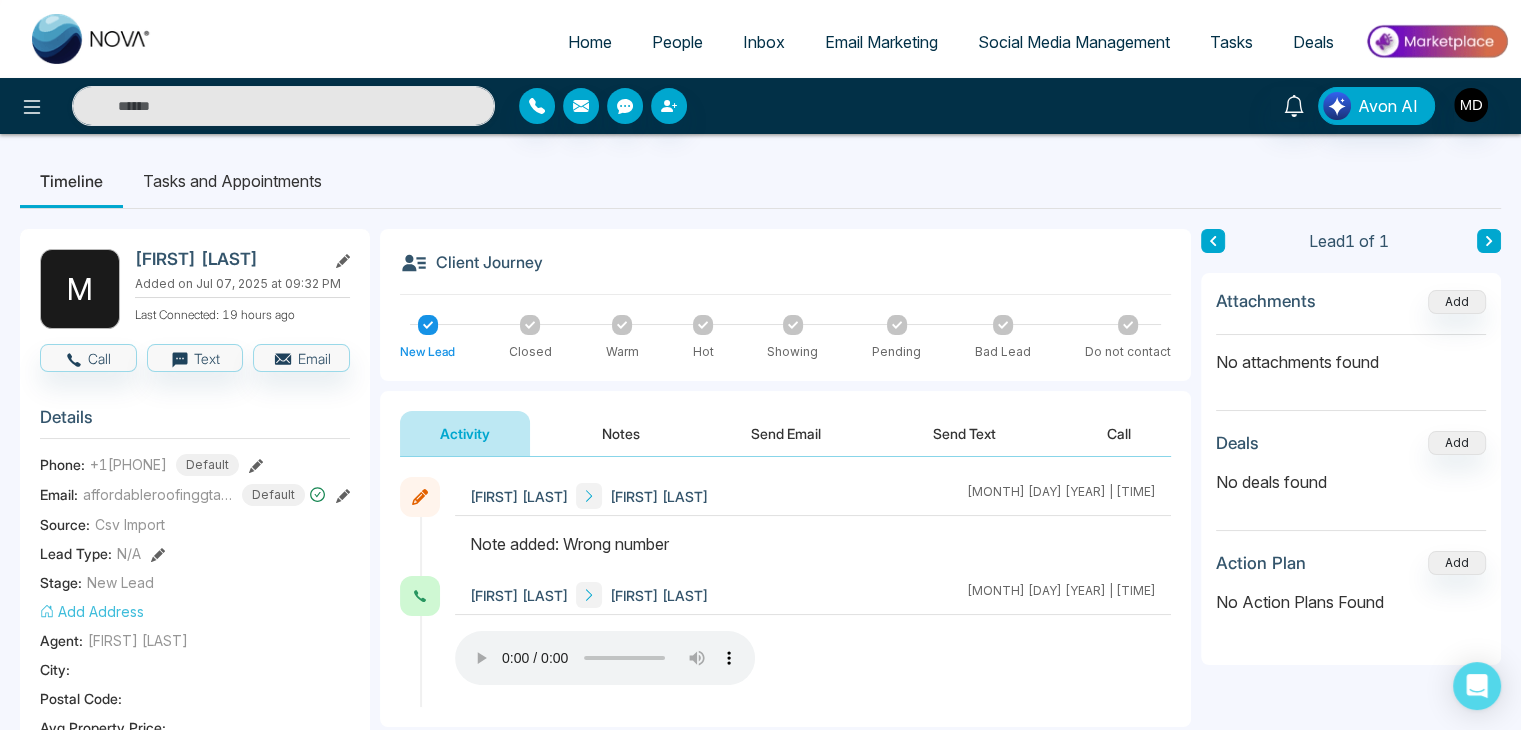 click on "People" at bounding box center [677, 42] 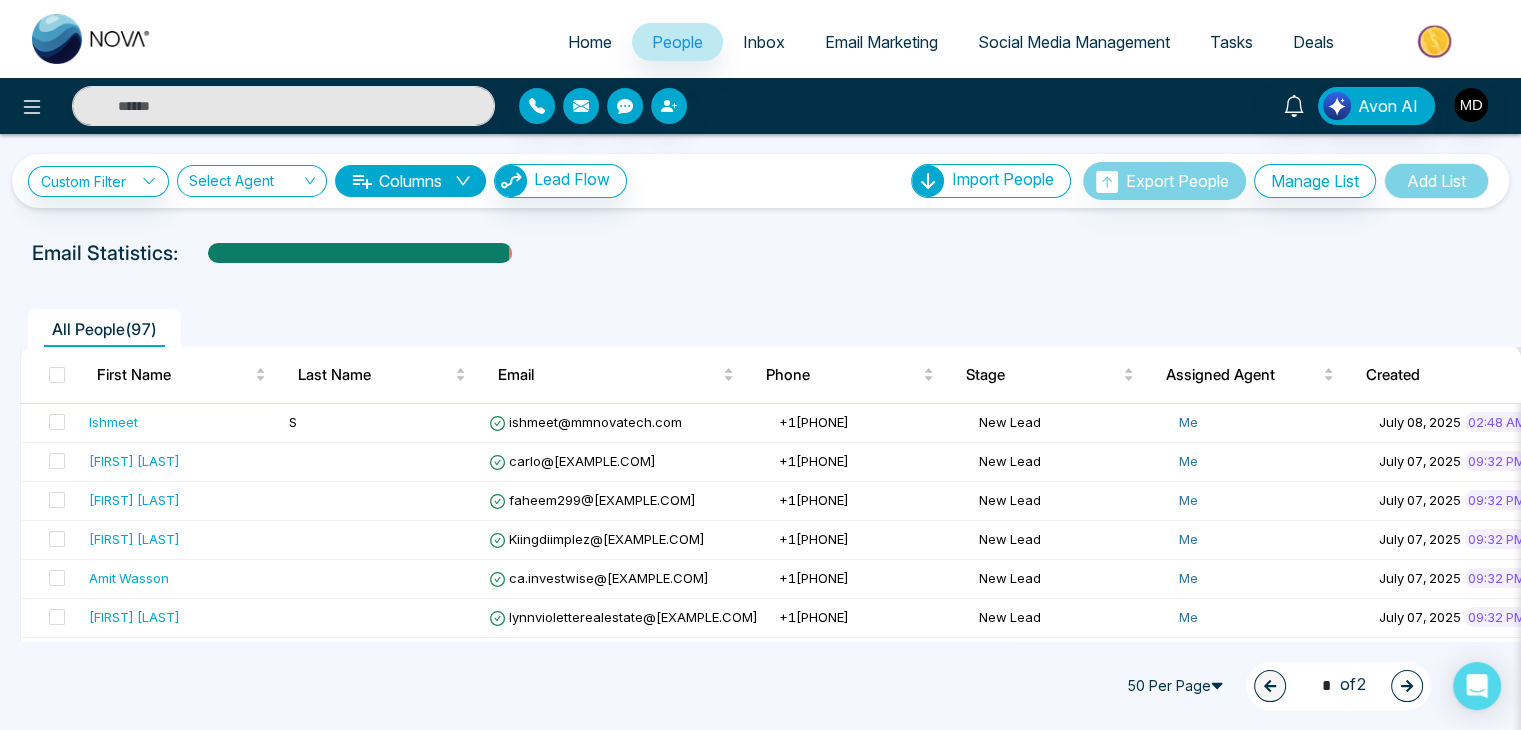 click at bounding box center [1407, 686] 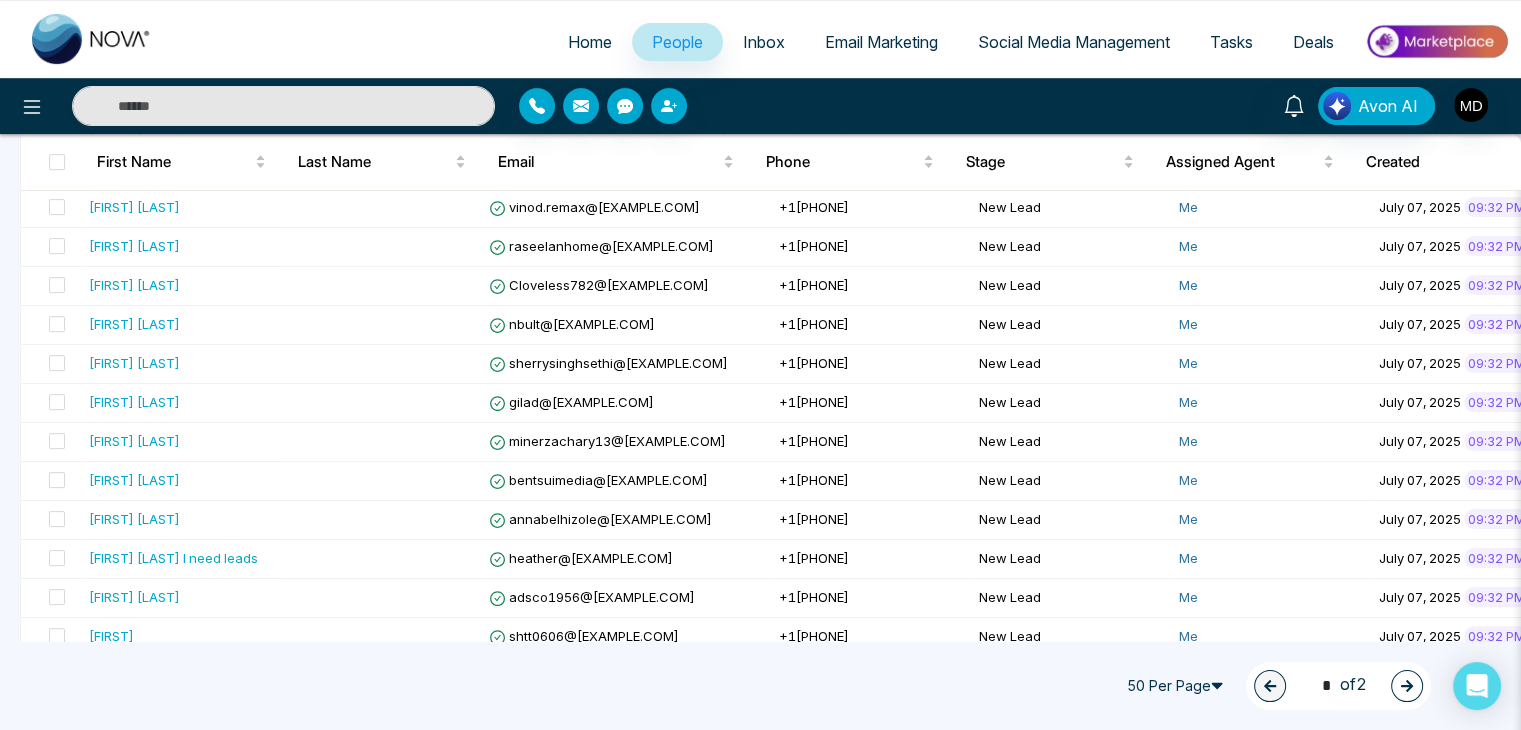 scroll, scrollTop: 900, scrollLeft: 0, axis: vertical 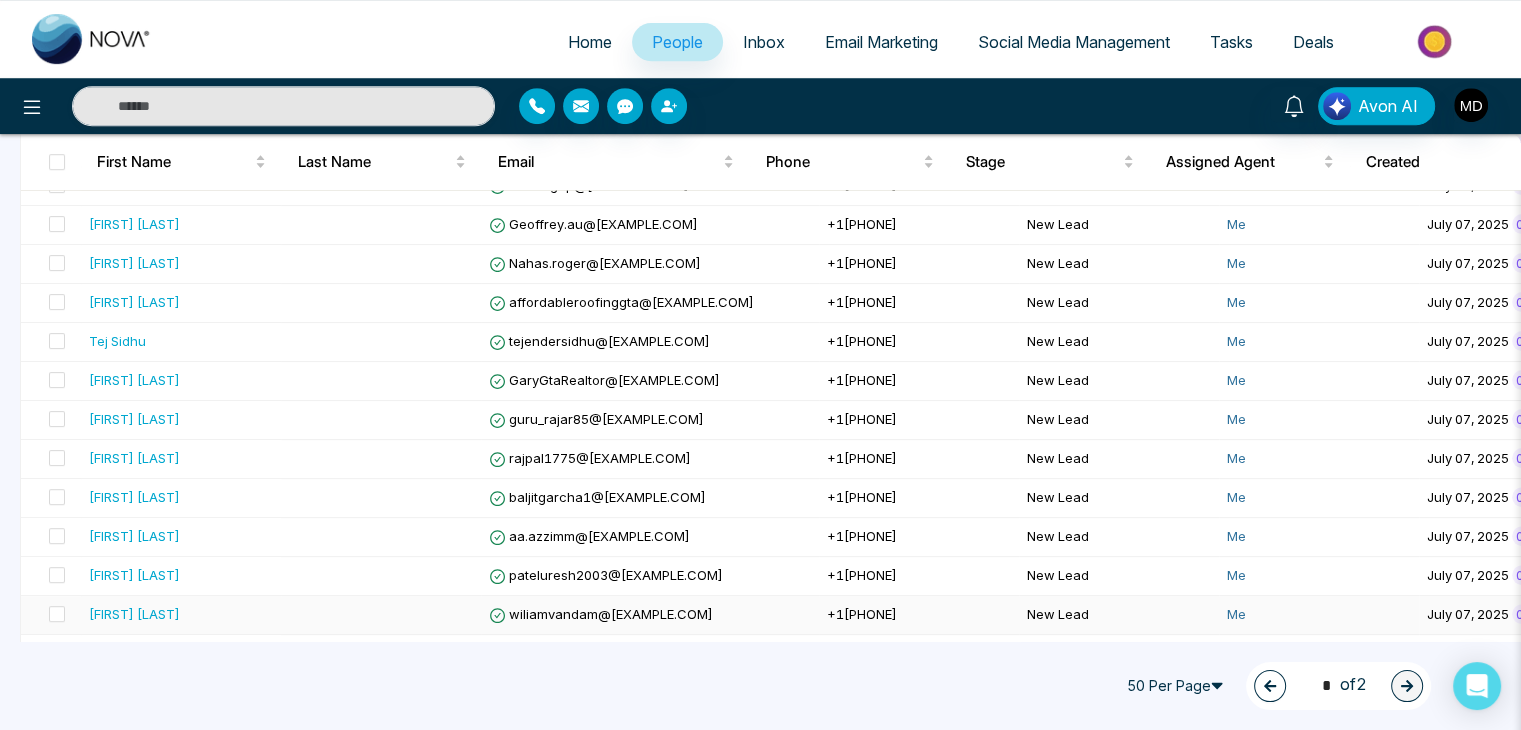 type on "*" 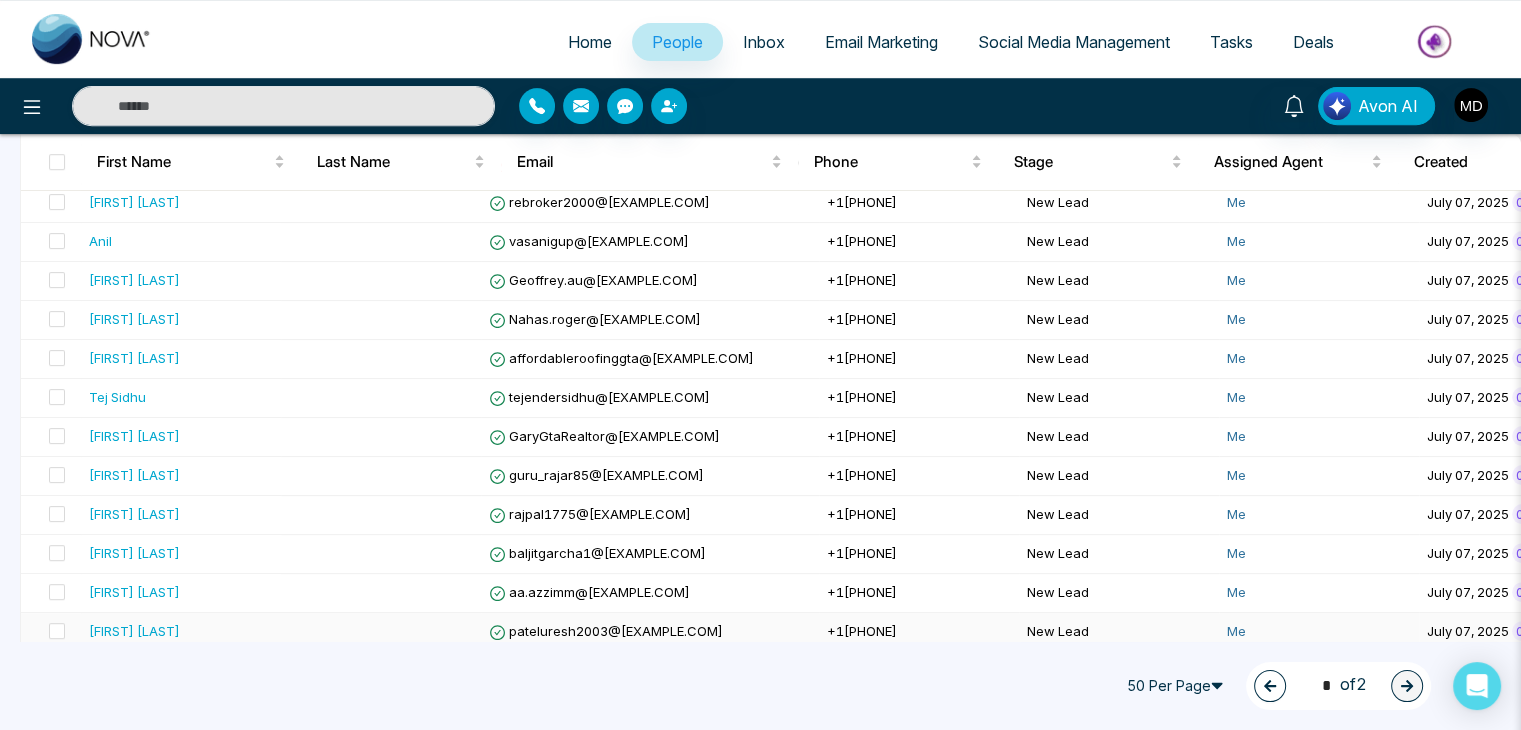 scroll, scrollTop: 801, scrollLeft: 0, axis: vertical 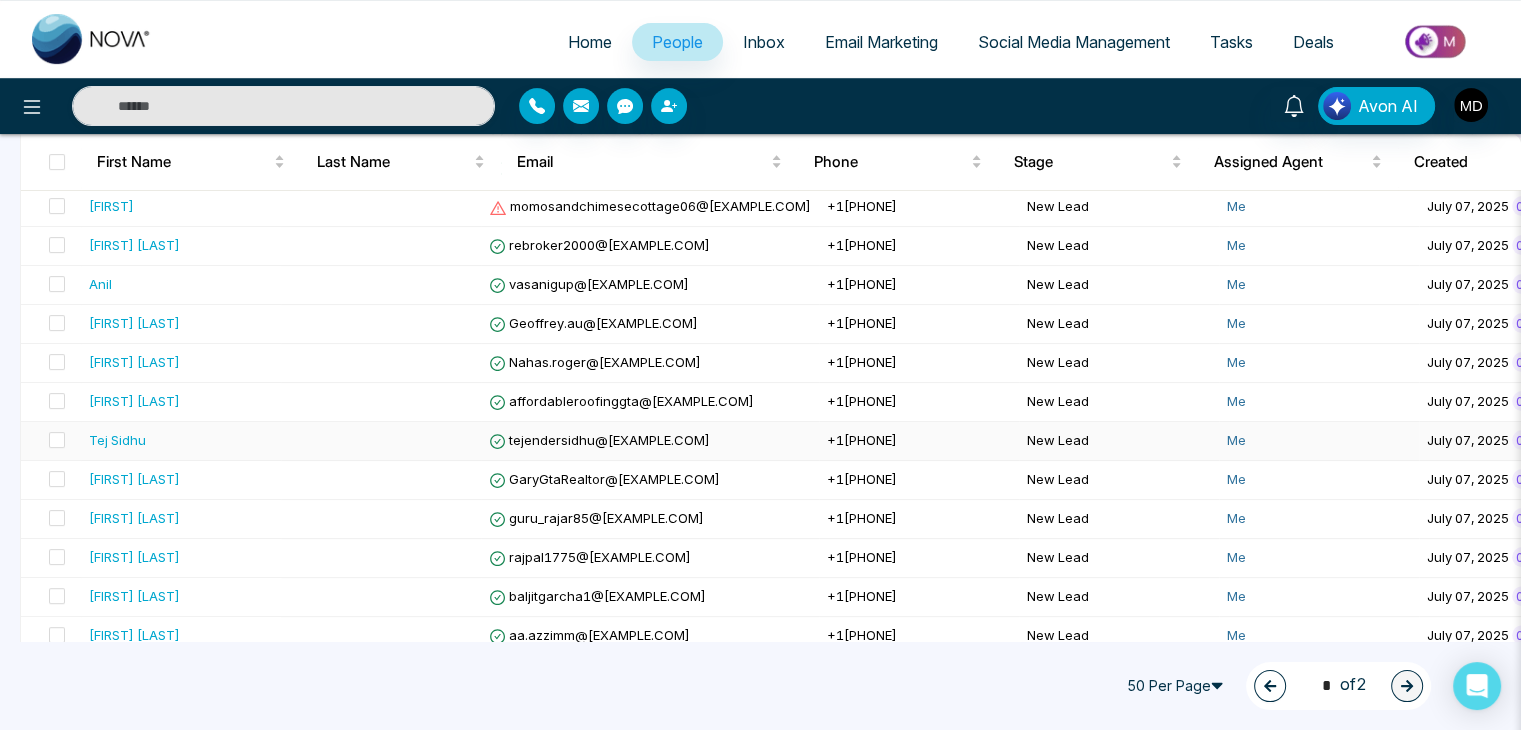 click on "Tej Sidhu" at bounding box center [117, 440] 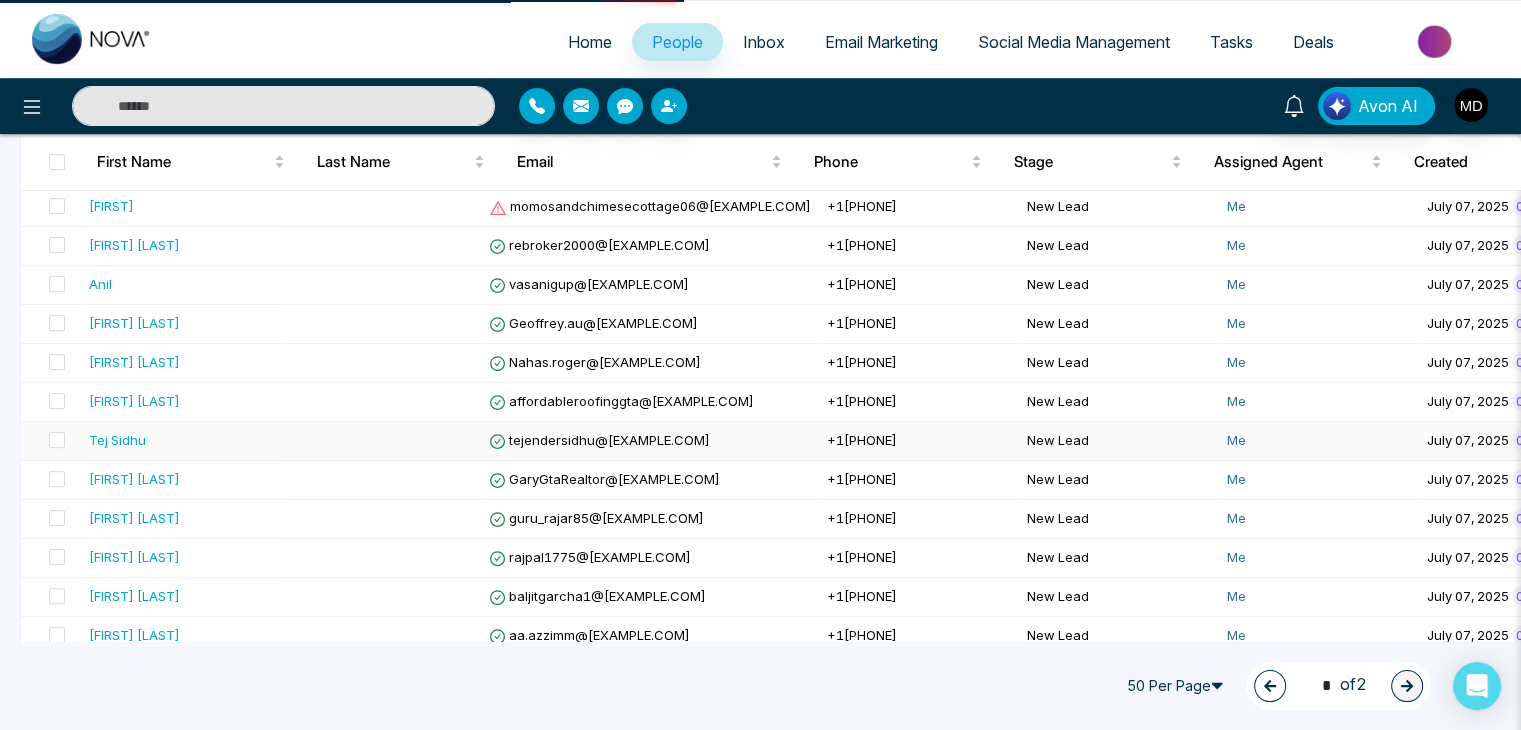 scroll, scrollTop: 0, scrollLeft: 0, axis: both 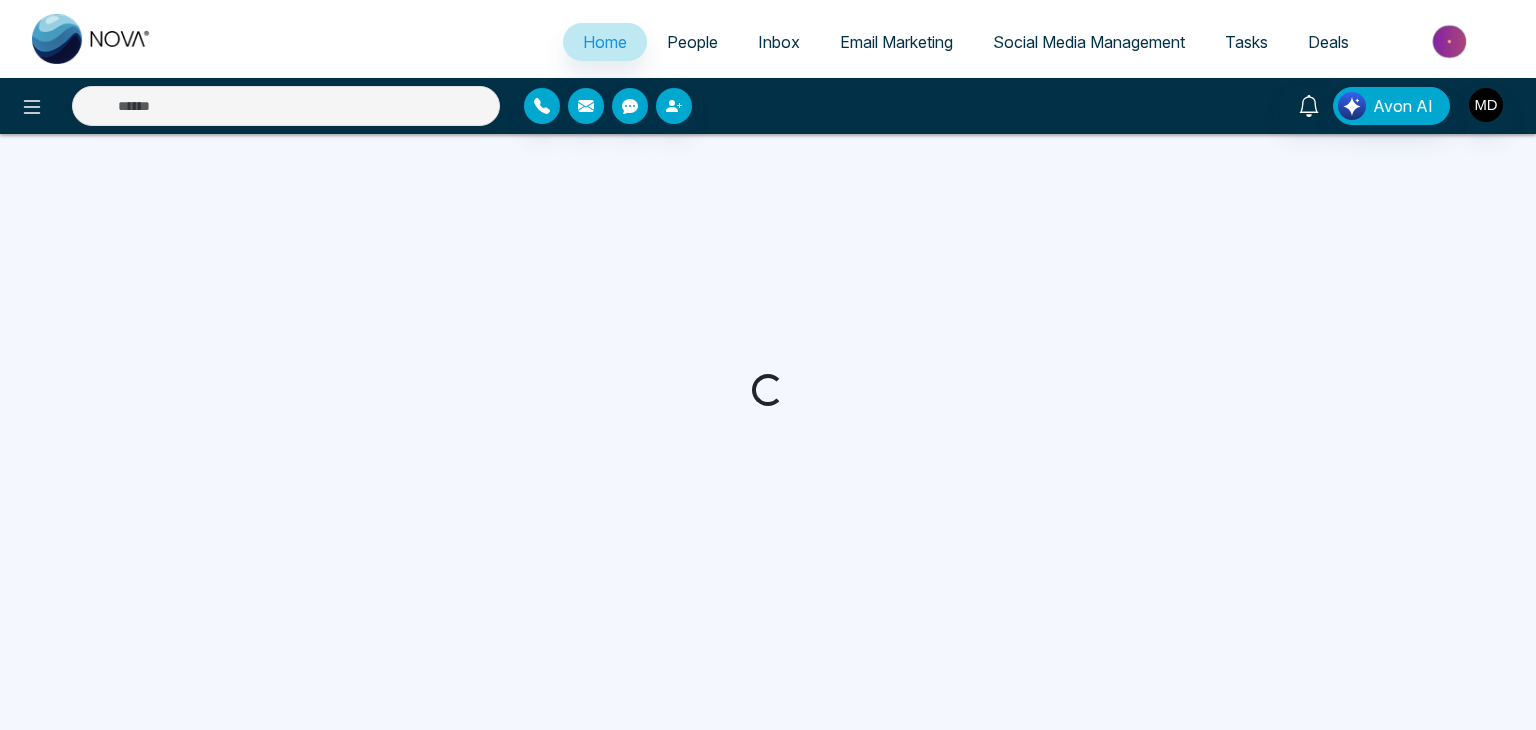 select on "*" 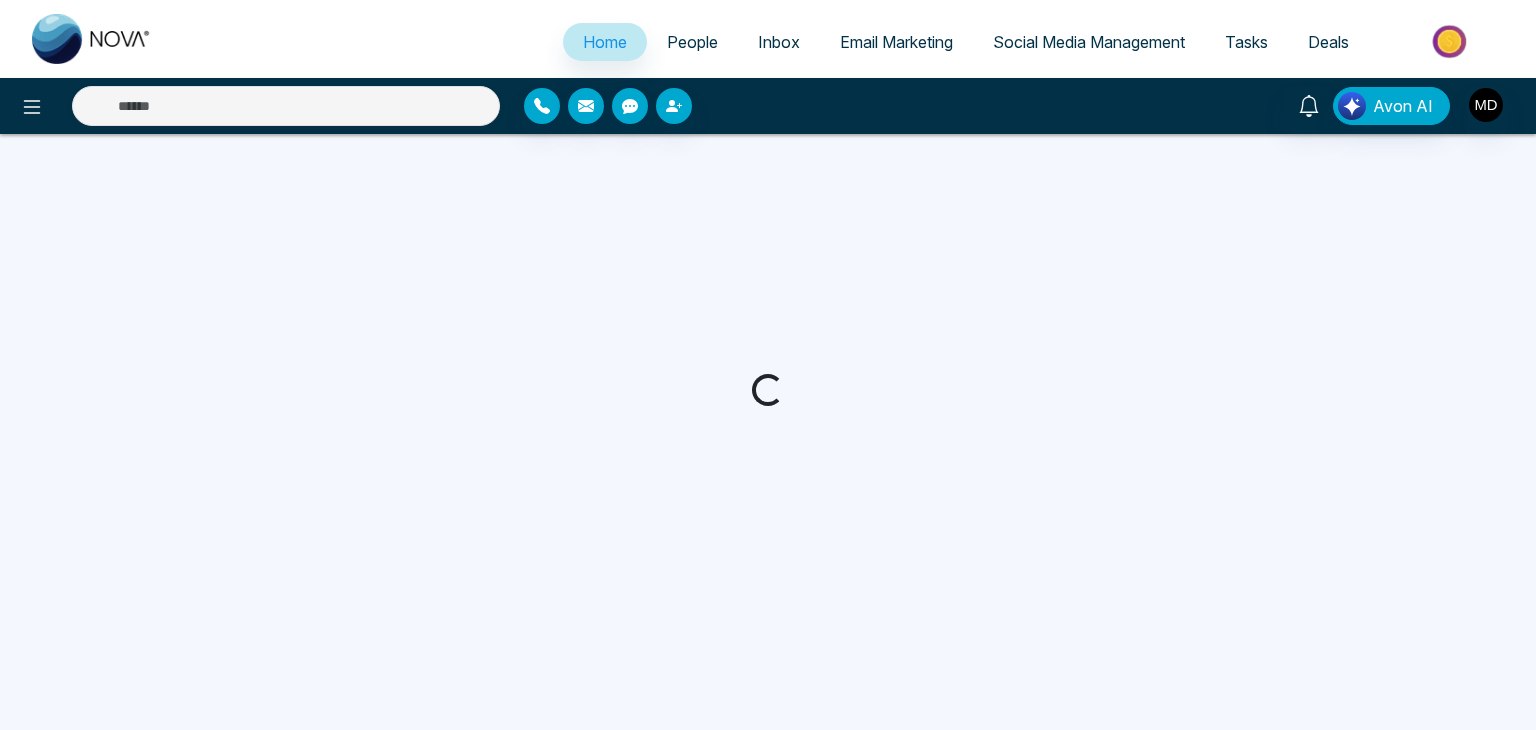 select on "*" 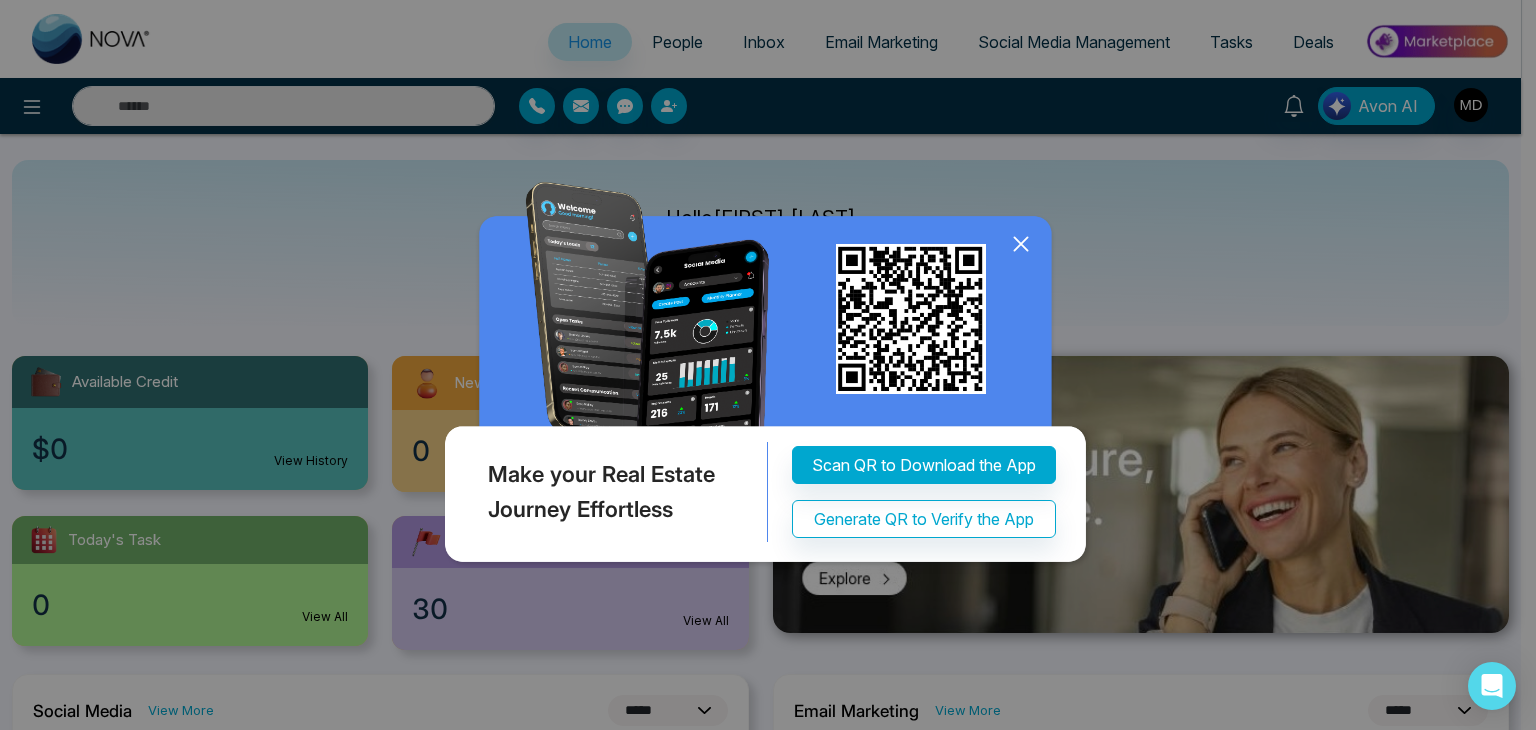 click 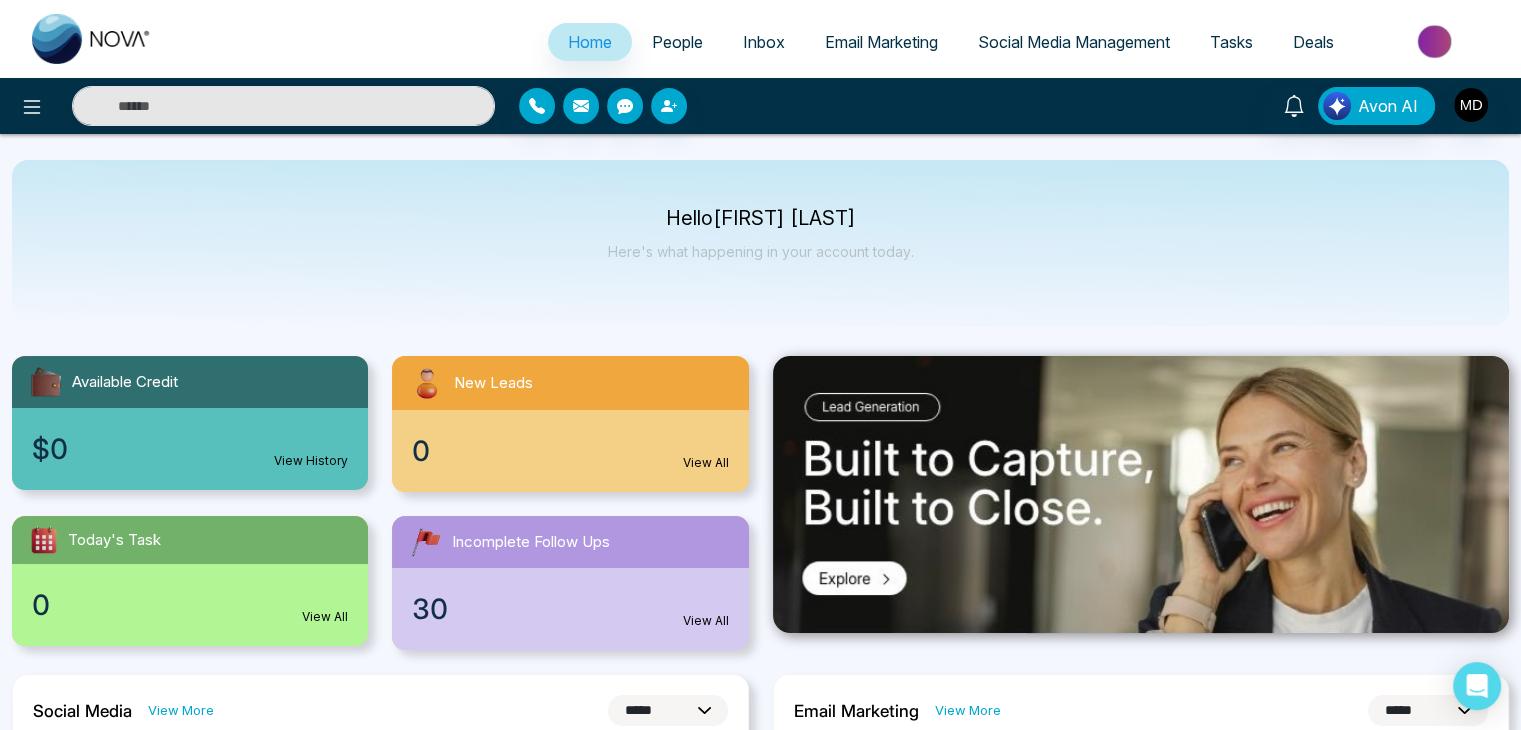 click on "People" at bounding box center (677, 42) 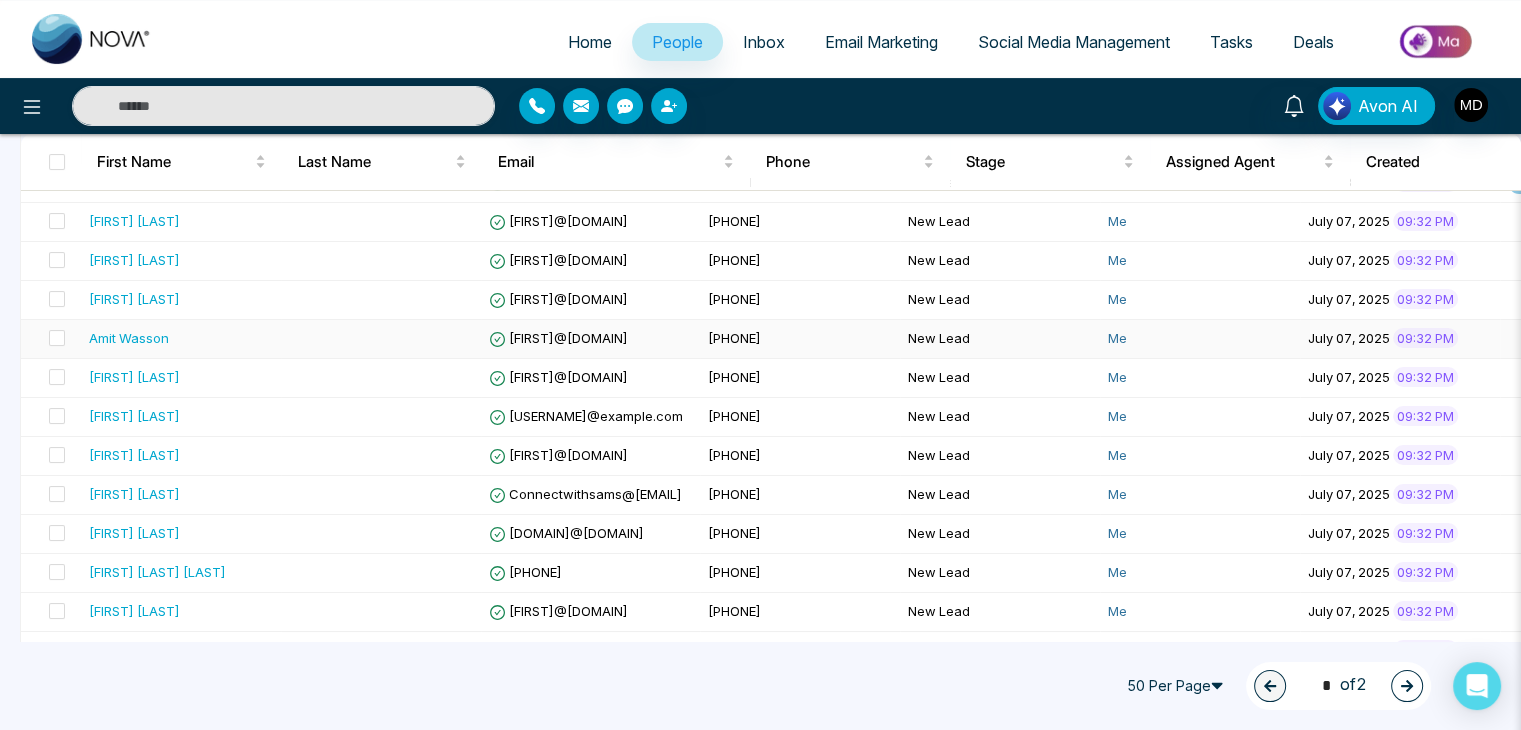 scroll, scrollTop: 280, scrollLeft: 0, axis: vertical 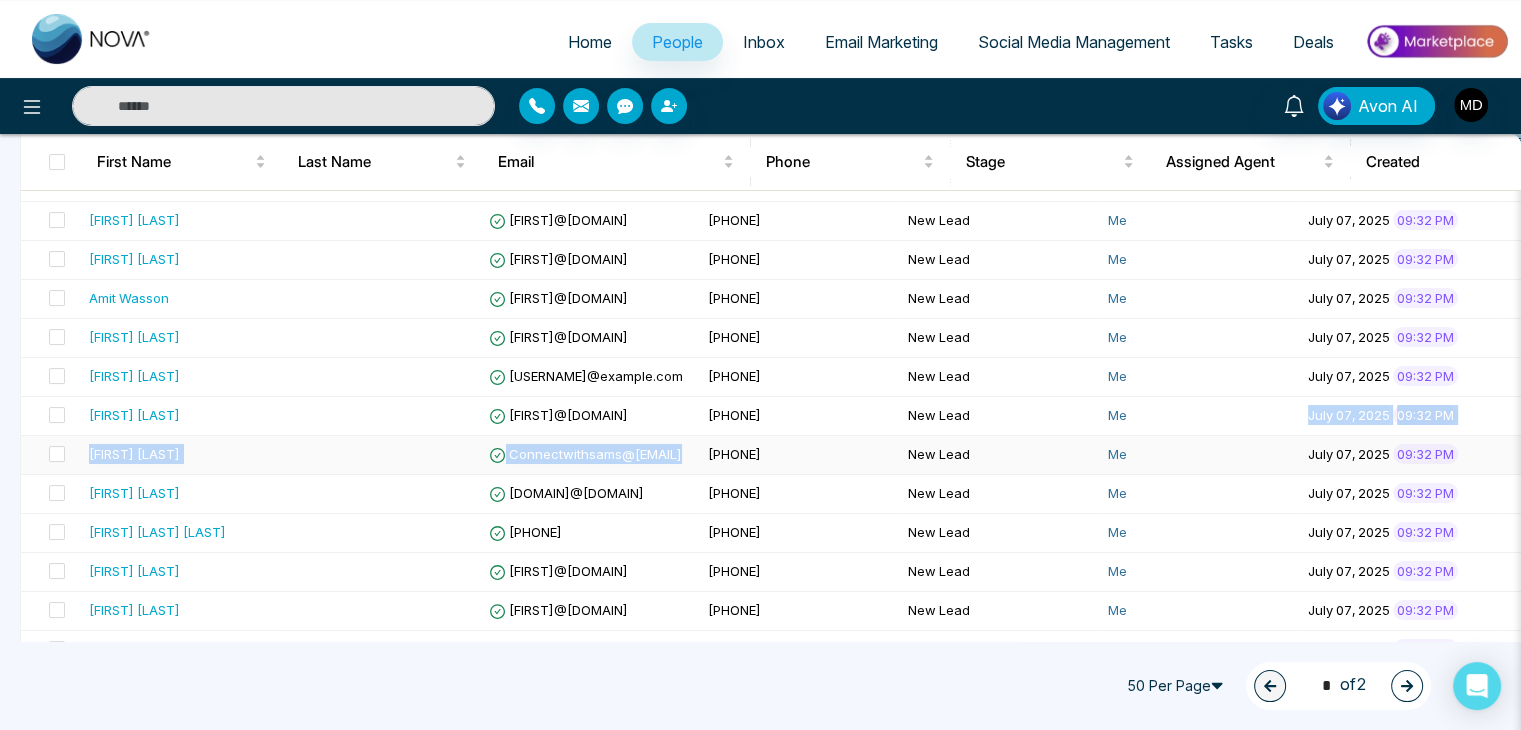 drag, startPoint x: 1277, startPoint y: 429, endPoint x: 679, endPoint y: 445, distance: 598.214 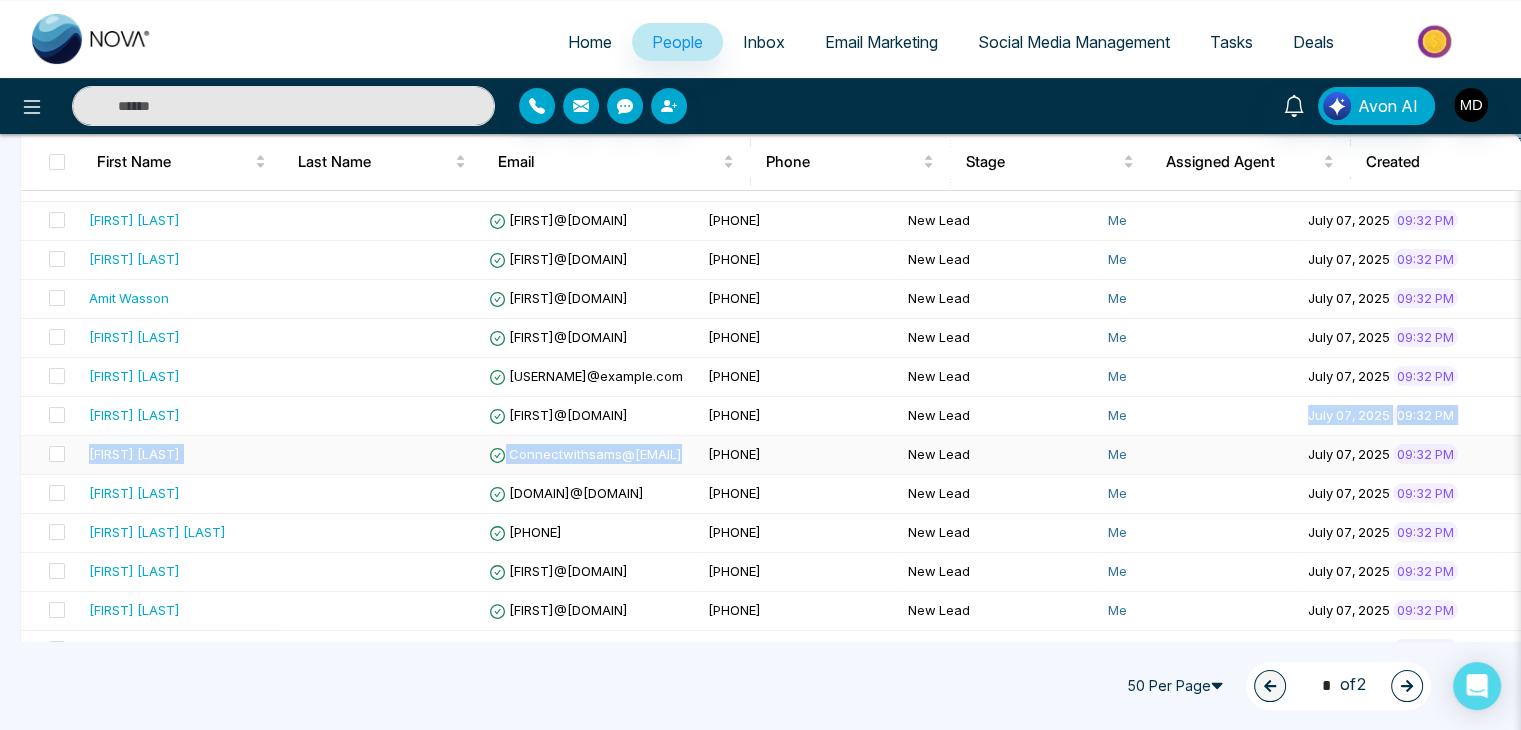 click on "Ishmeet S   ishmeet@mmnovatech.com +16472900012 New Lead Me July 08, 2025   02:48 AM fb ad leads 4 days ago    Call Carlo Melo   carlo@carlomelo.com +16046074888 New Lead Me July 07, 2025   09:32 PM Csv Import 3 days ago    Call Faheem Randhawa   faheem299@yahoo.ca +16478933060 New Lead Me July 07, 2025   09:32 PM Csv Import 3 days ago    Call Carl Domingo   Kiingdiimplez@gmail.com +14385059492 New Lead Me July 07, 2025   09:32 PM Csv Import 3 days ago    Call Amit Wasson   ca.investwise@gmail.com +16478214100 New Lead Me July 07, 2025   09:32 PM Csv Import 3 days ago    Call Lynn Sim Violette   lynnvioletterealestate@gmail.com +19028807024 New Lead Me July 07, 2025   09:32 PM Csv Import 3 days ago    Call David Sciuto   davidcsciuto@gmail.com +17053099740 New Lead Me July 07, 2025   09:32 PM Csv Import 3 days ago    Call Vladi Vlad   embeg105@gmail.com +16473904987 New Lead Me July 07, 2025   09:32 PM Csv Import 3 days ago      Me" at bounding box center [1760, 1099] 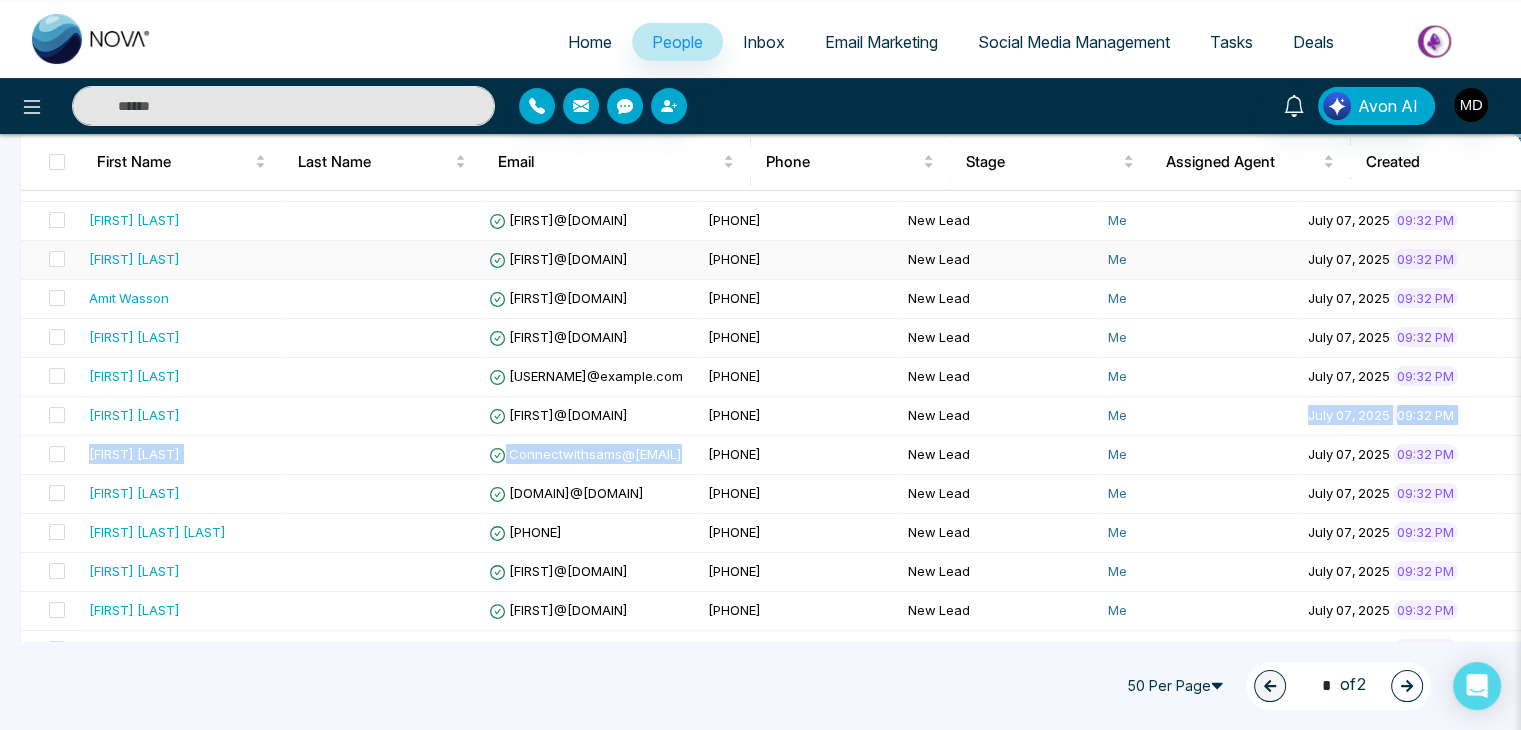 scroll, scrollTop: 0, scrollLeft: 0, axis: both 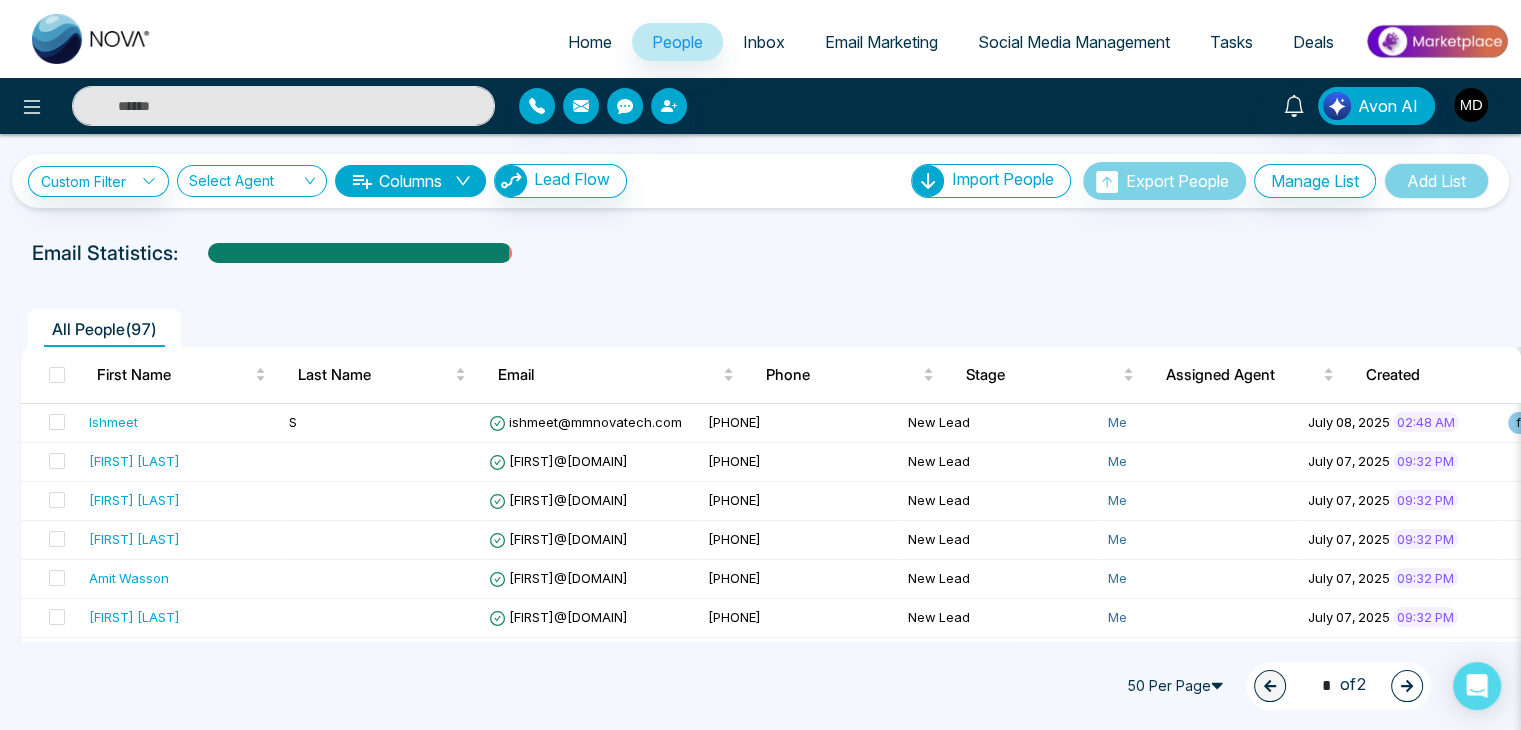click on "All People  ( 97 ) First Name Last Name Email Phone Stage Assigned Agent Created Tags Source Province Timeframe Urgency Buy Area AVG Property Price Home Type Deals Last Communication                                     Ishmeet S   ishmeet@mmnovatech.com +16472900012 New Lead Me July 08, 2025   02:48 AM fb ad leads 4 days ago    Call Carlo Melo   carlo@carlomelo.com +16046074888 New Lead Me July 07, 2025   09:32 PM Csv Import 3 days ago    Call Faheem Randhawa   faheem299@yahoo.ca +16478933060 New Lead Me July 07, 2025   09:32 PM Csv Import 3 days ago    Call Carl Domingo   Kiingdiimplez@gmail.com +14385059492 New Lead Me July 07, 2025   09:32 PM Csv Import 3 days ago    Call Amit Wasson   ca.investwise@gmail.com +16478214100 New Lead Me July 07, 2025   09:32 PM Csv Import 3 days ago    Call Lynn Sim Violette   lynnvioletterealestate@gmail.com +19028807024 New Lead Me July 07, 2025   09:32 PM Csv Import 3 days ago    Call David Sciuto   davidcsciuto@gmail.com +17053099740 Me" at bounding box center [760, 1367] 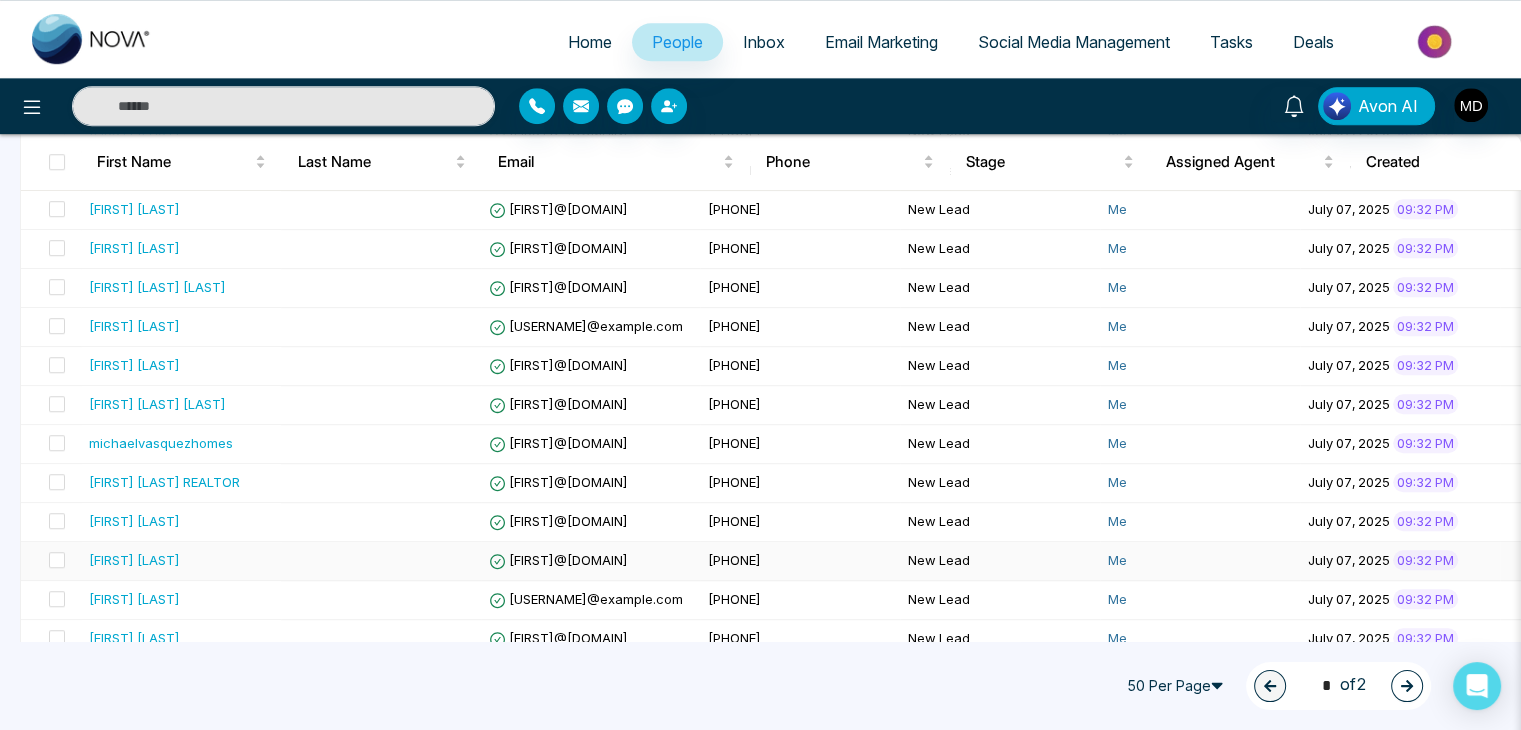 scroll, scrollTop: 1718, scrollLeft: 0, axis: vertical 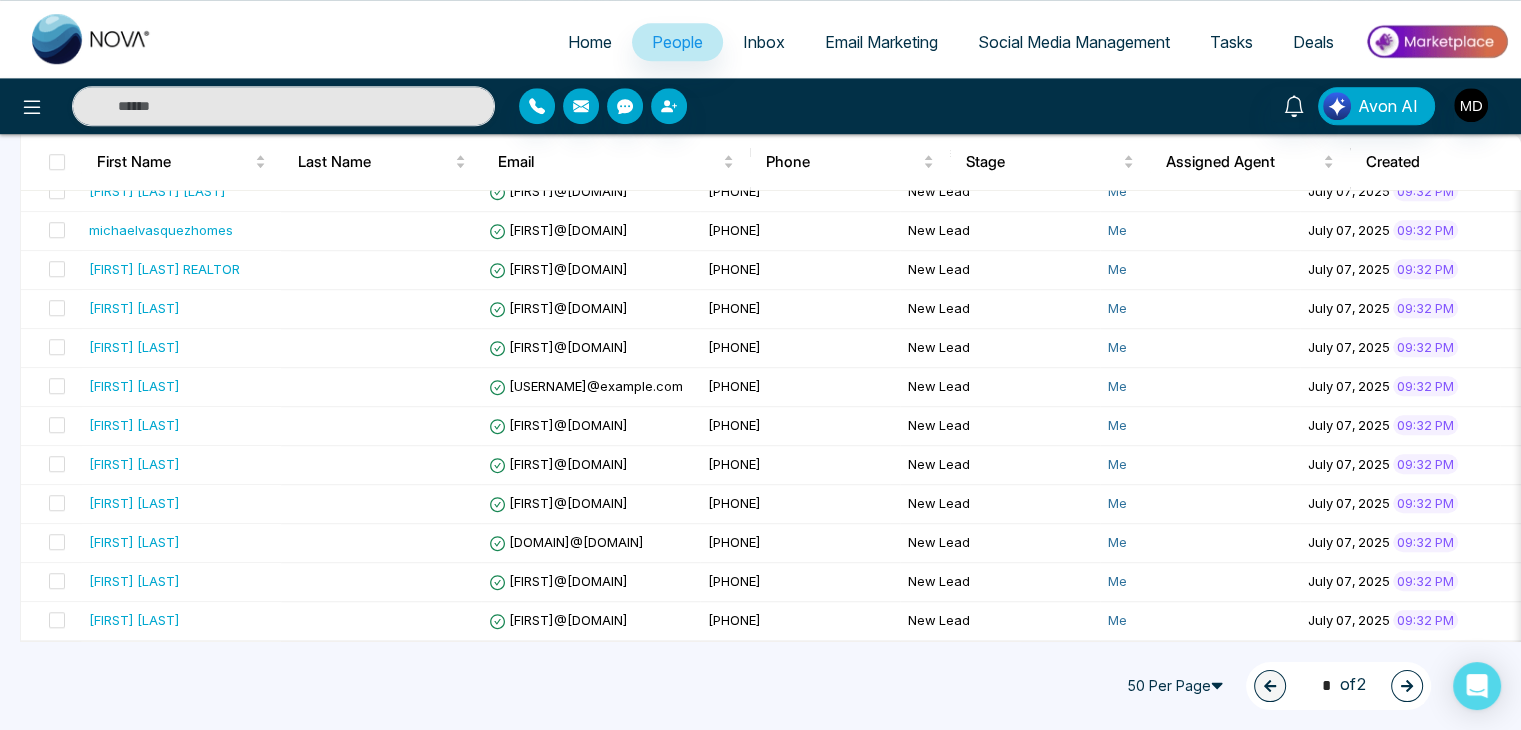 click 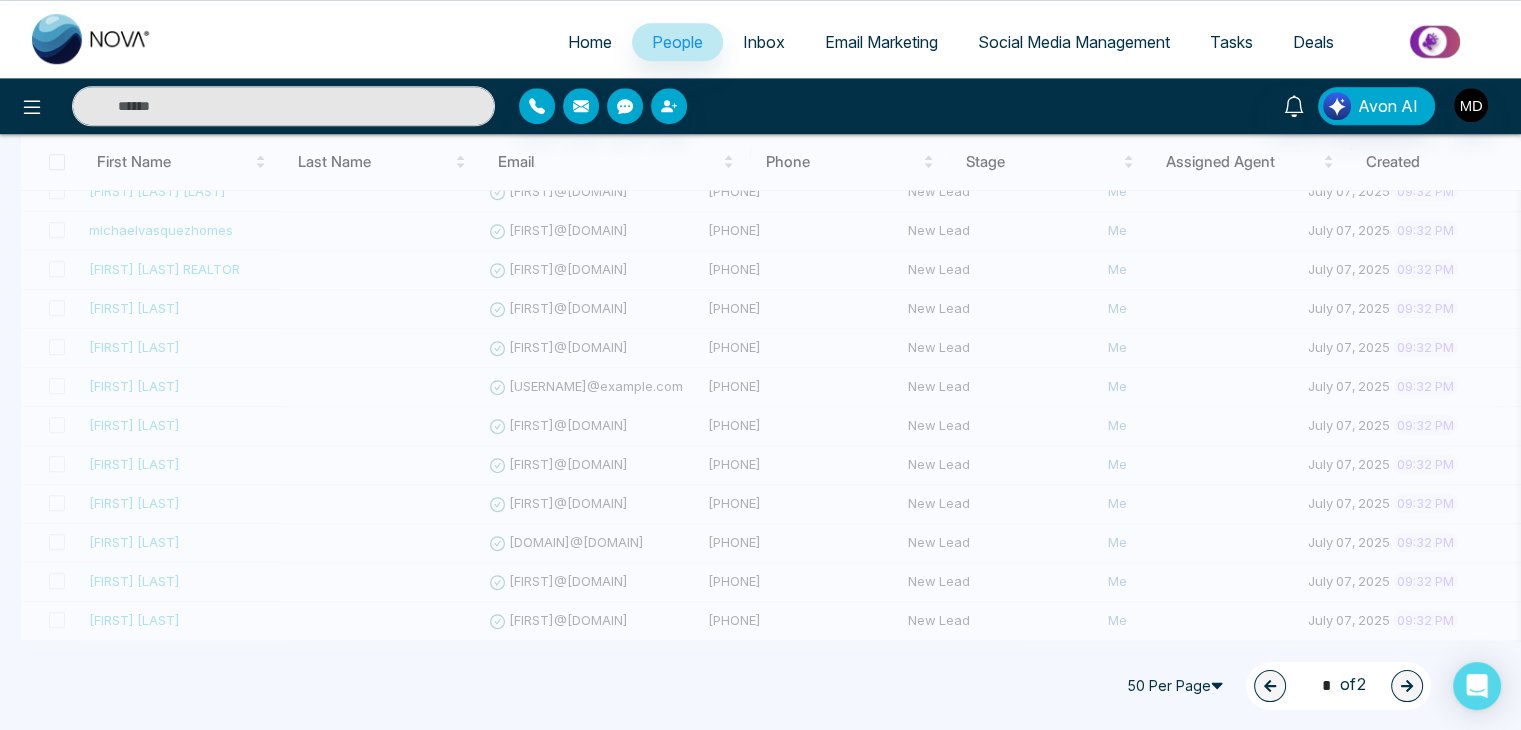 type on "*" 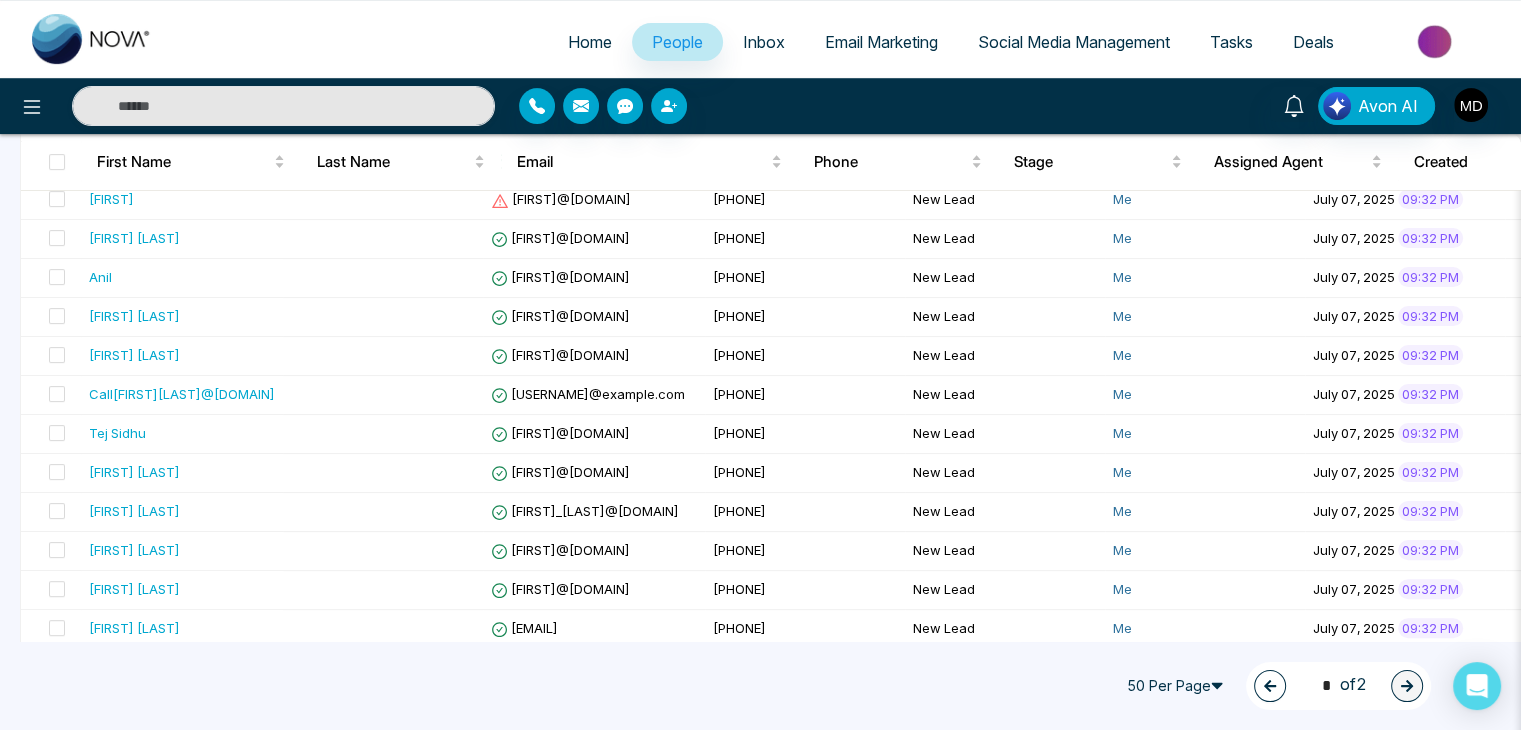 scroll, scrollTop: 800, scrollLeft: 0, axis: vertical 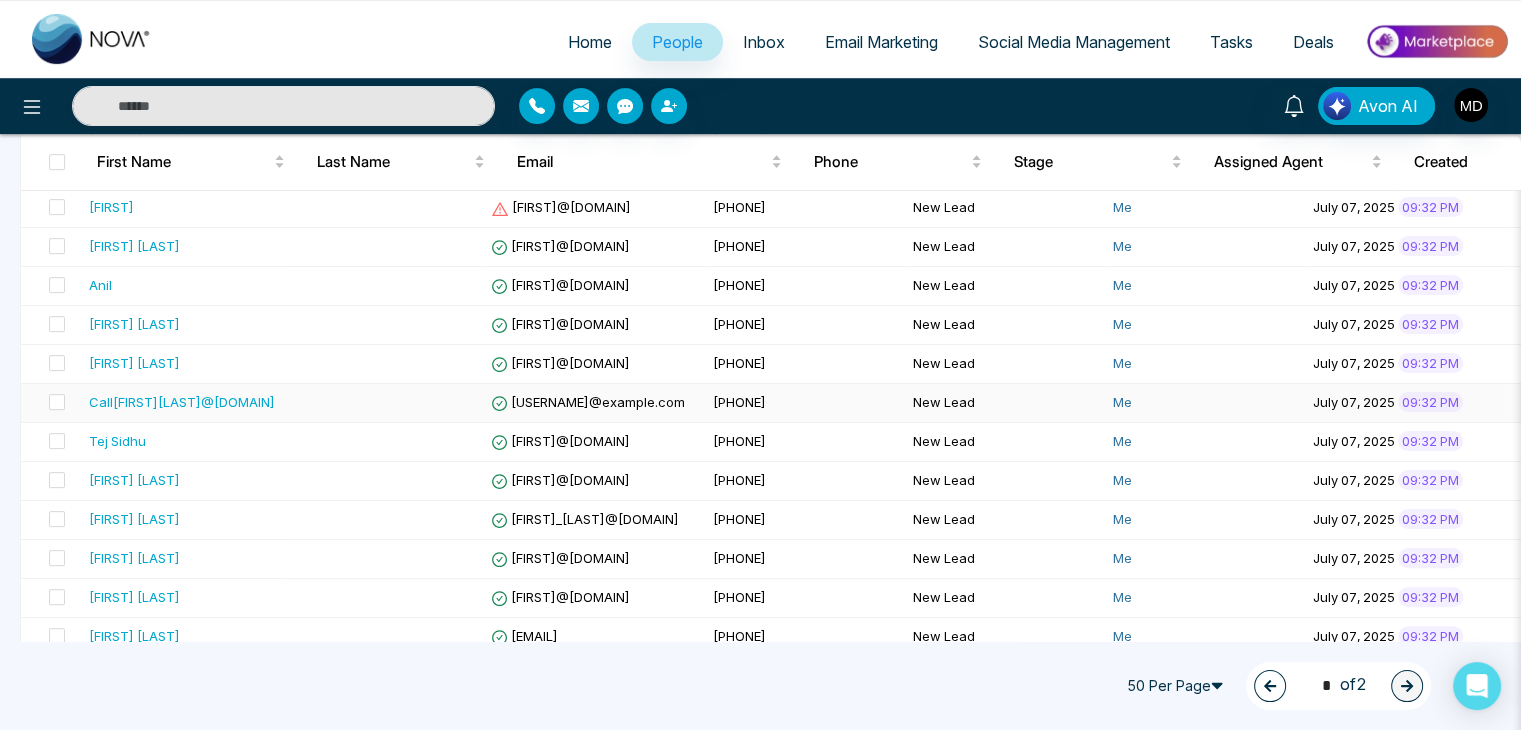 click on "[FIRST] [LAST]" at bounding box center [182, 402] 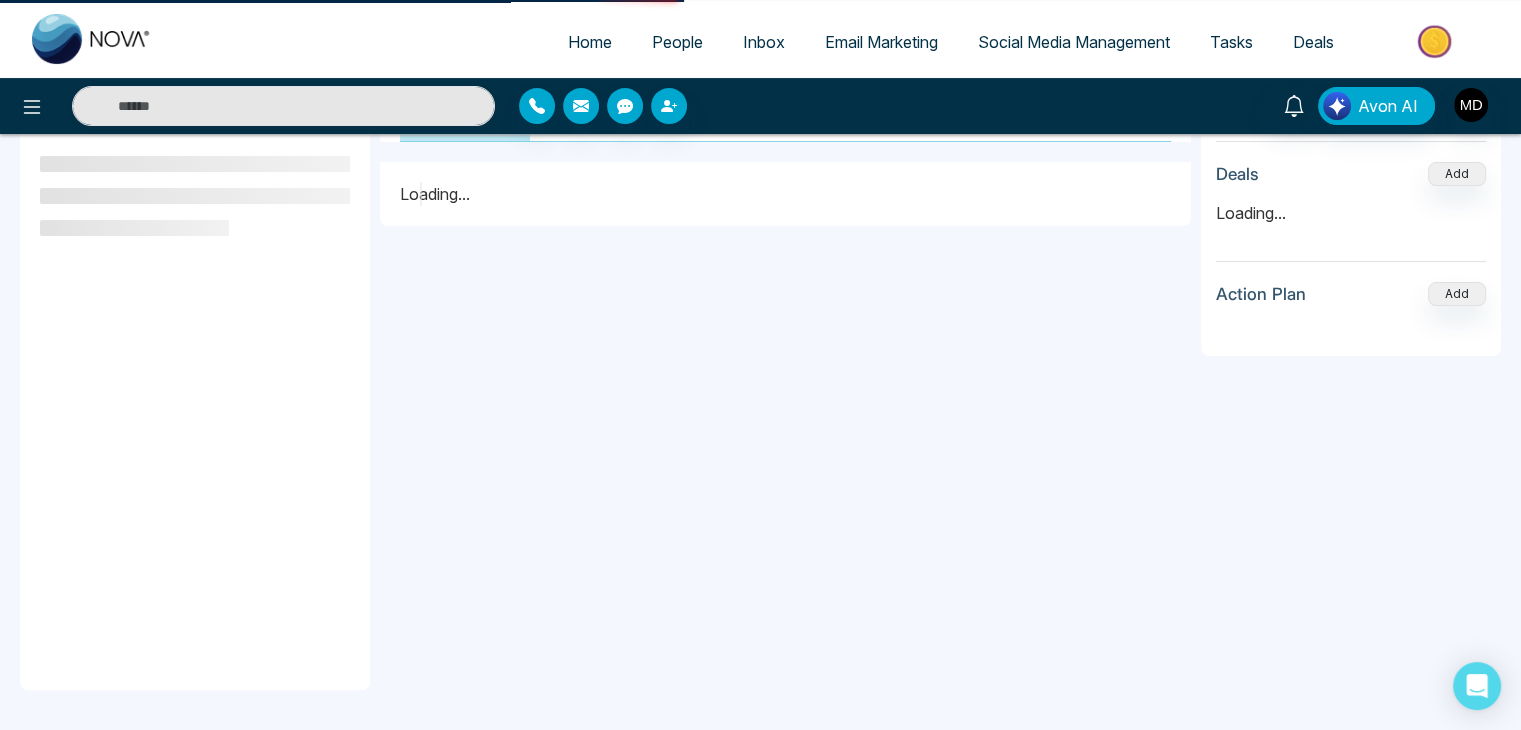 scroll, scrollTop: 0, scrollLeft: 0, axis: both 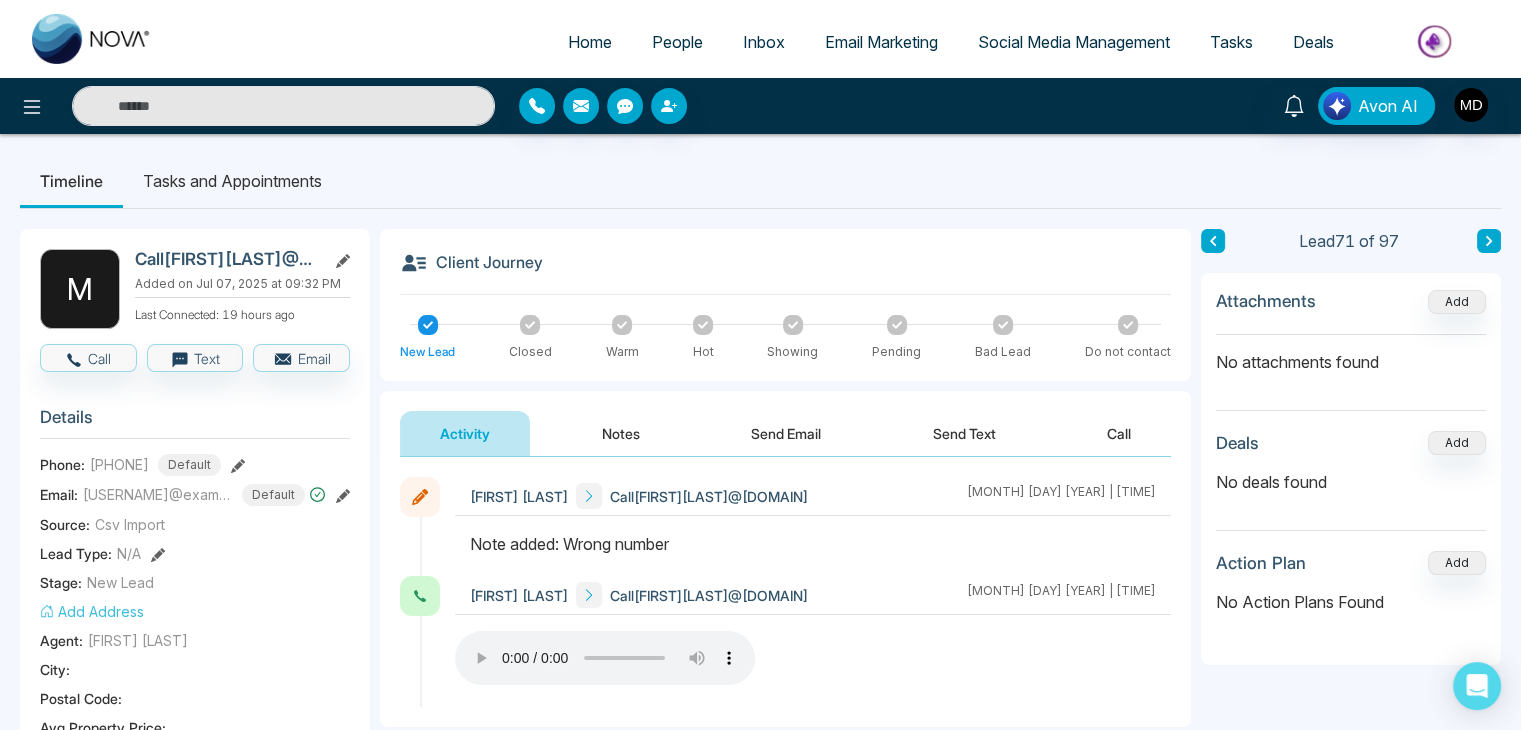 click 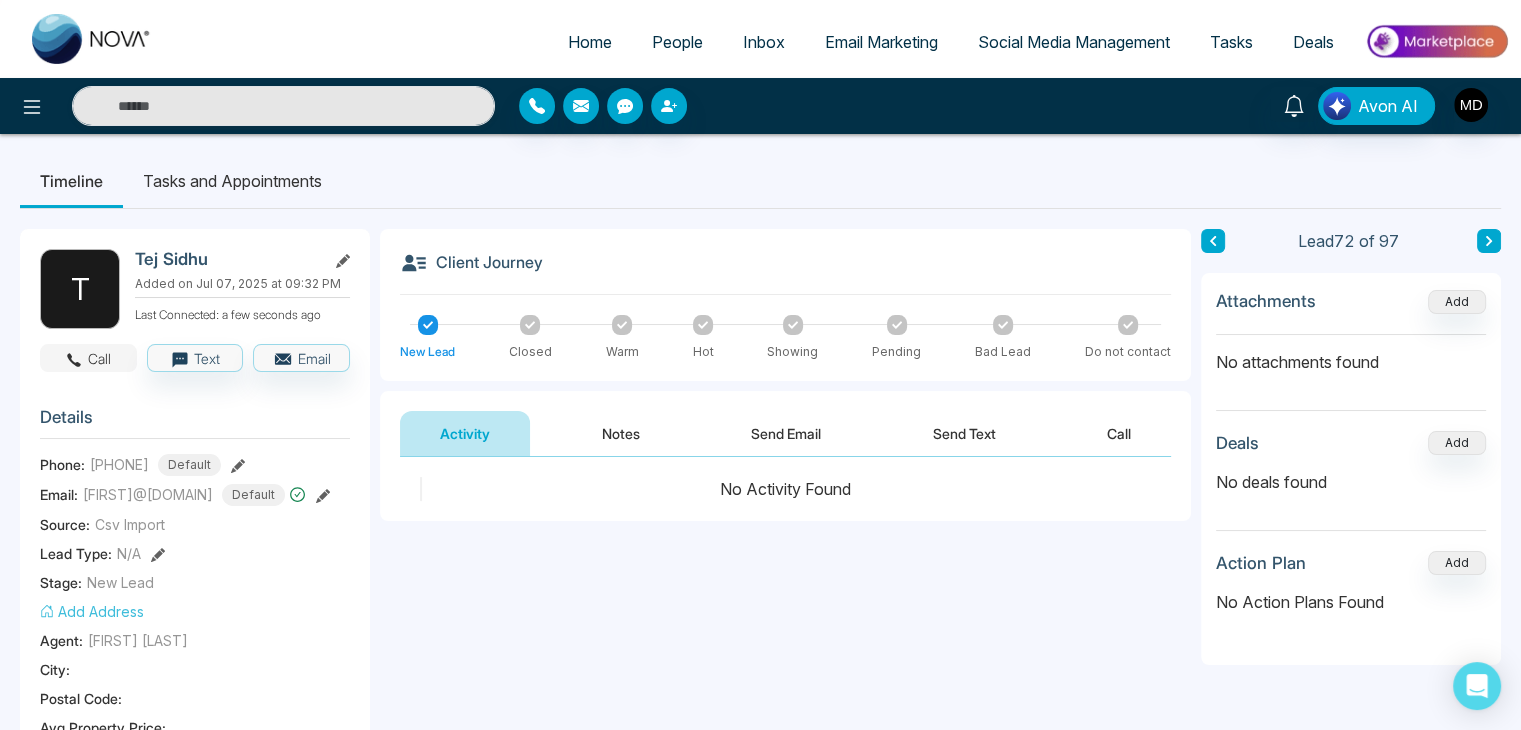 click on "Call" at bounding box center (88, 358) 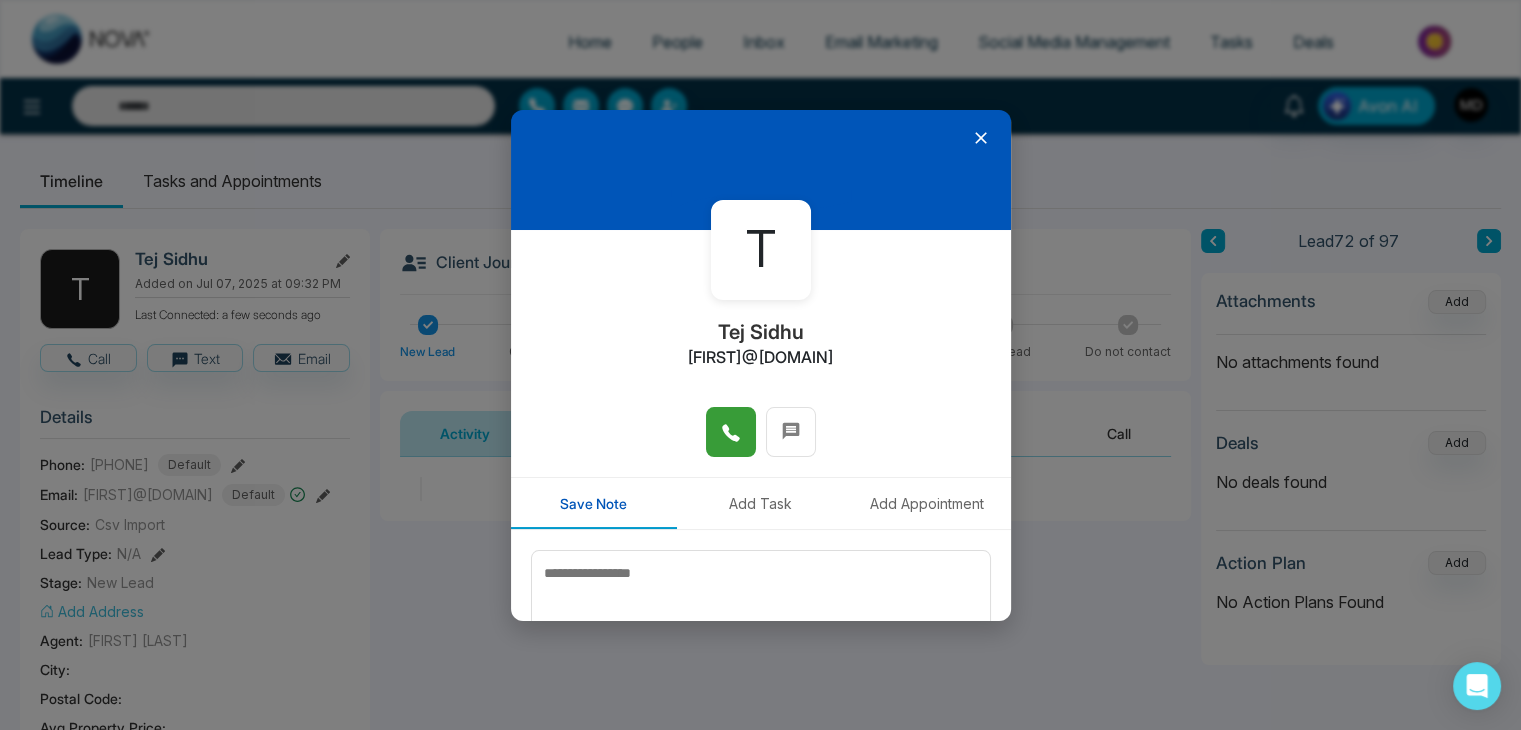 click at bounding box center [731, 432] 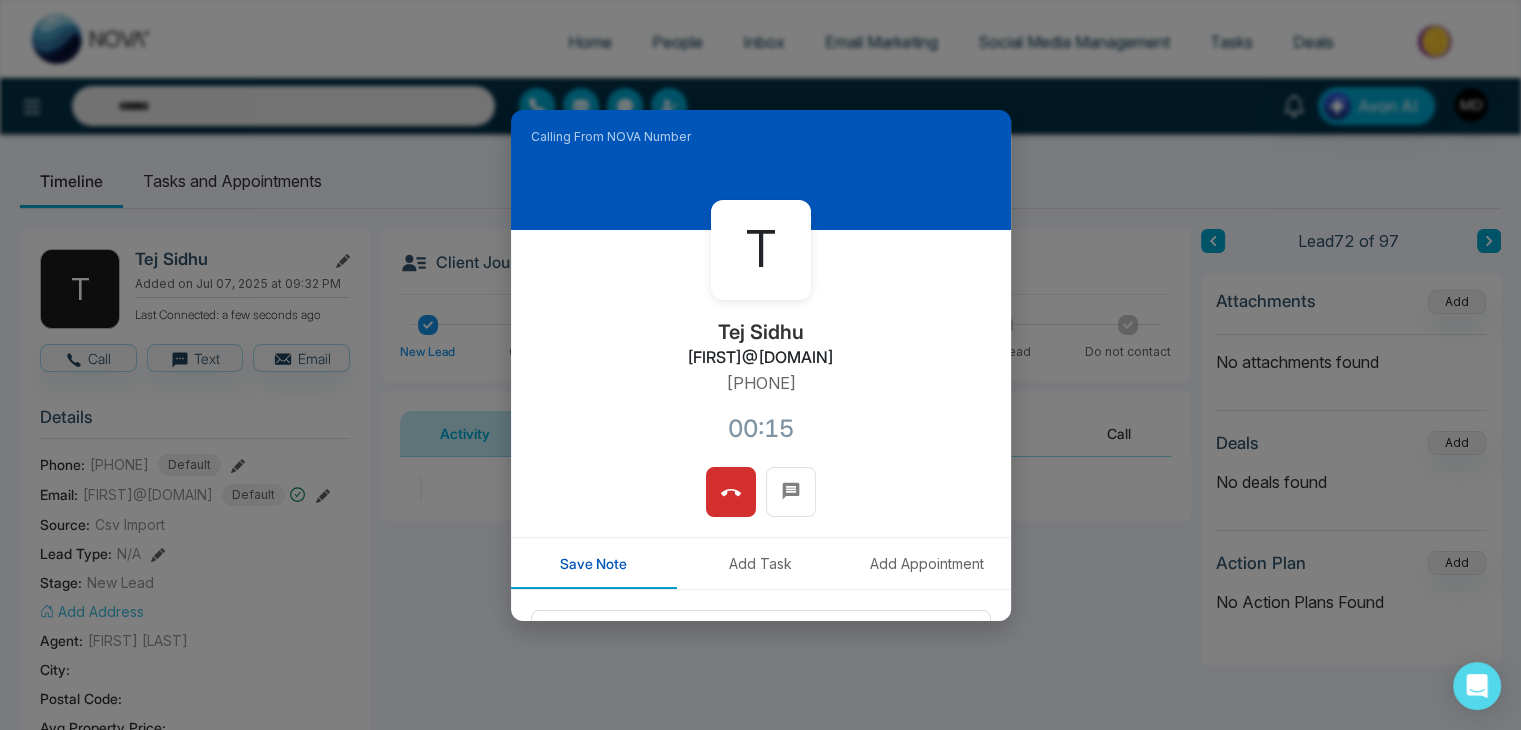 type 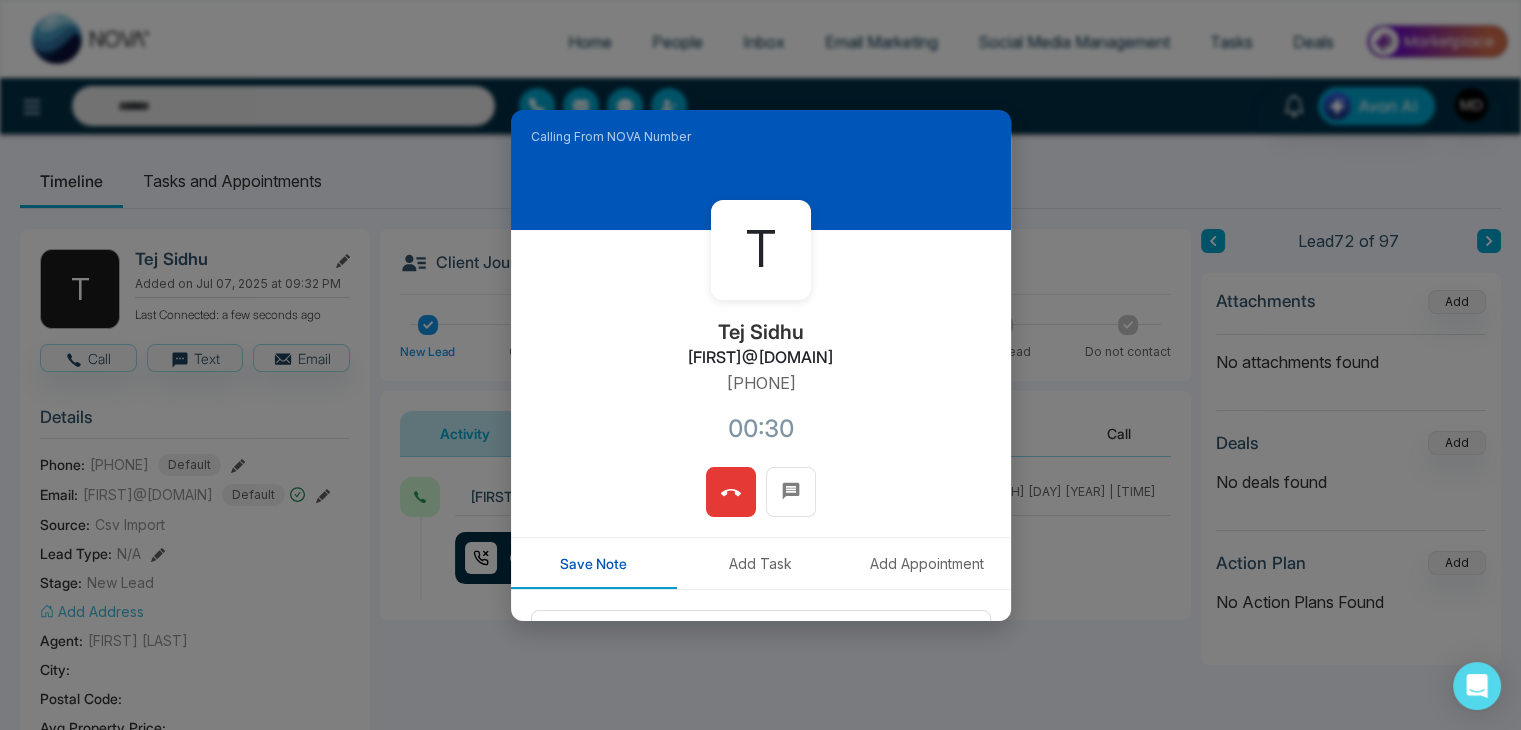 click at bounding box center [731, 492] 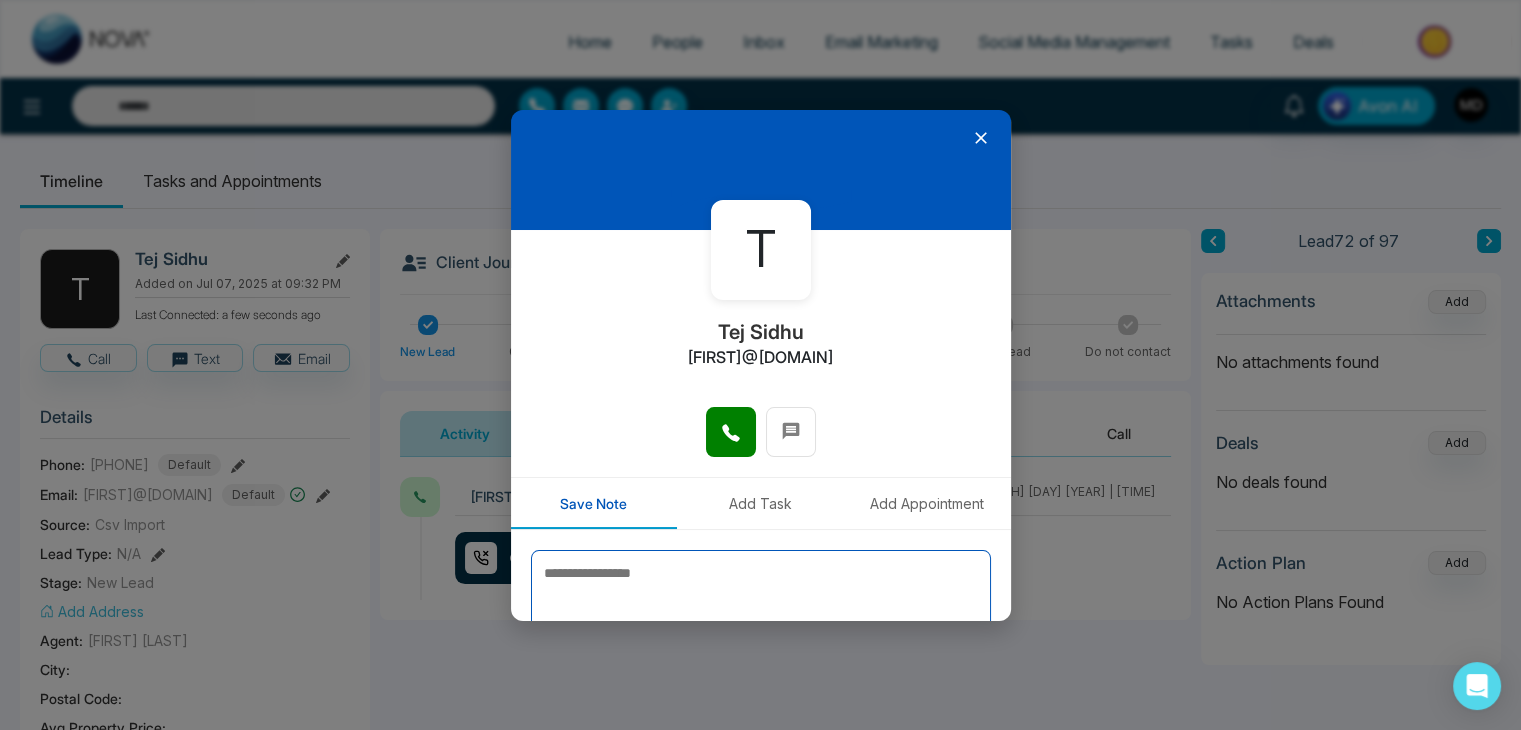 click at bounding box center [761, 600] 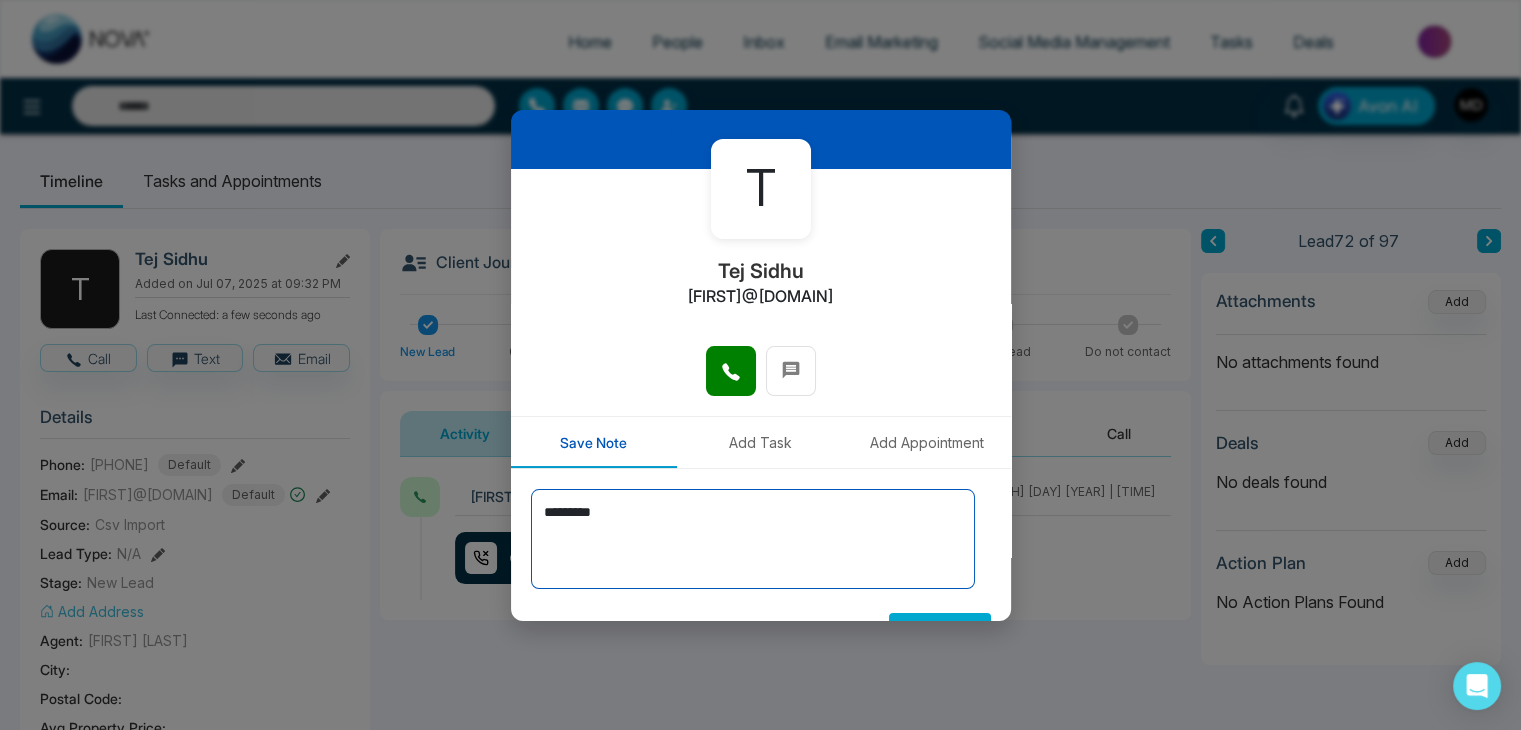 scroll, scrollTop: 110, scrollLeft: 0, axis: vertical 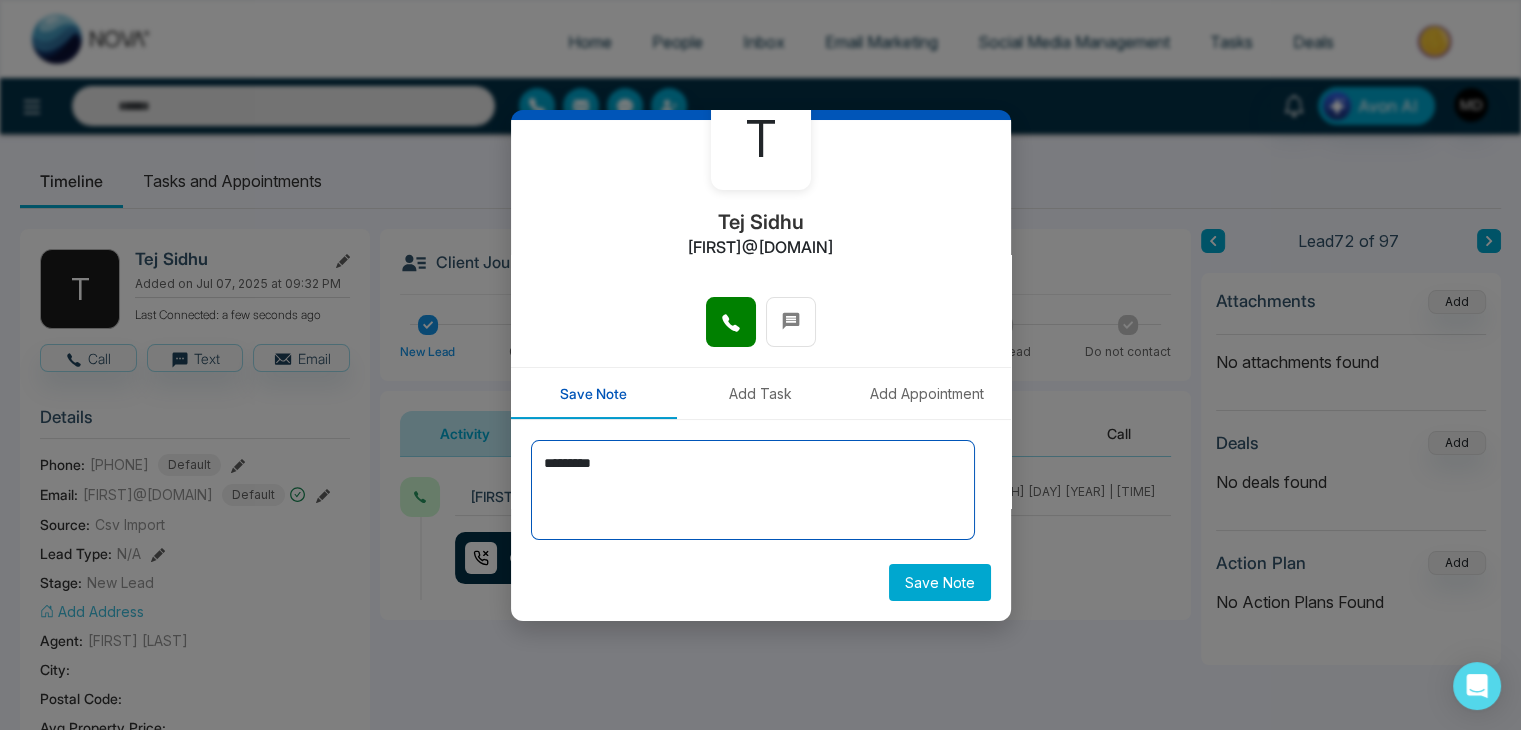 type on "*********" 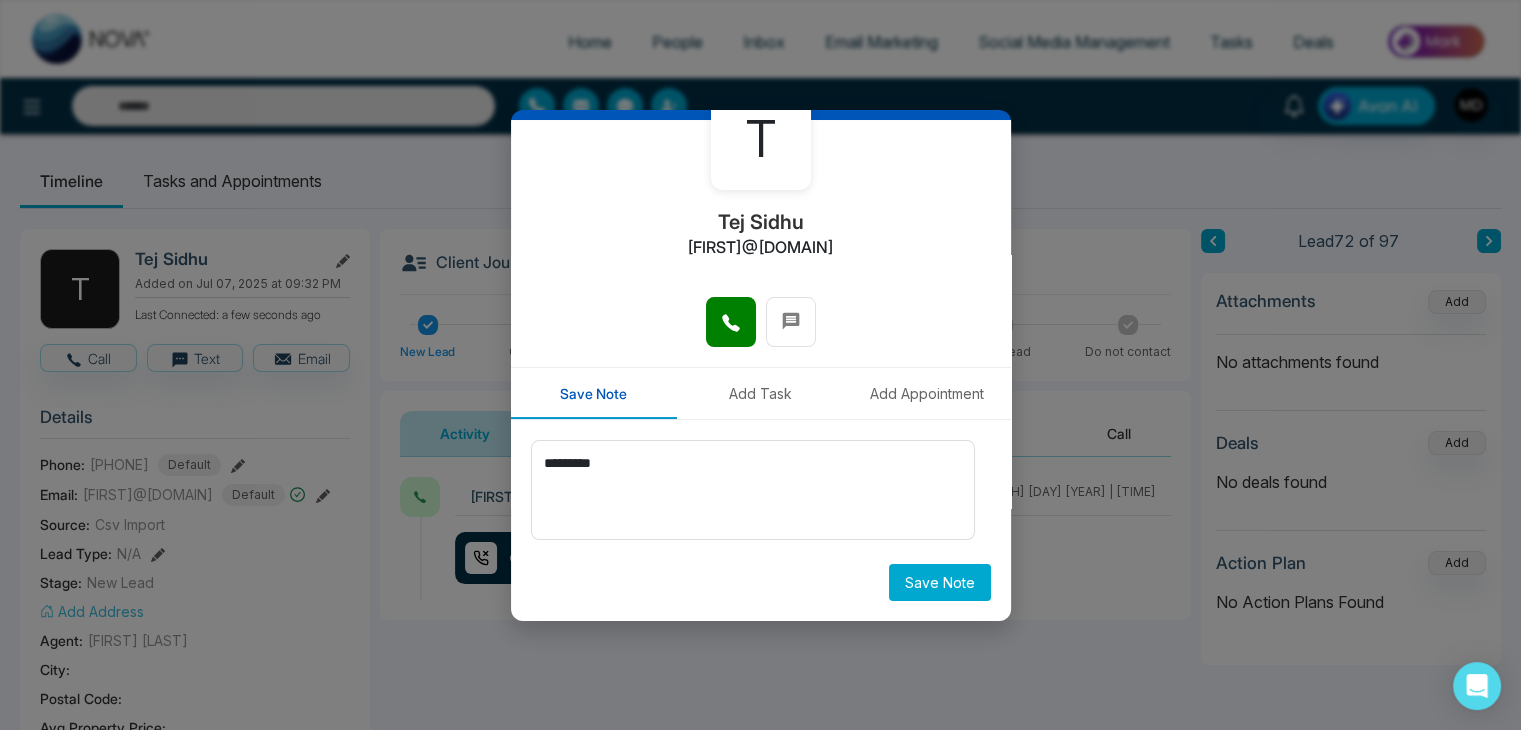 click on "Save Note" at bounding box center (940, 582) 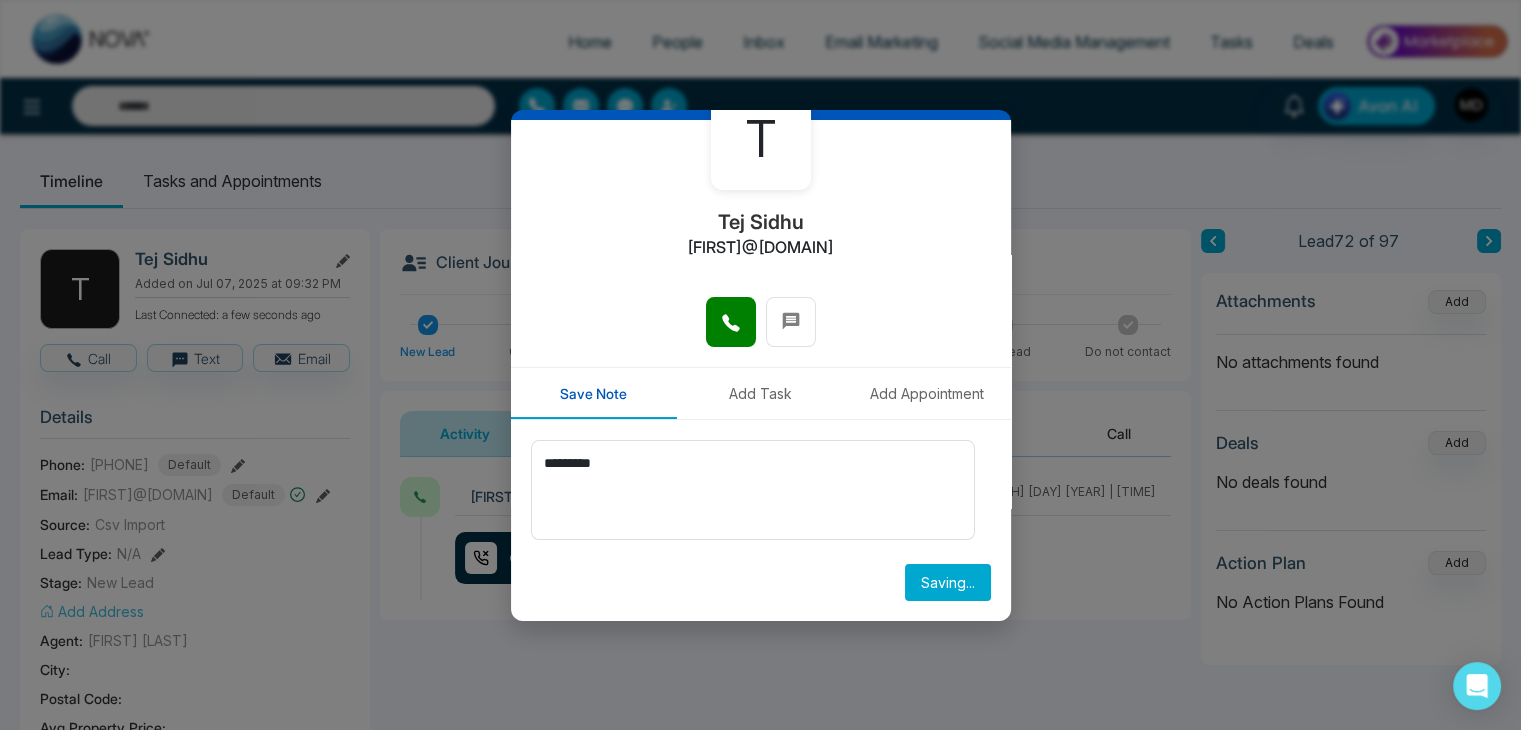 type 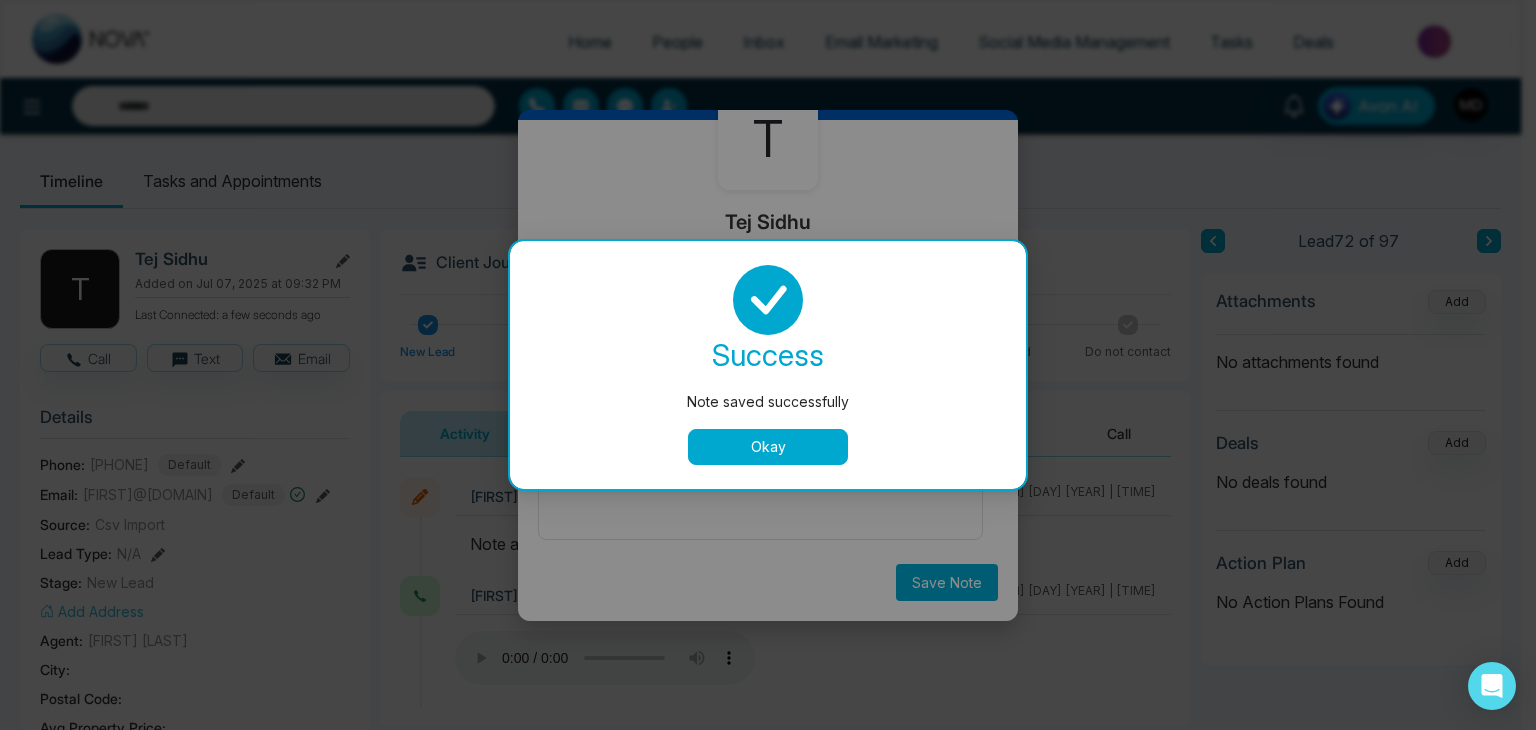 click on "Okay" at bounding box center [768, 447] 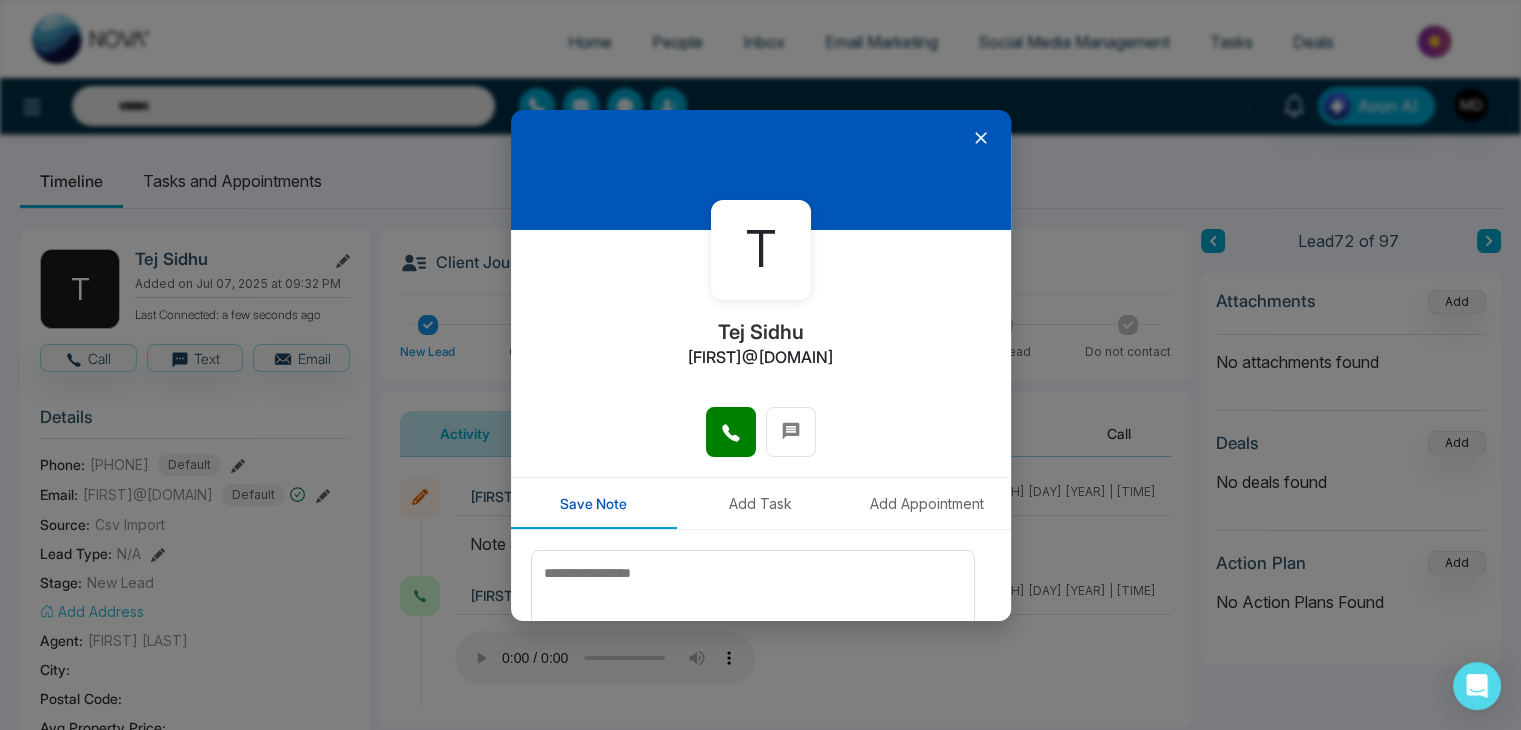scroll, scrollTop: 0, scrollLeft: 0, axis: both 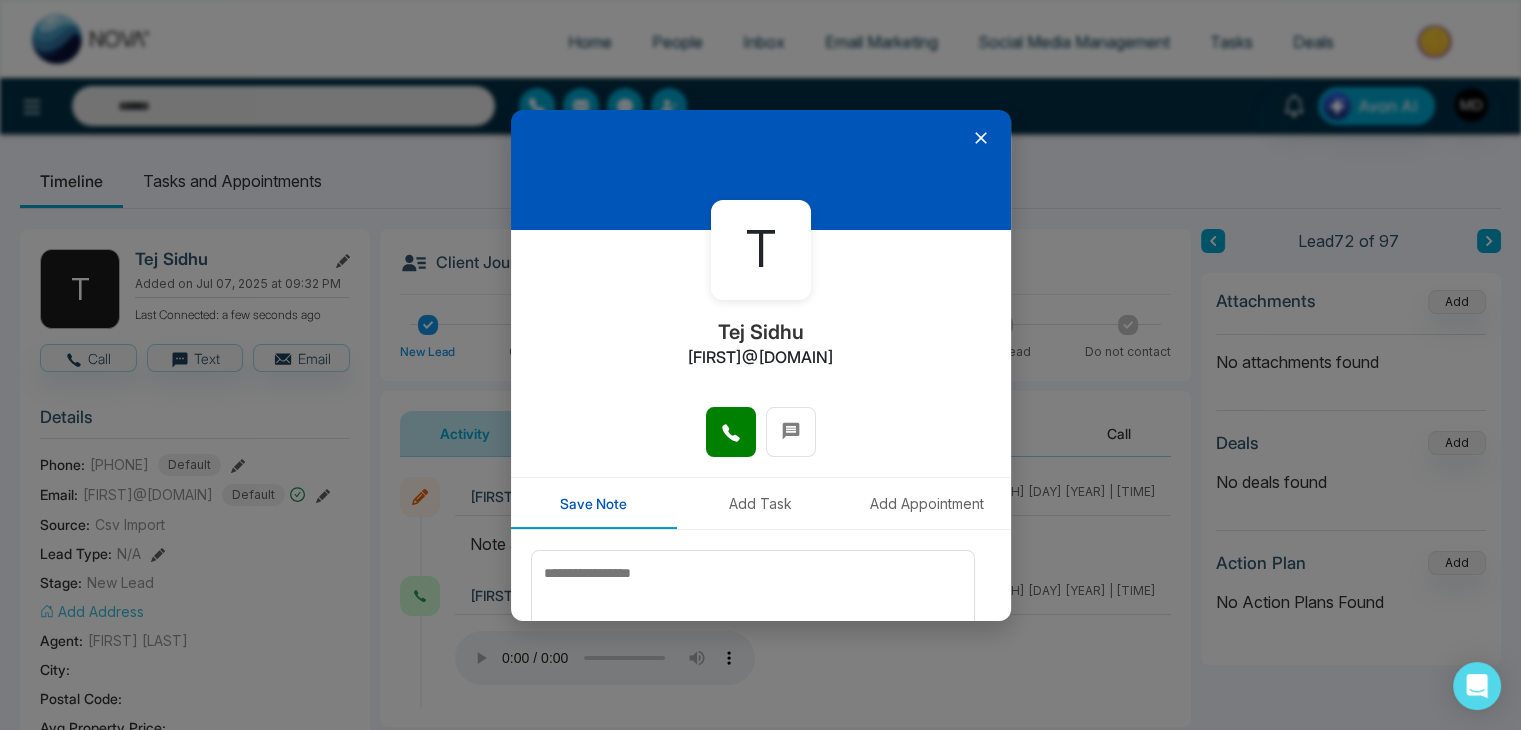 click 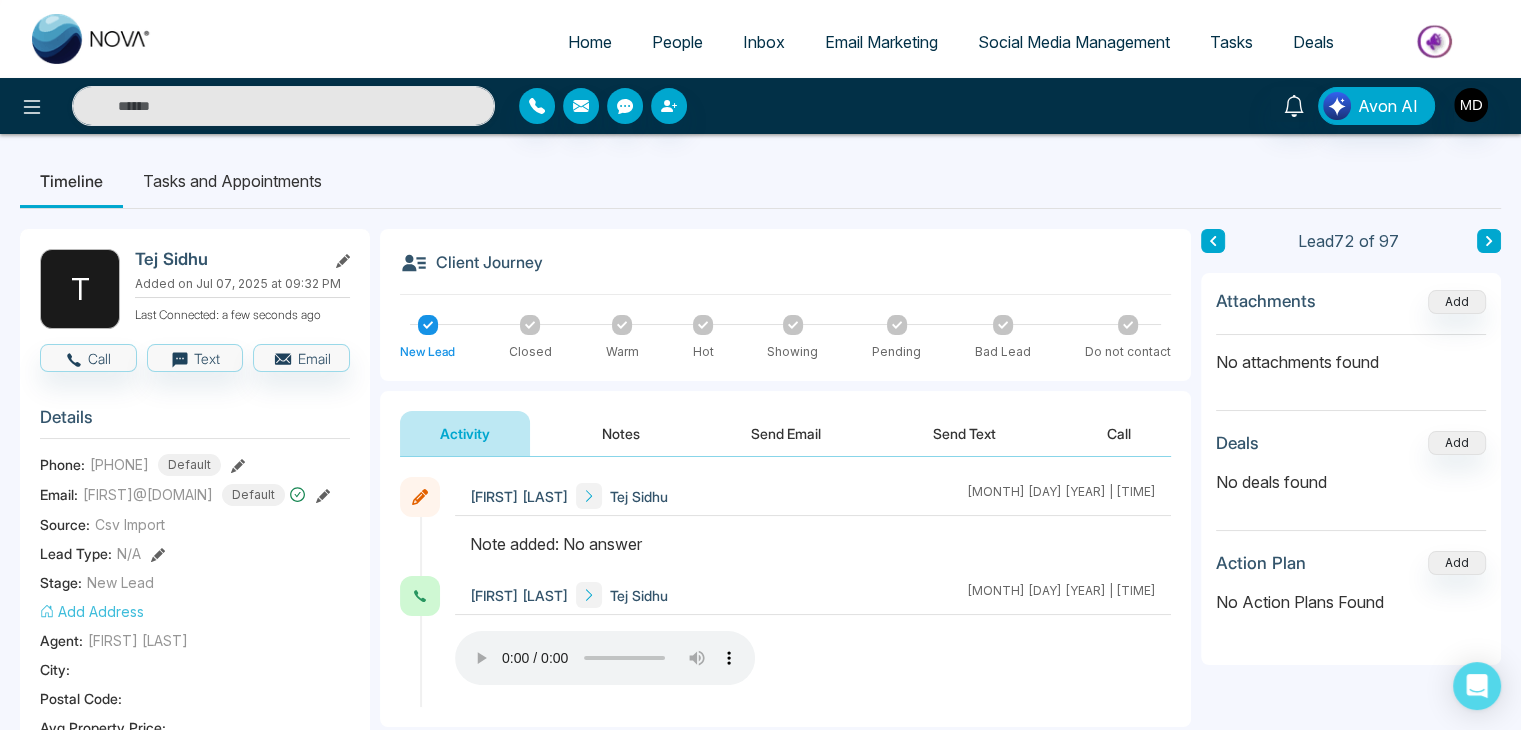 type 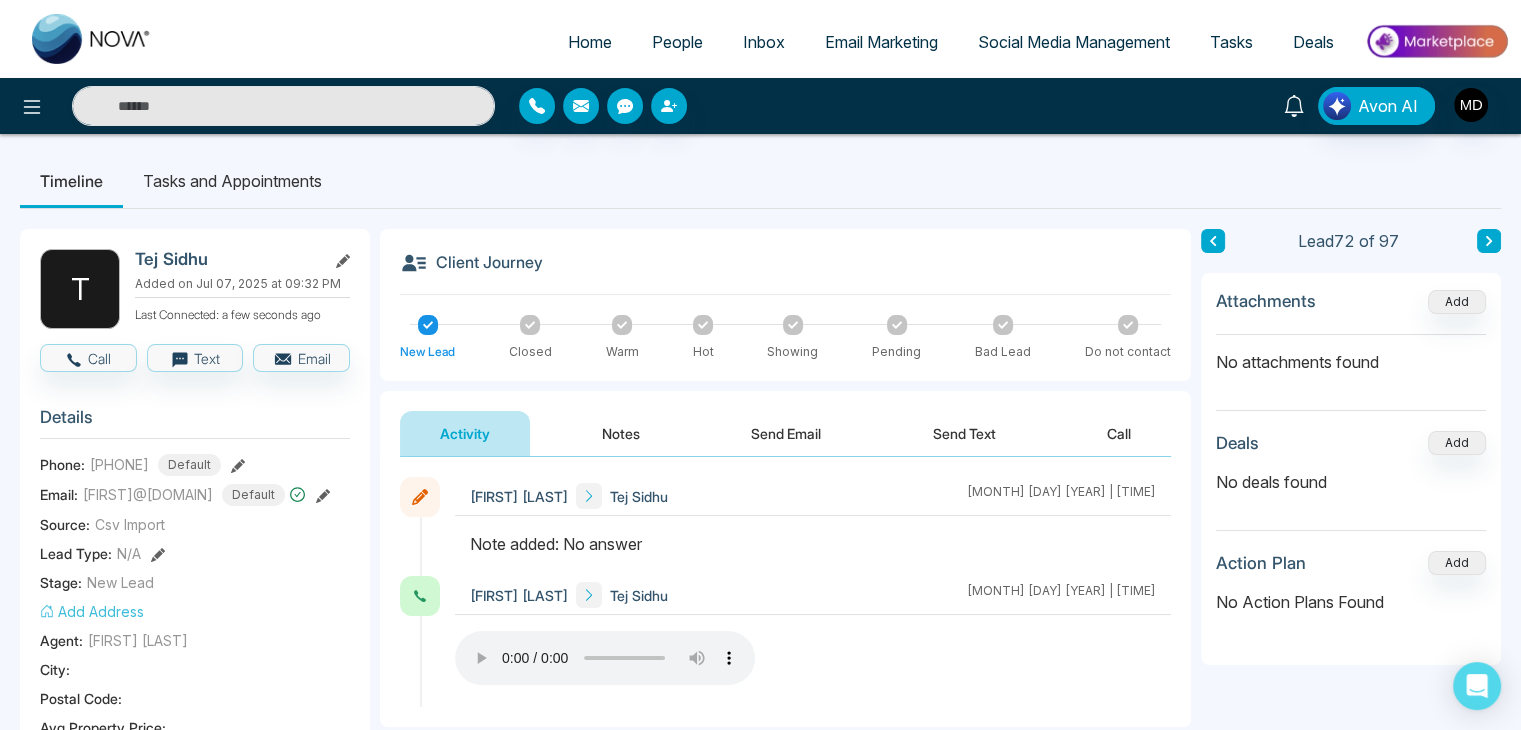 click 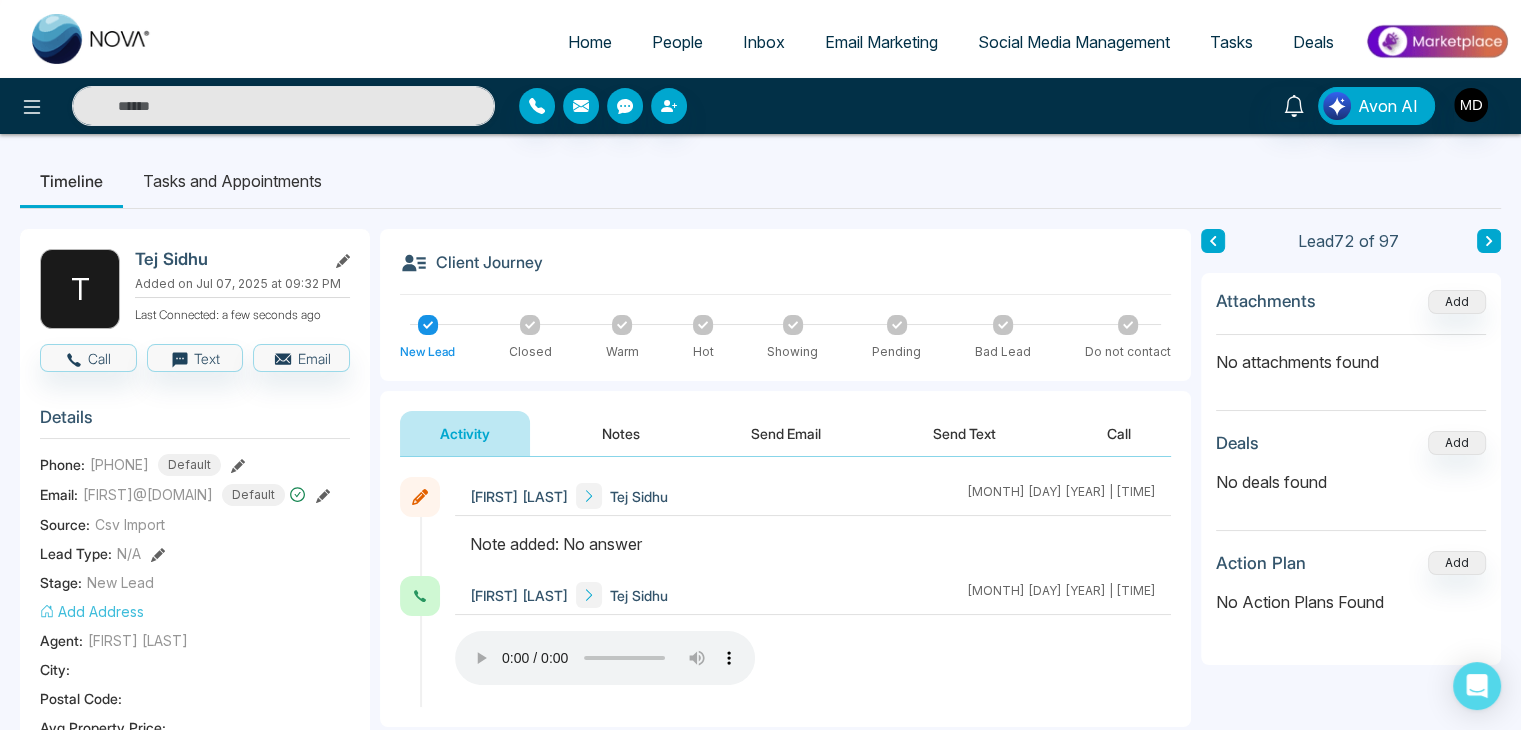 click on "Timeline Tasks and Appointments" at bounding box center [760, 181] 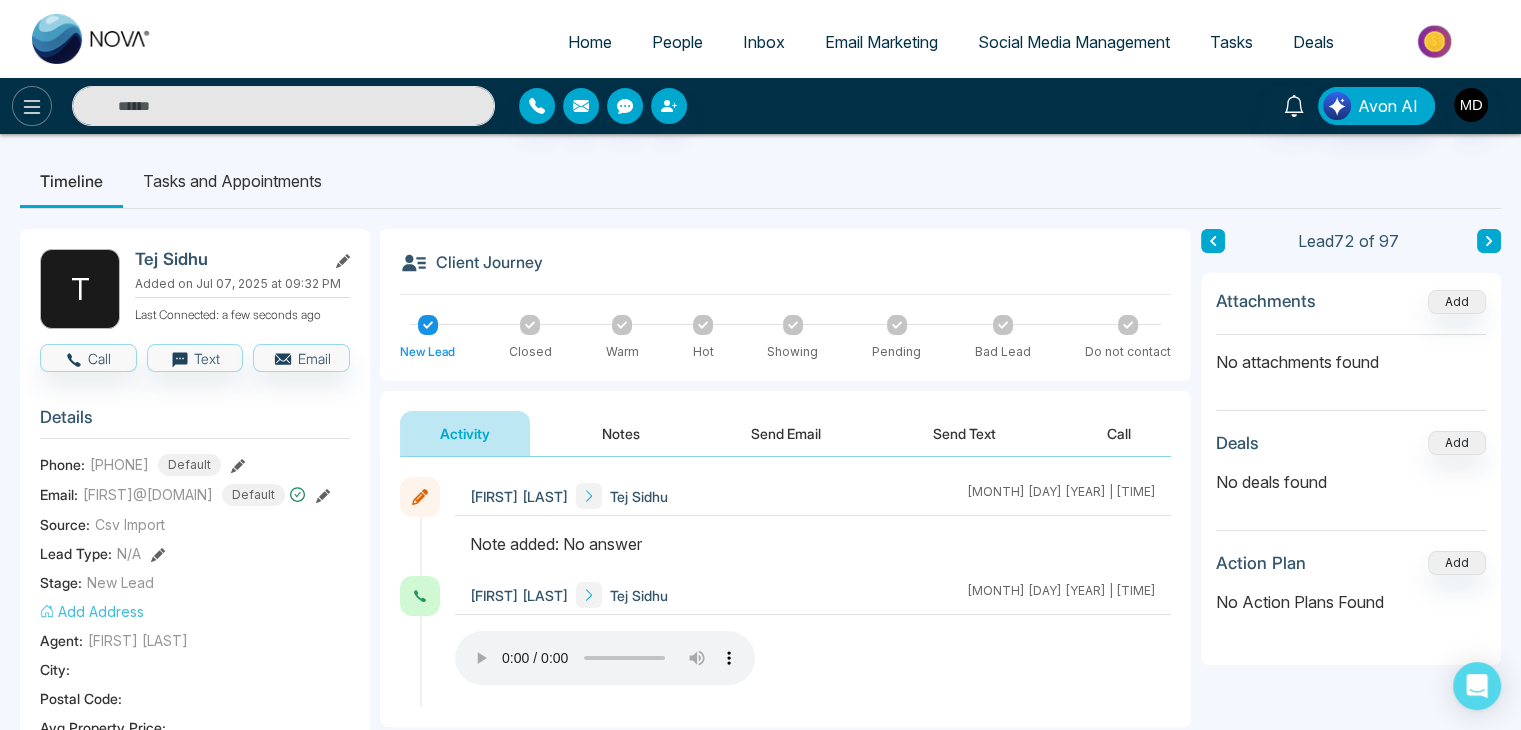 click 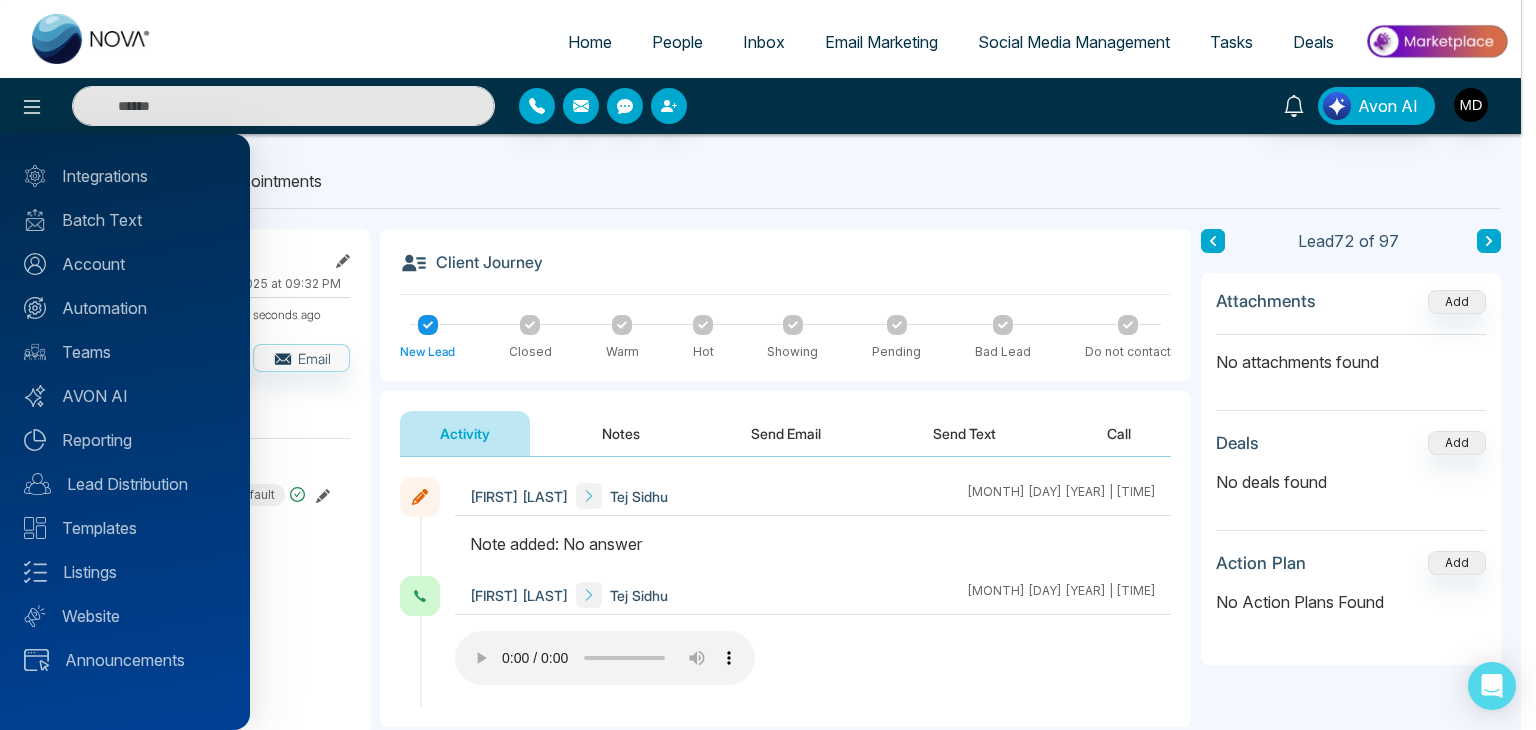 click at bounding box center (768, 365) 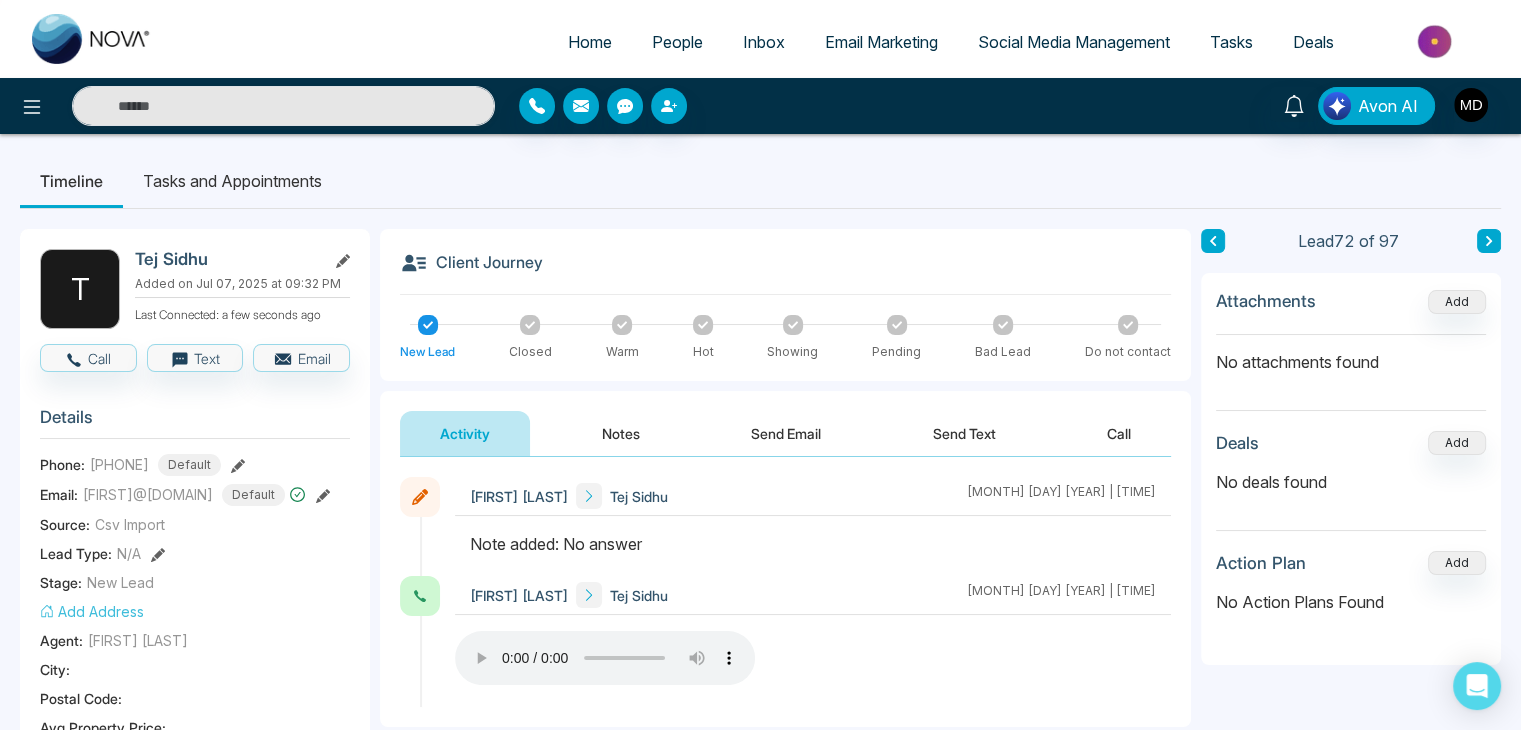 click on "Timeline Tasks and Appointments T Tej Sidhu  Added on   Jul 07, 2025 at 09:32 PM Last Connected:   a few seconds ago   Call   Text   Email Details Phone: +16476435667 Default Email: tejendersidhu@gmail.com Default Source: Csv Import Lead Type: N/A Stage: New Lead Add Address Agent: Mriganka Deka City : Postal Code : Avg Property Price : Buy Area : Home Type : Start Date : Last Contact Date : Province : Timeframe : Urgency : Tags No Tag Found Is this lead a Realtor? Lead Summary 0 Calls 0 Texts 0 Emails Social Profile   Not found Not found Not found Custom Lead Data Delete lead   Client Journey New Lead Closed Warm Hot Showing Pending Bad Lead Do not contact Activity Notes Send Email Send Text Call Mriganka Deka Tej Sidhu July 11 2025 | 10:24 PM Mriganka Deka Tej Sidhu July 11 2025 | 10:23 PM Nova AI : Email Generator Create Engaging Emails with Our AI Technology.    Nova AI Email Generator Generate Emails With New Nova AI Technology. Simply add a couple of ideas and we'll help bring it to life. Your tone ***" at bounding box center [760, 897] 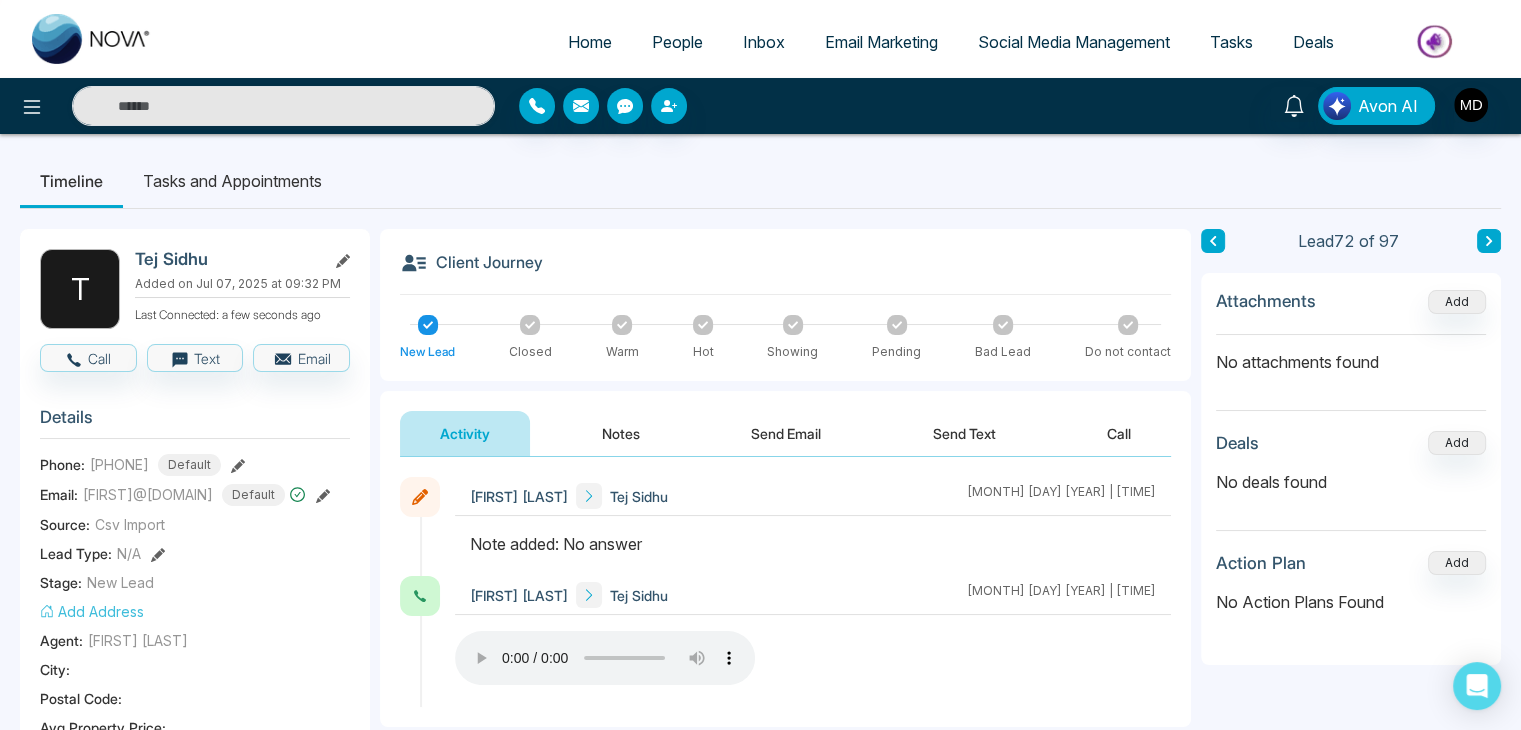 click 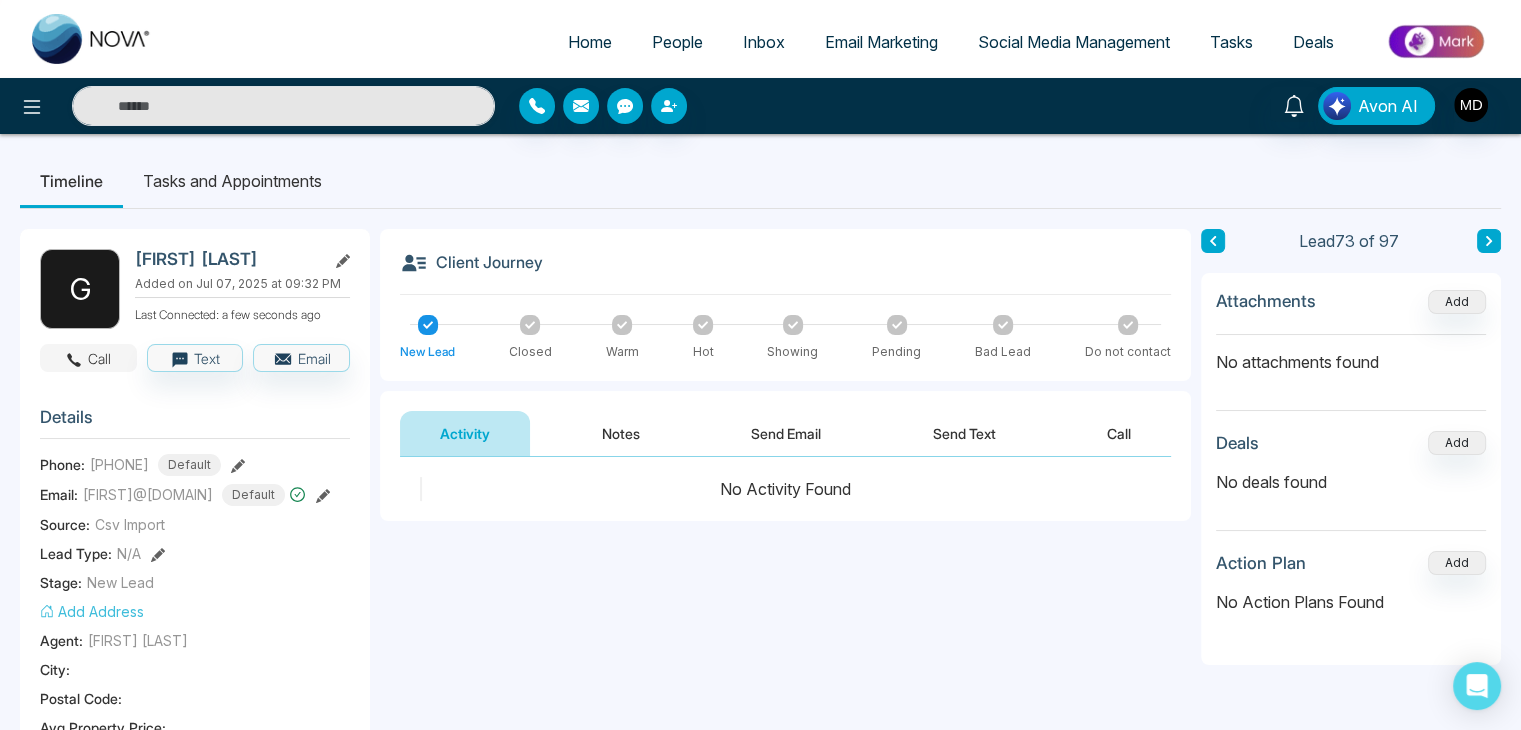 click on "Call" at bounding box center [88, 358] 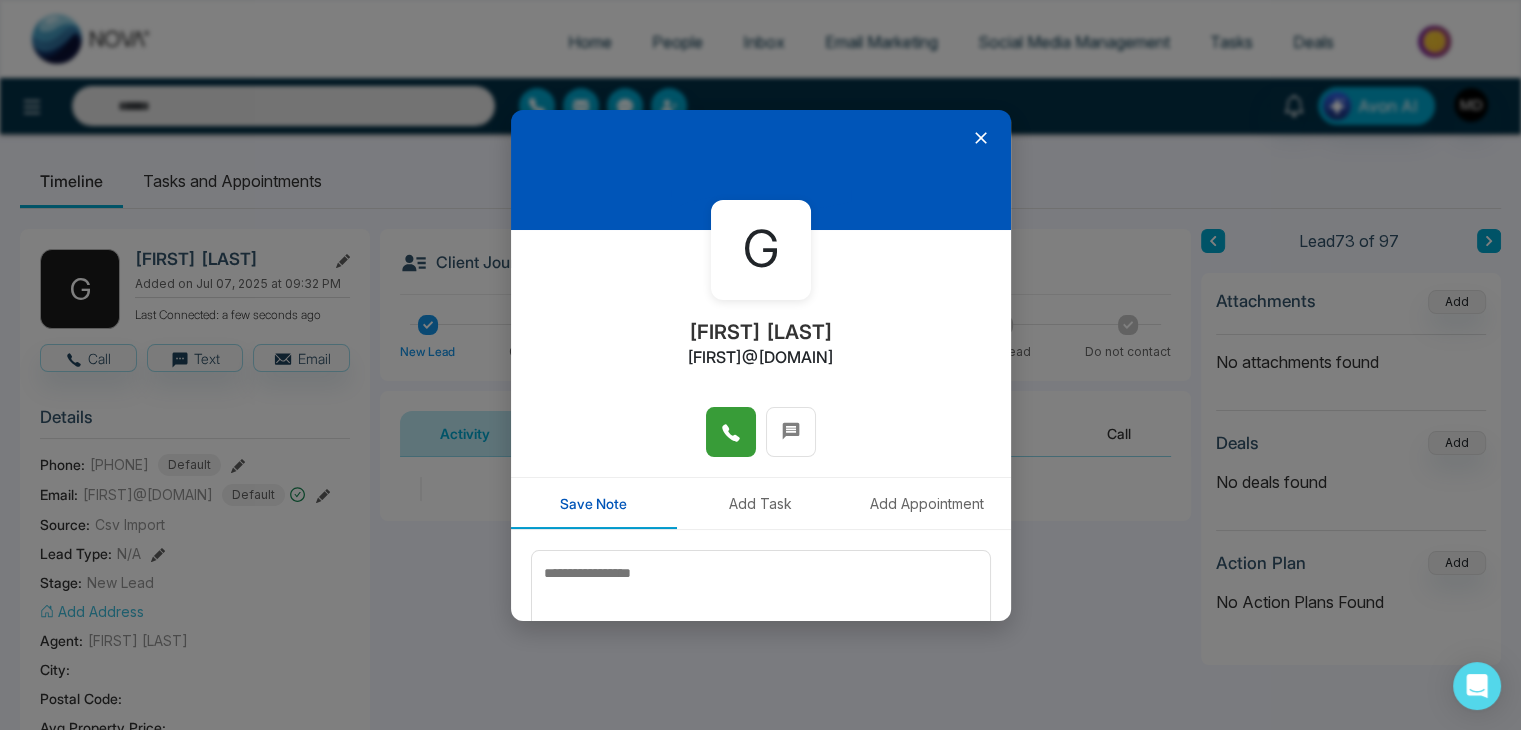 click at bounding box center (731, 432) 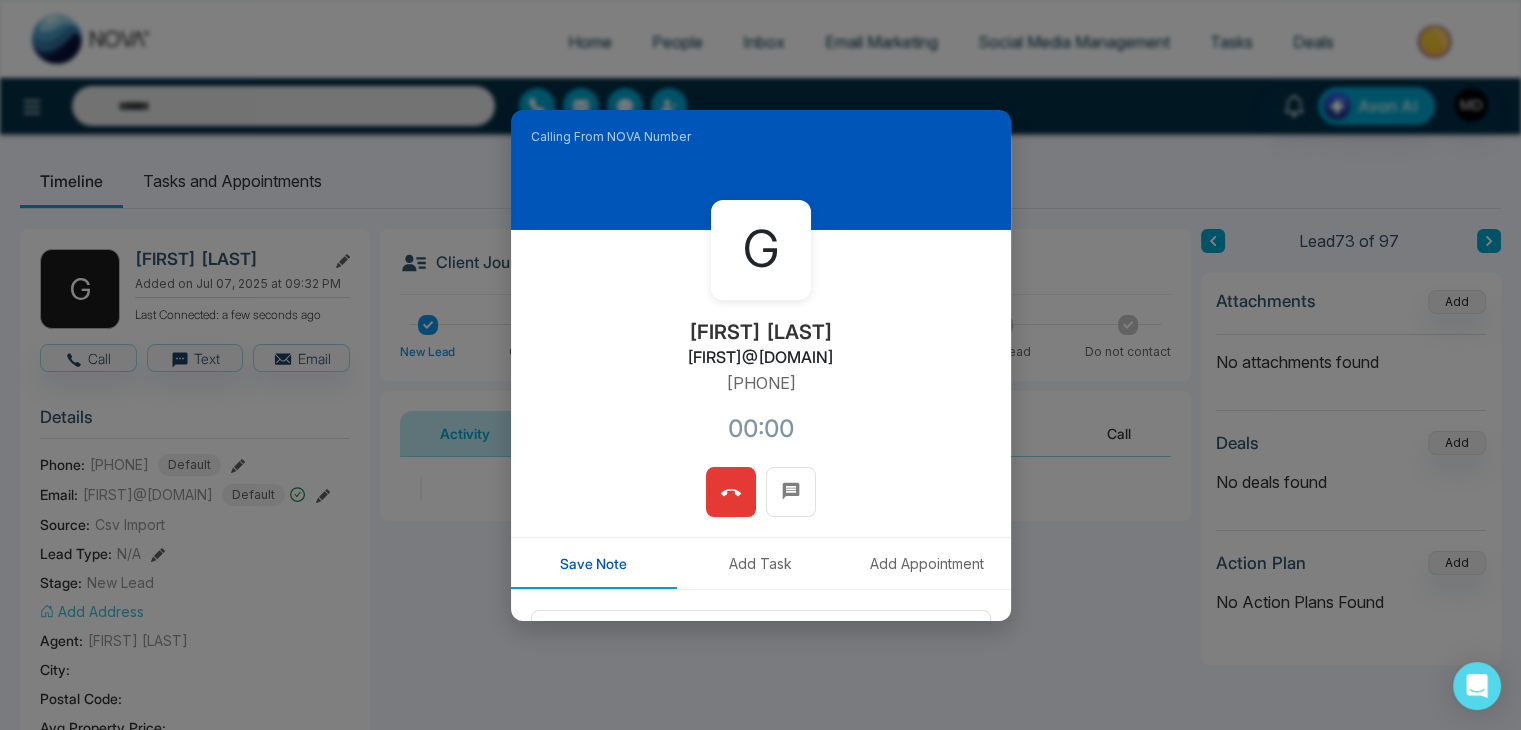 type 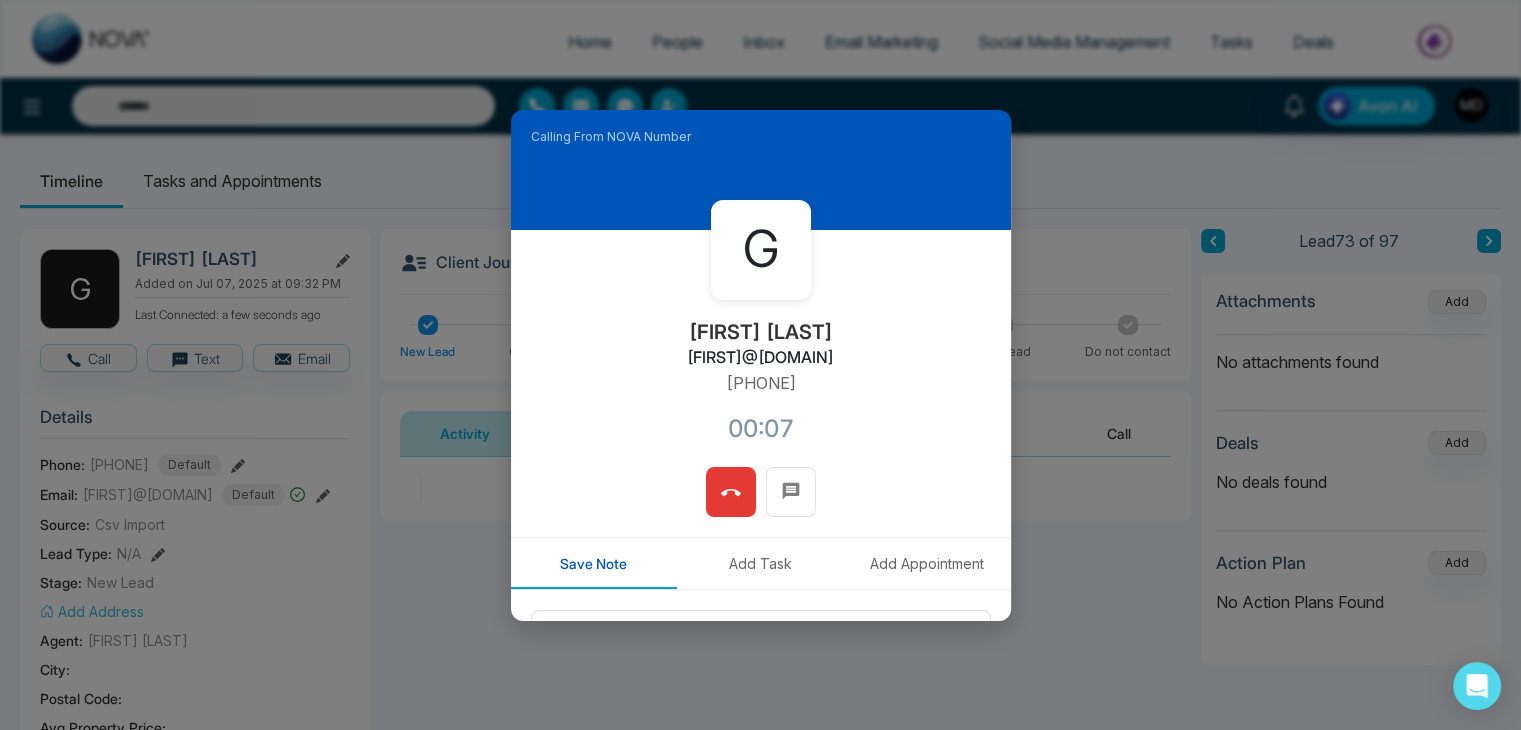 scroll, scrollTop: 170, scrollLeft: 0, axis: vertical 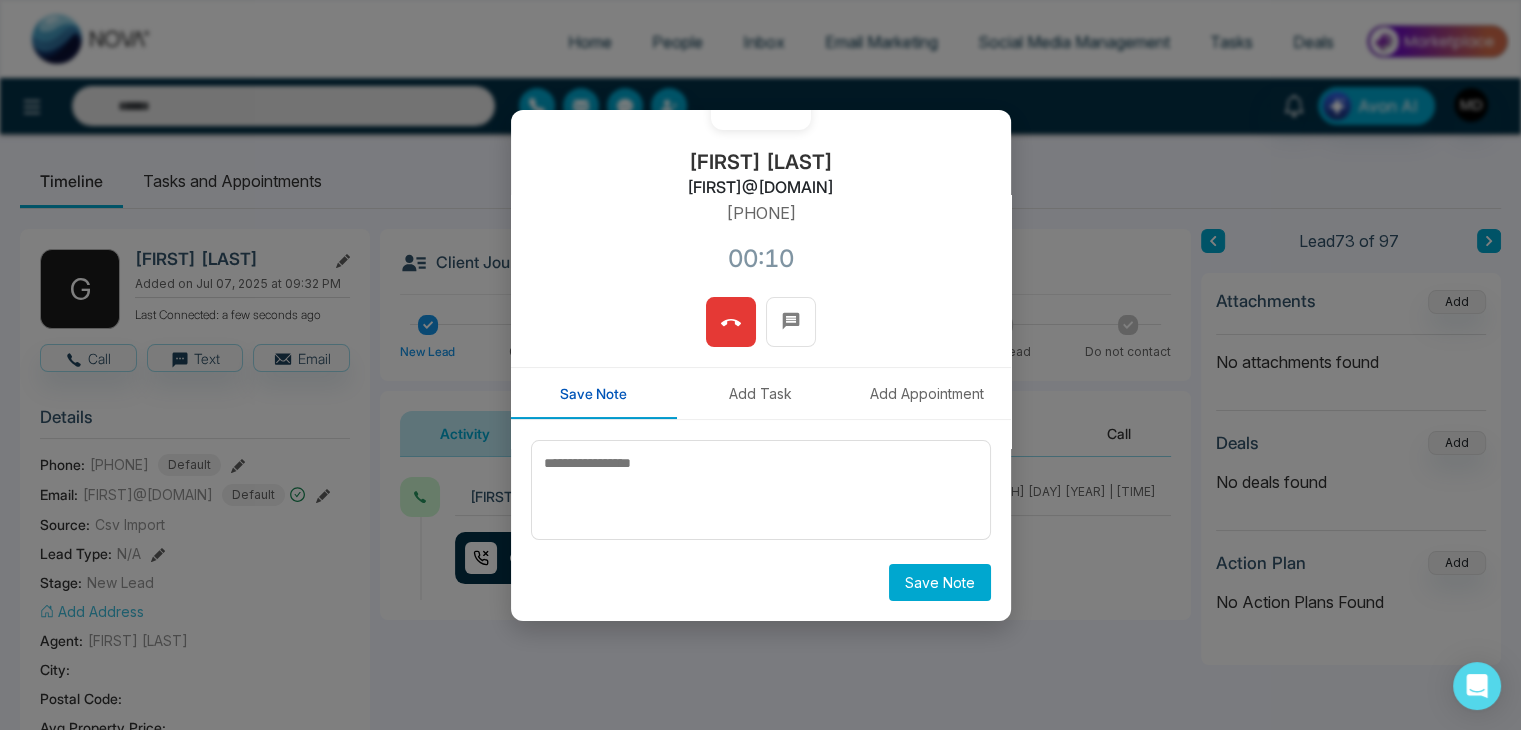 click at bounding box center [731, 322] 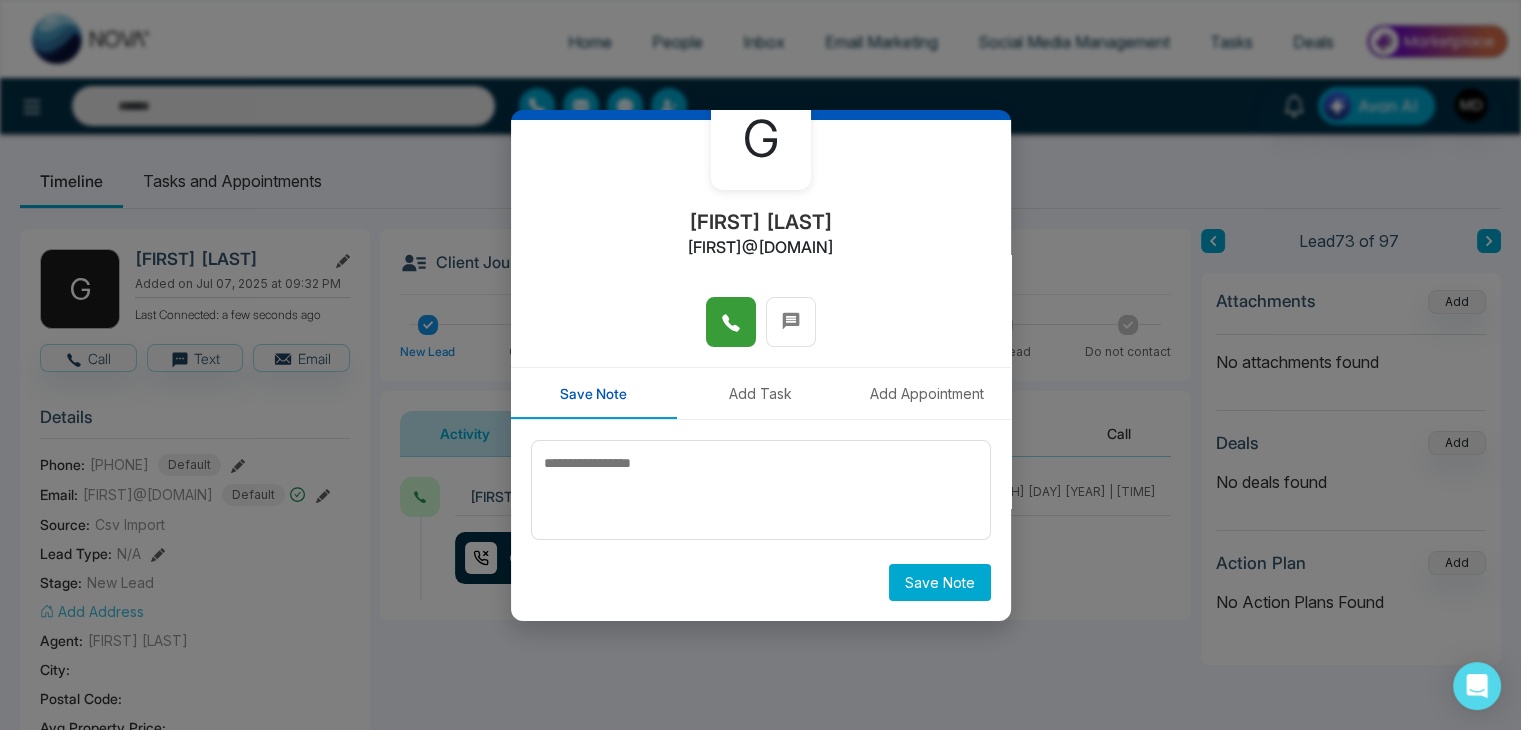 scroll, scrollTop: 110, scrollLeft: 0, axis: vertical 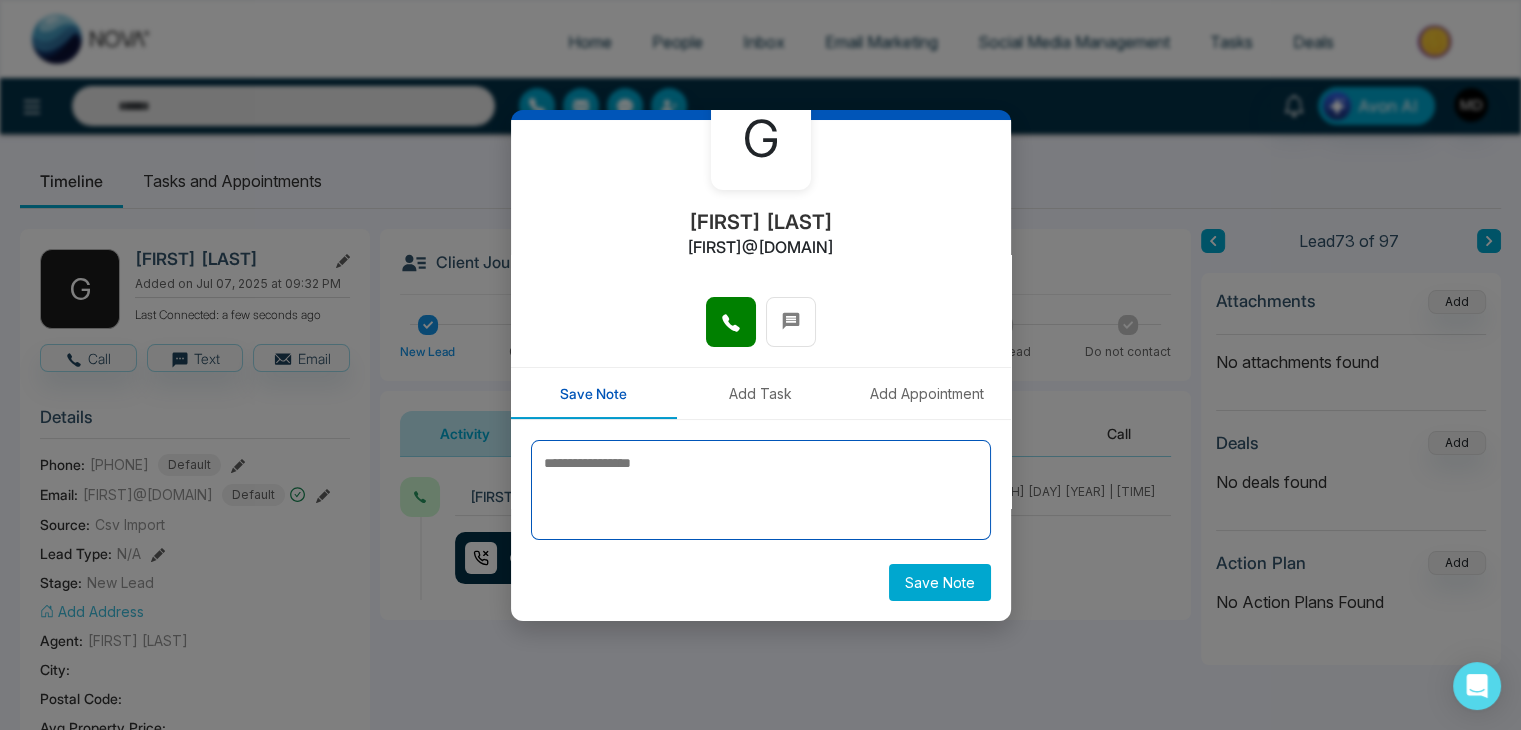 click at bounding box center (761, 490) 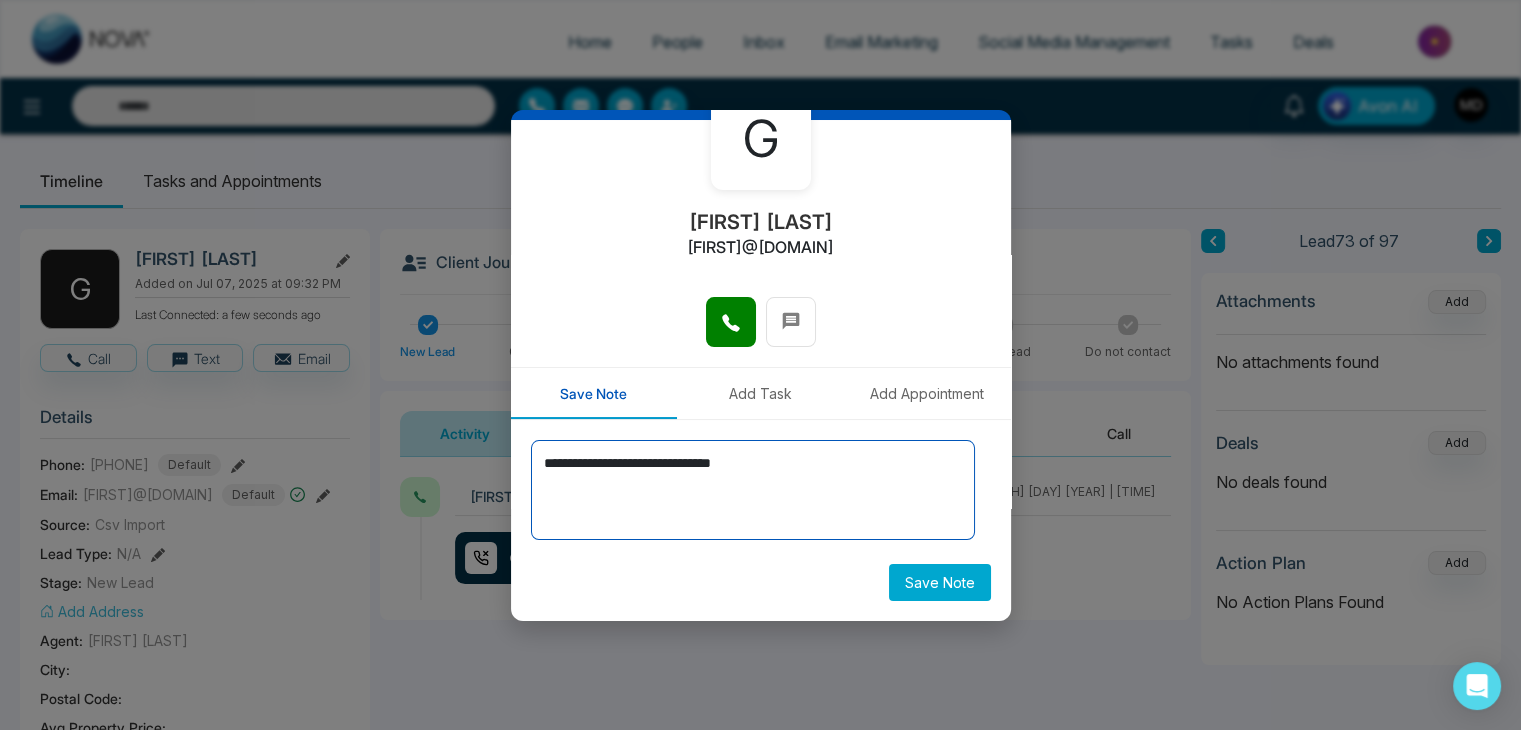 type on "**********" 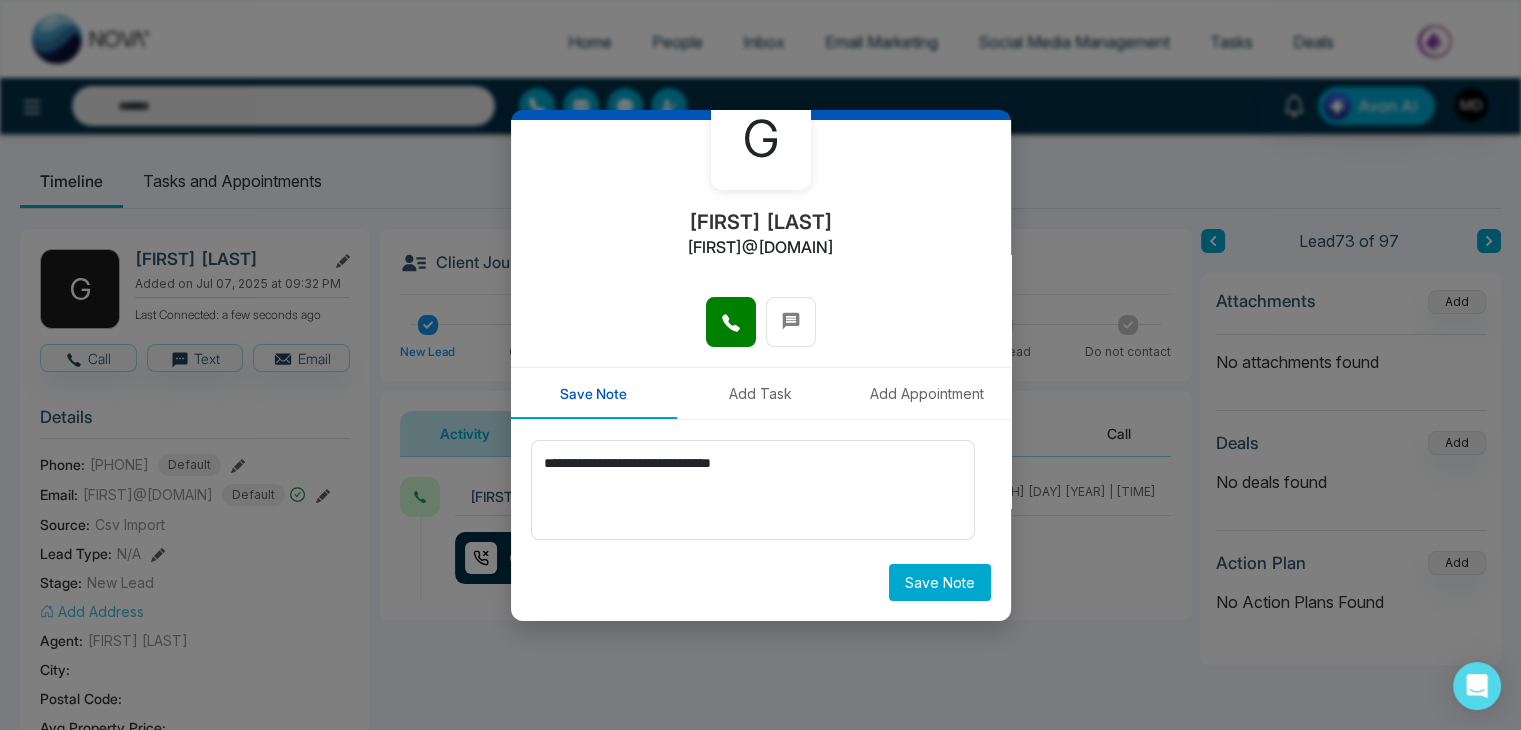 click on "Save Note" at bounding box center [940, 582] 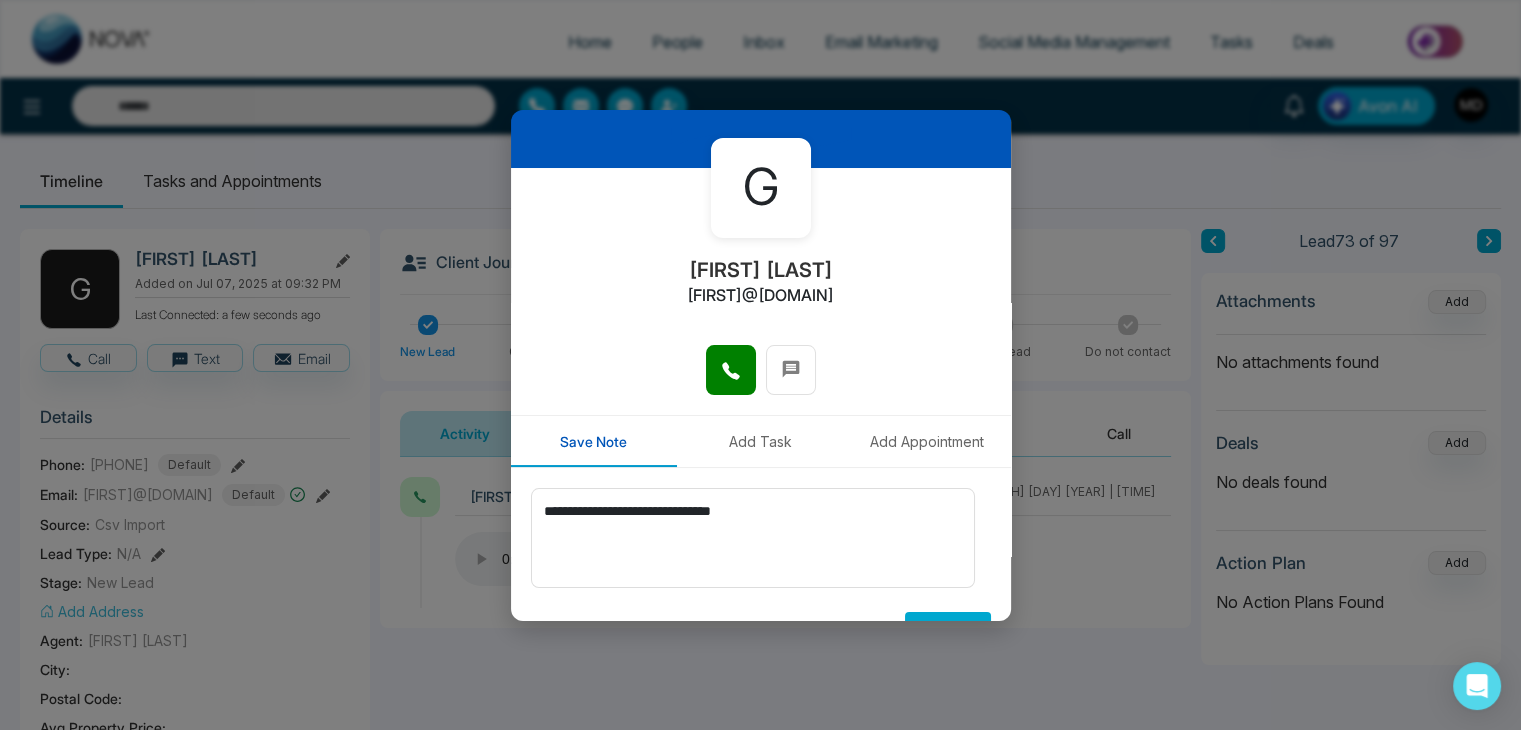 scroll, scrollTop: 0, scrollLeft: 0, axis: both 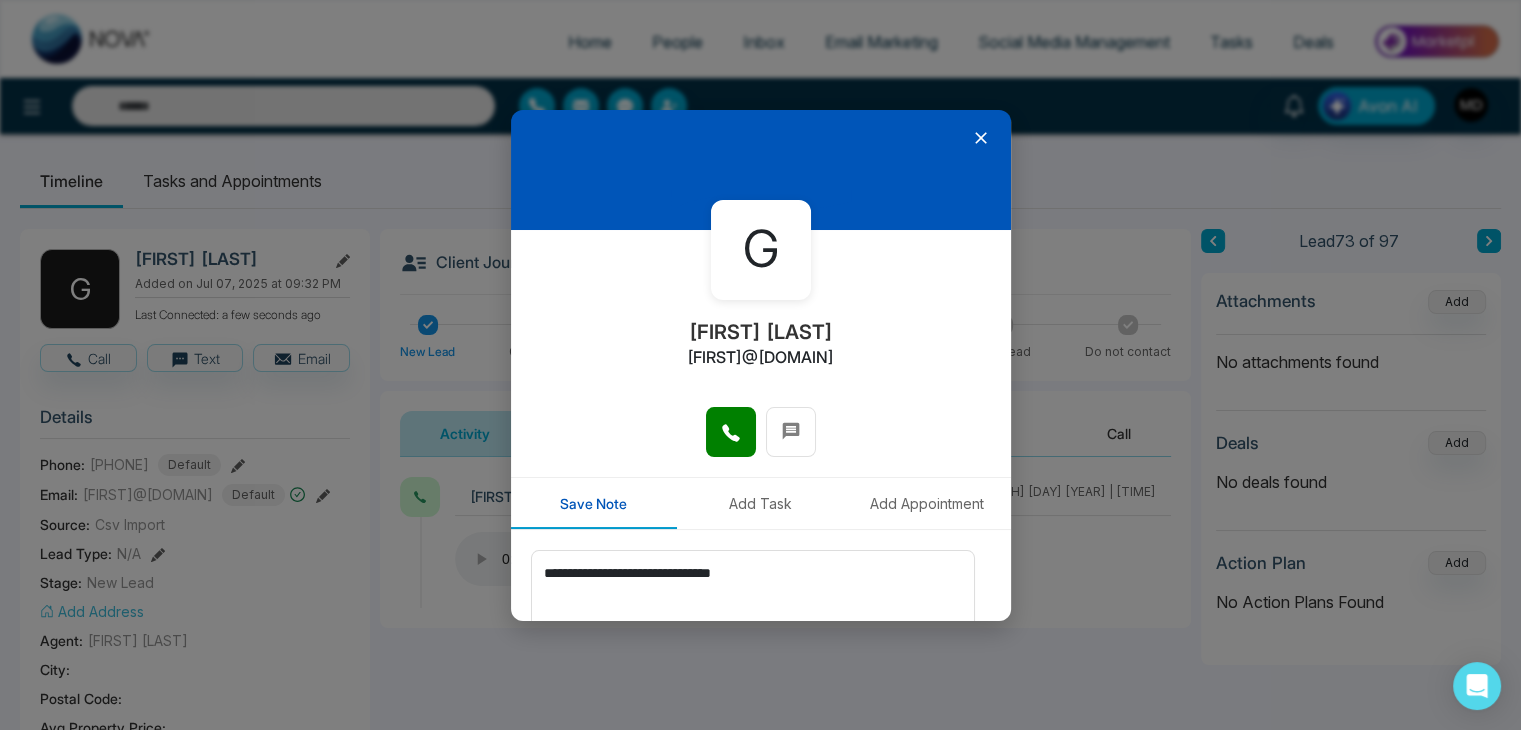 type 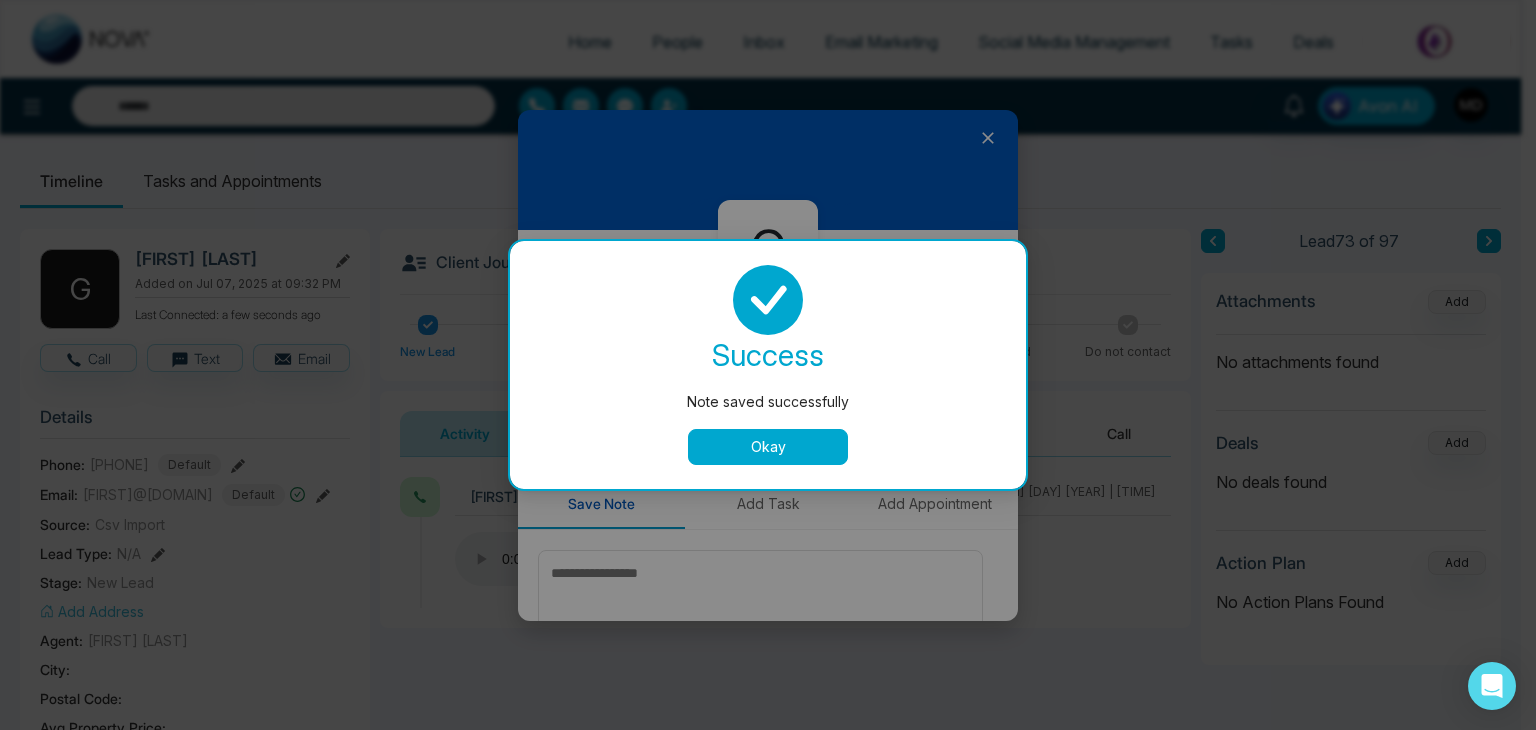 click on "Okay" at bounding box center [768, 447] 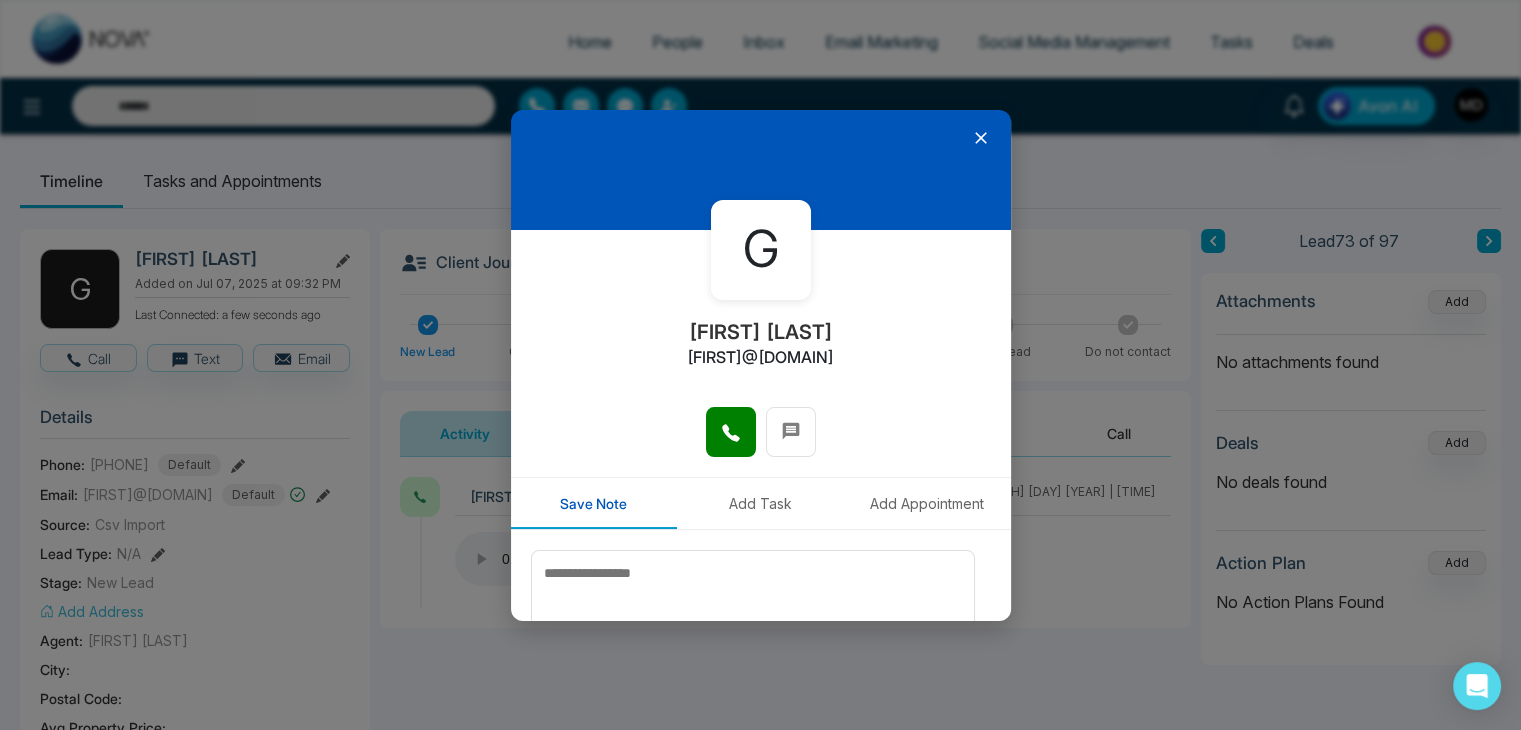 click 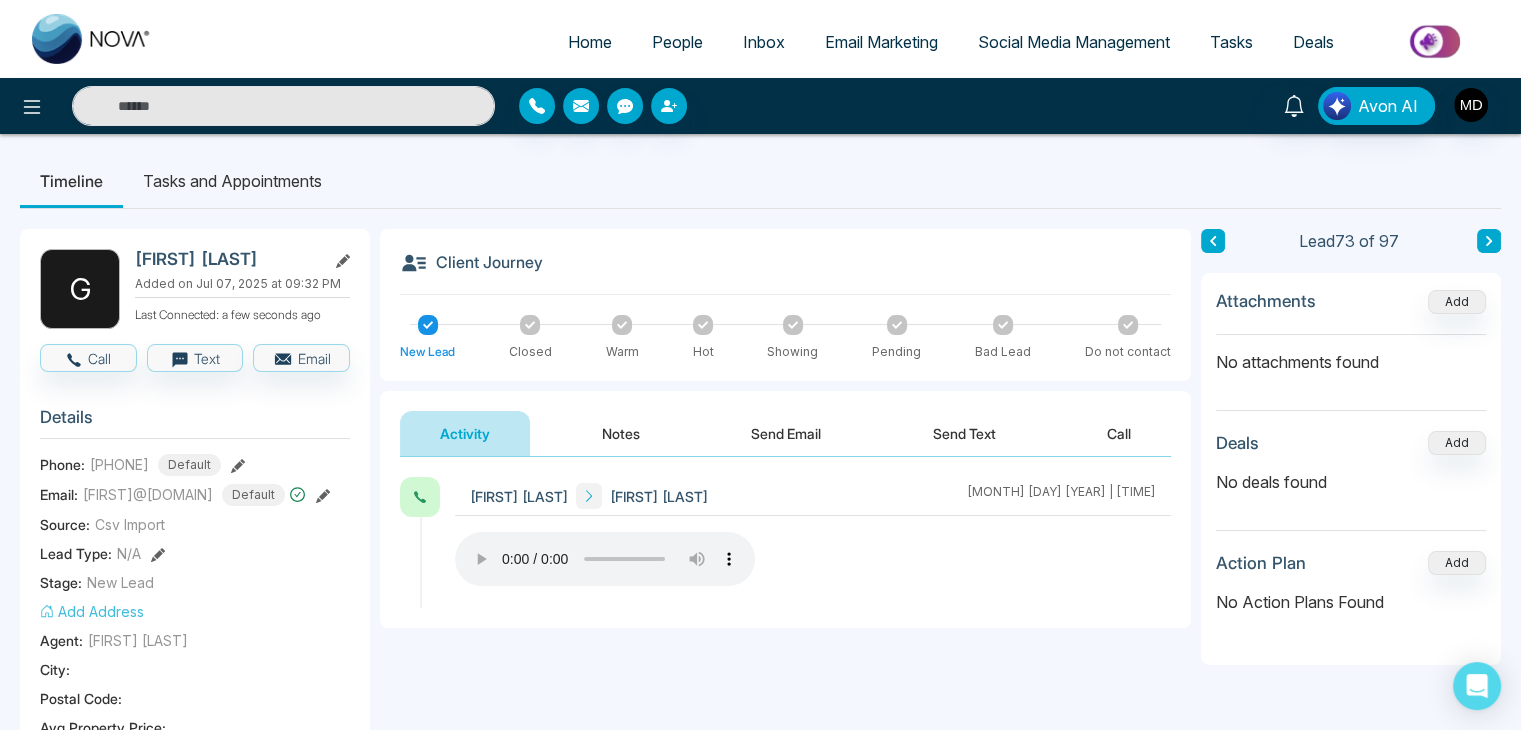 click 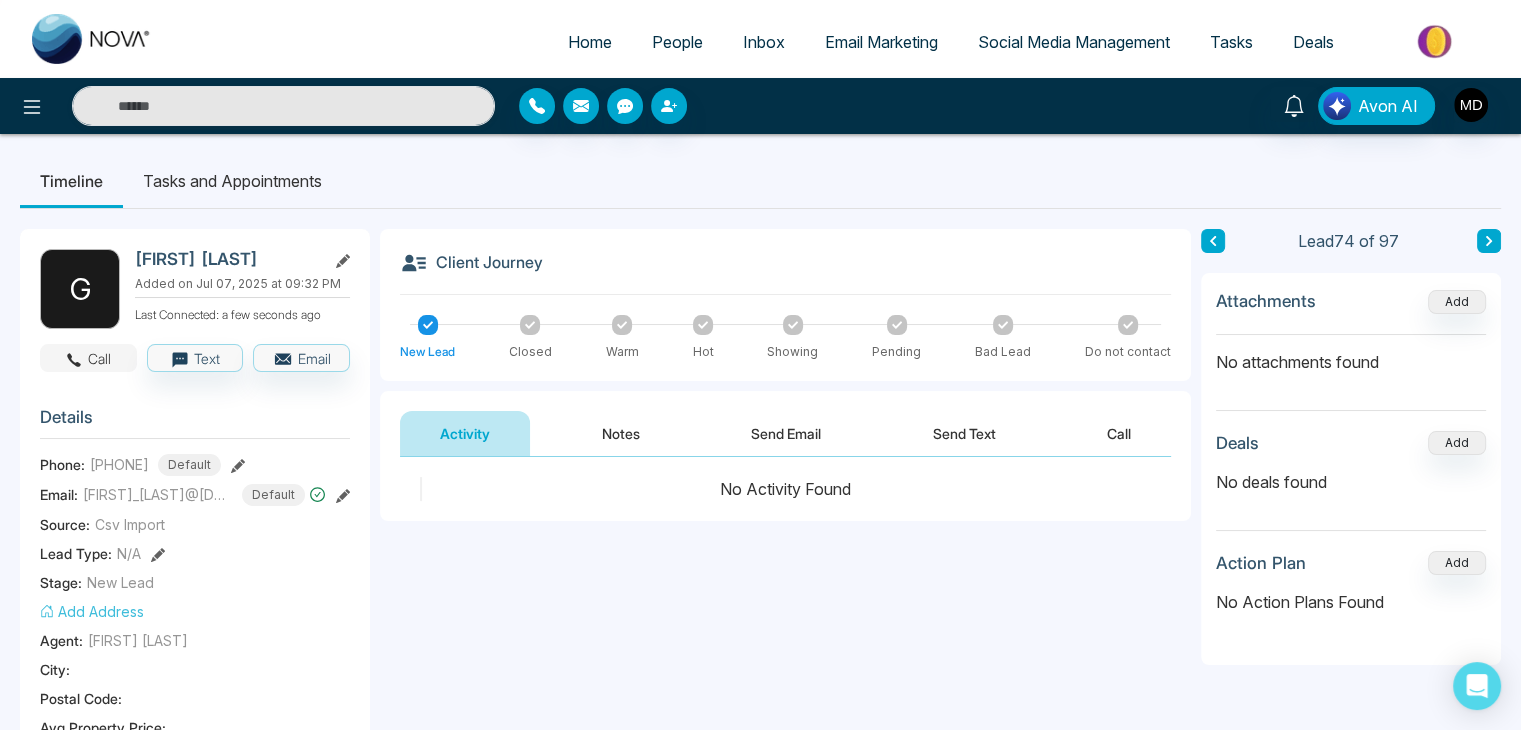 click on "Call" at bounding box center (88, 358) 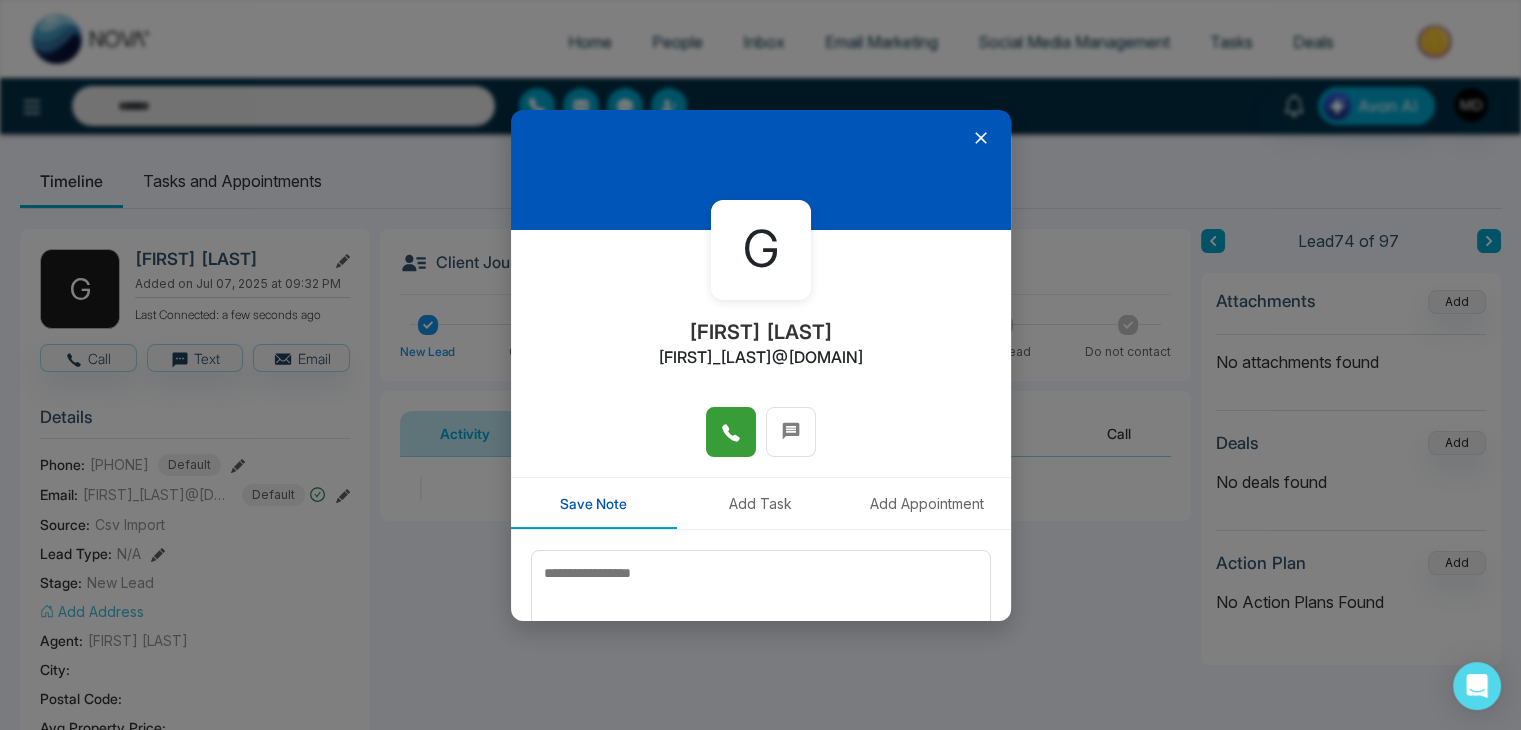 click 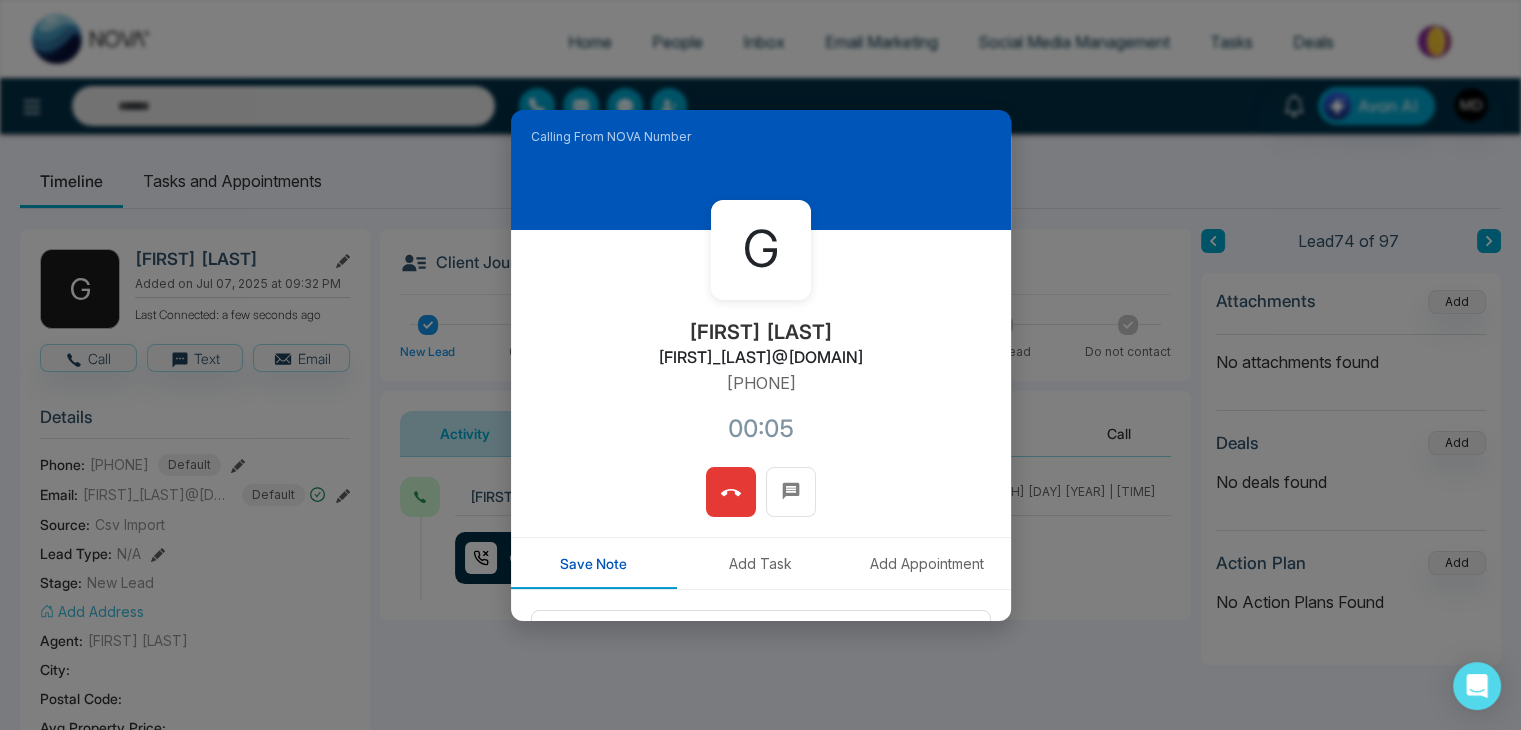 type 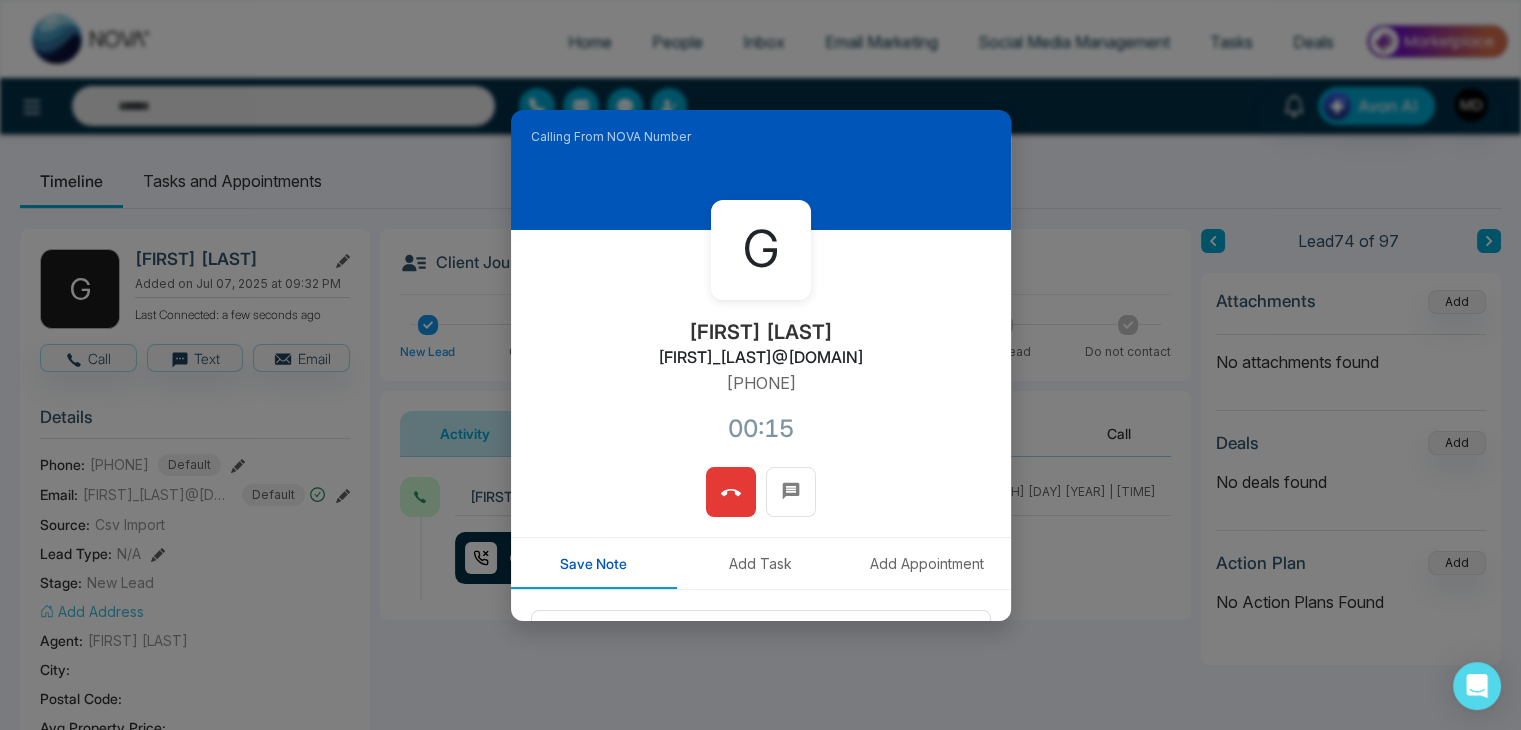 click at bounding box center [731, 492] 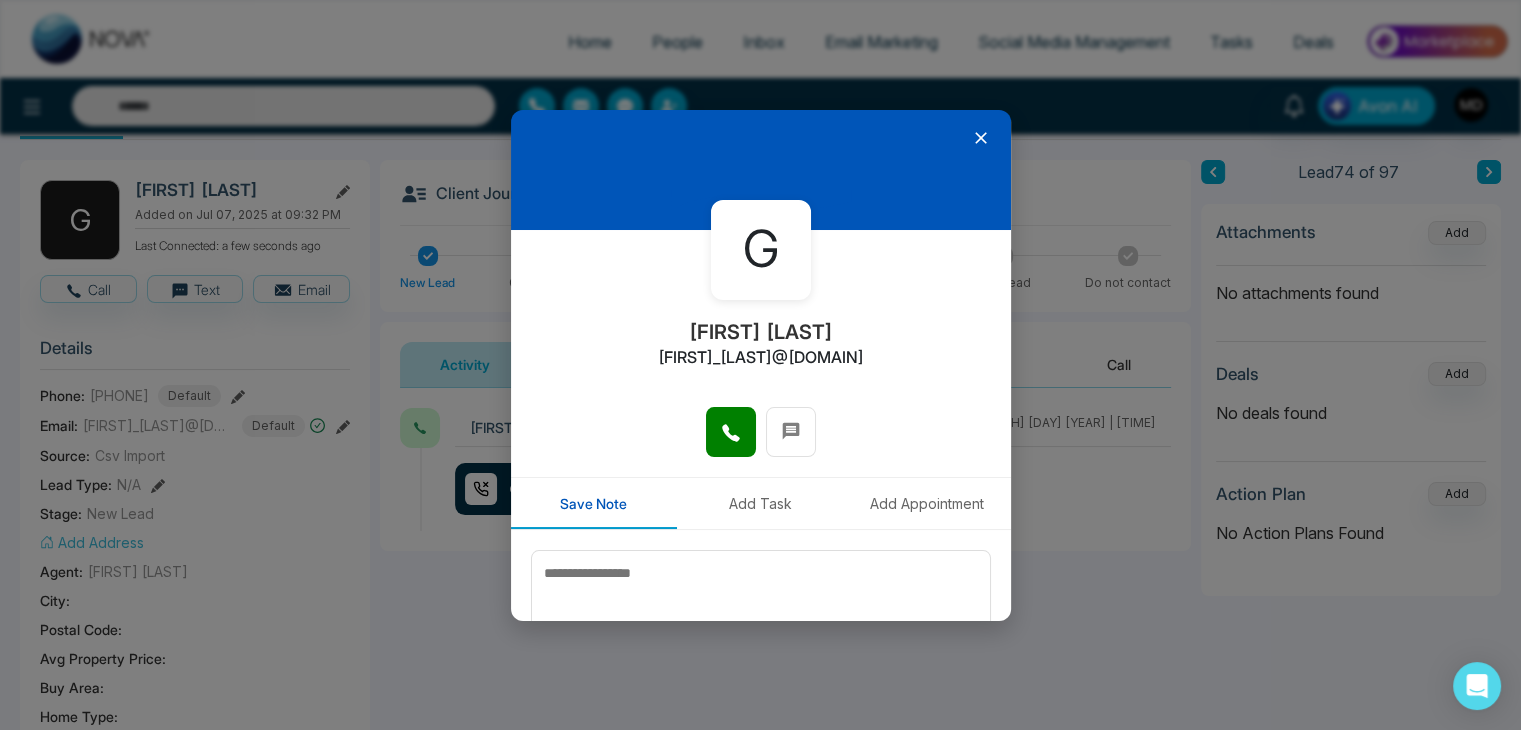 scroll, scrollTop: 100, scrollLeft: 0, axis: vertical 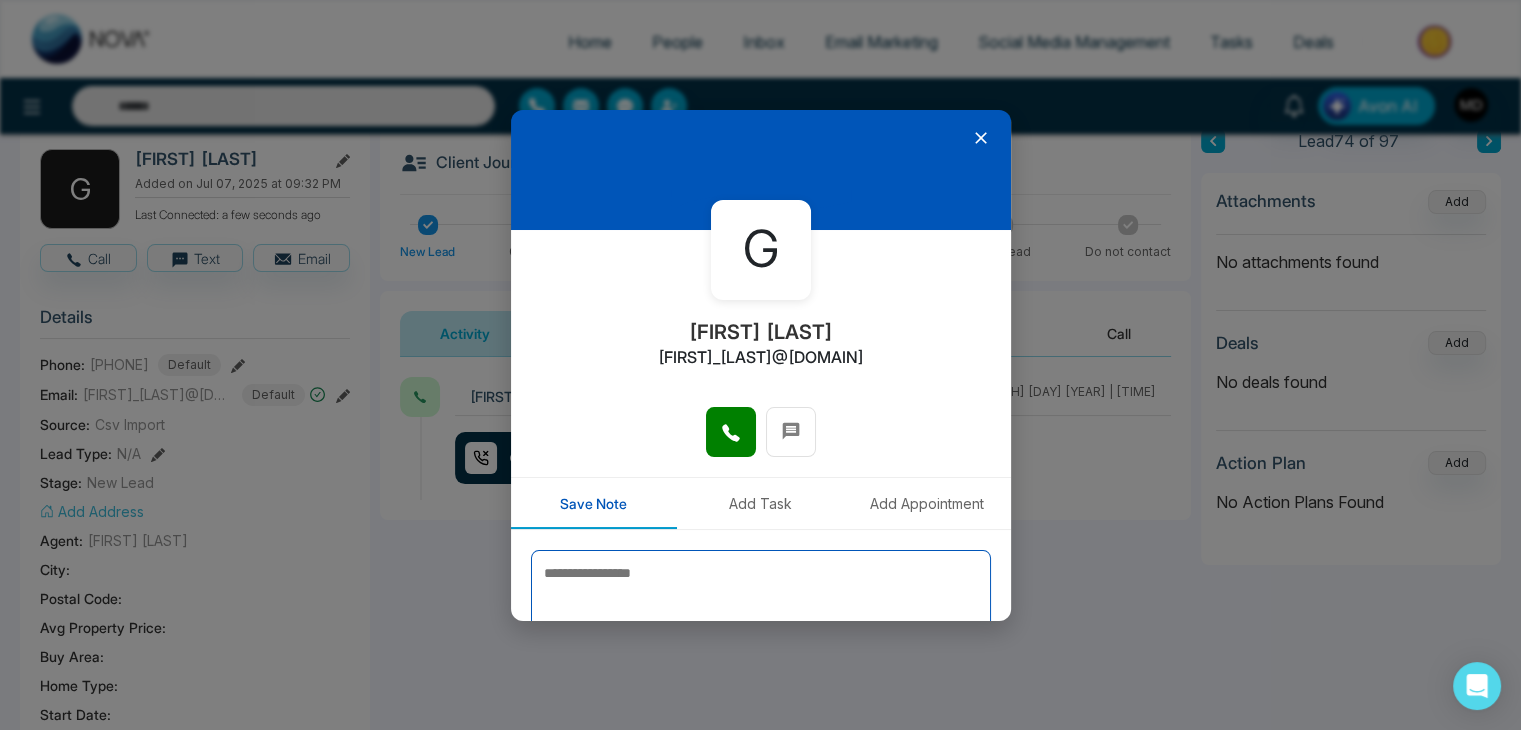 click at bounding box center [761, 600] 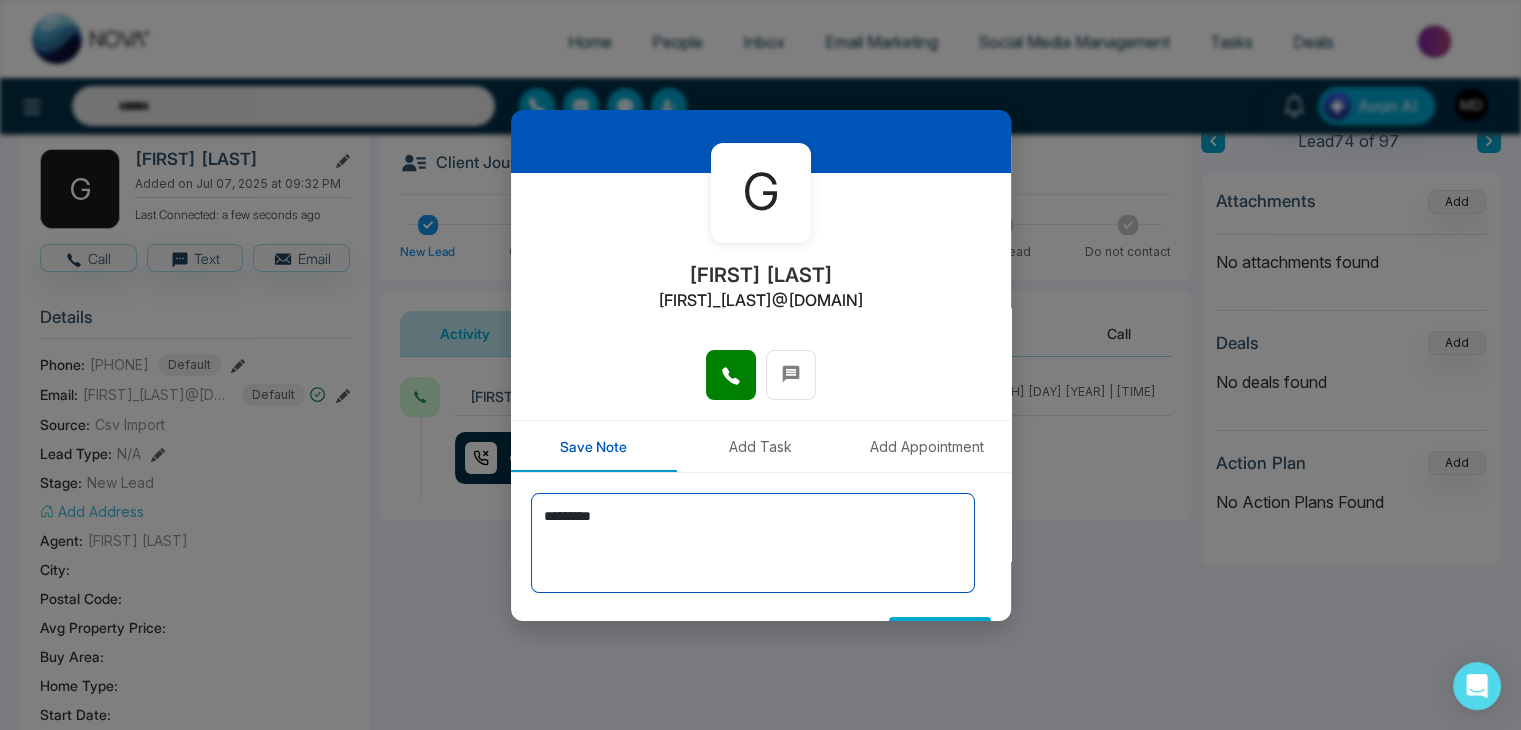 scroll, scrollTop: 110, scrollLeft: 0, axis: vertical 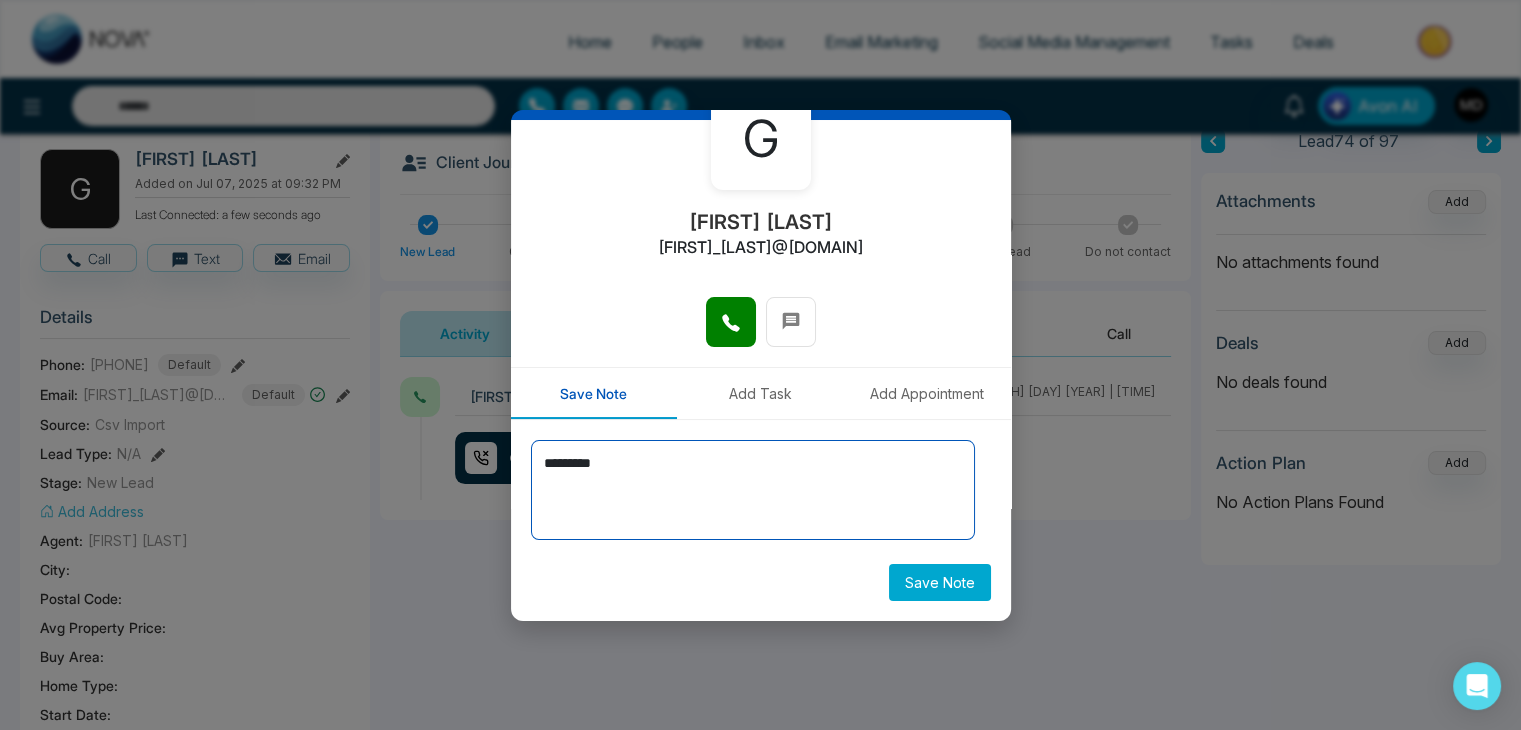 type on "*********" 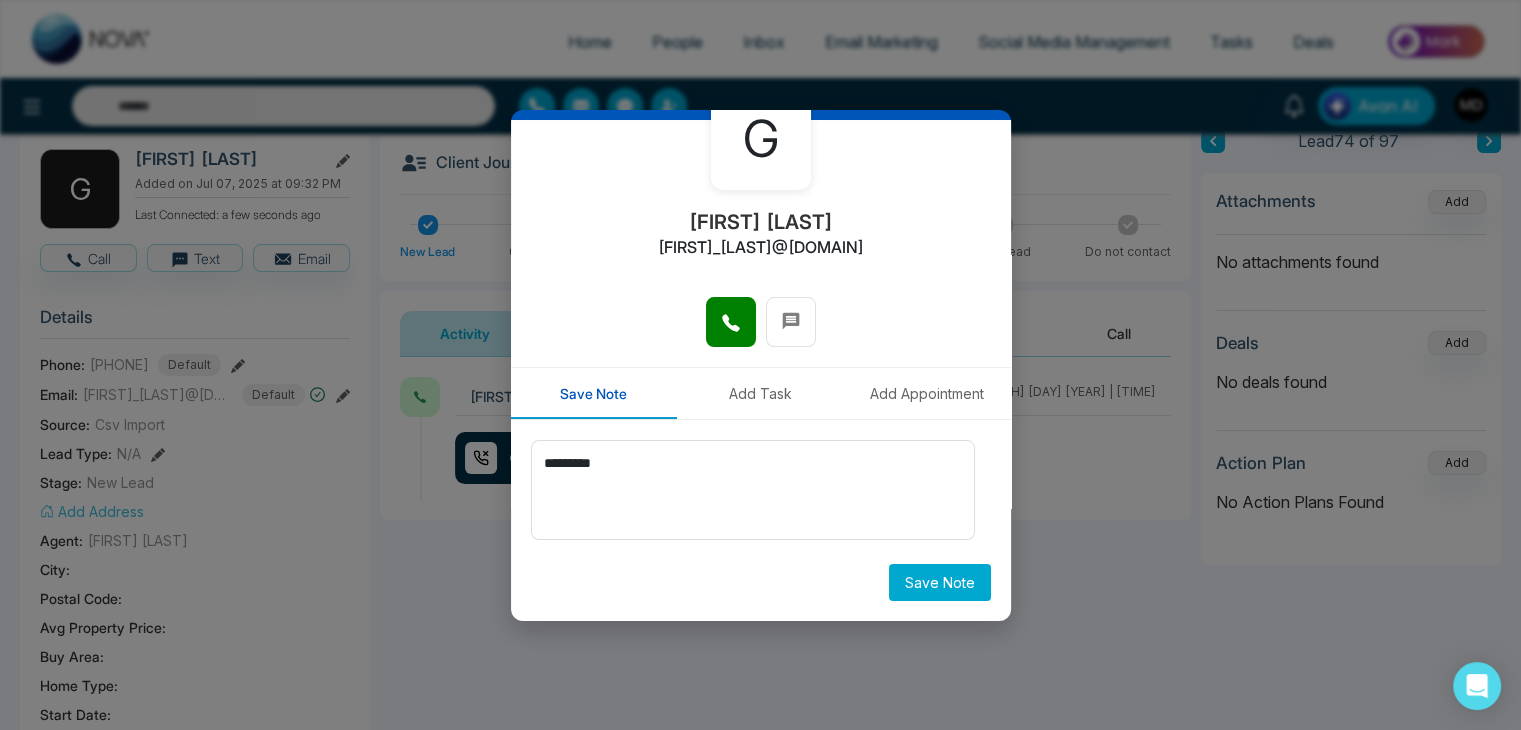 click on "Save Note" at bounding box center (940, 582) 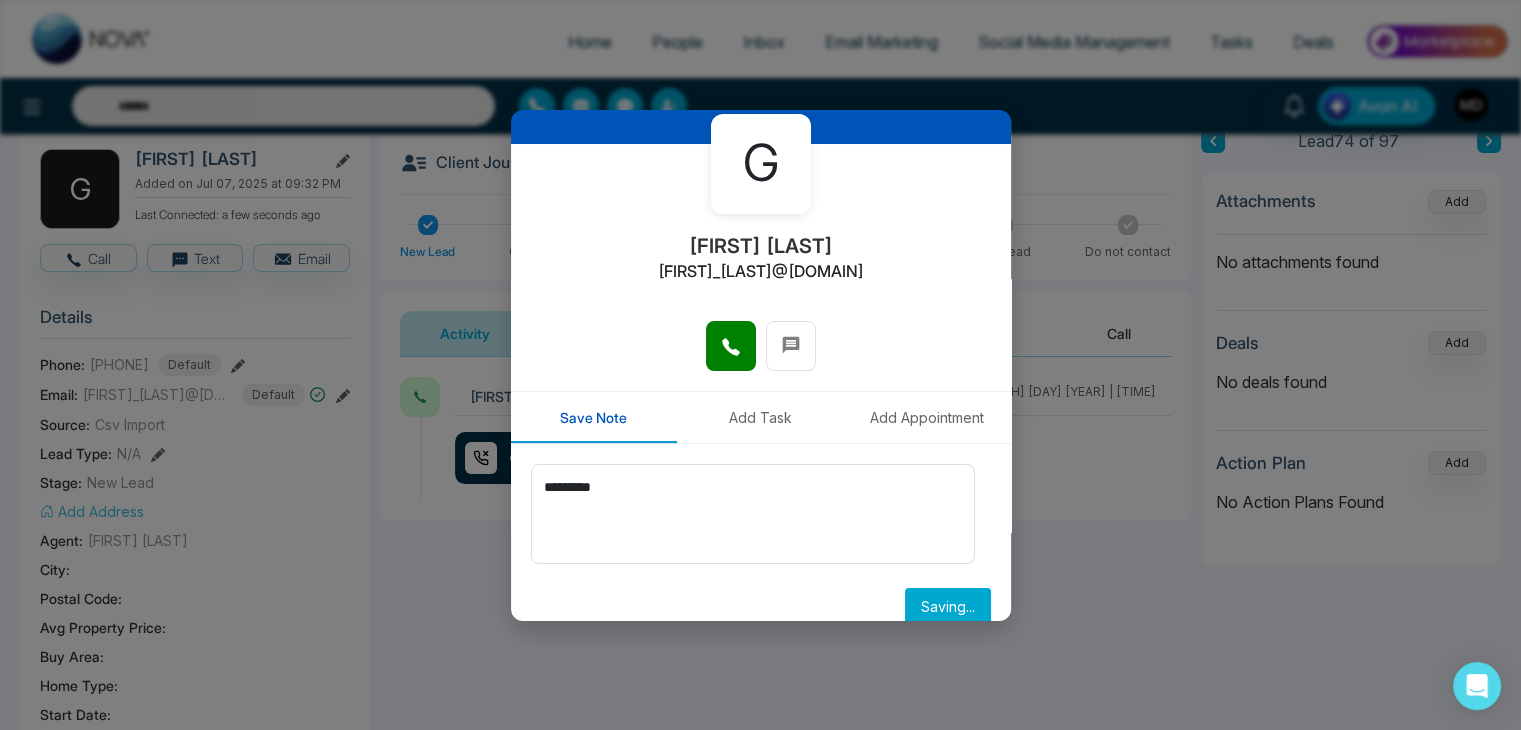 scroll, scrollTop: 100, scrollLeft: 0, axis: vertical 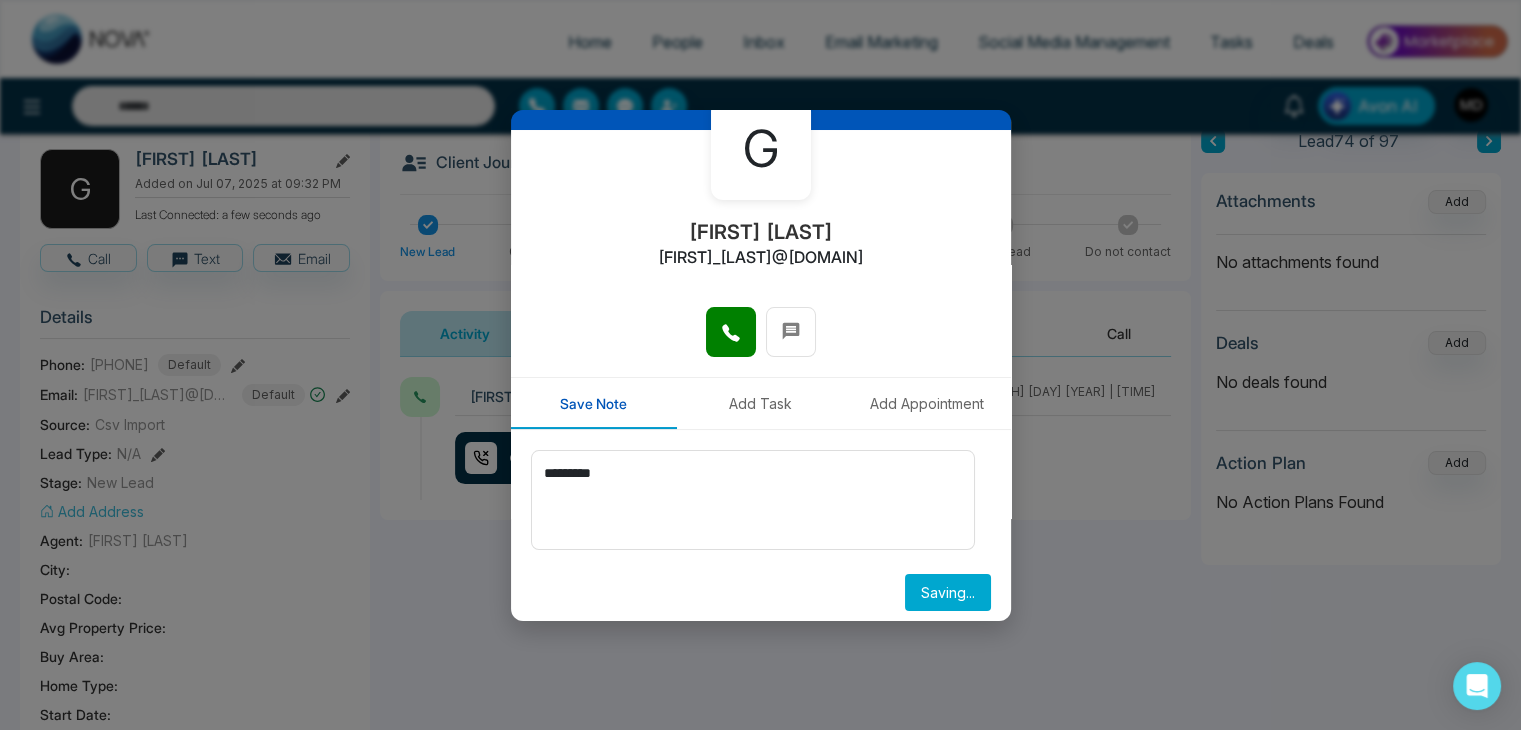type 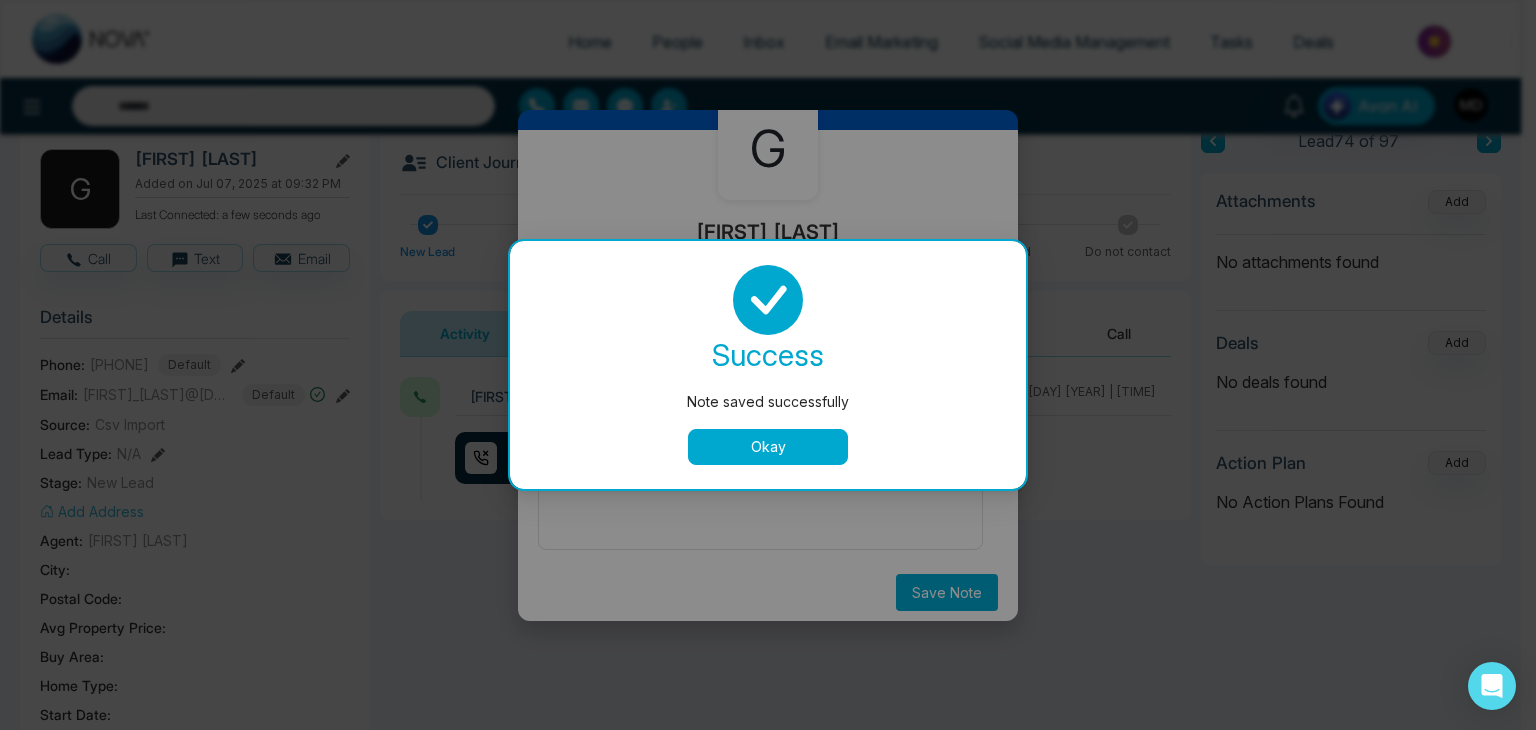 click on "Okay" at bounding box center (768, 447) 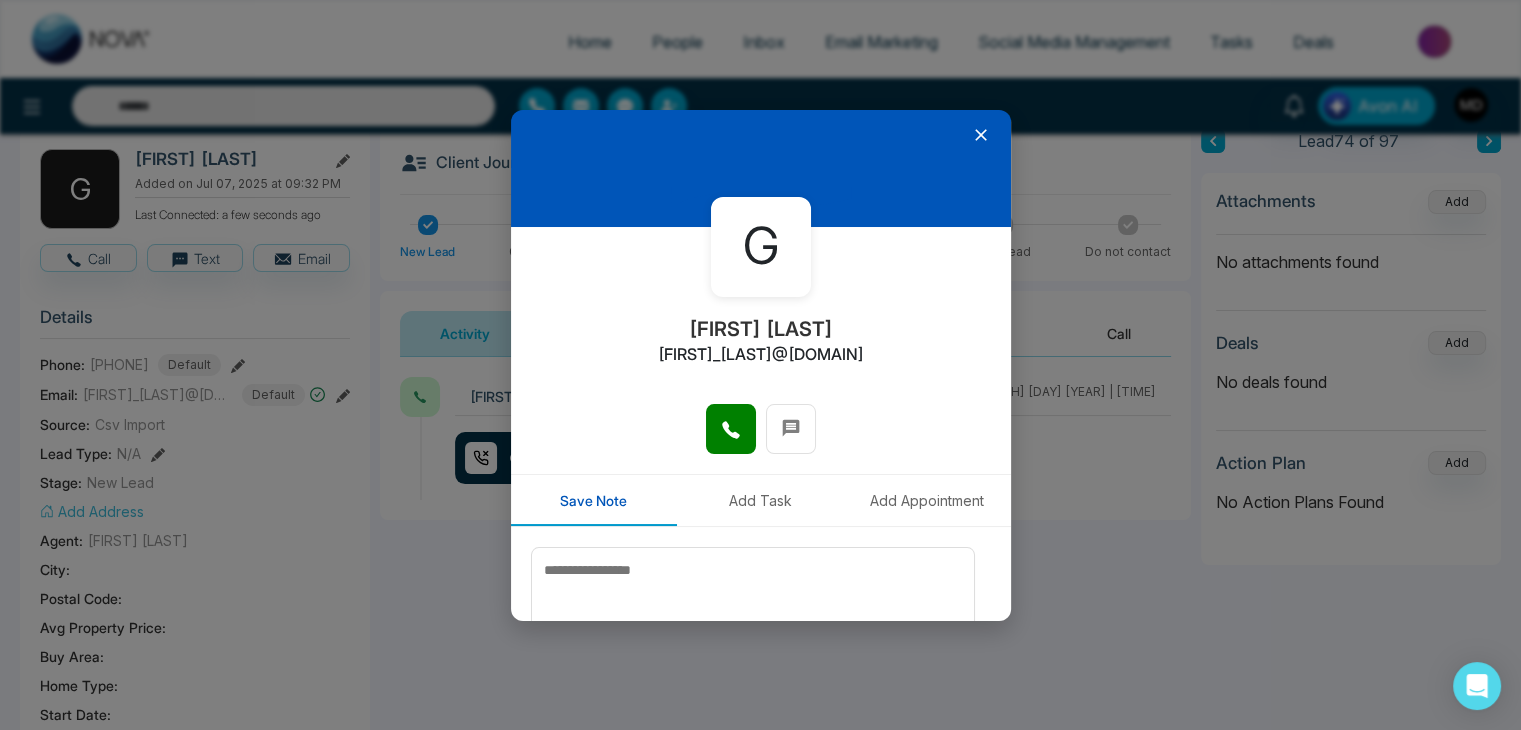 scroll, scrollTop: 0, scrollLeft: 0, axis: both 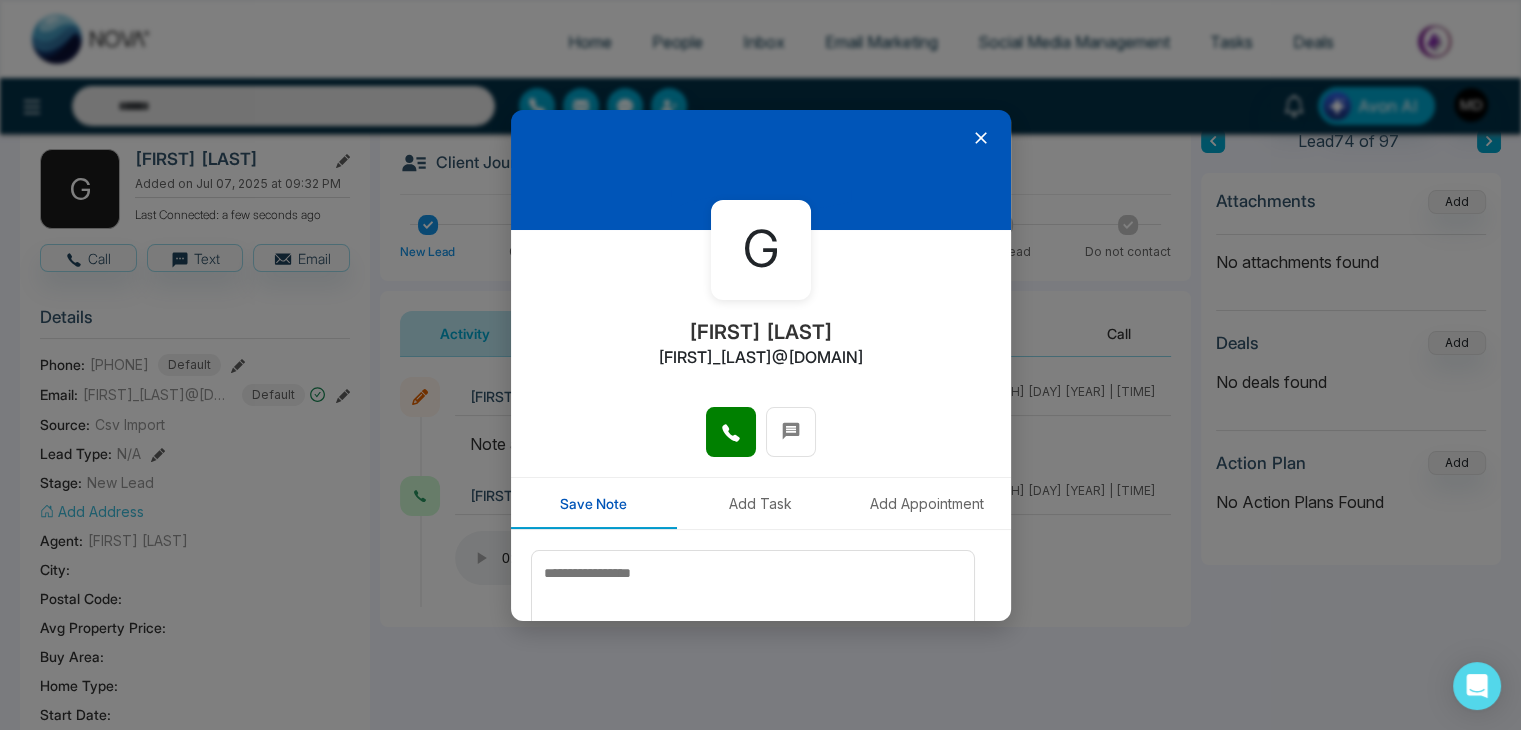 click 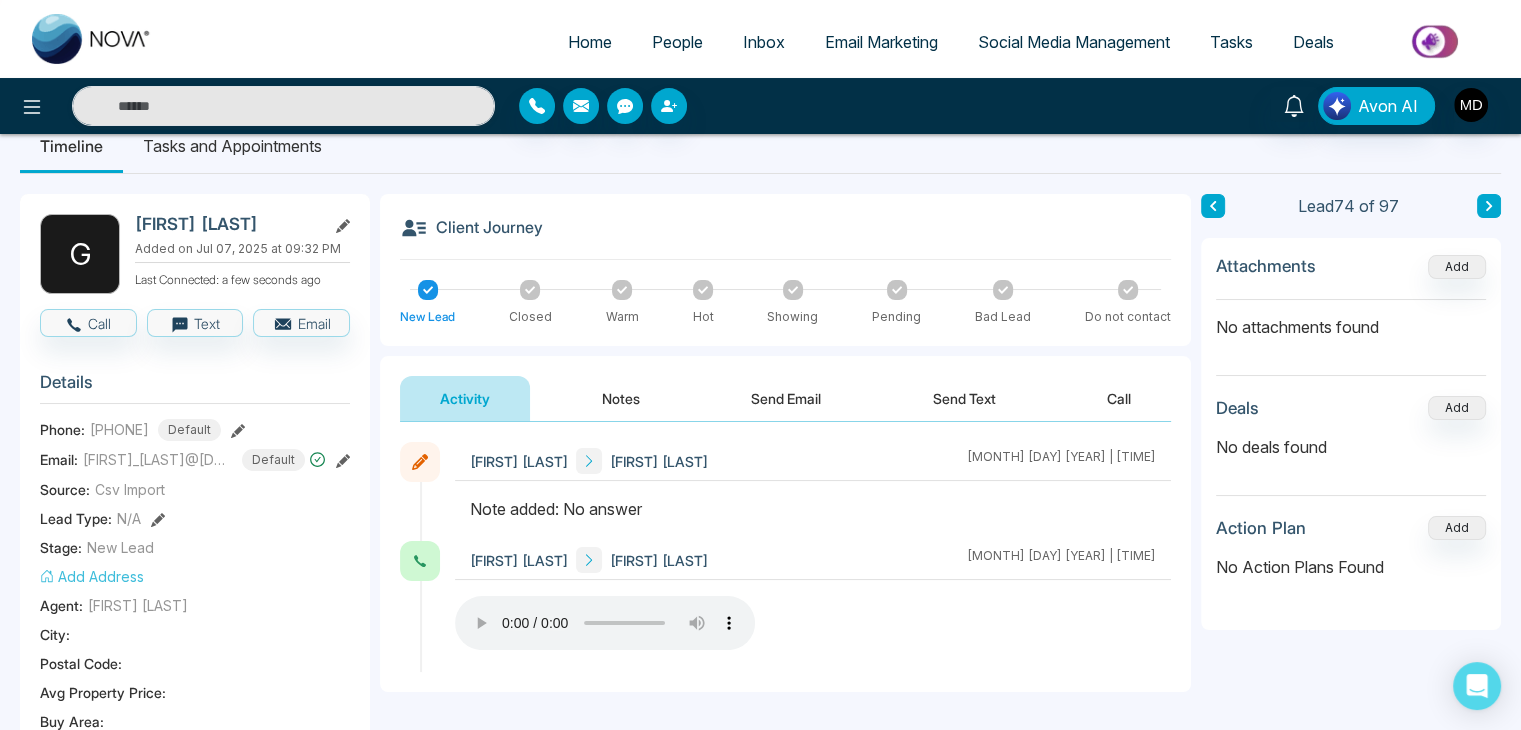 scroll, scrollTop: 0, scrollLeft: 0, axis: both 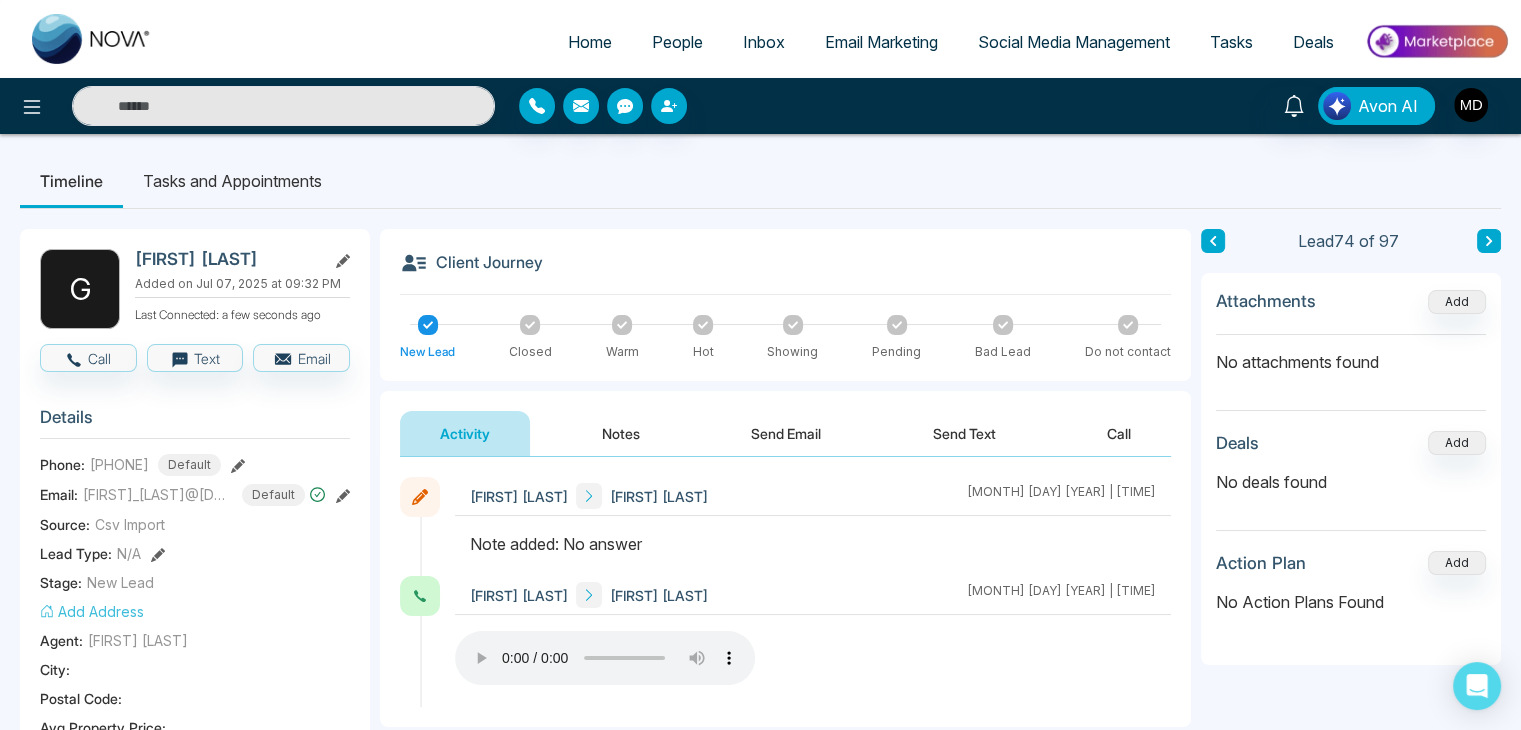 click 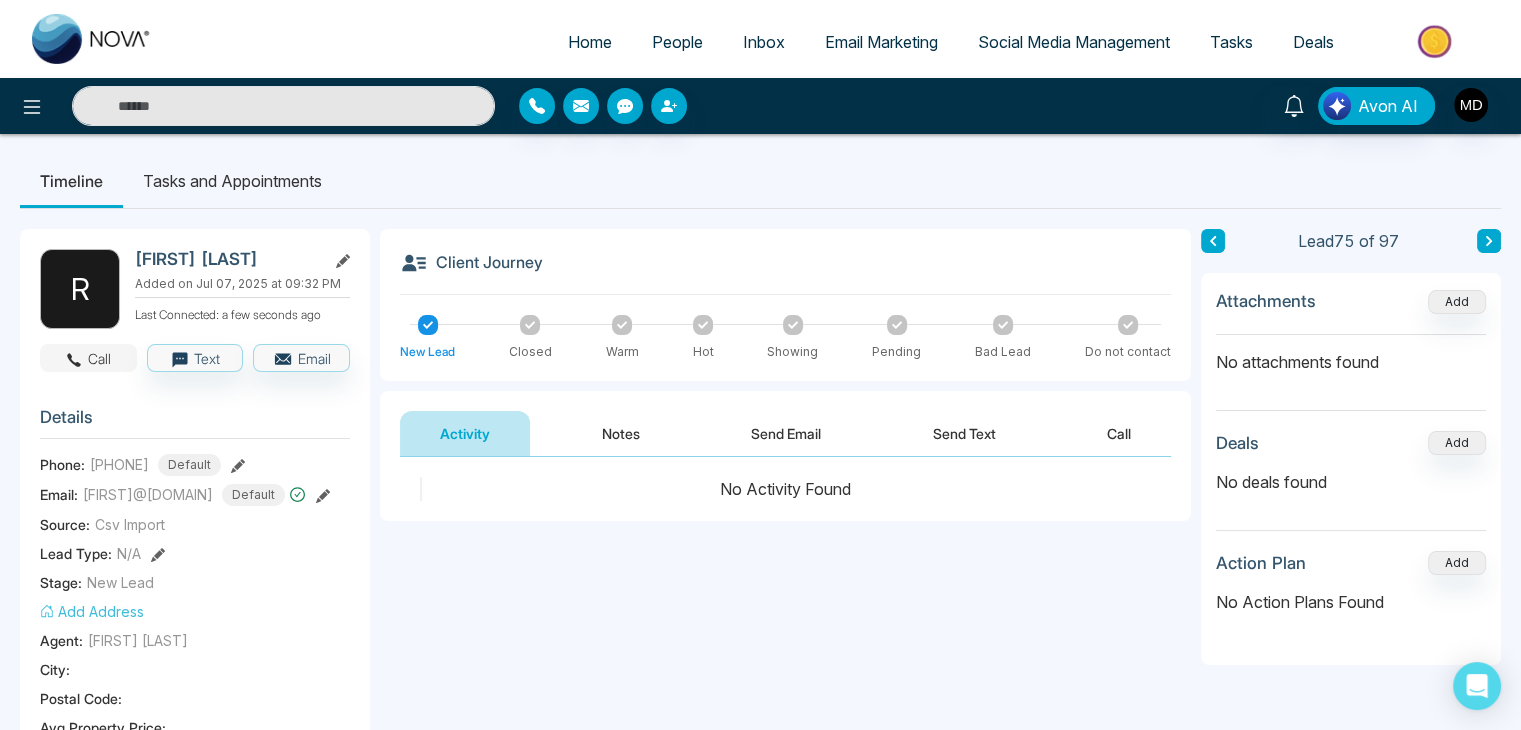 click on "Call" at bounding box center (88, 358) 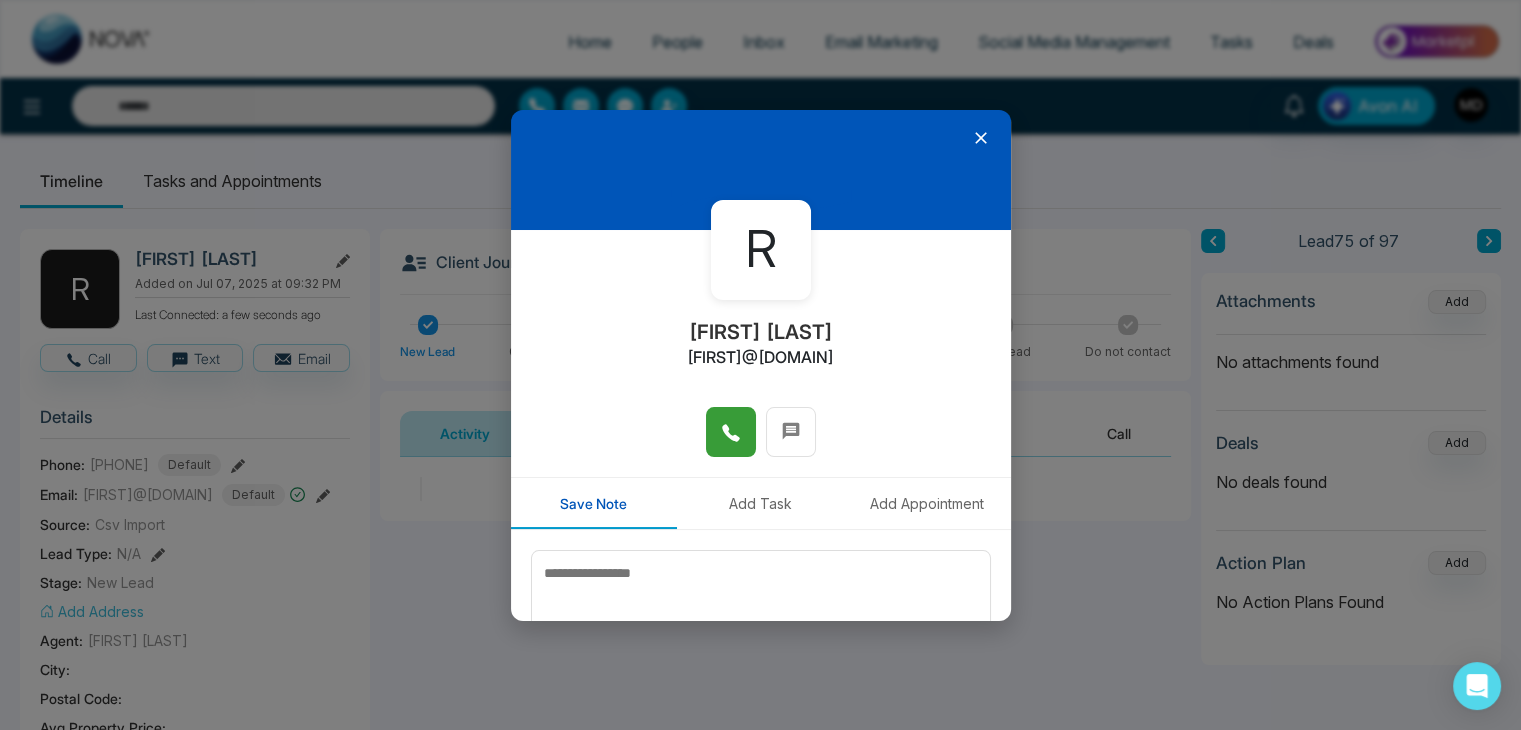 click 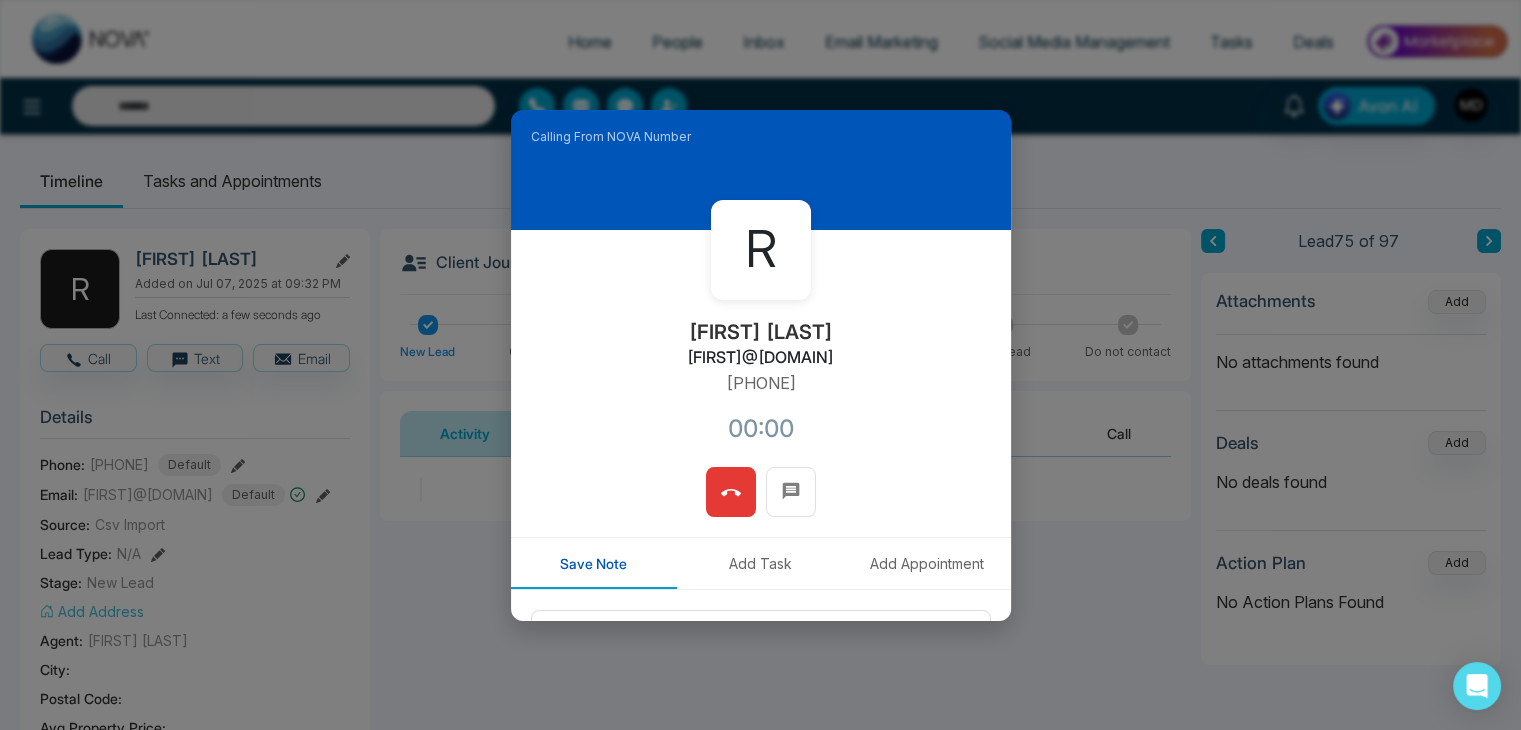 type 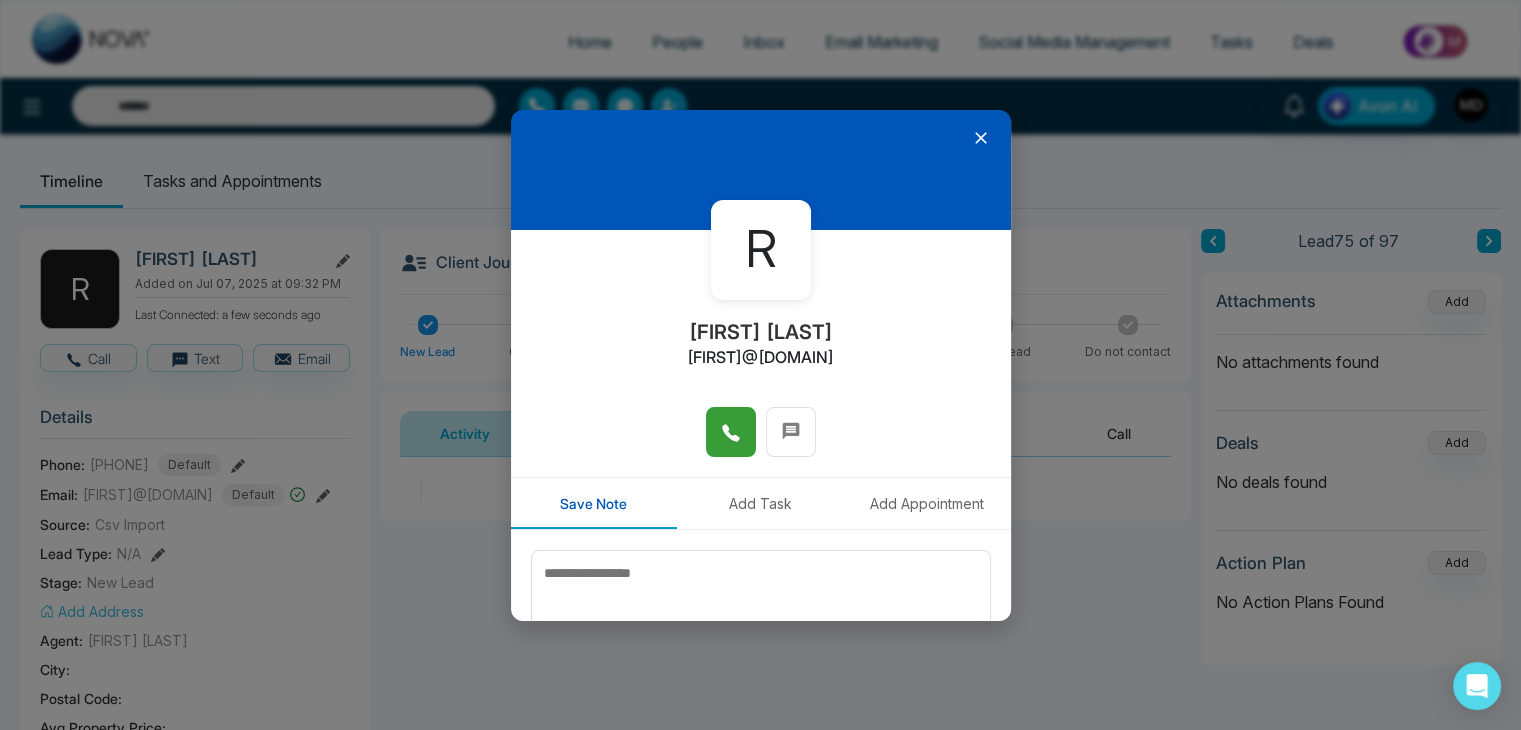 click 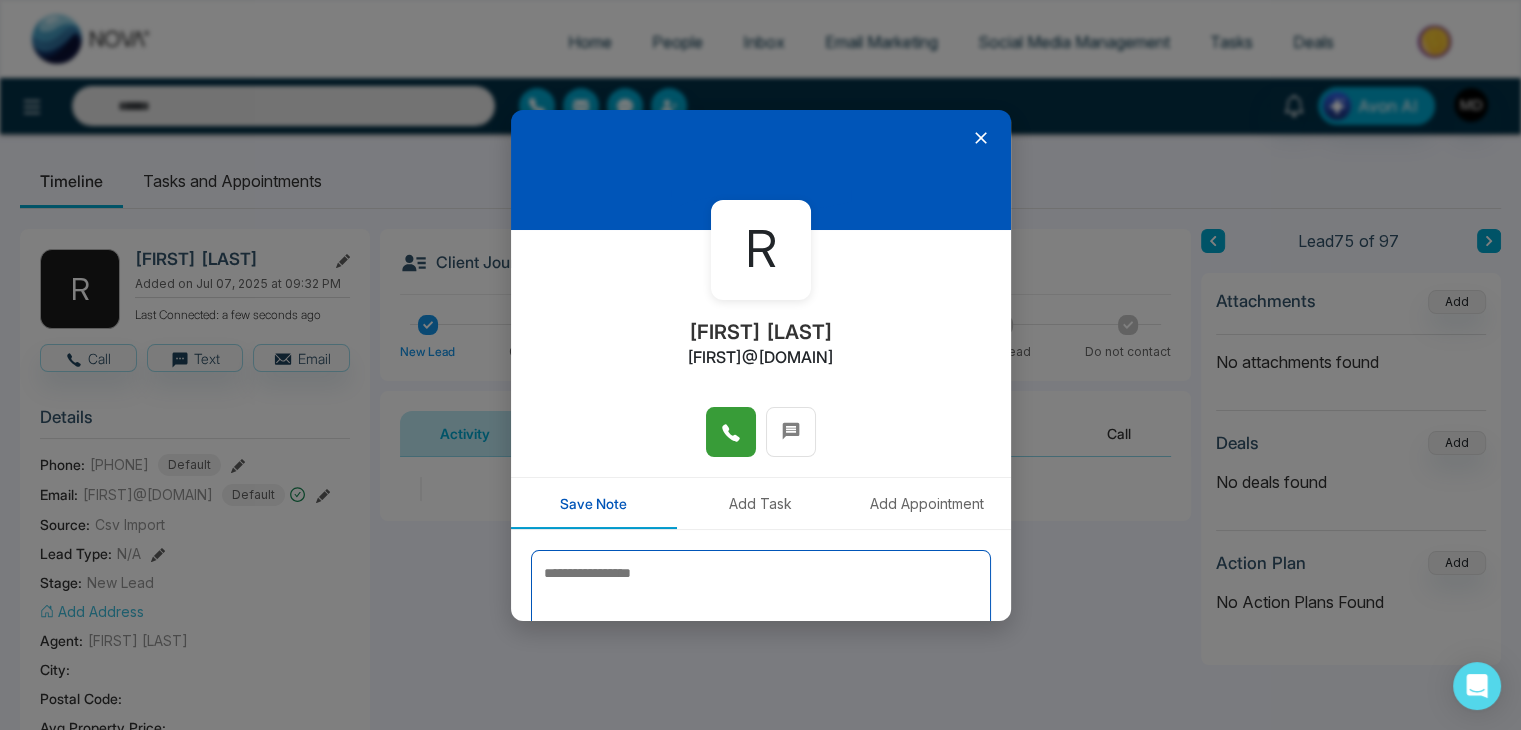click at bounding box center (761, 600) 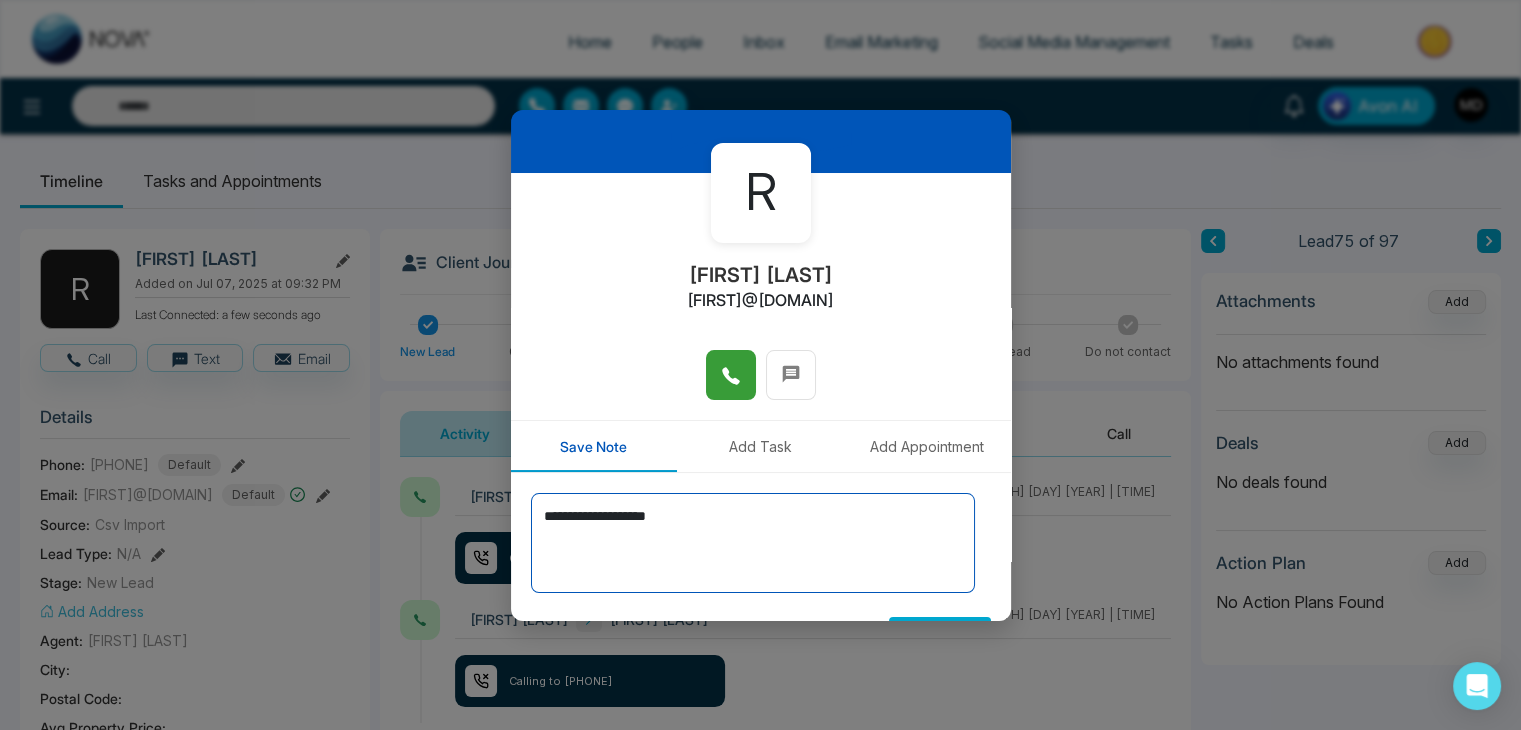 scroll, scrollTop: 100, scrollLeft: 0, axis: vertical 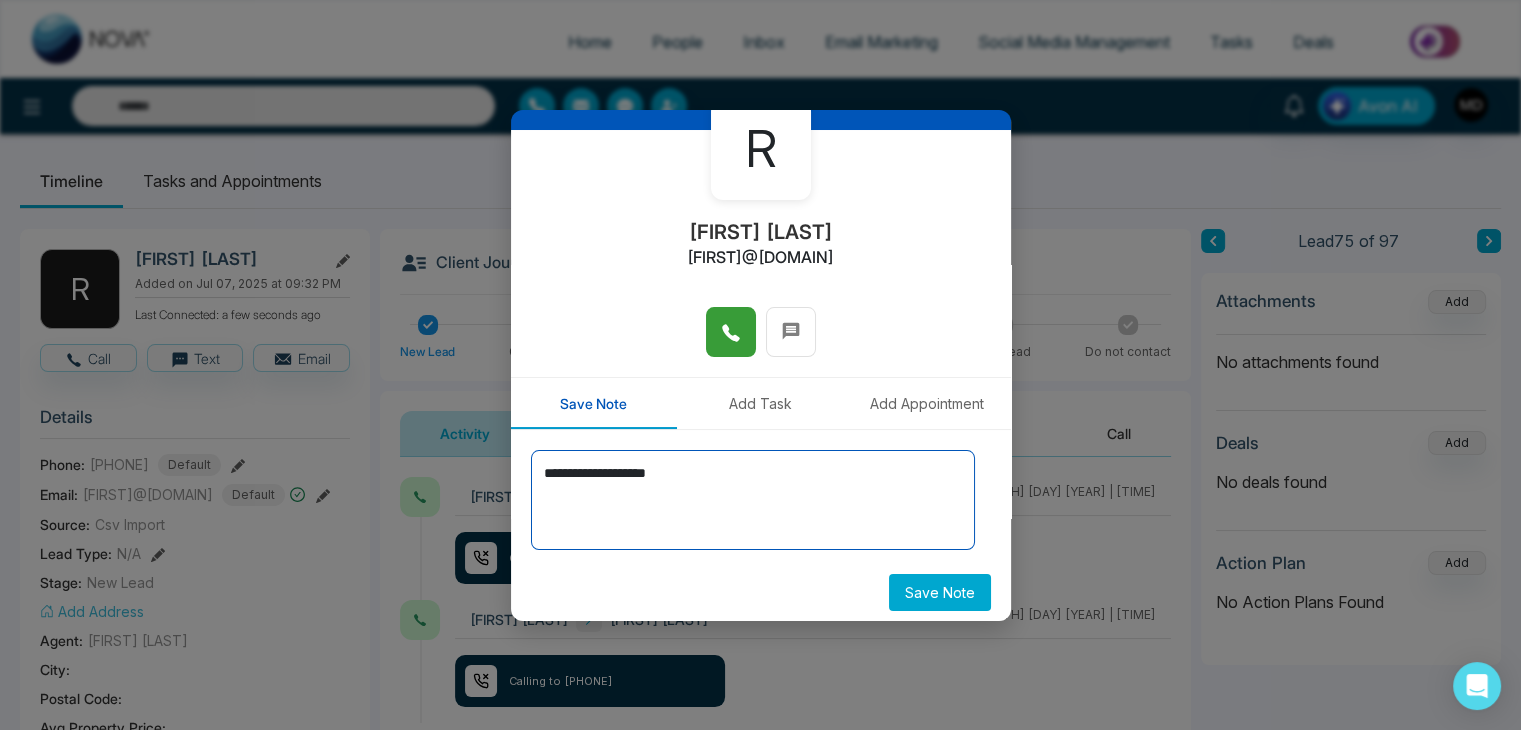type on "**********" 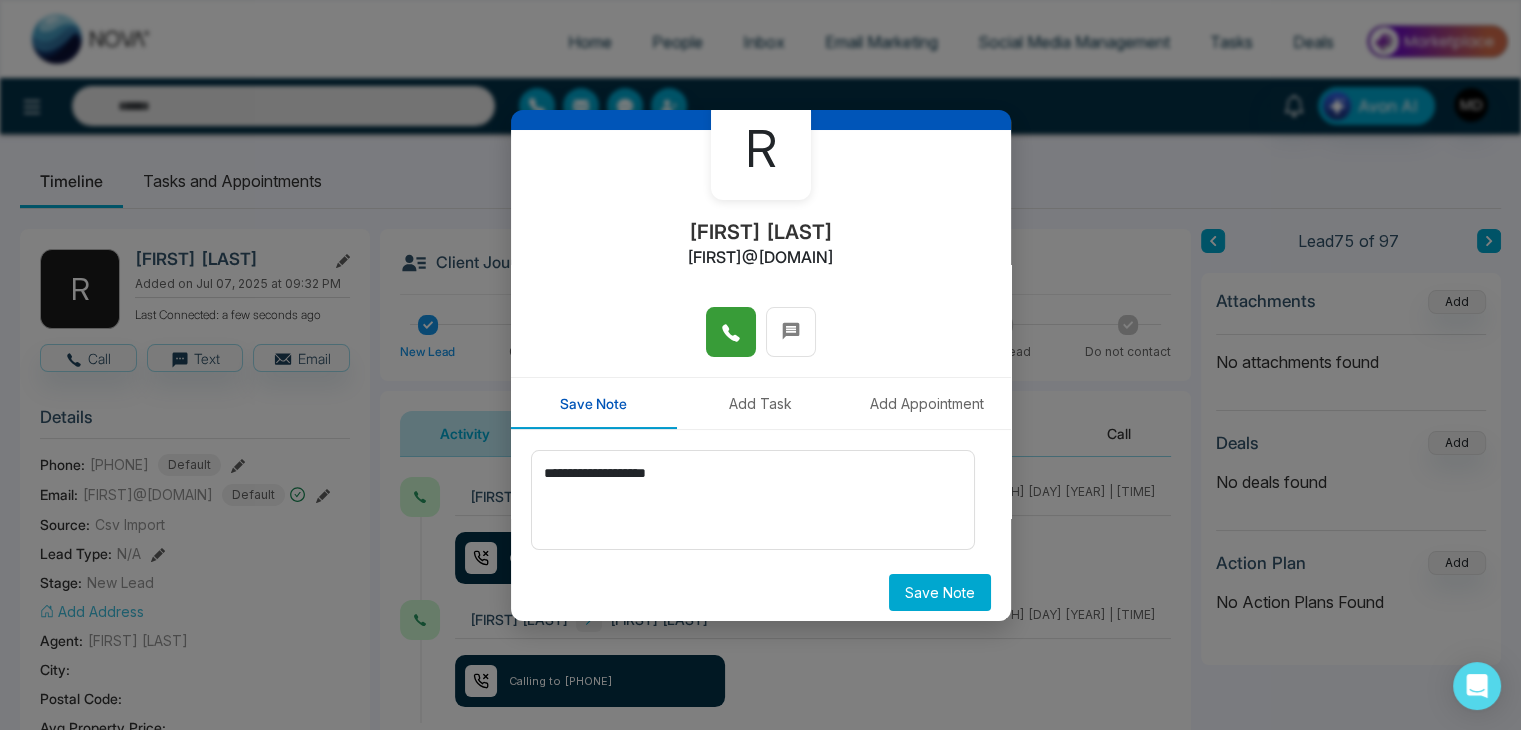 click on "Save Note" at bounding box center [940, 592] 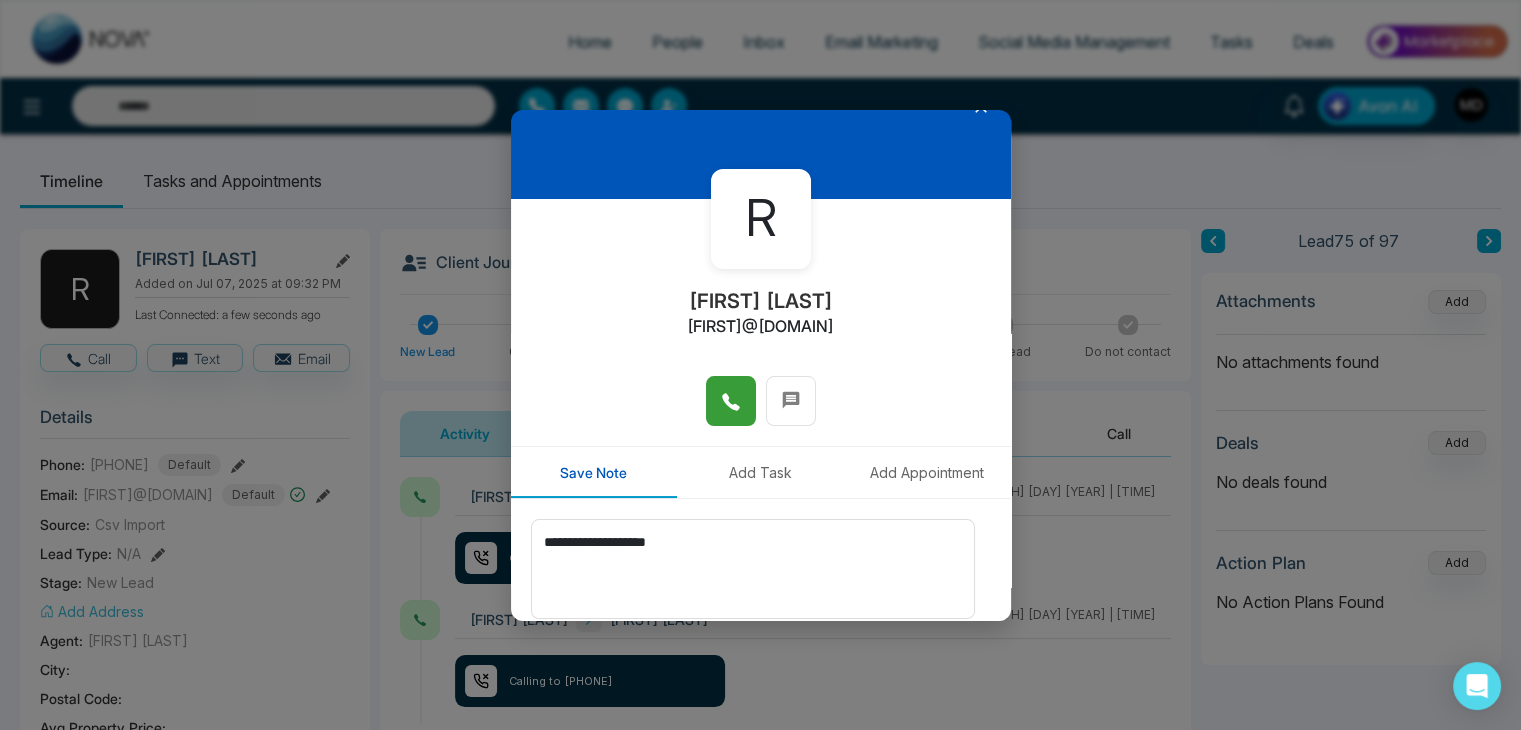 scroll, scrollTop: 0, scrollLeft: 0, axis: both 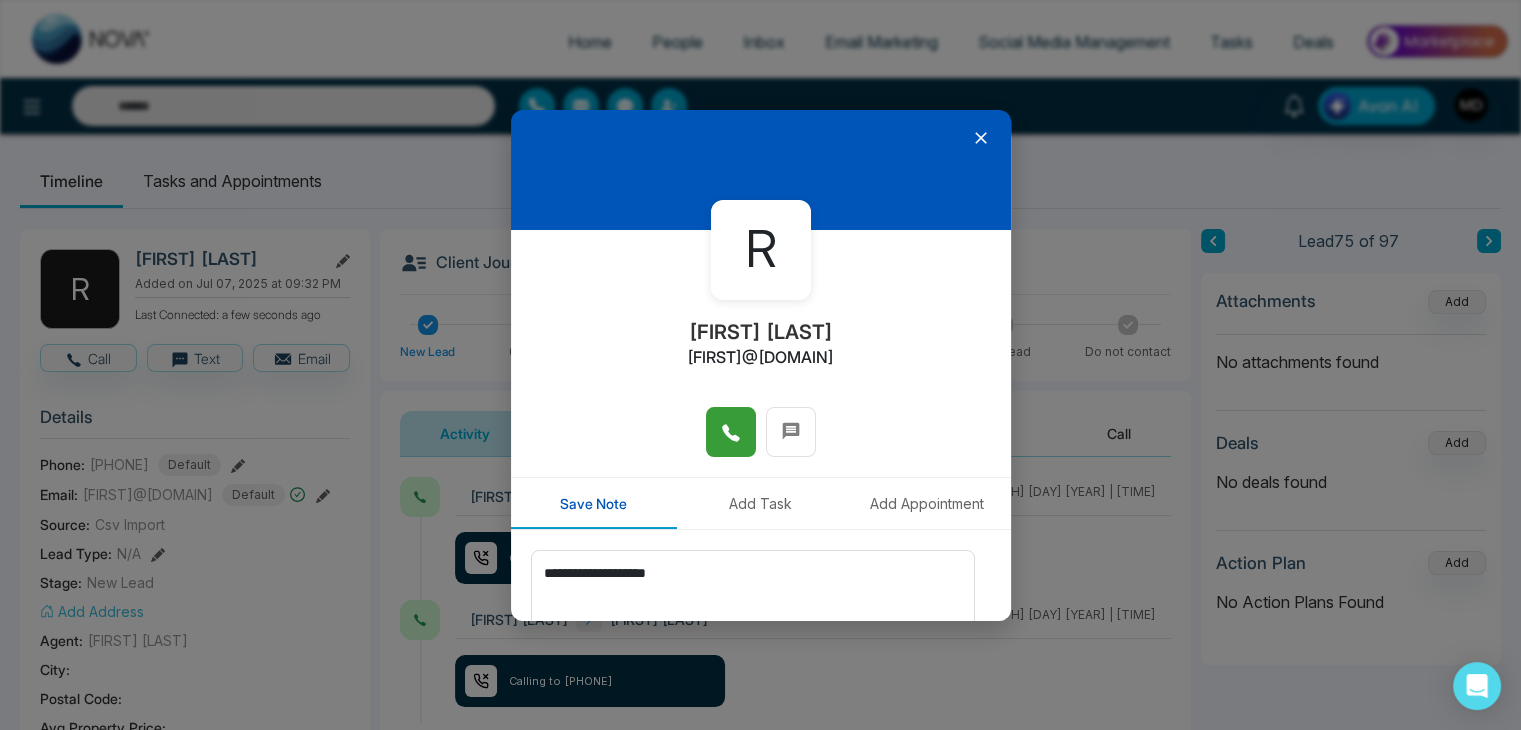 type 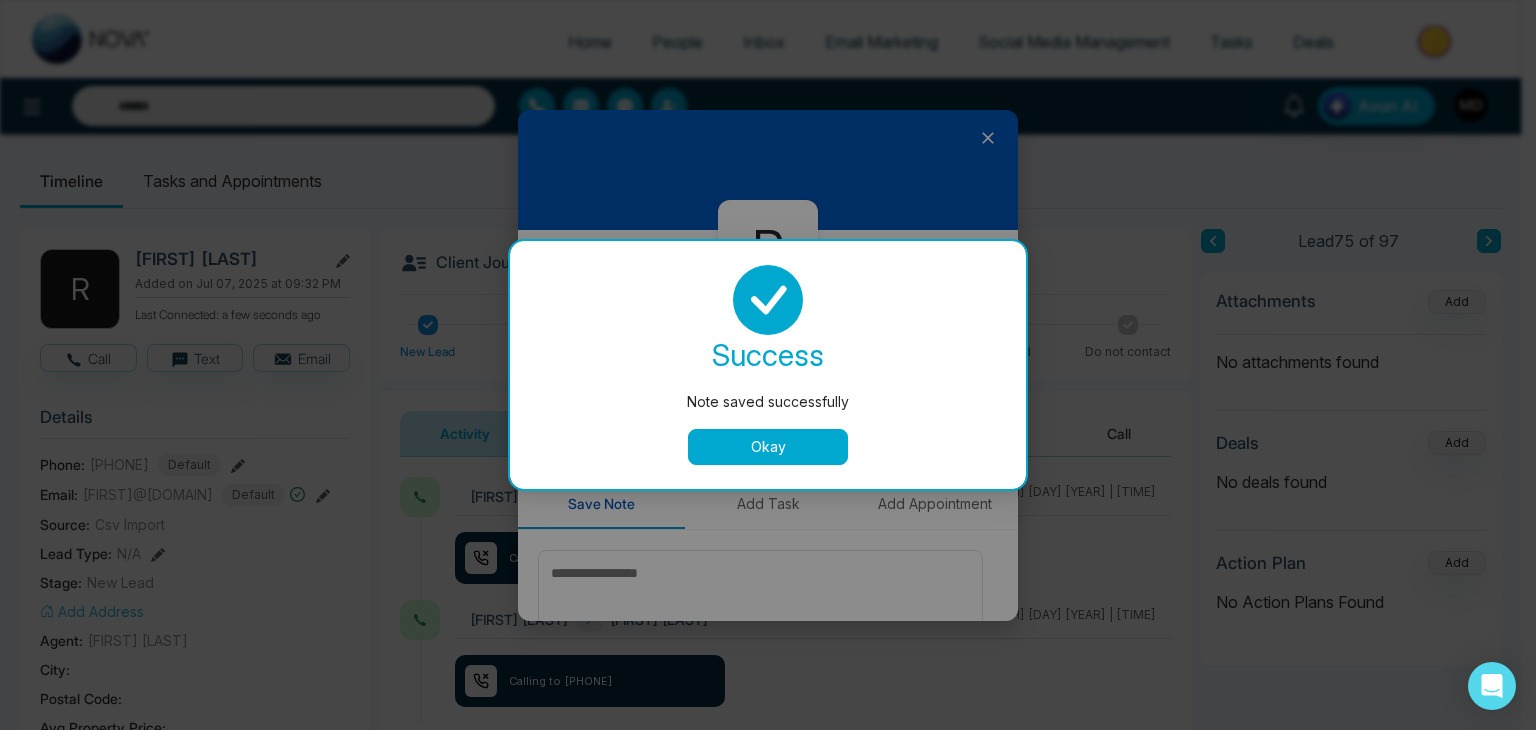 click on "success Note saved successfully   Okay" at bounding box center [768, 365] 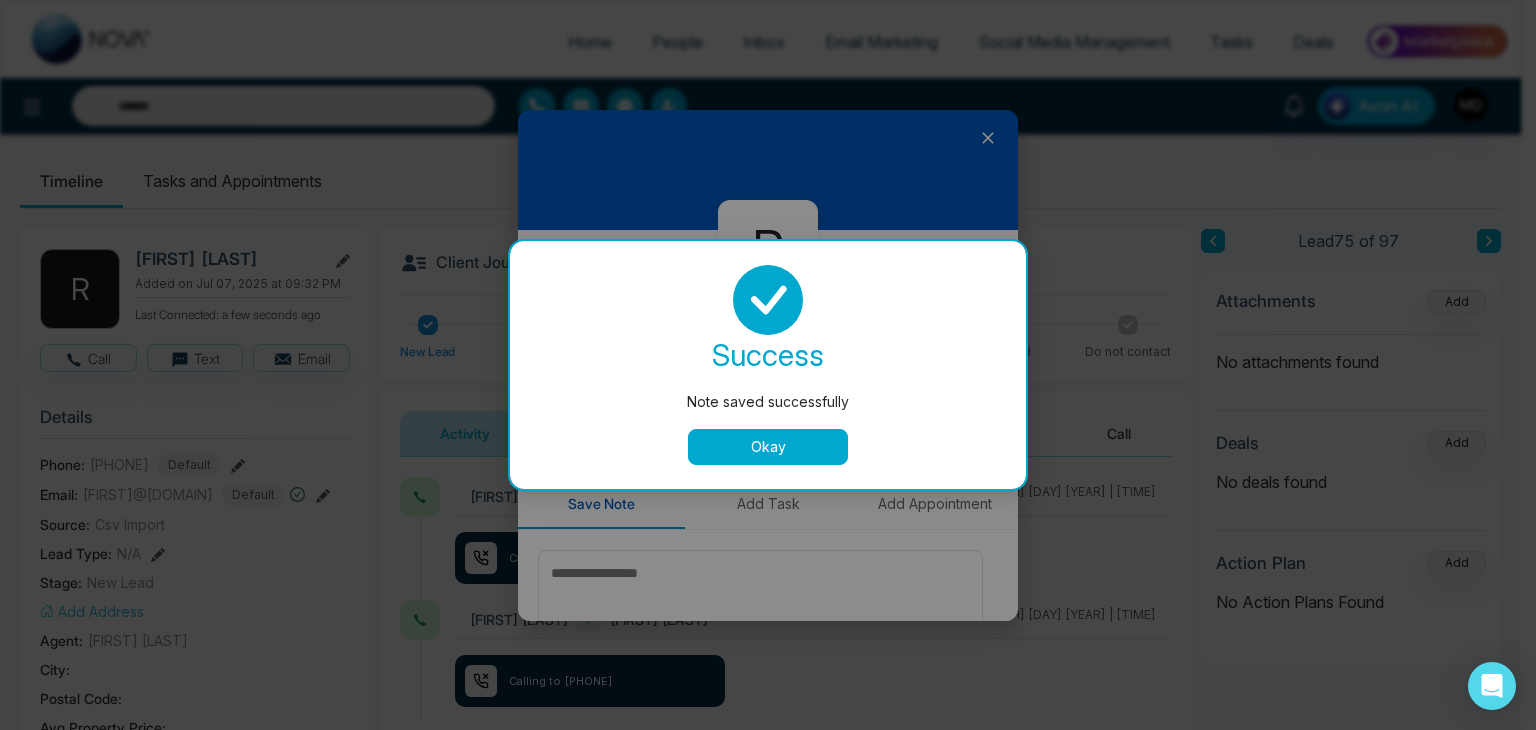 click on "Okay" at bounding box center (768, 447) 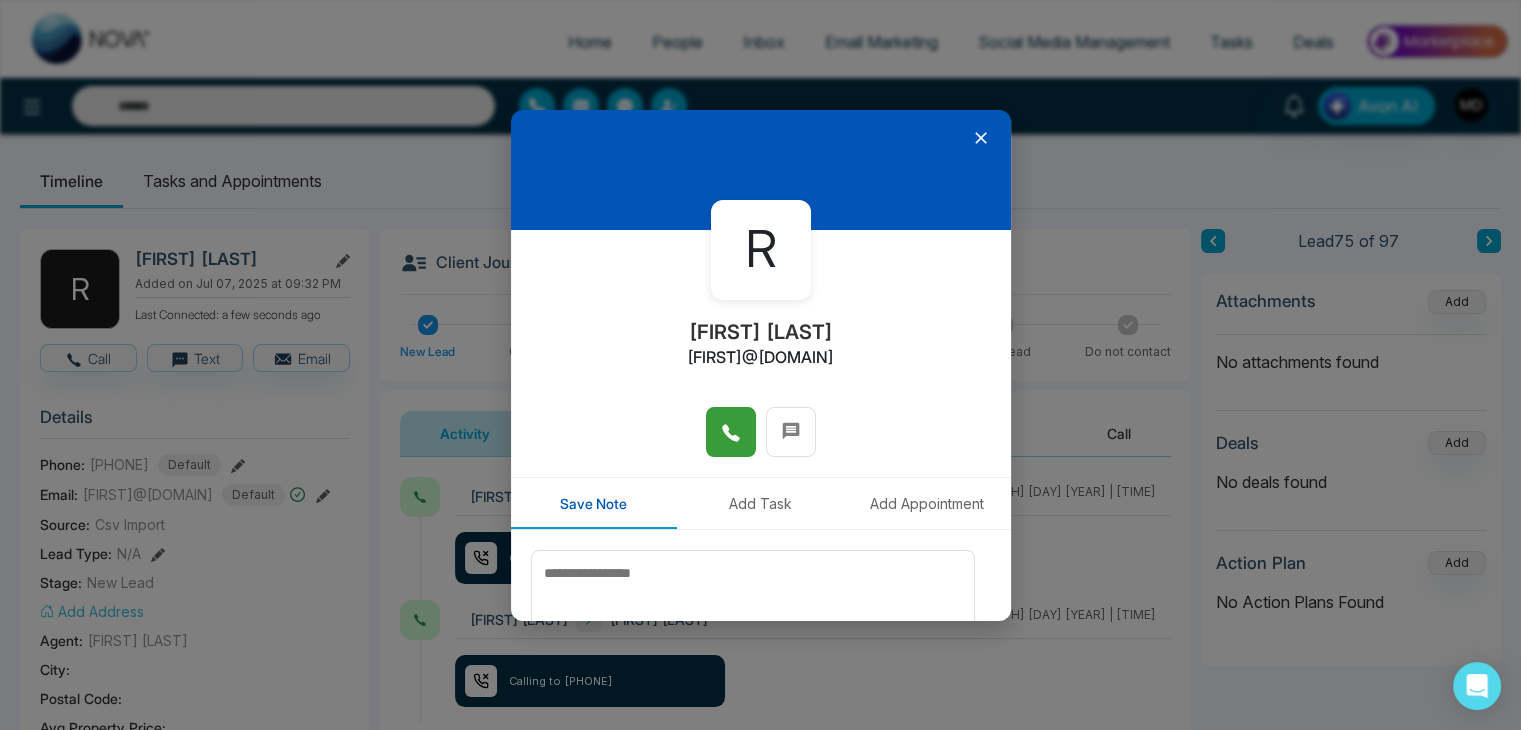 click 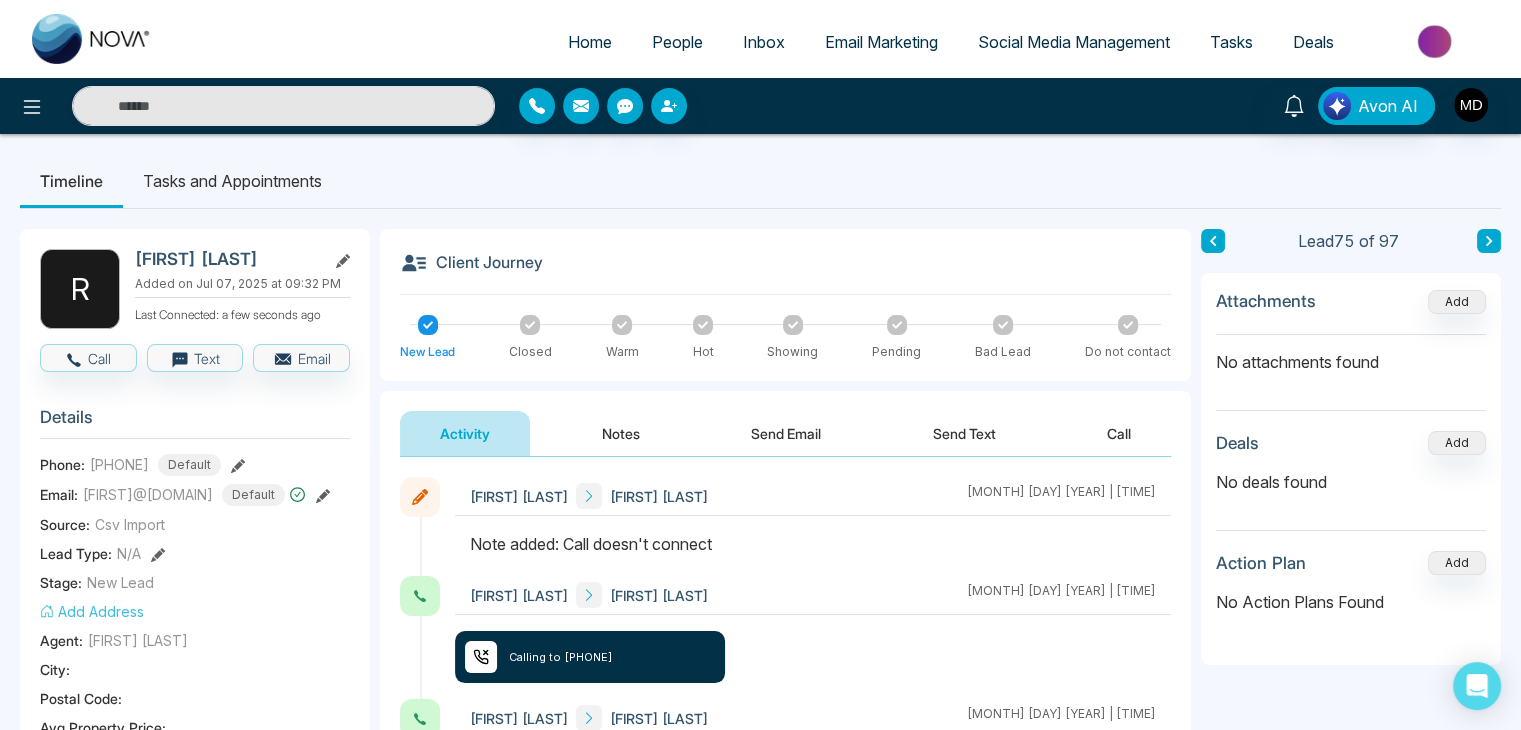 click at bounding box center (1489, 241) 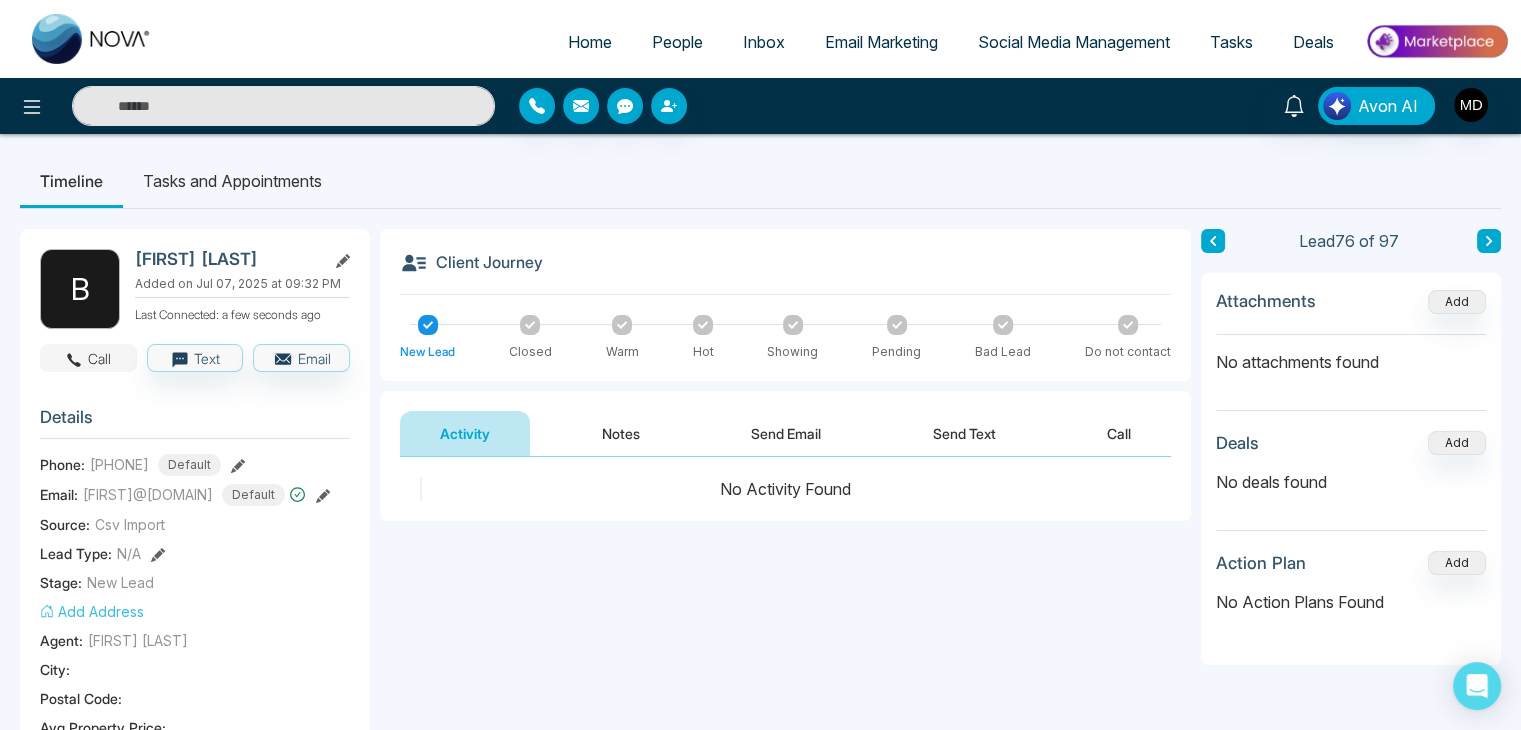 click on "Call" at bounding box center [88, 358] 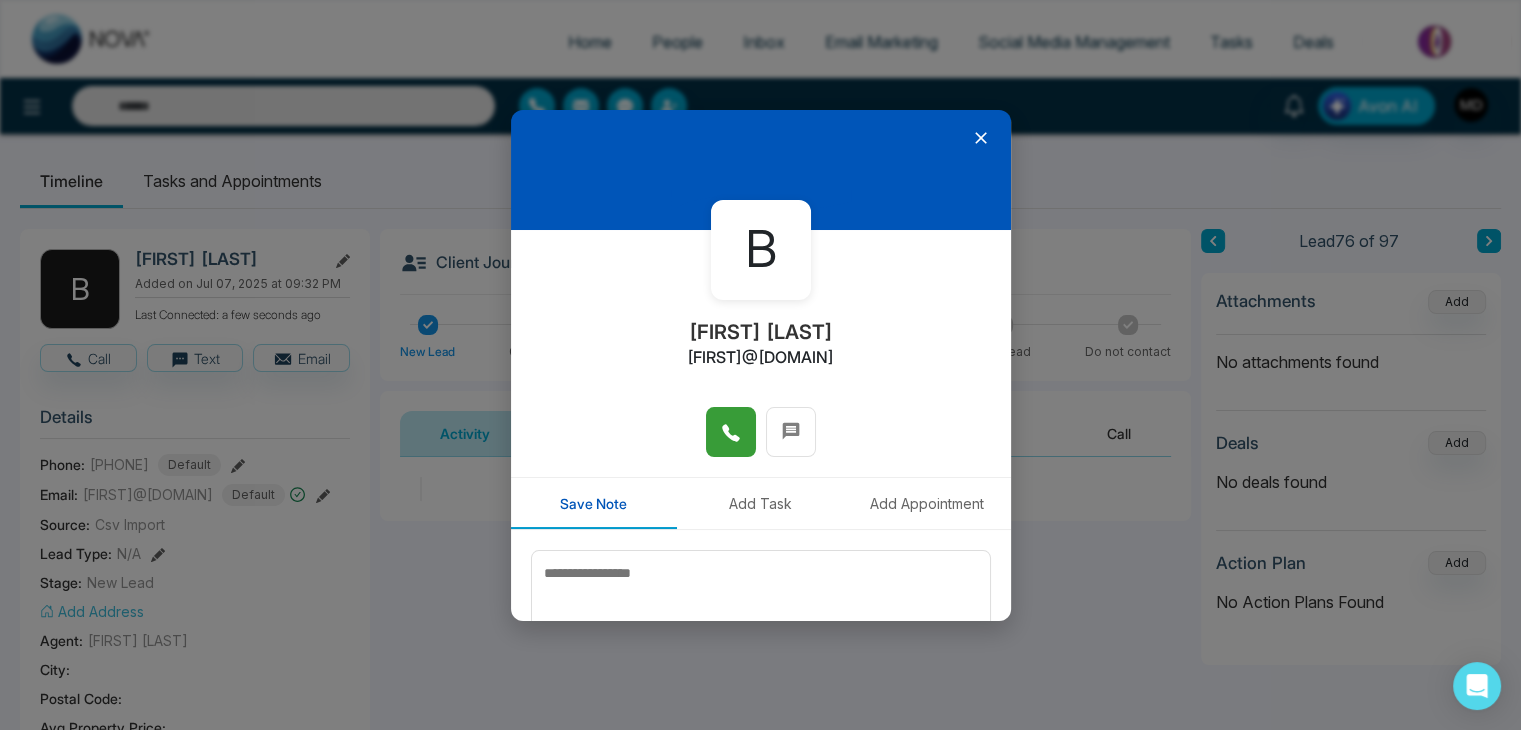 click at bounding box center [731, 432] 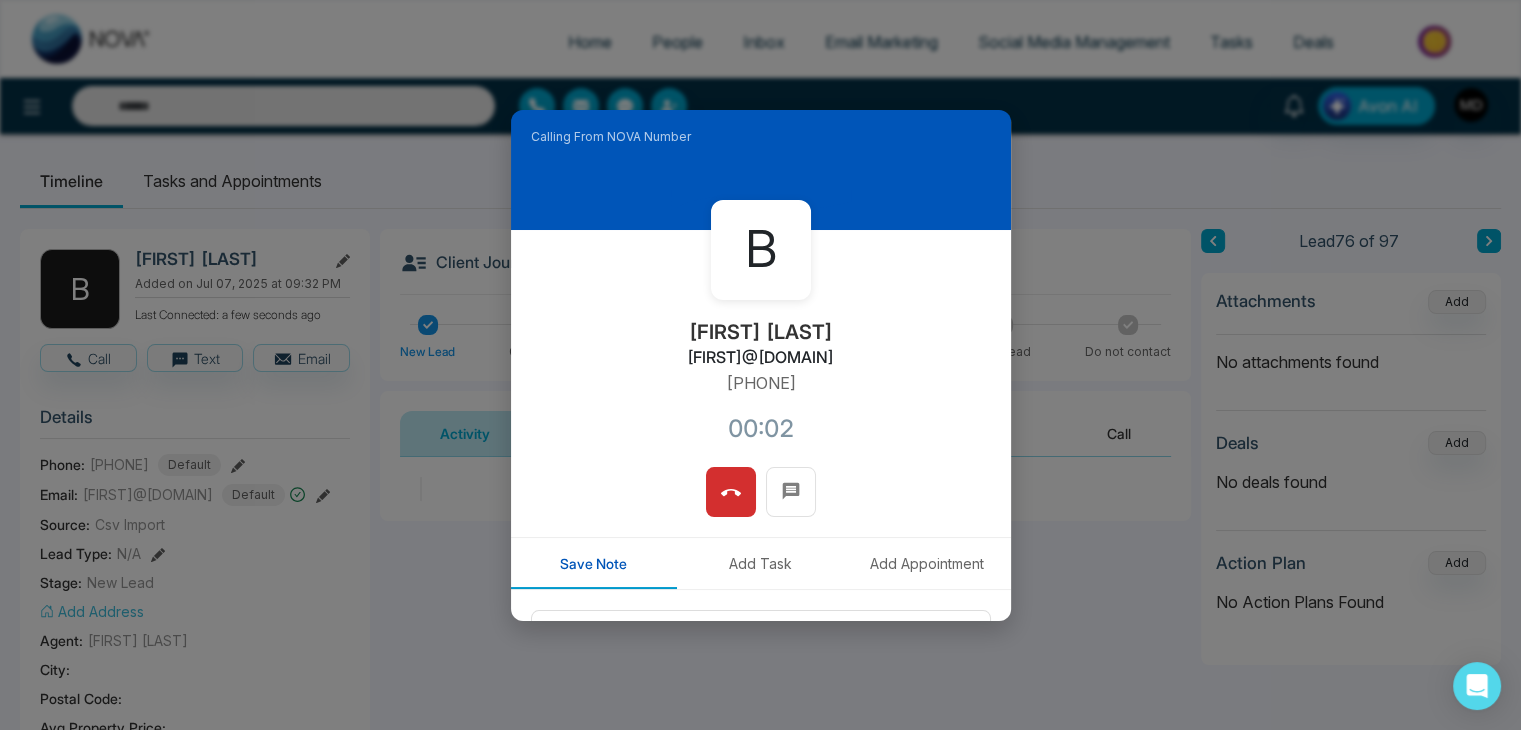 scroll, scrollTop: 100, scrollLeft: 0, axis: vertical 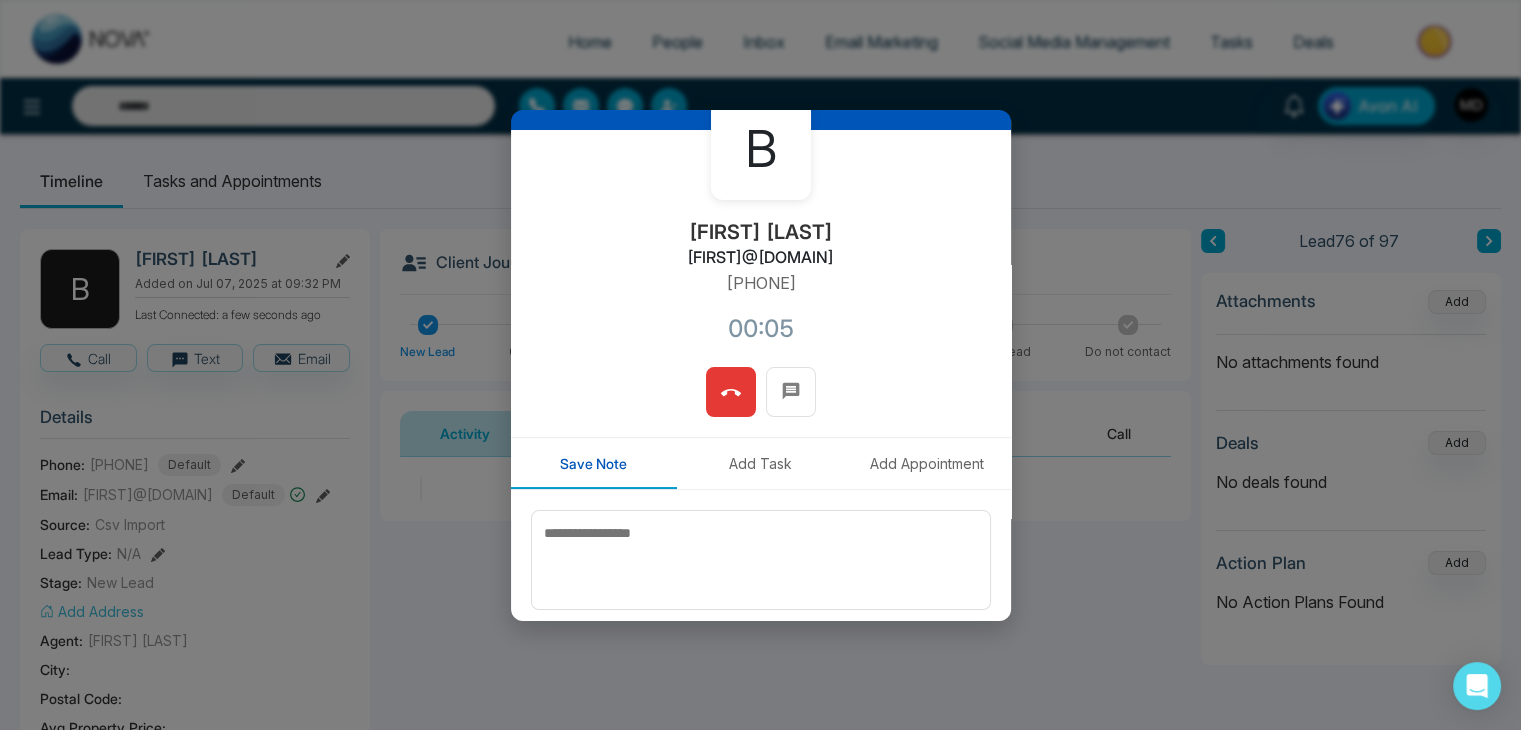 click at bounding box center [731, 392] 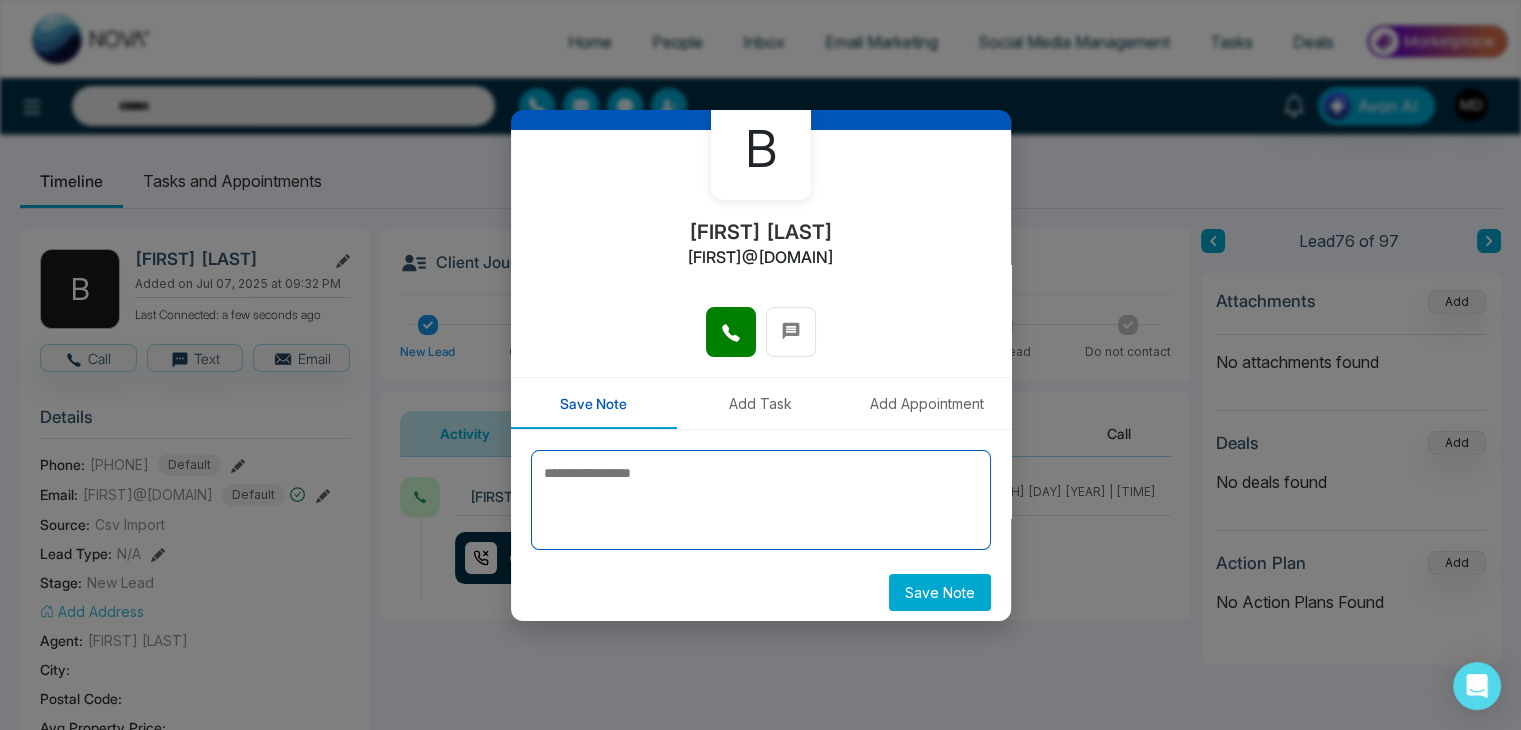 click at bounding box center [761, 500] 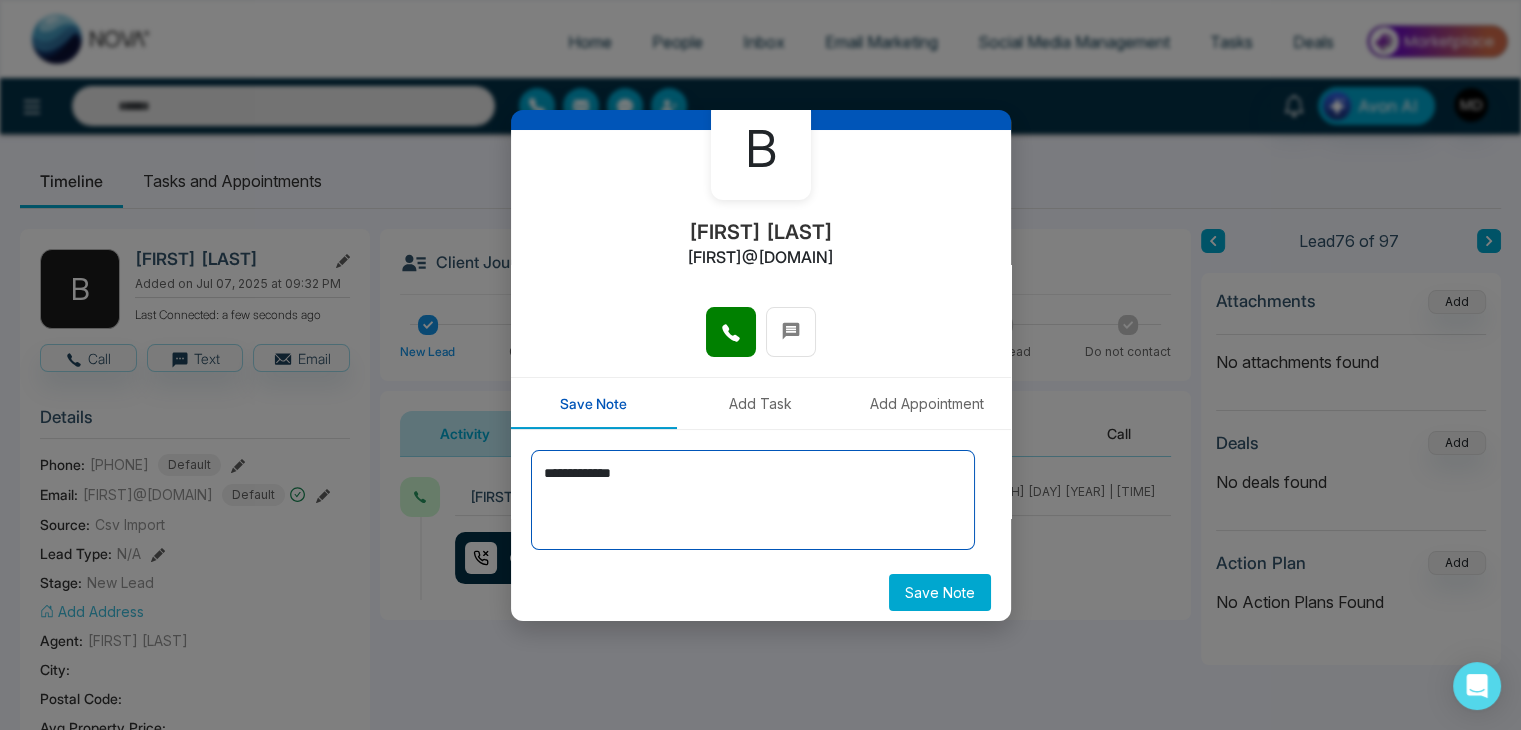 type on "**********" 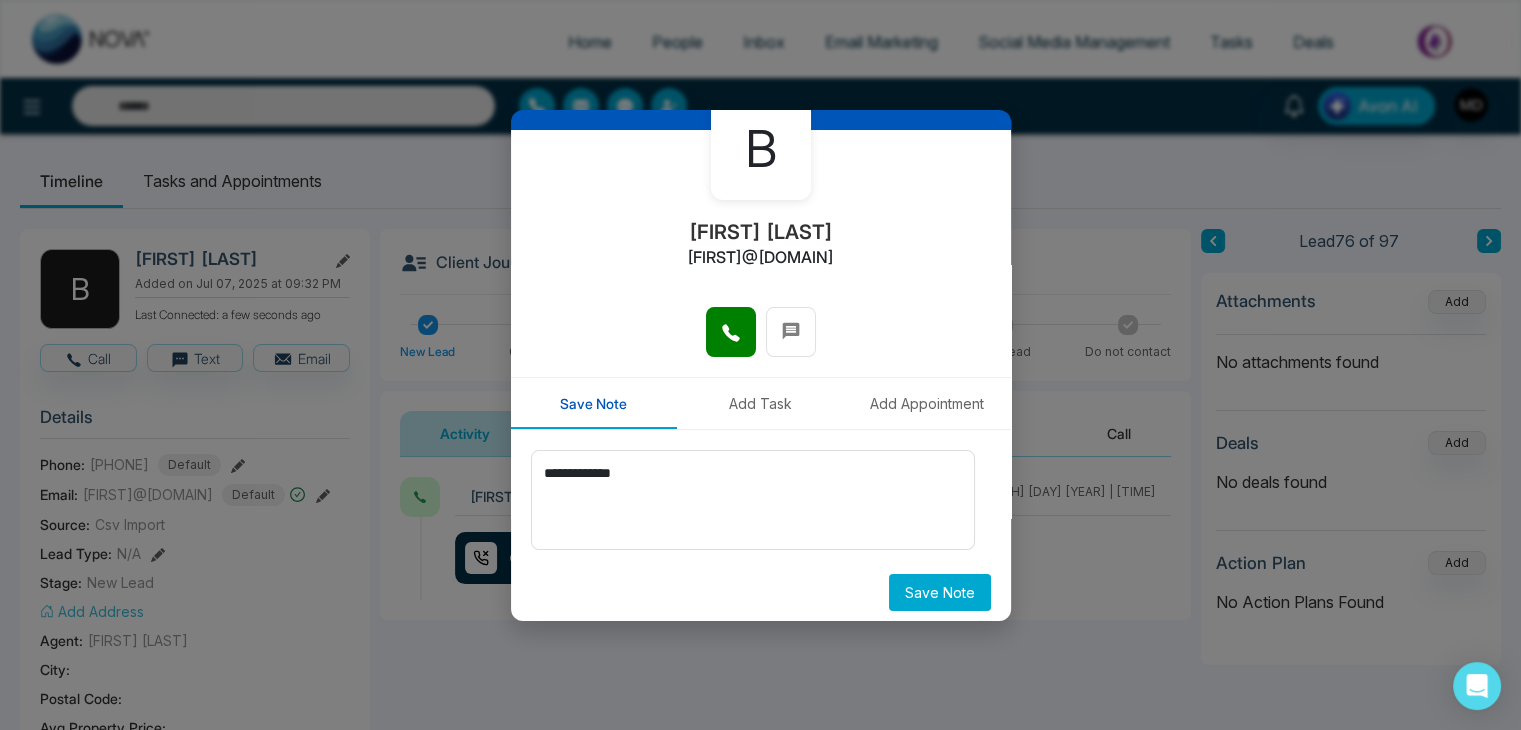 click on "Save Note" at bounding box center (940, 592) 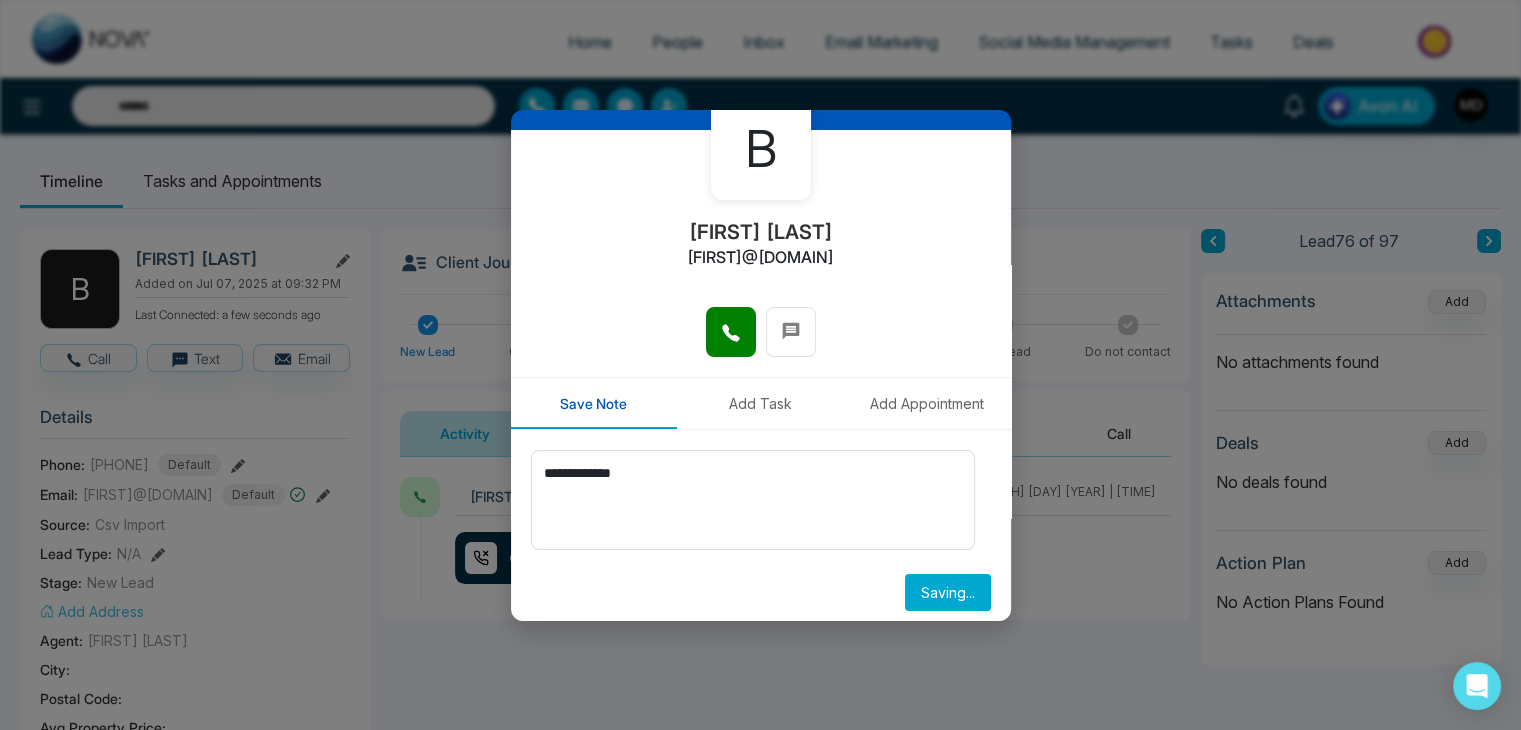 type 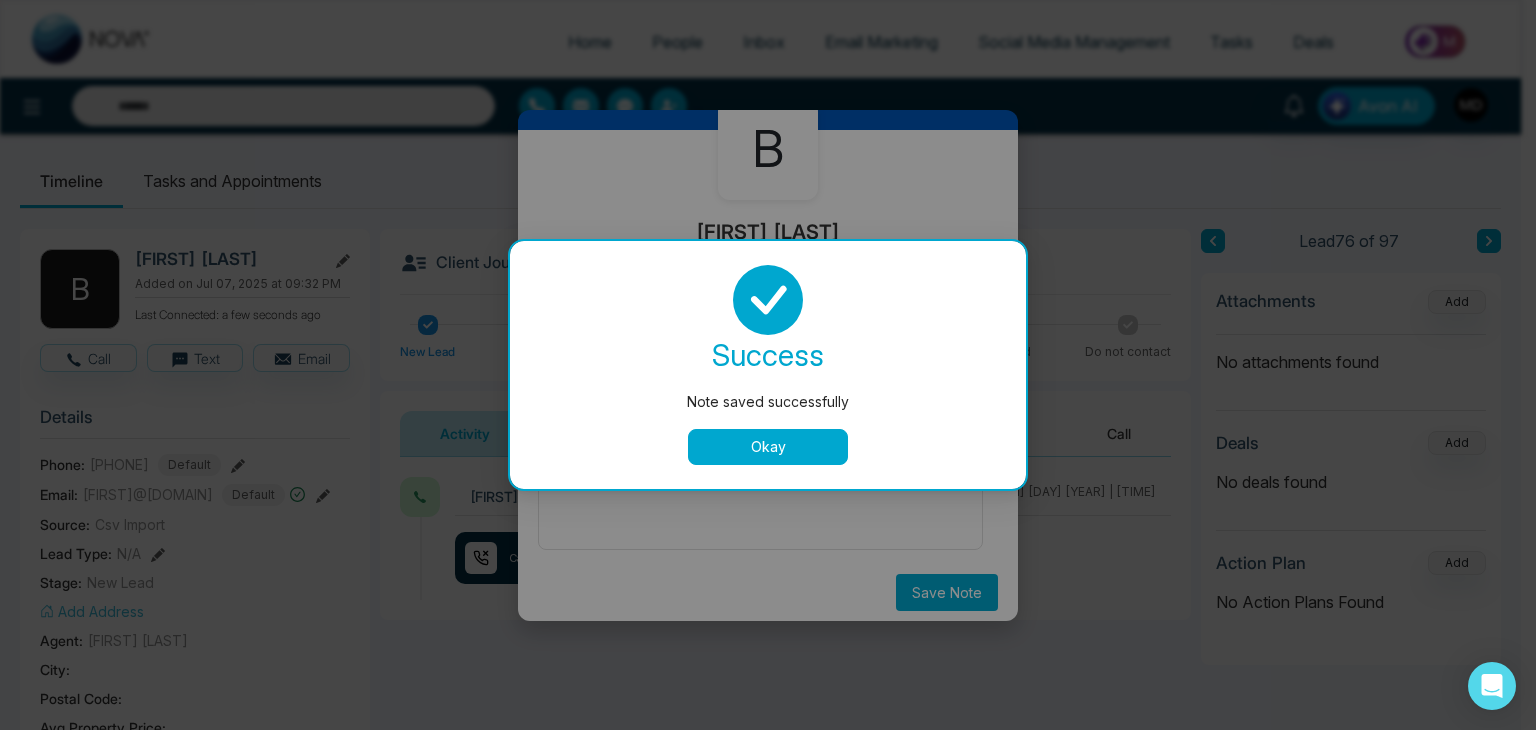 click on "Okay" at bounding box center (768, 447) 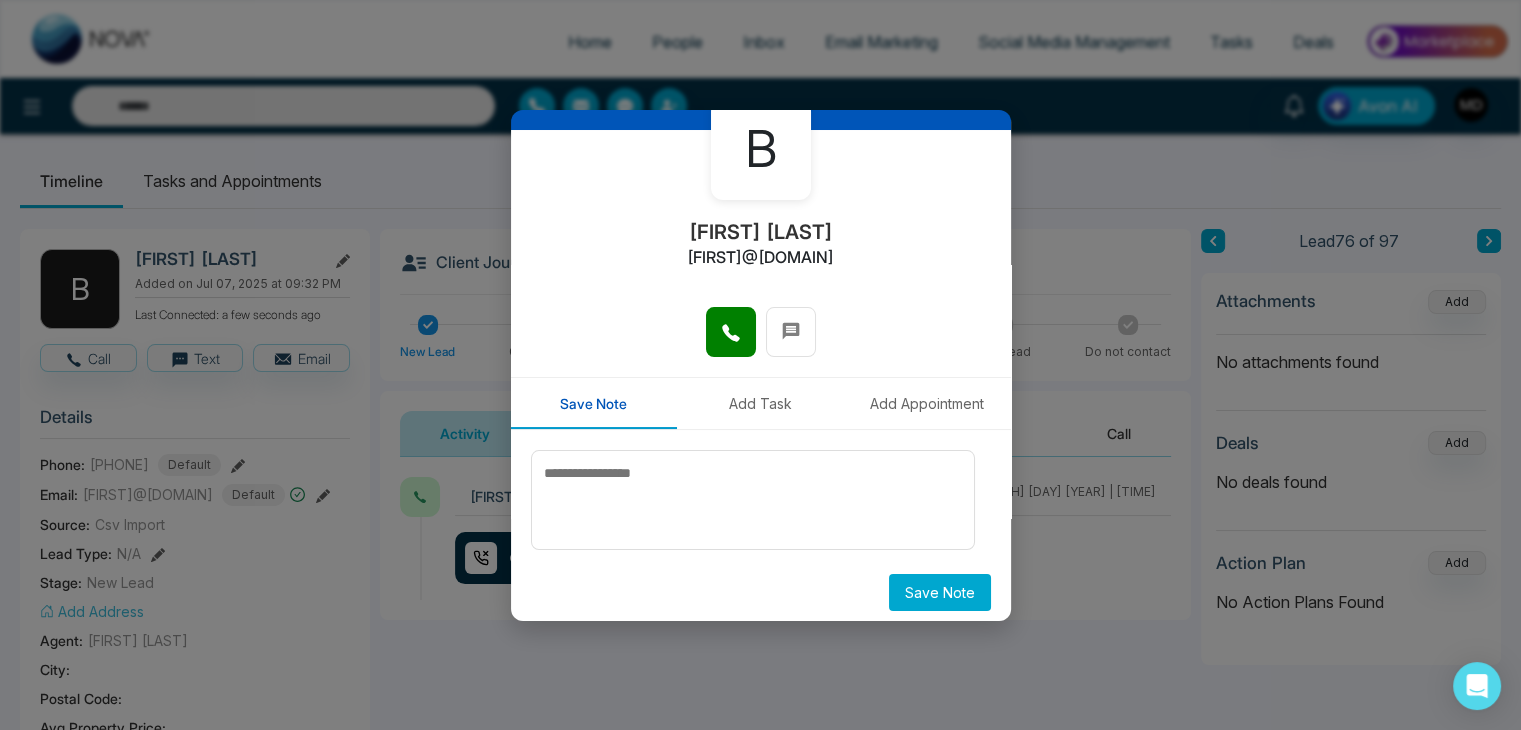 scroll, scrollTop: 0, scrollLeft: 0, axis: both 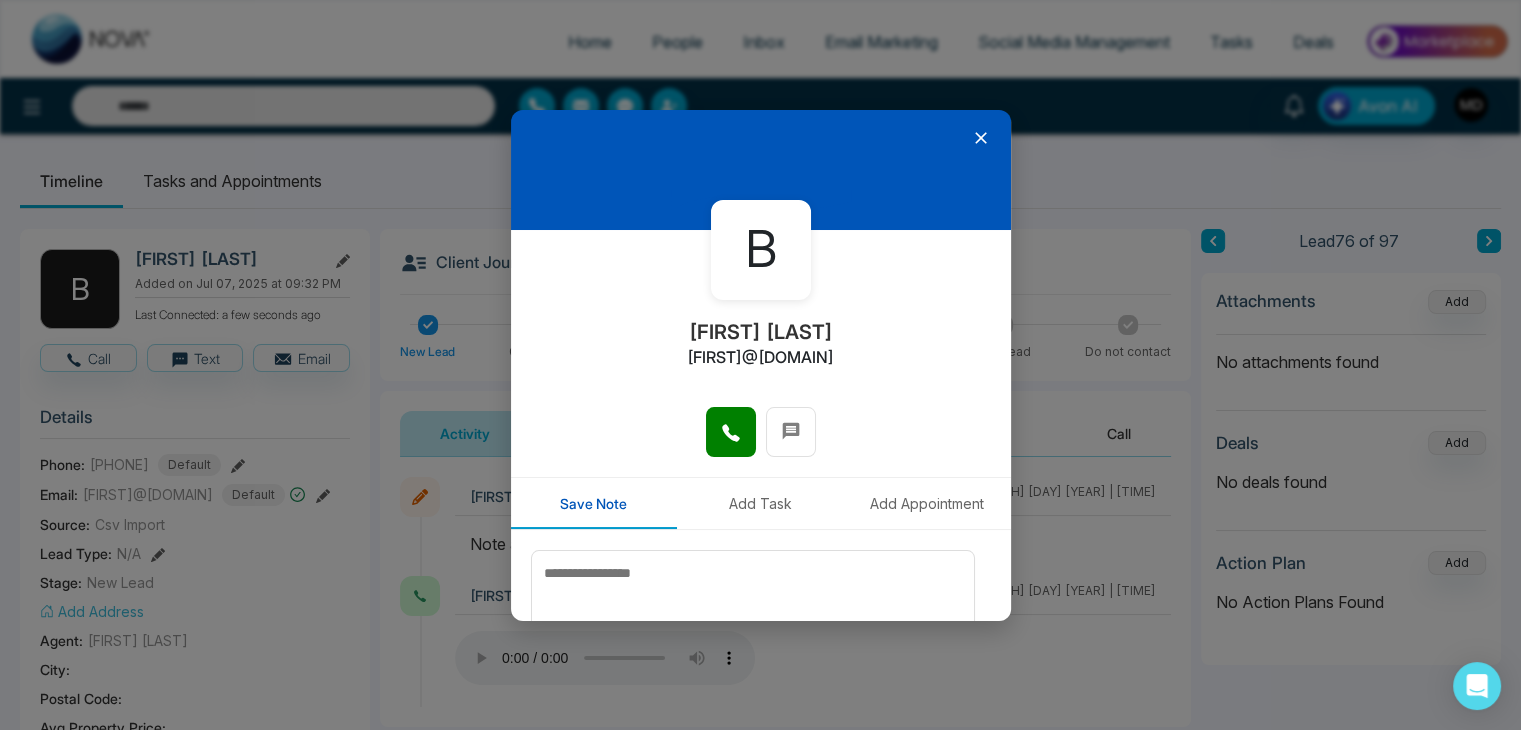 click 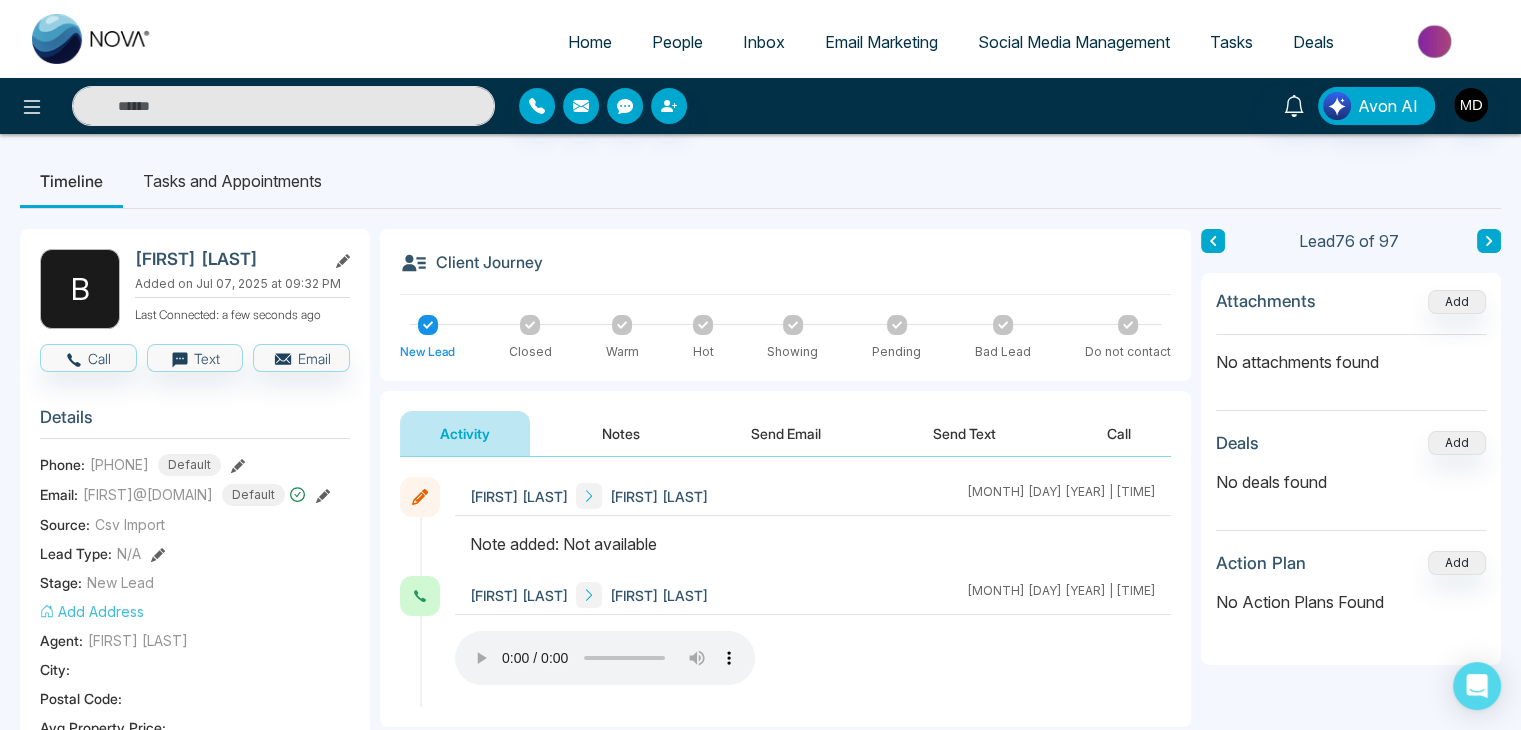 click 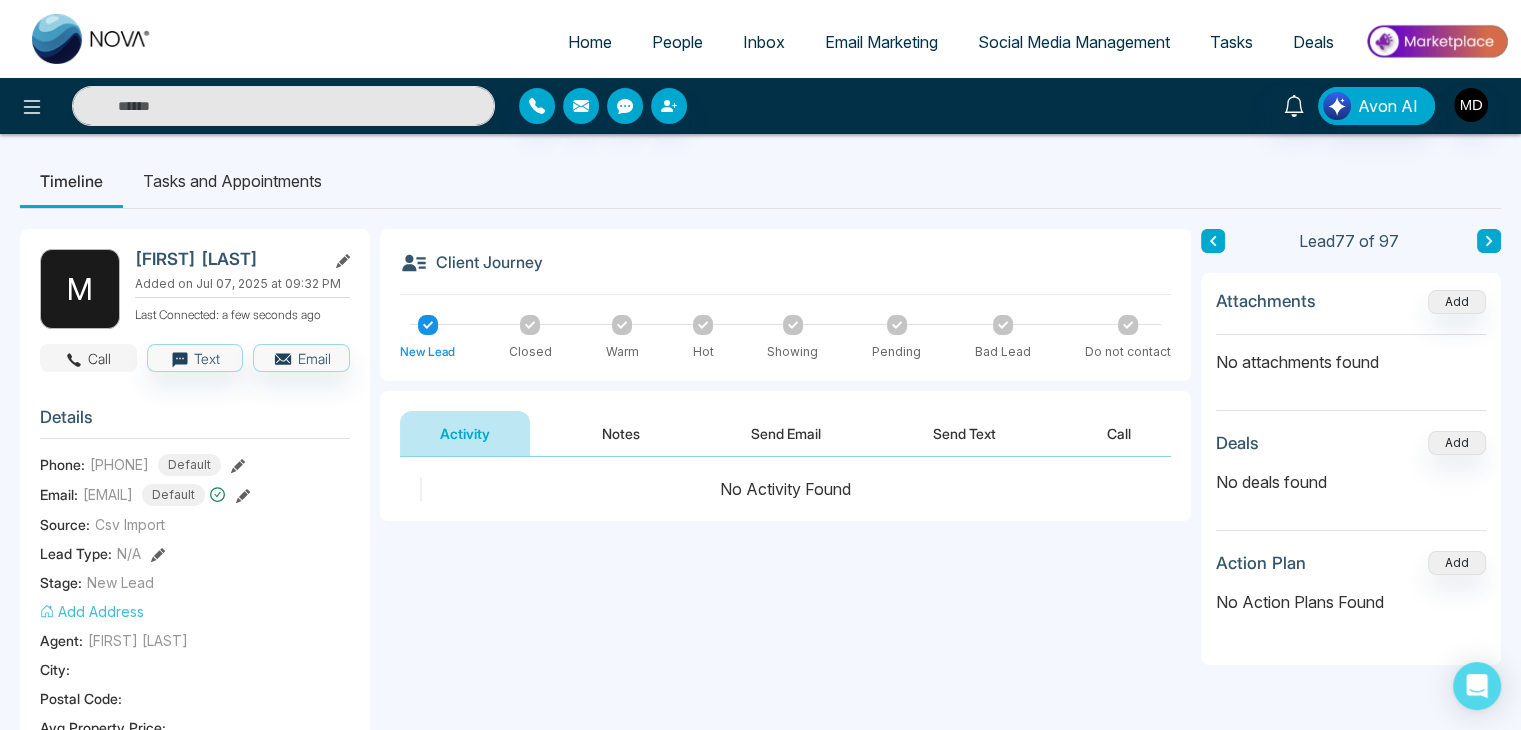 click on "Call" at bounding box center [88, 358] 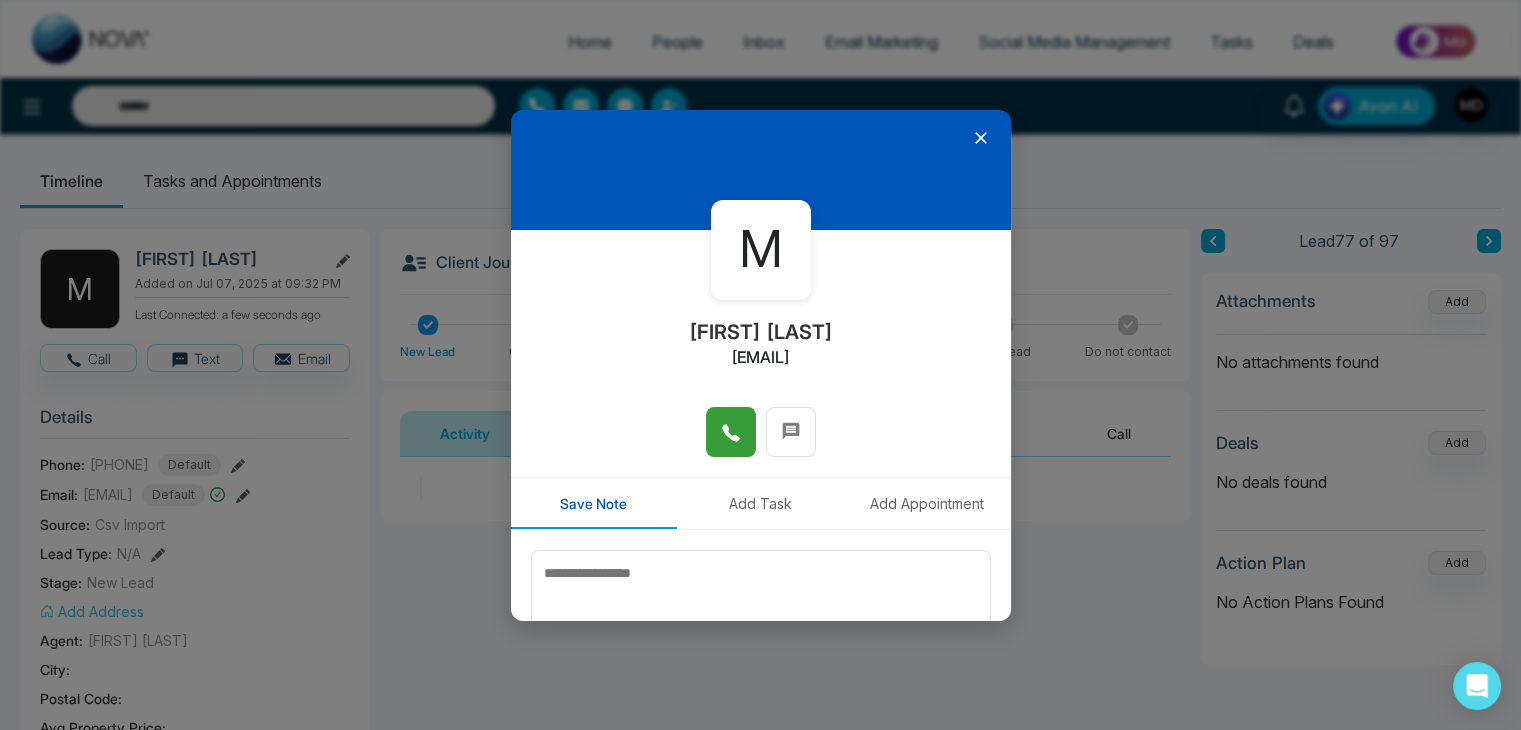 click at bounding box center (731, 432) 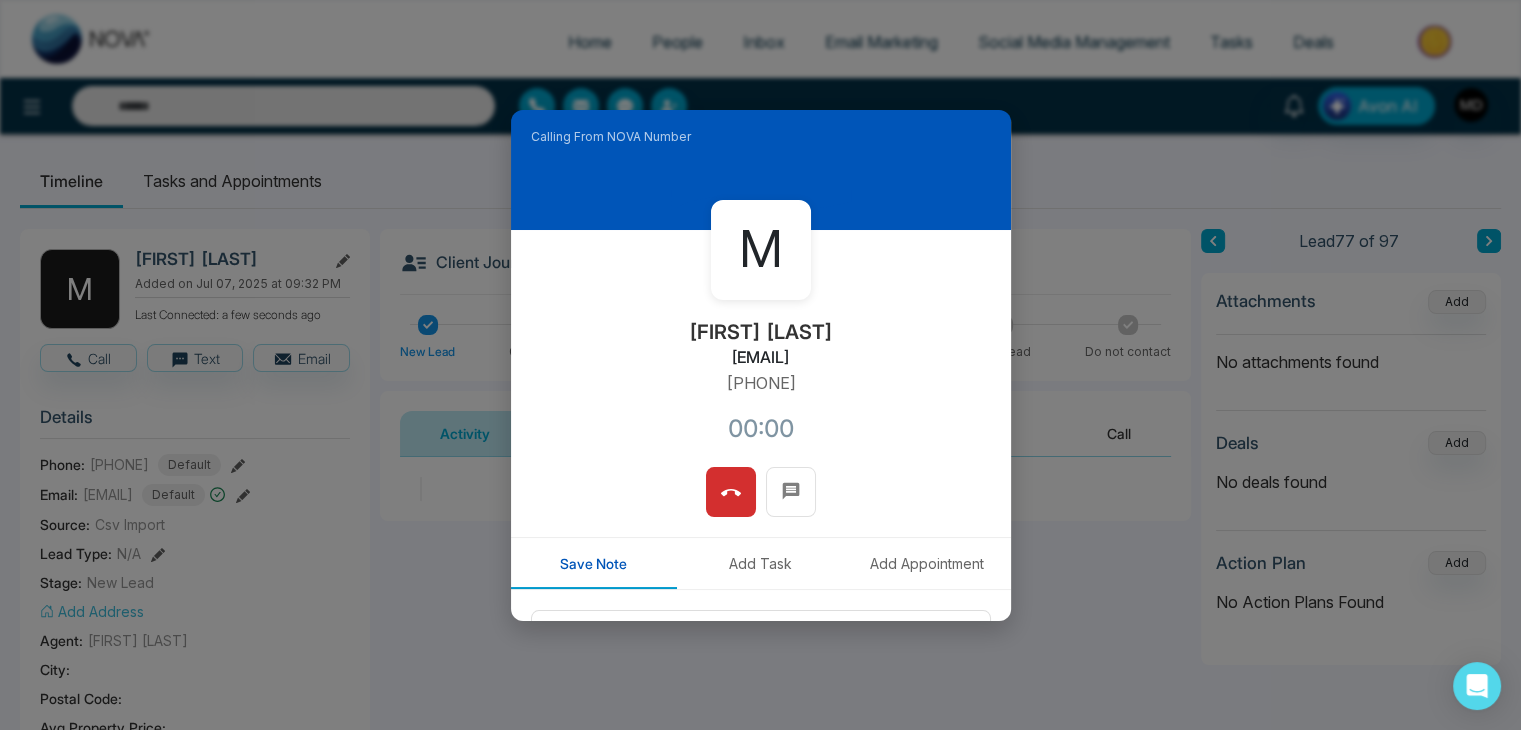 type 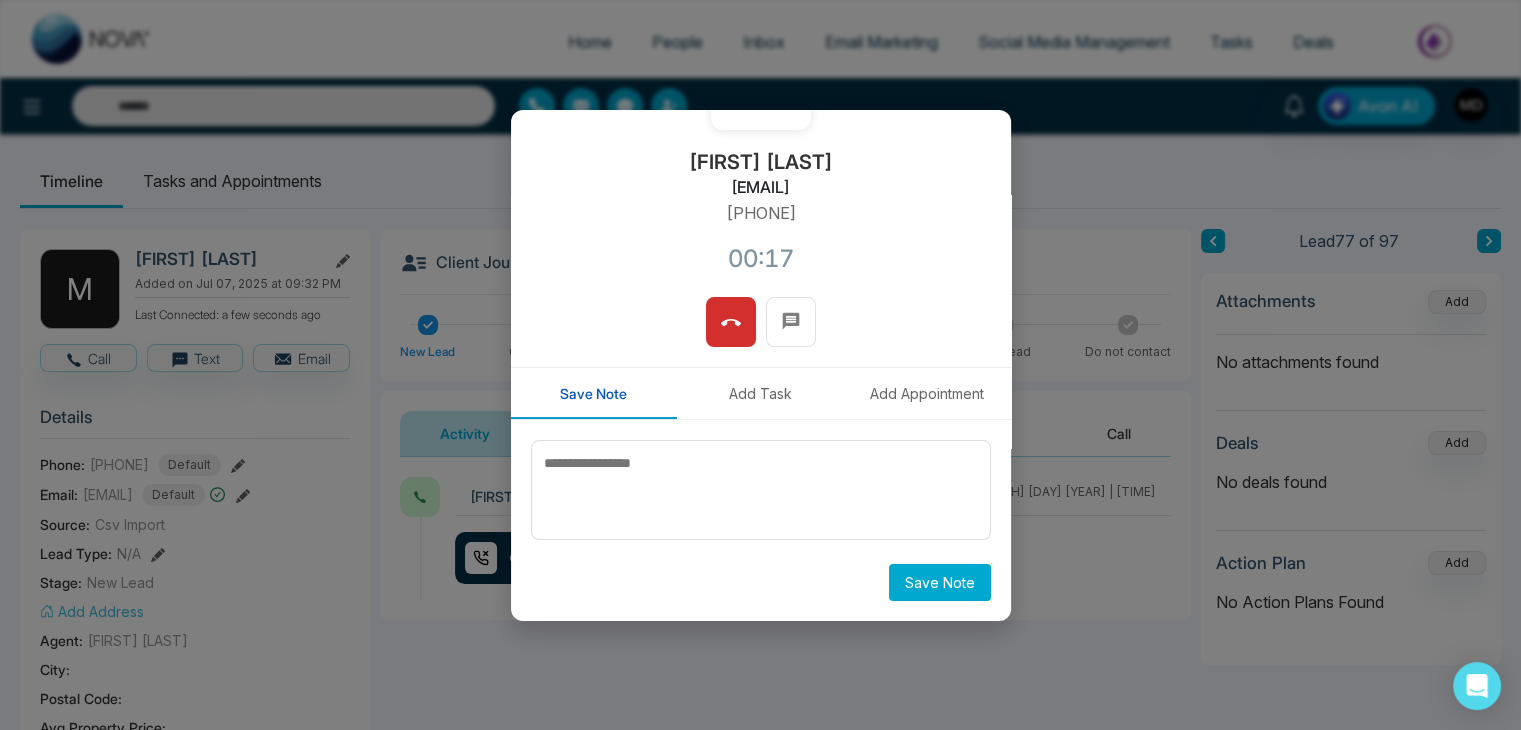 click at bounding box center [731, 322] 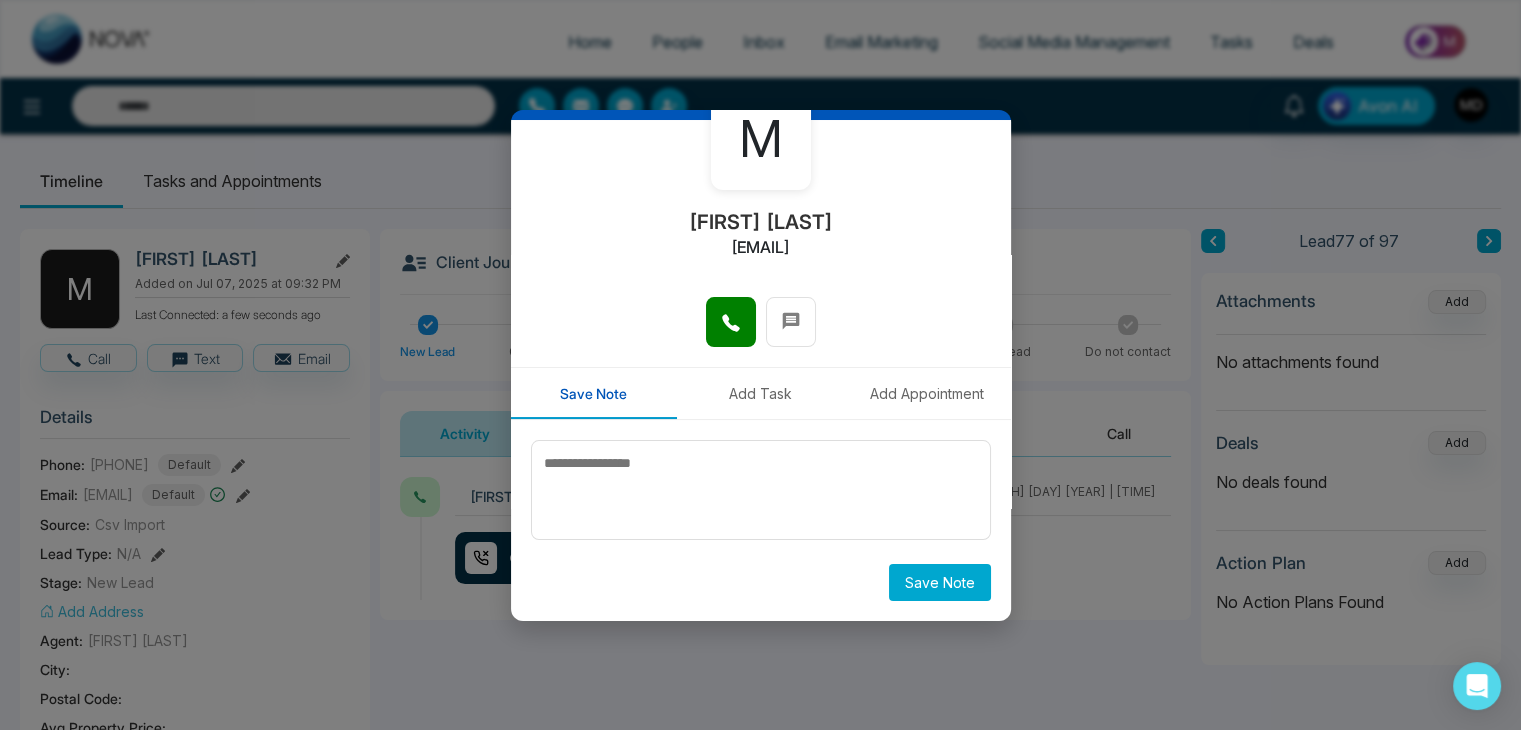 scroll, scrollTop: 110, scrollLeft: 0, axis: vertical 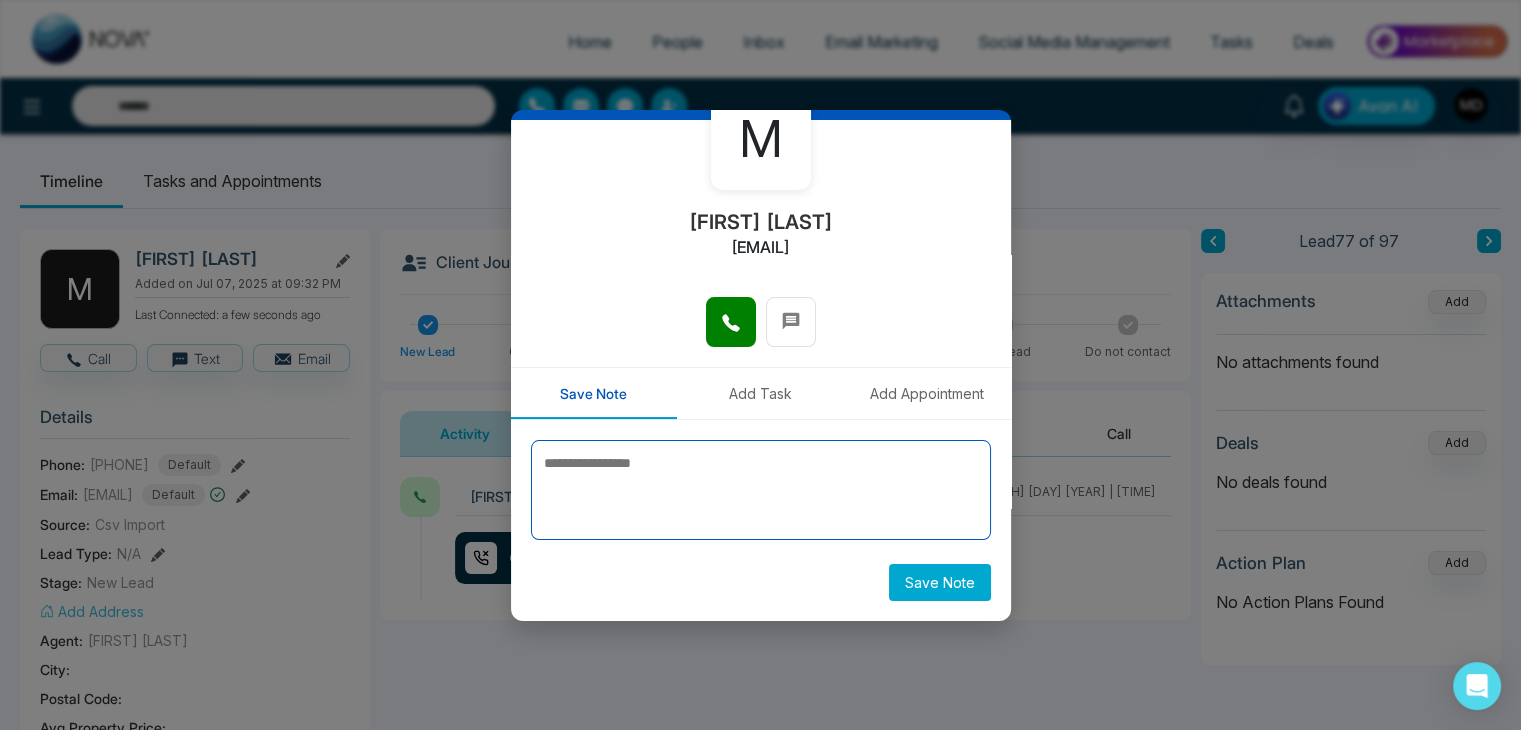 click at bounding box center (761, 490) 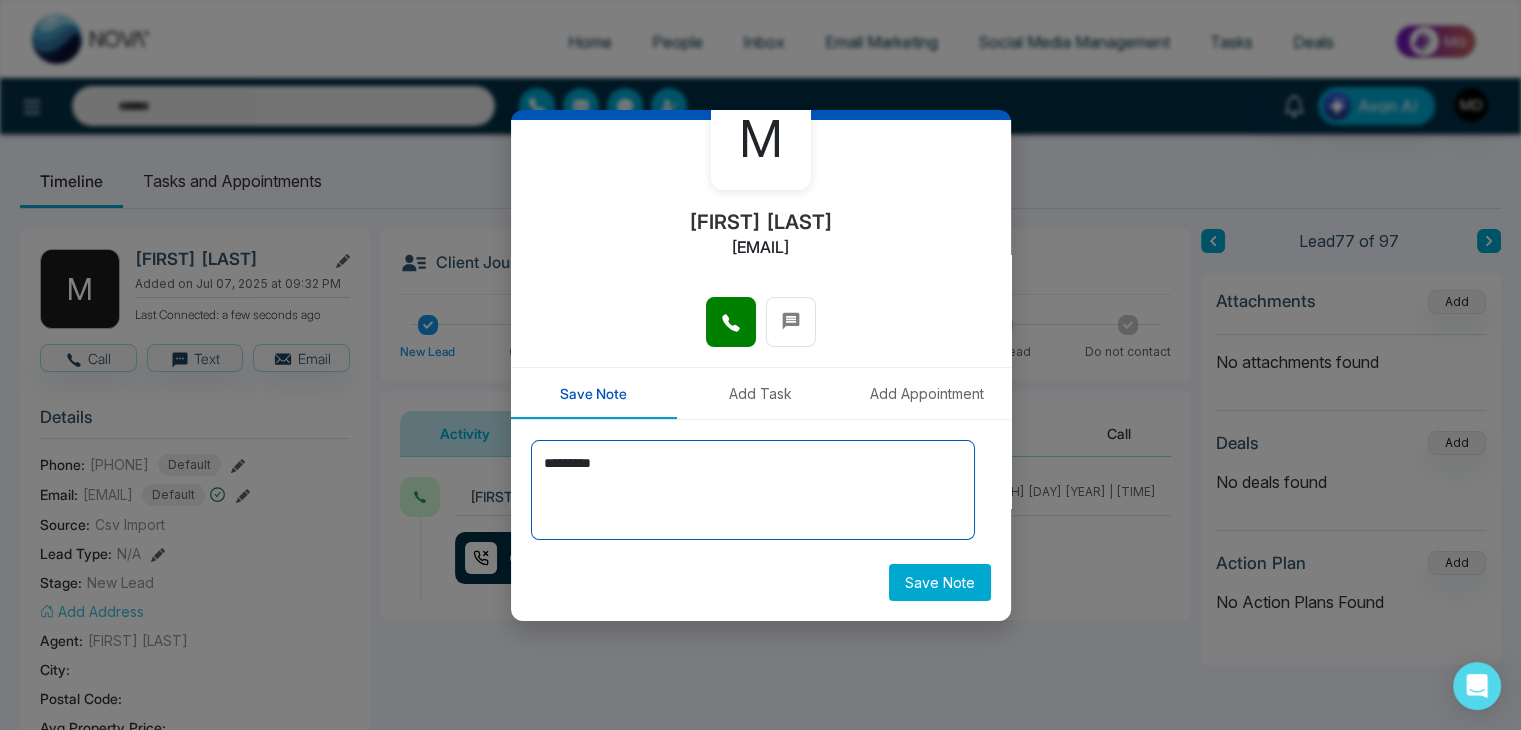 type on "*********" 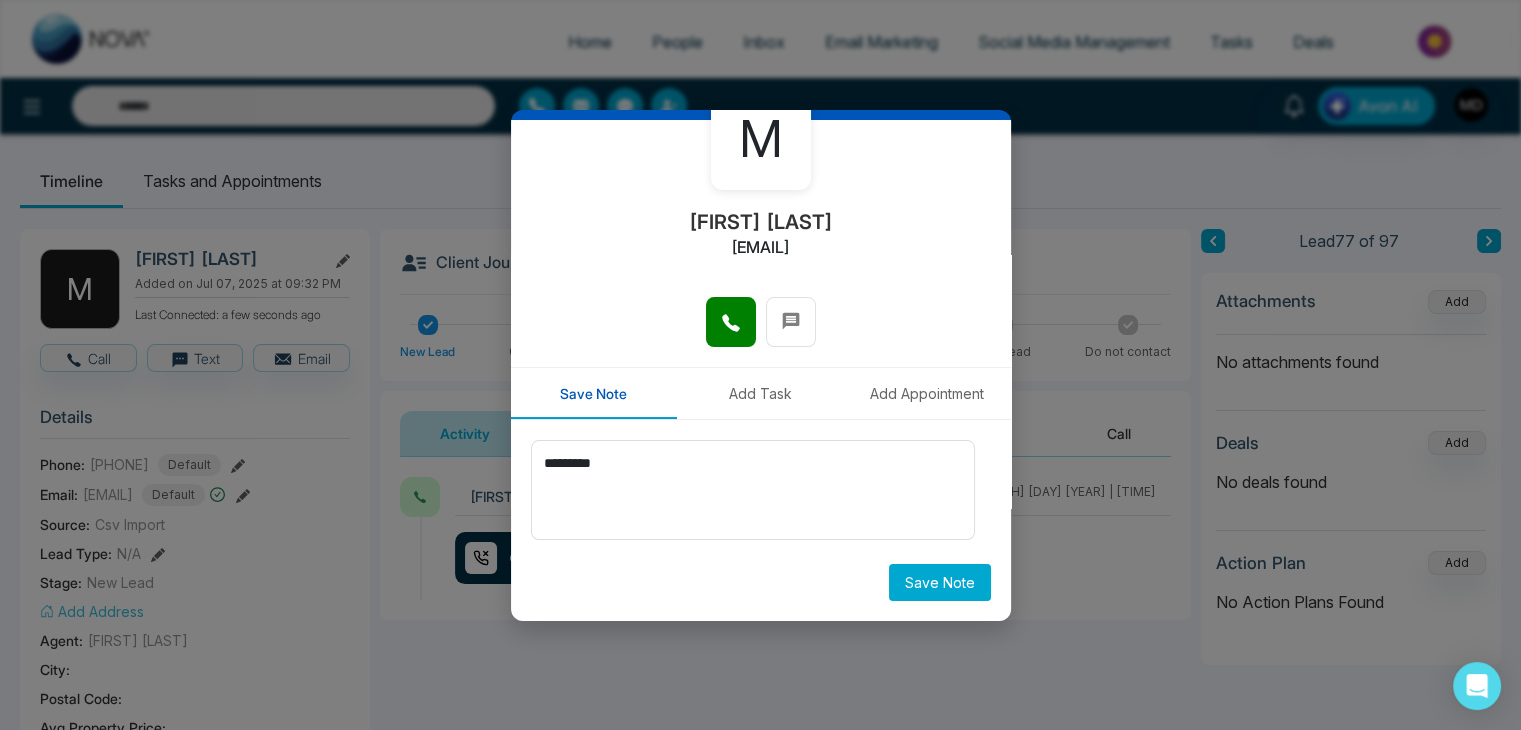 click on "Save Note" at bounding box center [940, 582] 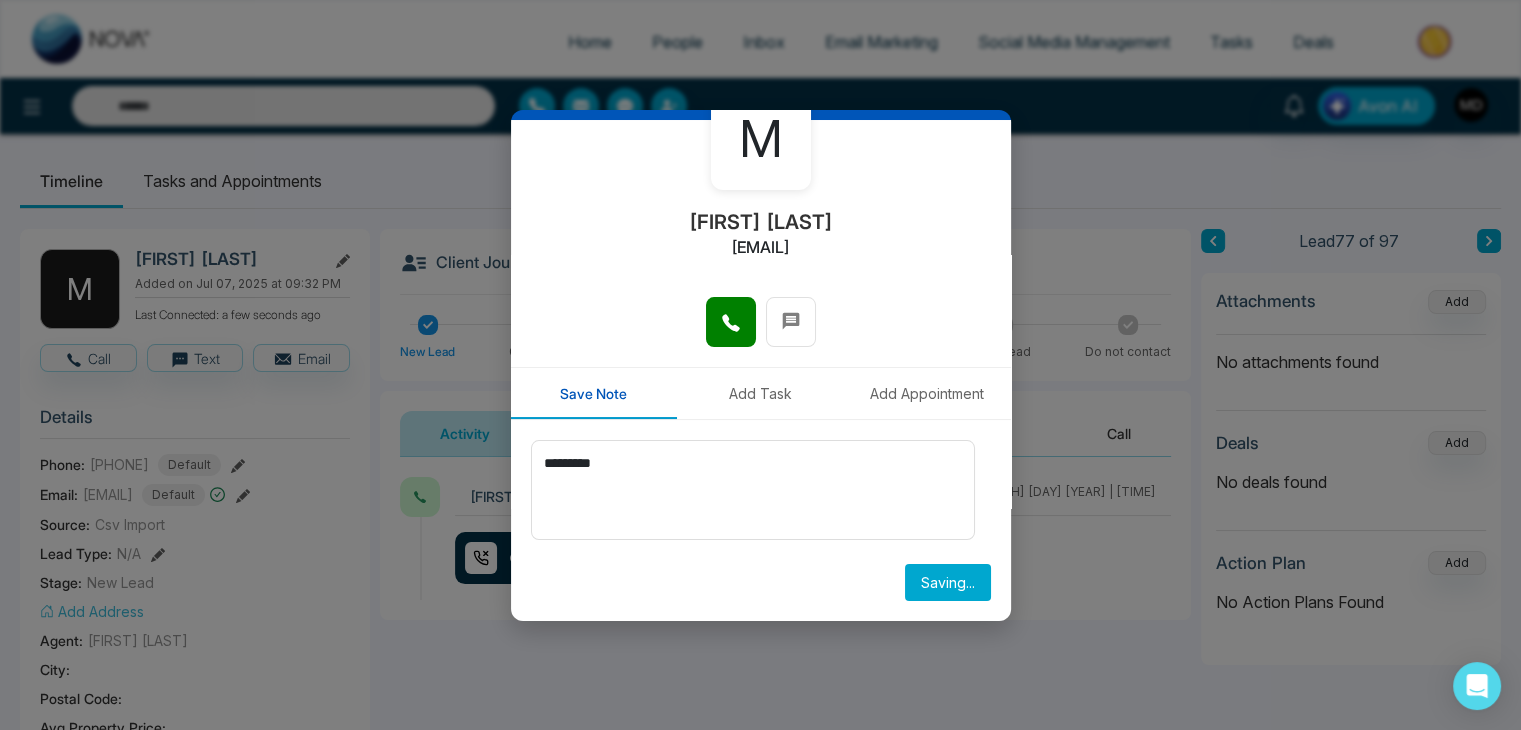 type 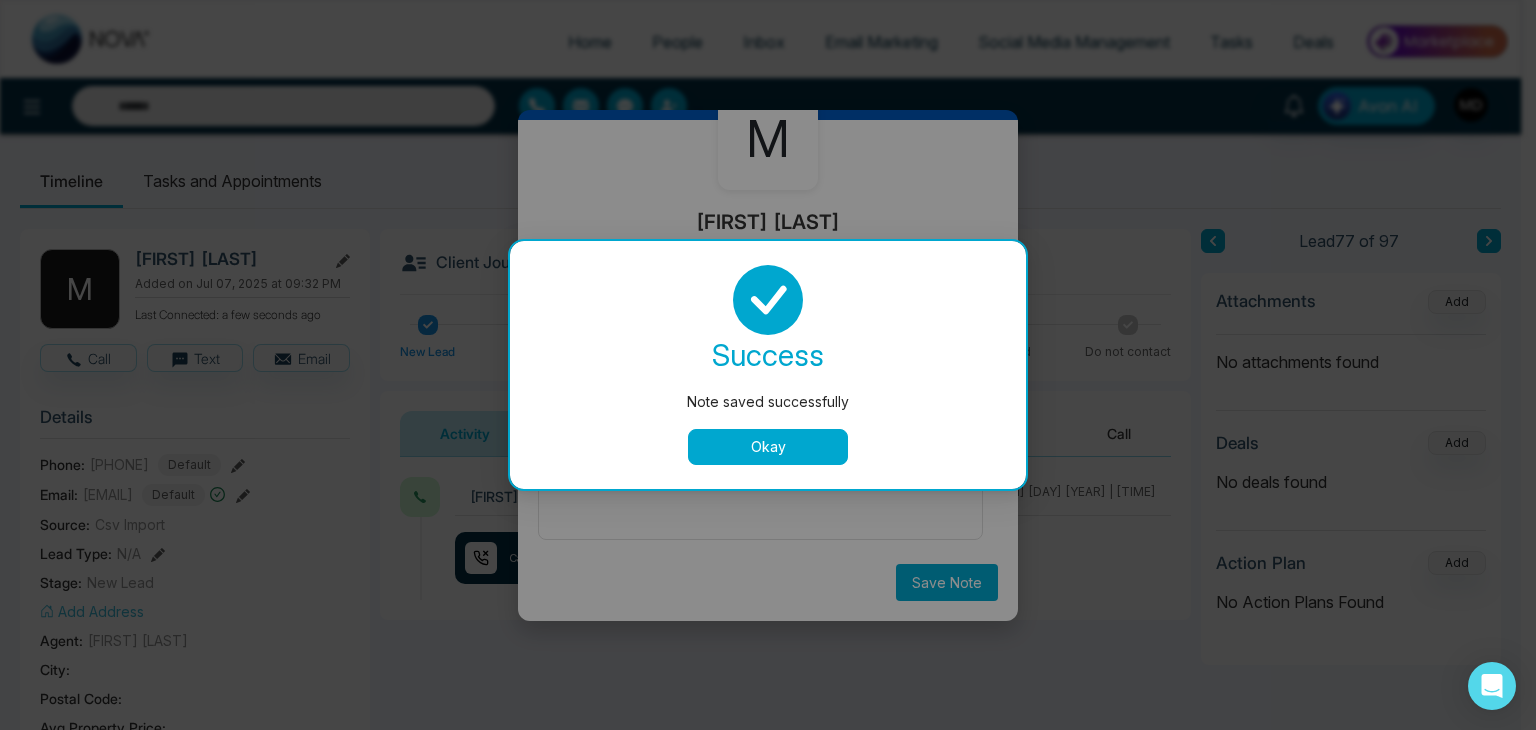 click on "Okay" at bounding box center (768, 447) 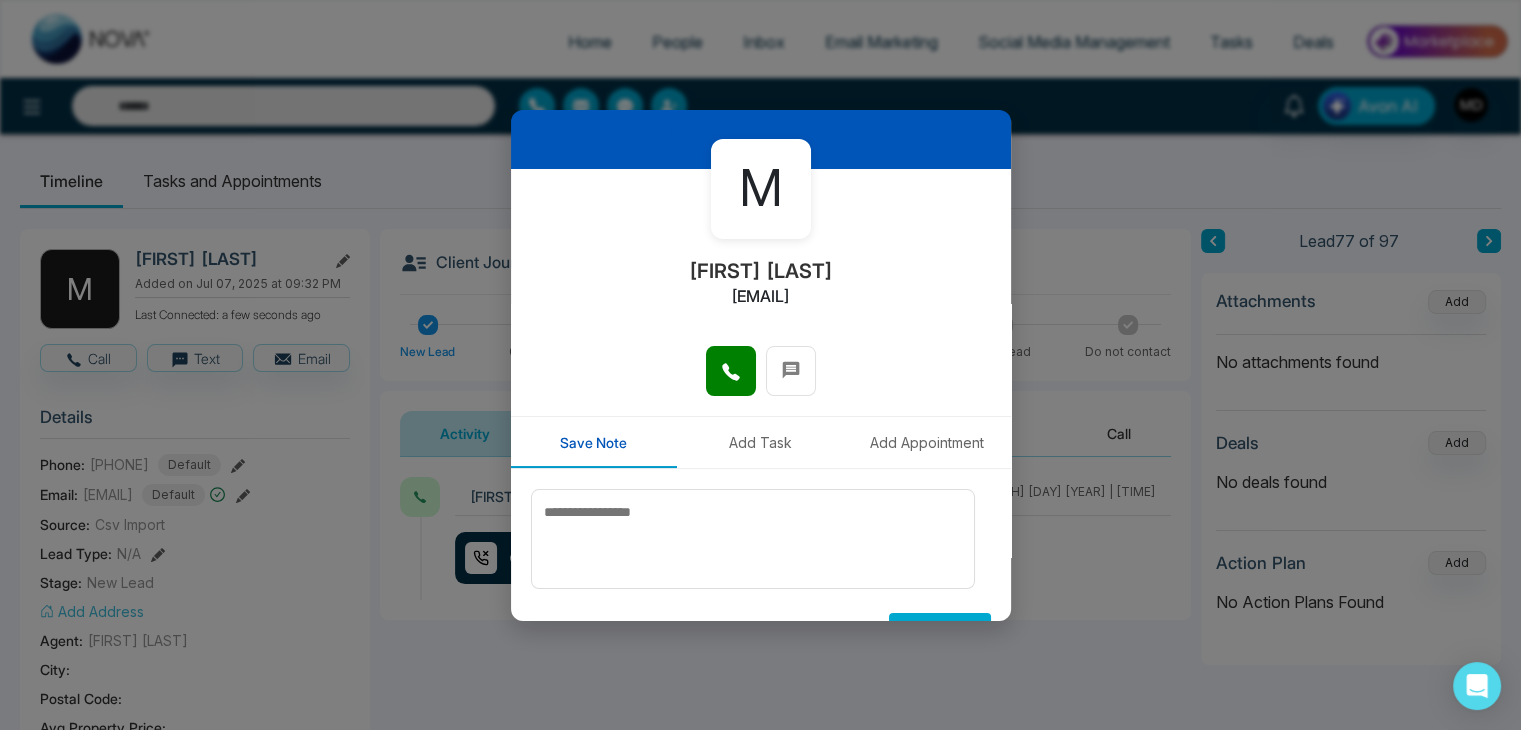 scroll, scrollTop: 0, scrollLeft: 0, axis: both 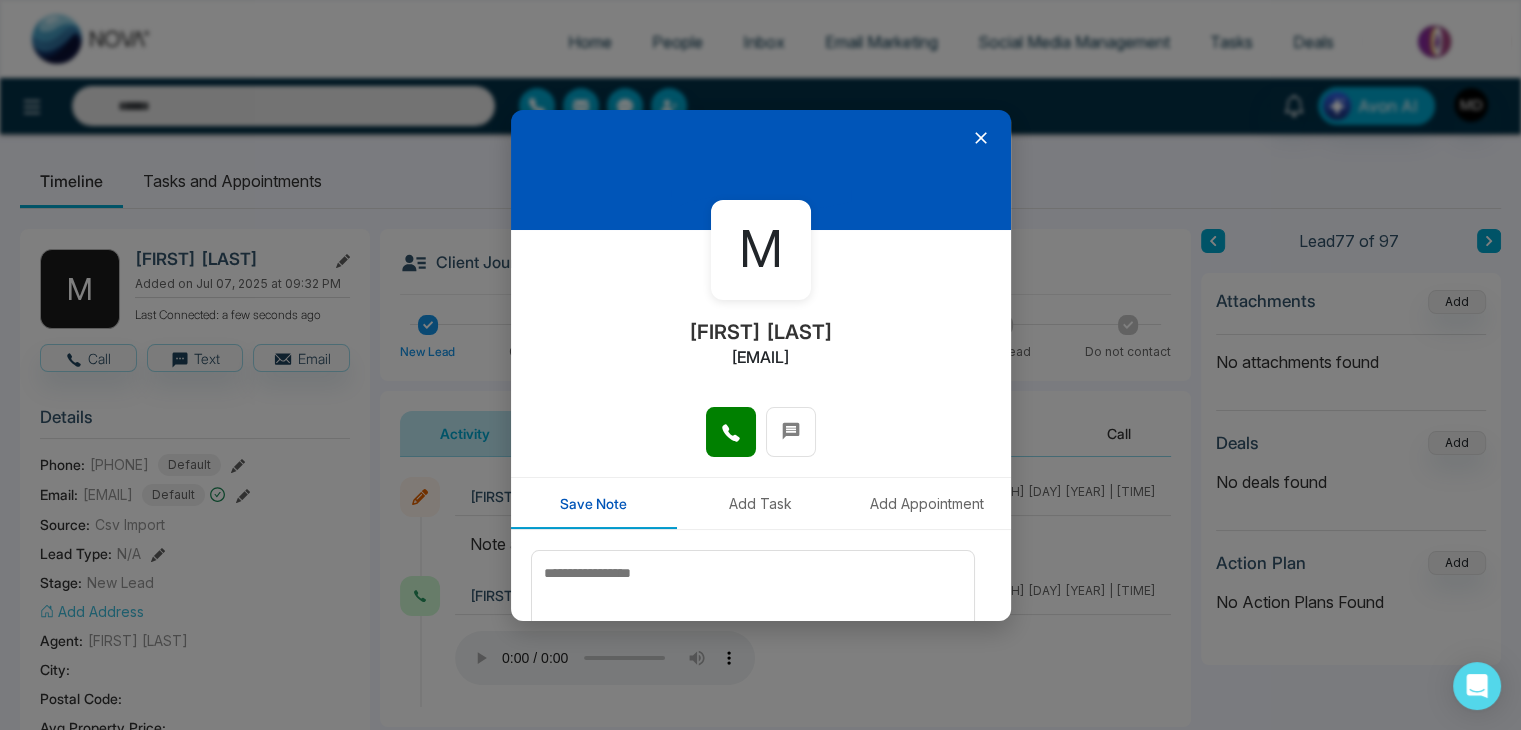 click 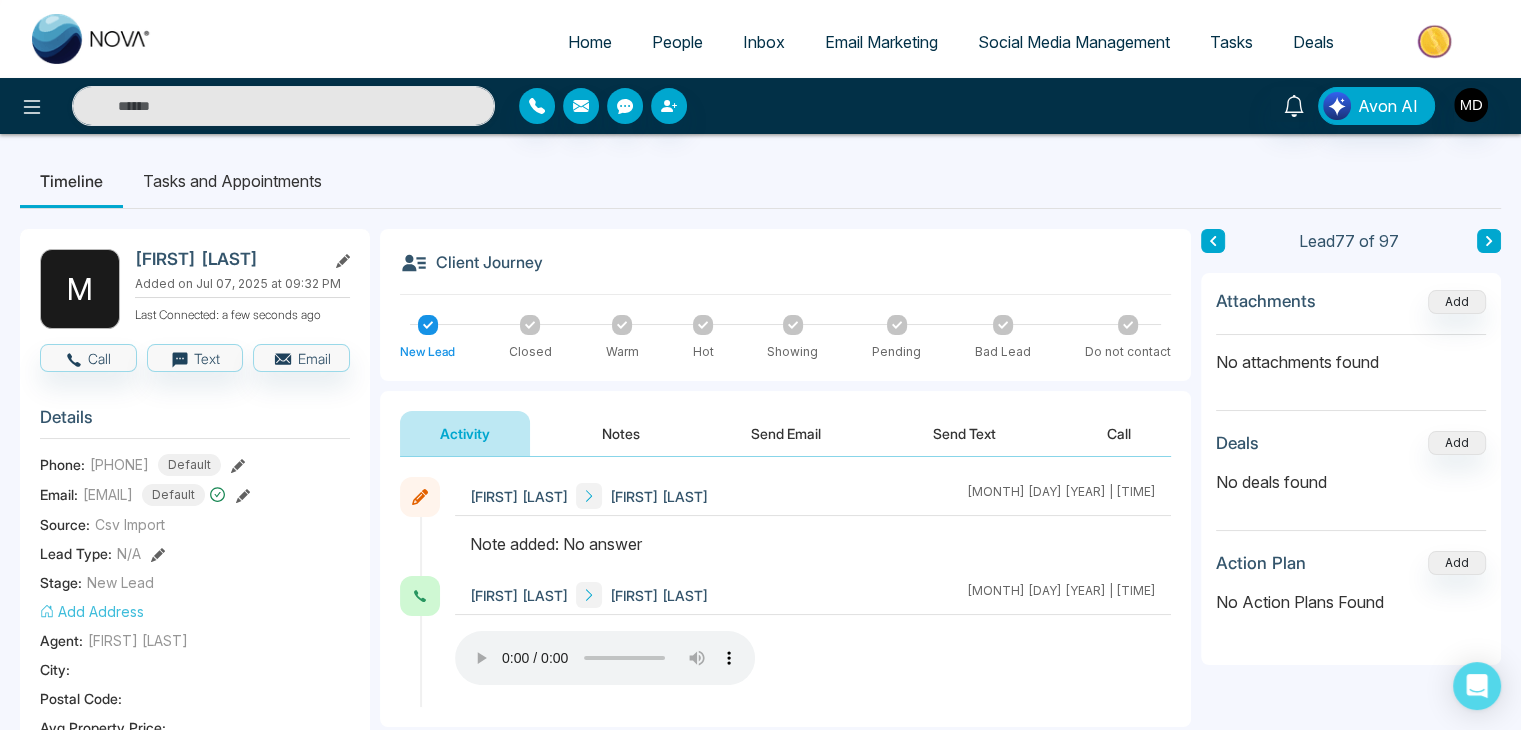 click at bounding box center [1489, 241] 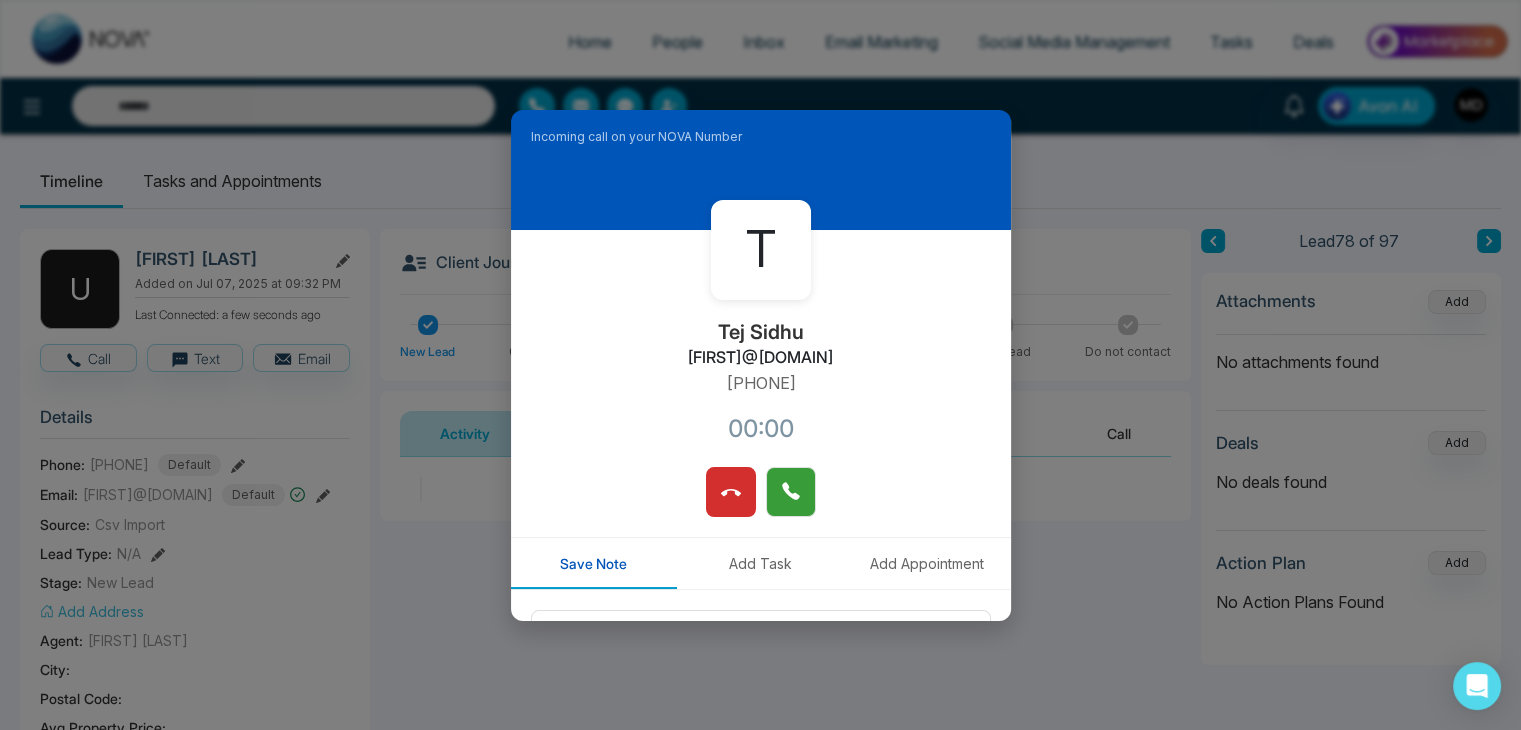 click at bounding box center [791, 492] 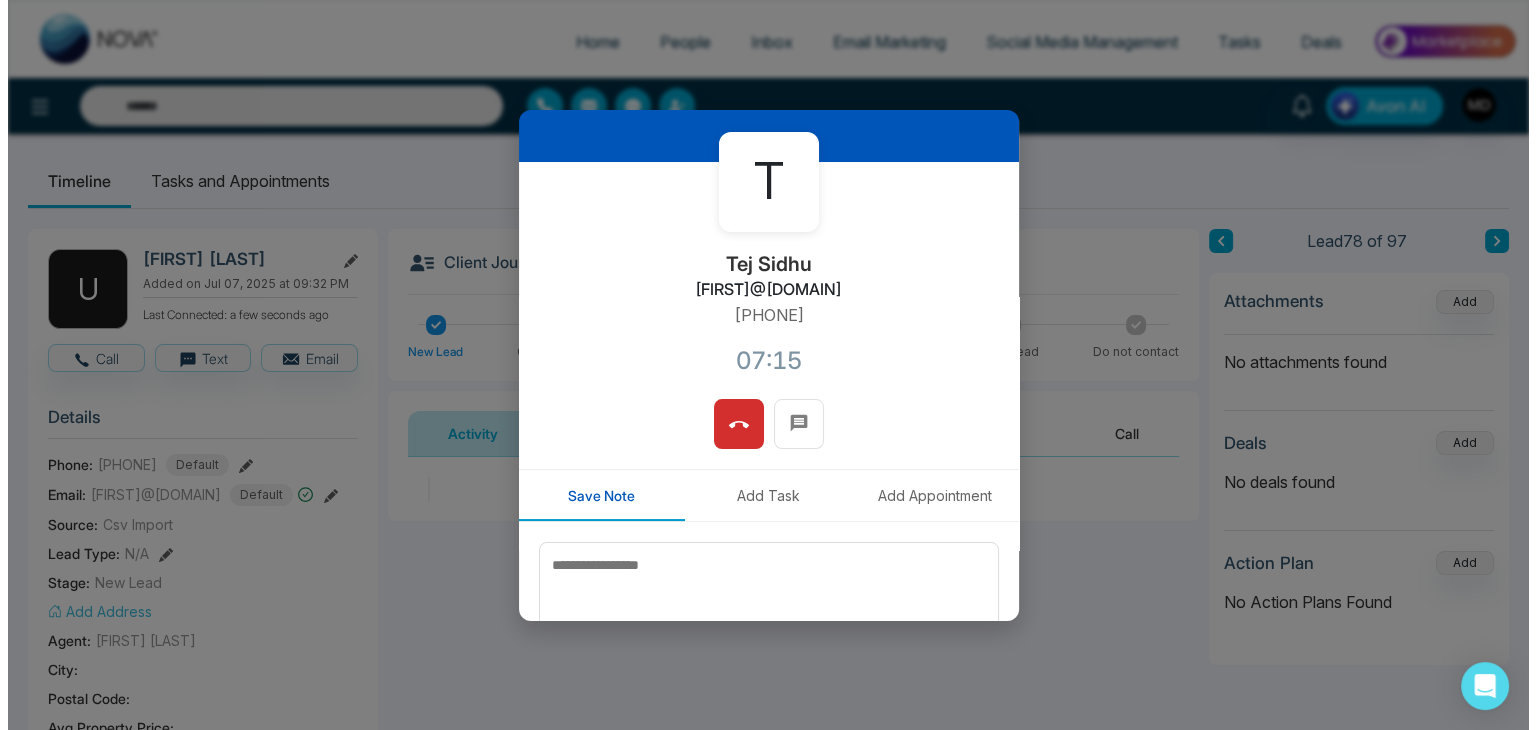 scroll, scrollTop: 0, scrollLeft: 0, axis: both 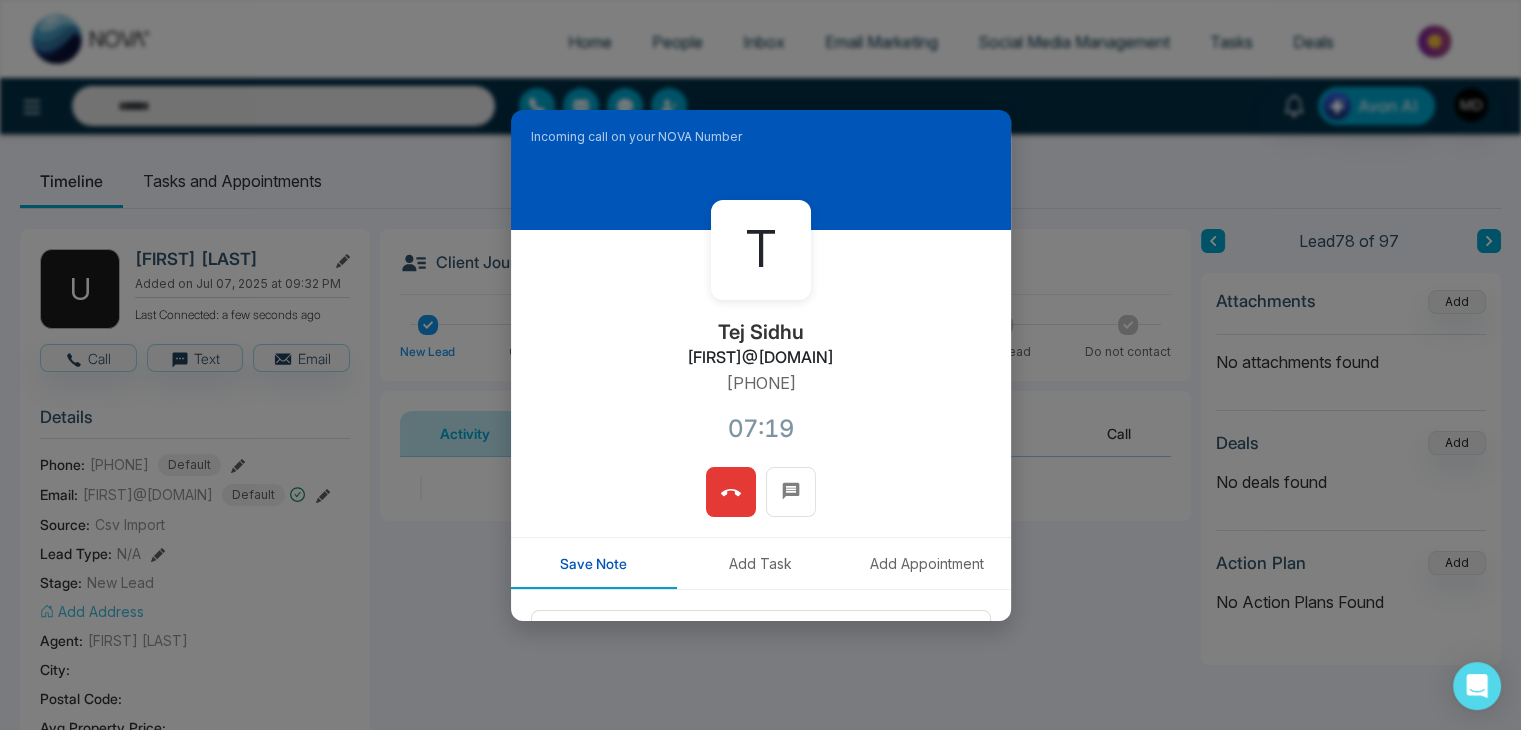 click at bounding box center [731, 492] 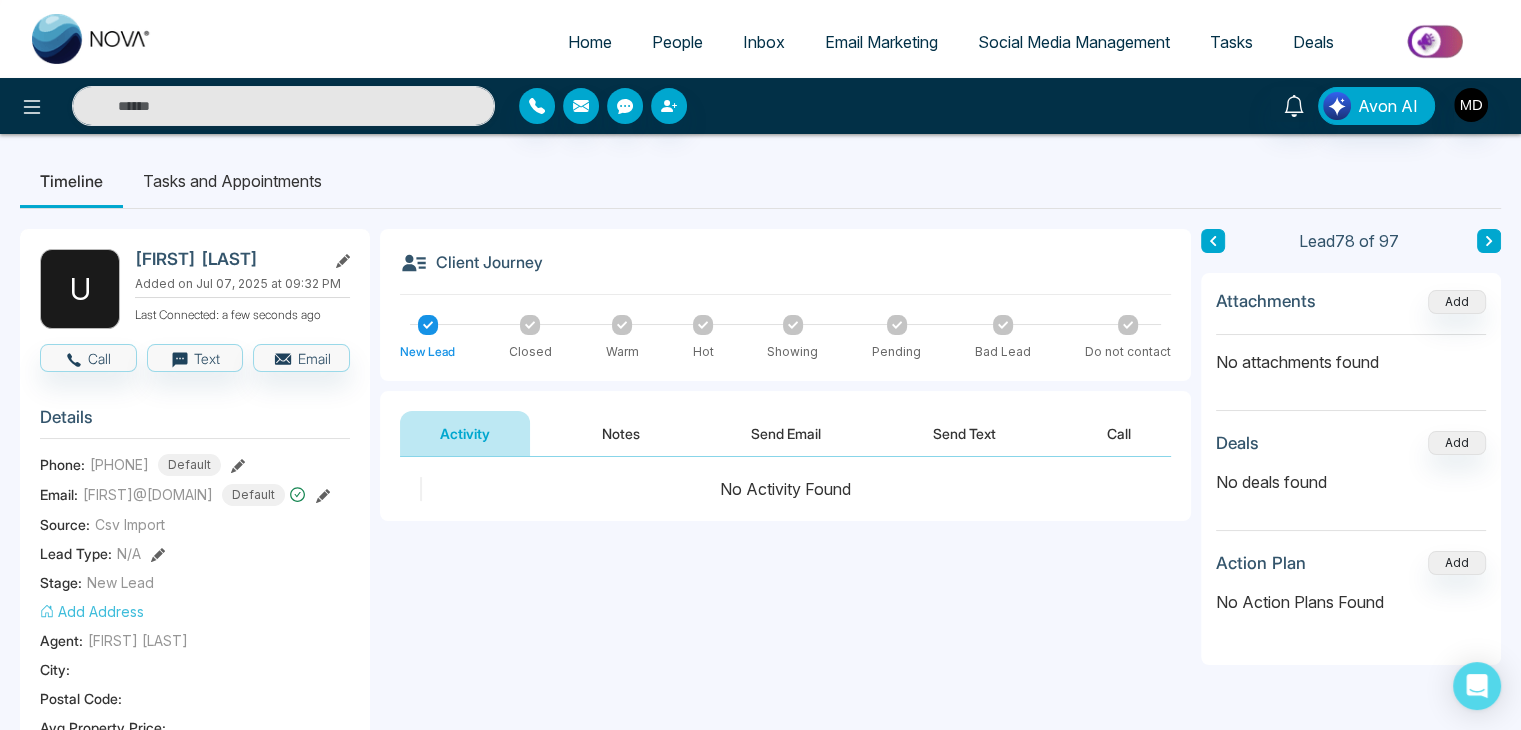 click on "People" at bounding box center [677, 42] 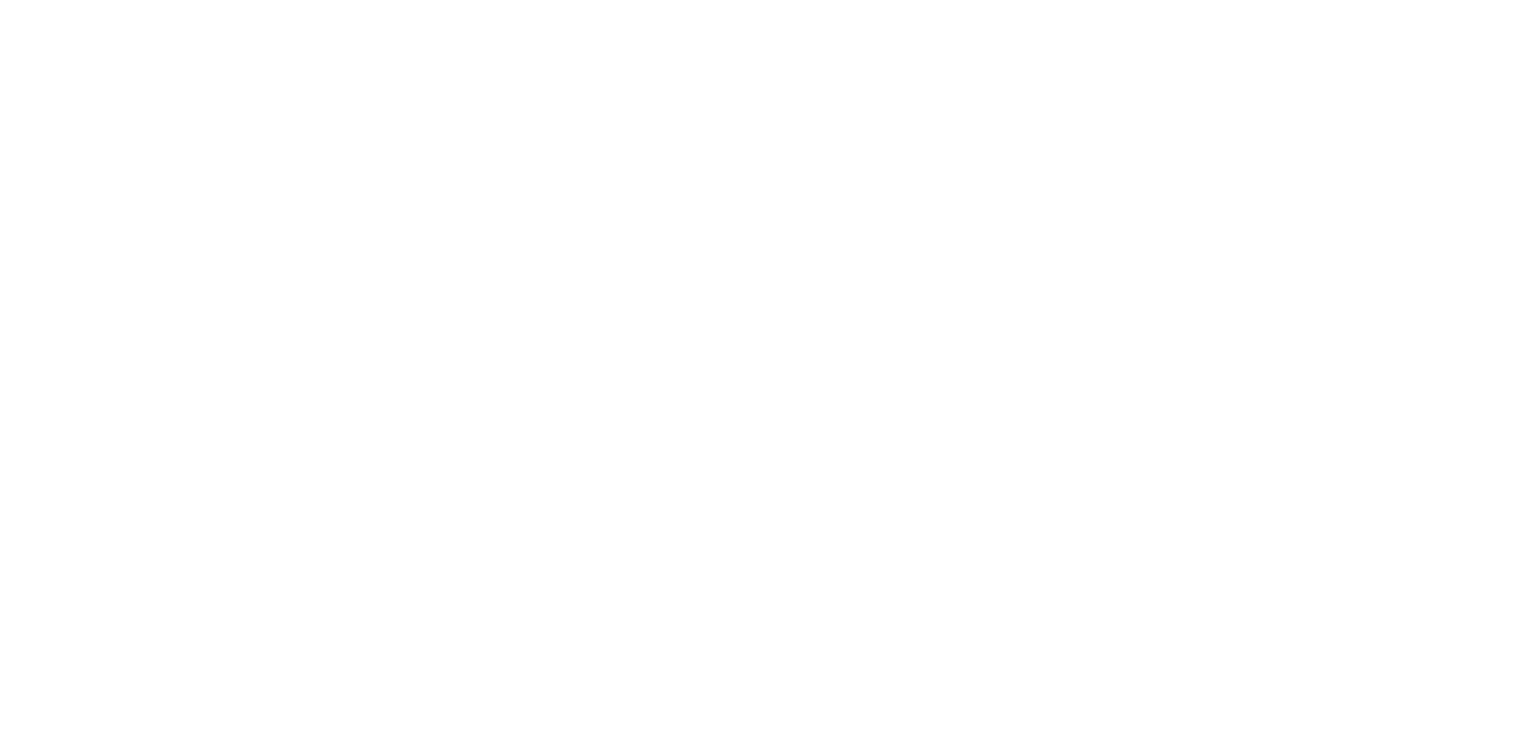 scroll, scrollTop: 0, scrollLeft: 0, axis: both 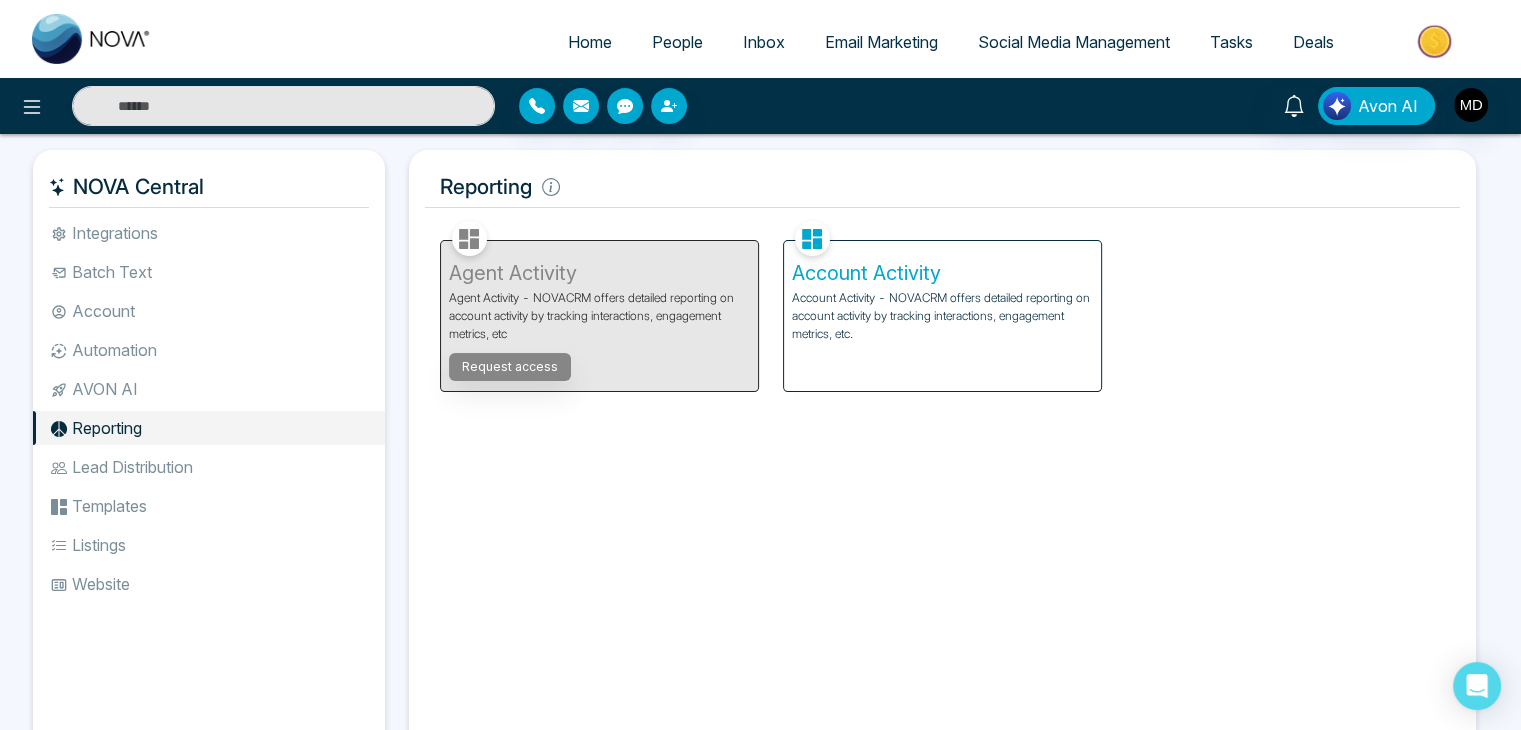 click on "Account Activity Account Activity - NOVACRM offers detailed reporting on account activity by tracking interactions, engagement metrics, etc." at bounding box center [942, 316] 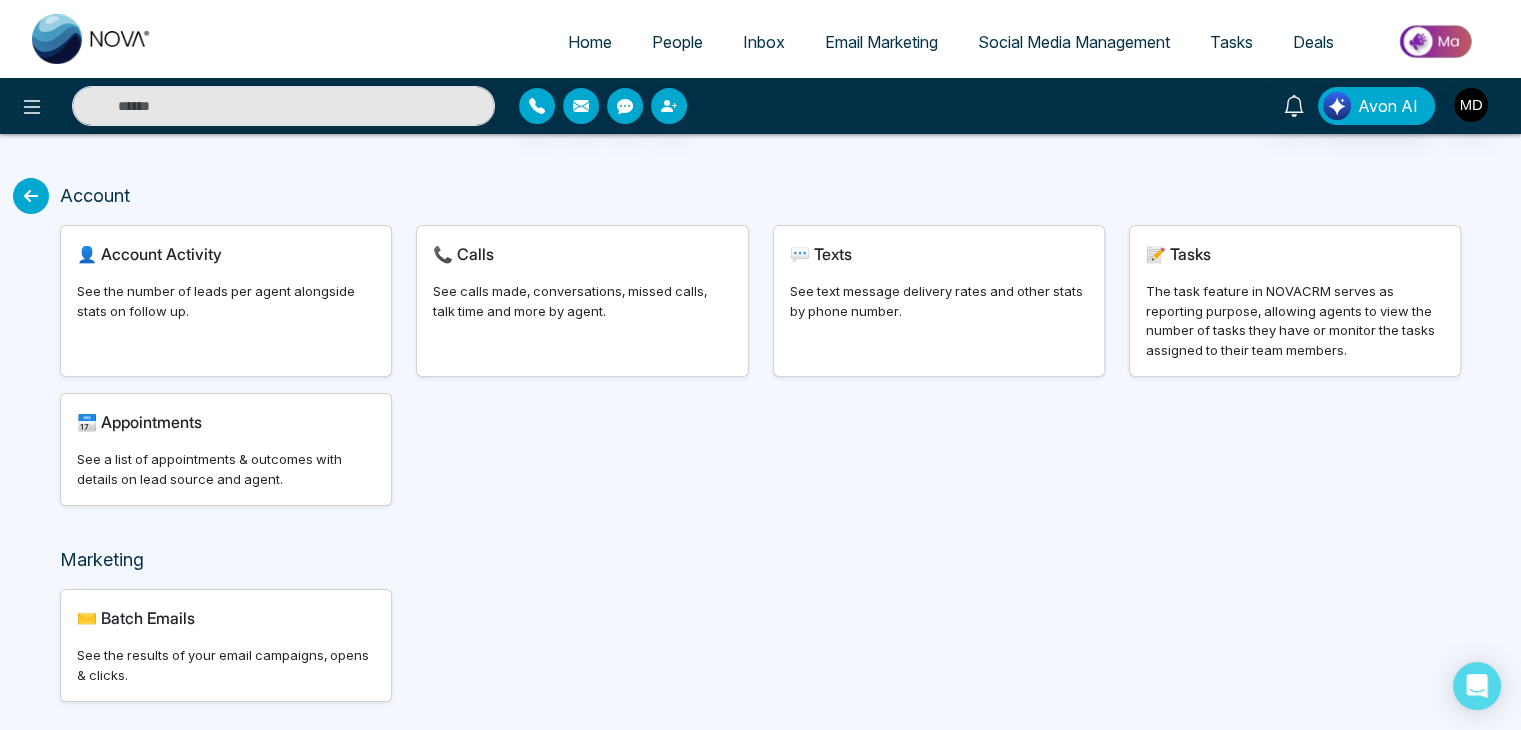 click on "See calls made, conversations, missed calls, talk time and more by agent." at bounding box center (582, 301) 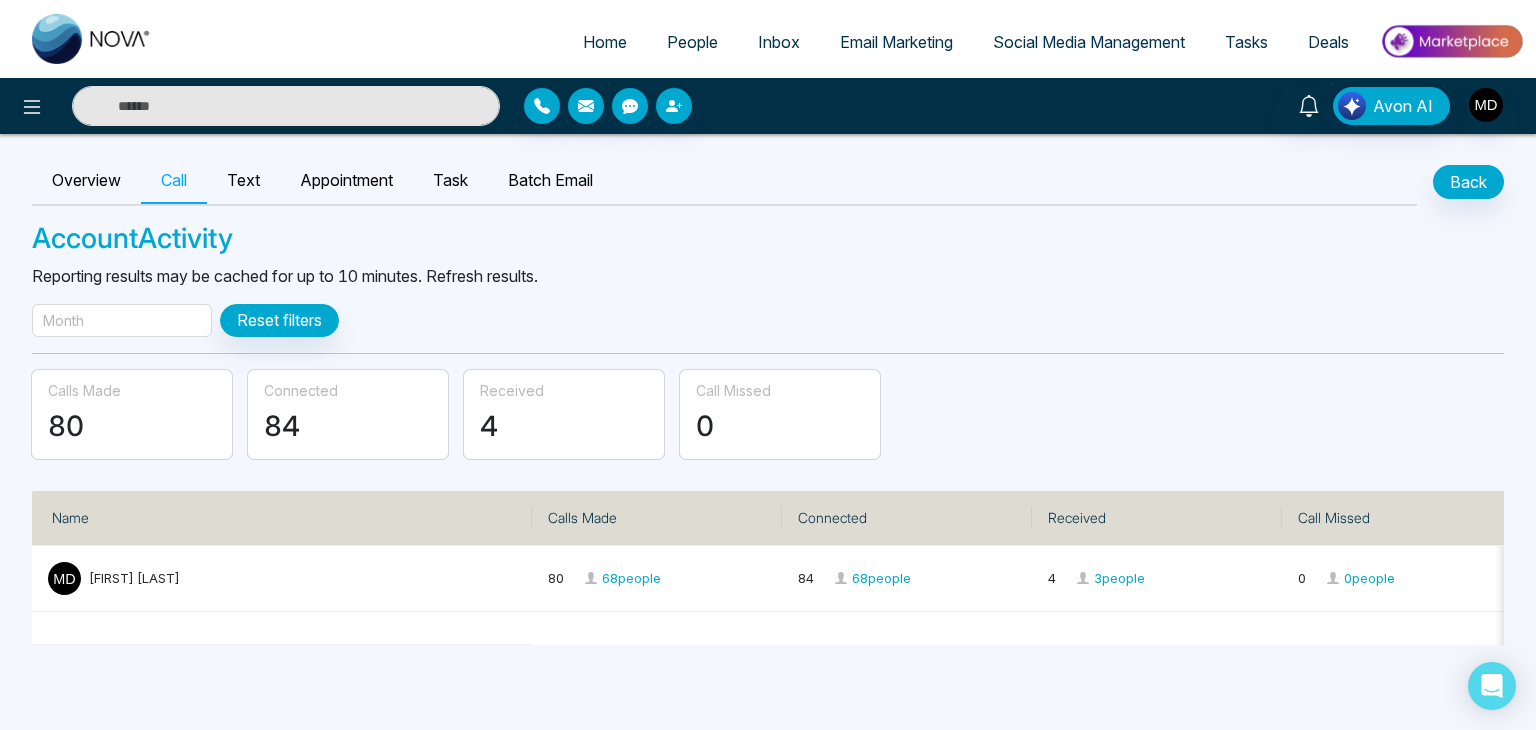 click on "Month" at bounding box center [122, 320] 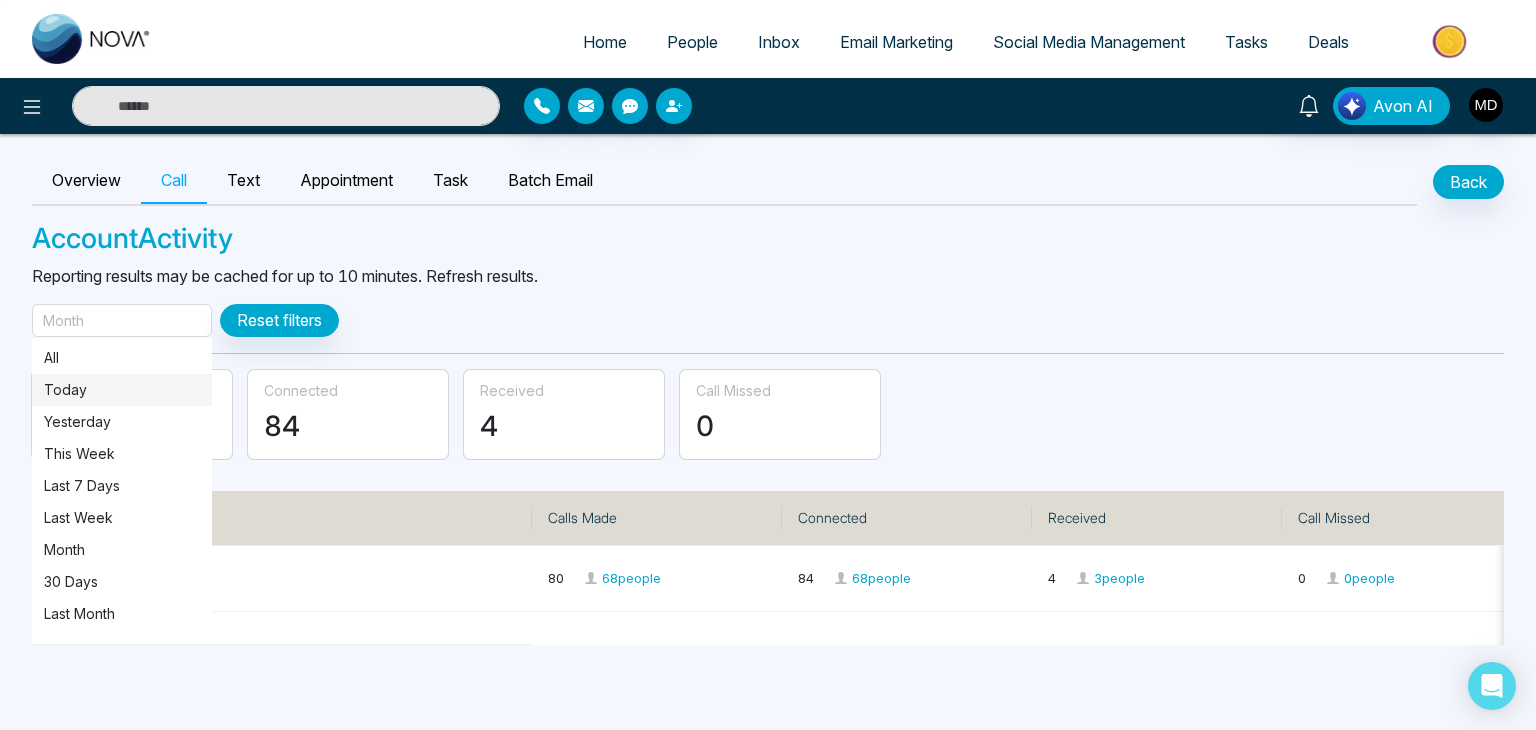 click on "Today" at bounding box center [122, 390] 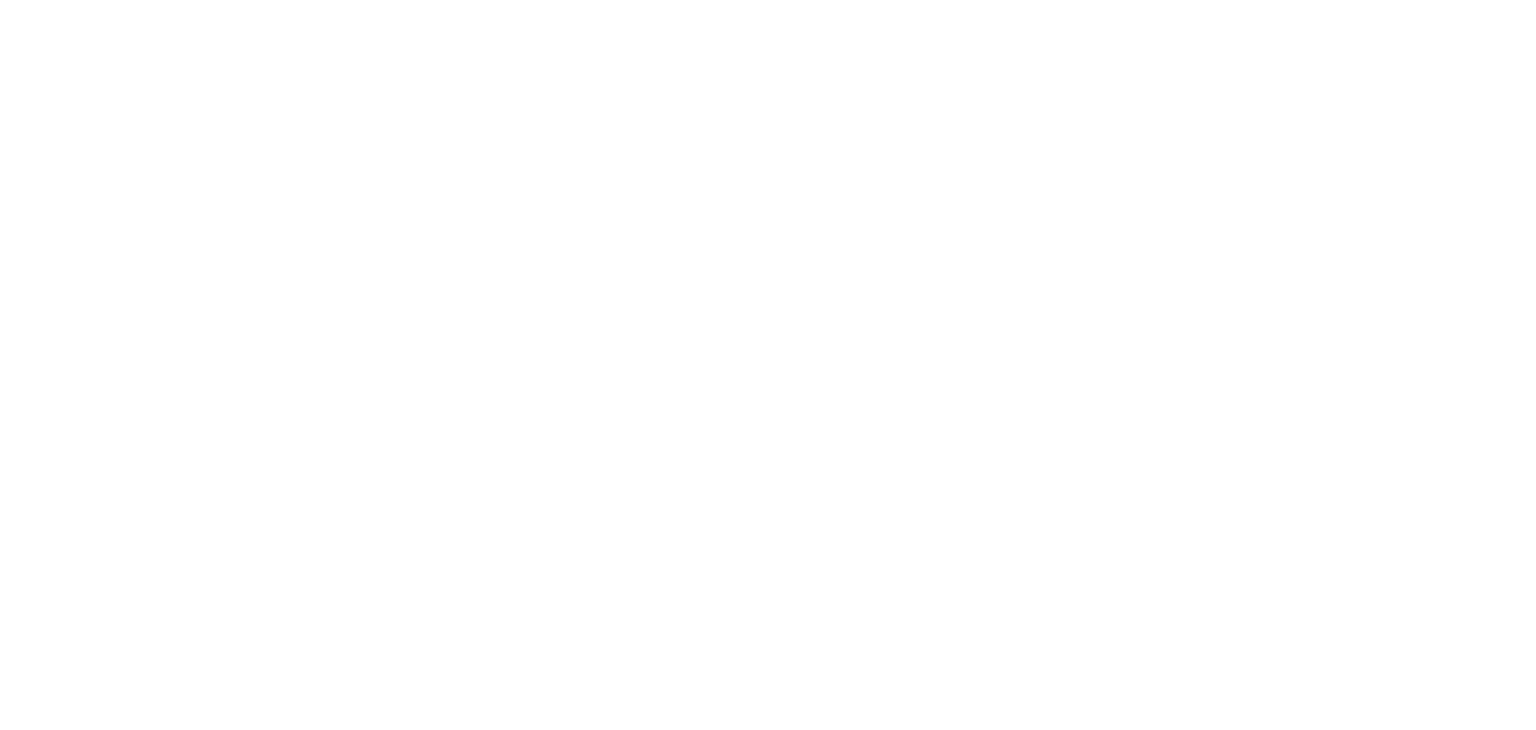 scroll, scrollTop: 0, scrollLeft: 0, axis: both 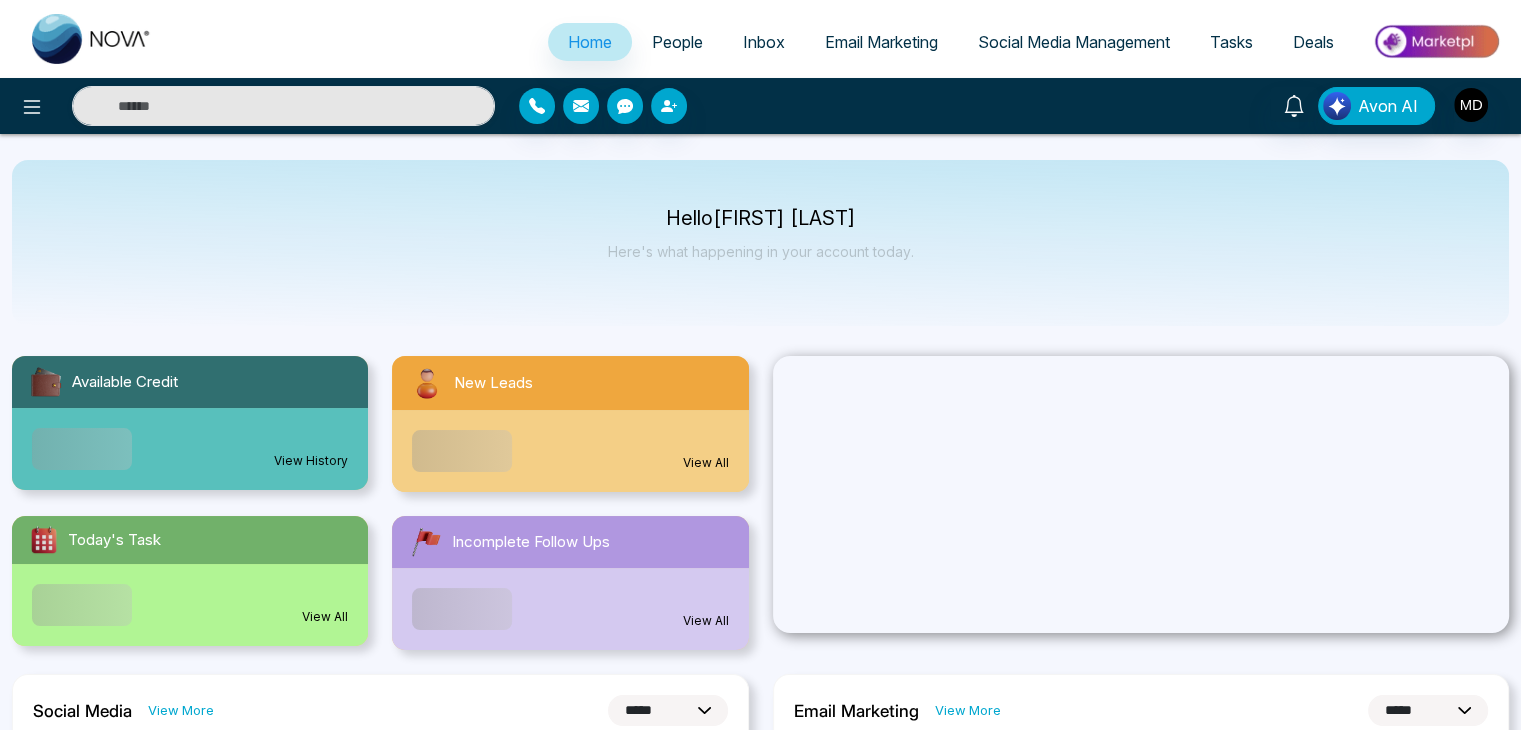 click on "People" at bounding box center (677, 42) 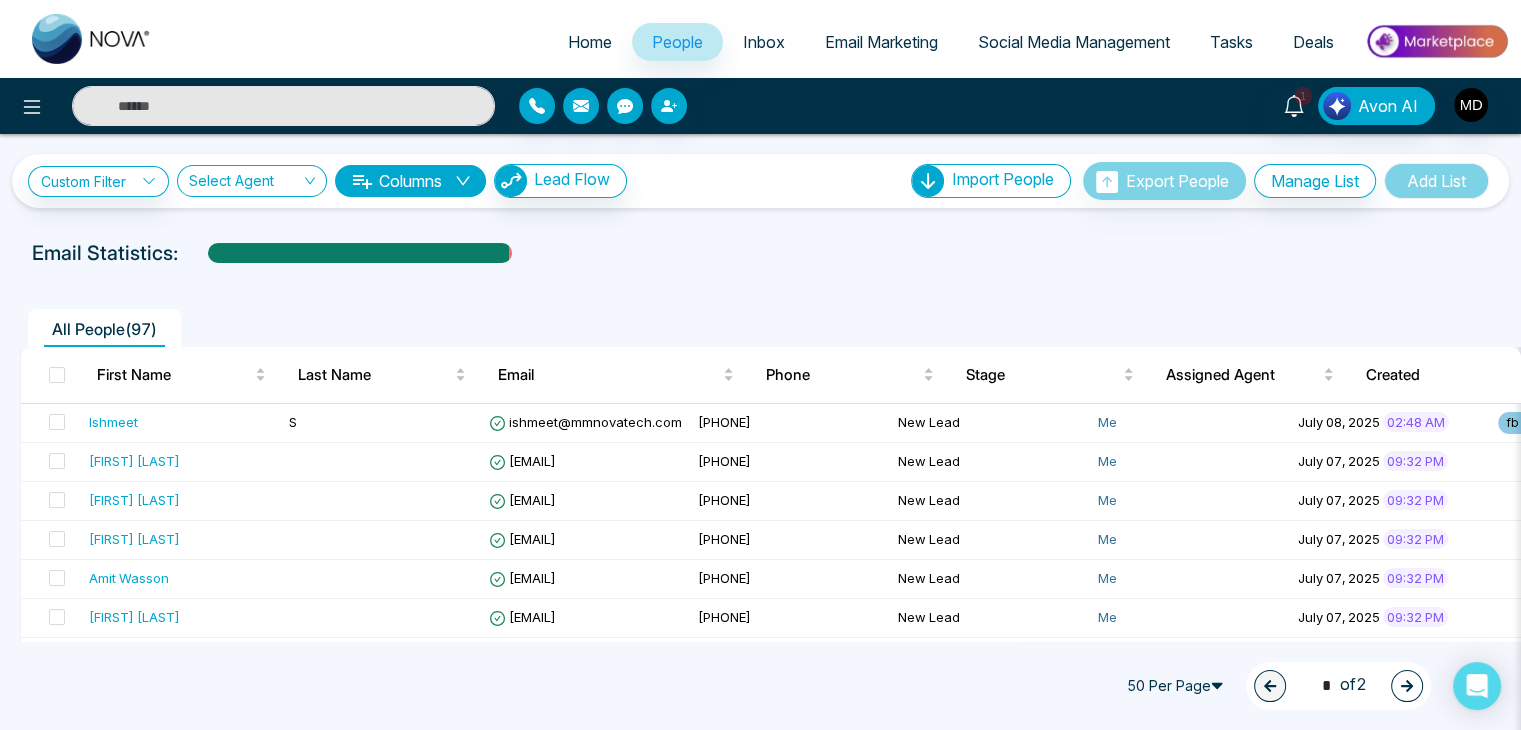 click 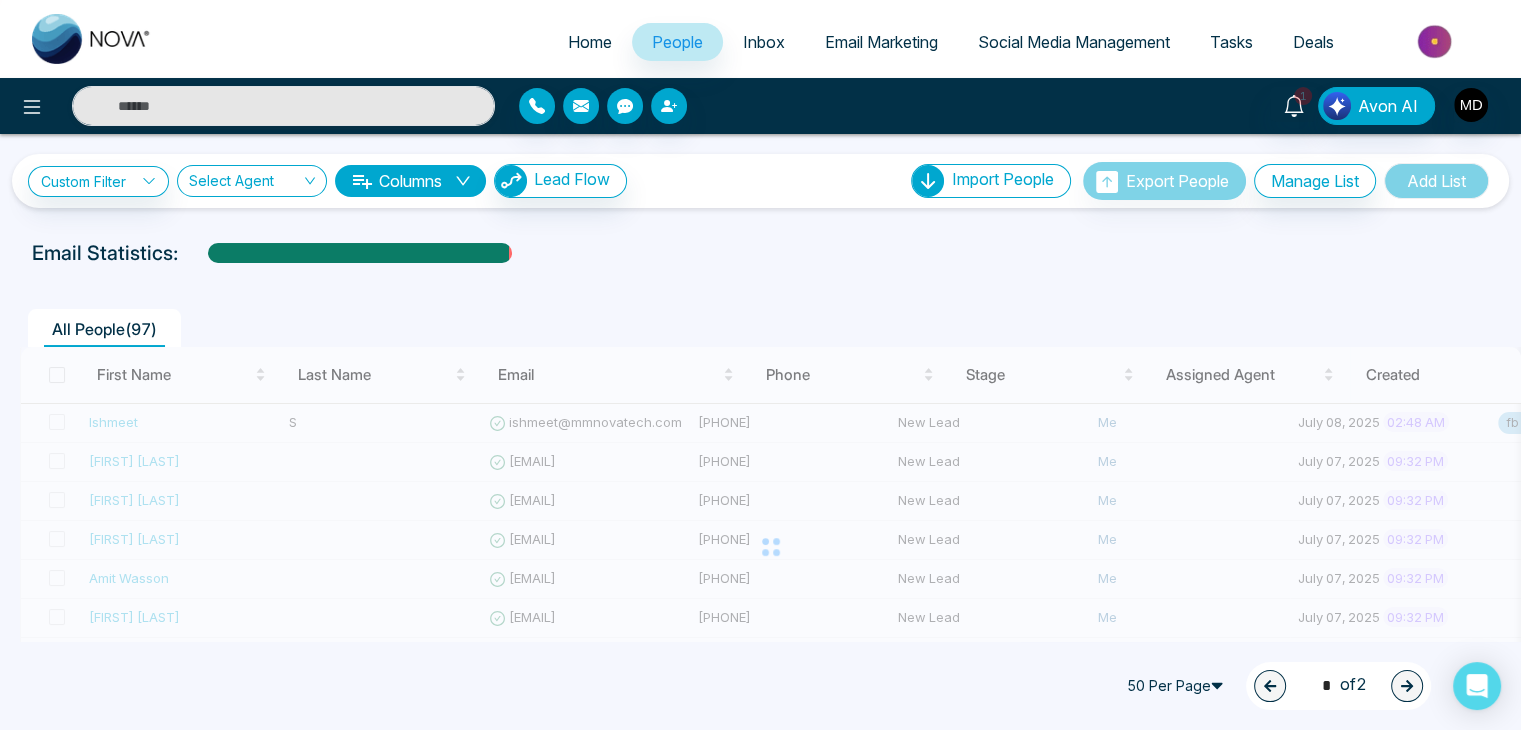 type on "*" 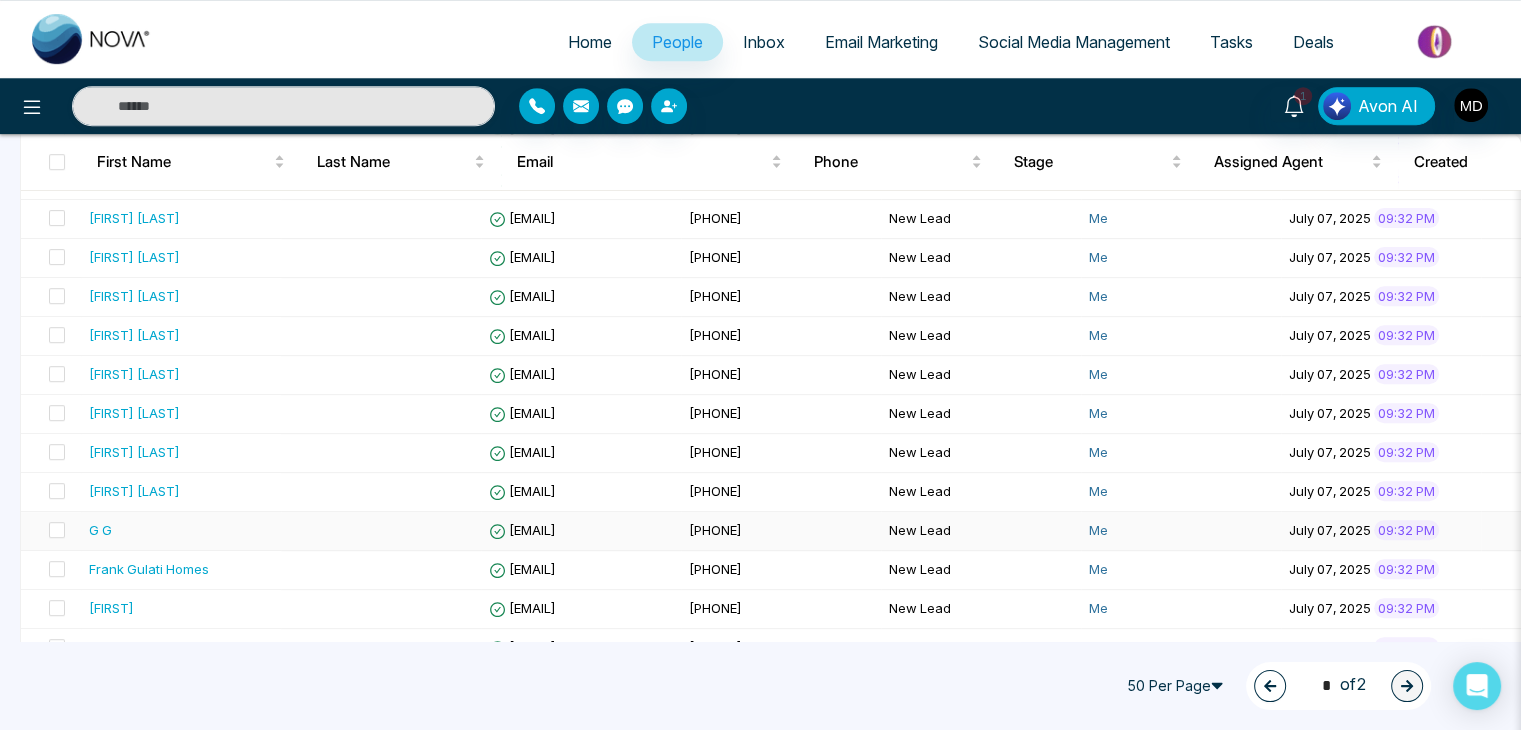 scroll, scrollTop: 1001, scrollLeft: 0, axis: vertical 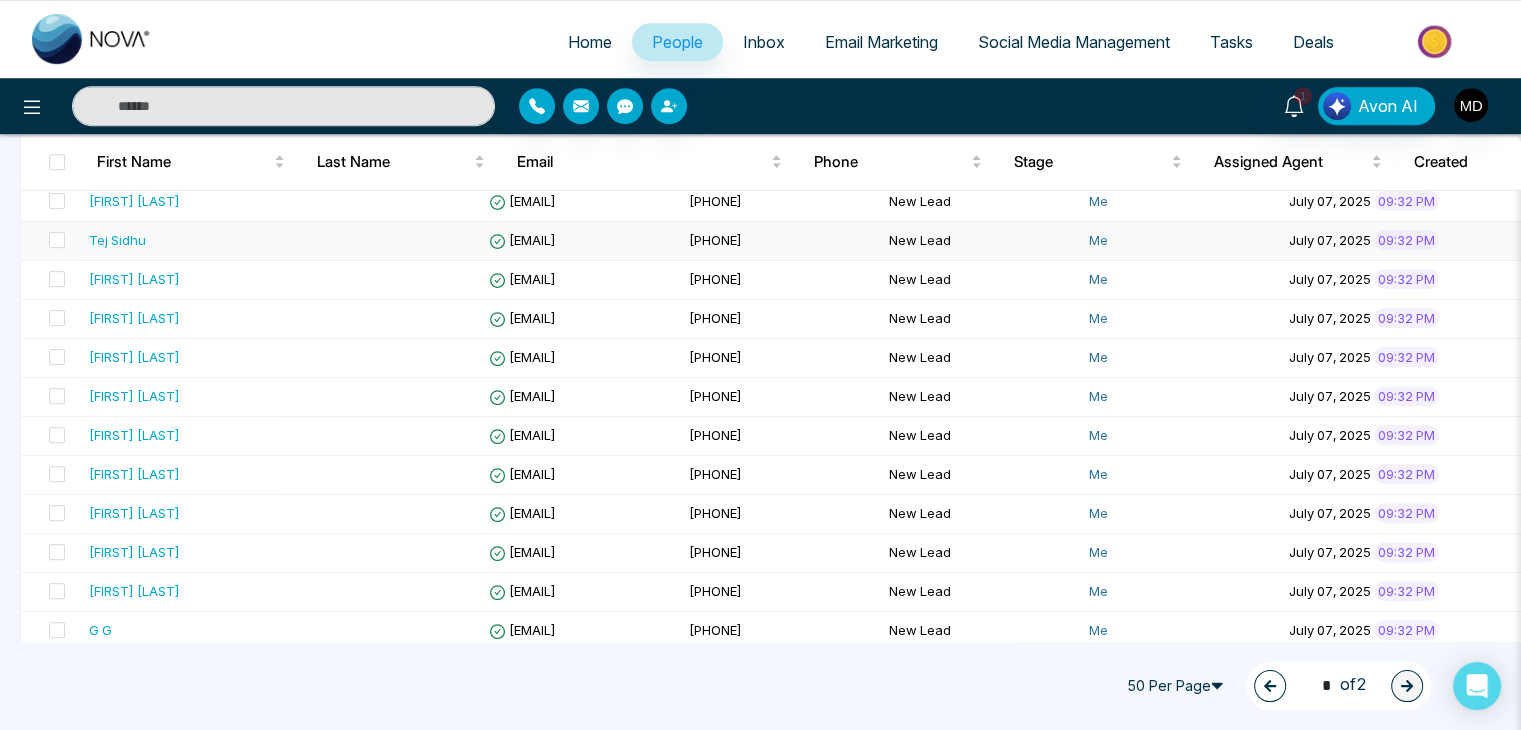 click on "Tej Sidhu" at bounding box center [181, 240] 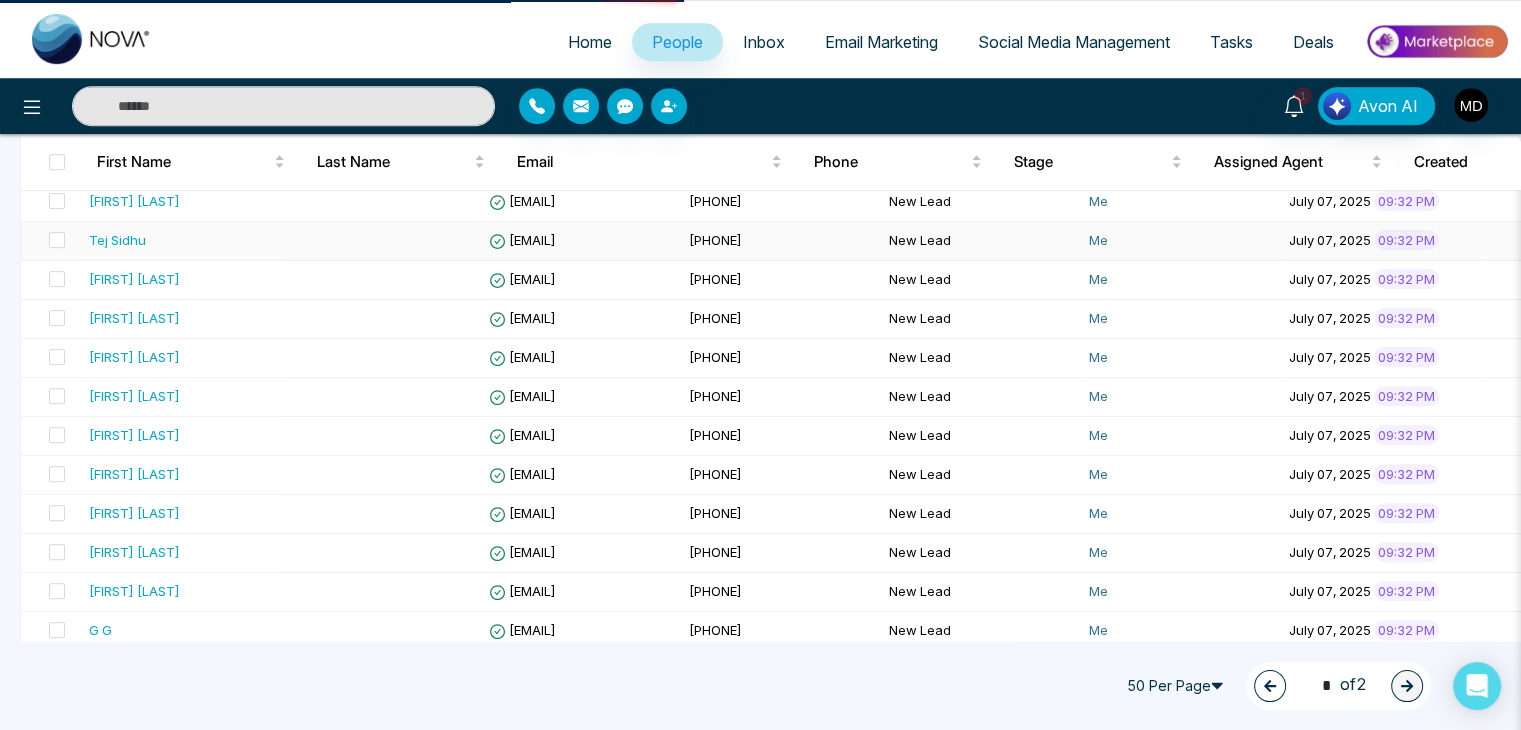 scroll, scrollTop: 0, scrollLeft: 0, axis: both 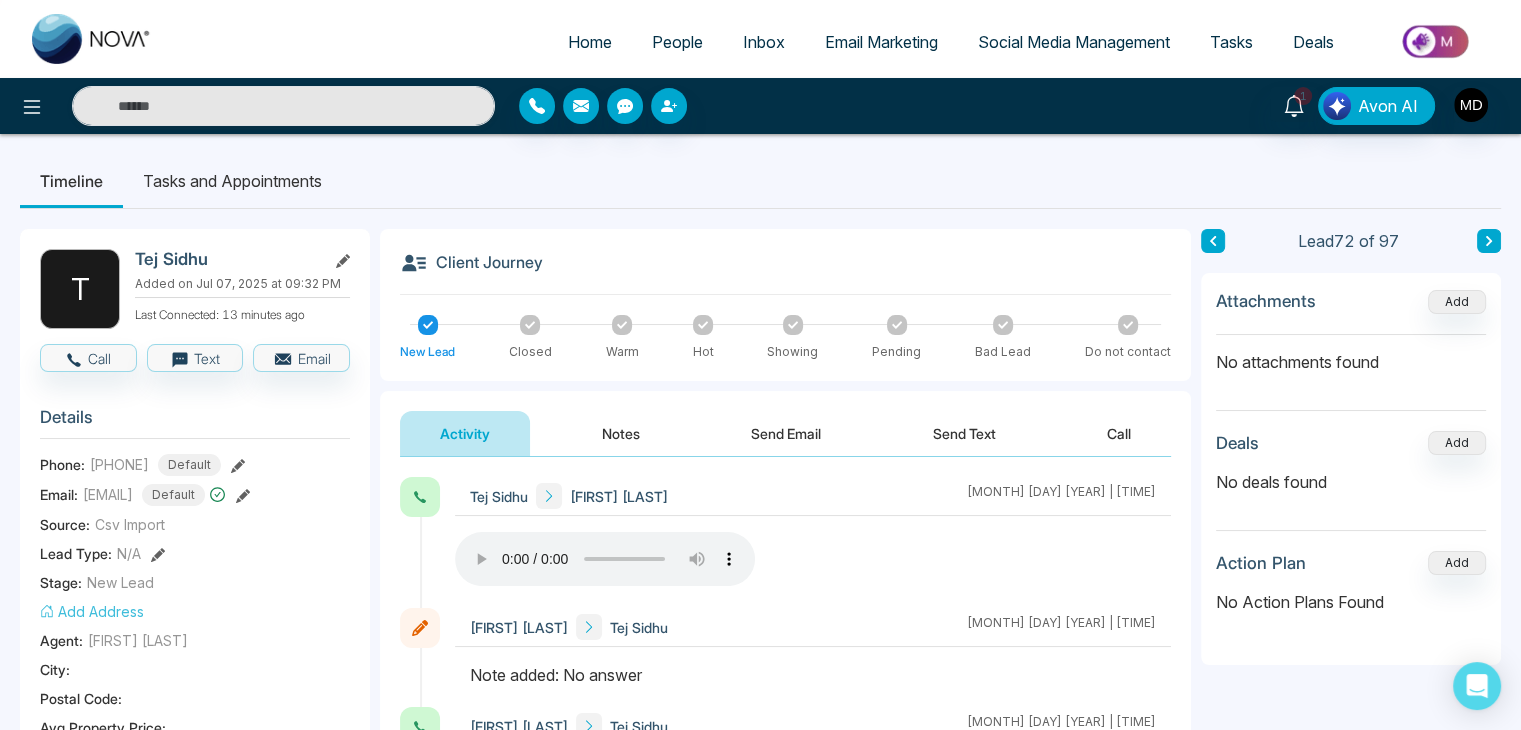 click on "Notes" at bounding box center (621, 433) 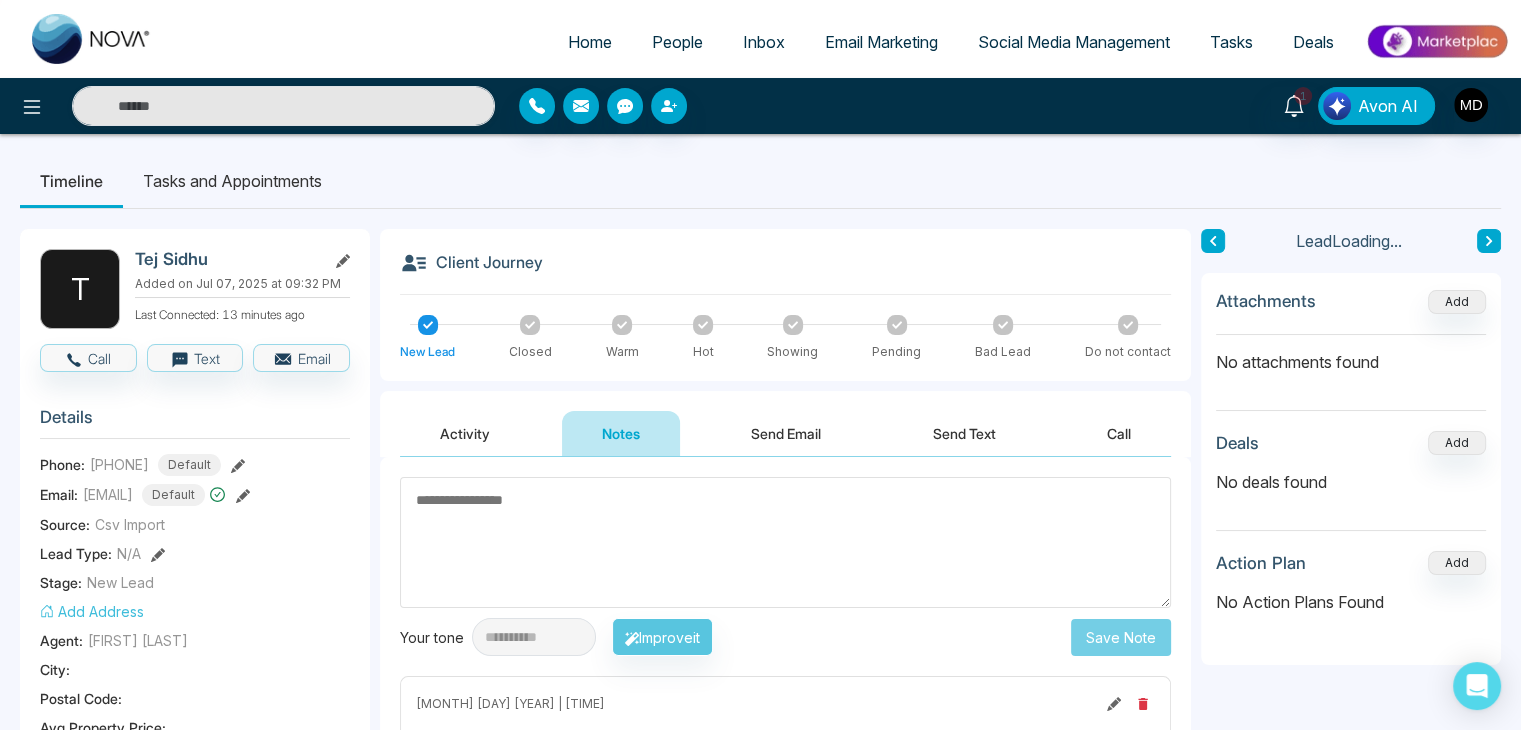 click at bounding box center (785, 542) 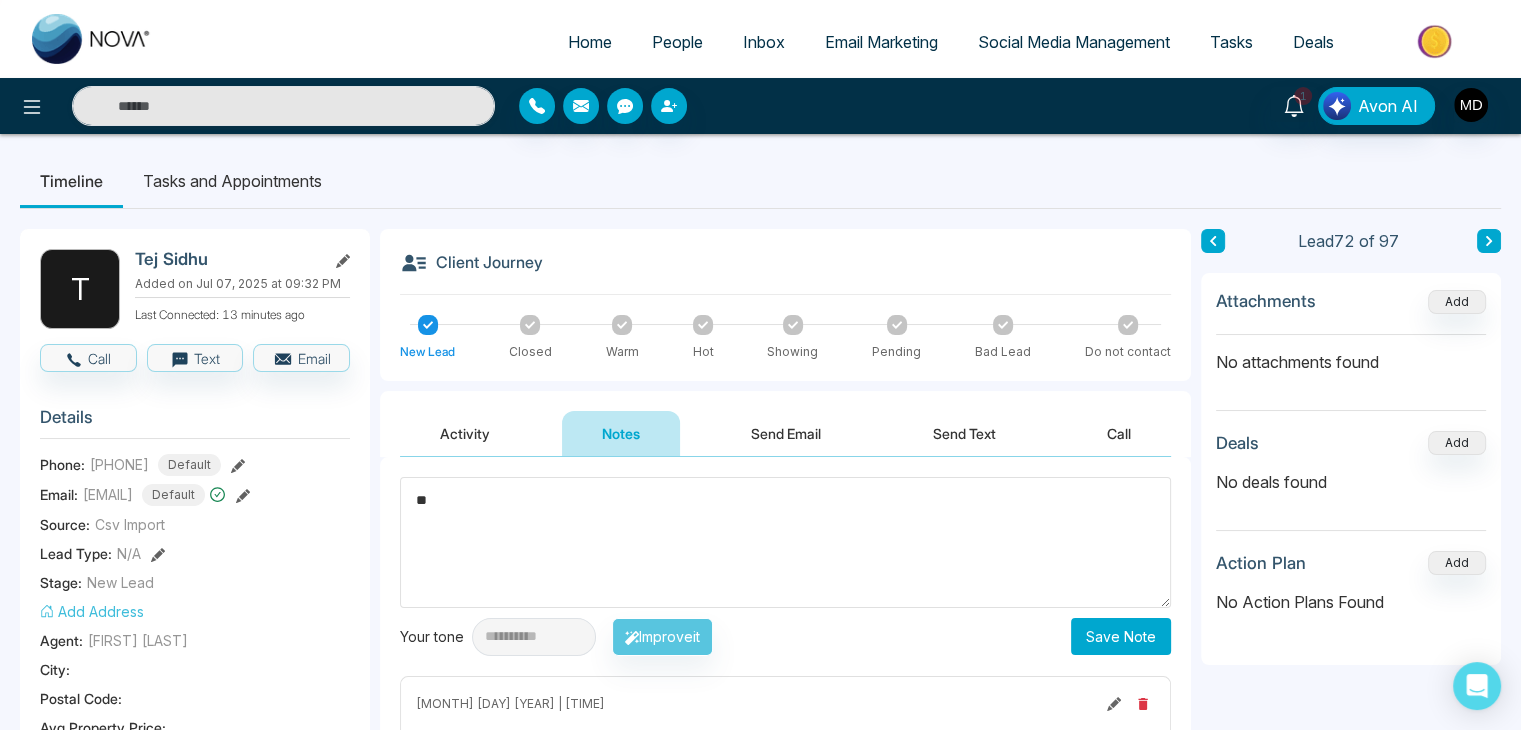 type on "*" 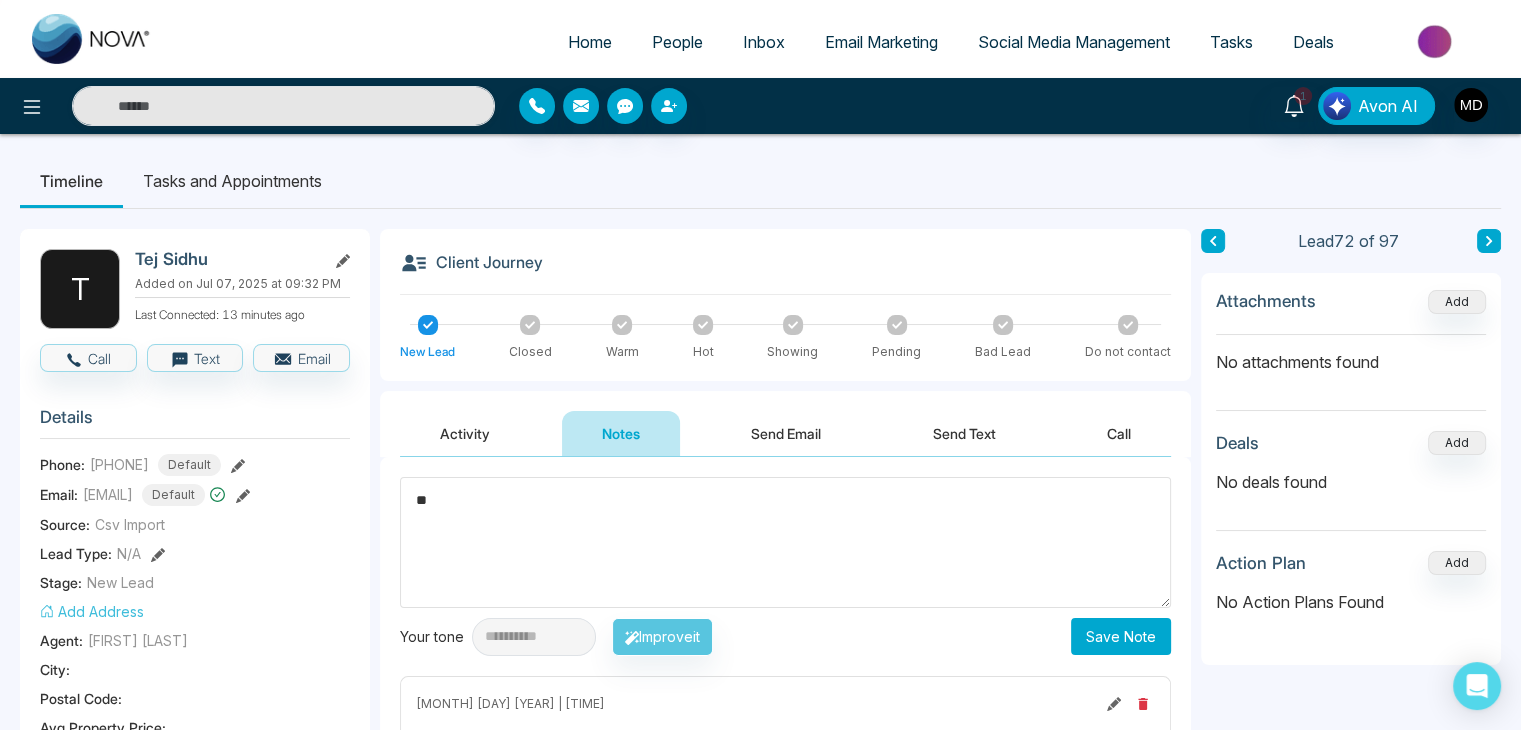 type on "*" 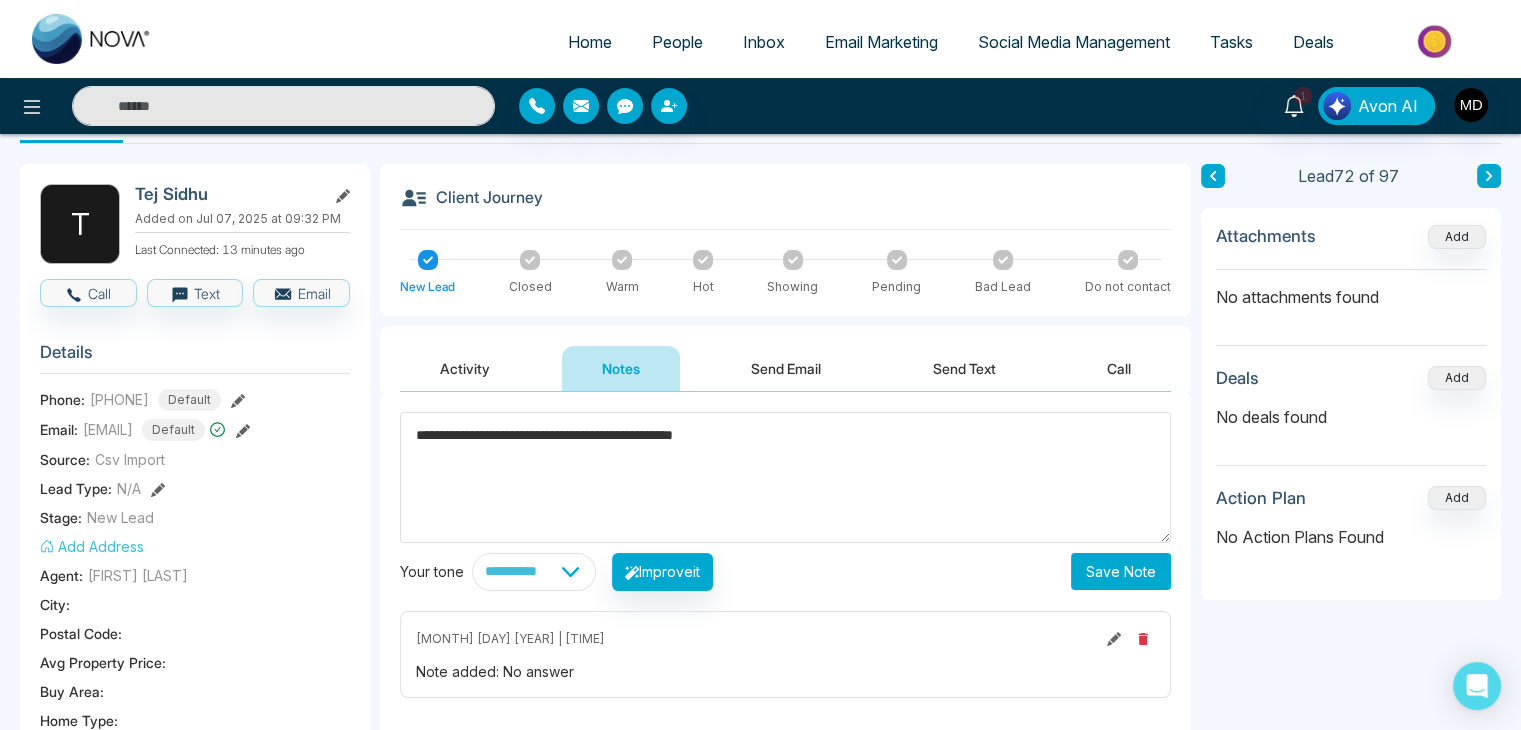 scroll, scrollTop: 100, scrollLeft: 0, axis: vertical 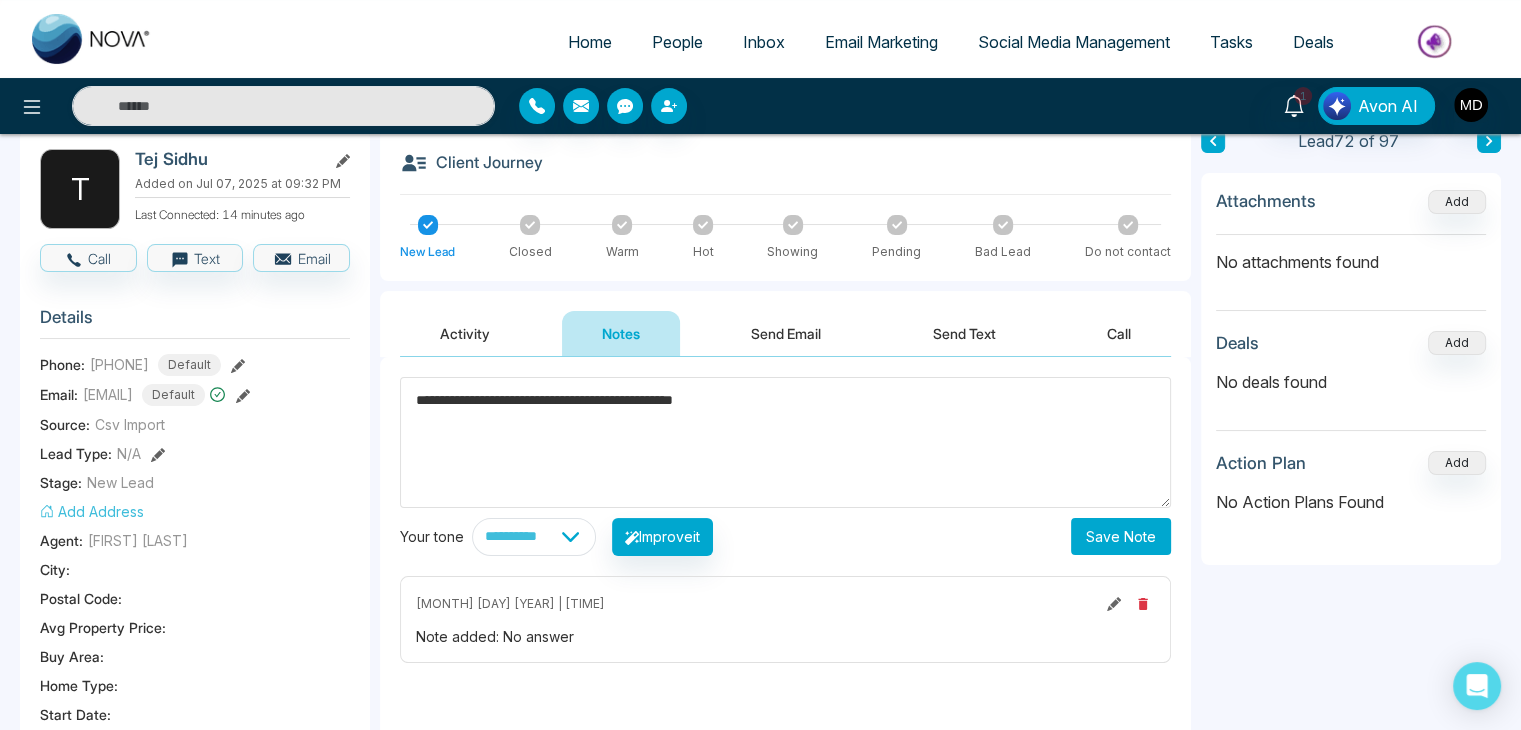 type on "**********" 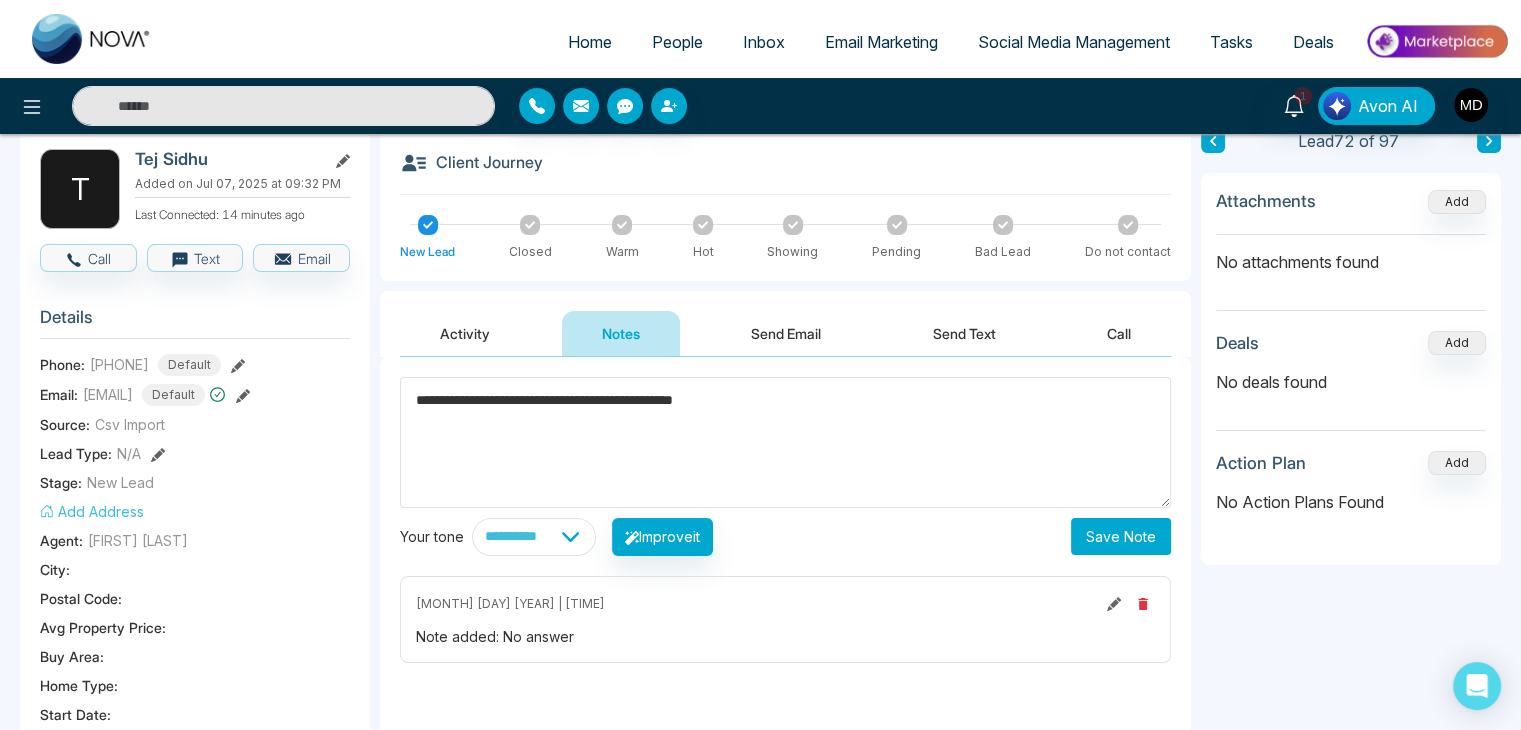 click on "Save Note" at bounding box center (1121, 536) 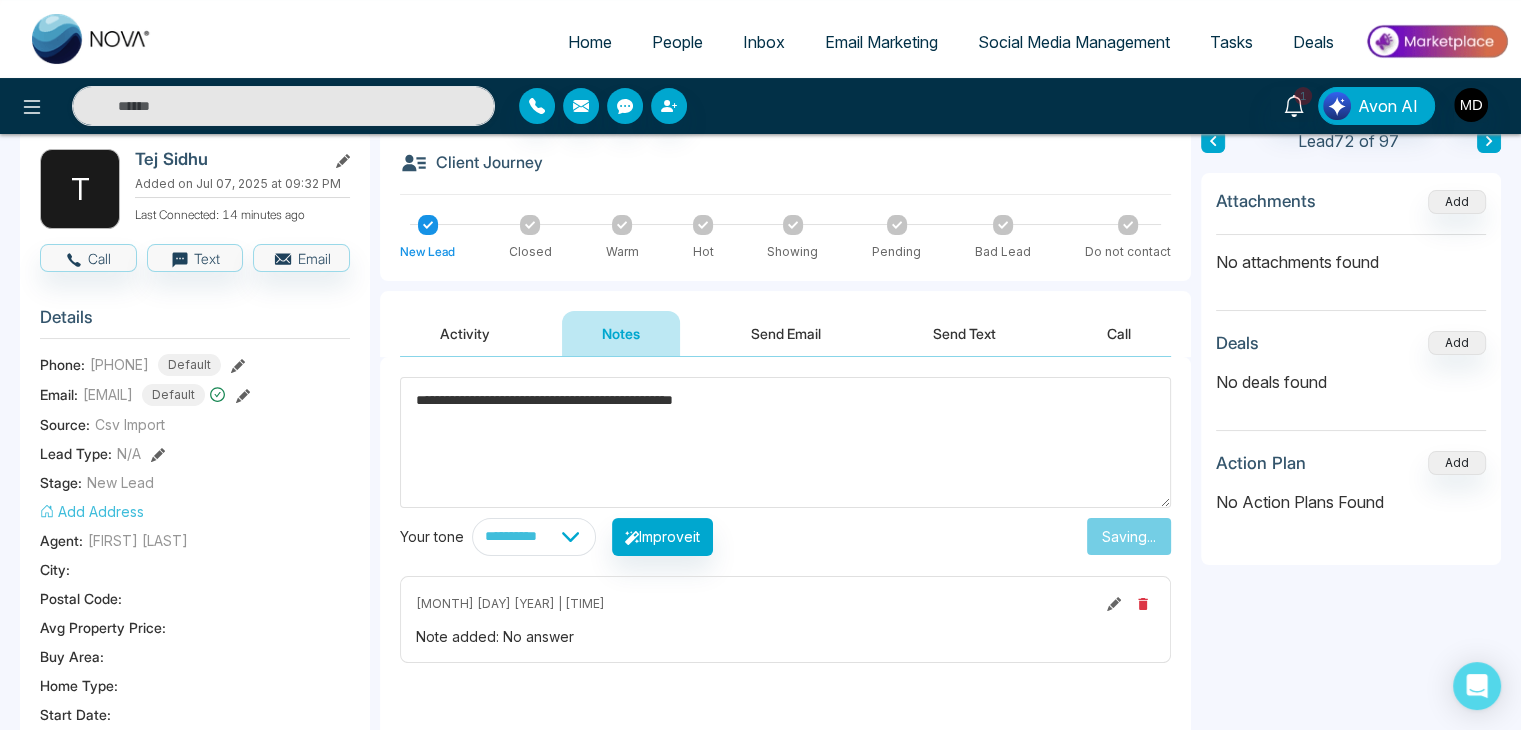 type 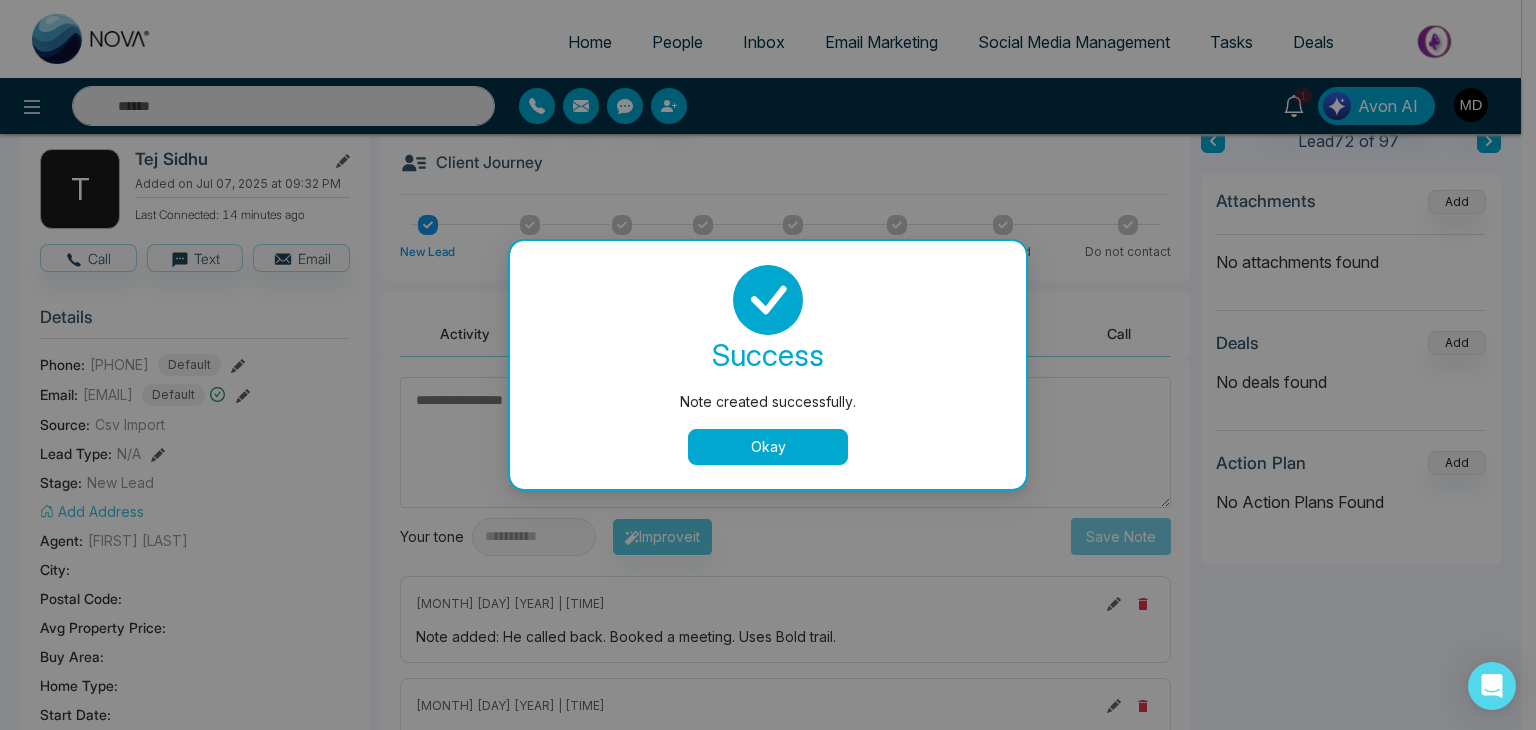 click on "Okay" at bounding box center [768, 447] 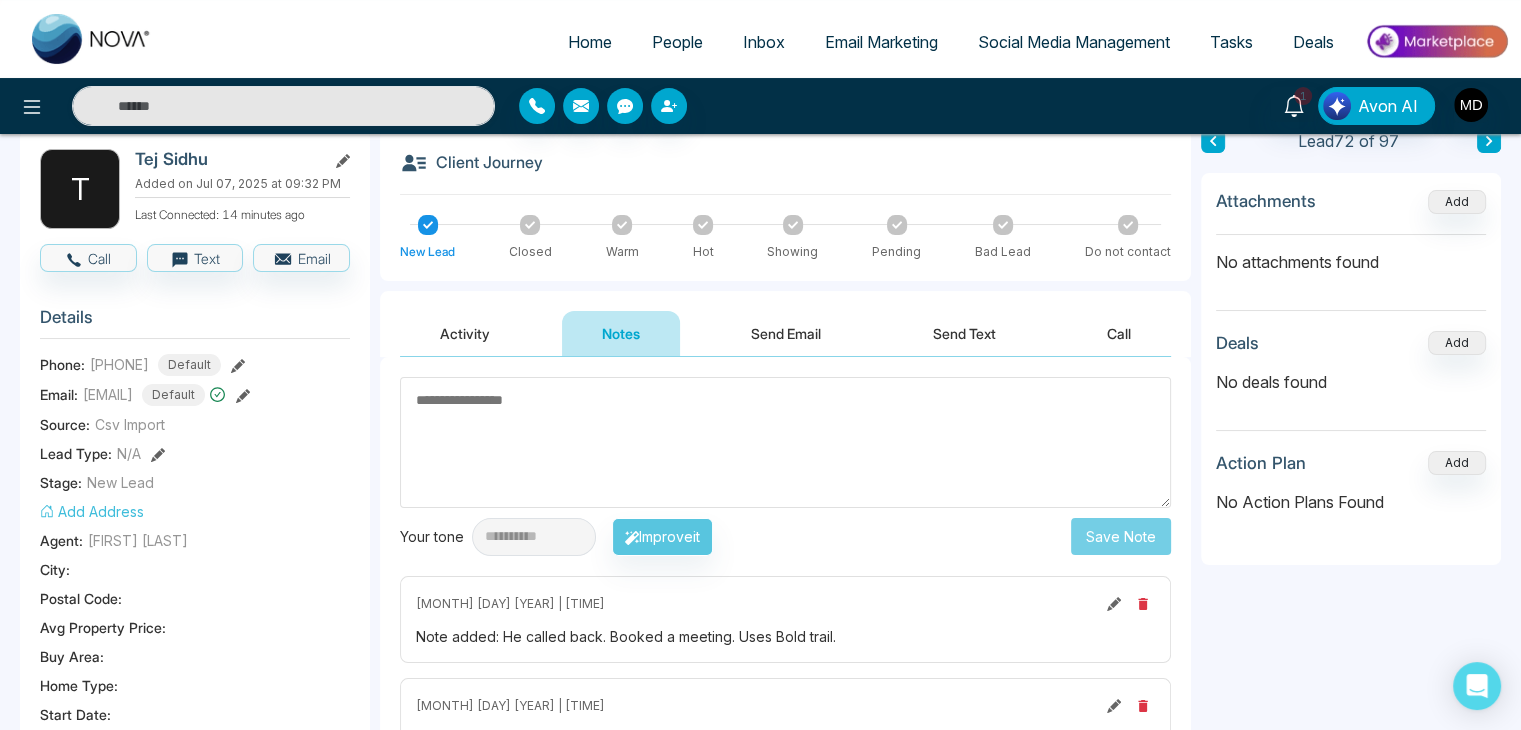 click on "Activity" at bounding box center (465, 333) 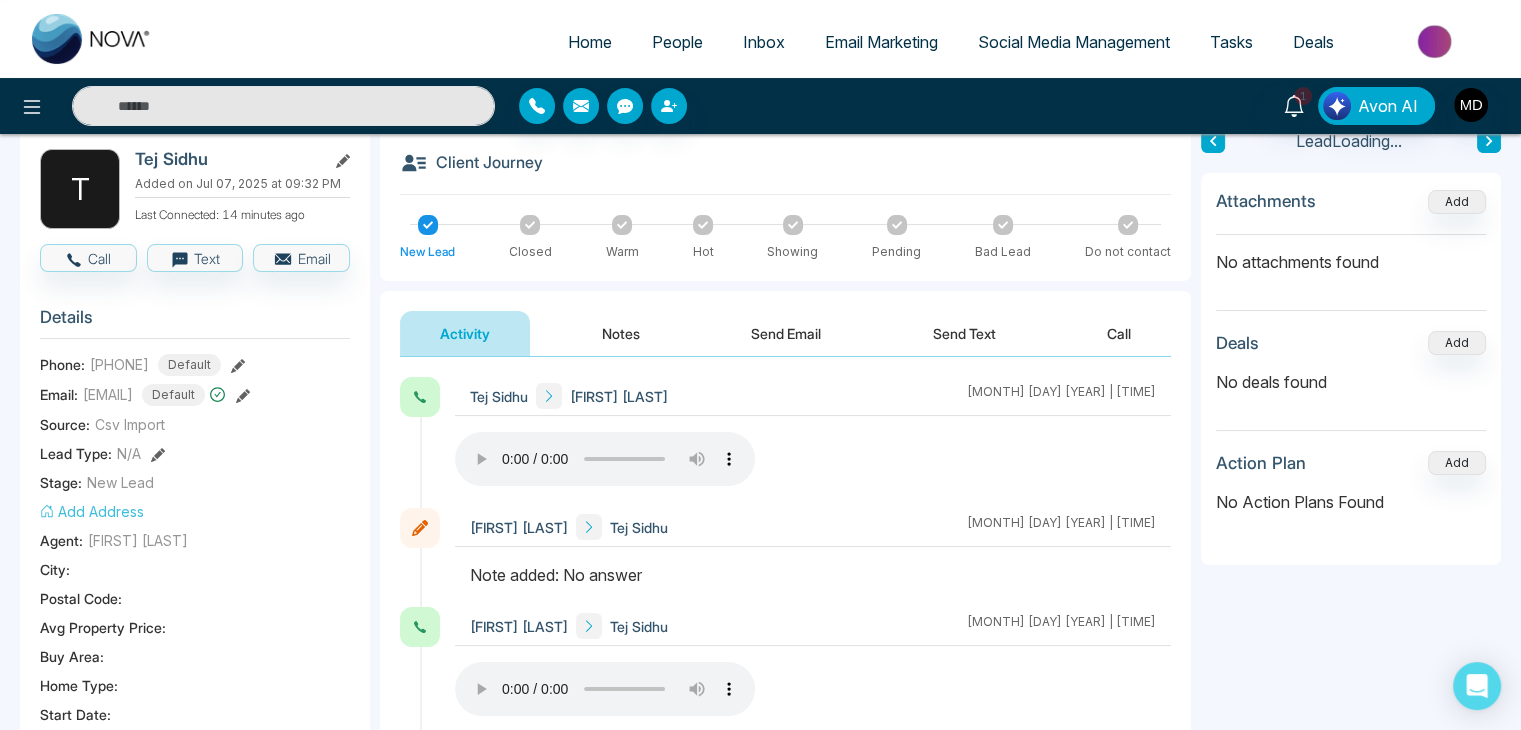 type 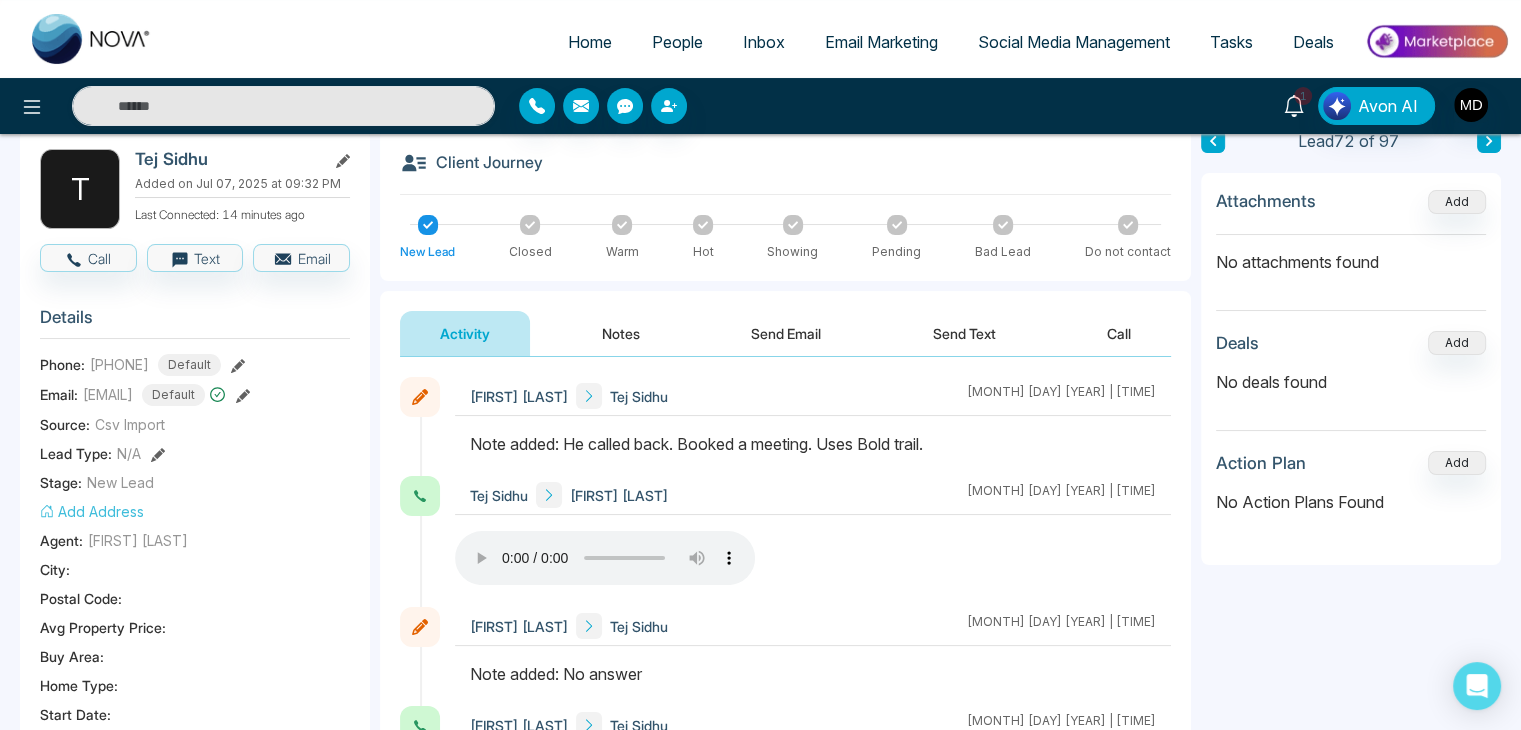 click on "1" at bounding box center (1303, 96) 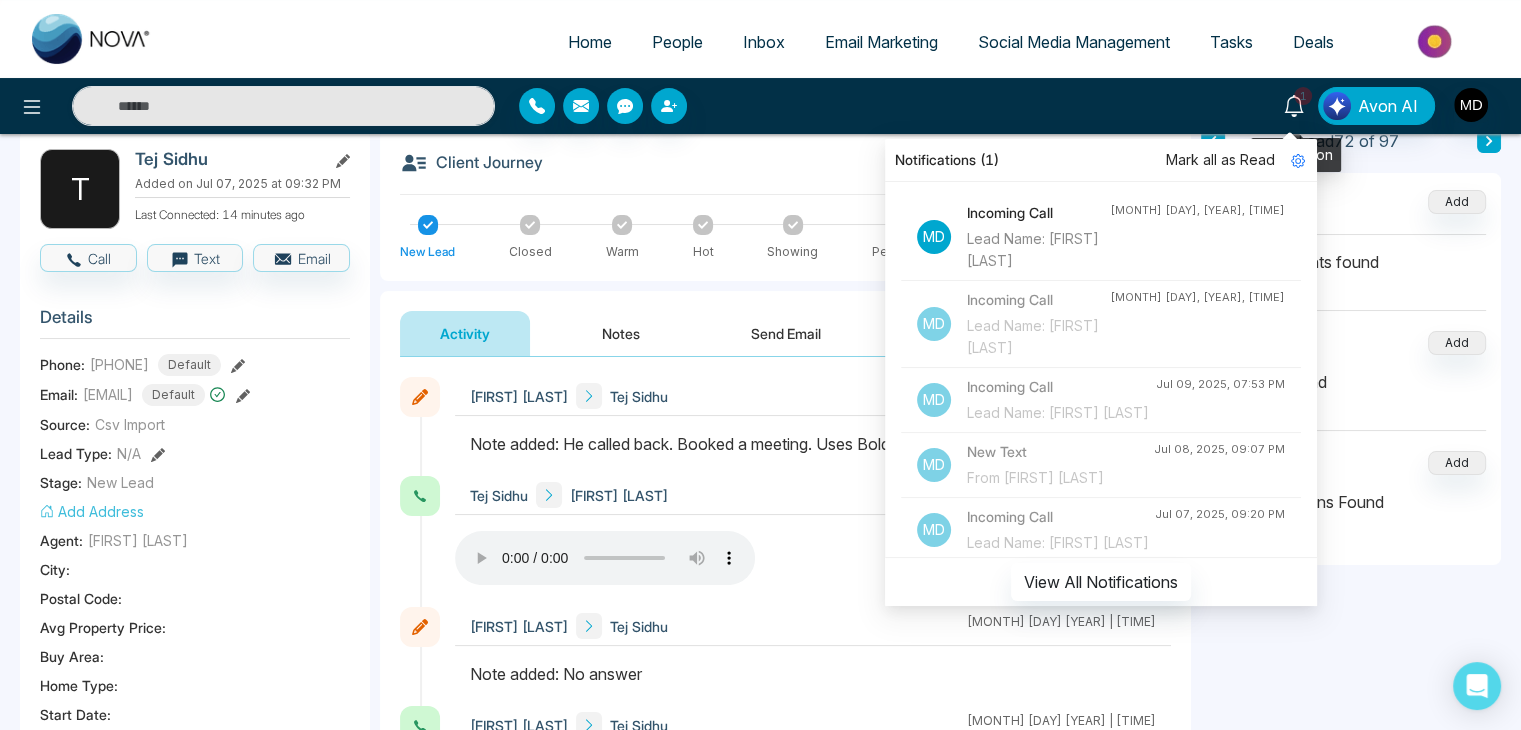 click on "1" at bounding box center [1303, 96] 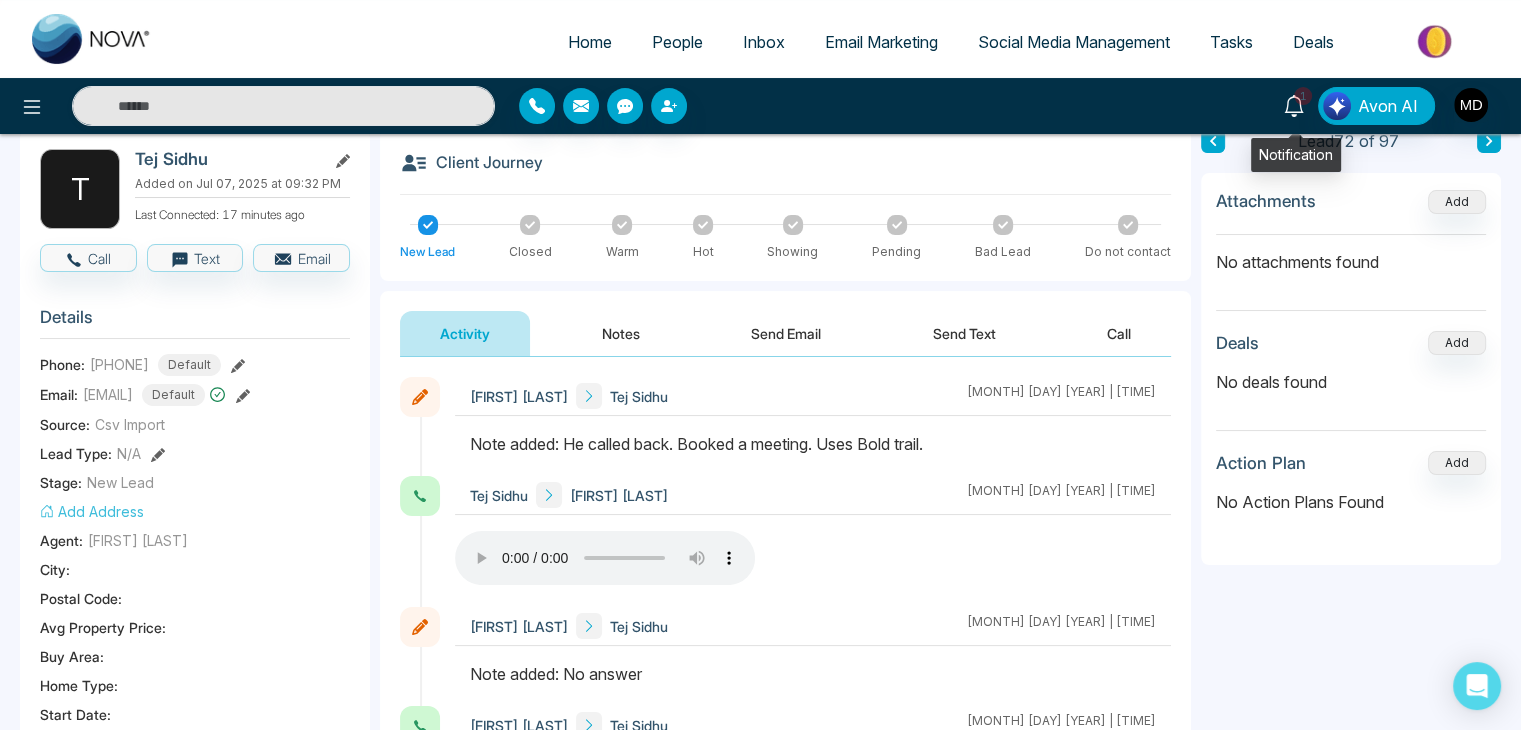 click on "1" at bounding box center [1303, 96] 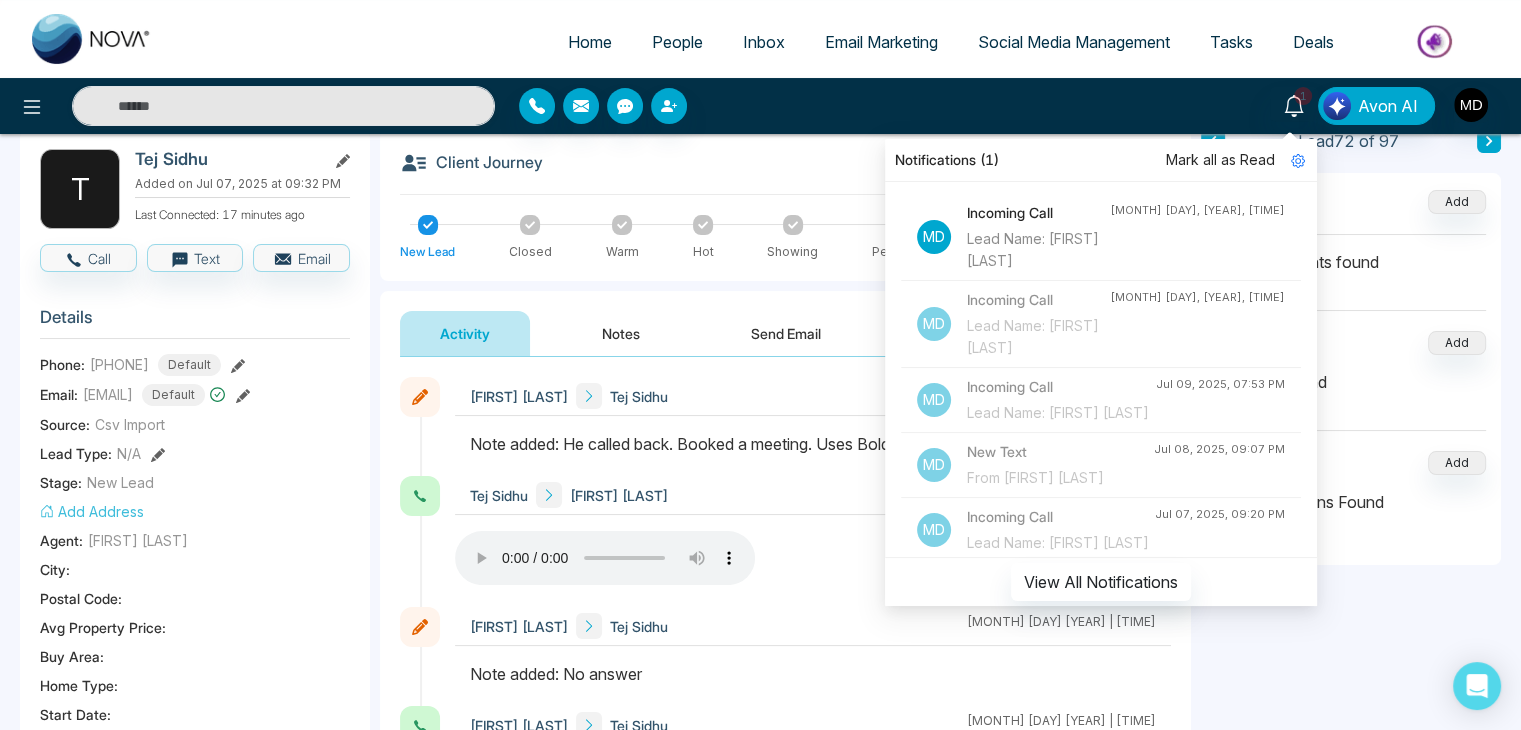 click on "Mark all as Read" at bounding box center (1220, 160) 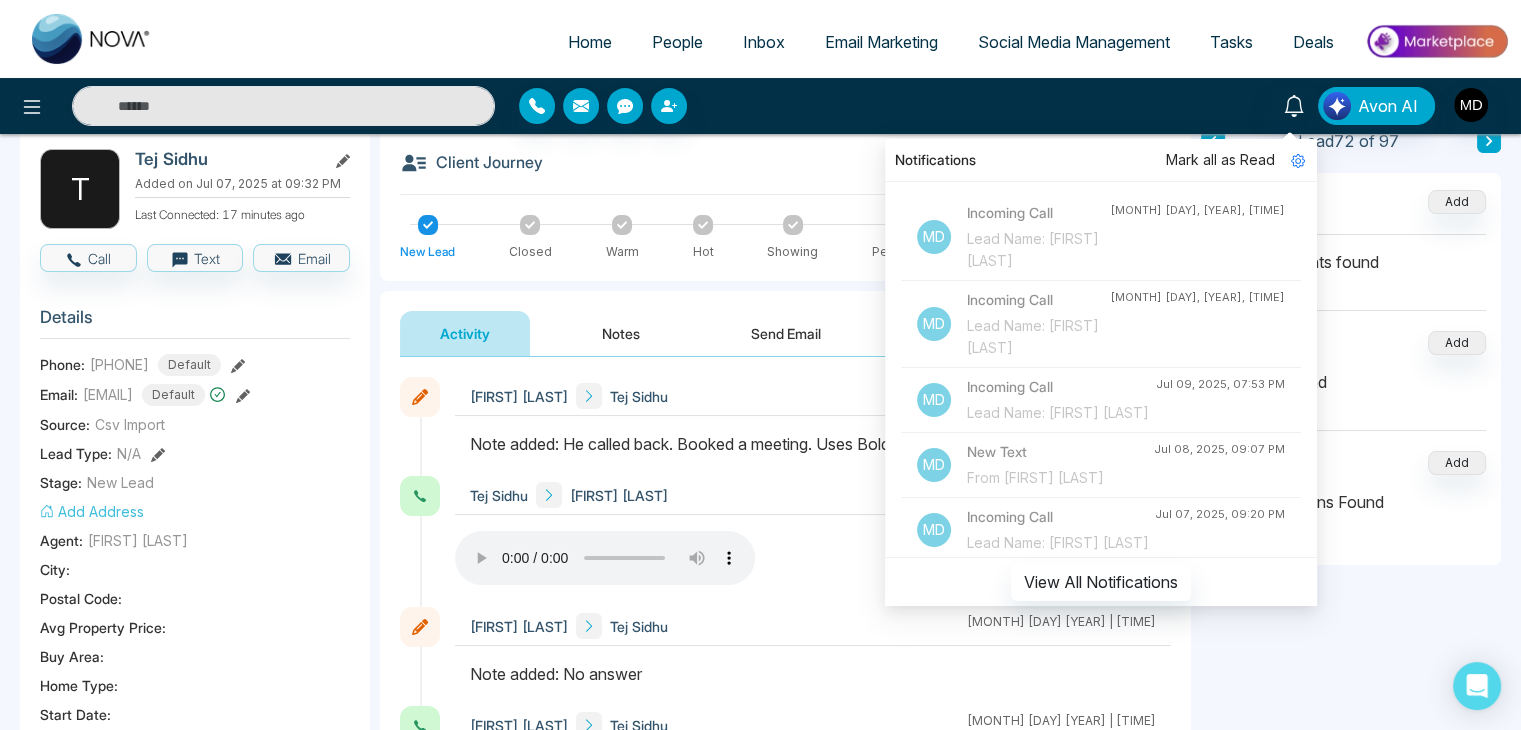 click on "Lead Name: Dave Paterson" at bounding box center (1038, 337) 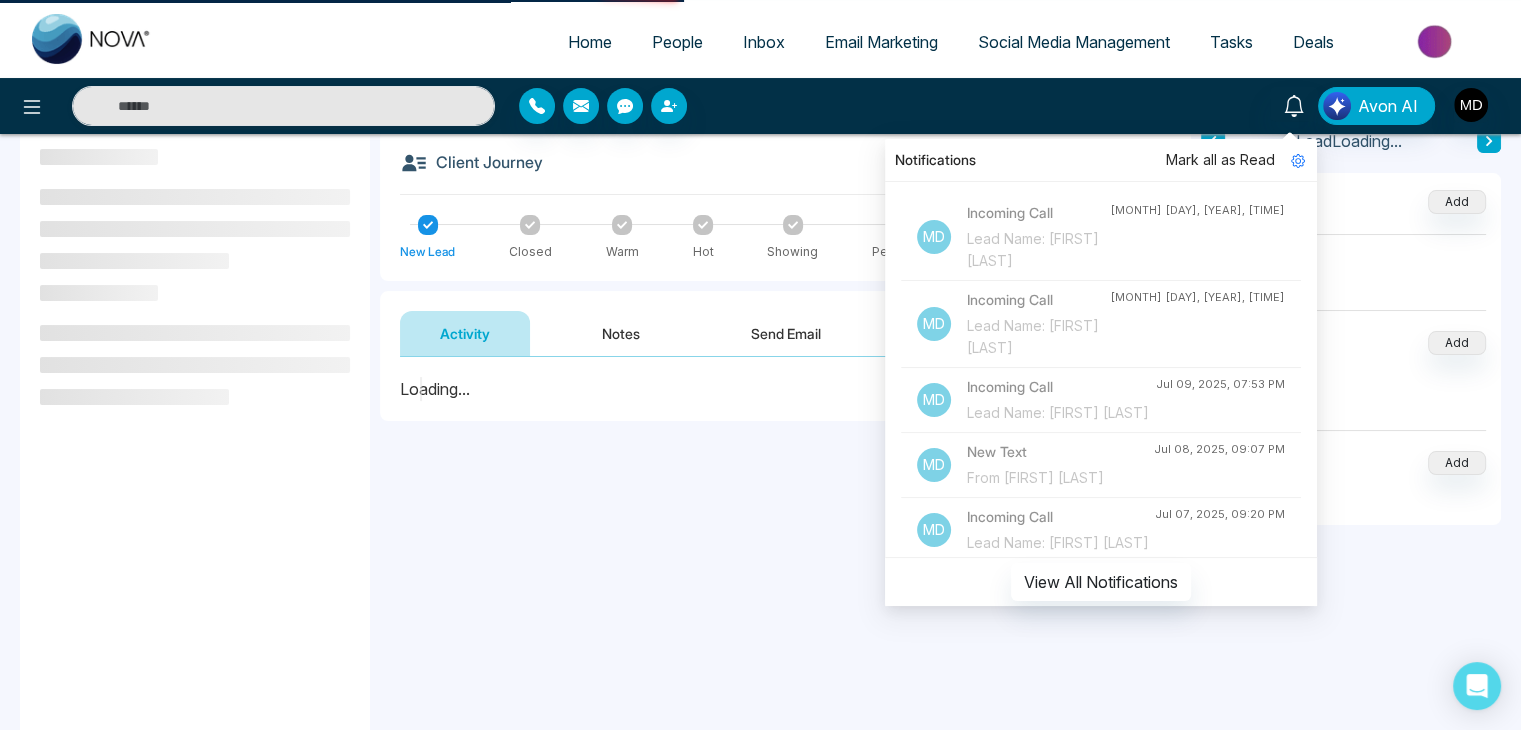 scroll, scrollTop: 0, scrollLeft: 0, axis: both 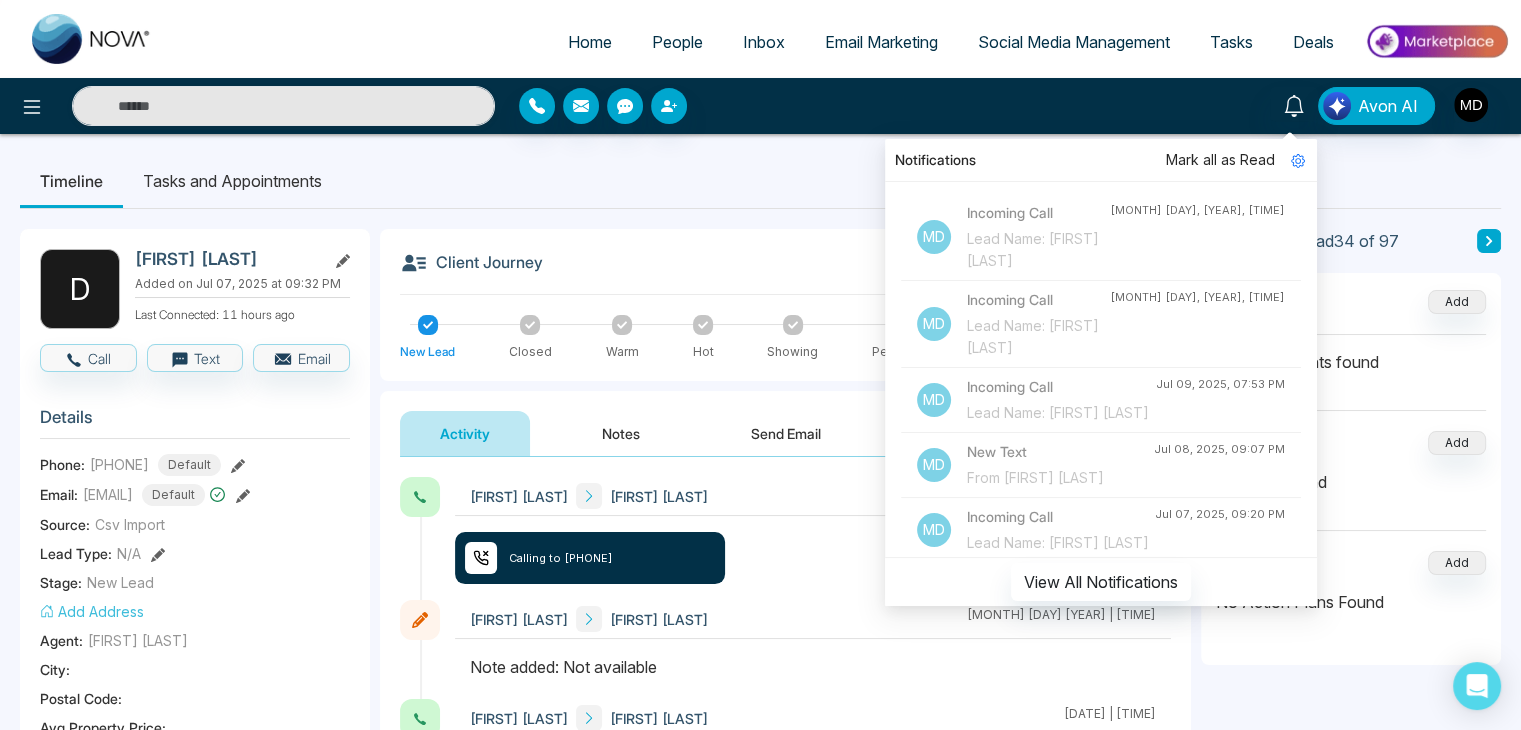 click on "**********" at bounding box center [760, 924] 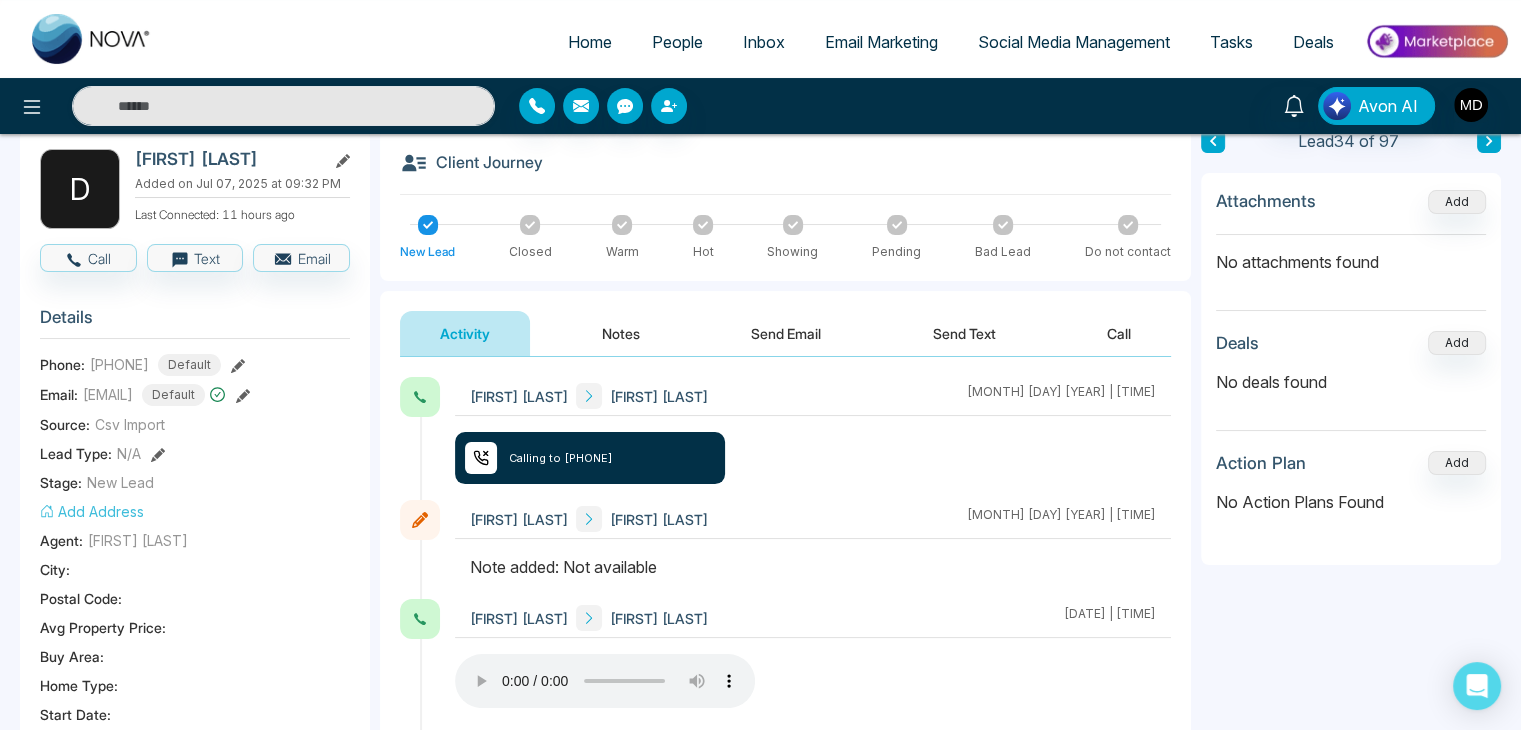 scroll, scrollTop: 200, scrollLeft: 0, axis: vertical 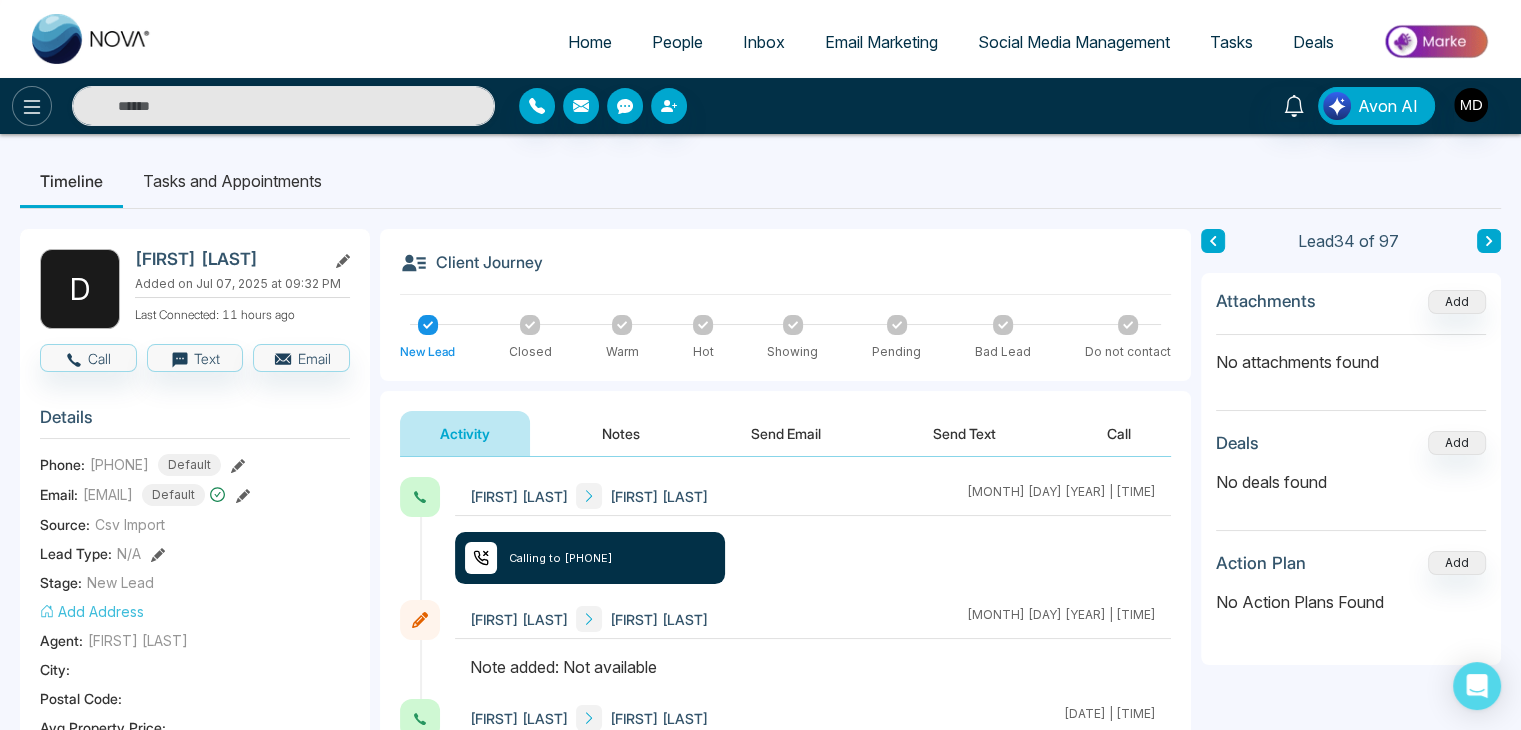 click 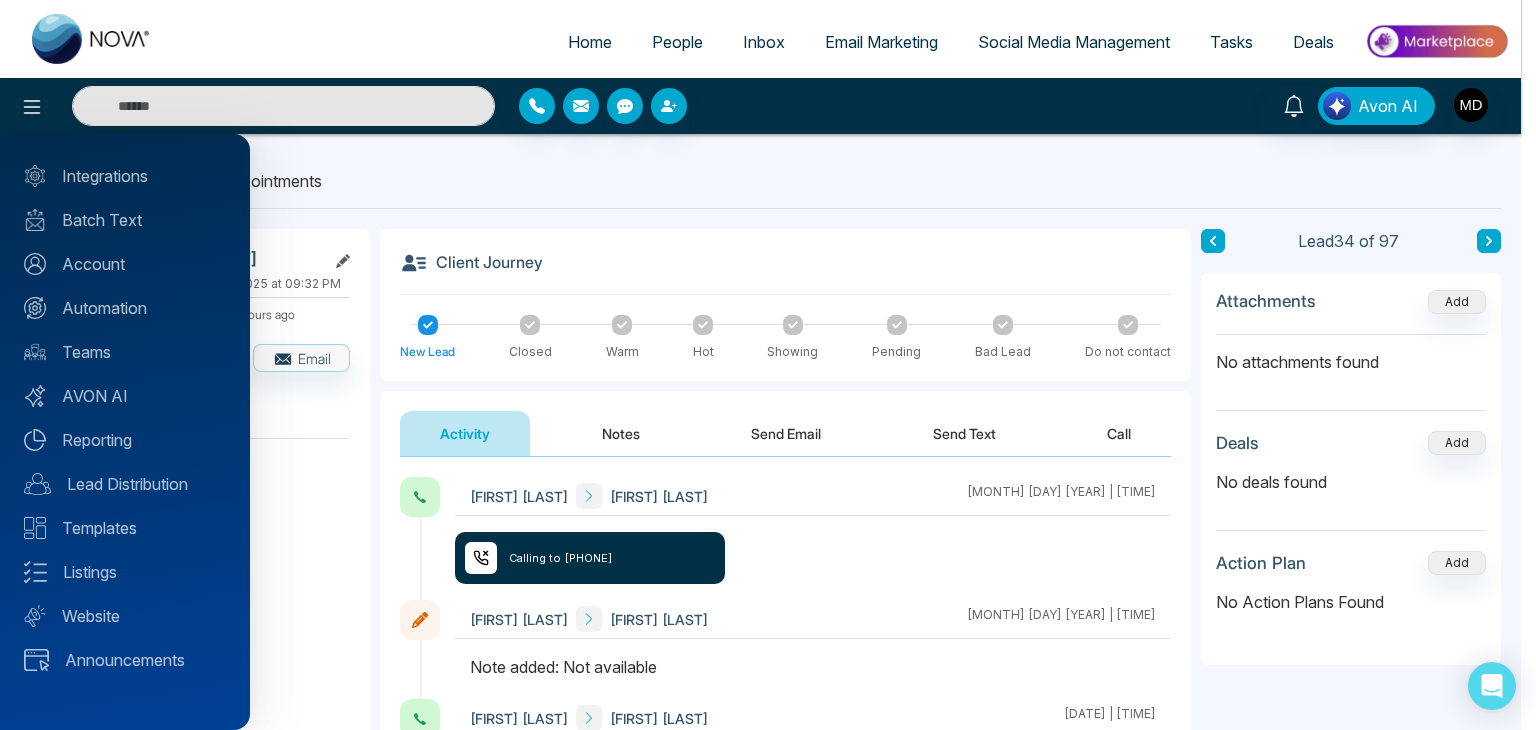 click at bounding box center [768, 365] 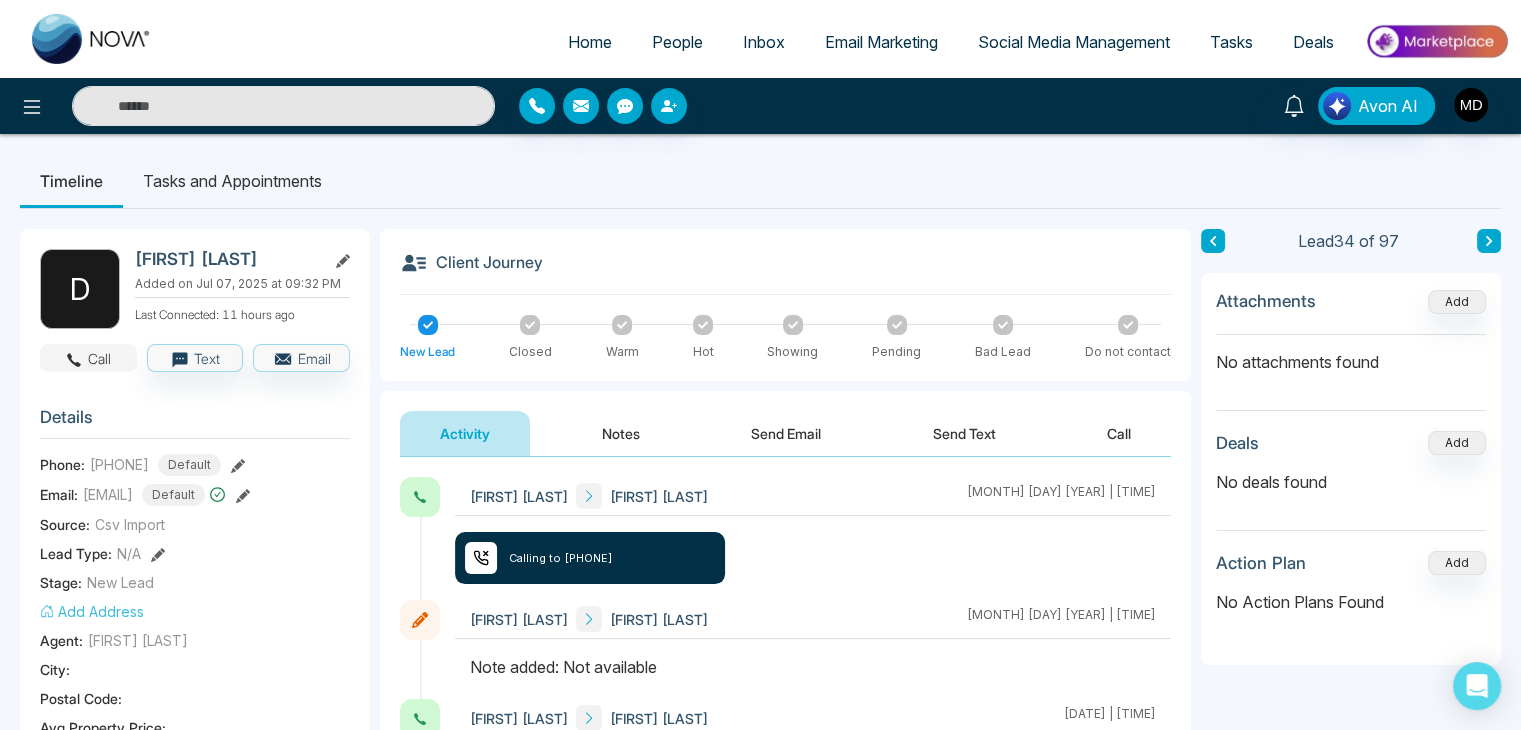 click on "Call" at bounding box center [88, 358] 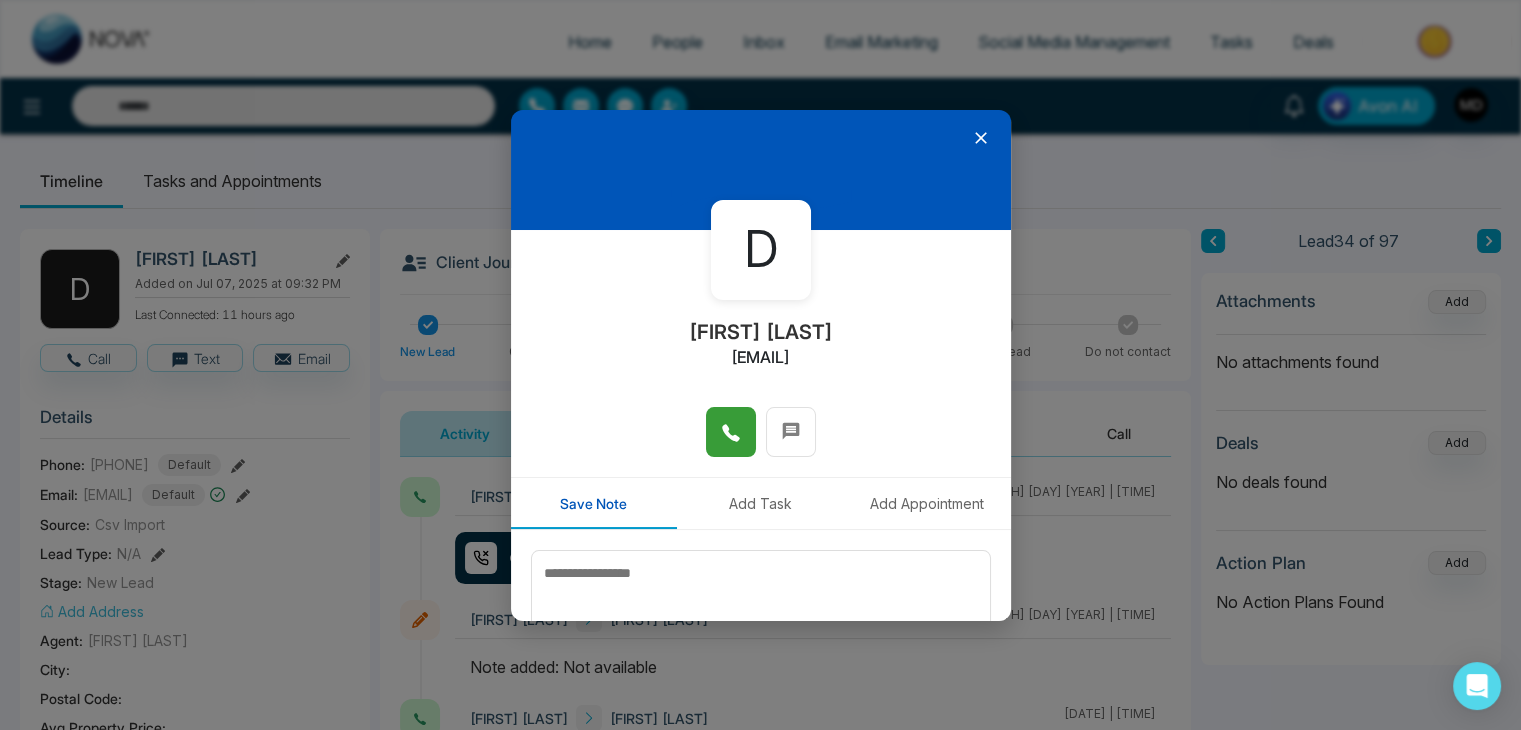 click 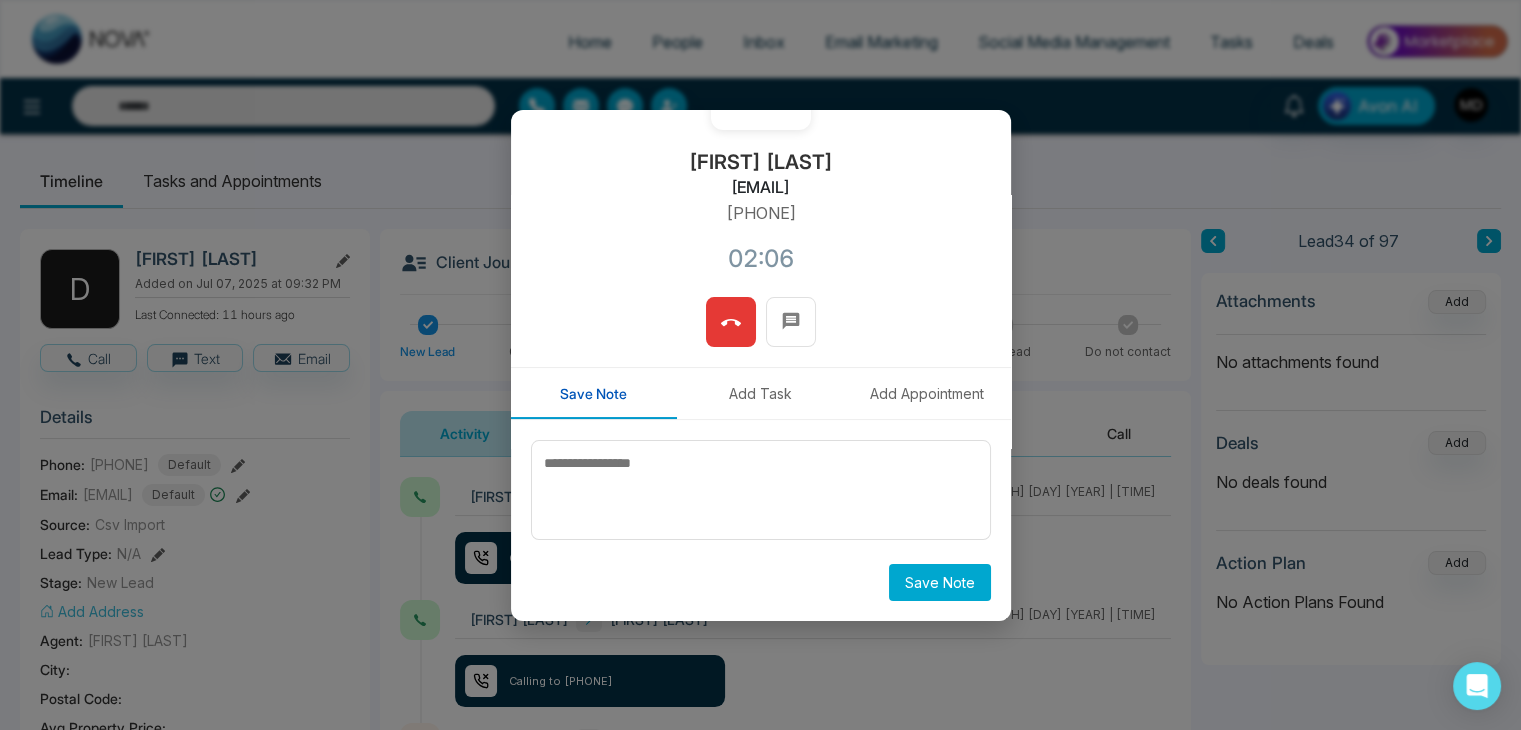 scroll, scrollTop: 0, scrollLeft: 0, axis: both 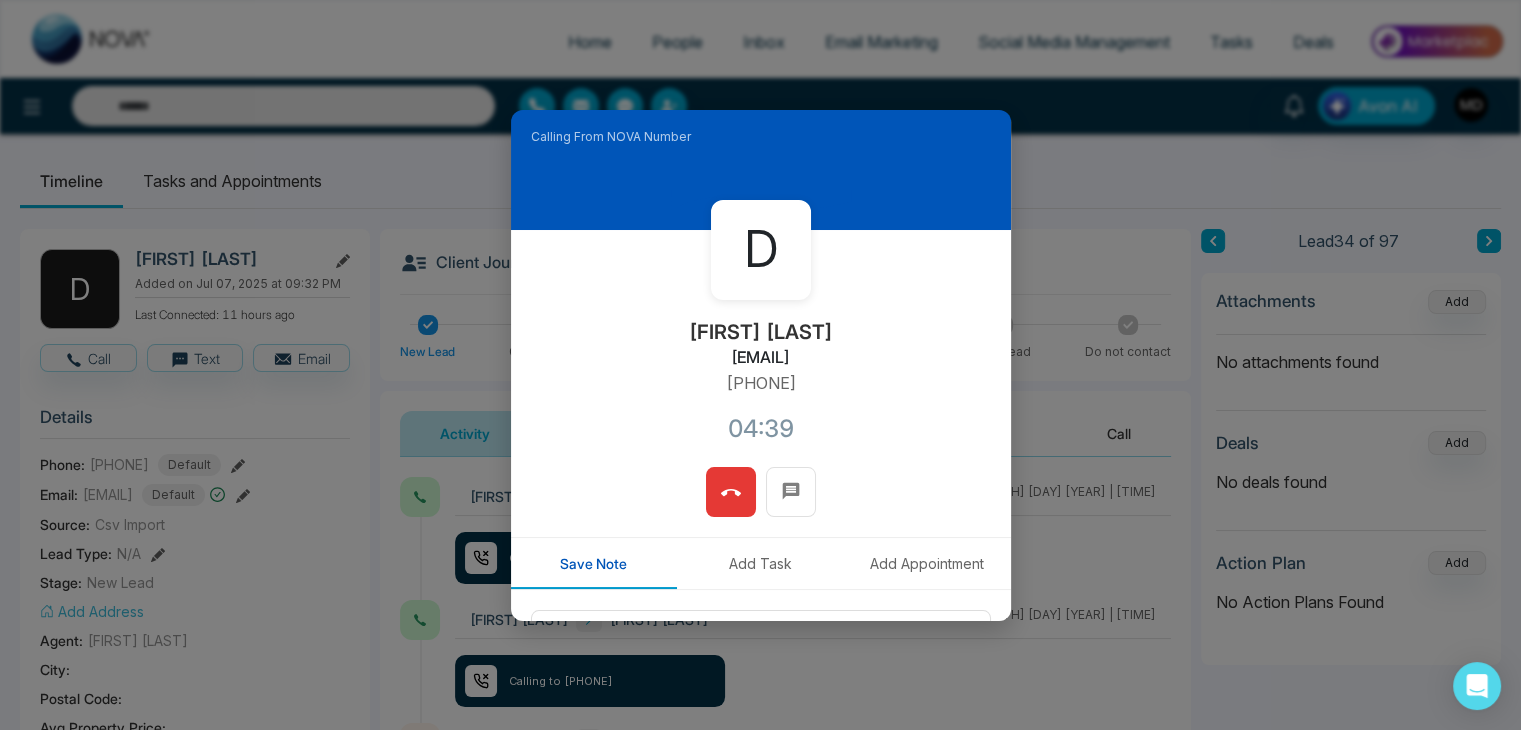 click 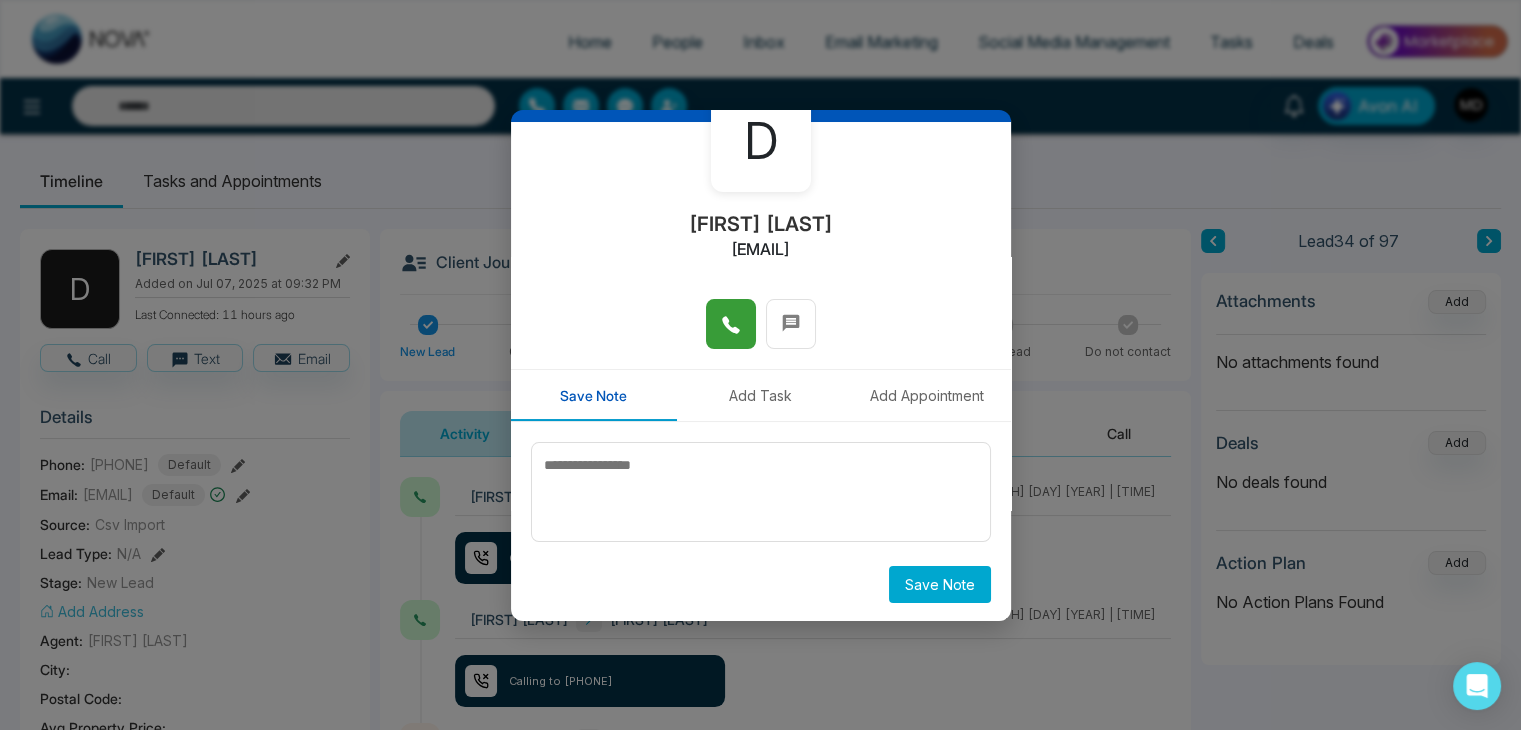 scroll, scrollTop: 110, scrollLeft: 0, axis: vertical 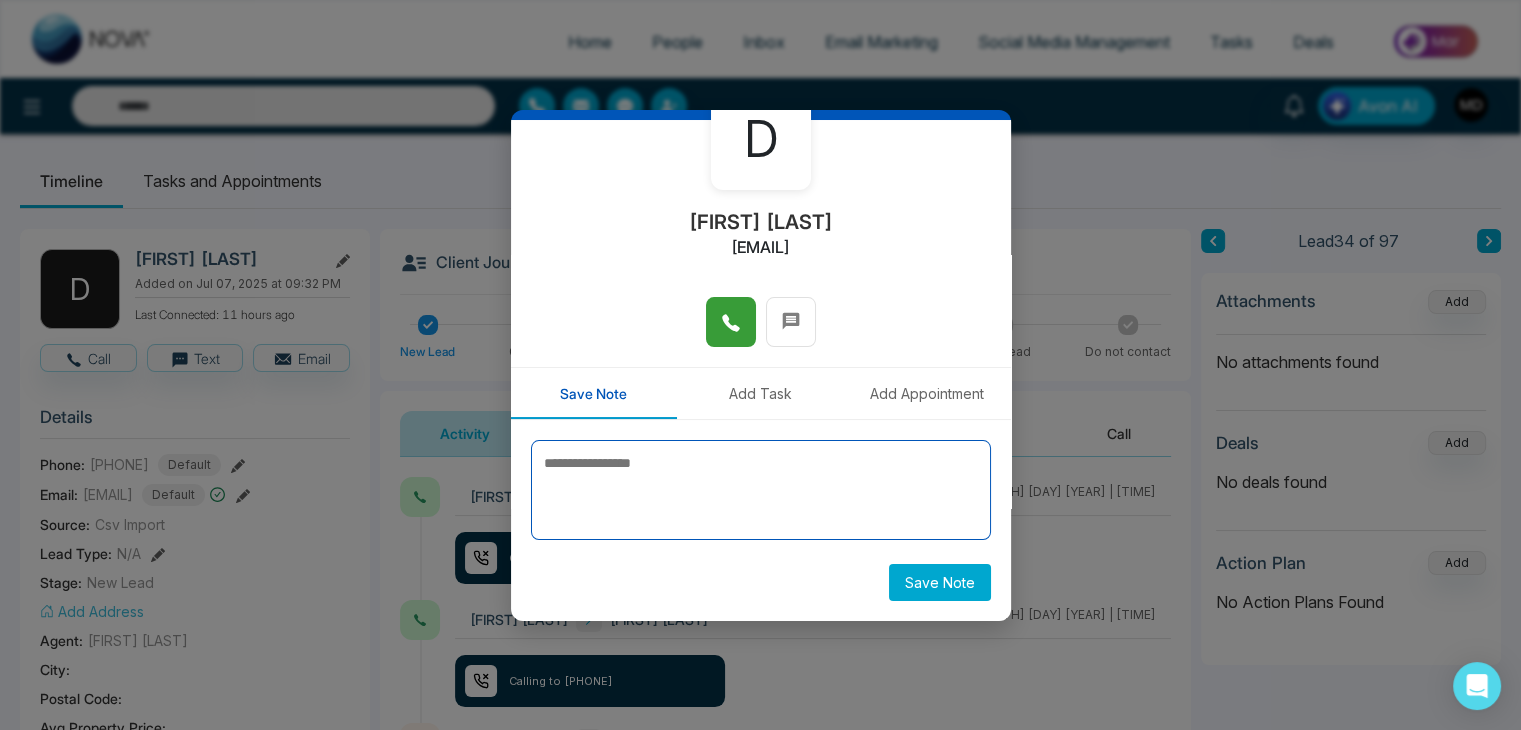 click at bounding box center (761, 490) 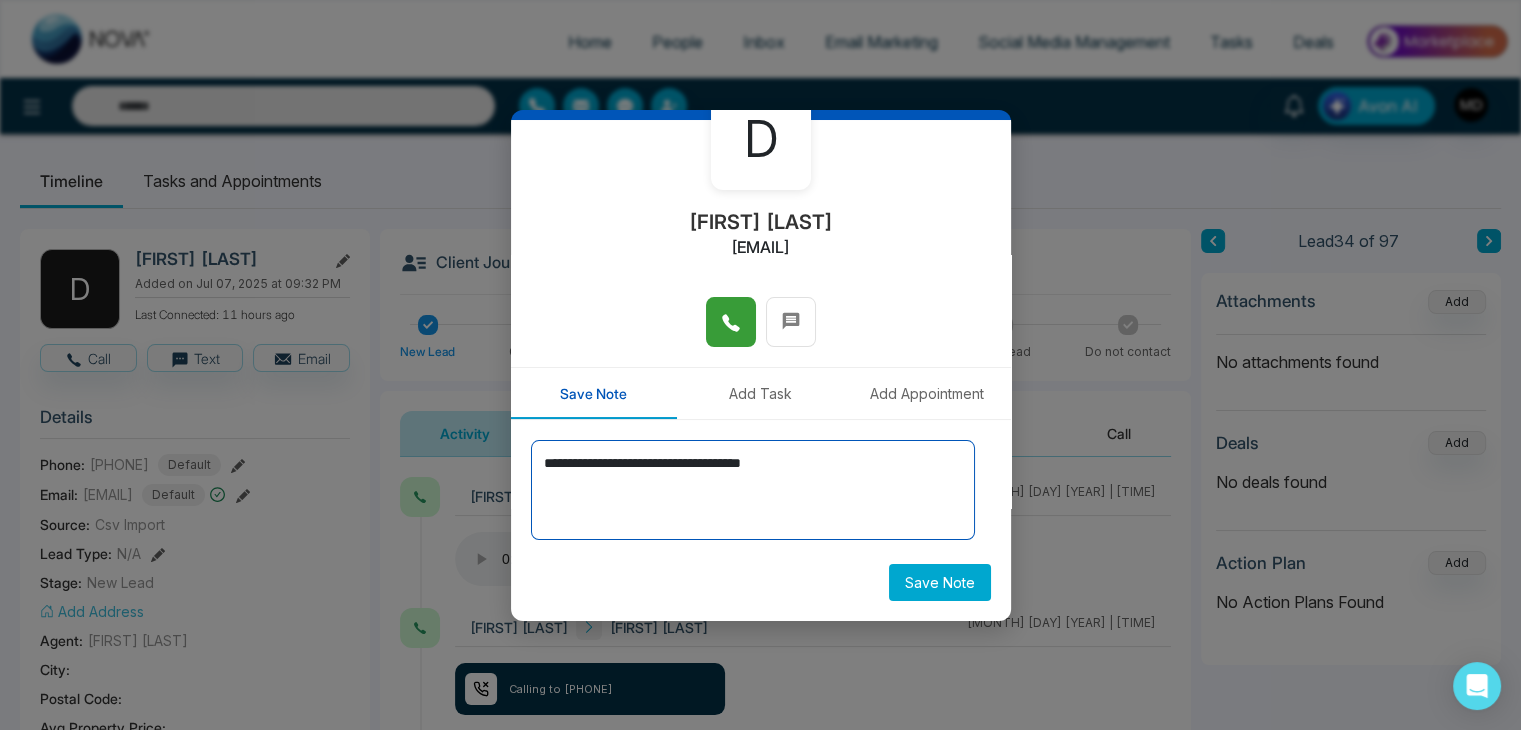 type on "**********" 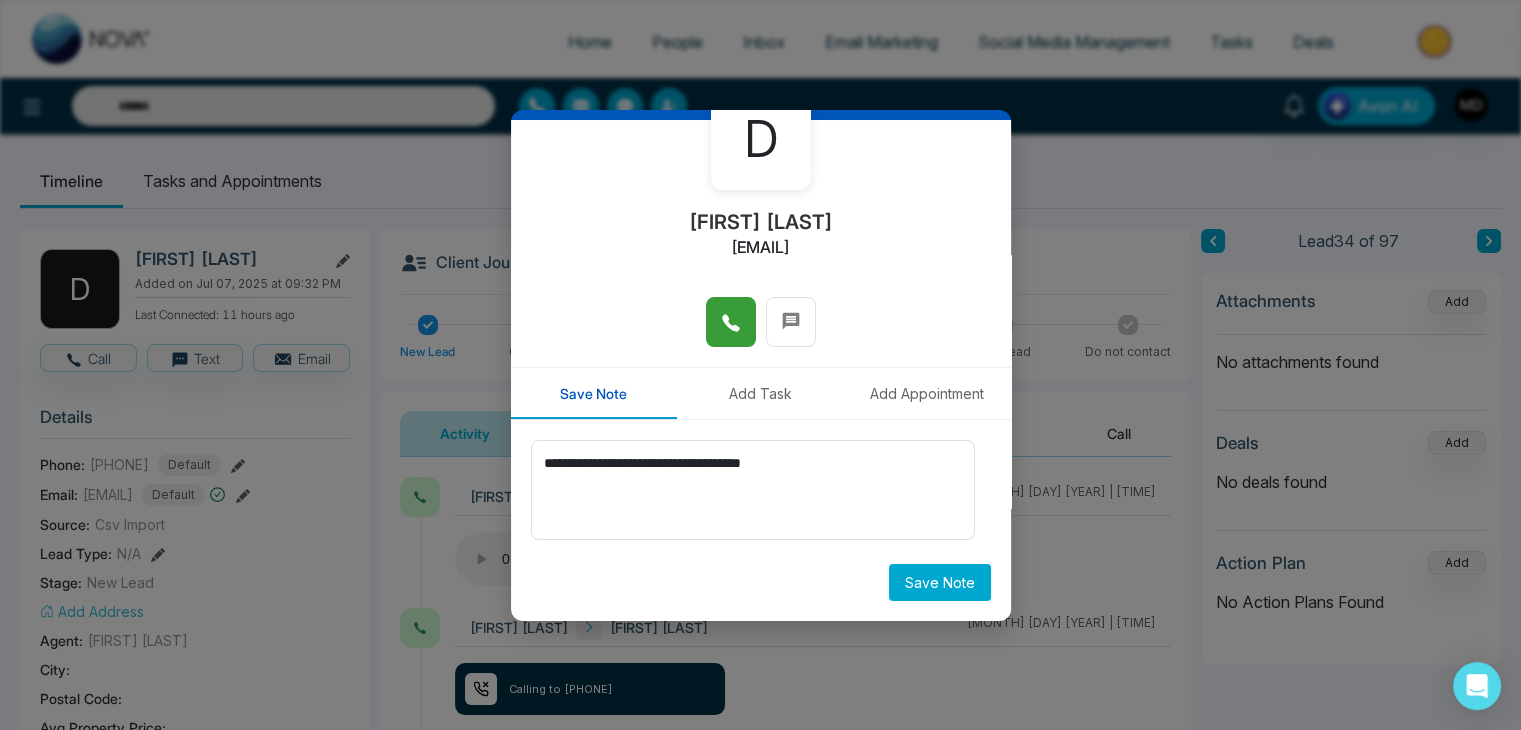 click on "Save Note" at bounding box center [940, 582] 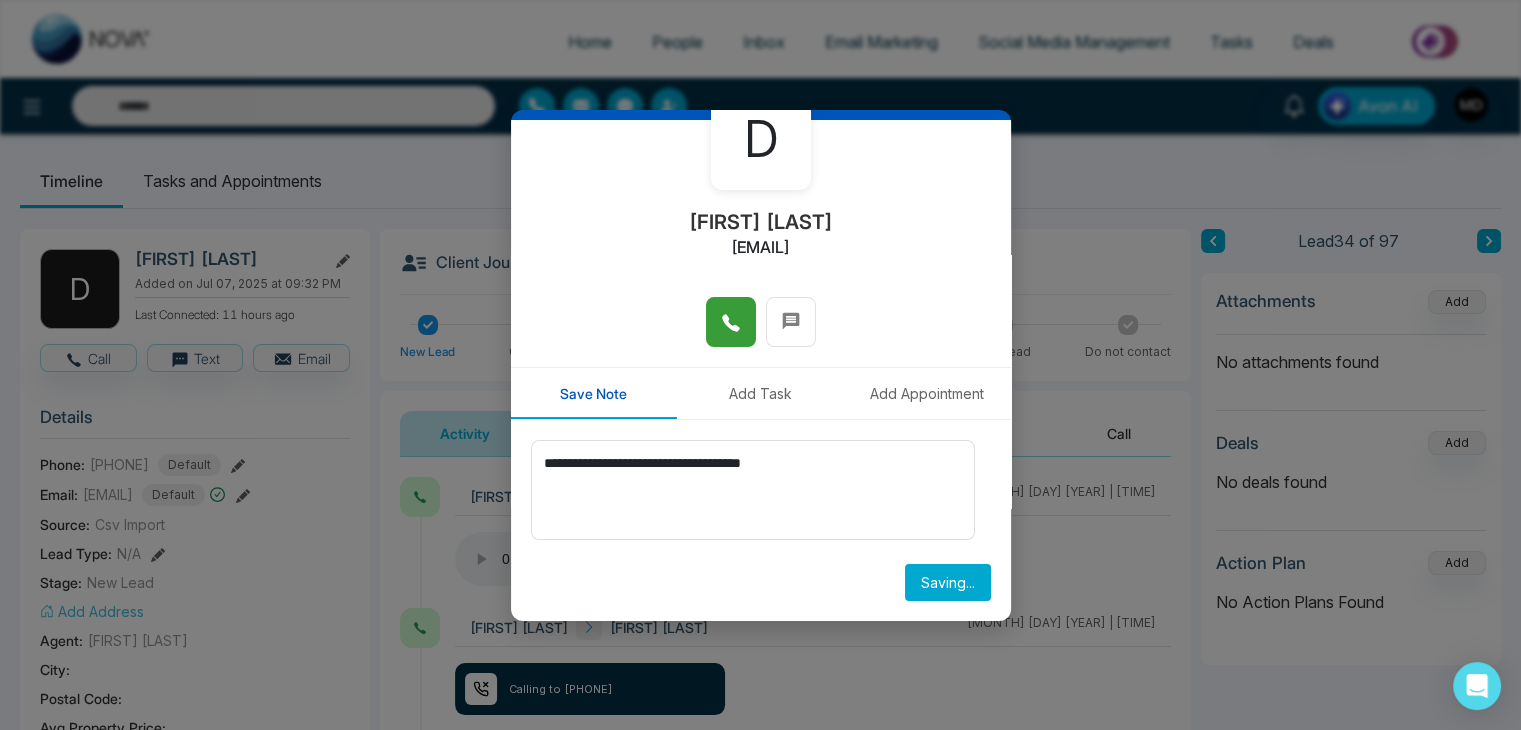 type 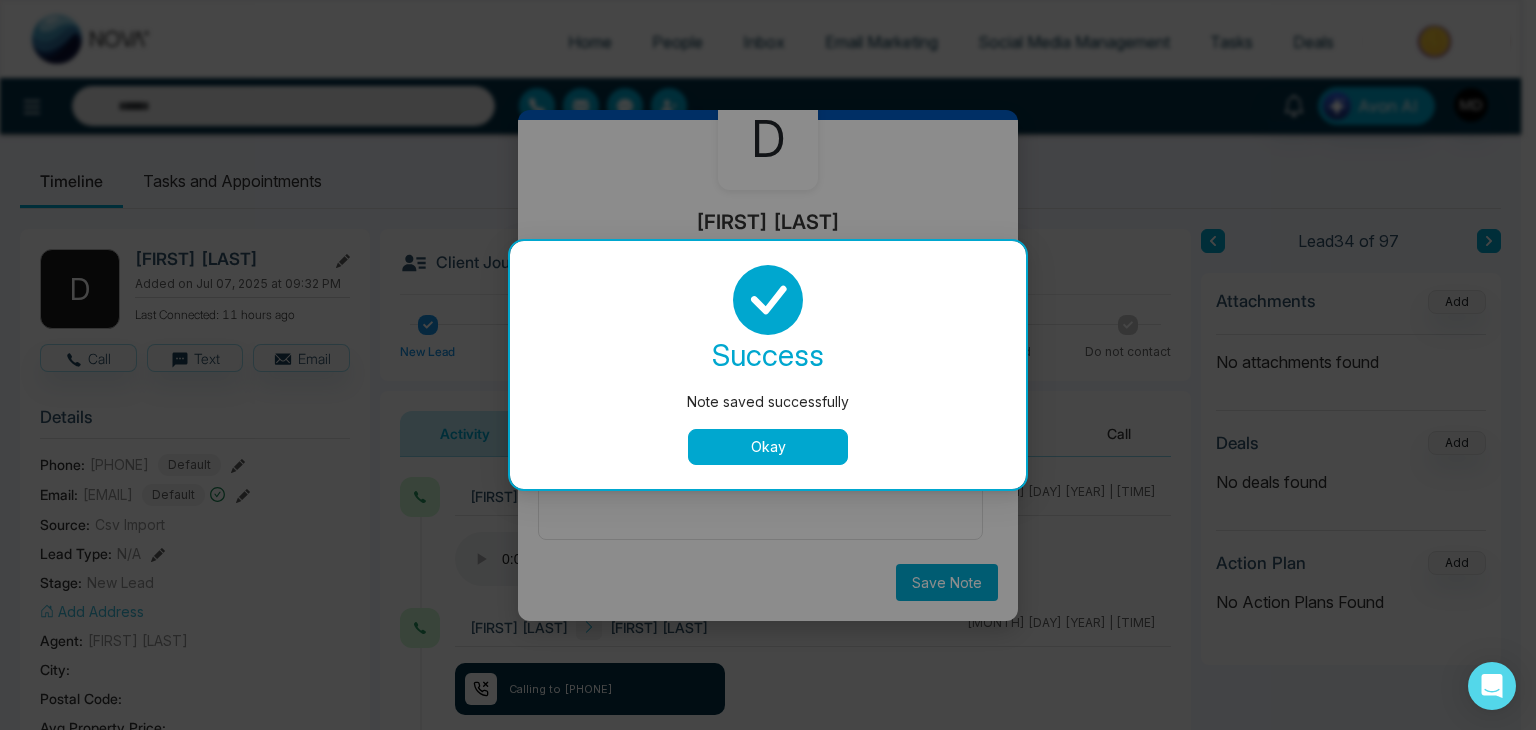 click on "Okay" at bounding box center [768, 447] 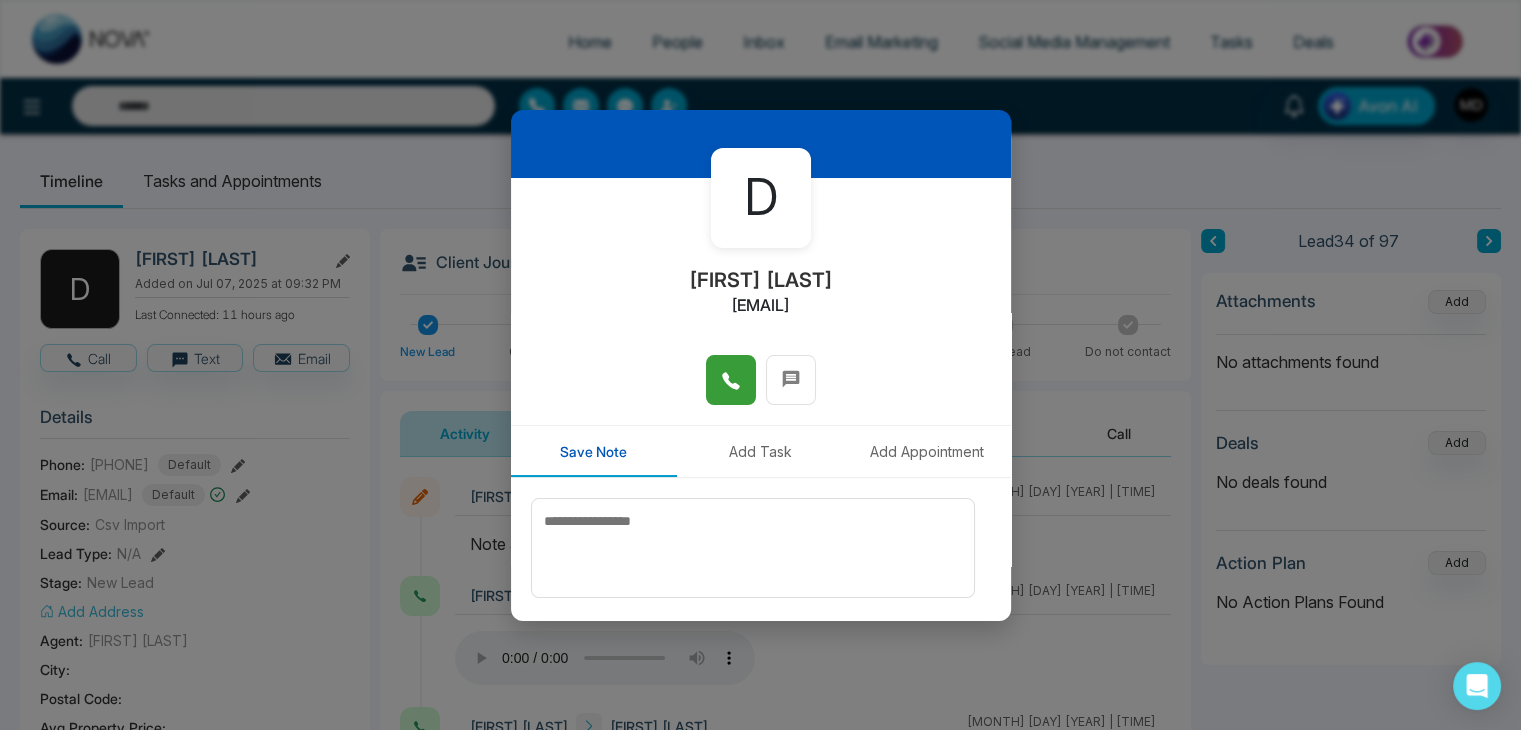 scroll, scrollTop: 0, scrollLeft: 0, axis: both 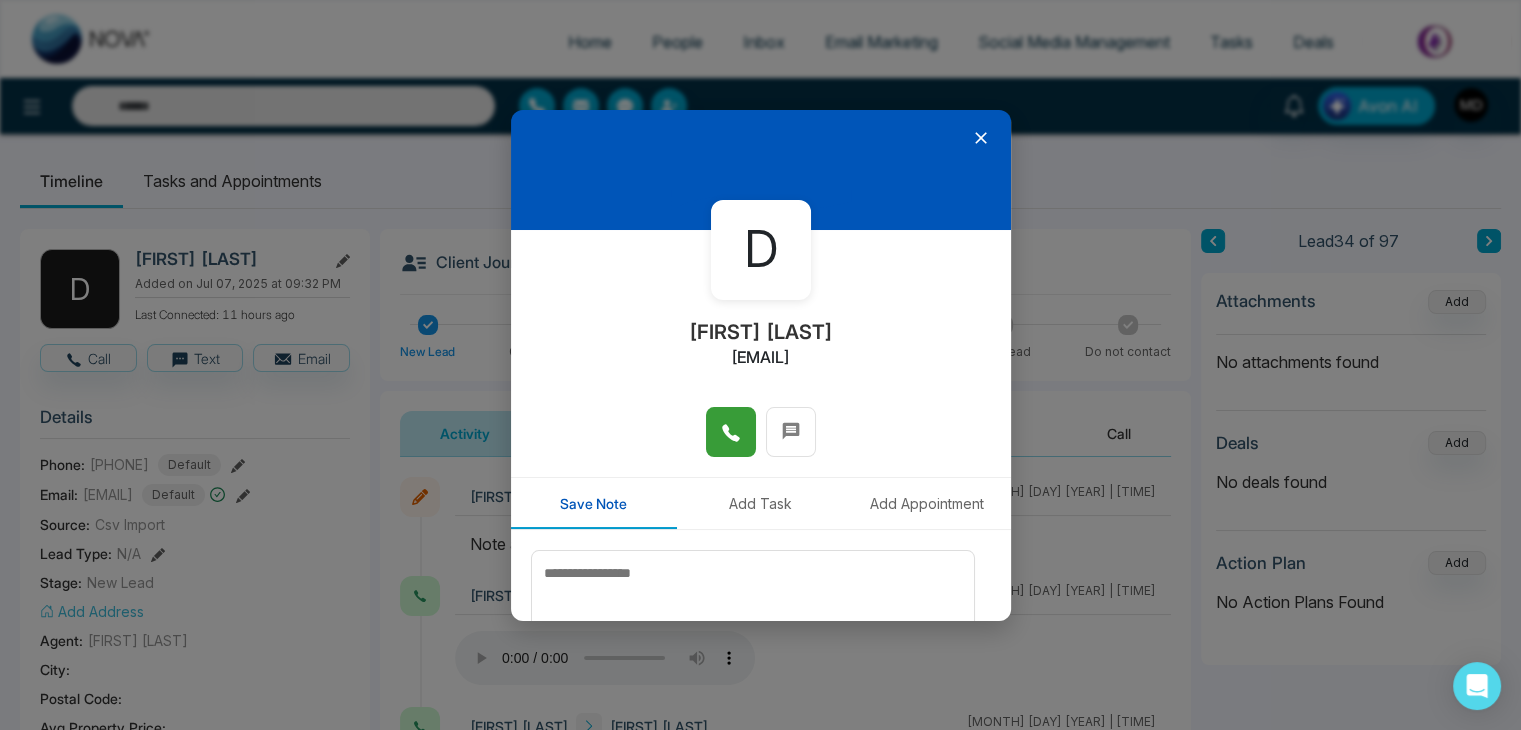 click 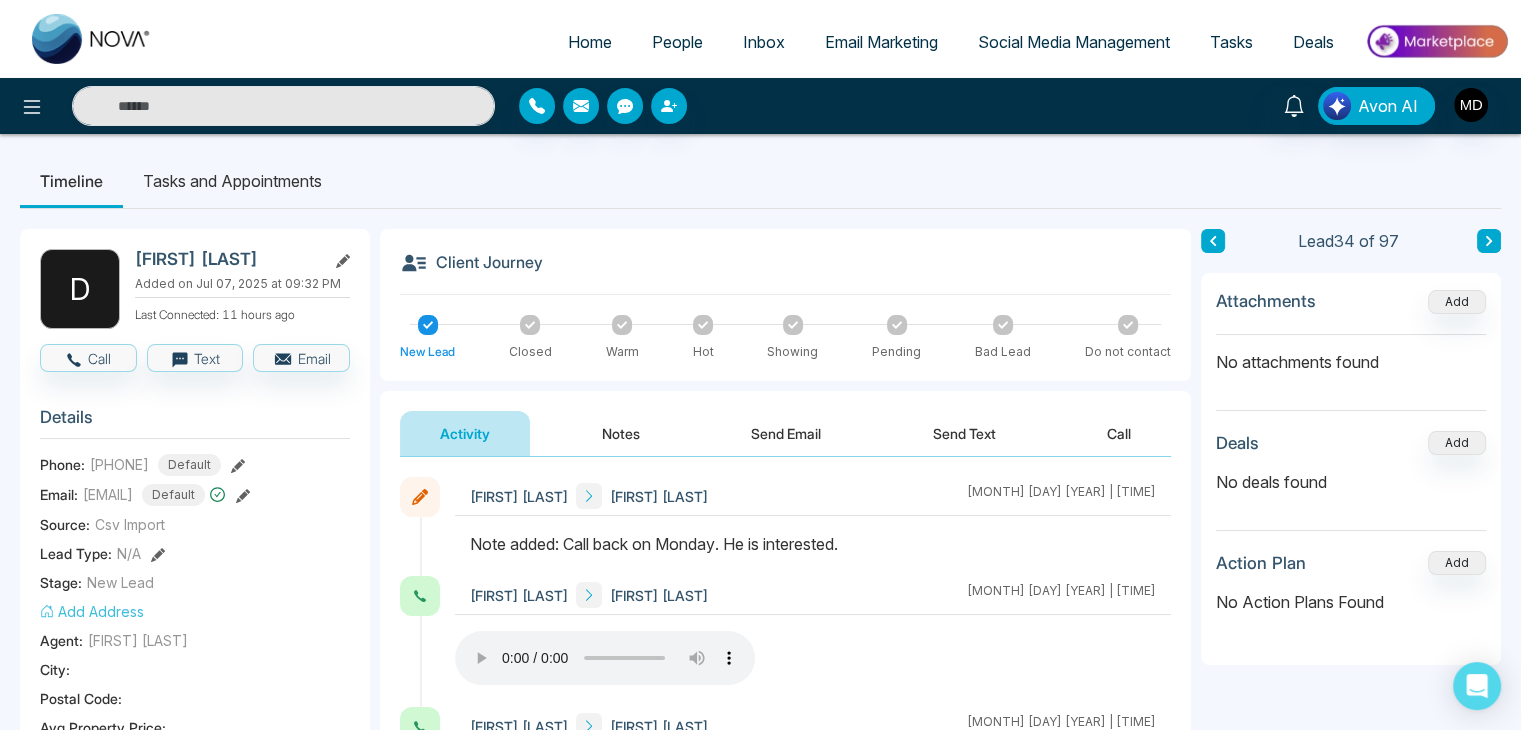 click on "People" at bounding box center [677, 42] 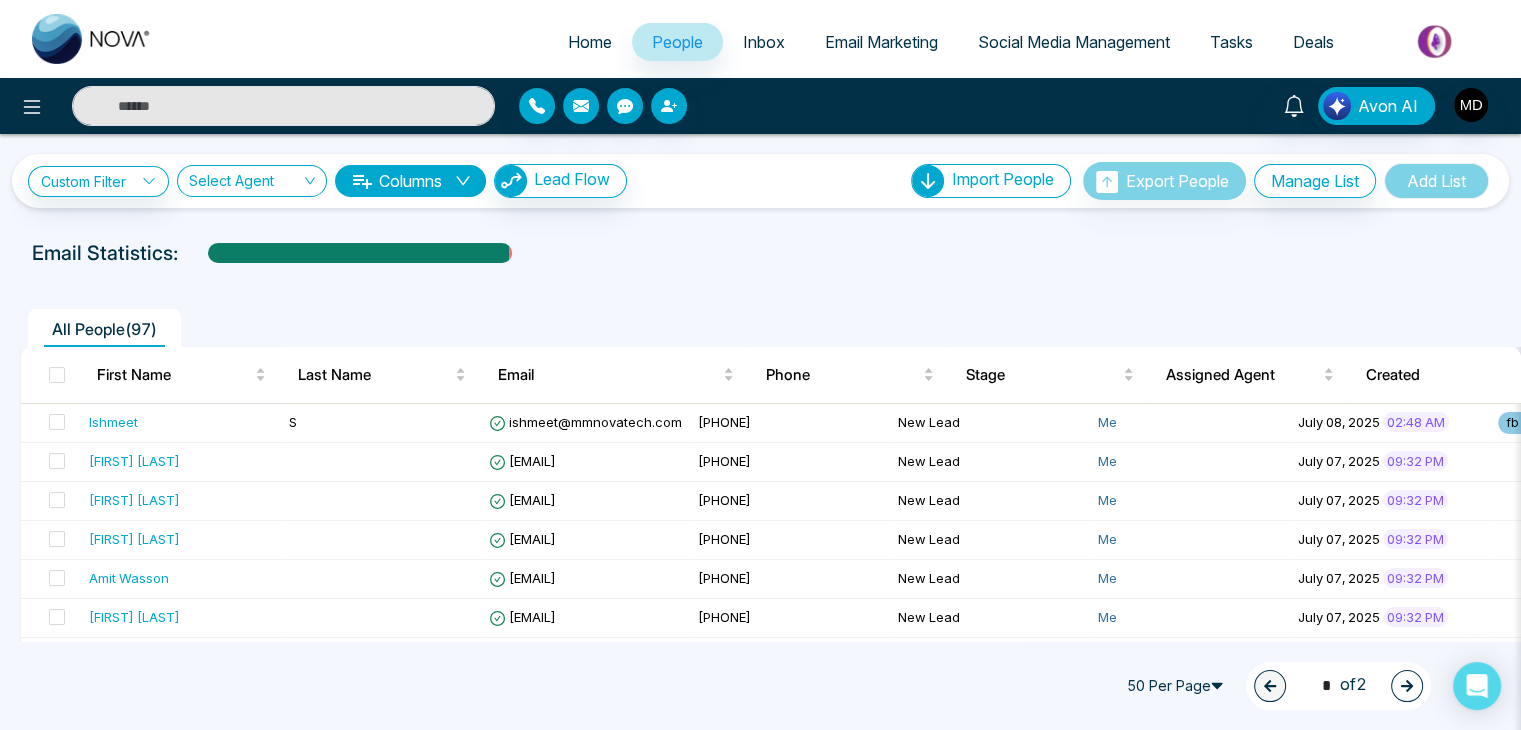 click at bounding box center [1407, 686] 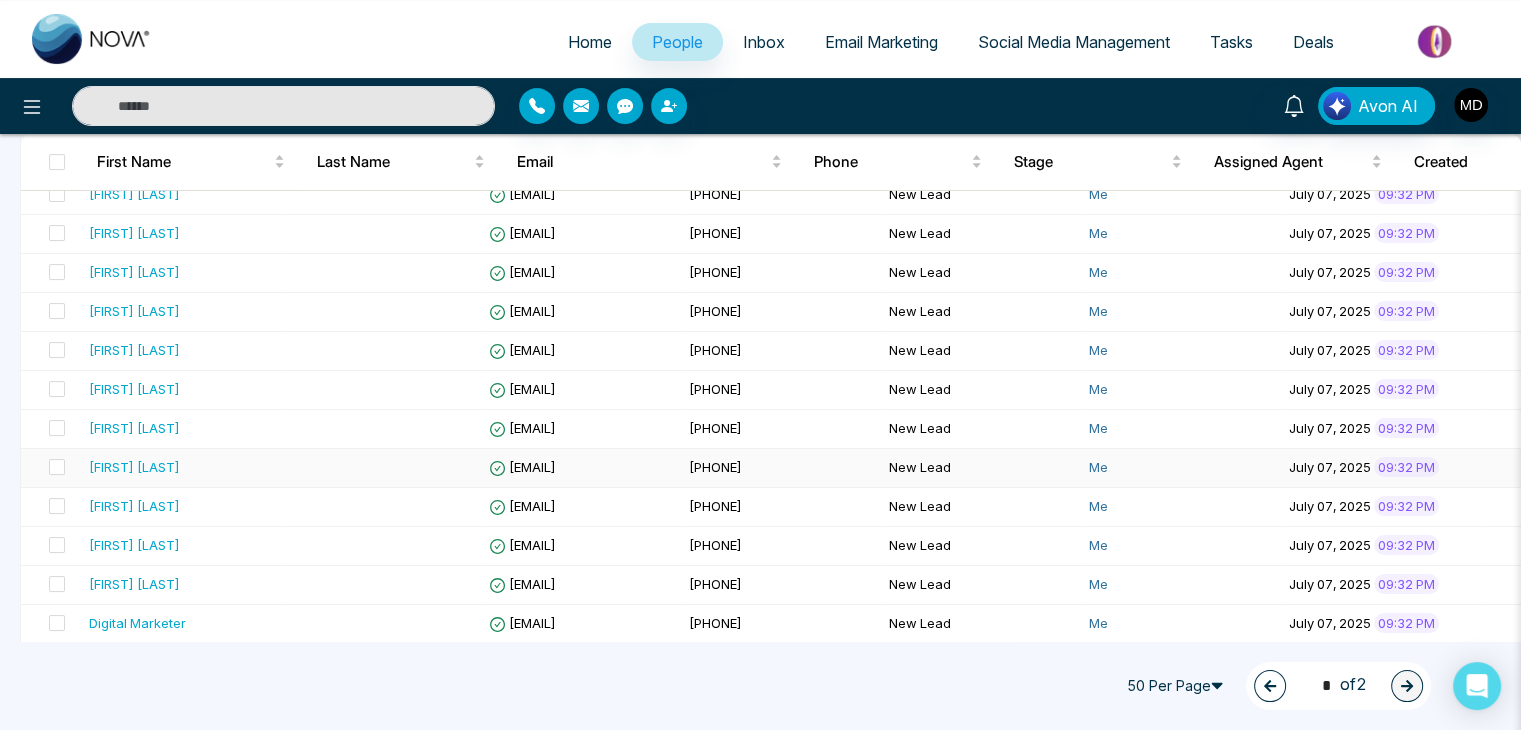 scroll, scrollTop: 300, scrollLeft: 0, axis: vertical 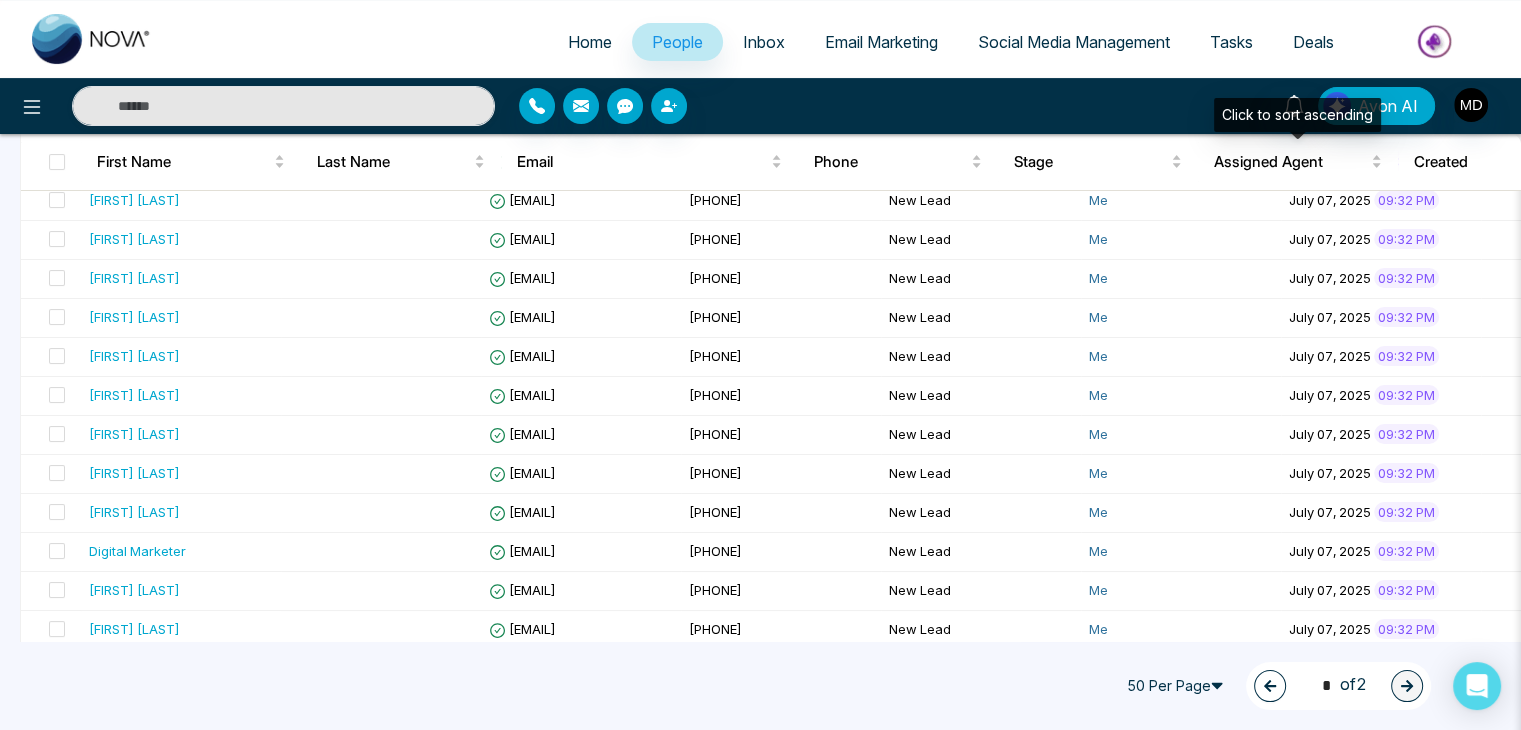 click on "Click to sort ascending" at bounding box center [1297, 115] 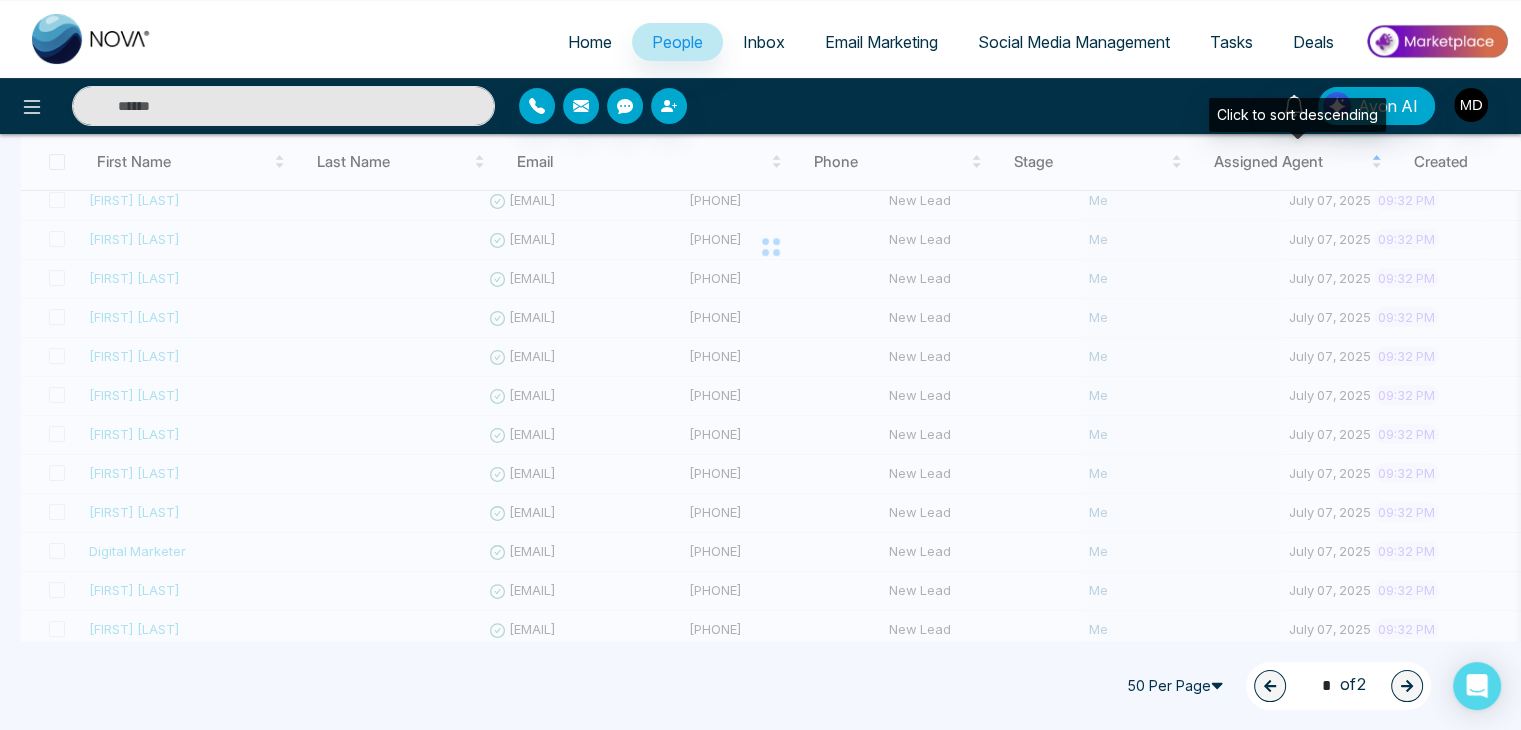 type on "*" 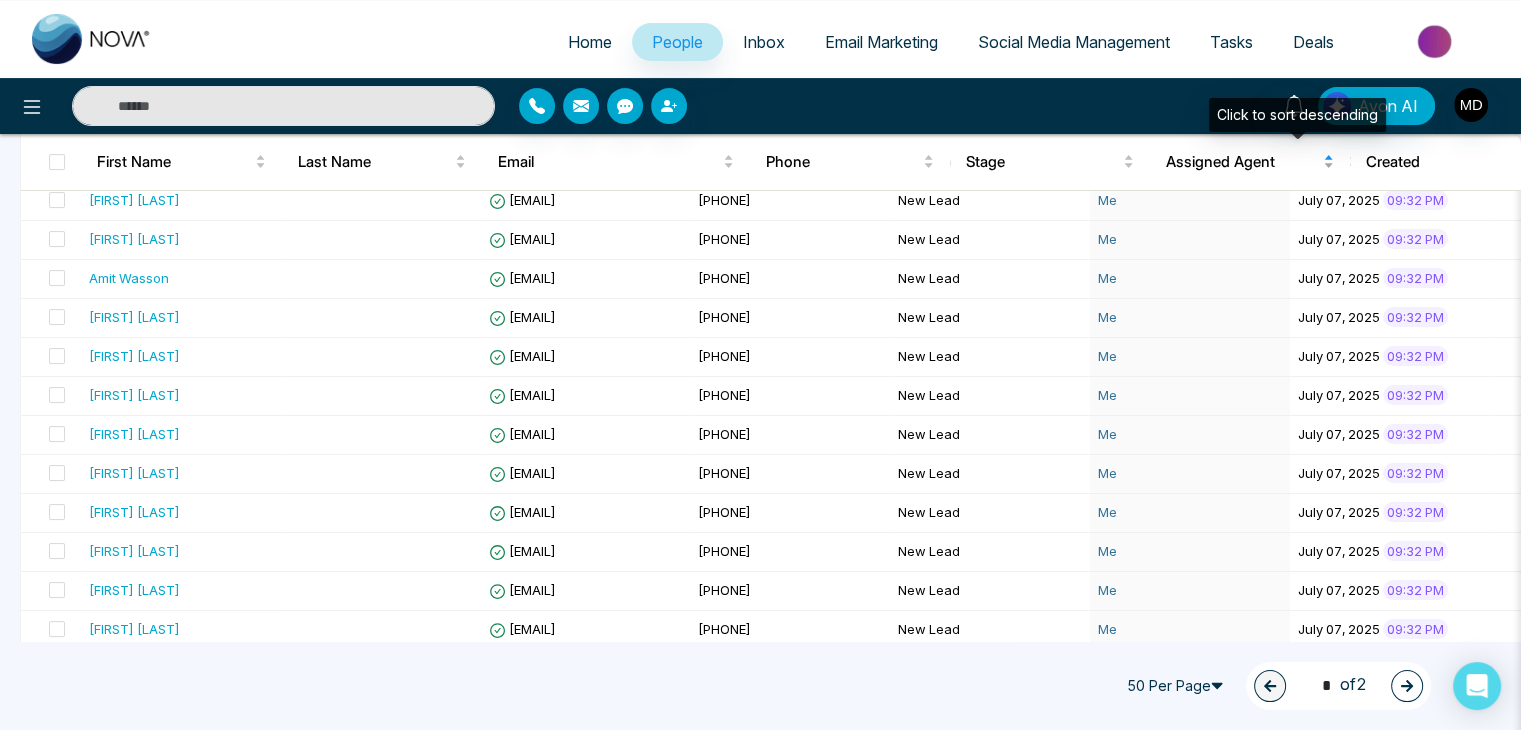 click on "Assigned Agent" at bounding box center [1242, 162] 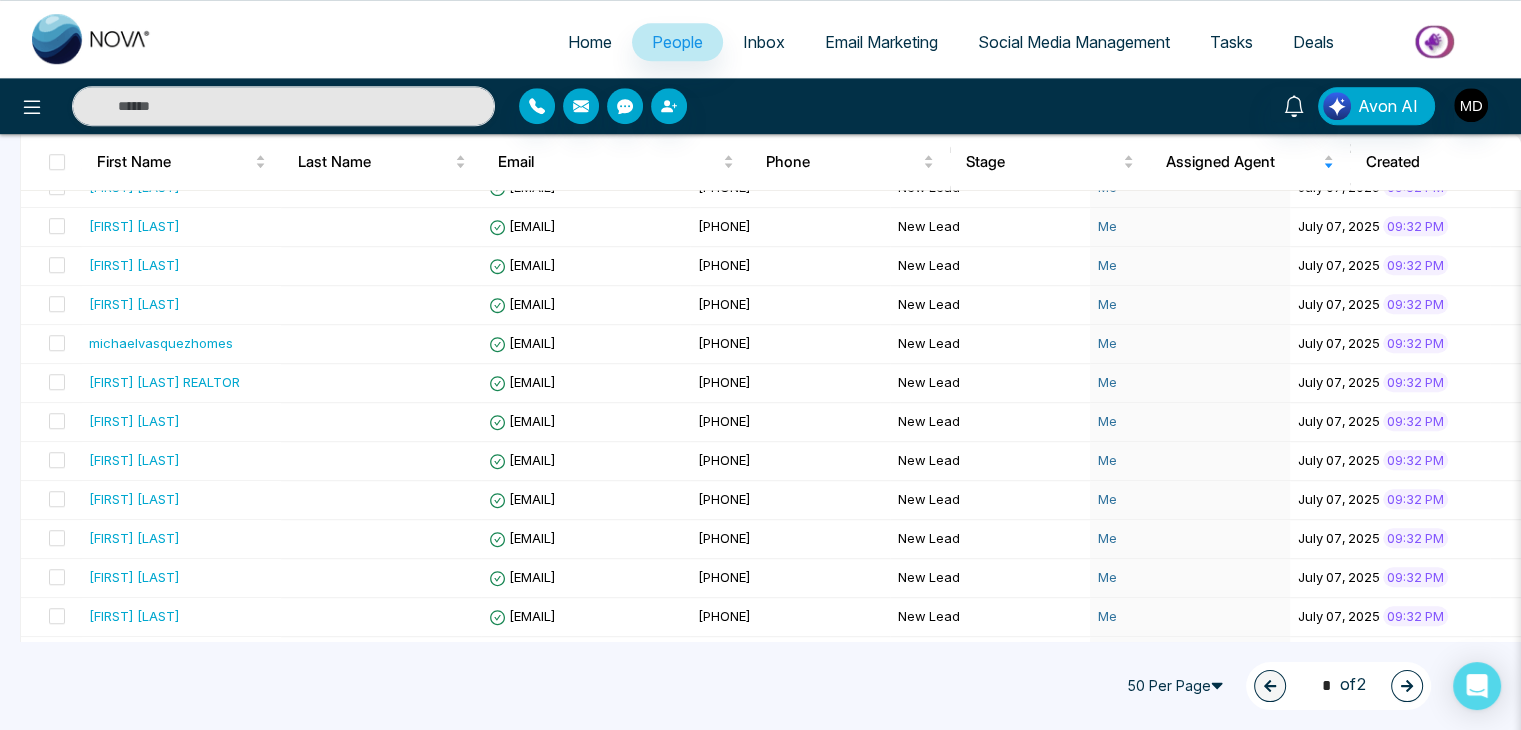 scroll, scrollTop: 1718, scrollLeft: 0, axis: vertical 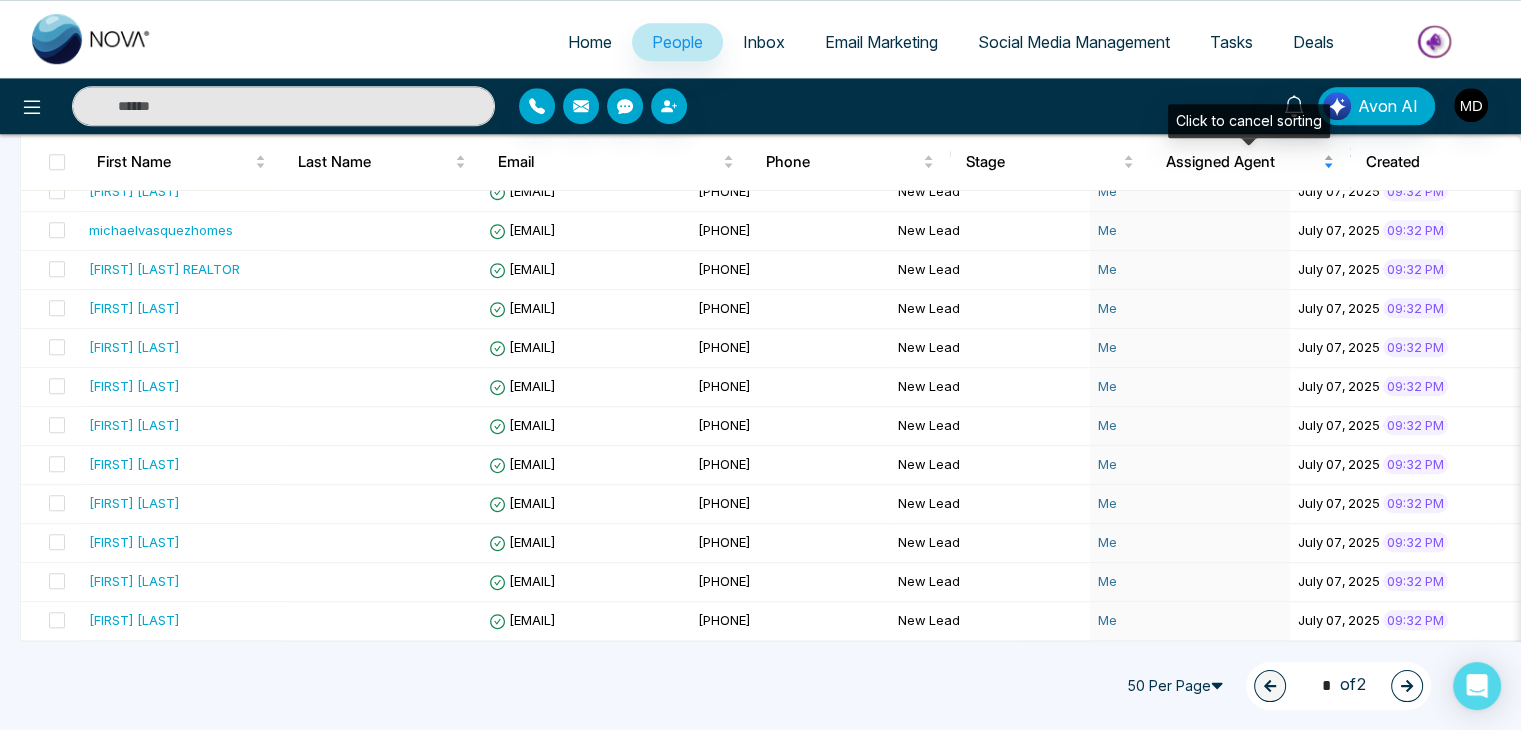 click on "Assigned Agent" at bounding box center [1242, 162] 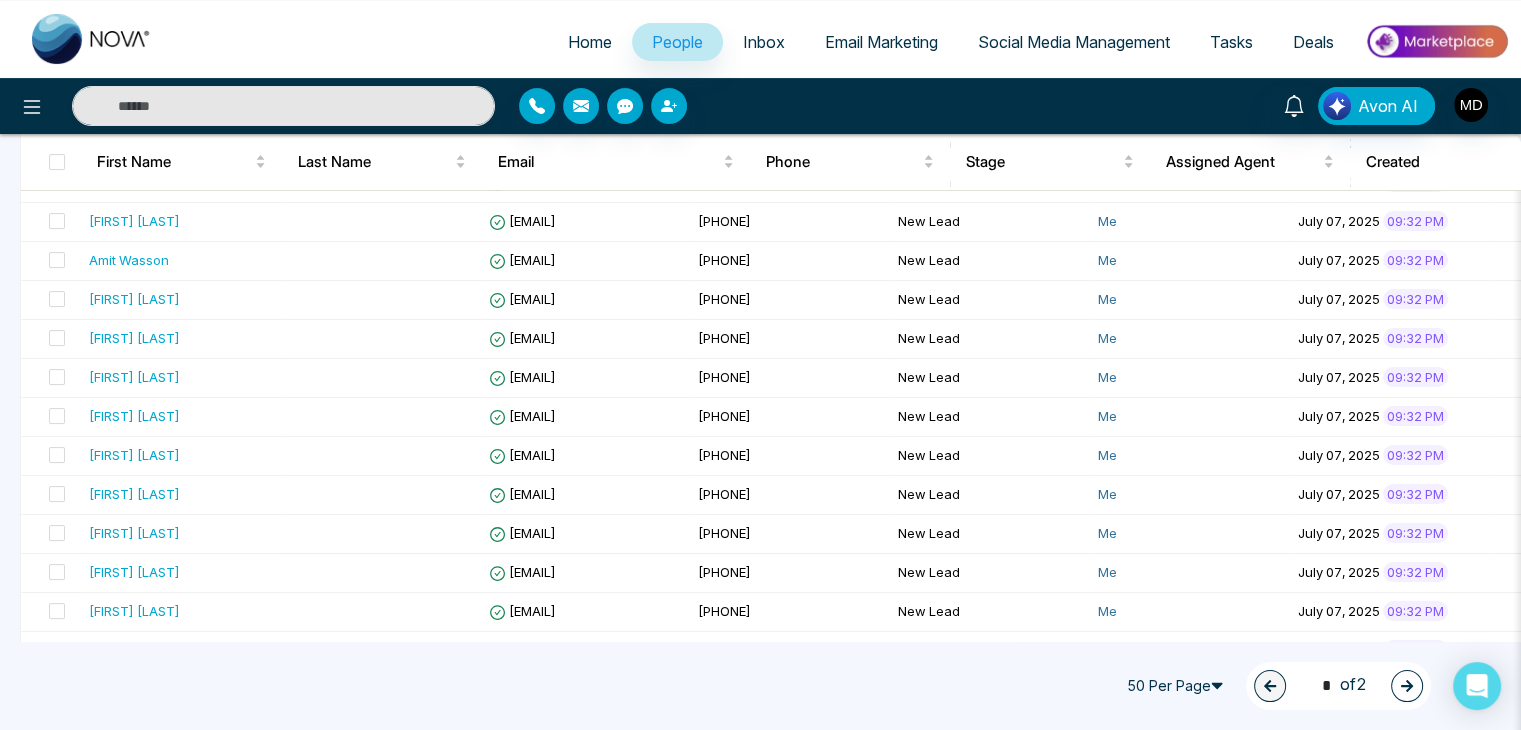 scroll, scrollTop: 0, scrollLeft: 0, axis: both 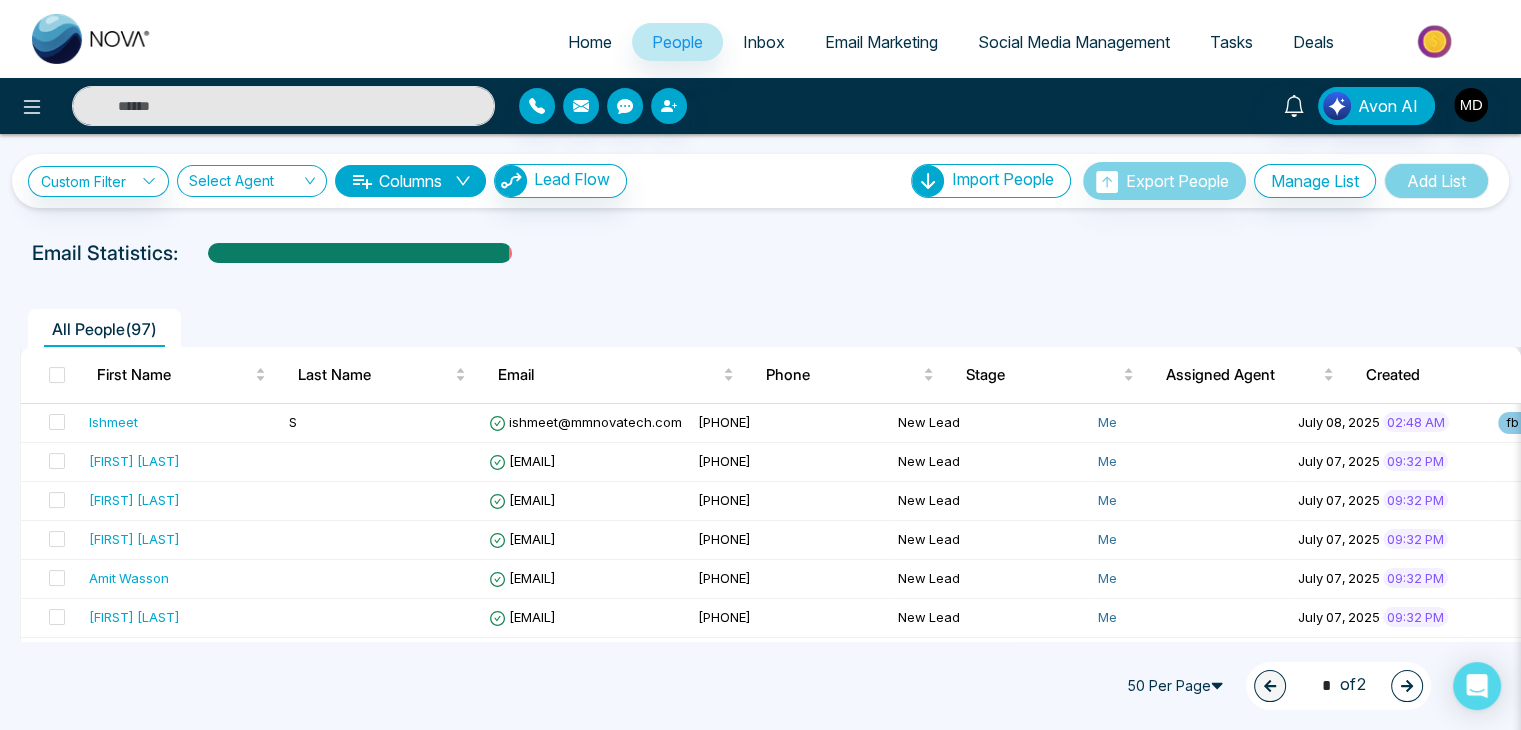 click on "Home" at bounding box center [590, 42] 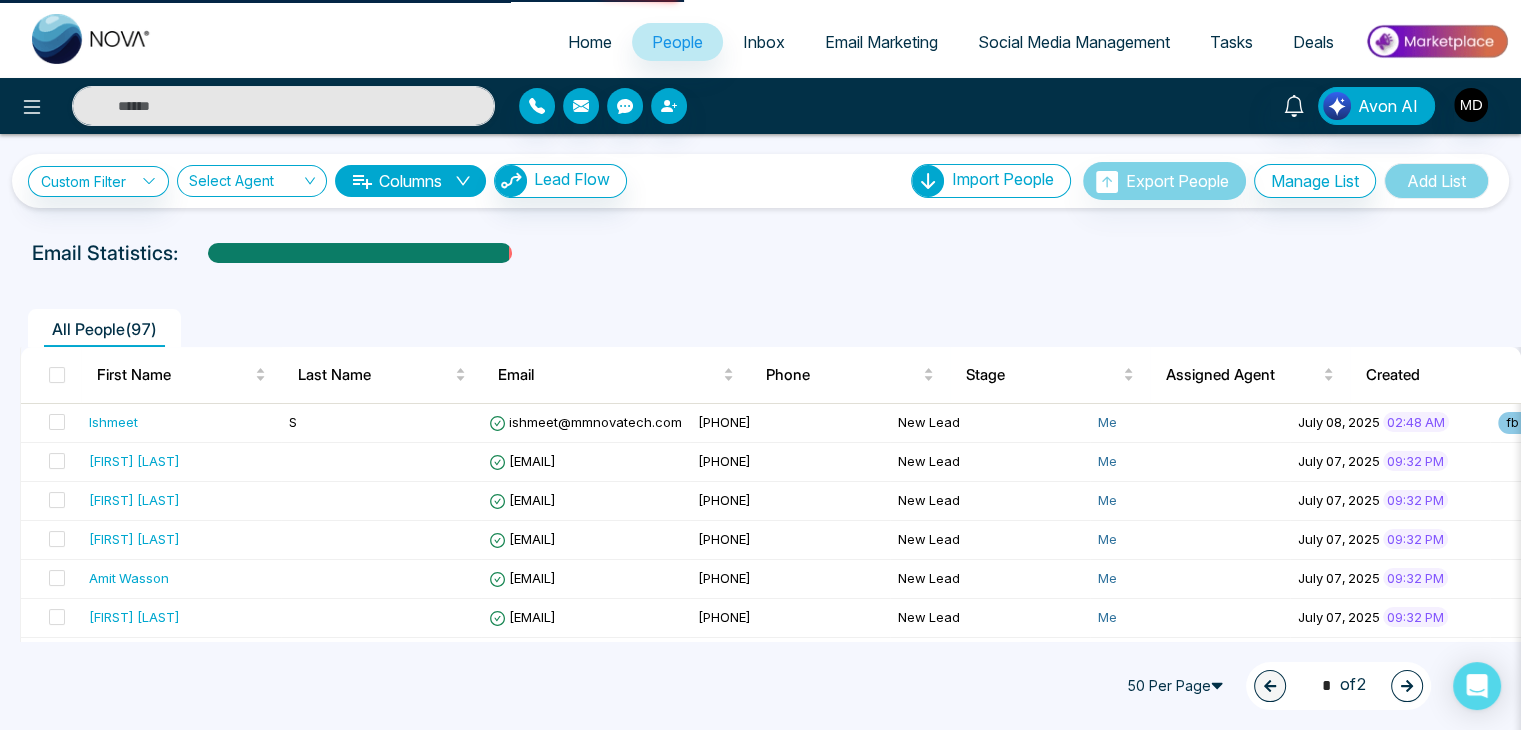 select on "*" 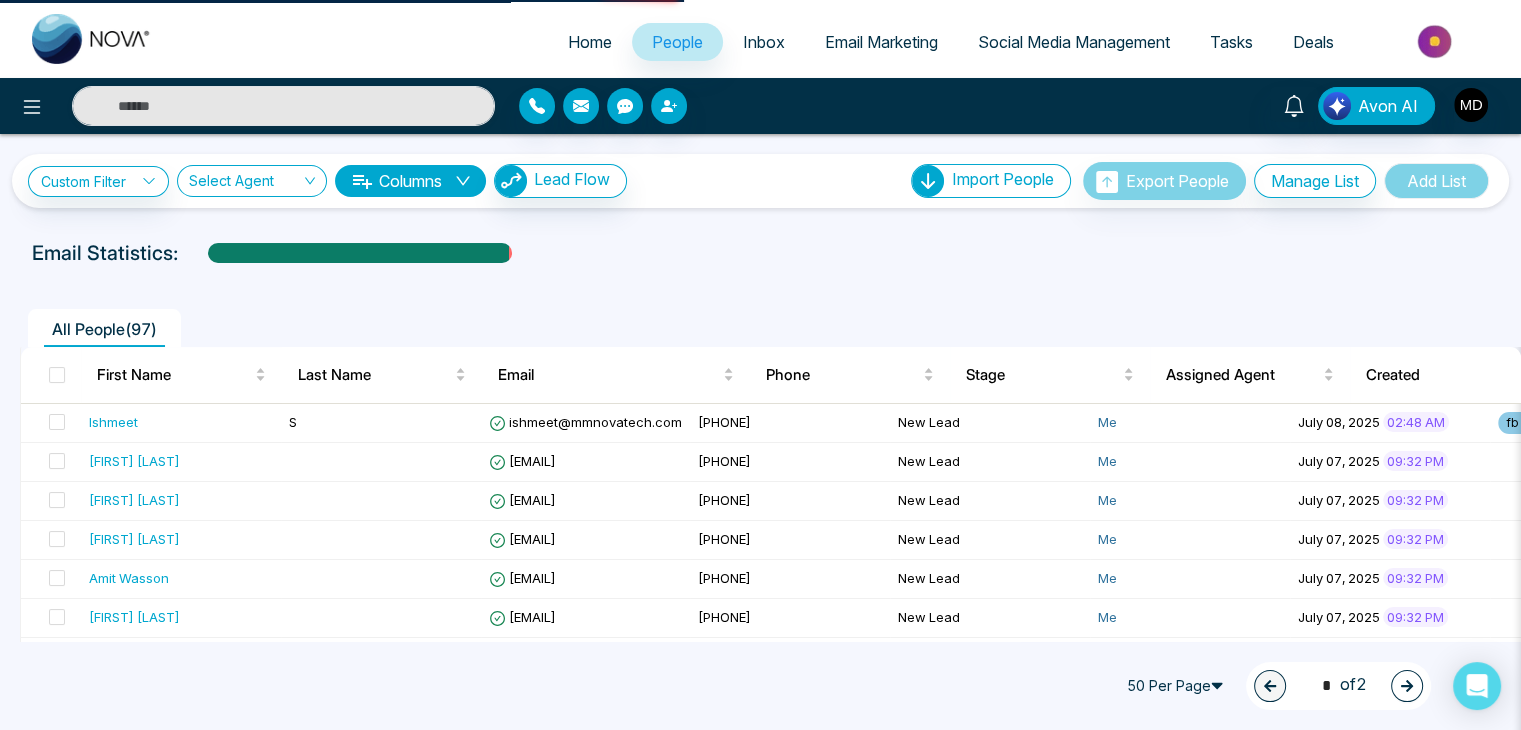 select on "*" 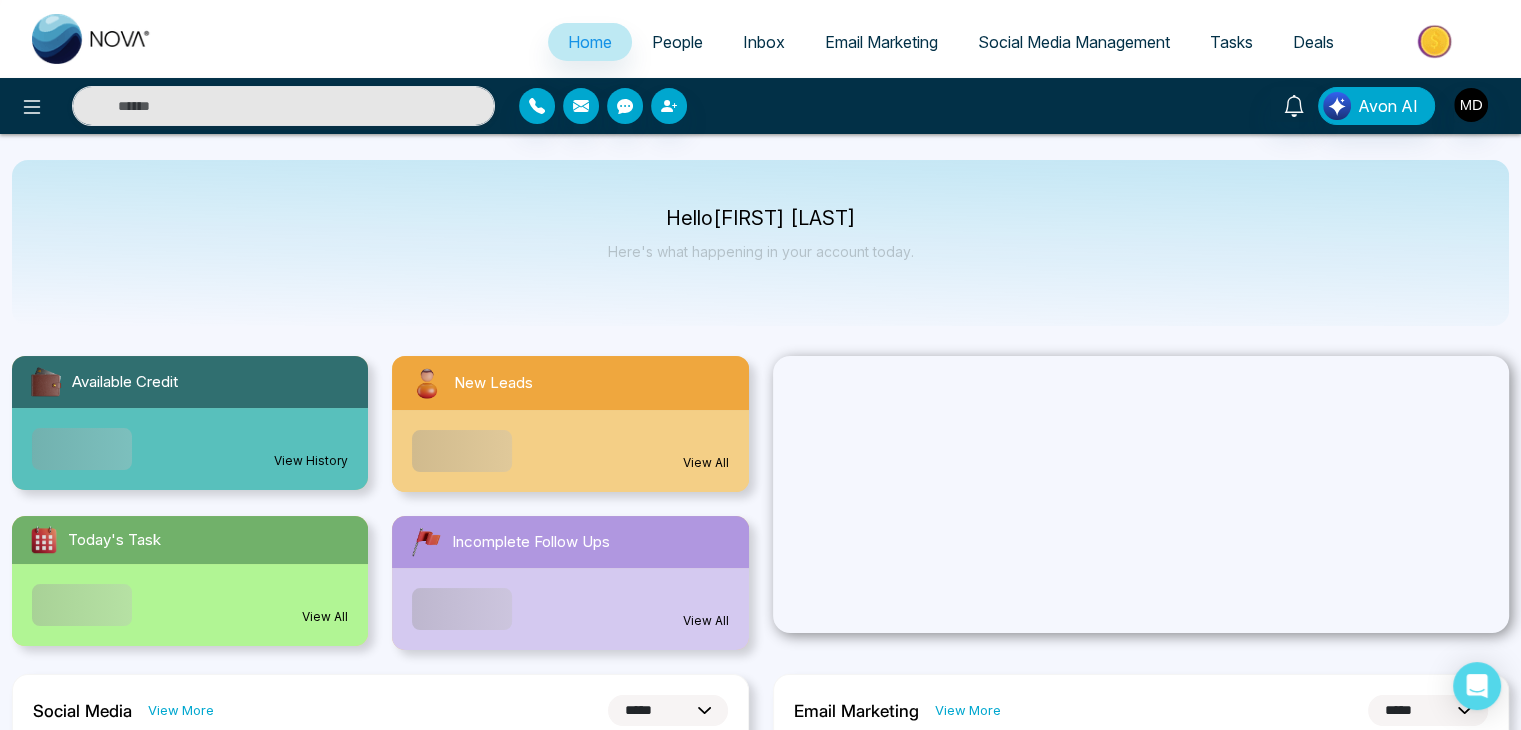 click on "People" at bounding box center (677, 42) 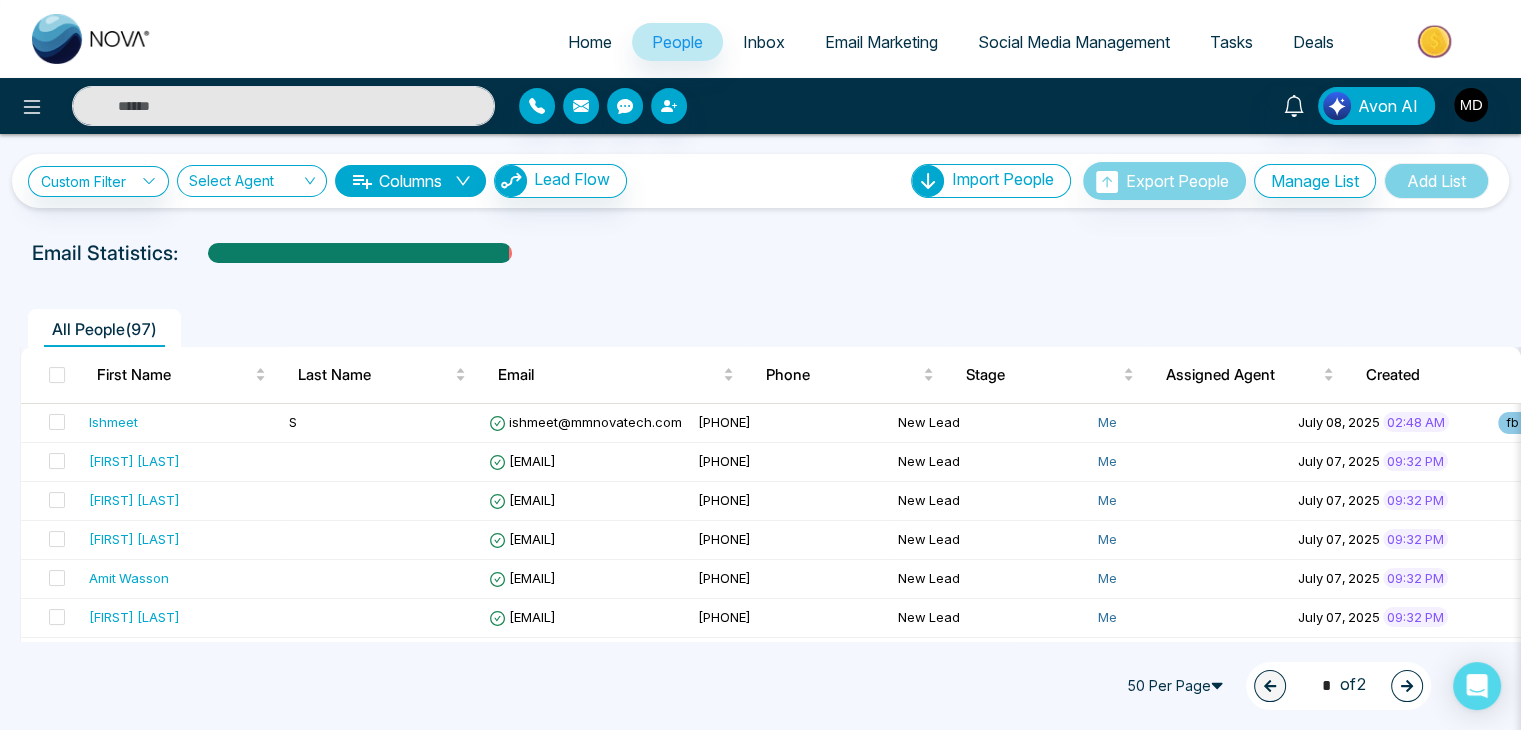 click at bounding box center (1407, 686) 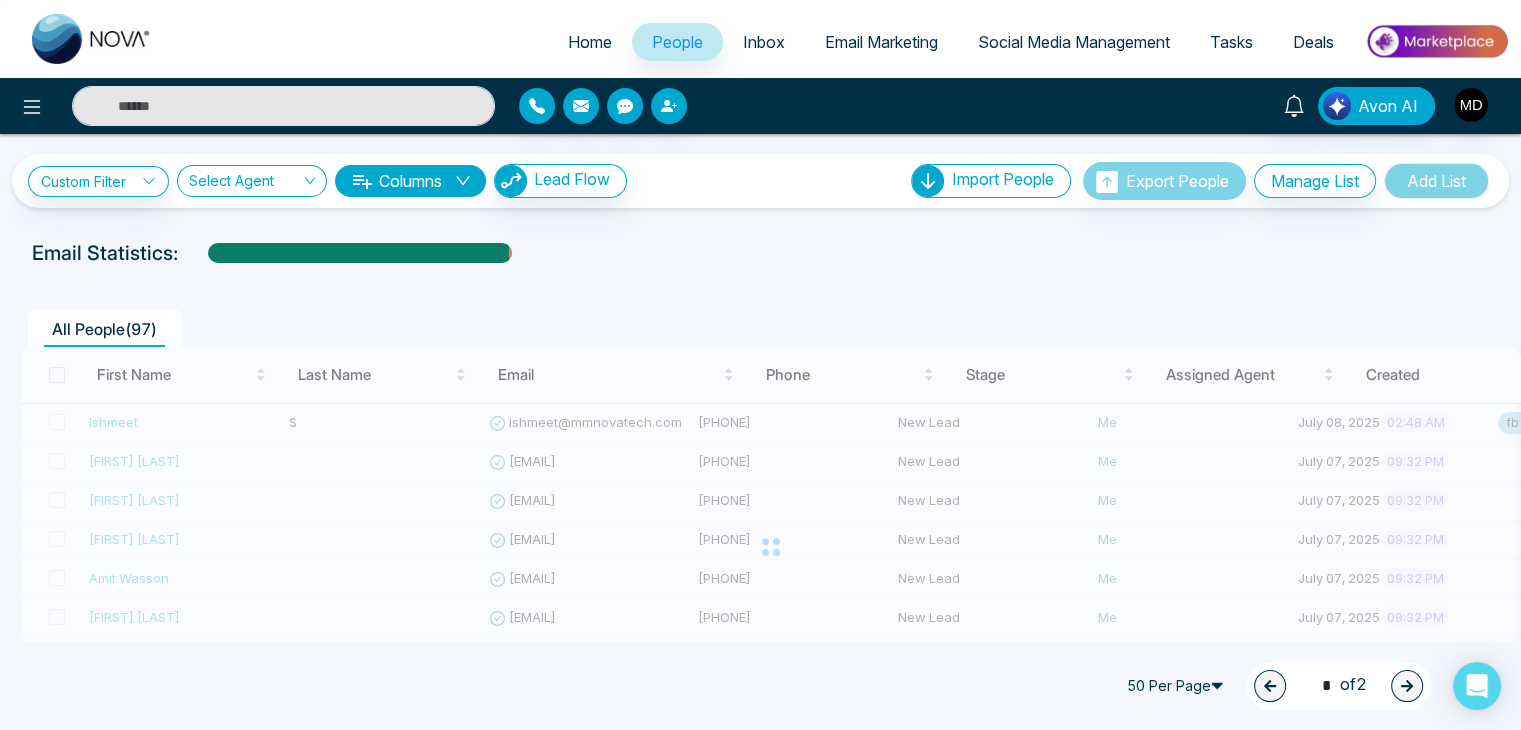 type on "*" 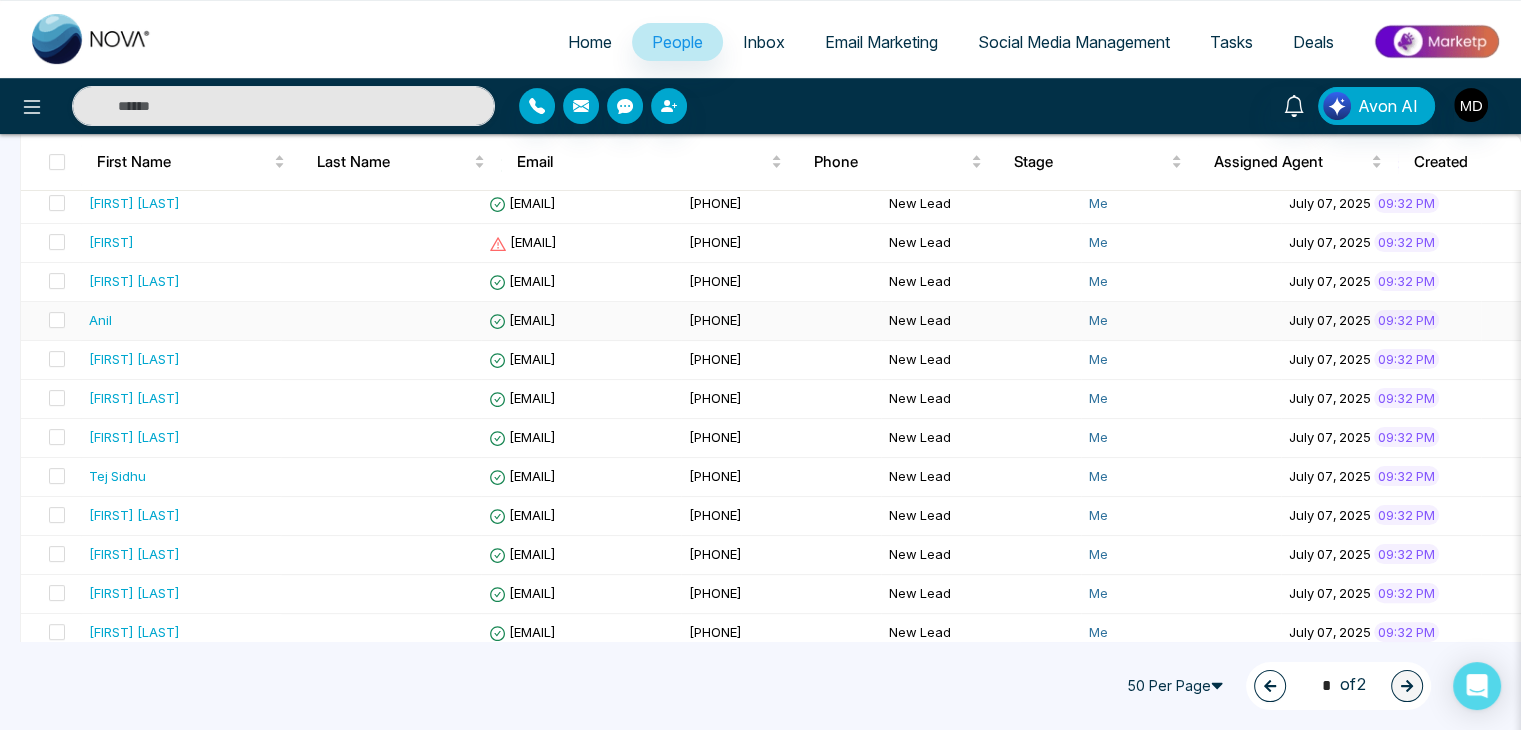 scroll, scrollTop: 800, scrollLeft: 0, axis: vertical 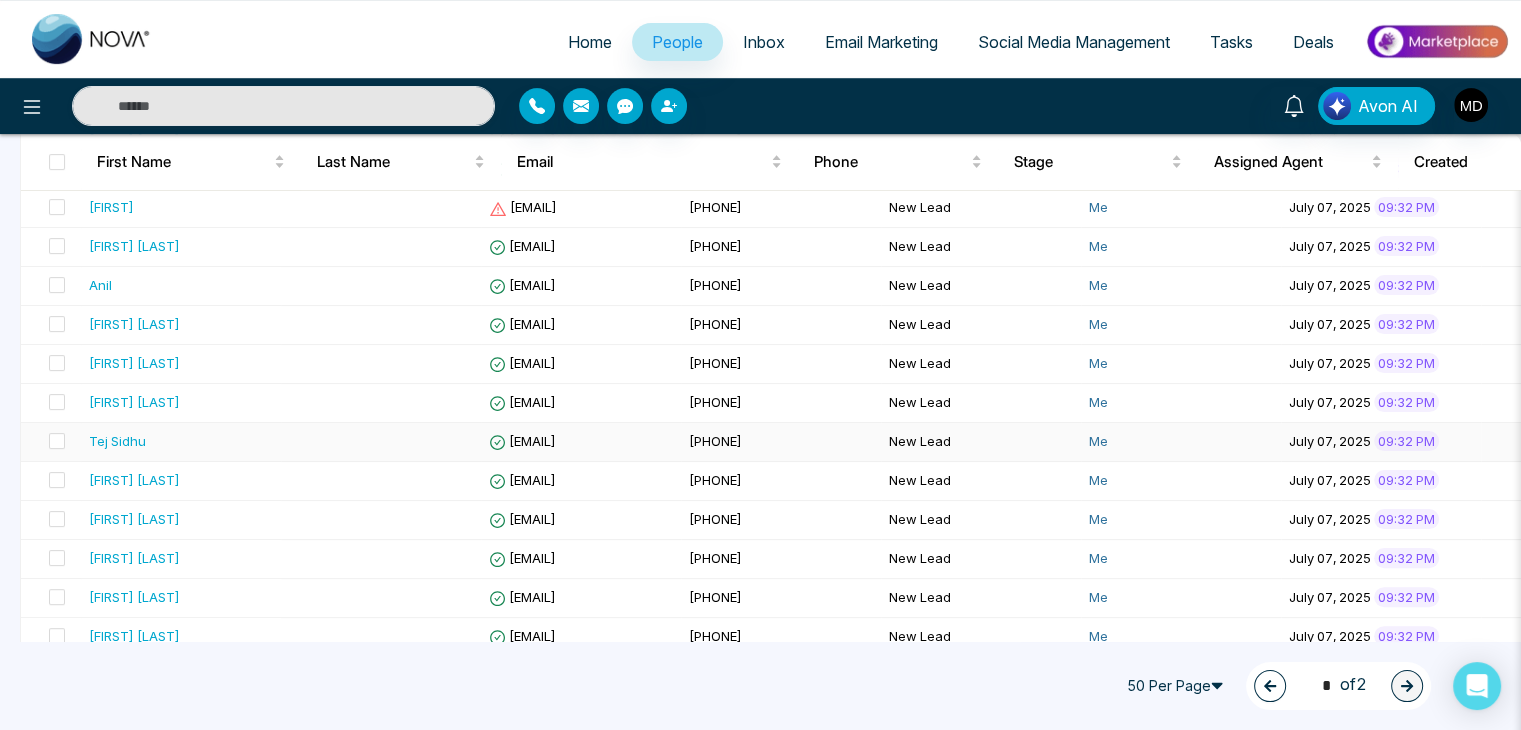 click on "Tej Sidhu" at bounding box center [181, 441] 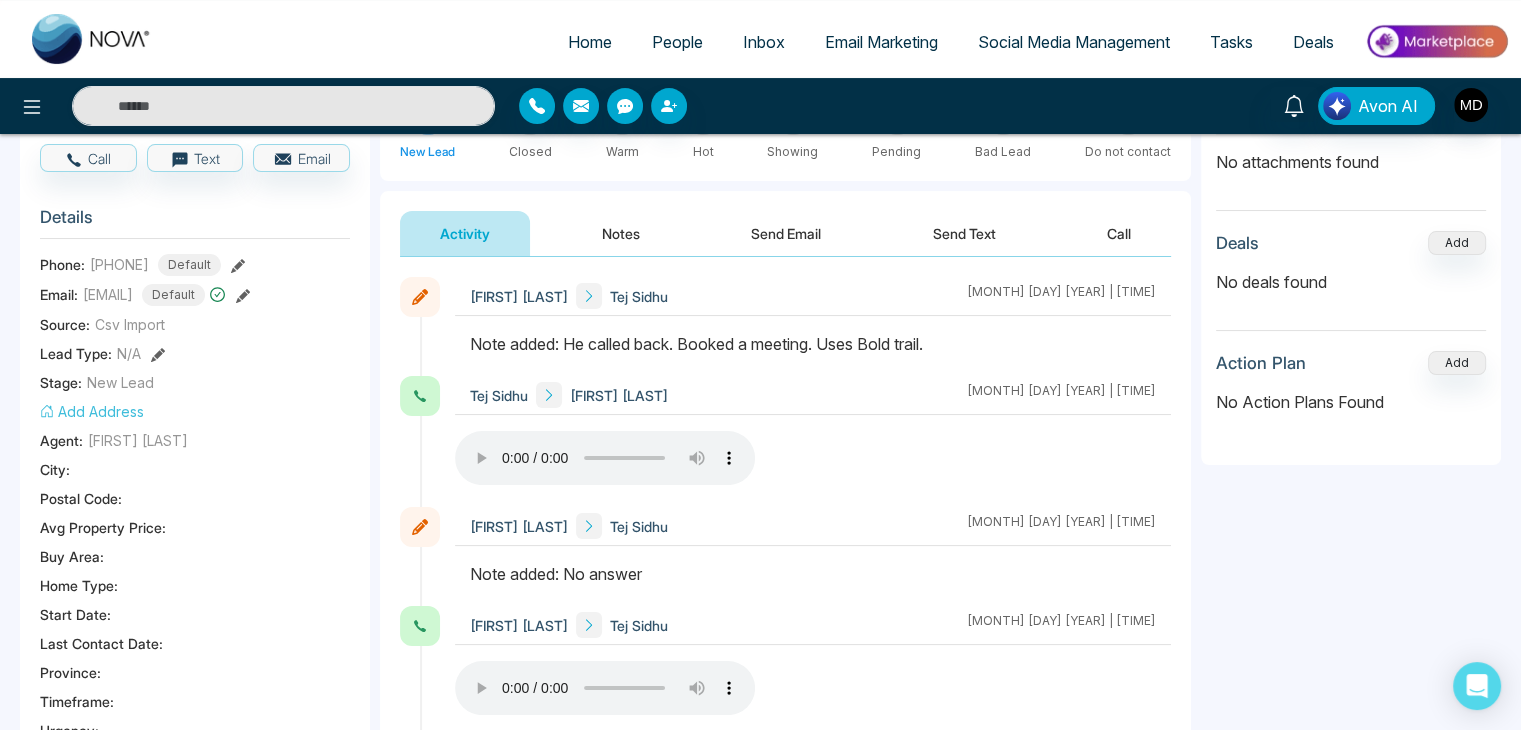 scroll, scrollTop: 100, scrollLeft: 0, axis: vertical 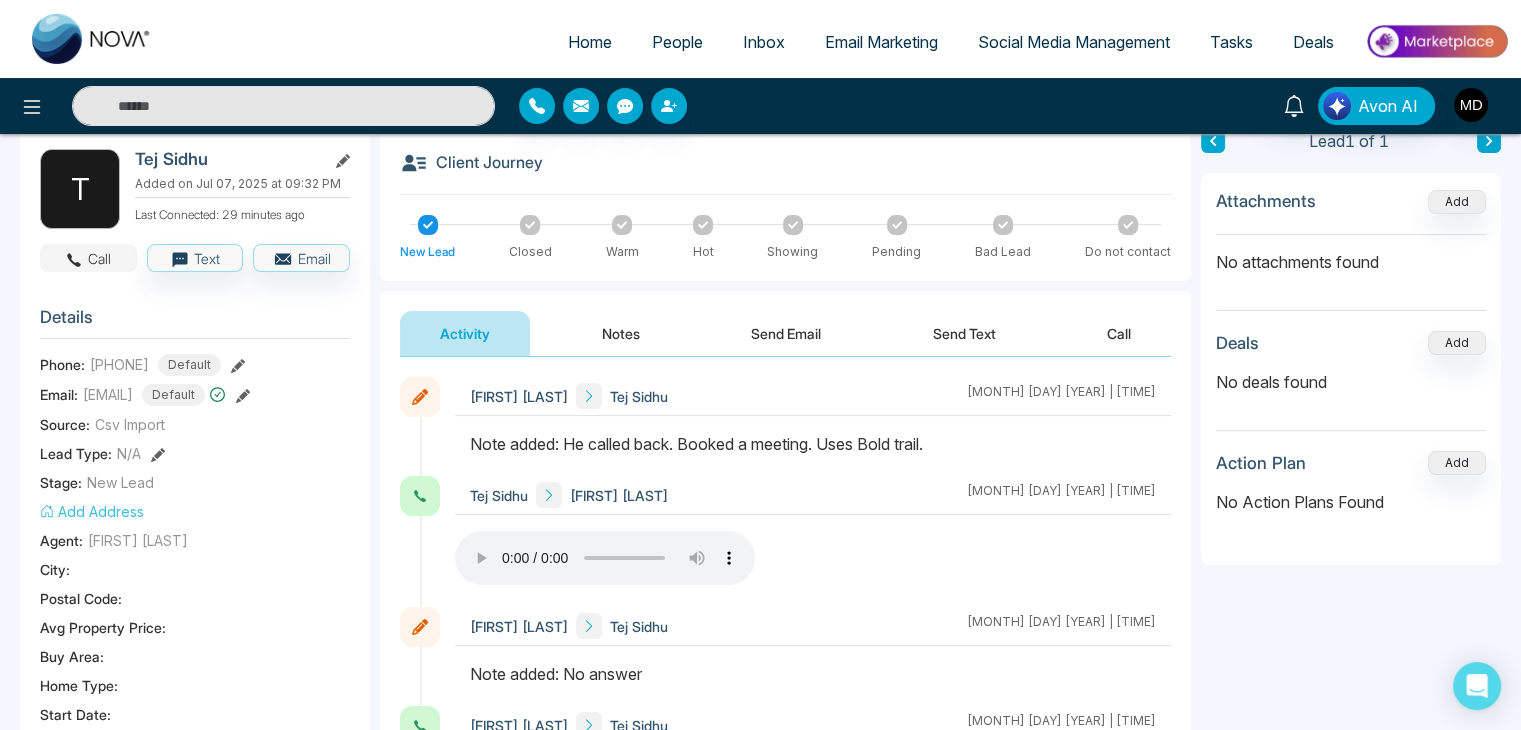 click on "Call" at bounding box center [88, 258] 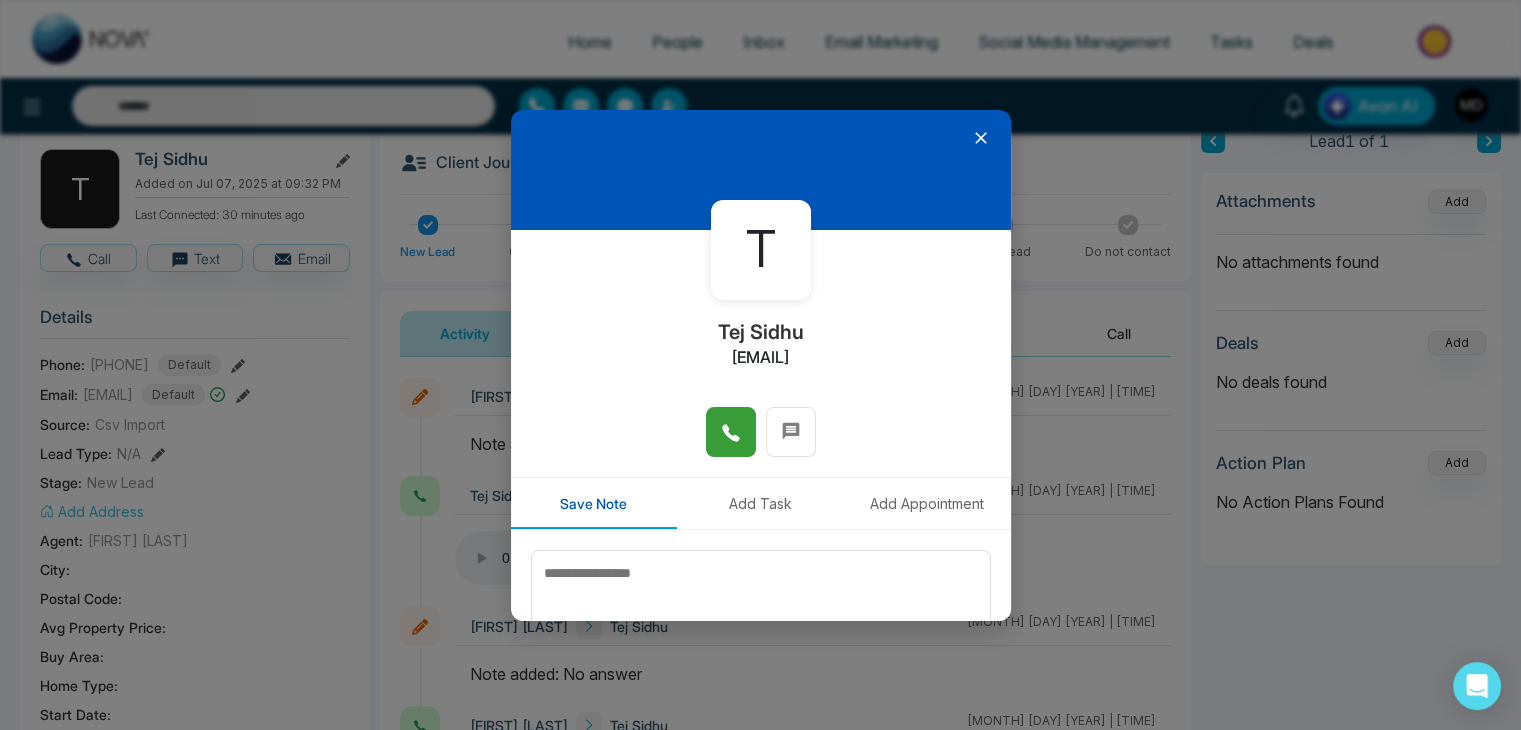 click at bounding box center [731, 432] 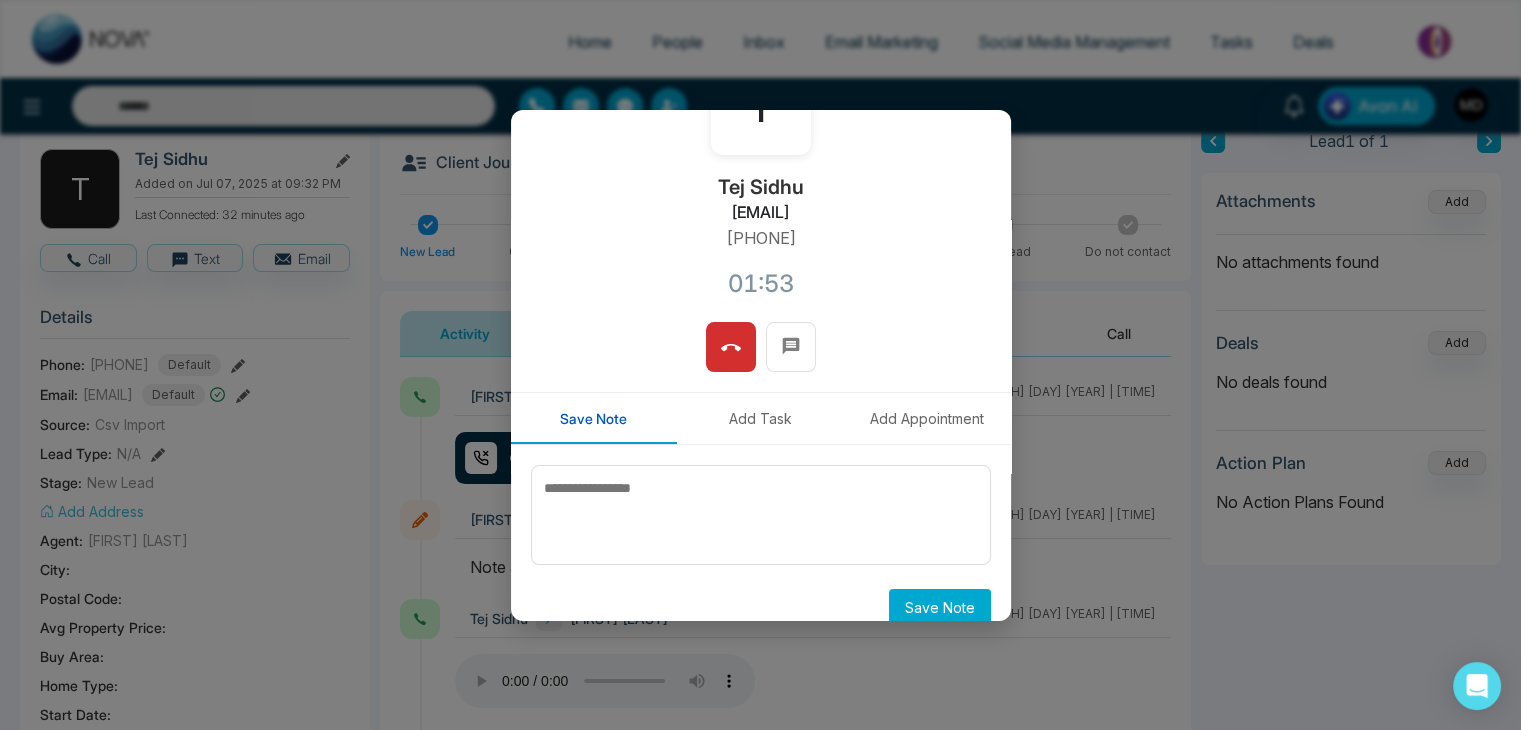 scroll, scrollTop: 170, scrollLeft: 0, axis: vertical 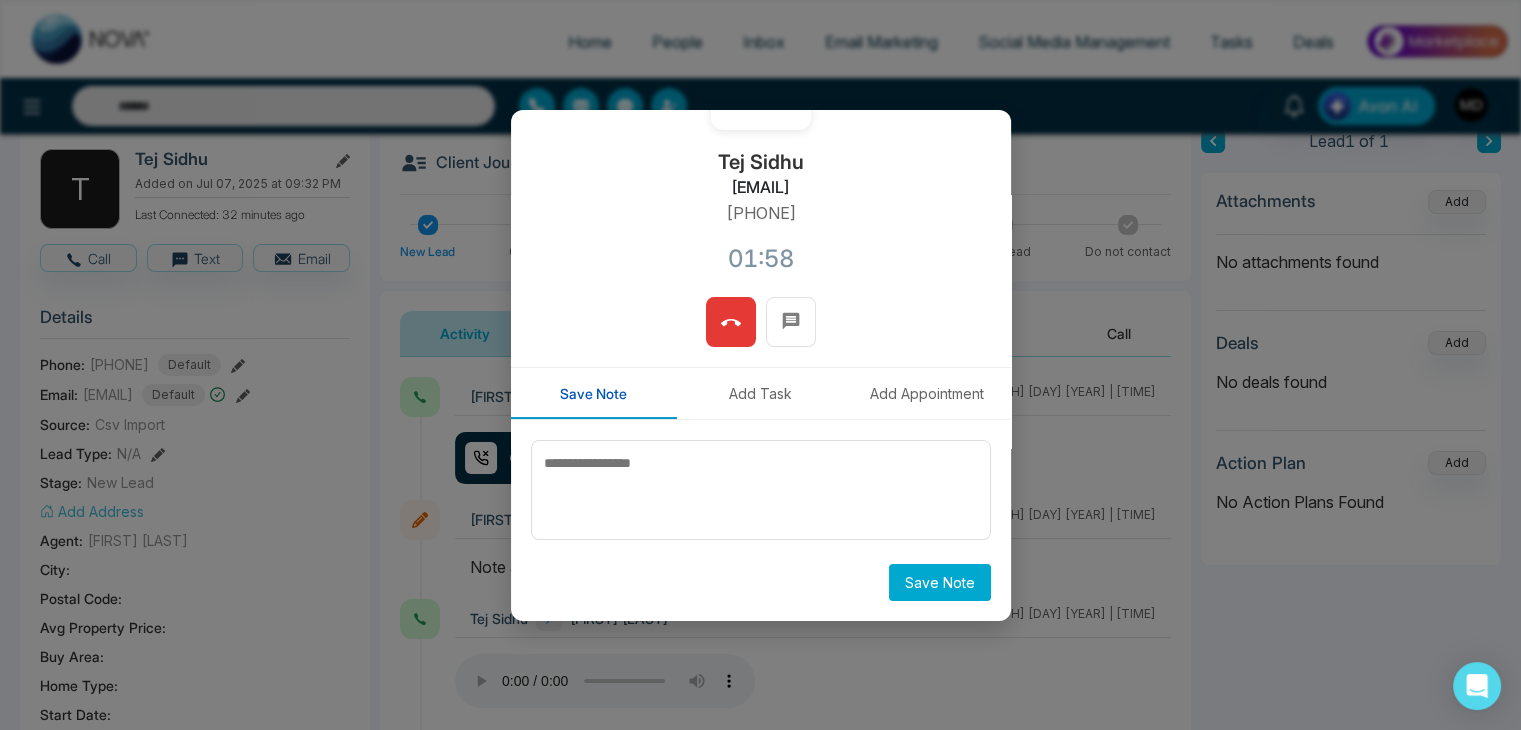 click 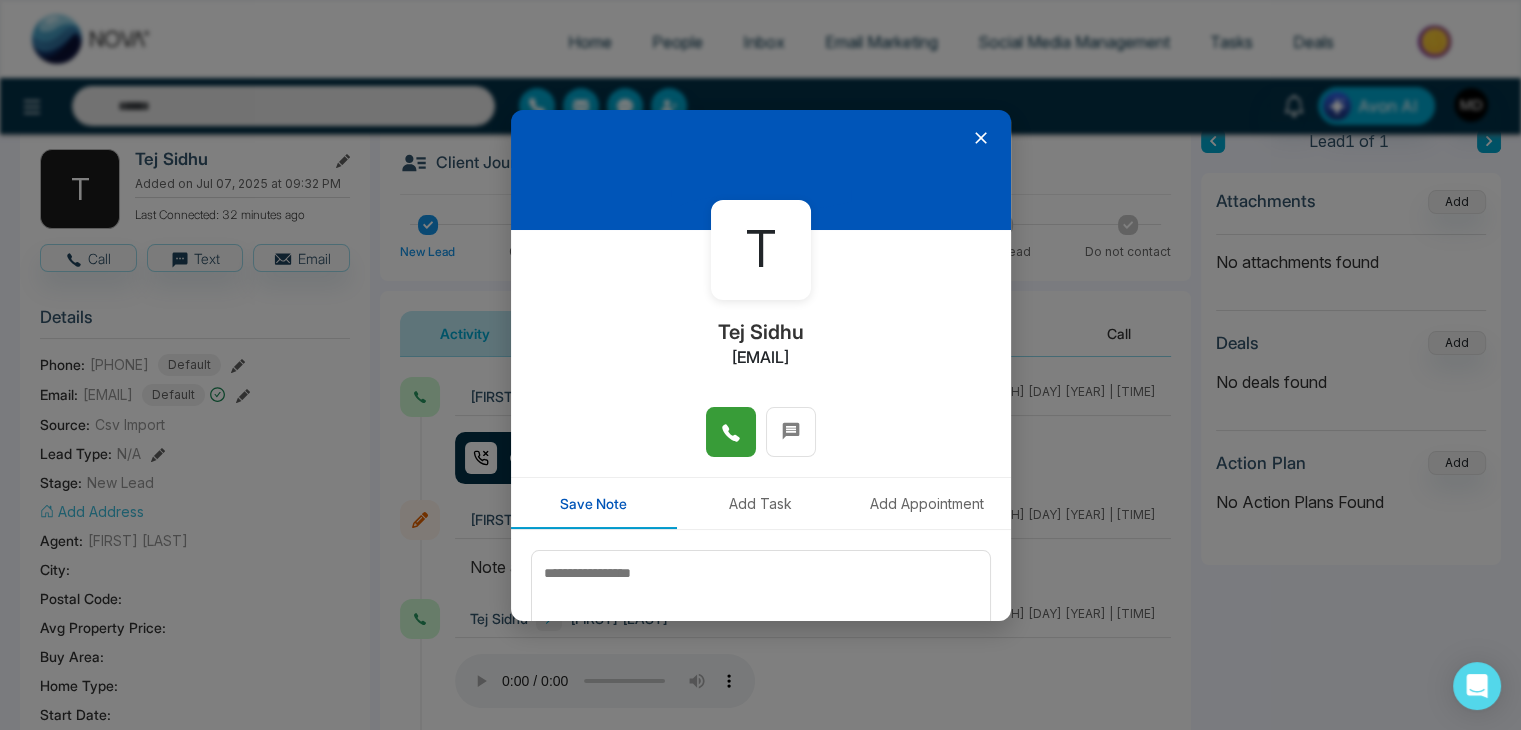 scroll, scrollTop: 0, scrollLeft: 0, axis: both 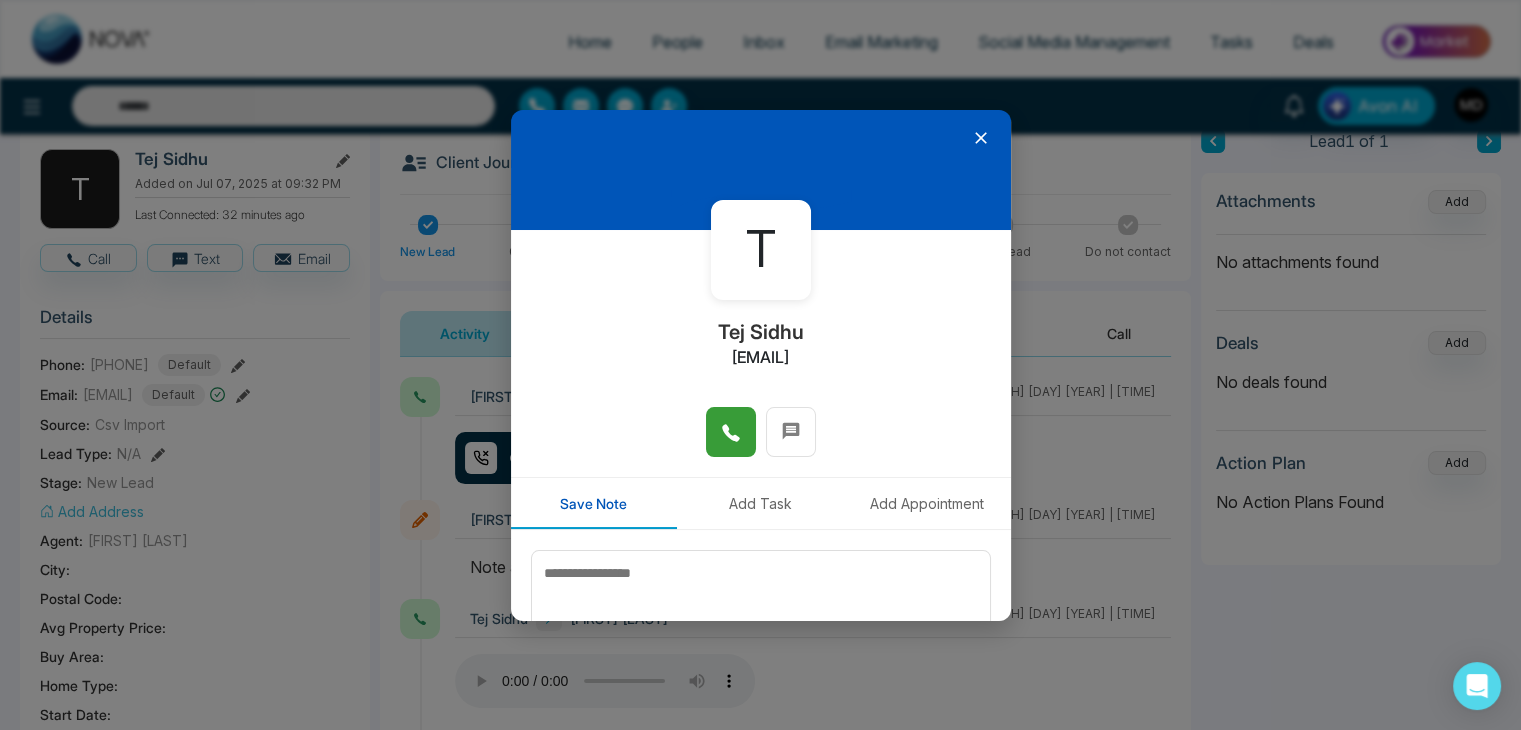 click 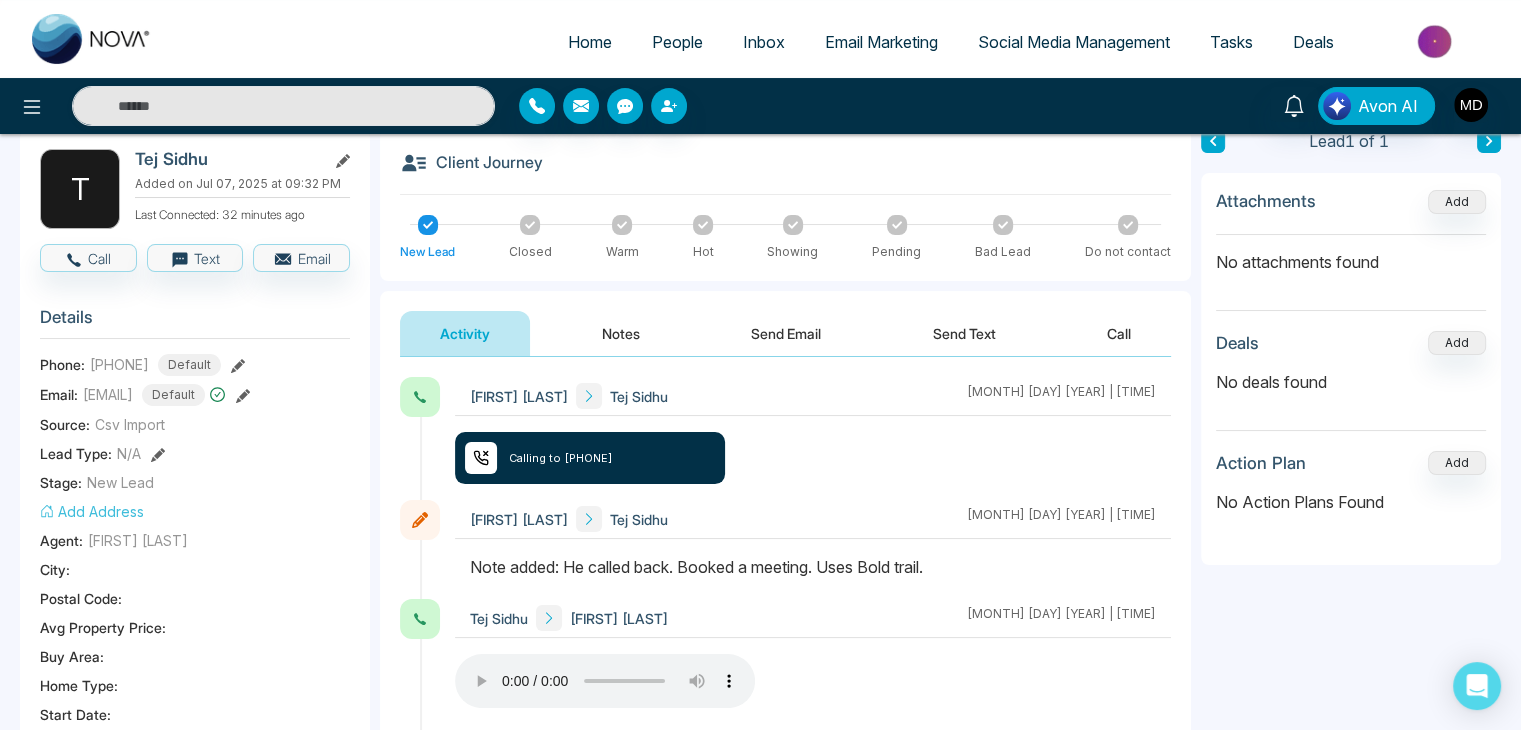 click 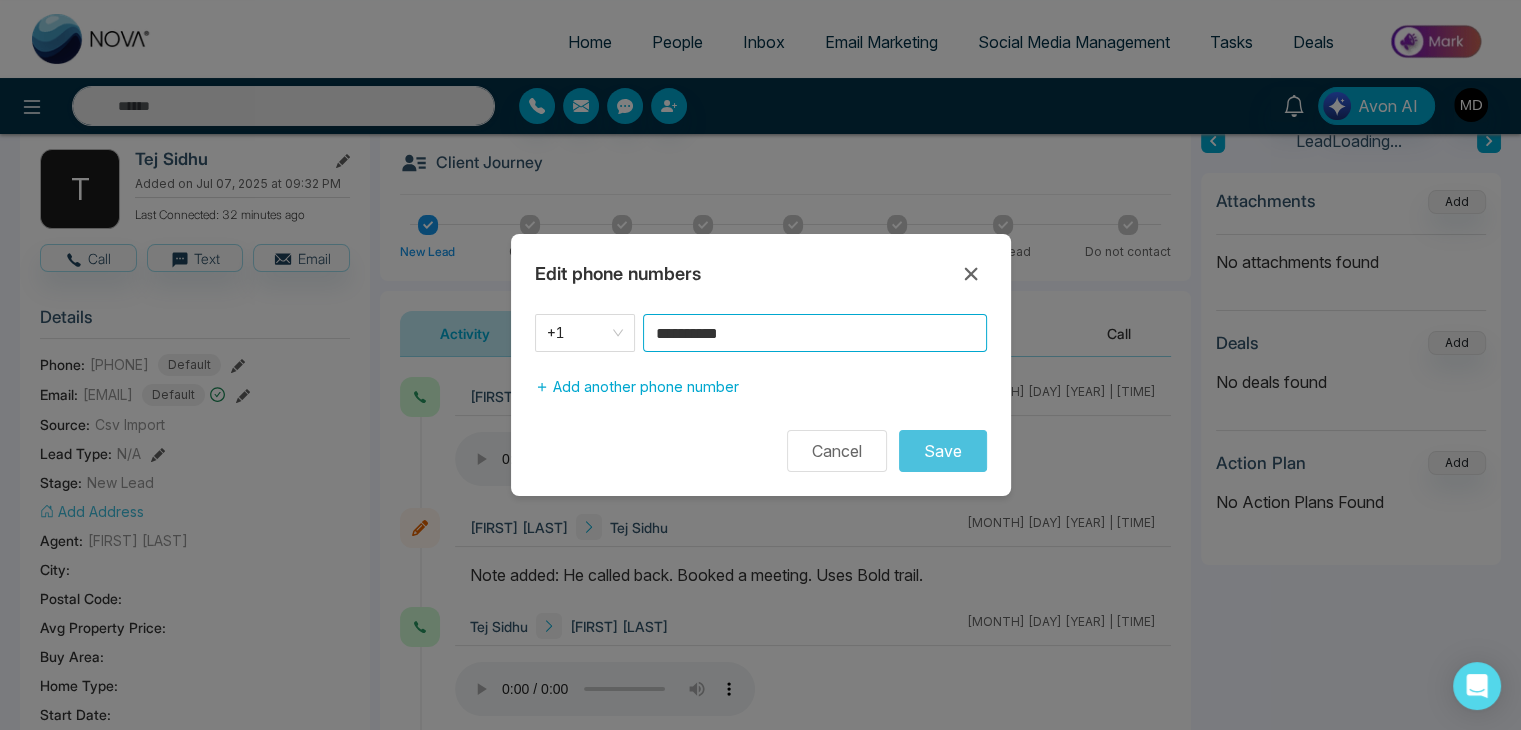 drag, startPoint x: 774, startPoint y: 329, endPoint x: 632, endPoint y: 352, distance: 143.85062 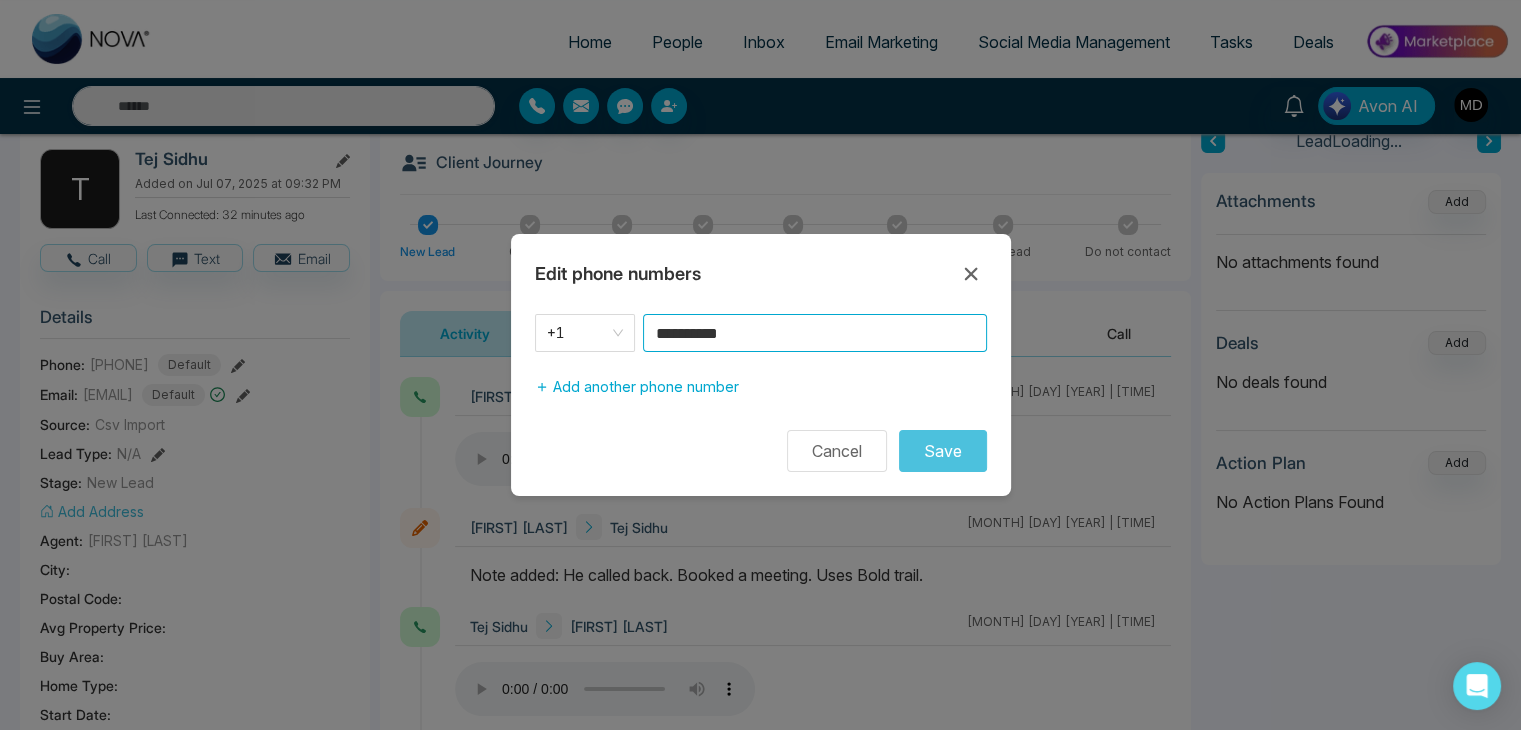 click on "**********" at bounding box center [761, 393] 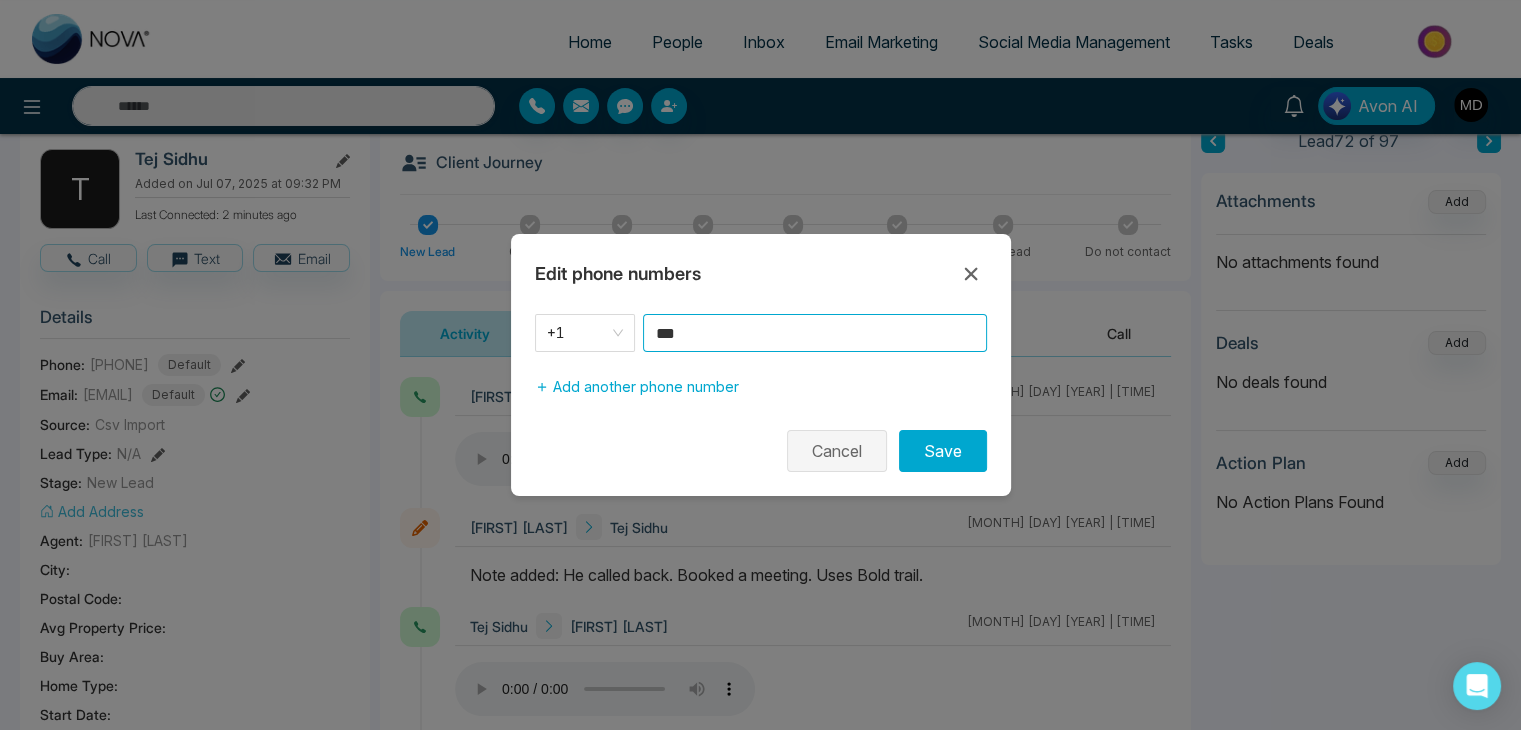 type on "***" 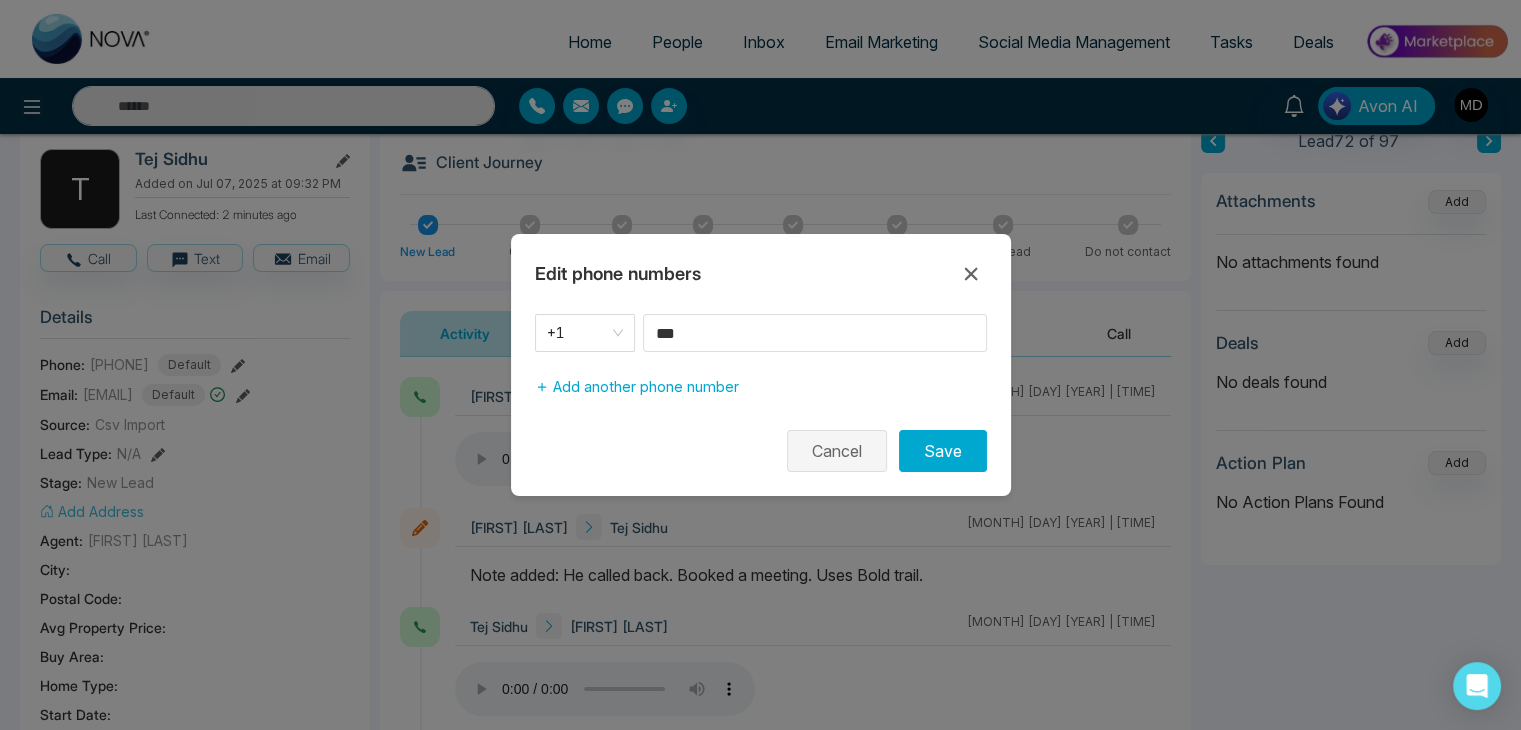 click on "Cancel" at bounding box center (837, 451) 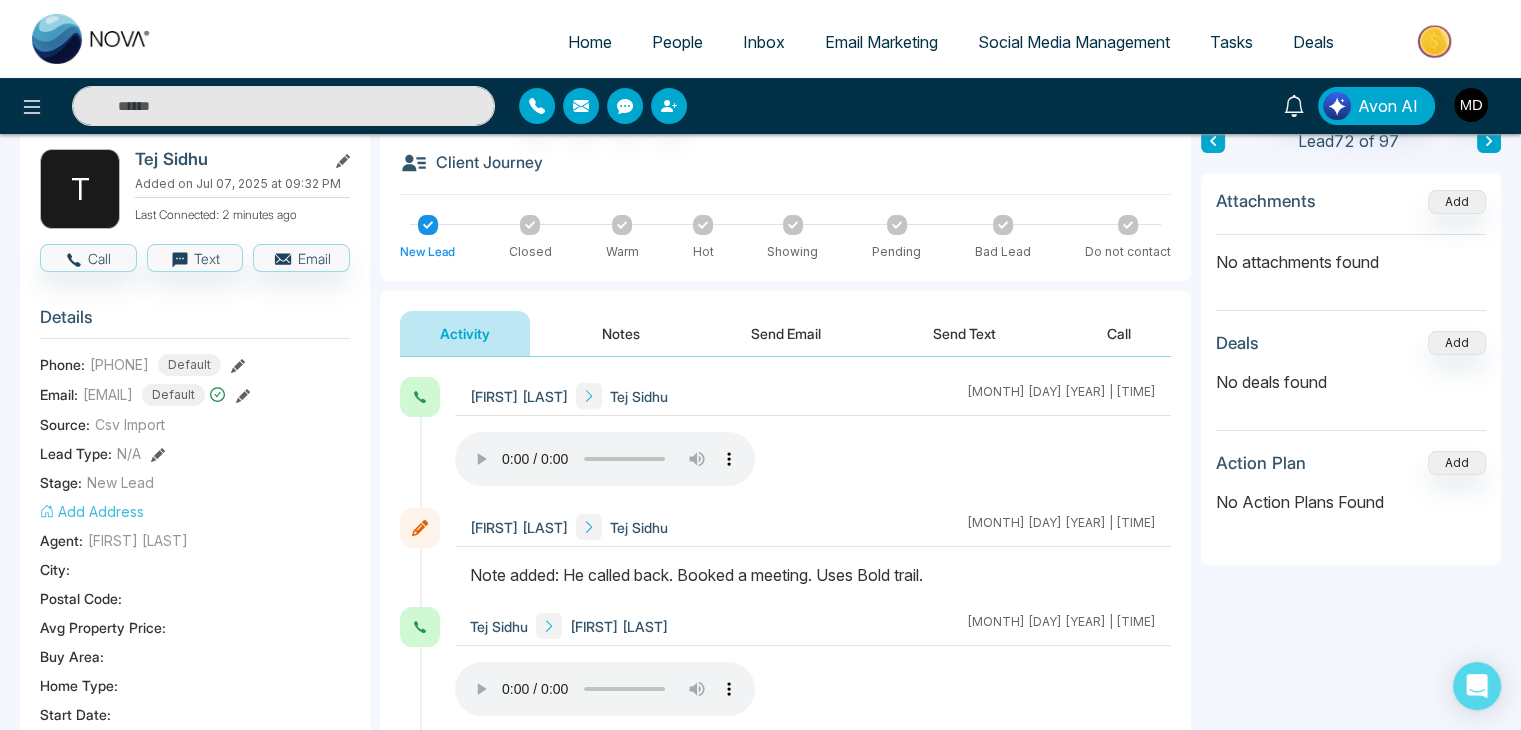 click on "Notes" at bounding box center [621, 333] 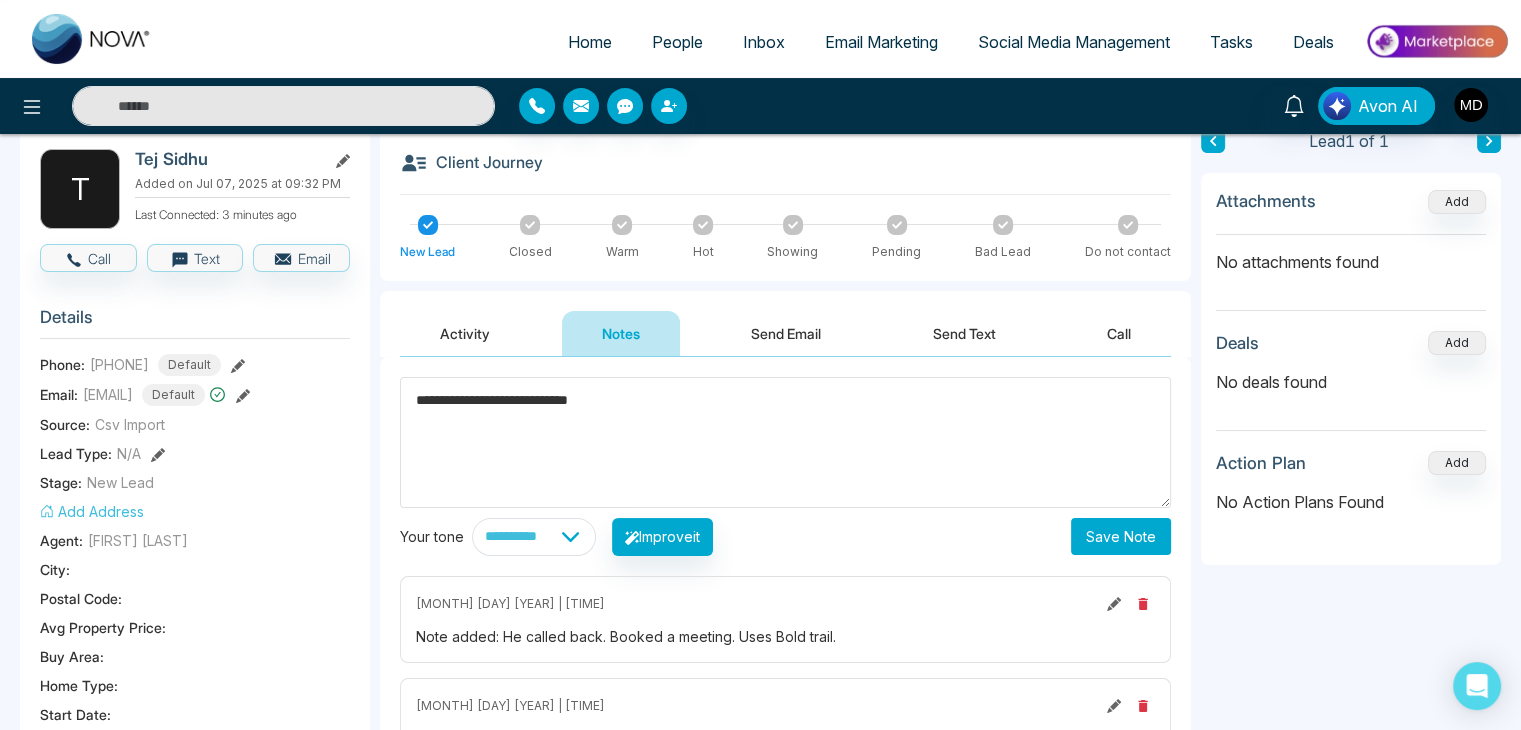click on "**********" at bounding box center (785, 442) 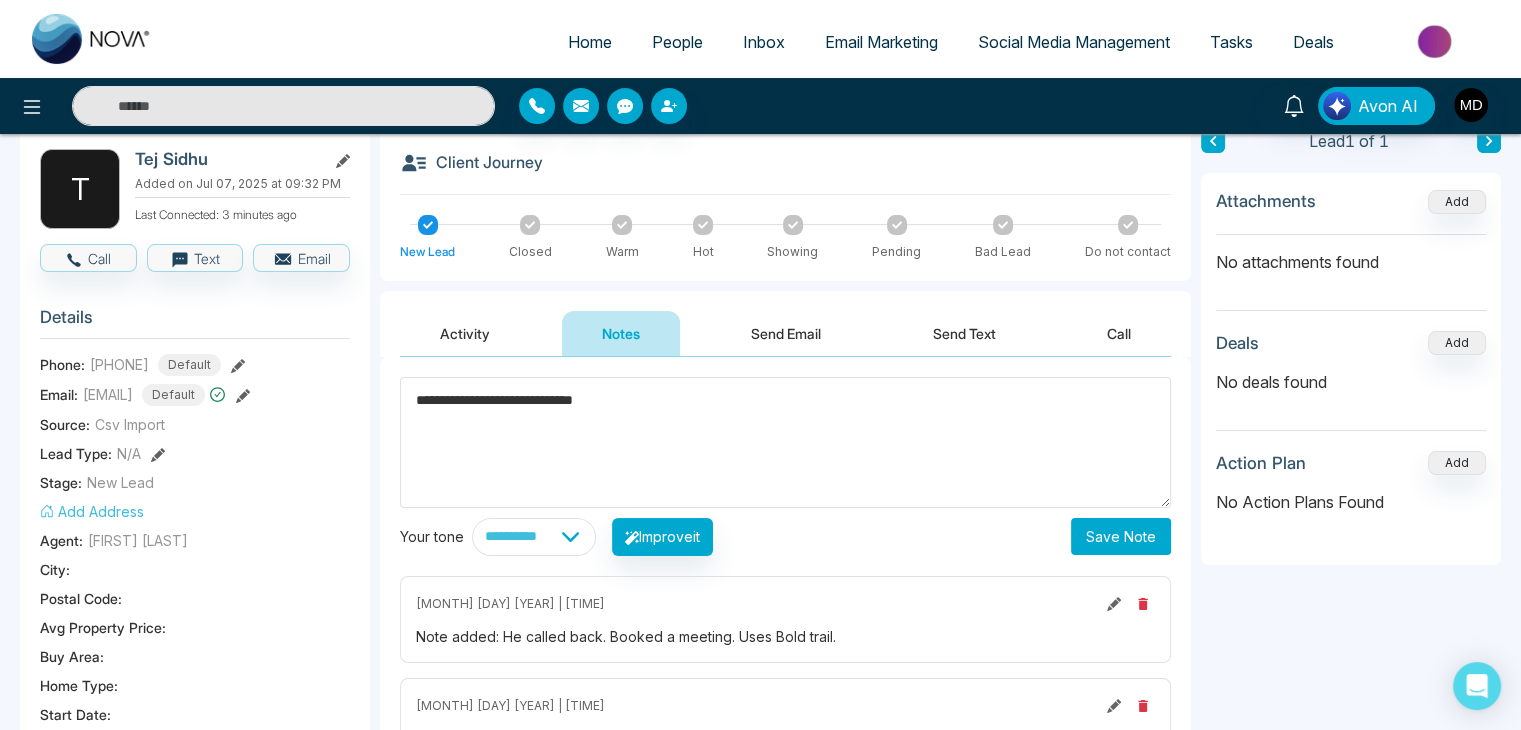 click on "**********" at bounding box center [785, 442] 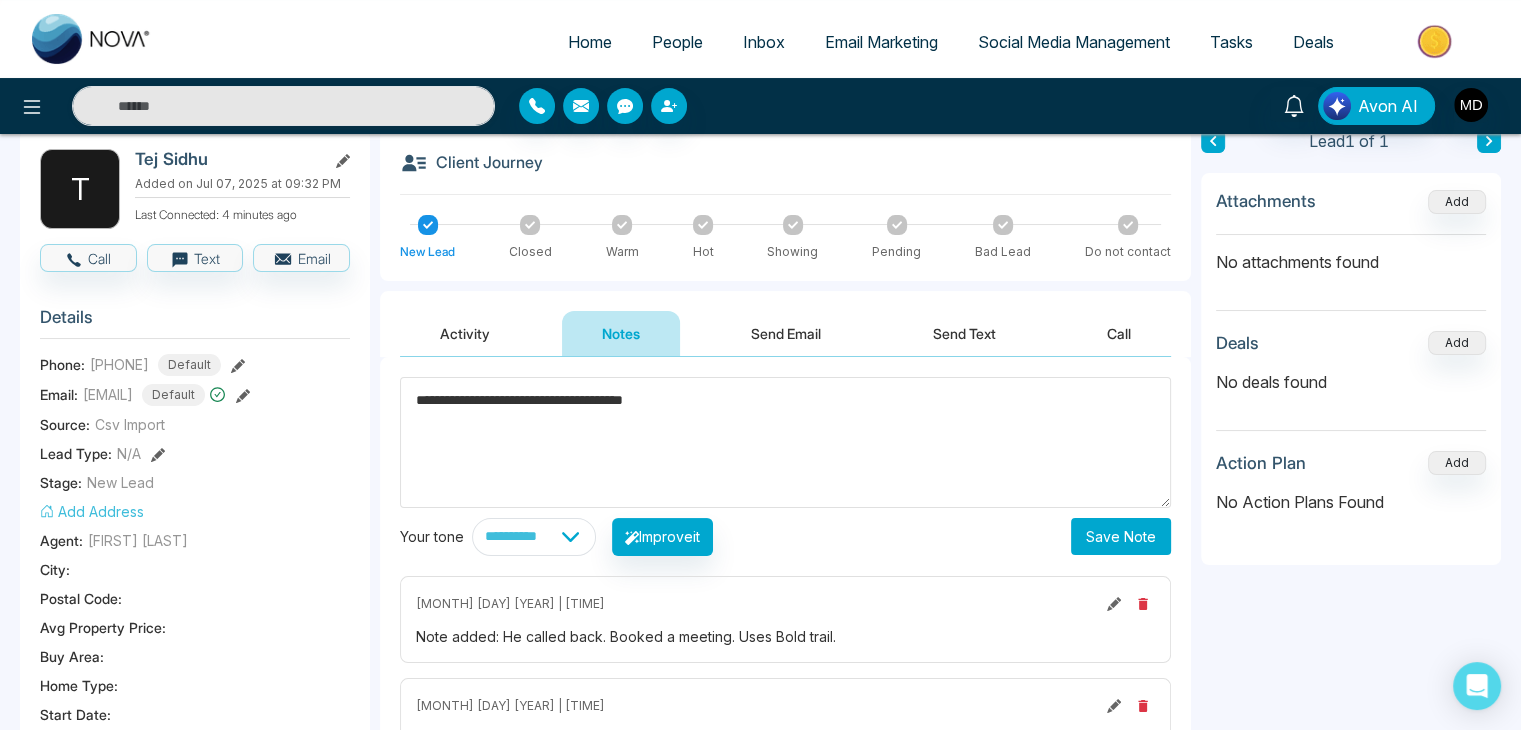 type on "**********" 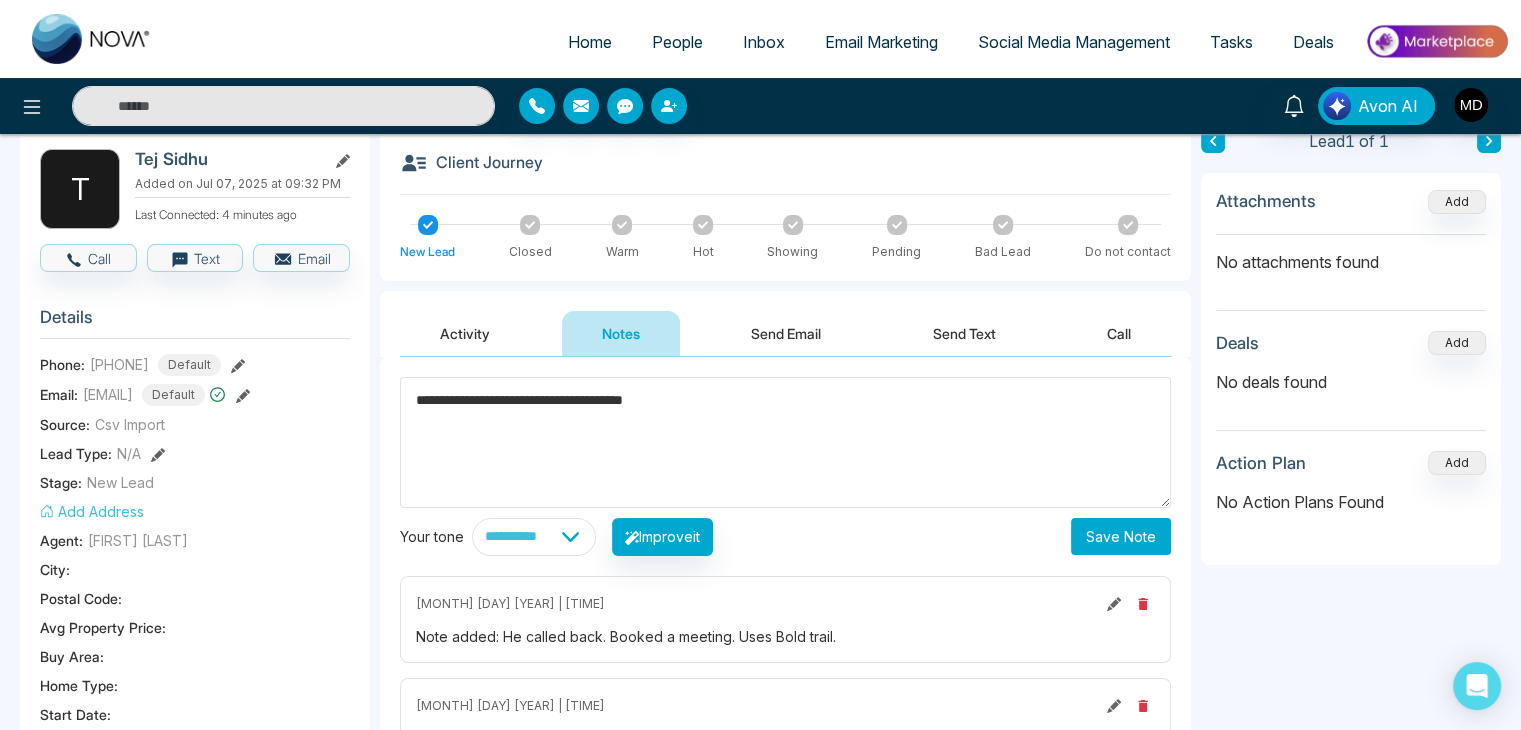 click on "Save Note" at bounding box center (1121, 536) 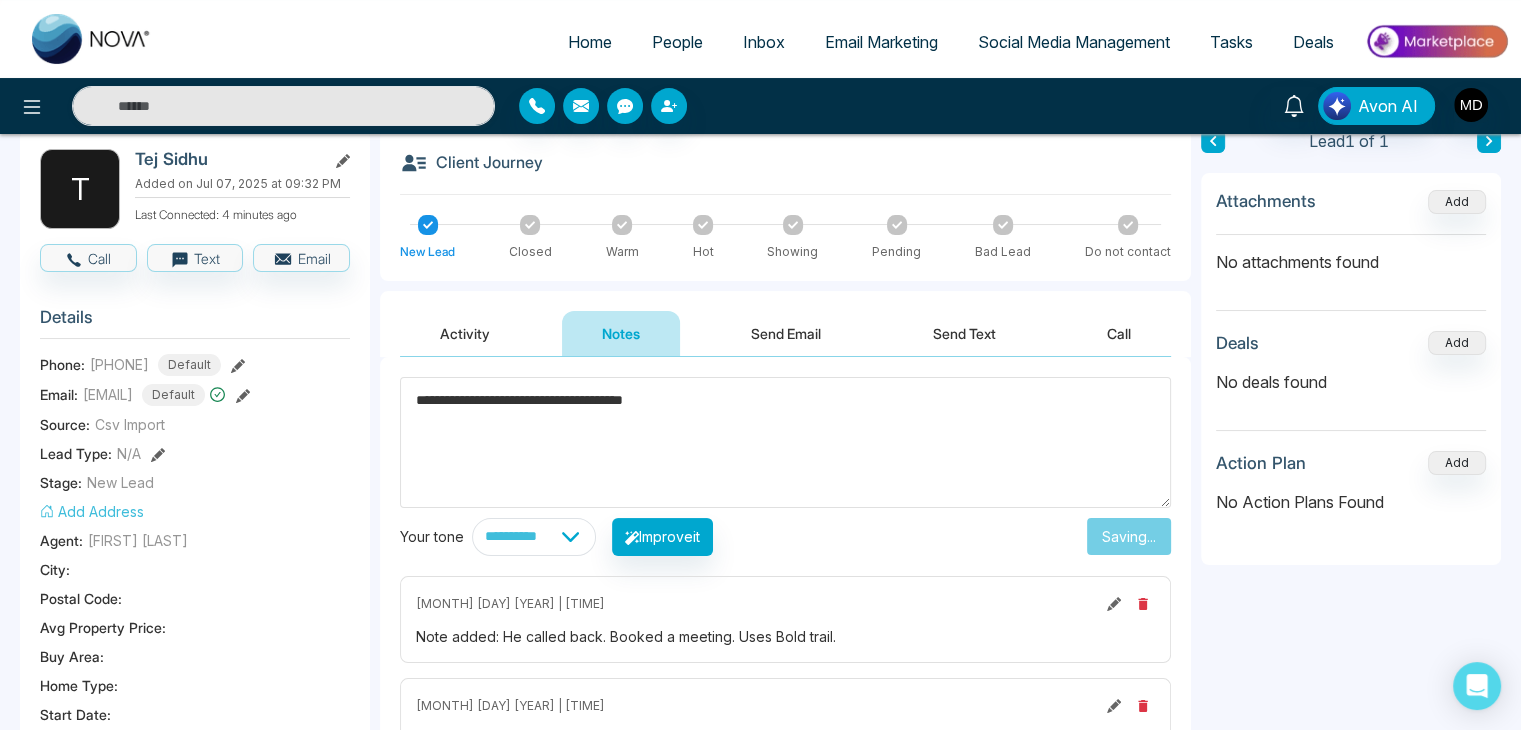 type 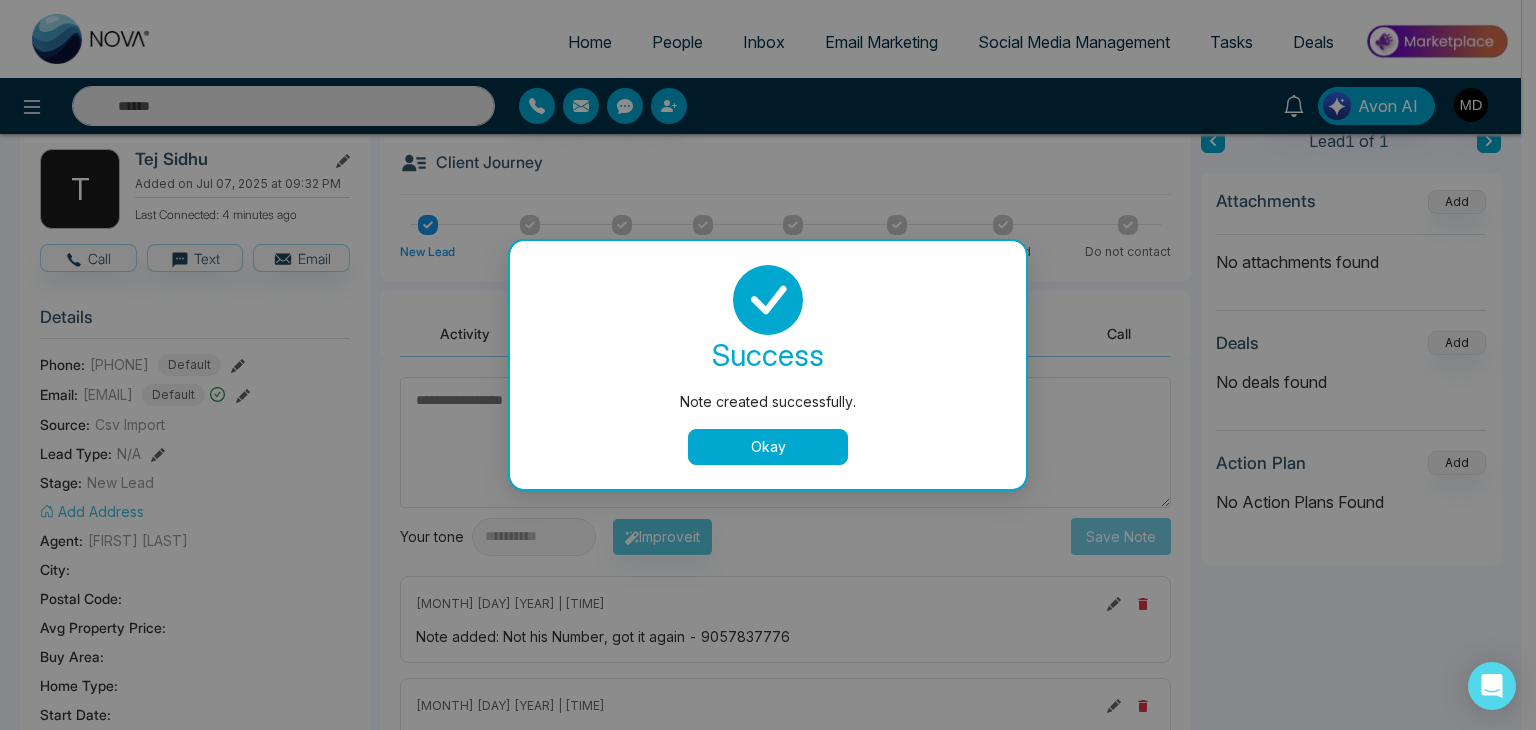 click on "Okay" at bounding box center (768, 447) 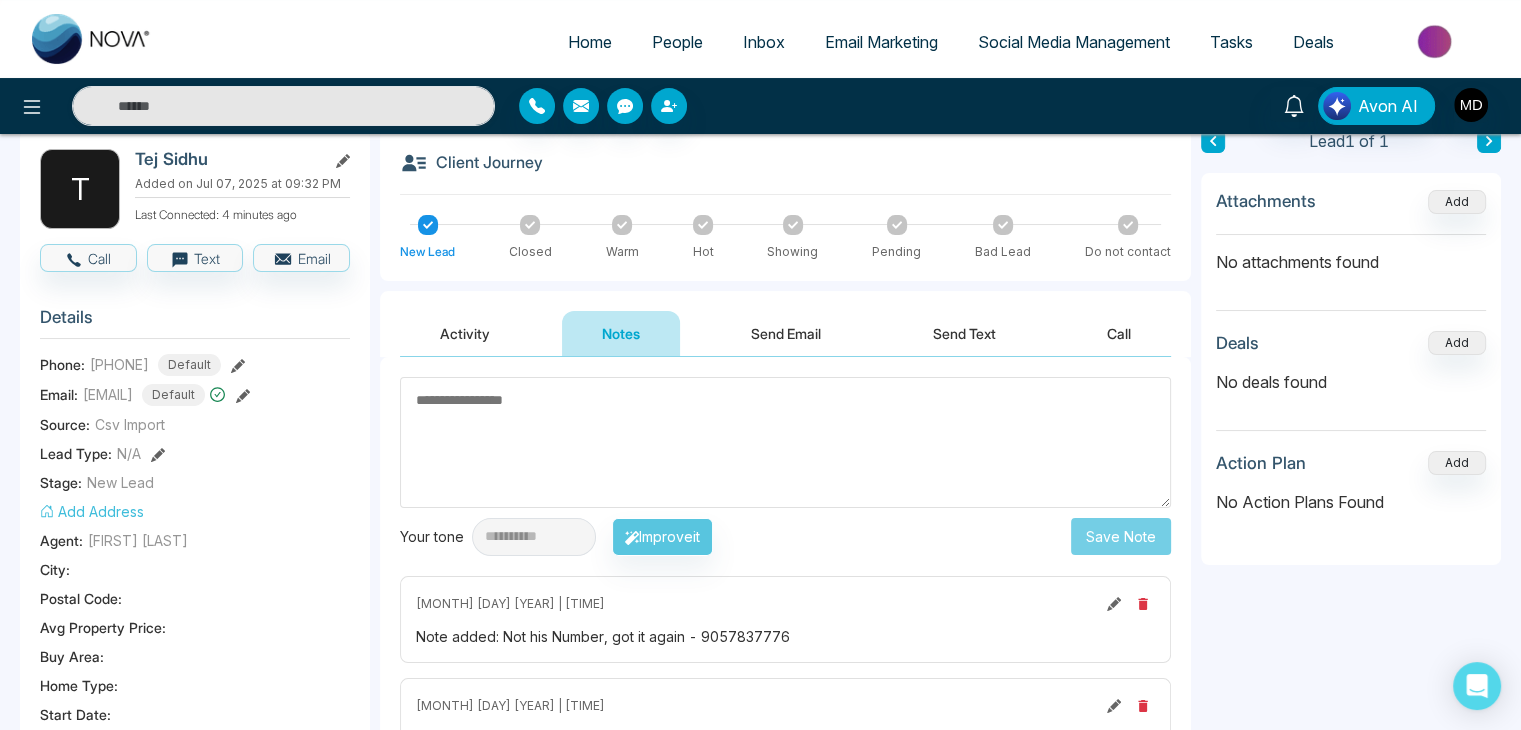 click on "Activity" at bounding box center (465, 333) 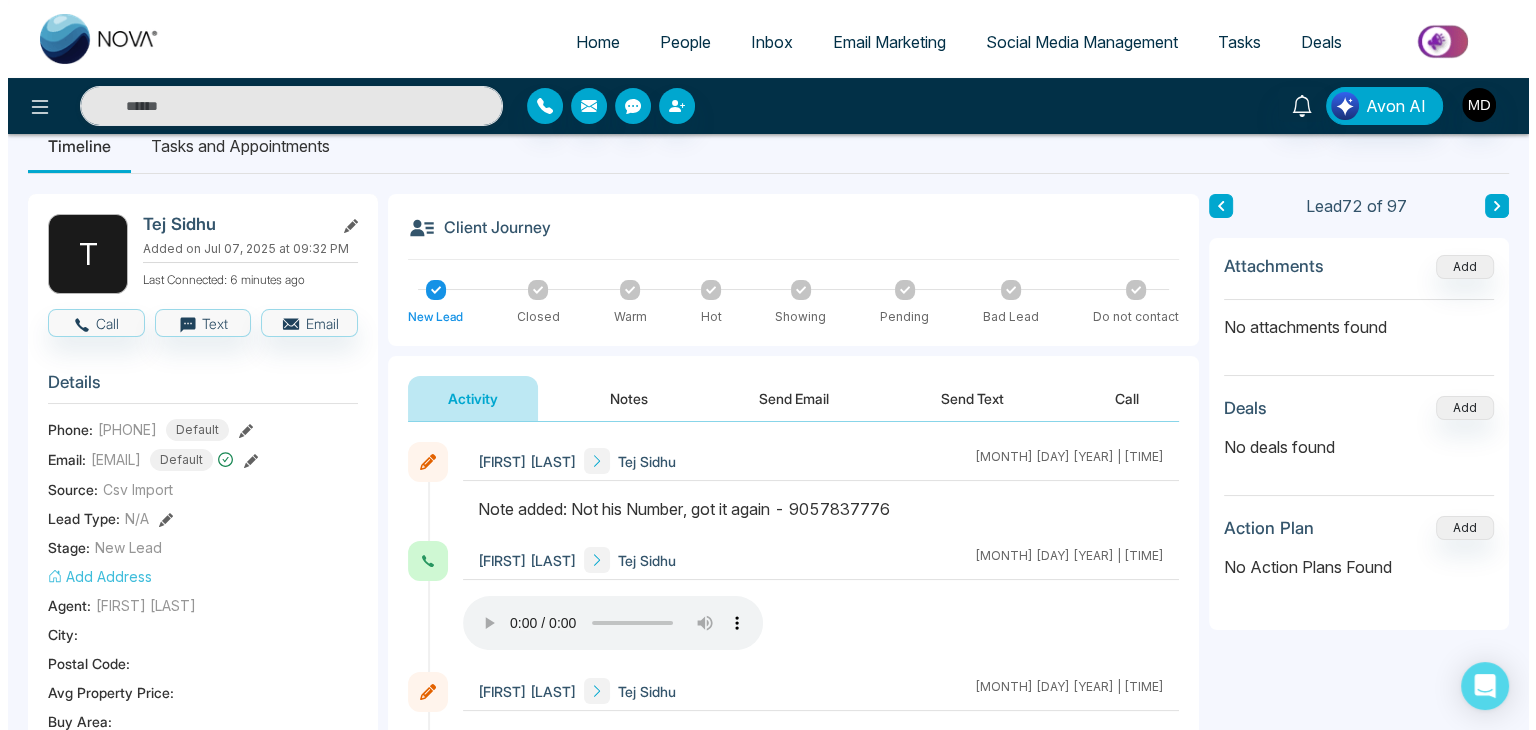 scroll, scrollTop: 0, scrollLeft: 0, axis: both 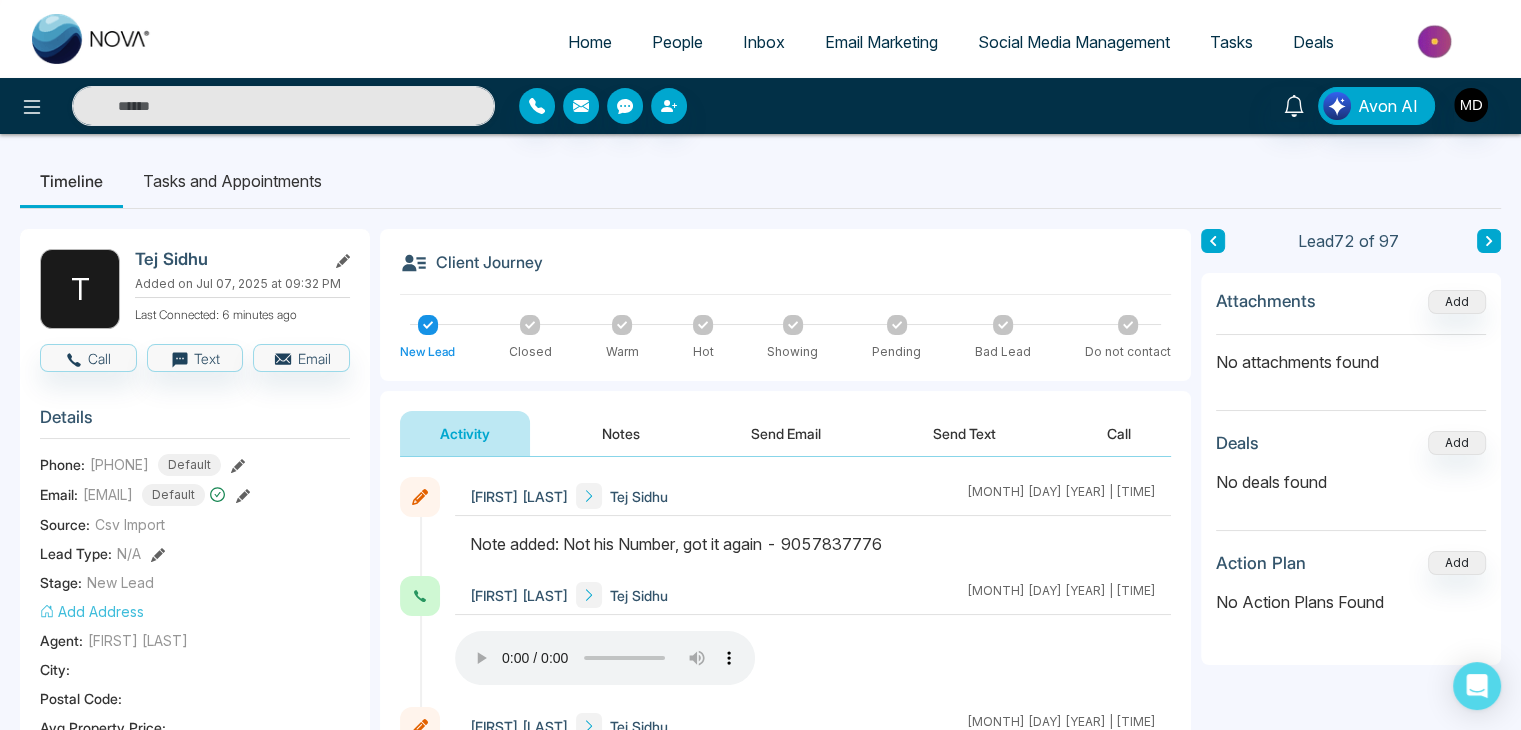 click on "People" at bounding box center [677, 42] 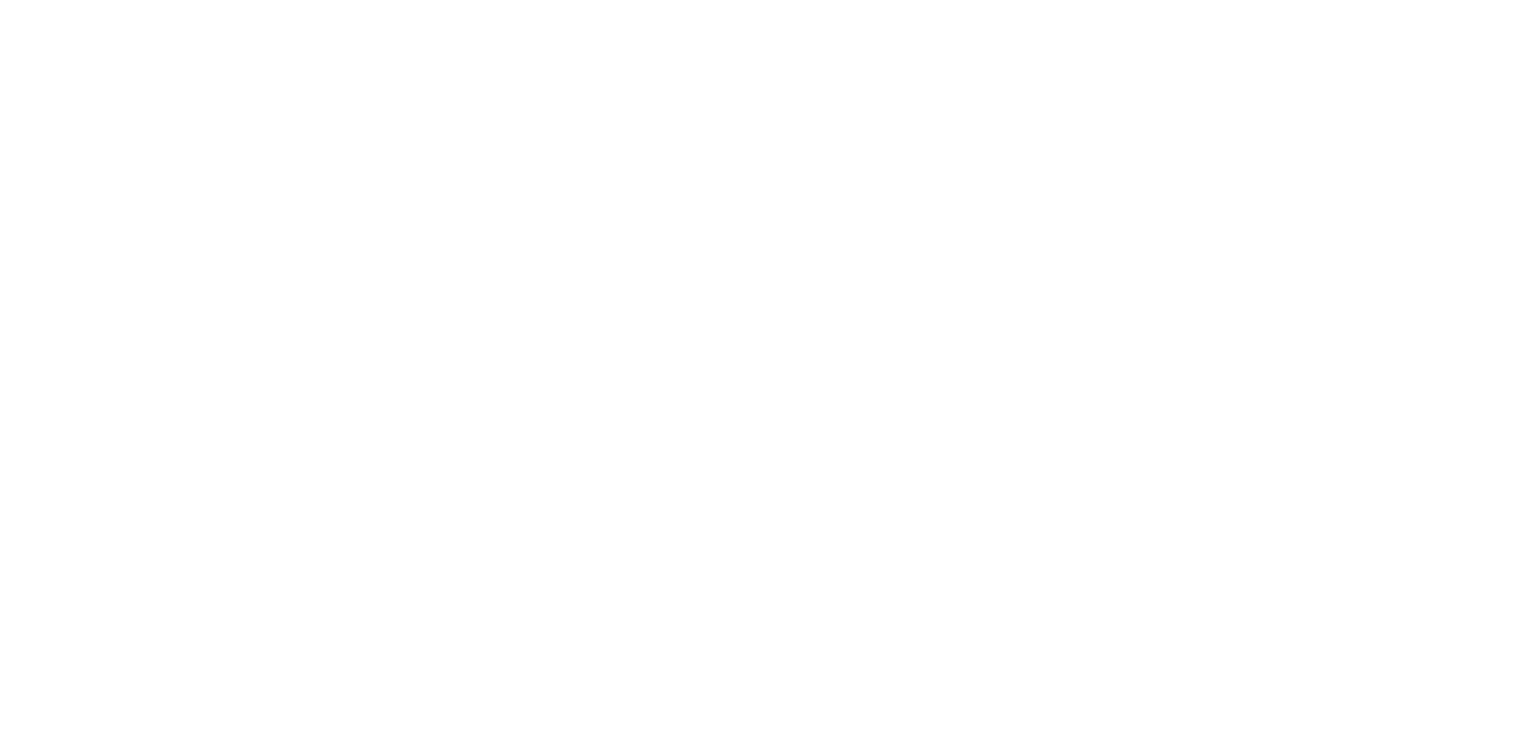 scroll, scrollTop: 0, scrollLeft: 0, axis: both 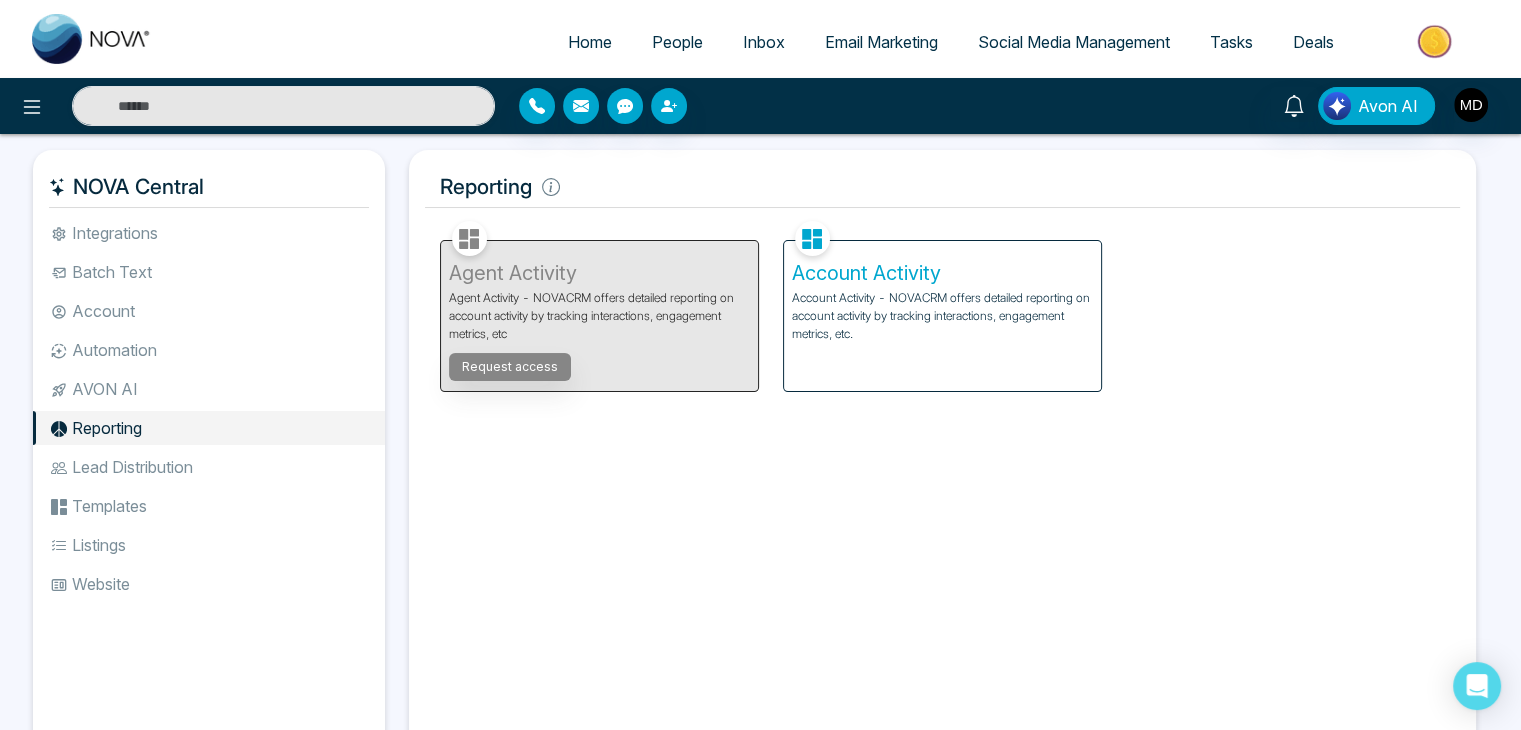 click on "Account Activity - NOVACRM offers detailed reporting on account activity by tracking interactions, engagement metrics, etc." at bounding box center (942, 316) 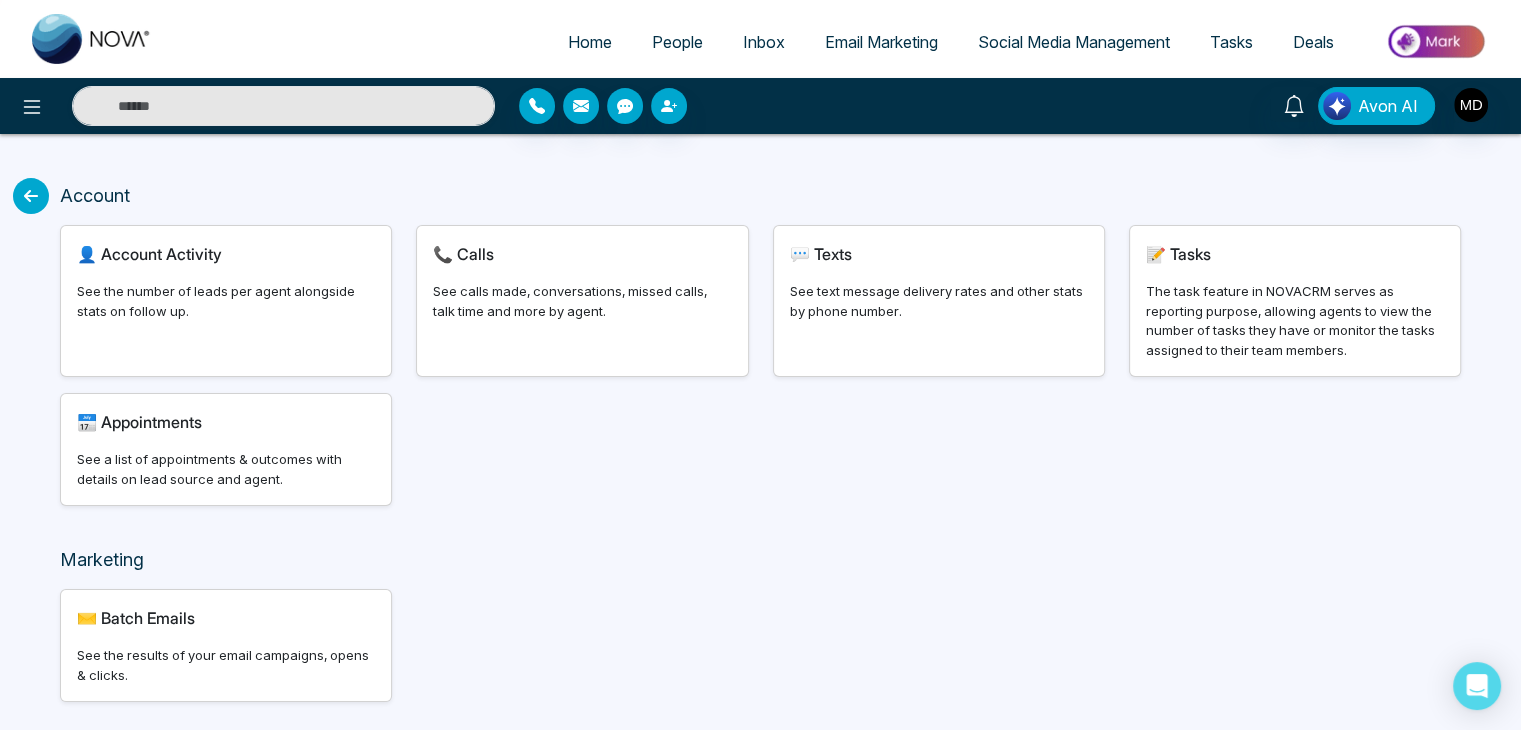 click on "📞 Calls See calls made, conversations, missed calls, talk time and more by agent." at bounding box center [582, 301] 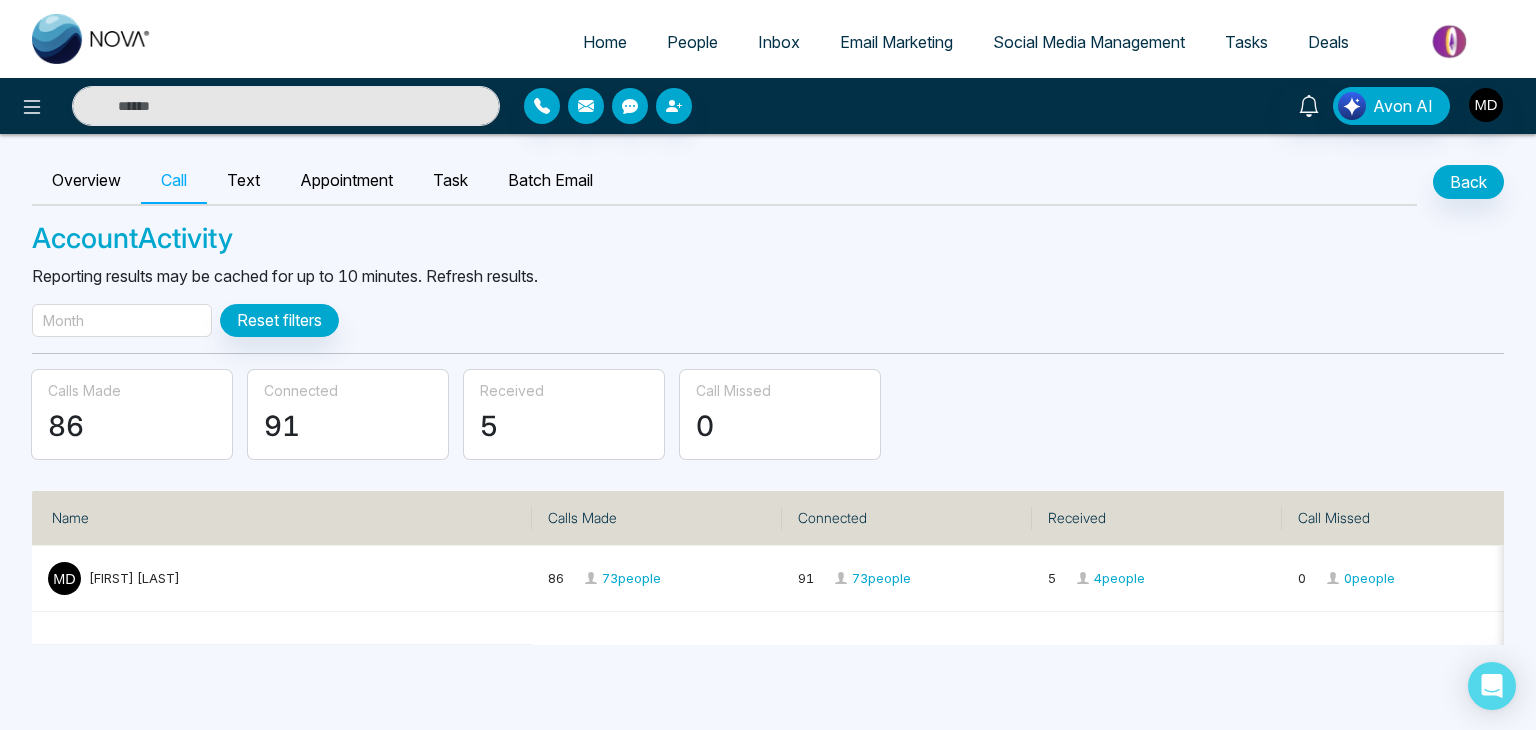 click on "Month" at bounding box center [122, 320] 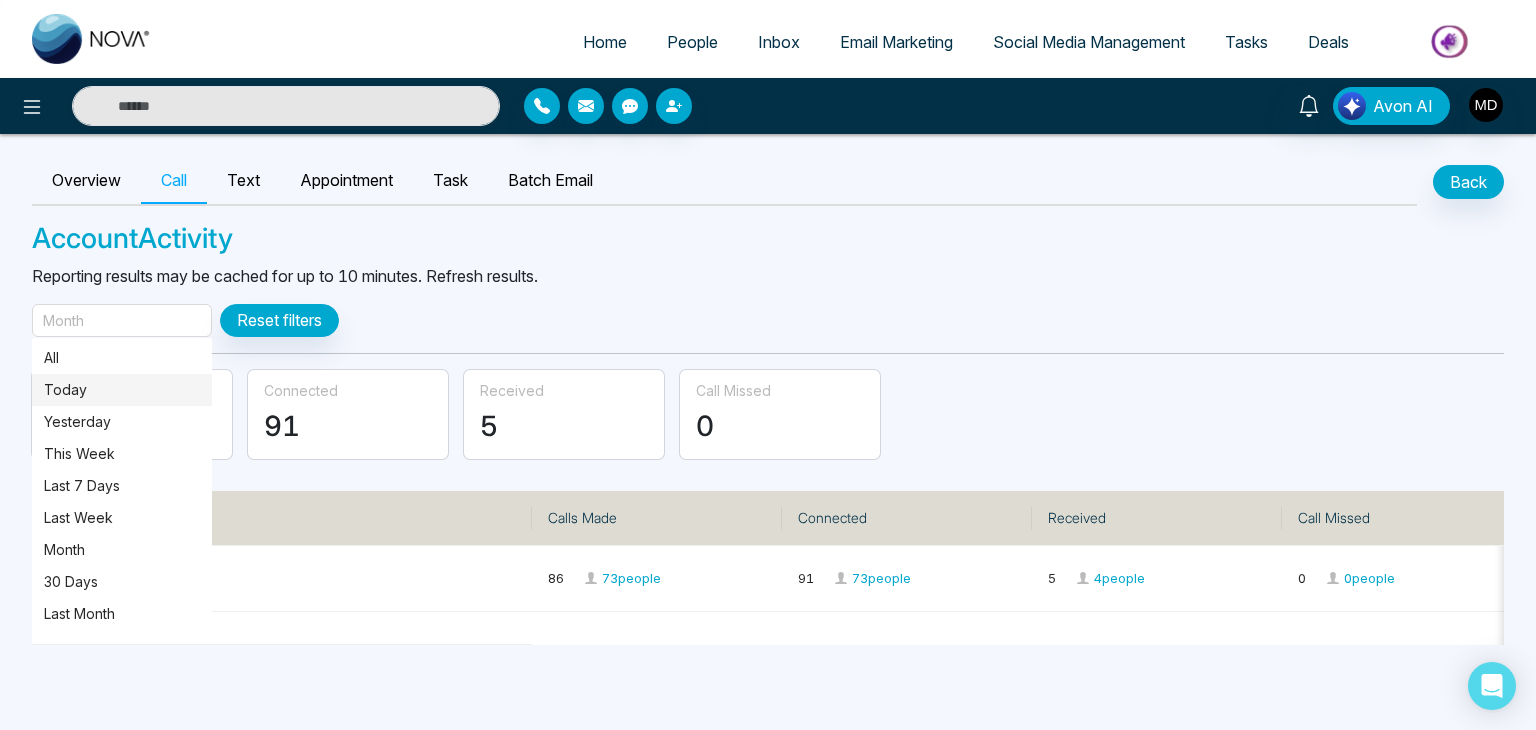 click on "Today" at bounding box center (122, 390) 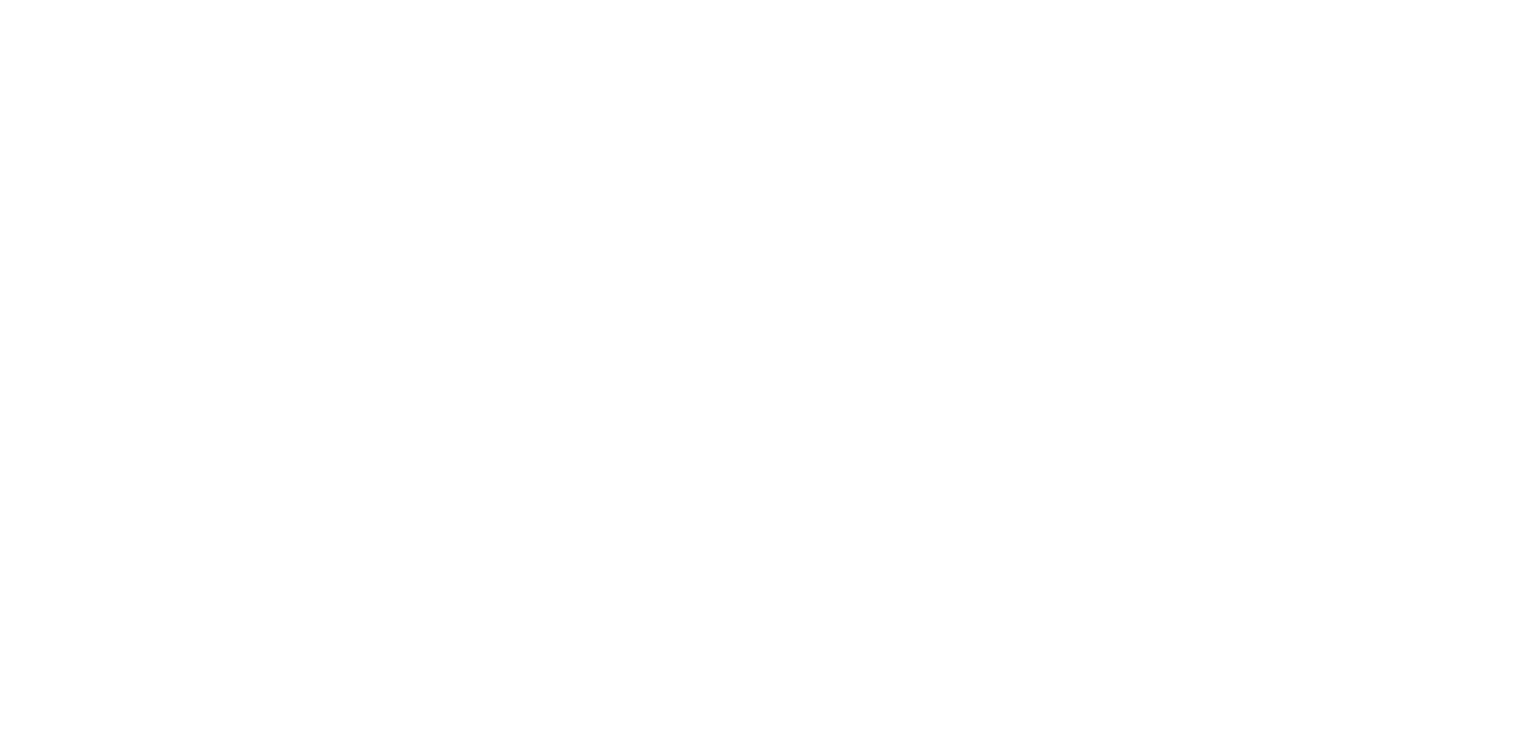 scroll, scrollTop: 0, scrollLeft: 0, axis: both 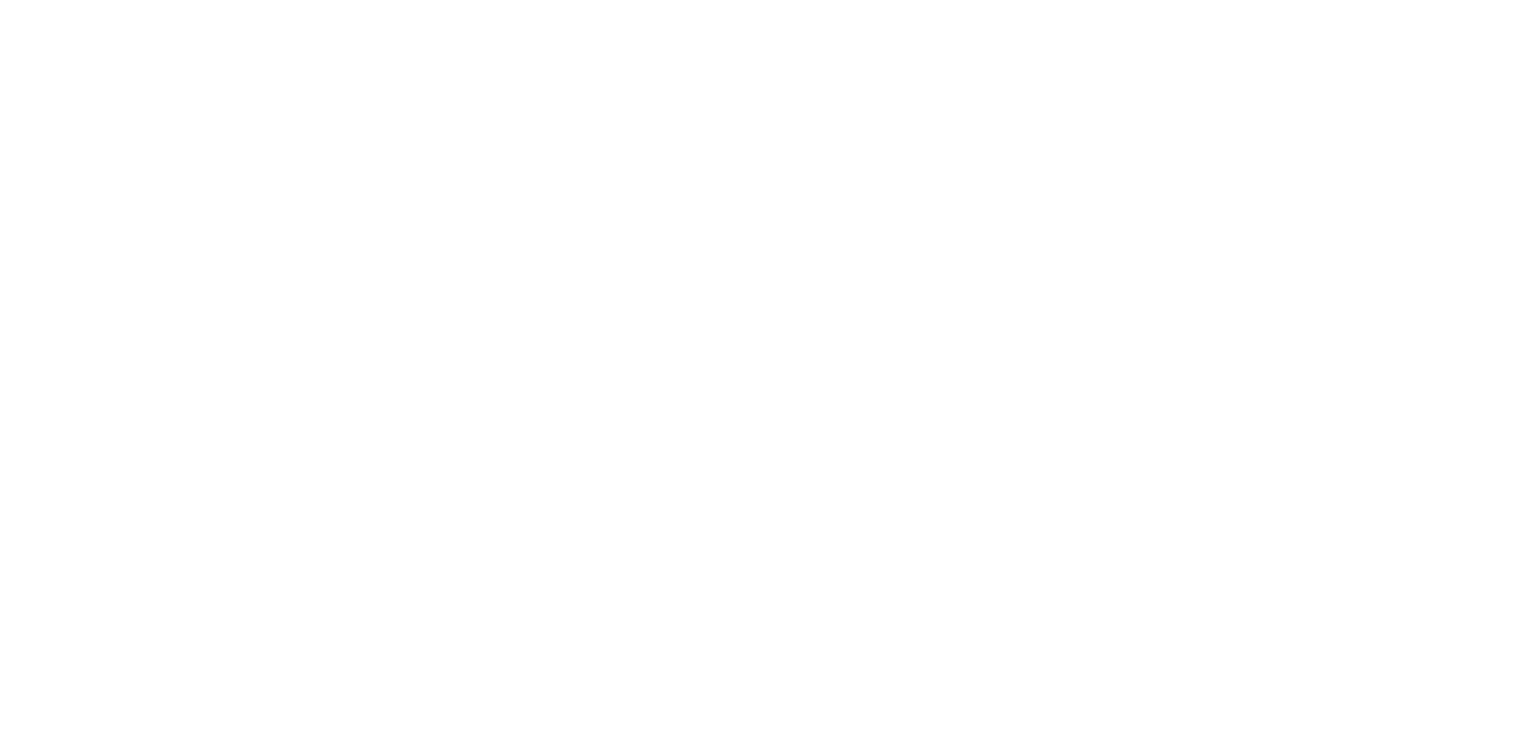 select on "*" 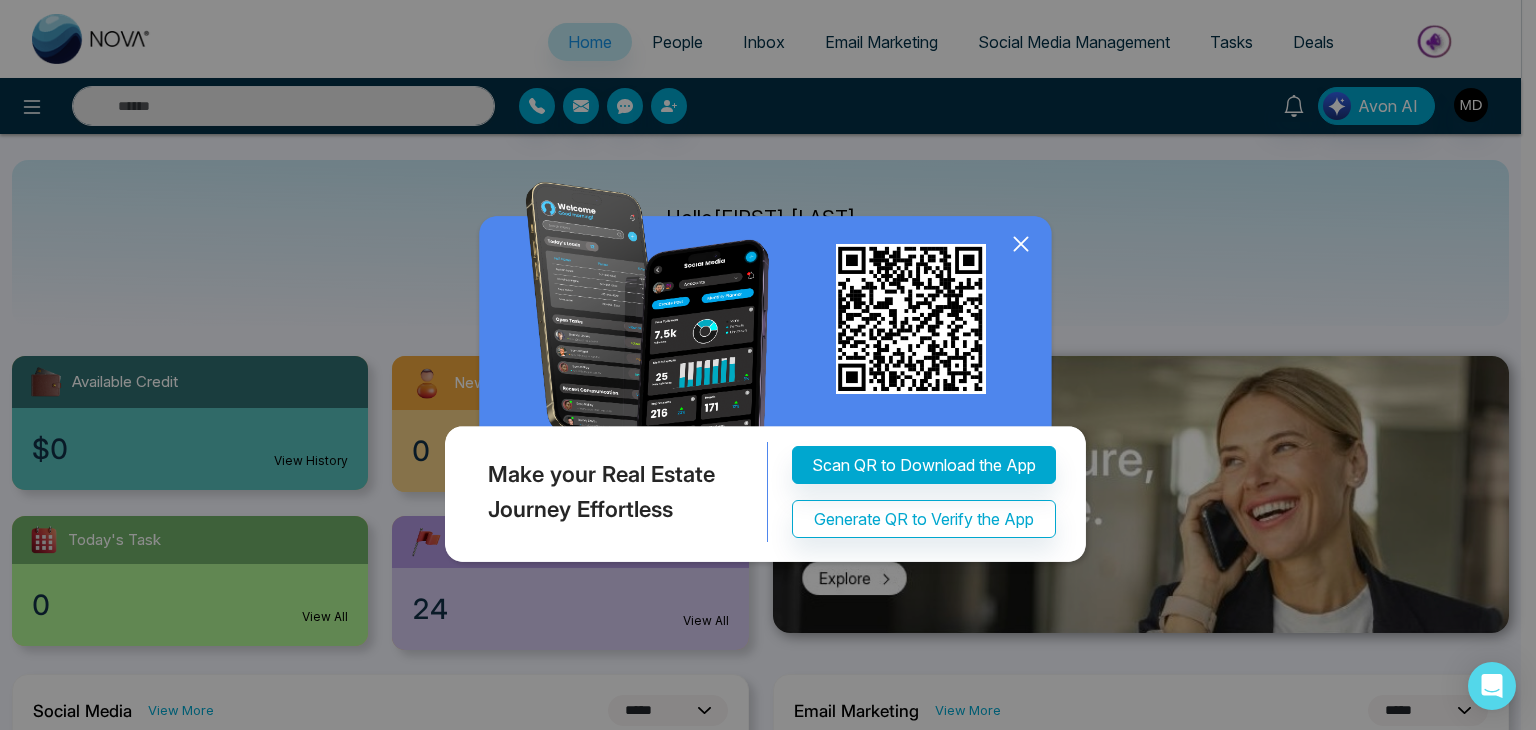 click 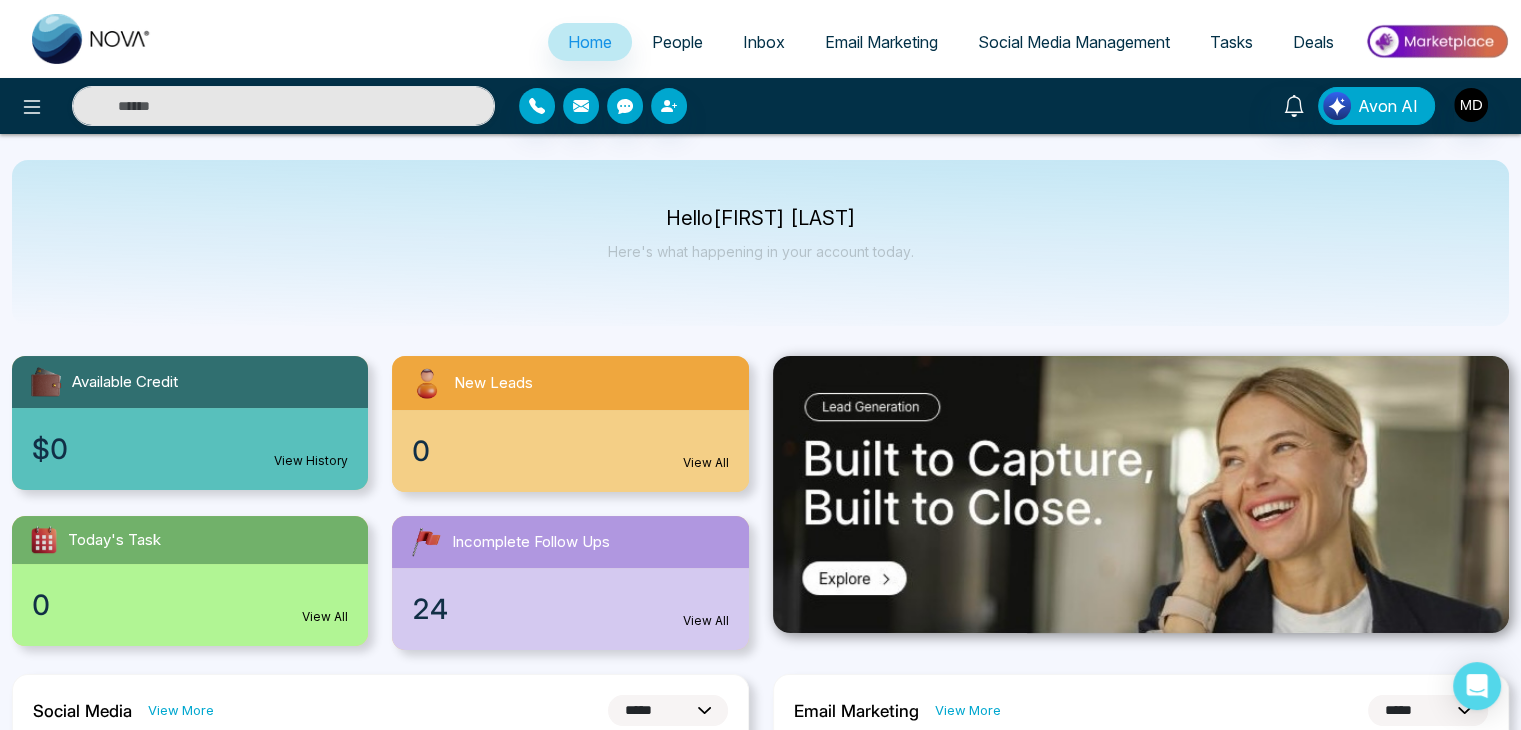 click on "People" at bounding box center (677, 42) 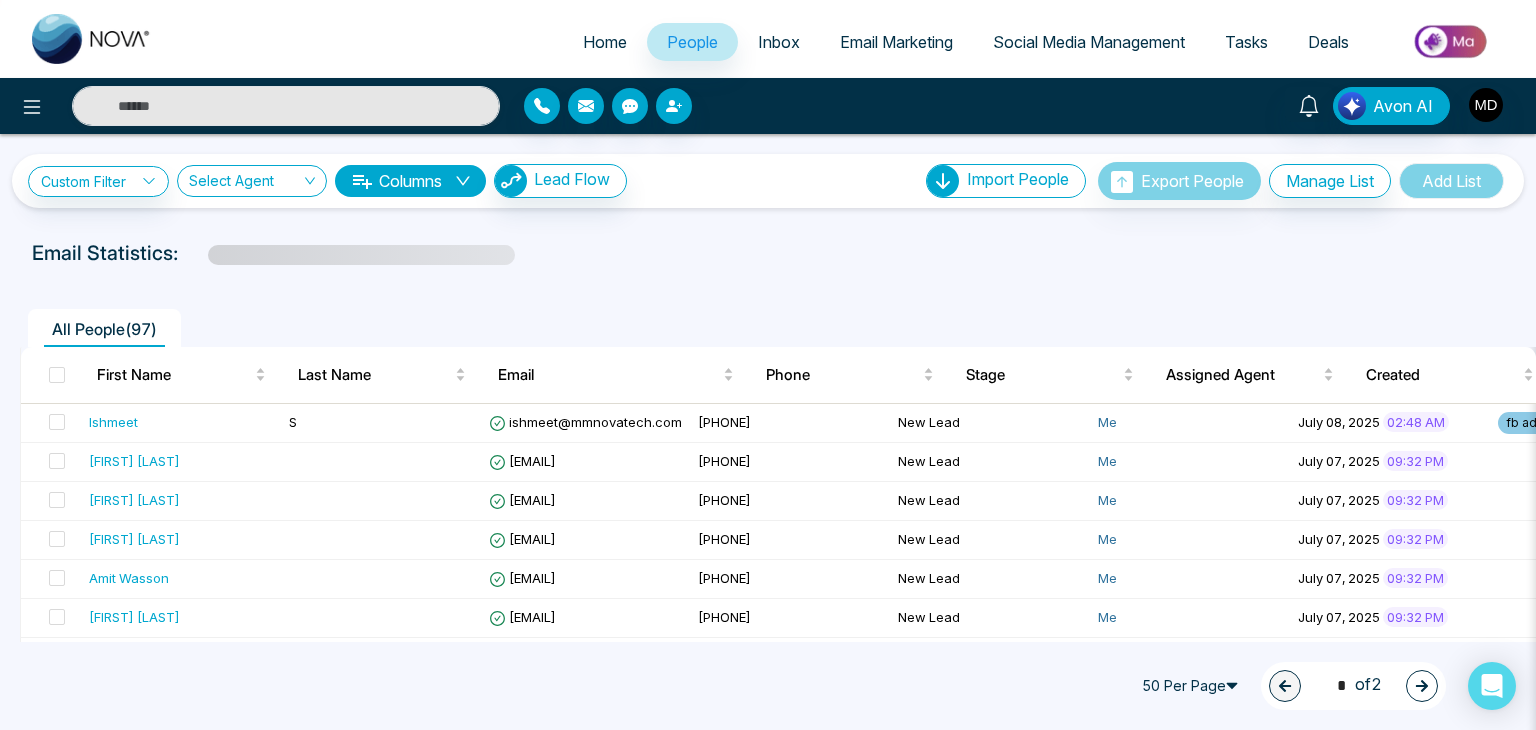 click at bounding box center (1422, 686) 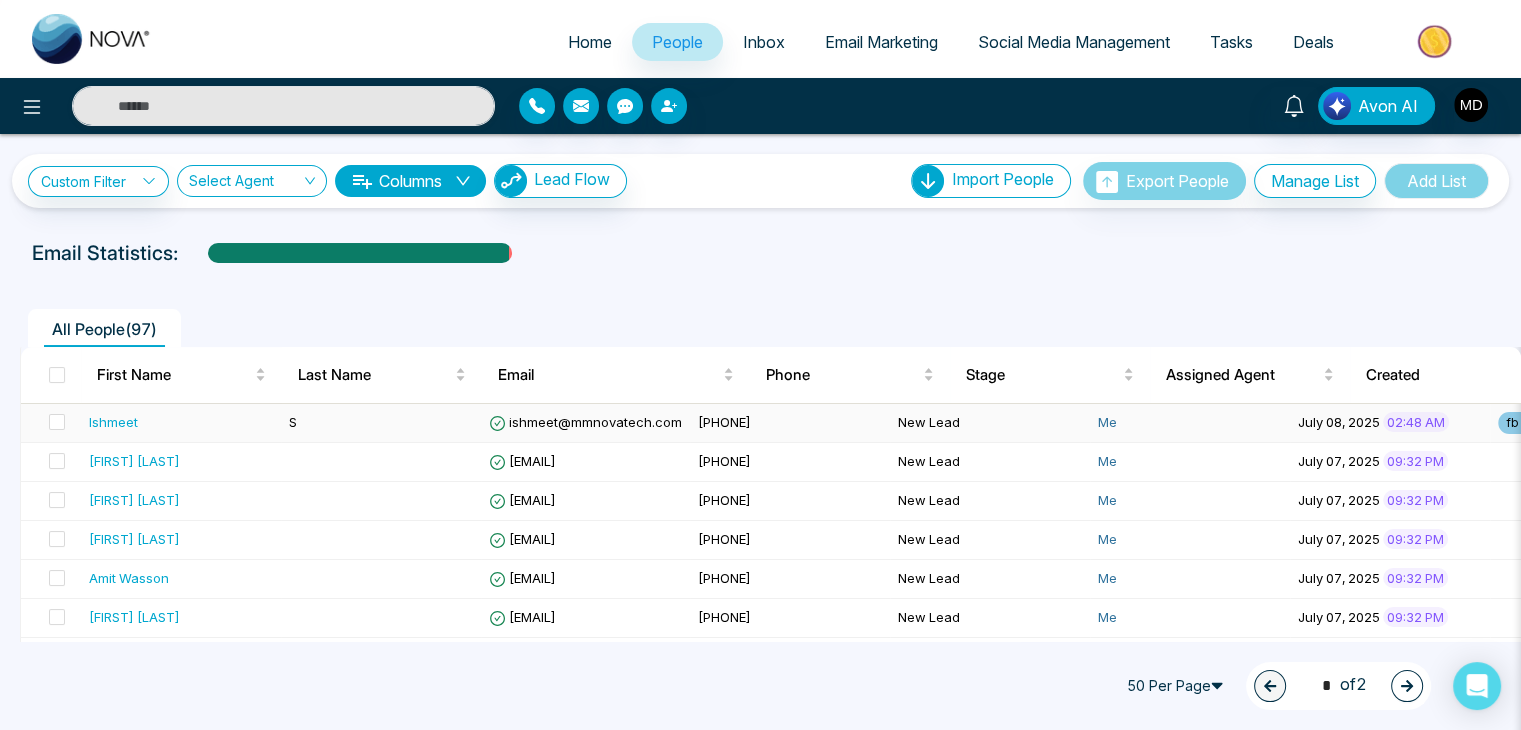 type on "*" 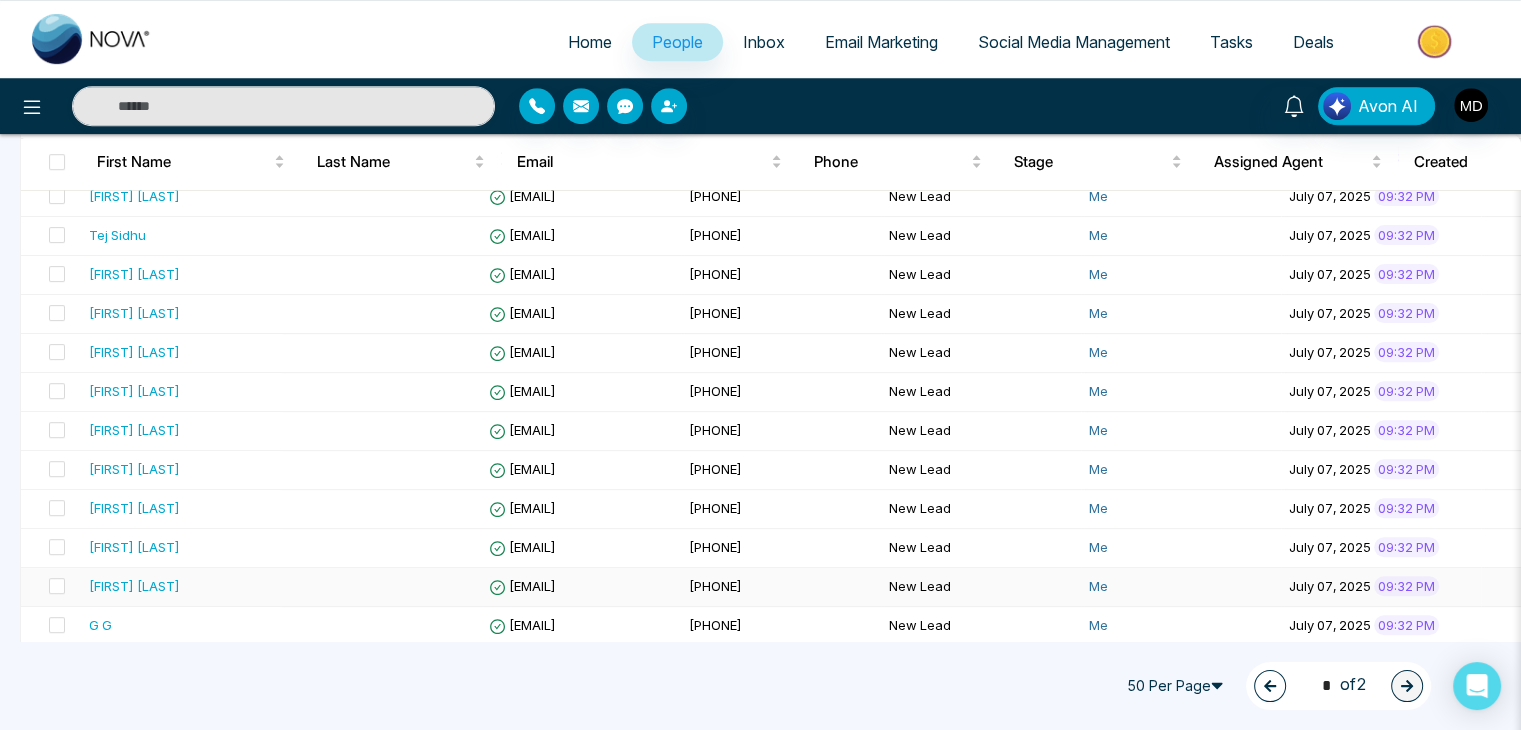 scroll, scrollTop: 1001, scrollLeft: 0, axis: vertical 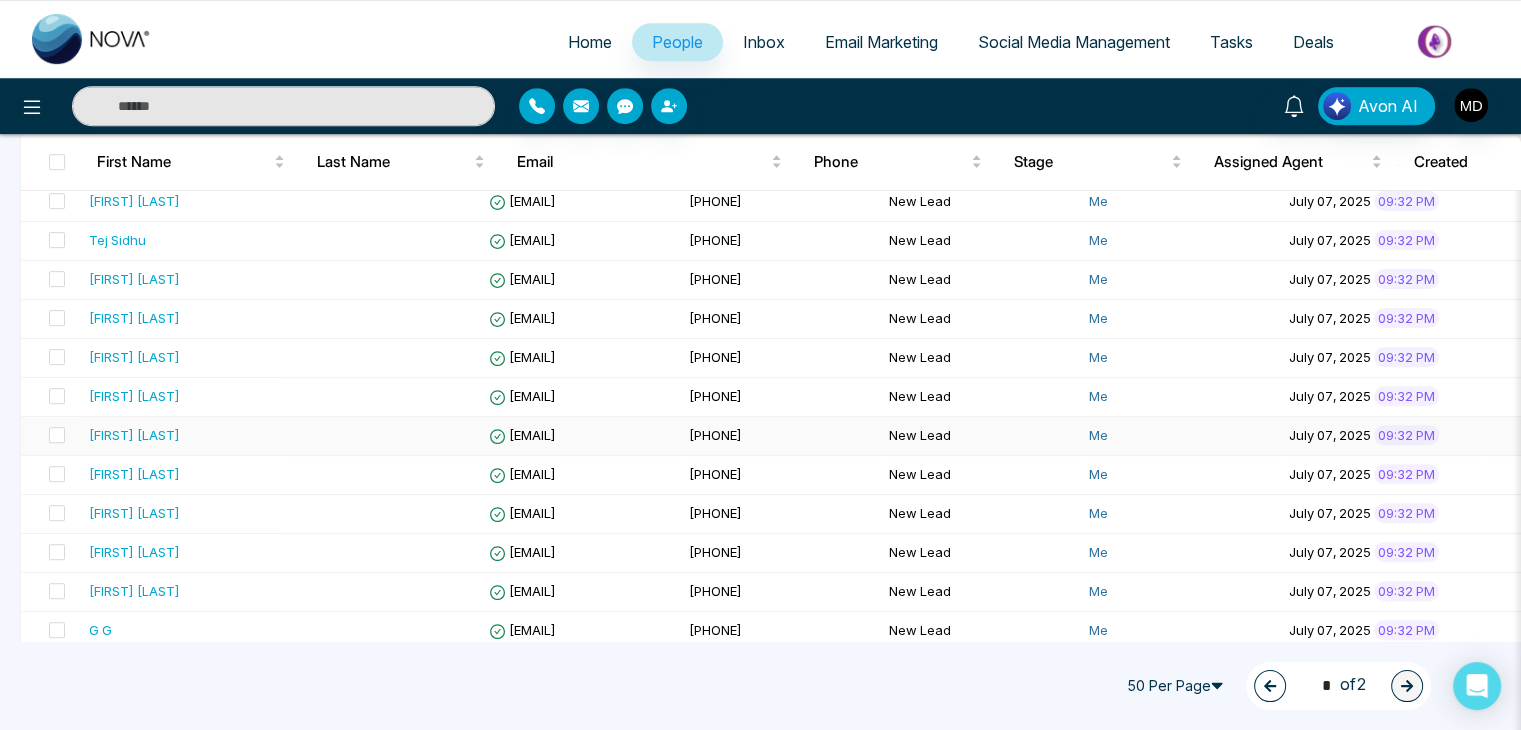 click on "Md Azim" at bounding box center [181, 435] 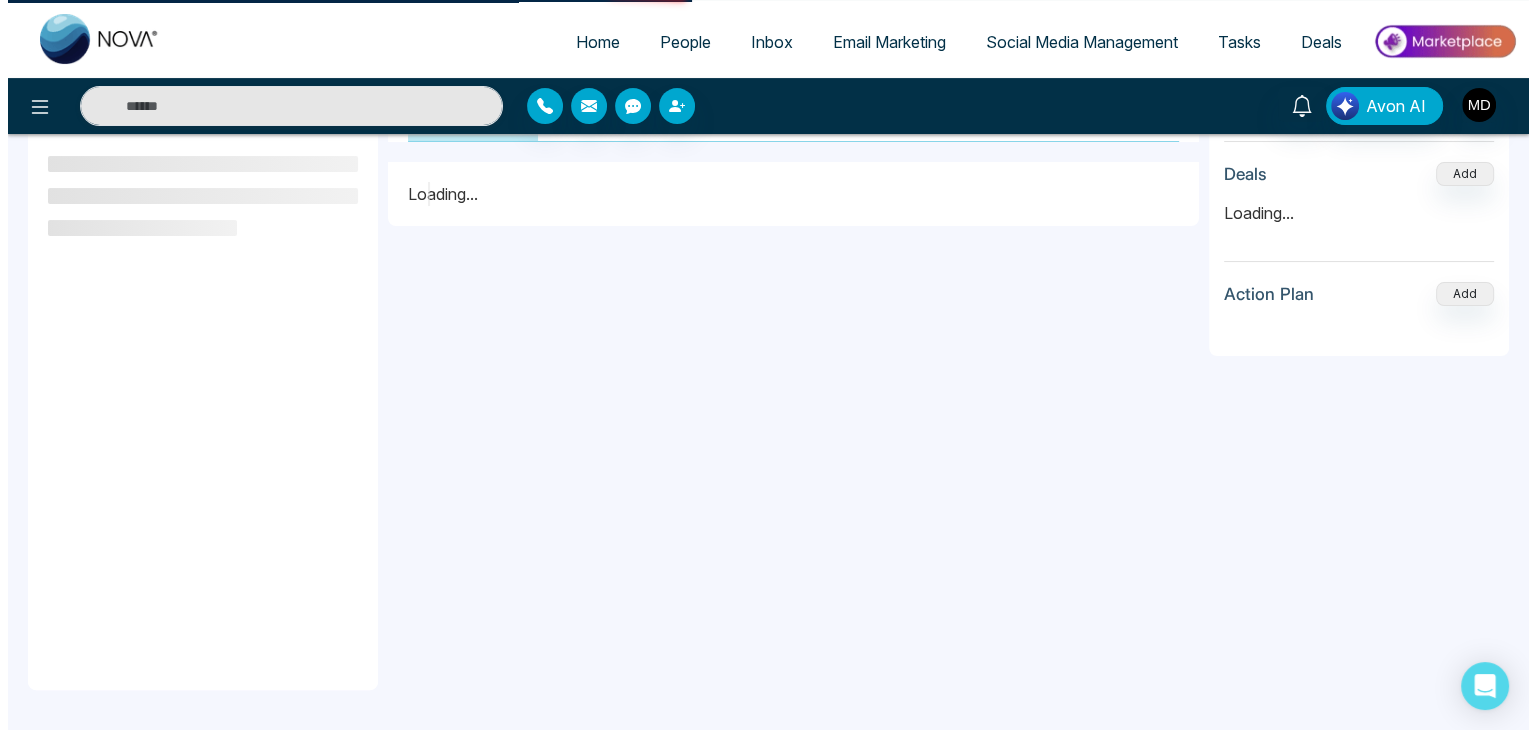 scroll, scrollTop: 0, scrollLeft: 0, axis: both 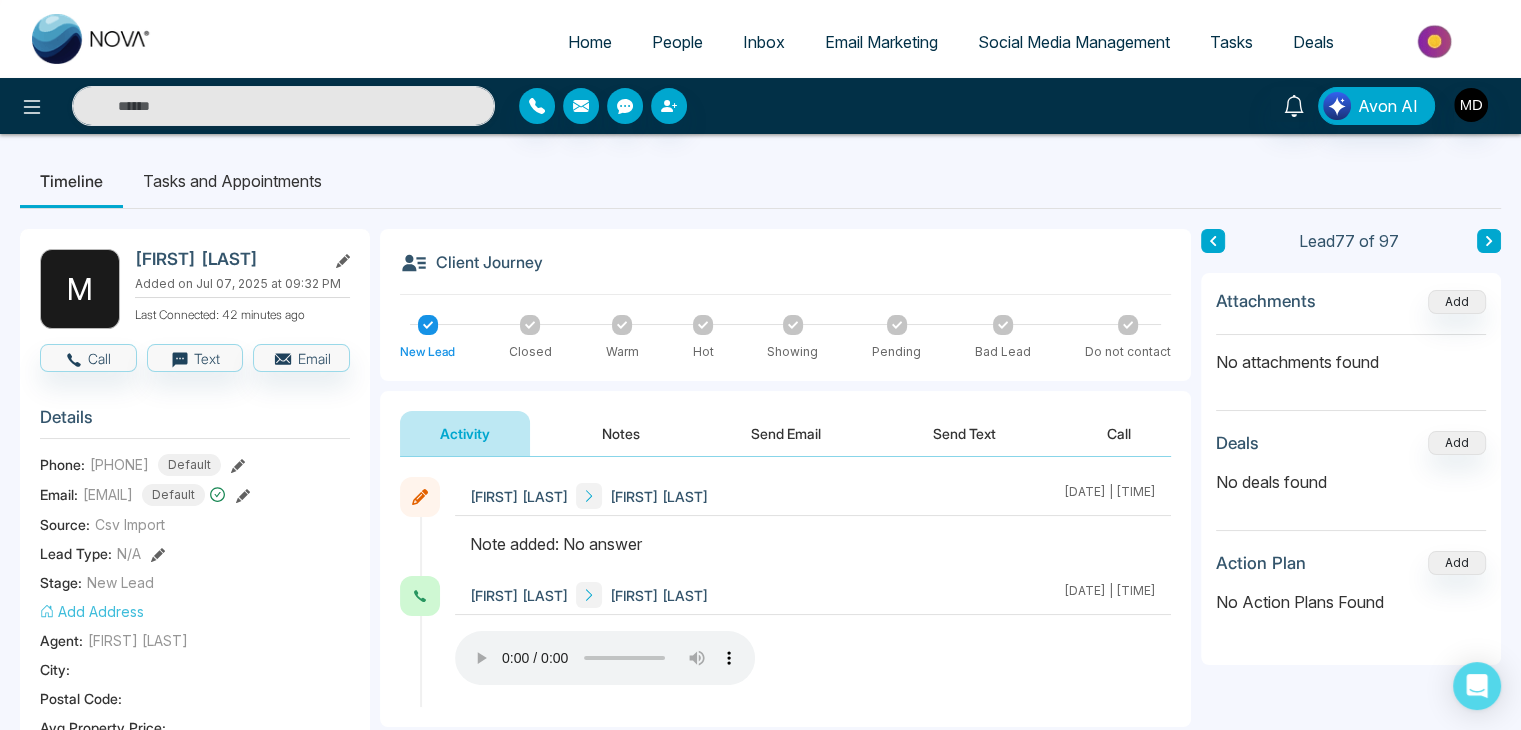 click 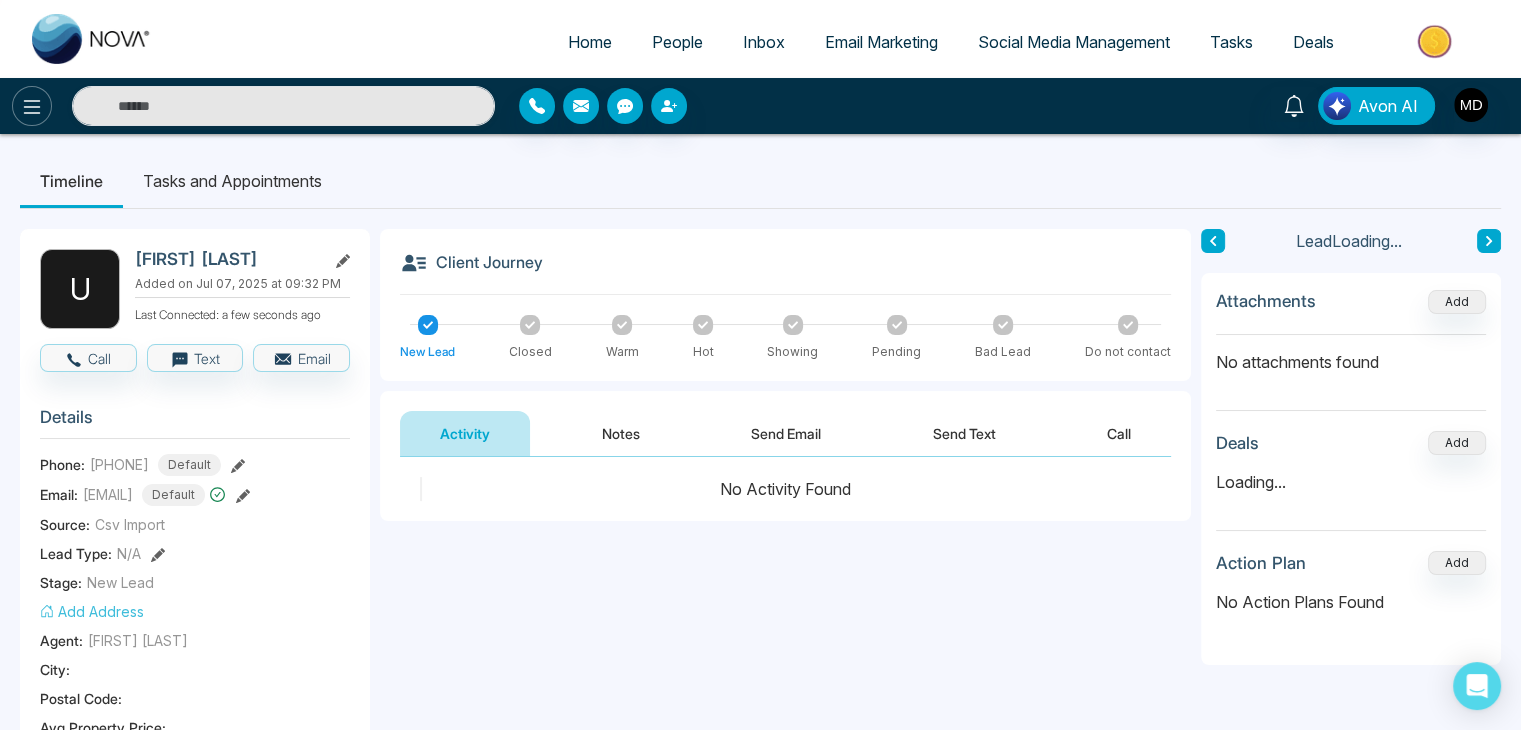 click at bounding box center (32, 106) 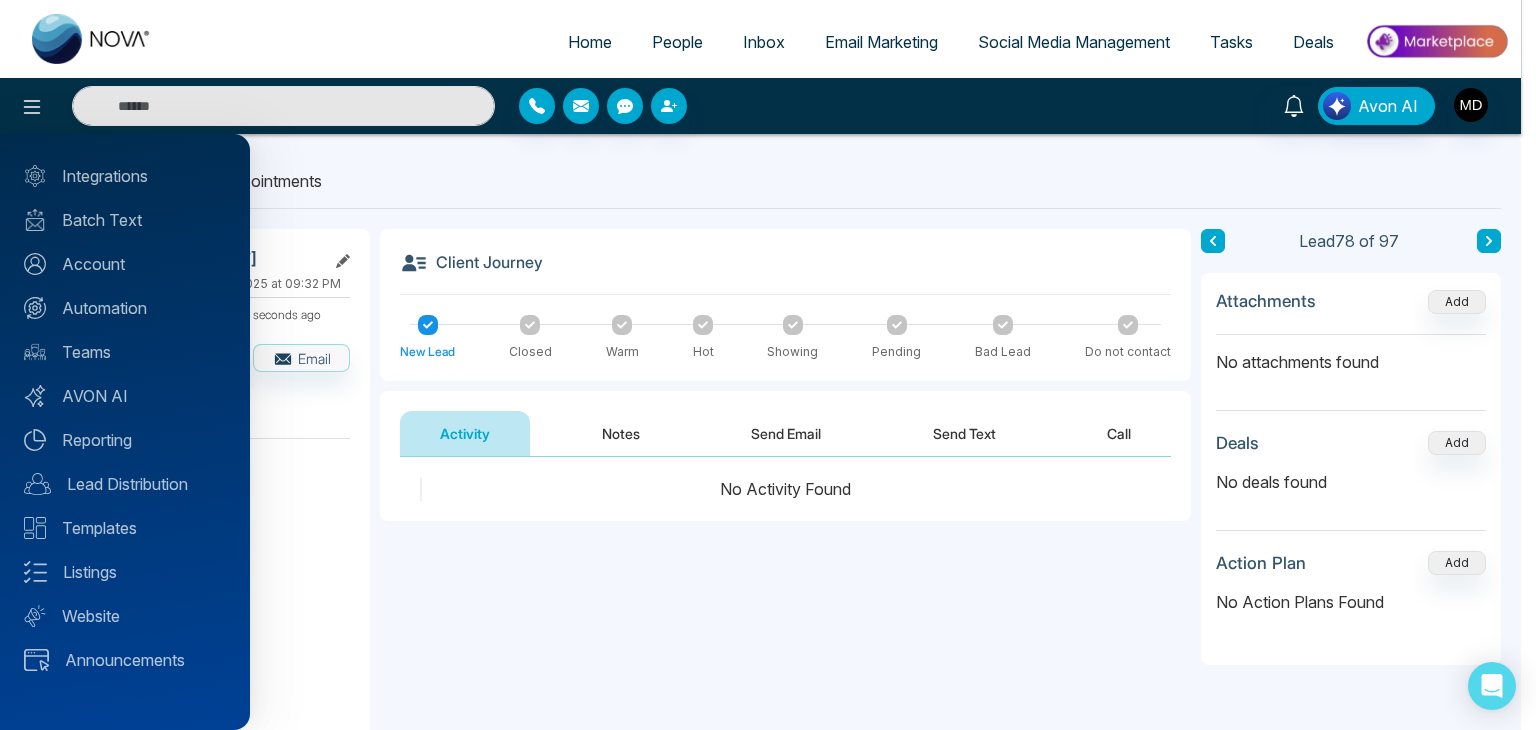 click at bounding box center [768, 365] 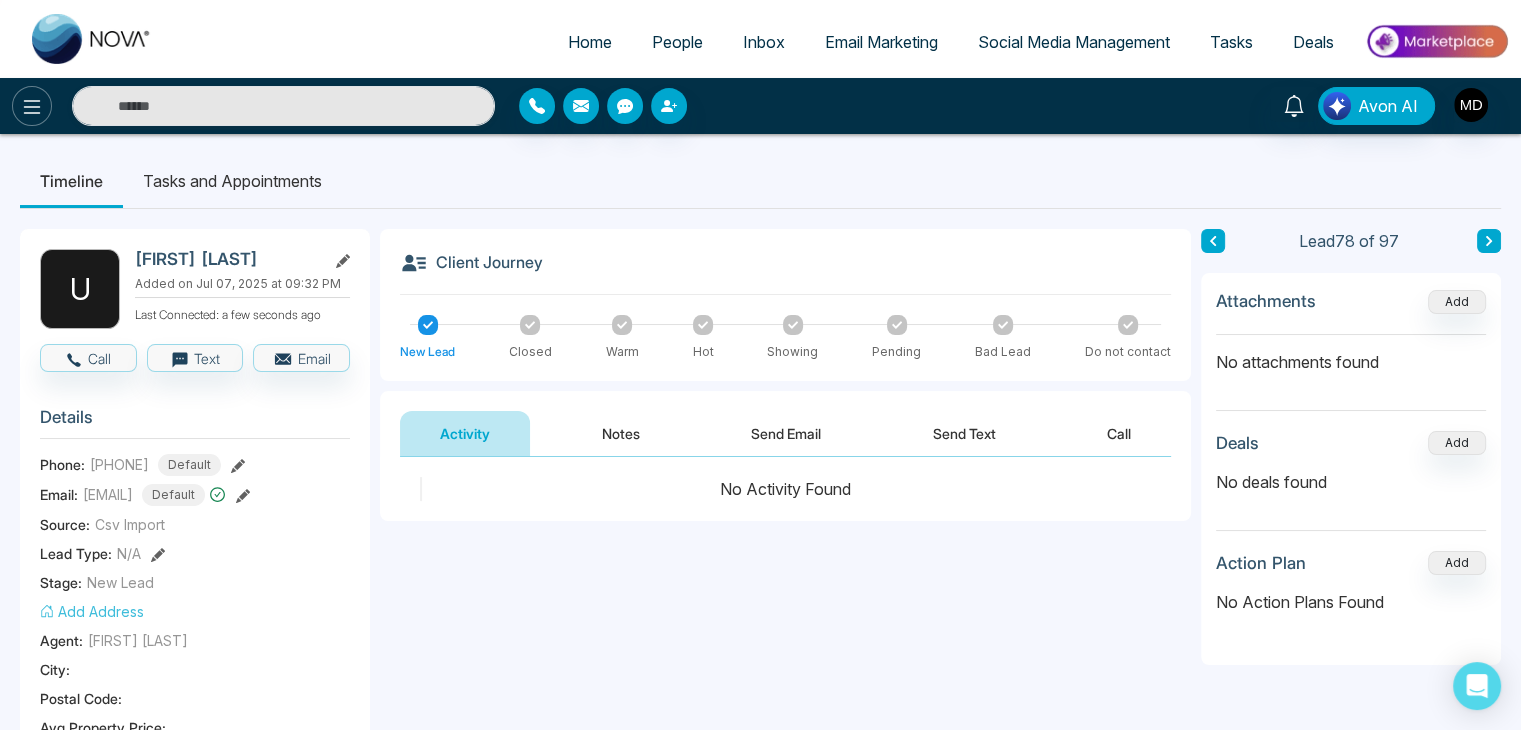 click 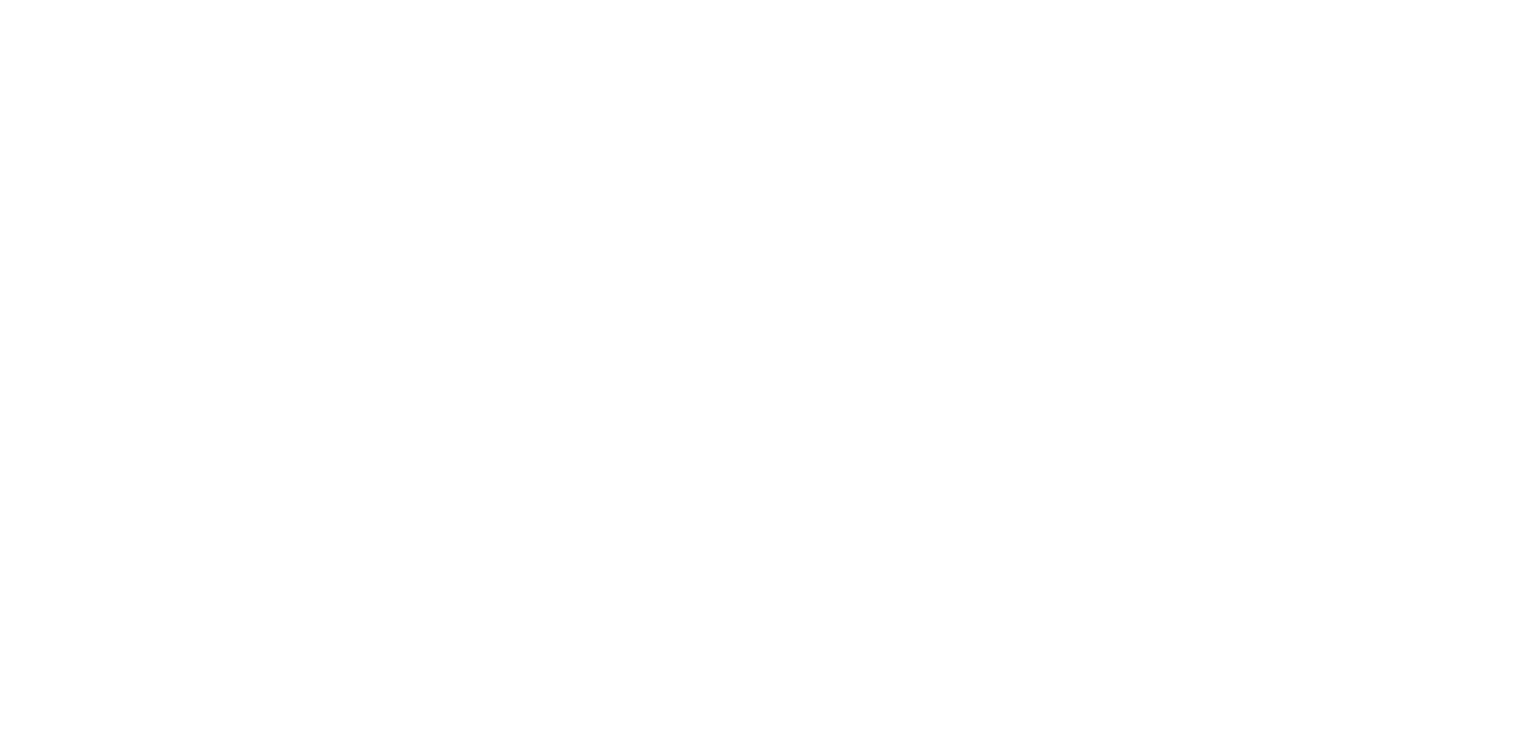 scroll, scrollTop: 0, scrollLeft: 0, axis: both 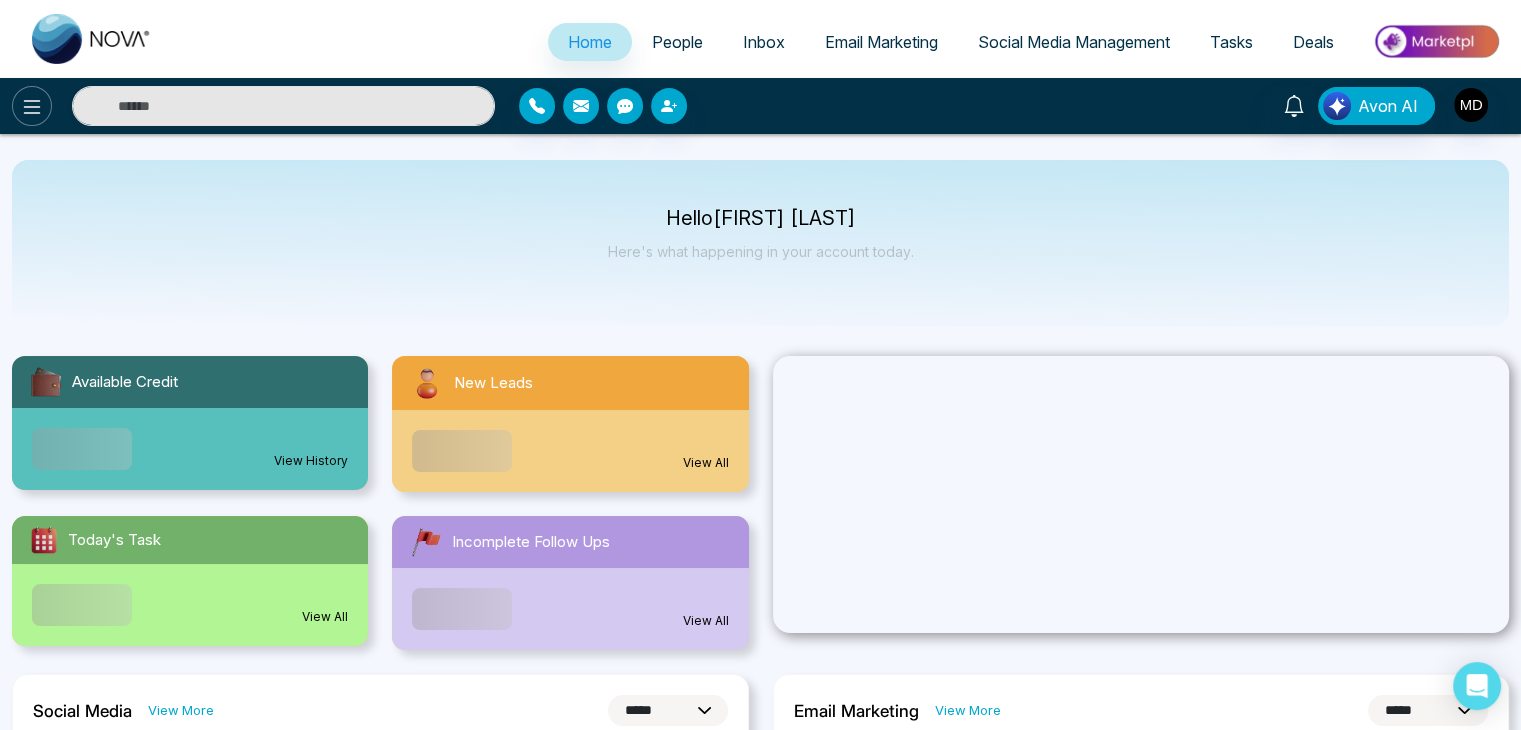 click 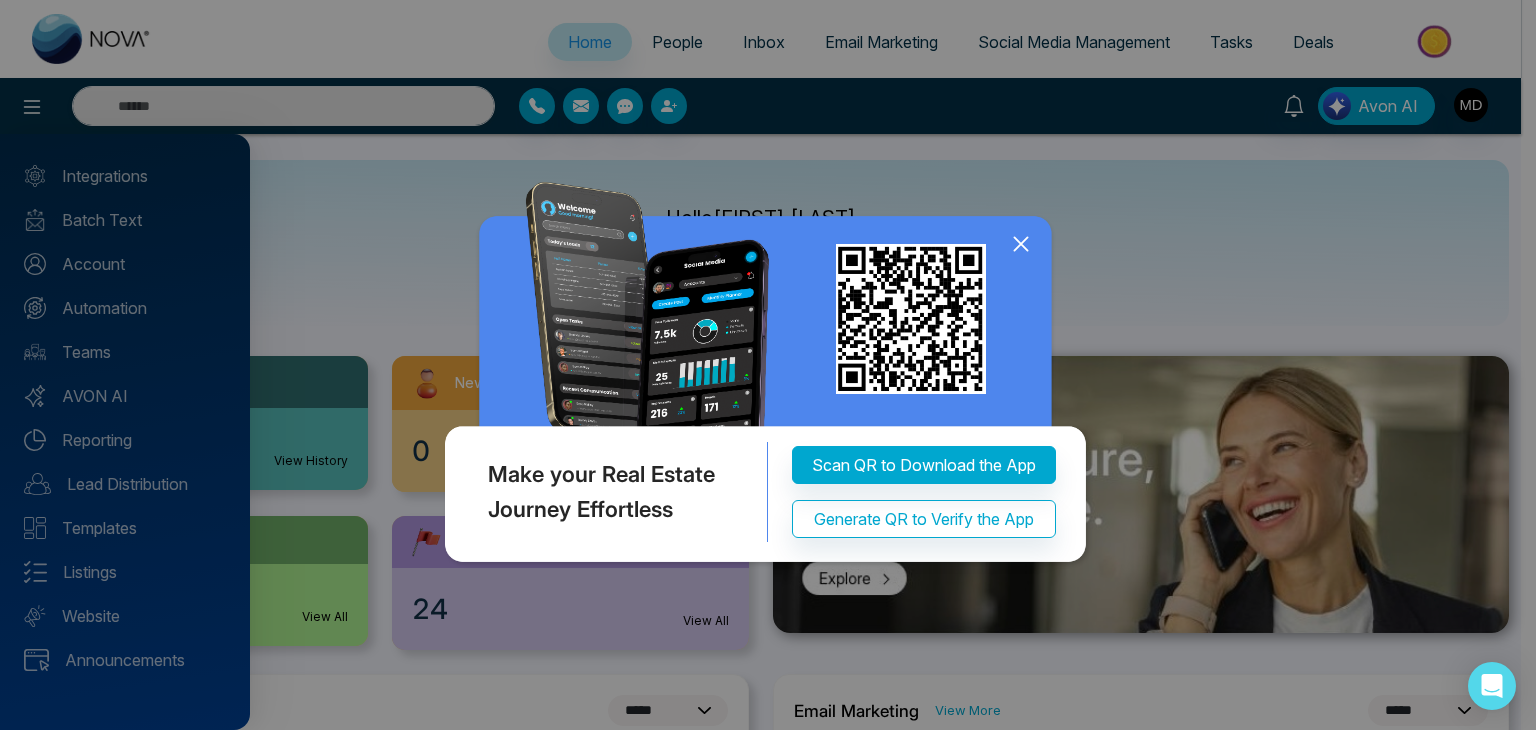 click 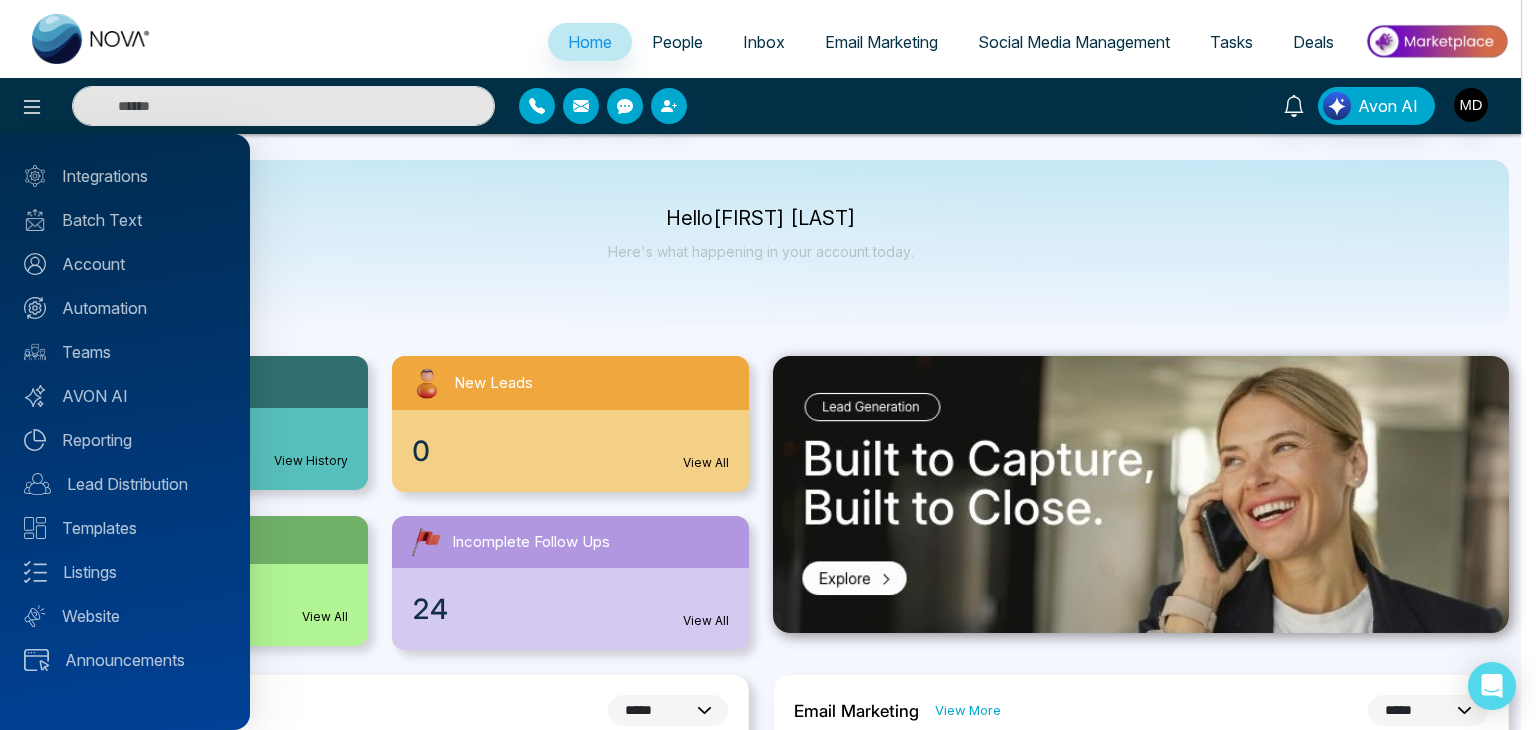 click on "Integrations Batch Text Account Automation Teams AVON AI Reporting Lead Distribution Templates Listings Website Announcements" at bounding box center (125, 432) 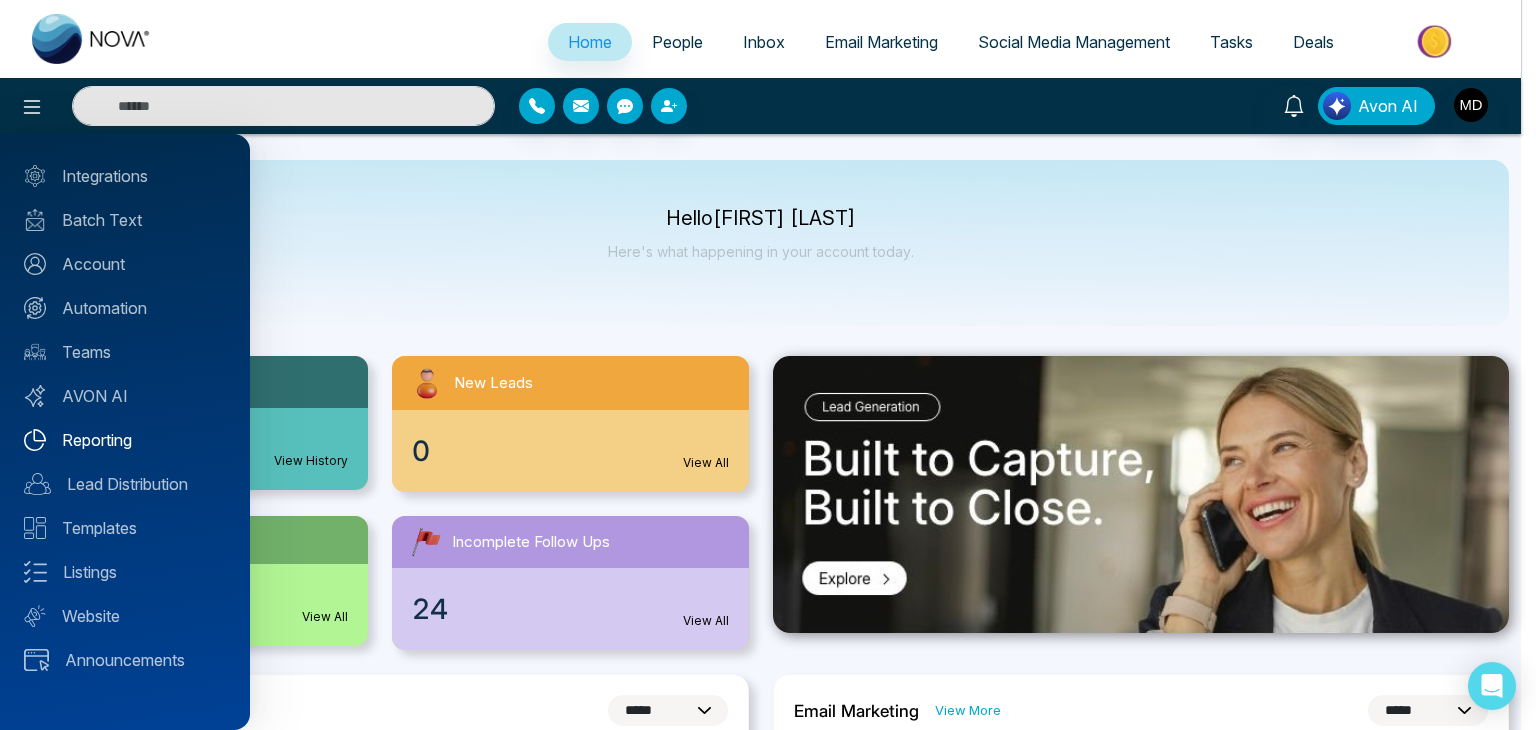 click on "Reporting" at bounding box center (125, 440) 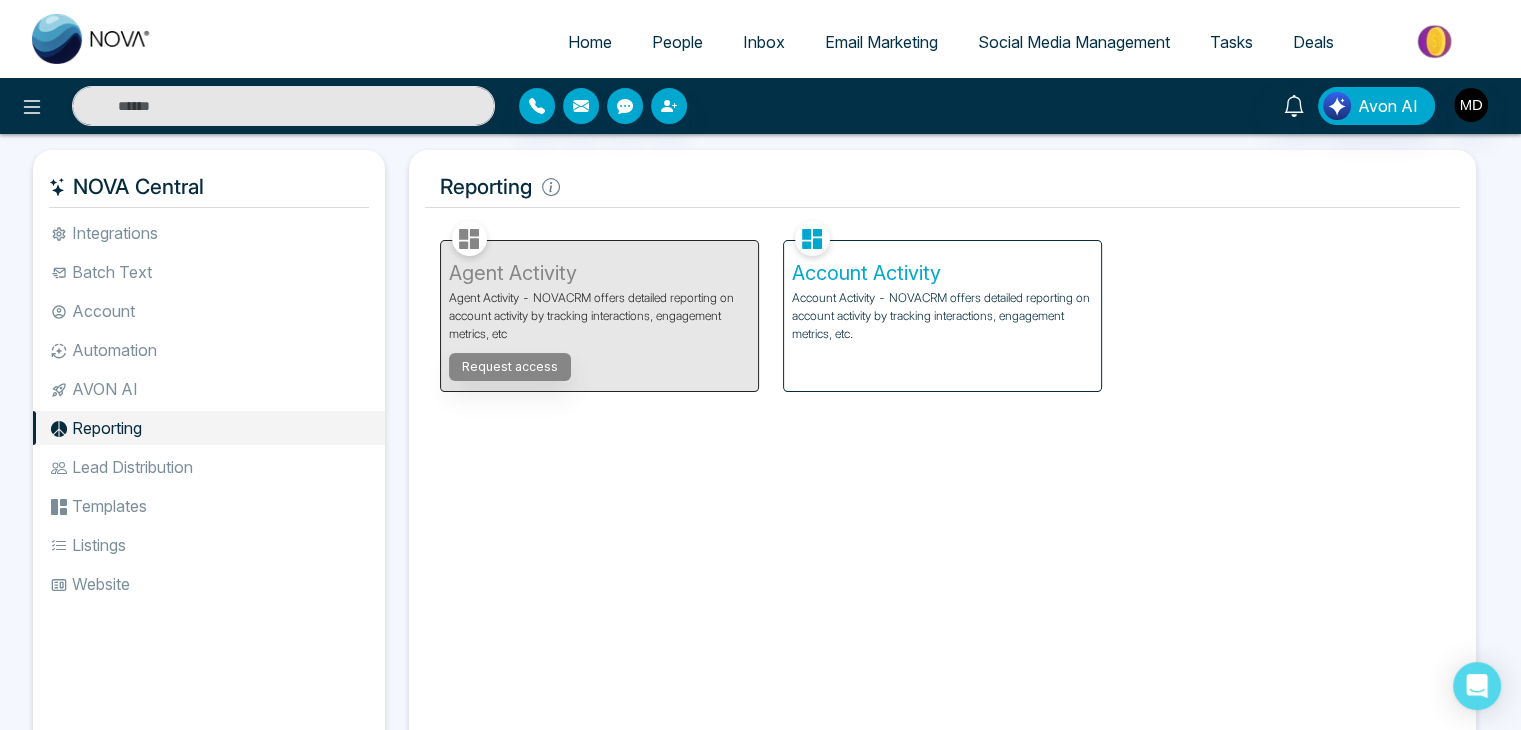 click on "Account Activity - NOVACRM offers detailed reporting on account activity by tracking interactions, engagement metrics, etc." at bounding box center [942, 316] 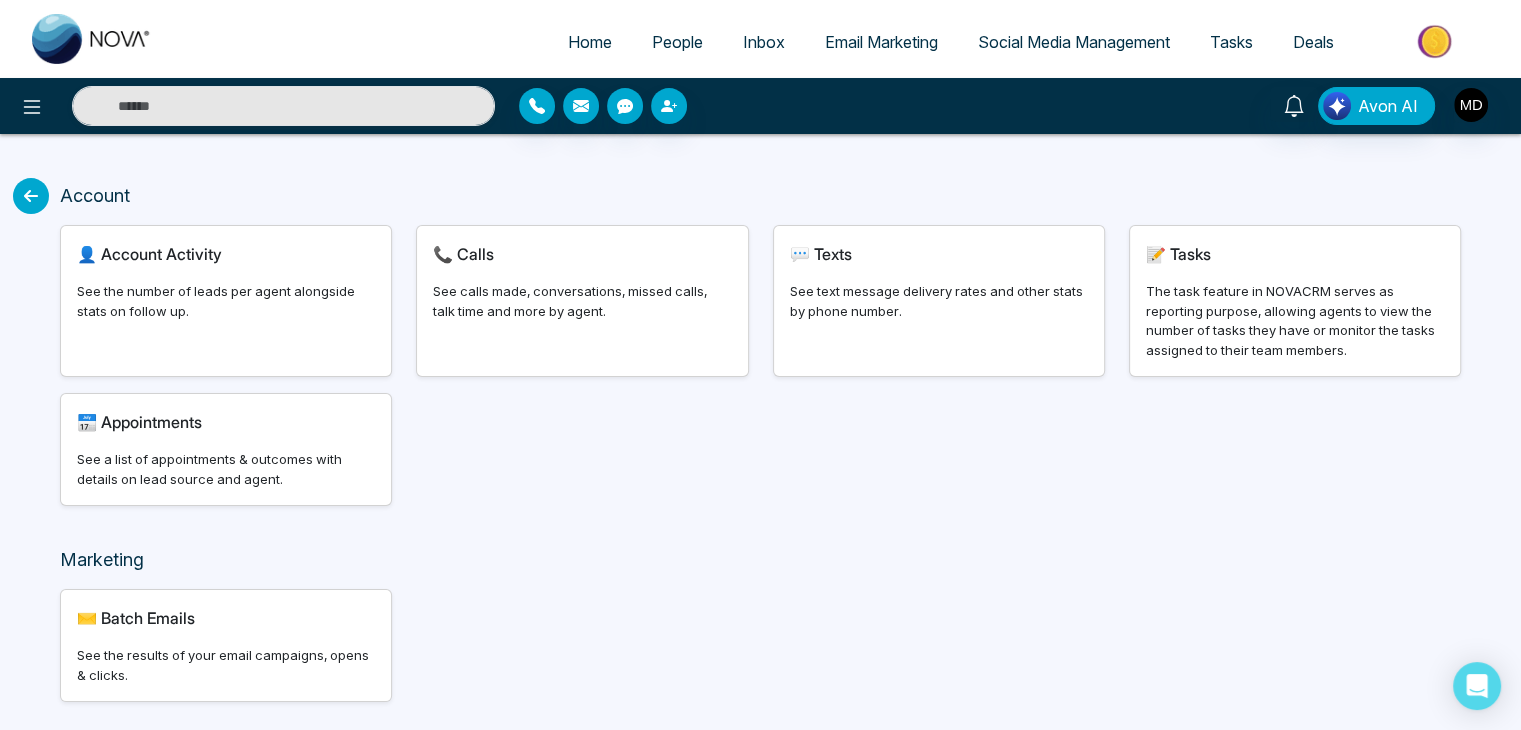 click on "📞 Calls See calls made, conversations, missed calls, talk time and more by agent." at bounding box center (582, 301) 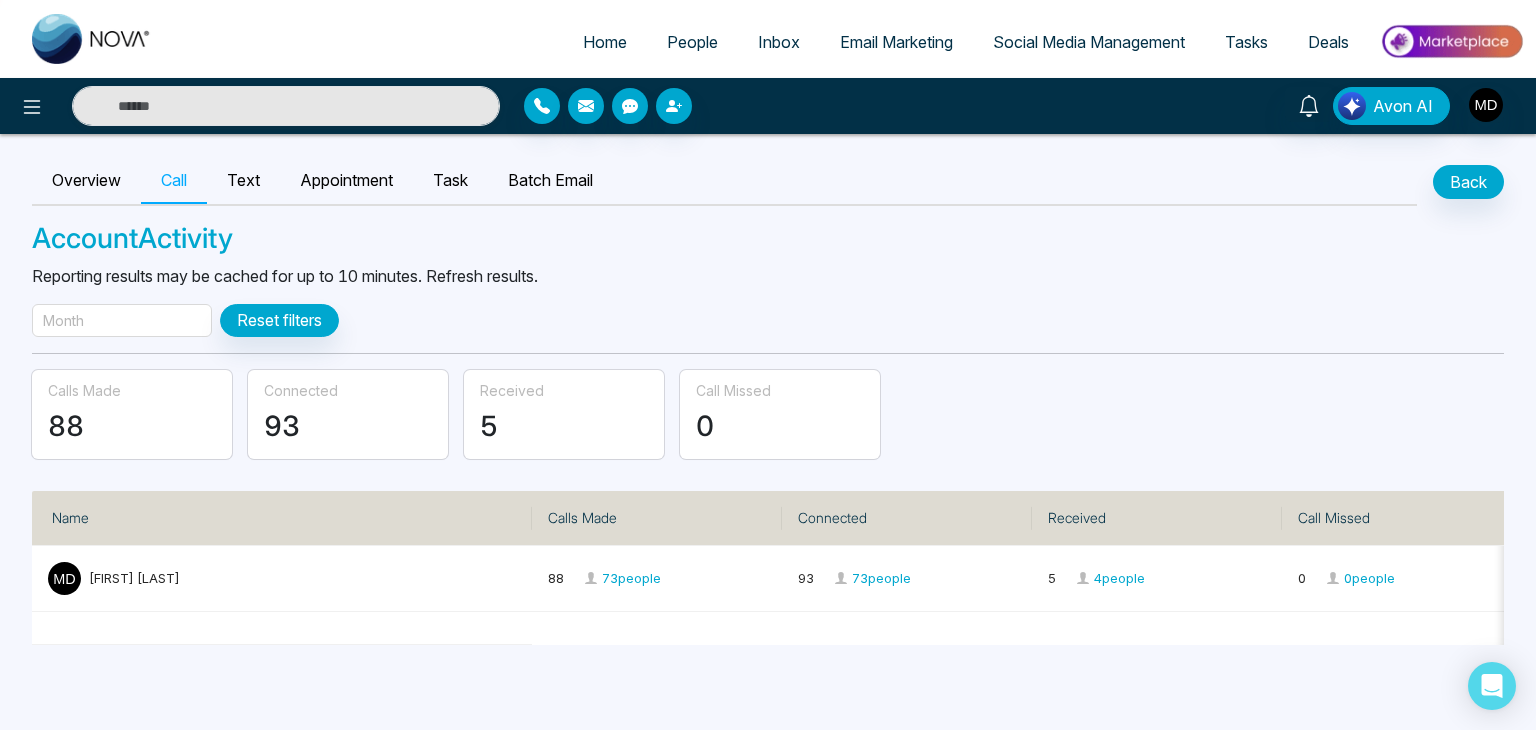 click on "Month" at bounding box center (122, 320) 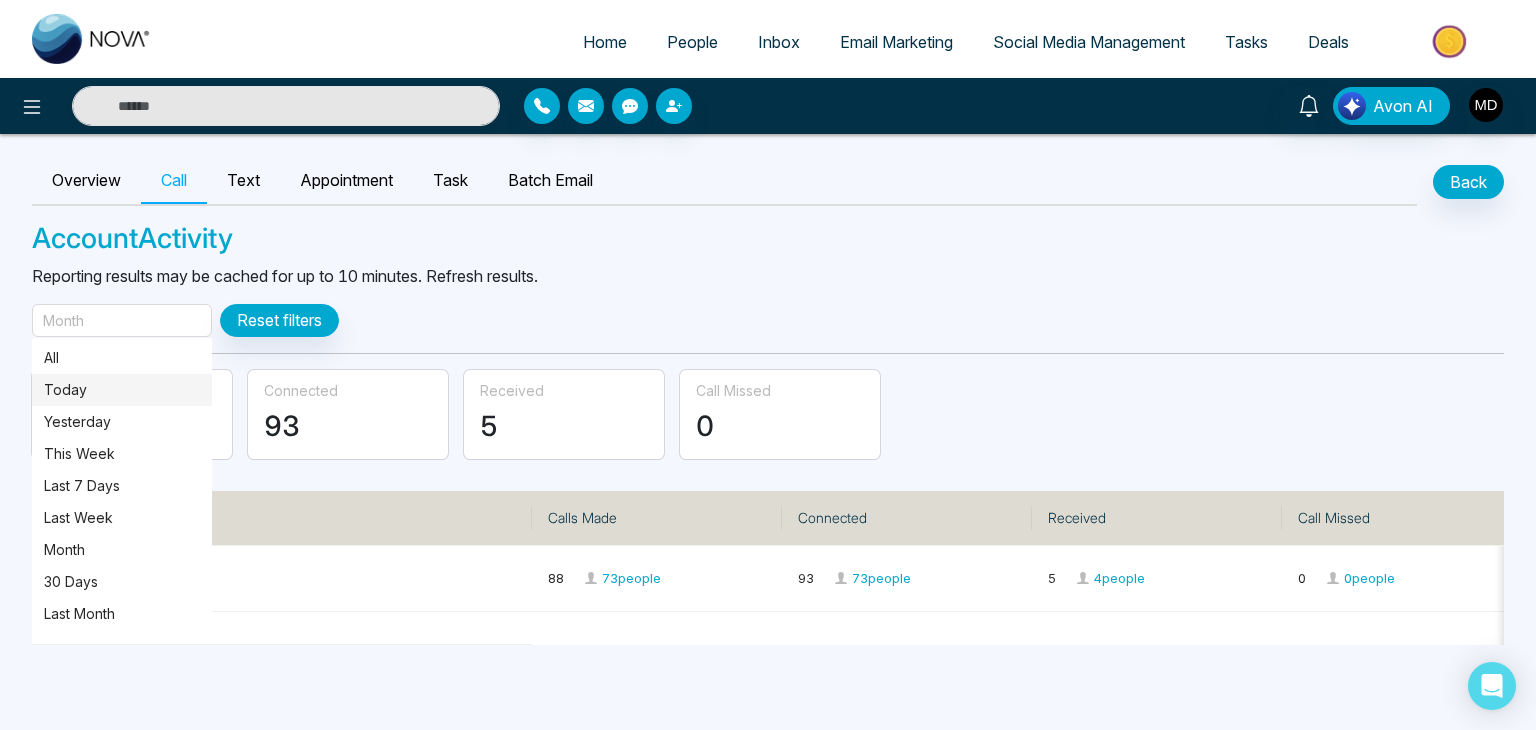 click on "Today" at bounding box center [122, 390] 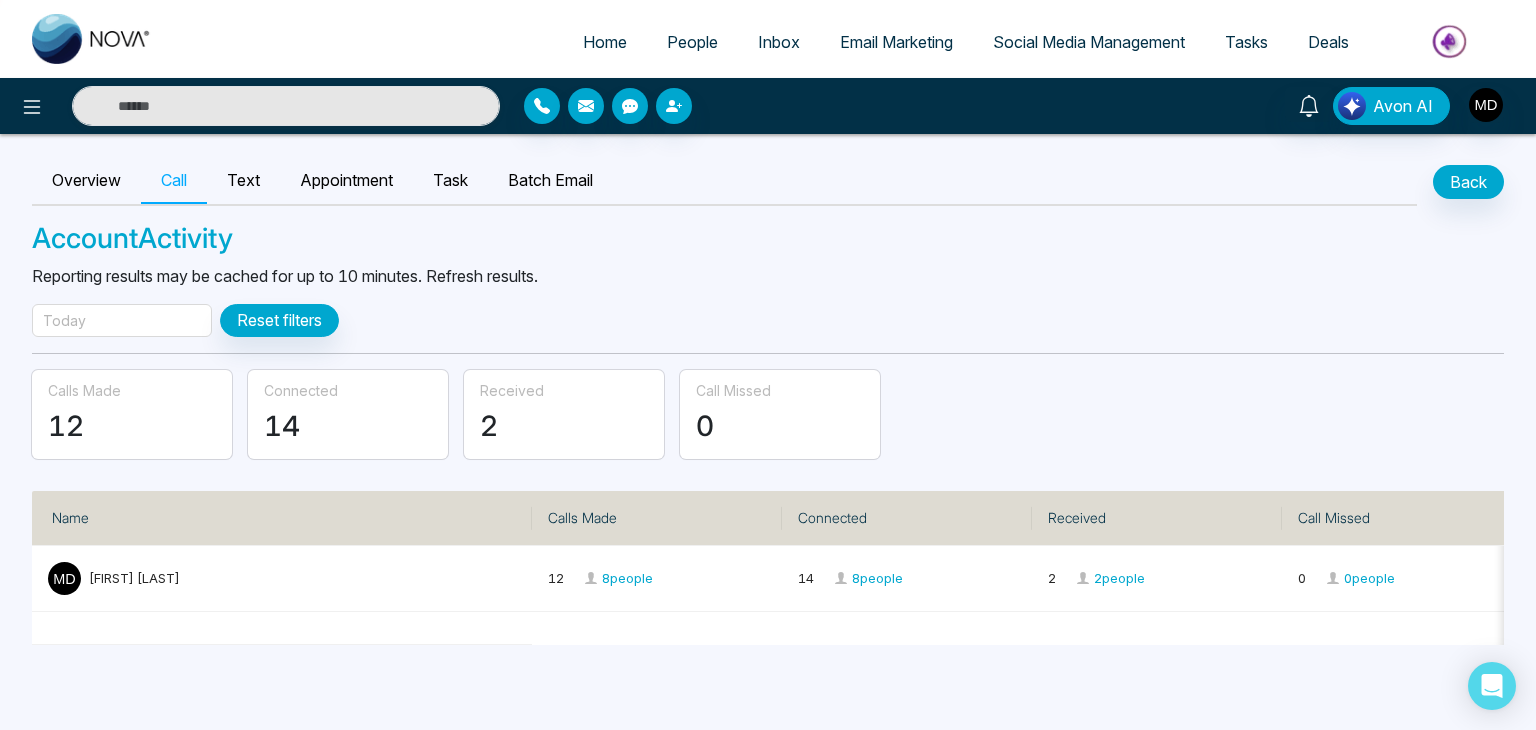 click on "People" at bounding box center [692, 42] 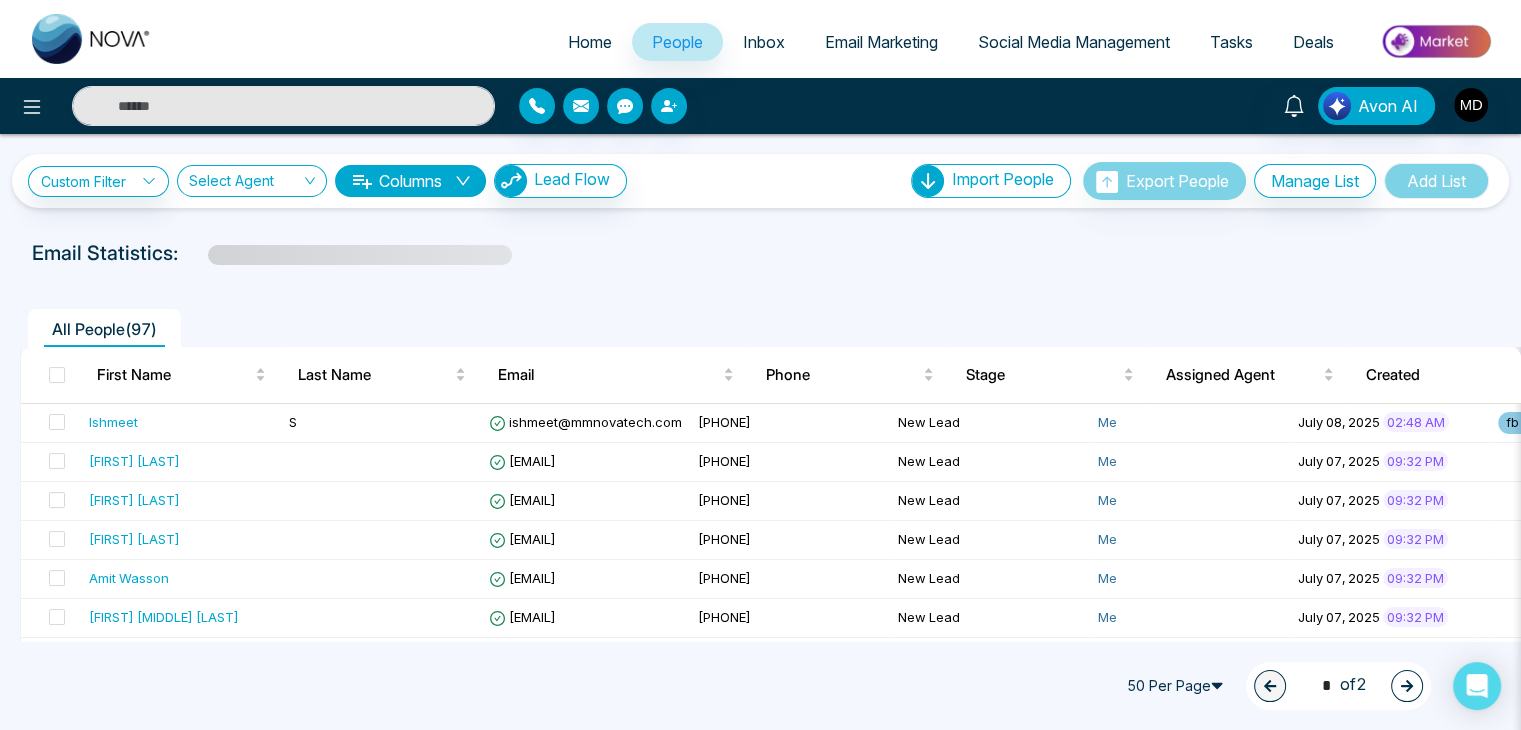 click at bounding box center (1407, 686) 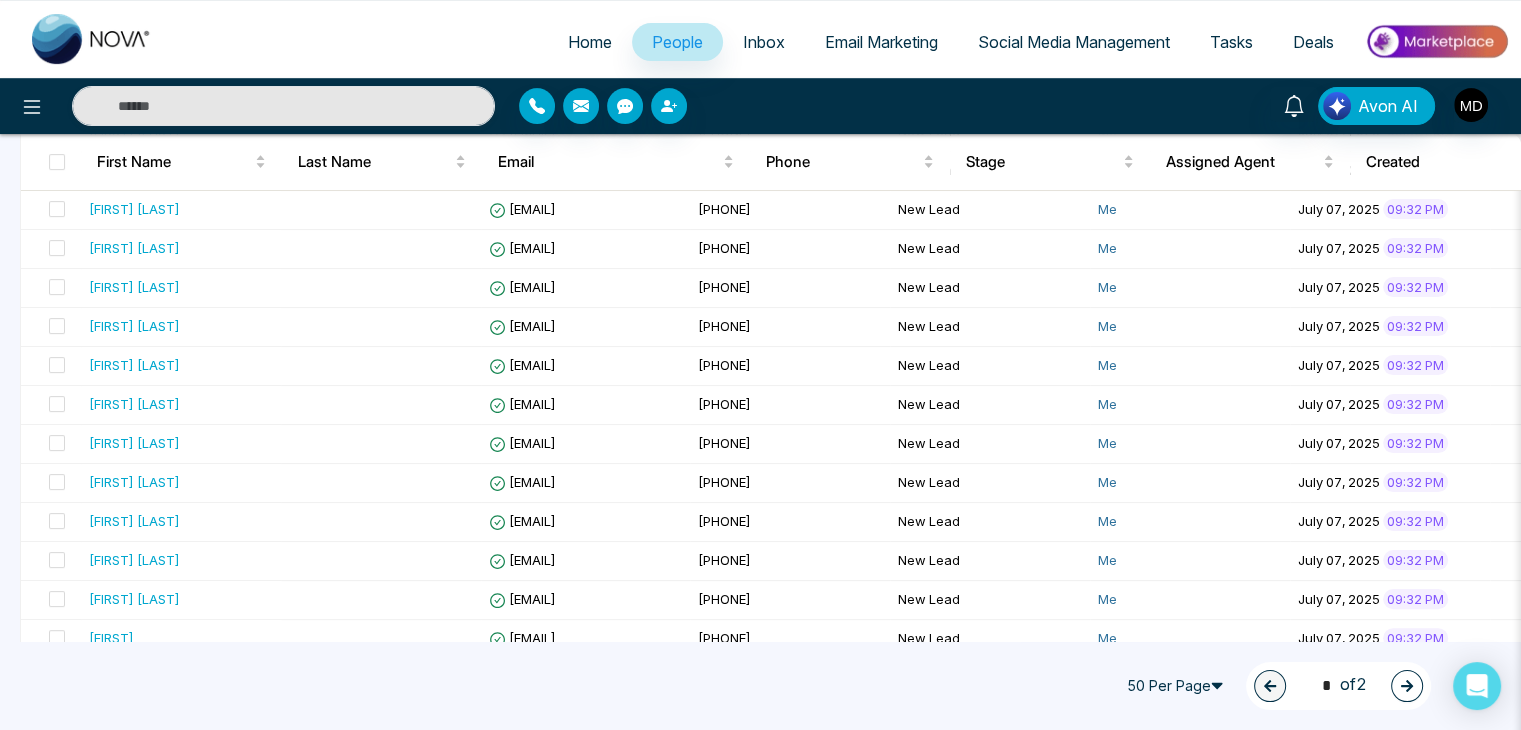 type on "*" 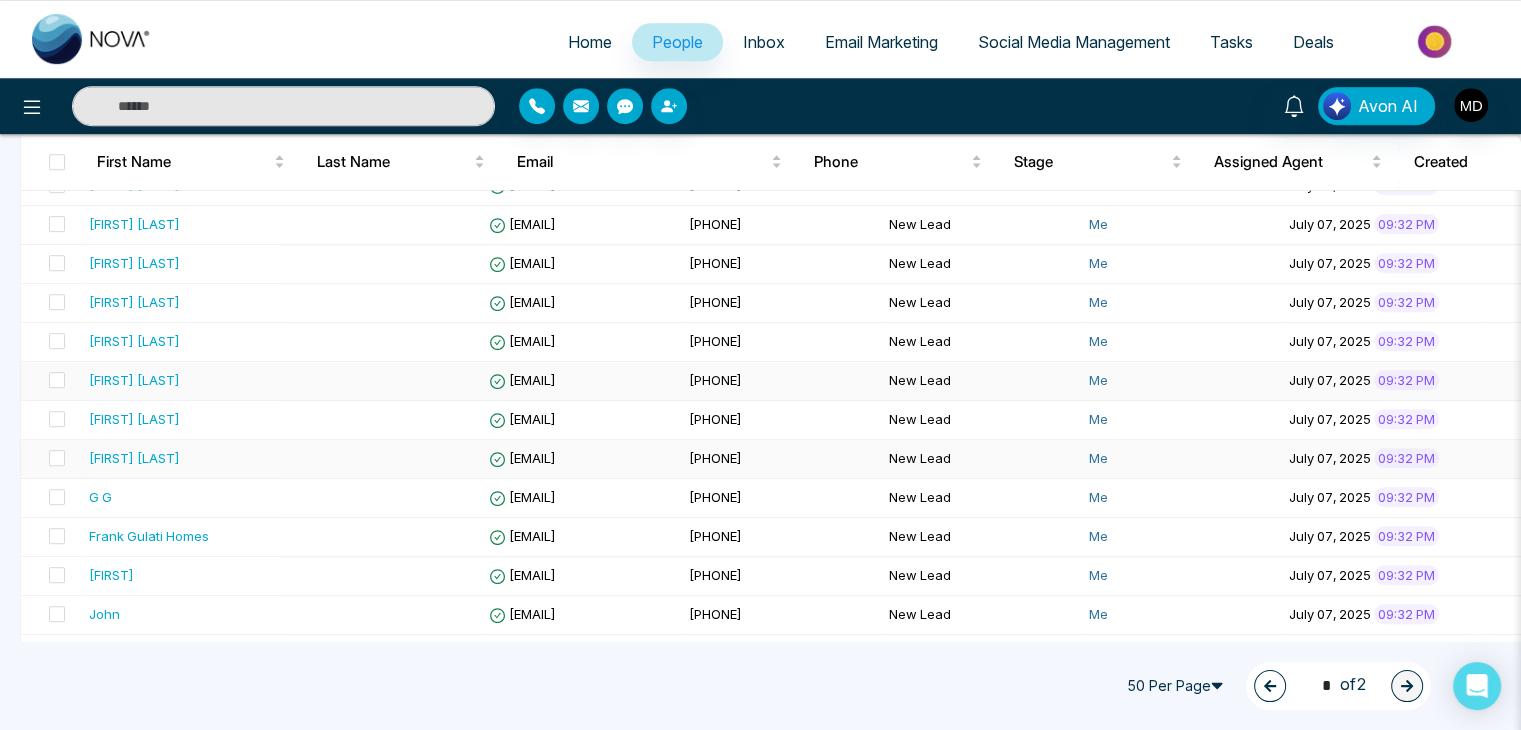 scroll, scrollTop: 1100, scrollLeft: 0, axis: vertical 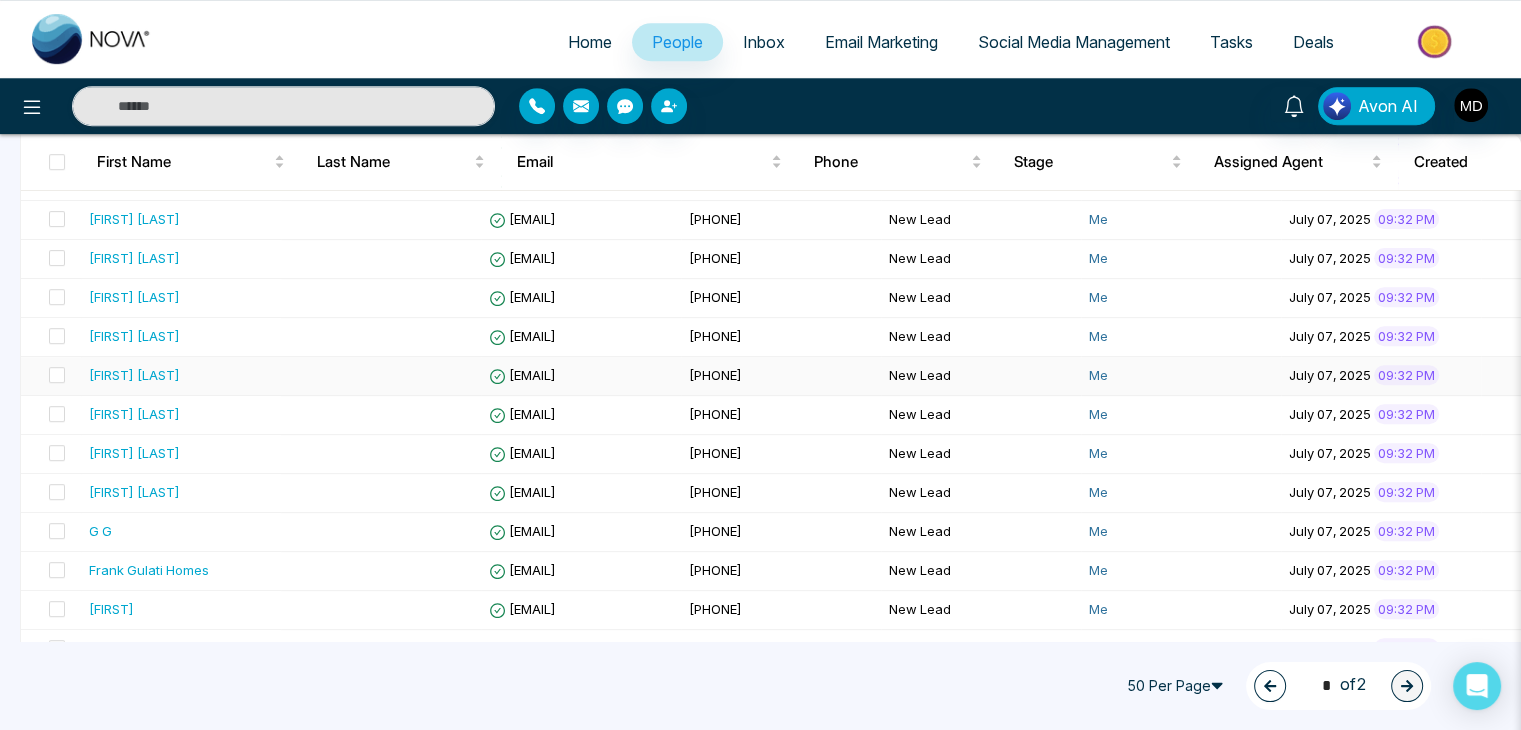 click on "[FIRST] [LAST]" at bounding box center (134, 375) 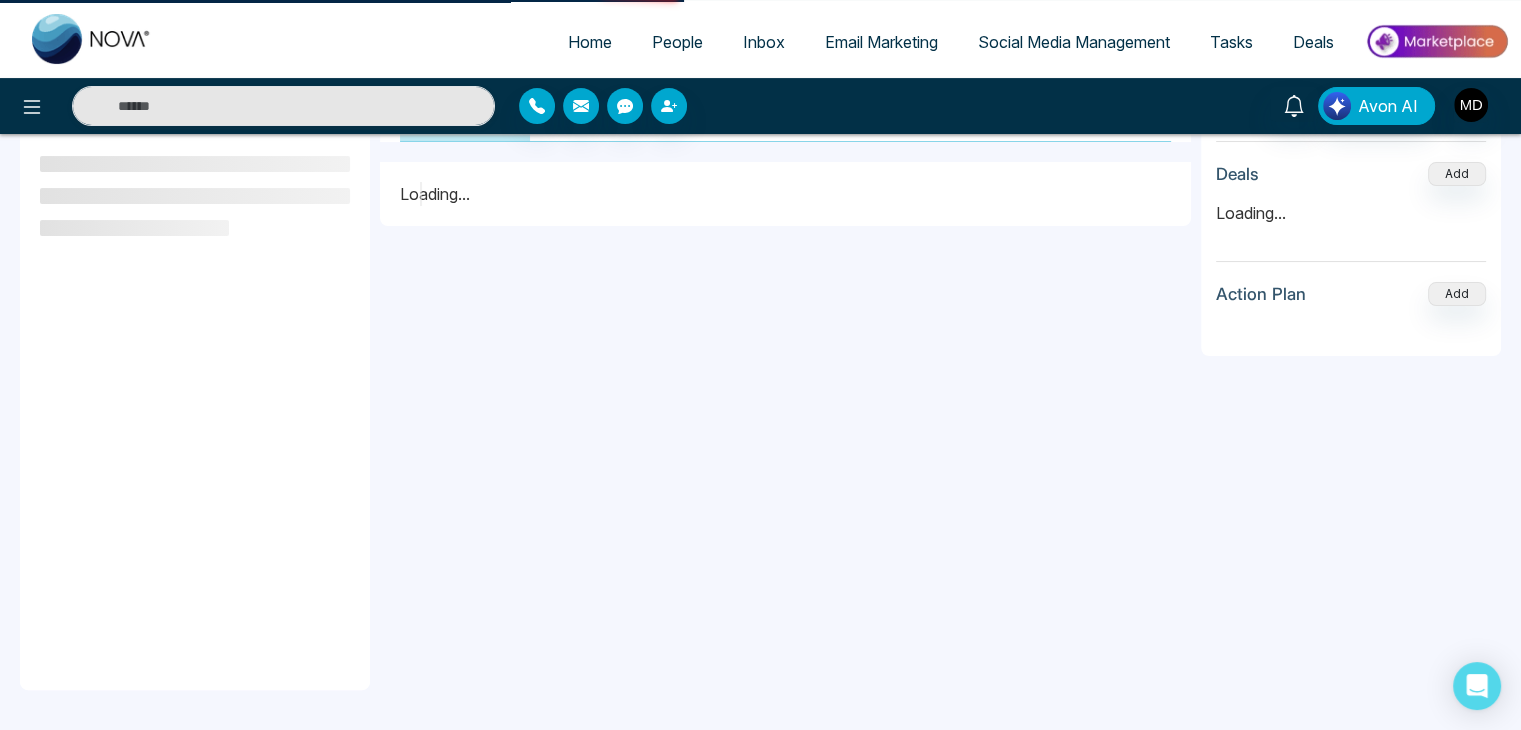 scroll, scrollTop: 0, scrollLeft: 0, axis: both 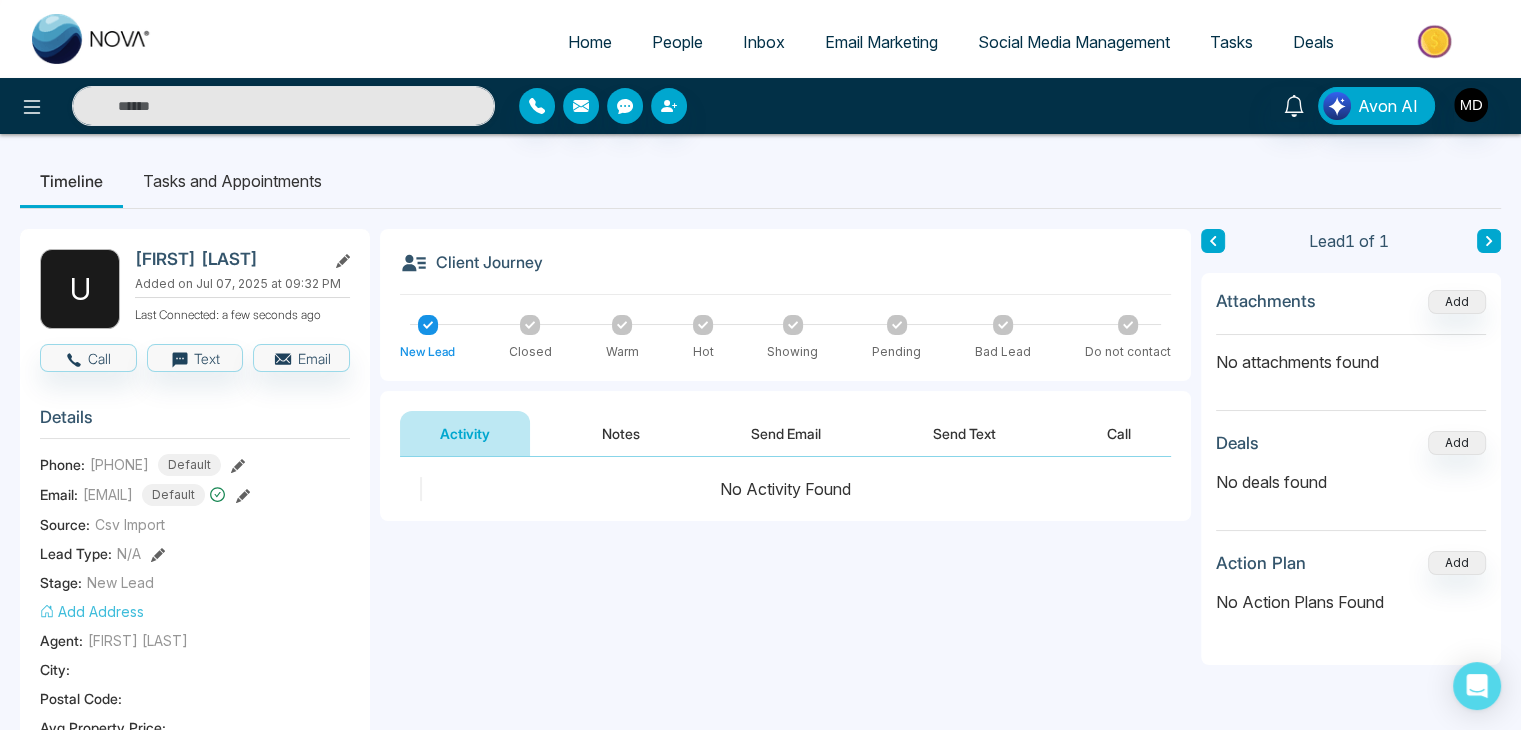 click on "People" at bounding box center (677, 42) 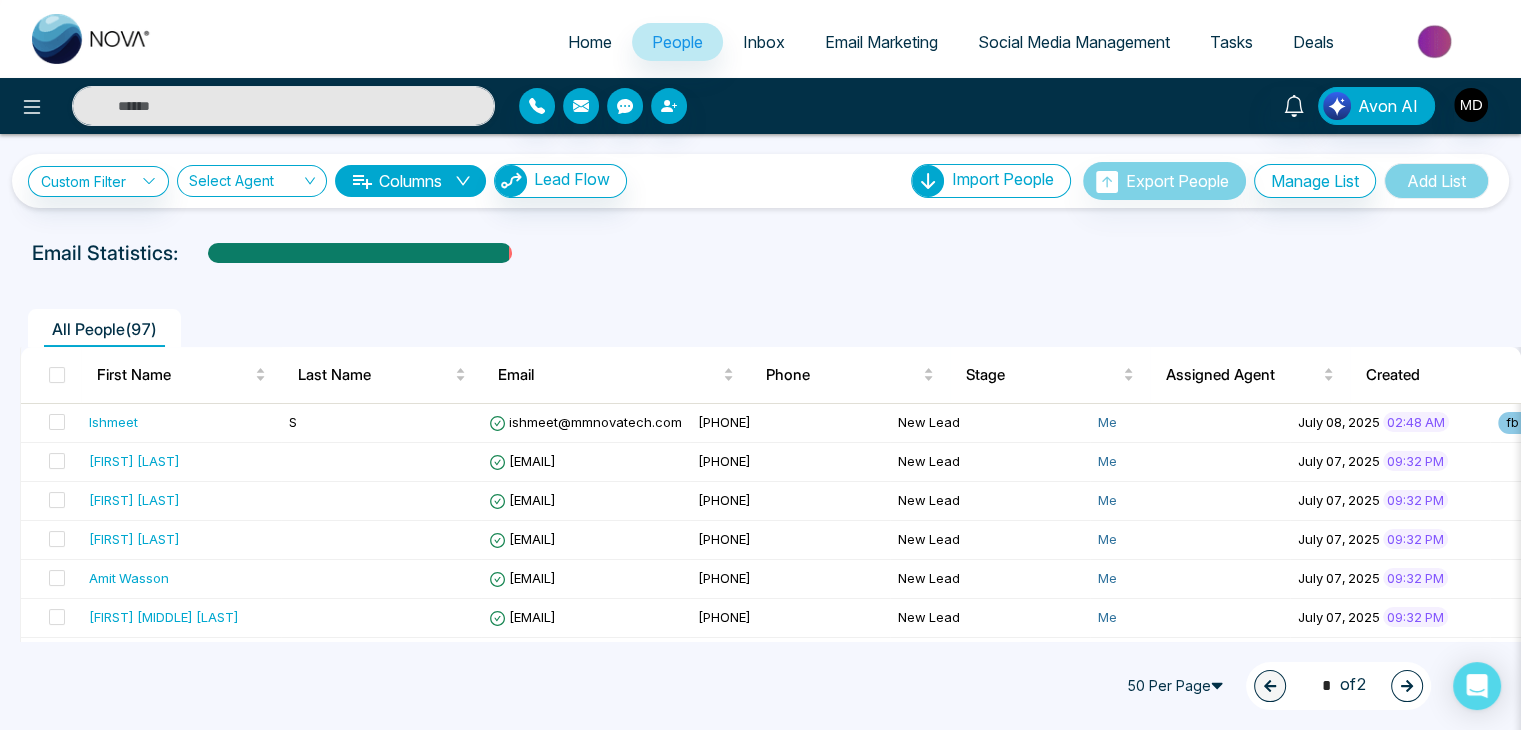 click 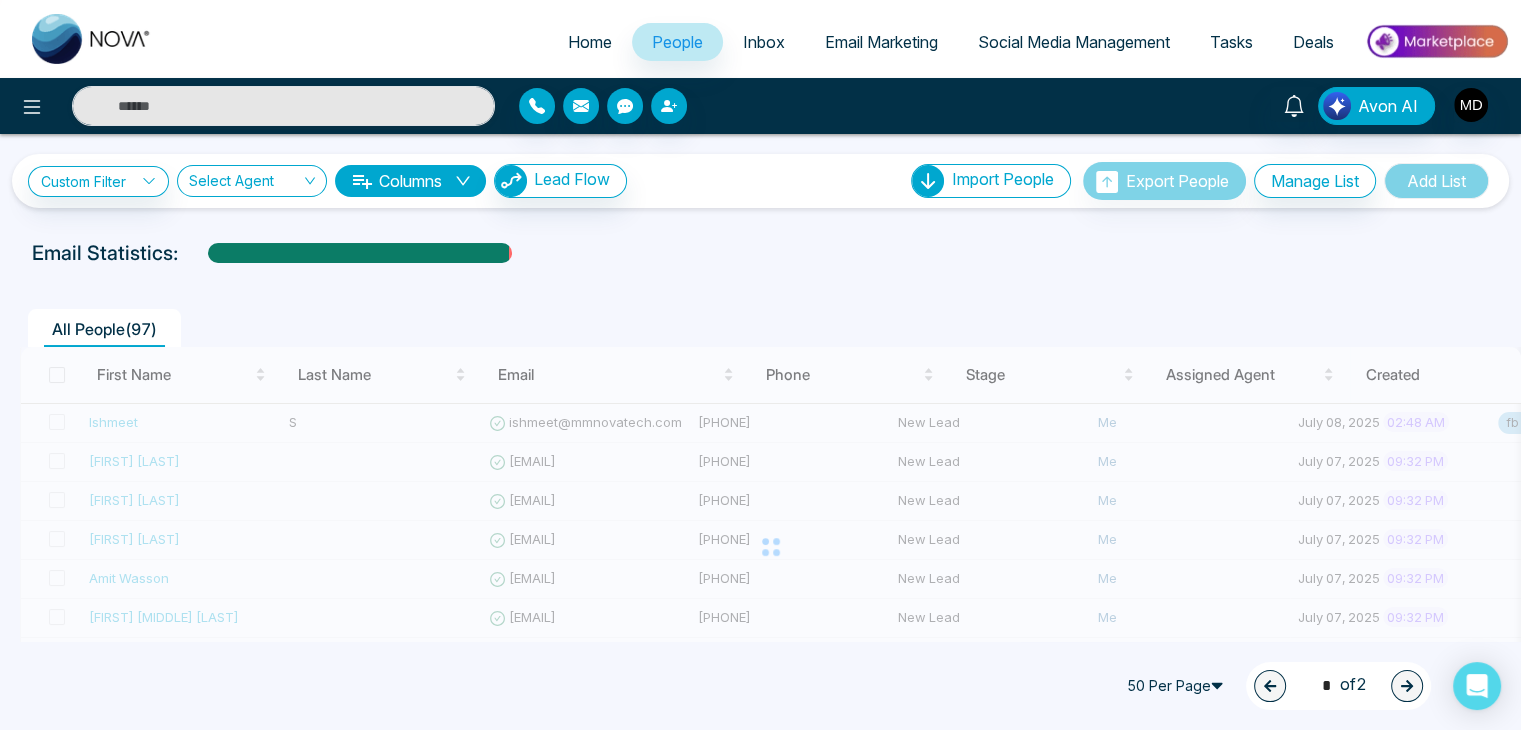 type on "*" 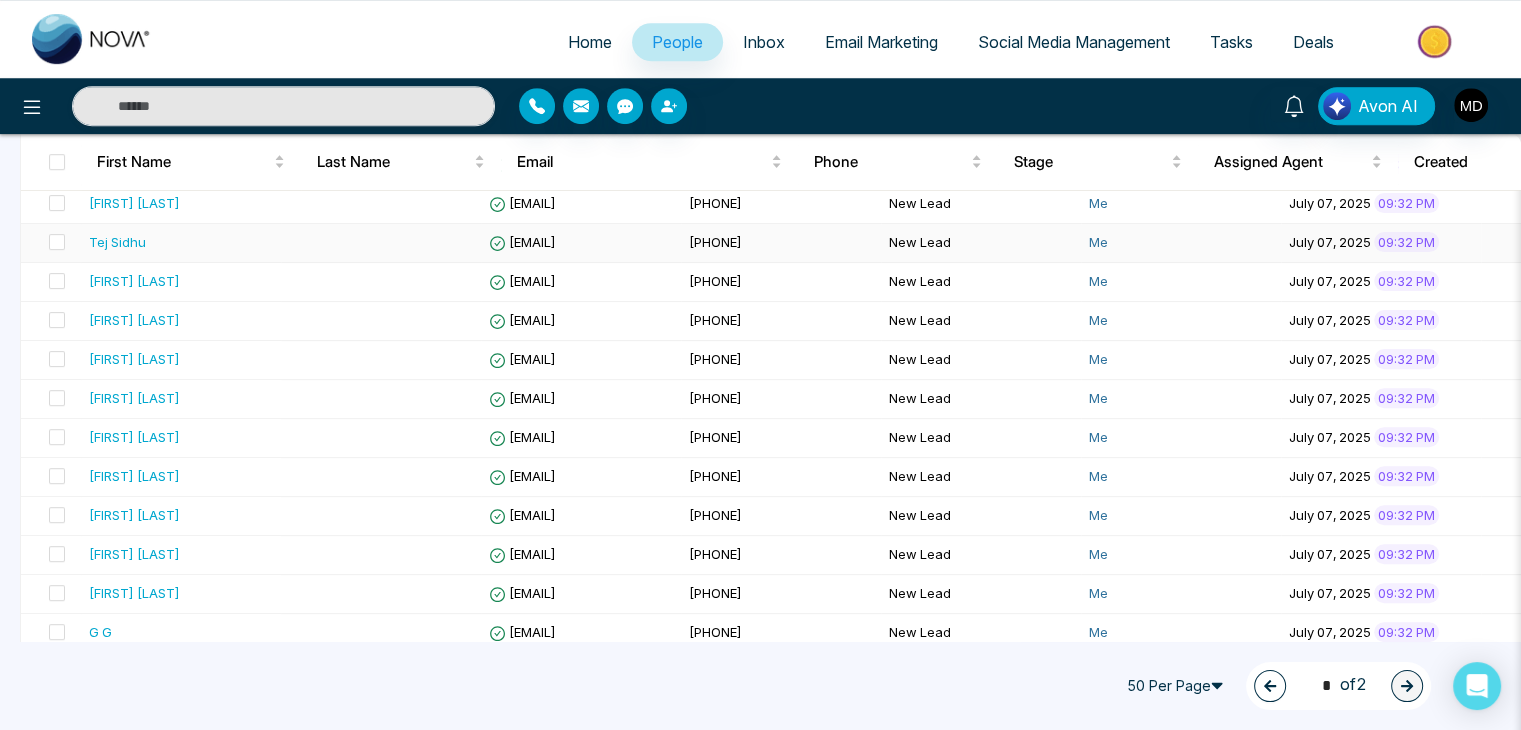 scroll, scrollTop: 1000, scrollLeft: 0, axis: vertical 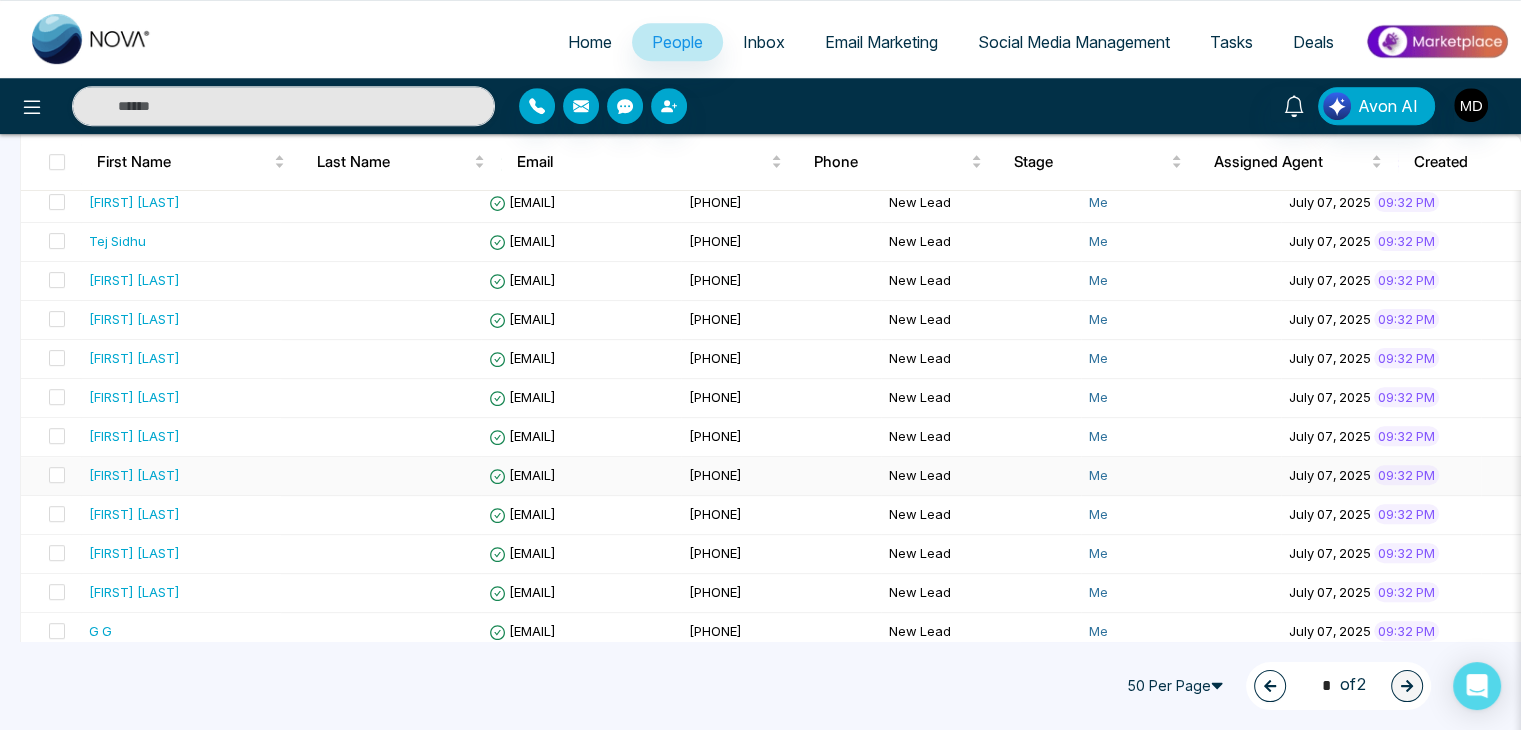 click on "[FIRST] [LAST]" at bounding box center (134, 475) 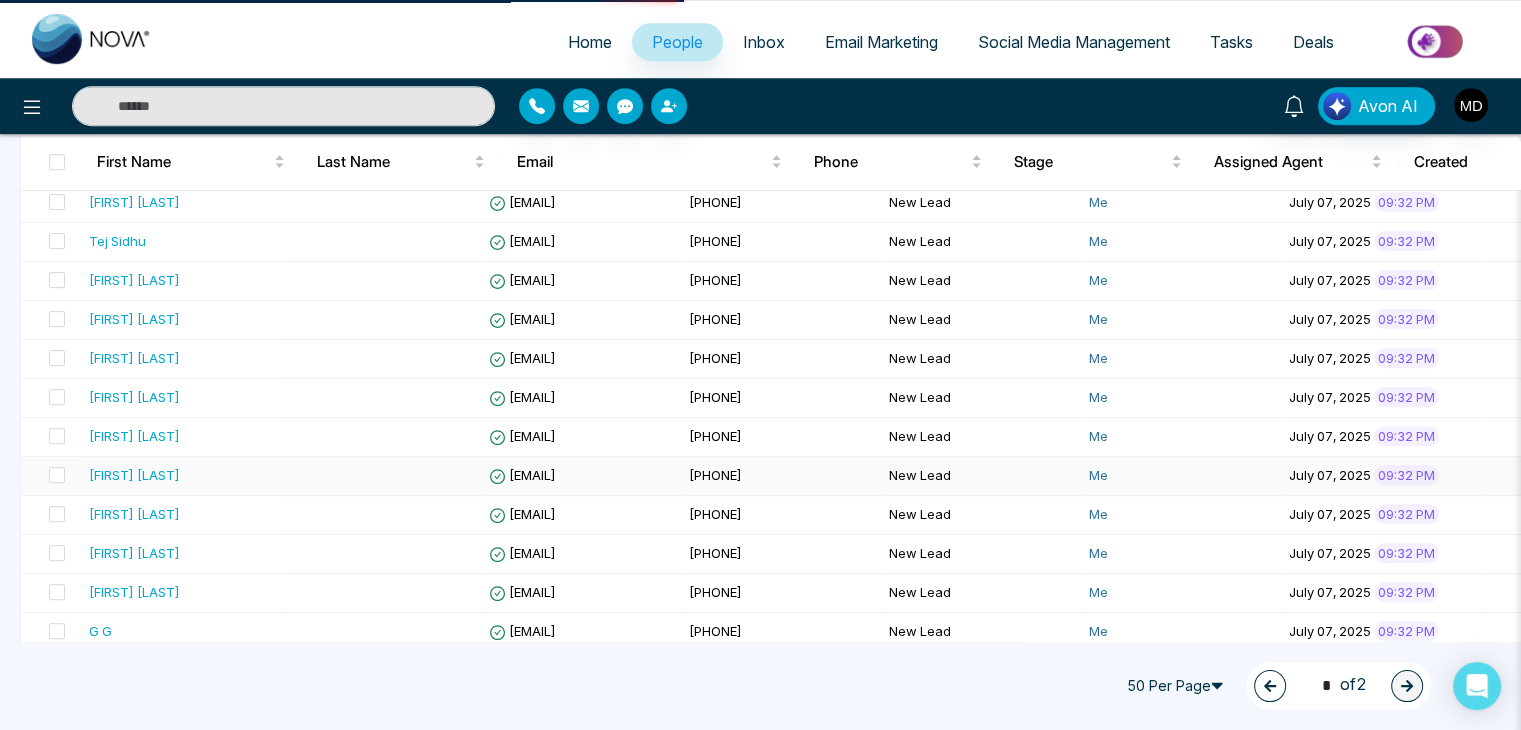 scroll, scrollTop: 0, scrollLeft: 0, axis: both 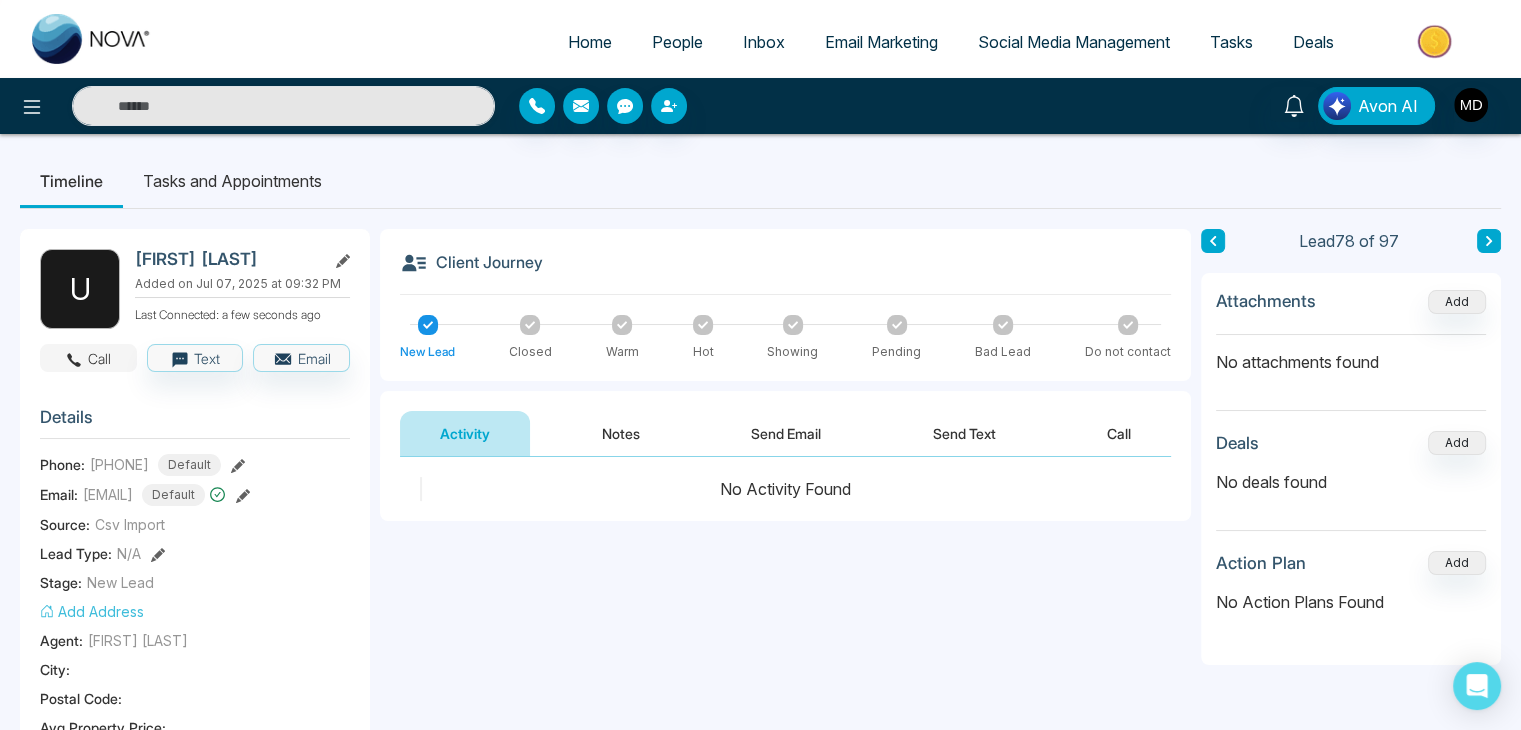 click on "Call" at bounding box center (88, 358) 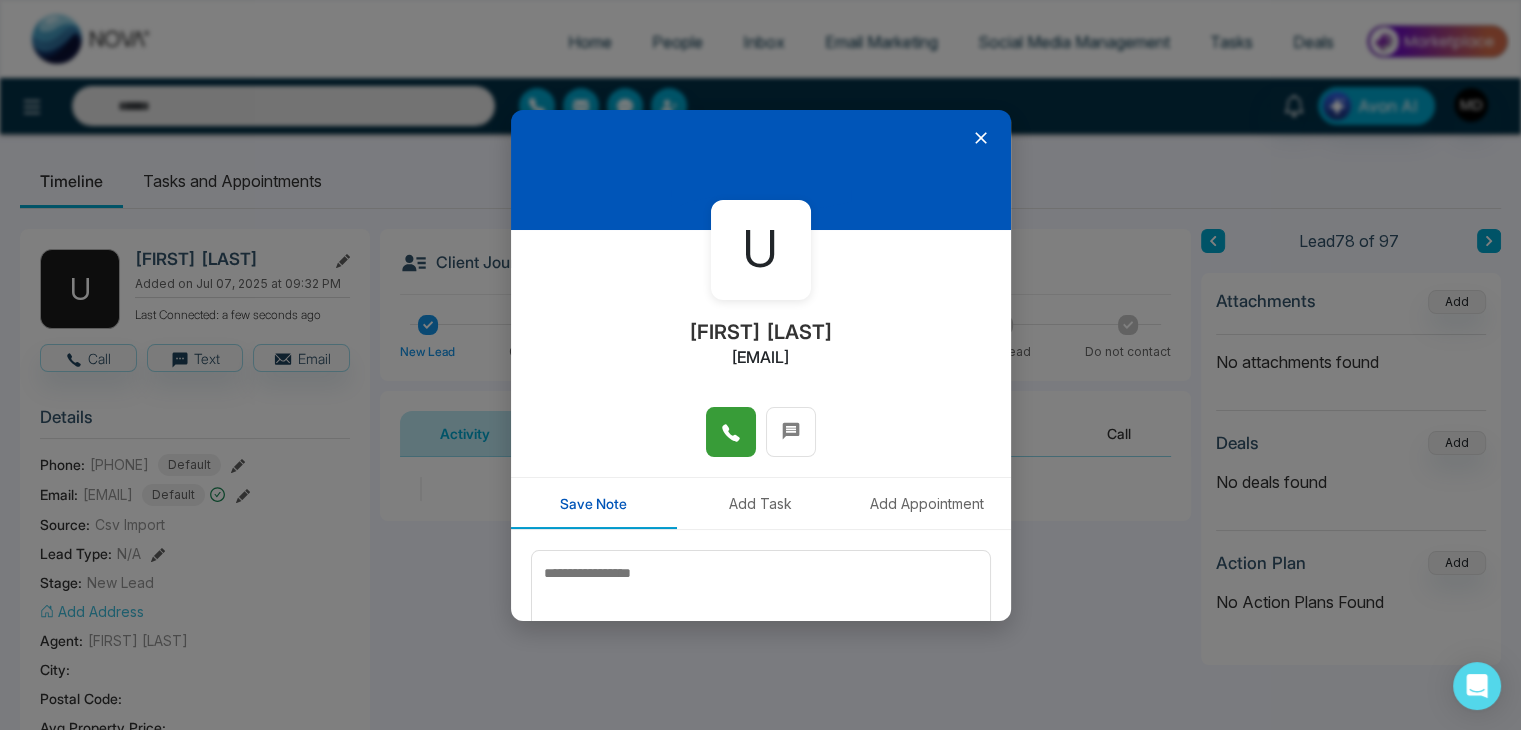click 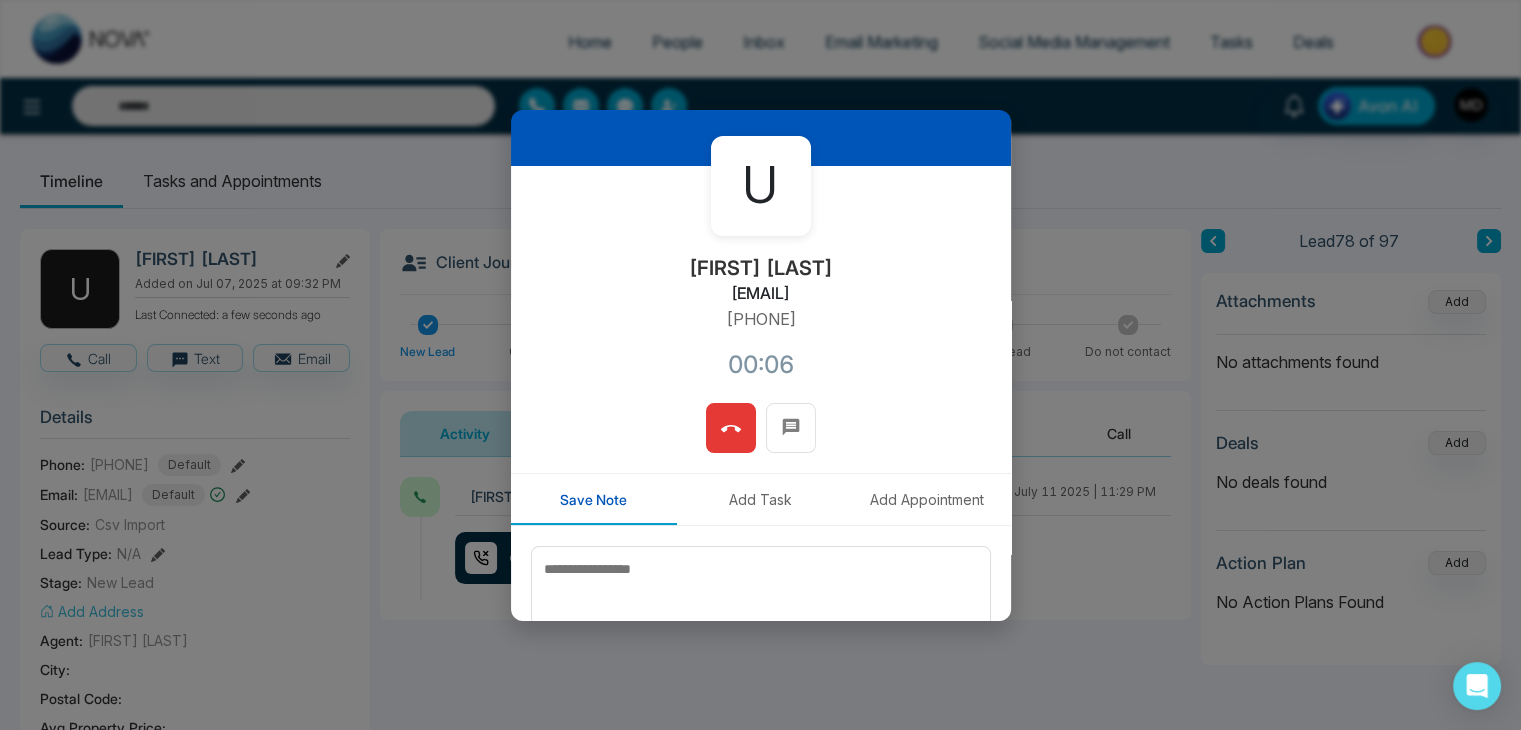 scroll, scrollTop: 100, scrollLeft: 0, axis: vertical 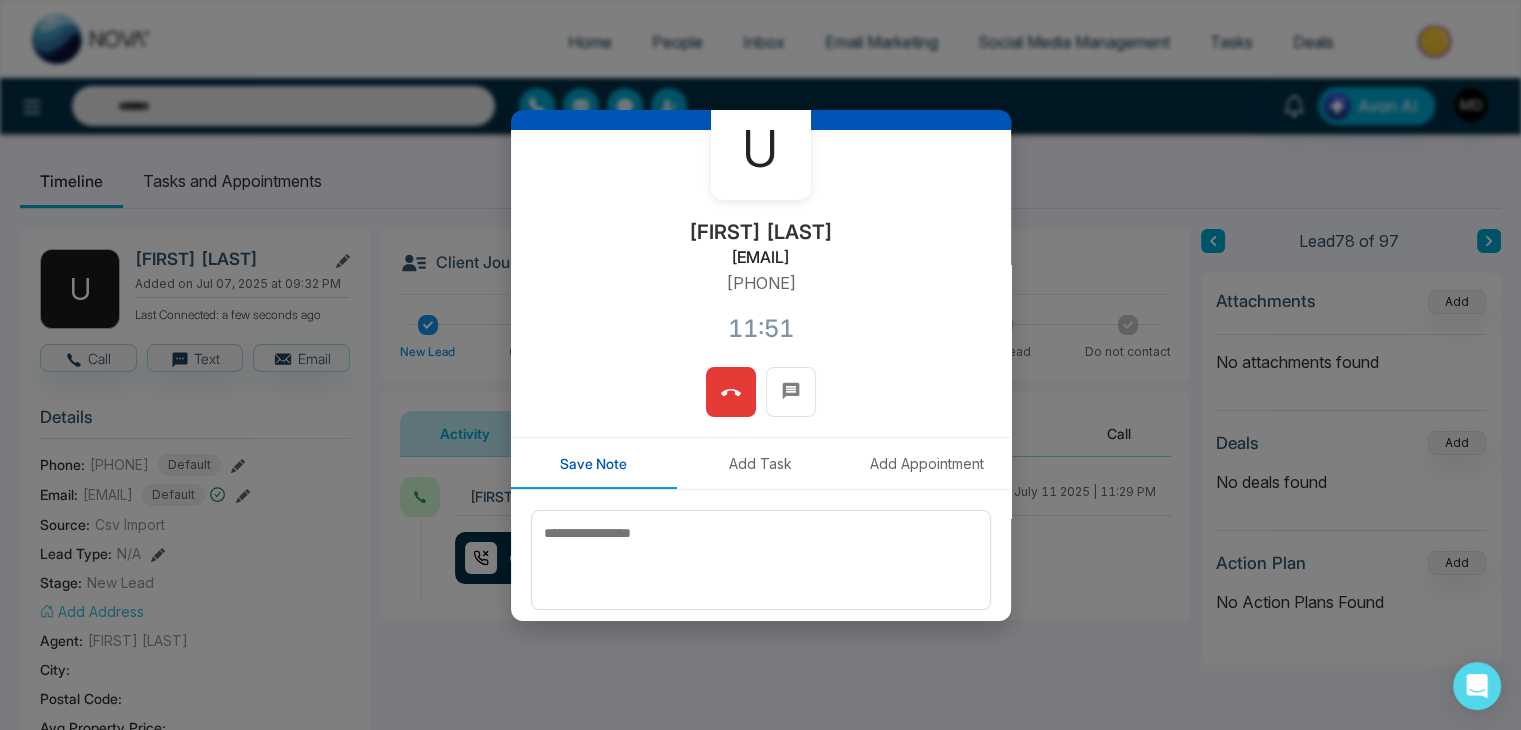 click at bounding box center (731, 392) 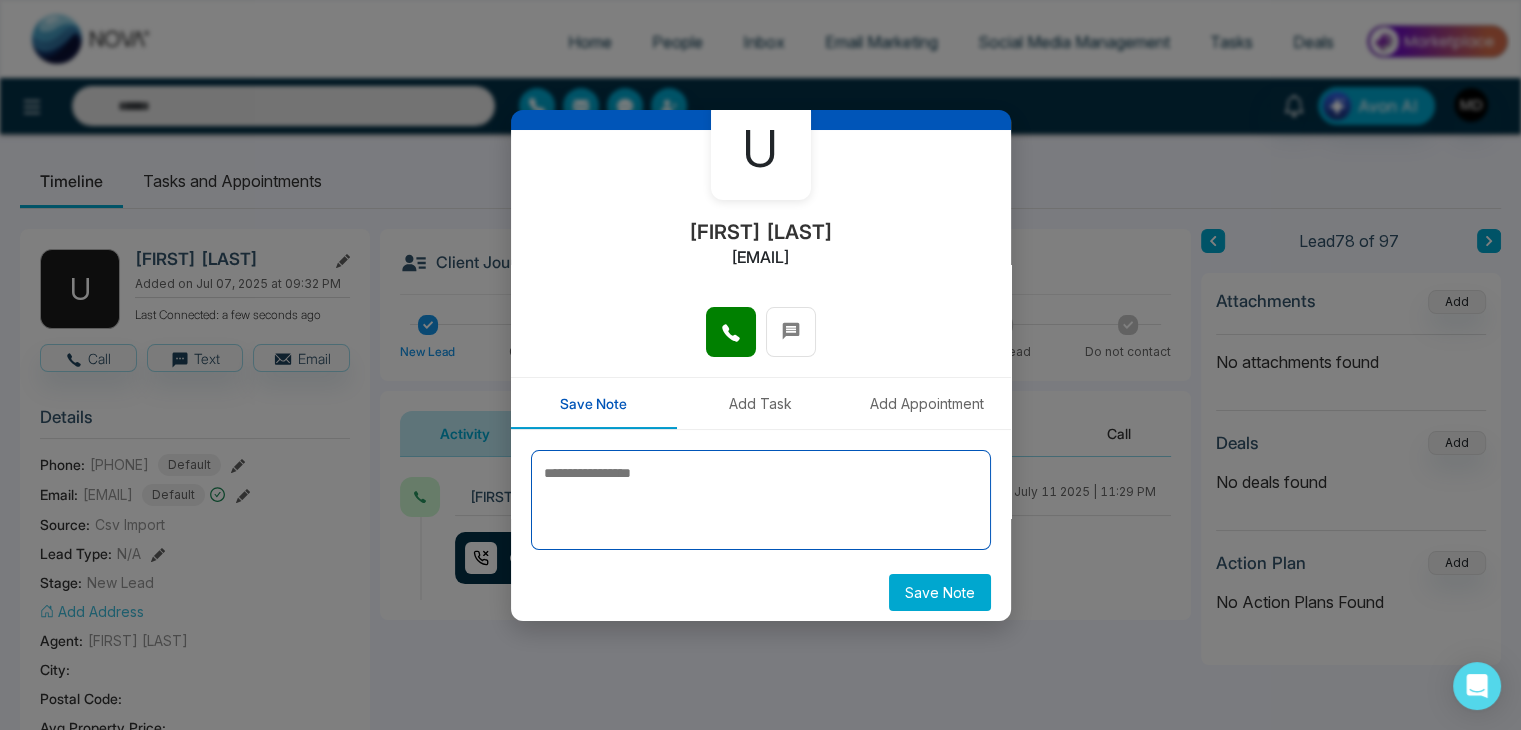 click at bounding box center [761, 500] 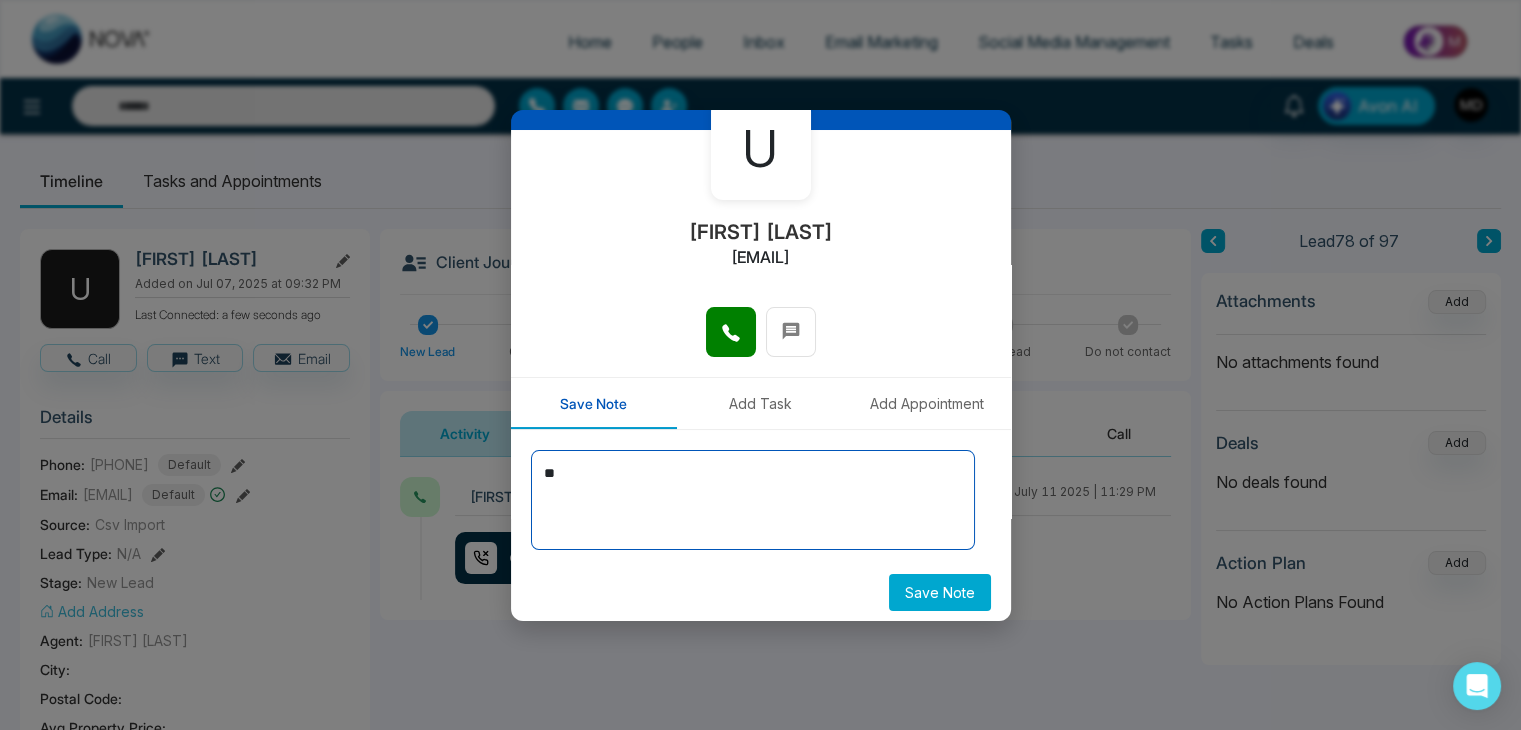 type on "*" 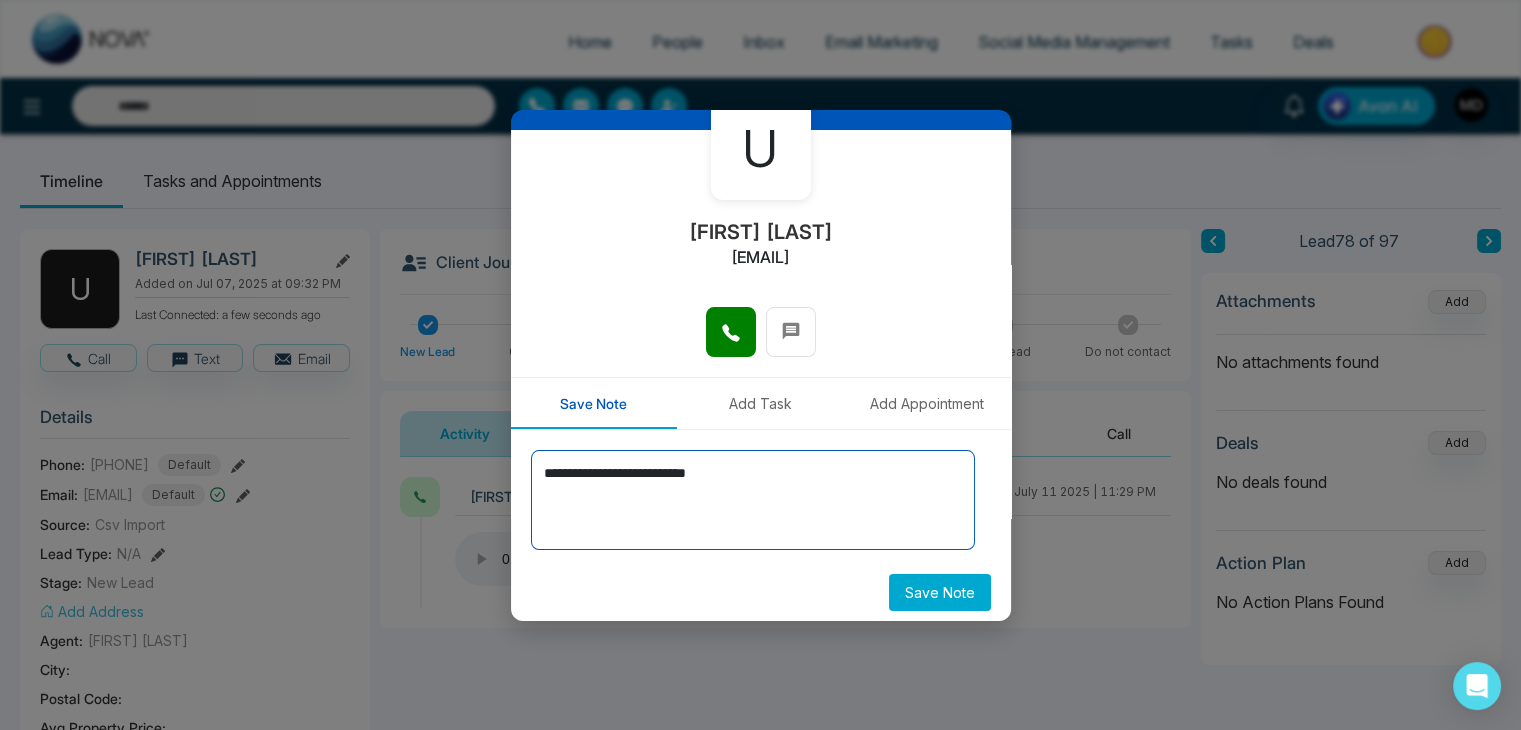 type on "**********" 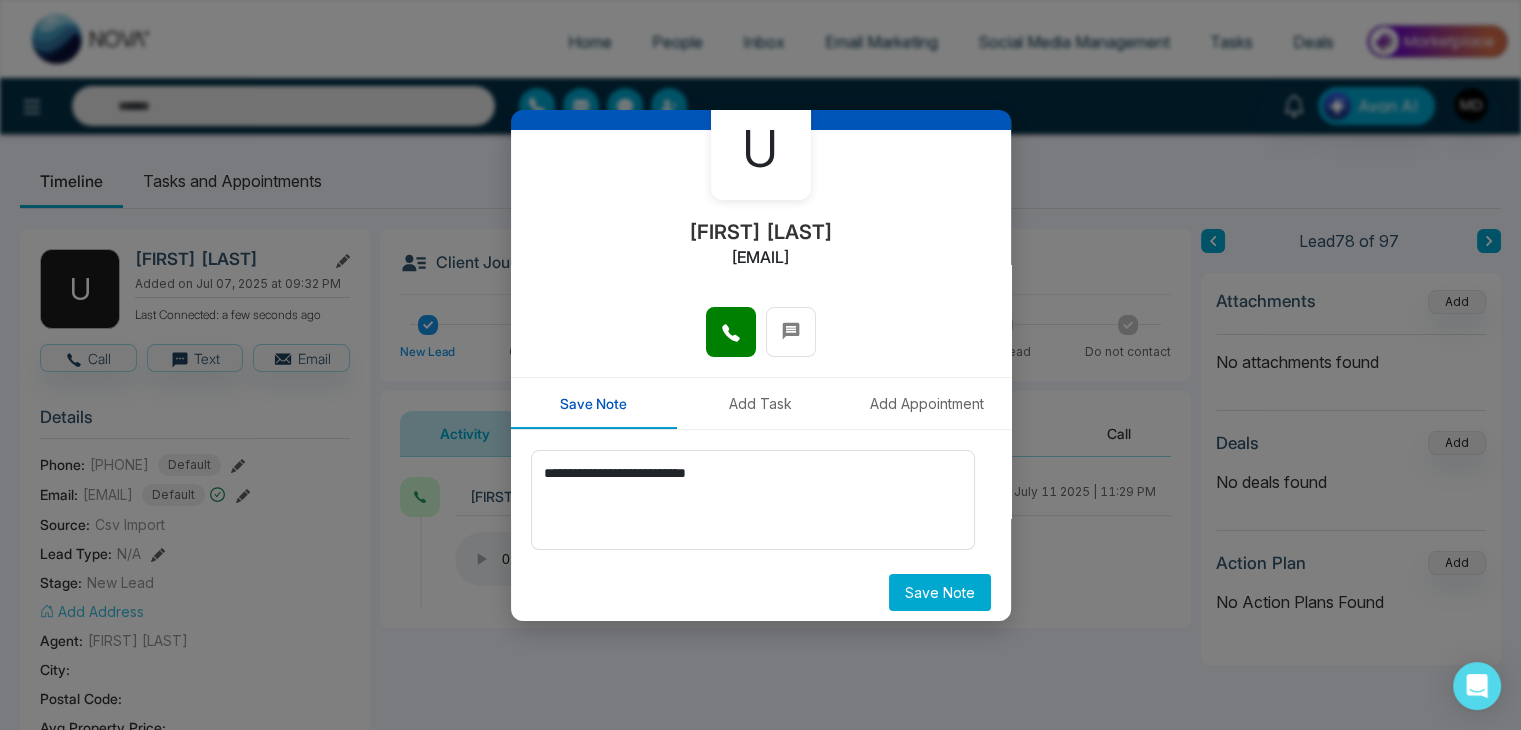 click on "Save Note" at bounding box center (940, 592) 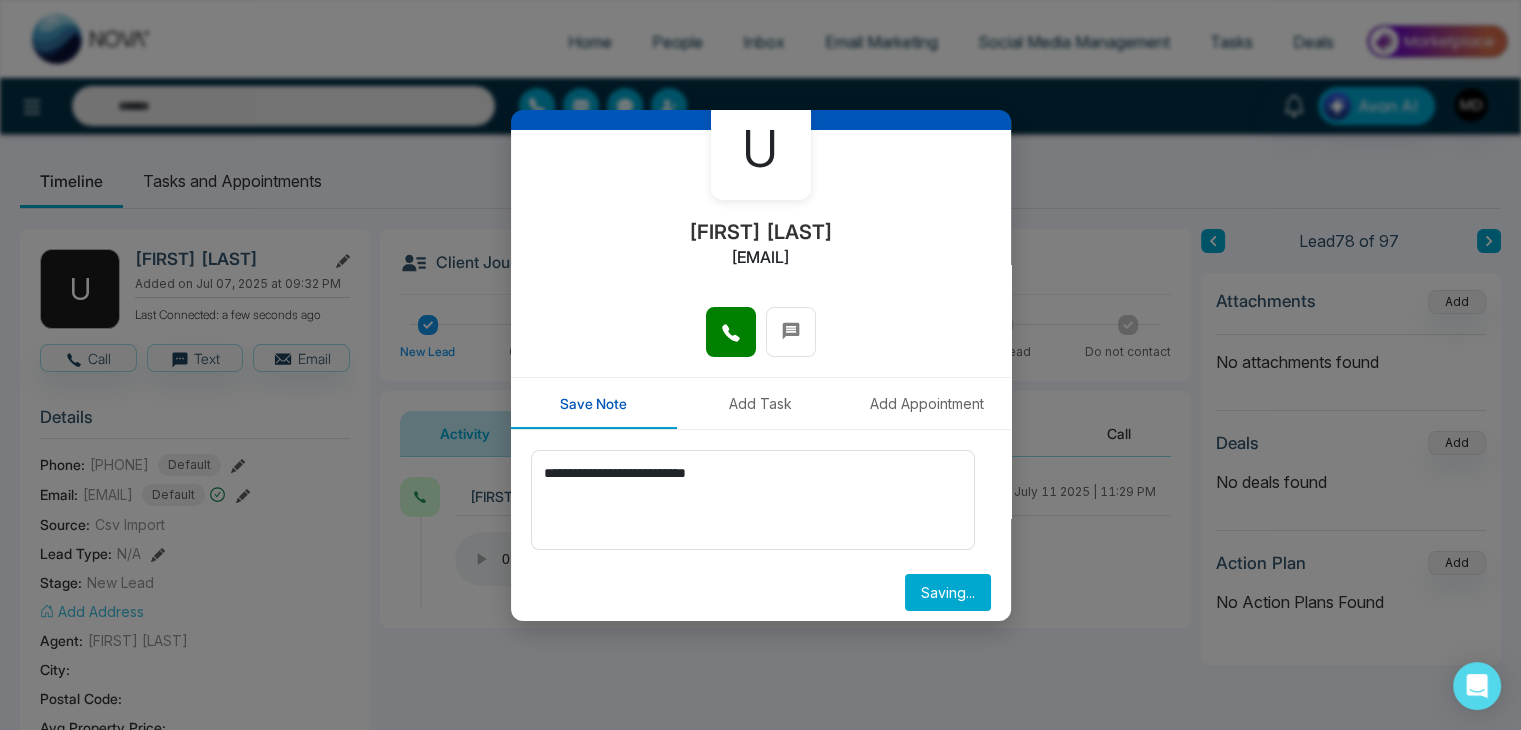type 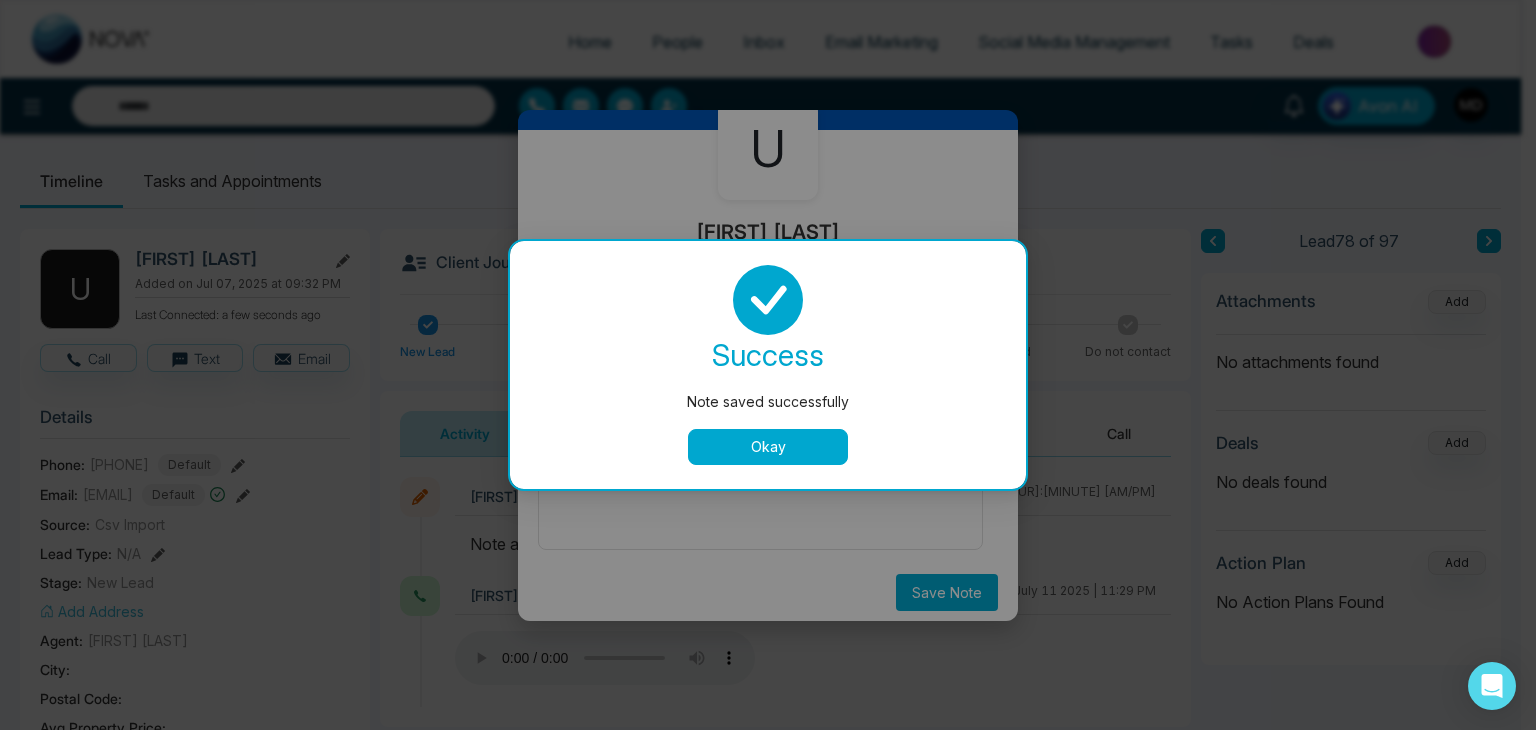 click on "Okay" at bounding box center [768, 447] 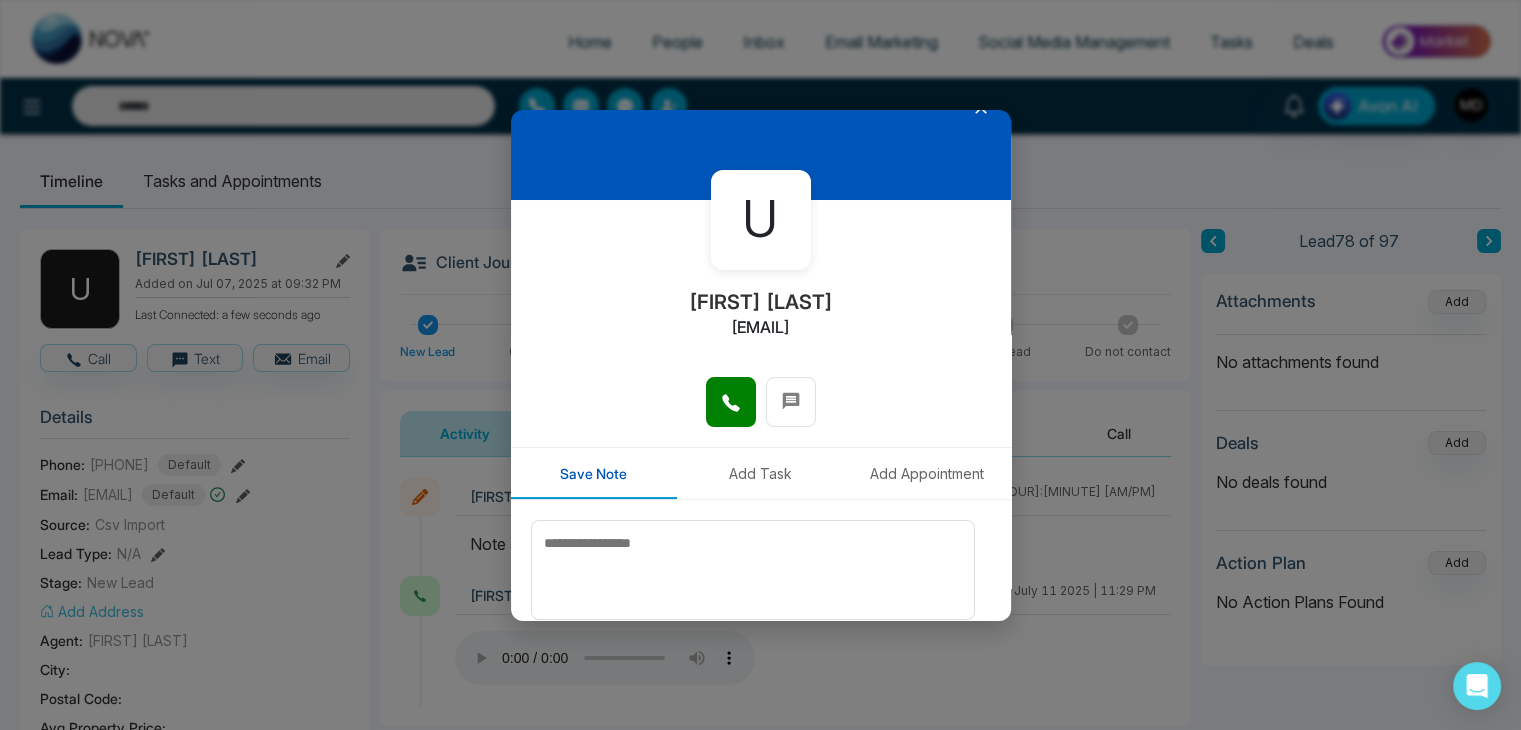 scroll, scrollTop: 0, scrollLeft: 0, axis: both 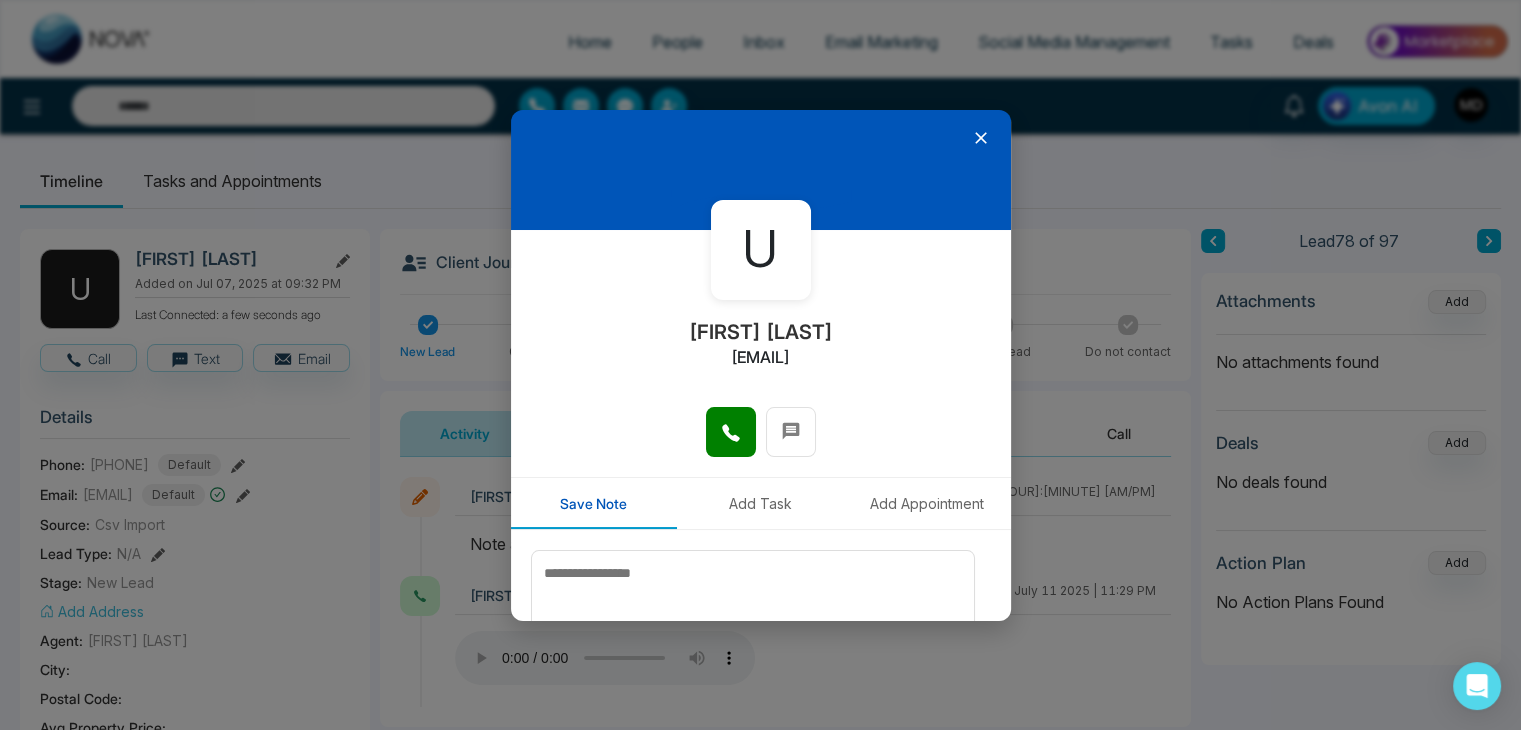 click 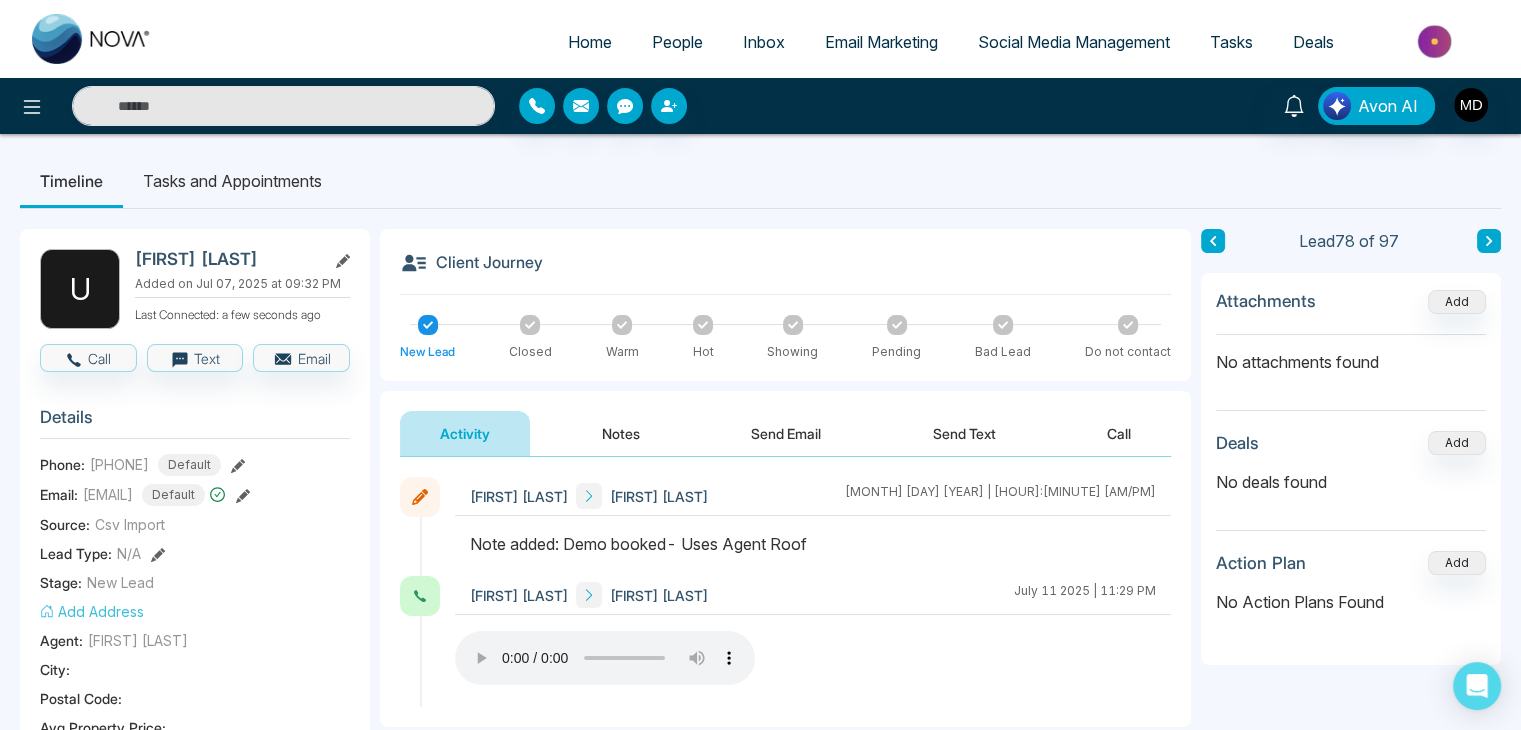 type 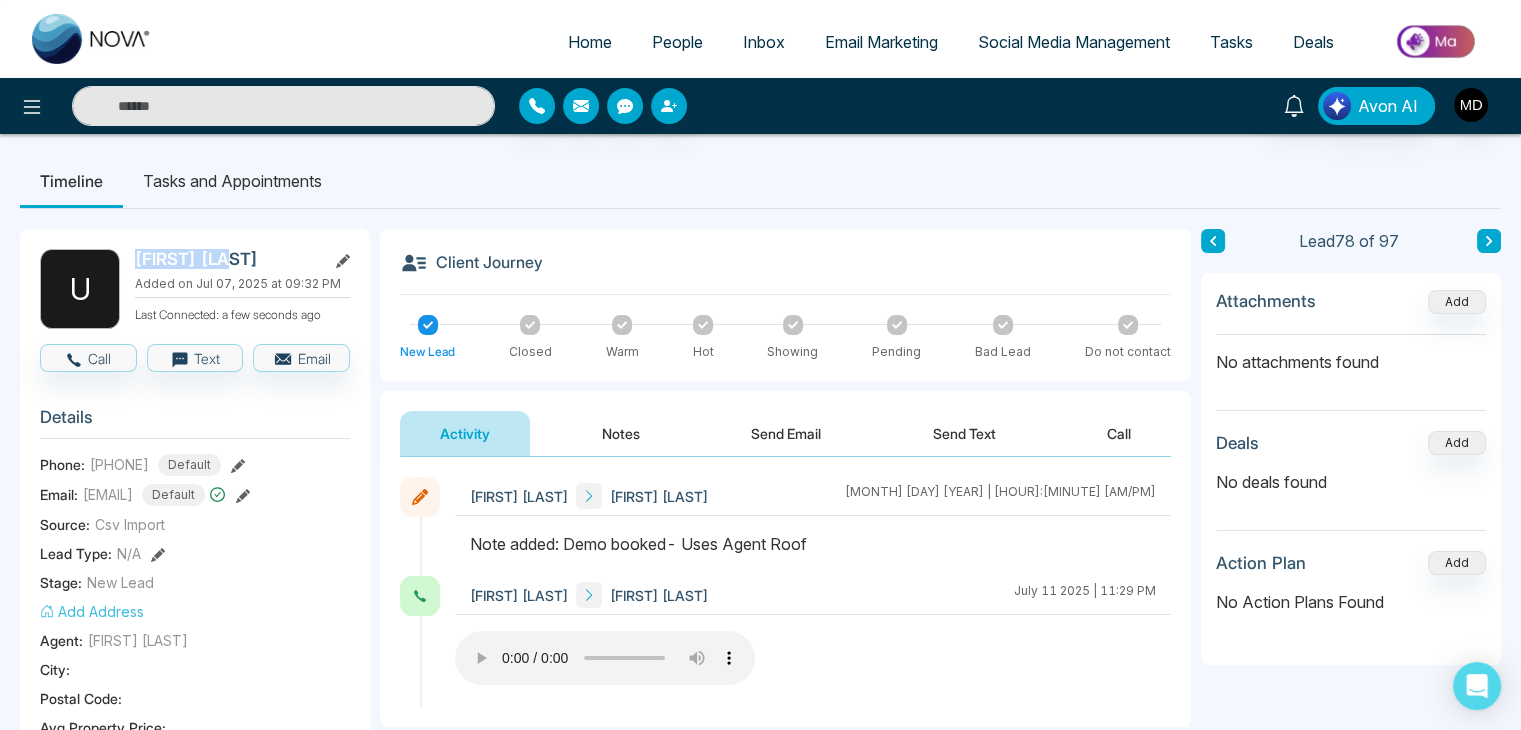 drag, startPoint x: 232, startPoint y: 261, endPoint x: 128, endPoint y: 265, distance: 104.0769 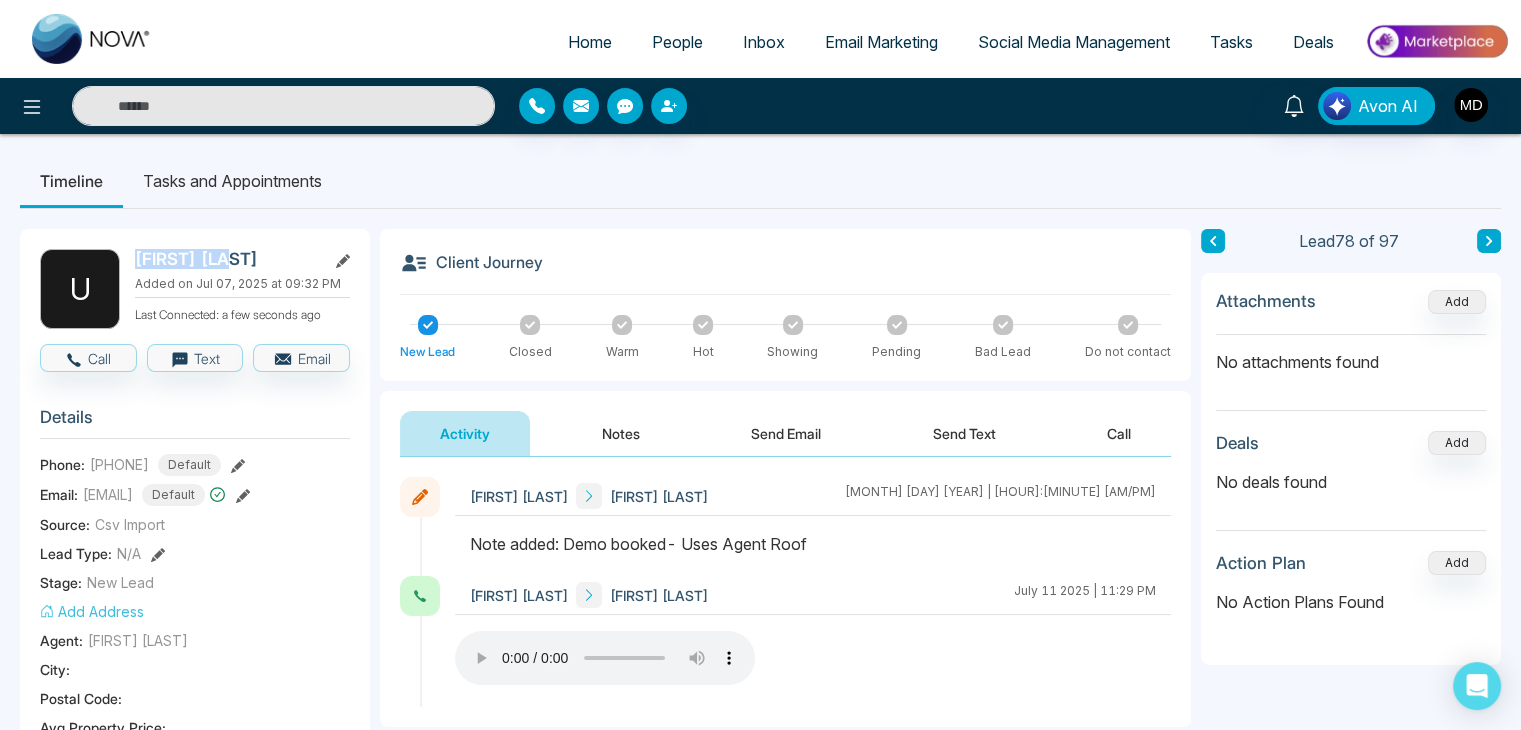 click on "U Uresh Patel  Added on   Jul 07, 2025 at 09:32 PM Last Connected:   a few seconds ago" at bounding box center (195, 289) 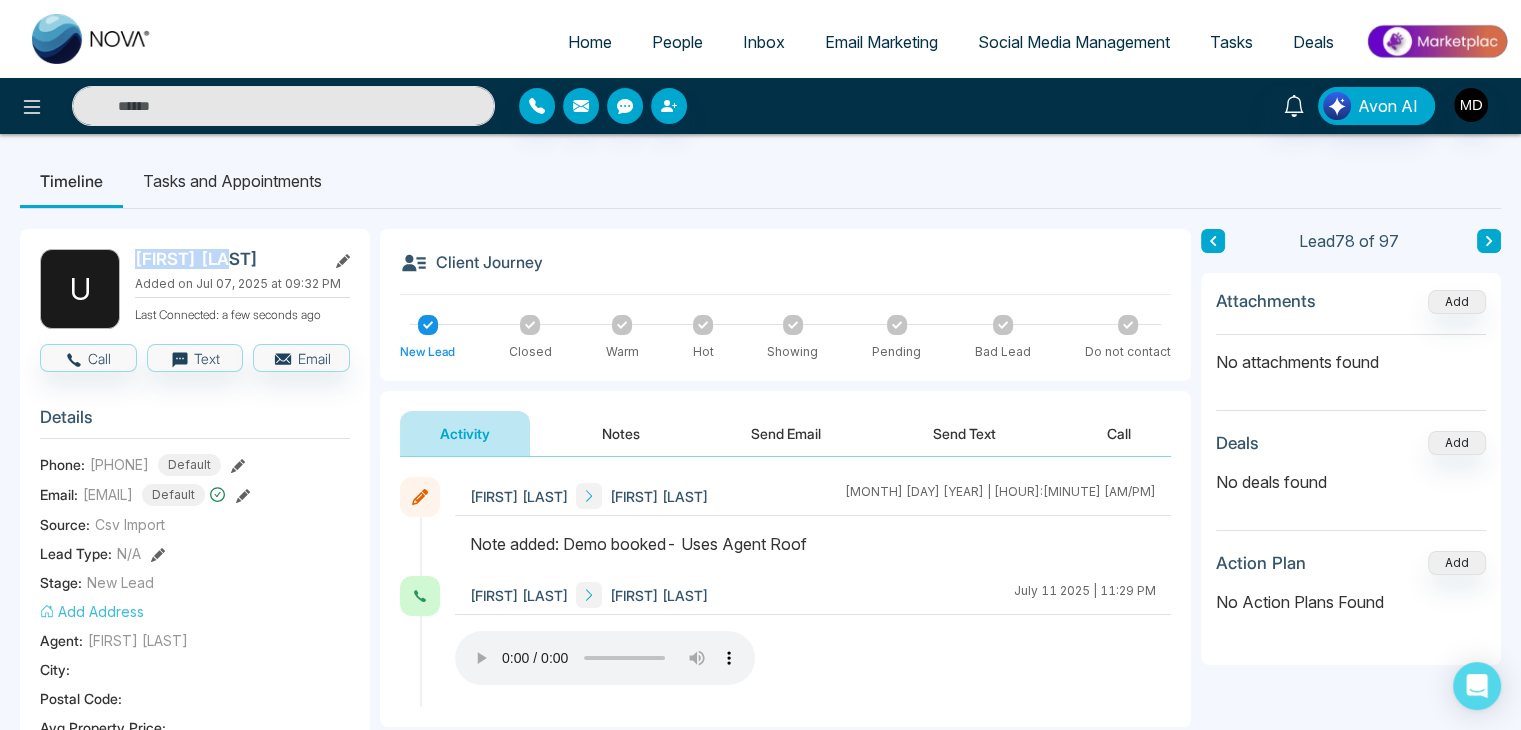 copy on "Uresh Patel" 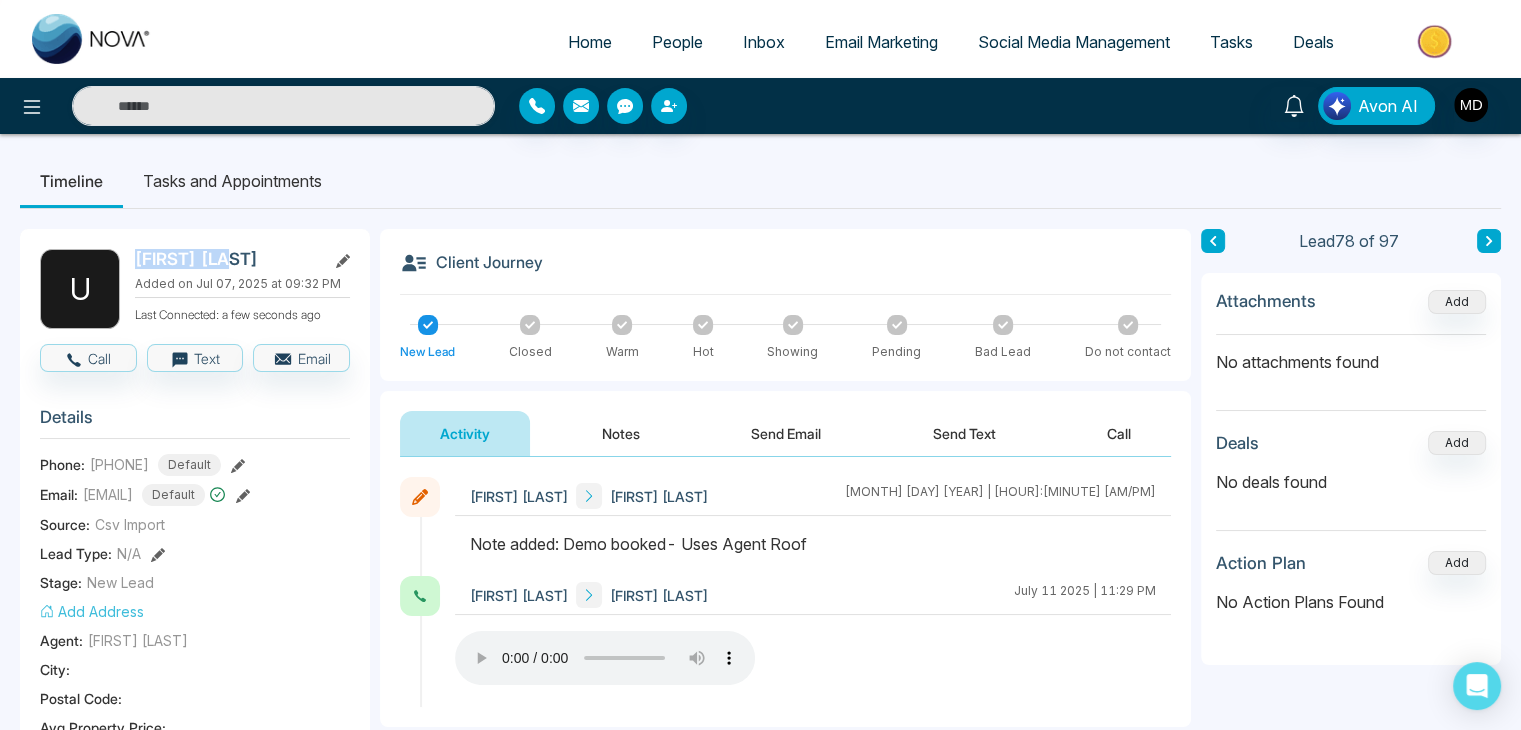 click 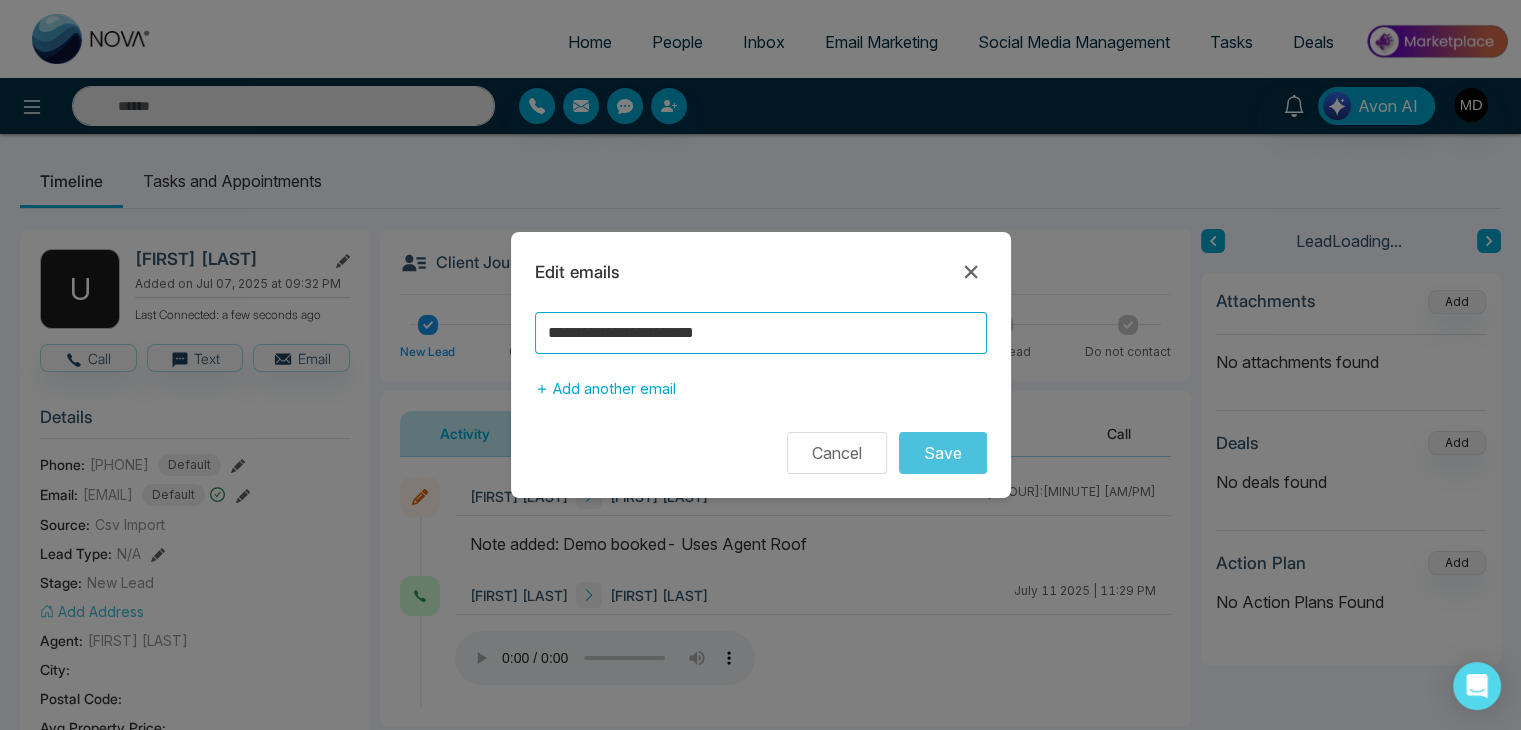 drag, startPoint x: 772, startPoint y: 329, endPoint x: 512, endPoint y: 333, distance: 260.03076 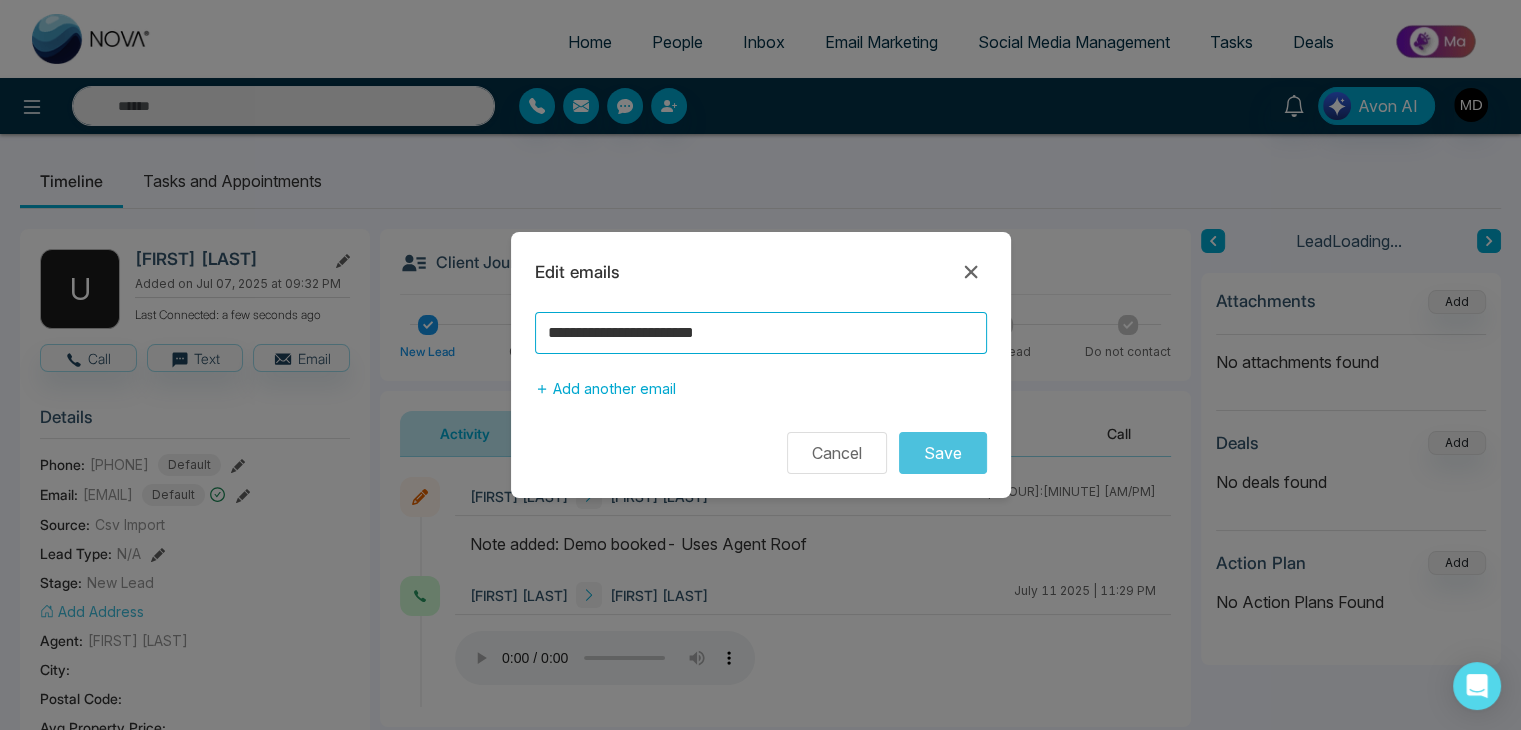 click on "**********" at bounding box center (761, 365) 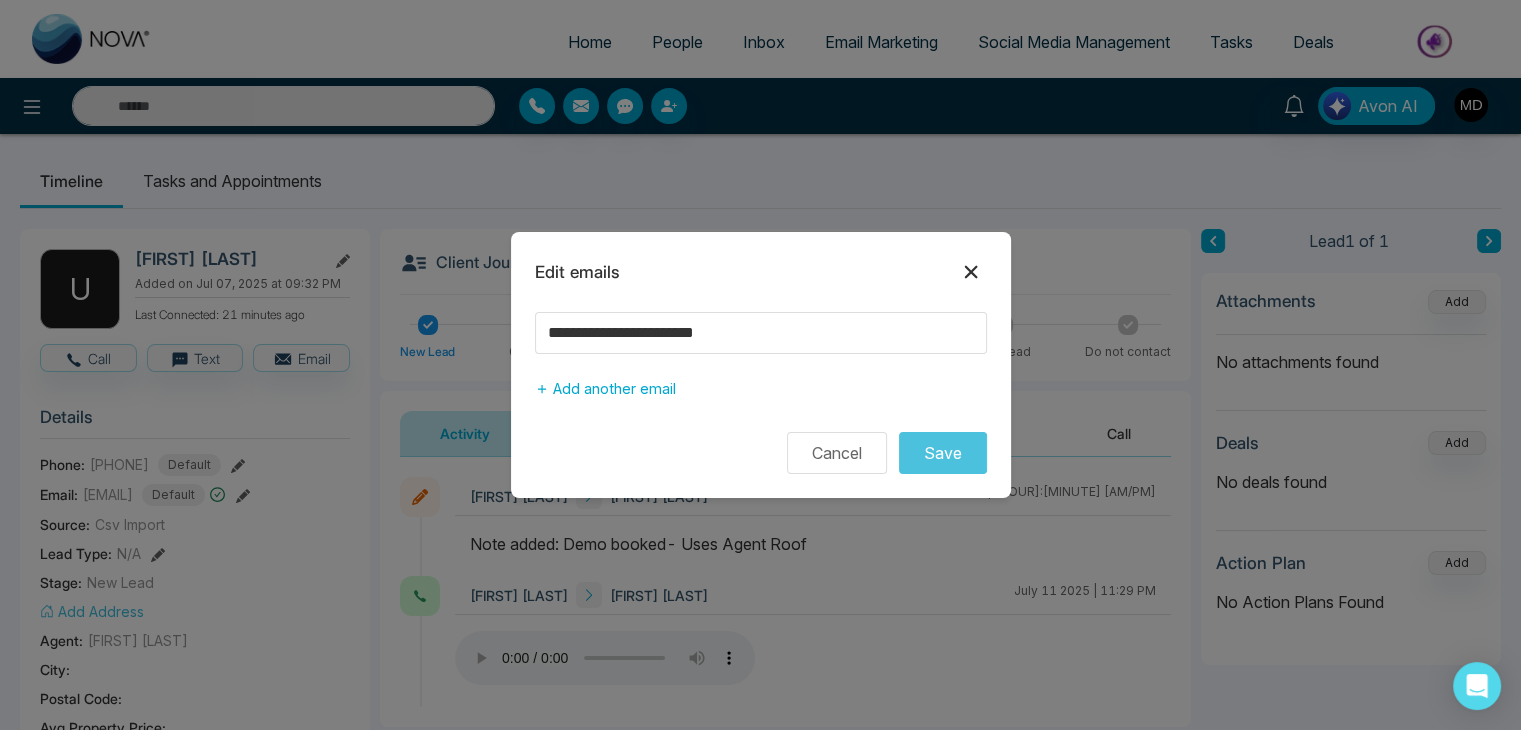 click 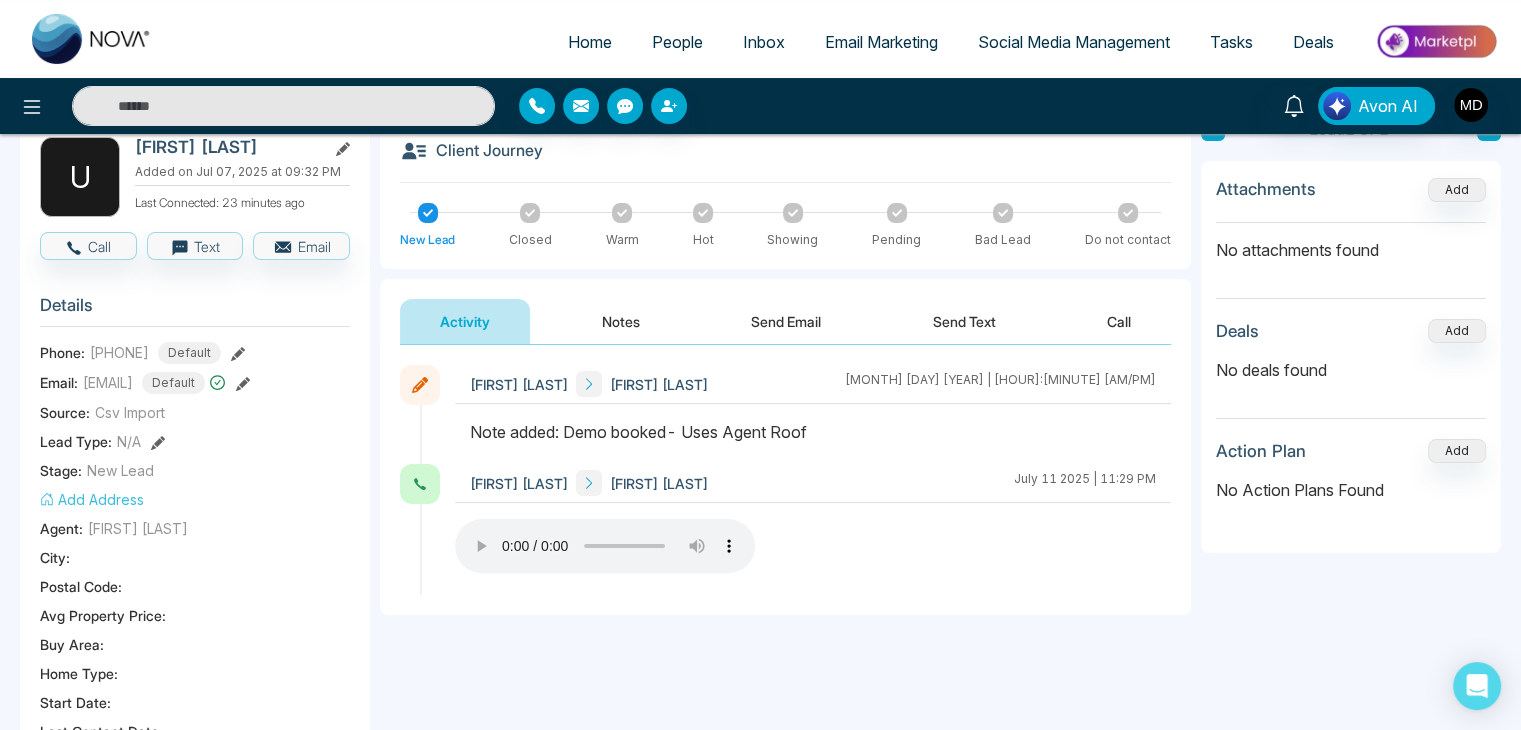 scroll, scrollTop: 100, scrollLeft: 0, axis: vertical 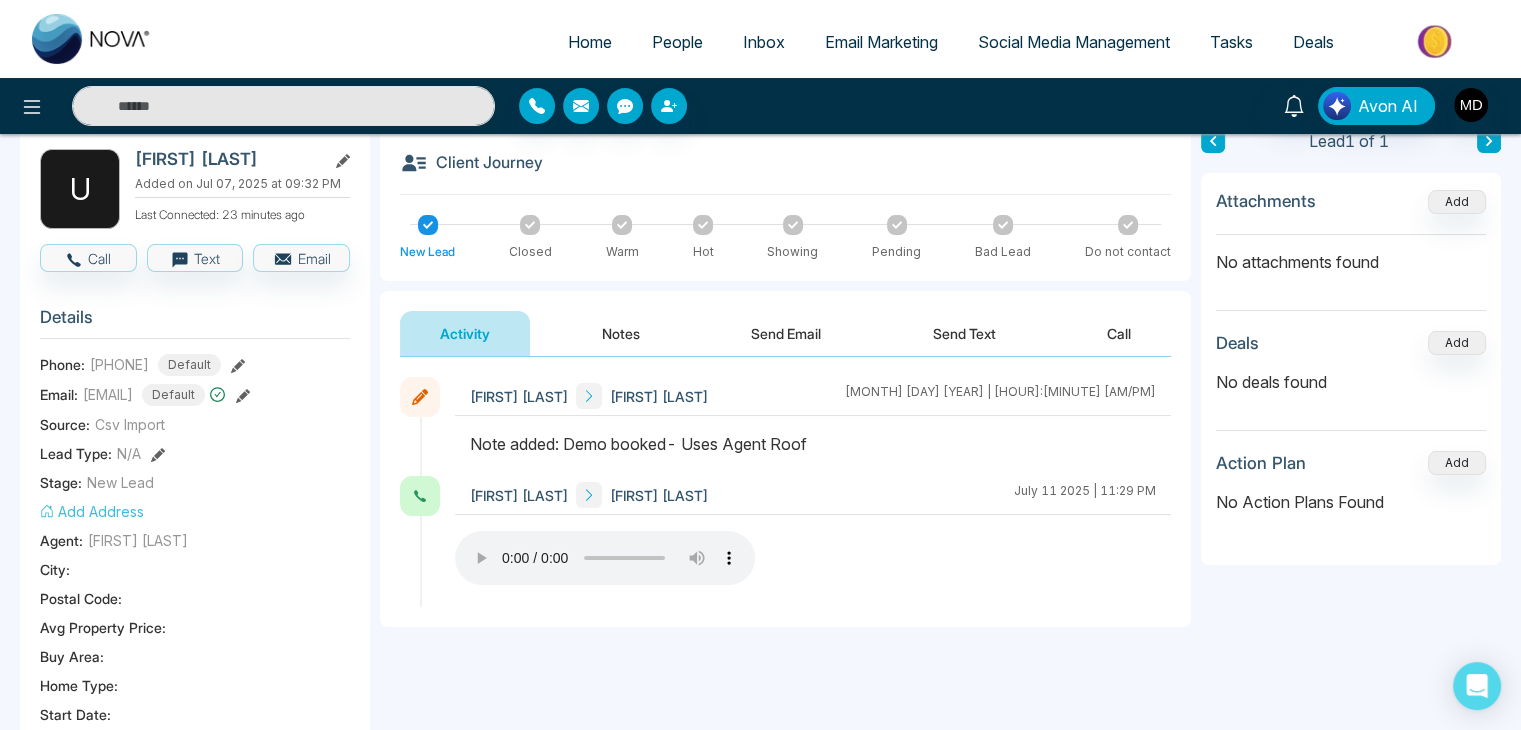 click on "People" at bounding box center [677, 42] 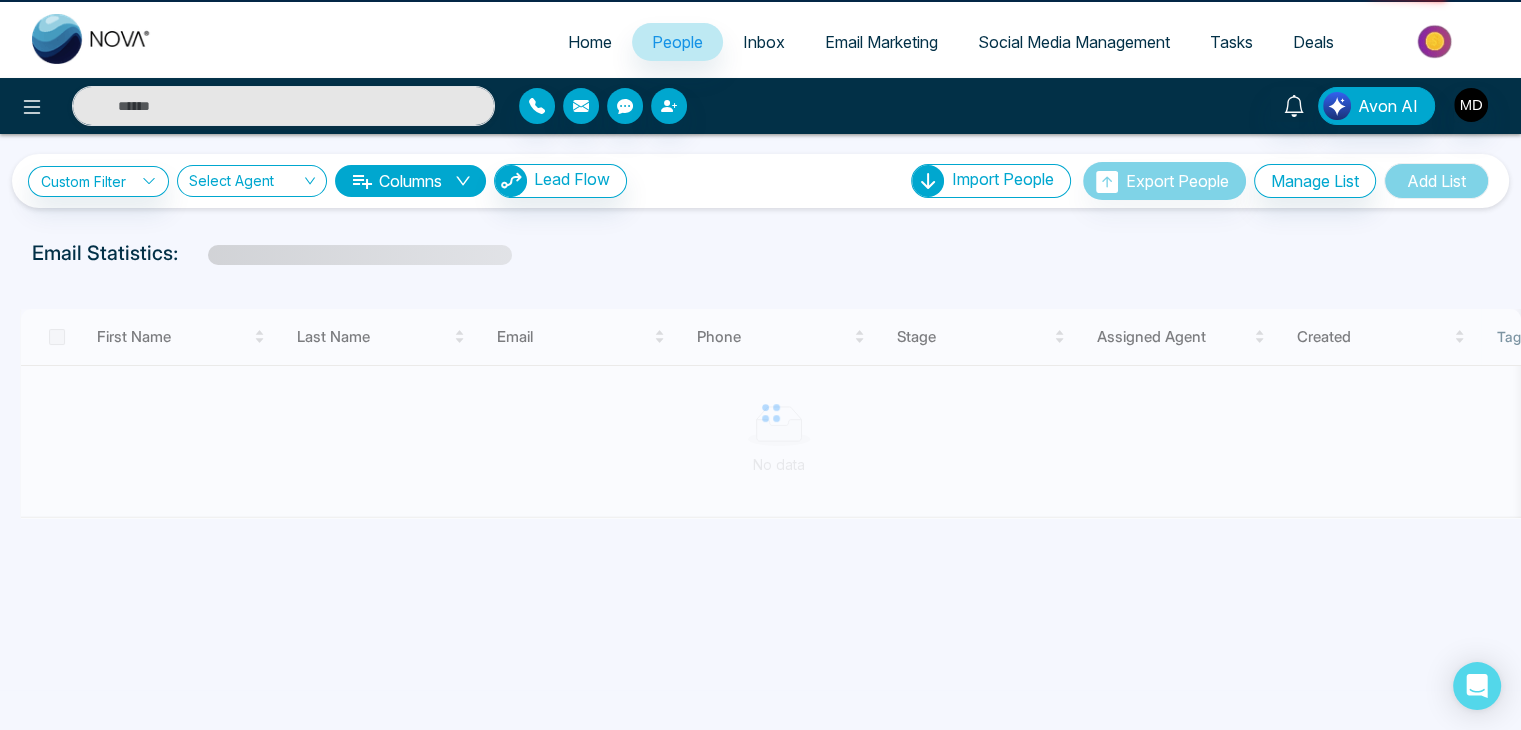 scroll, scrollTop: 0, scrollLeft: 0, axis: both 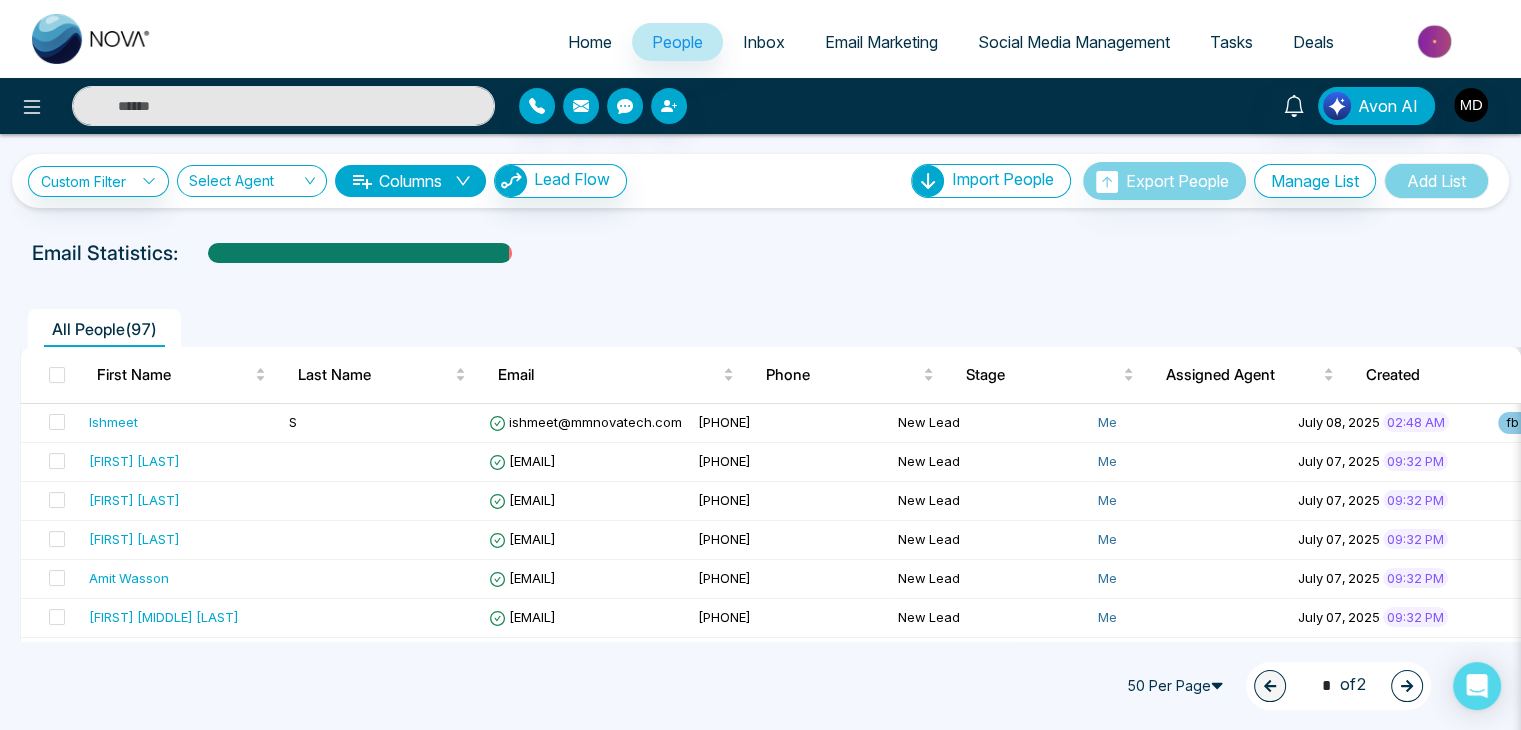 click at bounding box center [1407, 686] 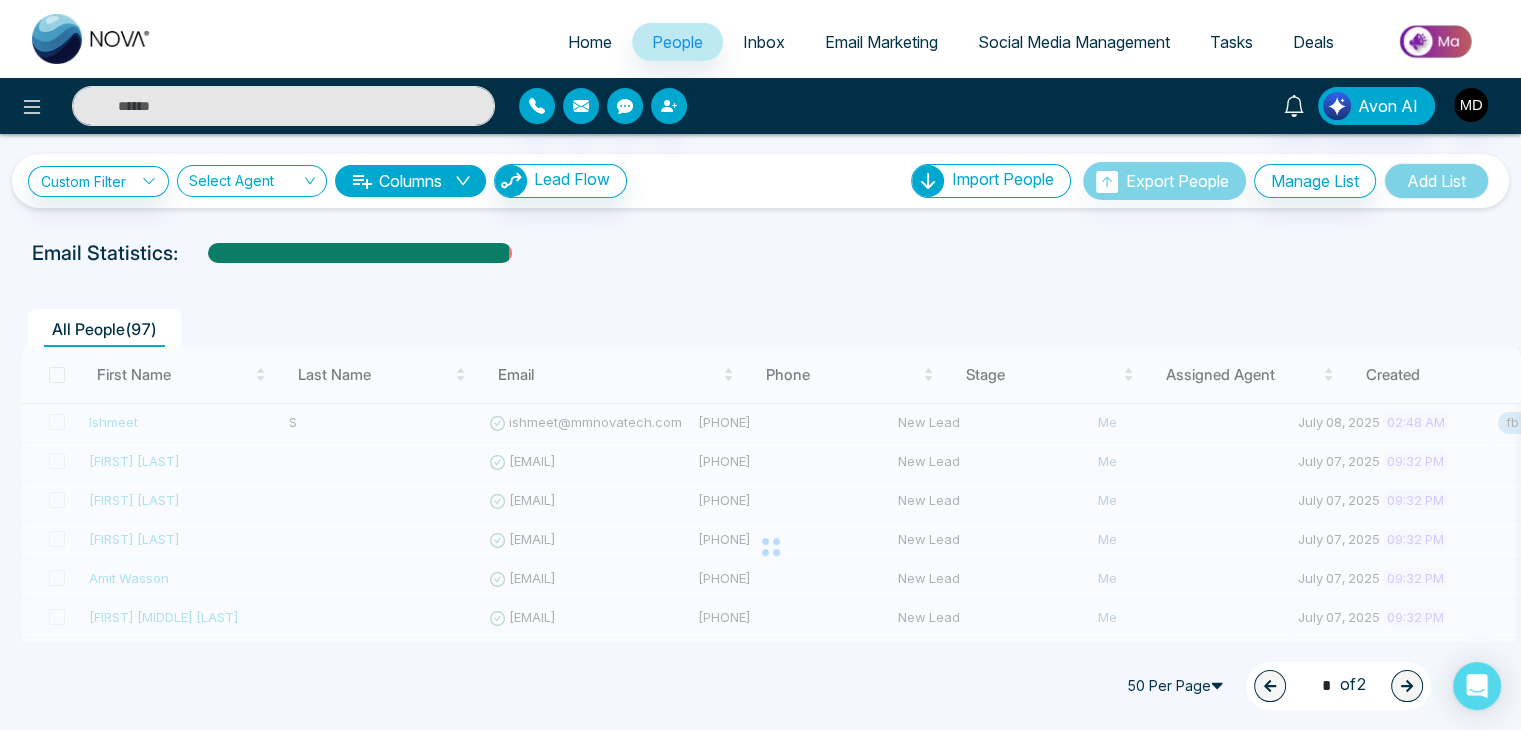 type on "*" 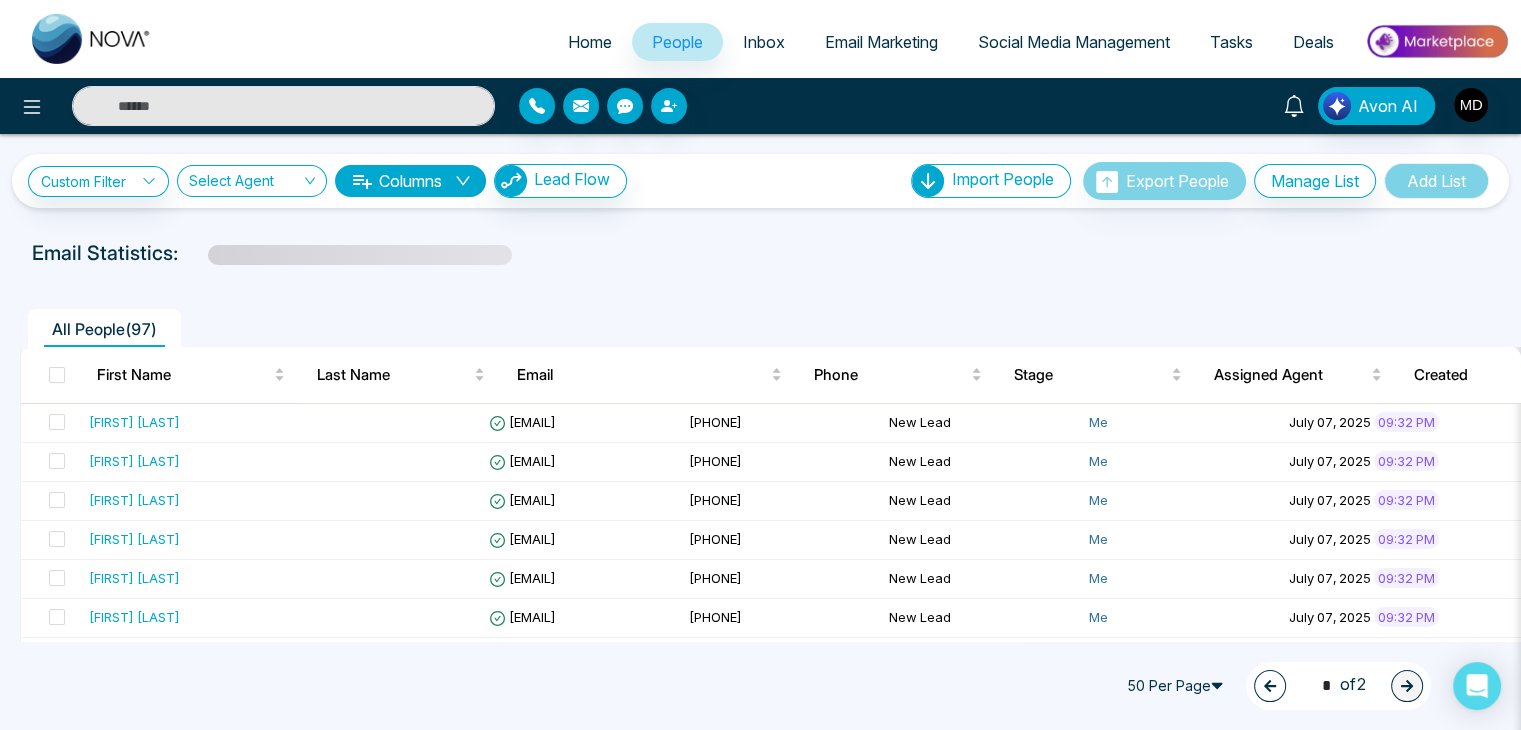 click at bounding box center (1294, 104) 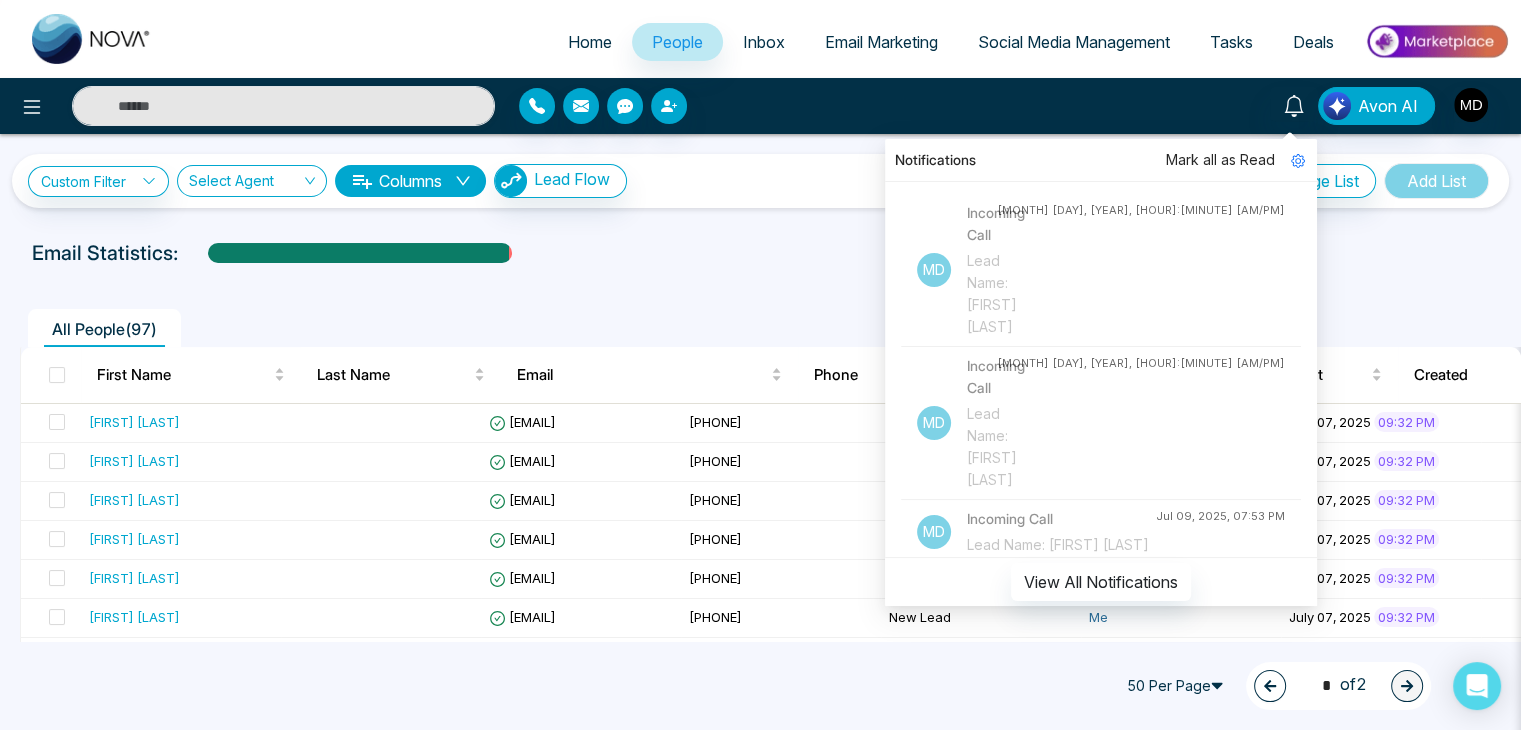 click on "Lead Name: Tej Sidhu" at bounding box center (982, 294) 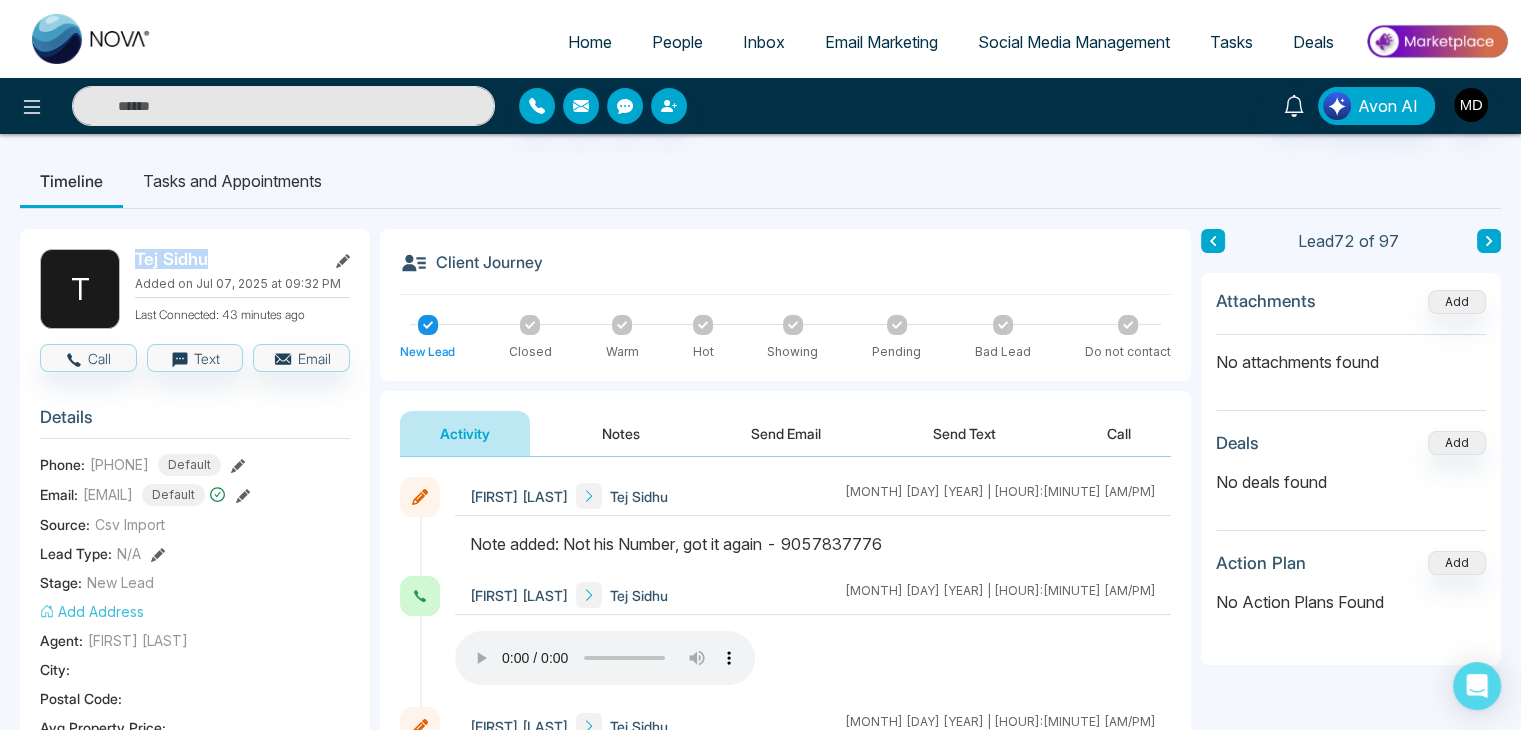 drag, startPoint x: 216, startPoint y: 257, endPoint x: 134, endPoint y: 259, distance: 82.02438 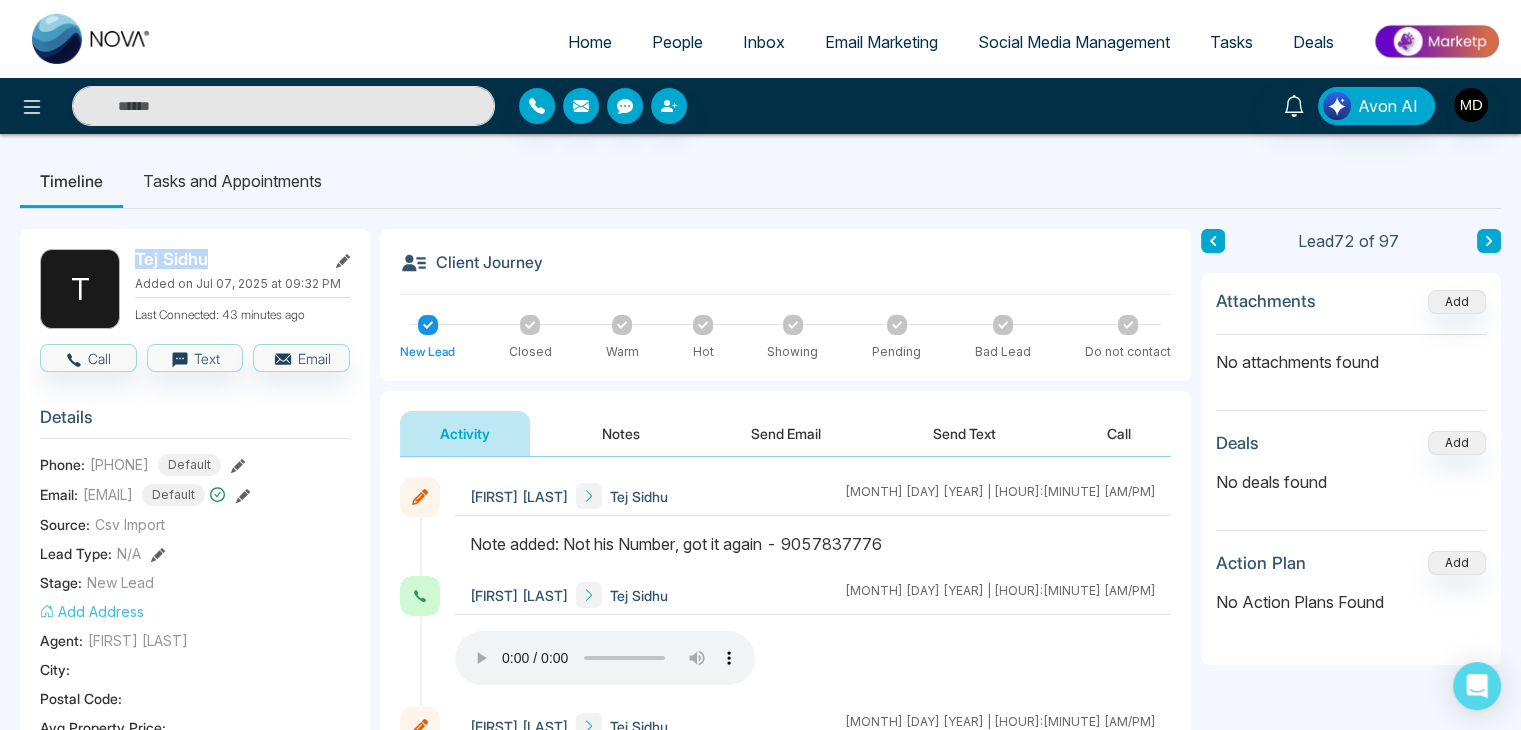 click on "Tej Sidhu" at bounding box center (226, 259) 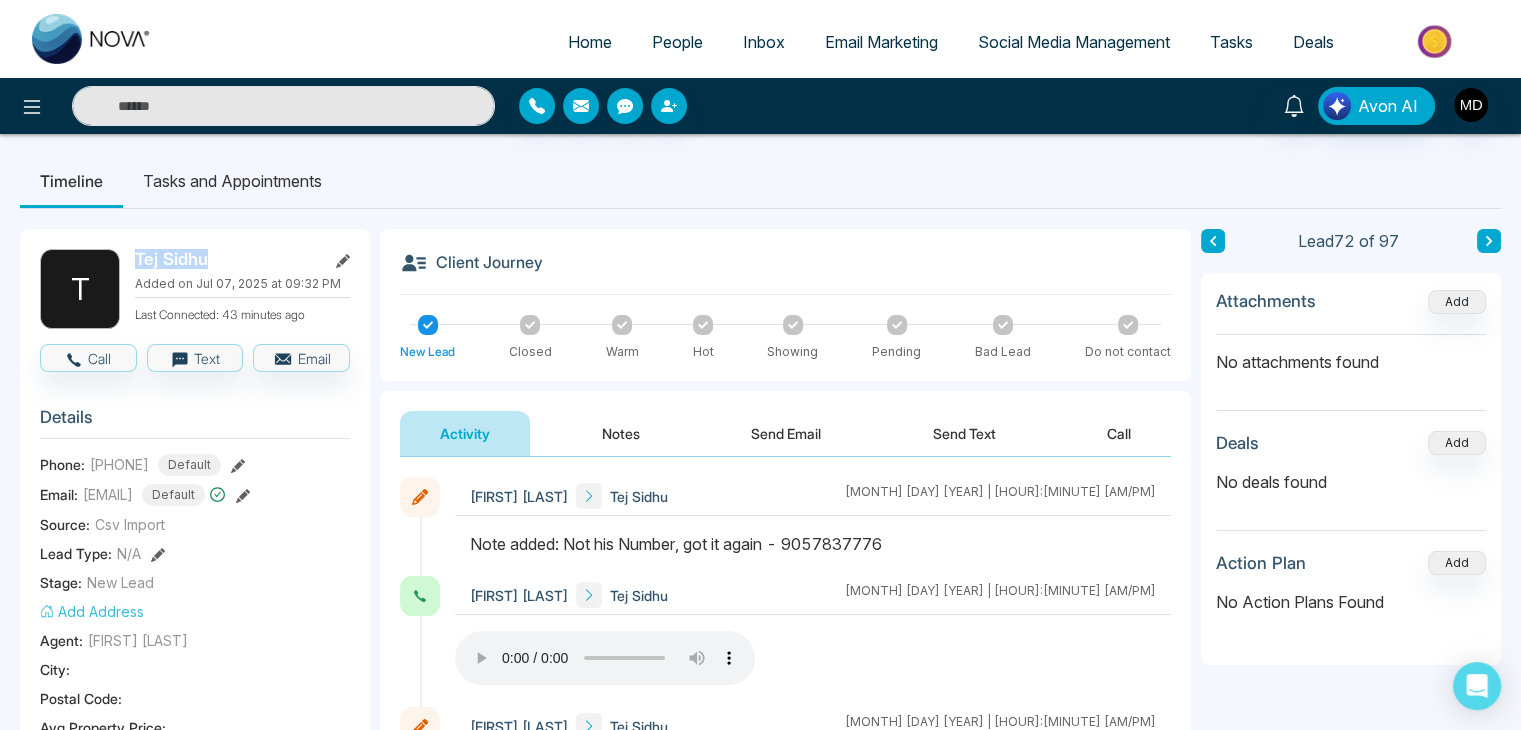 copy on "Tej Sidhu" 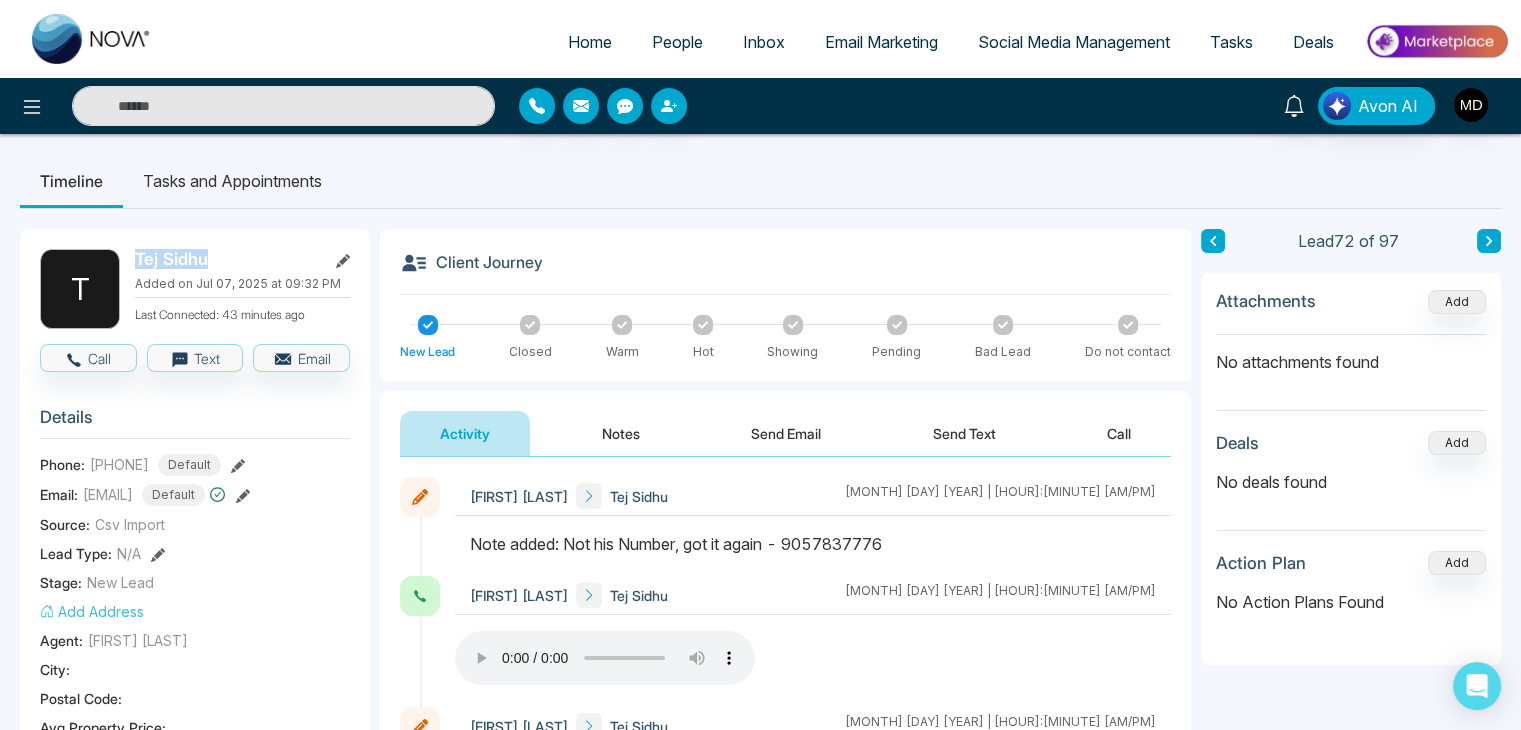 click 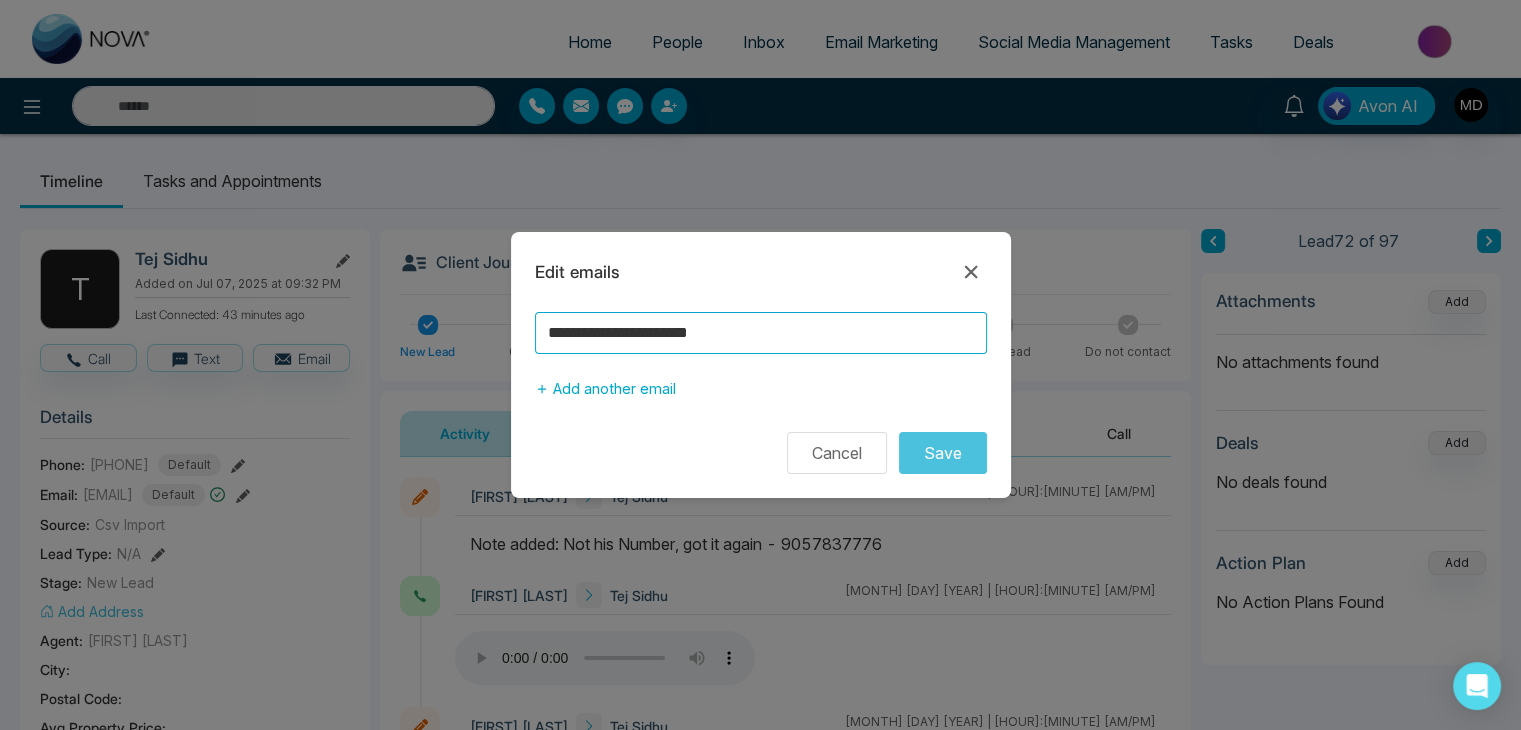 drag, startPoint x: 772, startPoint y: 333, endPoint x: 499, endPoint y: 344, distance: 273.22153 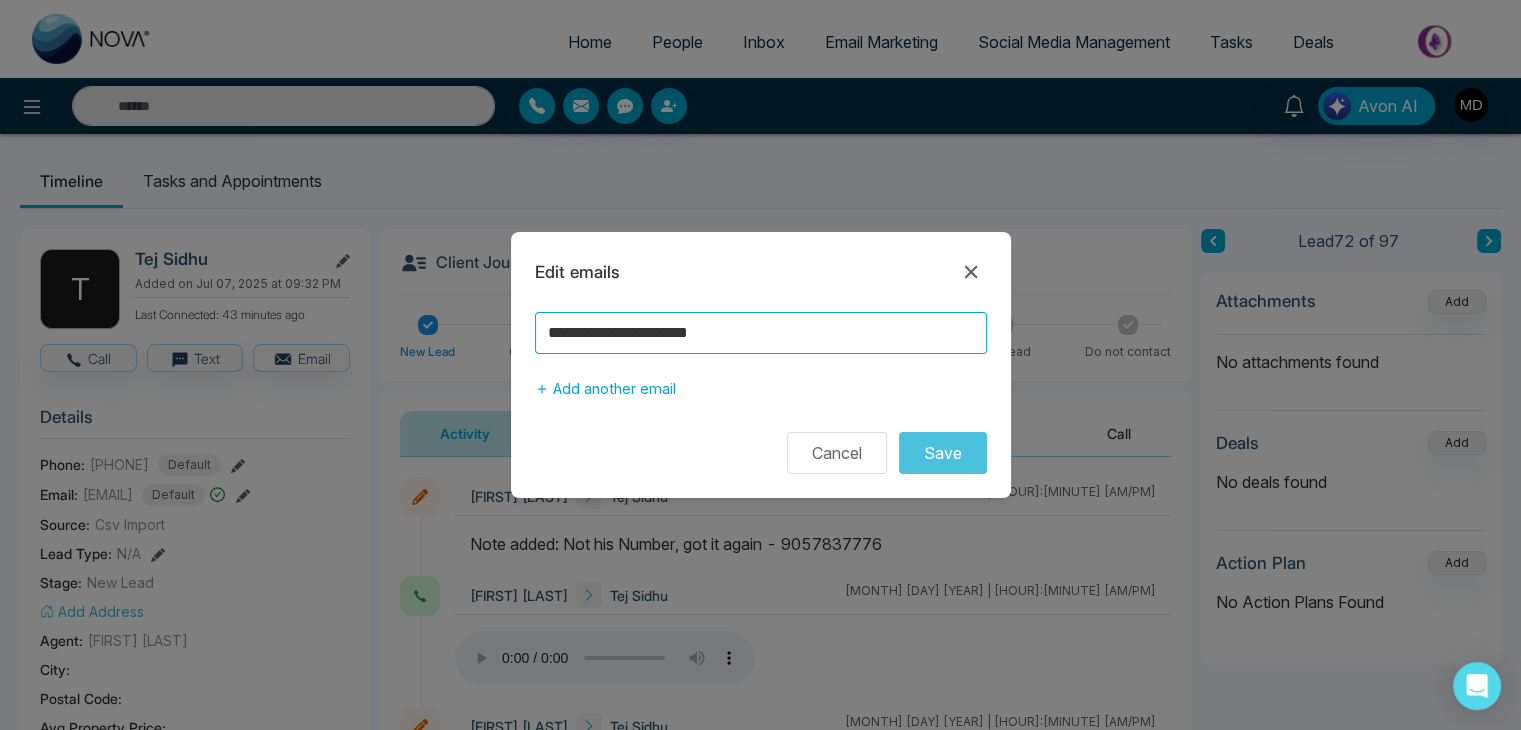 click on "**********" at bounding box center [760, 365] 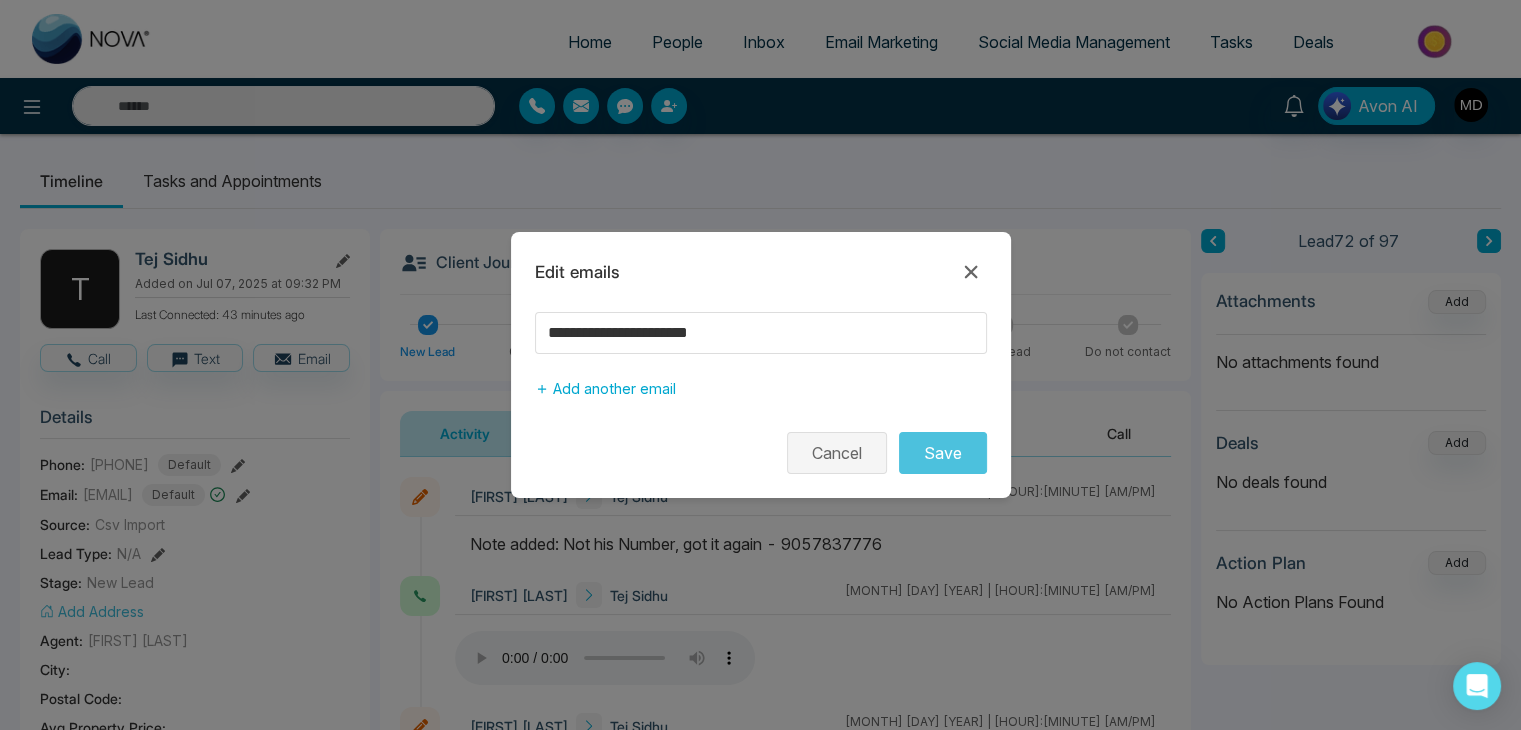 click on "Cancel" at bounding box center (837, 453) 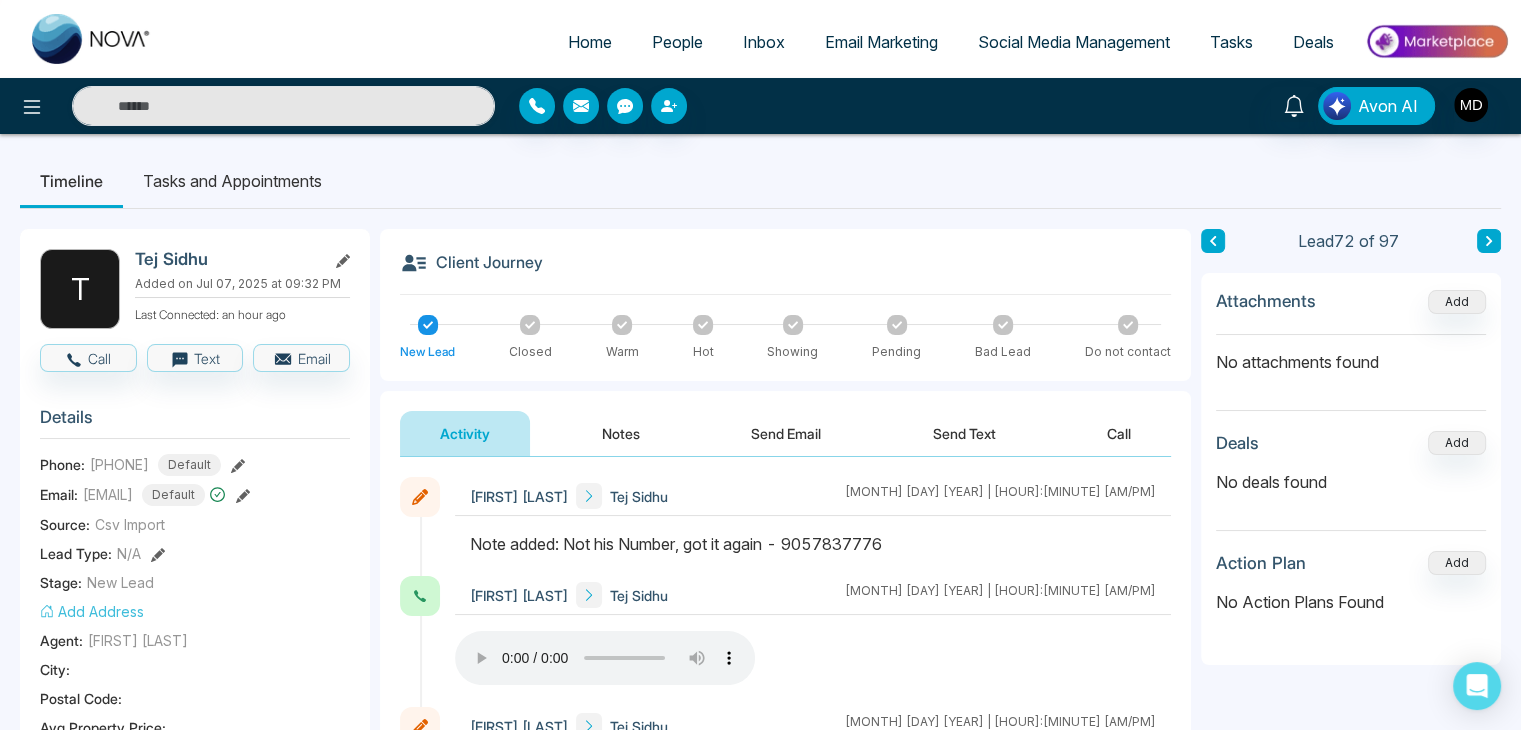click on "People" at bounding box center (677, 42) 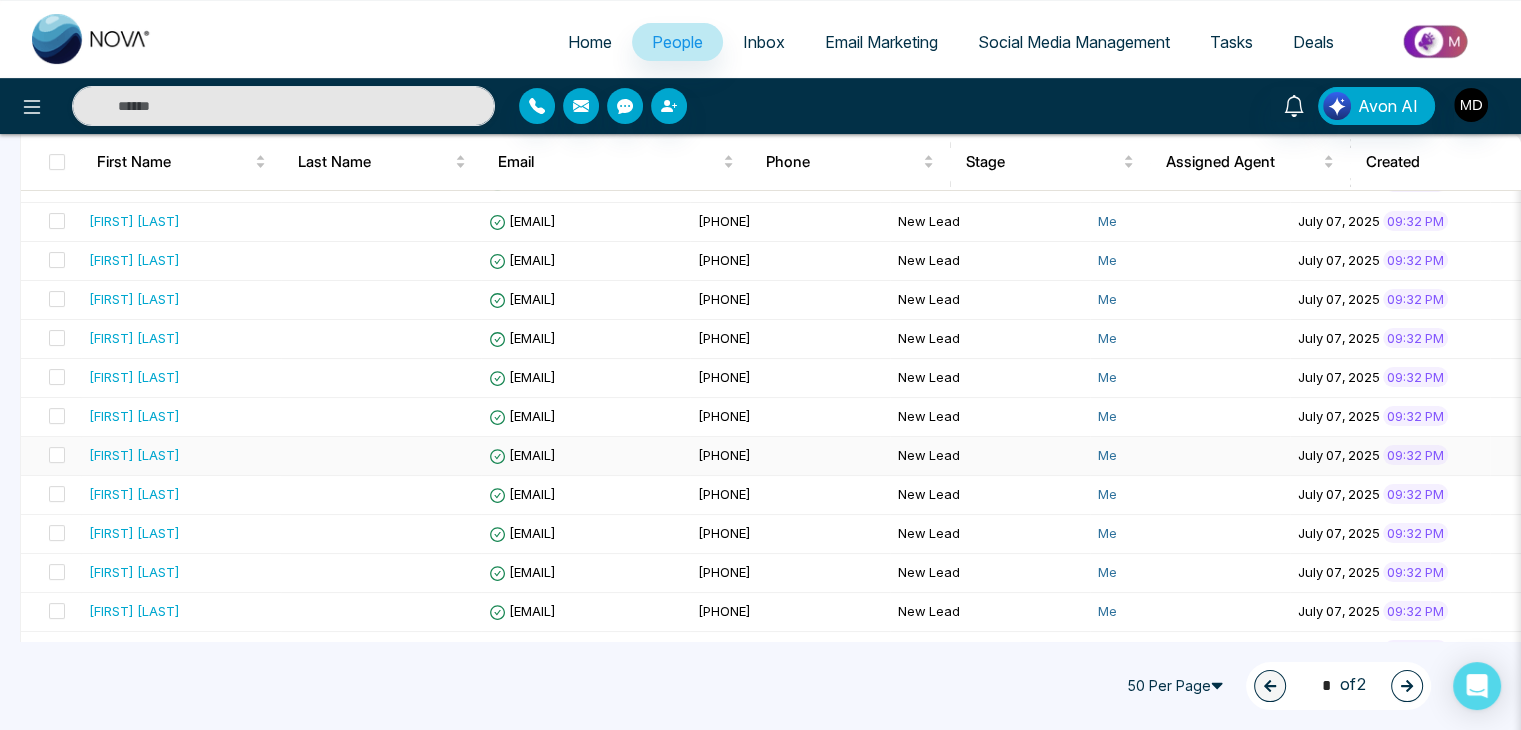 scroll, scrollTop: 600, scrollLeft: 0, axis: vertical 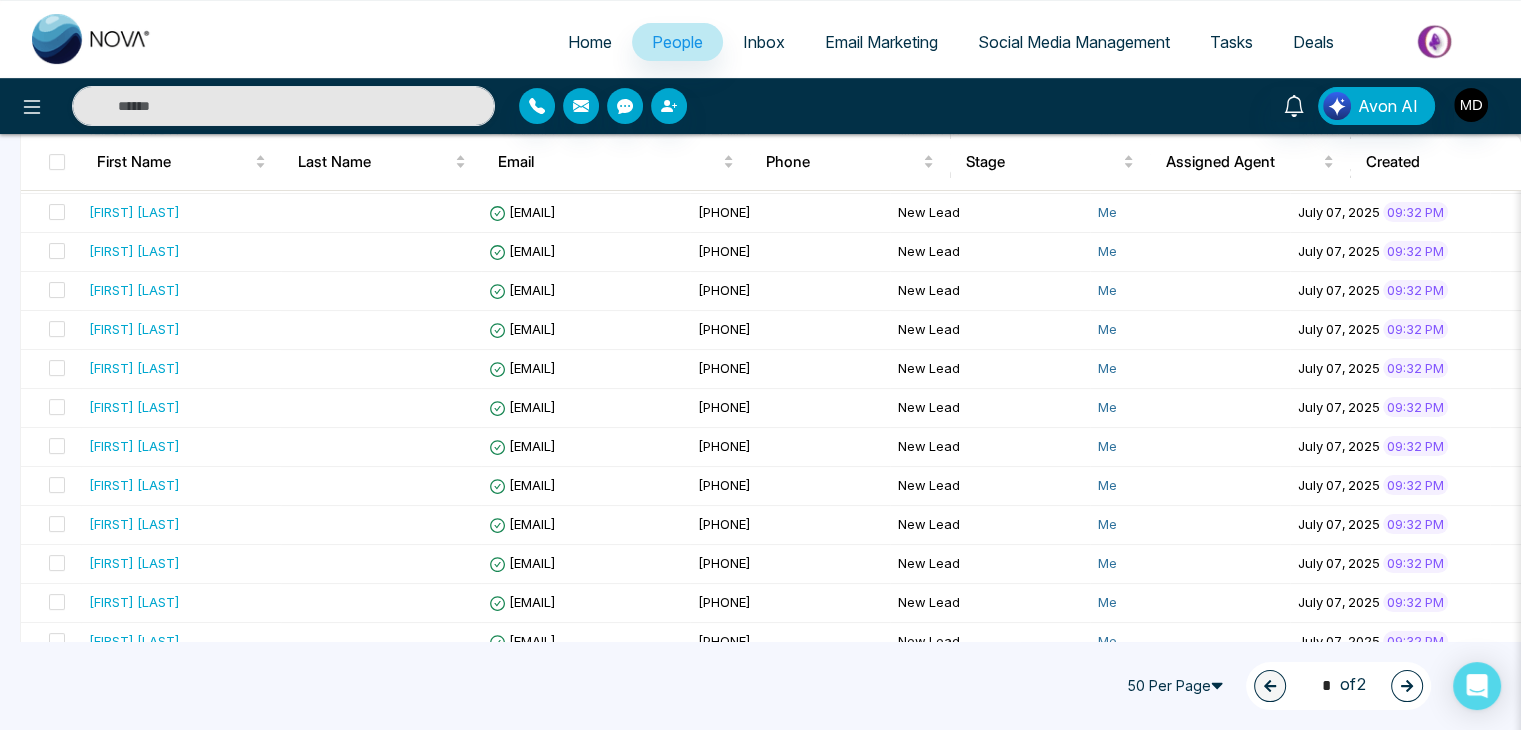 click at bounding box center (1407, 686) 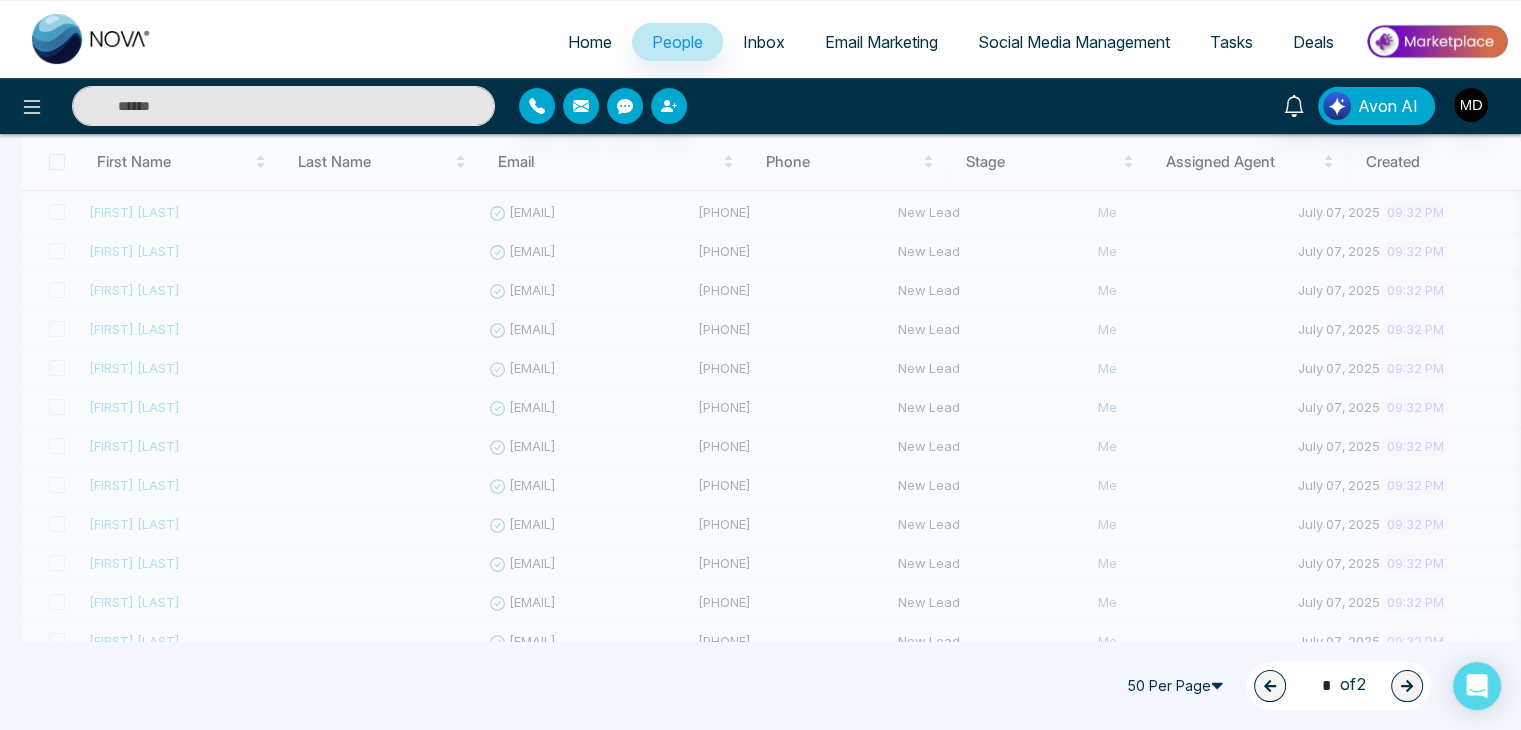 type on "*" 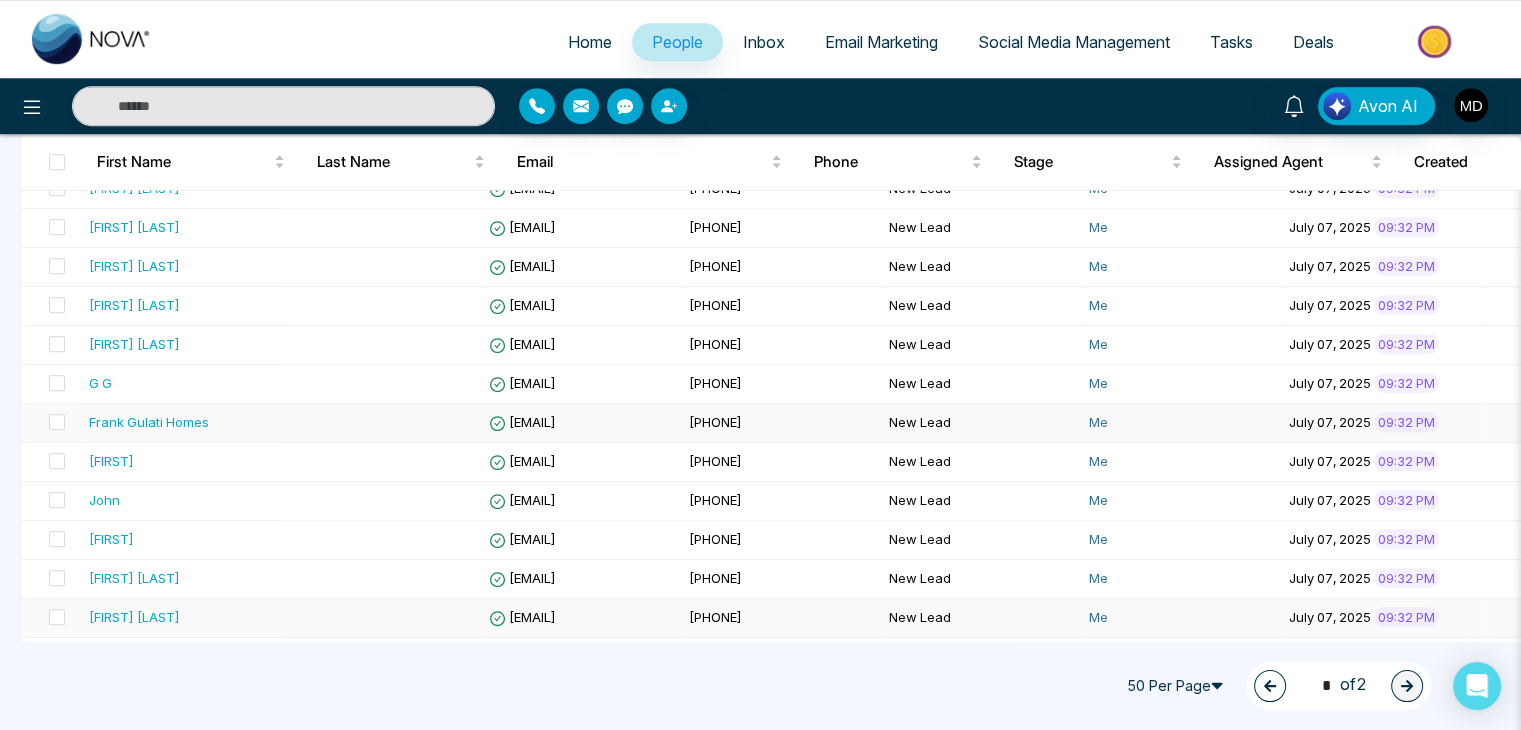 scroll, scrollTop: 1200, scrollLeft: 0, axis: vertical 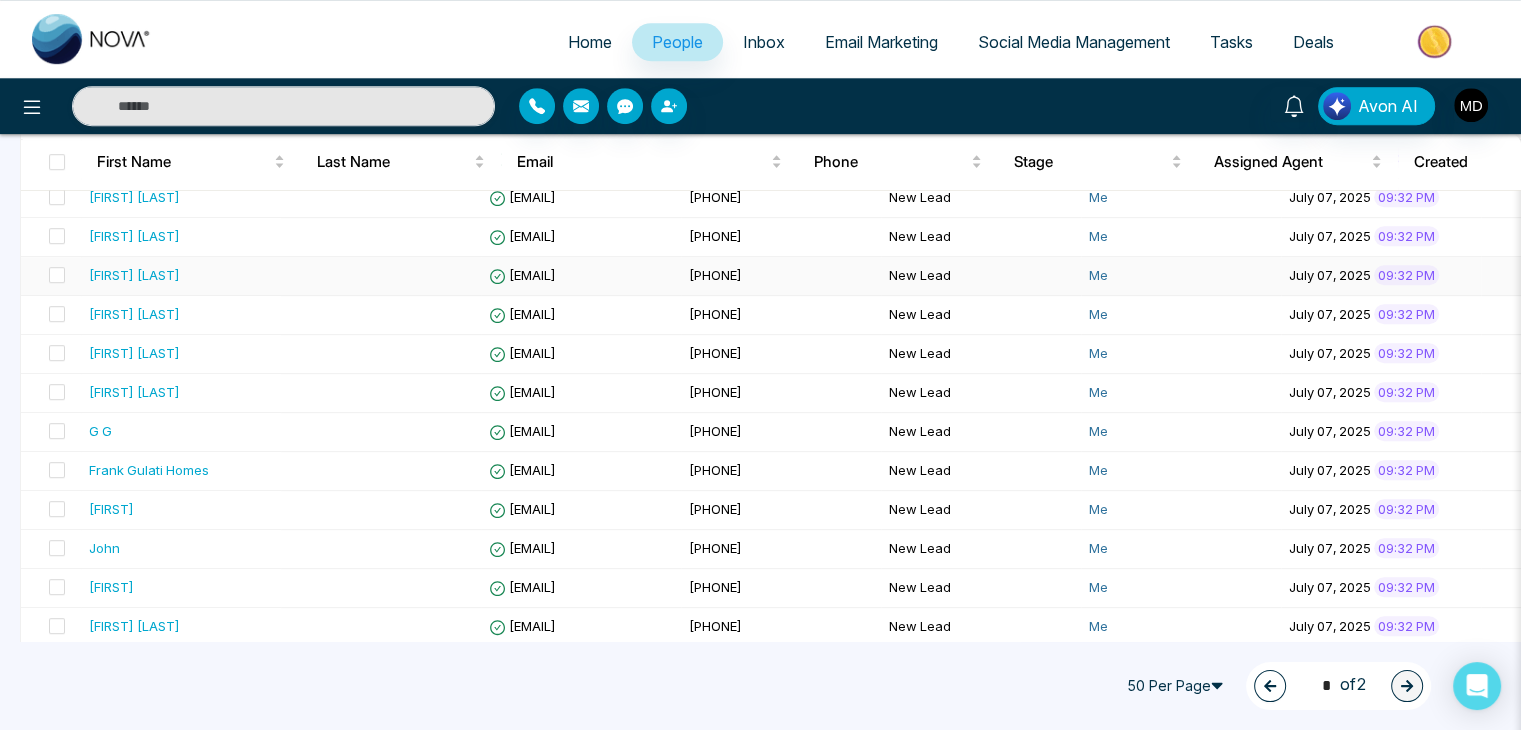 click on "[FIRST] [LAST]" at bounding box center (181, 275) 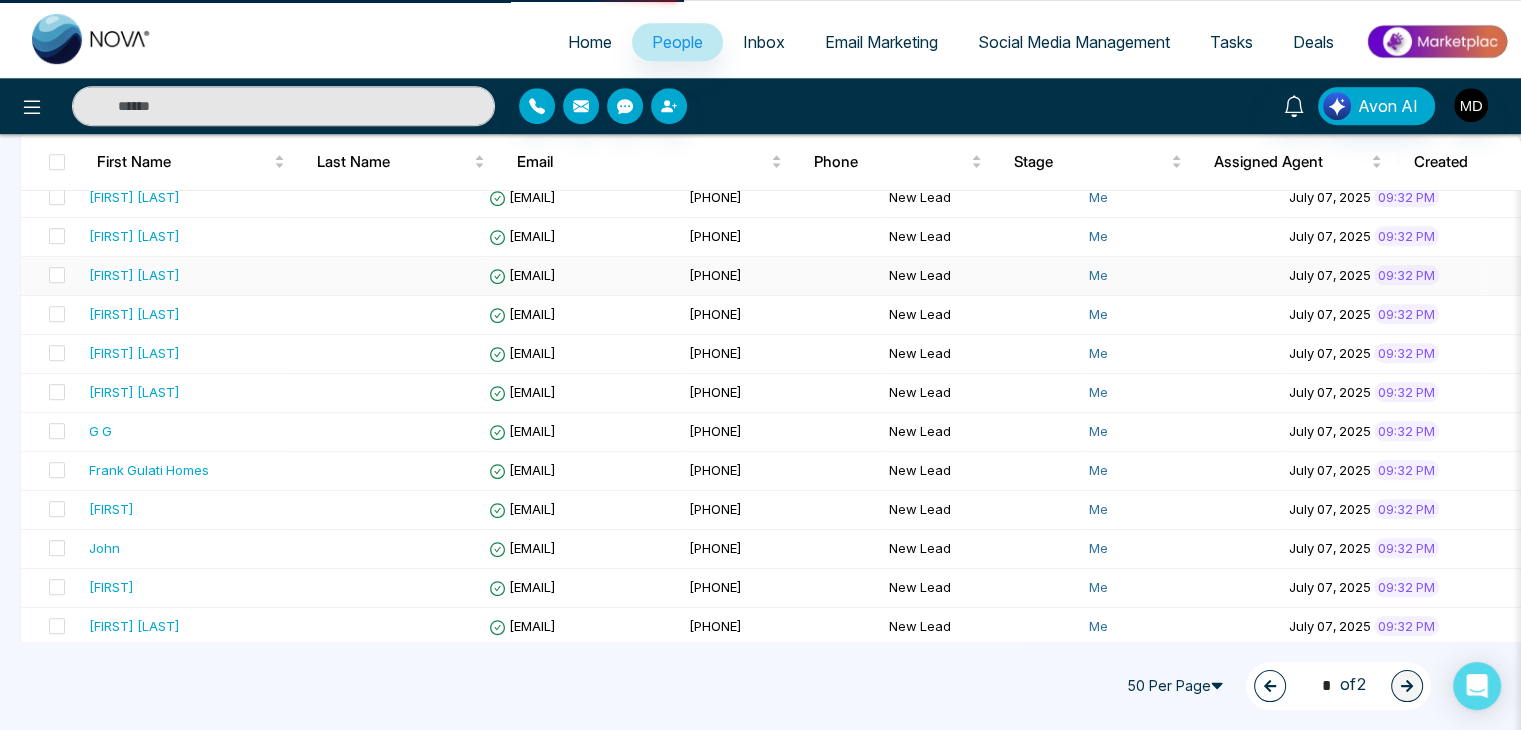 scroll, scrollTop: 0, scrollLeft: 0, axis: both 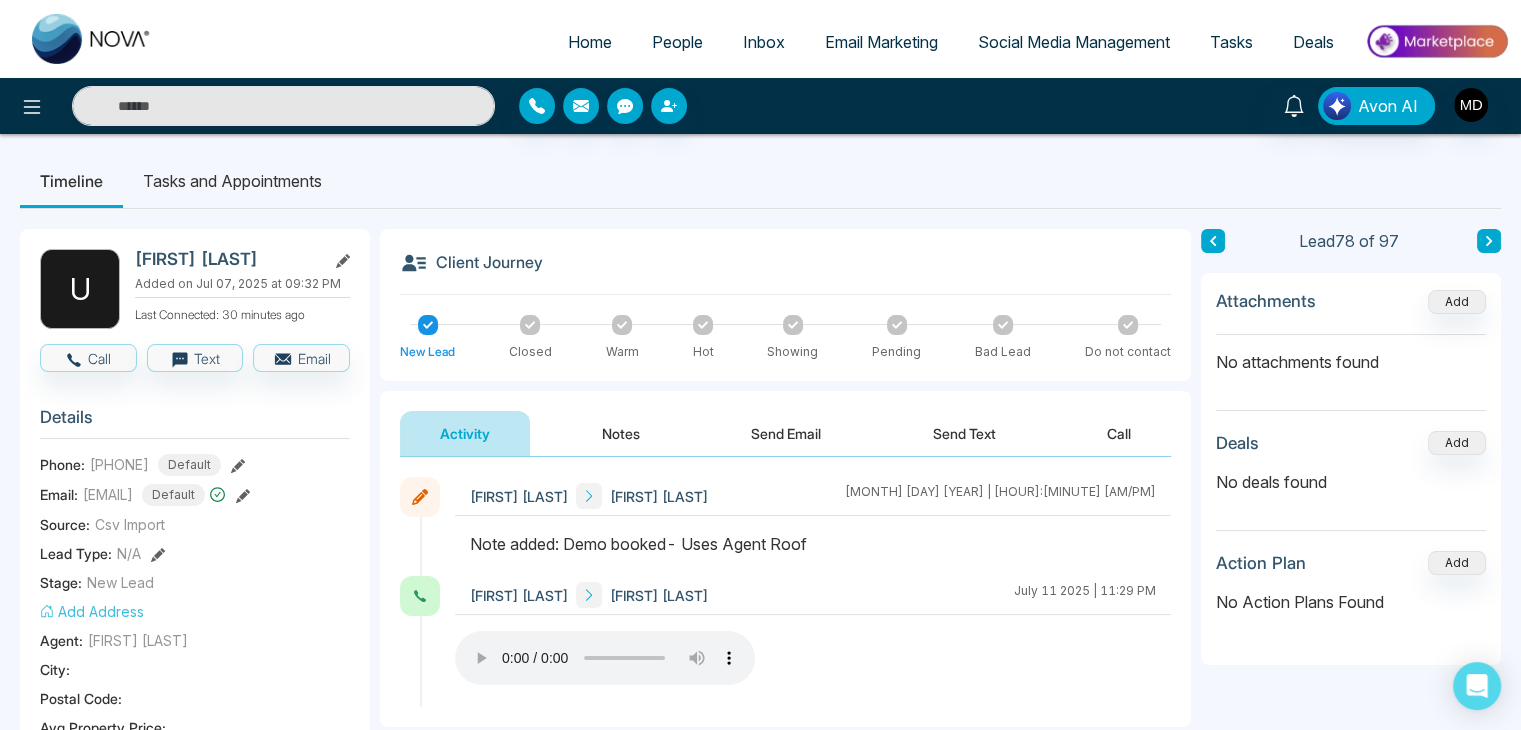 click 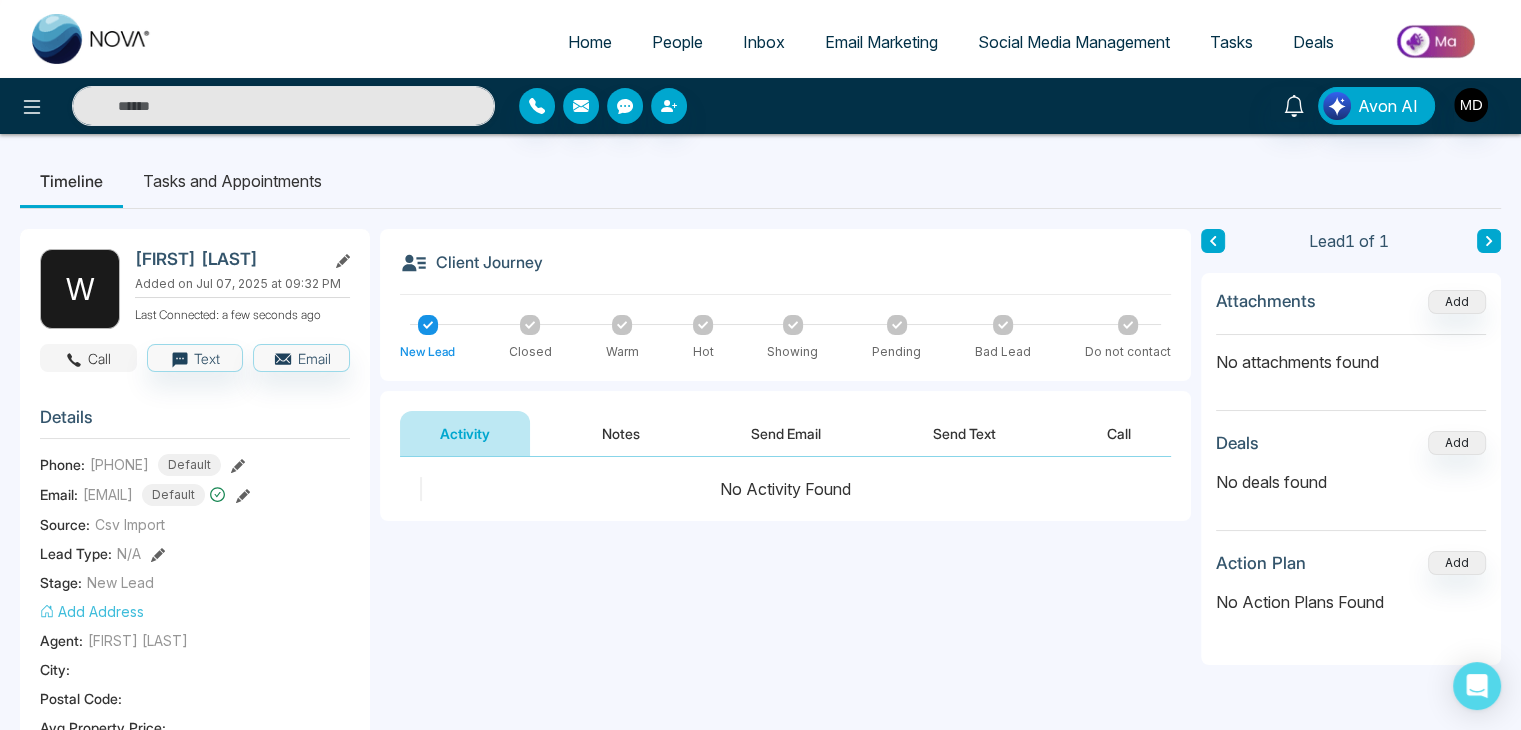 click on "Call" at bounding box center [88, 358] 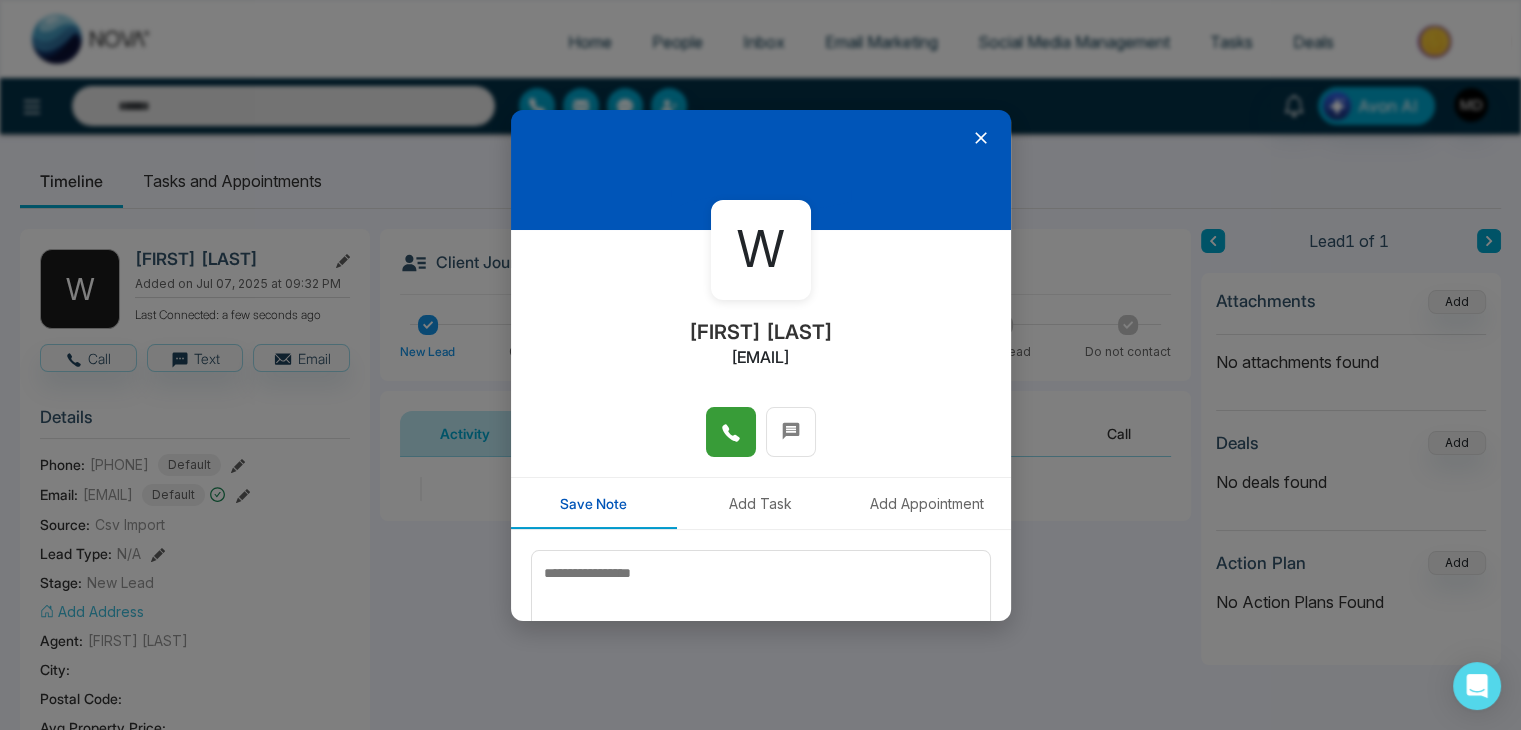 click at bounding box center (731, 432) 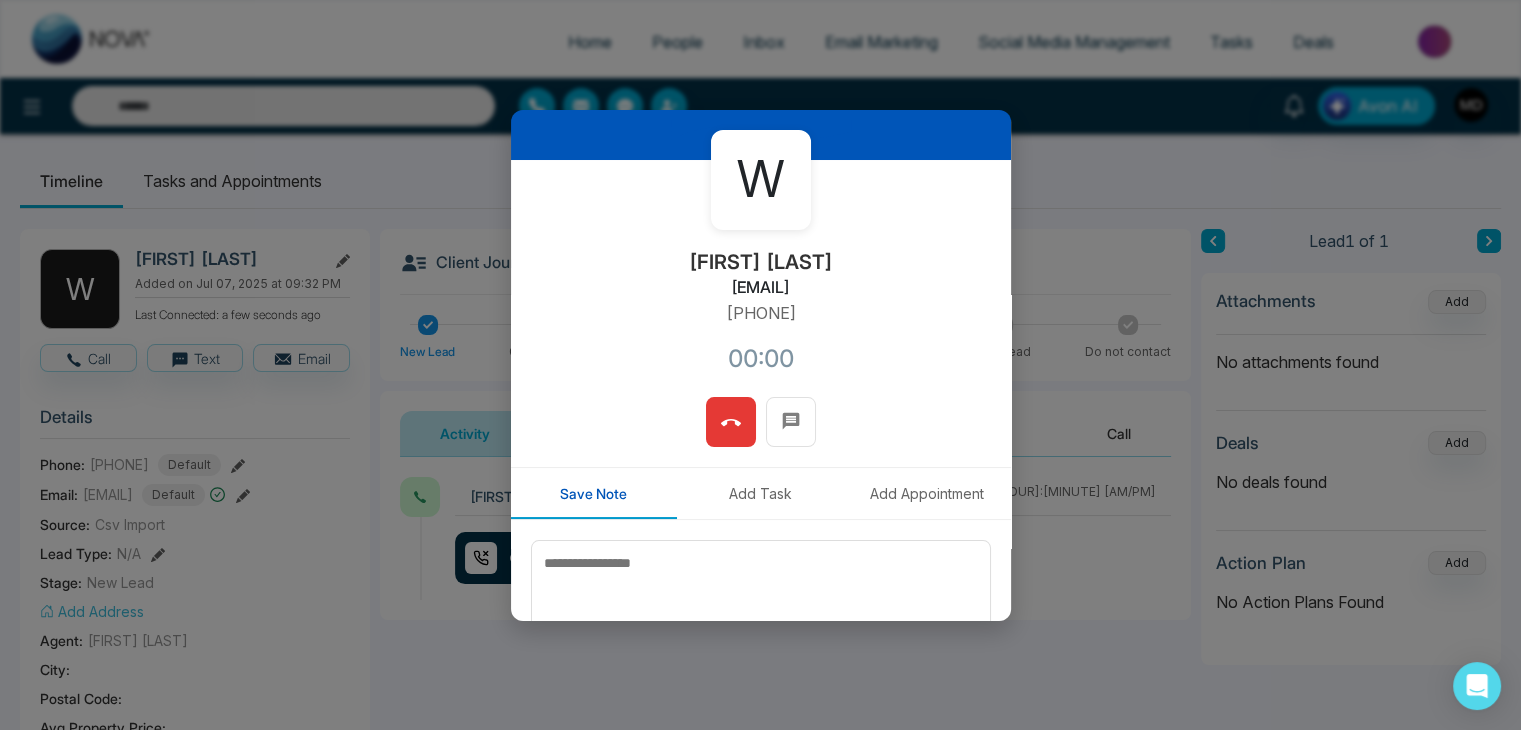 scroll, scrollTop: 100, scrollLeft: 0, axis: vertical 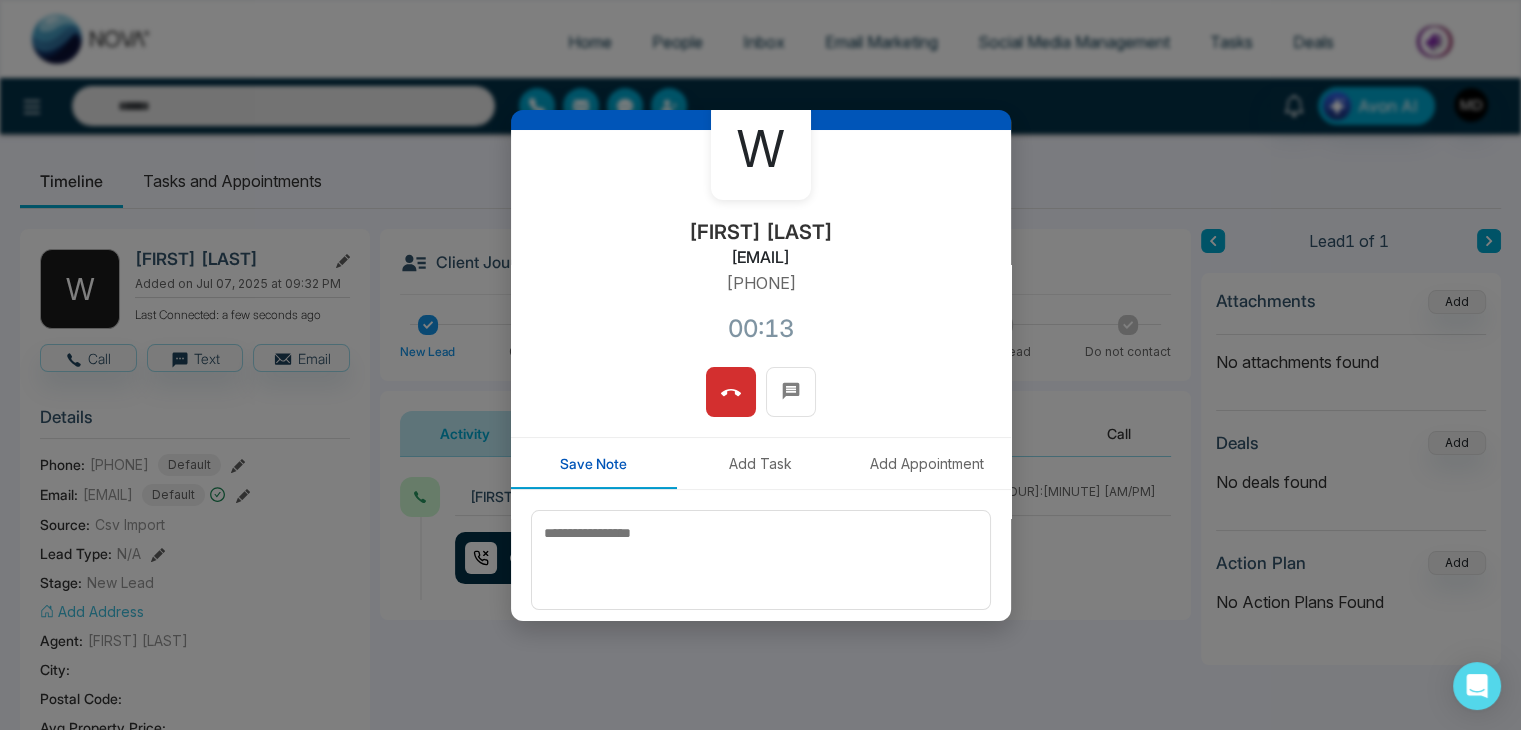 type 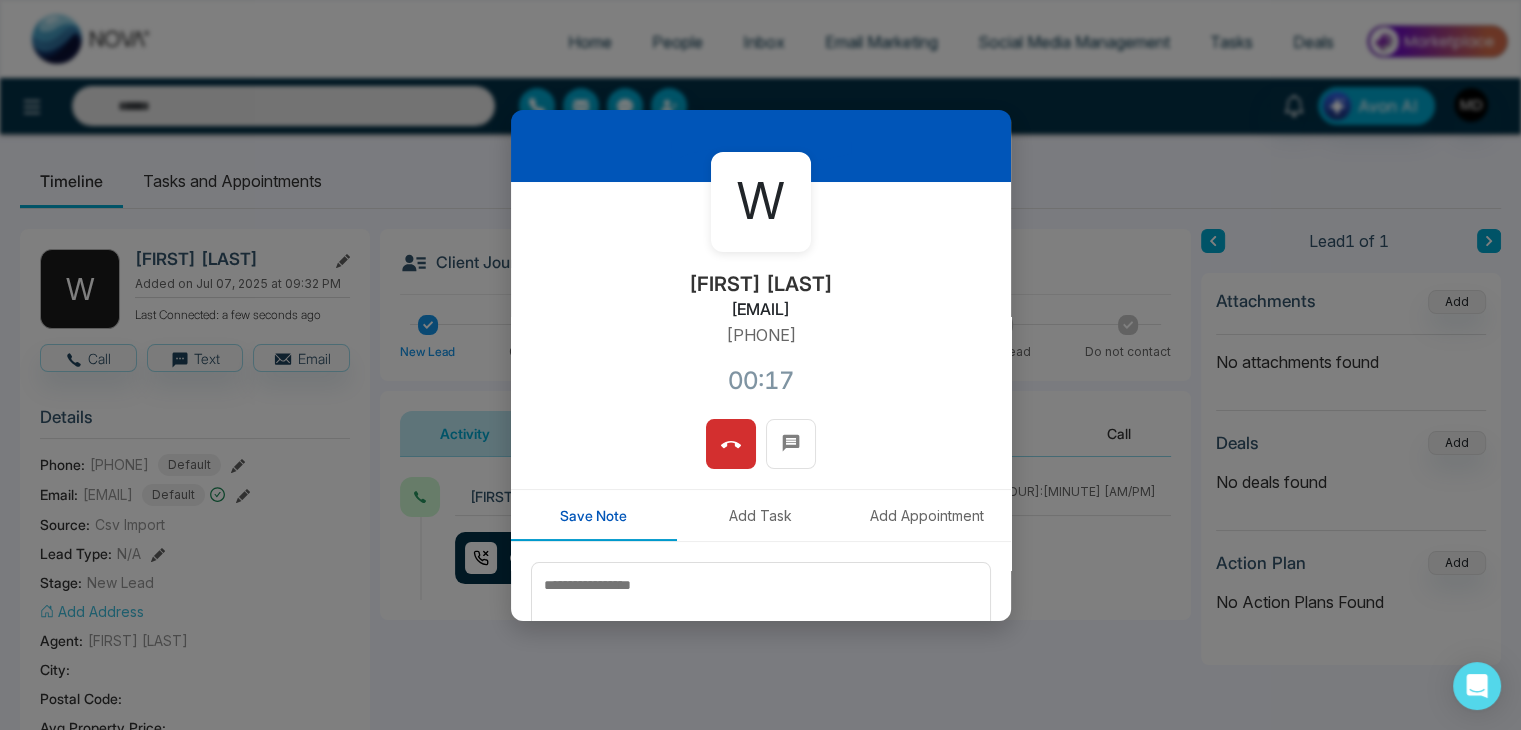 scroll, scrollTop: 0, scrollLeft: 0, axis: both 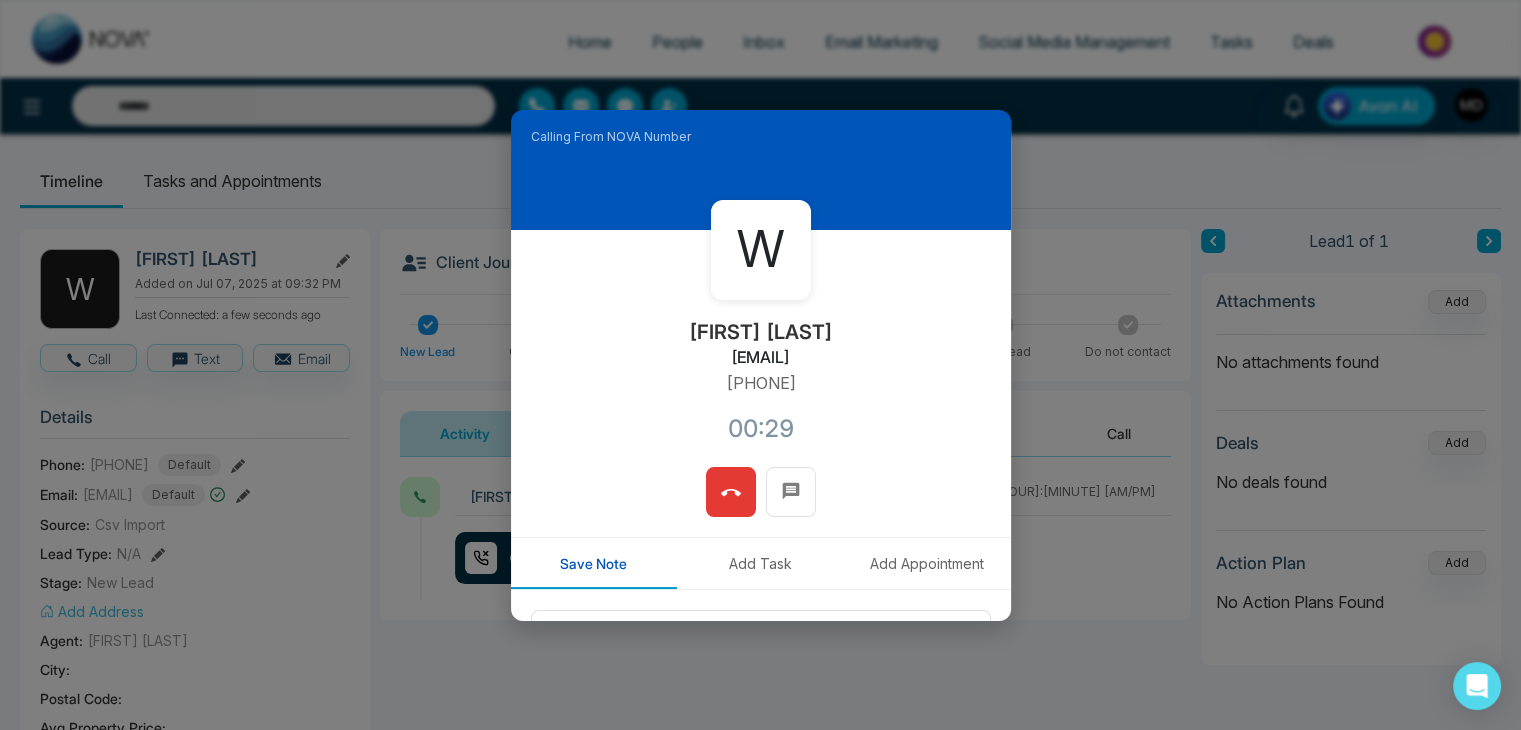 click 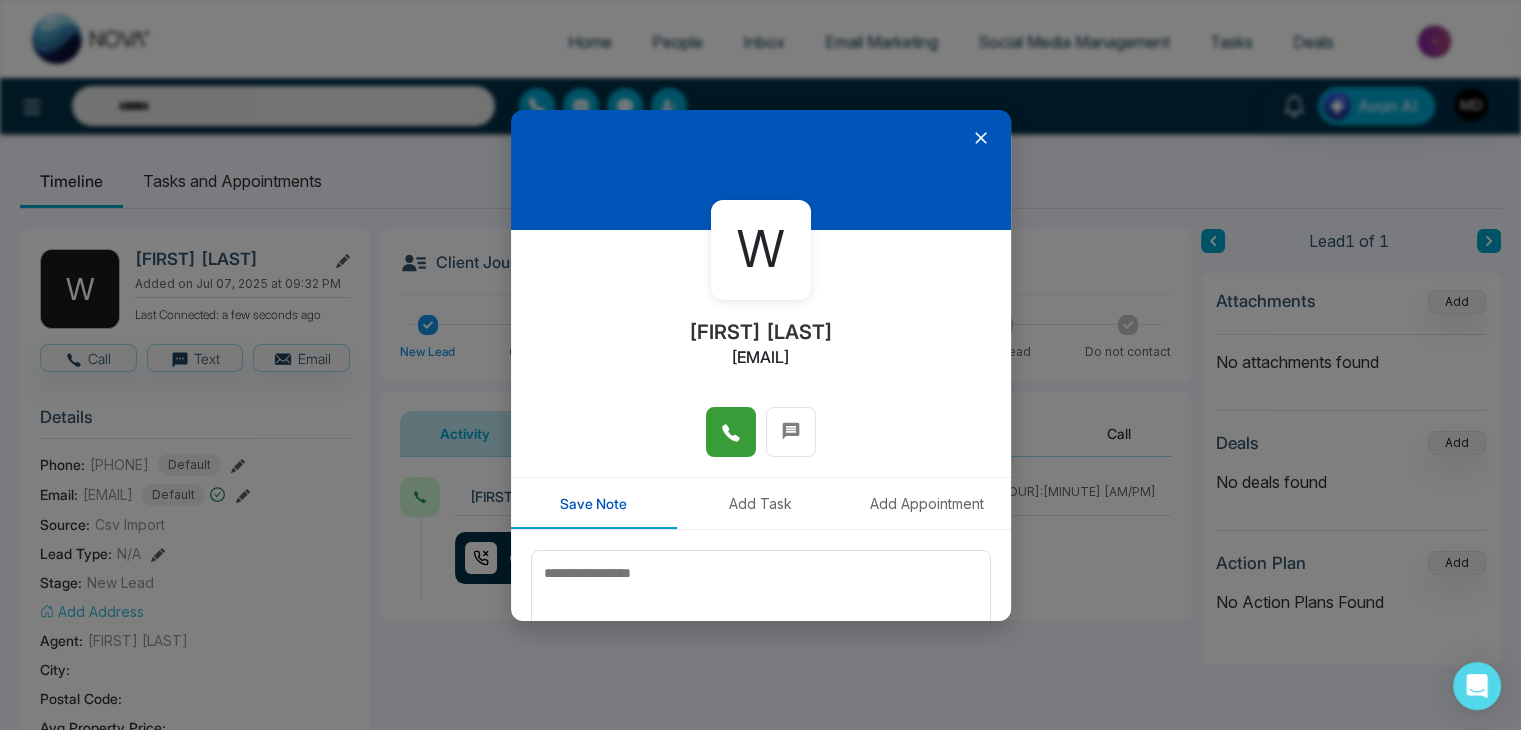 scroll, scrollTop: 110, scrollLeft: 0, axis: vertical 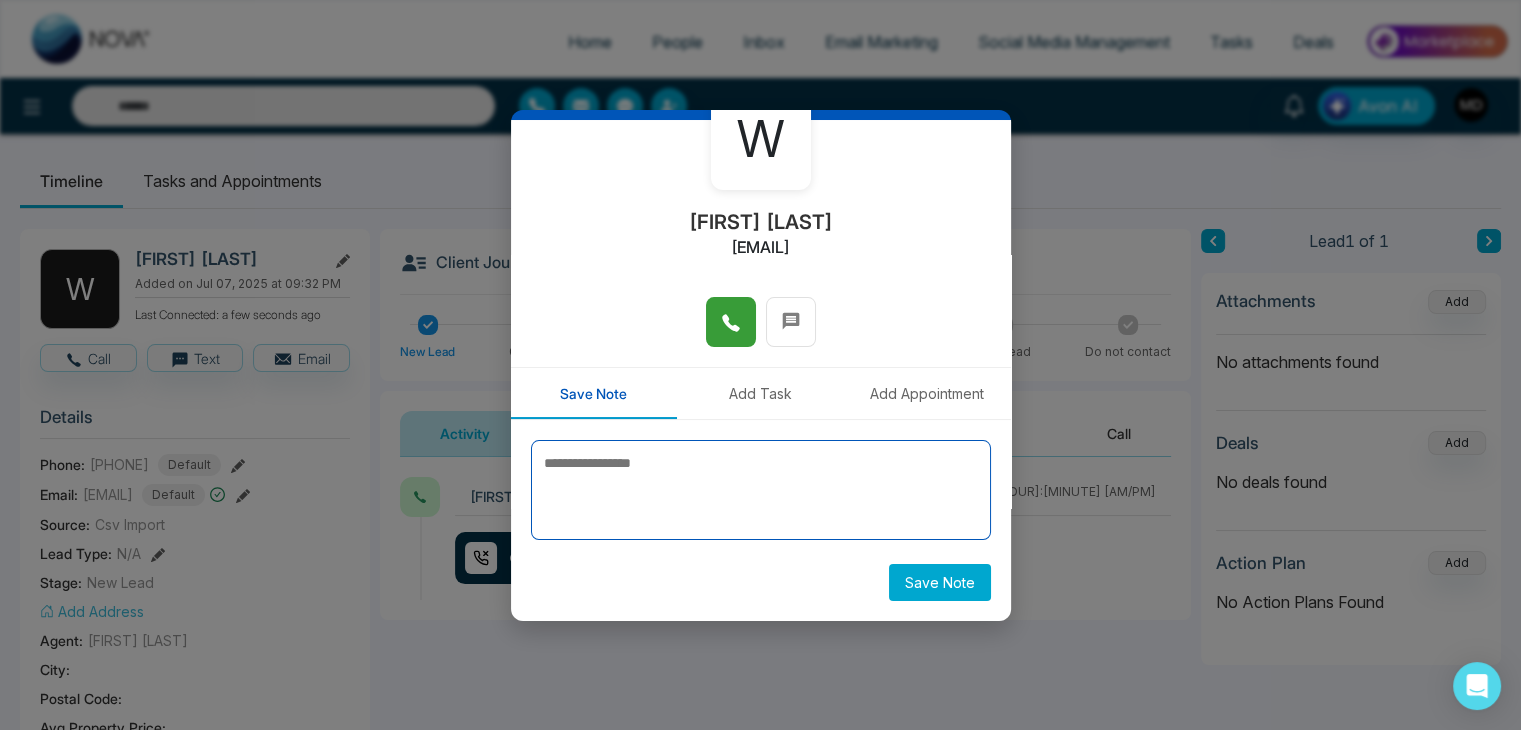 click at bounding box center [761, 490] 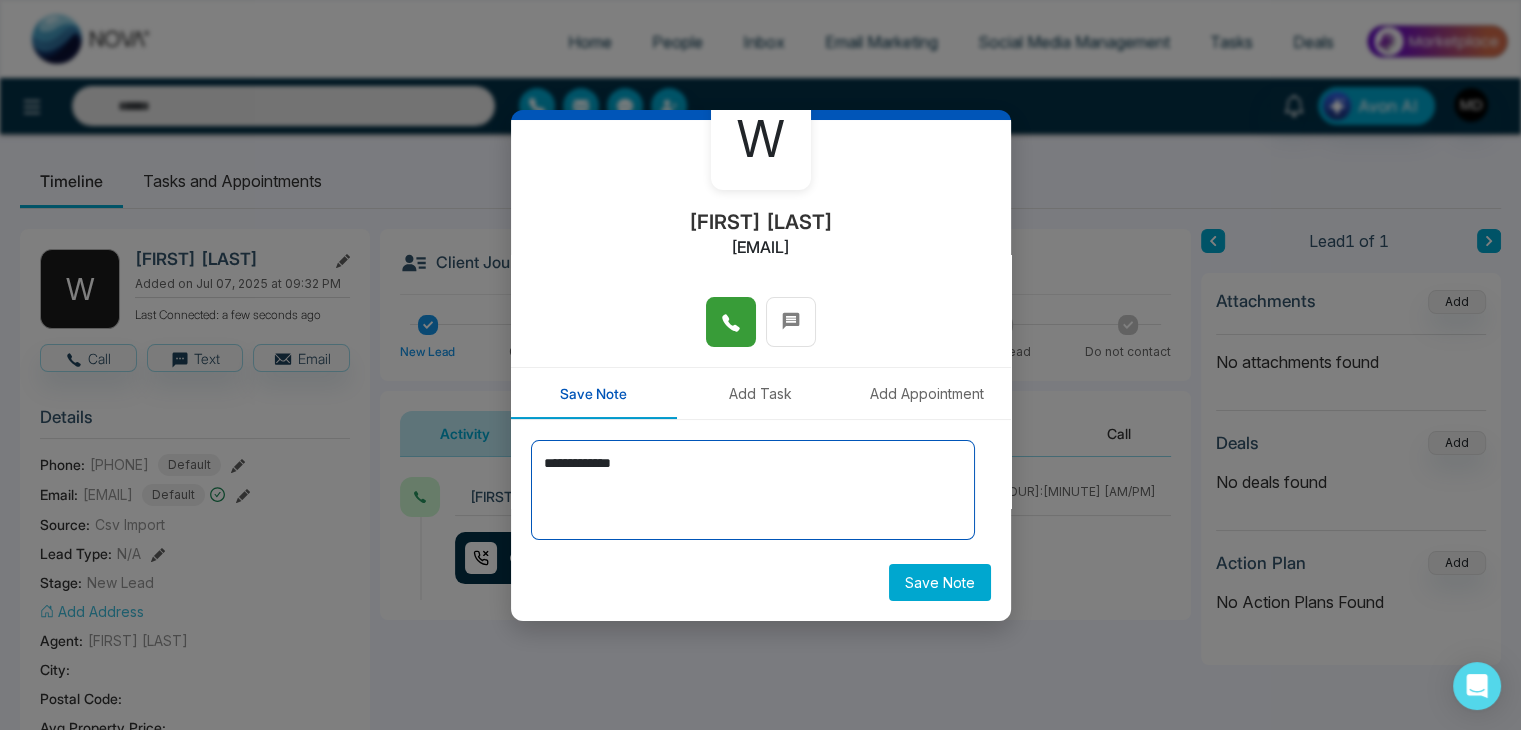 type on "**********" 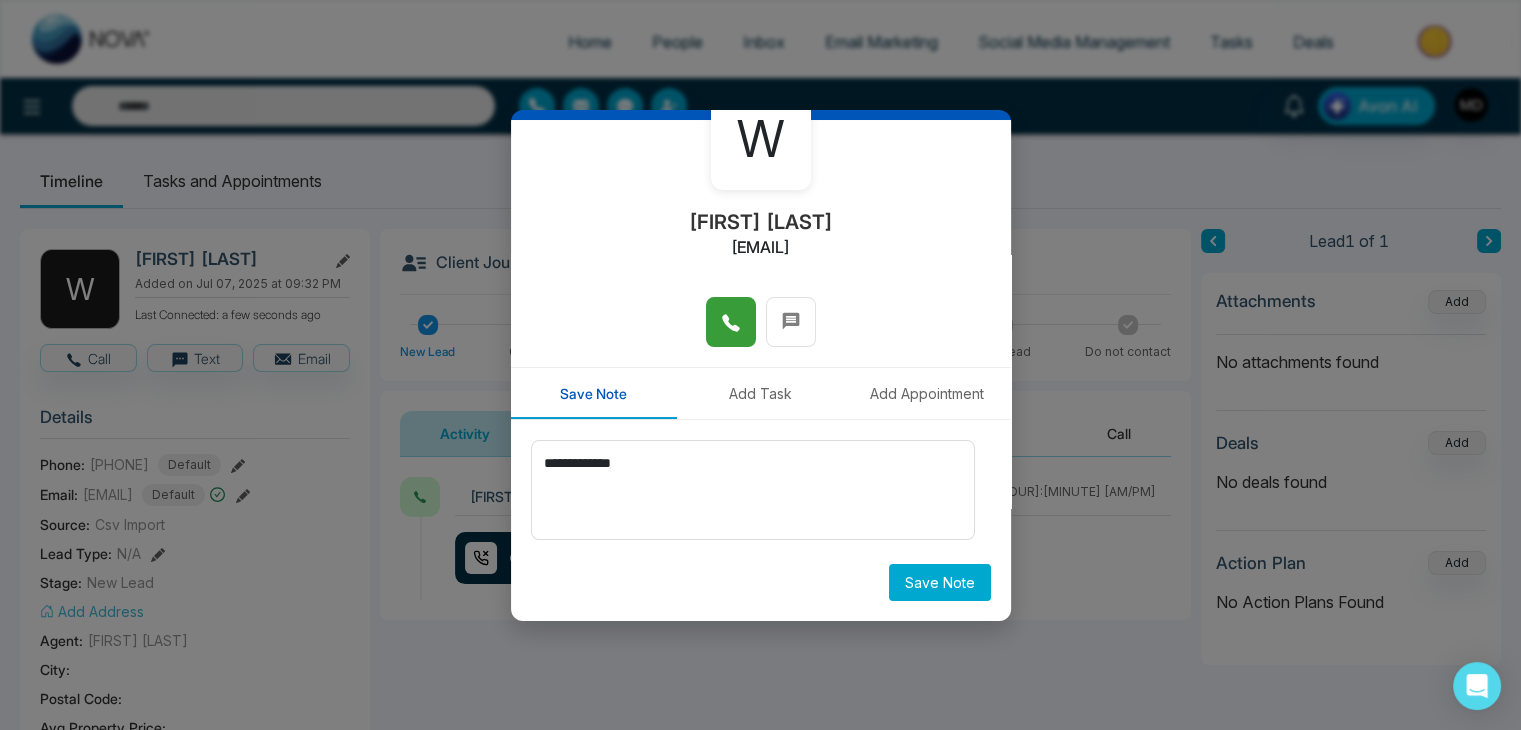 click on "Save Note" at bounding box center [940, 582] 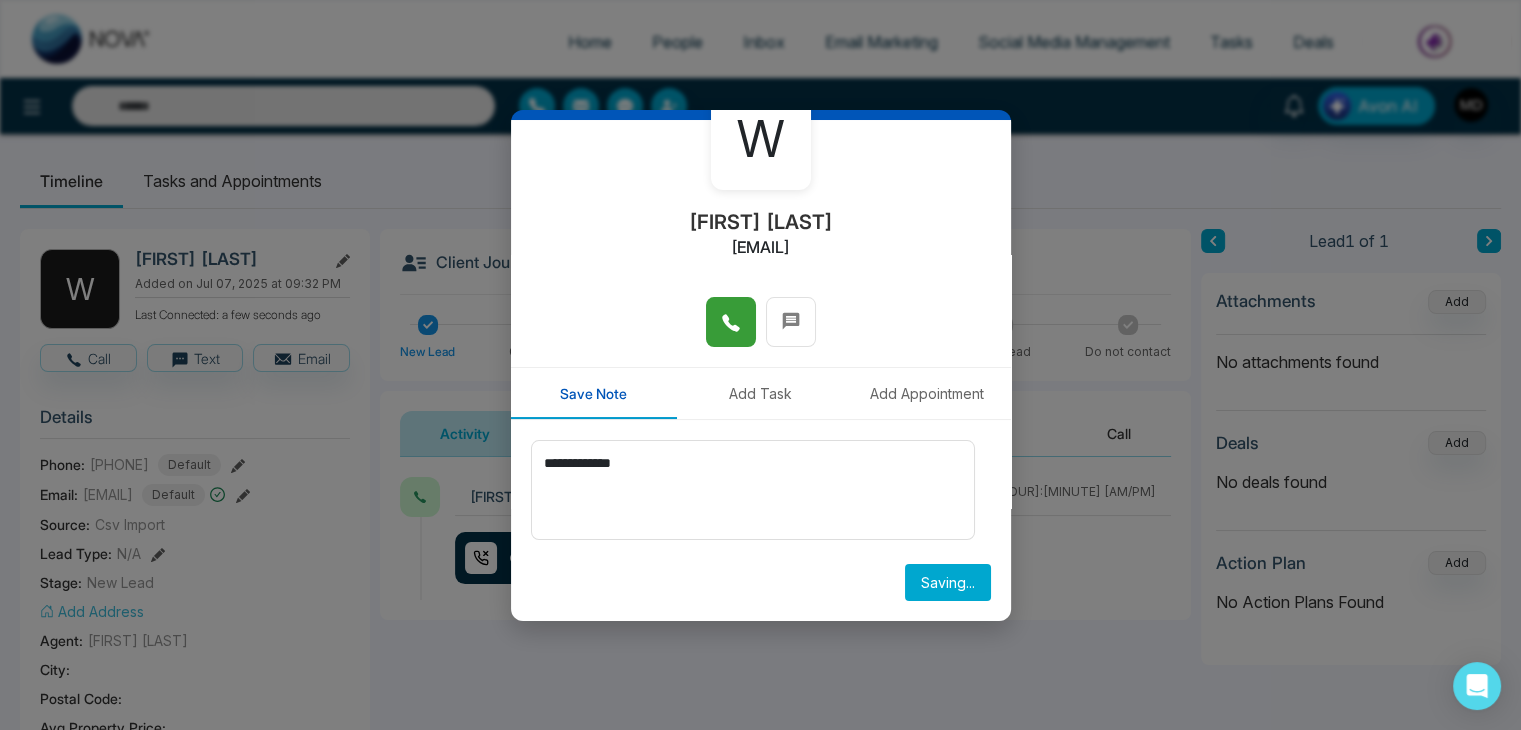 type 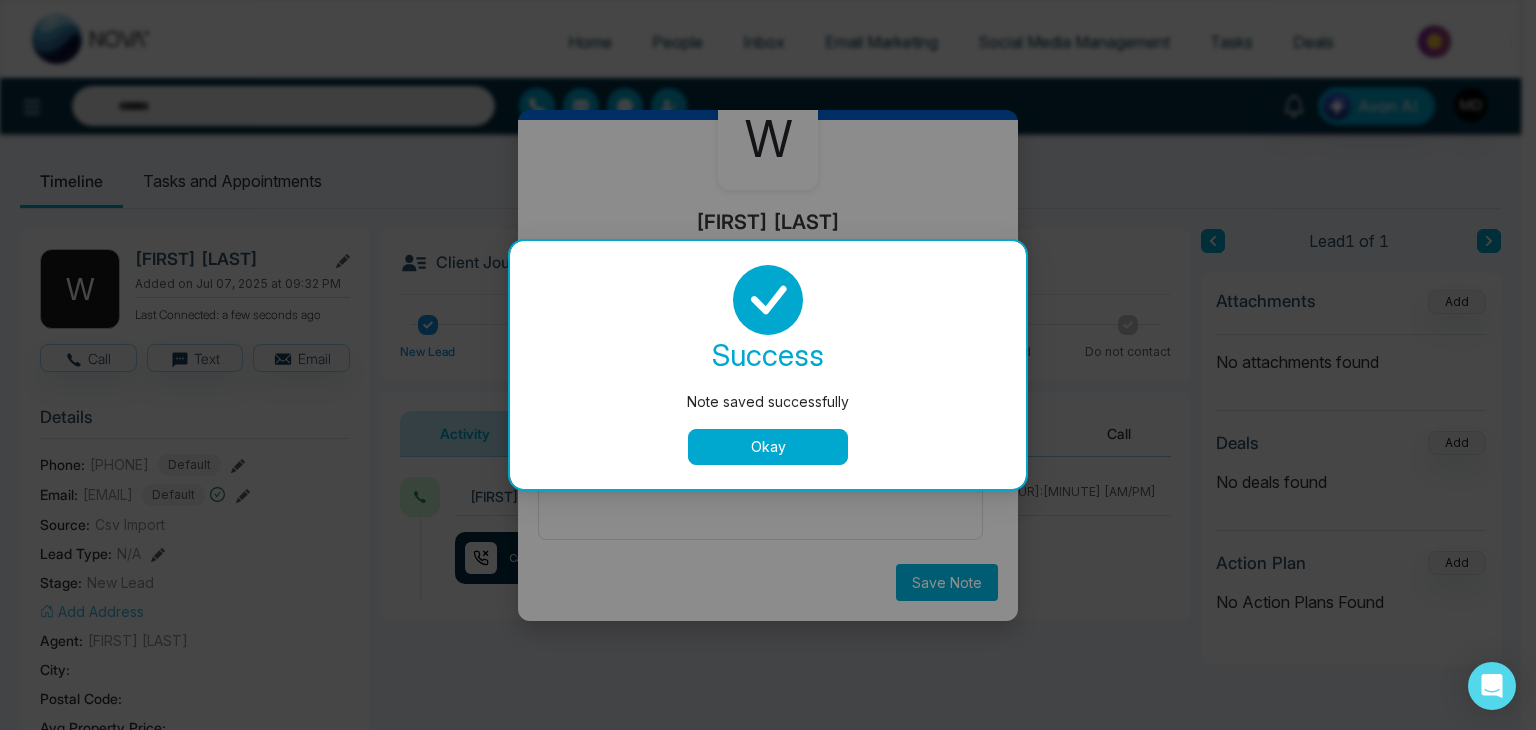 click on "Okay" at bounding box center (768, 447) 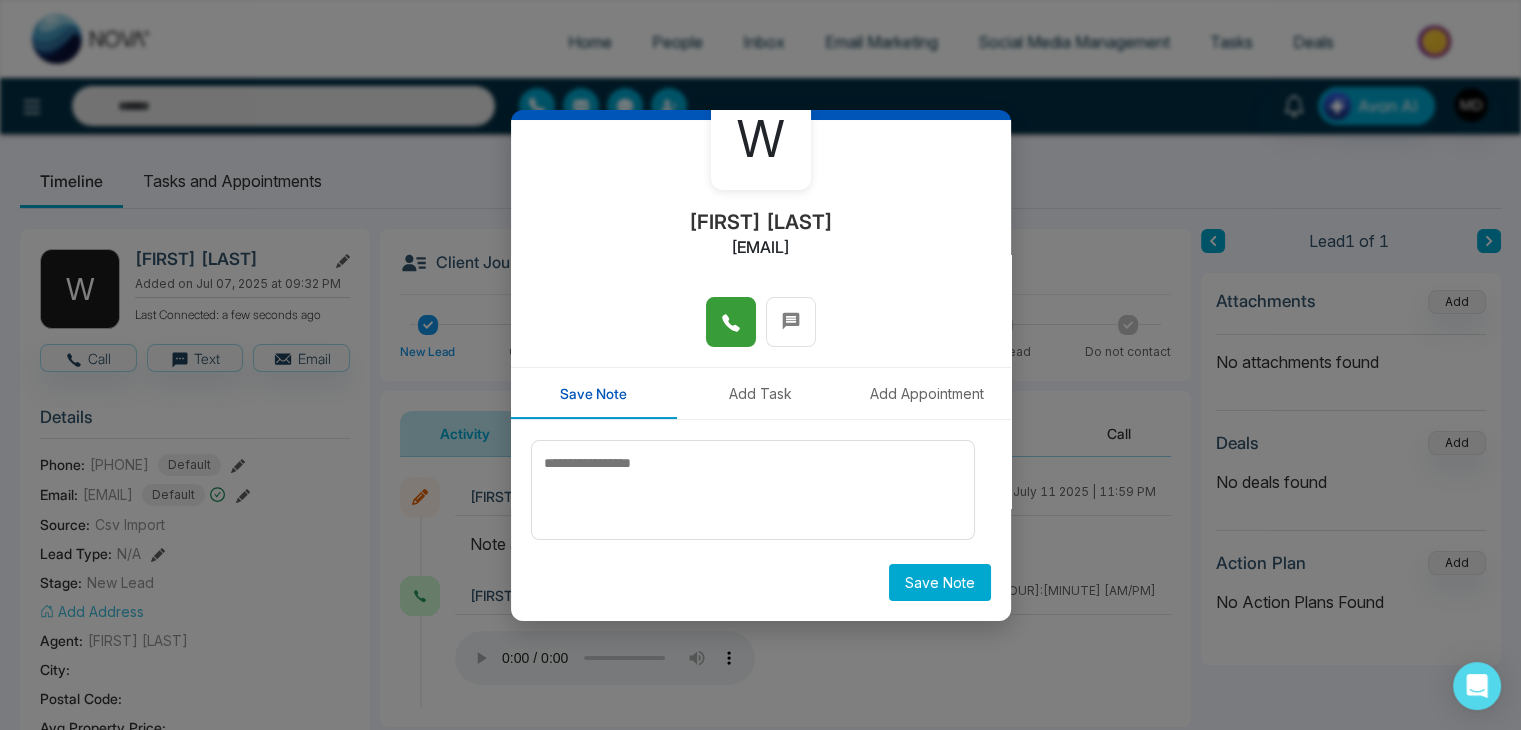 scroll, scrollTop: 0, scrollLeft: 0, axis: both 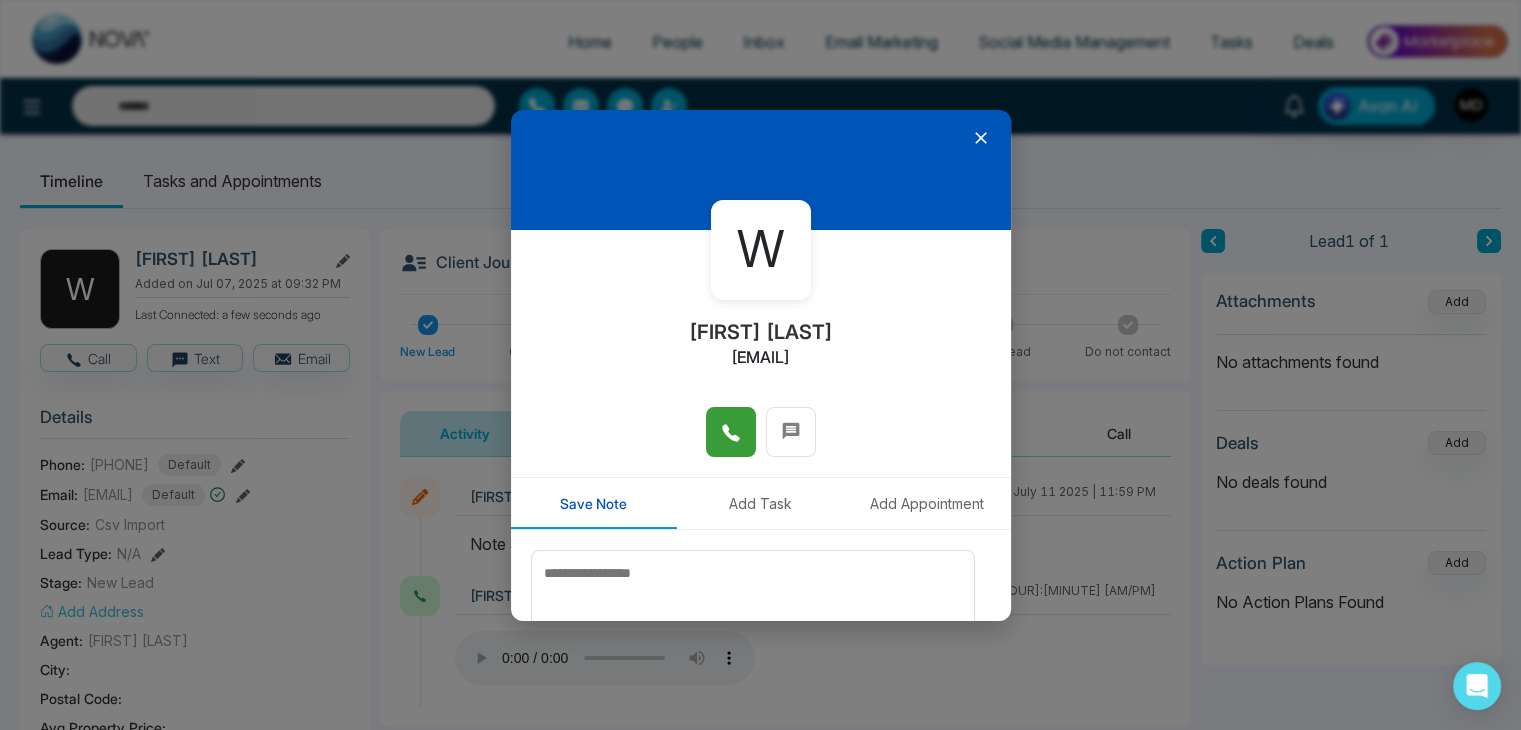 click 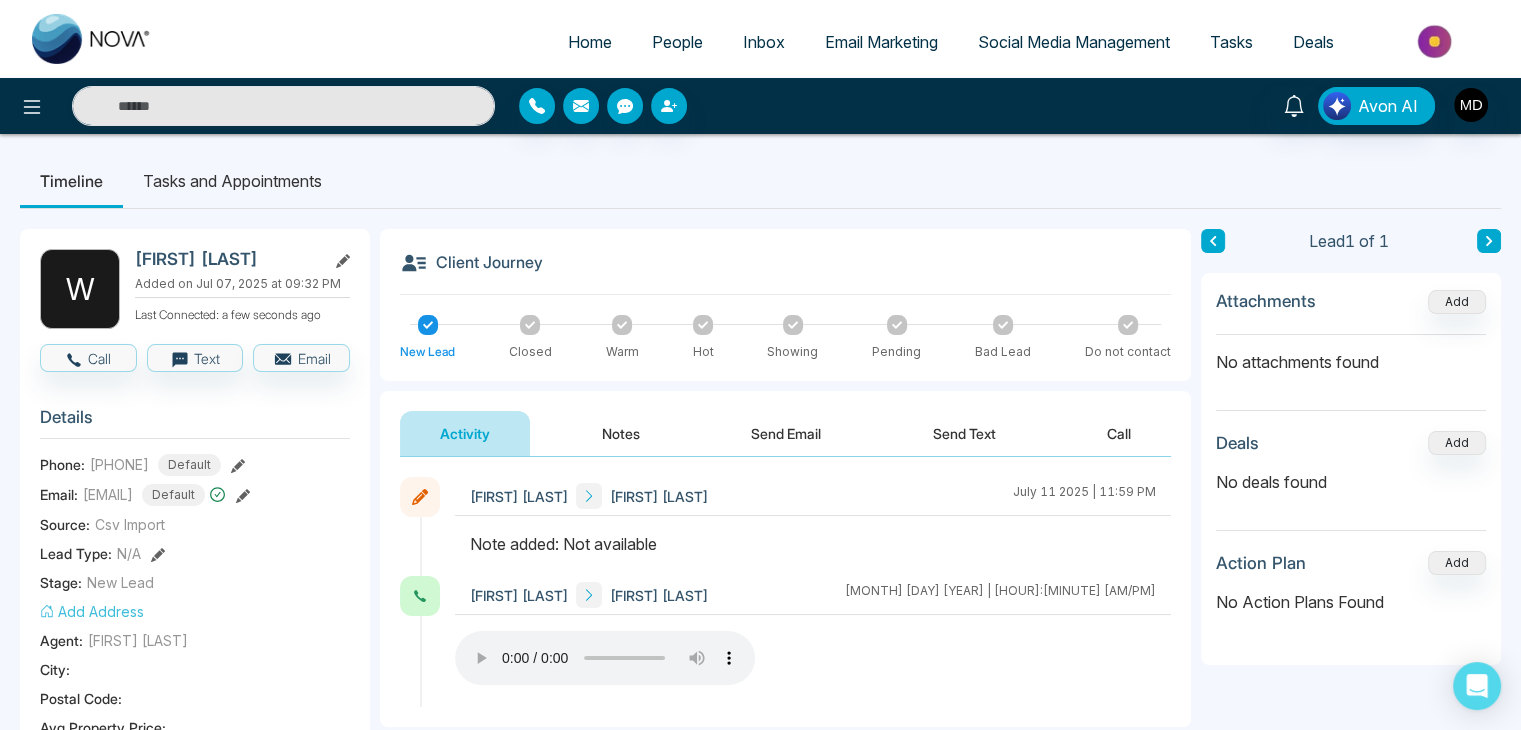 click on "People" at bounding box center (677, 42) 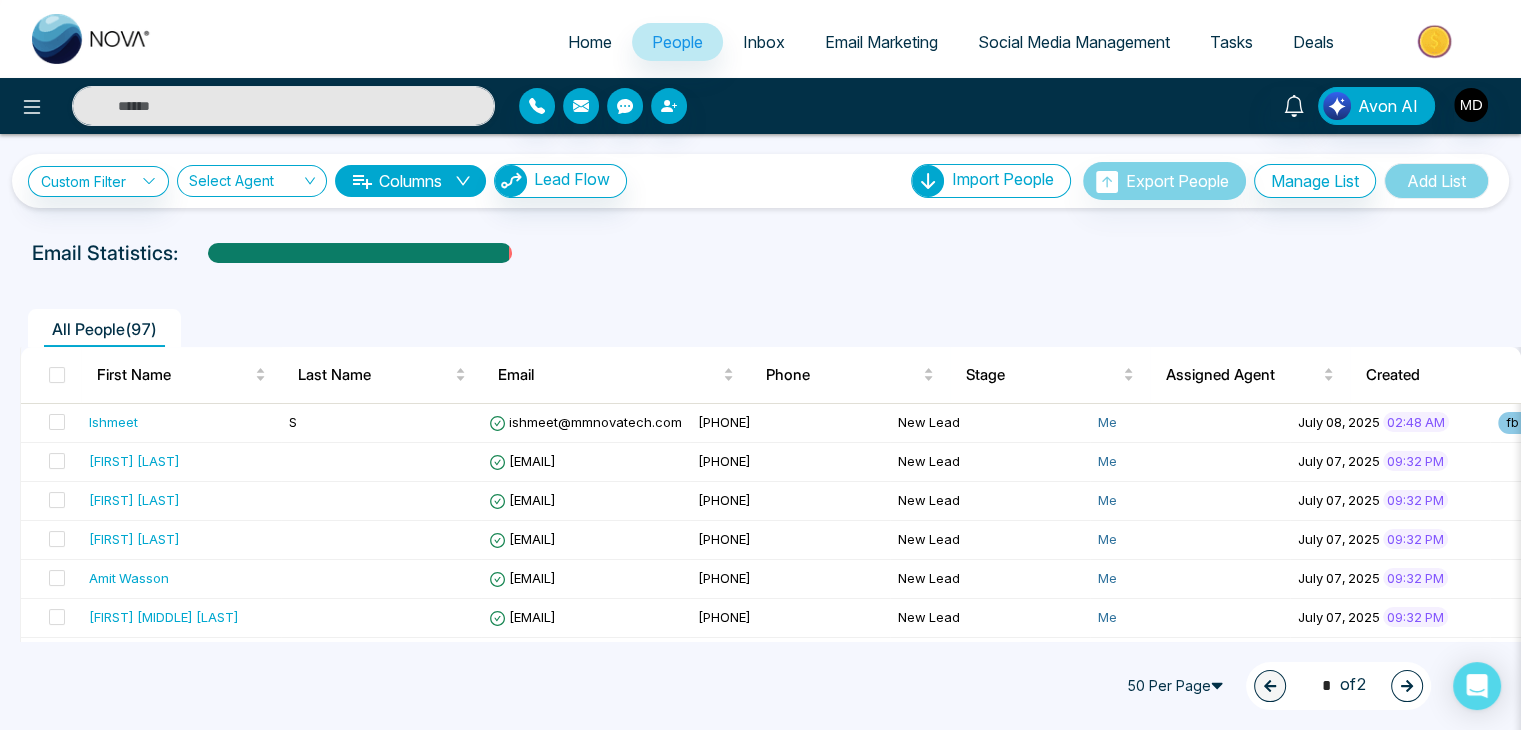 click 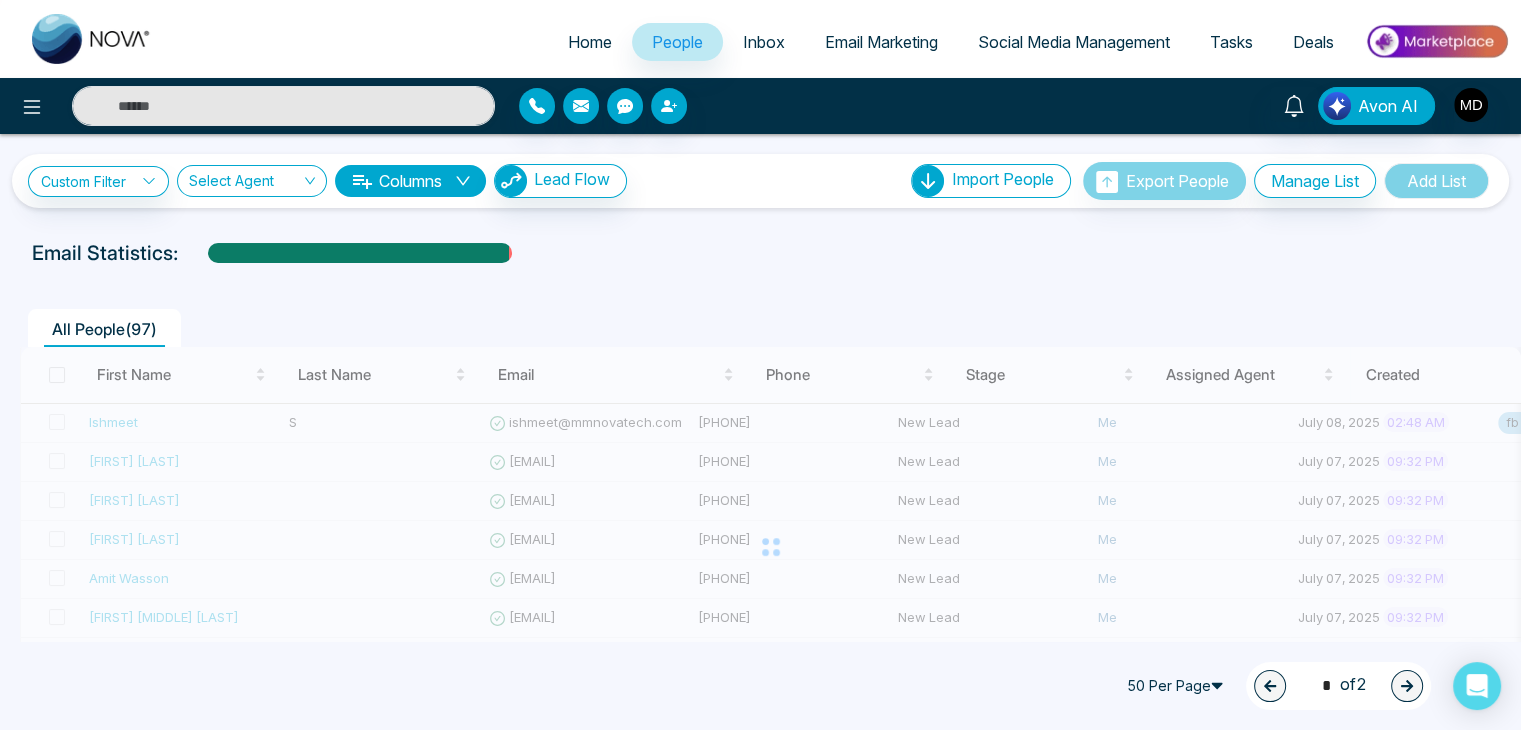 type on "*" 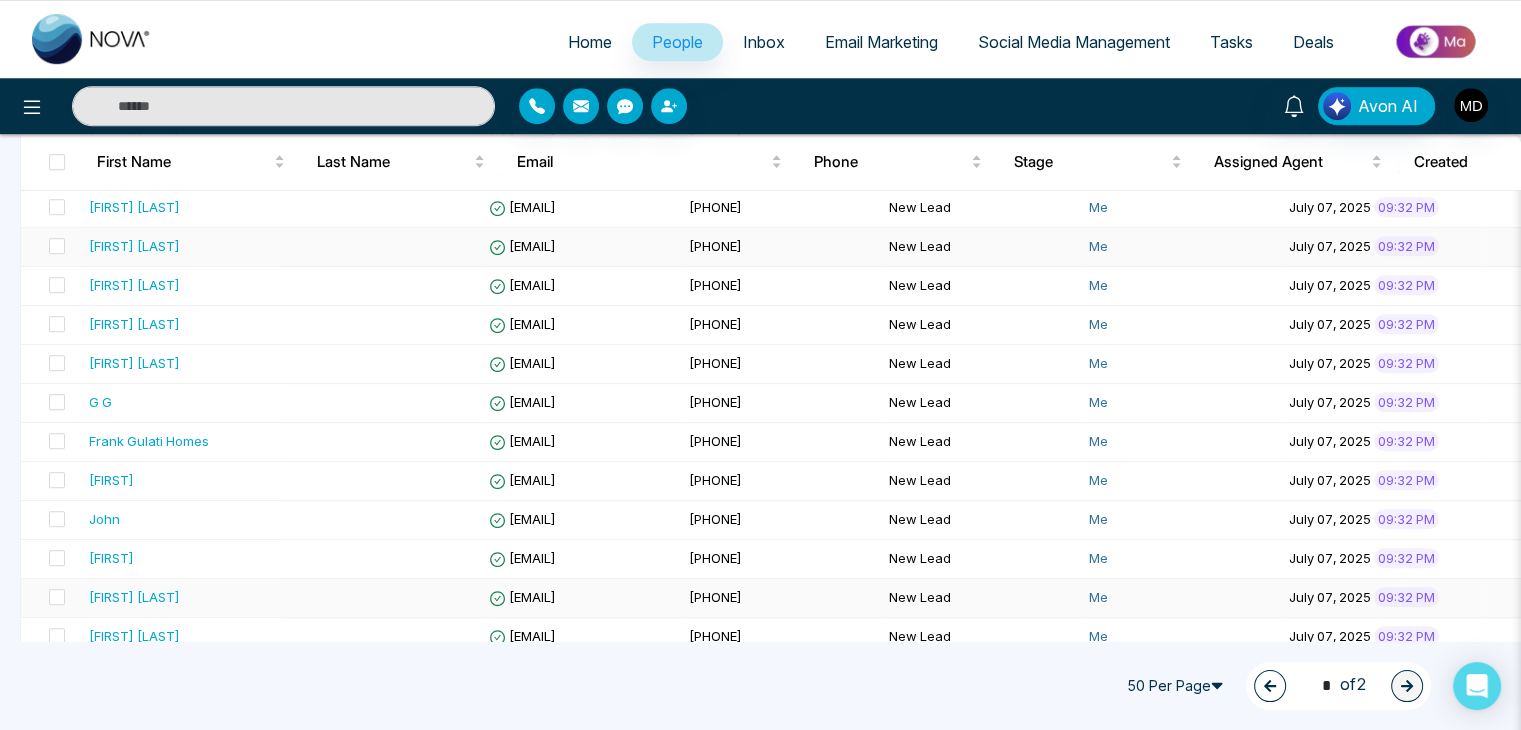 scroll, scrollTop: 1200, scrollLeft: 0, axis: vertical 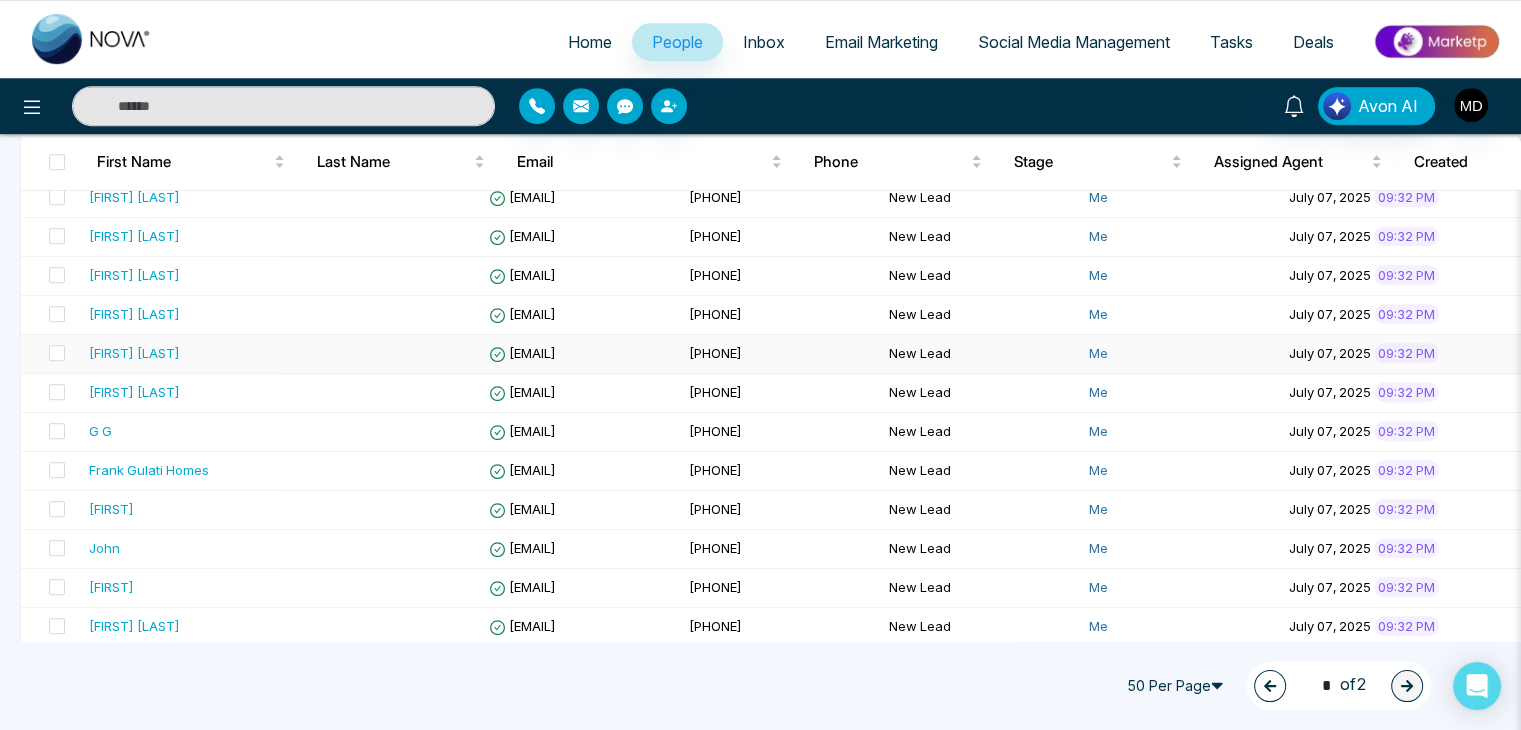 click on "[FIRST] [LAST]" at bounding box center [134, 353] 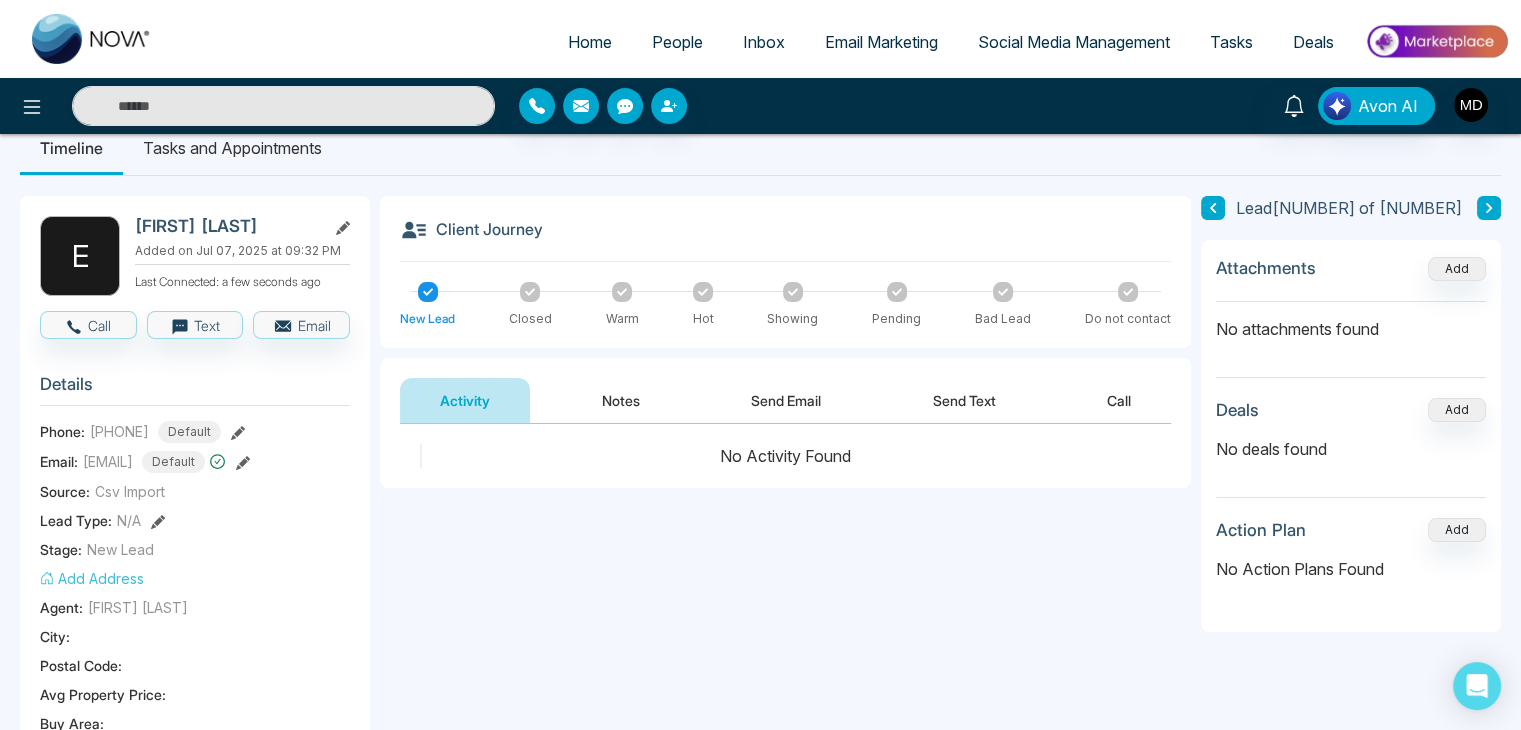 scroll, scrollTop: 0, scrollLeft: 0, axis: both 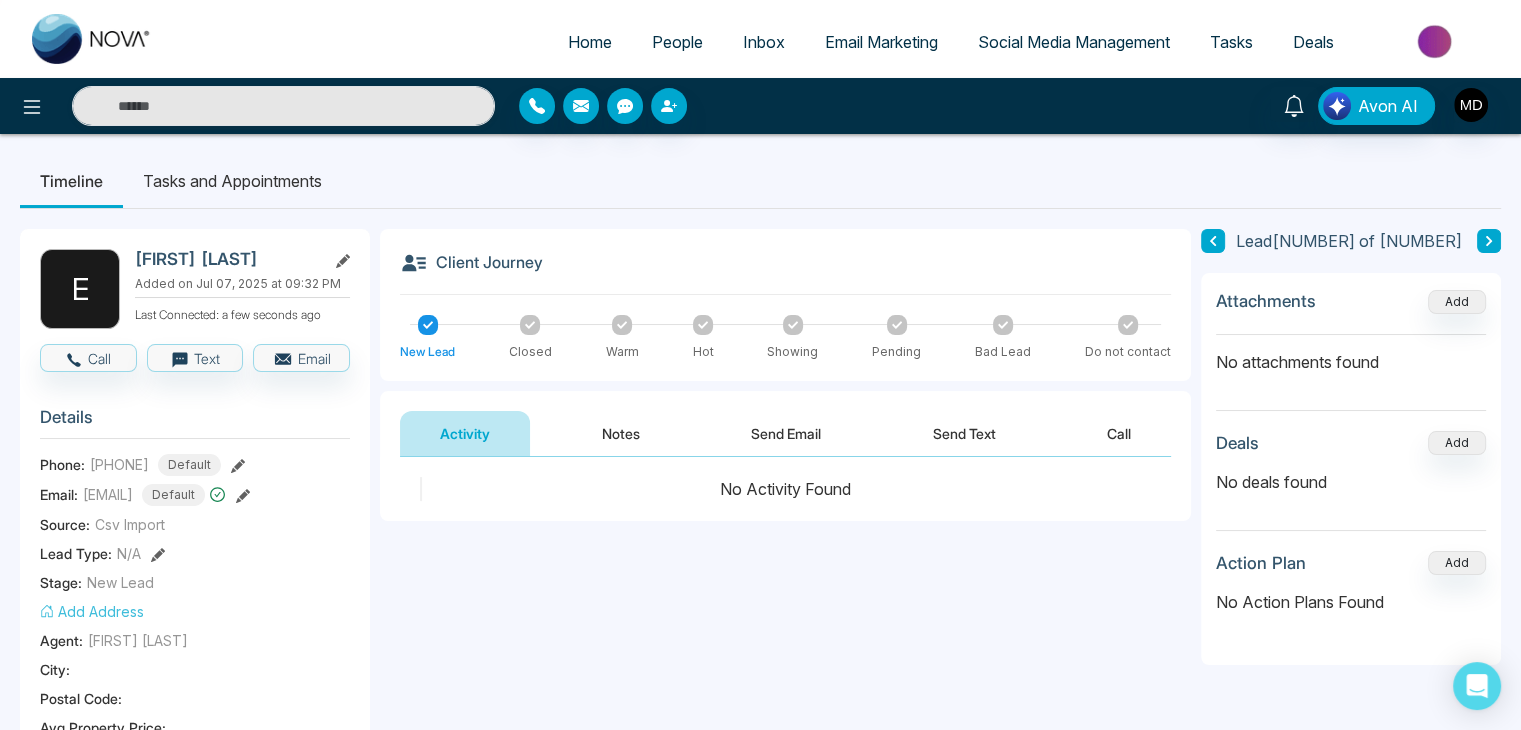 click at bounding box center [253, 106] 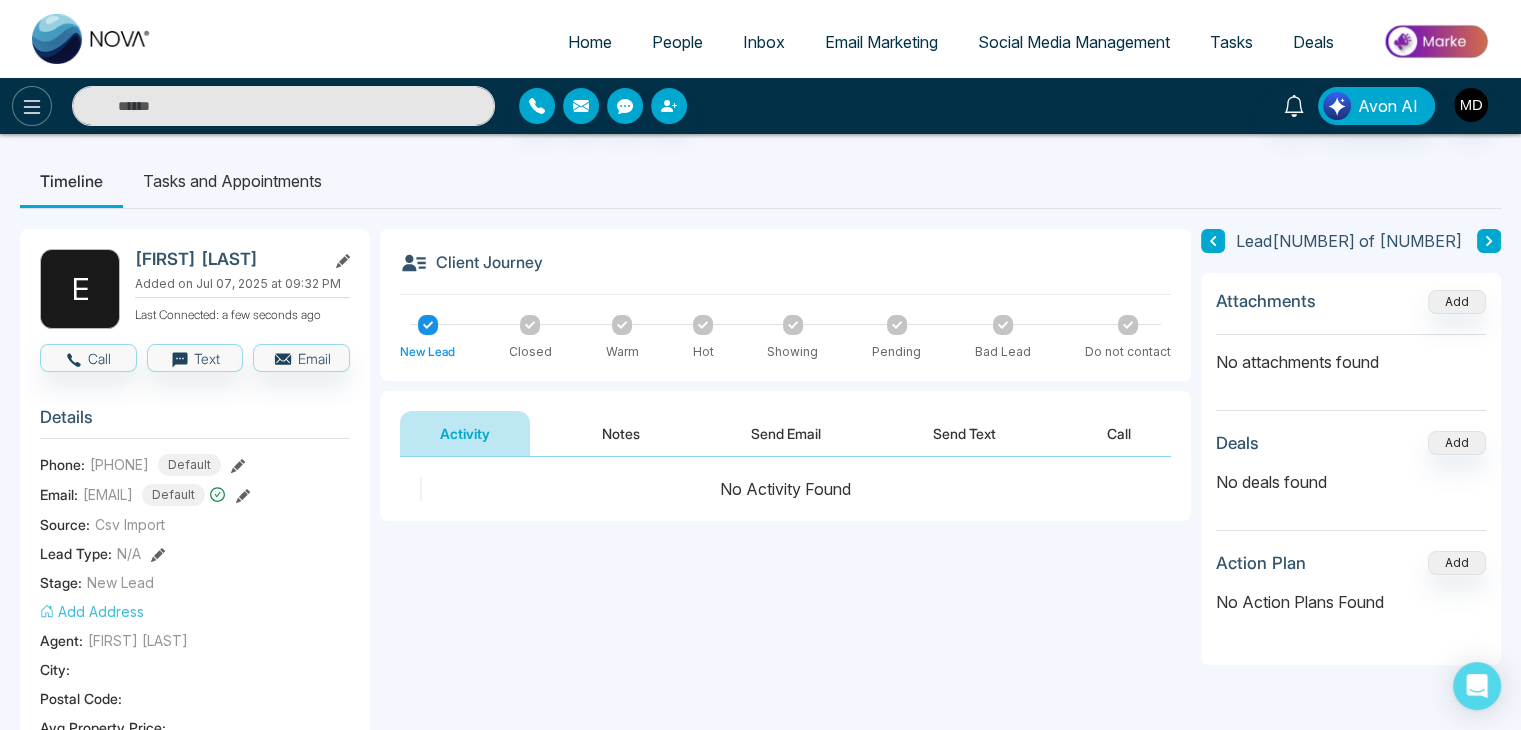 click 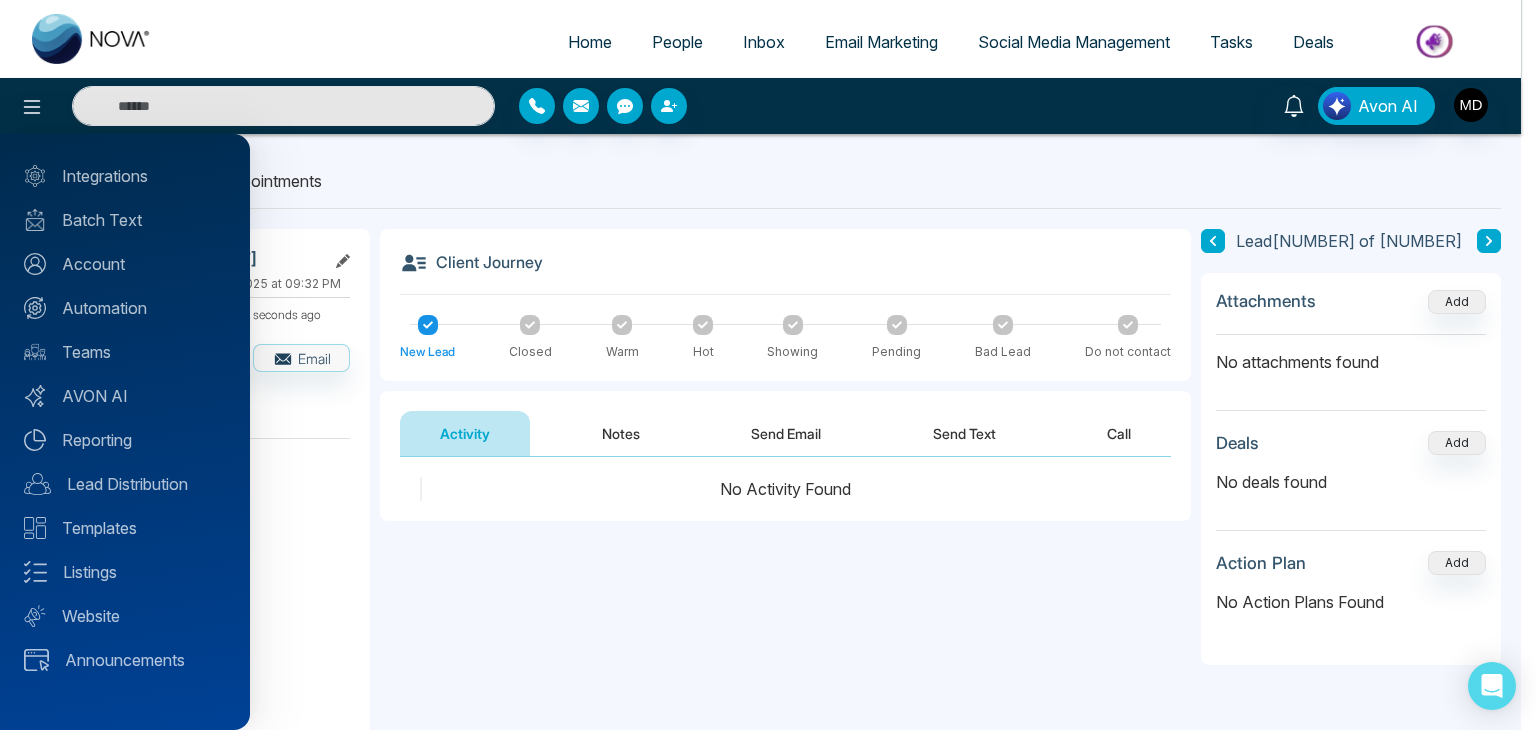 click at bounding box center [768, 365] 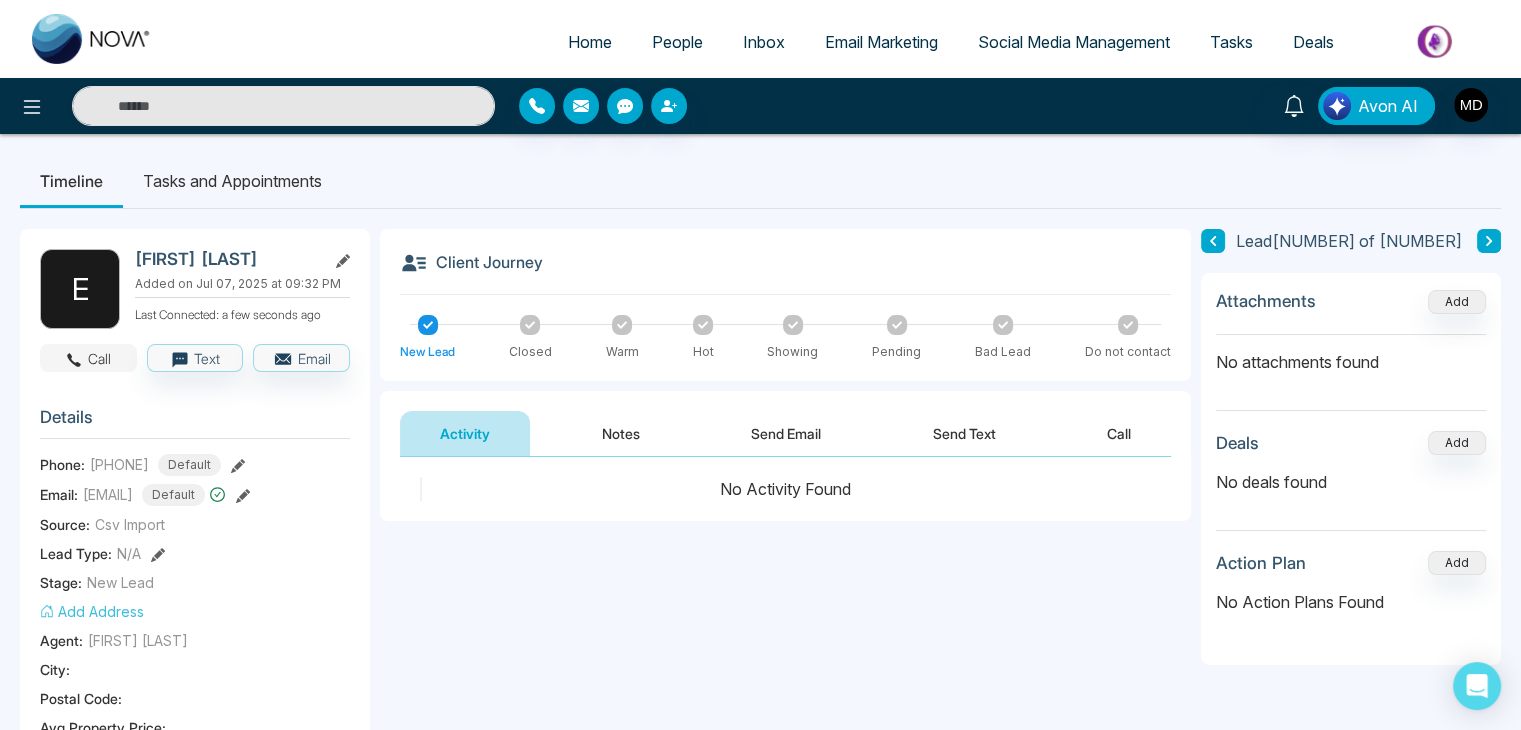 click on "Call" at bounding box center (88, 358) 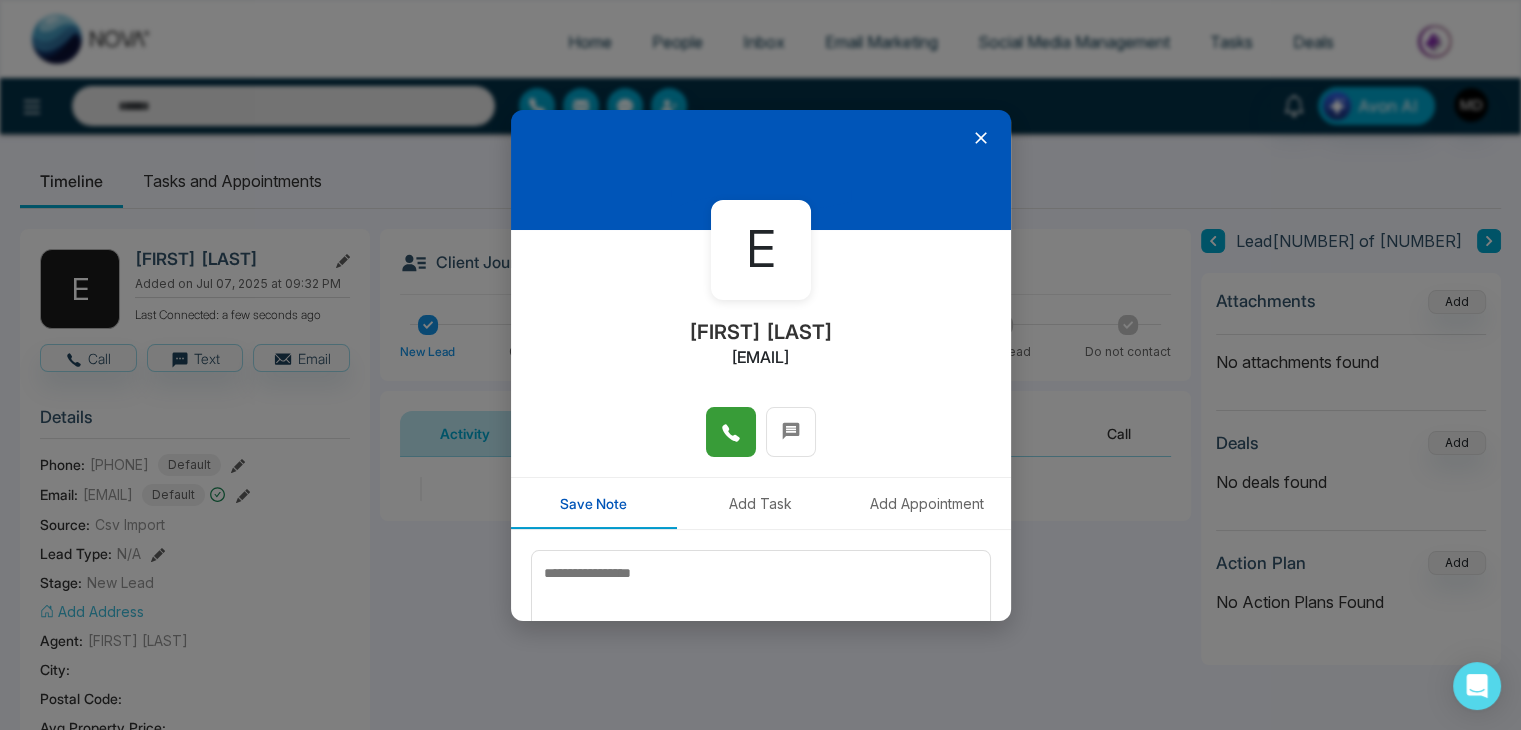 click at bounding box center (731, 432) 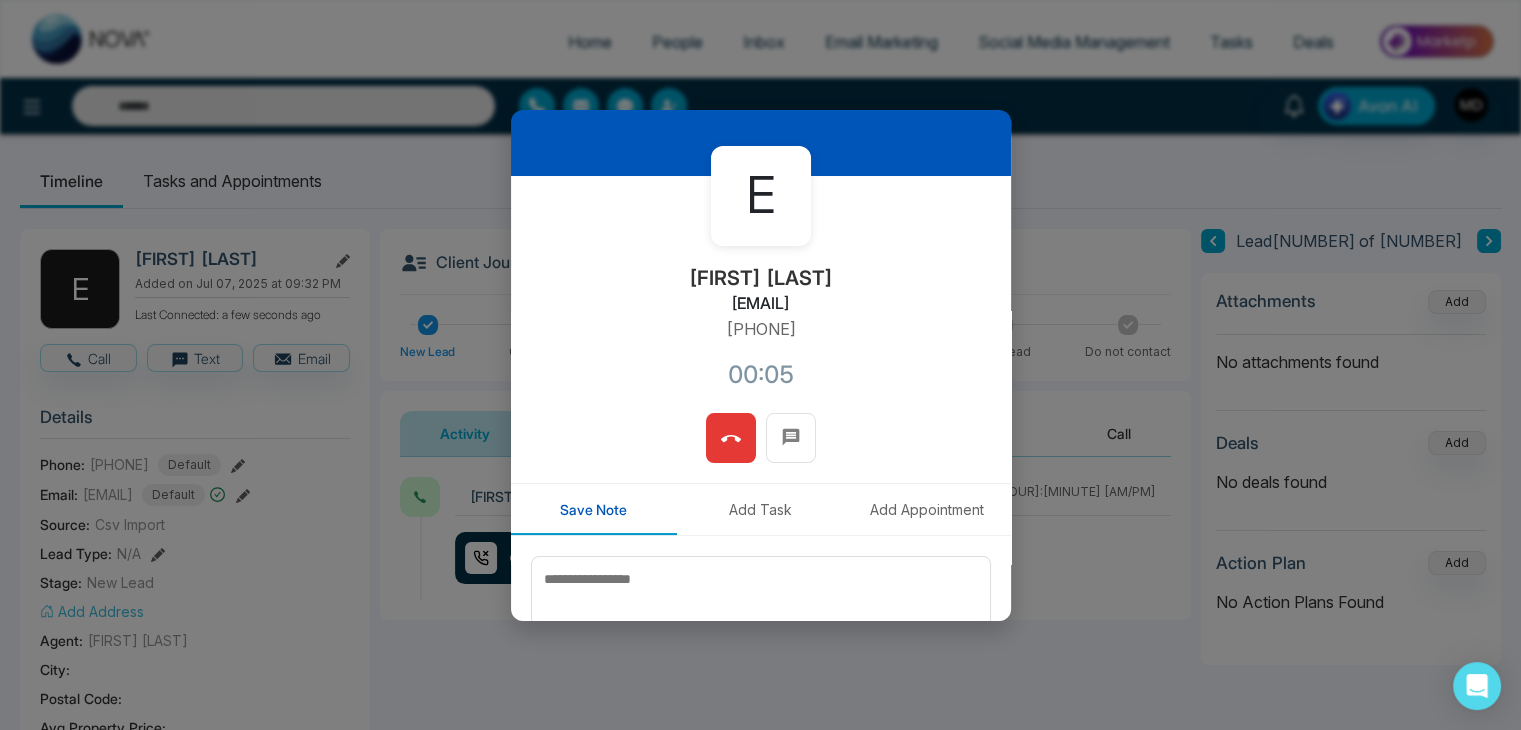 scroll, scrollTop: 100, scrollLeft: 0, axis: vertical 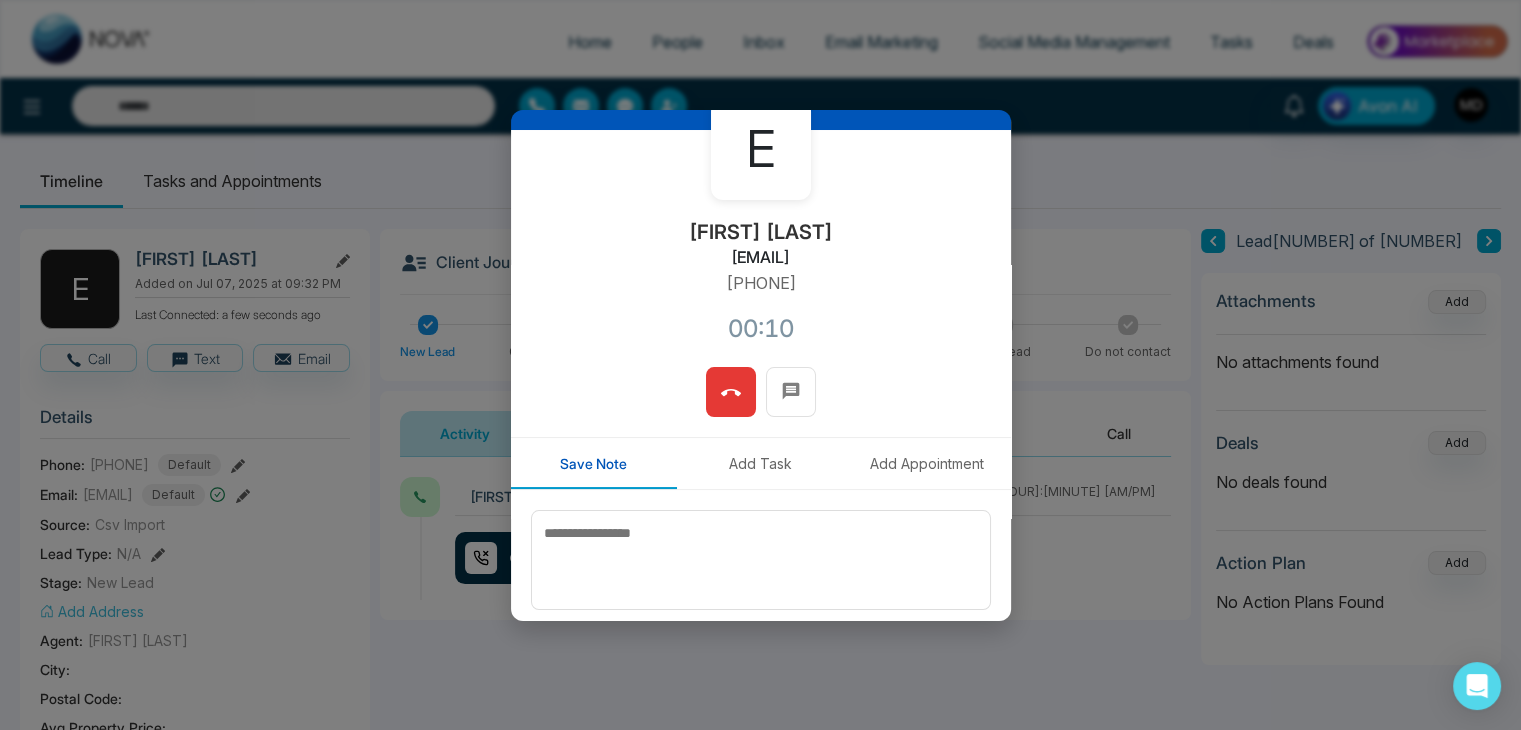 click 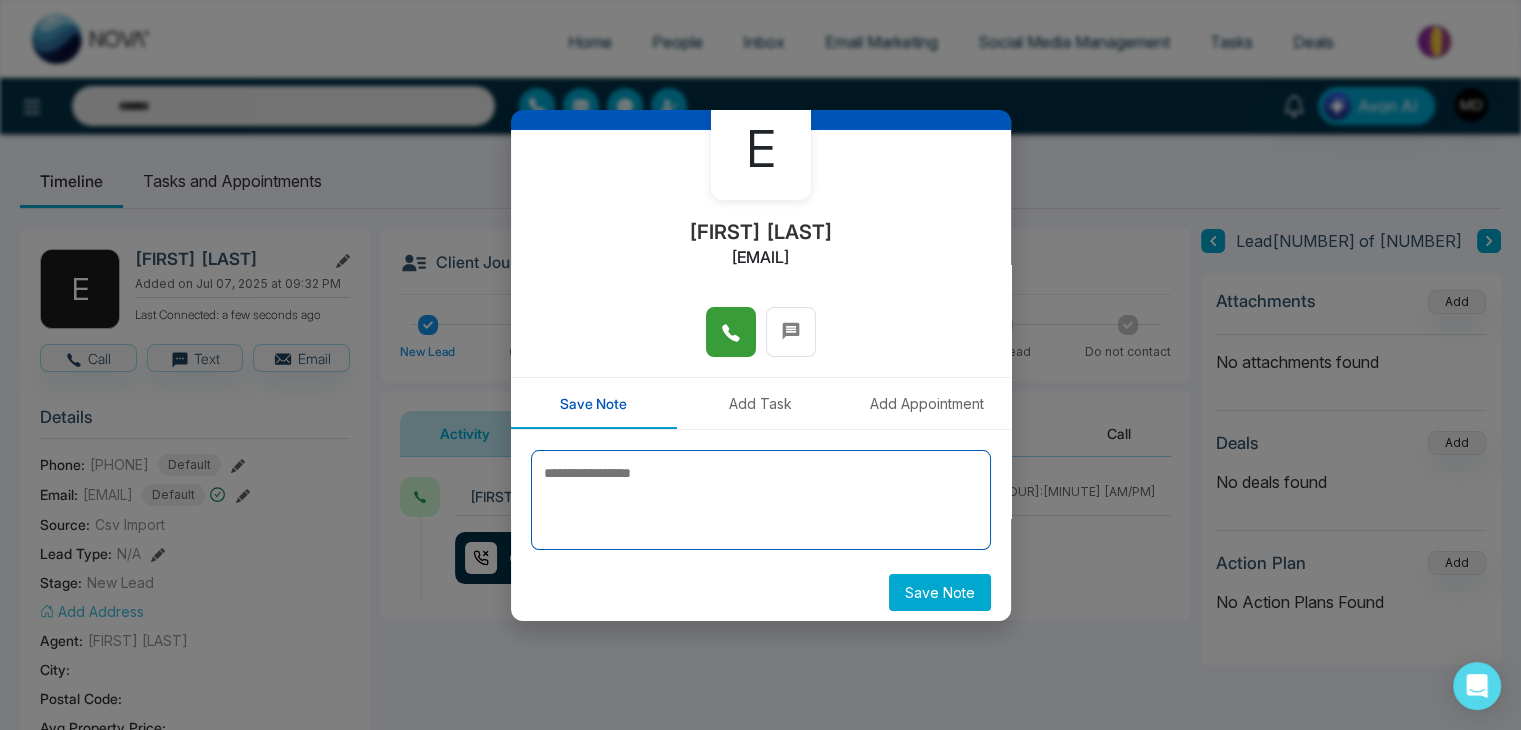 click at bounding box center [761, 500] 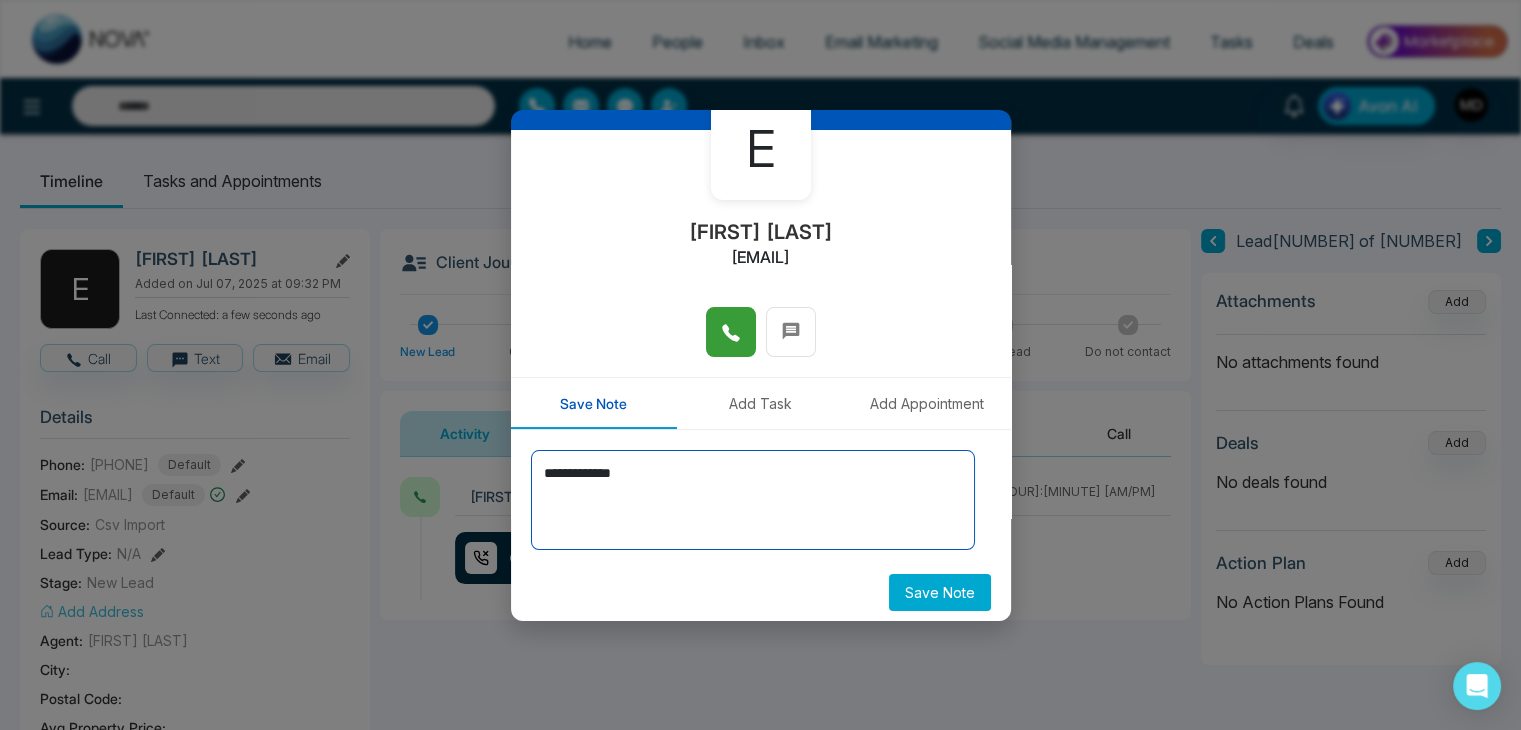 type on "**********" 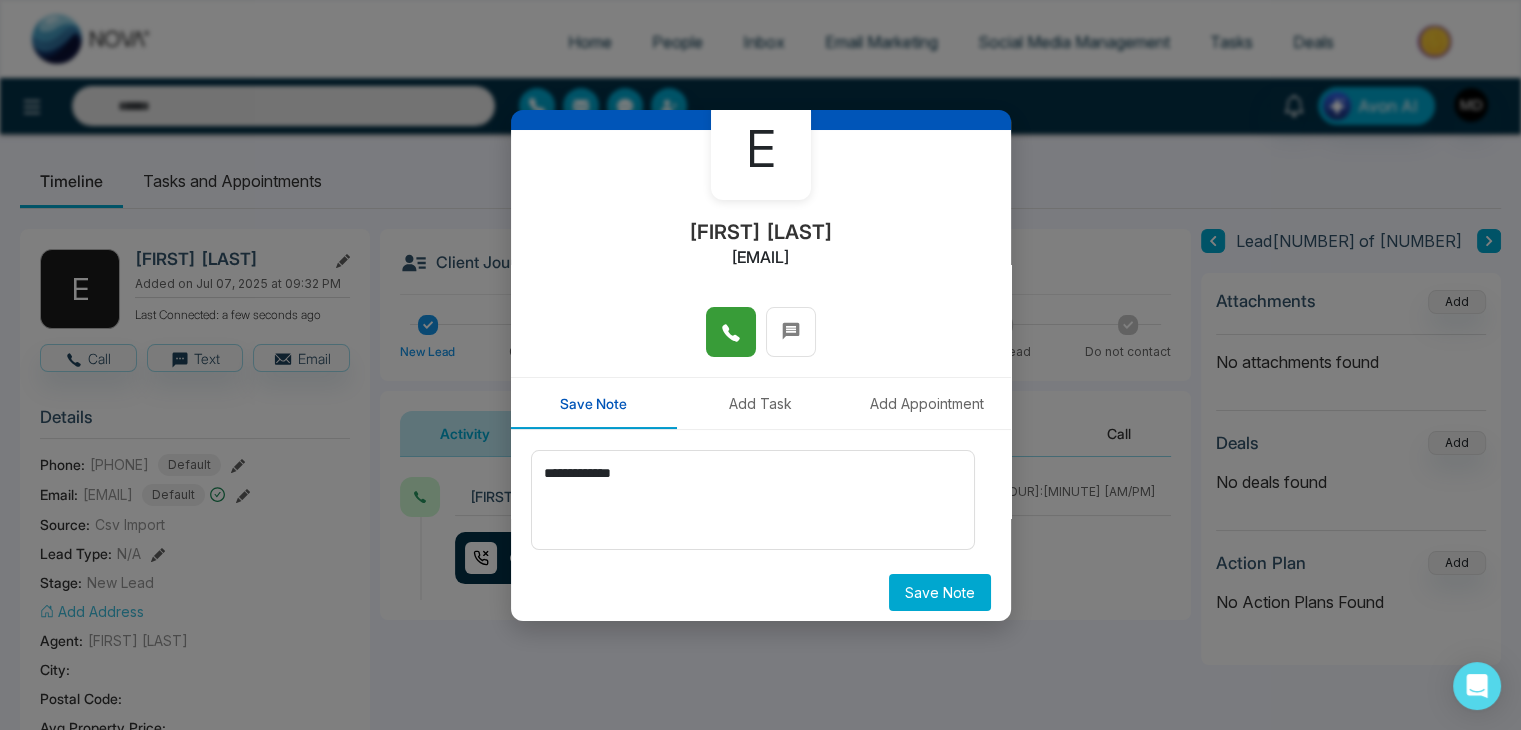 click on "Save Note" at bounding box center (940, 592) 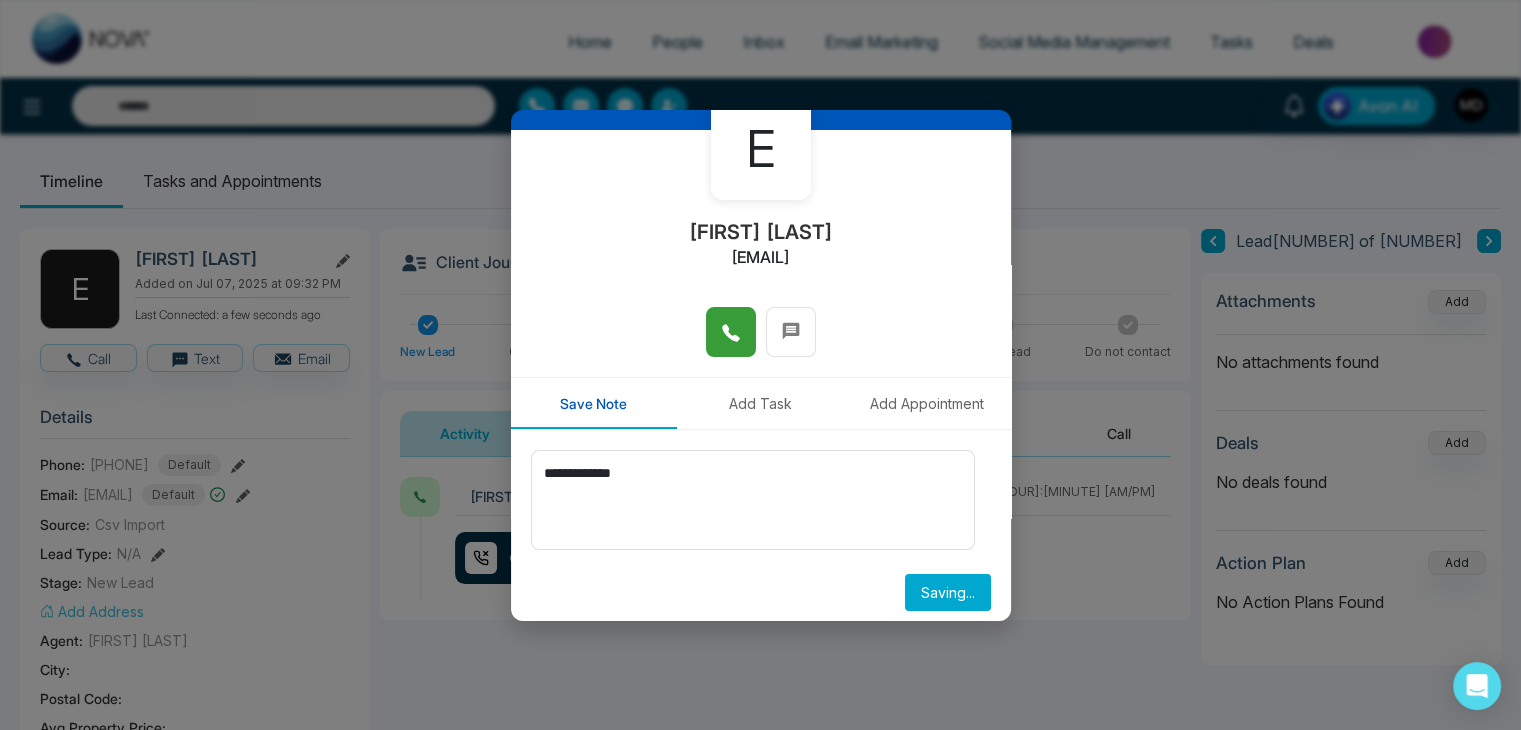 type 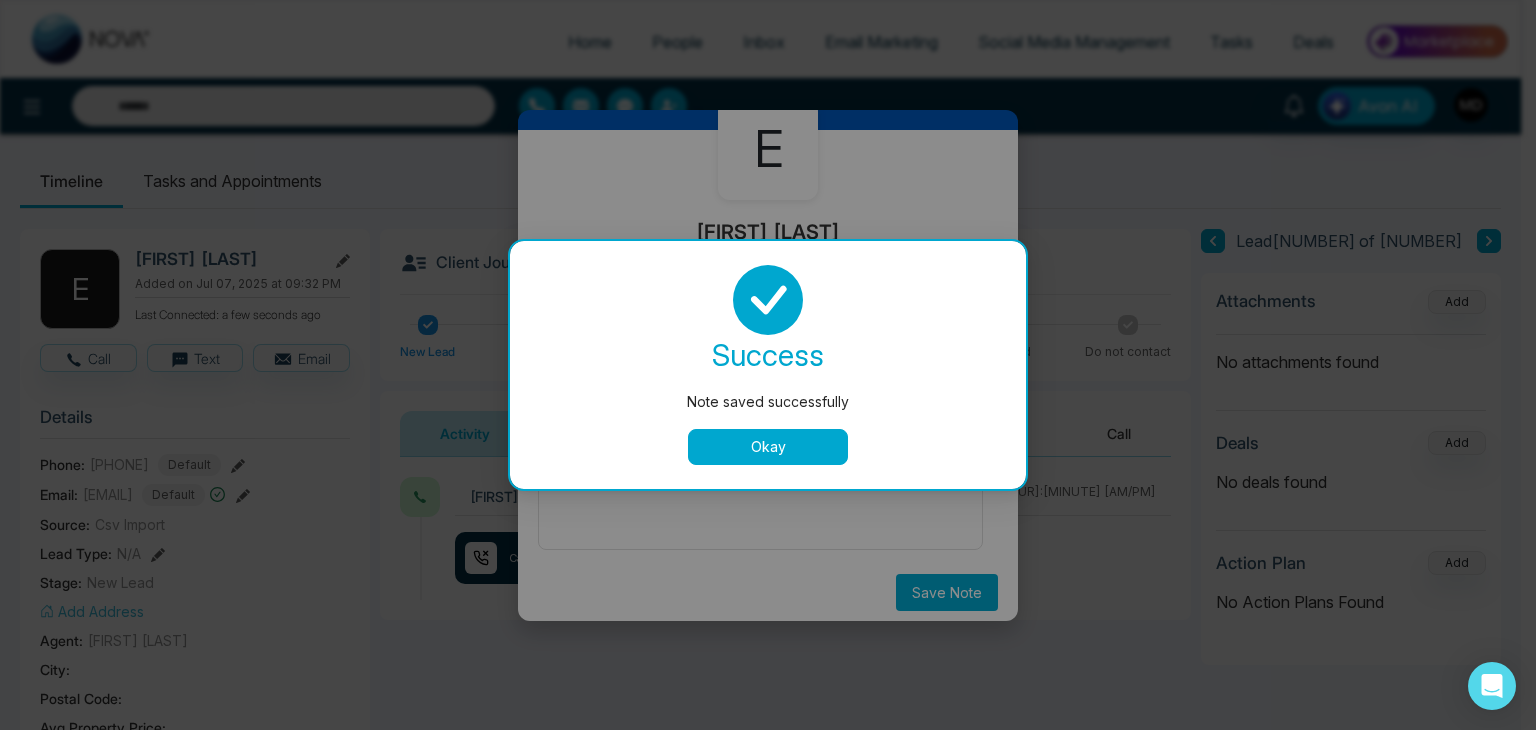 click on "Okay" at bounding box center (768, 447) 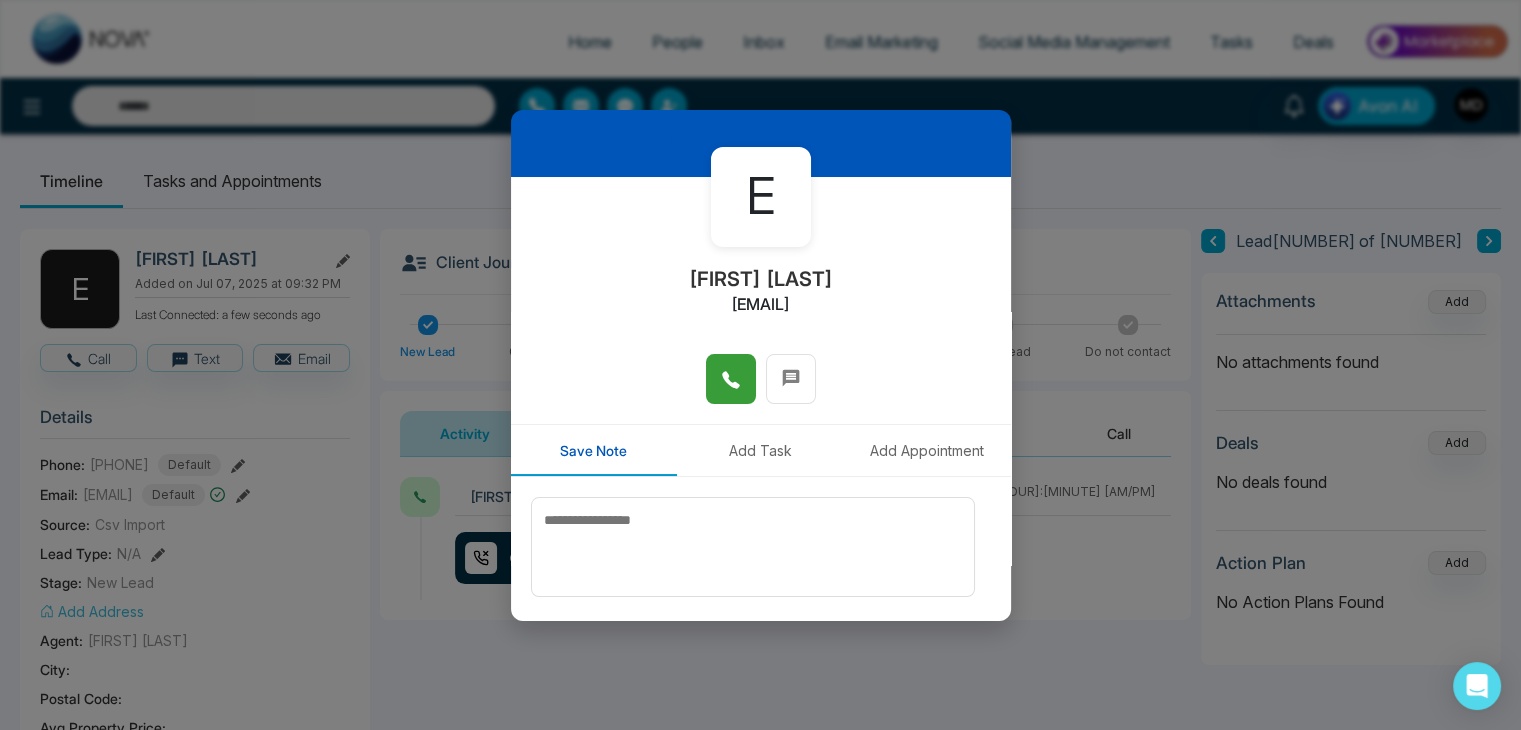 scroll, scrollTop: 0, scrollLeft: 0, axis: both 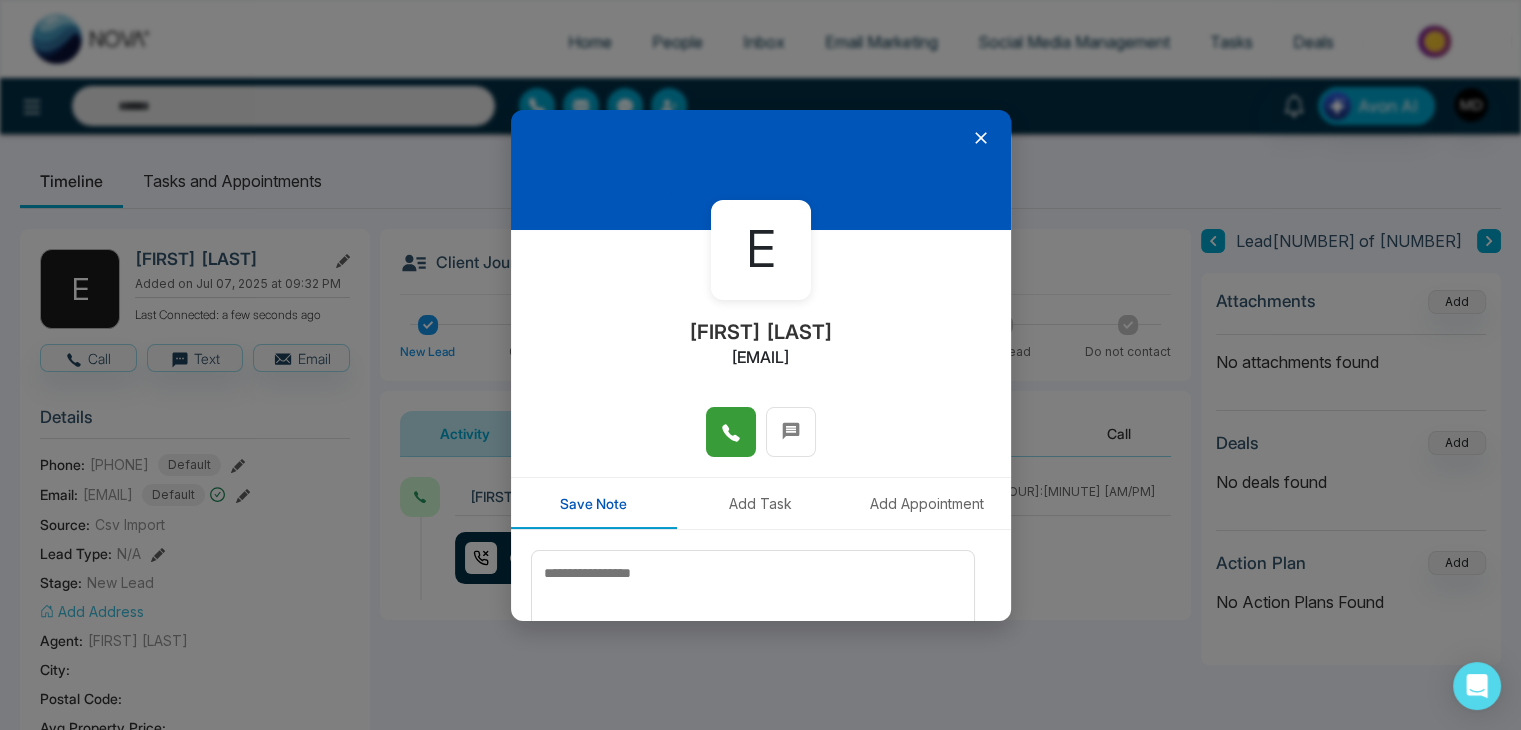 click 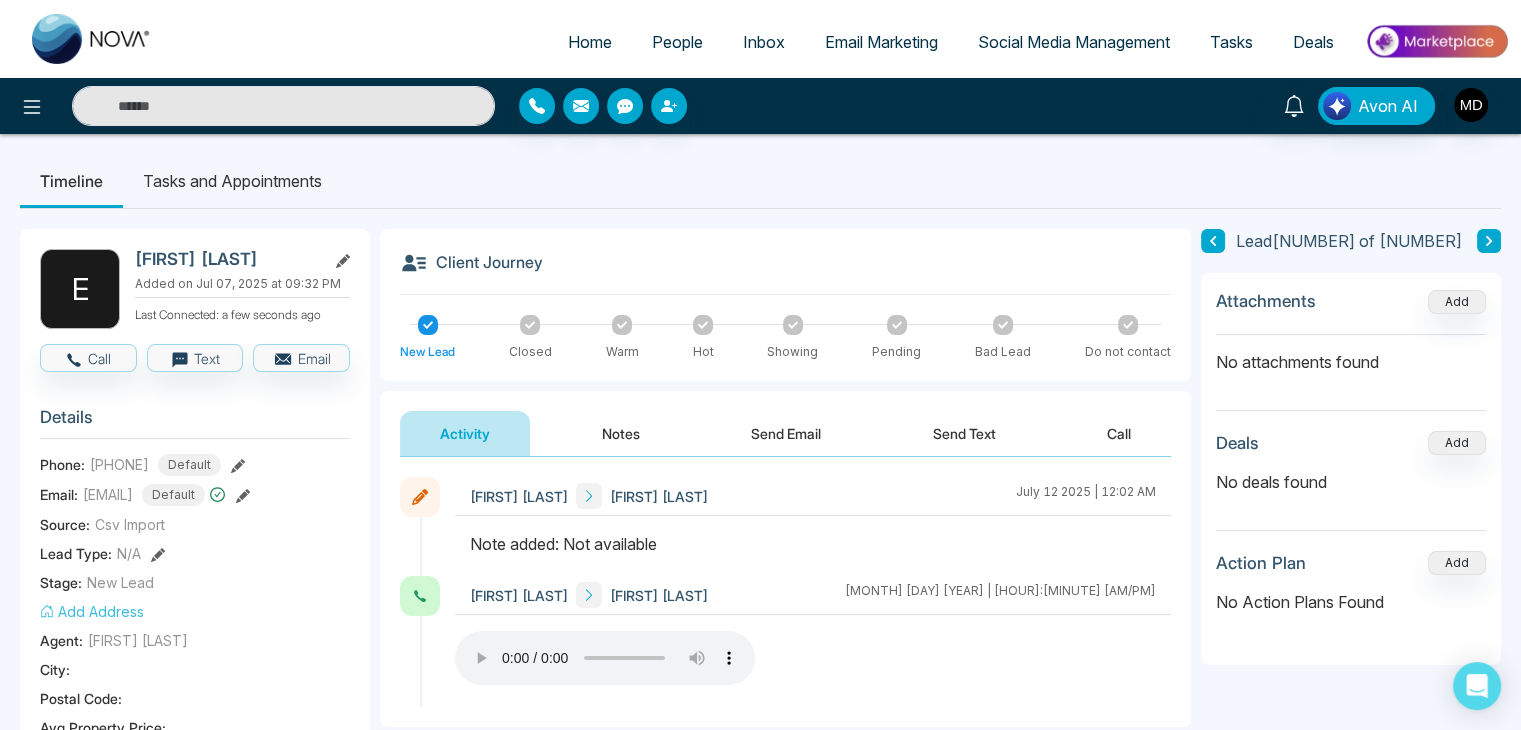 click at bounding box center [1489, 241] 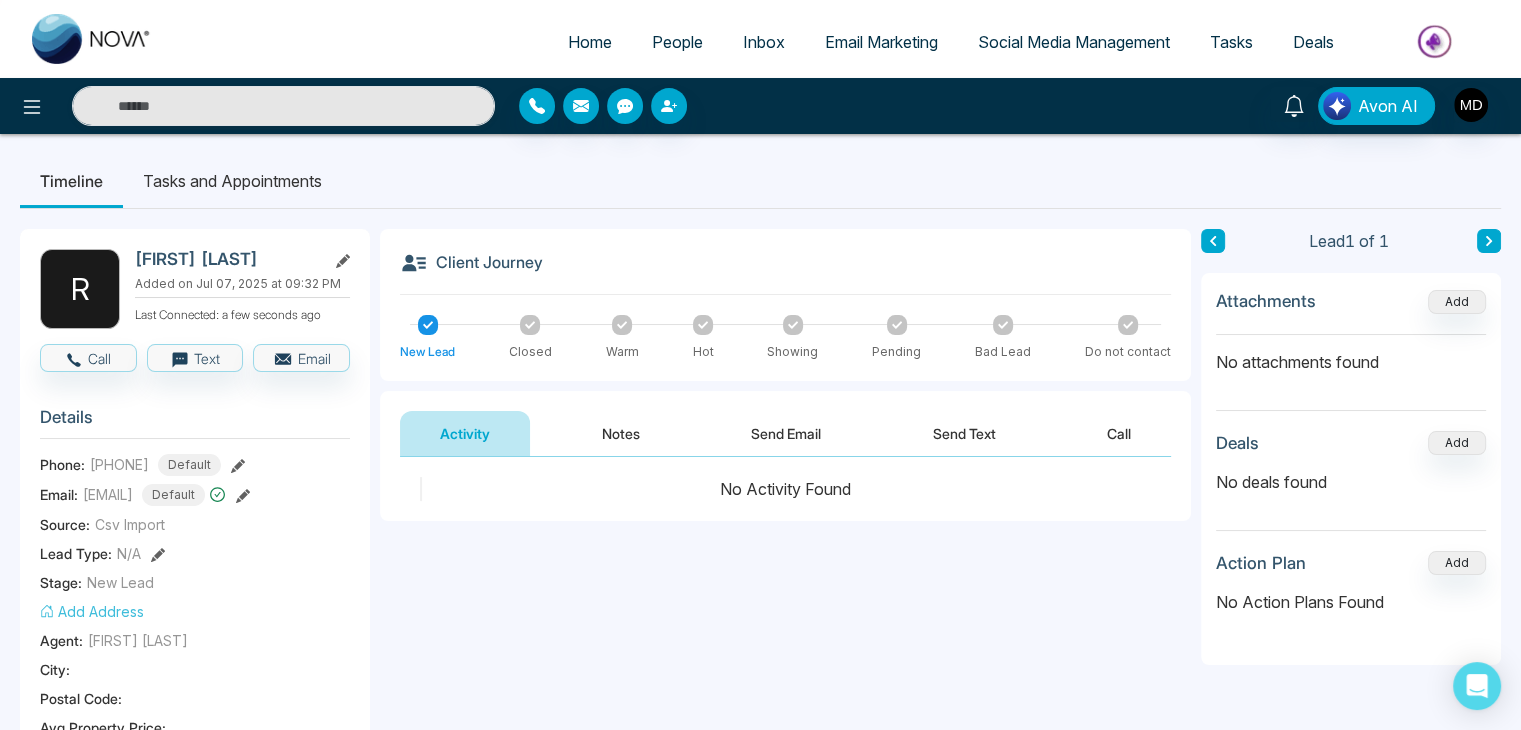 click at bounding box center (343, 259) 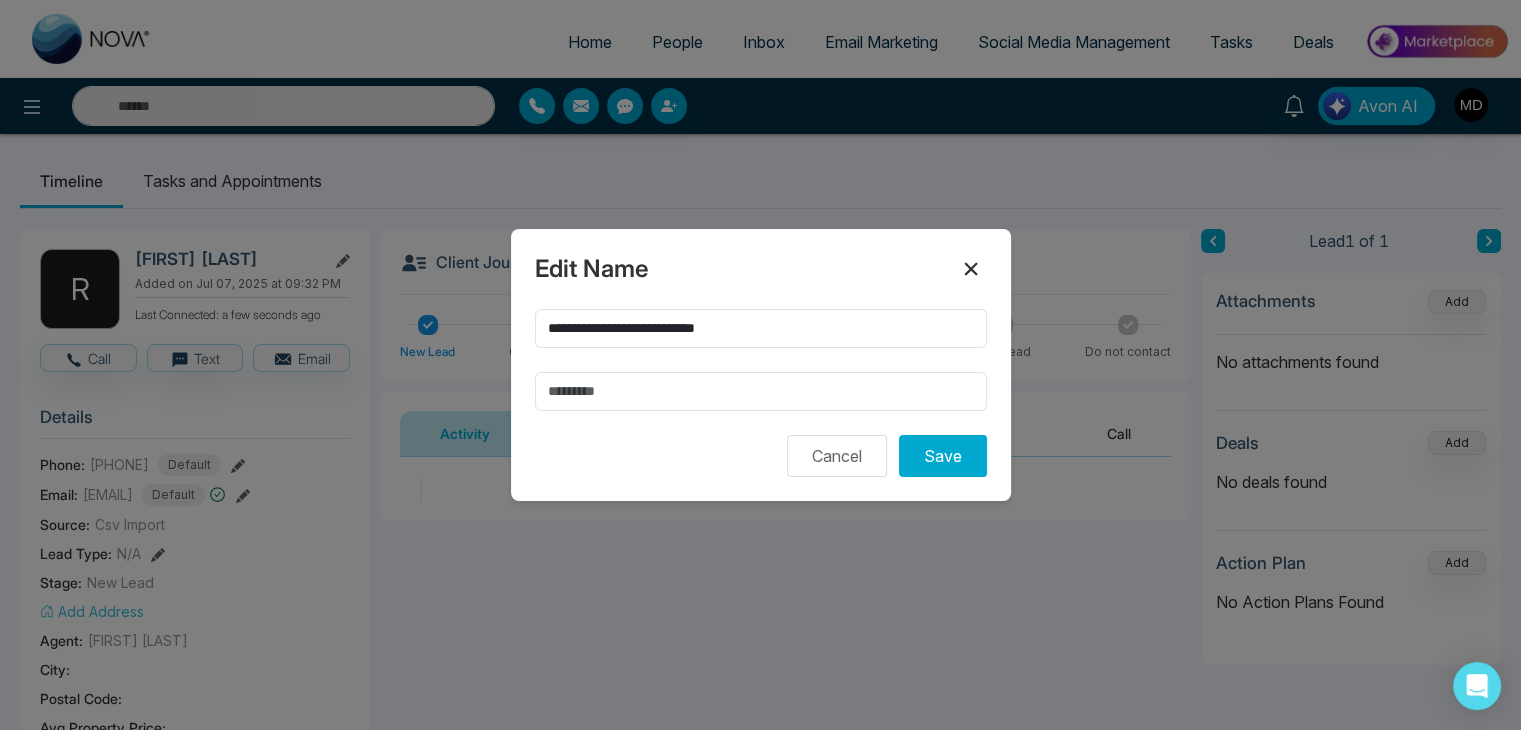 click 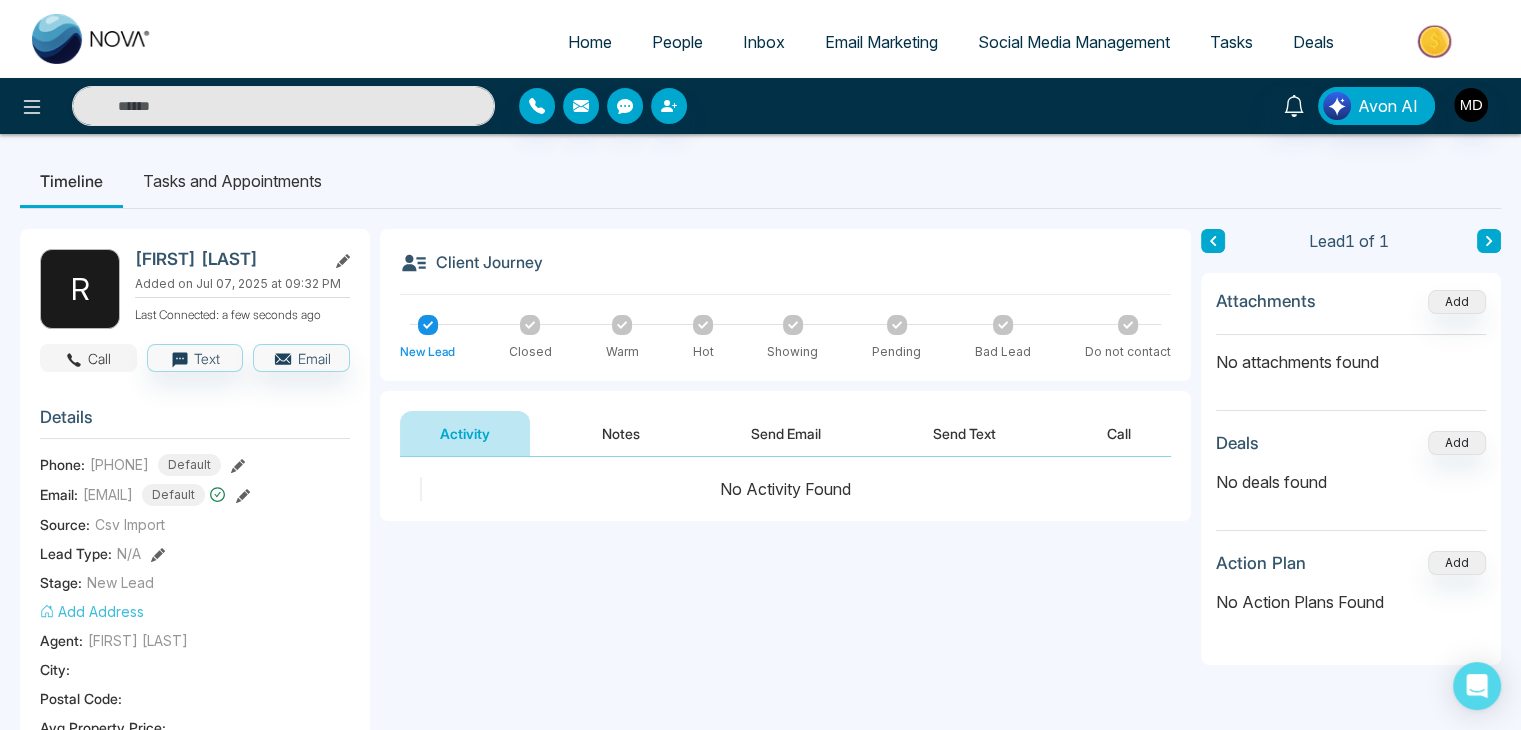 click on "Call" at bounding box center (88, 358) 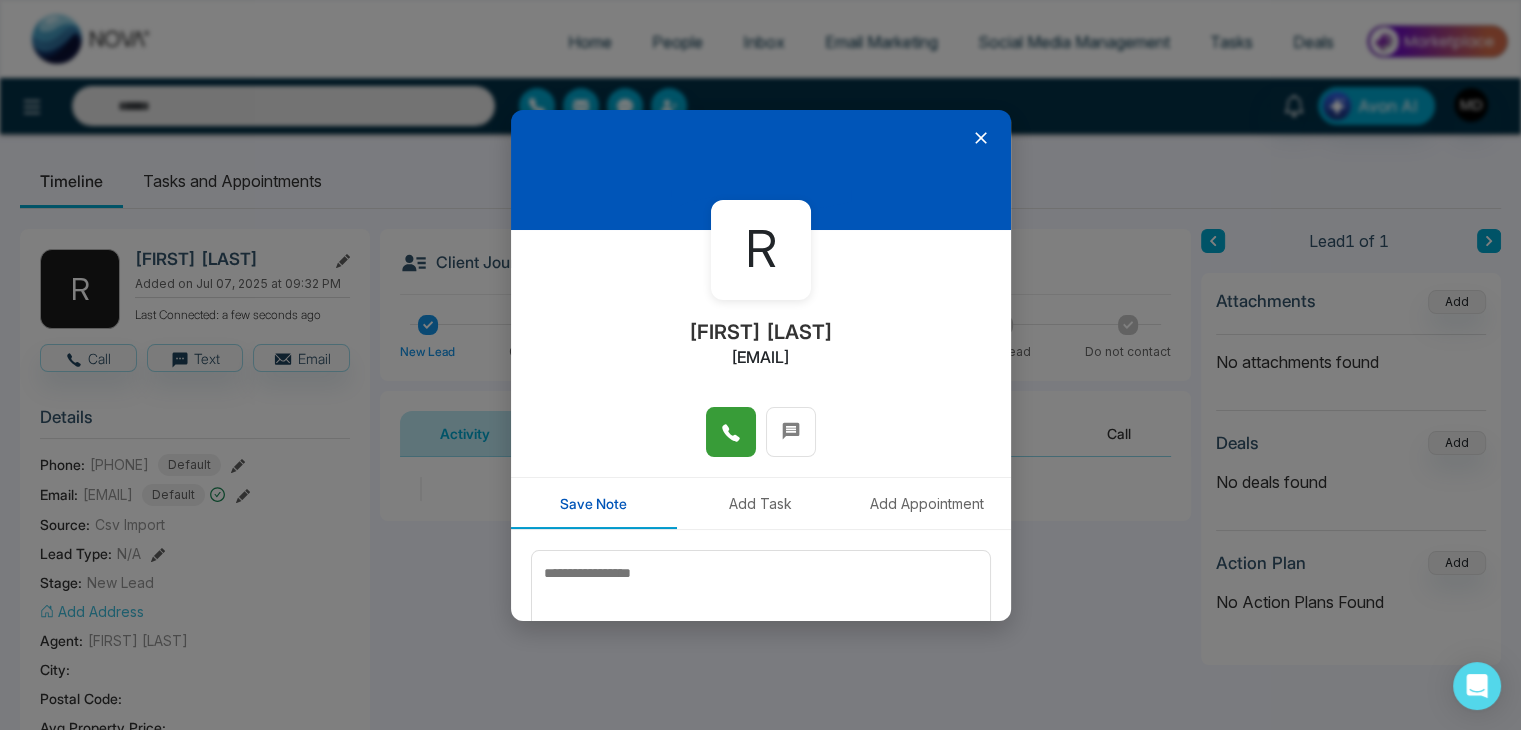 click at bounding box center [731, 432] 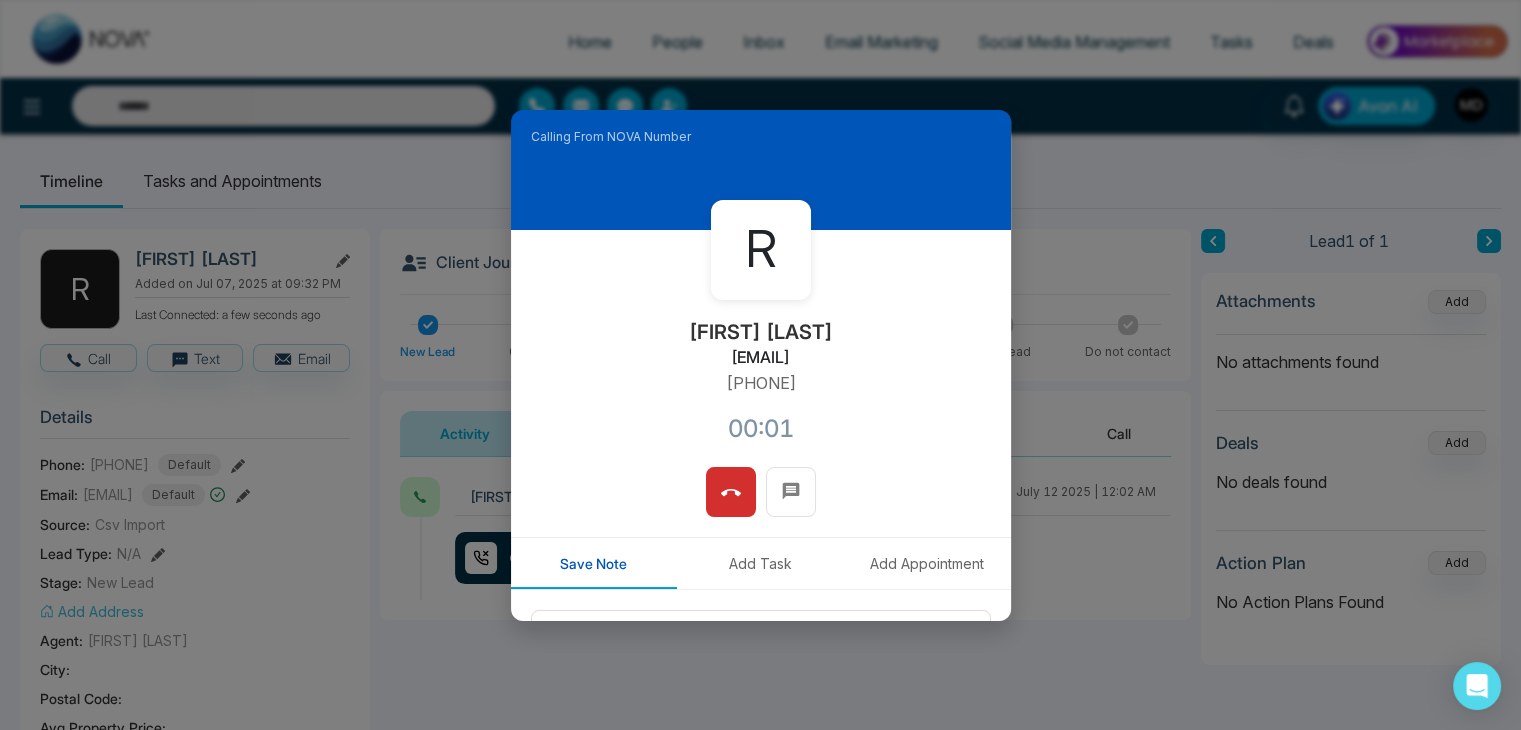 type 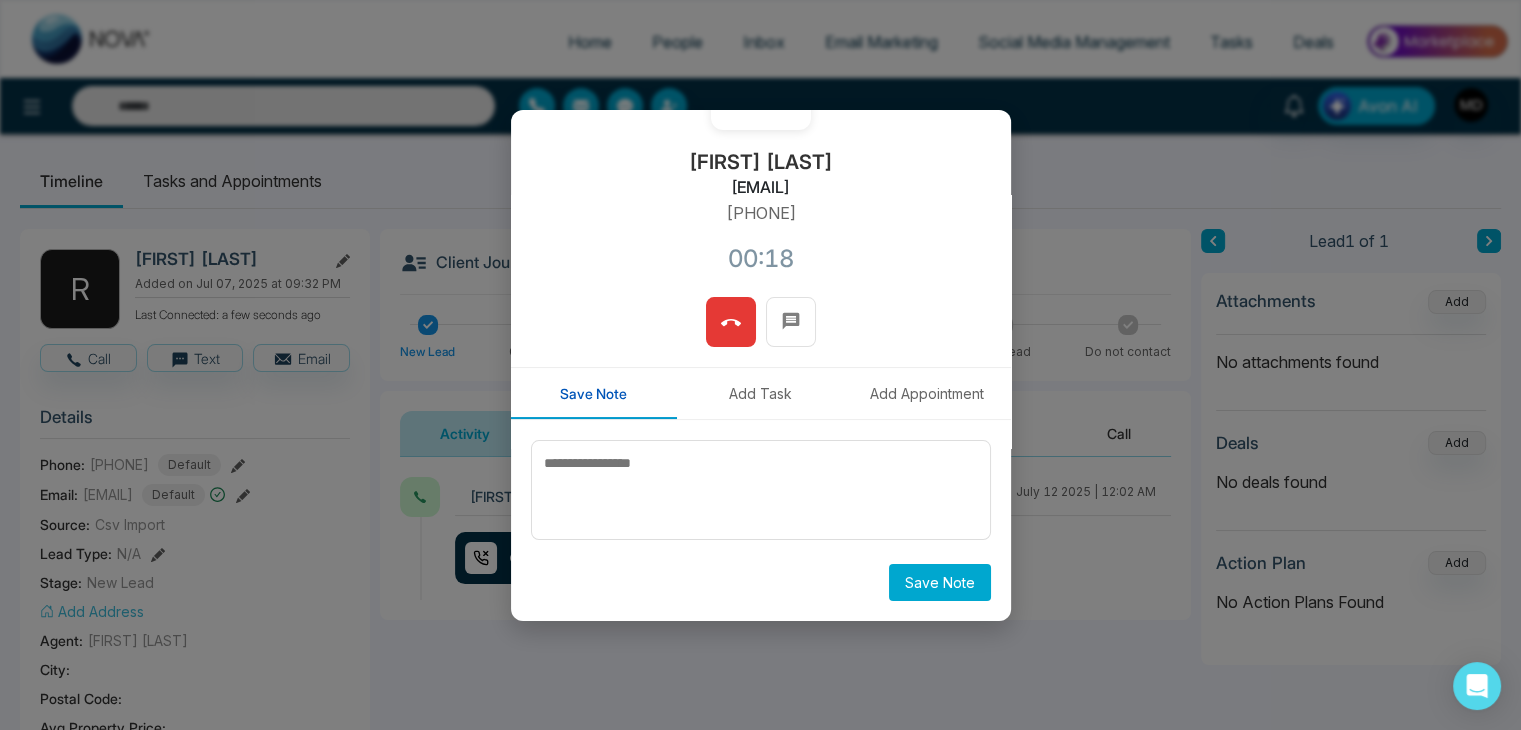 click 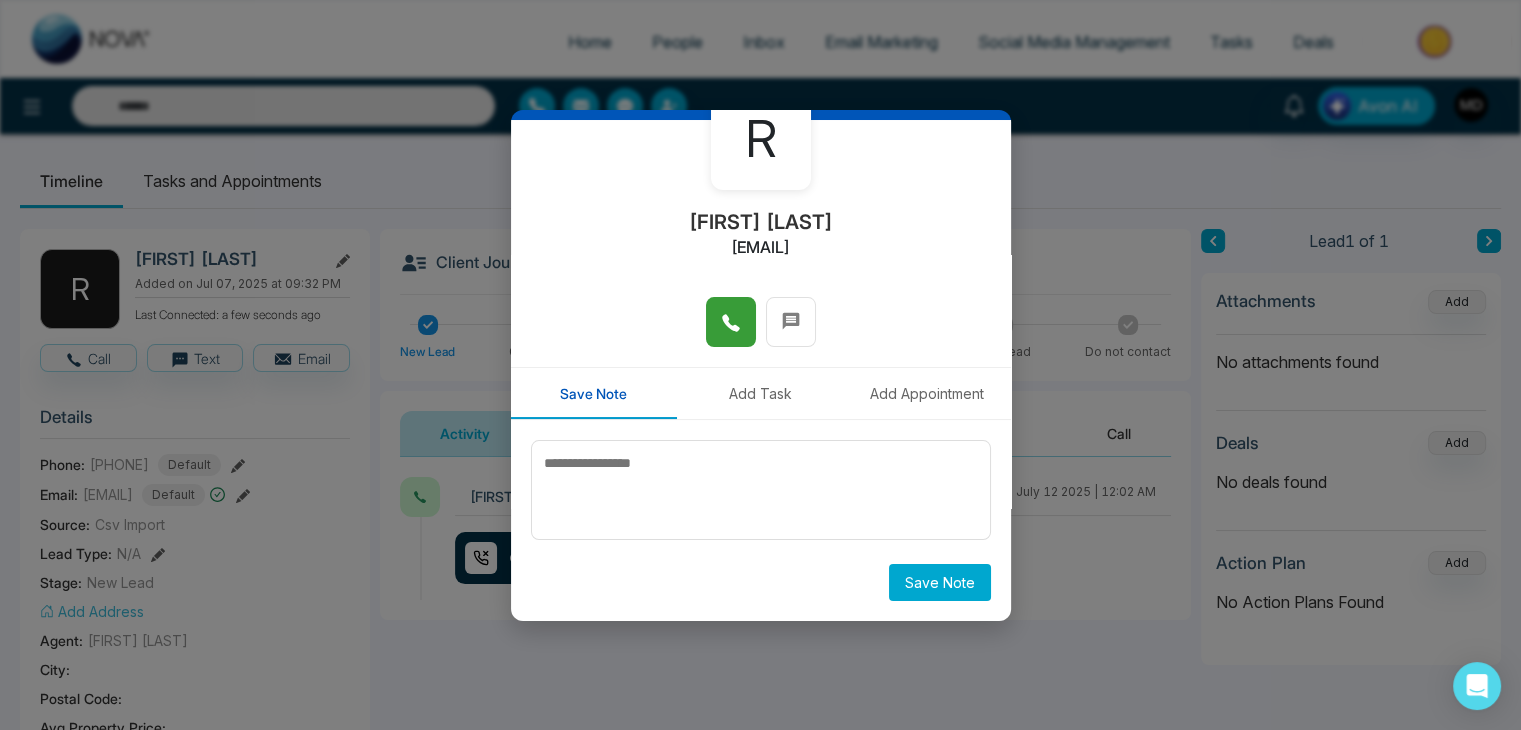scroll, scrollTop: 110, scrollLeft: 0, axis: vertical 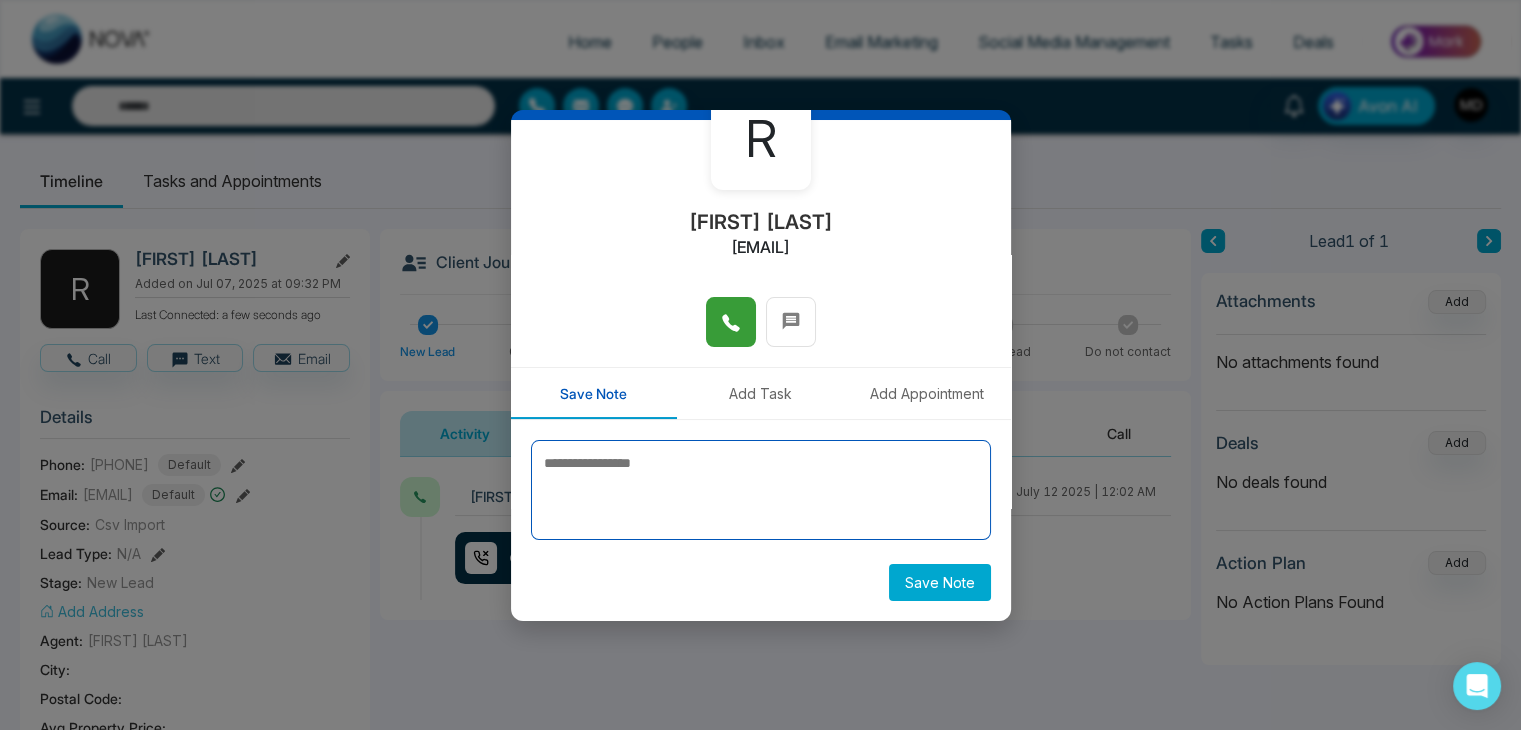 click at bounding box center (761, 490) 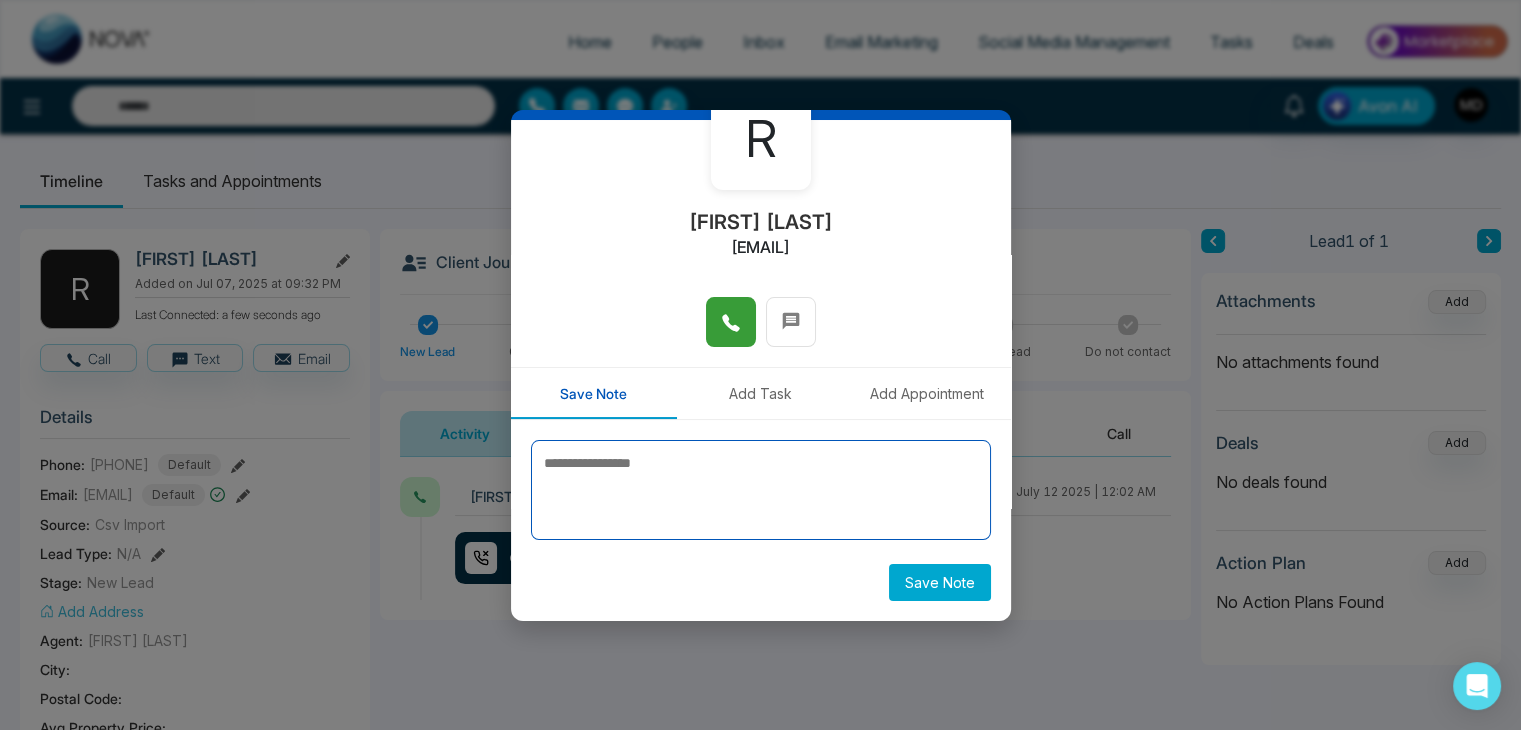 type on "*" 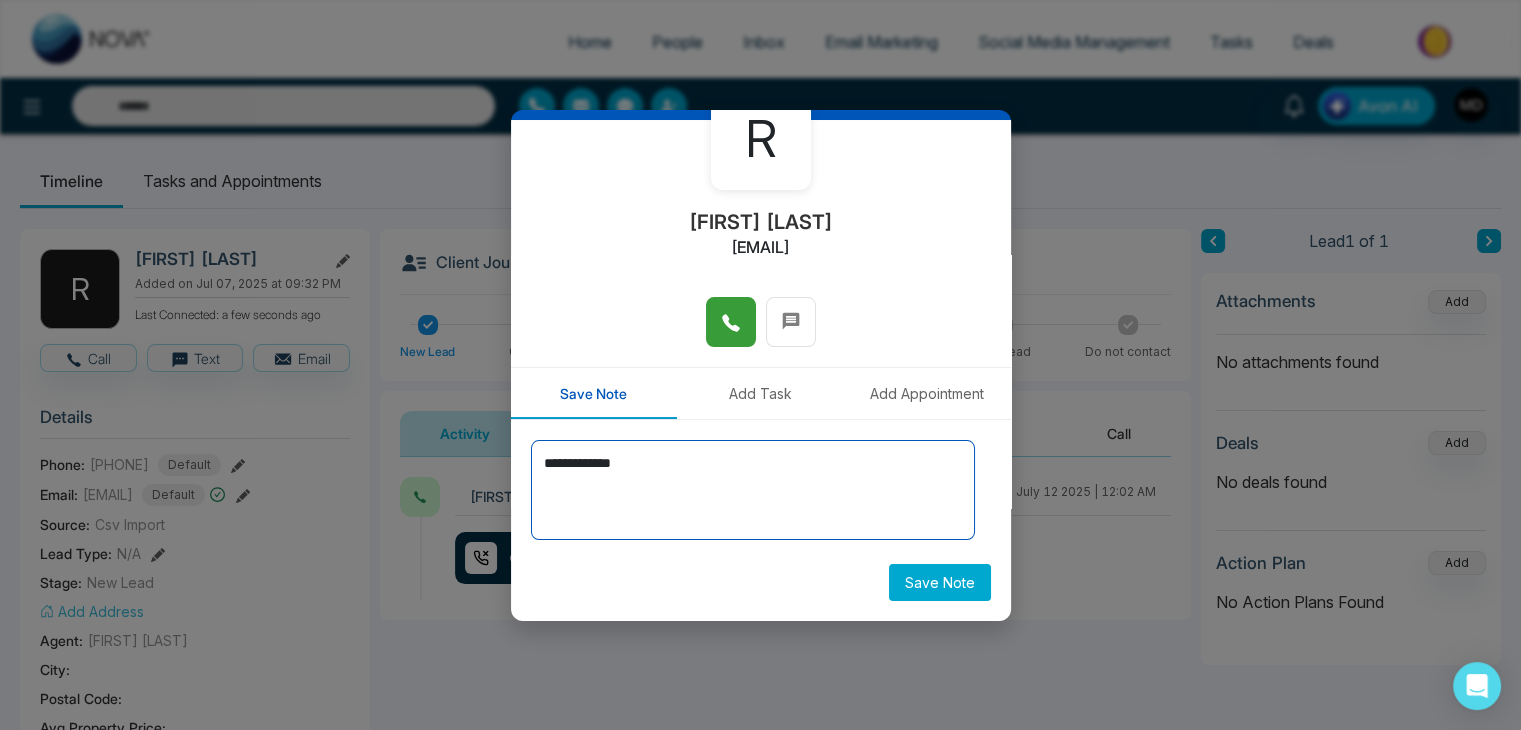 type on "**********" 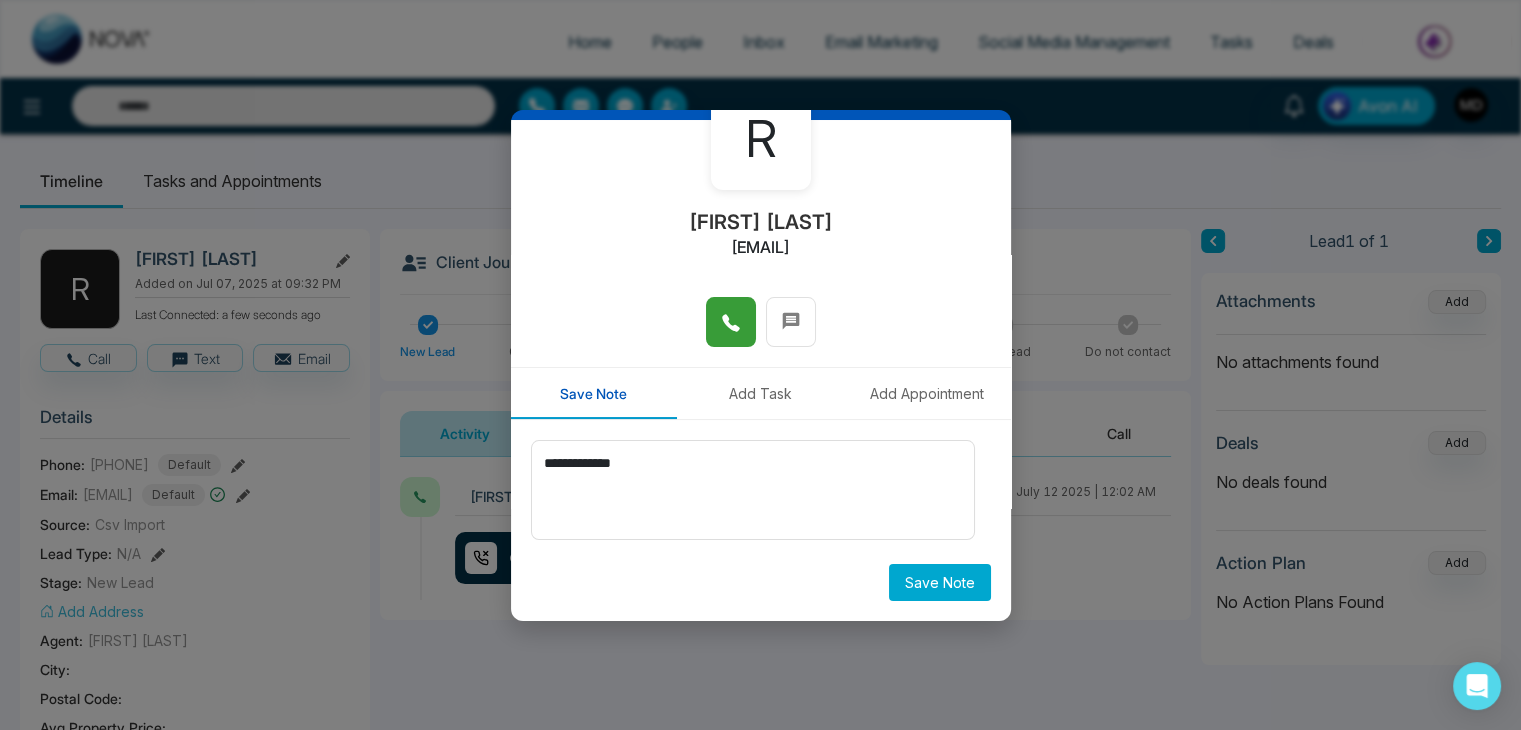 click on "Save Note" at bounding box center [940, 582] 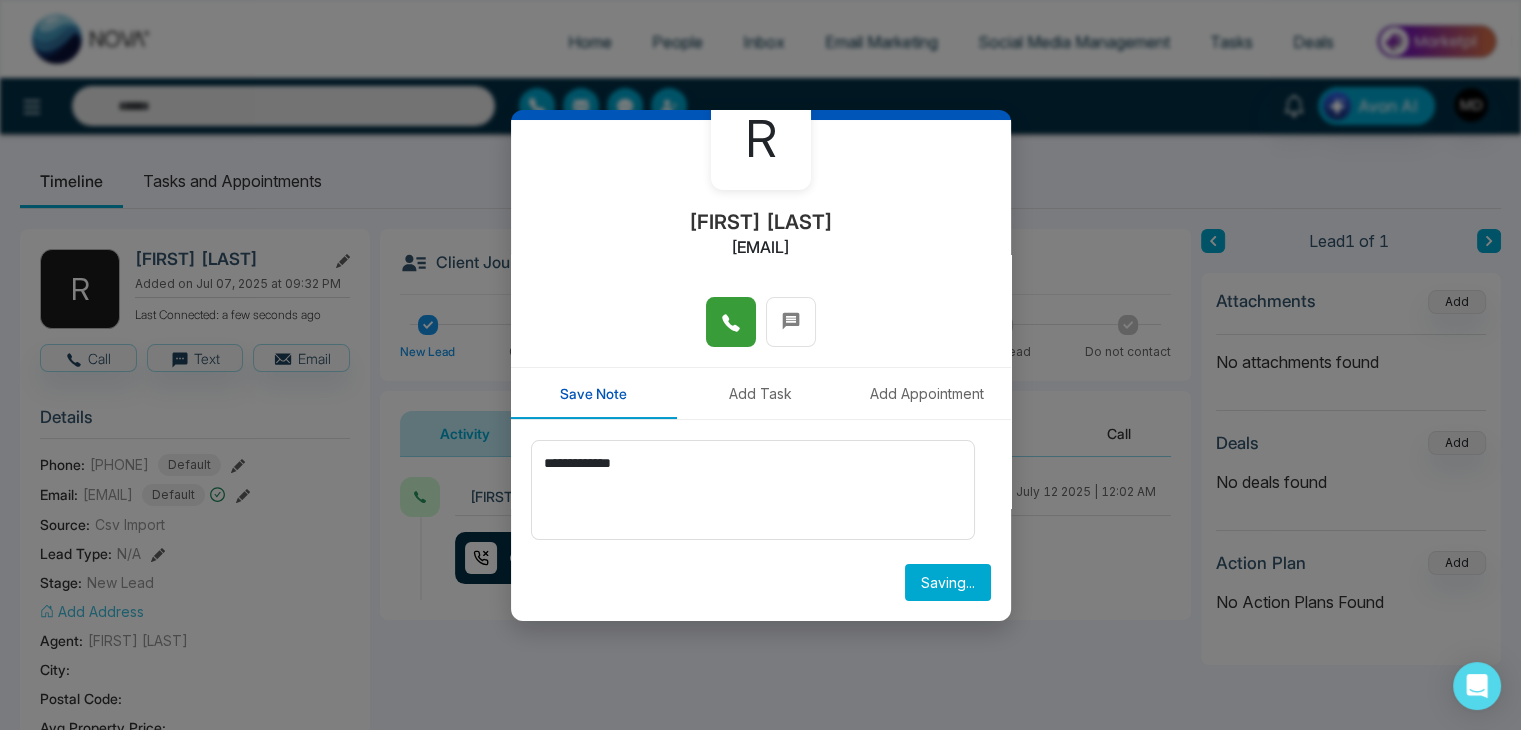type 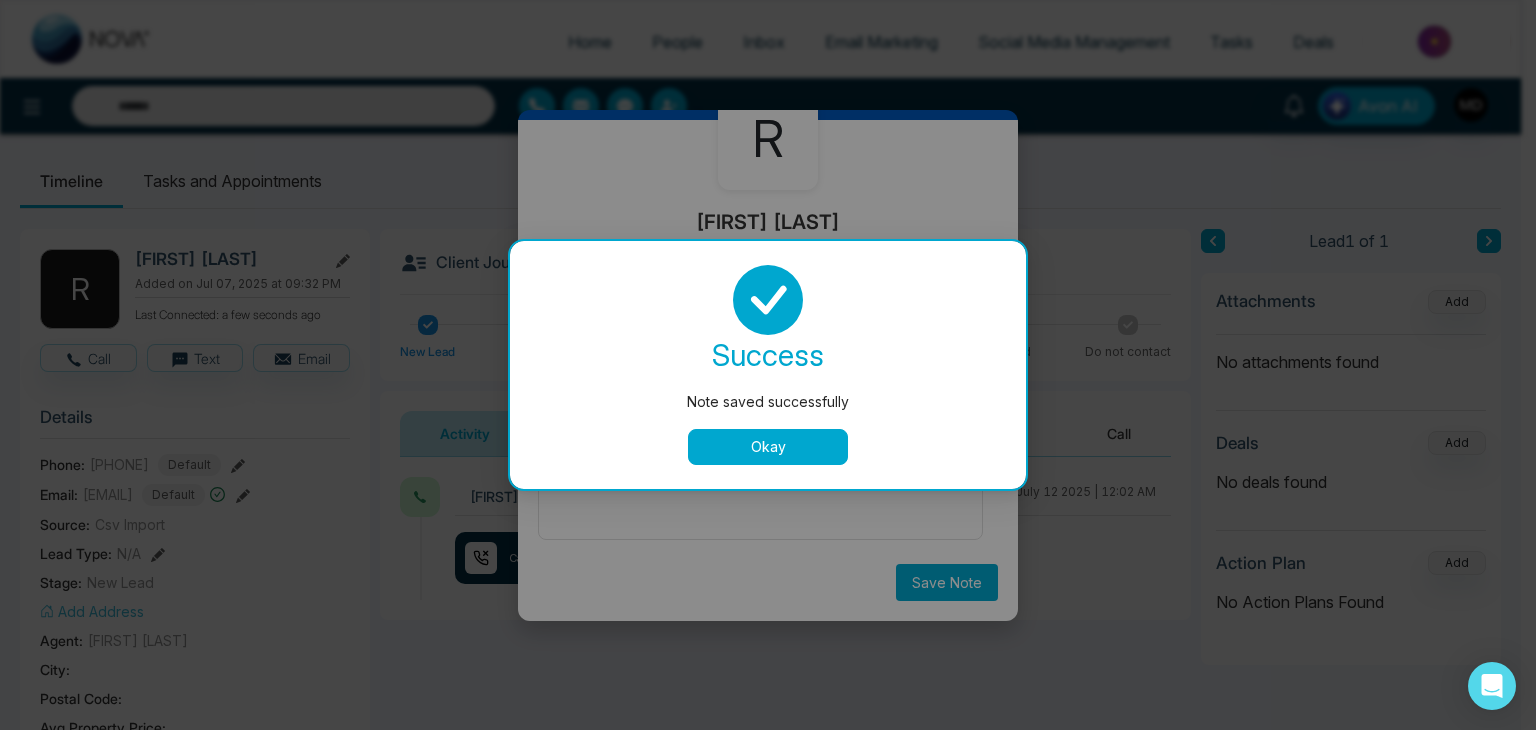 click on "Okay" at bounding box center (768, 447) 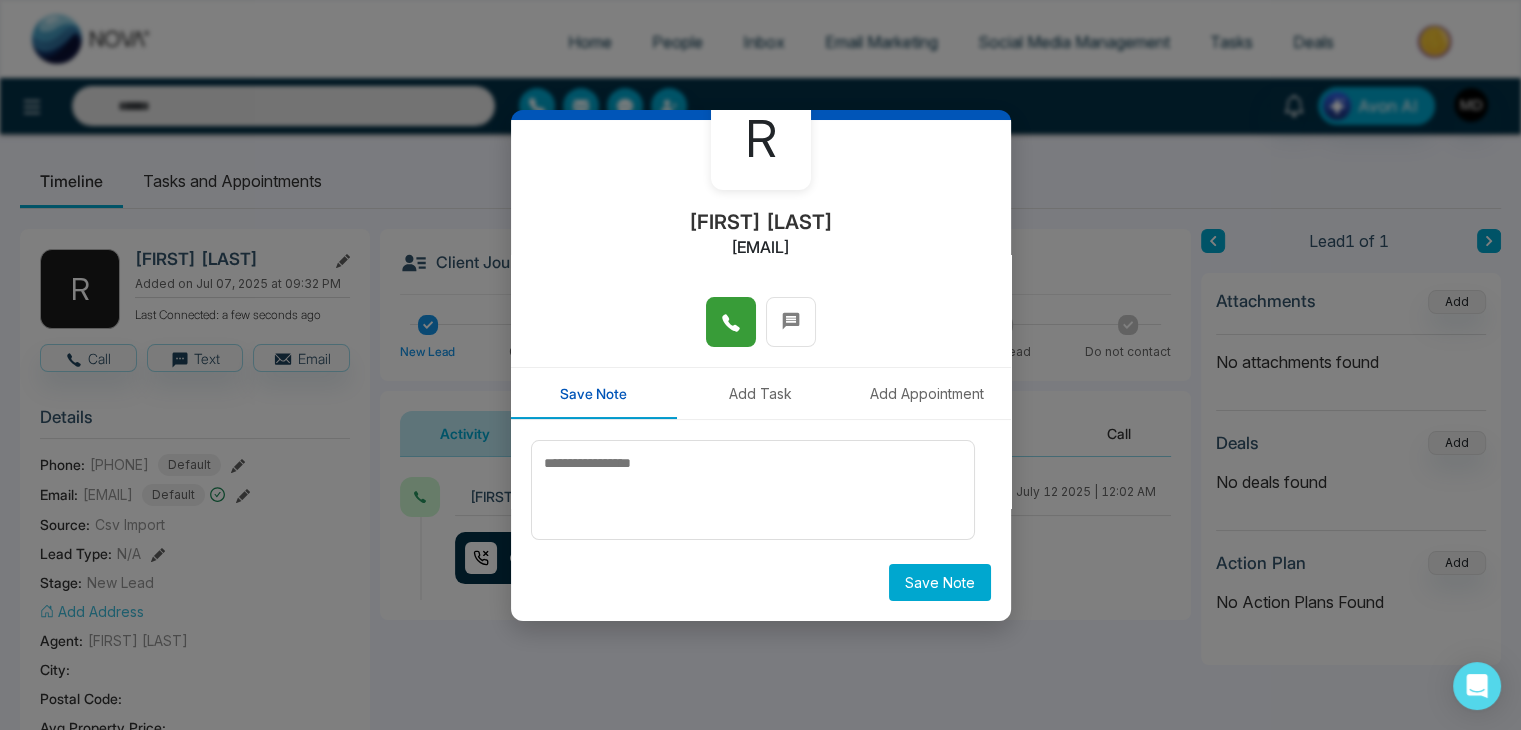 scroll, scrollTop: 0, scrollLeft: 0, axis: both 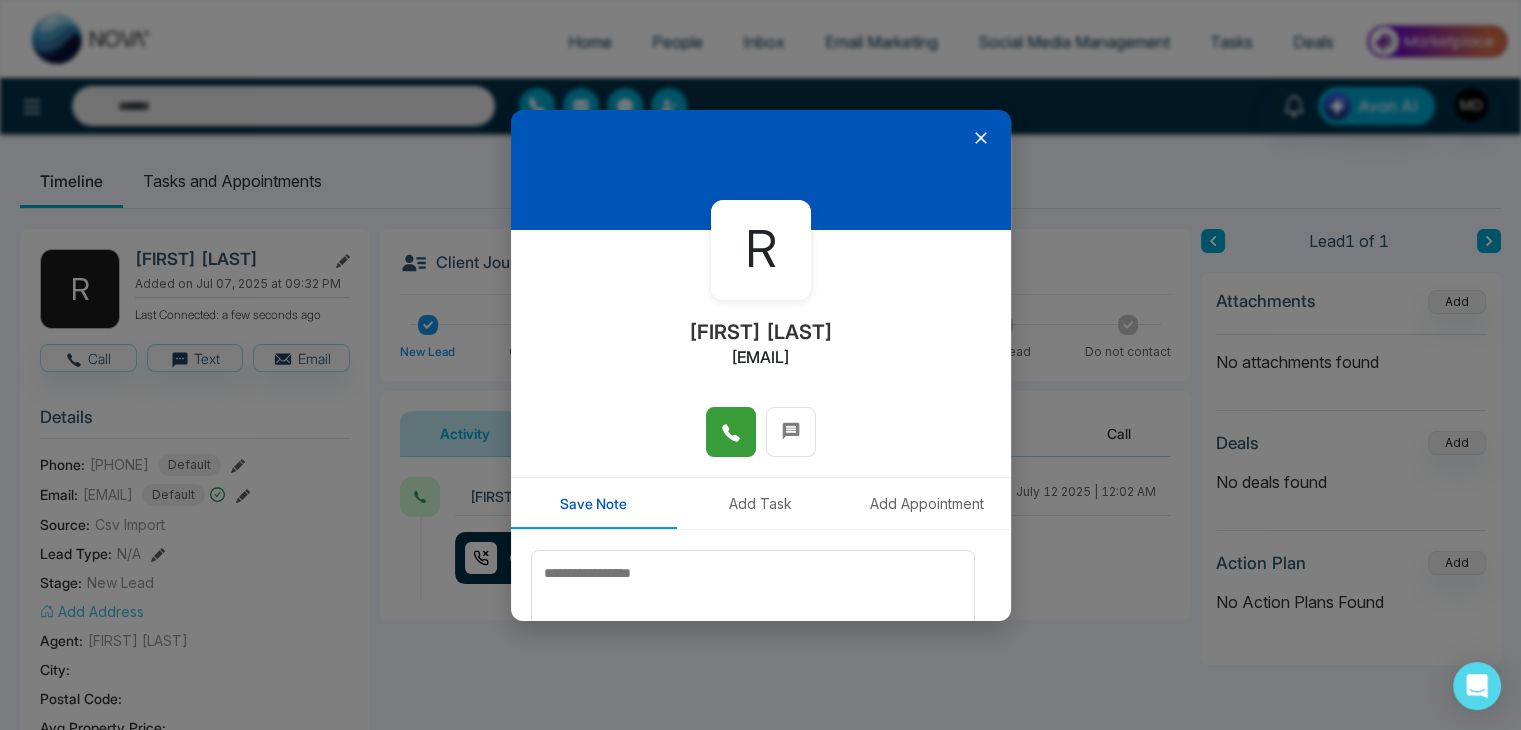 click 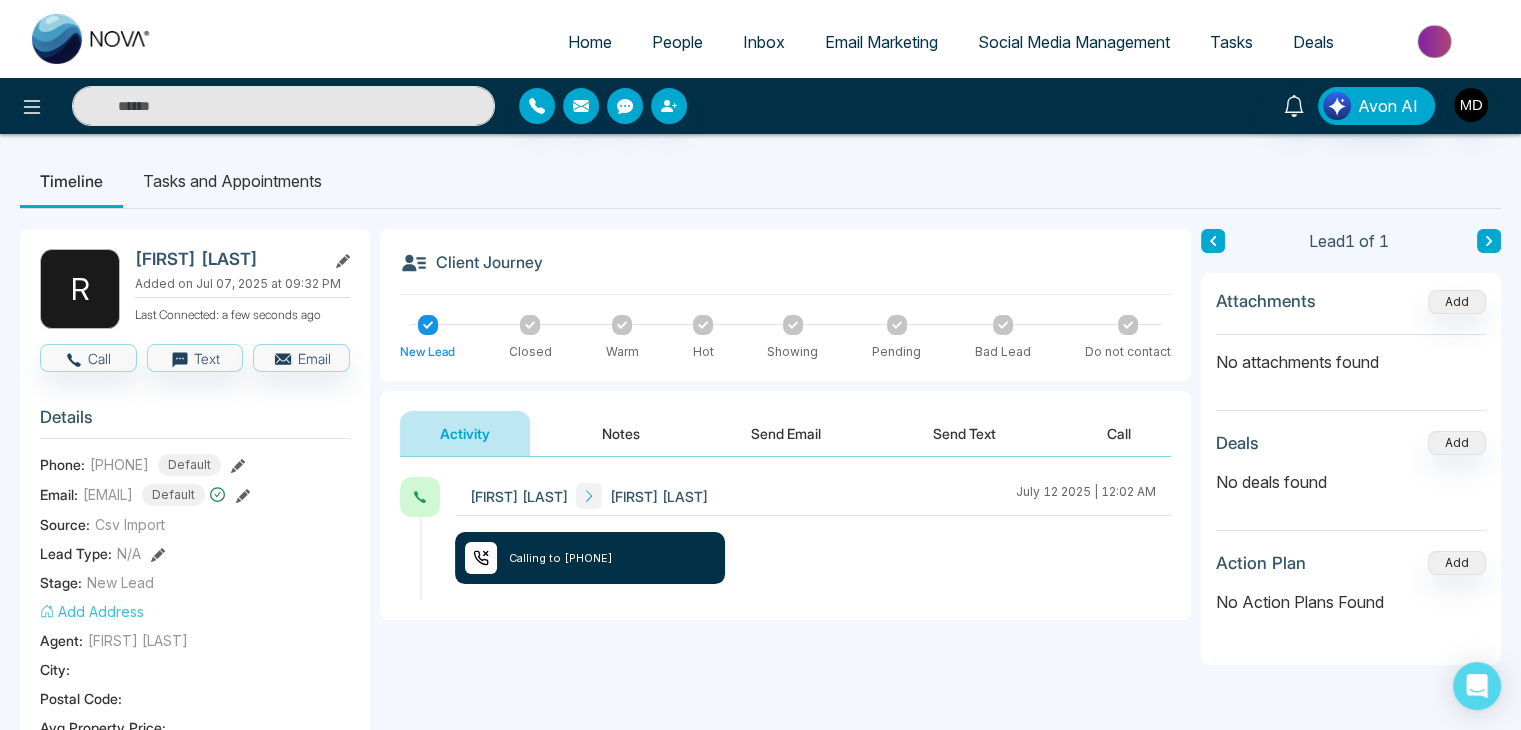 click on "People" at bounding box center [677, 42] 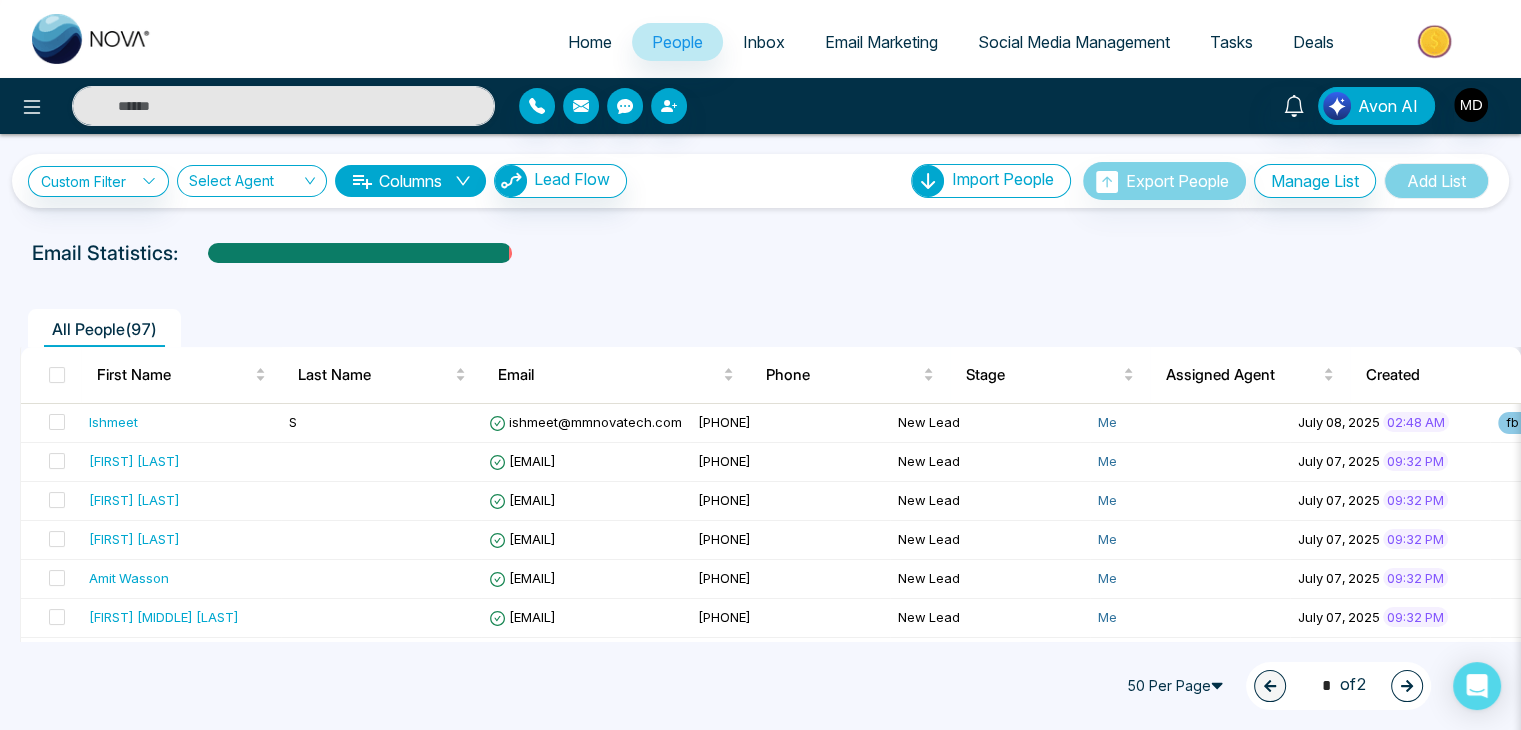click 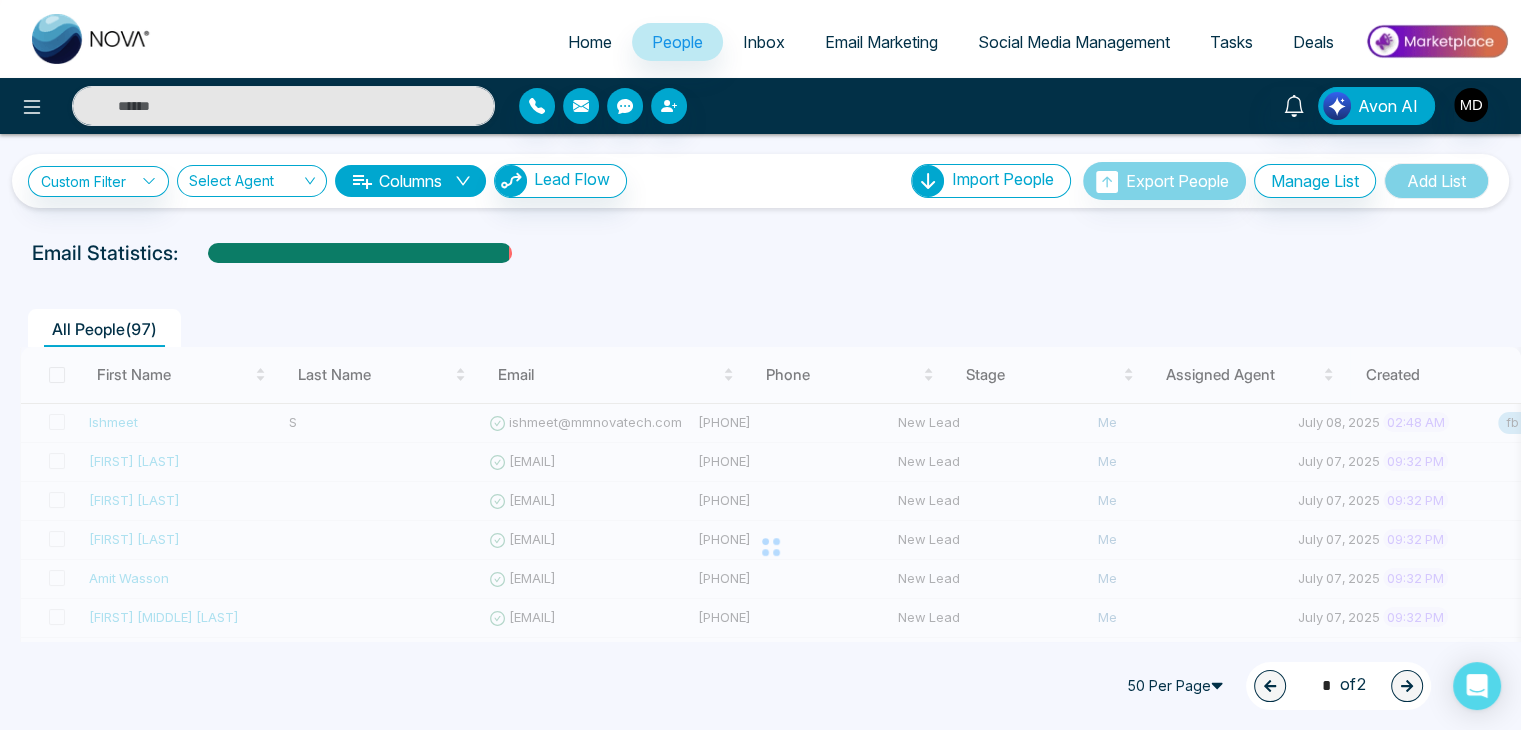 type on "*" 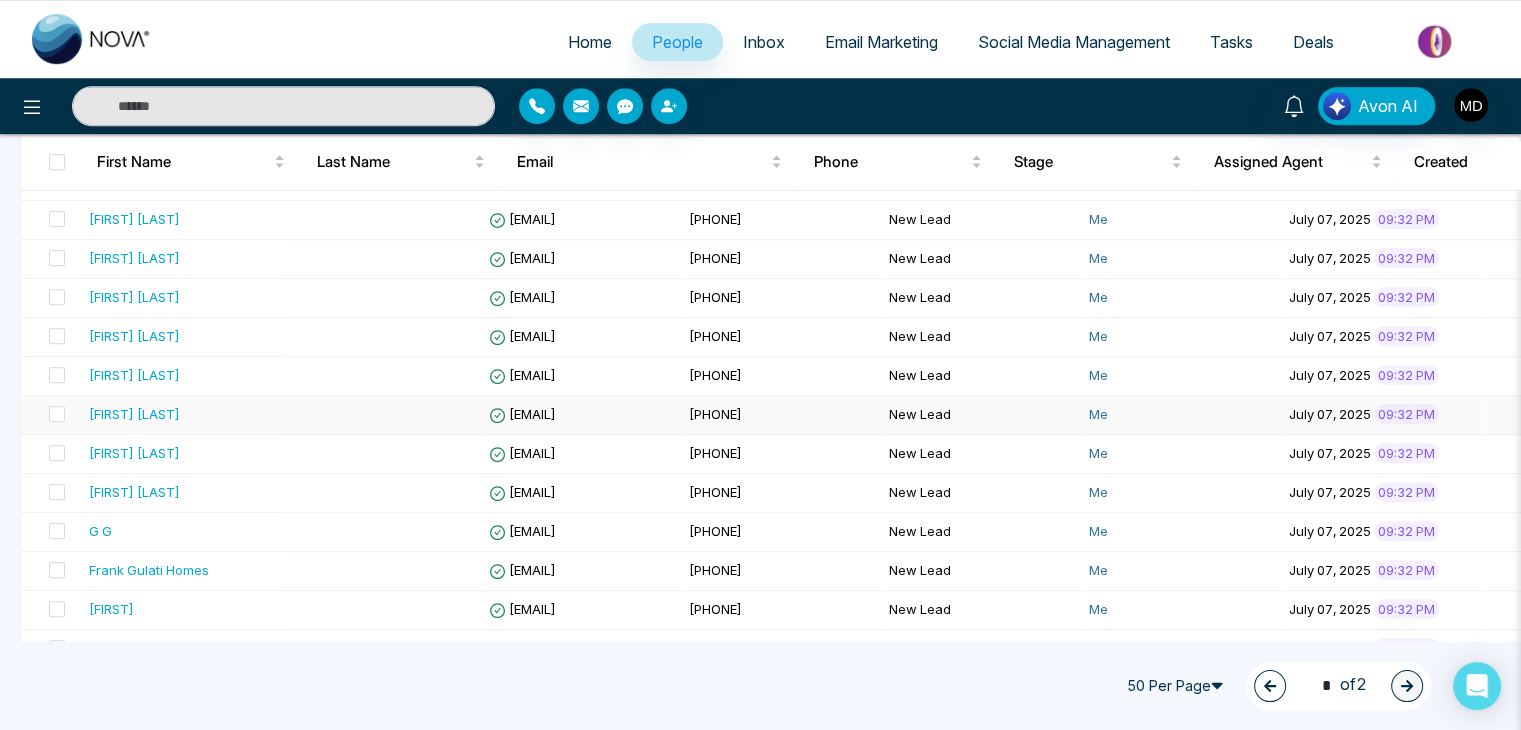 scroll, scrollTop: 1200, scrollLeft: 0, axis: vertical 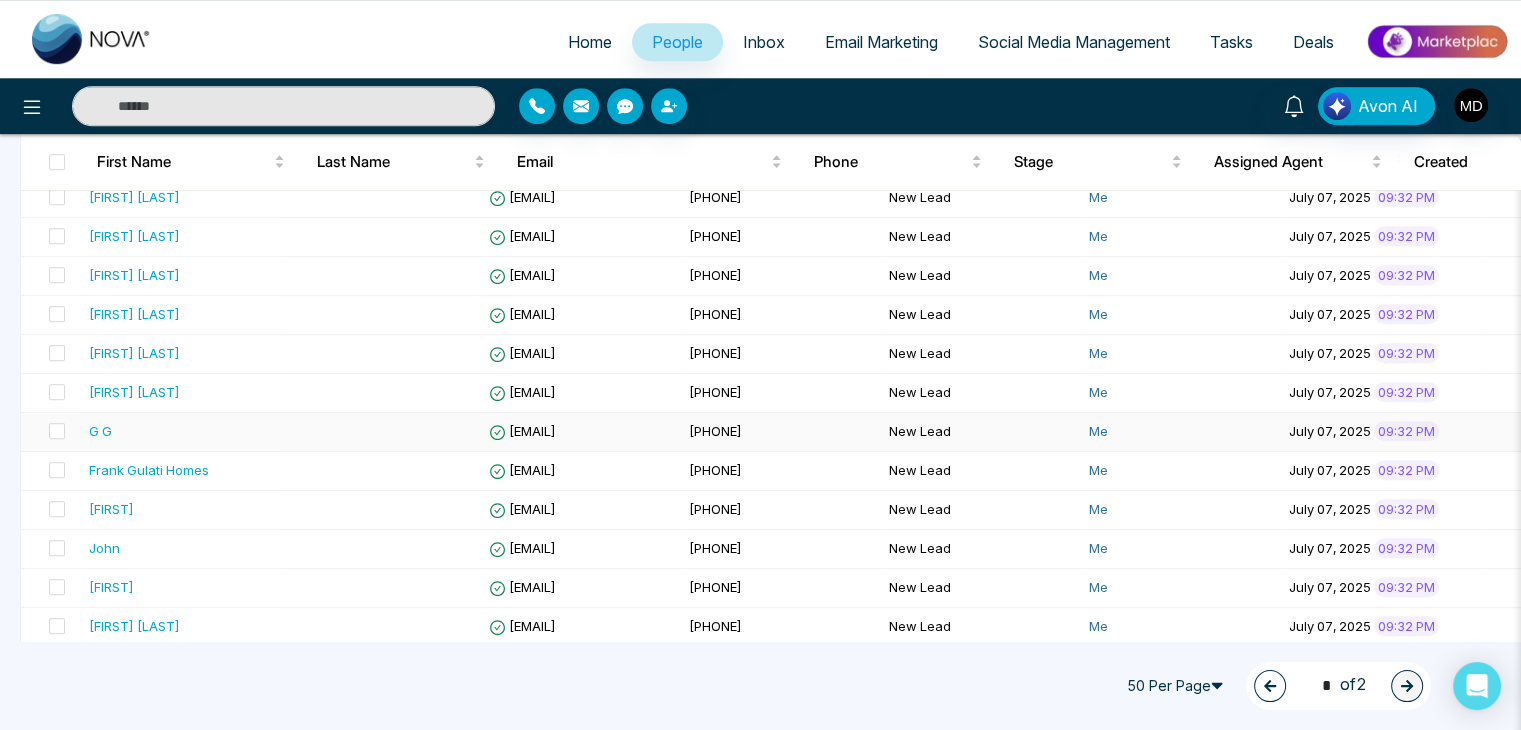 click on "G G" at bounding box center [181, 432] 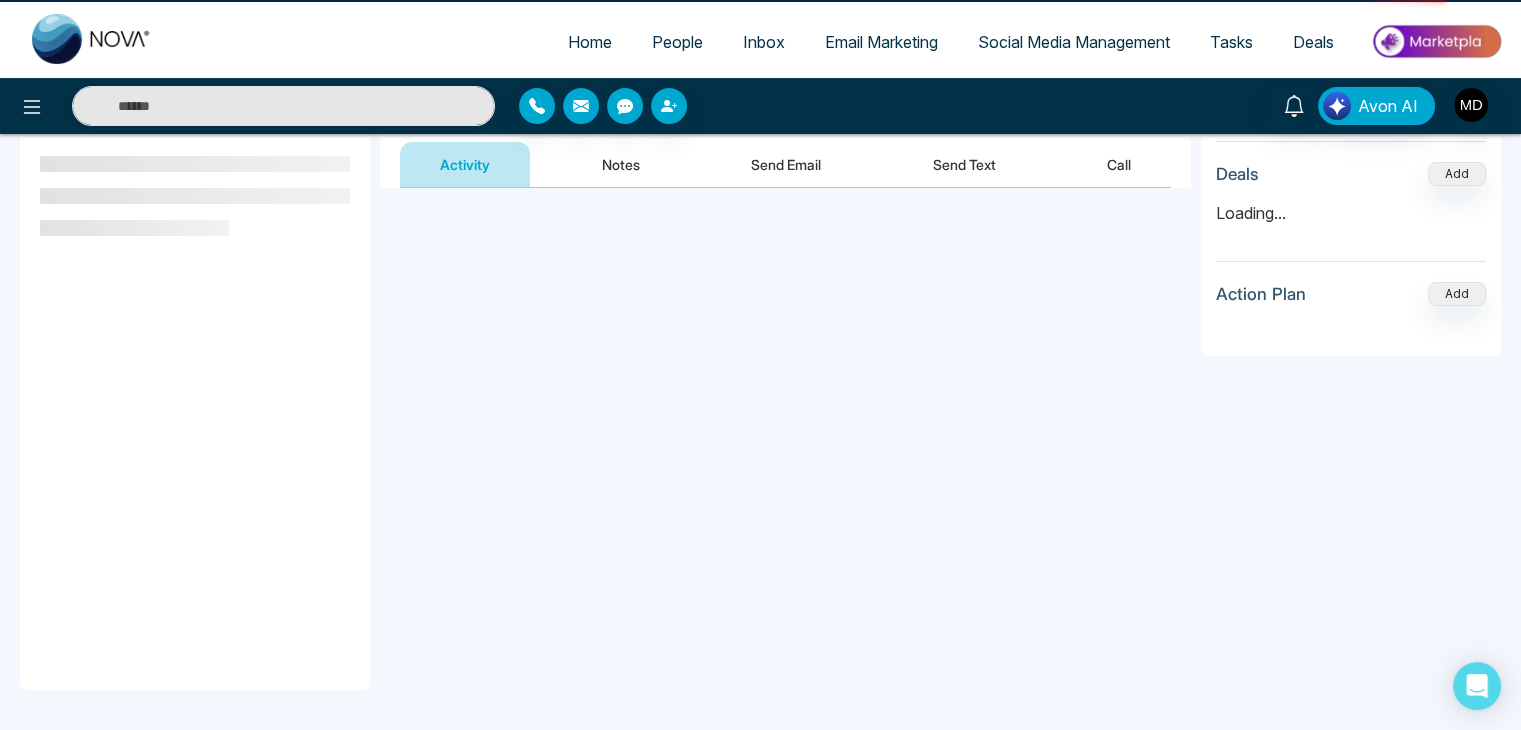 scroll, scrollTop: 0, scrollLeft: 0, axis: both 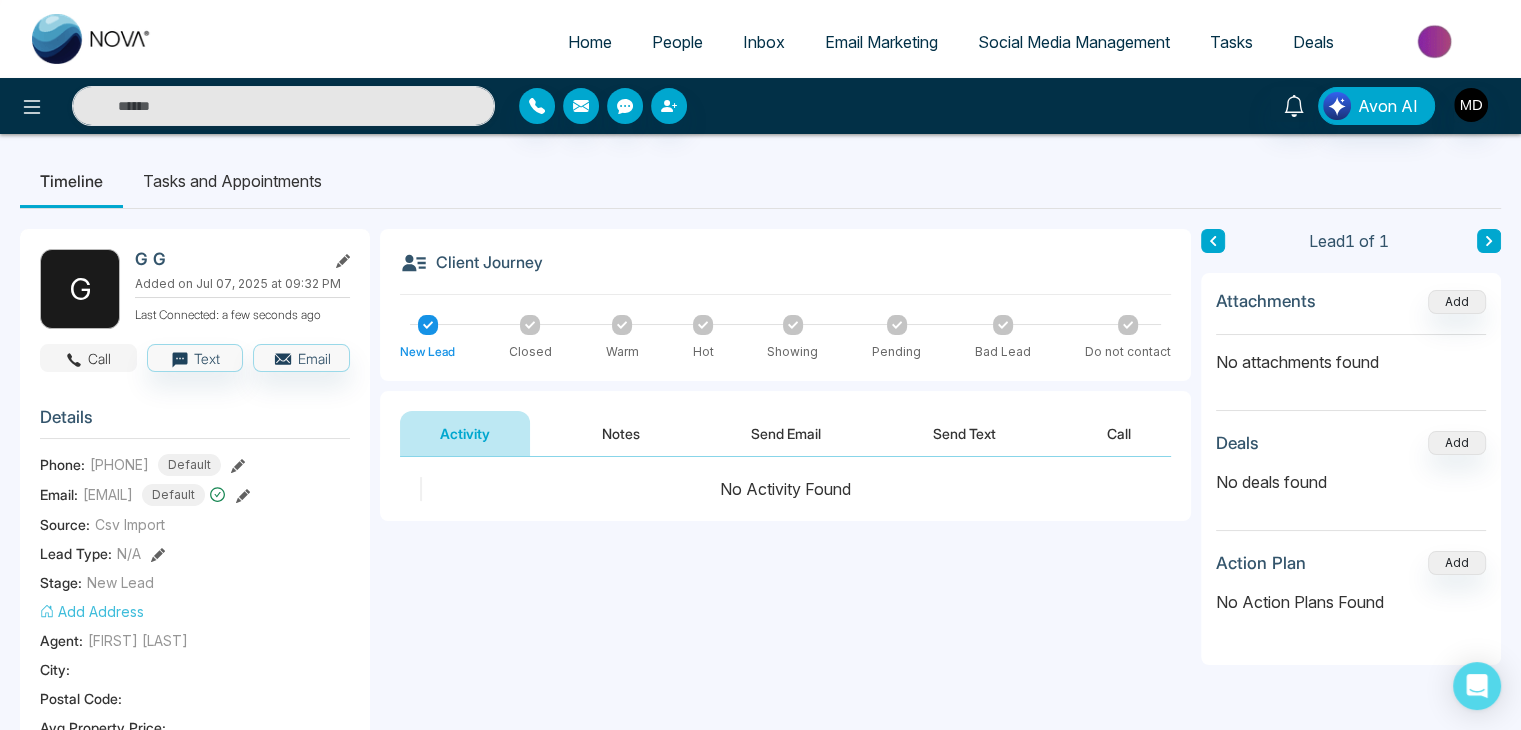 click on "Call" at bounding box center [88, 358] 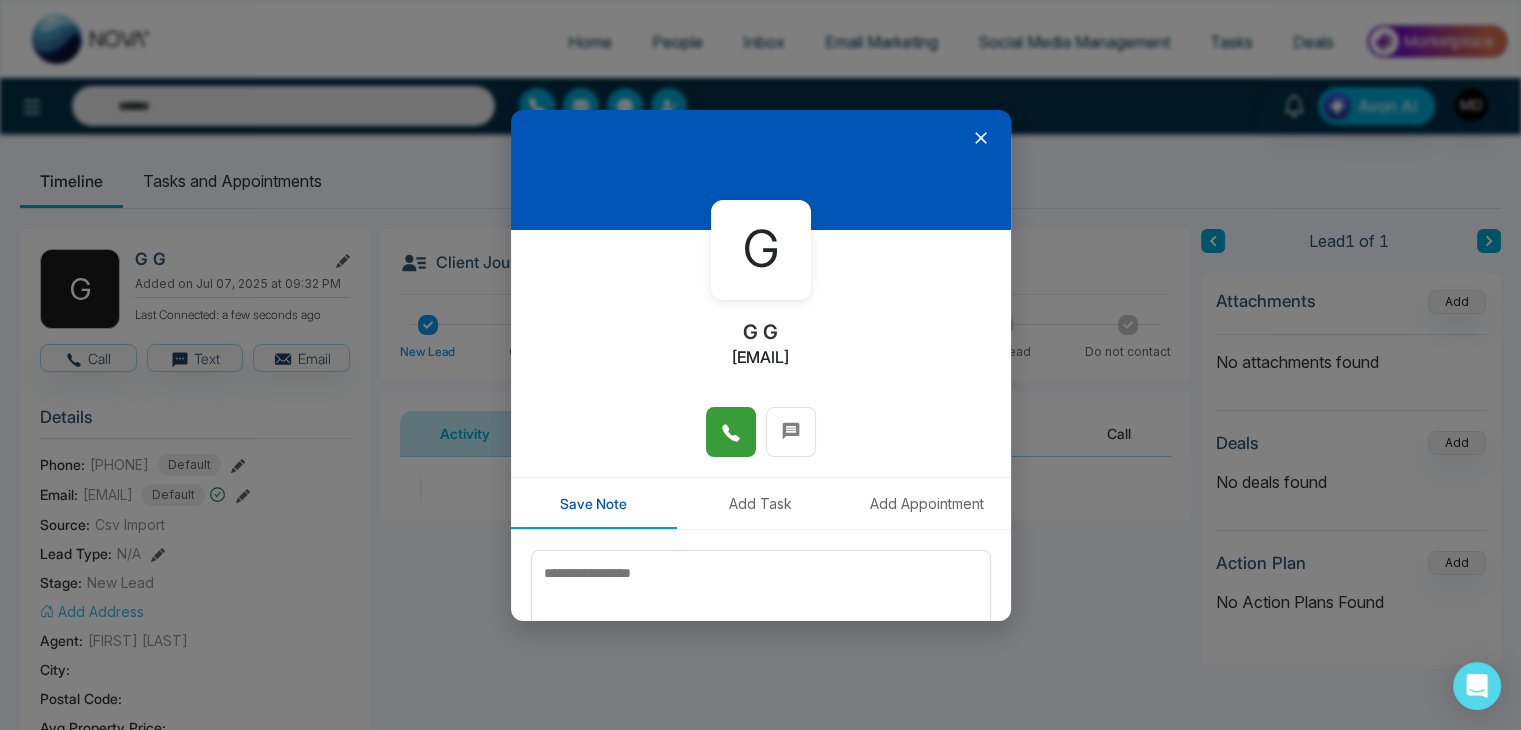 click 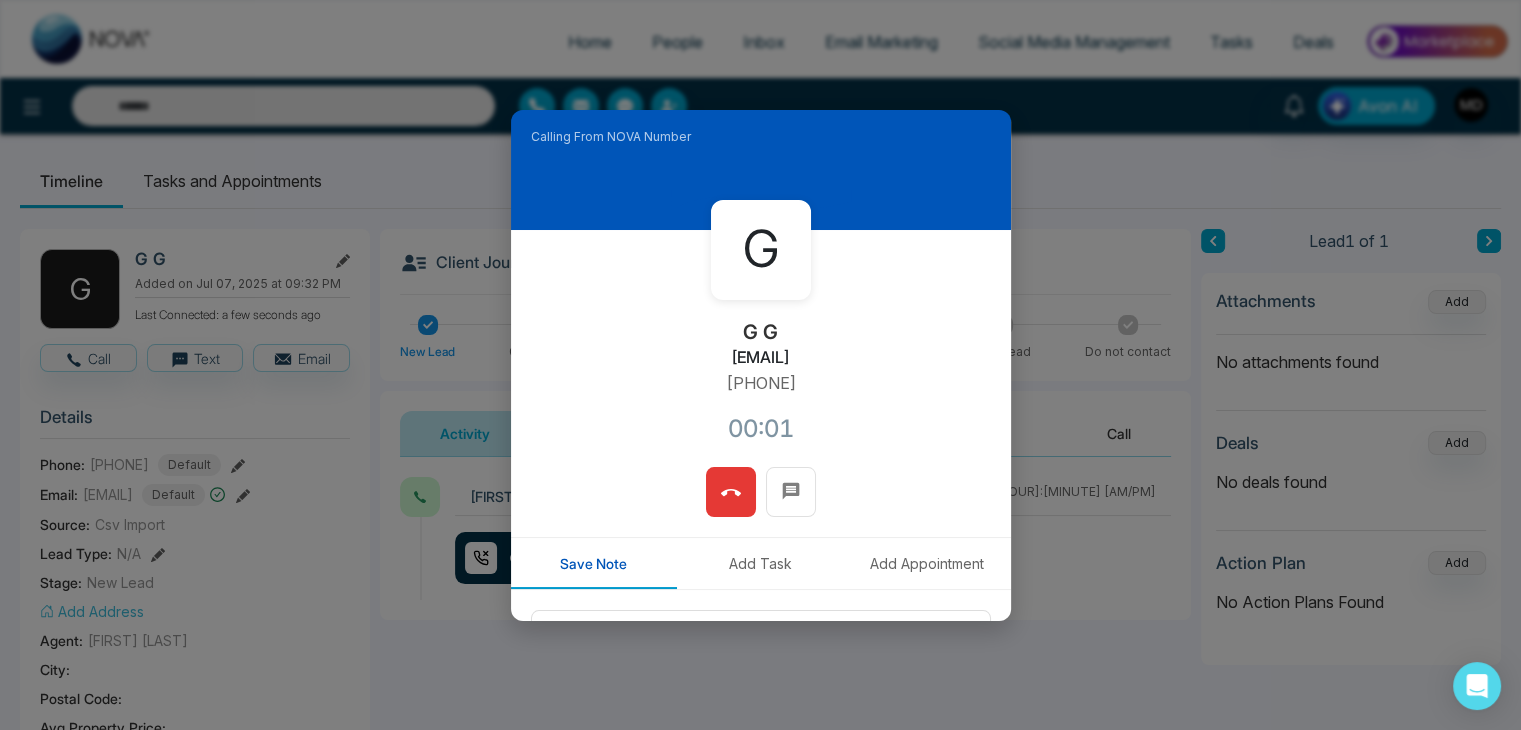 type 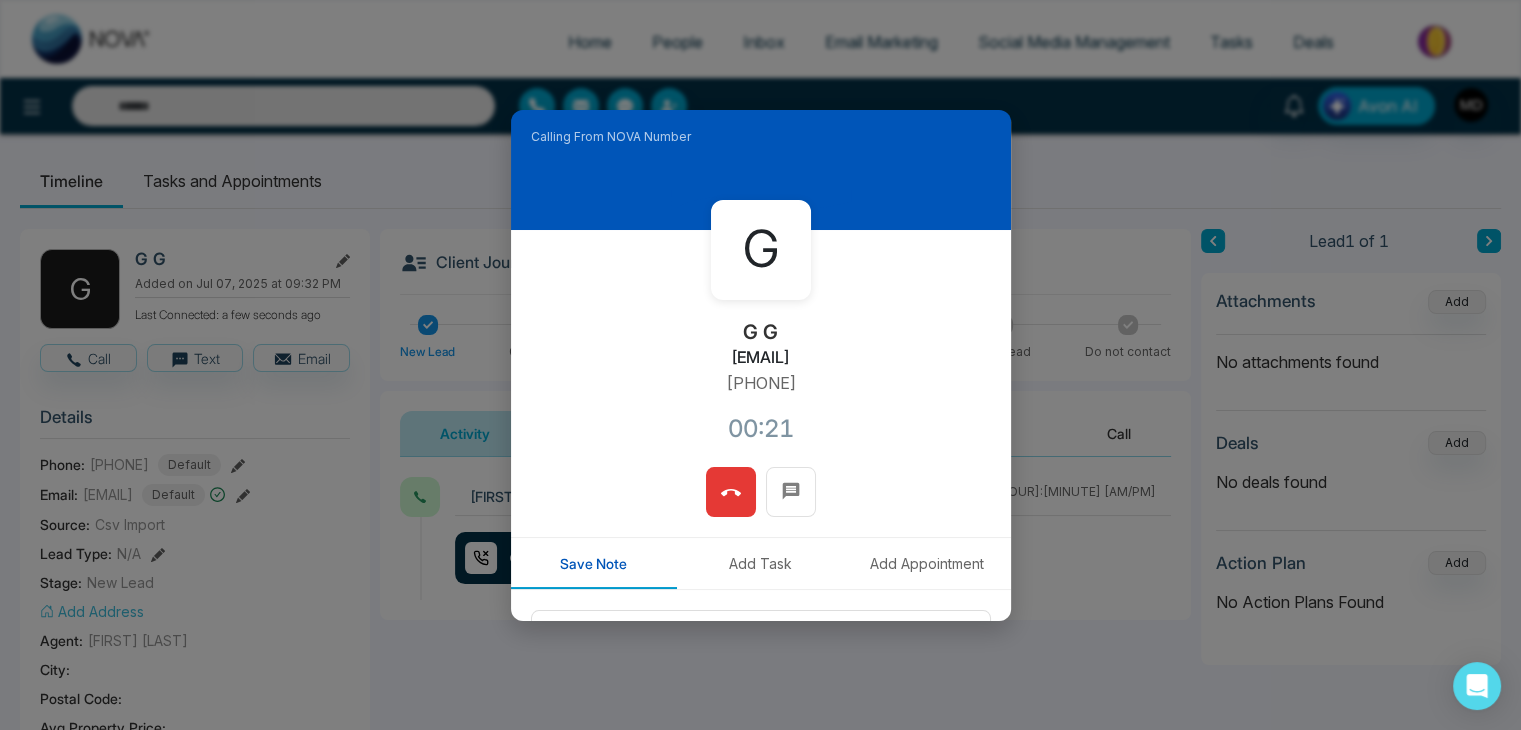 click at bounding box center [731, 492] 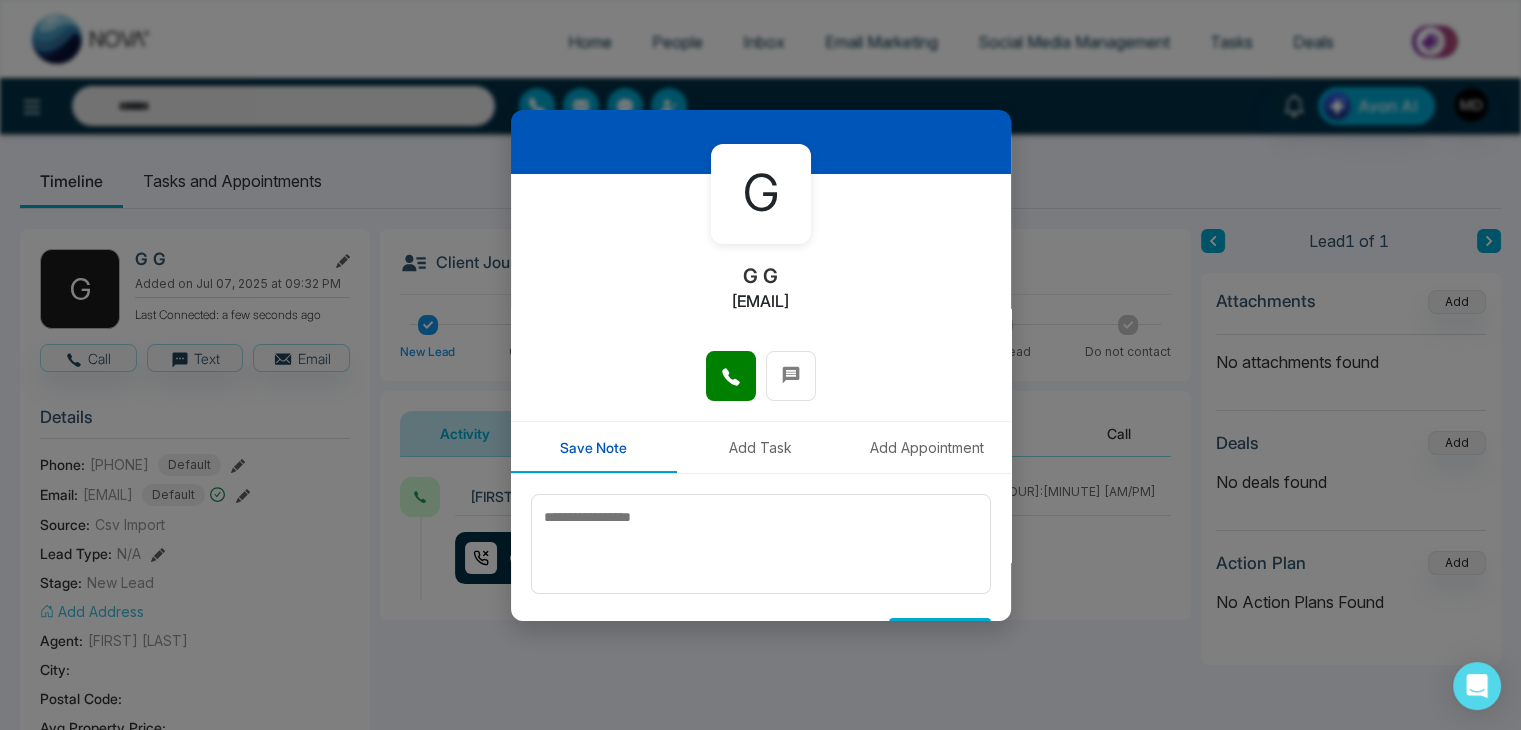 scroll, scrollTop: 110, scrollLeft: 0, axis: vertical 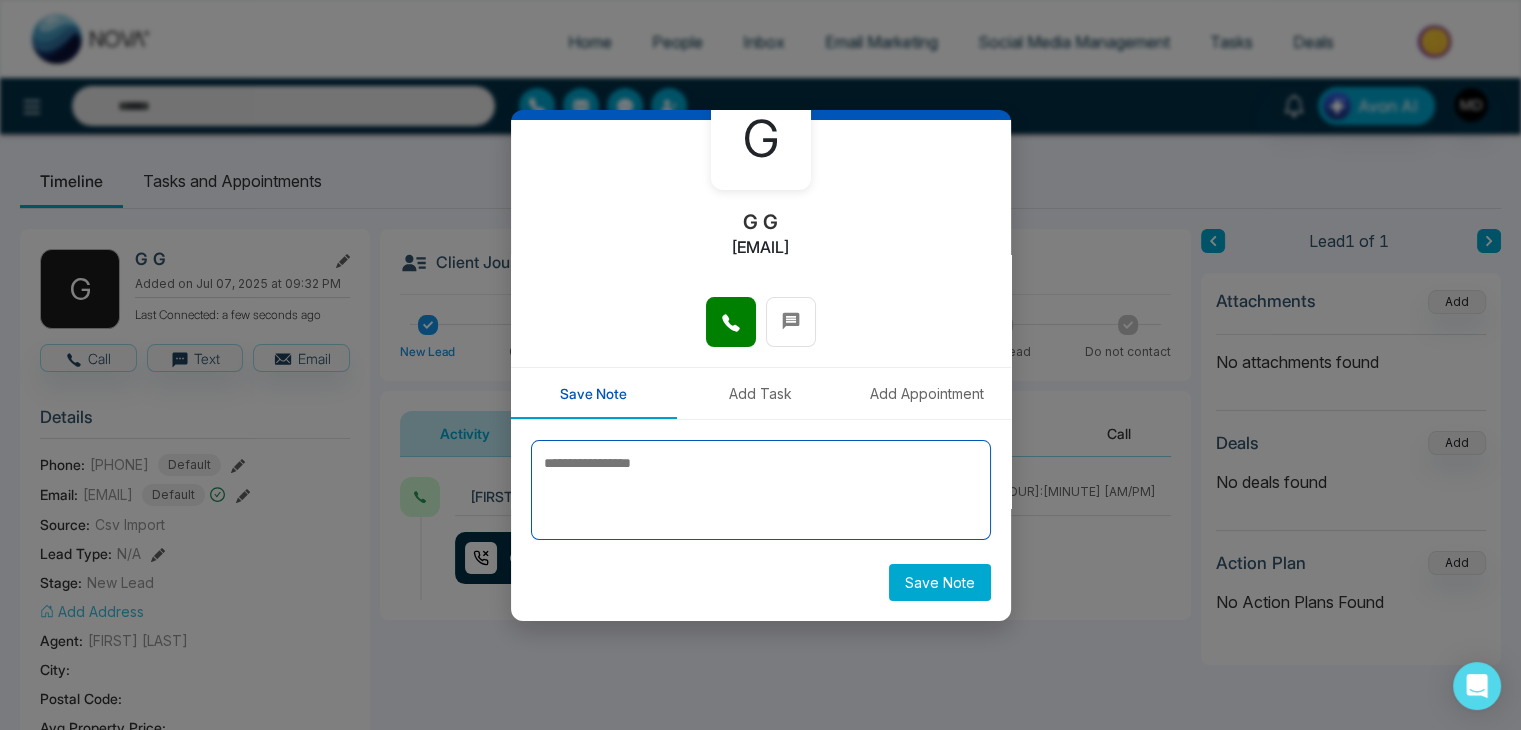 click at bounding box center [761, 490] 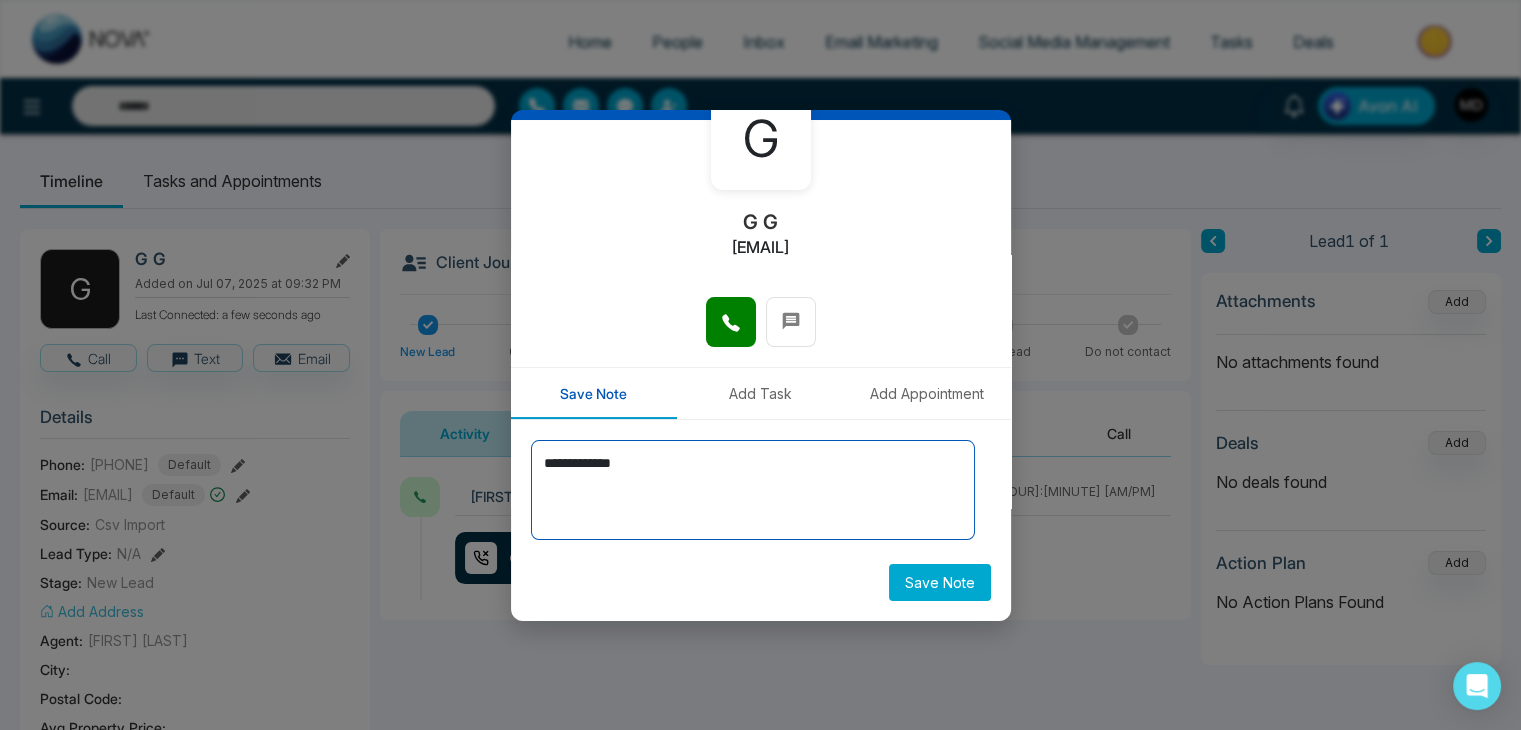 type on "**********" 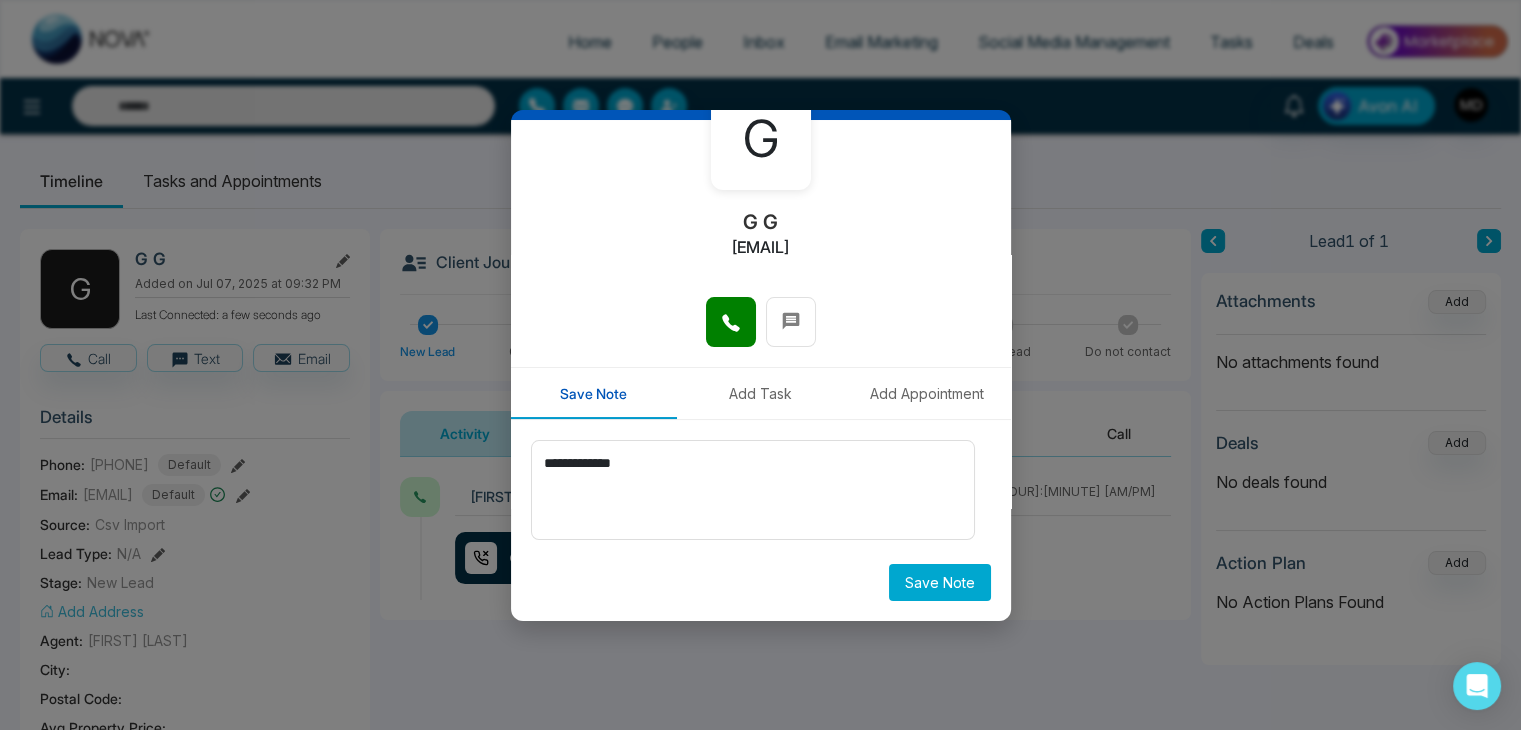 click on "Save Note" at bounding box center (940, 582) 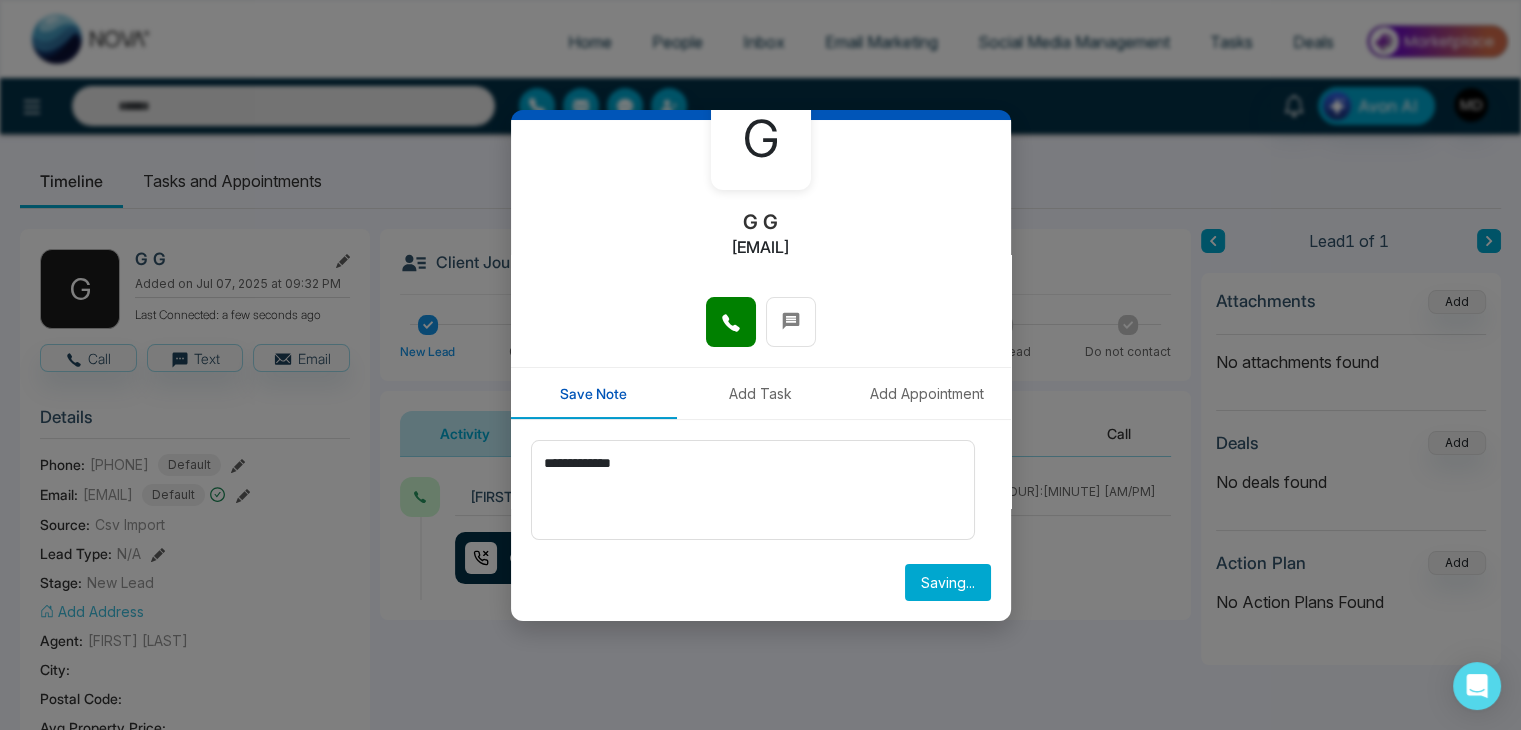 type 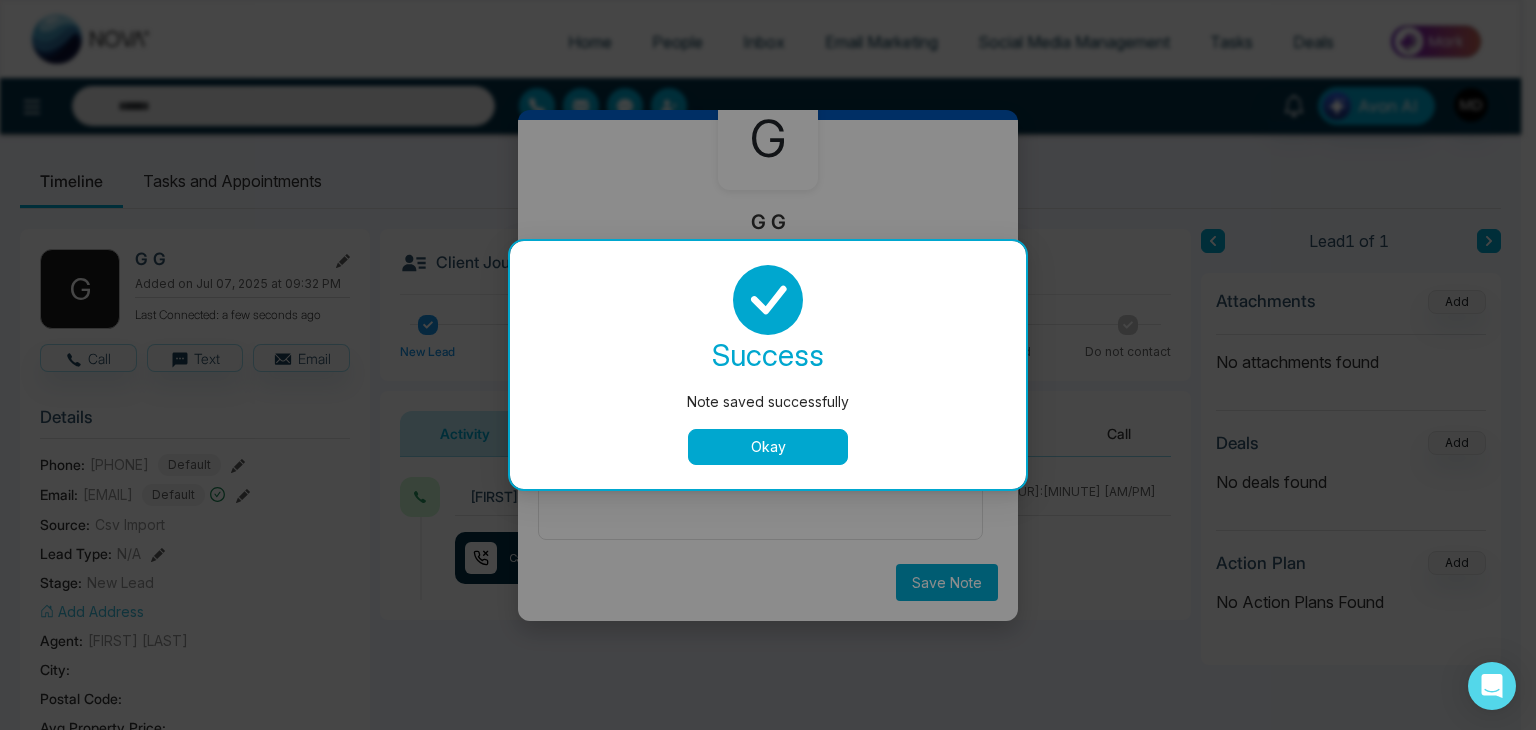 click on "Okay" at bounding box center (768, 447) 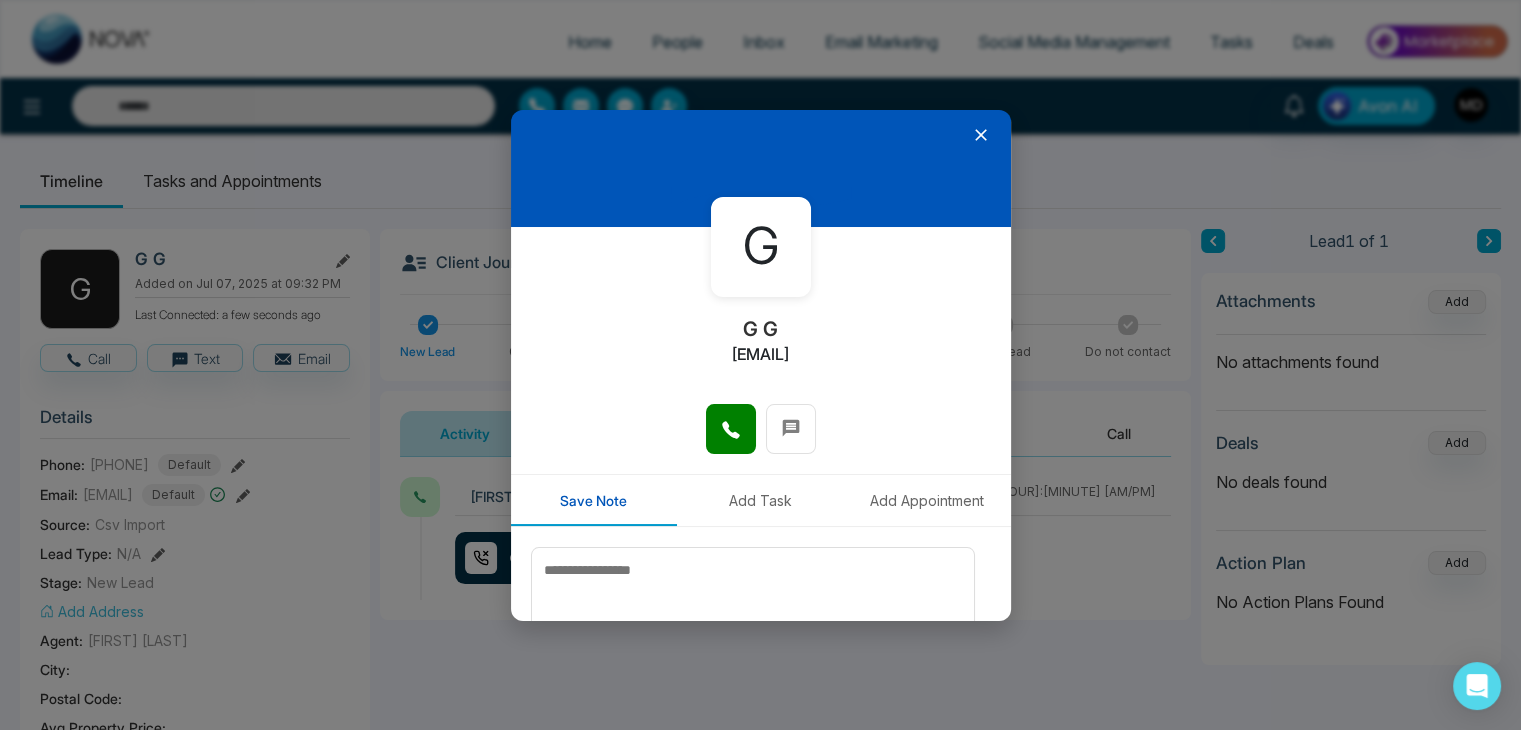 scroll, scrollTop: 0, scrollLeft: 0, axis: both 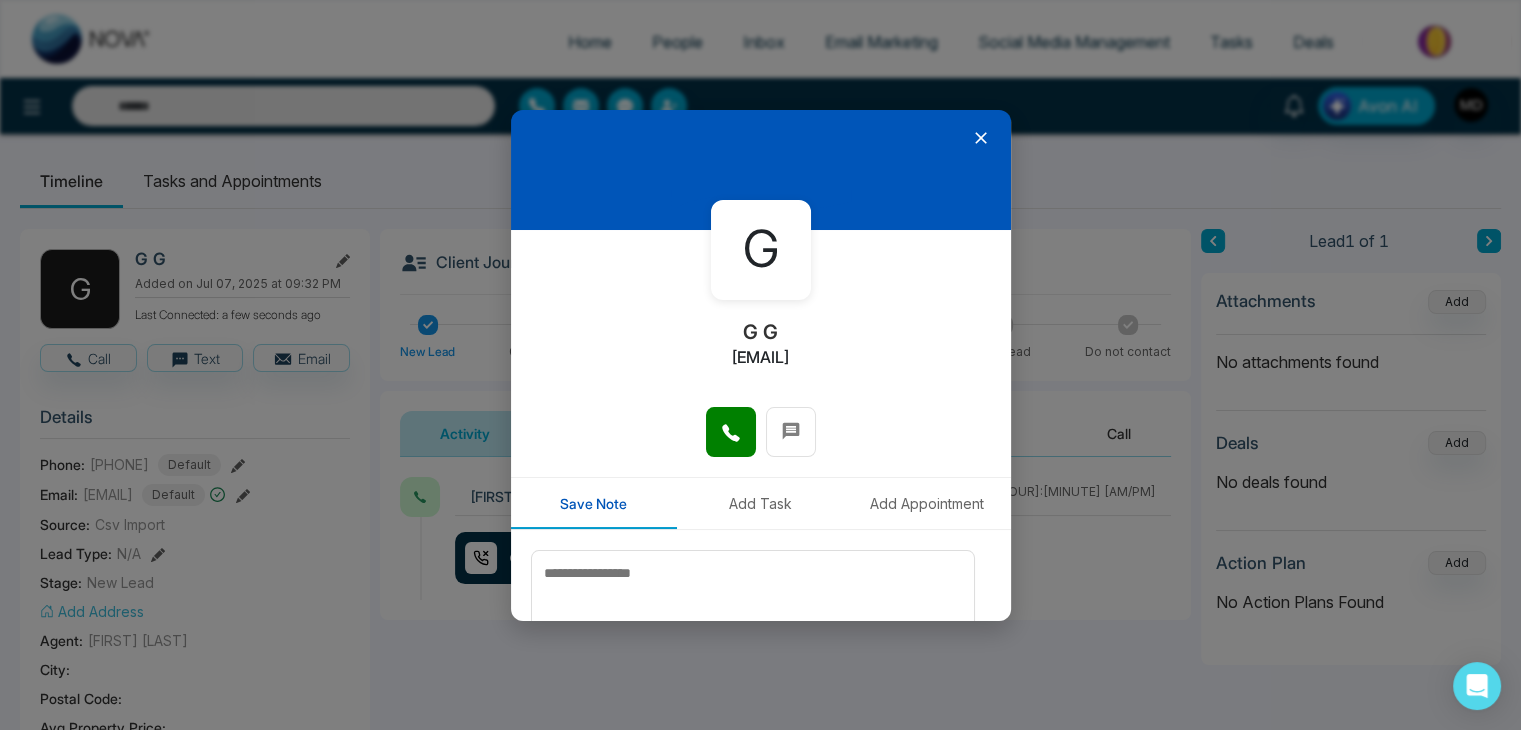 click 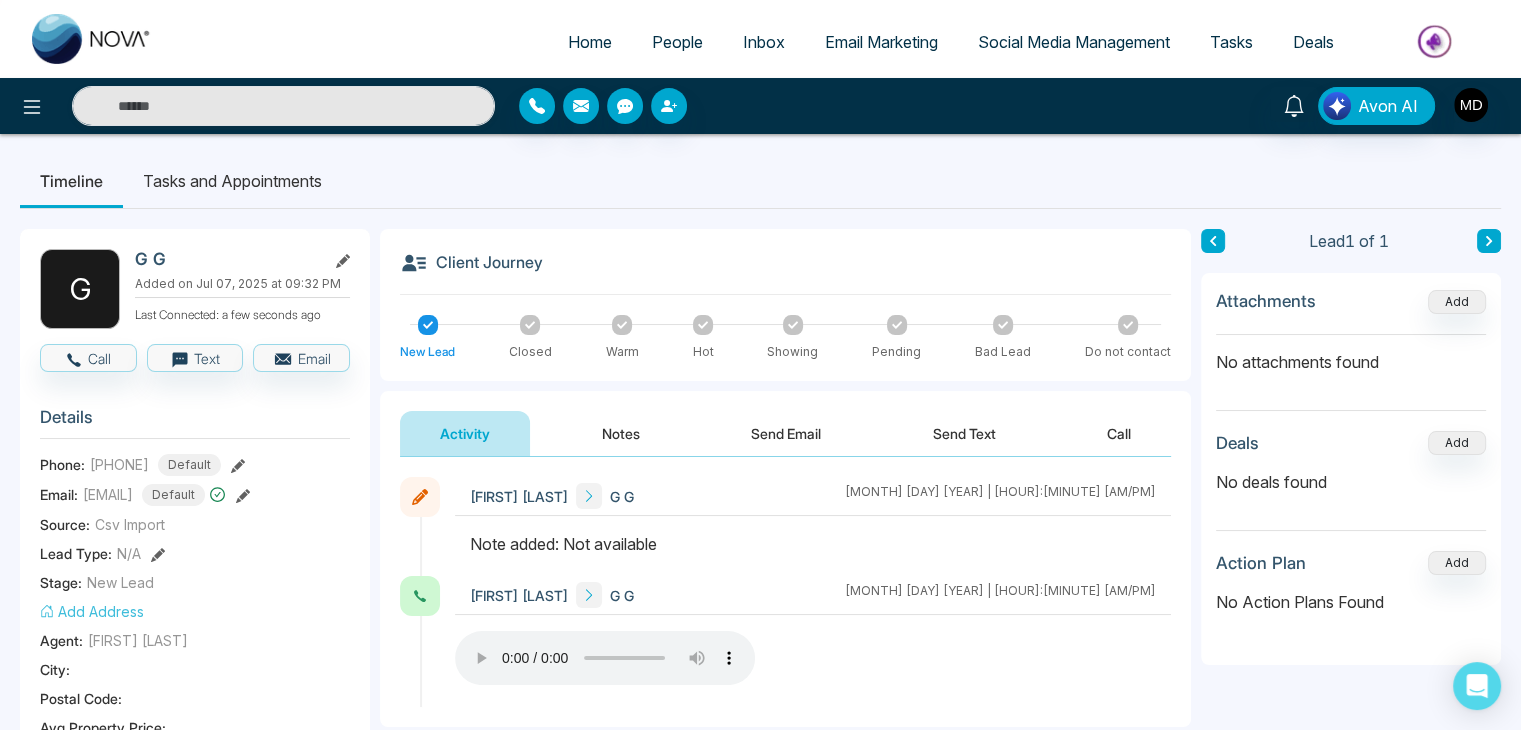 click on "People" at bounding box center [677, 42] 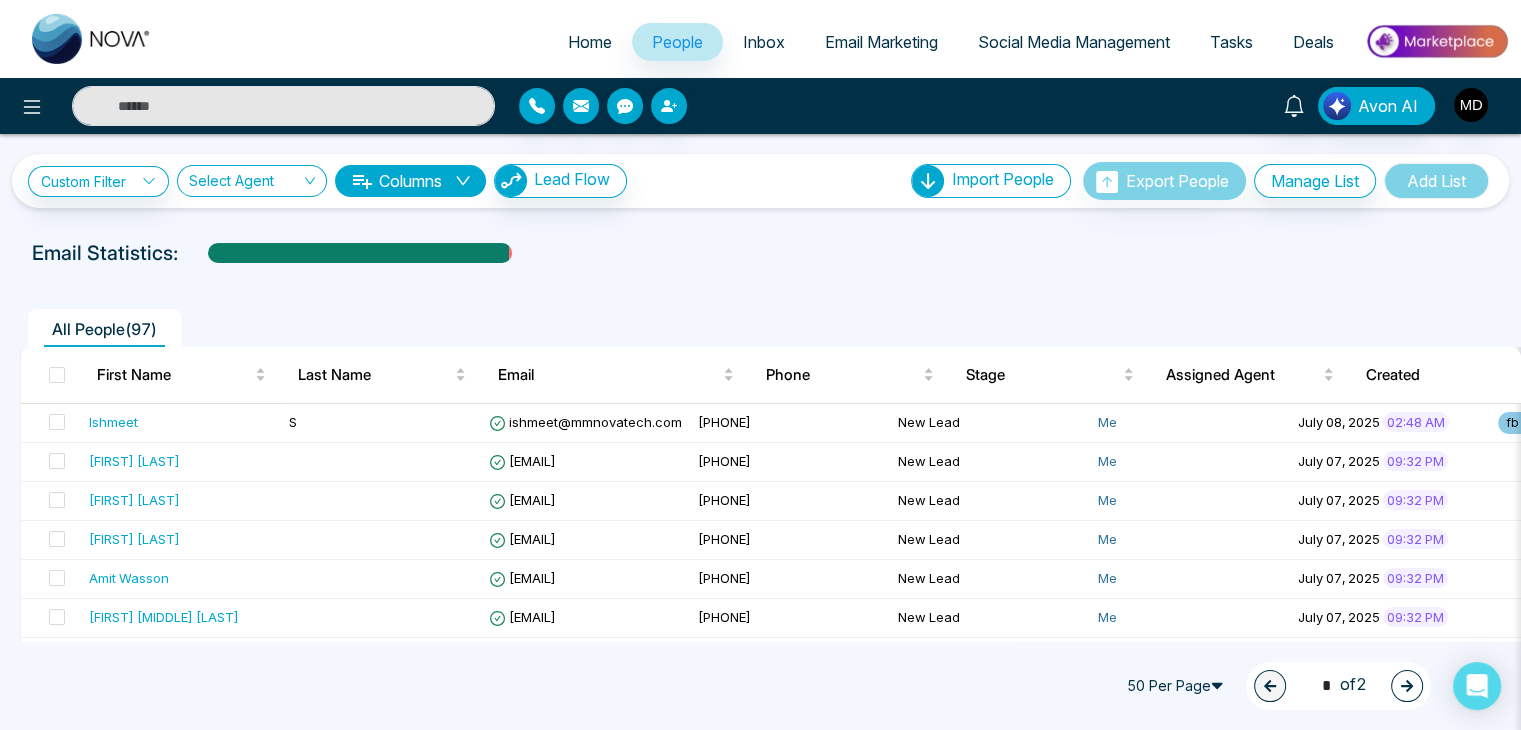 click at bounding box center [1407, 686] 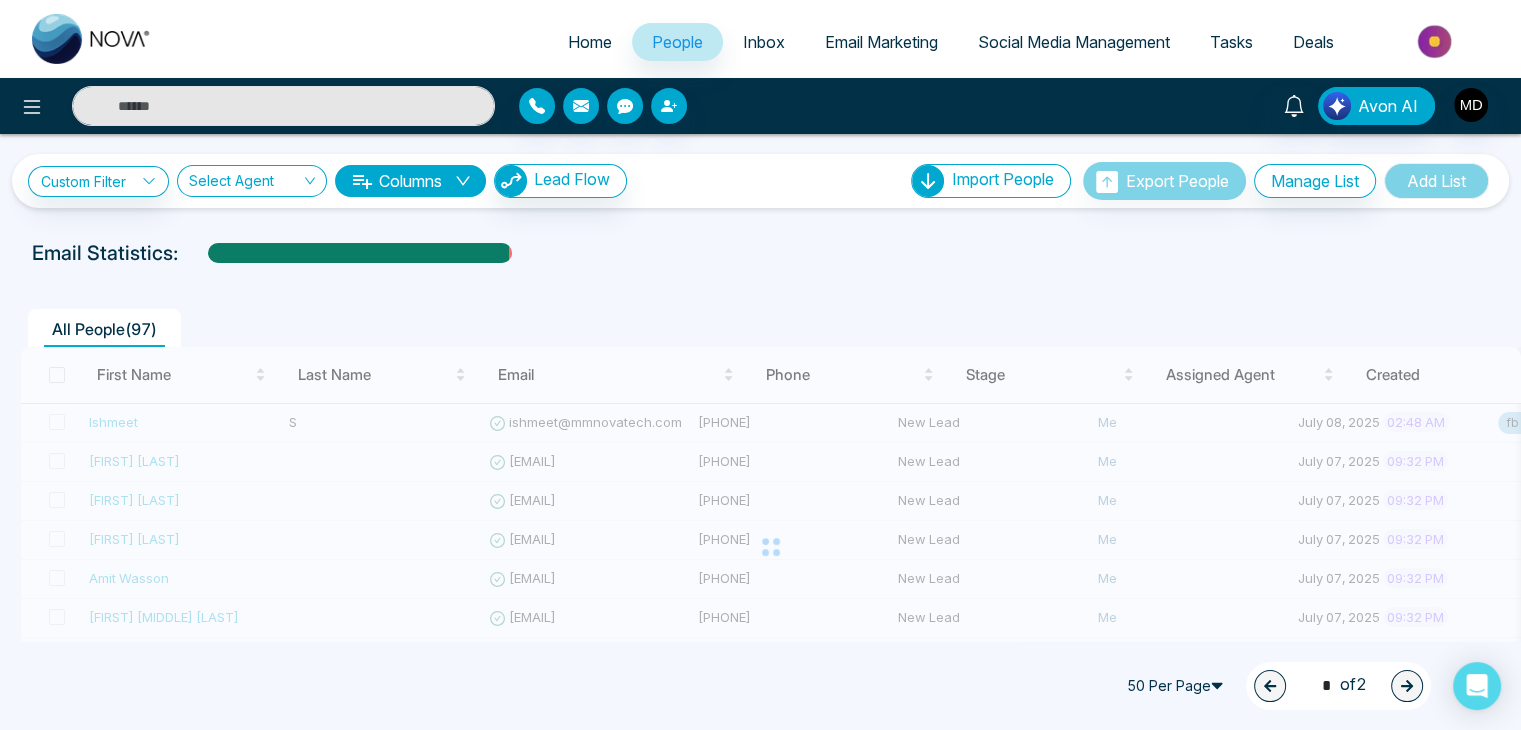 type on "*" 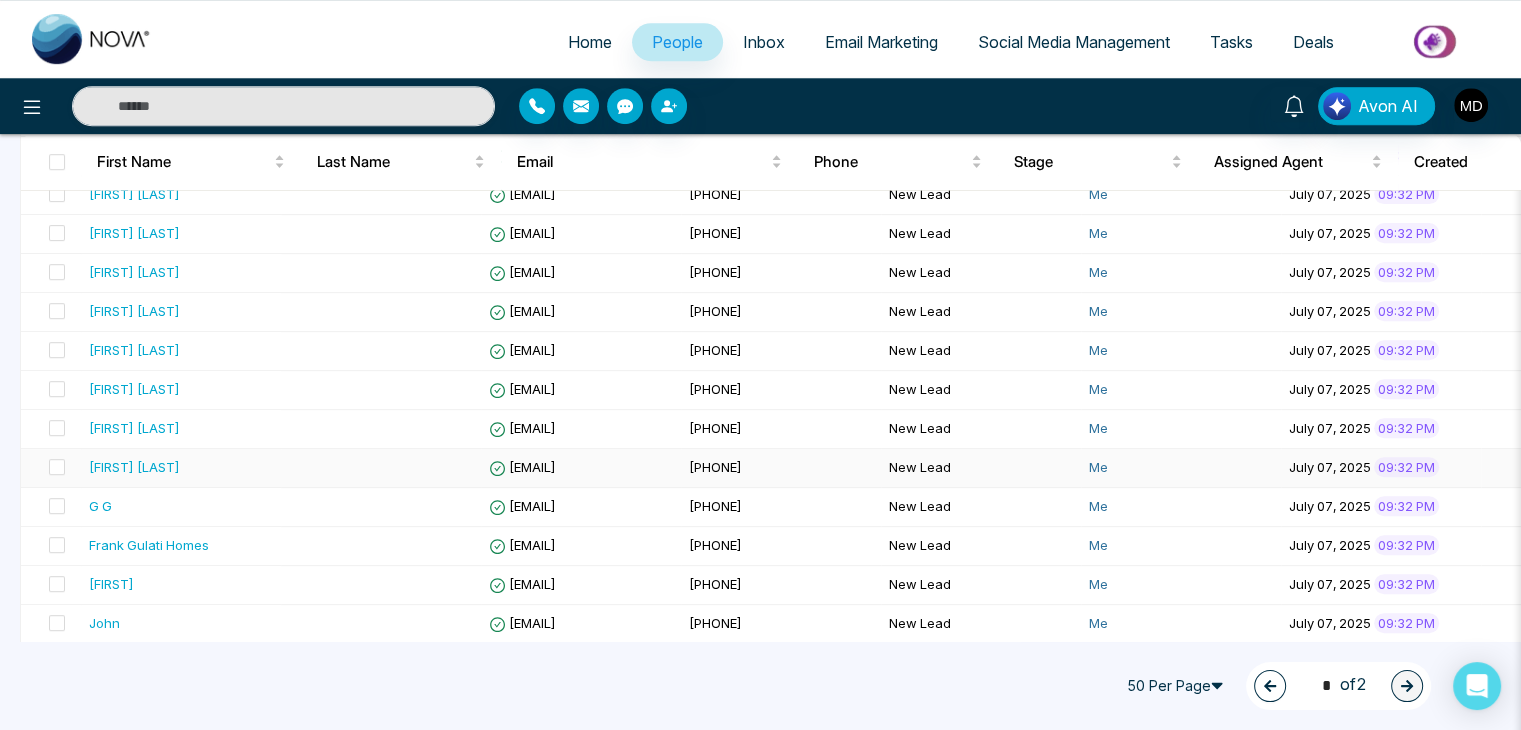 scroll, scrollTop: 1200, scrollLeft: 0, axis: vertical 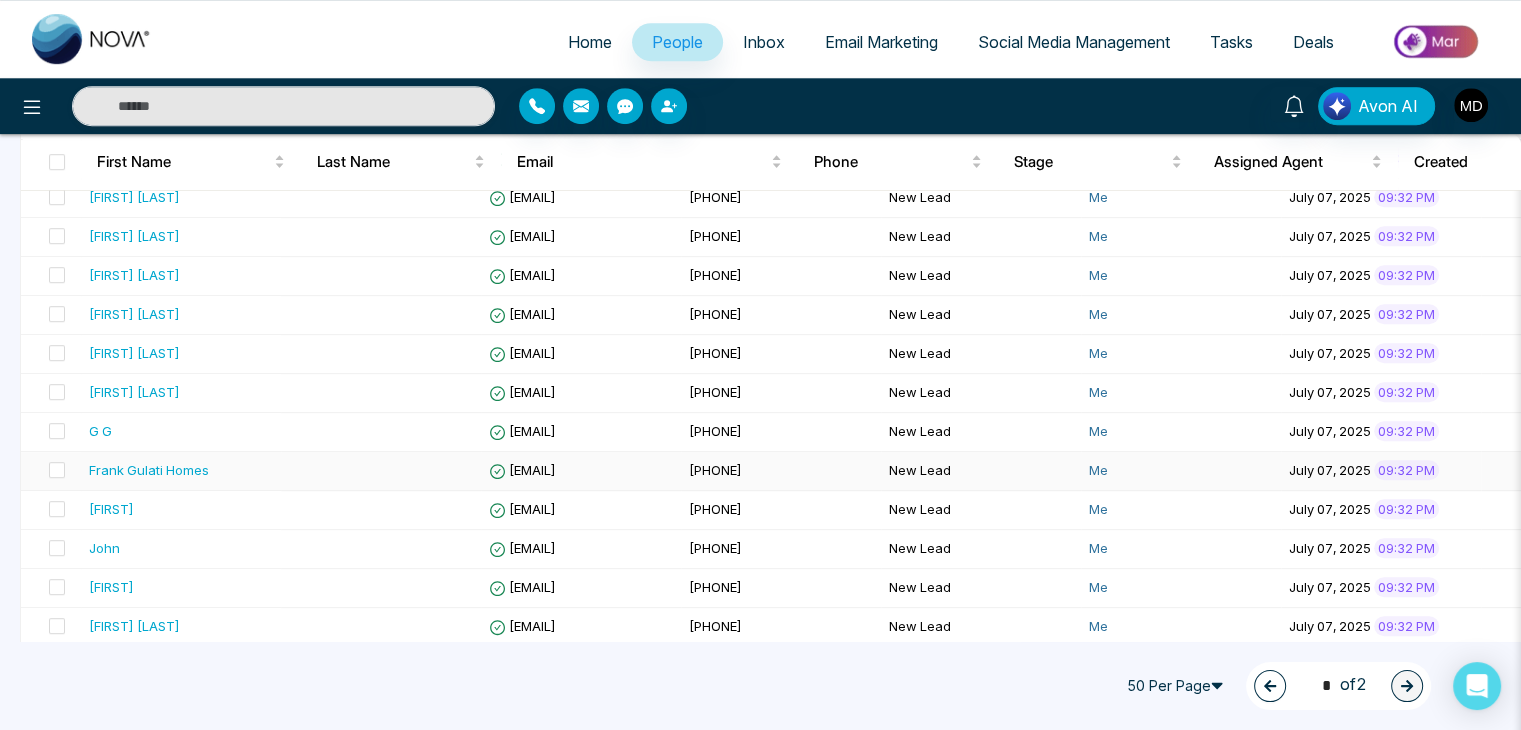 click on "Frank Gulati Homes" at bounding box center (149, 470) 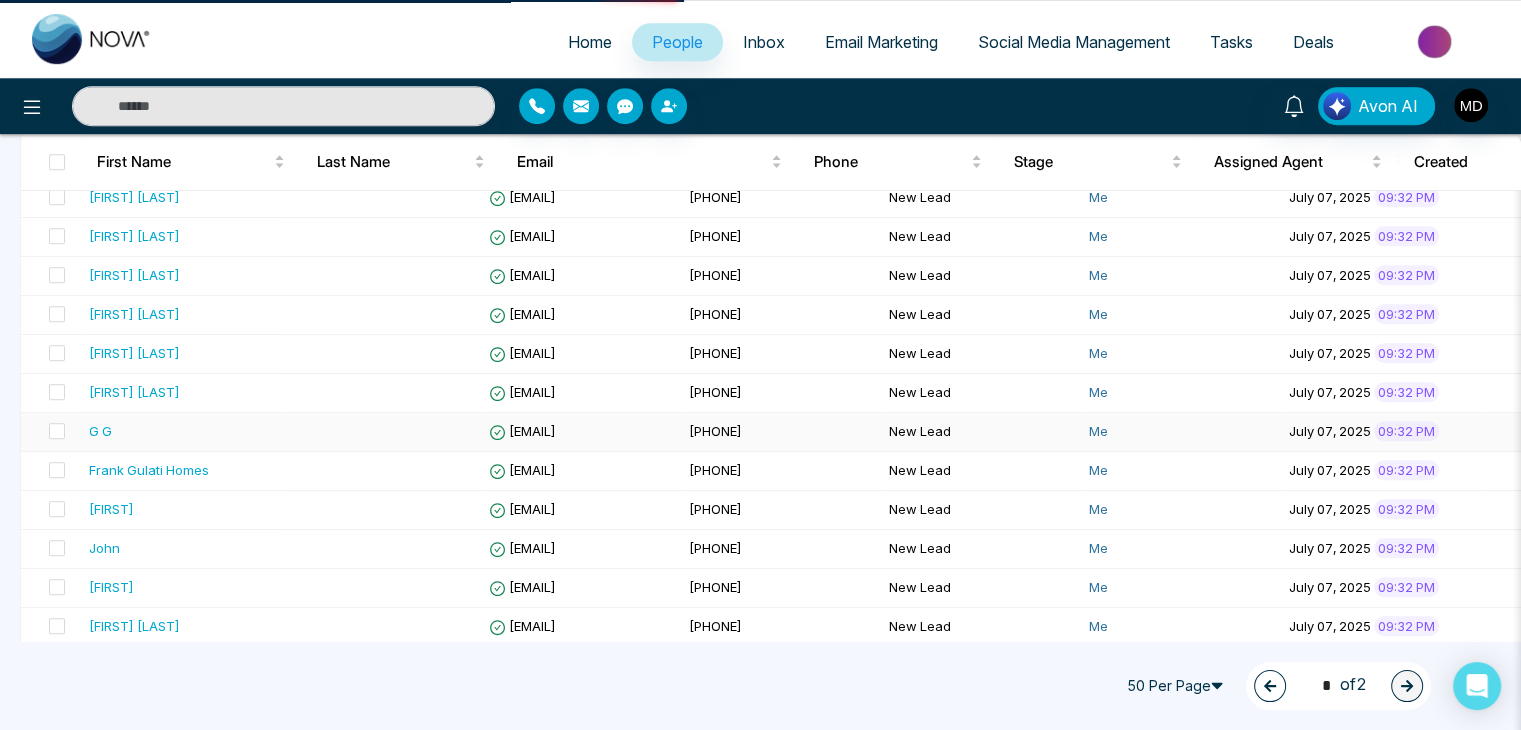 scroll, scrollTop: 0, scrollLeft: 0, axis: both 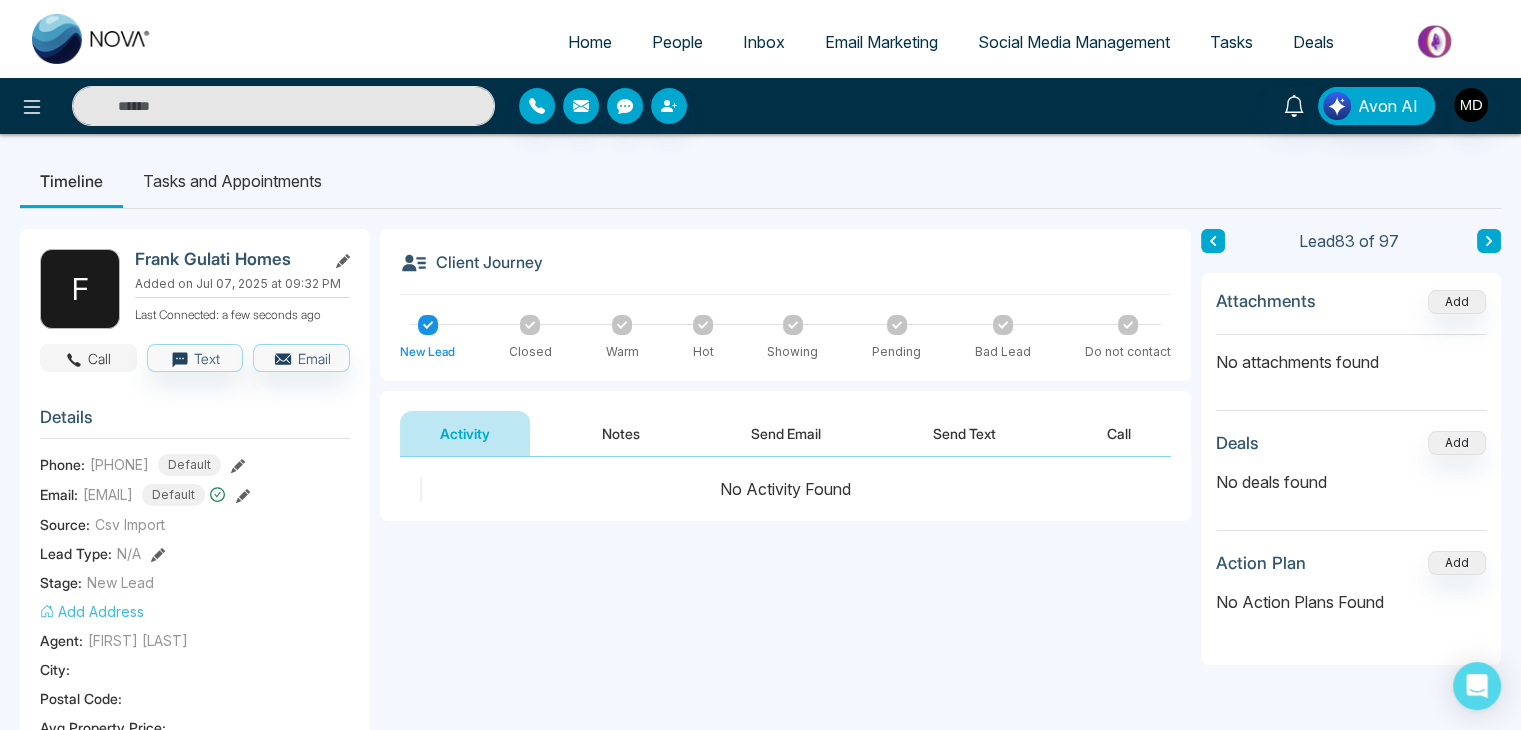 click 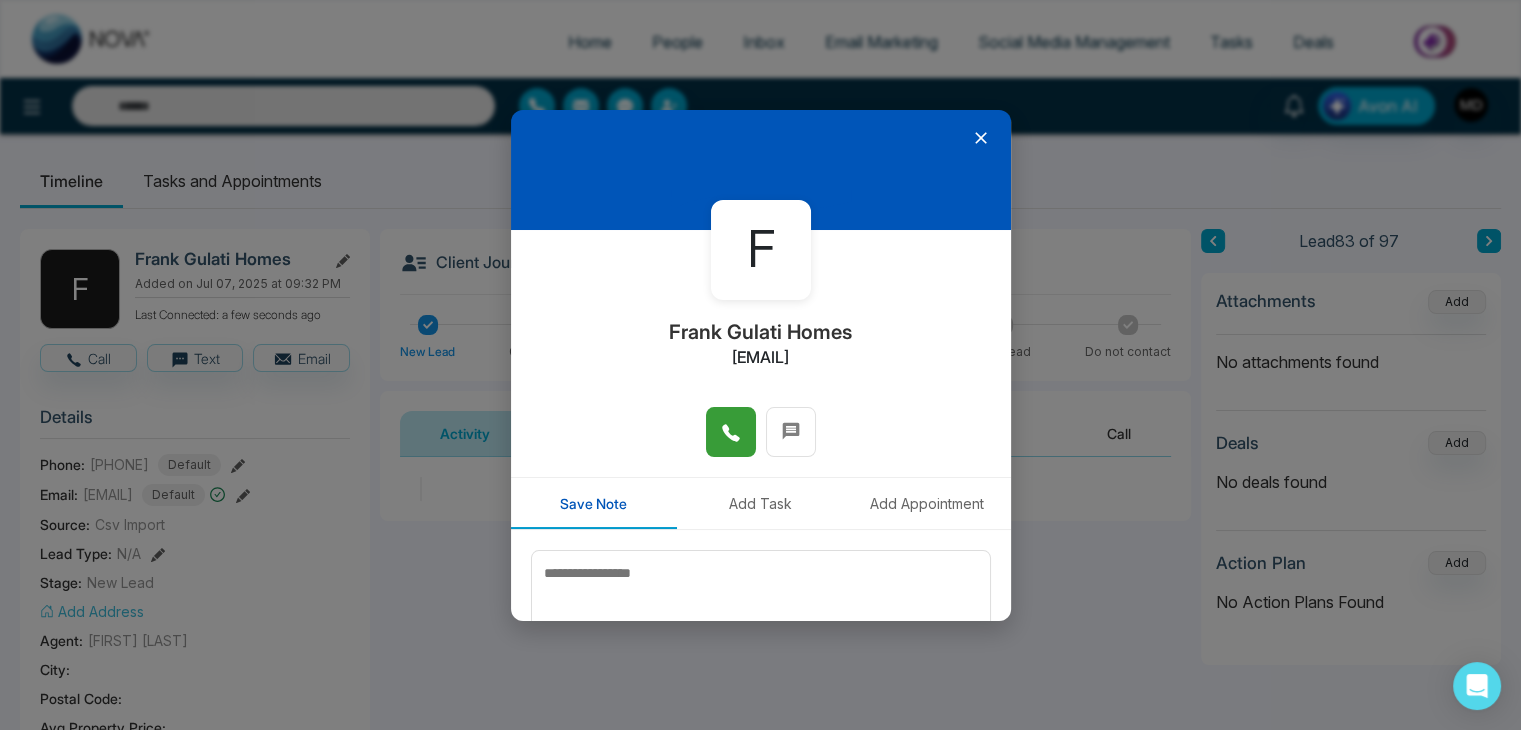 click 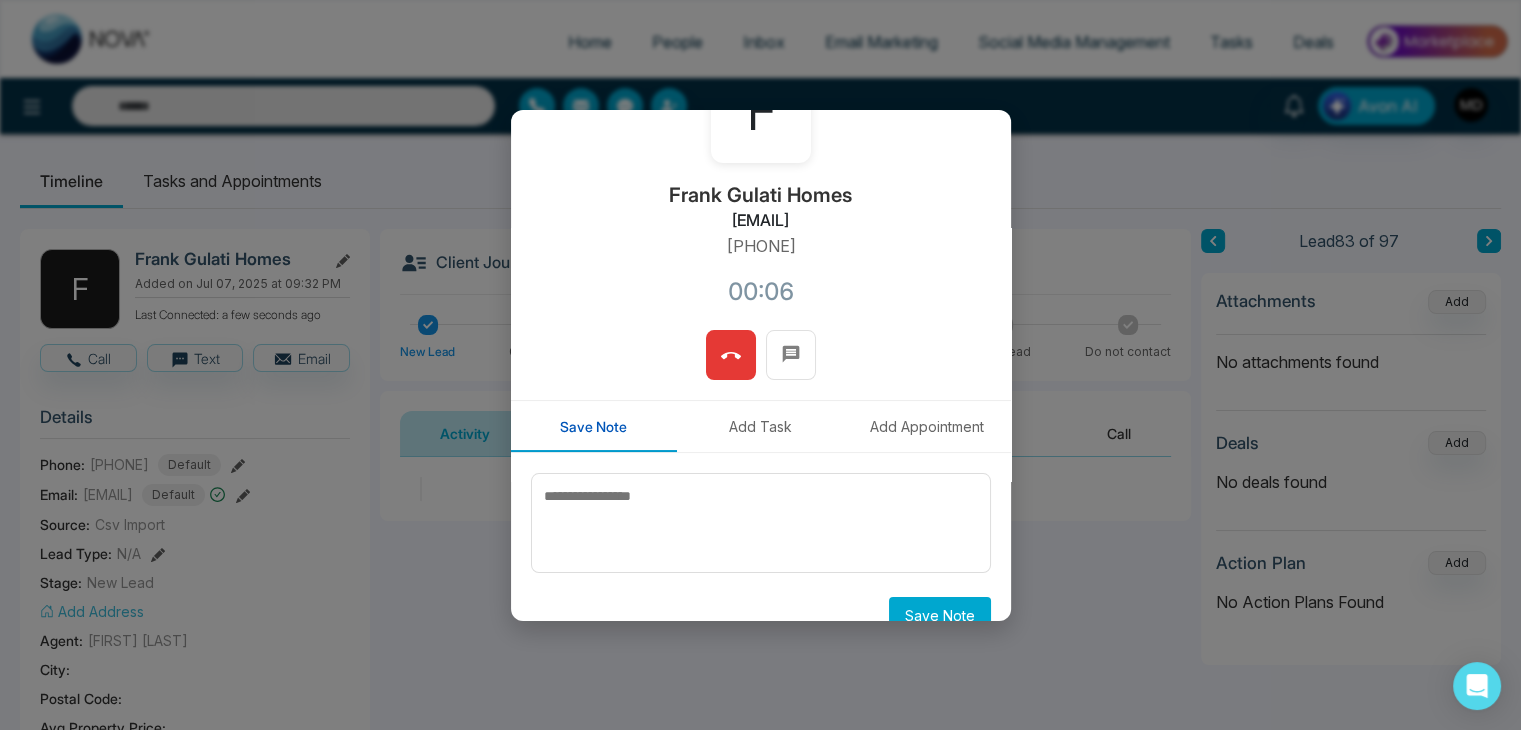 scroll, scrollTop: 170, scrollLeft: 0, axis: vertical 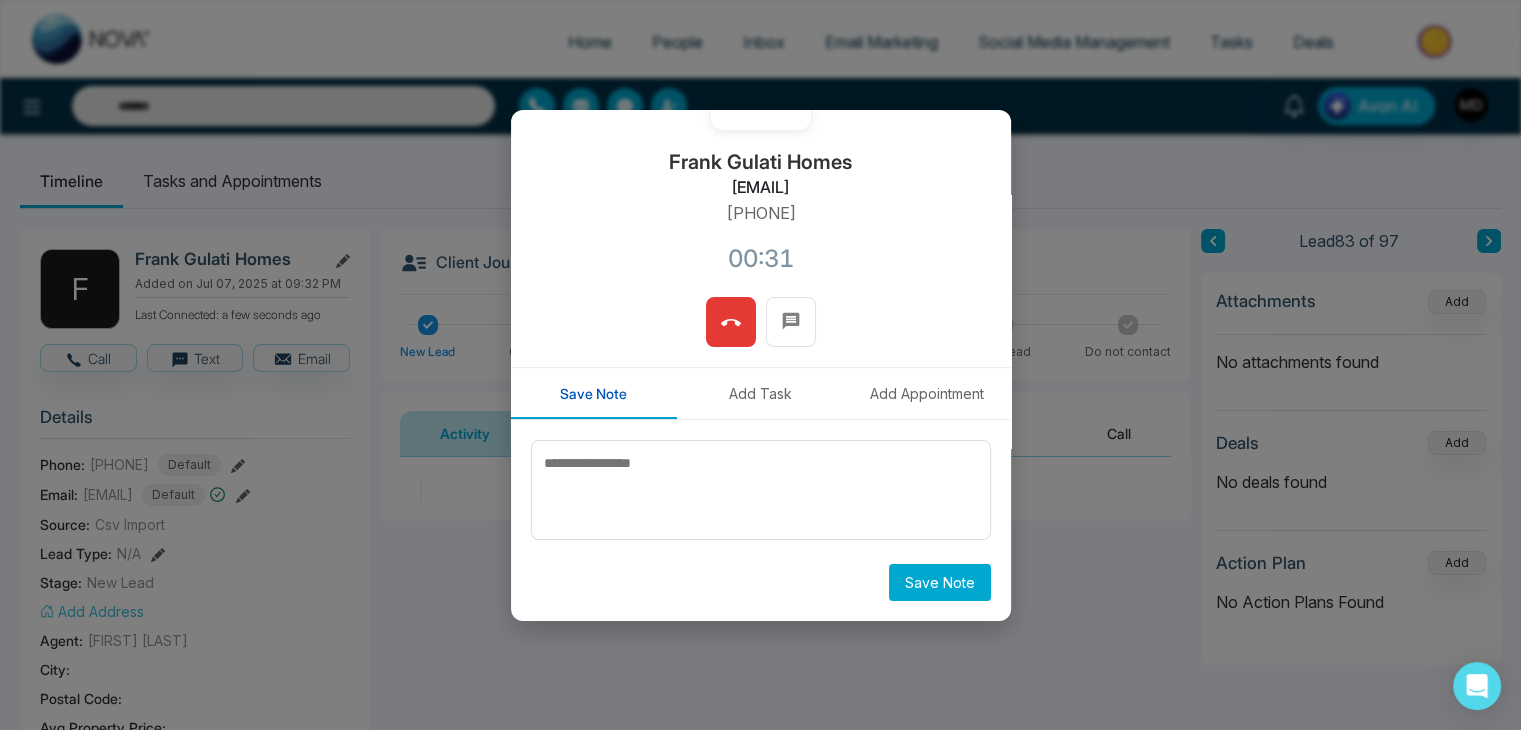 click at bounding box center (731, 322) 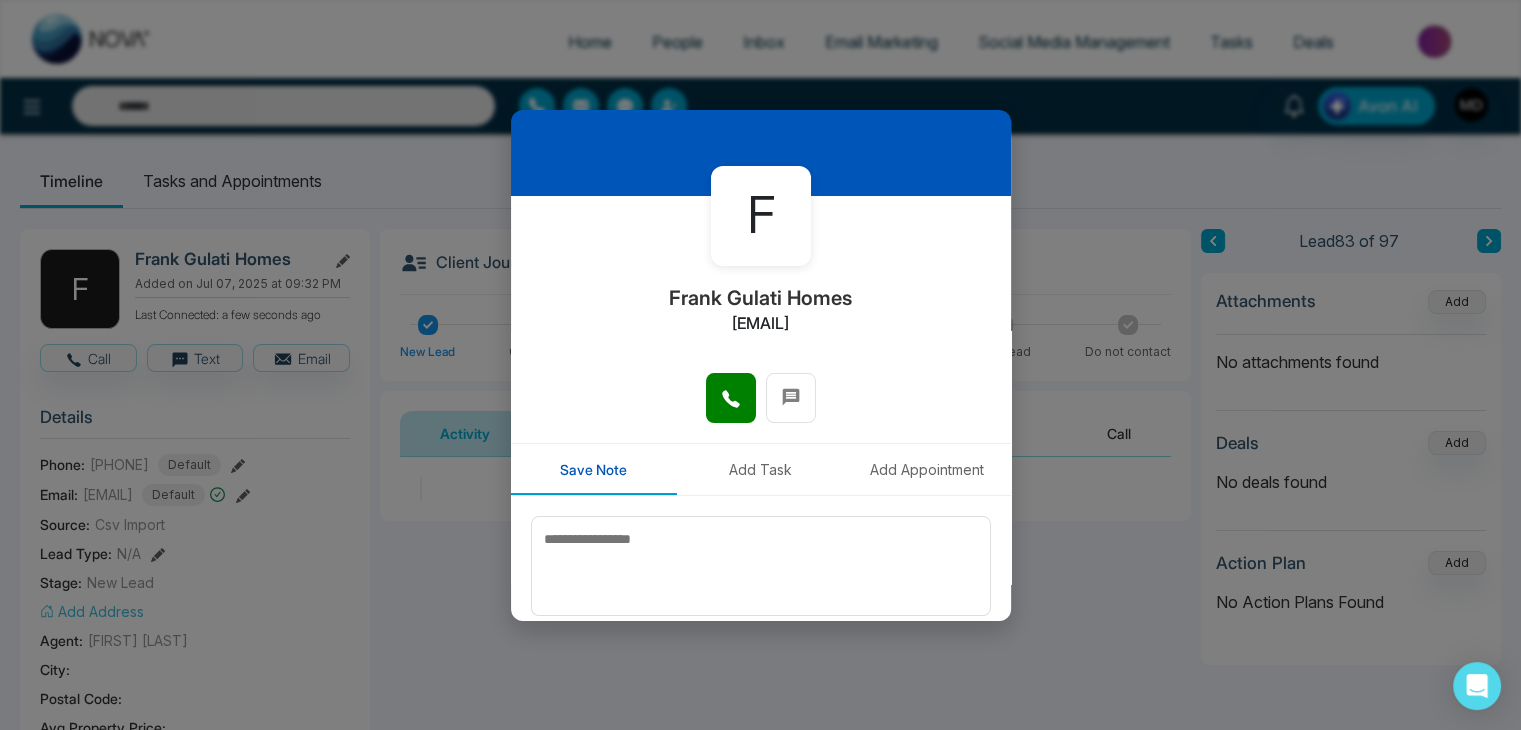 scroll, scrollTop: 0, scrollLeft: 0, axis: both 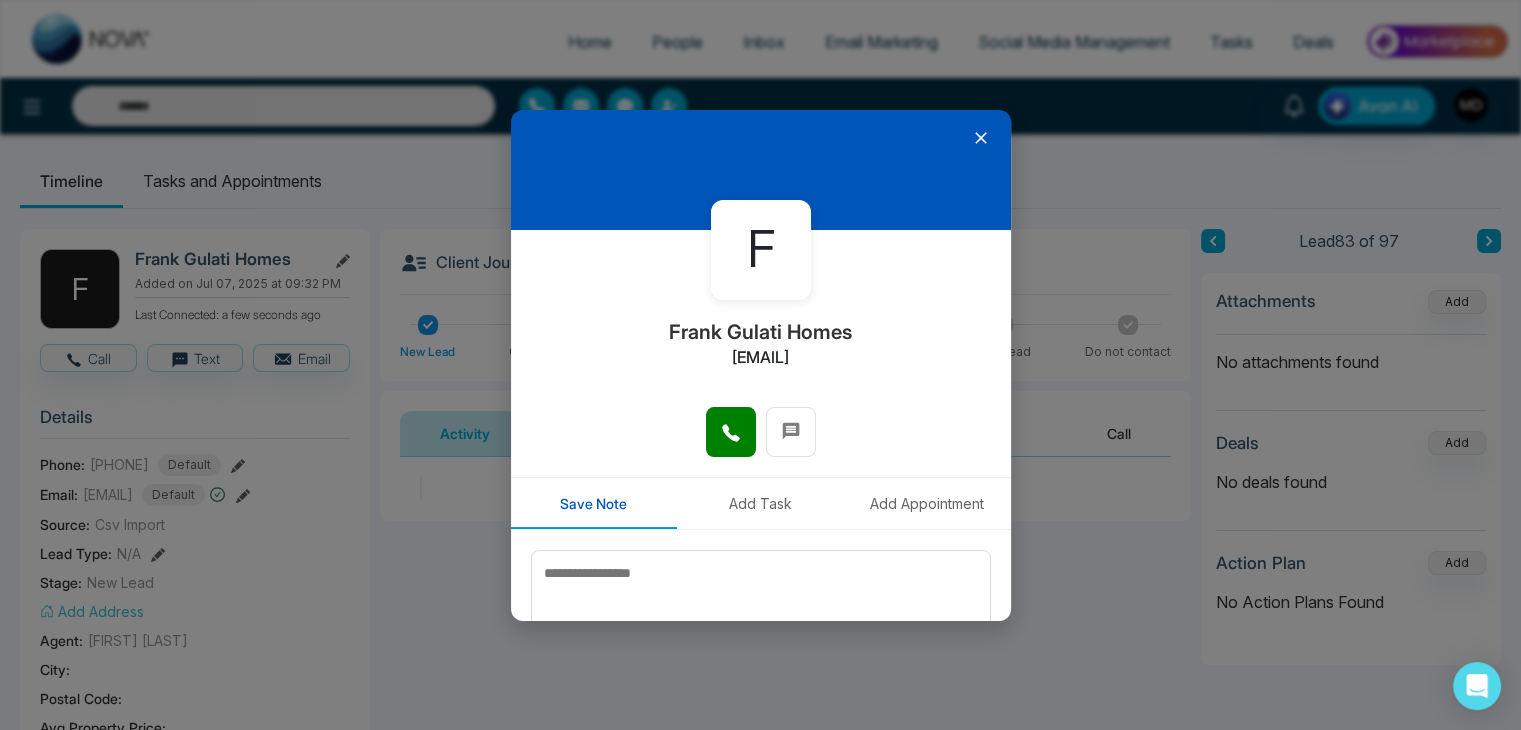 click 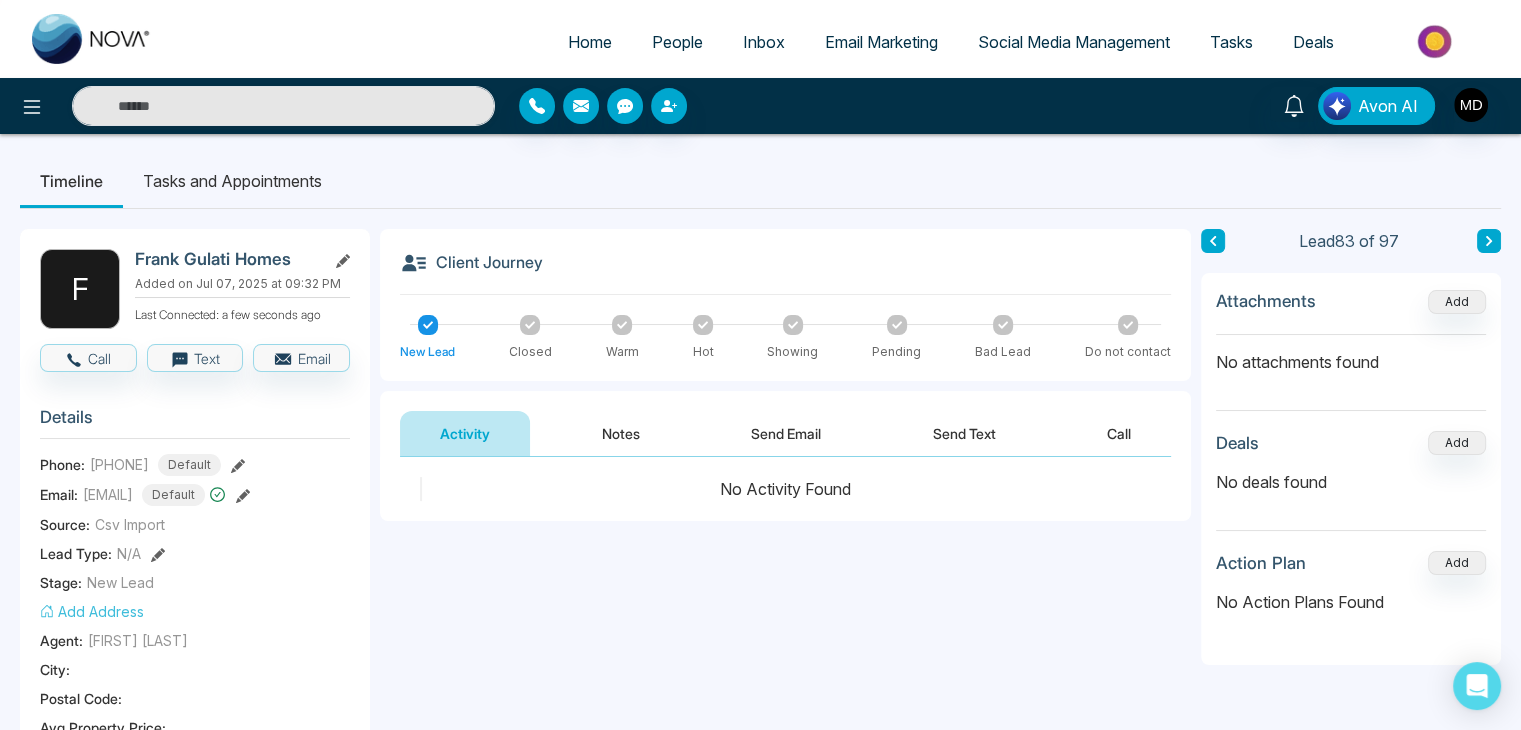 click on "Notes" at bounding box center [621, 433] 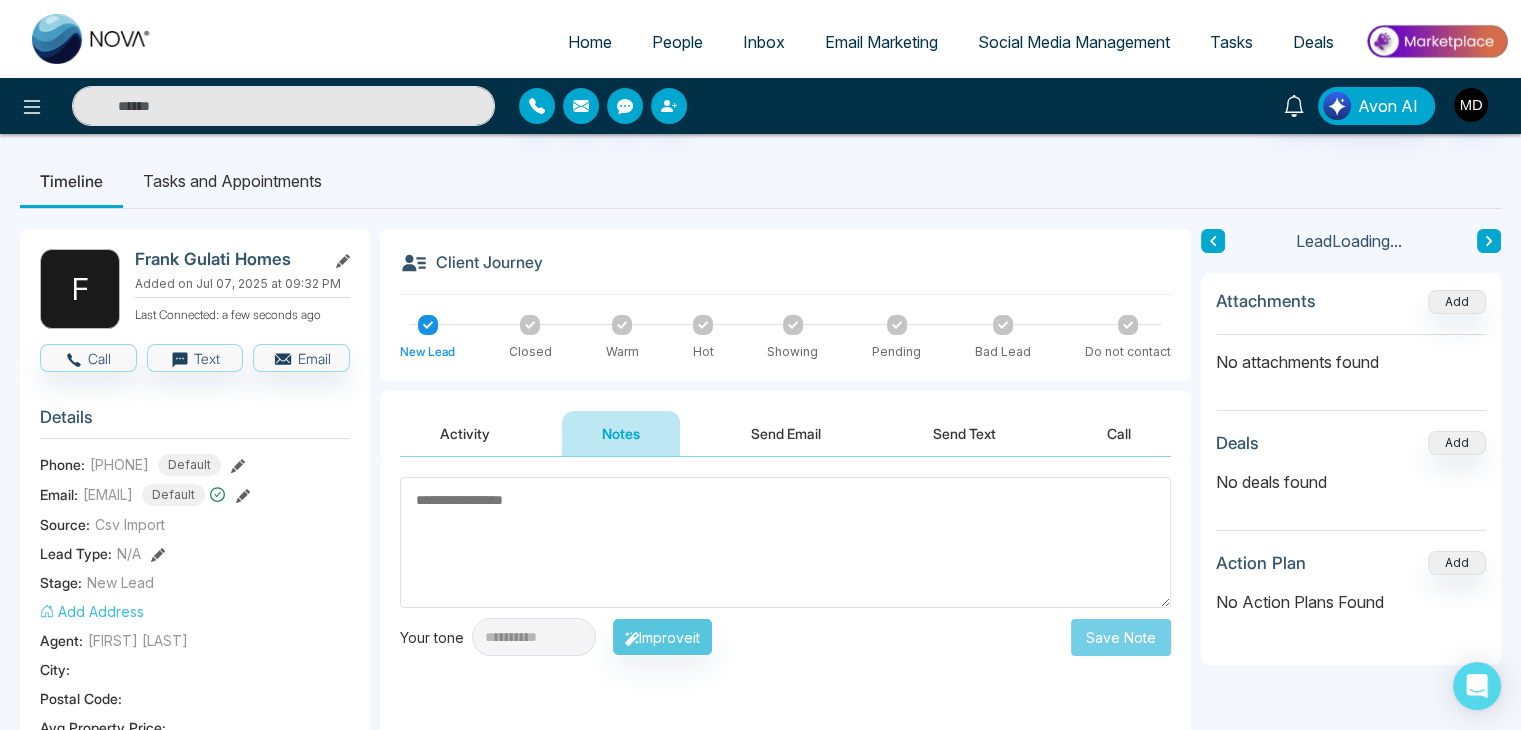 click on "Activity" at bounding box center (465, 433) 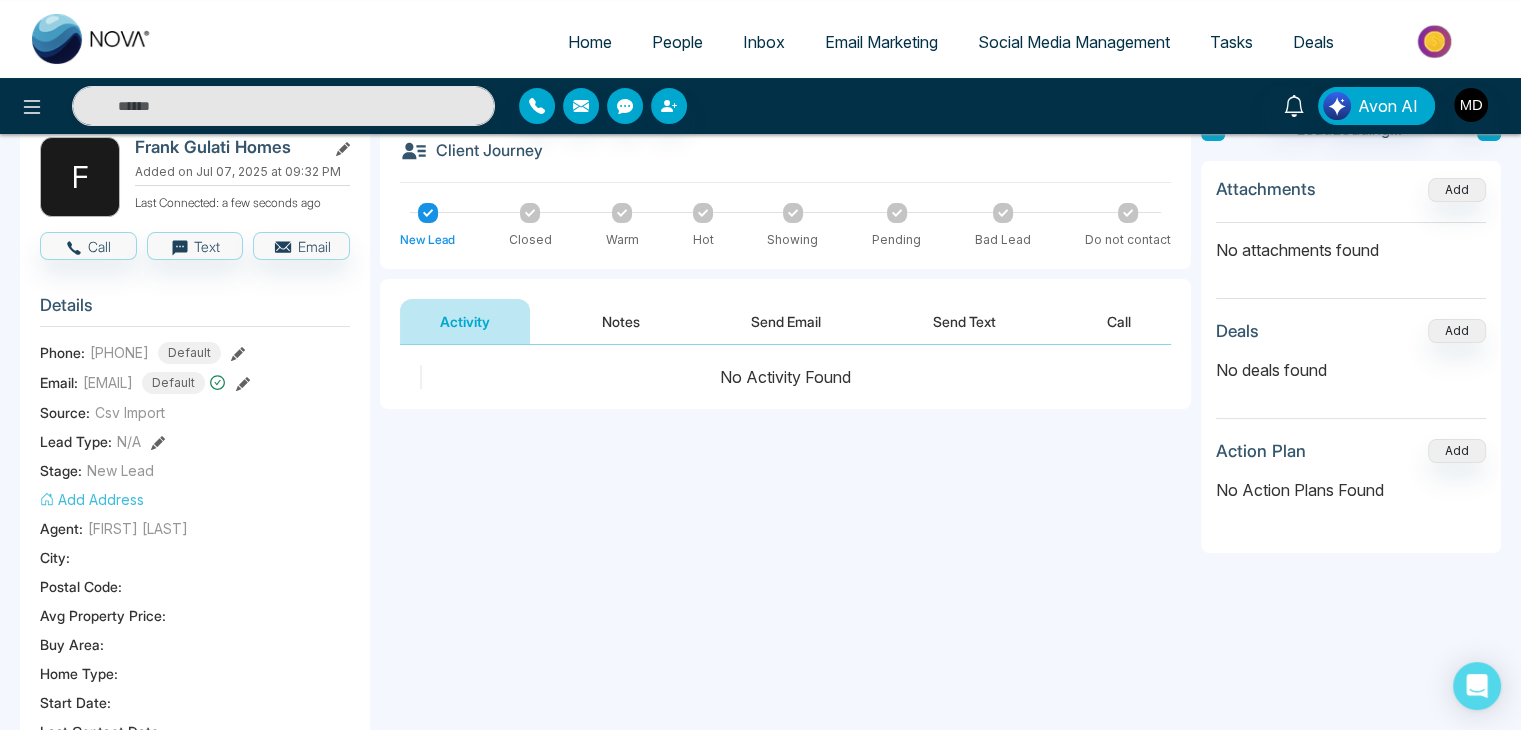 scroll, scrollTop: 0, scrollLeft: 0, axis: both 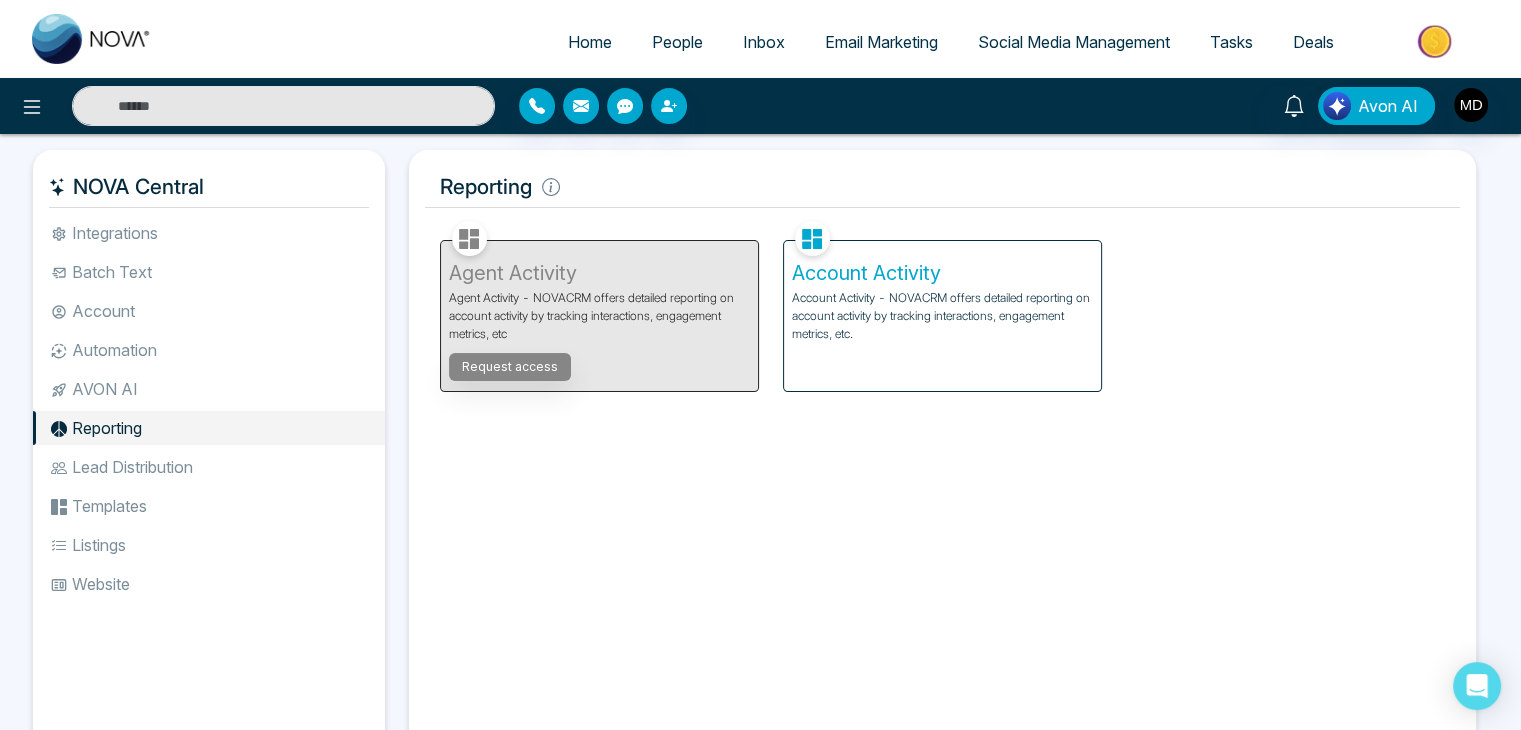 click on "Account Activity - NOVACRM offers detailed reporting on account activity by tracking interactions, engagement metrics, etc." at bounding box center (942, 316) 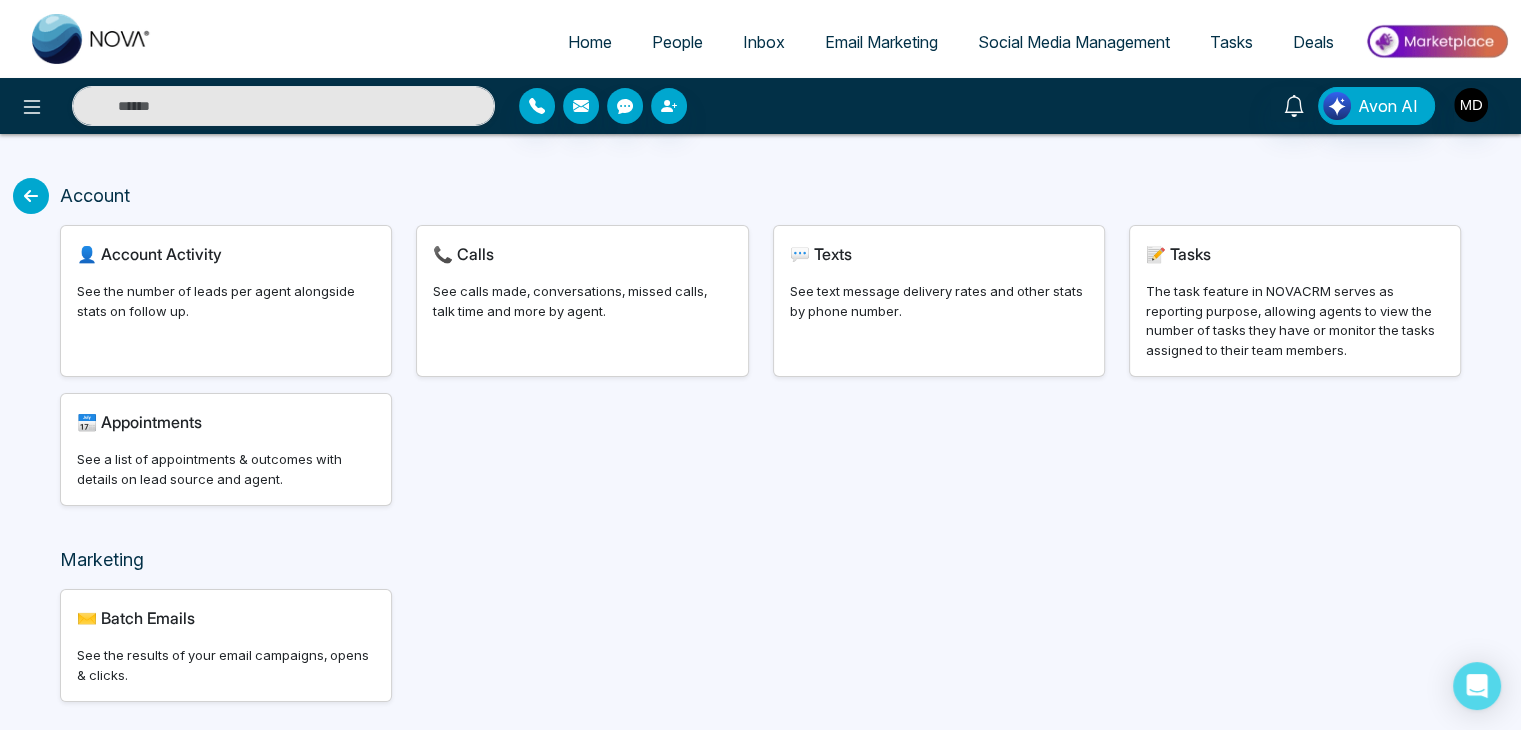 click on "📞 Calls See calls made, conversations, missed calls, talk time and more by agent." at bounding box center (582, 301) 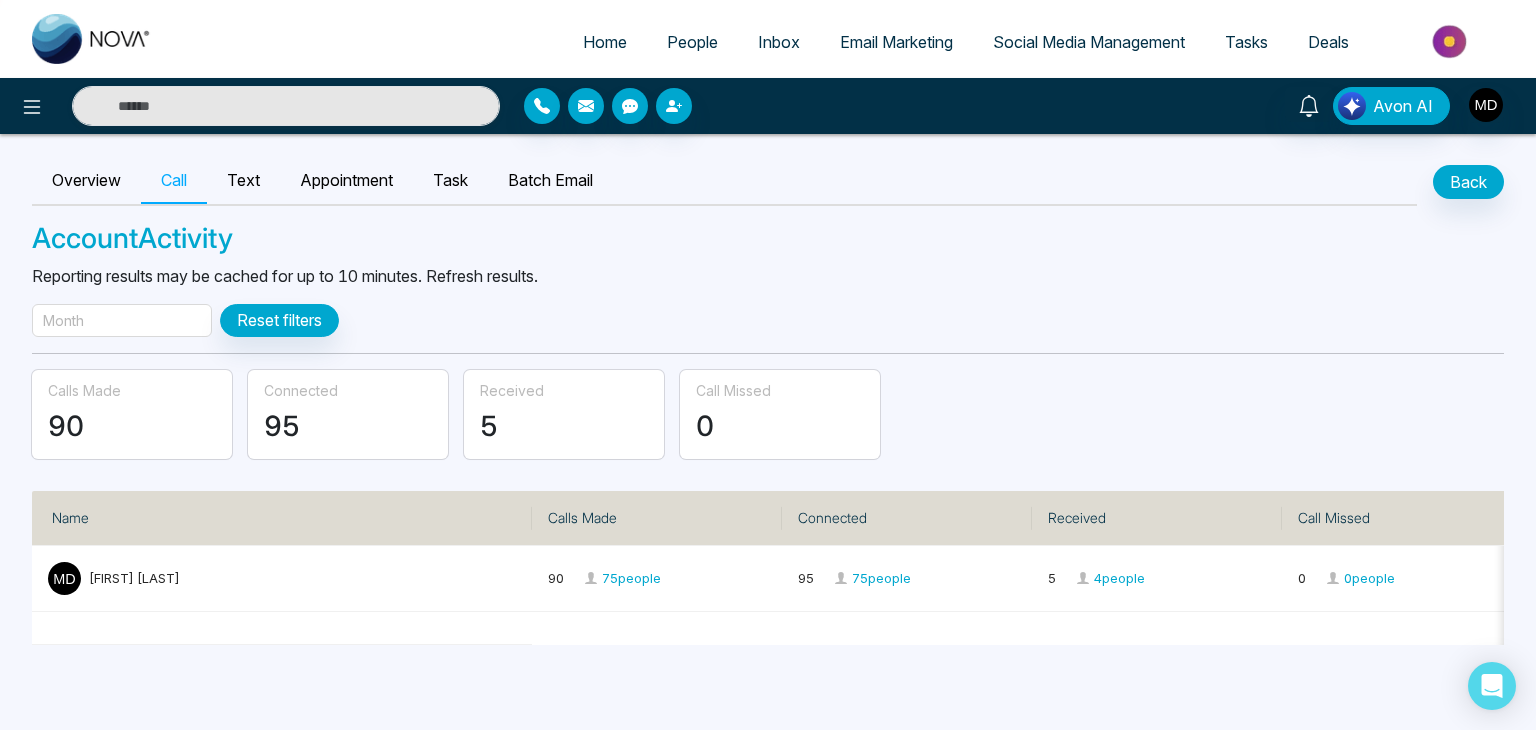 click on "Month" at bounding box center [122, 320] 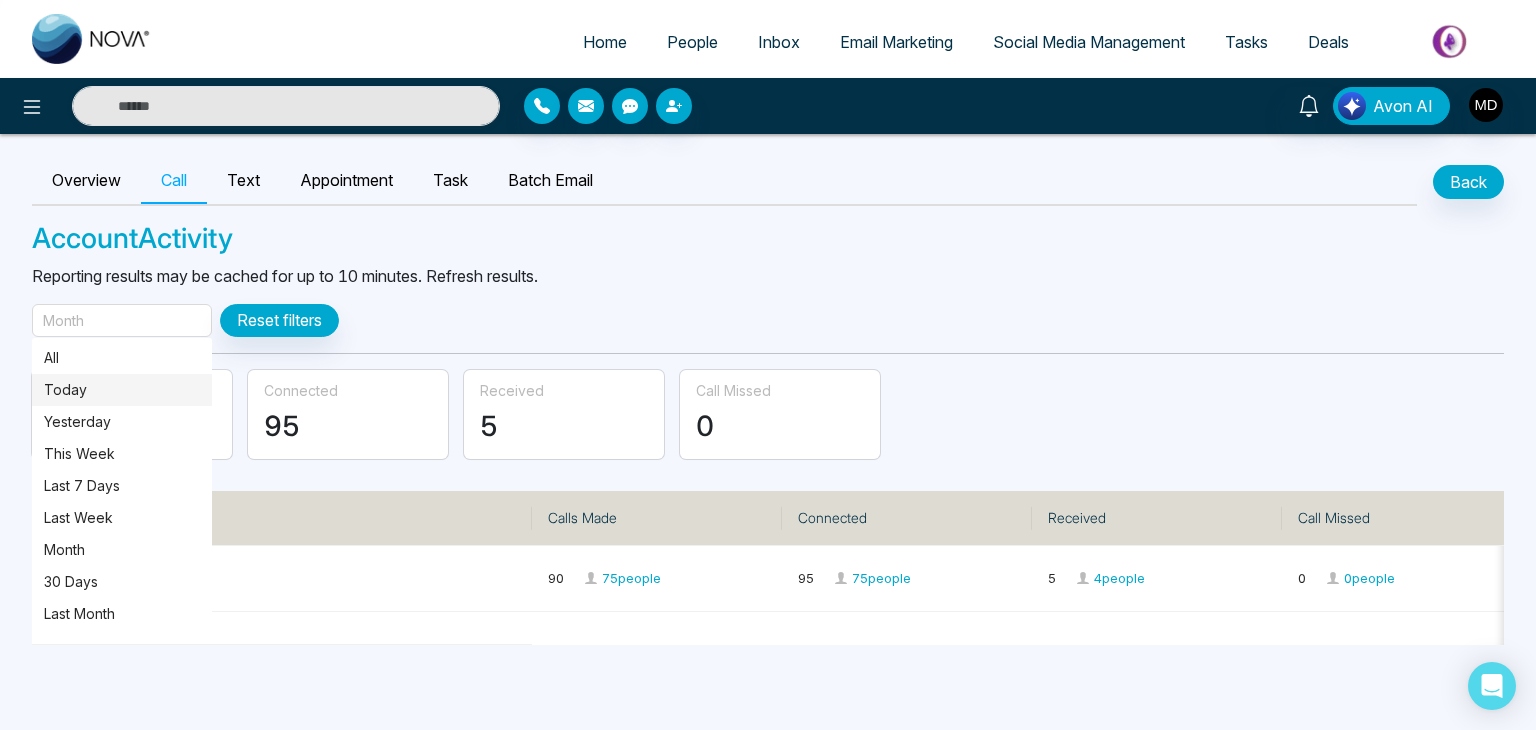 click on "Today" at bounding box center (122, 390) 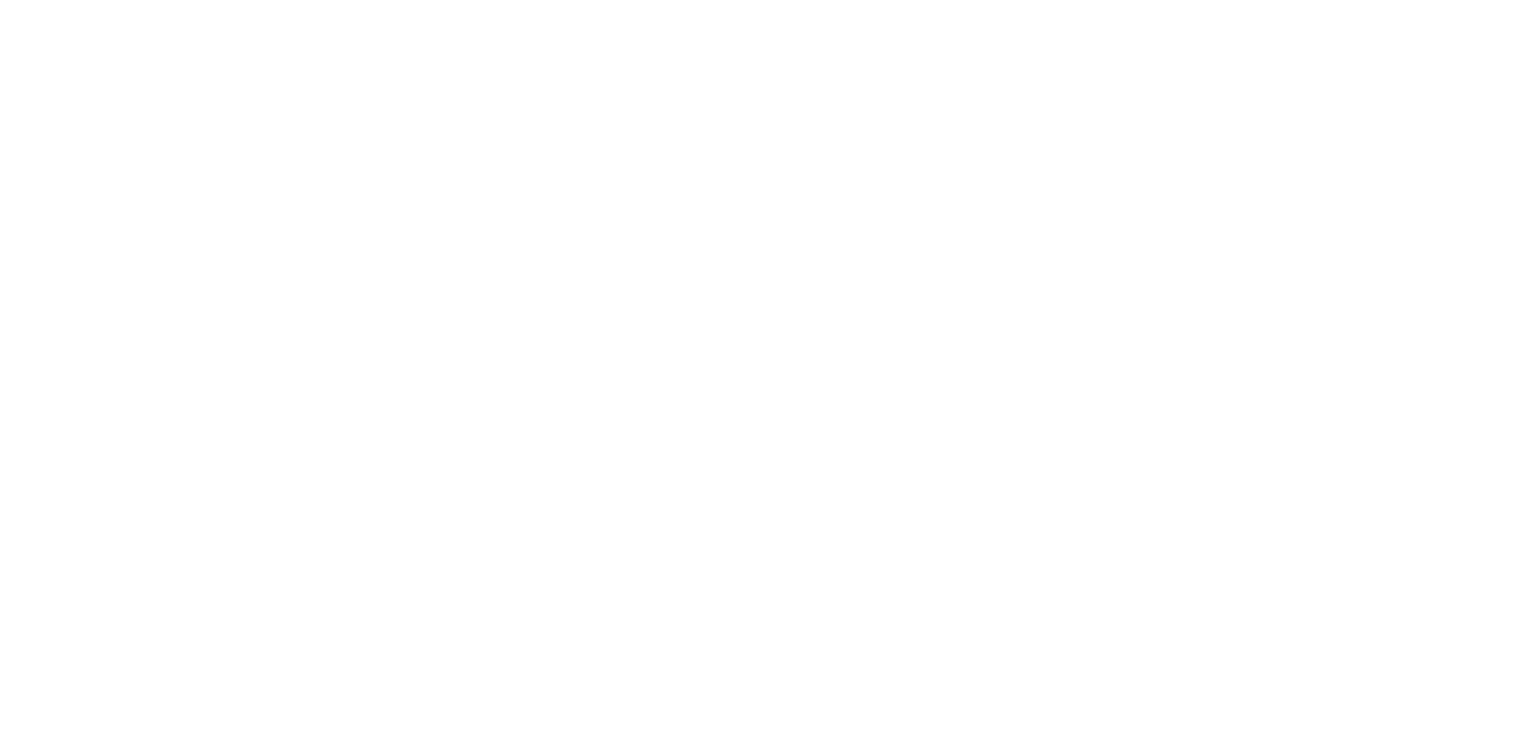 scroll, scrollTop: 0, scrollLeft: 0, axis: both 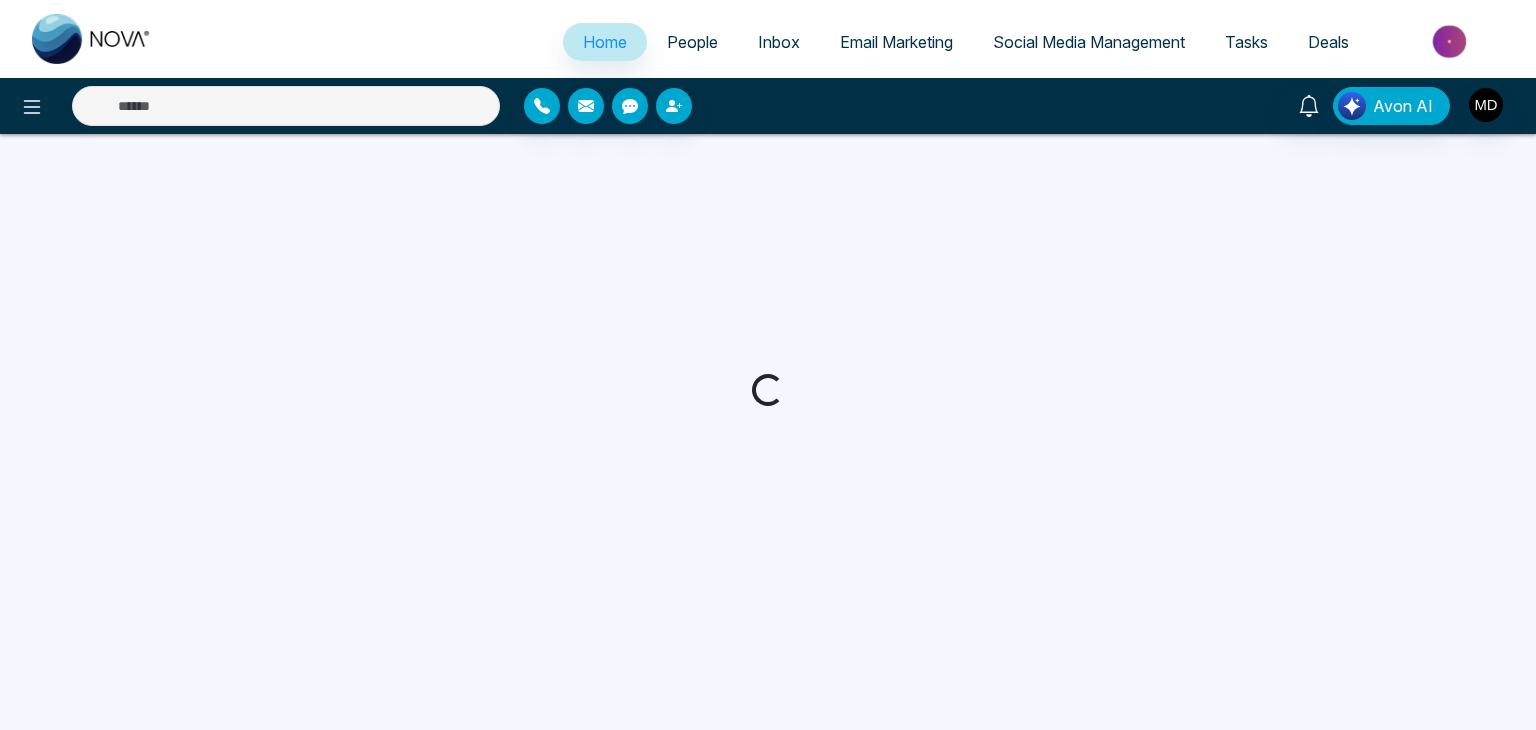 select on "*" 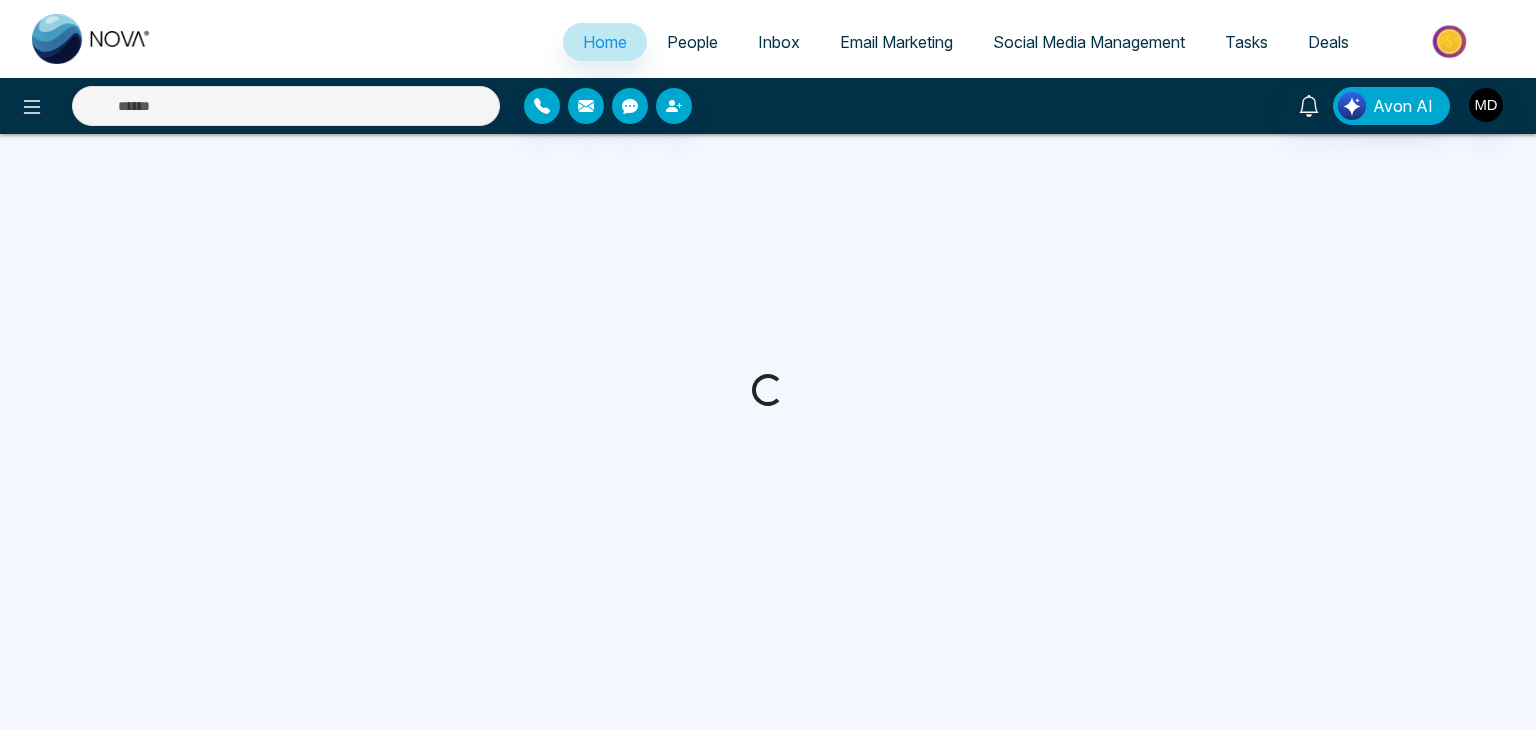 select on "*" 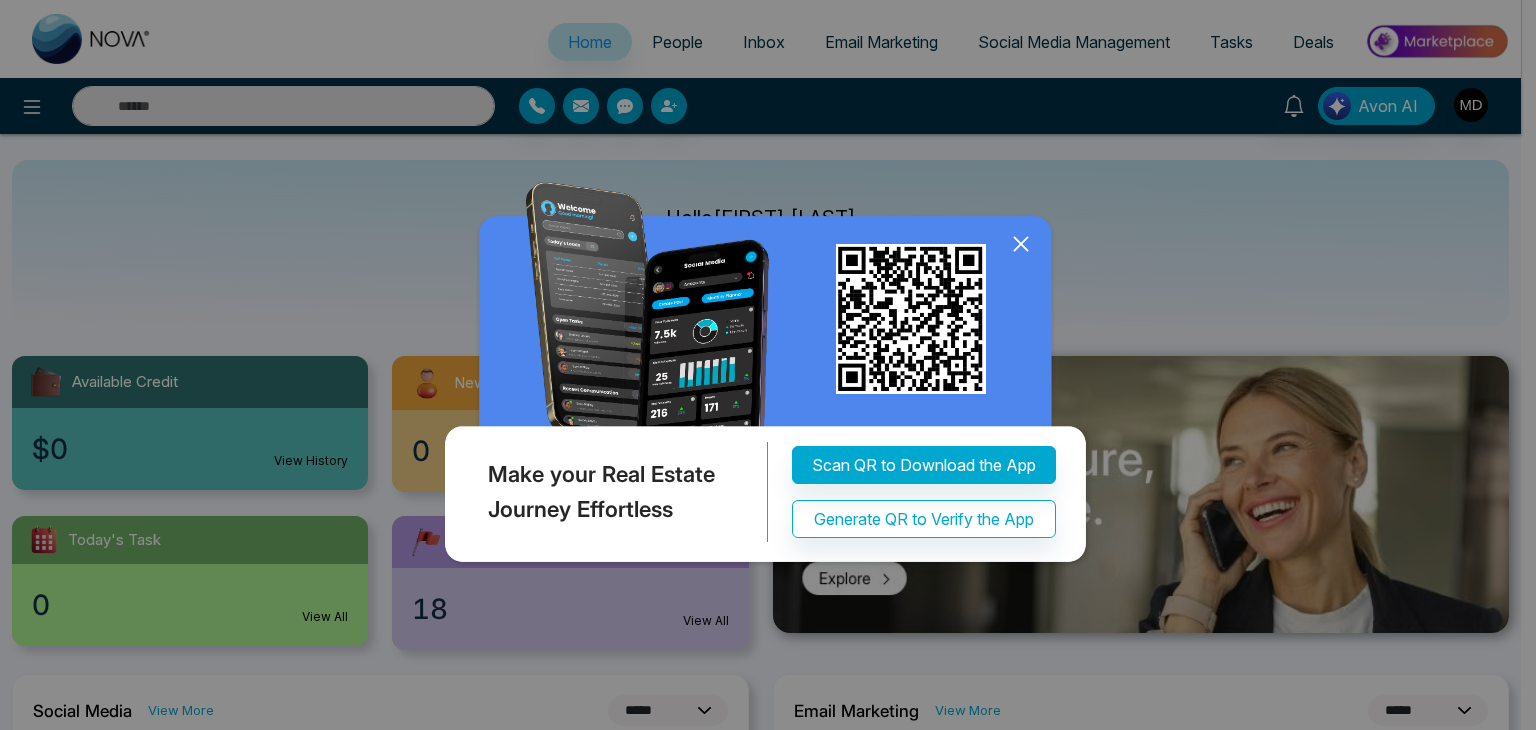 click 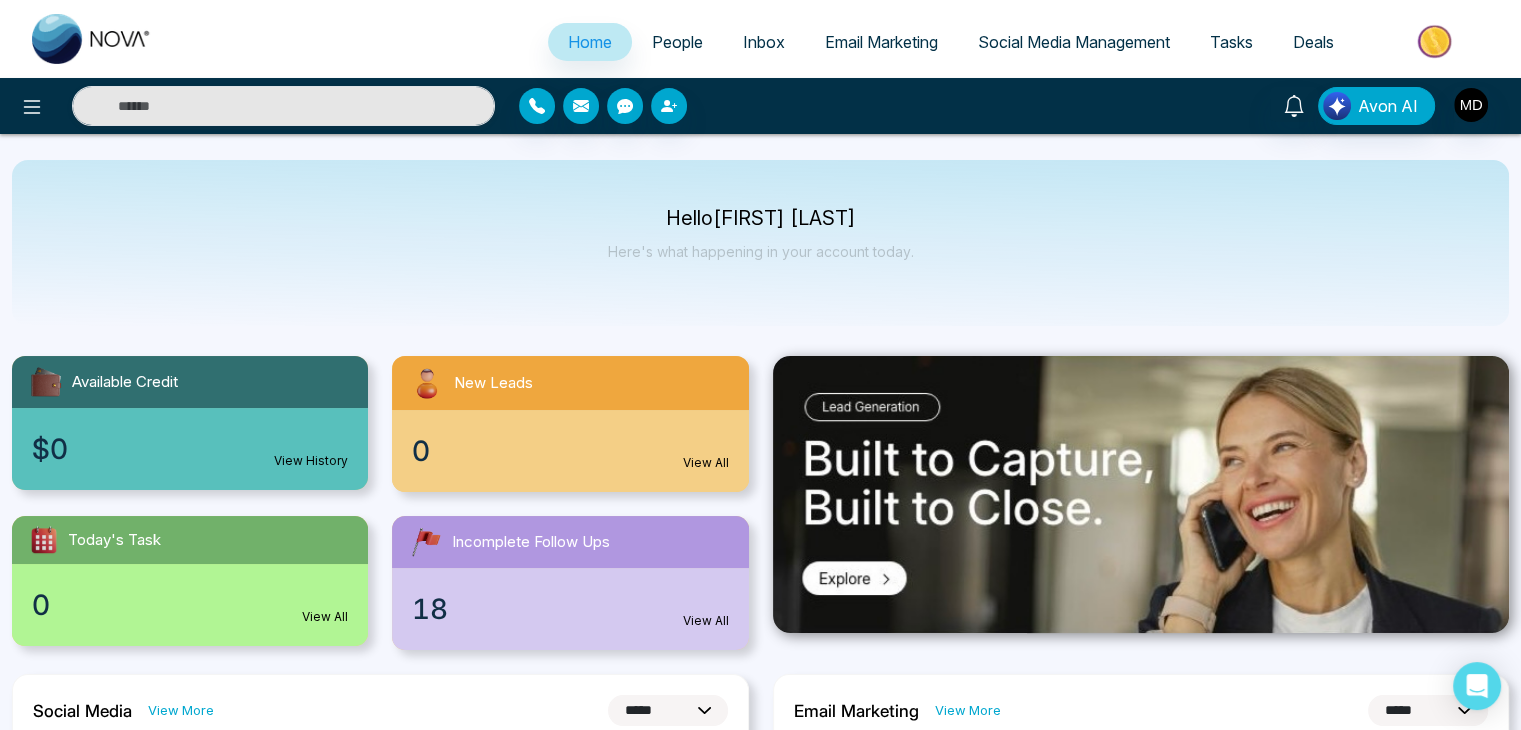 click on "People" at bounding box center [677, 42] 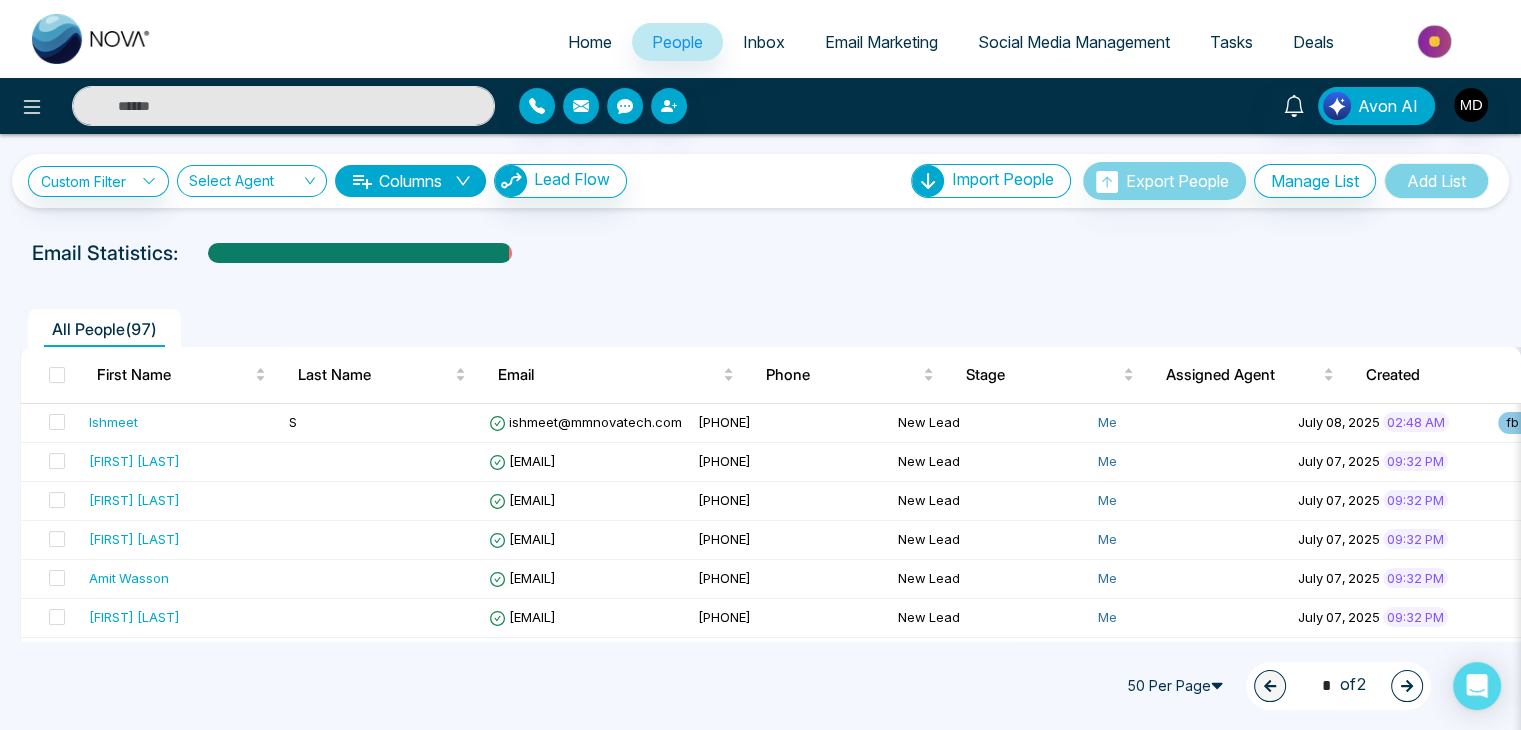 click at bounding box center (1407, 686) 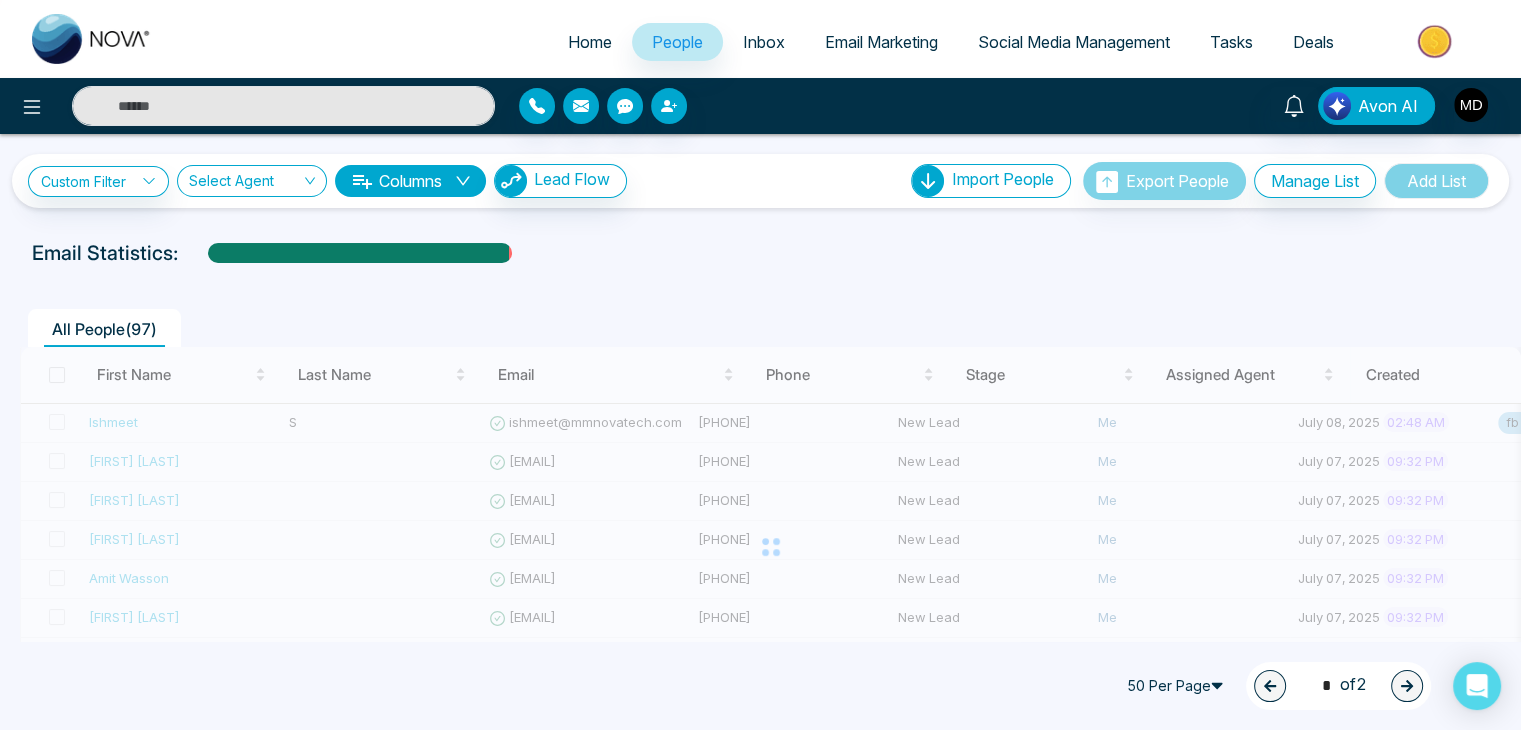 type on "*" 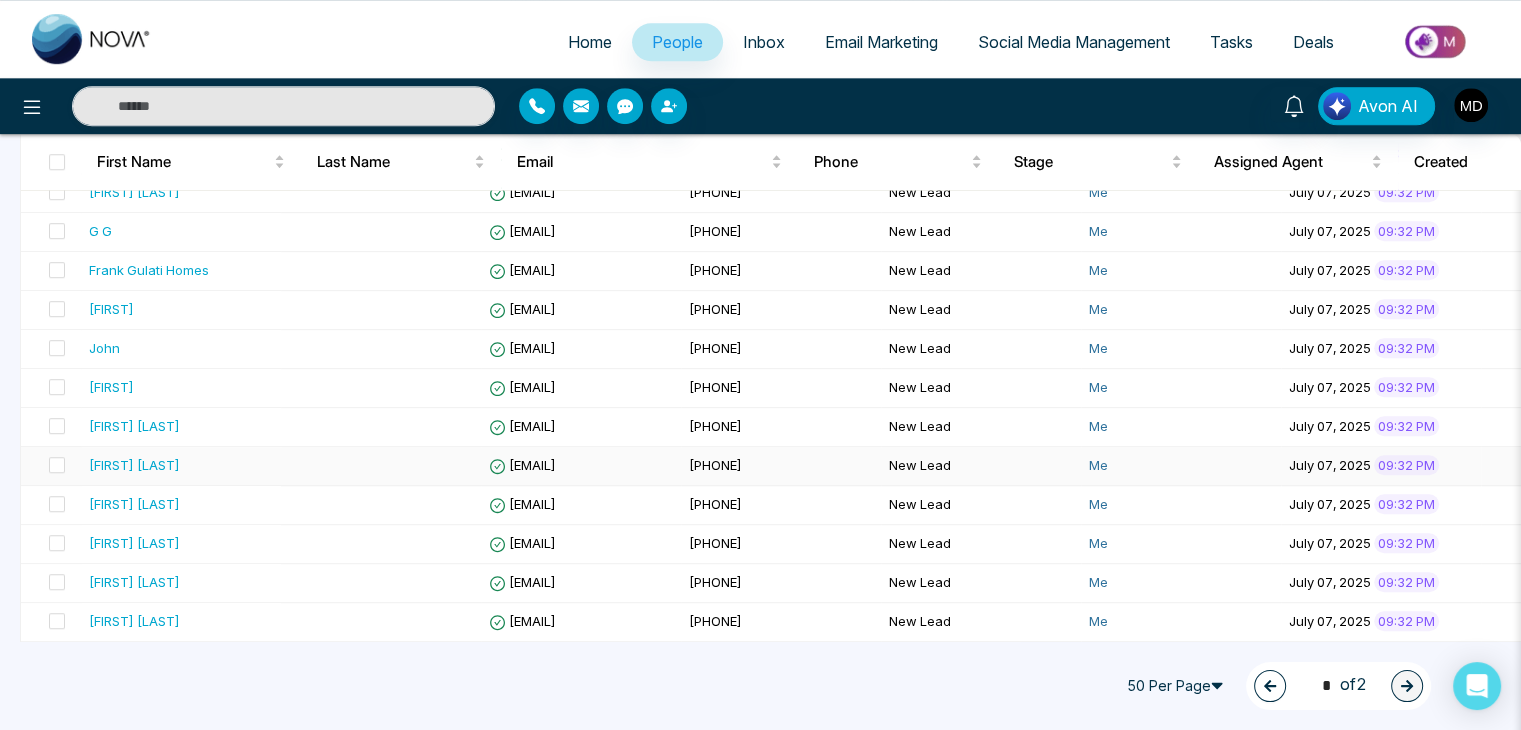 scroll, scrollTop: 1300, scrollLeft: 0, axis: vertical 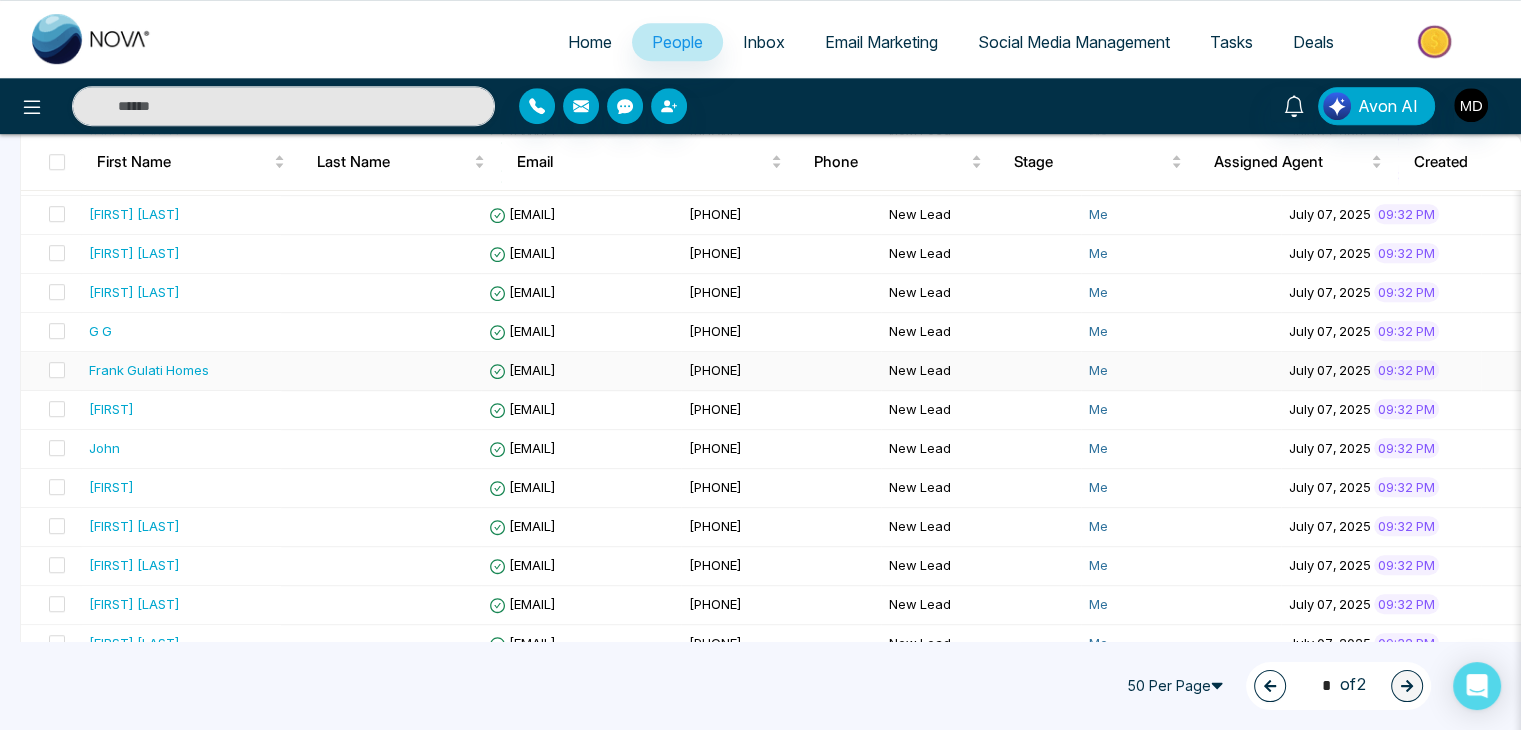 click on "Frank Gulati Homes" at bounding box center [149, 370] 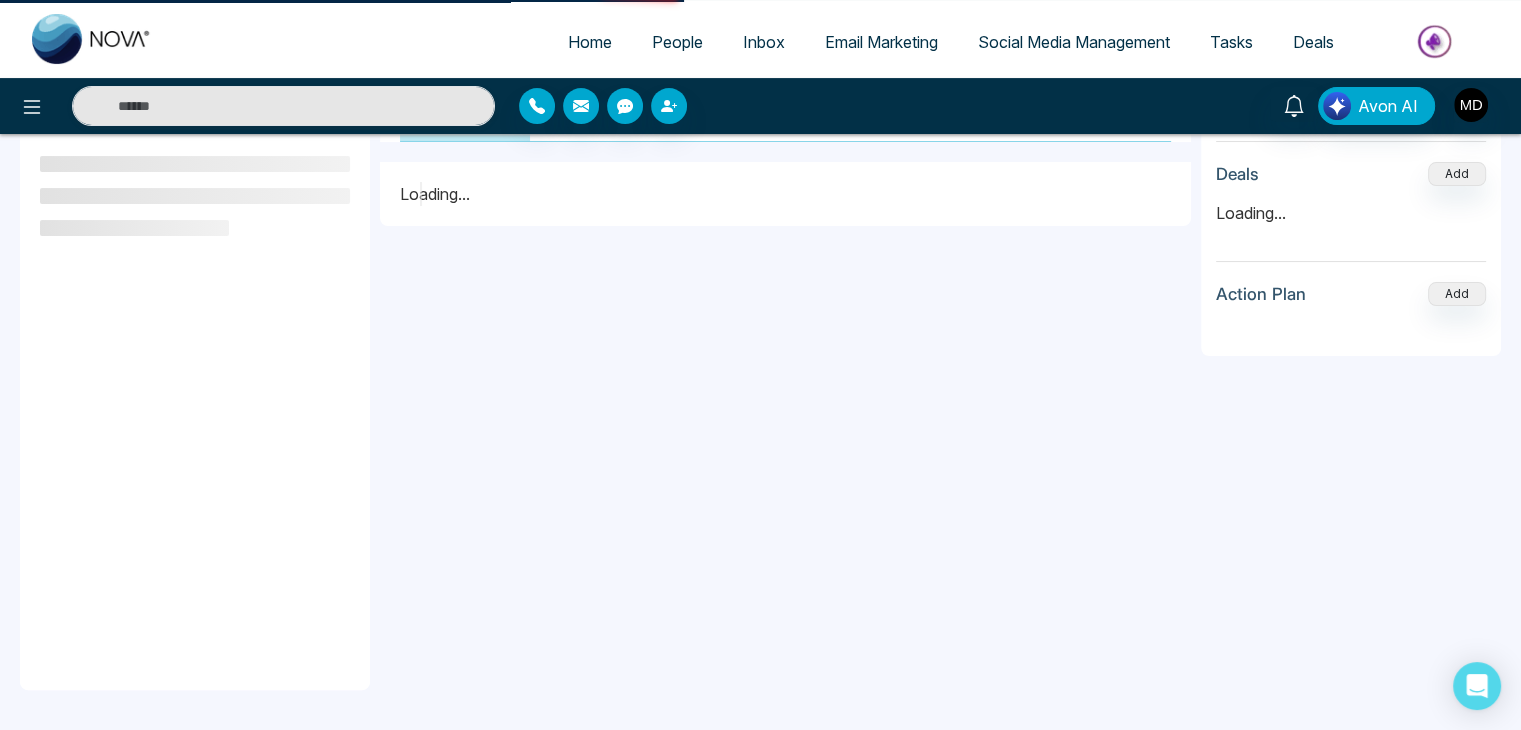 scroll, scrollTop: 0, scrollLeft: 0, axis: both 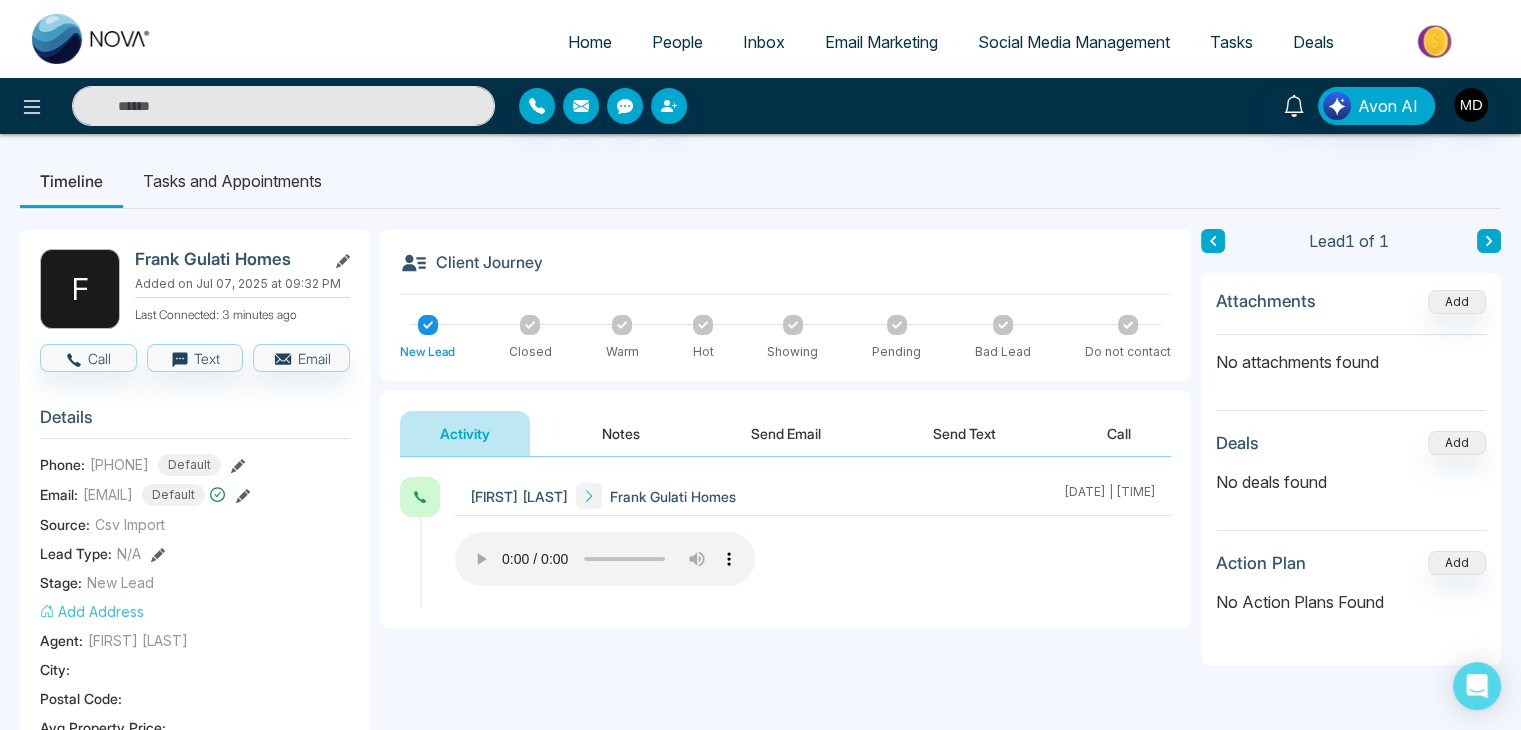 click on "Notes" at bounding box center [621, 433] 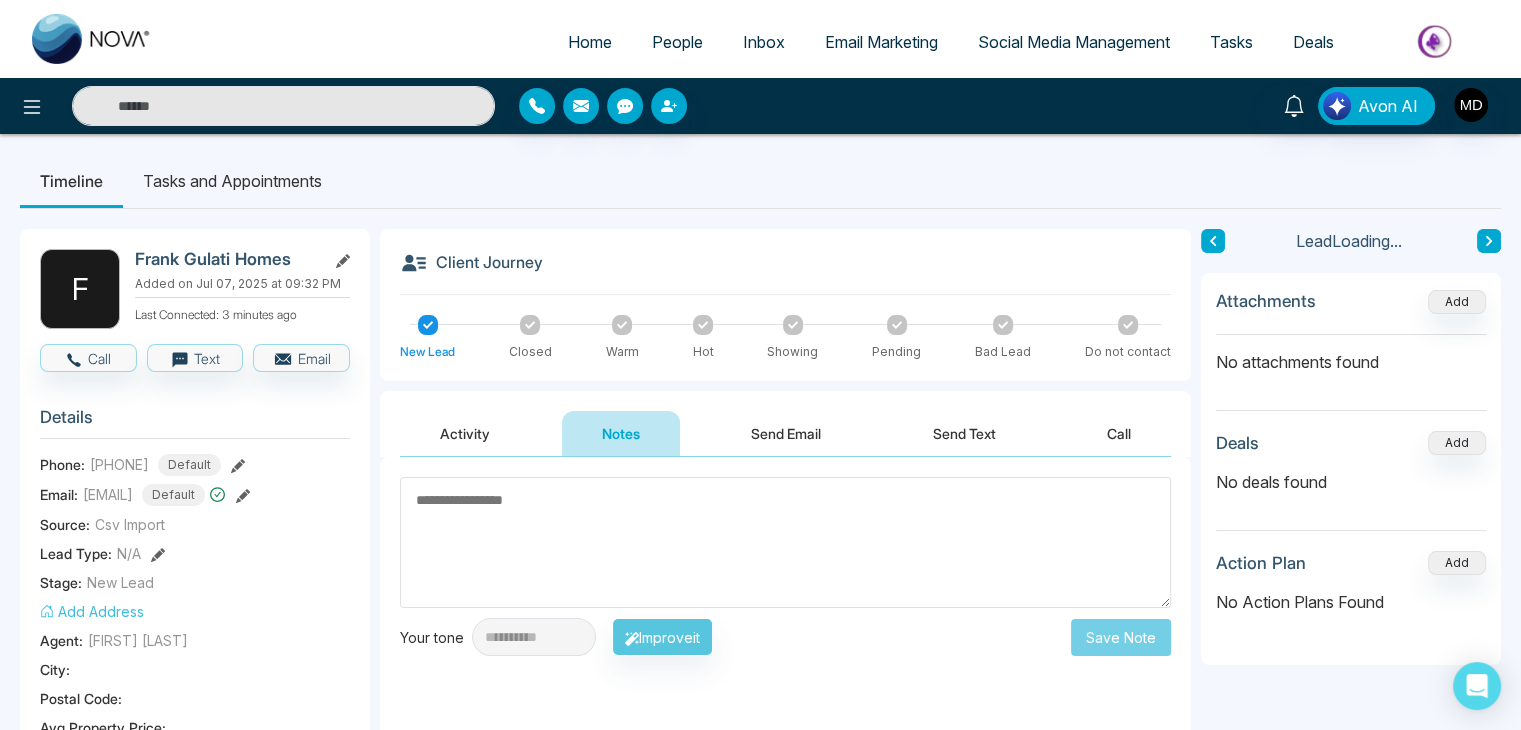 click at bounding box center (785, 542) 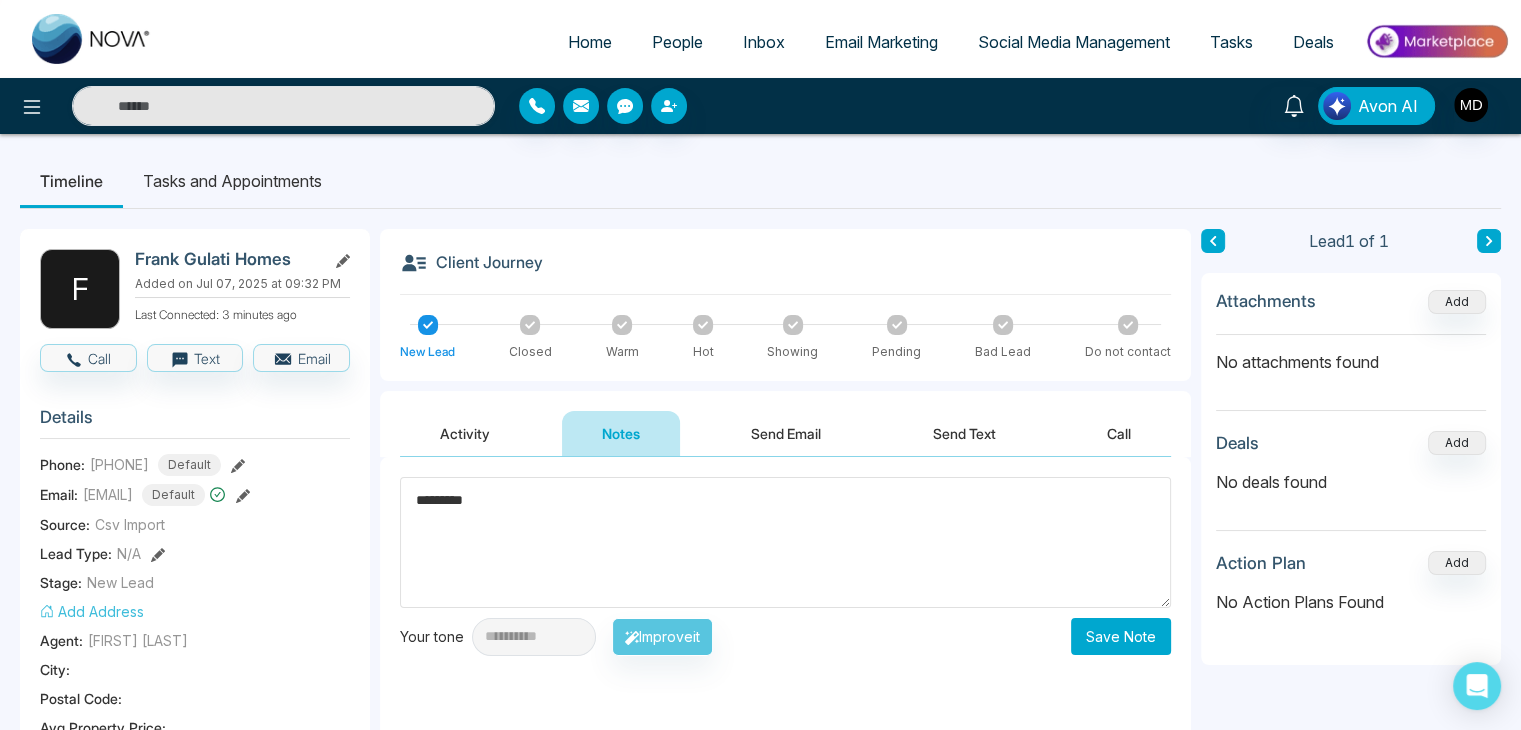 type on "*********" 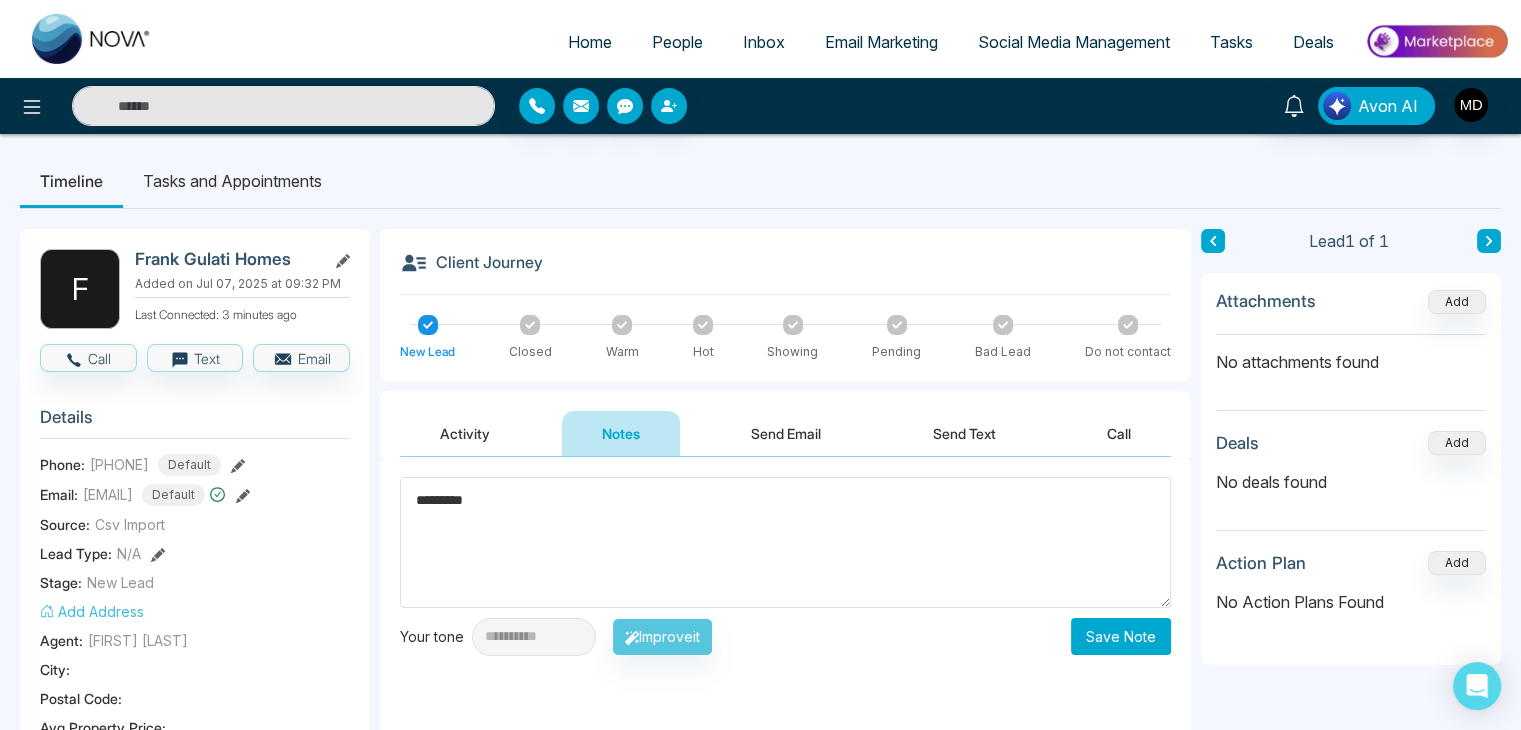 click on "Save Note" at bounding box center (1121, 636) 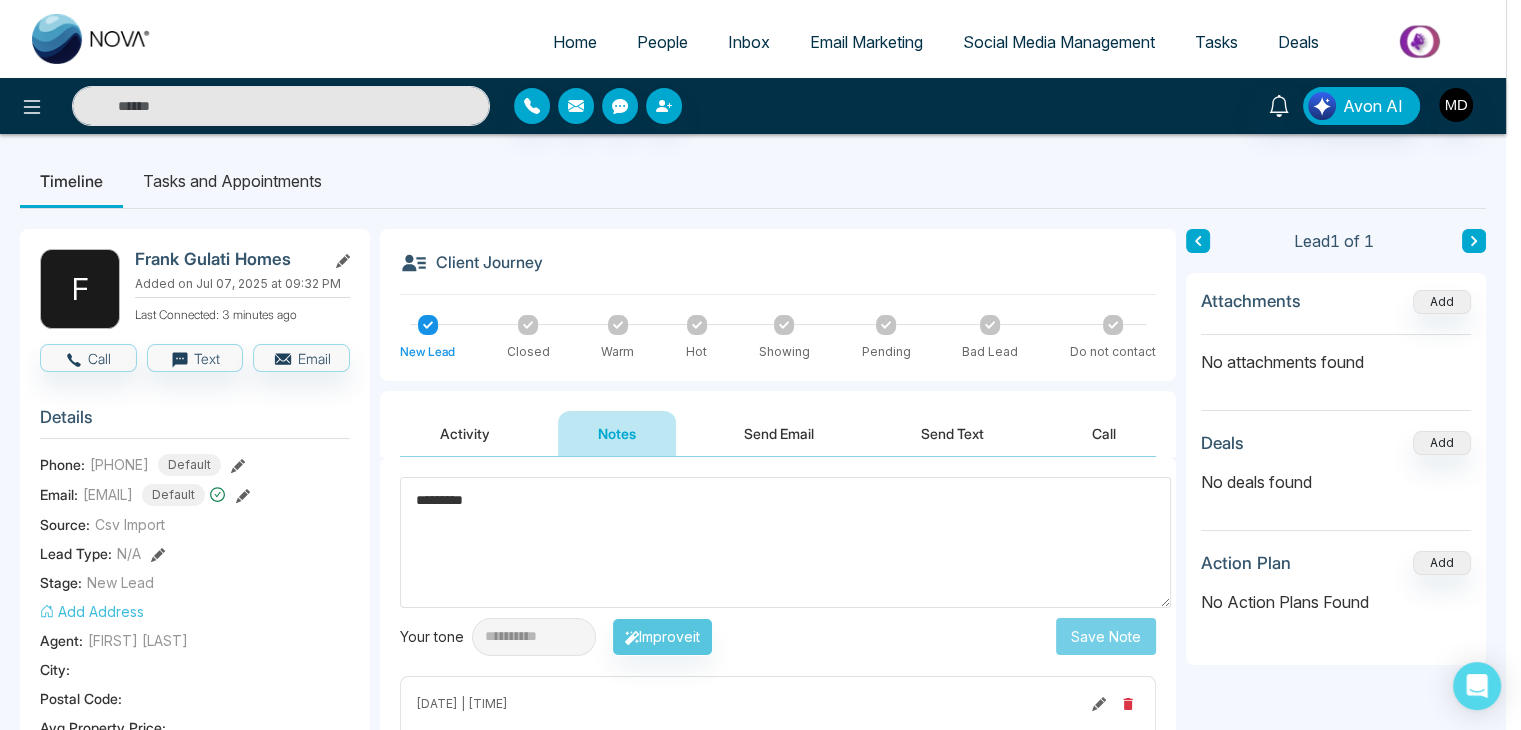 type 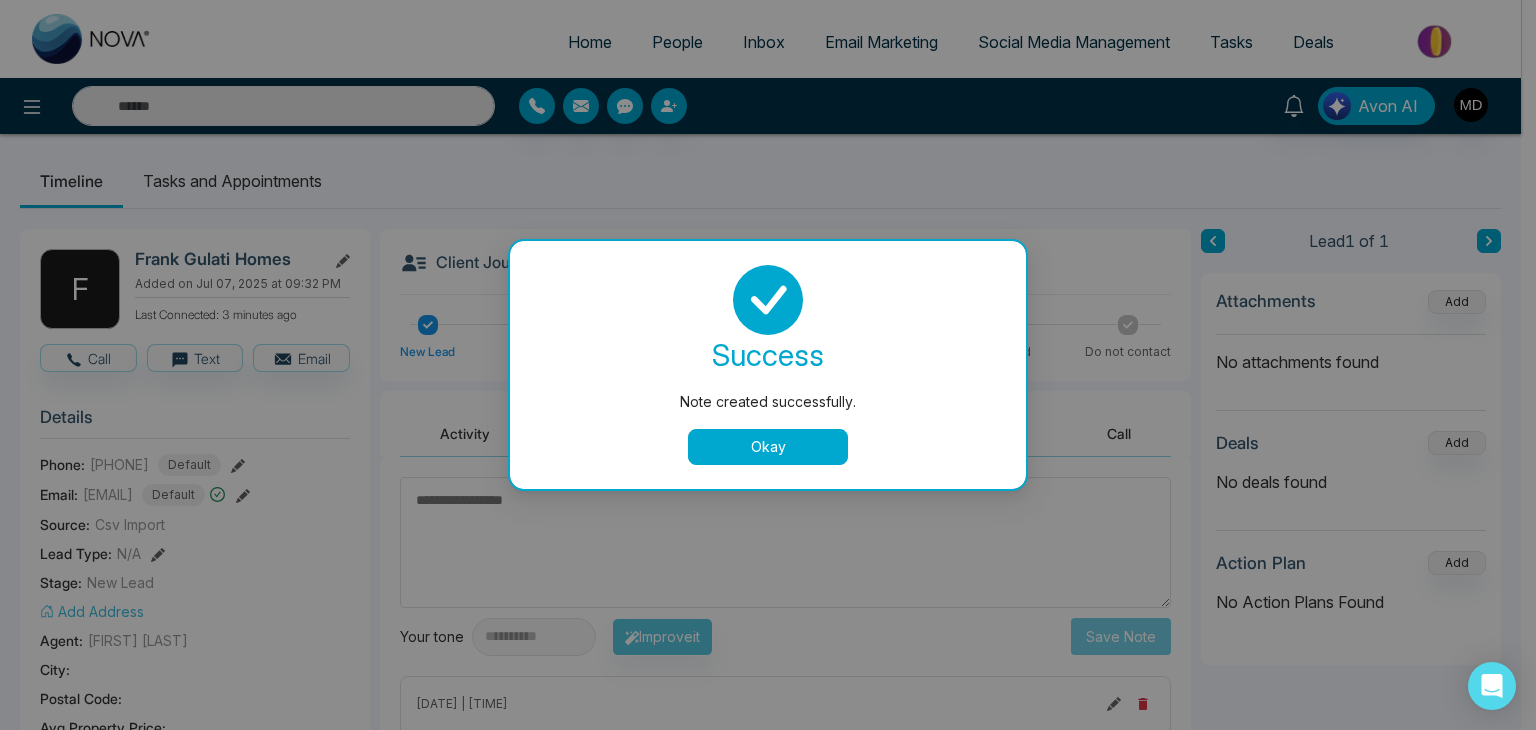 click on "Okay" at bounding box center (768, 447) 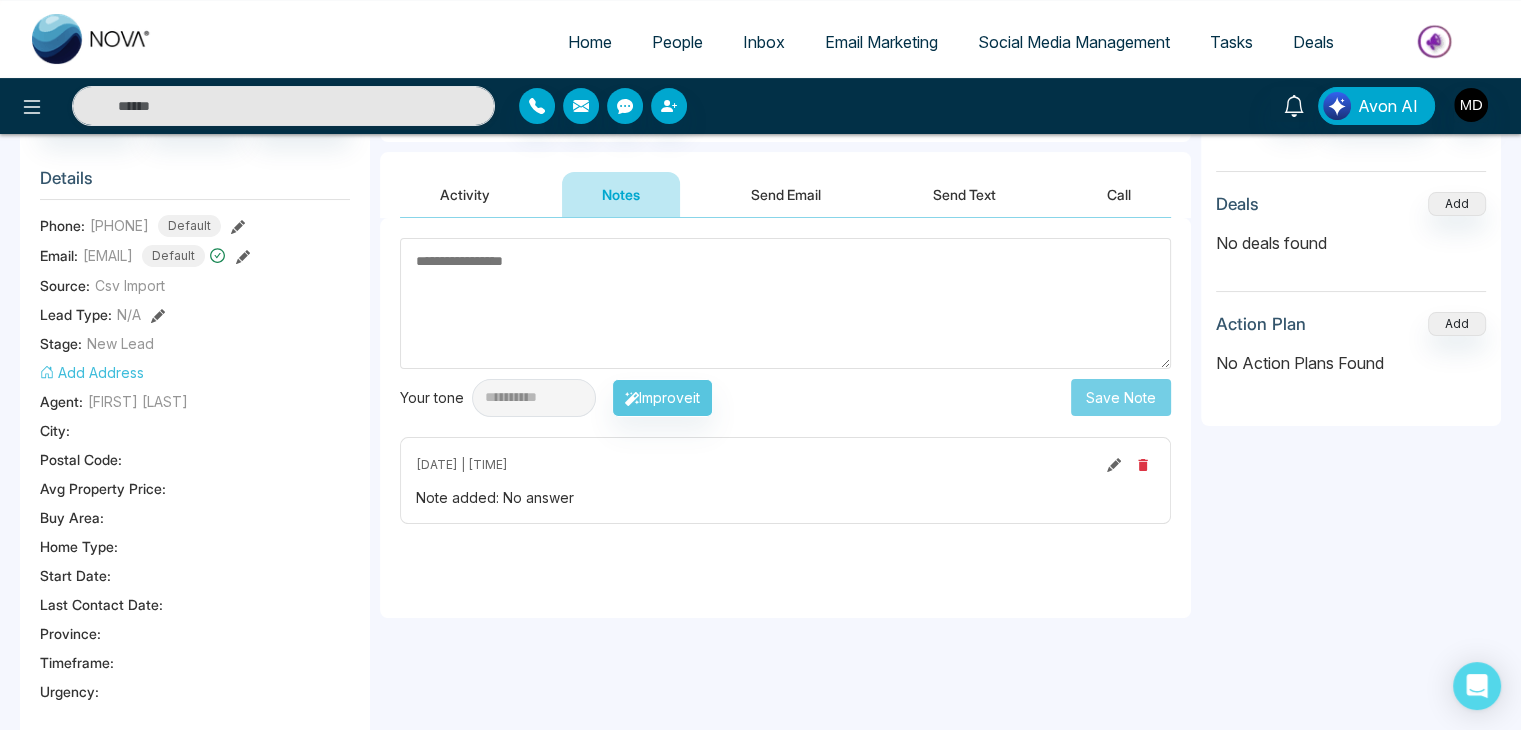 scroll, scrollTop: 100, scrollLeft: 0, axis: vertical 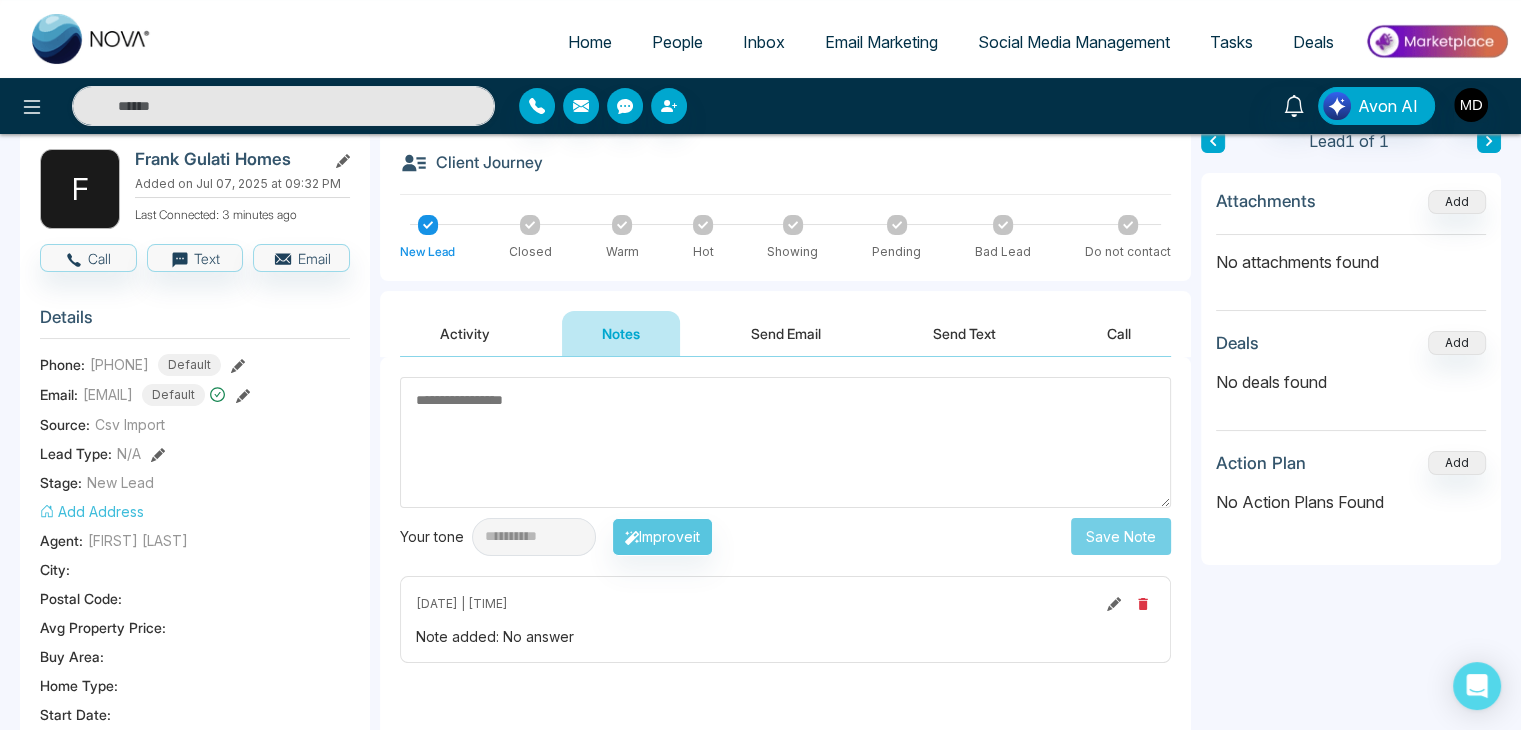click on "Activity" at bounding box center [465, 333] 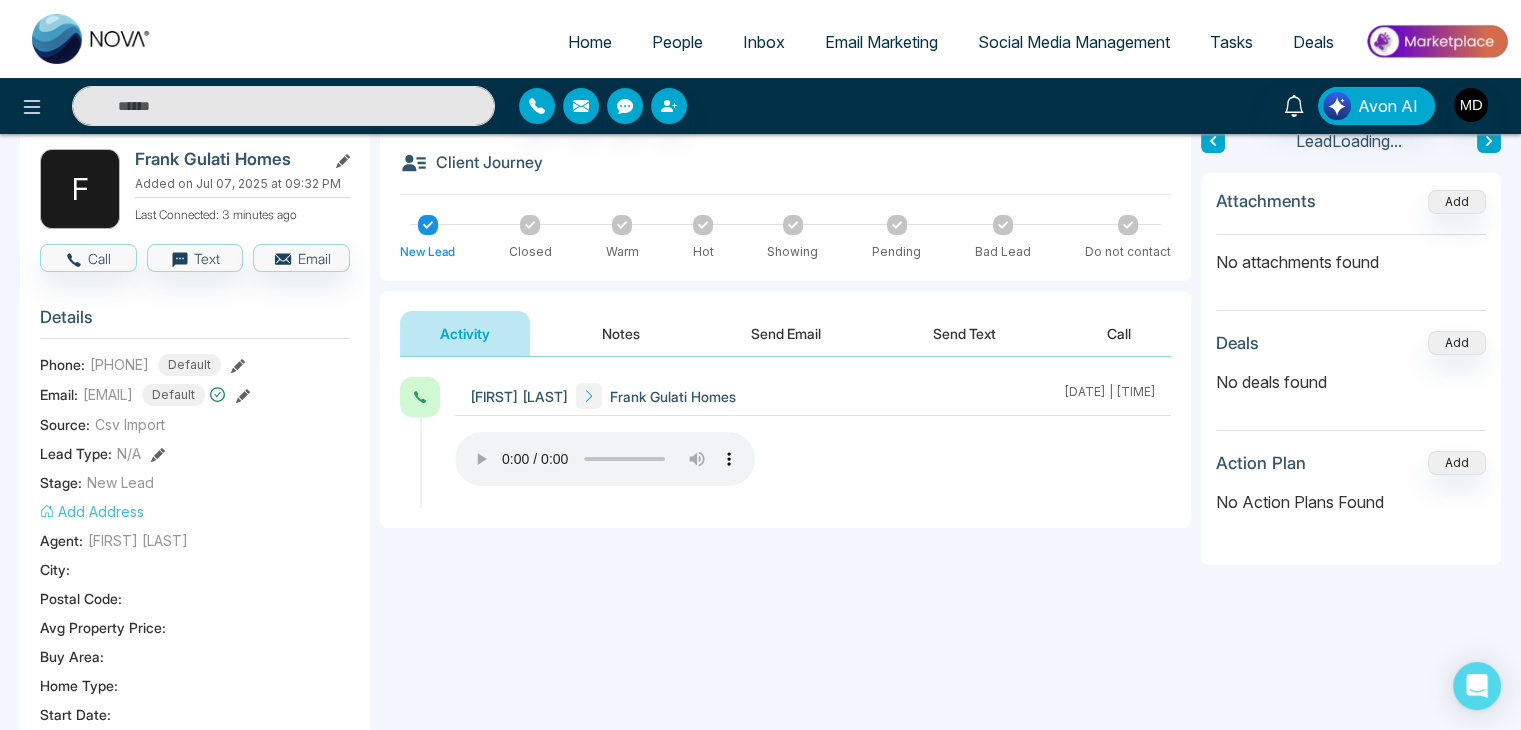 scroll, scrollTop: 0, scrollLeft: 0, axis: both 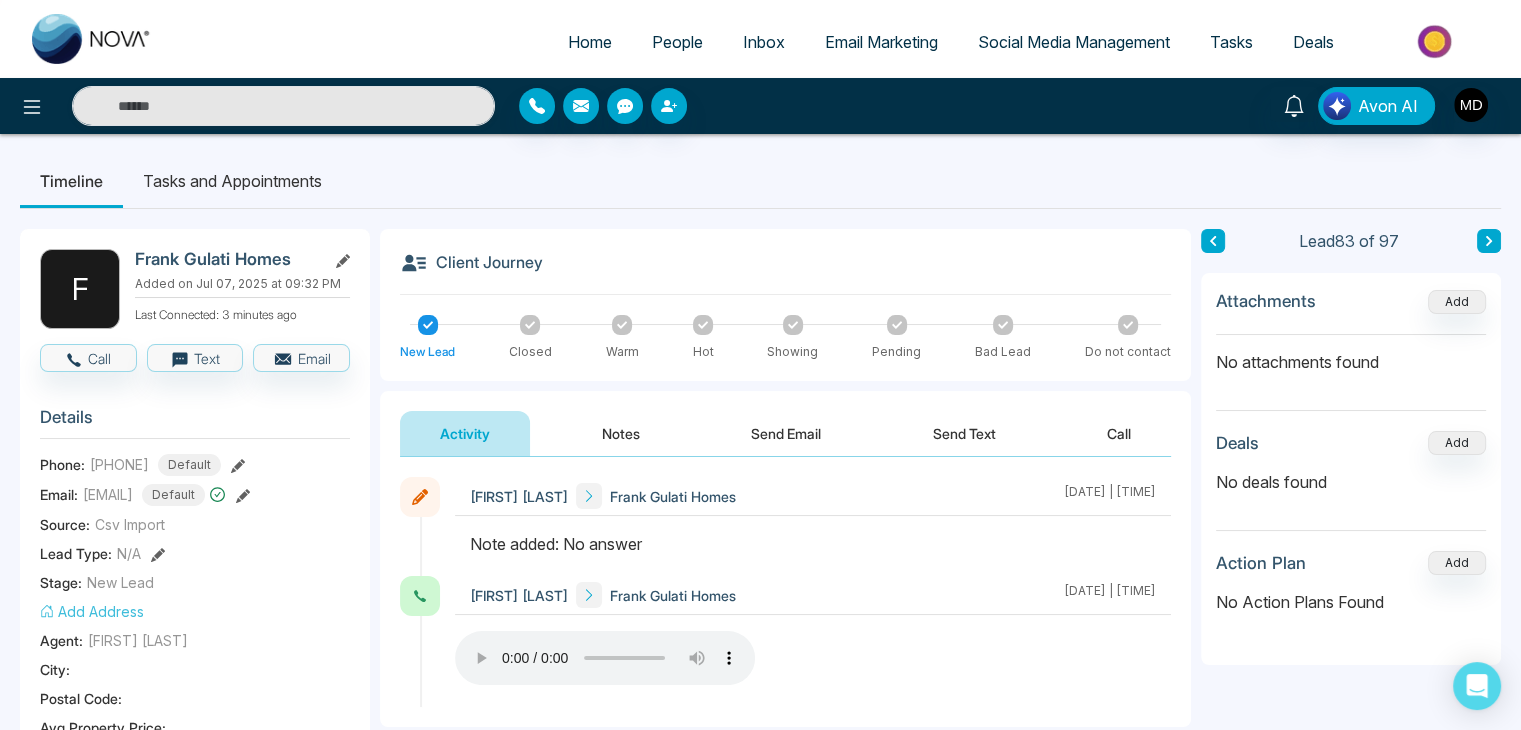 click at bounding box center (1489, 241) 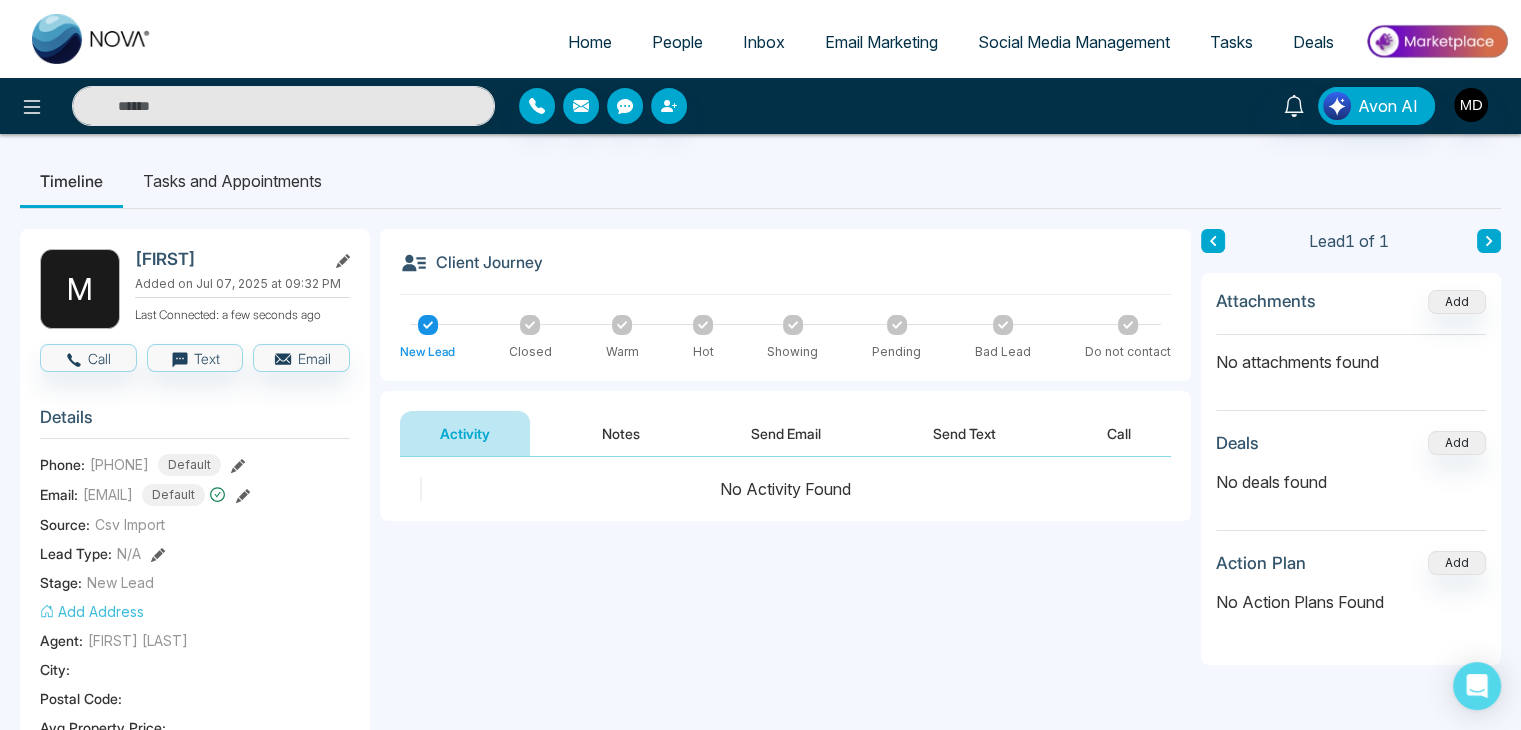 click on "People" at bounding box center (677, 42) 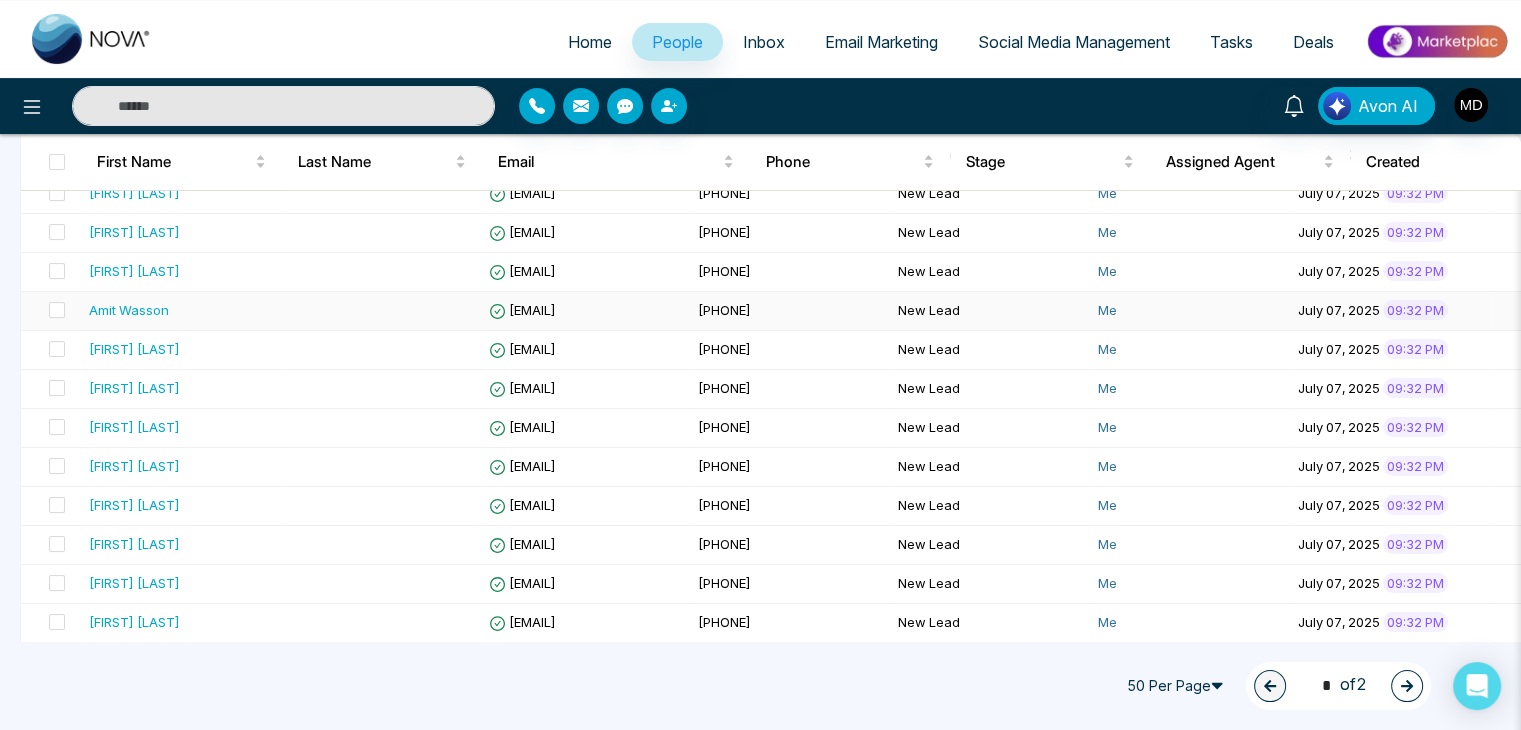 scroll, scrollTop: 400, scrollLeft: 0, axis: vertical 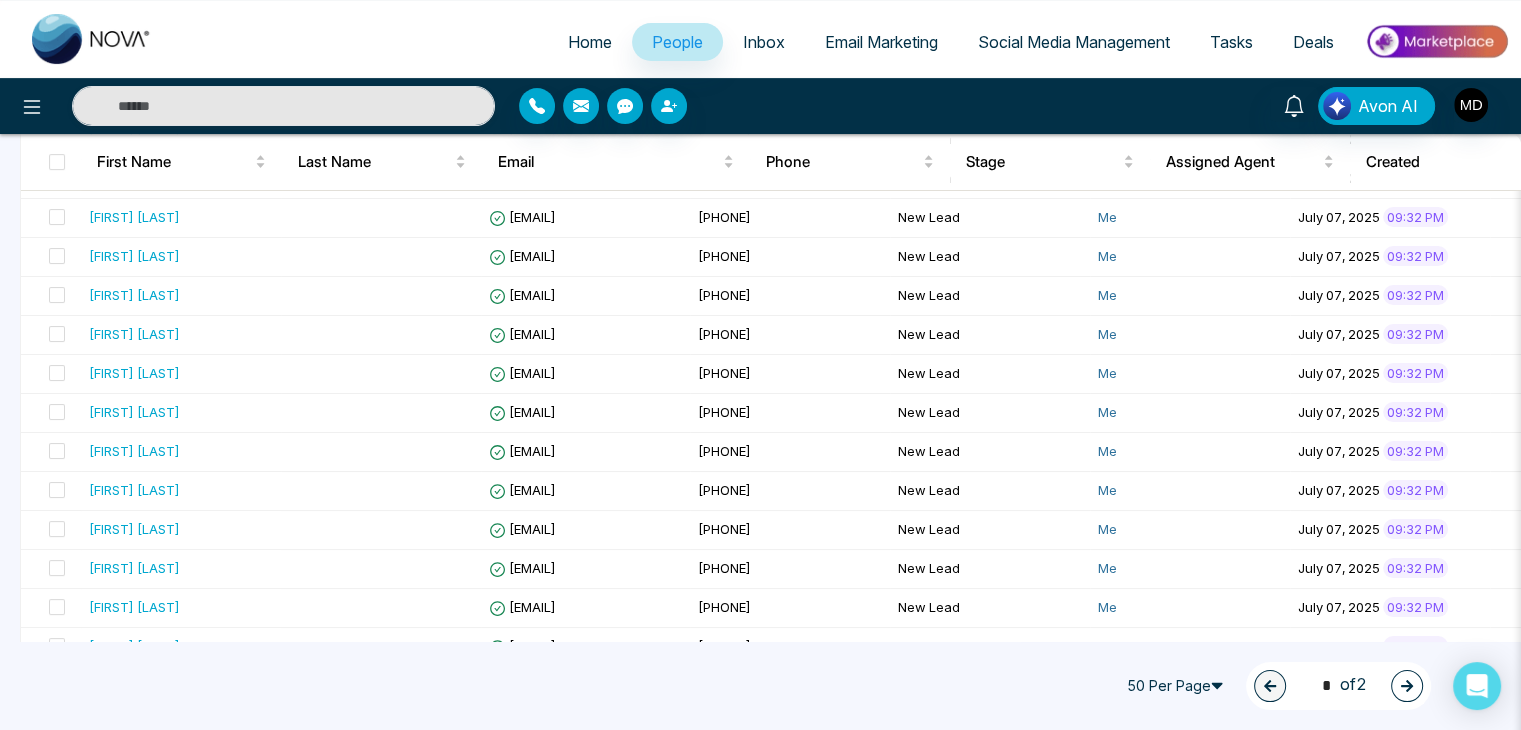 click at bounding box center (1407, 686) 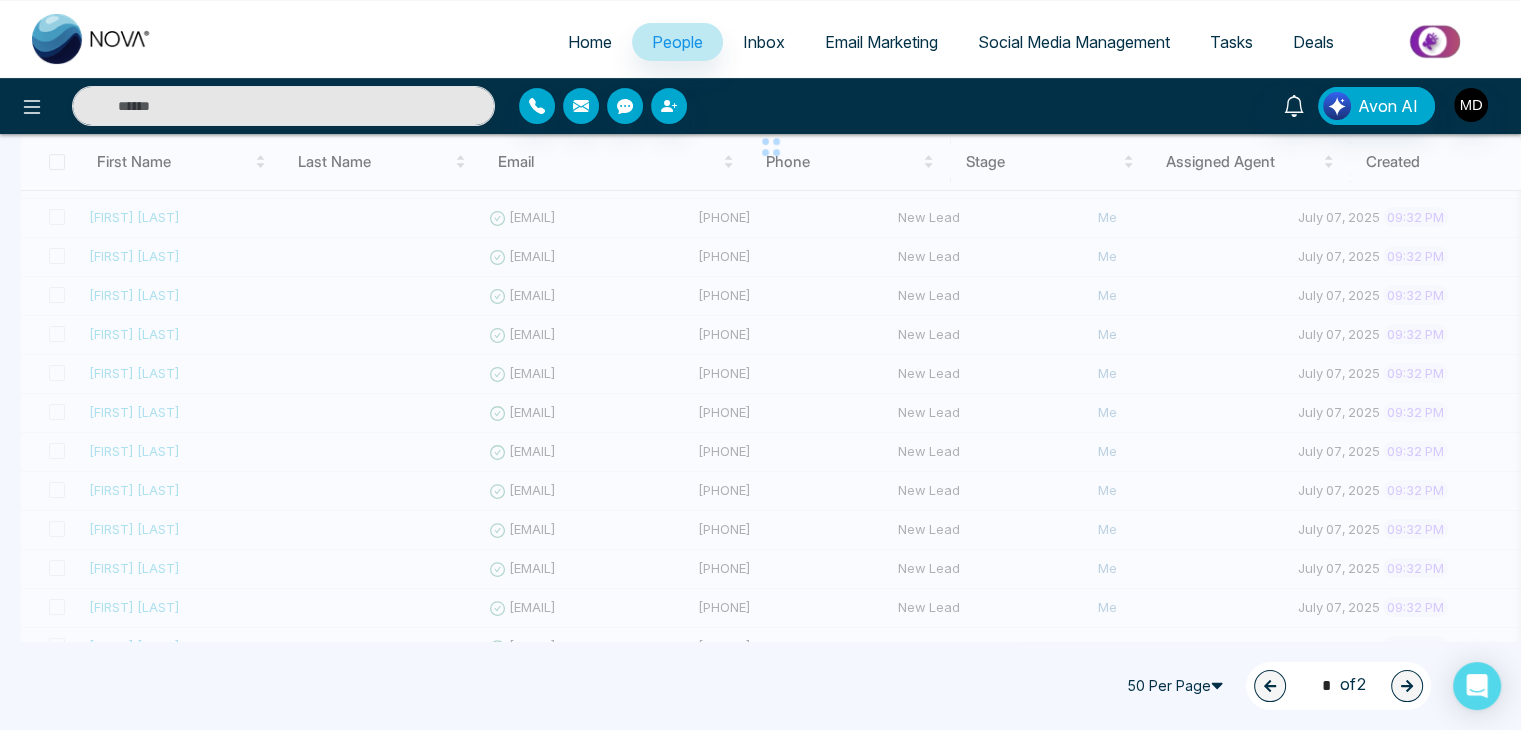type on "*" 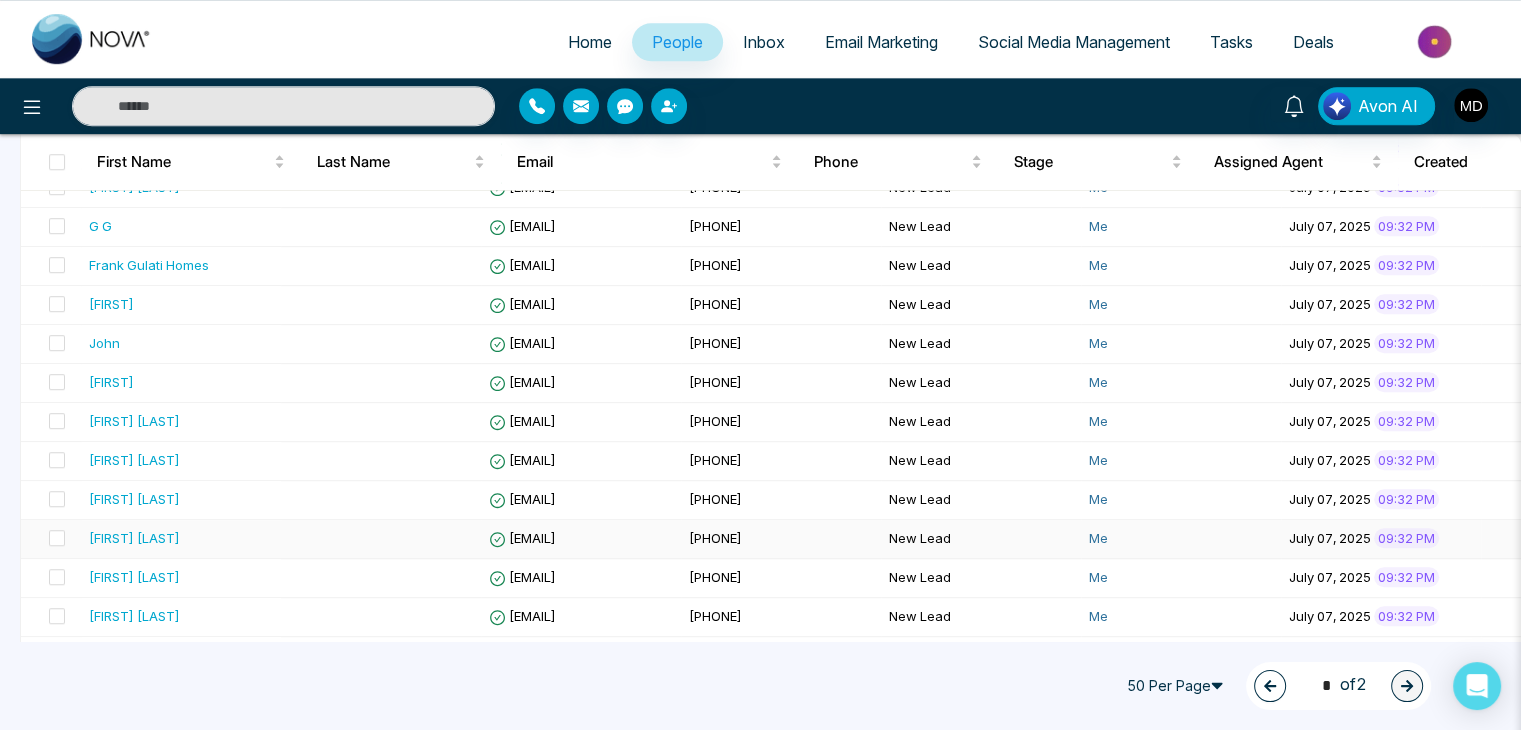scroll, scrollTop: 1301, scrollLeft: 0, axis: vertical 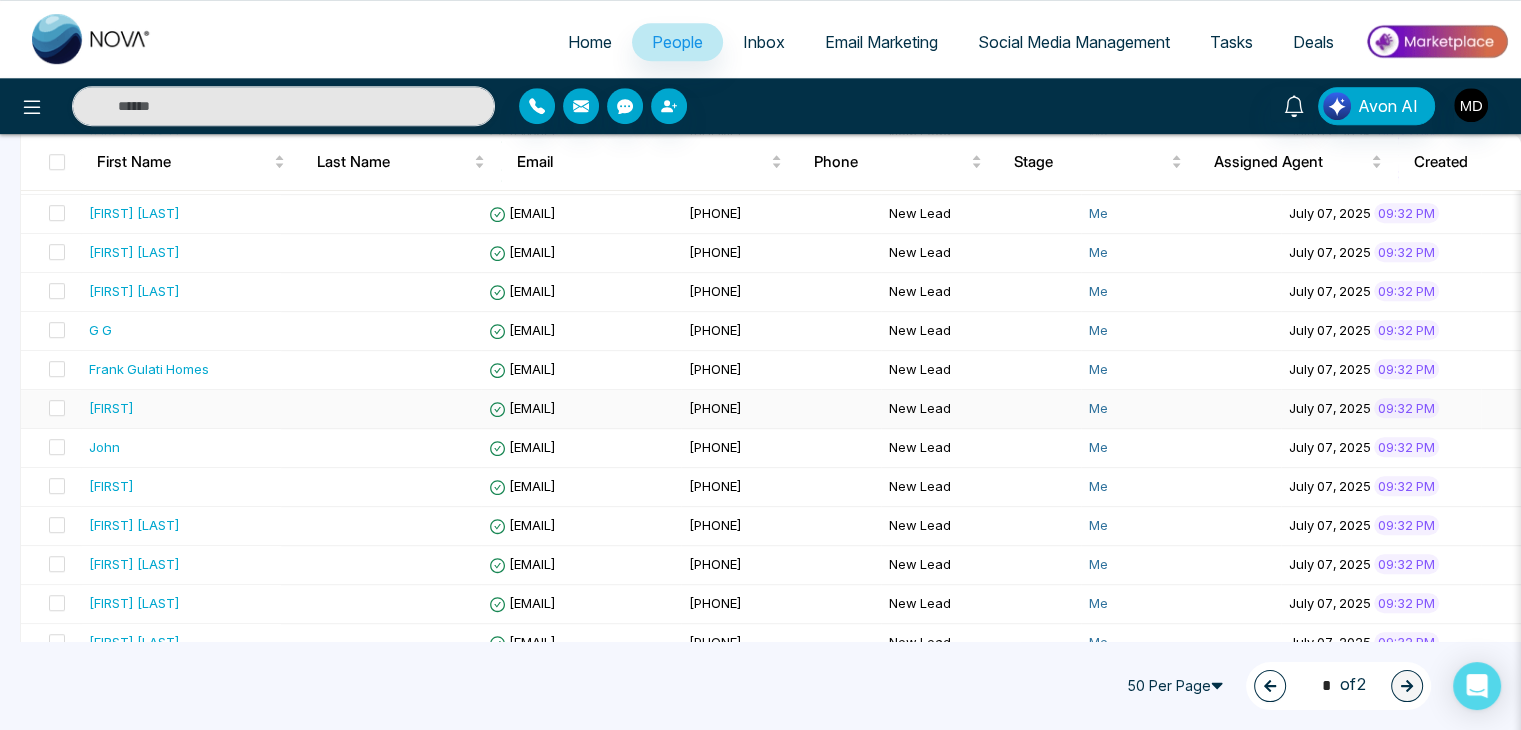 click on "Mae" at bounding box center (181, 408) 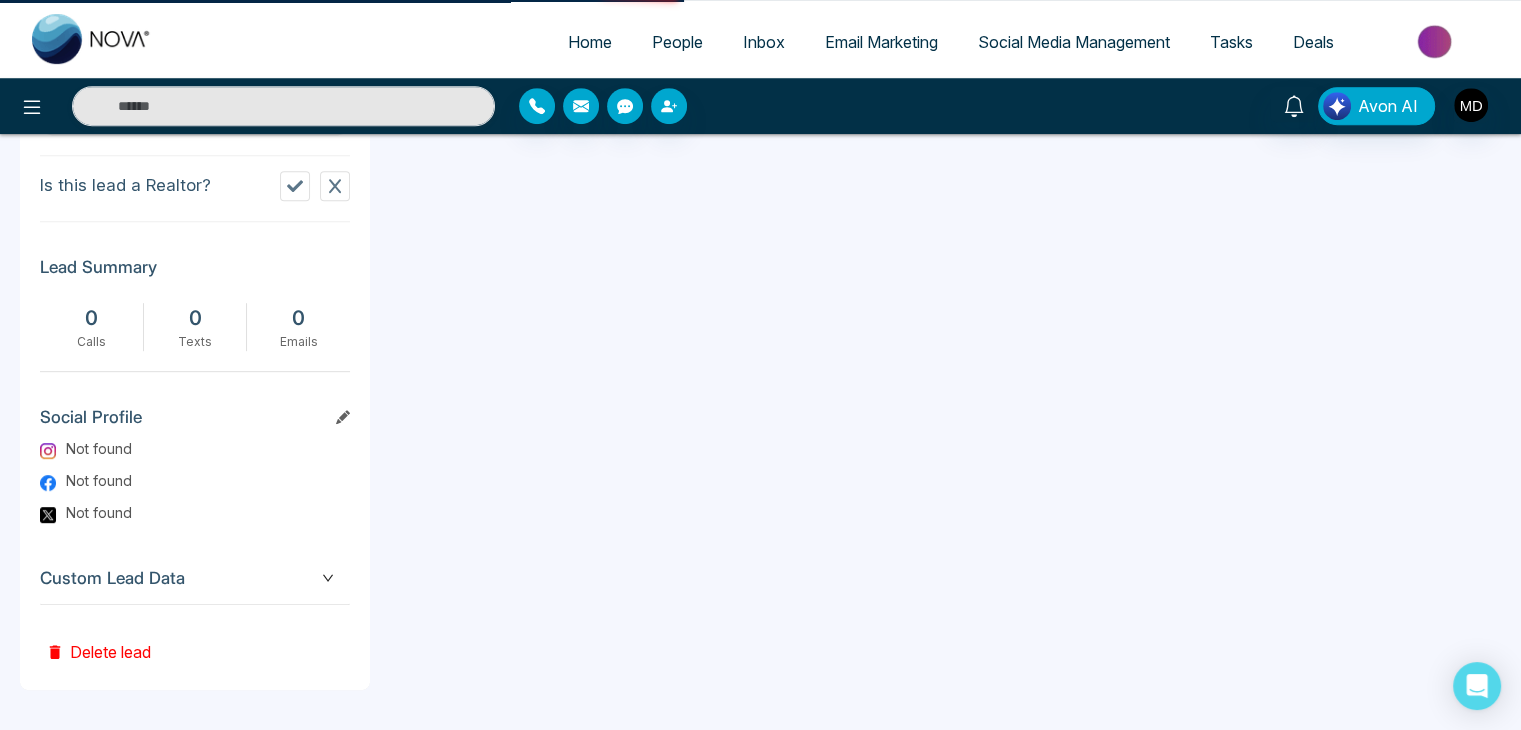 scroll, scrollTop: 0, scrollLeft: 0, axis: both 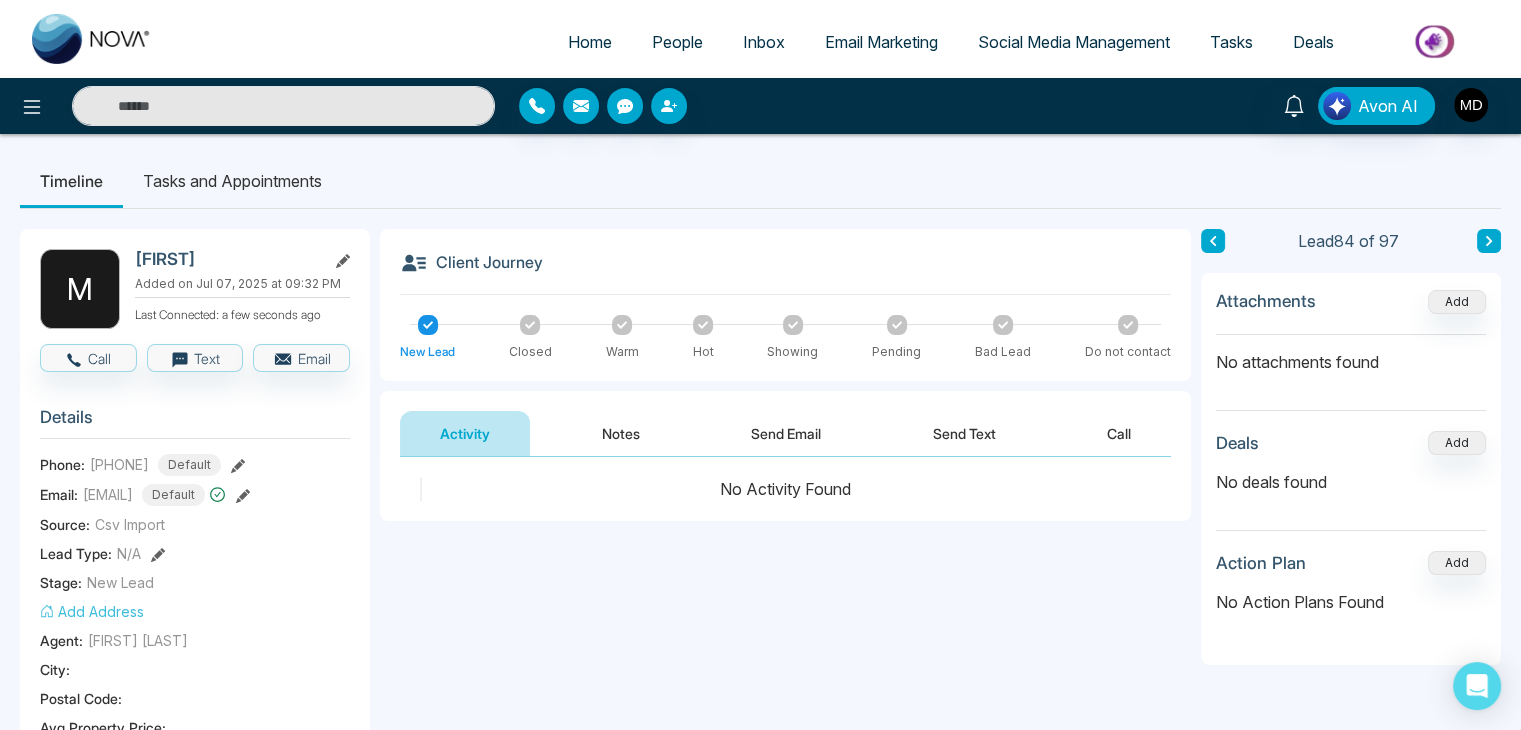 click 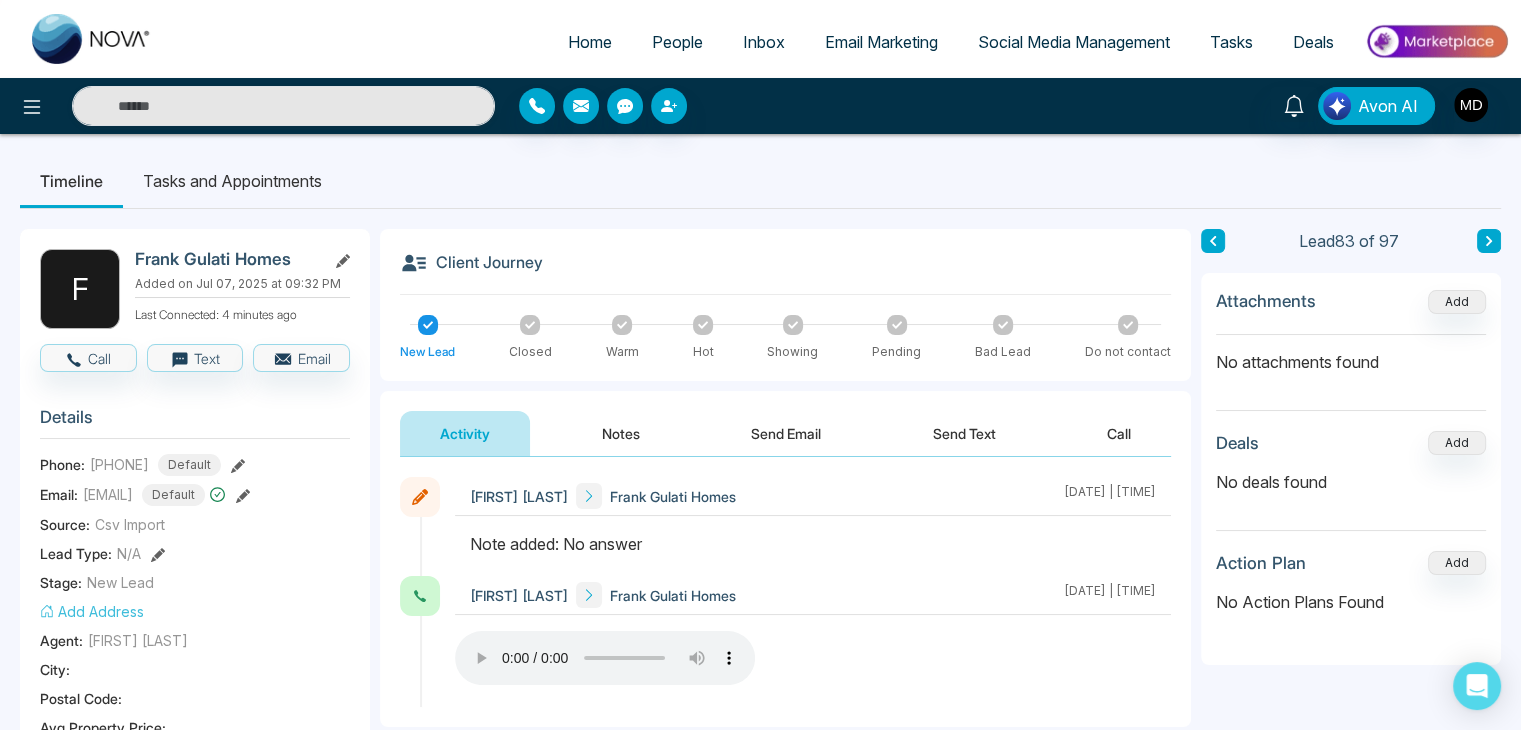 click 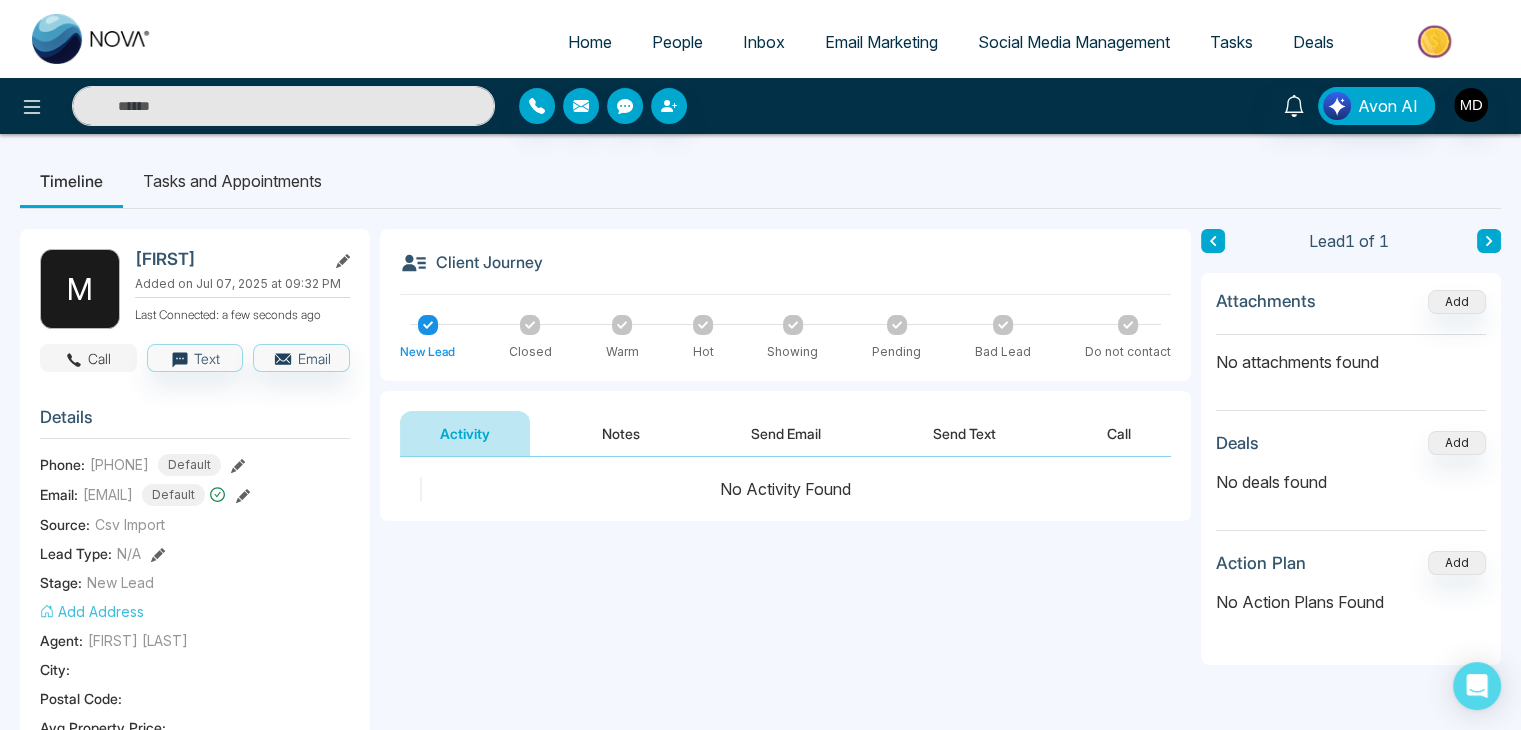 click on "Call" at bounding box center [88, 358] 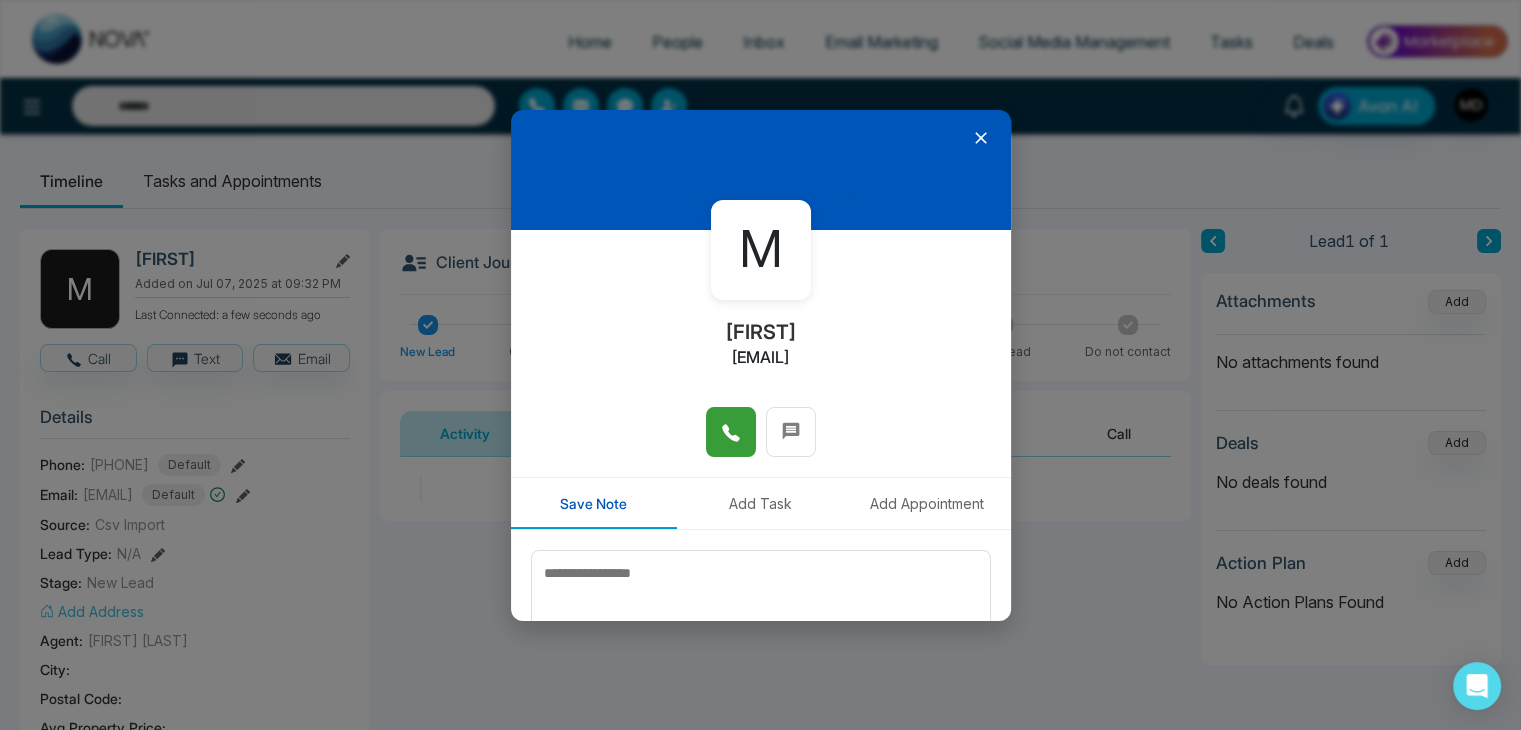 click 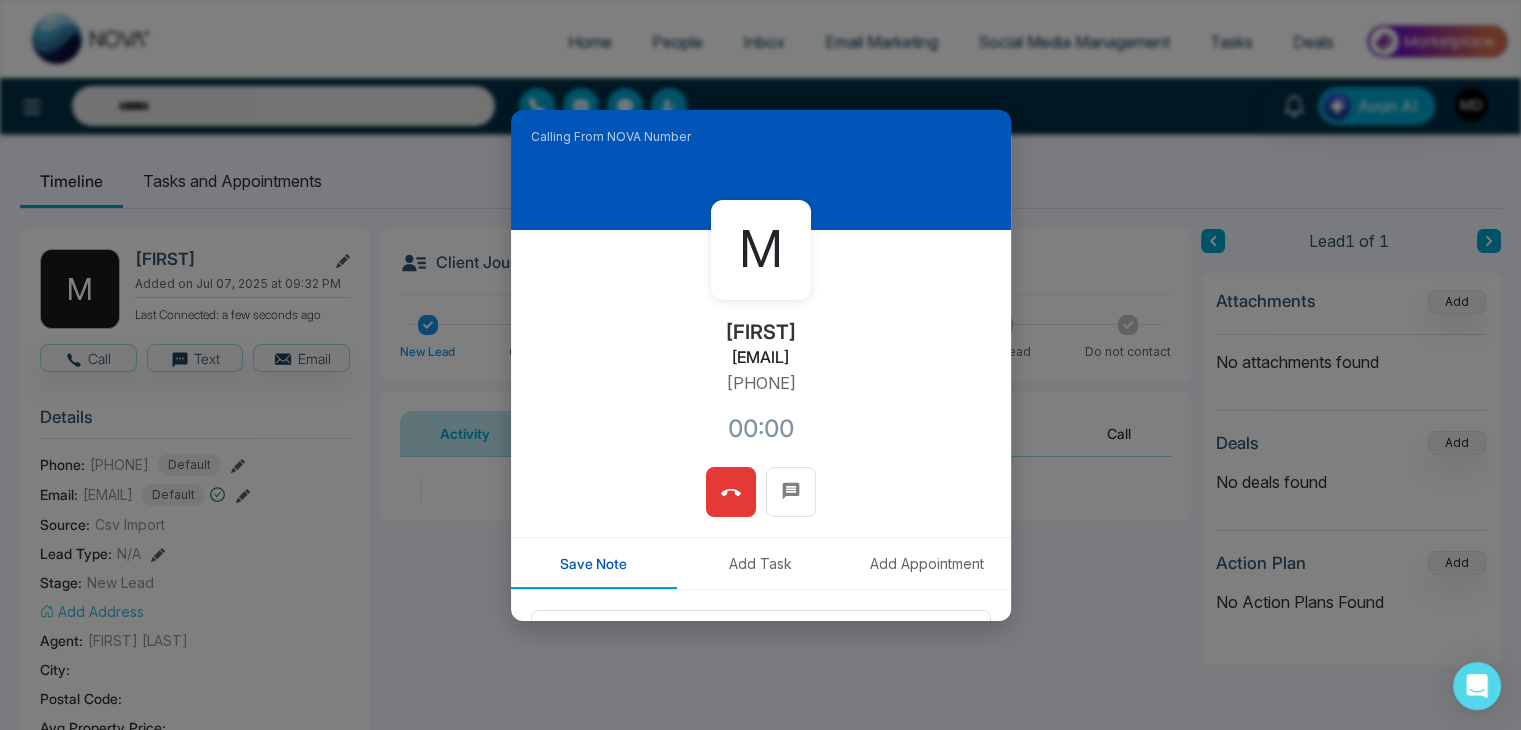 type 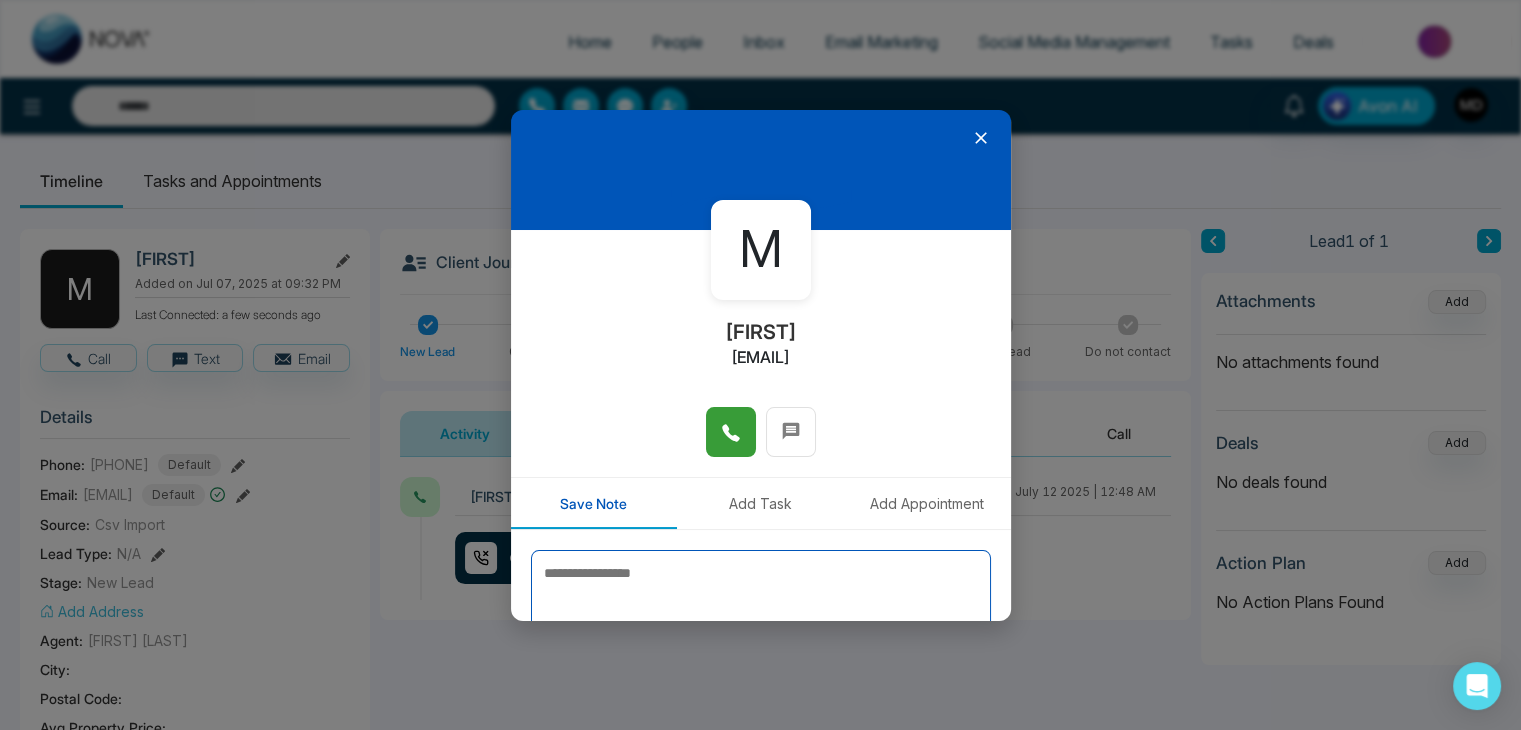 click at bounding box center [761, 600] 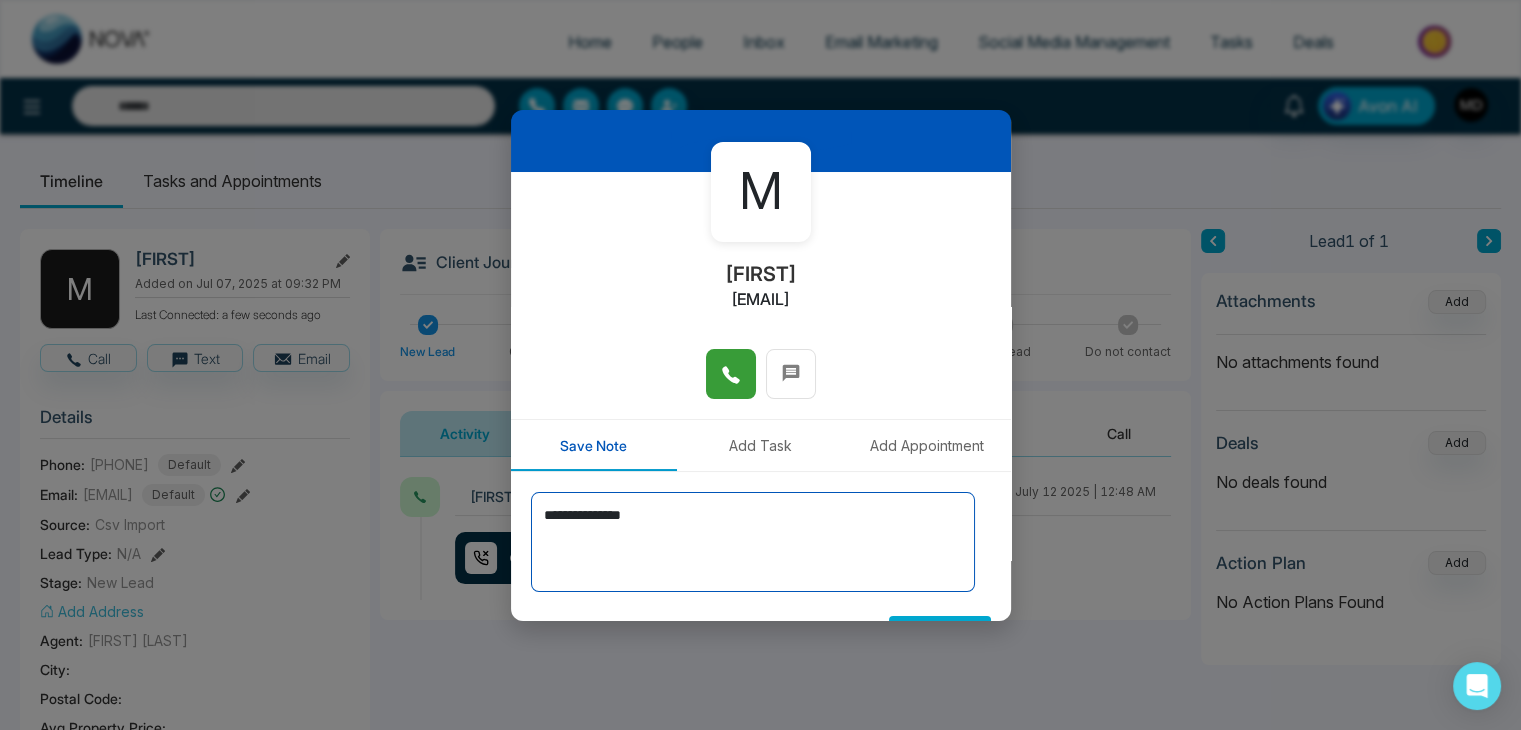 scroll, scrollTop: 110, scrollLeft: 0, axis: vertical 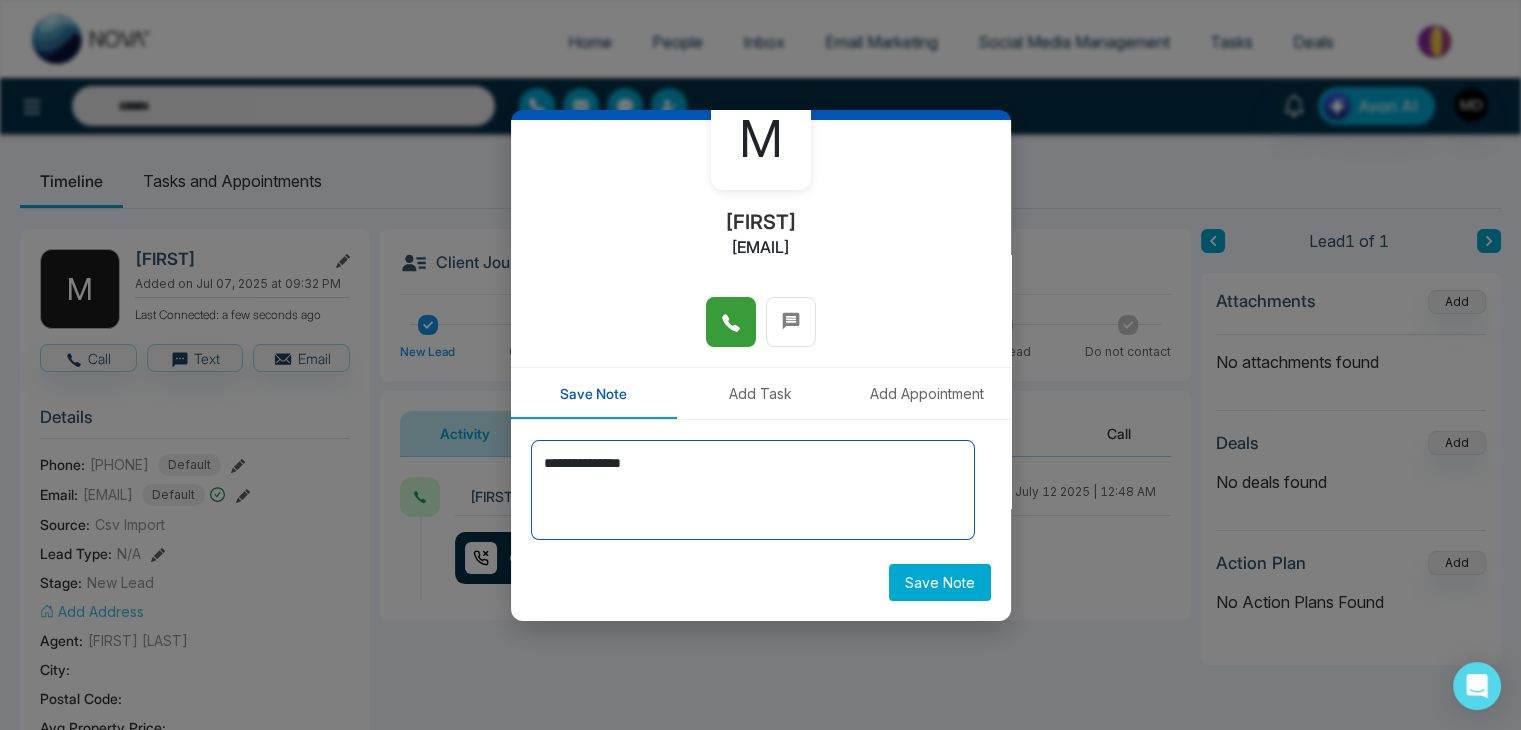 type on "**********" 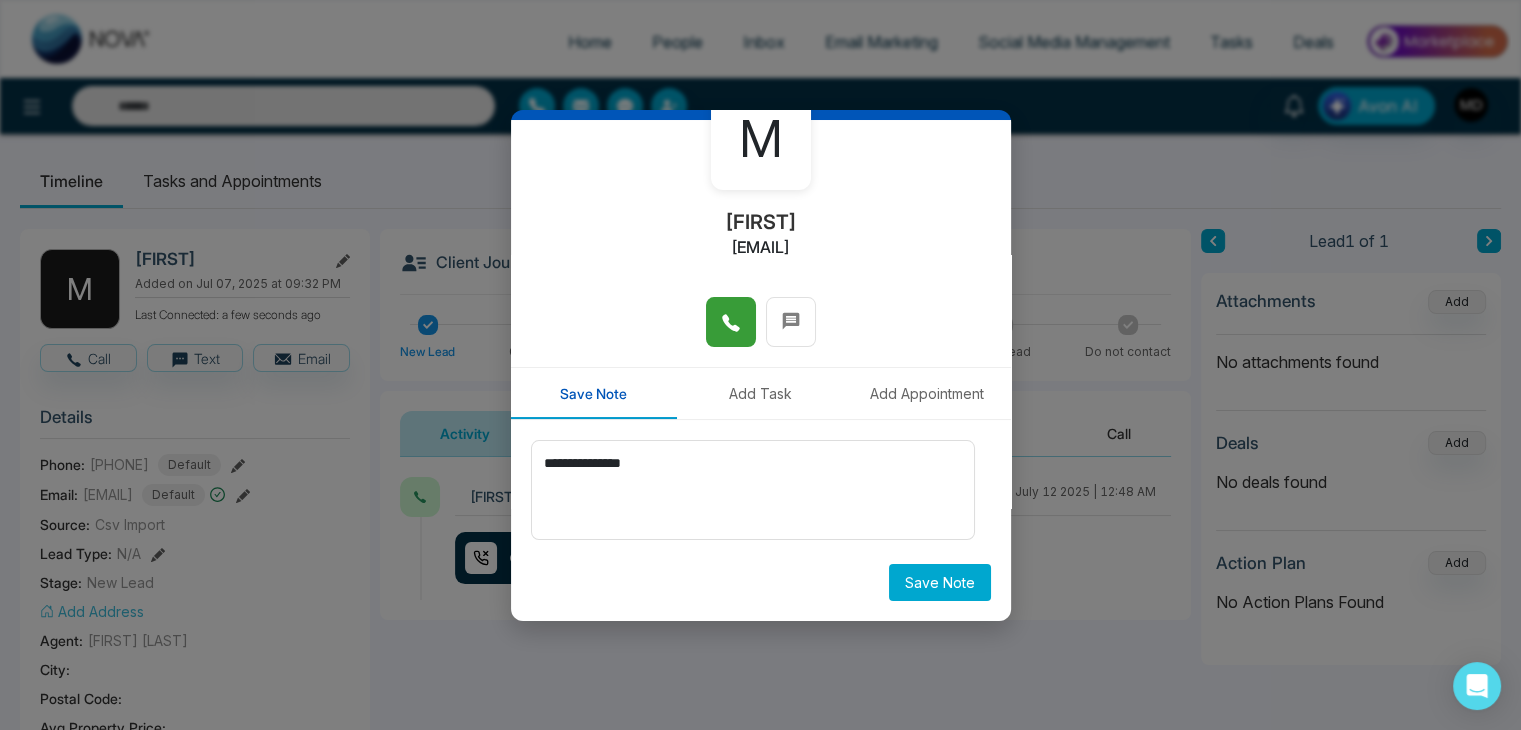 click on "Save Note" at bounding box center [940, 582] 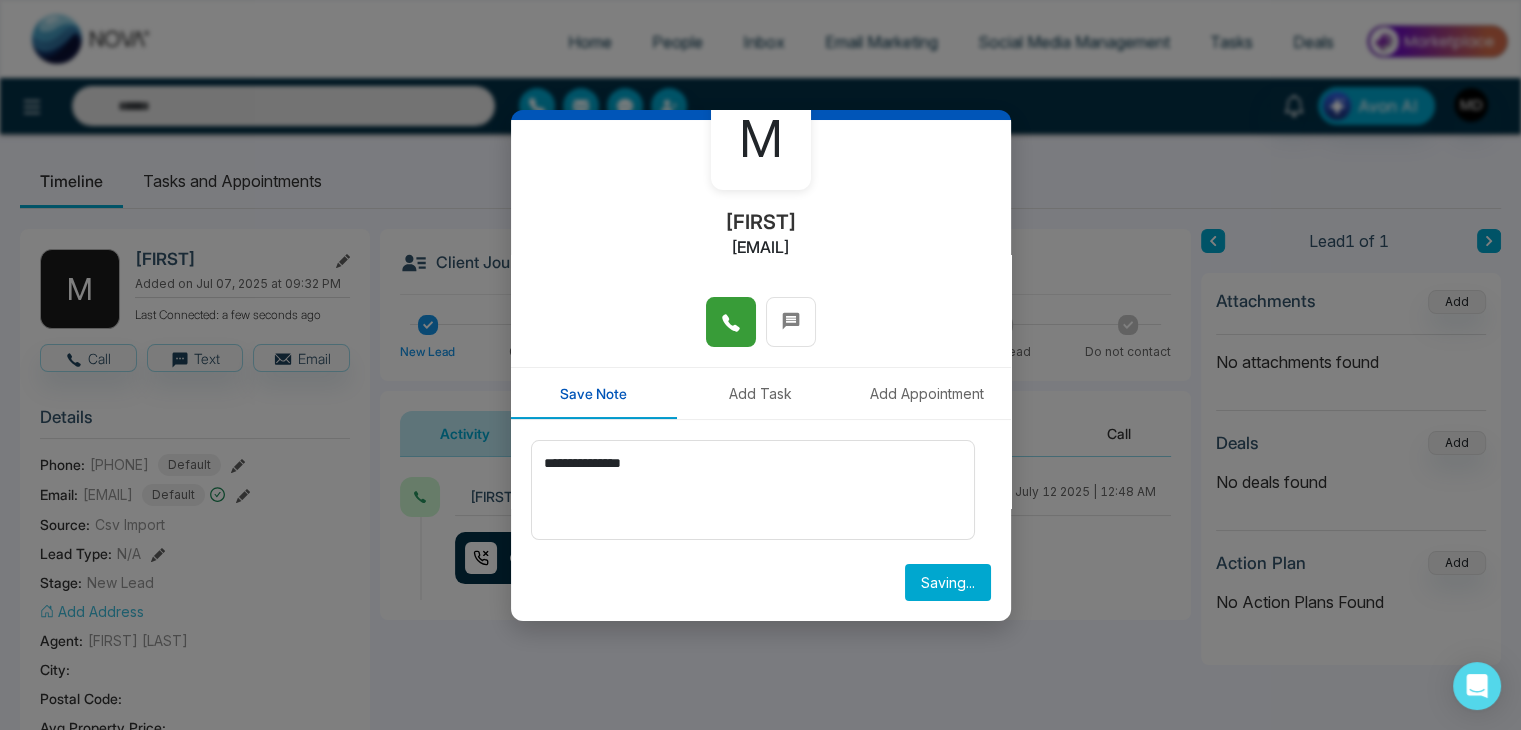 type 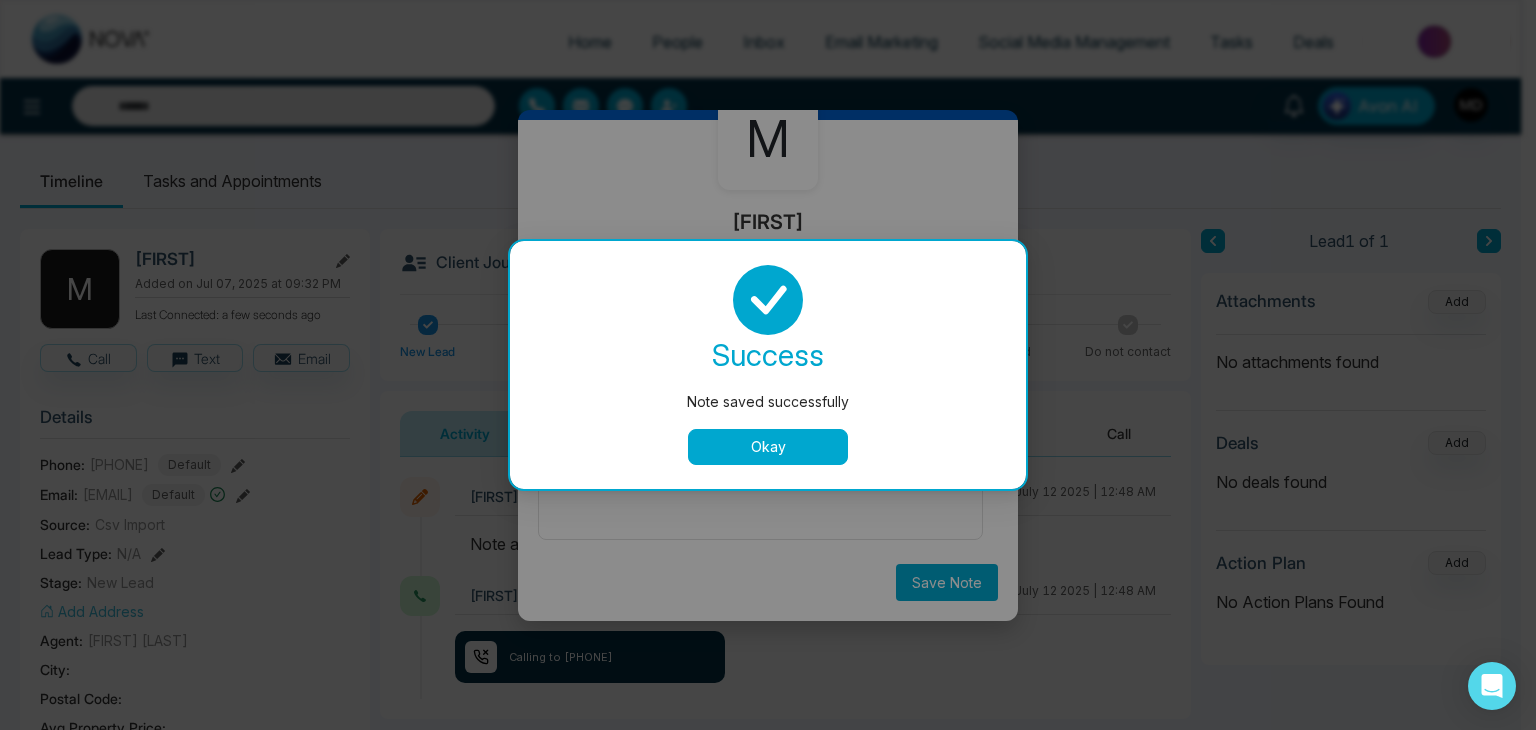 click on "Okay" at bounding box center (768, 447) 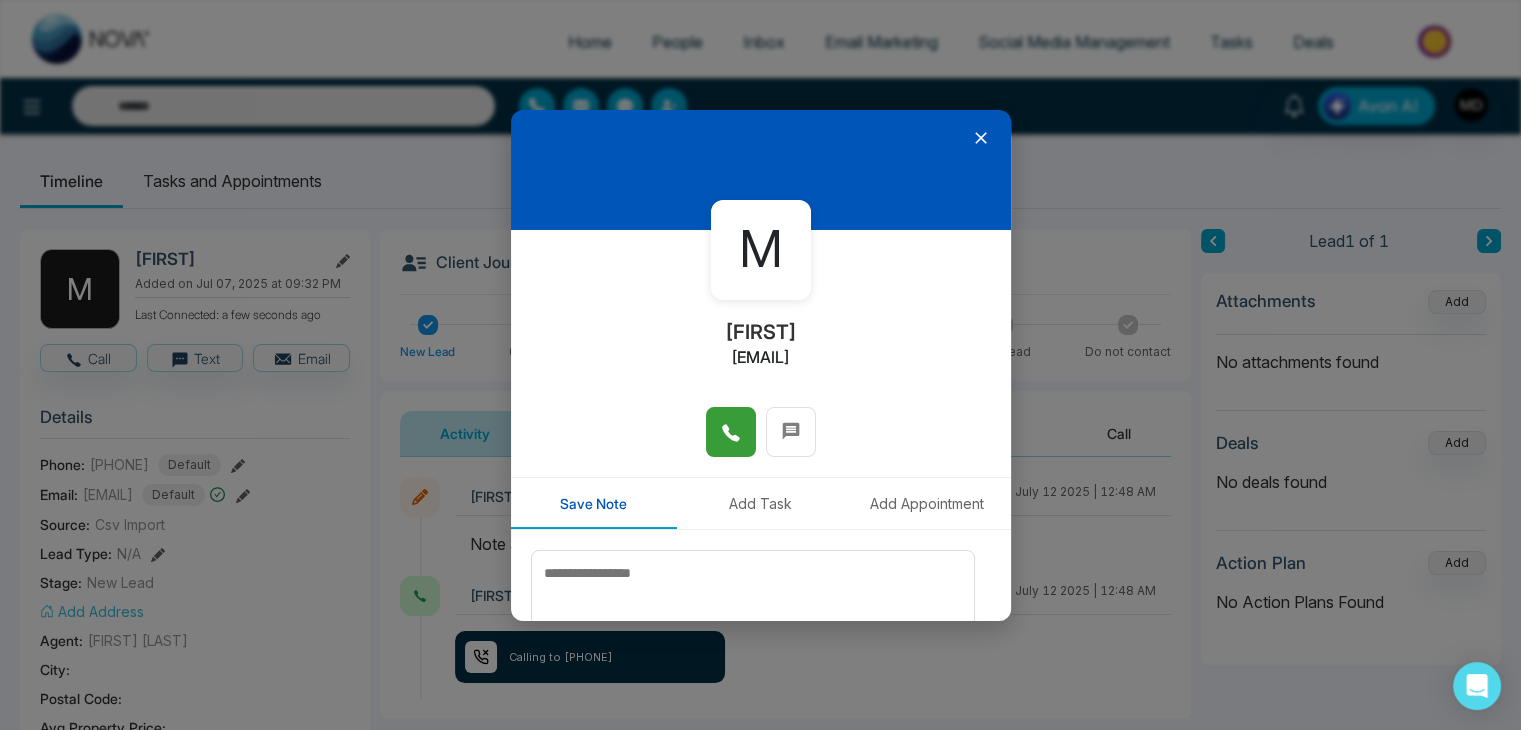 scroll, scrollTop: 0, scrollLeft: 0, axis: both 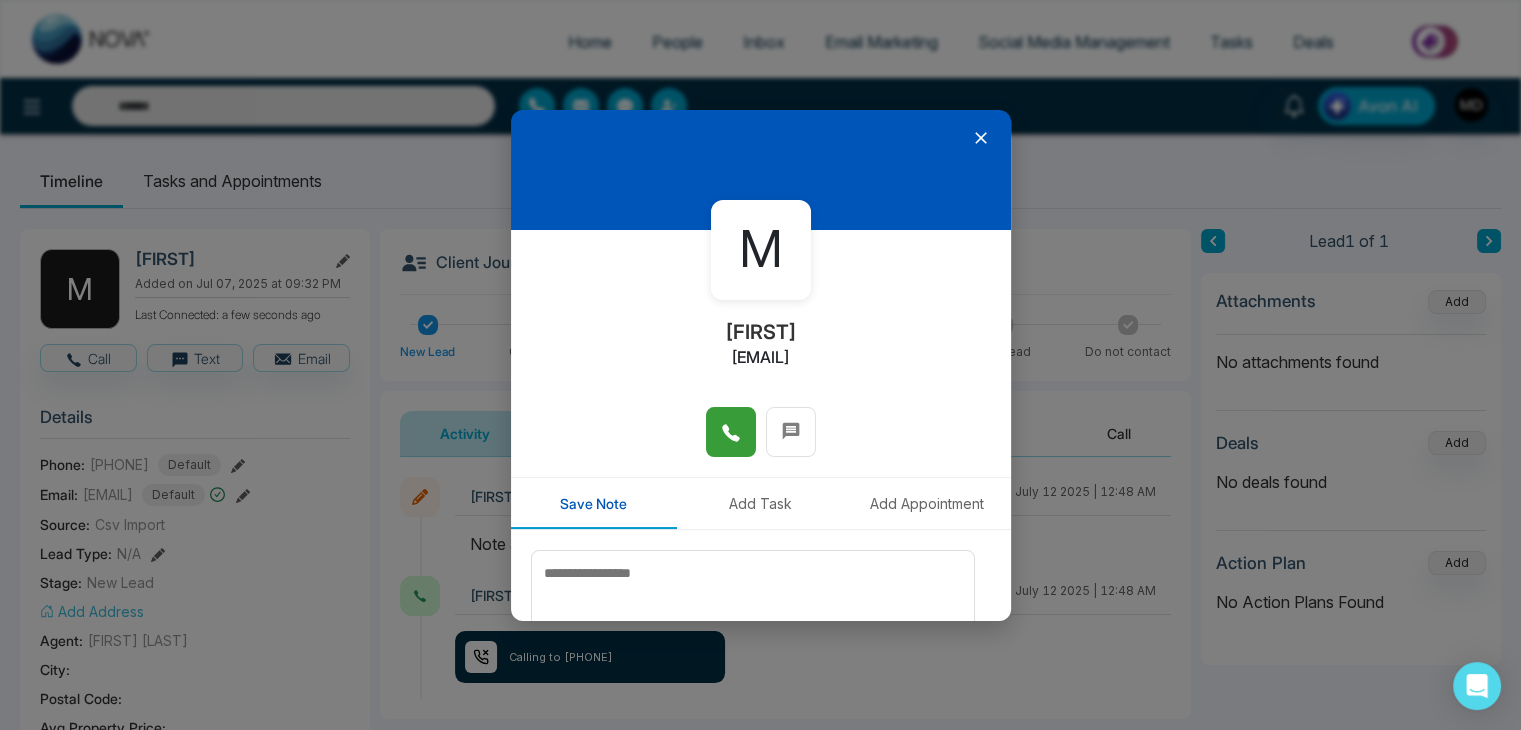 click 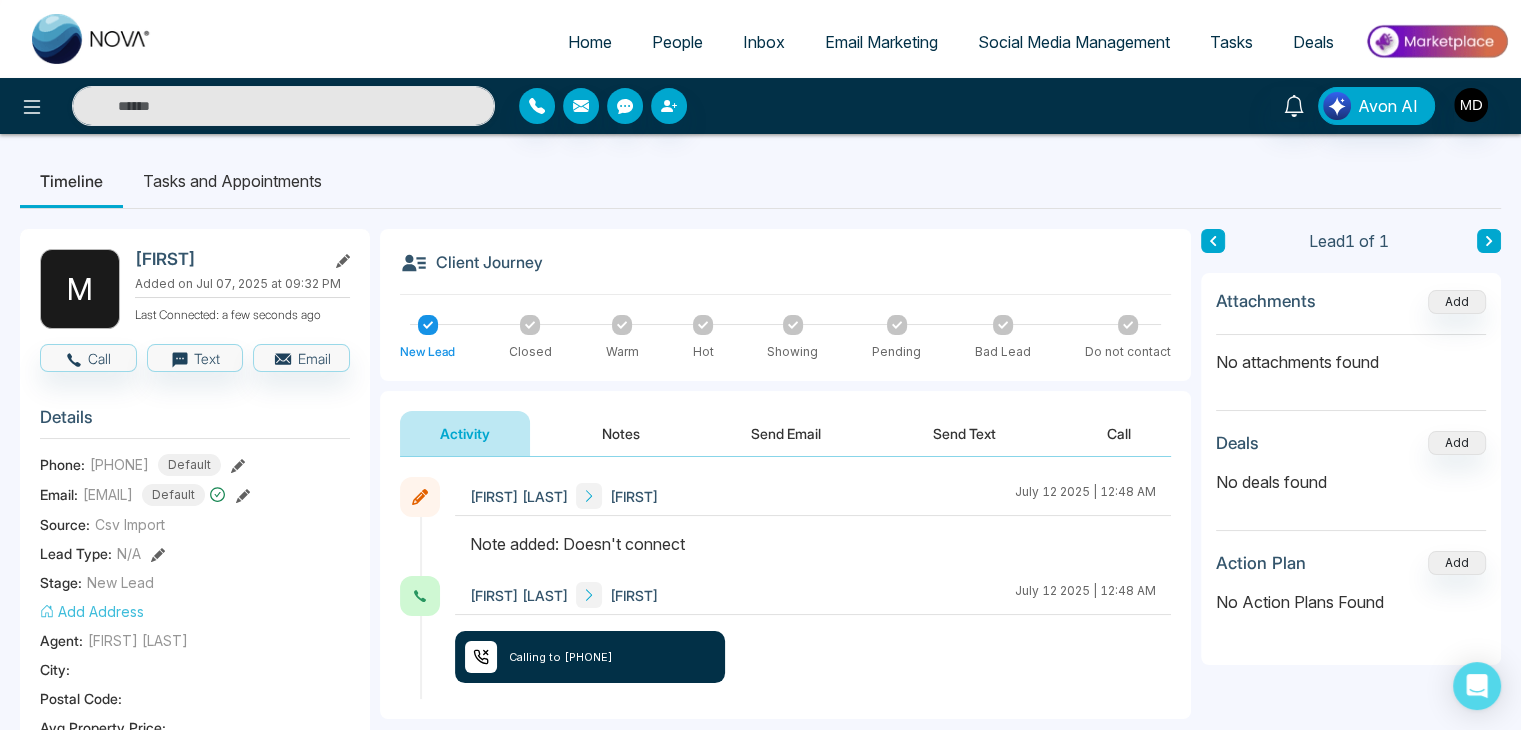 click on "People" at bounding box center [677, 42] 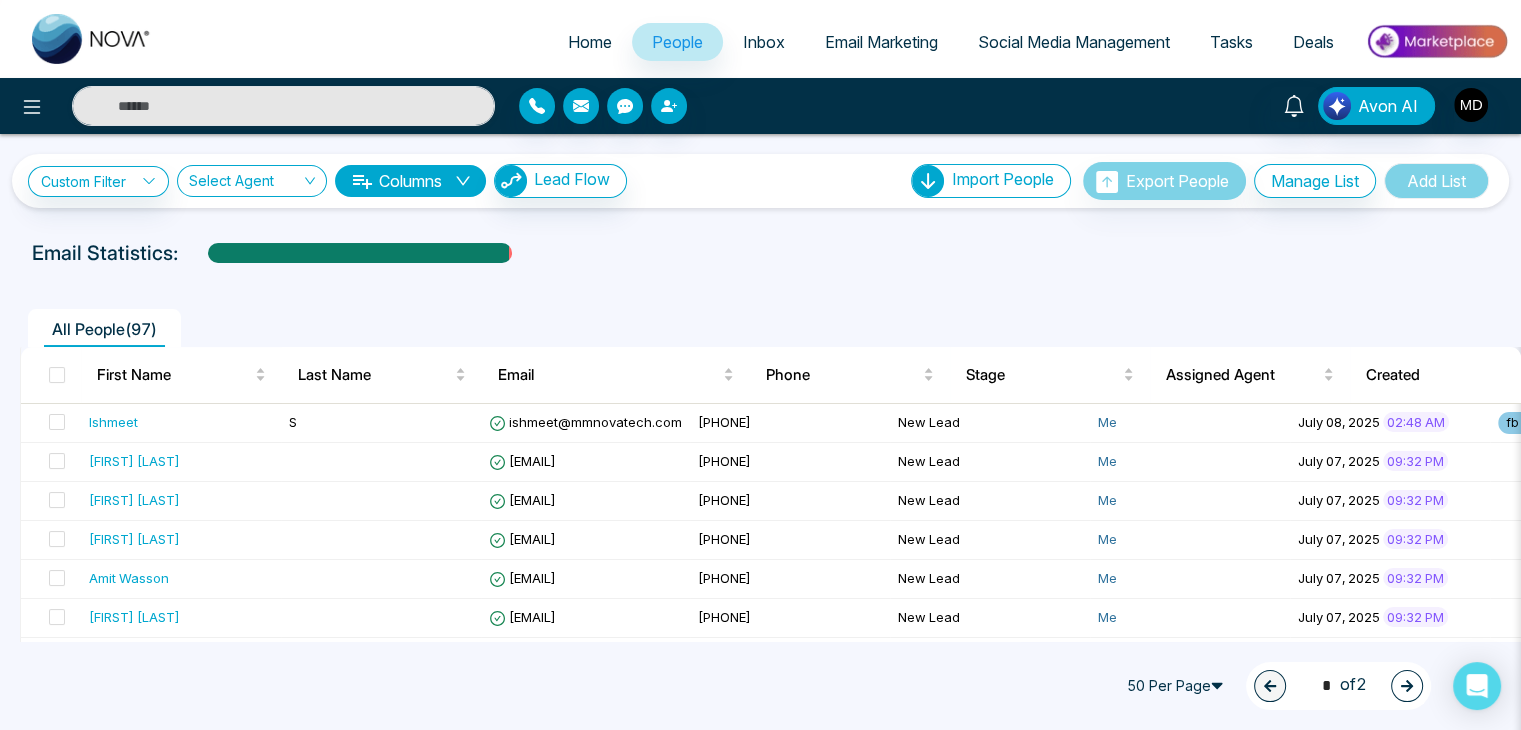 click 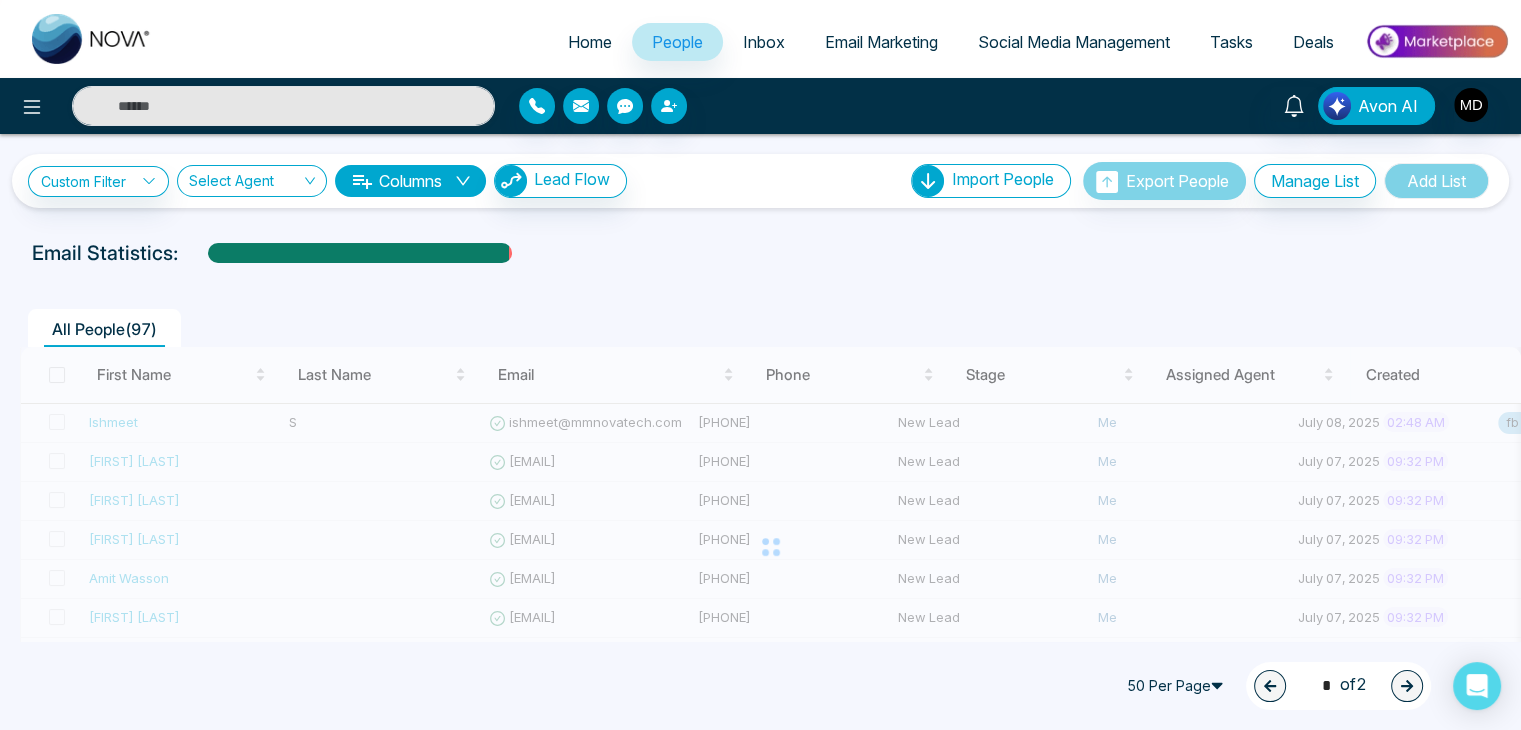 type on "*" 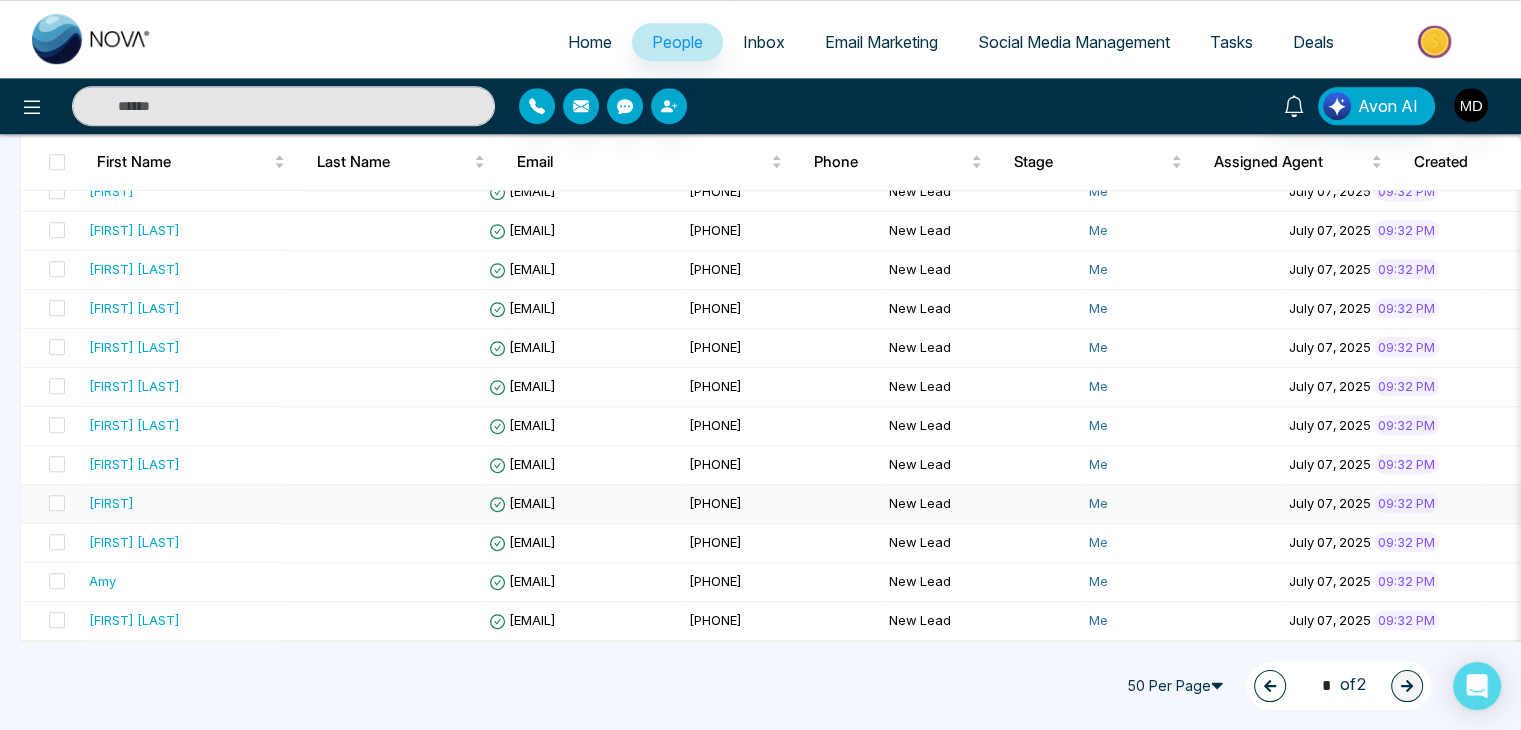 scroll, scrollTop: 1401, scrollLeft: 0, axis: vertical 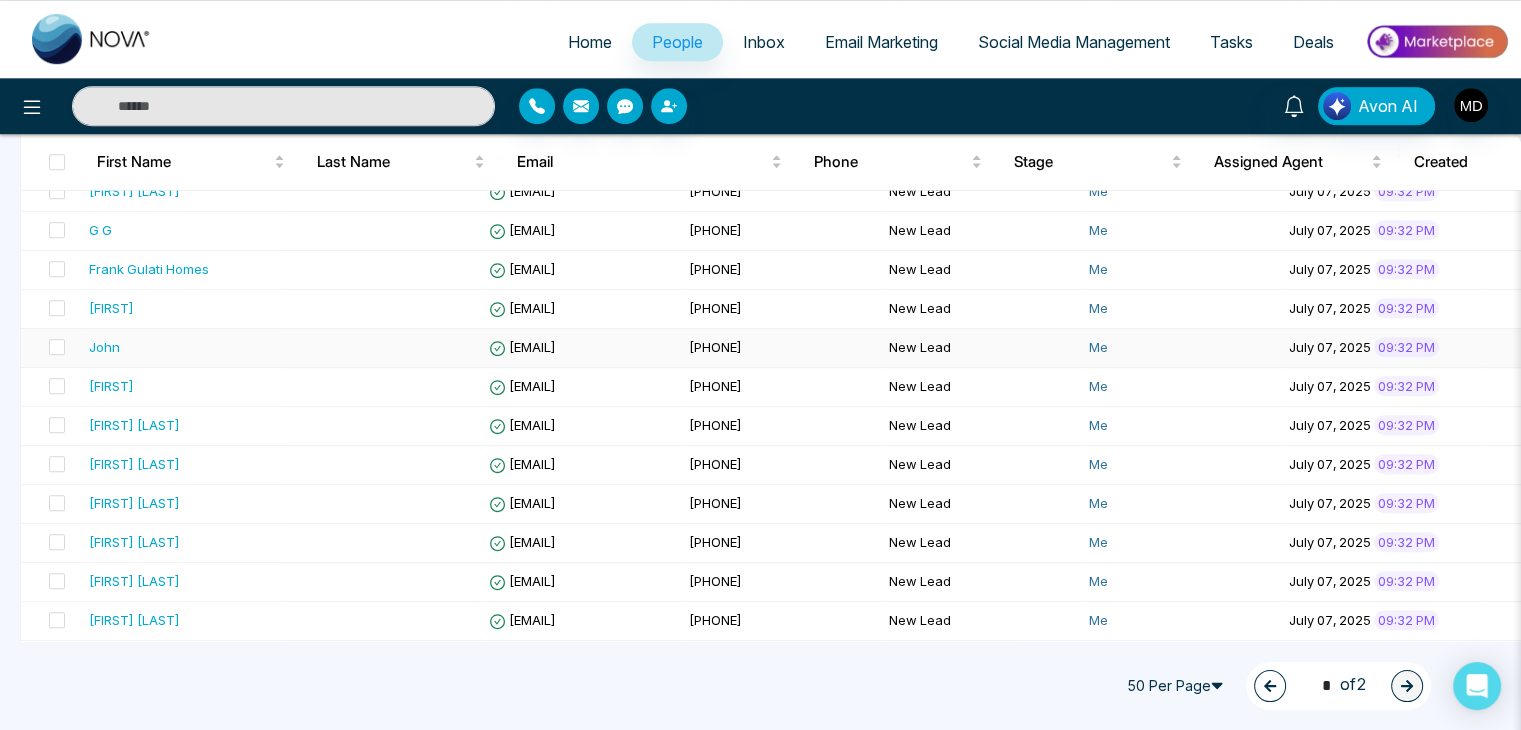 click on "John" at bounding box center (181, 347) 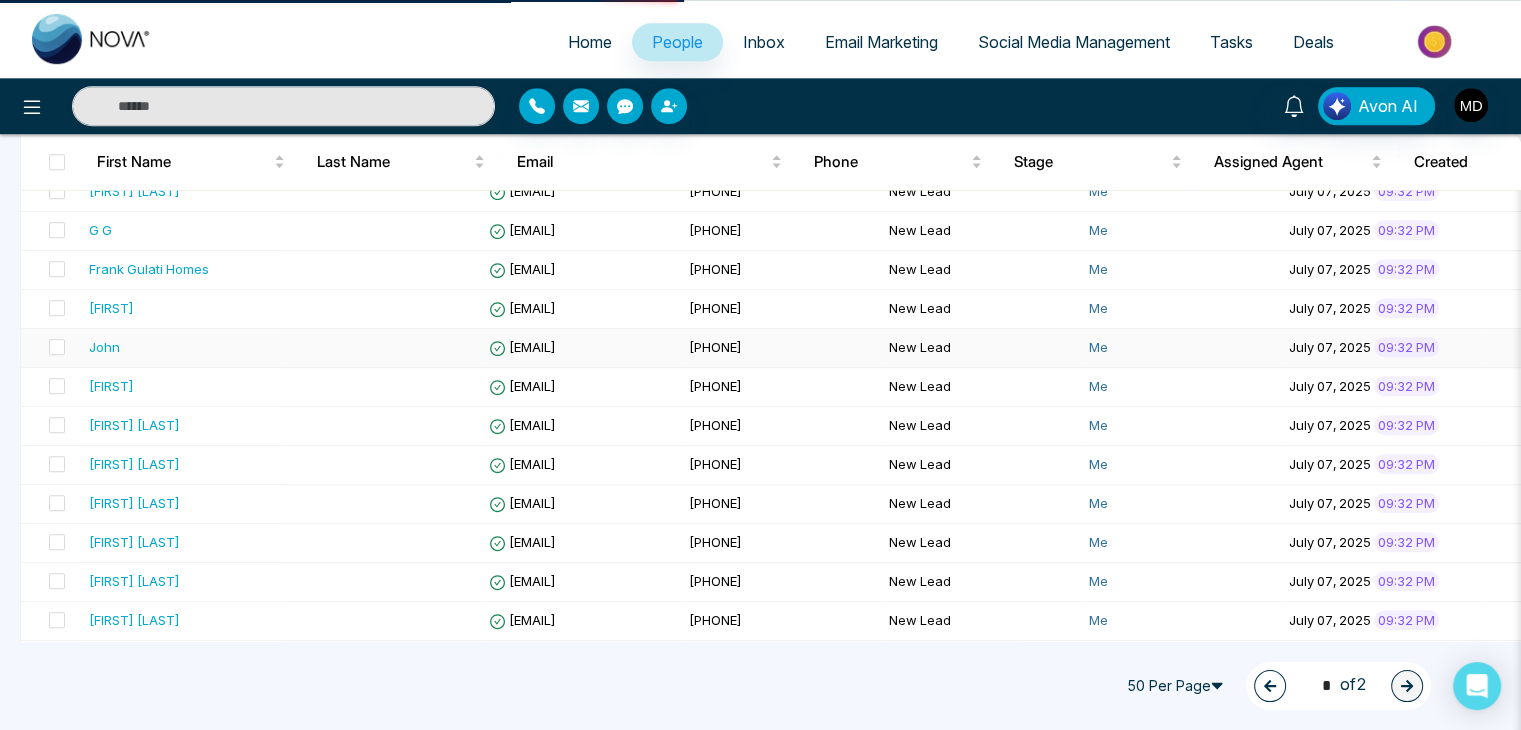 scroll, scrollTop: 0, scrollLeft: 0, axis: both 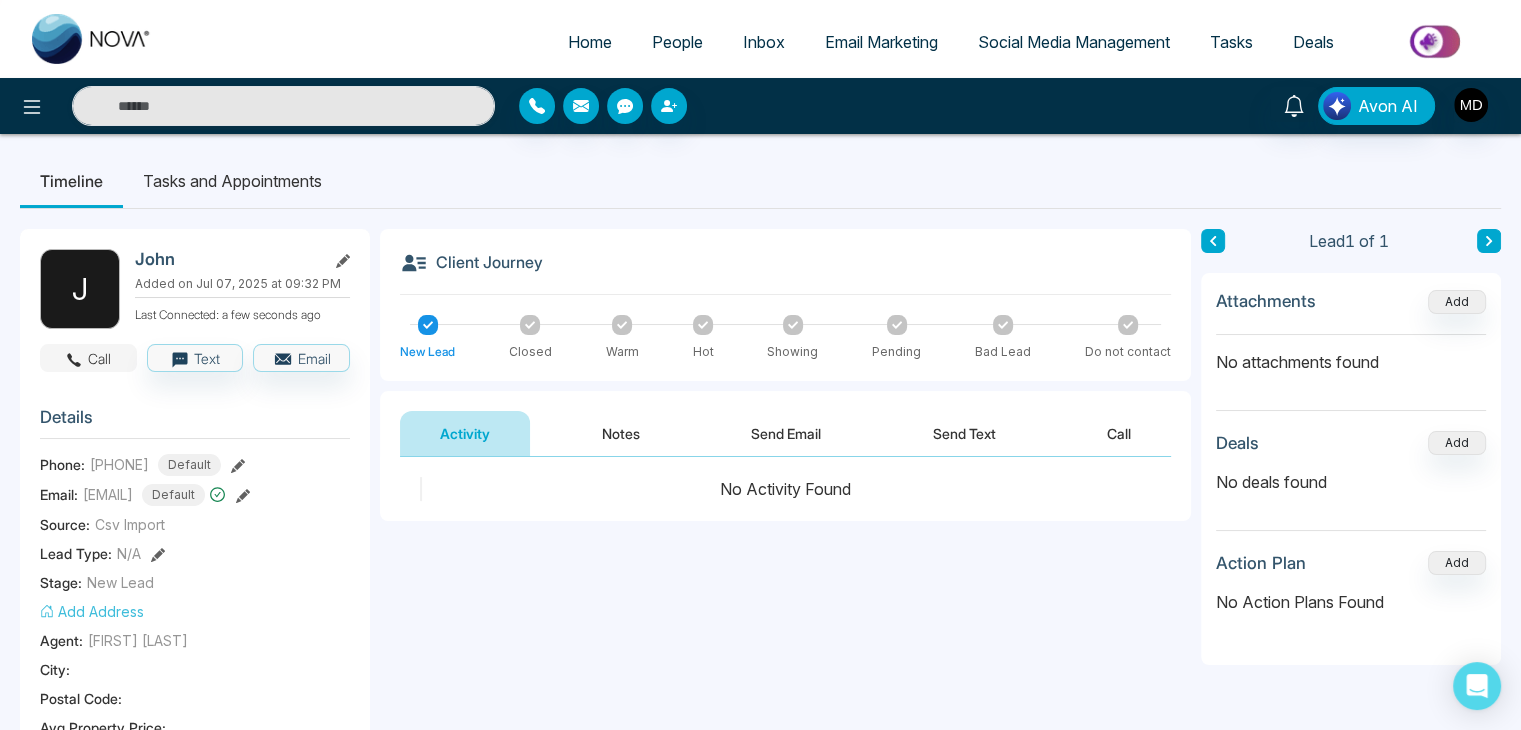 click on "Call" at bounding box center [88, 358] 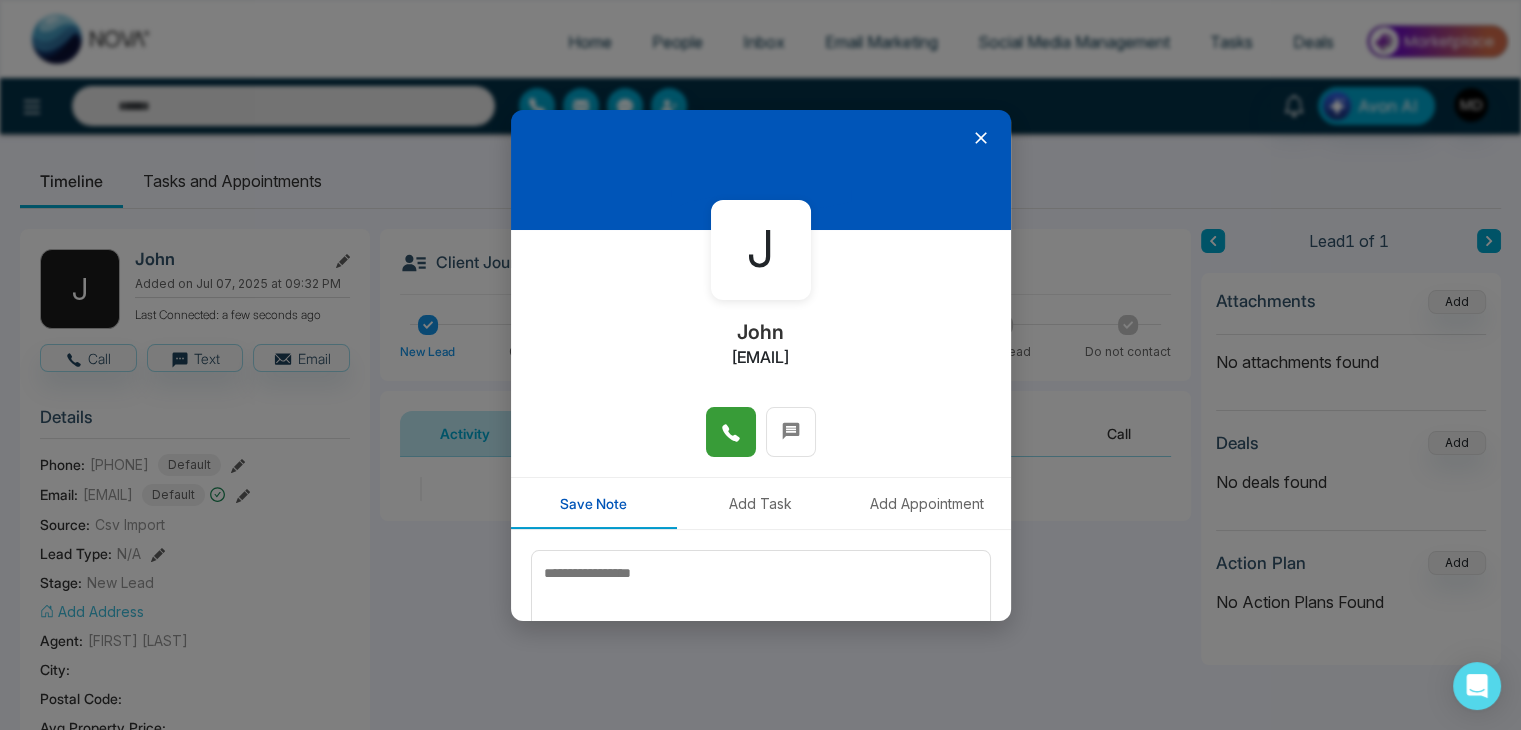 click 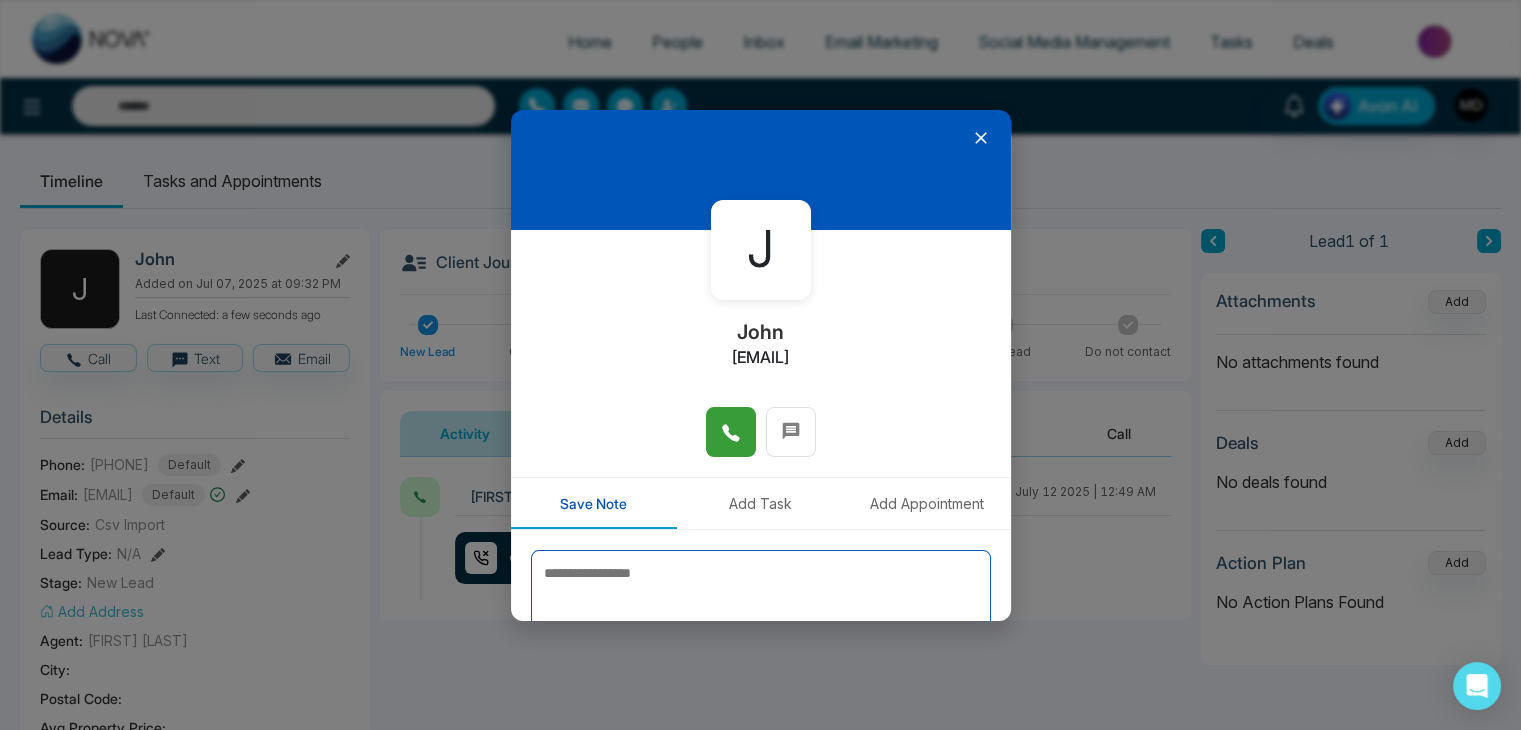 click at bounding box center (761, 600) 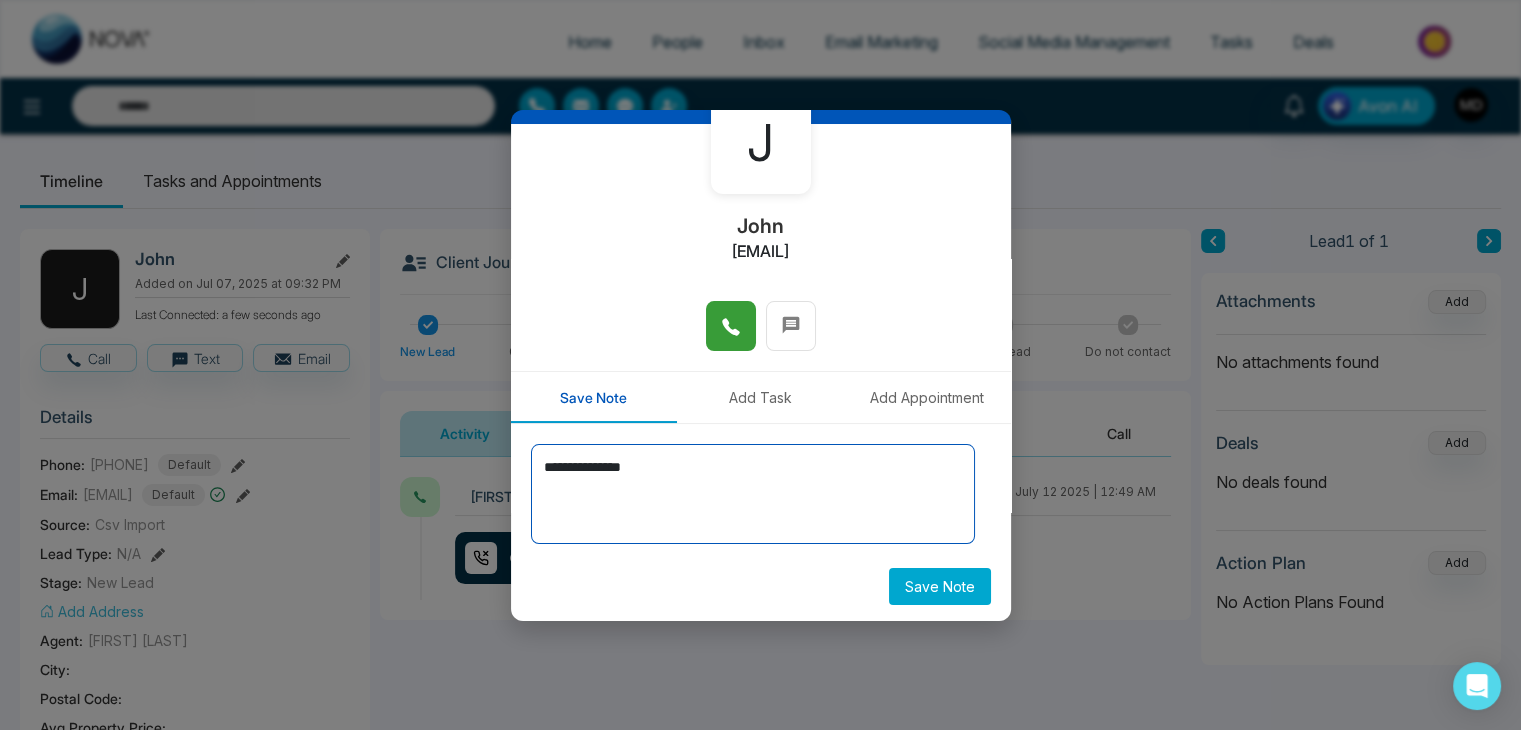 scroll, scrollTop: 110, scrollLeft: 0, axis: vertical 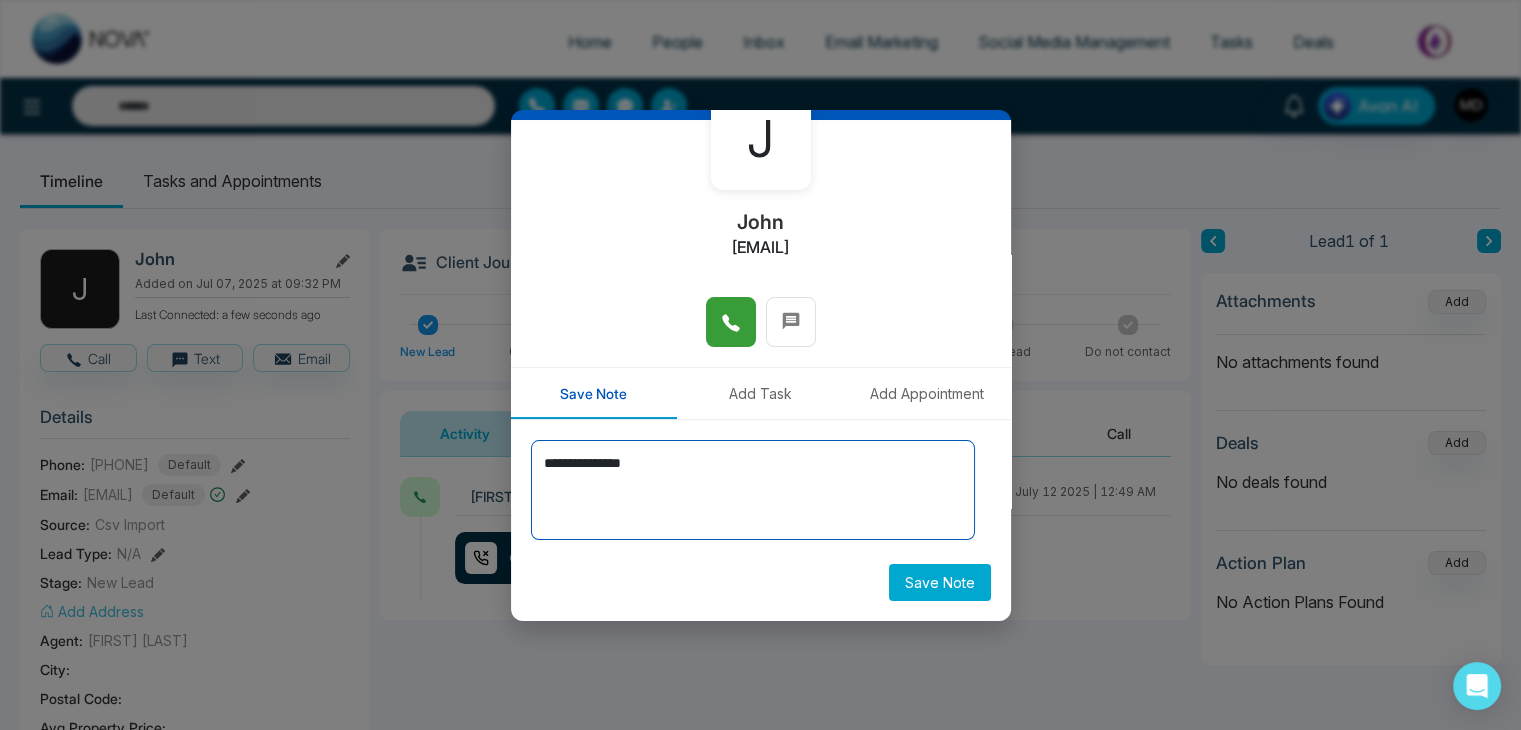 type on "**********" 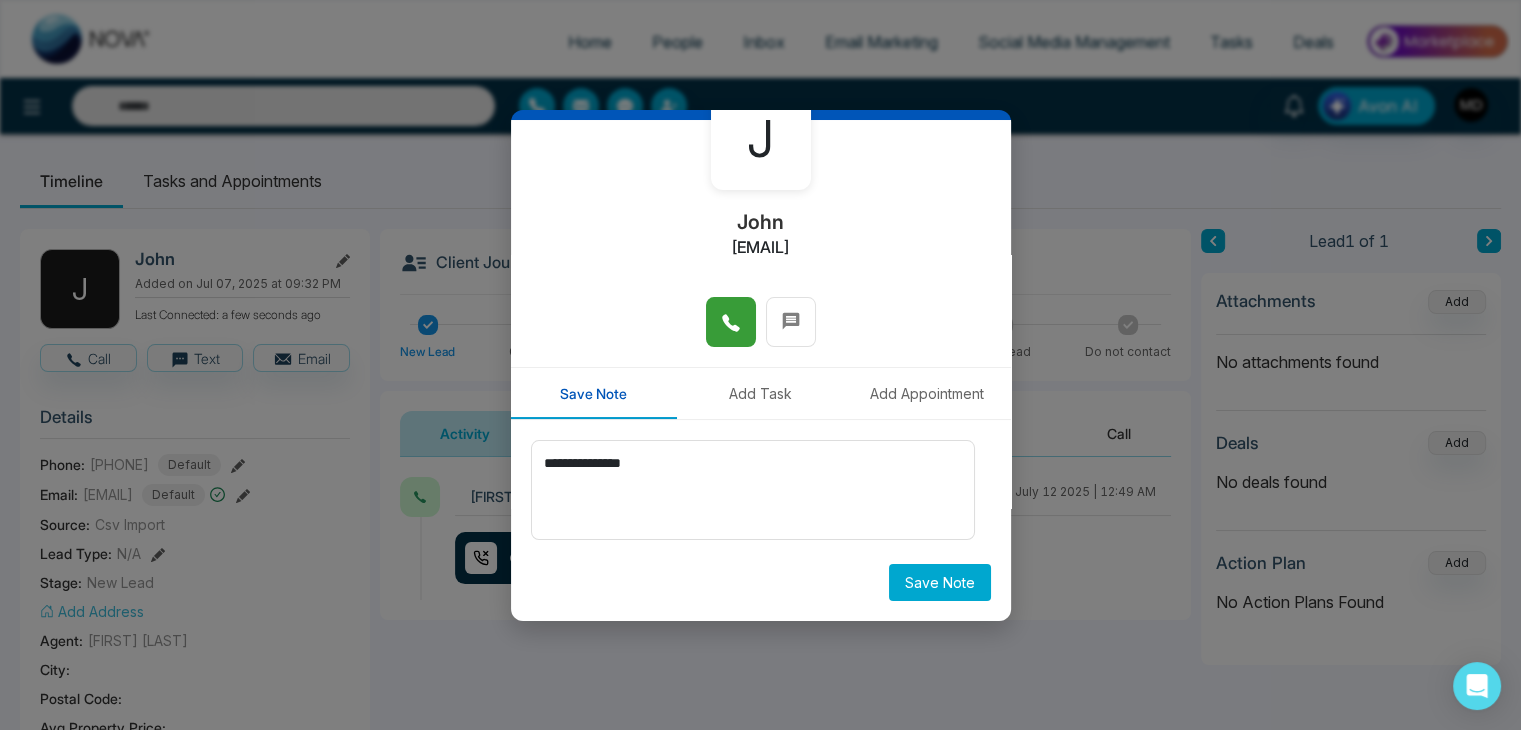 click on "Save Note" at bounding box center [940, 582] 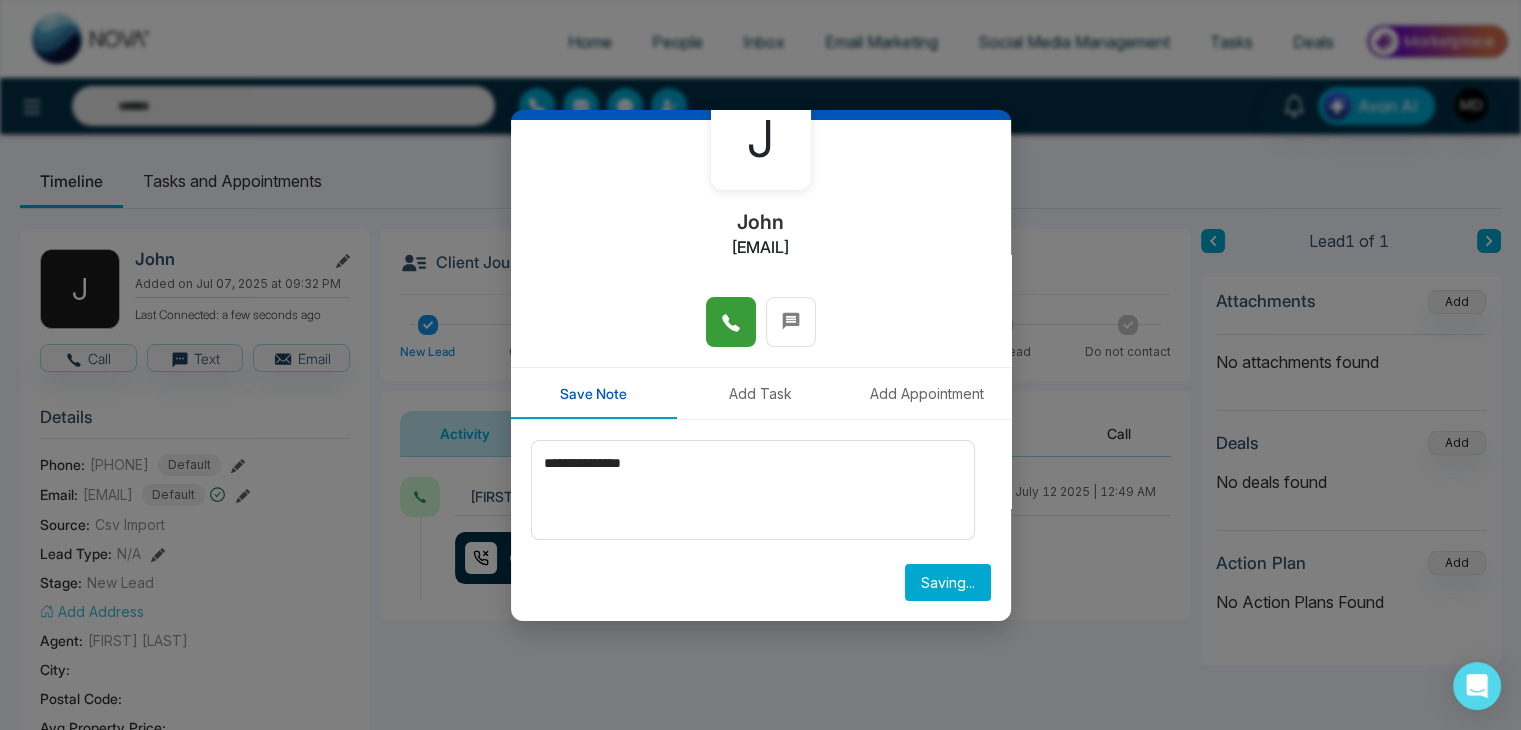 type 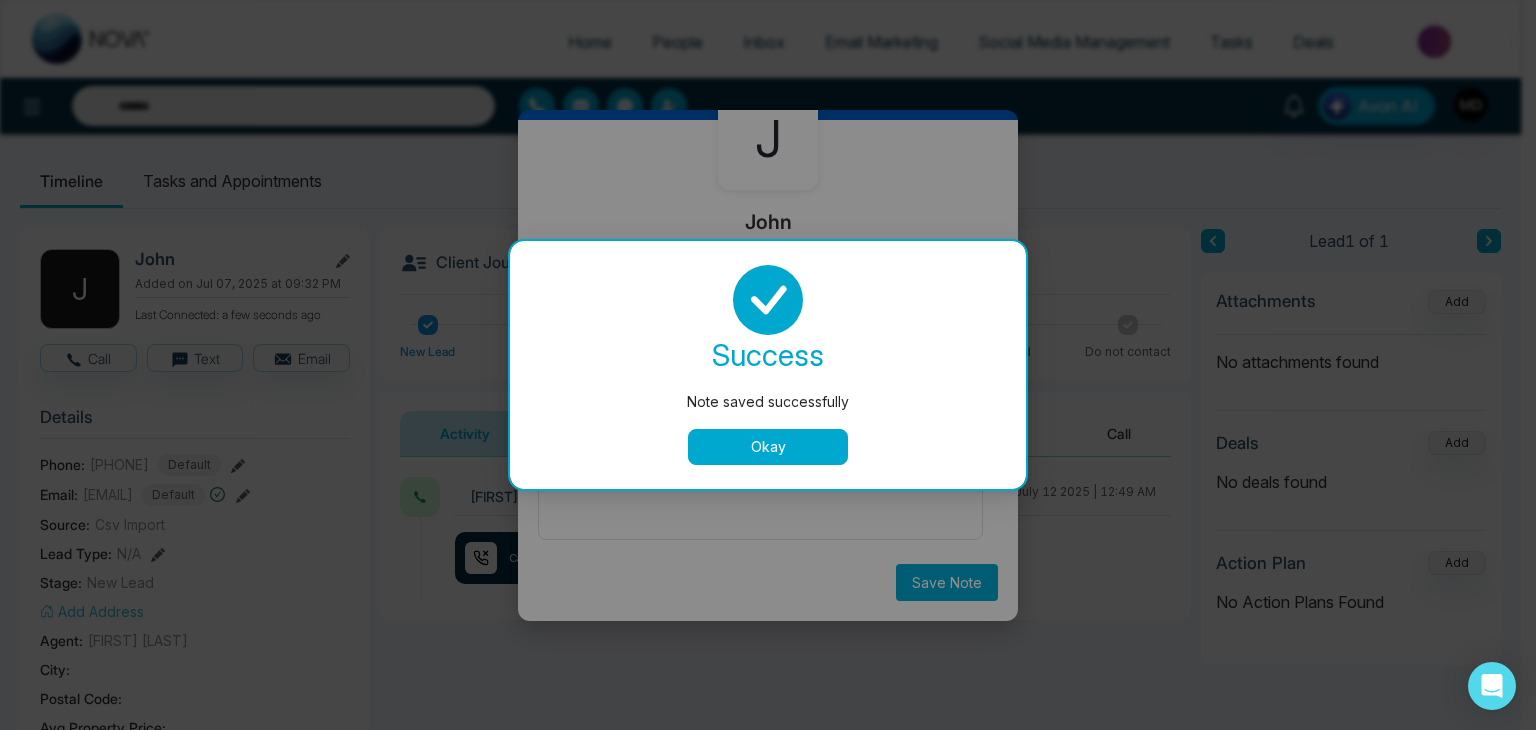 click on "Okay" at bounding box center [768, 447] 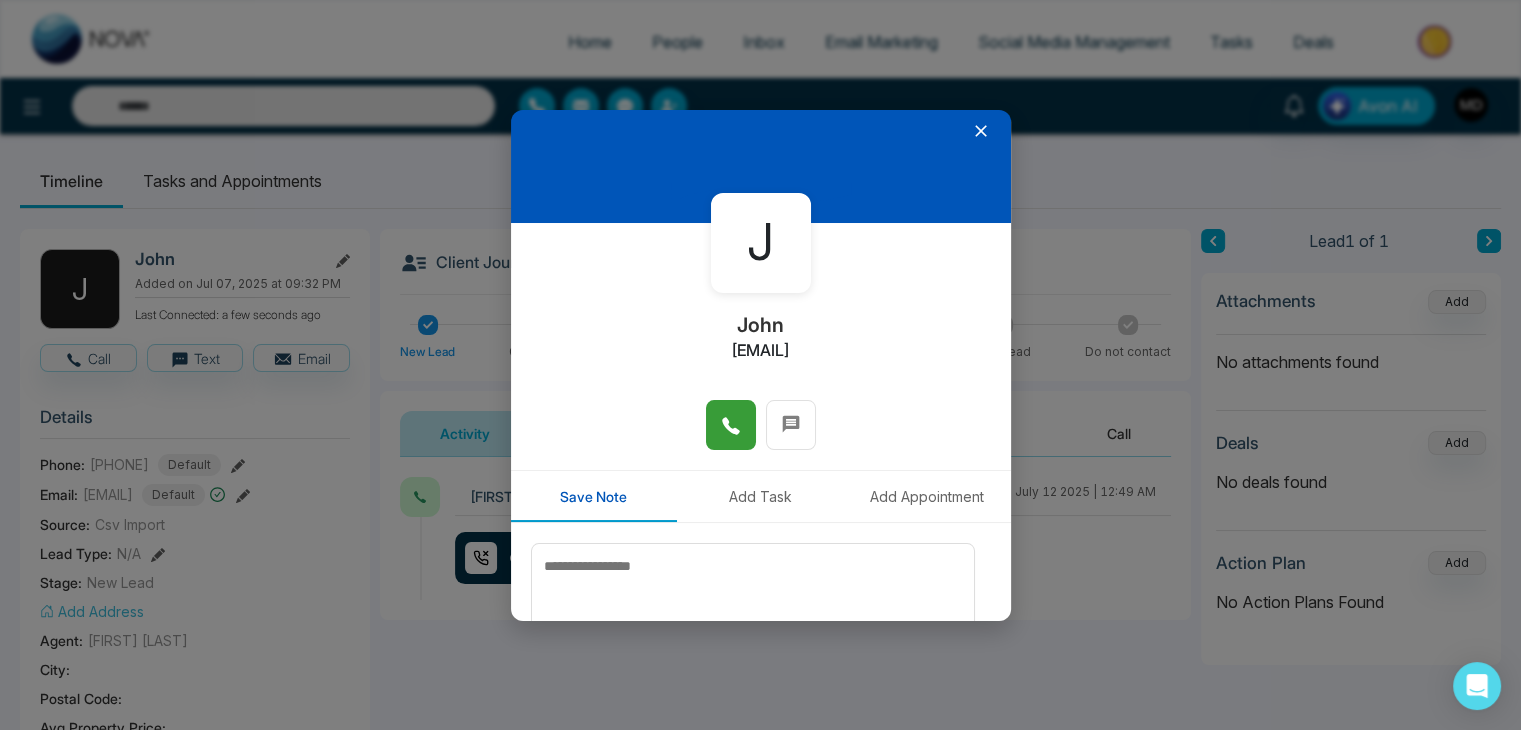 scroll, scrollTop: 0, scrollLeft: 0, axis: both 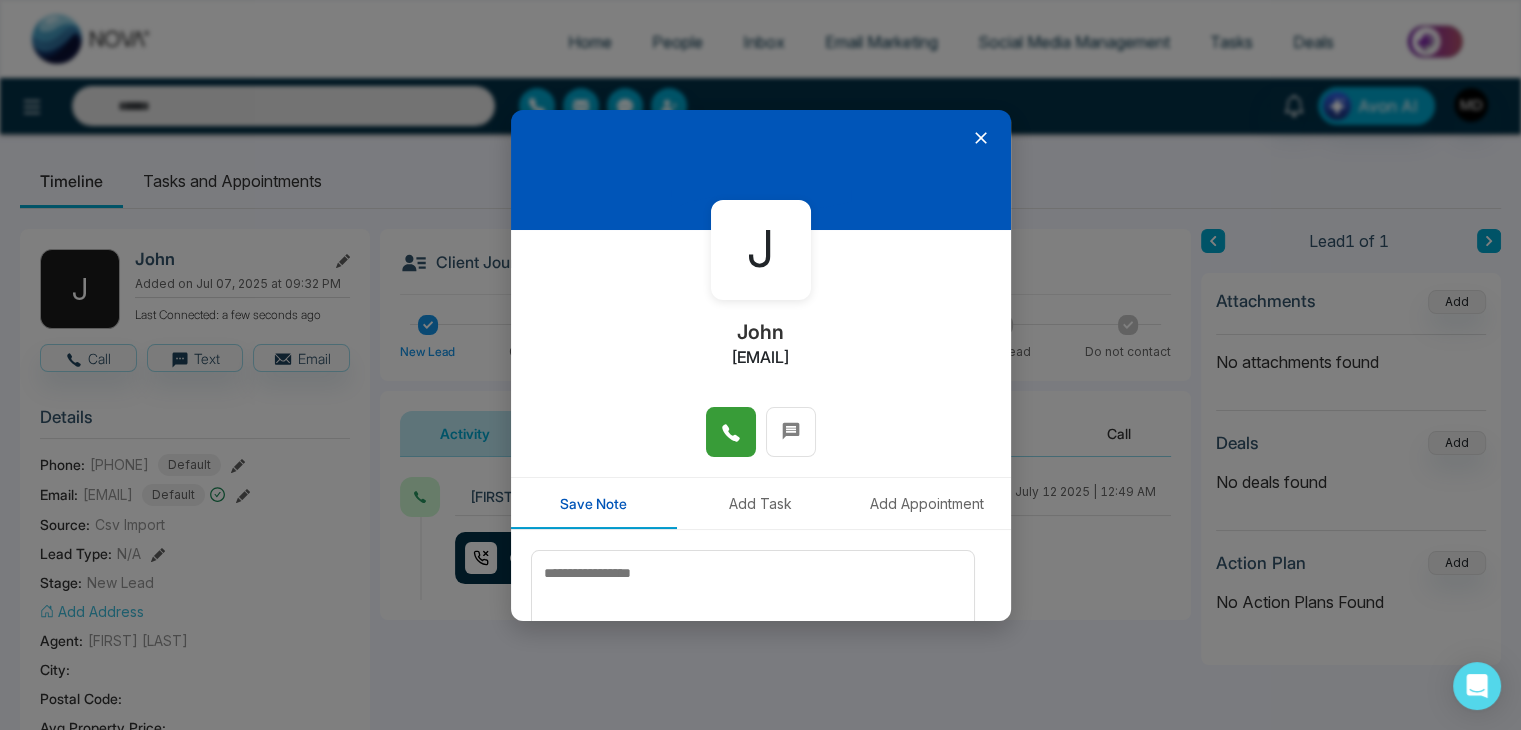 click 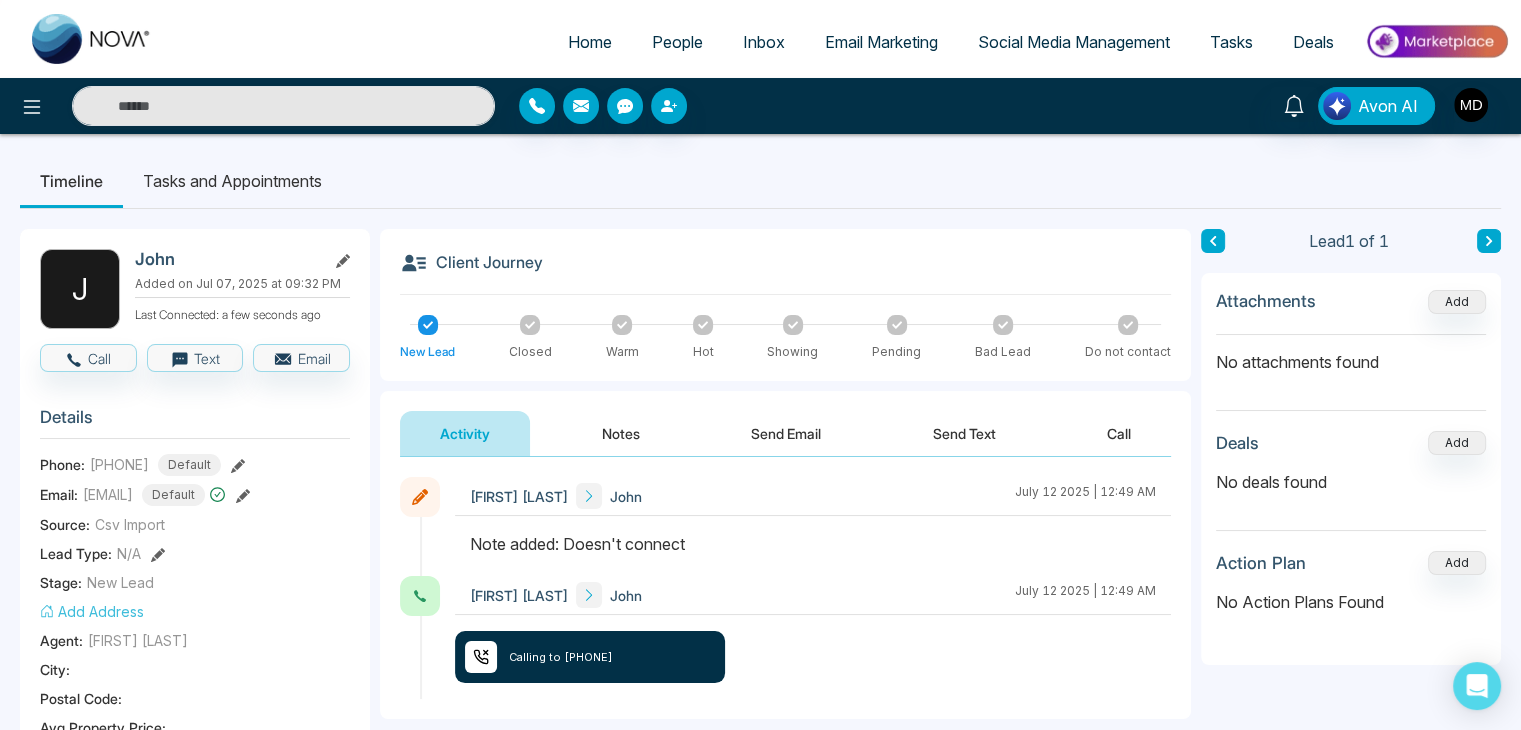 click on "People" at bounding box center [677, 42] 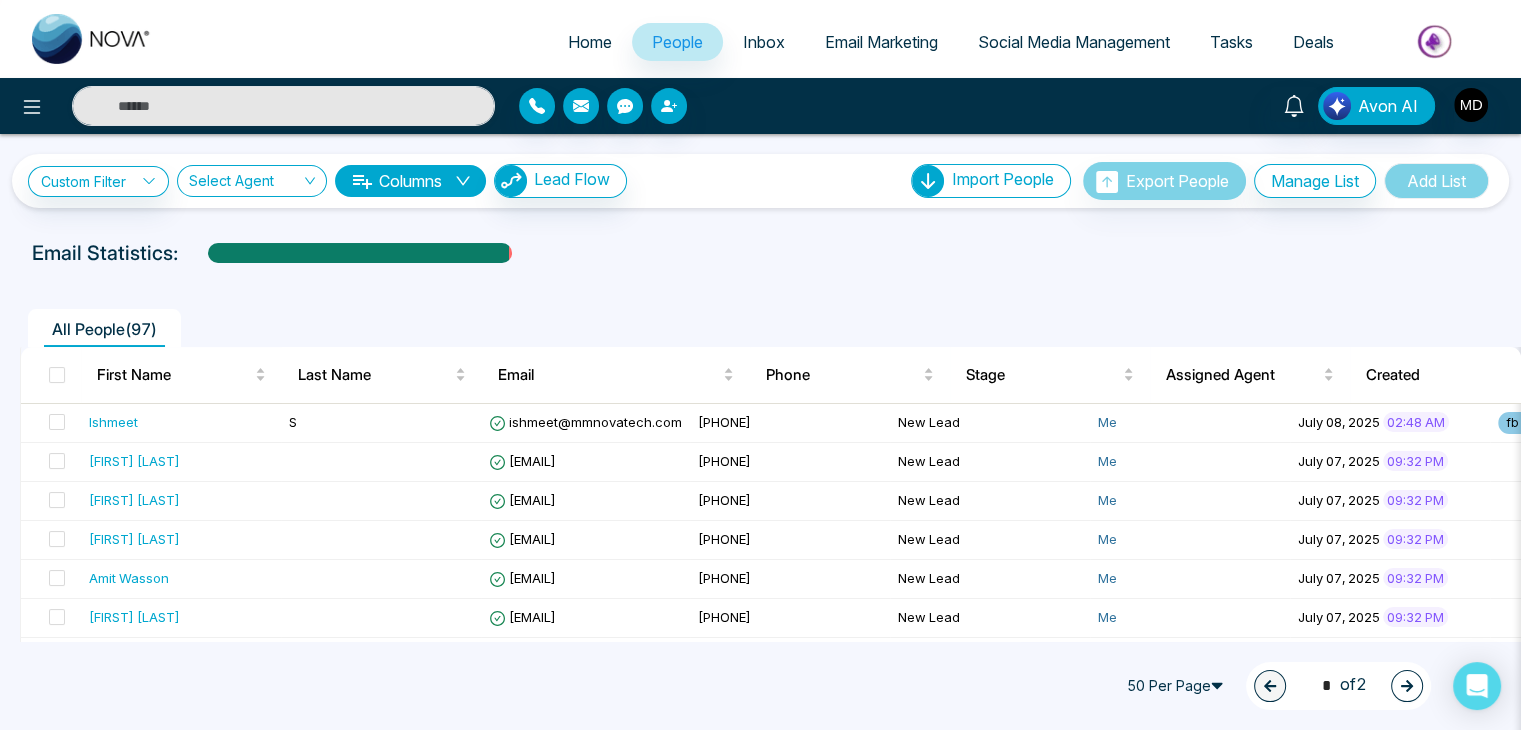 click on "50 Per Page 1 *  of  2" at bounding box center (760, 686) 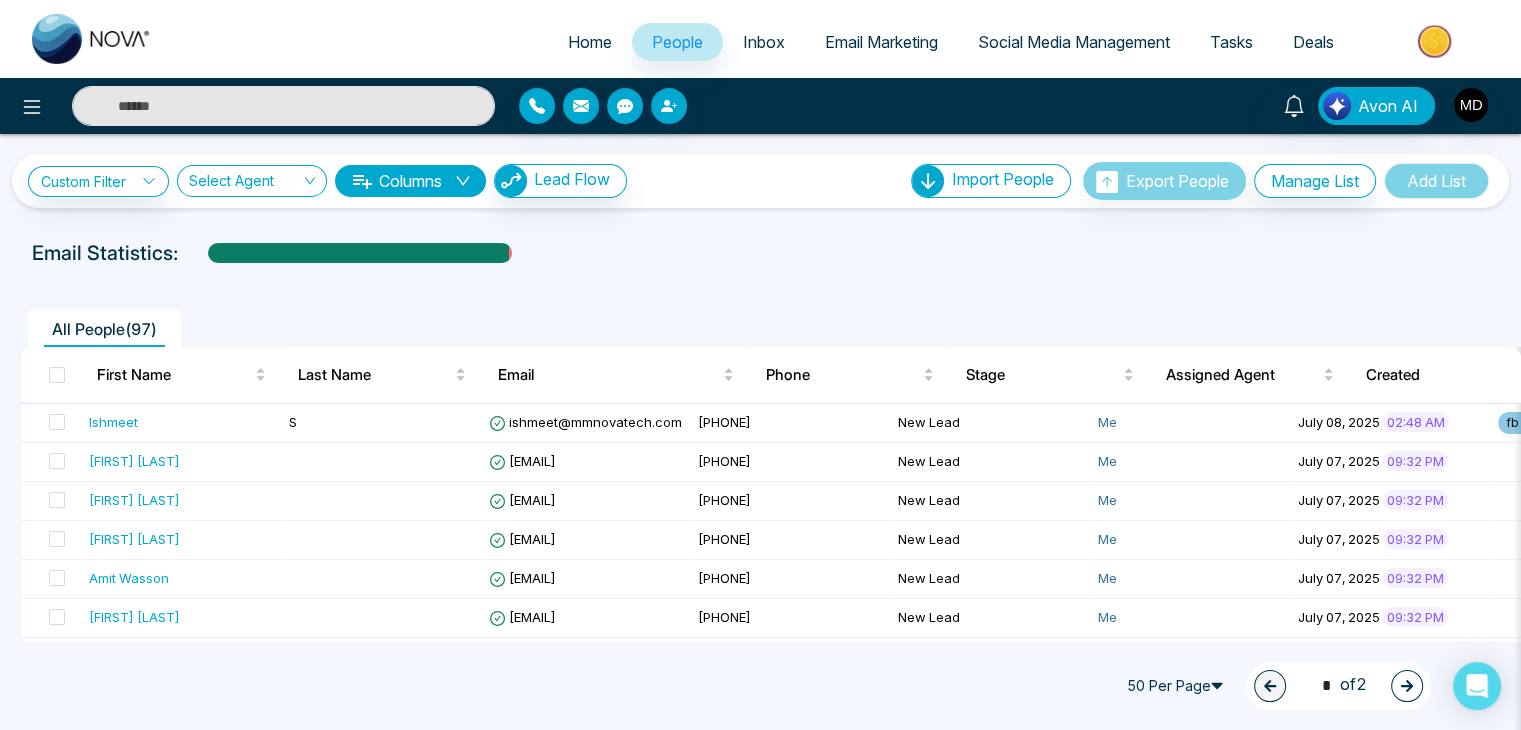 click 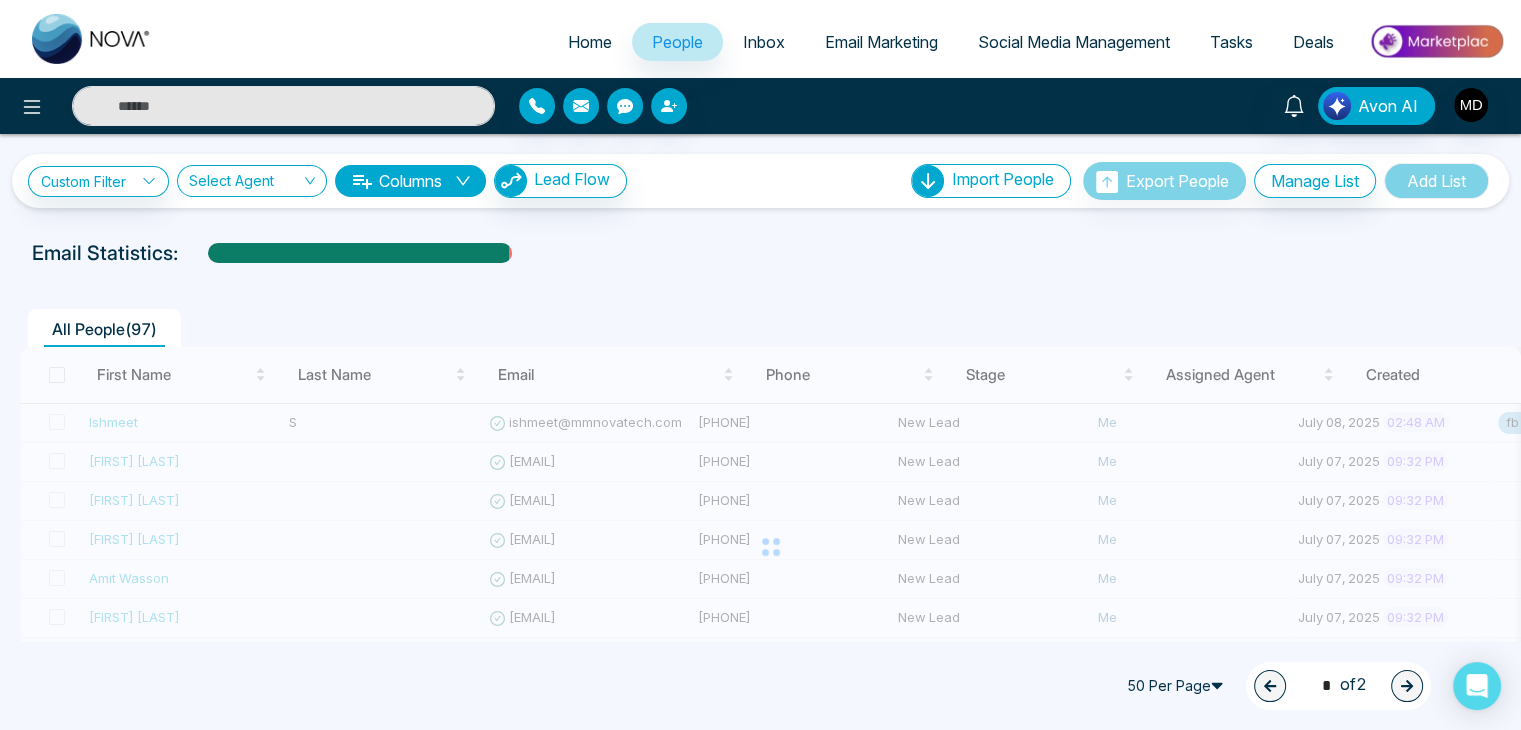 type on "*" 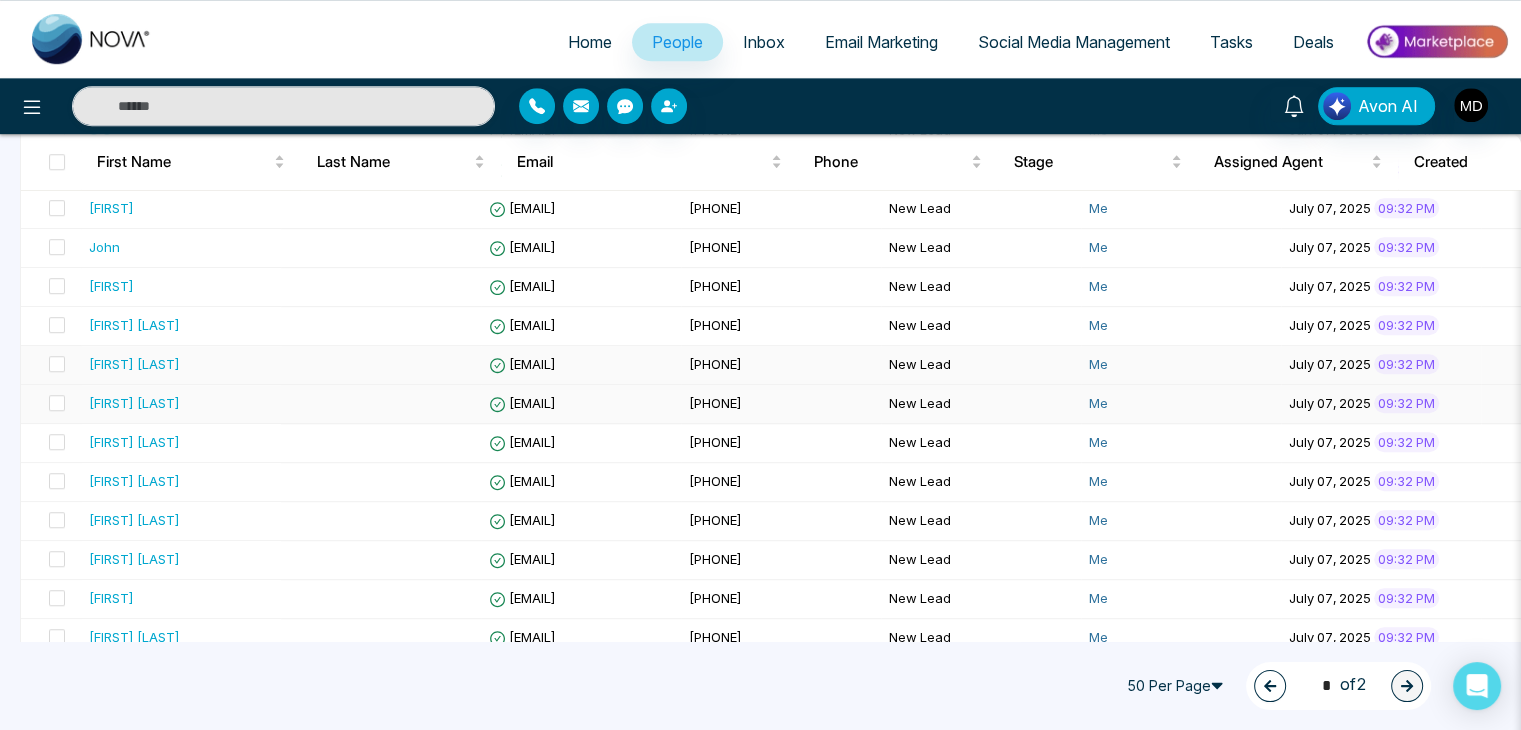 scroll, scrollTop: 1401, scrollLeft: 0, axis: vertical 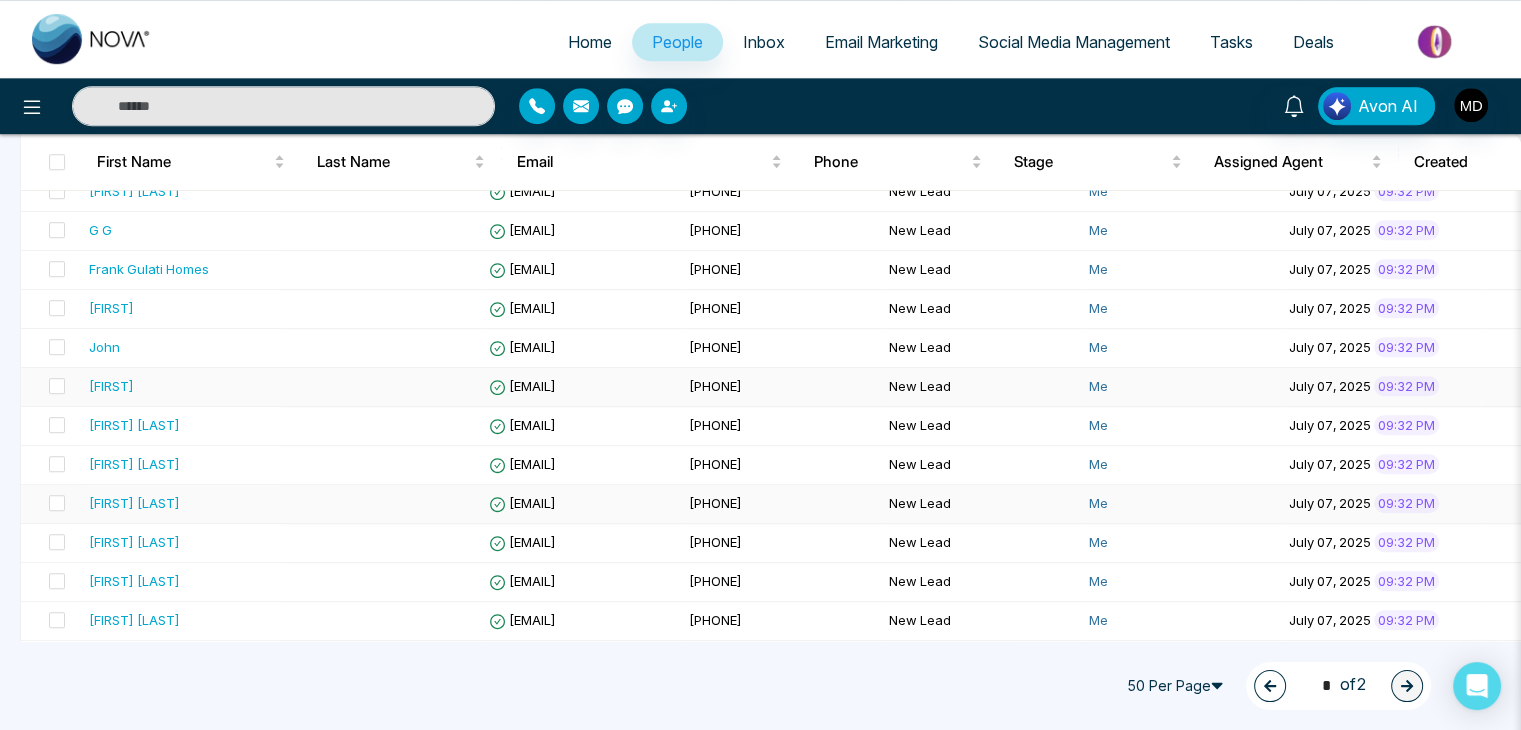 click on "[FIRST]" at bounding box center (111, 386) 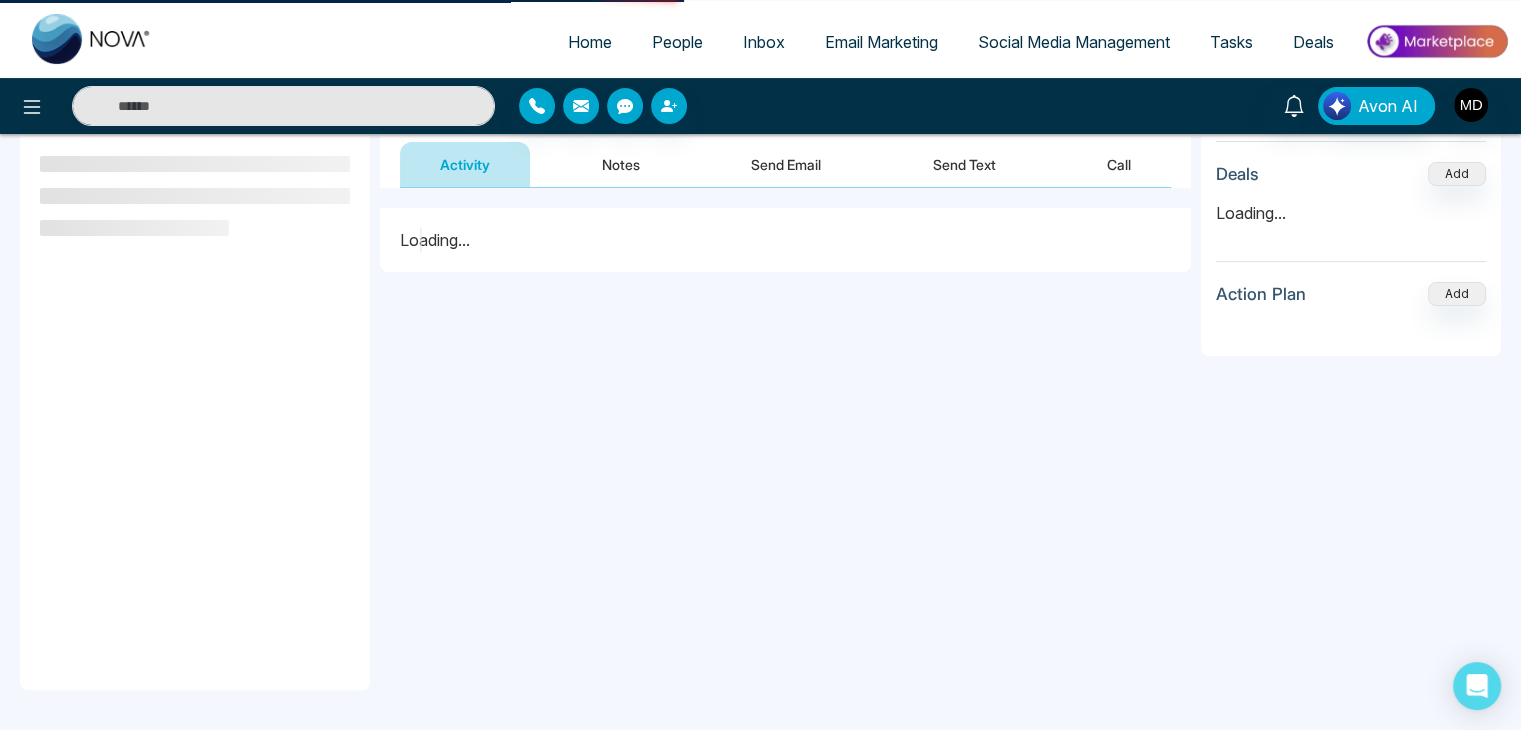 scroll, scrollTop: 0, scrollLeft: 0, axis: both 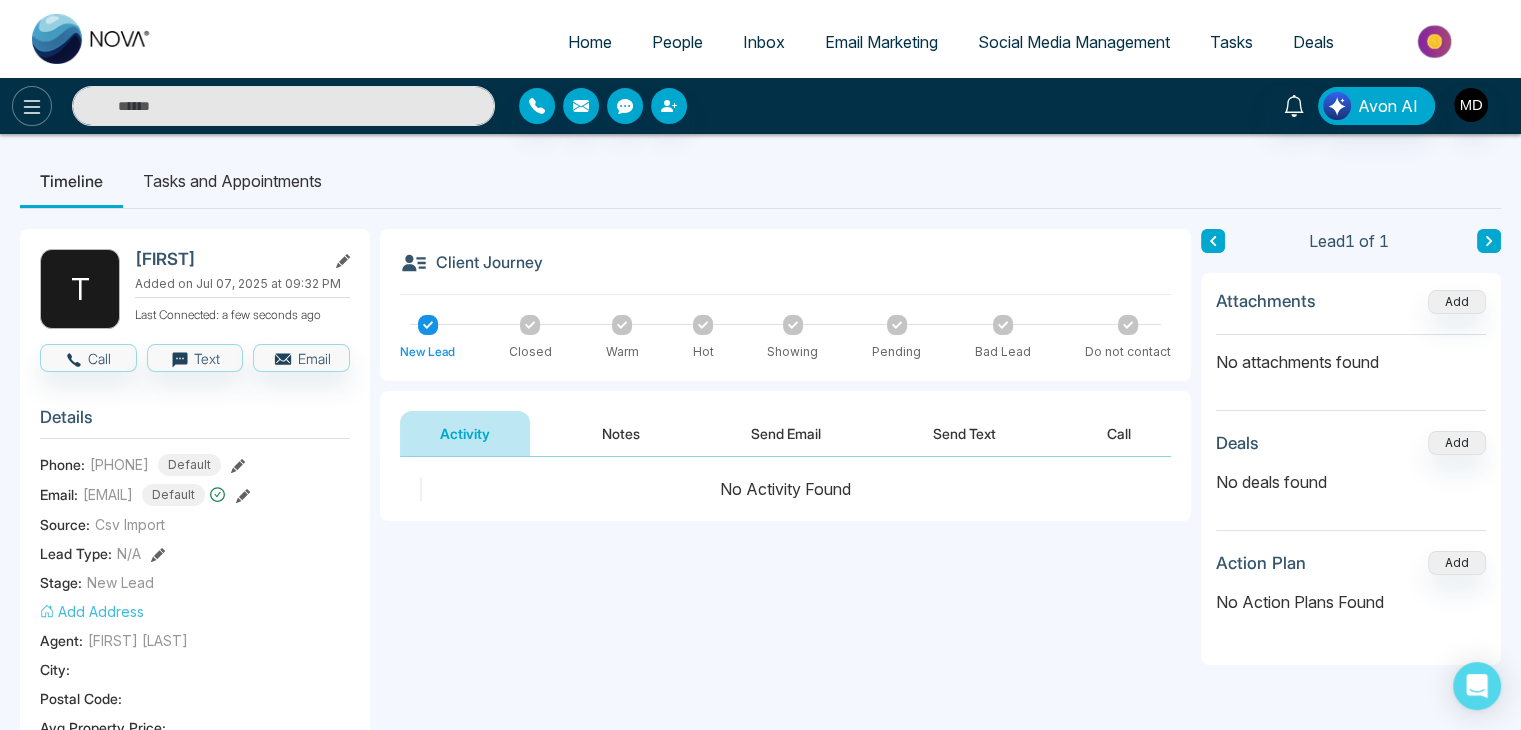 click 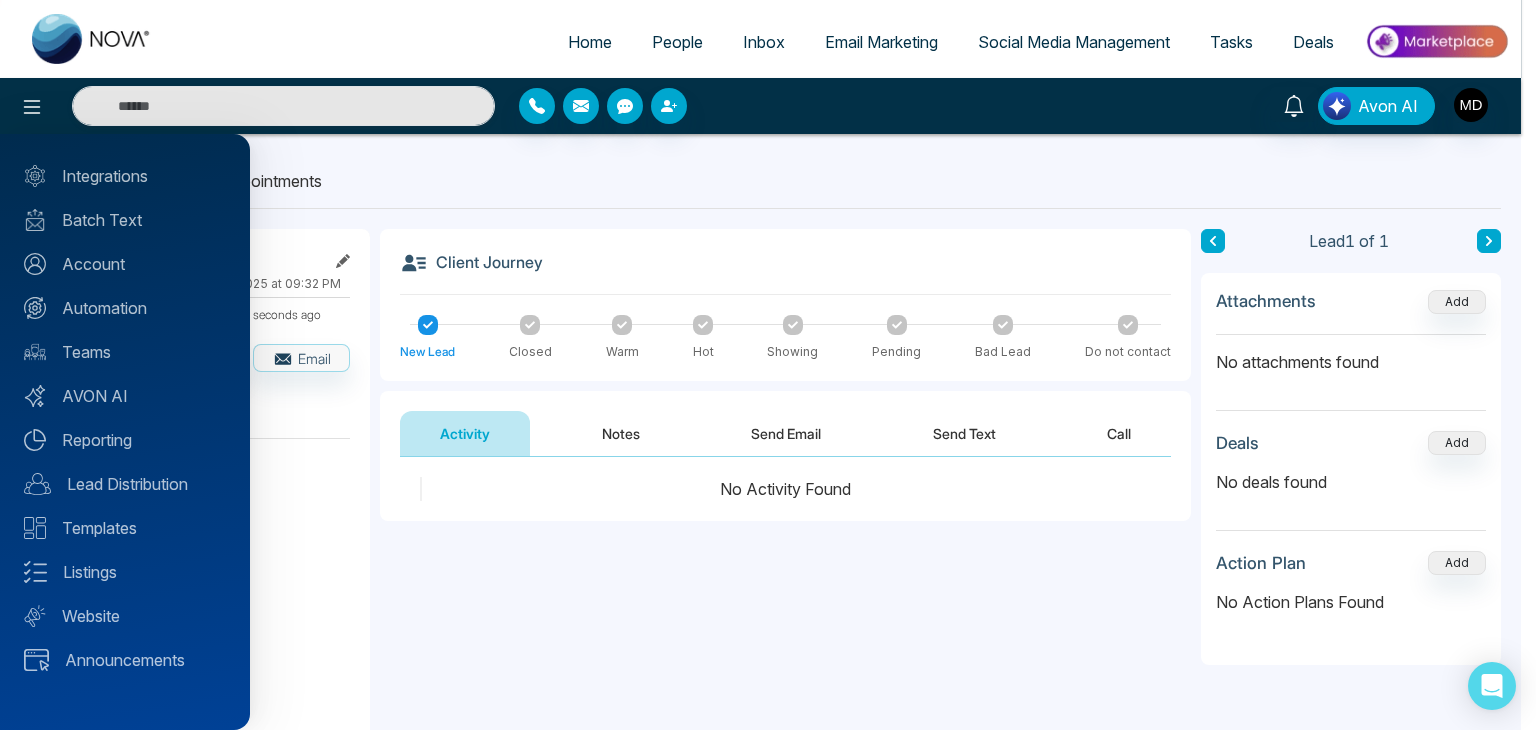 click at bounding box center [768, 365] 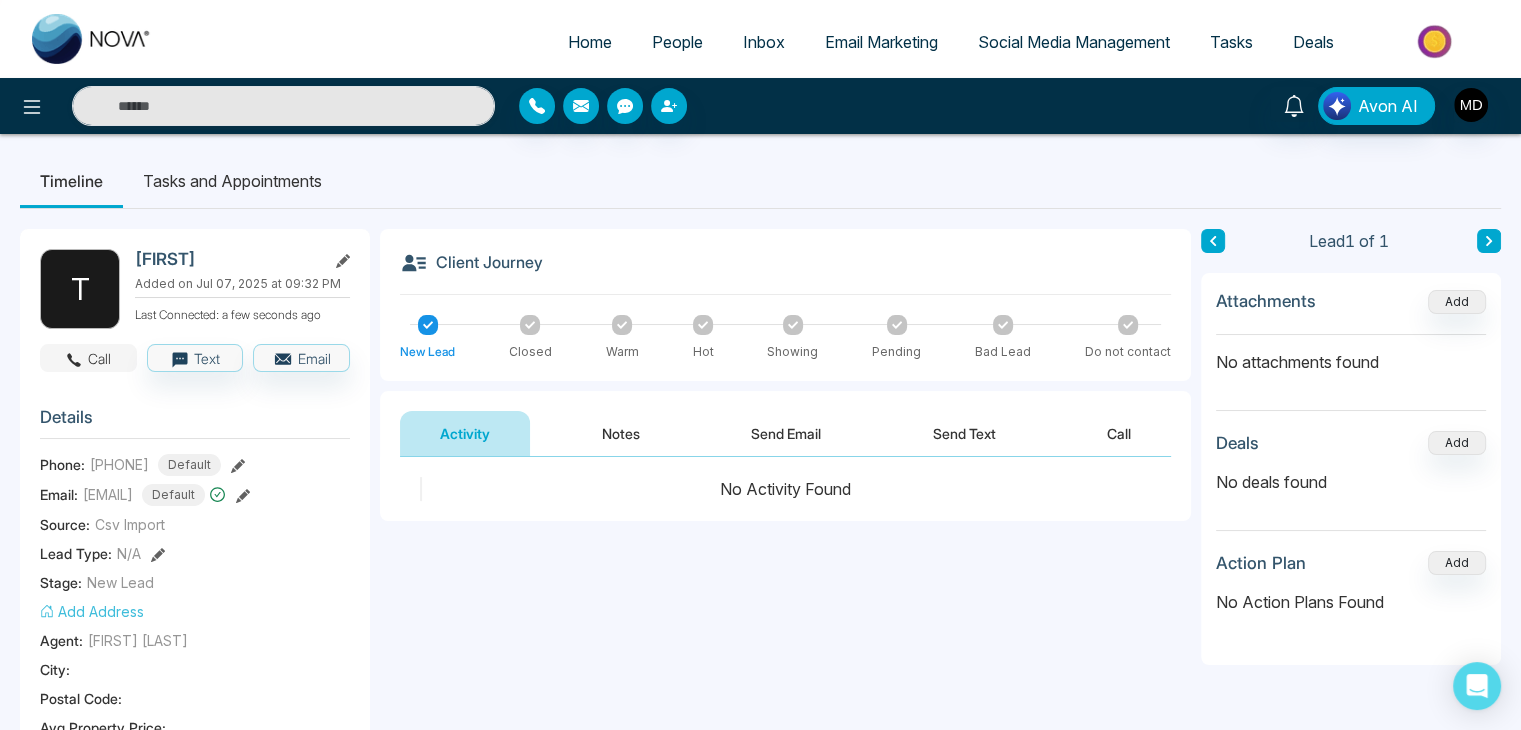 click on "Call" at bounding box center (88, 358) 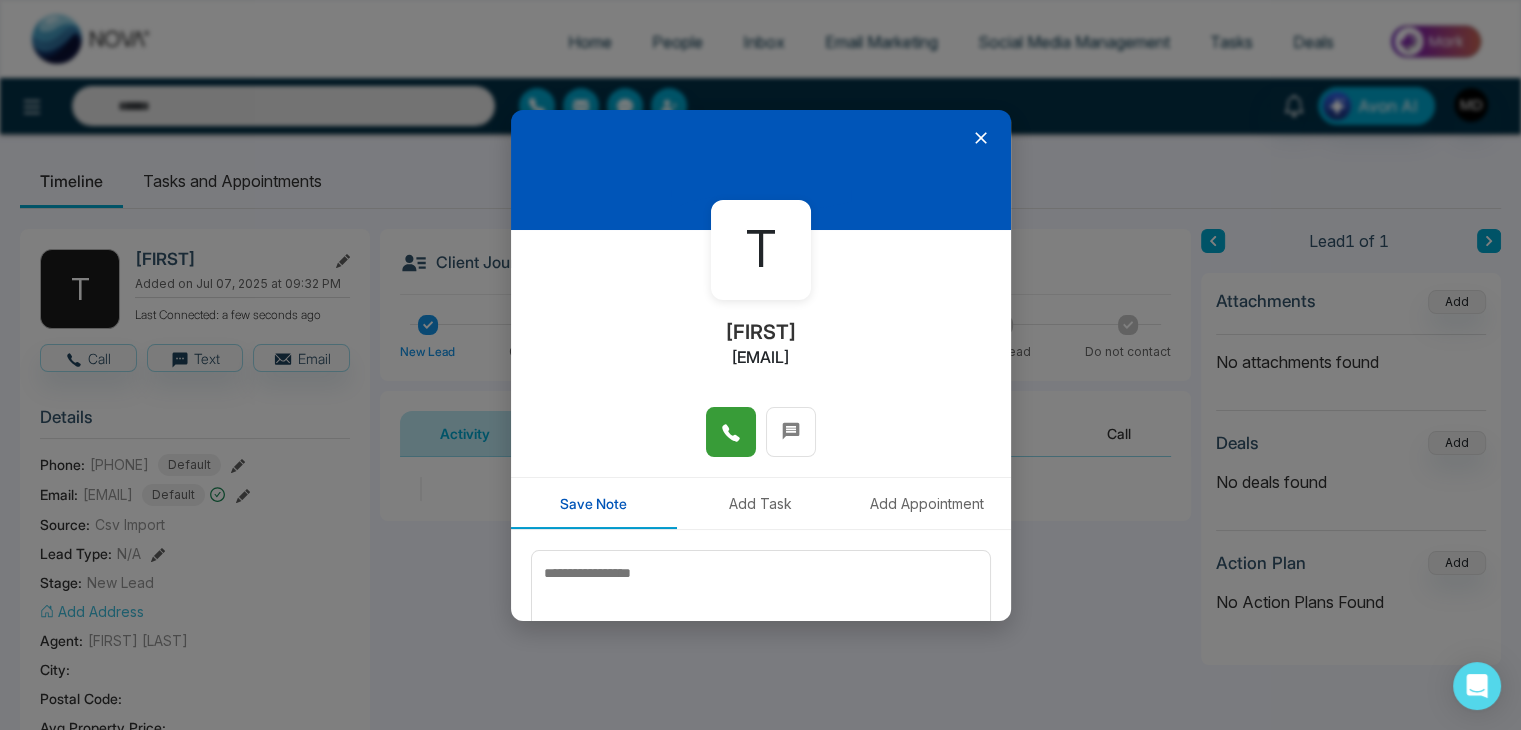 click at bounding box center [731, 432] 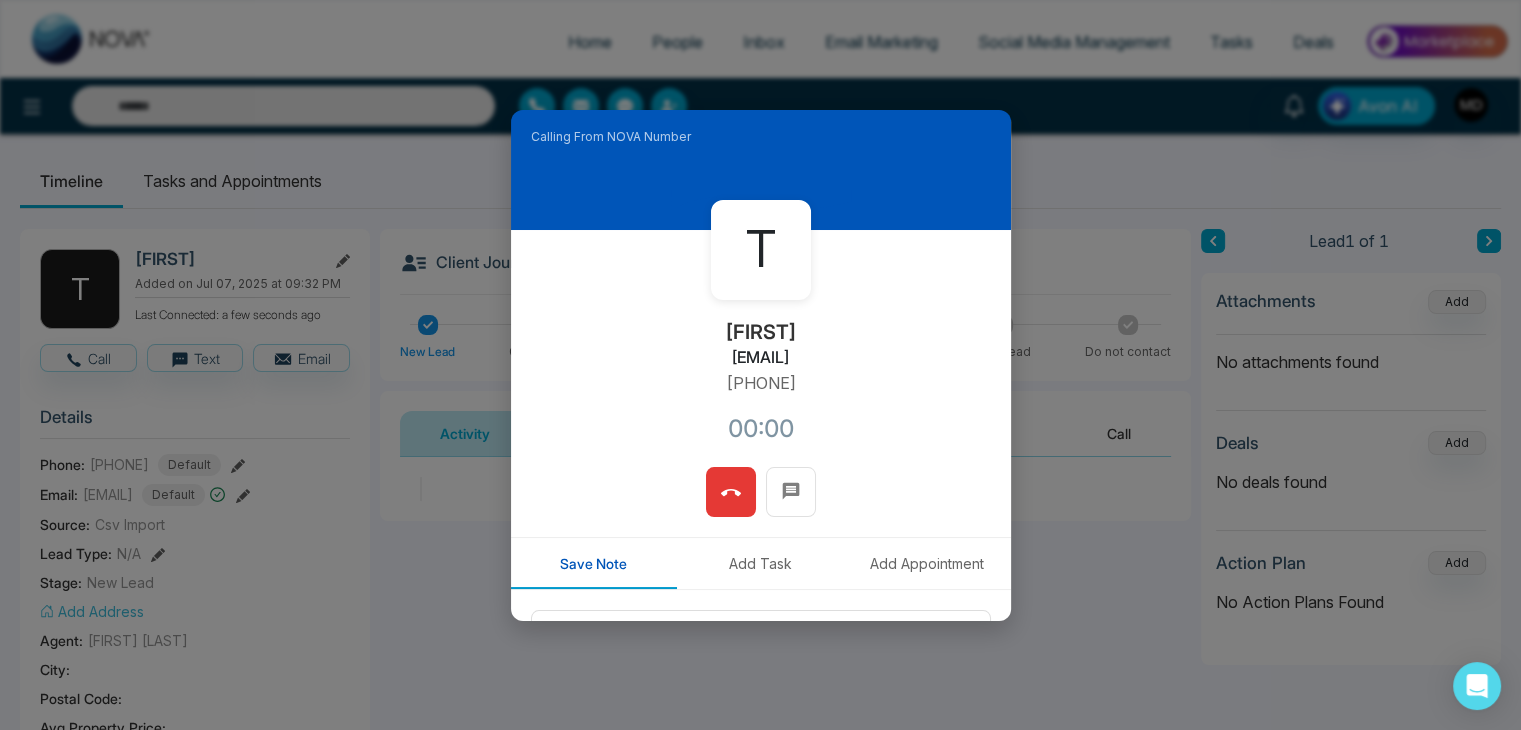 type 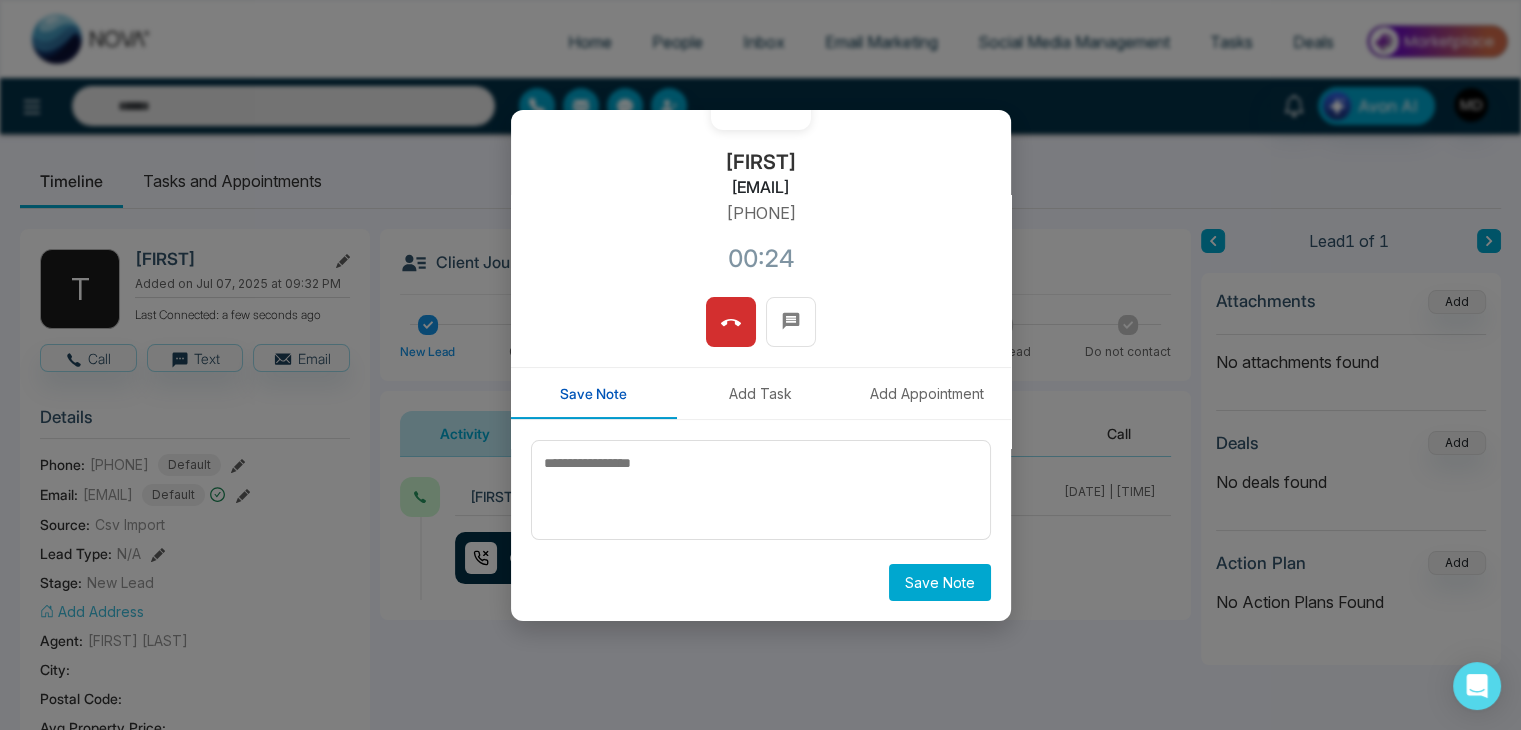 scroll, scrollTop: 0, scrollLeft: 0, axis: both 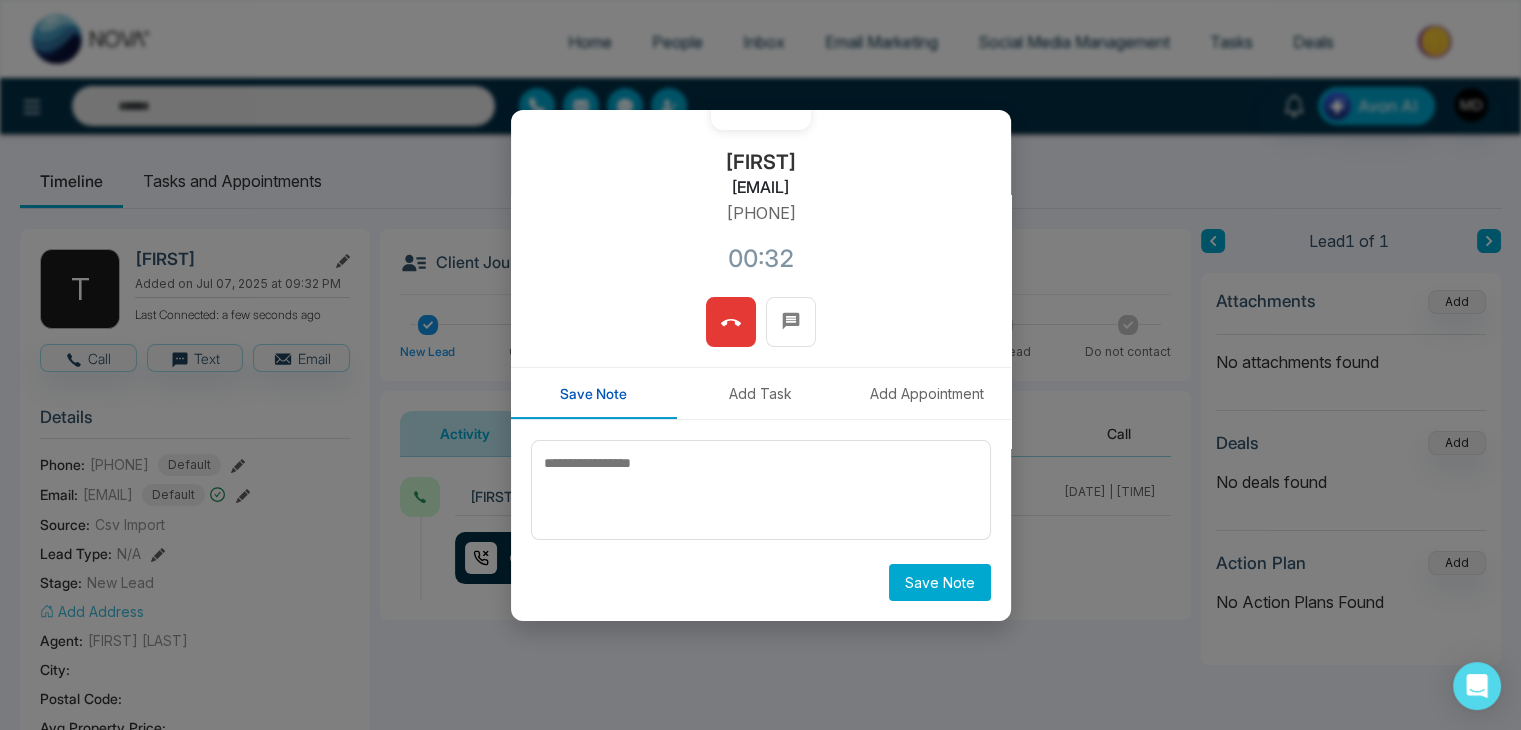 click 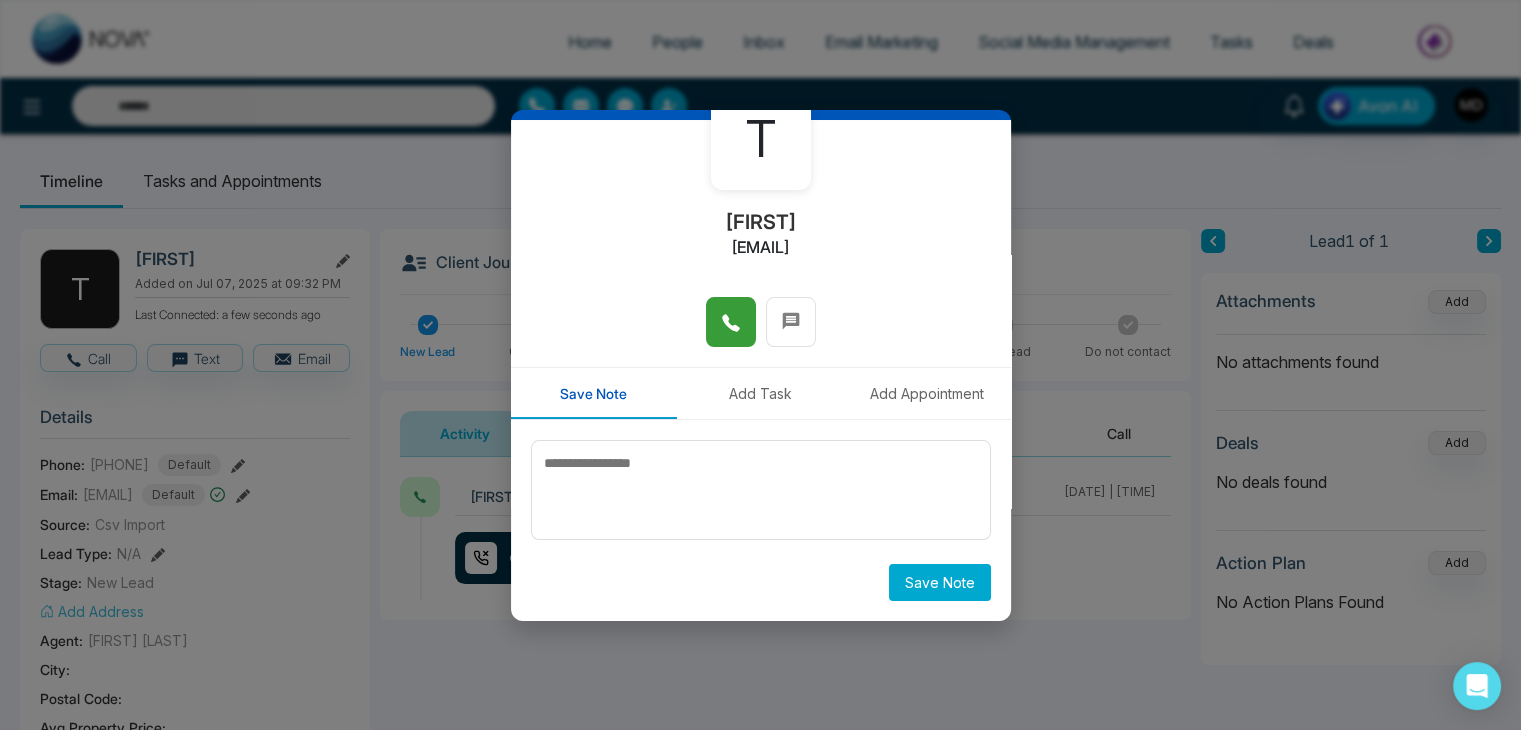 scroll, scrollTop: 110, scrollLeft: 0, axis: vertical 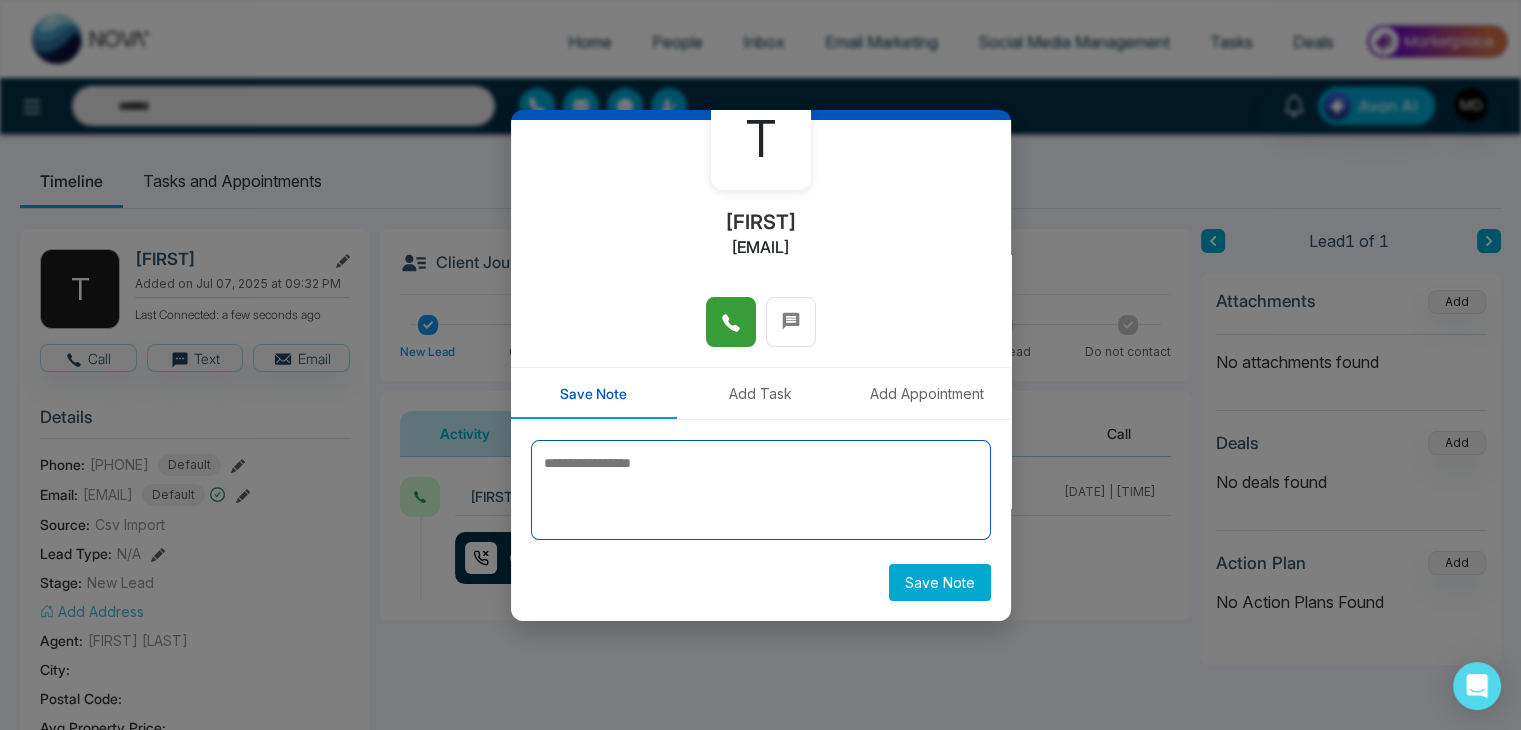click at bounding box center (761, 490) 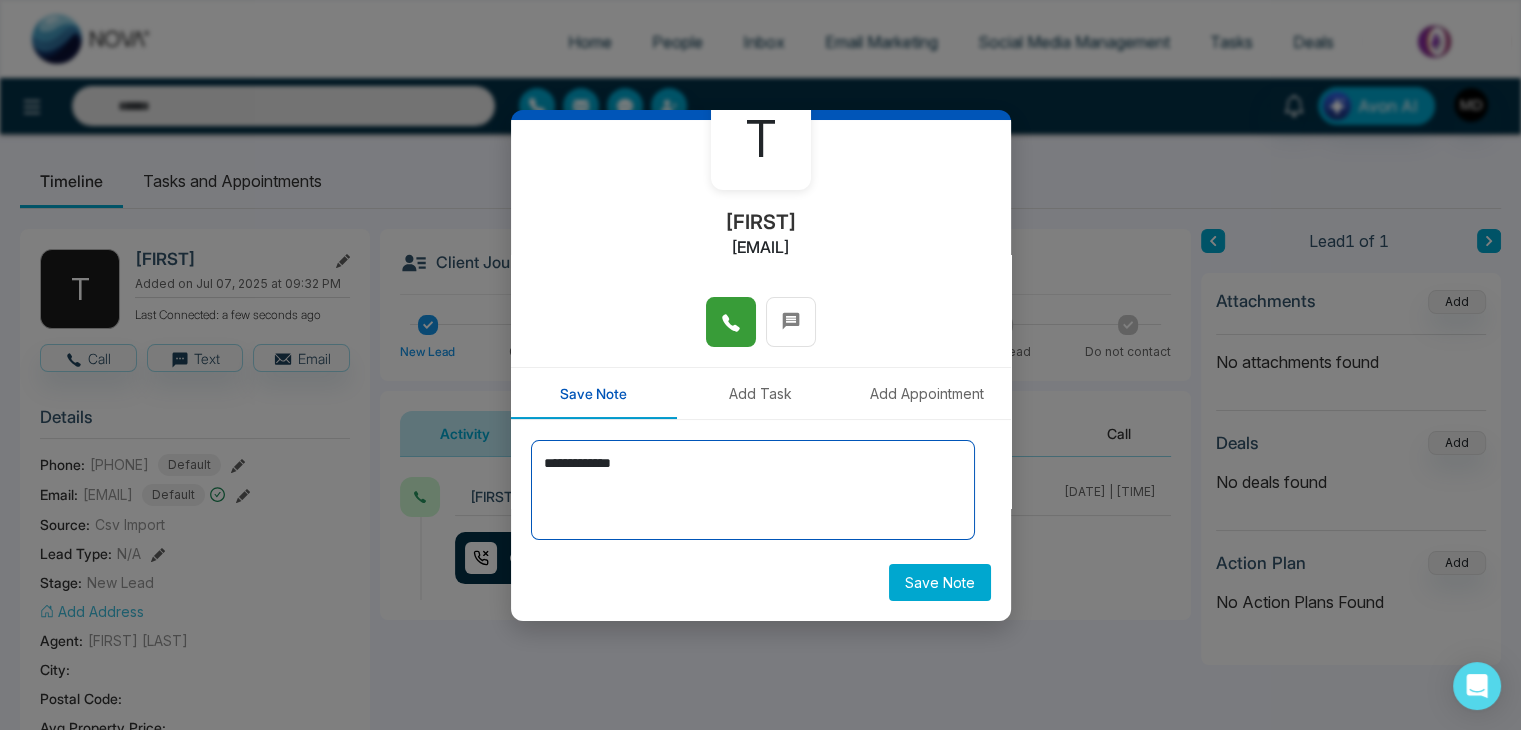 type on "**********" 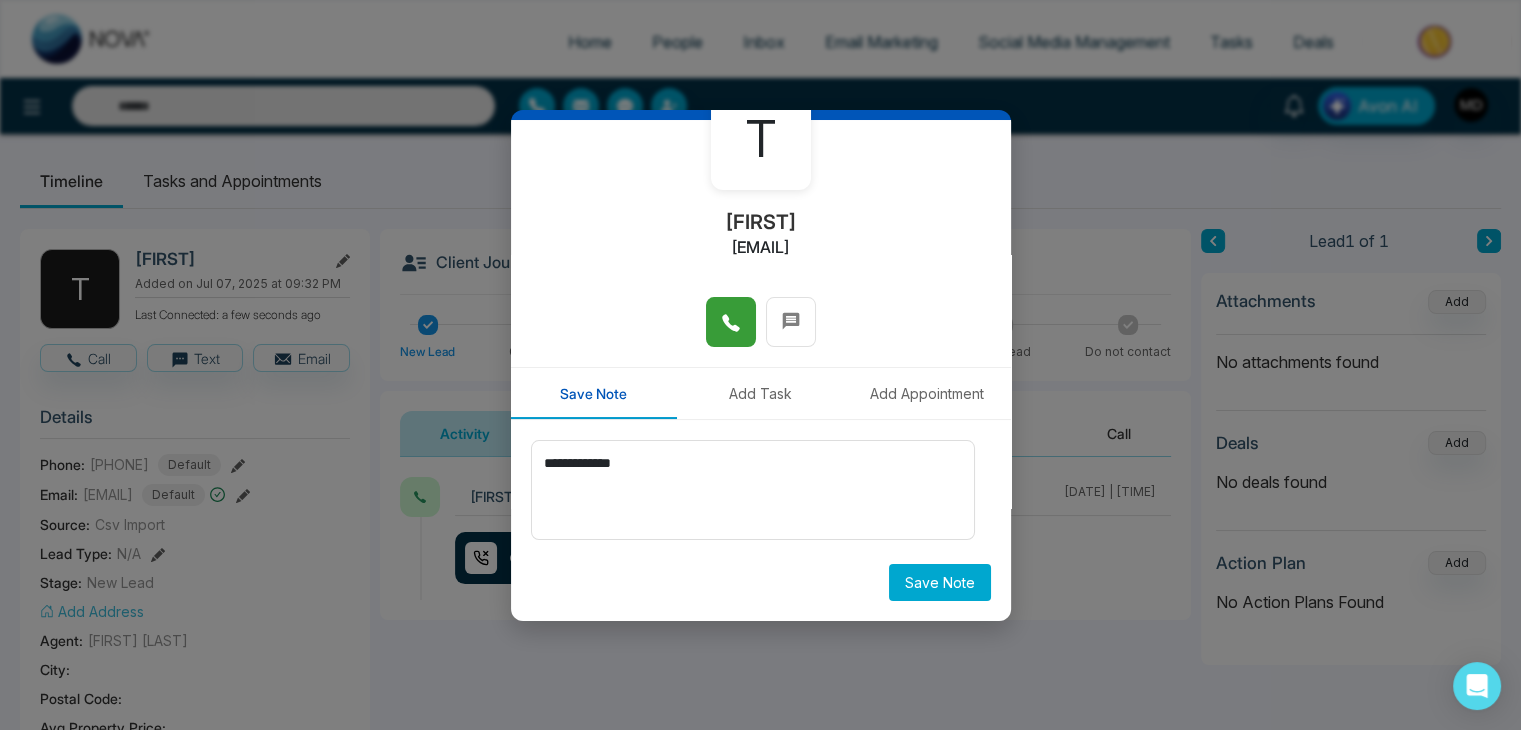 click on "Save Note" at bounding box center [940, 582] 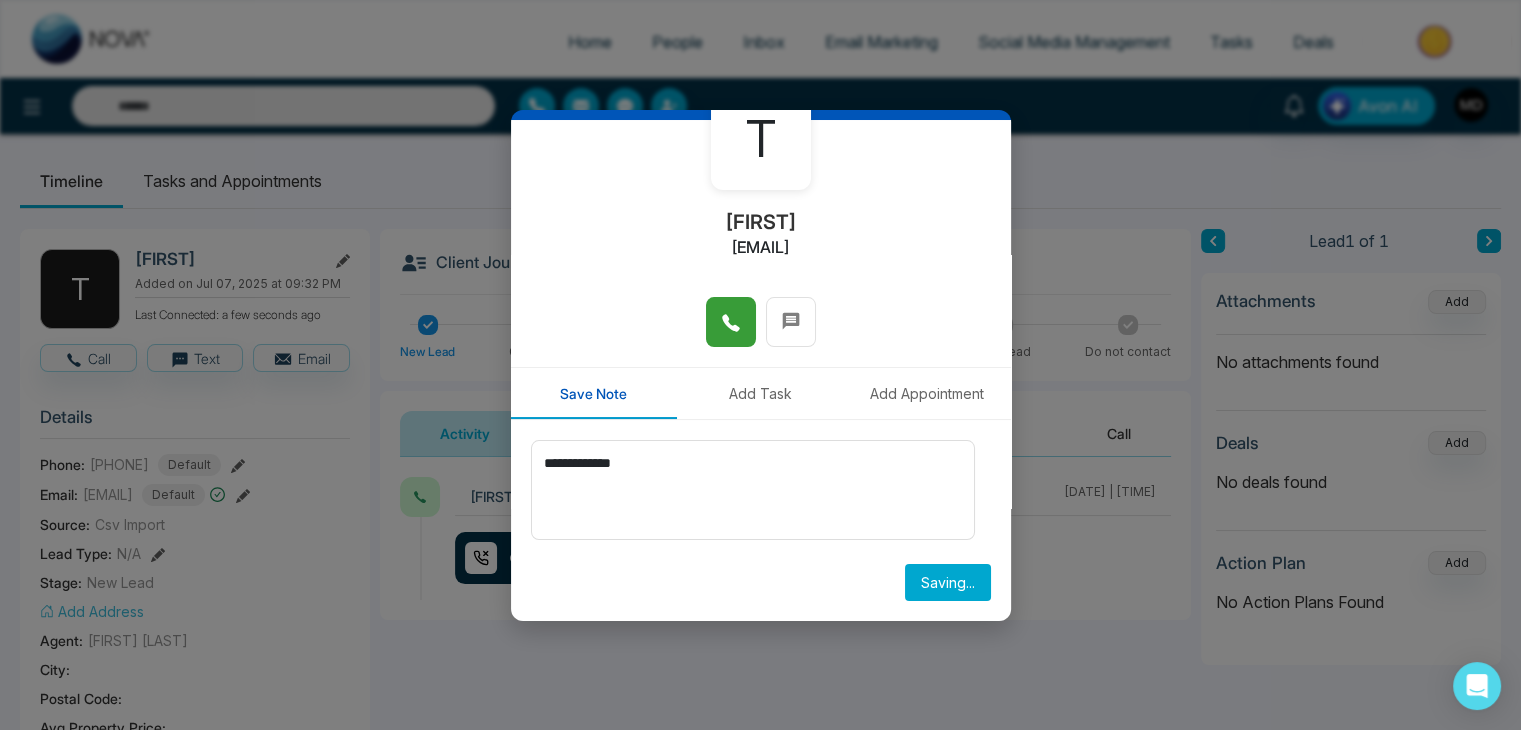 type 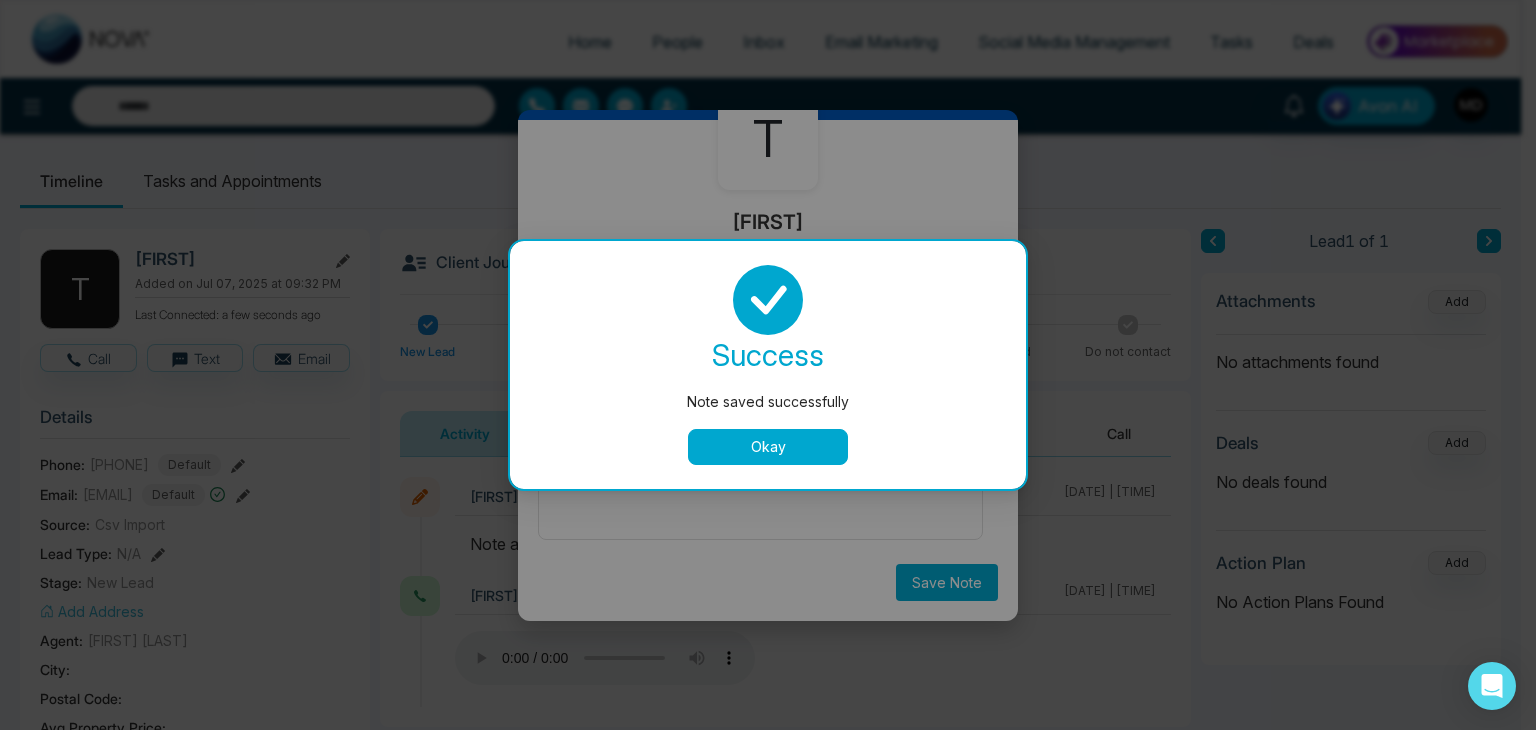 click on "Okay" at bounding box center [768, 447] 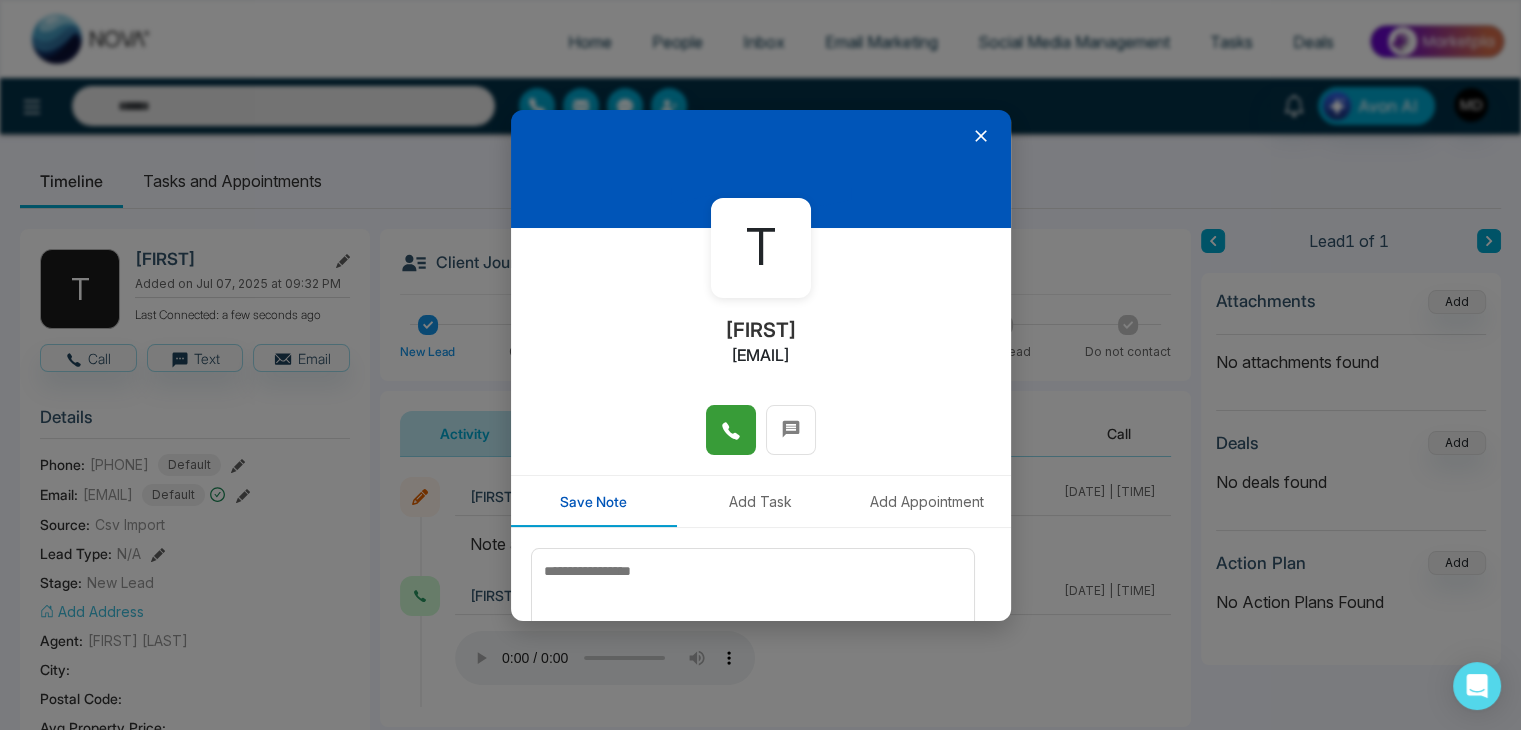scroll, scrollTop: 0, scrollLeft: 0, axis: both 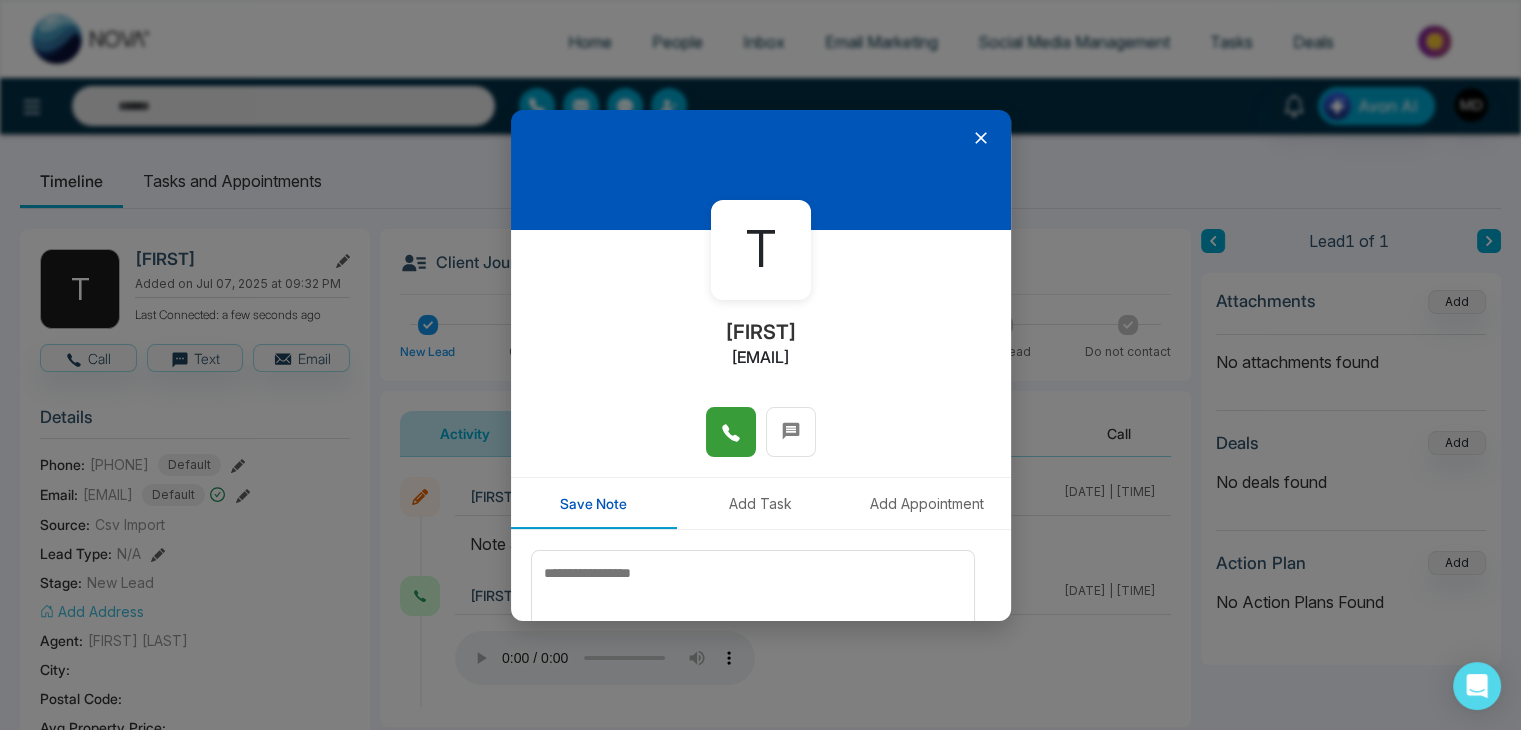 click 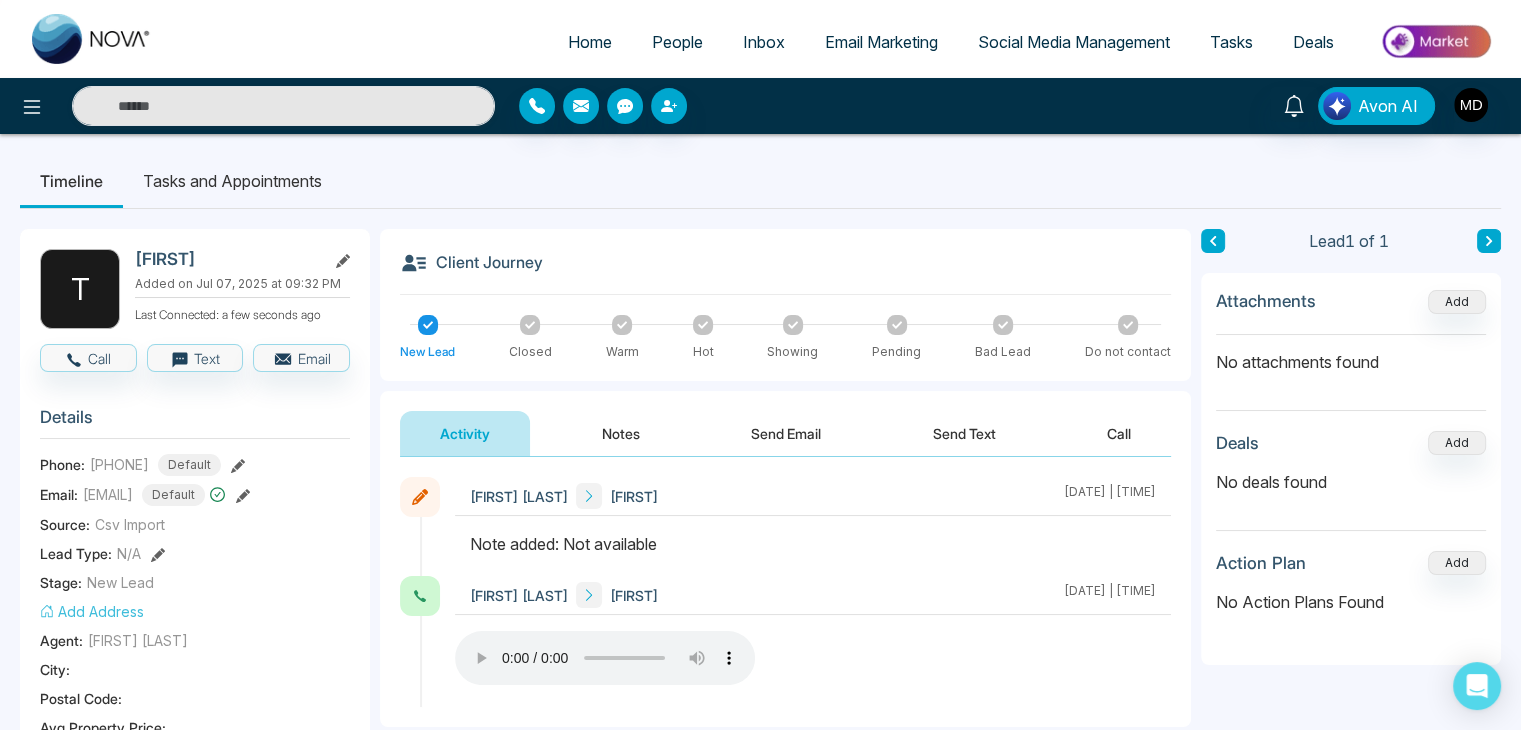 click on "People" at bounding box center [677, 42] 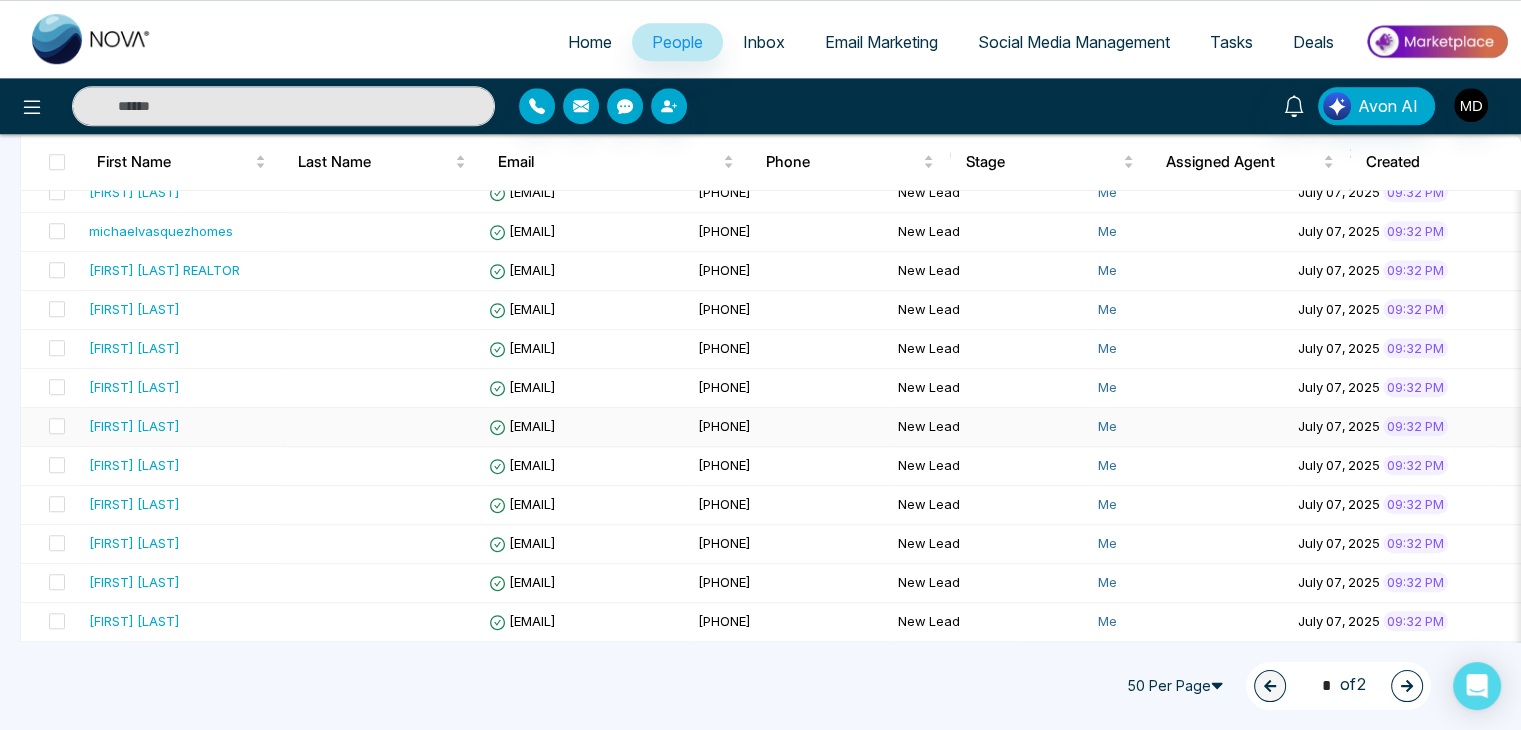 scroll, scrollTop: 1718, scrollLeft: 0, axis: vertical 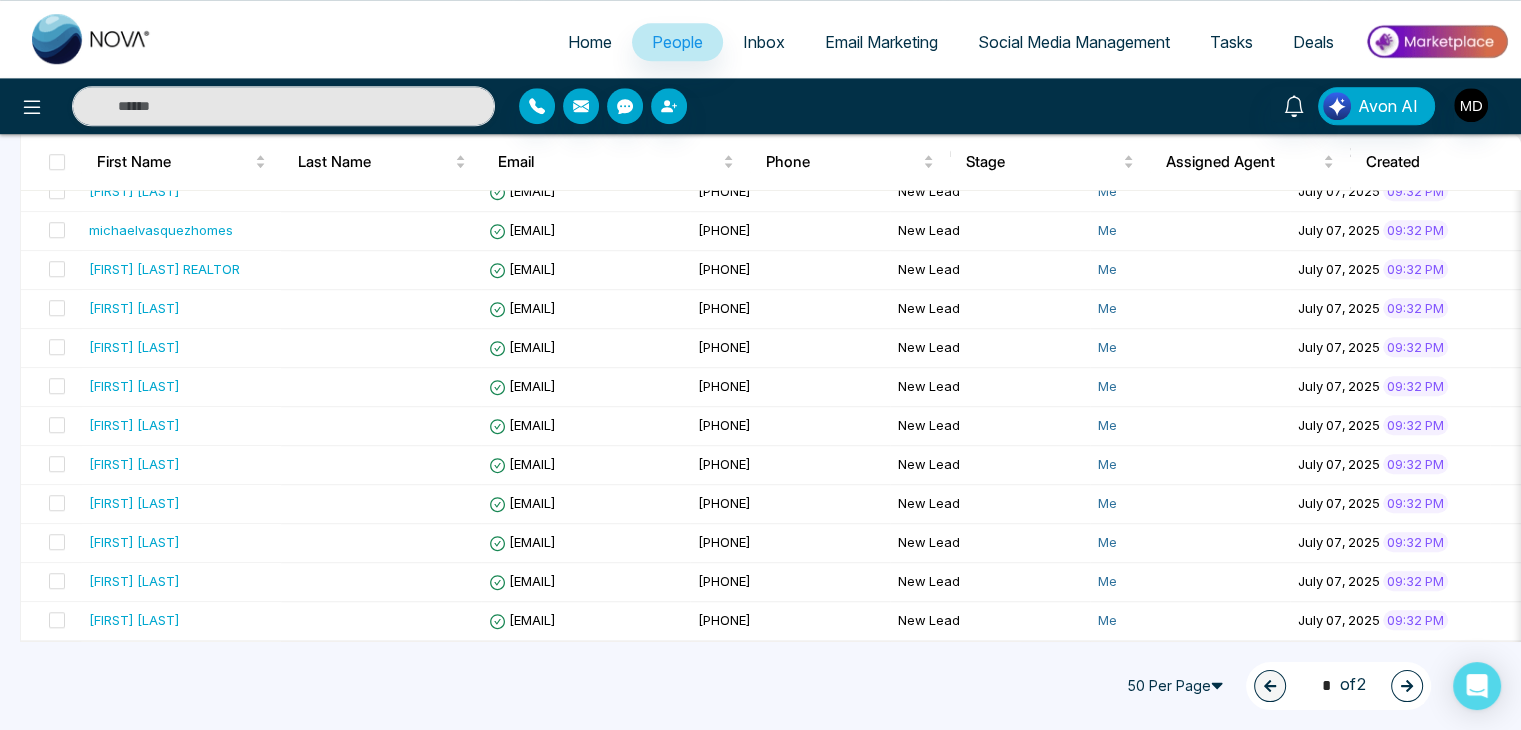 click at bounding box center (1407, 686) 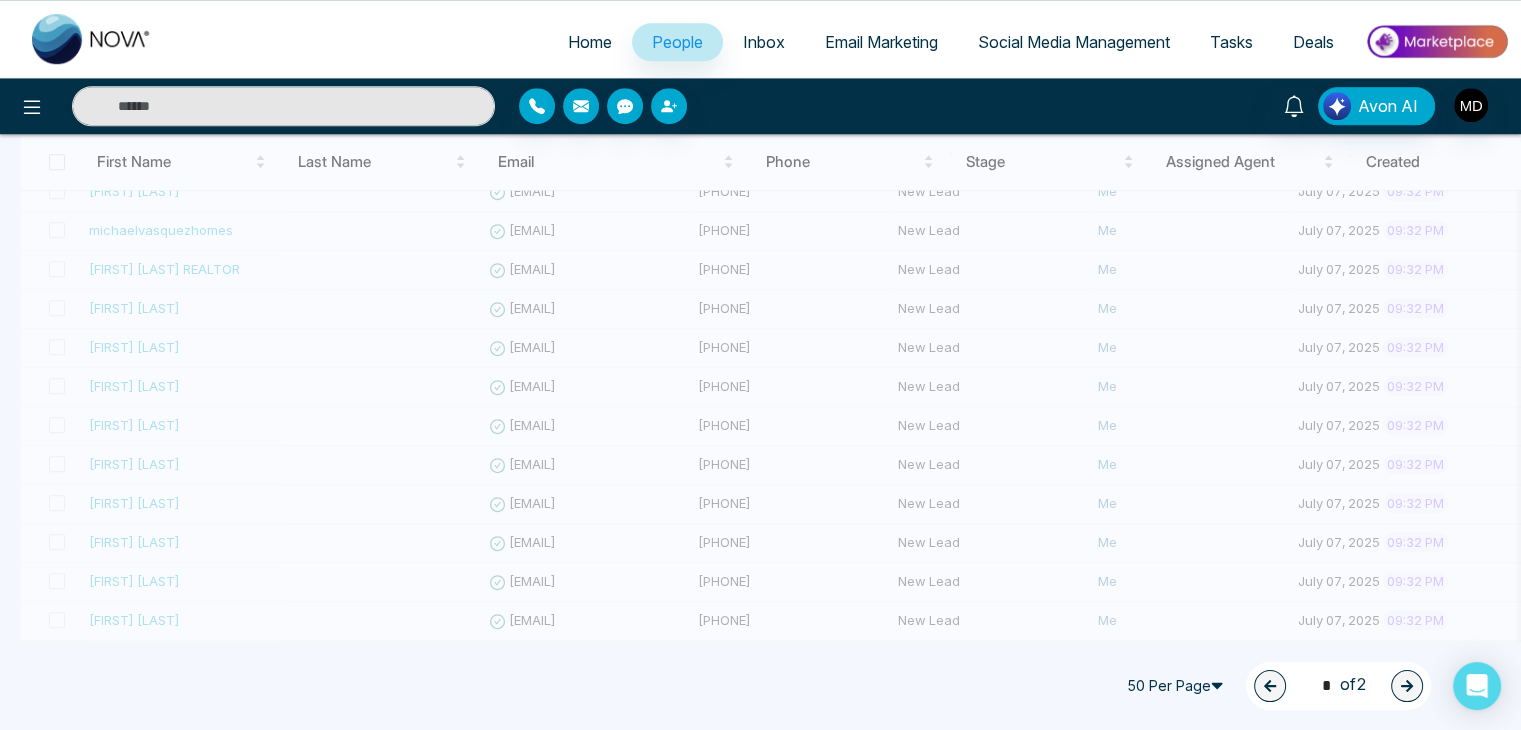 type on "*" 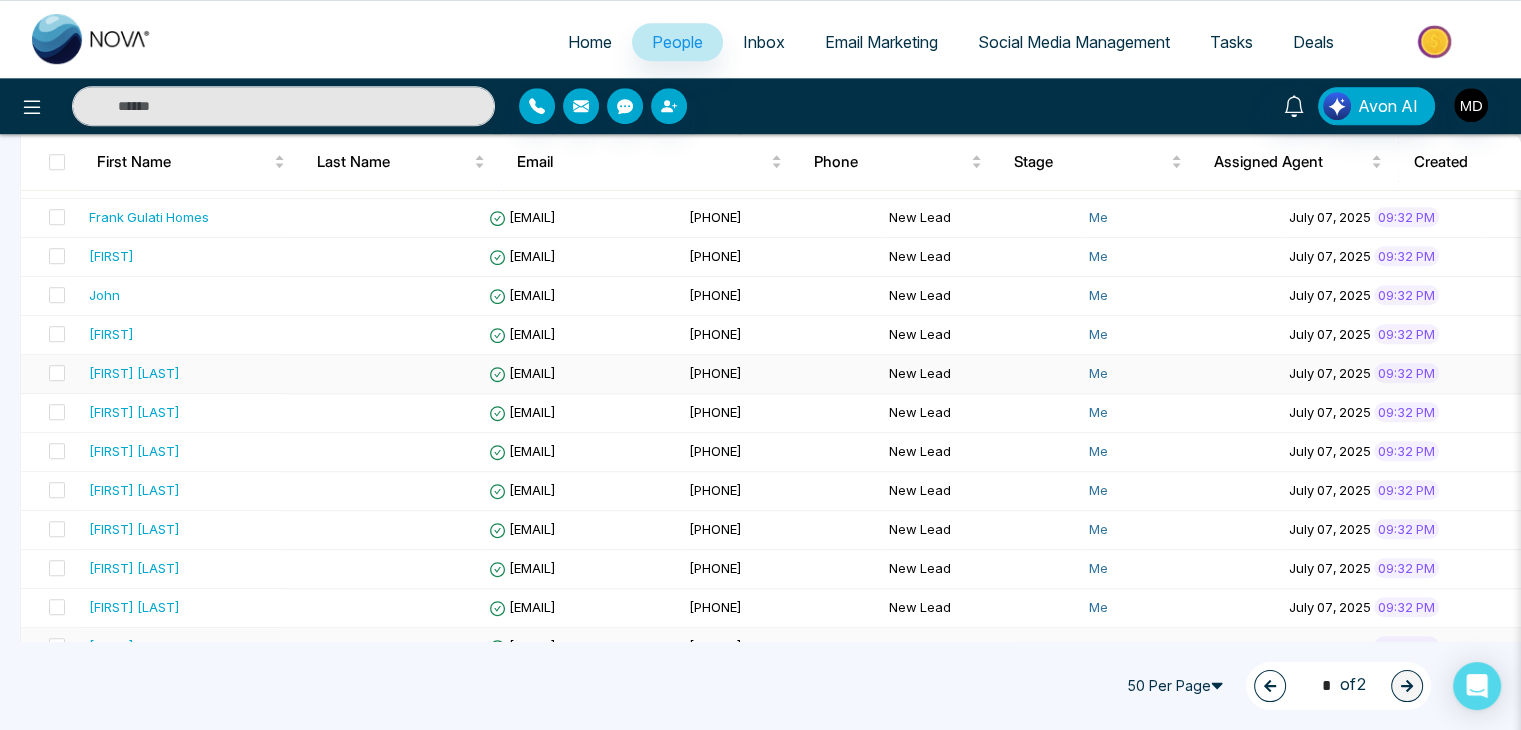scroll, scrollTop: 1601, scrollLeft: 0, axis: vertical 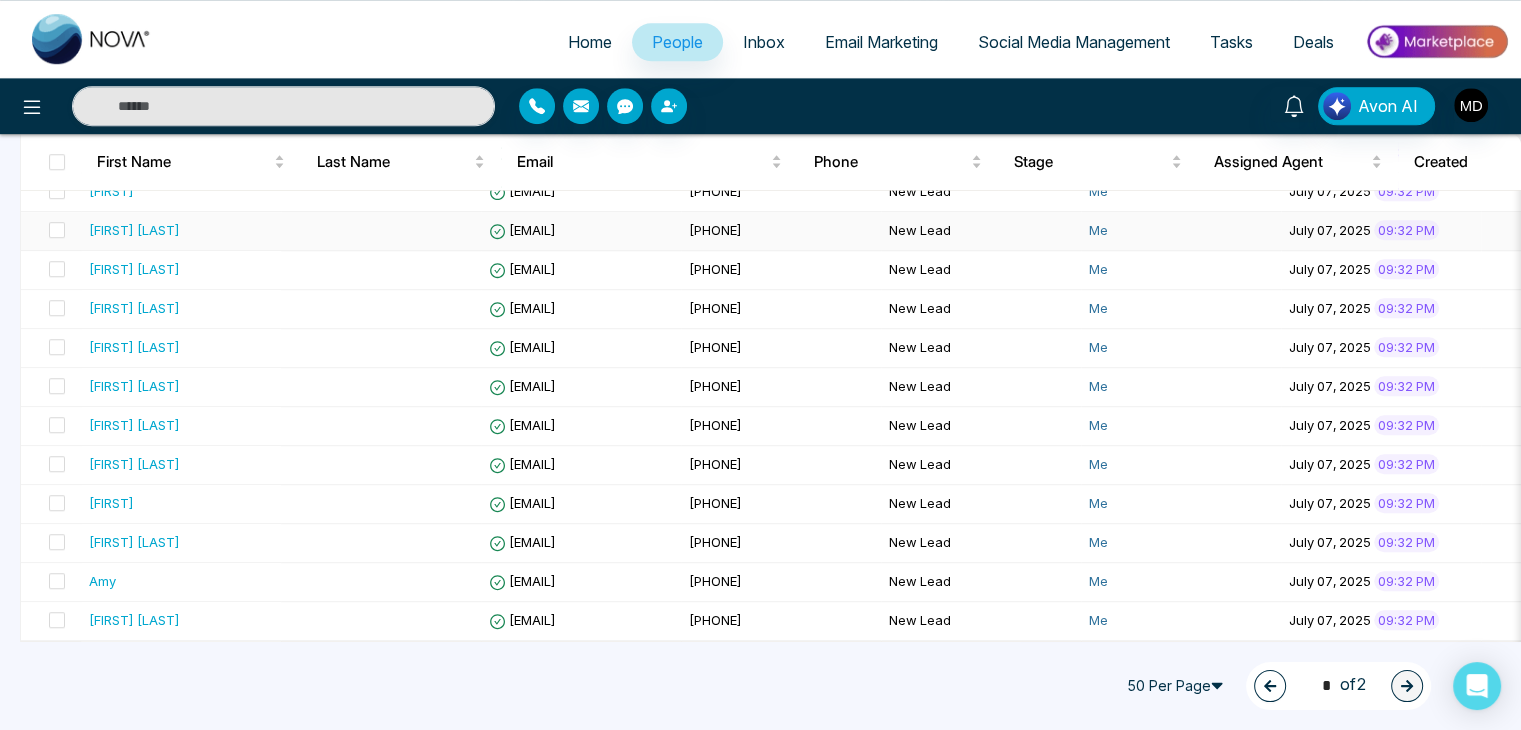 click on "[FIRST] [LAST]" at bounding box center (181, 230) 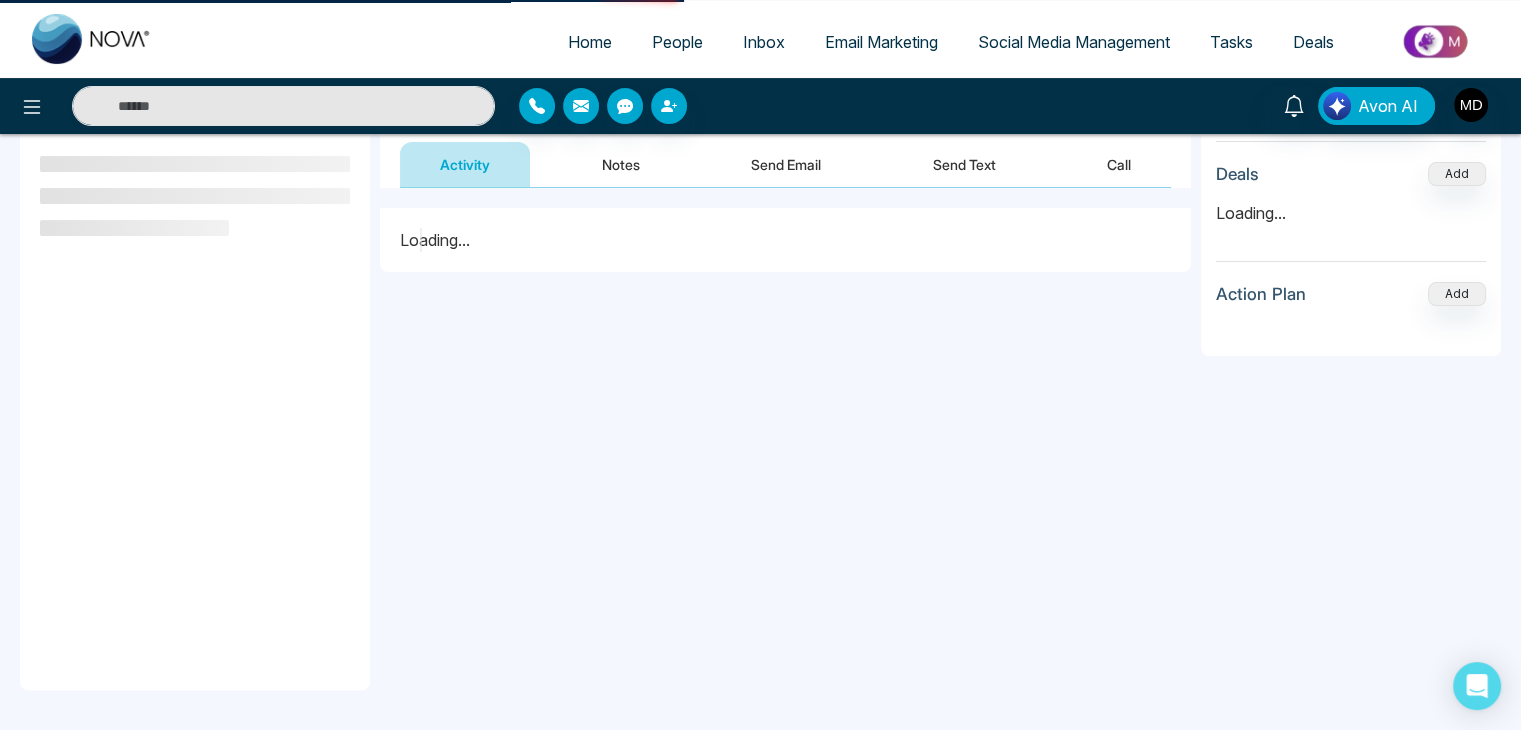 scroll, scrollTop: 0, scrollLeft: 0, axis: both 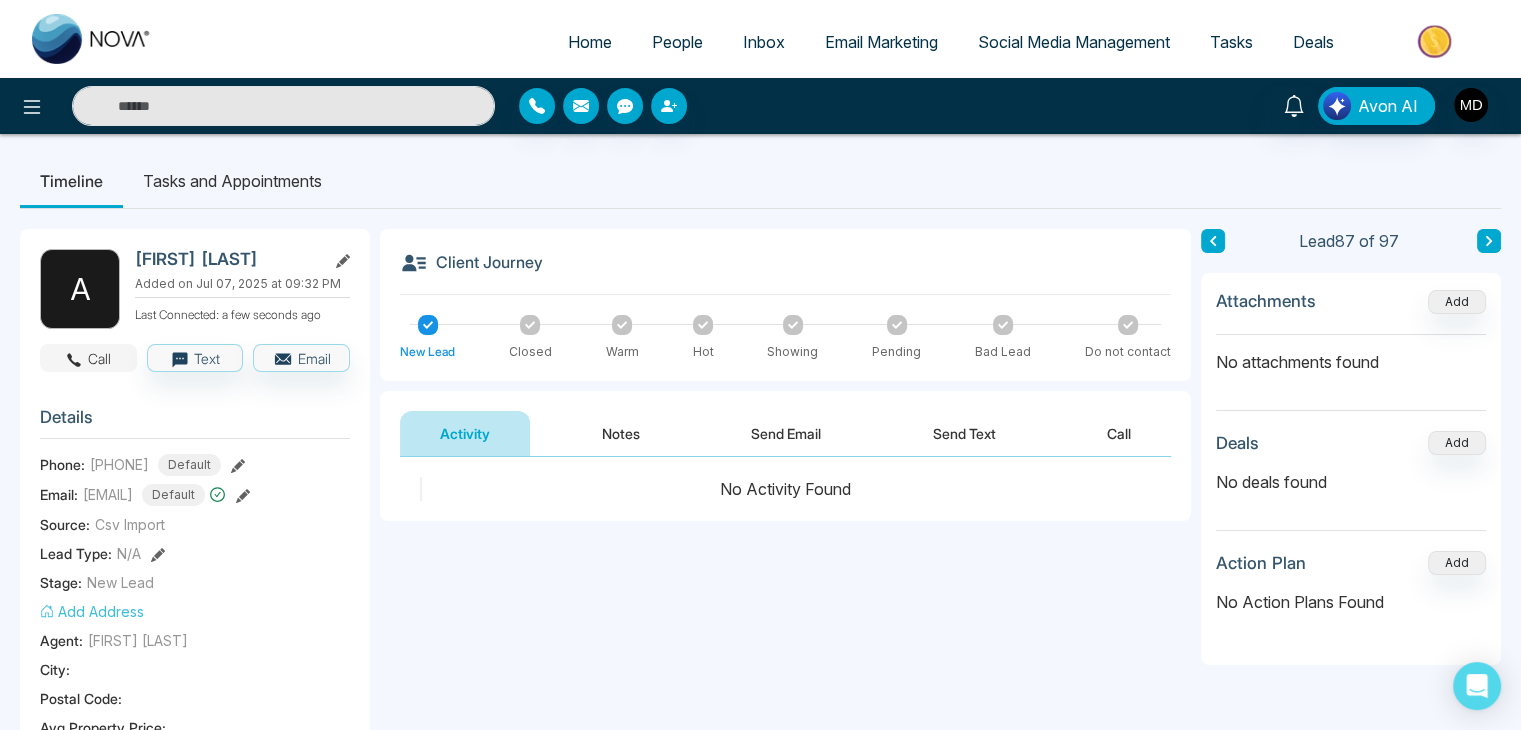 click on "Call" at bounding box center [88, 358] 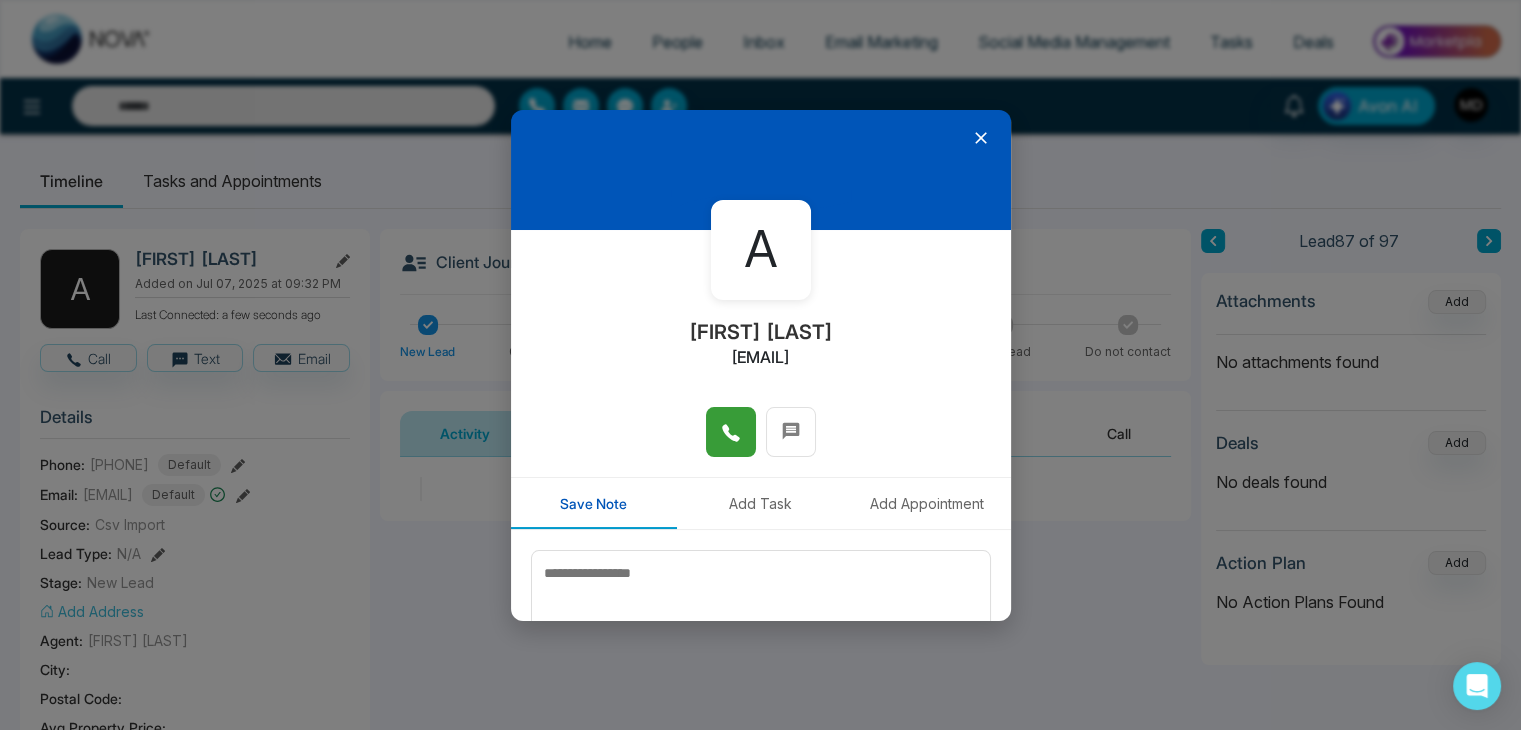 click 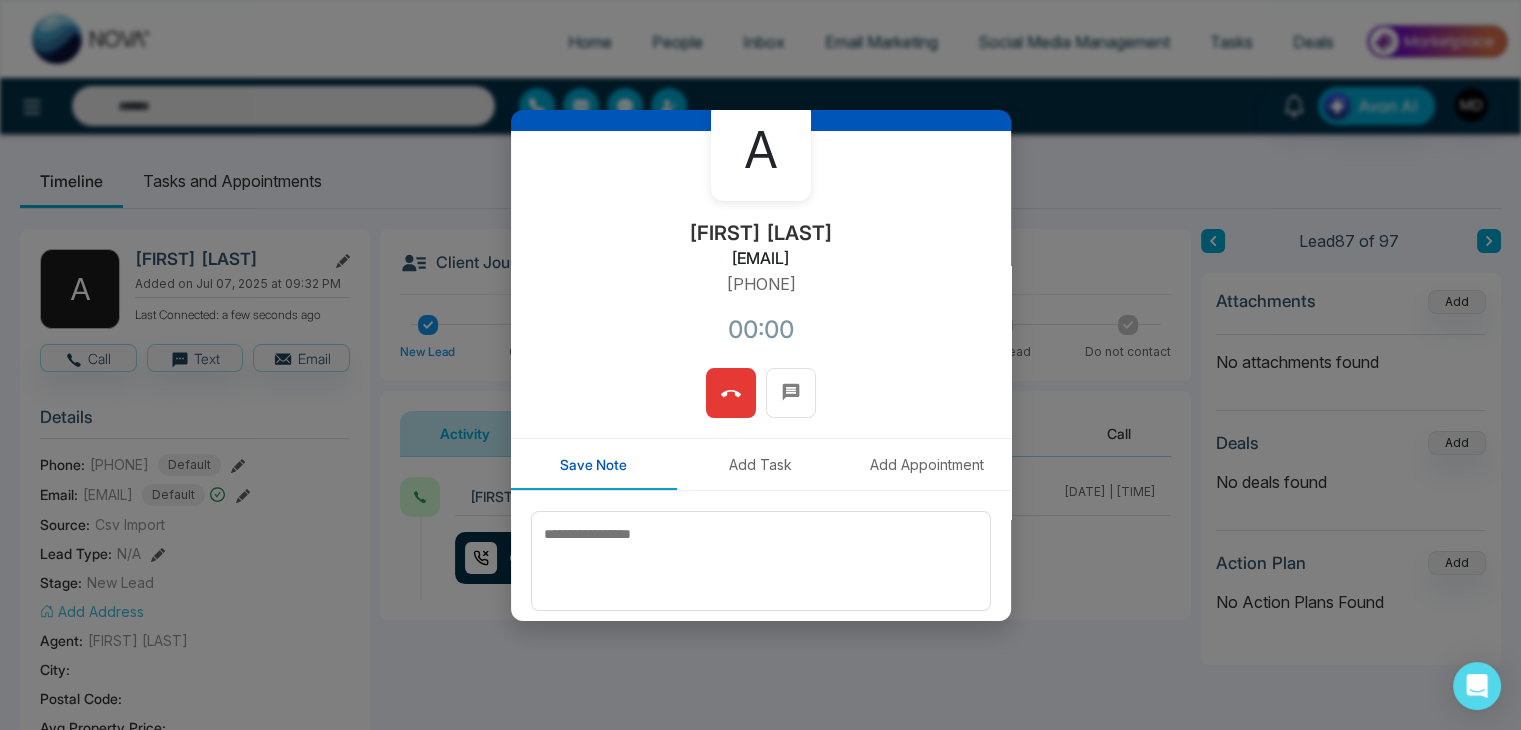 scroll, scrollTop: 100, scrollLeft: 0, axis: vertical 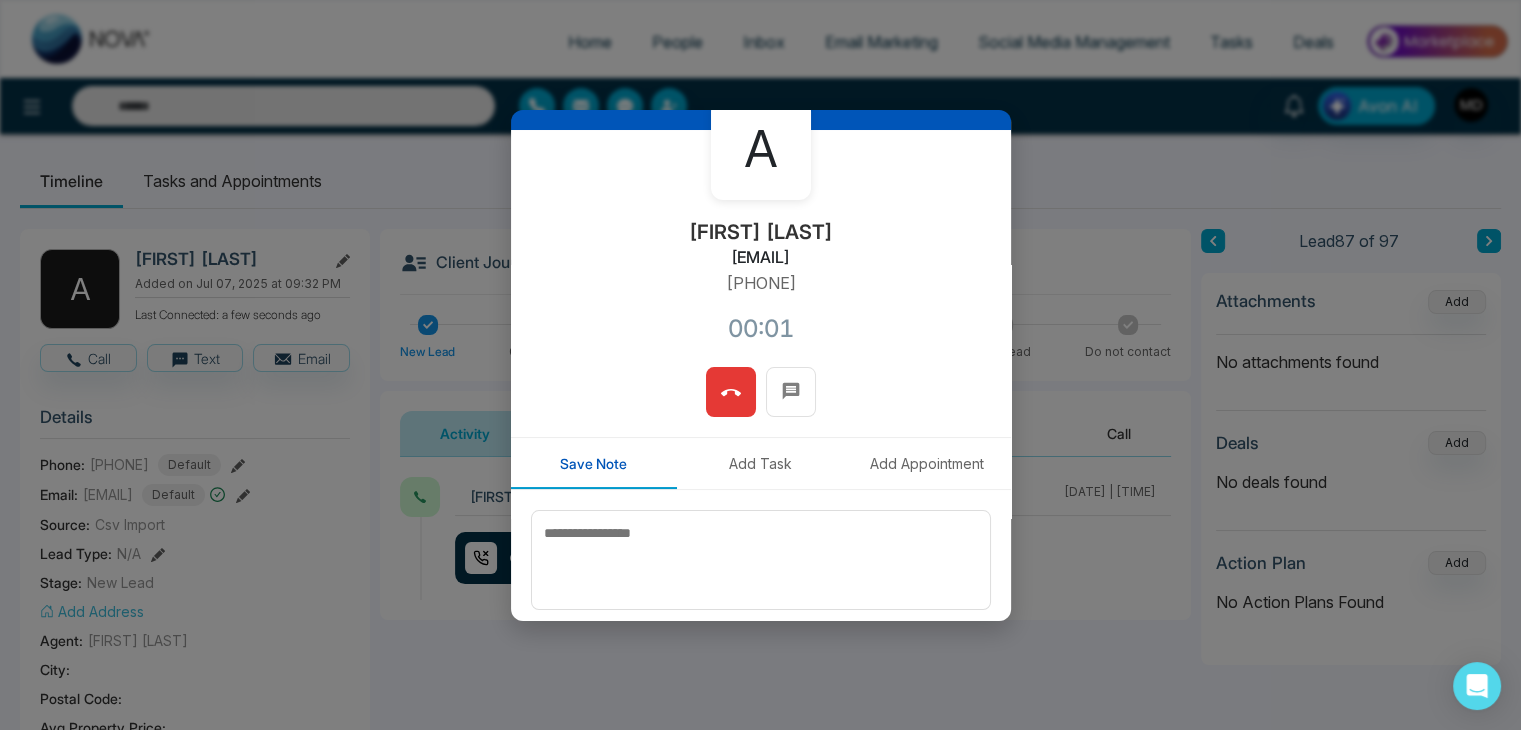 type 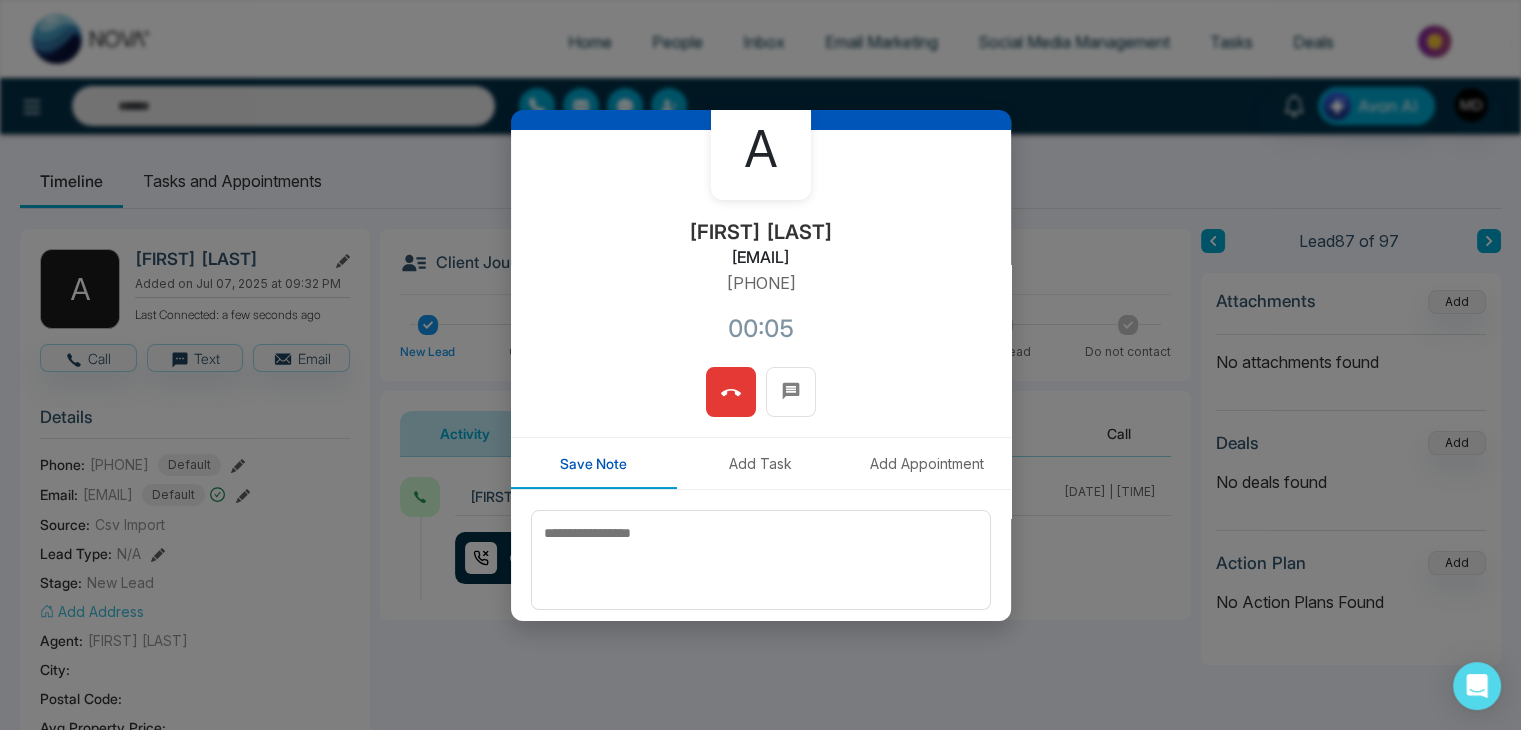 click 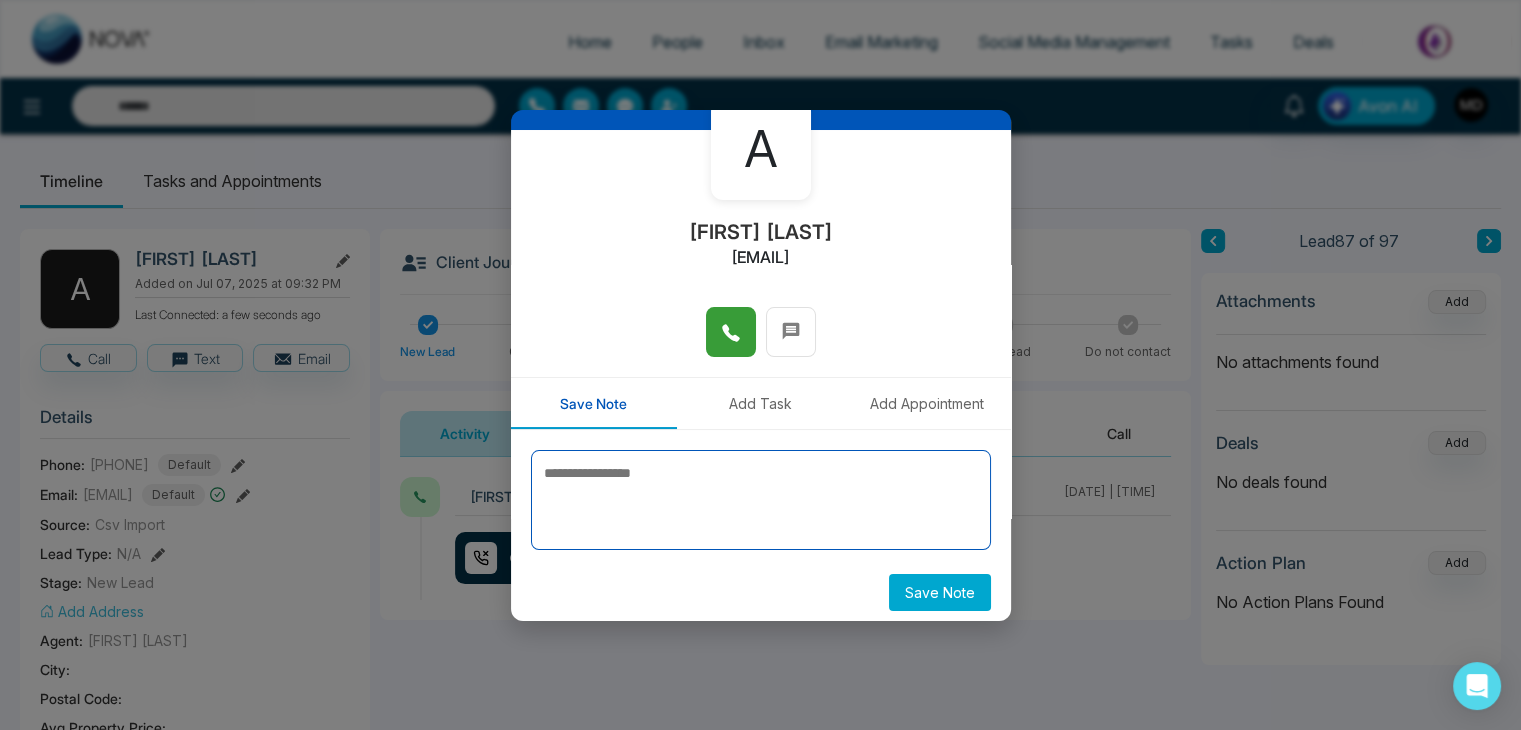 click at bounding box center [761, 500] 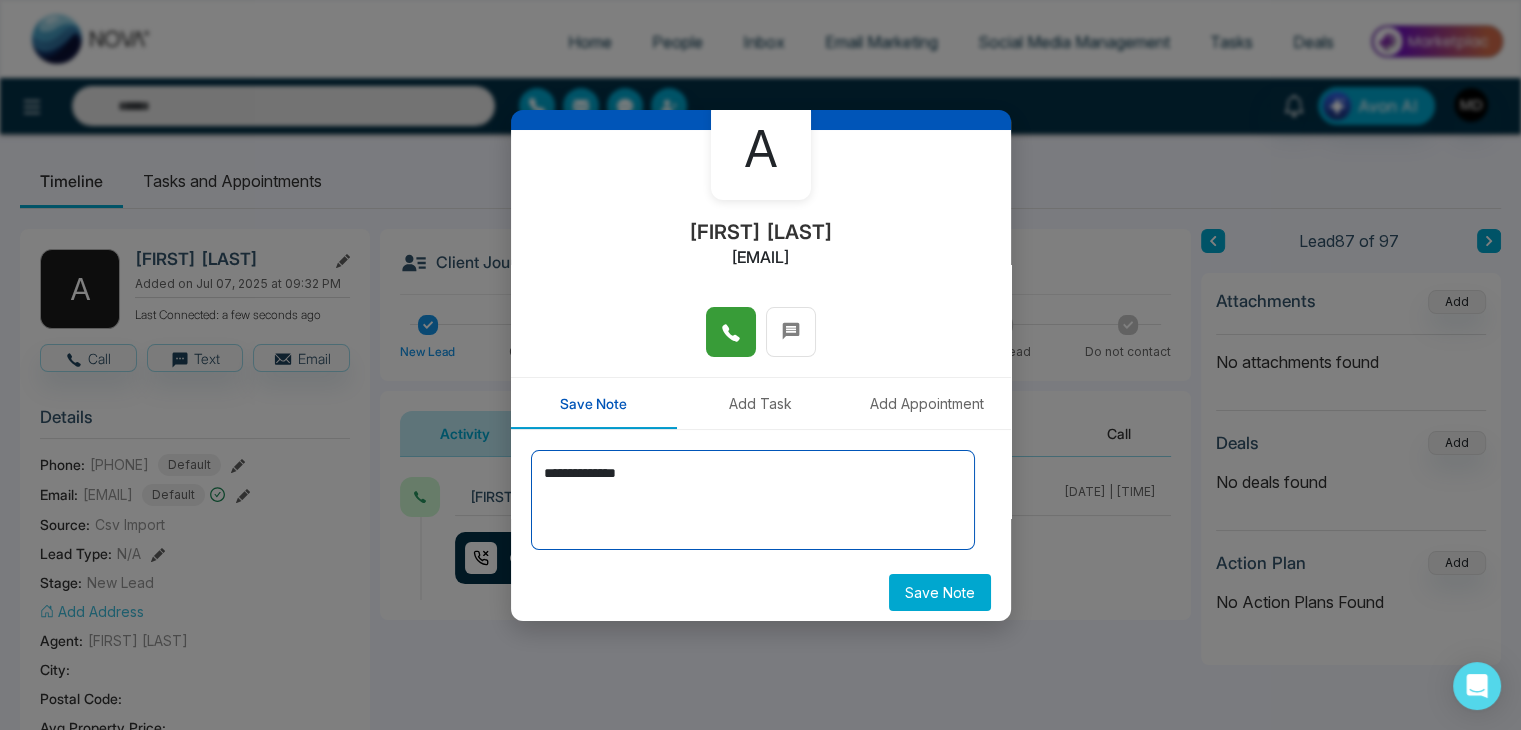 type on "**********" 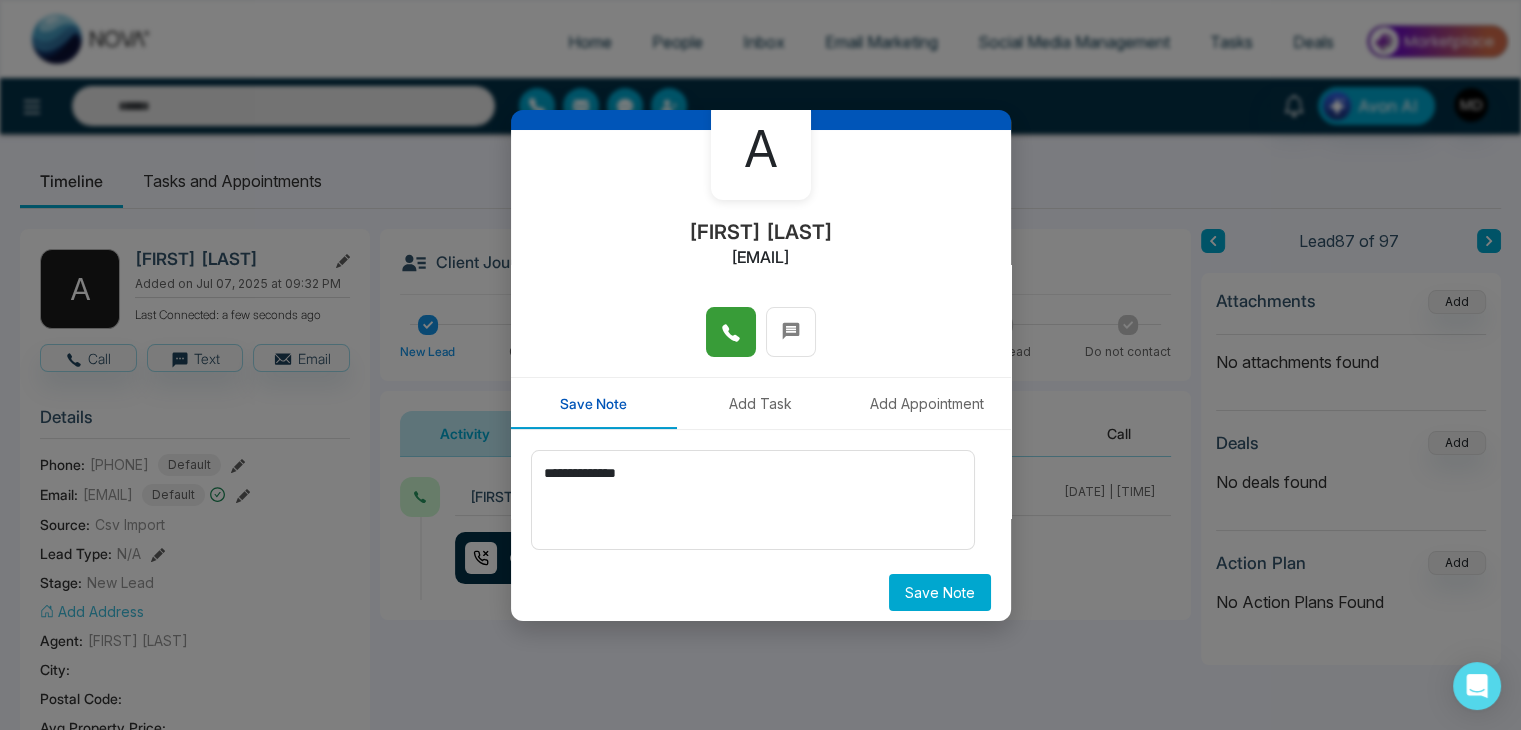 click on "Save Note" at bounding box center (940, 592) 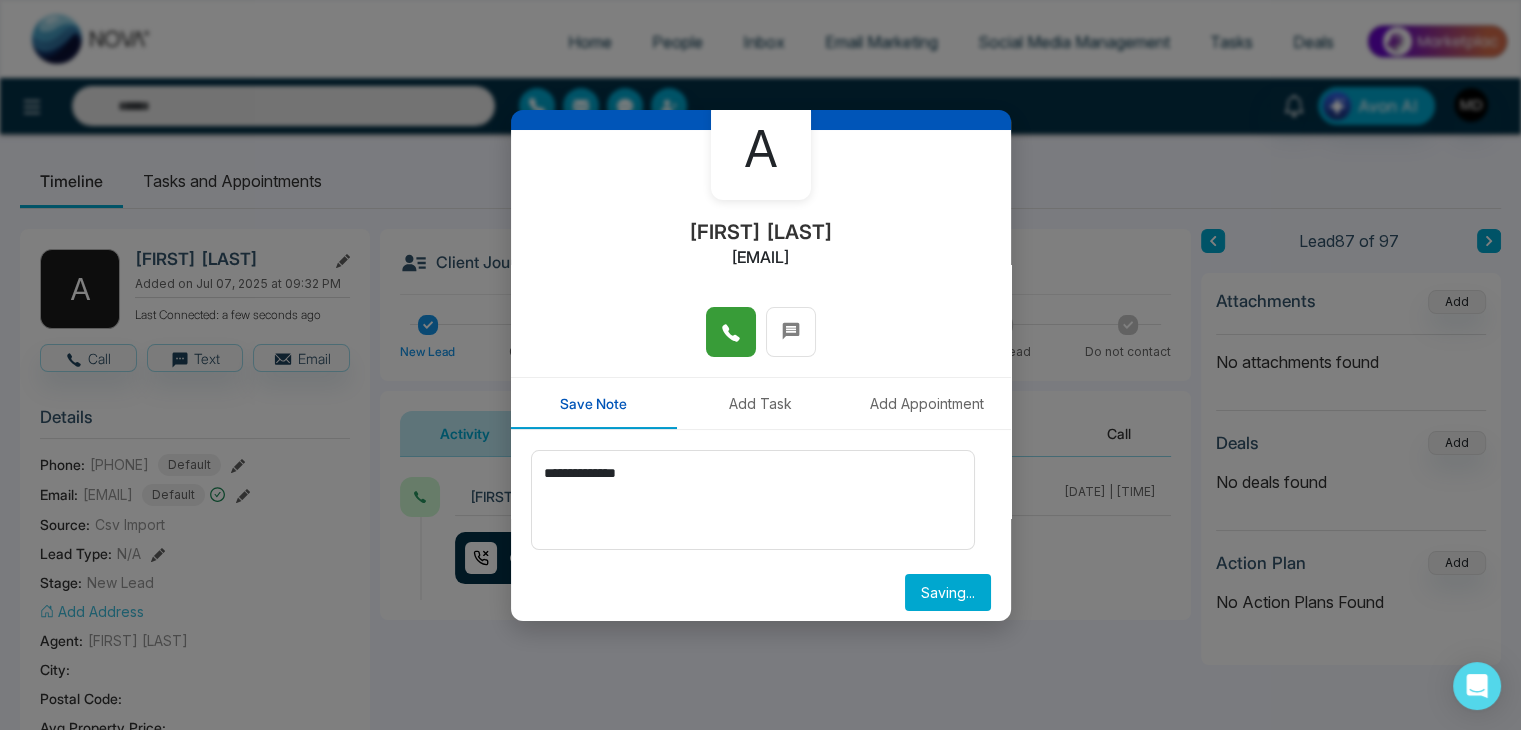 type 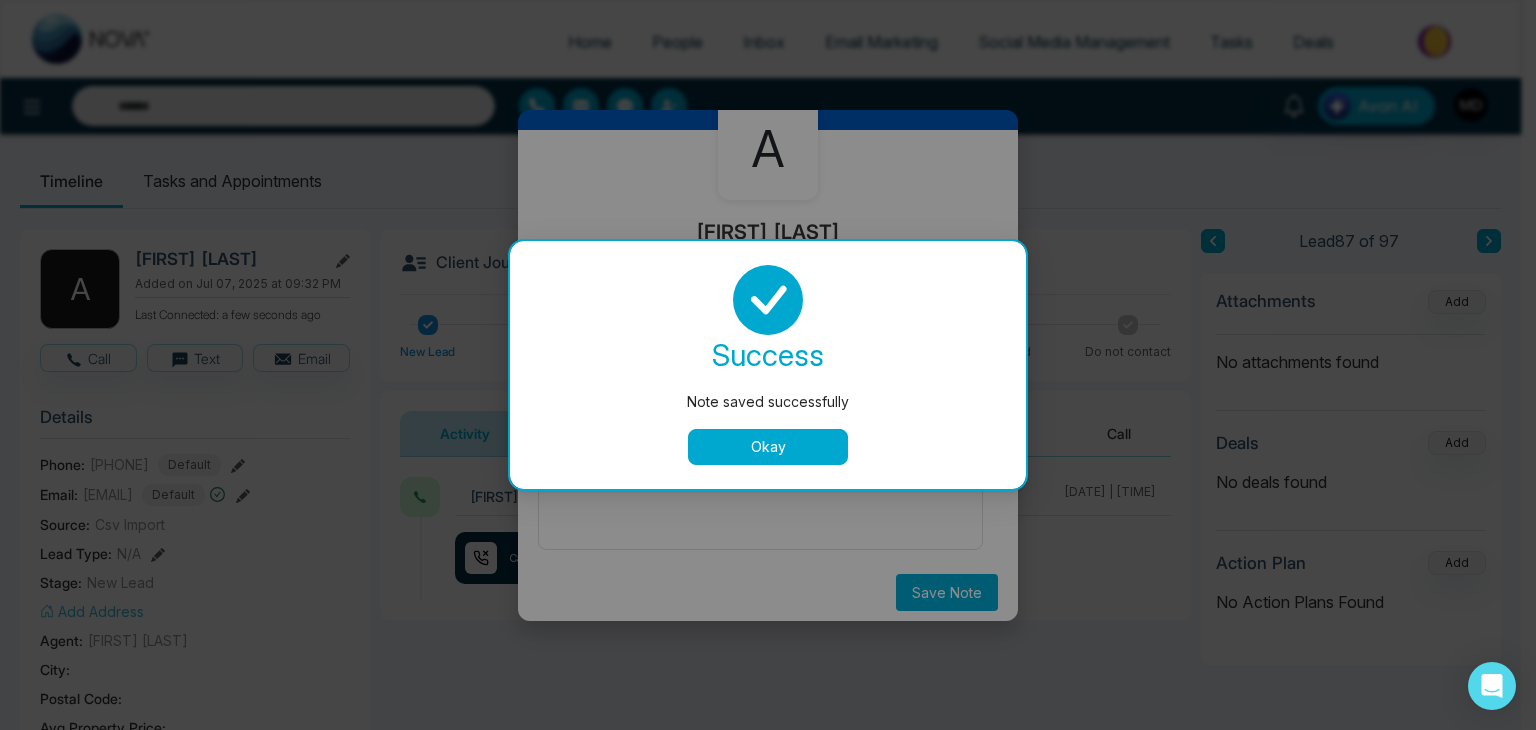 click on "Okay" at bounding box center [768, 447] 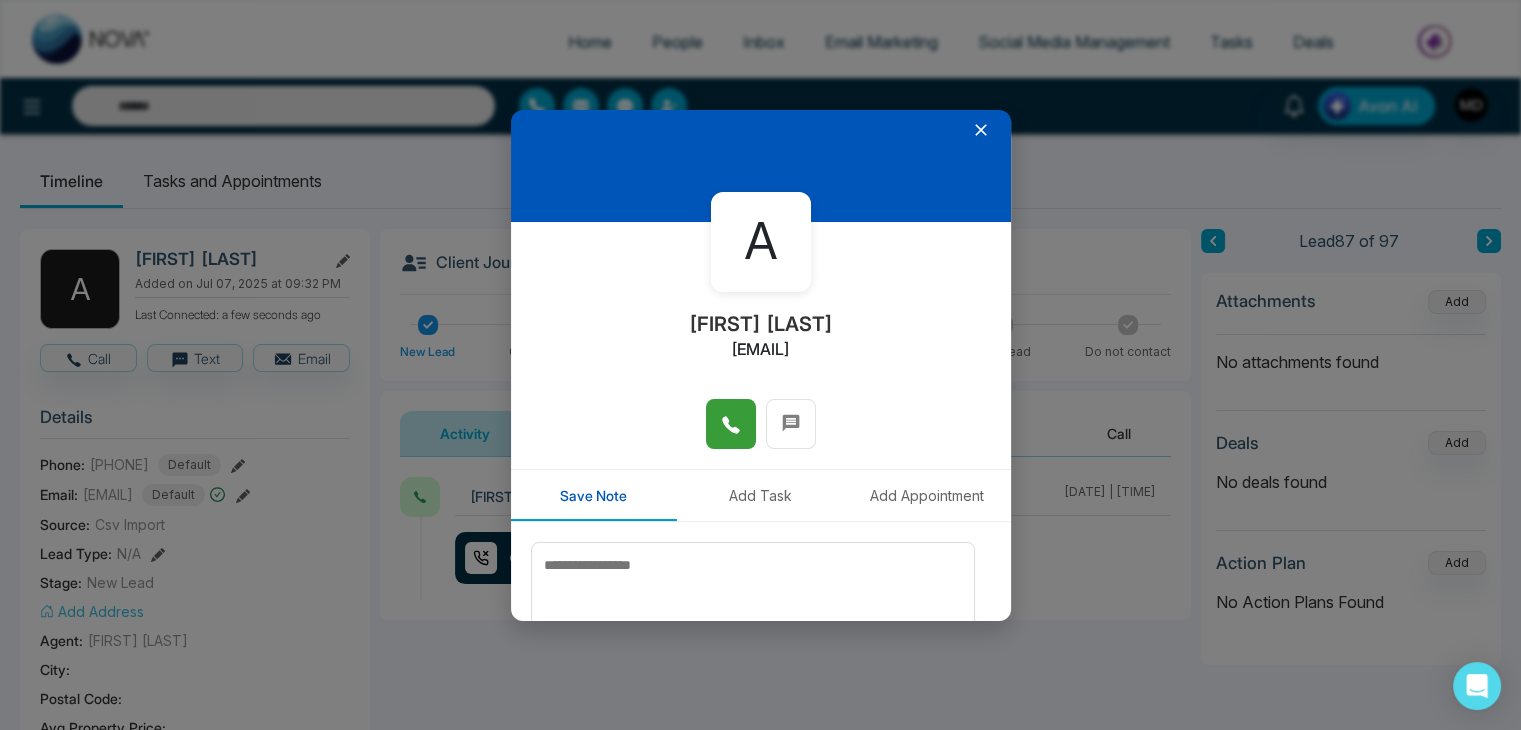 scroll, scrollTop: 0, scrollLeft: 0, axis: both 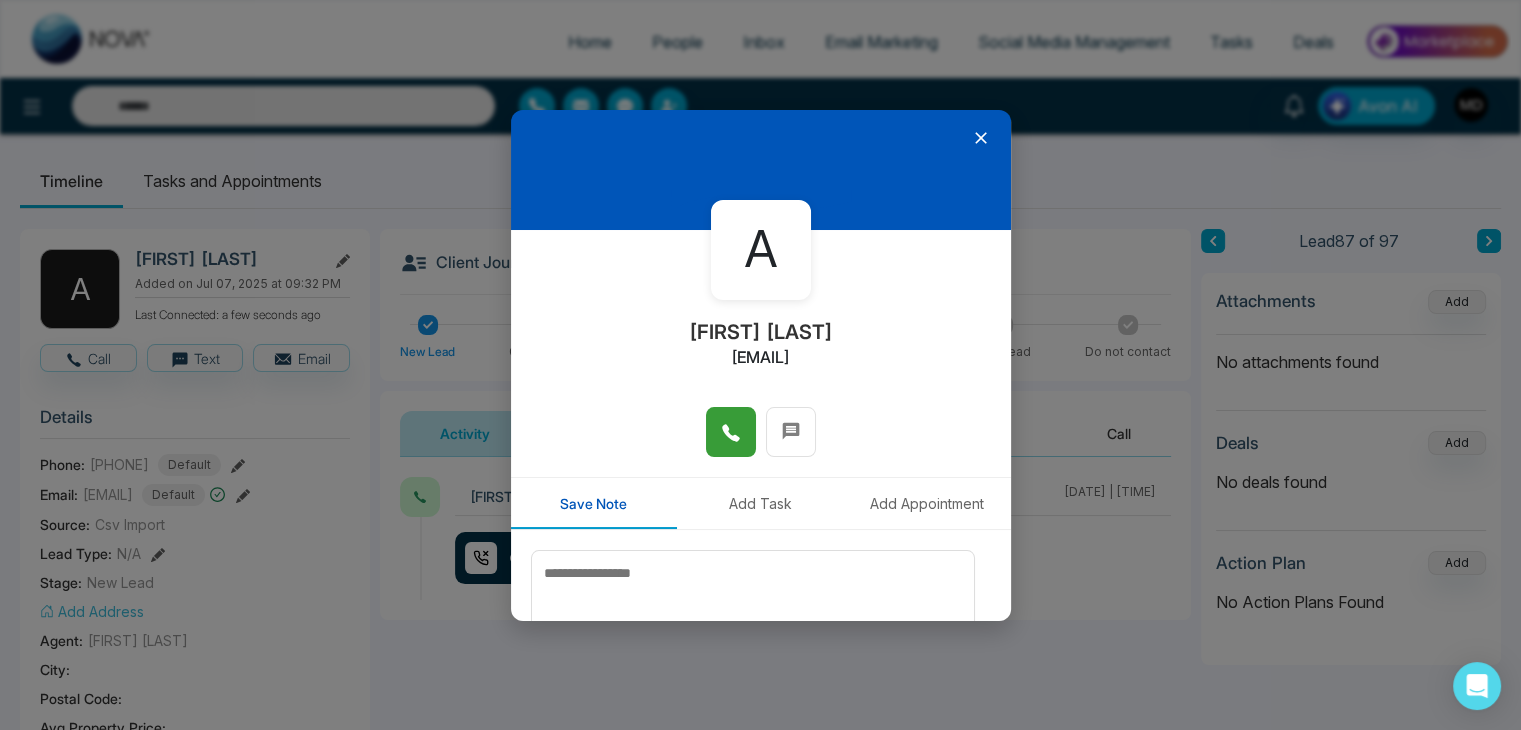 click 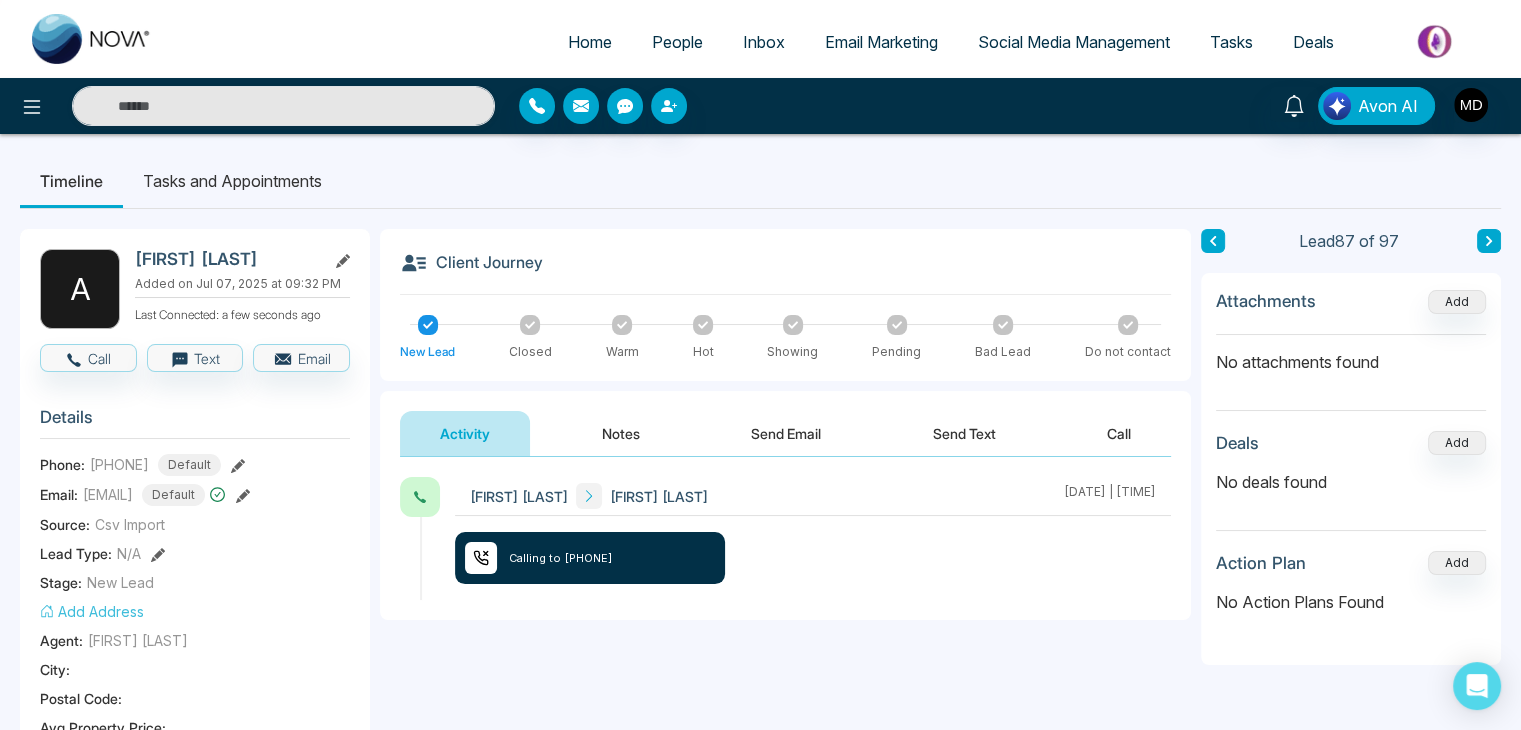 click 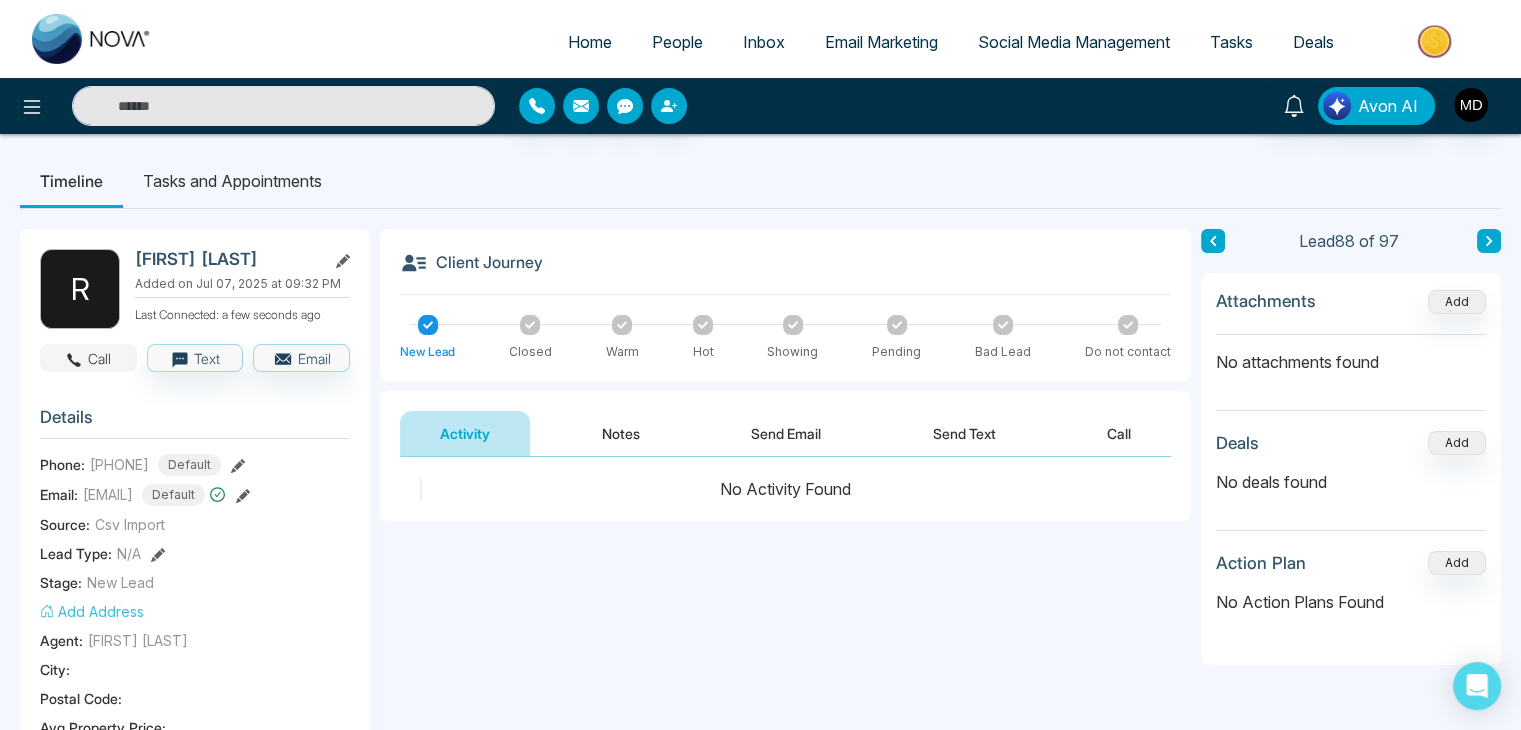 click on "Call" at bounding box center [88, 358] 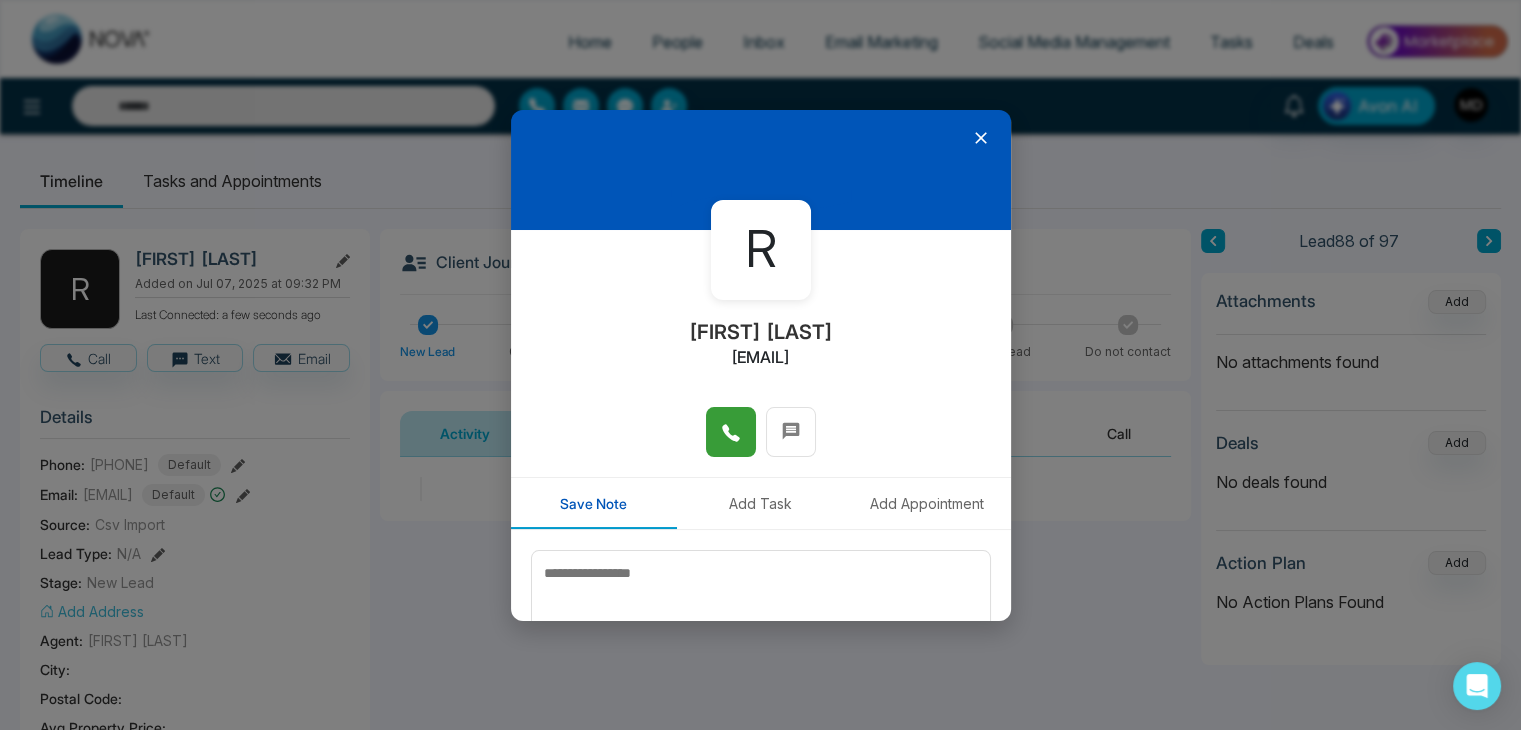 click at bounding box center [731, 432] 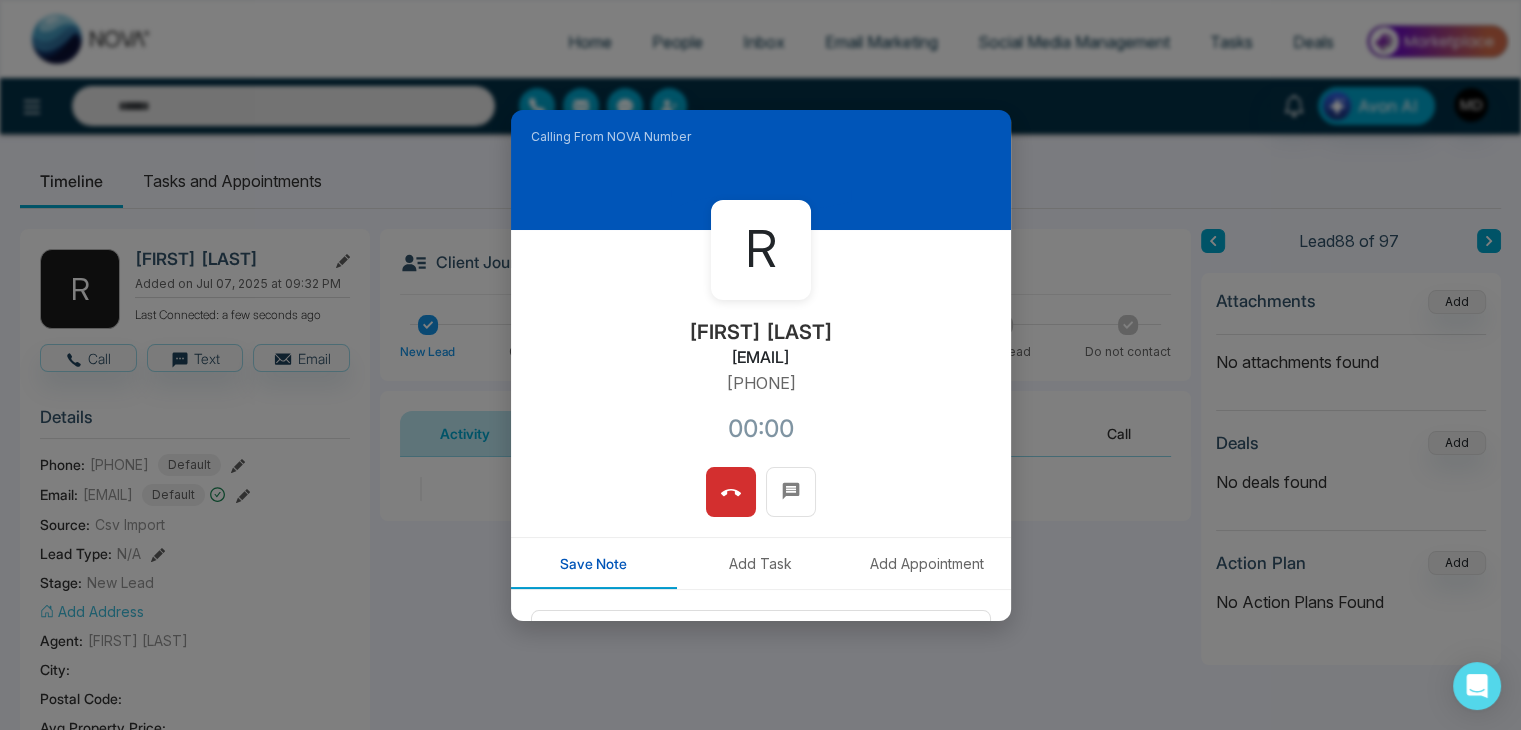 scroll, scrollTop: 100, scrollLeft: 0, axis: vertical 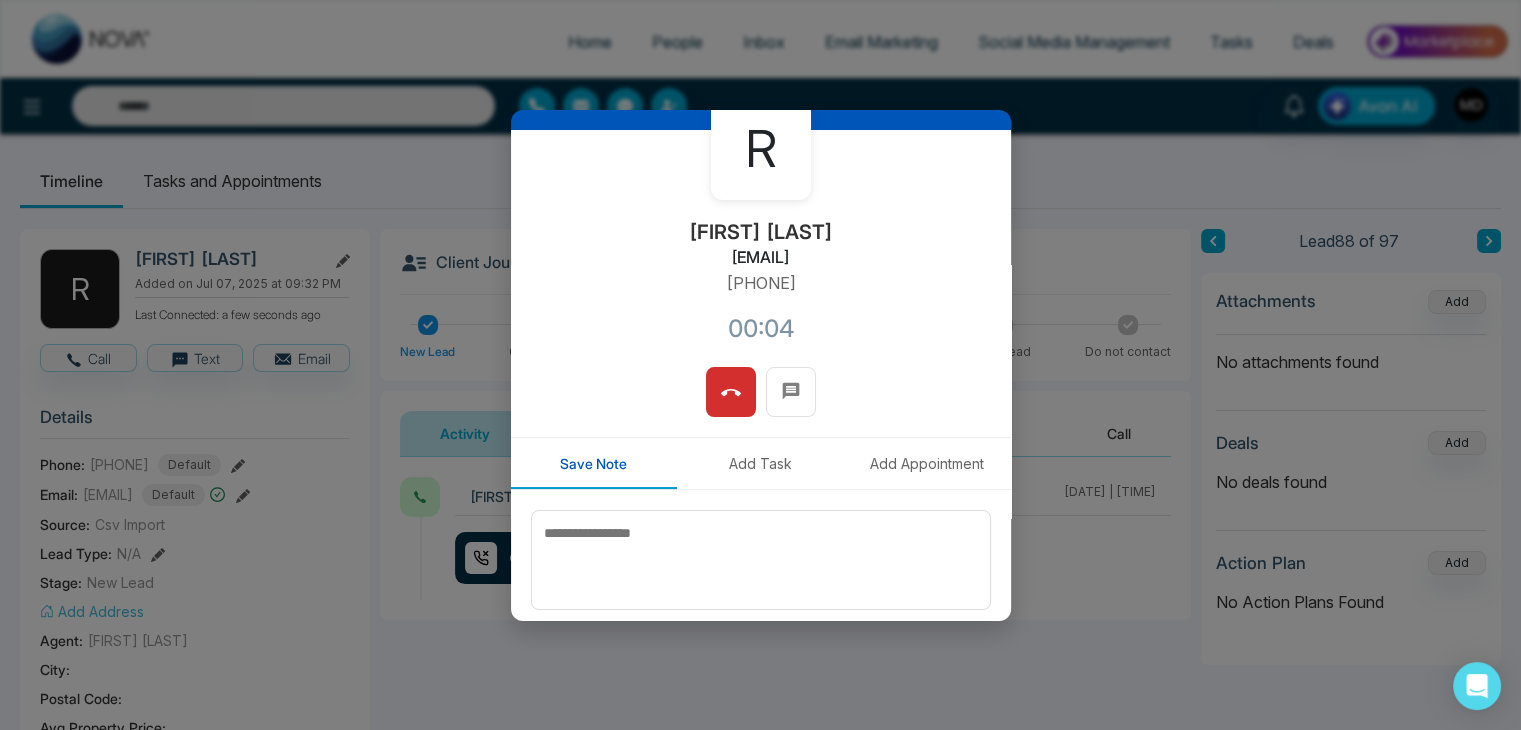 type 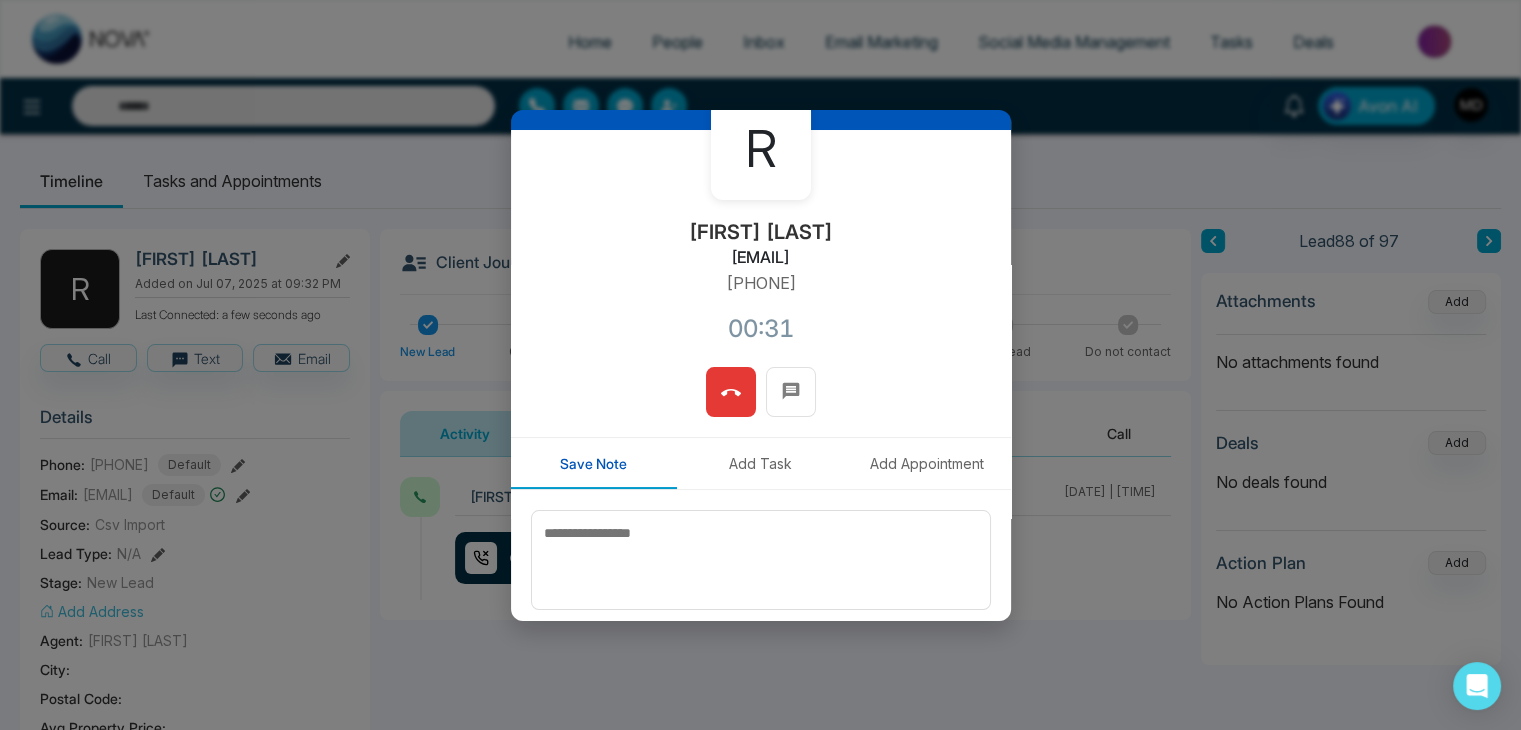 click 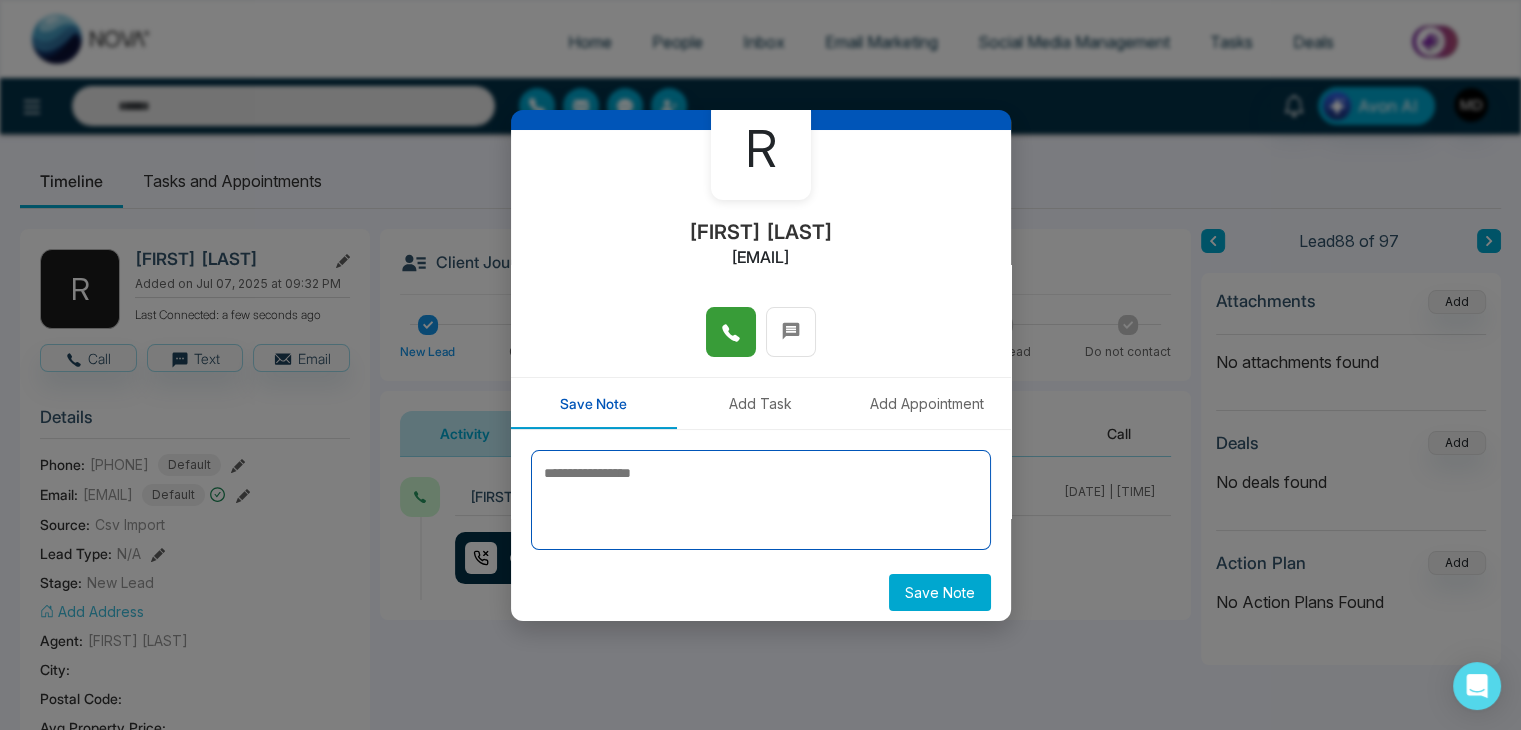 click at bounding box center (761, 500) 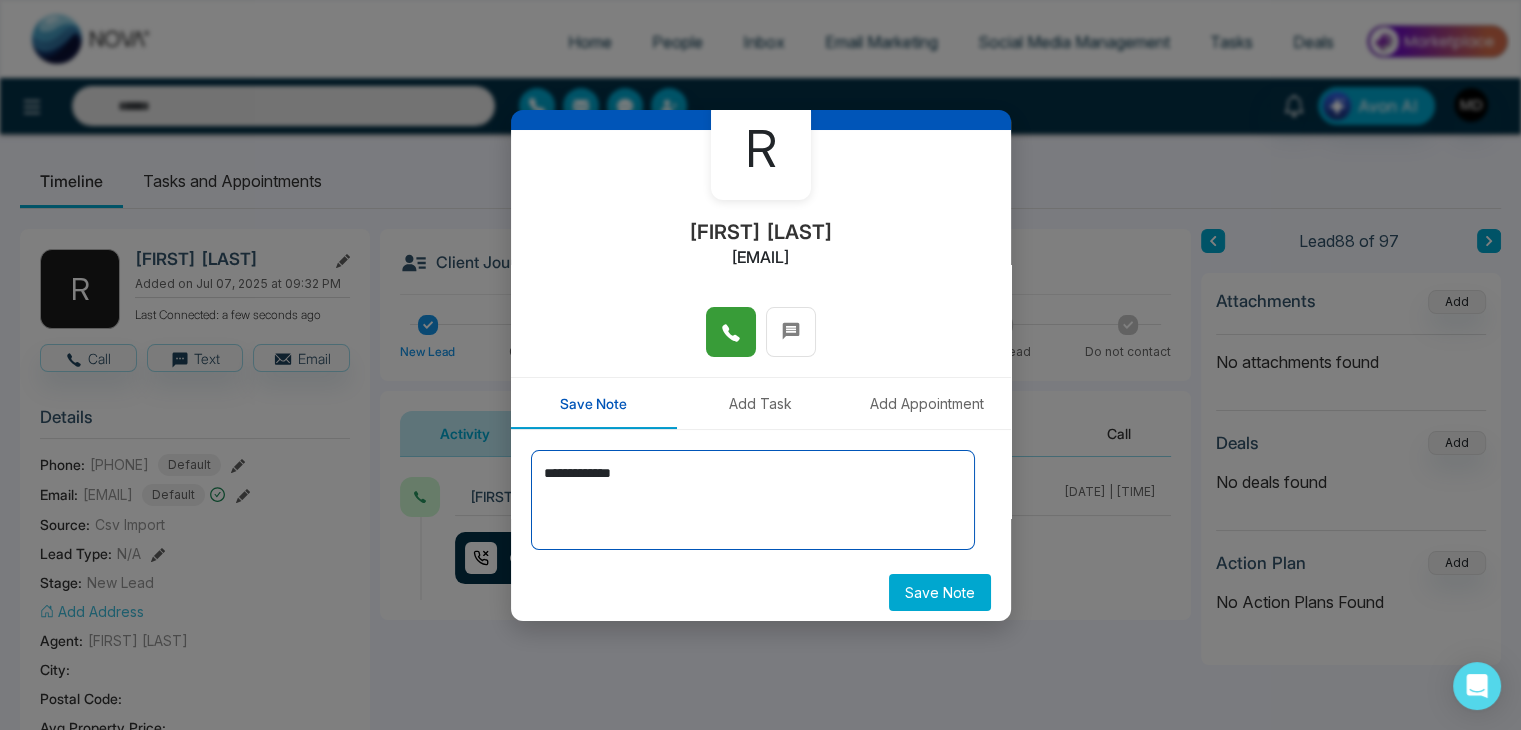 type on "**********" 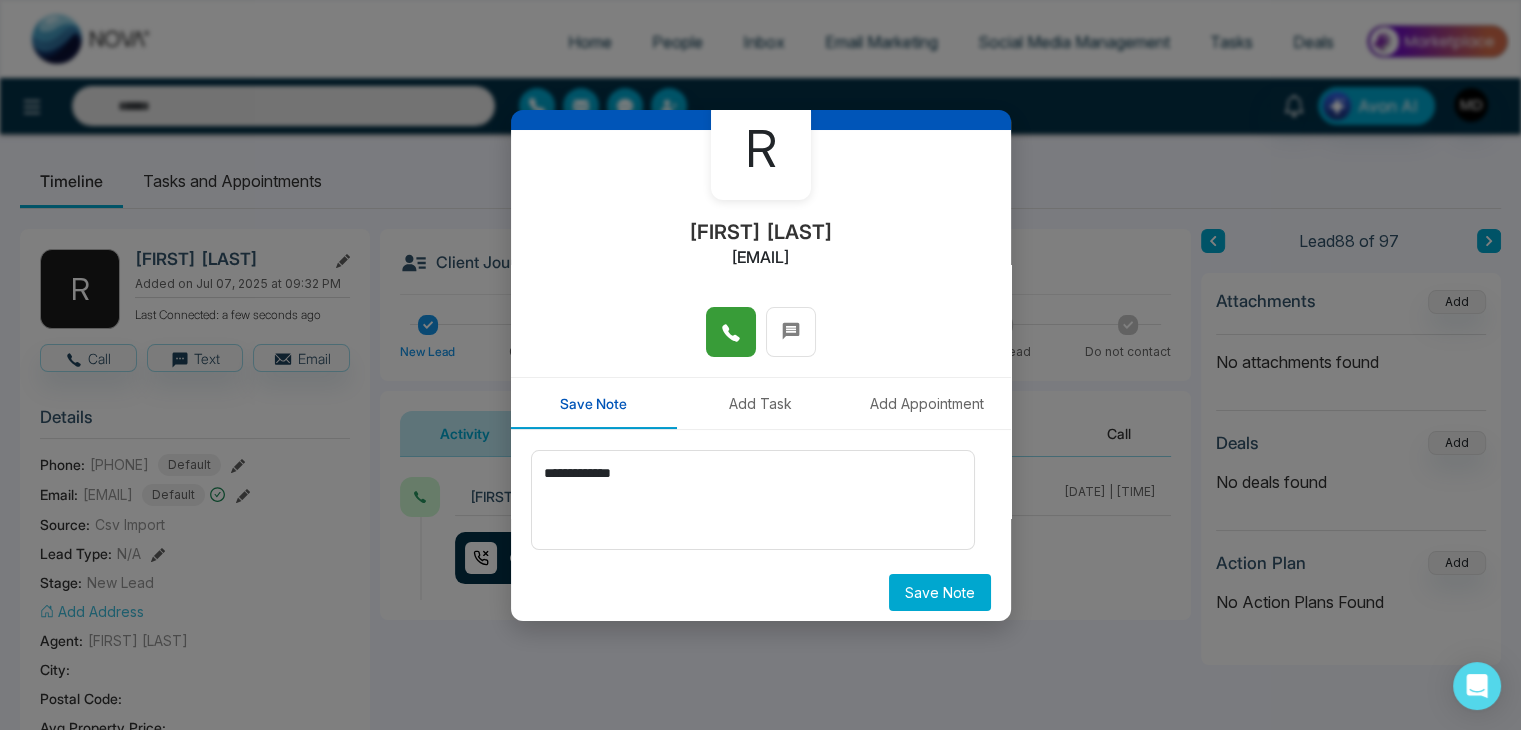 click on "Save Note" at bounding box center (940, 592) 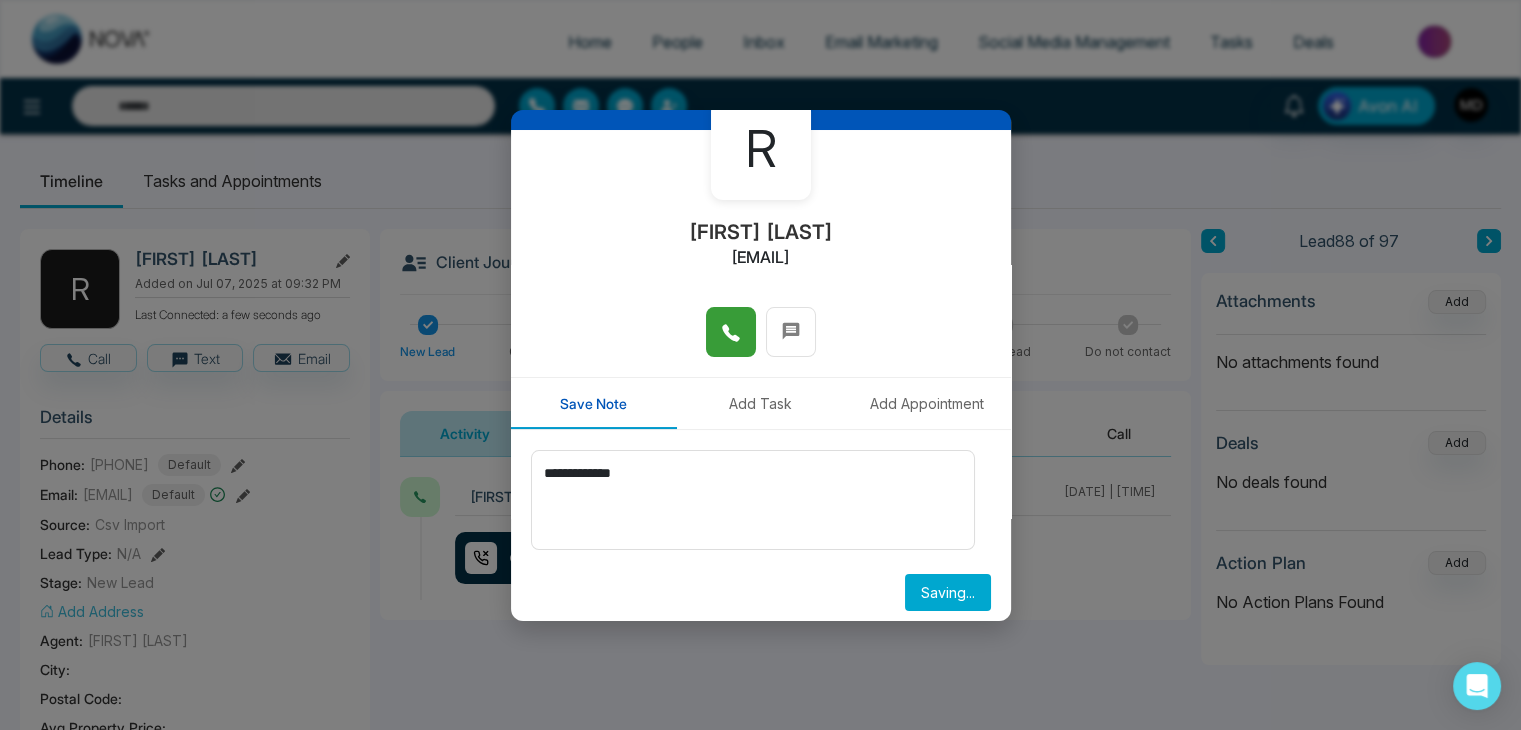 type 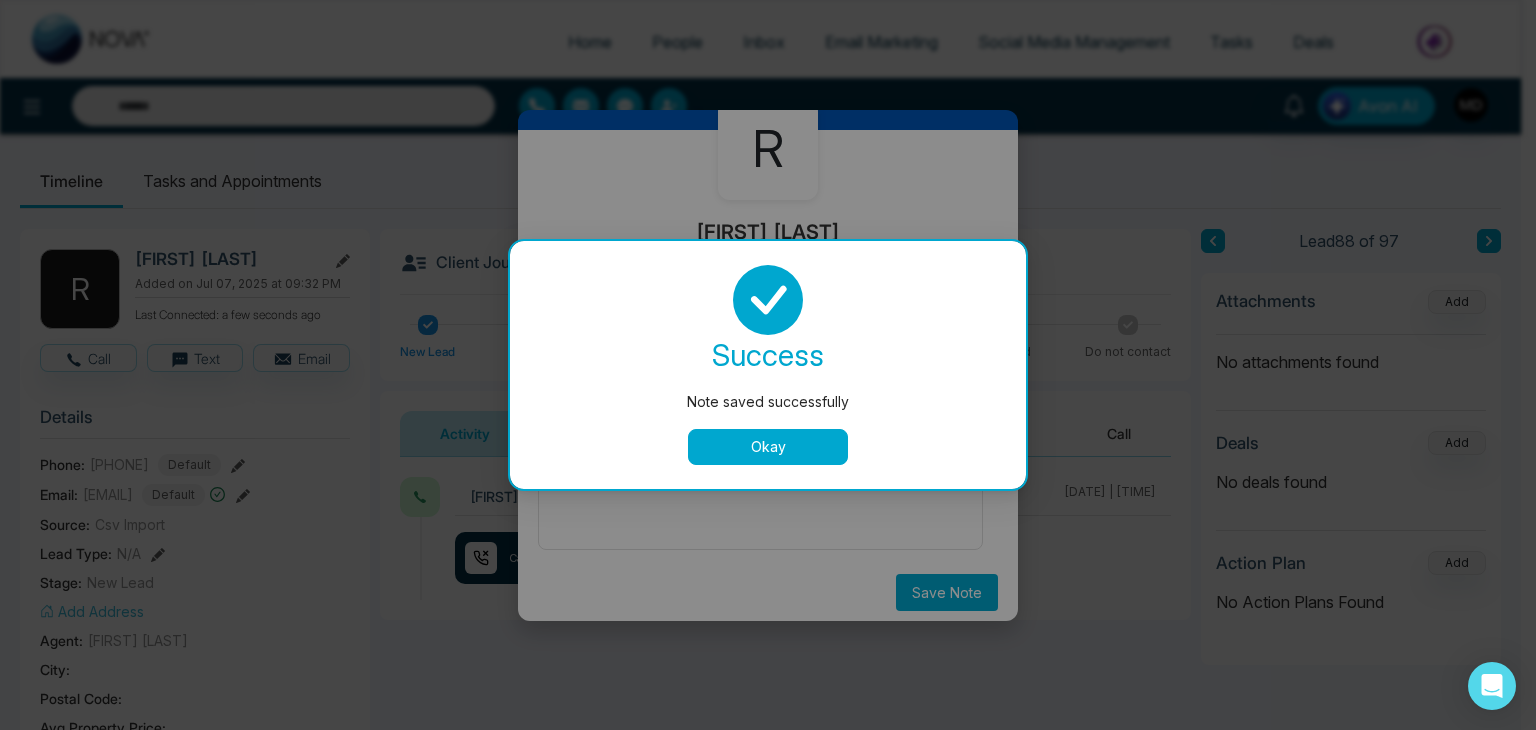 click on "Okay" at bounding box center (768, 447) 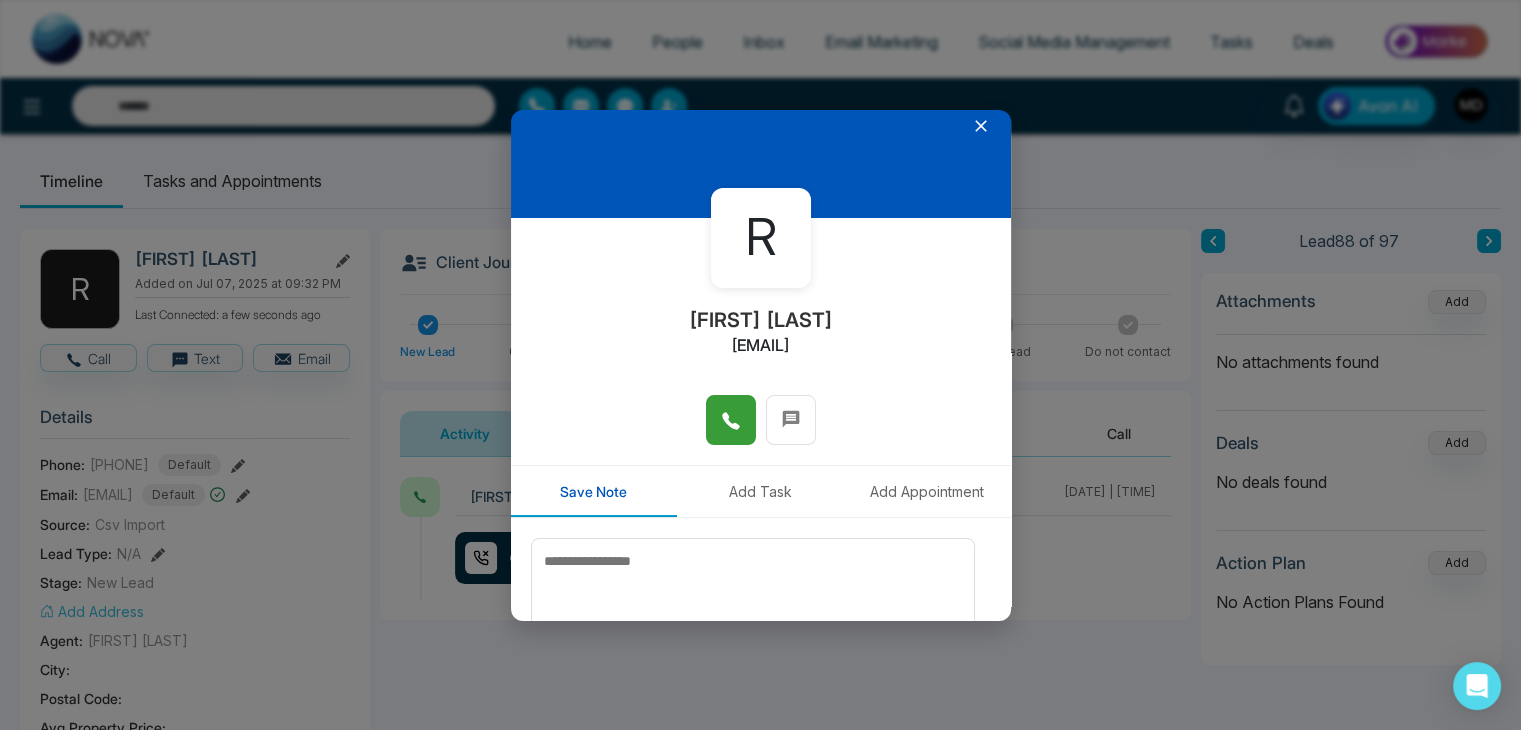 scroll, scrollTop: 0, scrollLeft: 0, axis: both 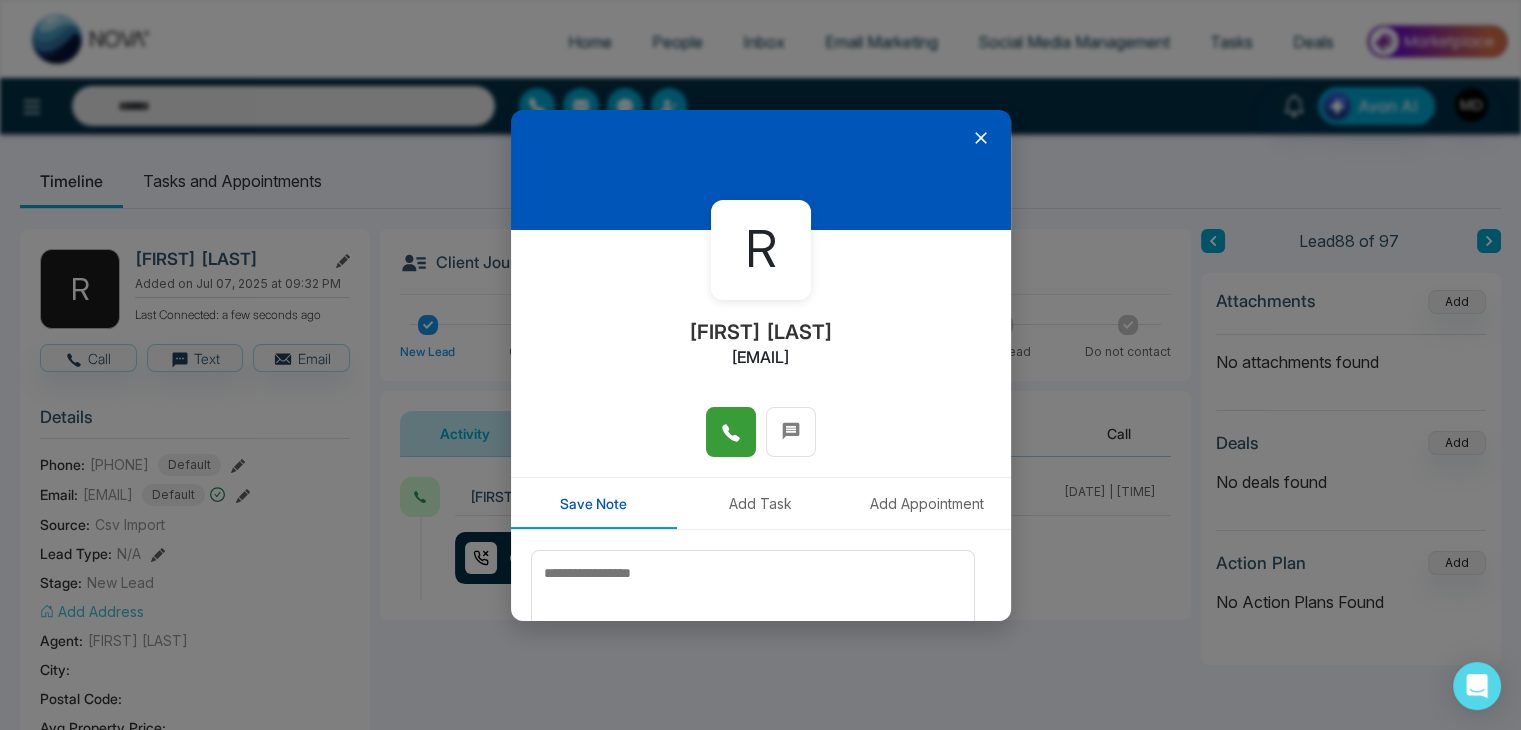 click 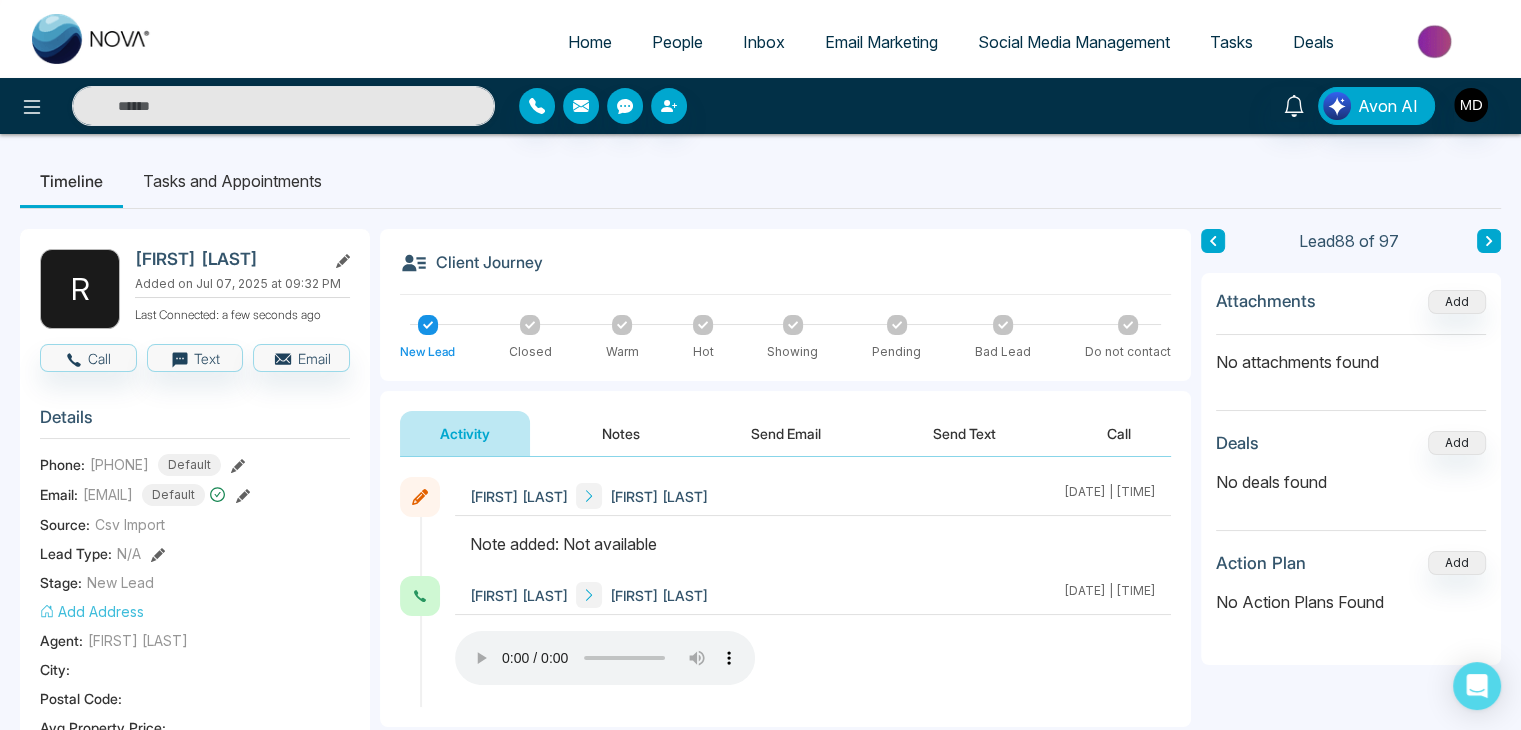 click at bounding box center [1489, 241] 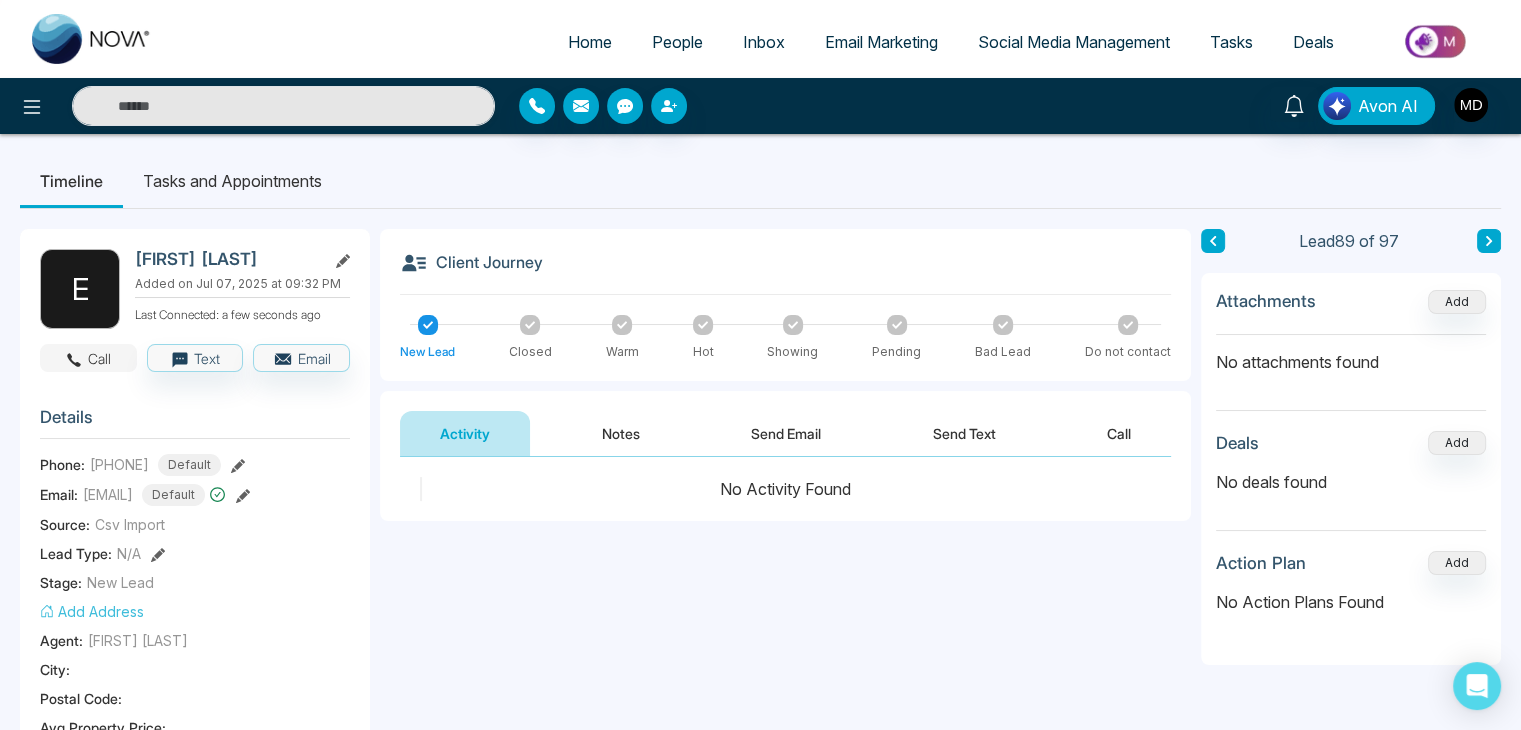 click on "Call" at bounding box center [88, 358] 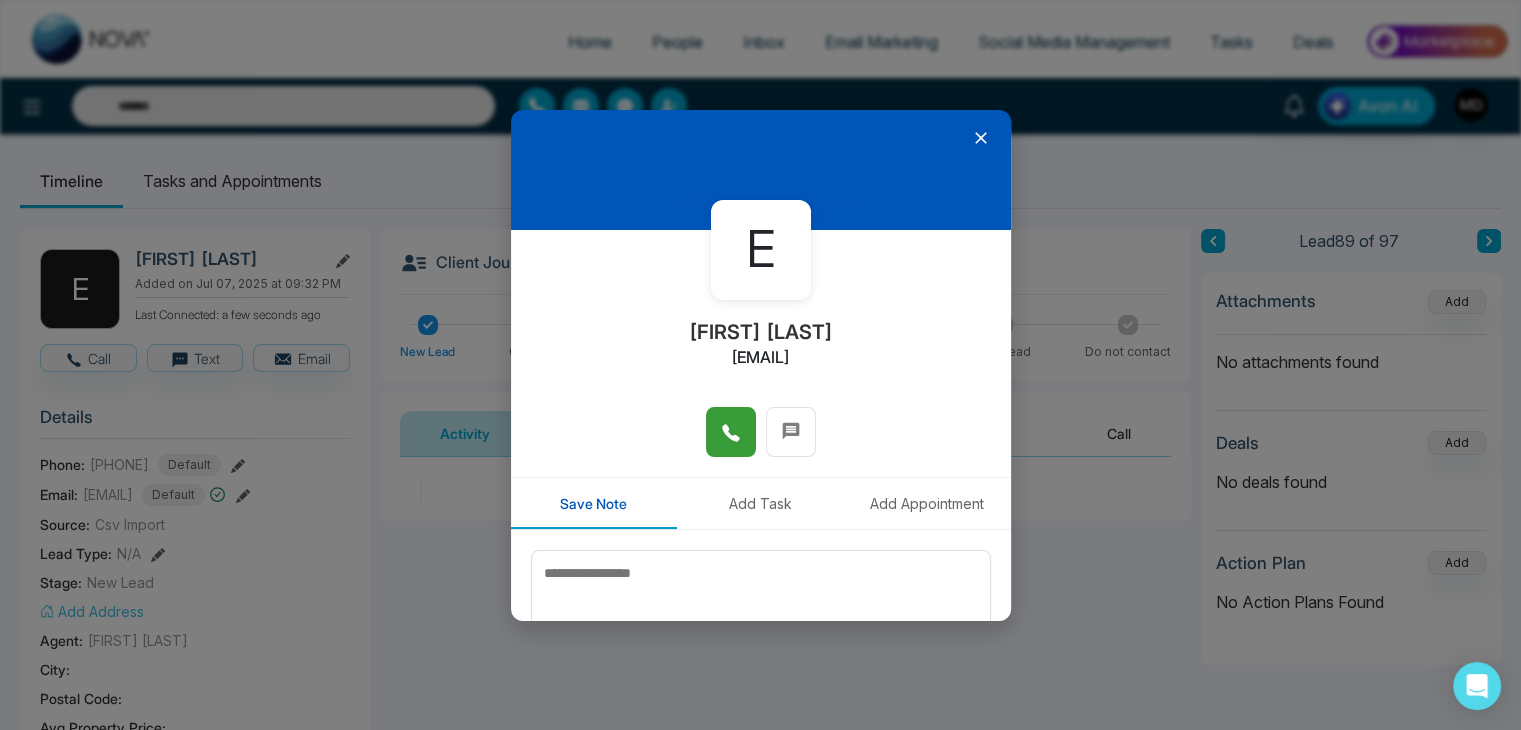 click at bounding box center [731, 432] 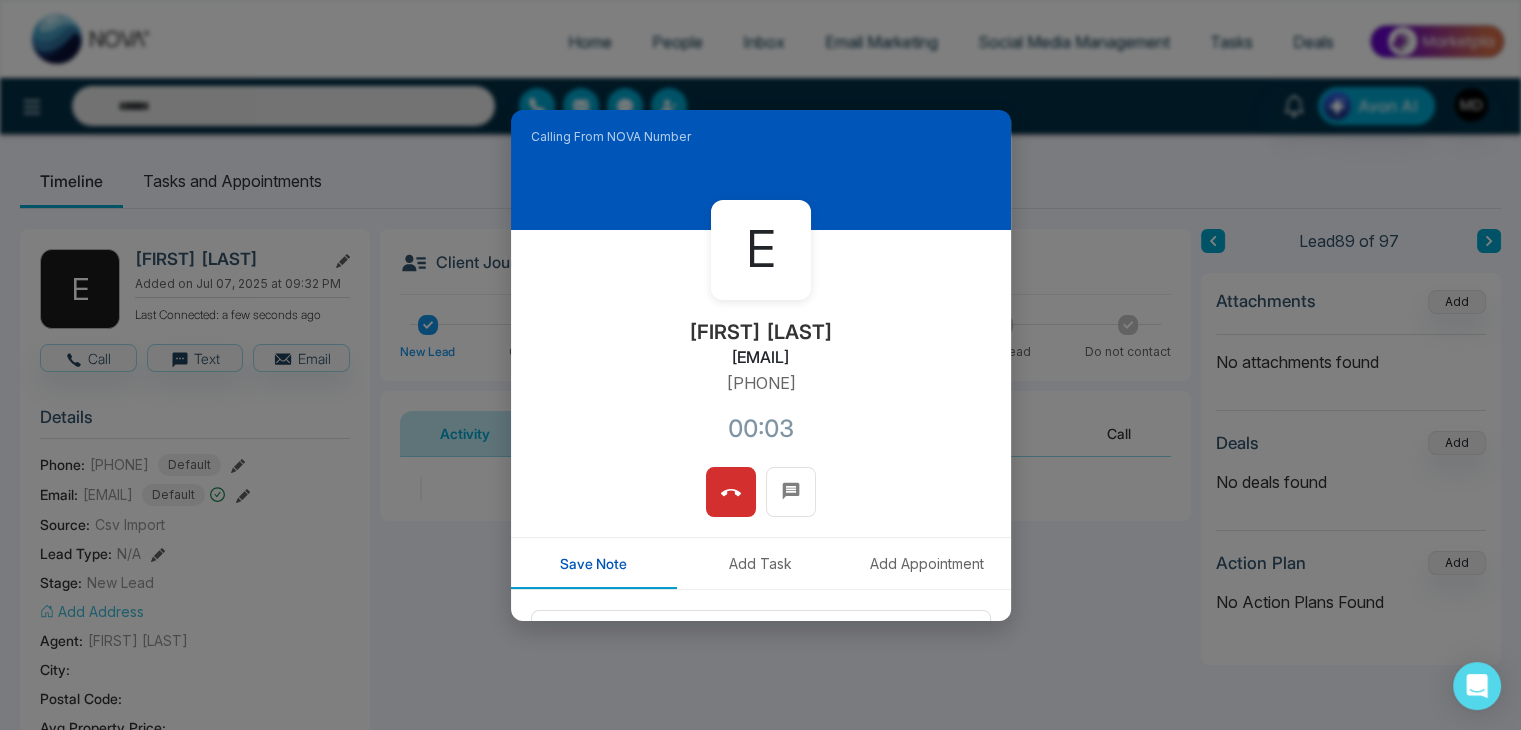 type 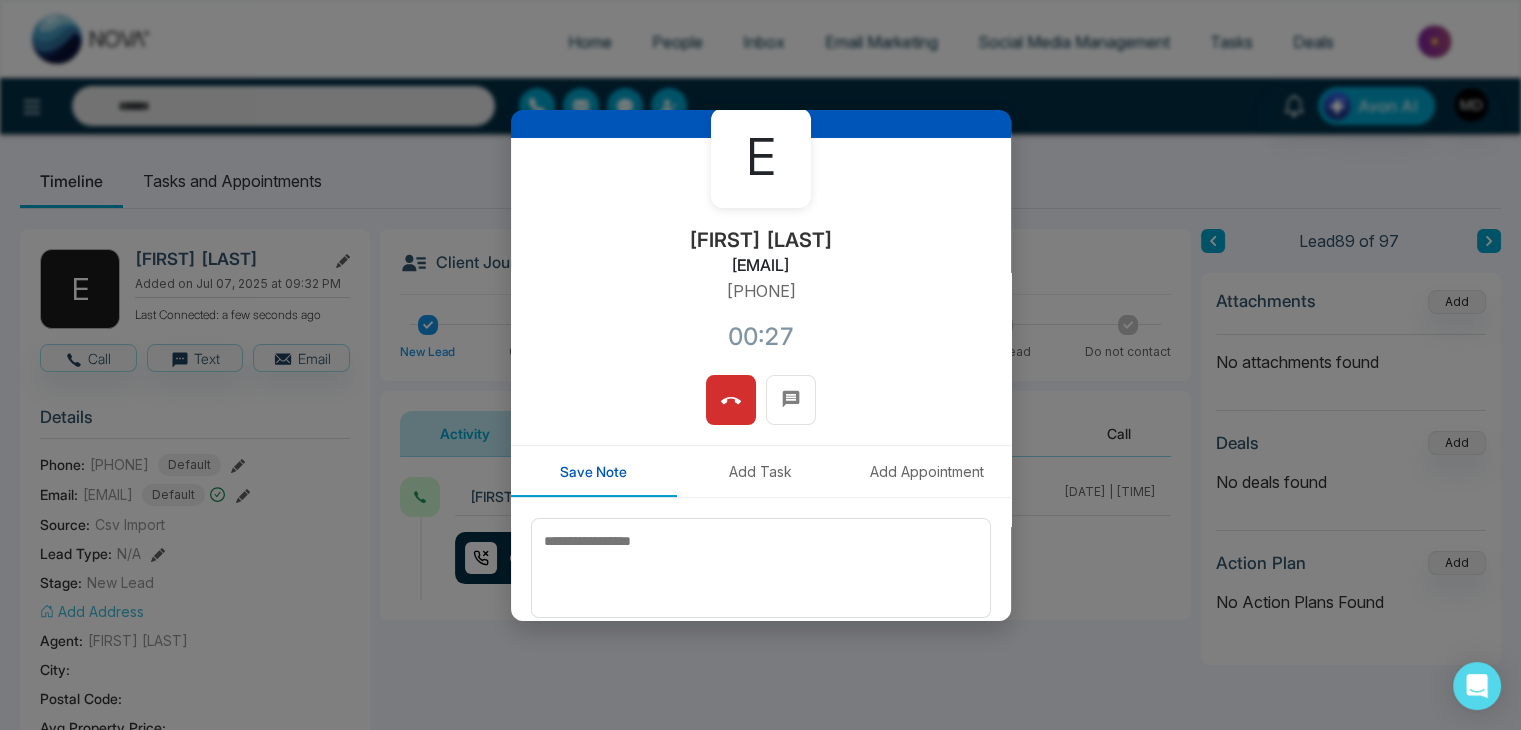 scroll, scrollTop: 70, scrollLeft: 0, axis: vertical 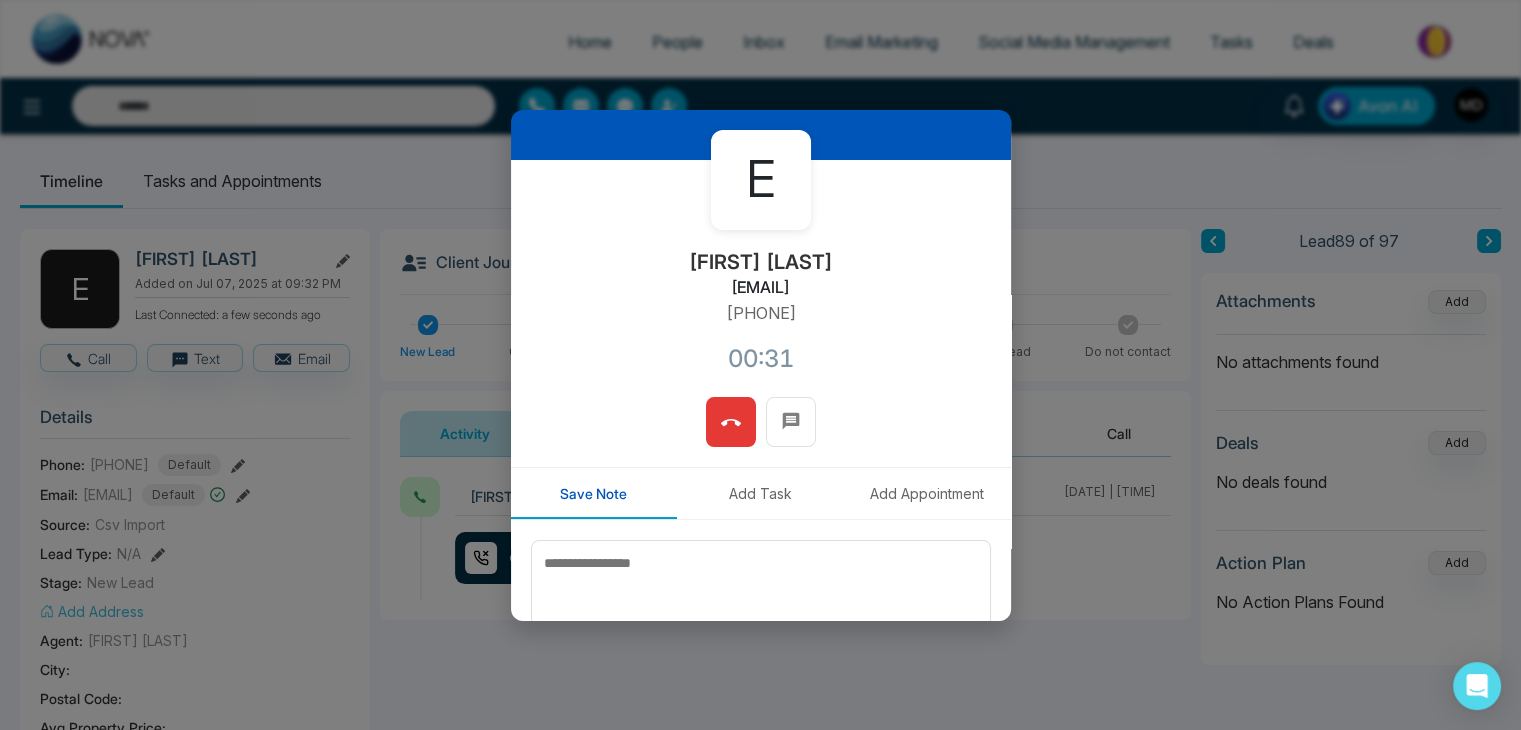 click 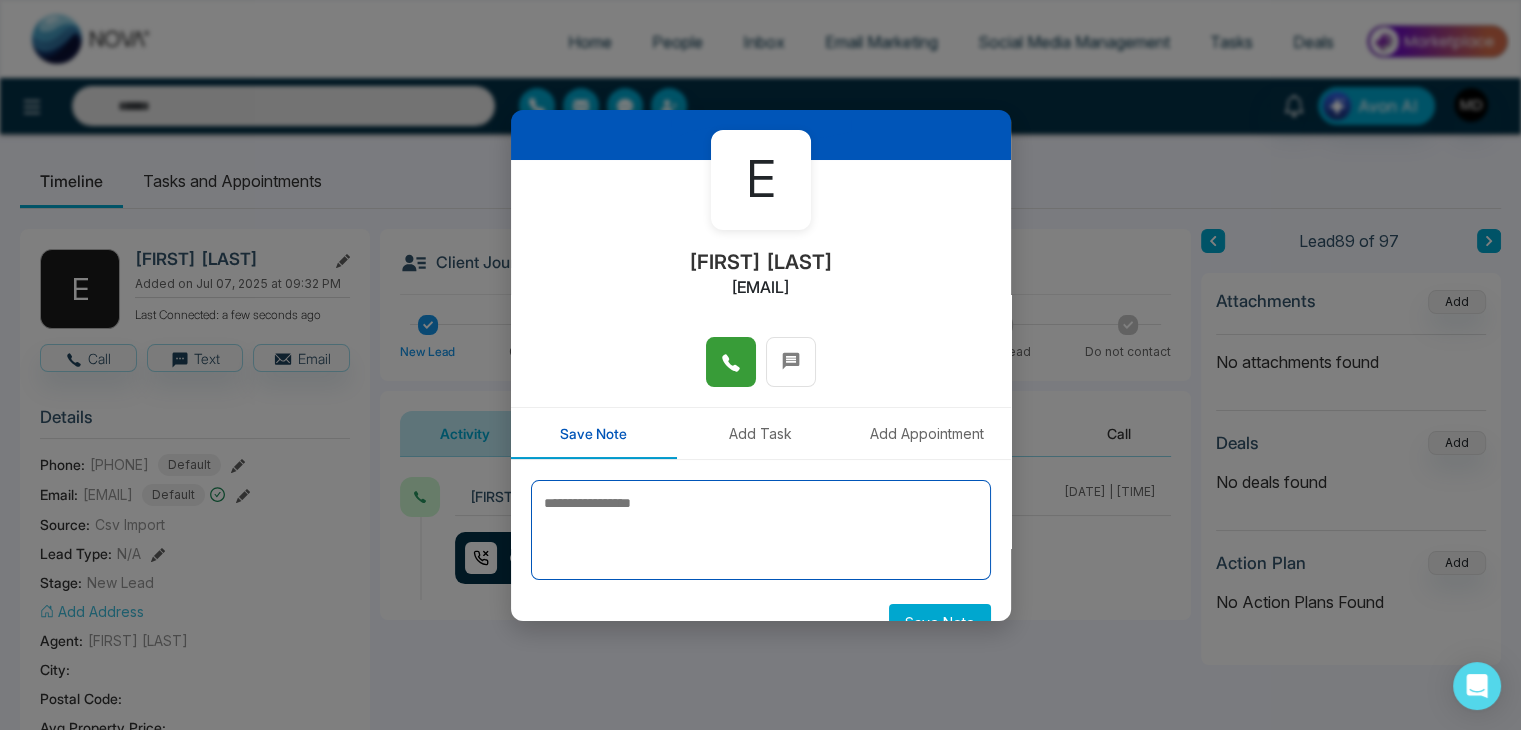 click at bounding box center [761, 530] 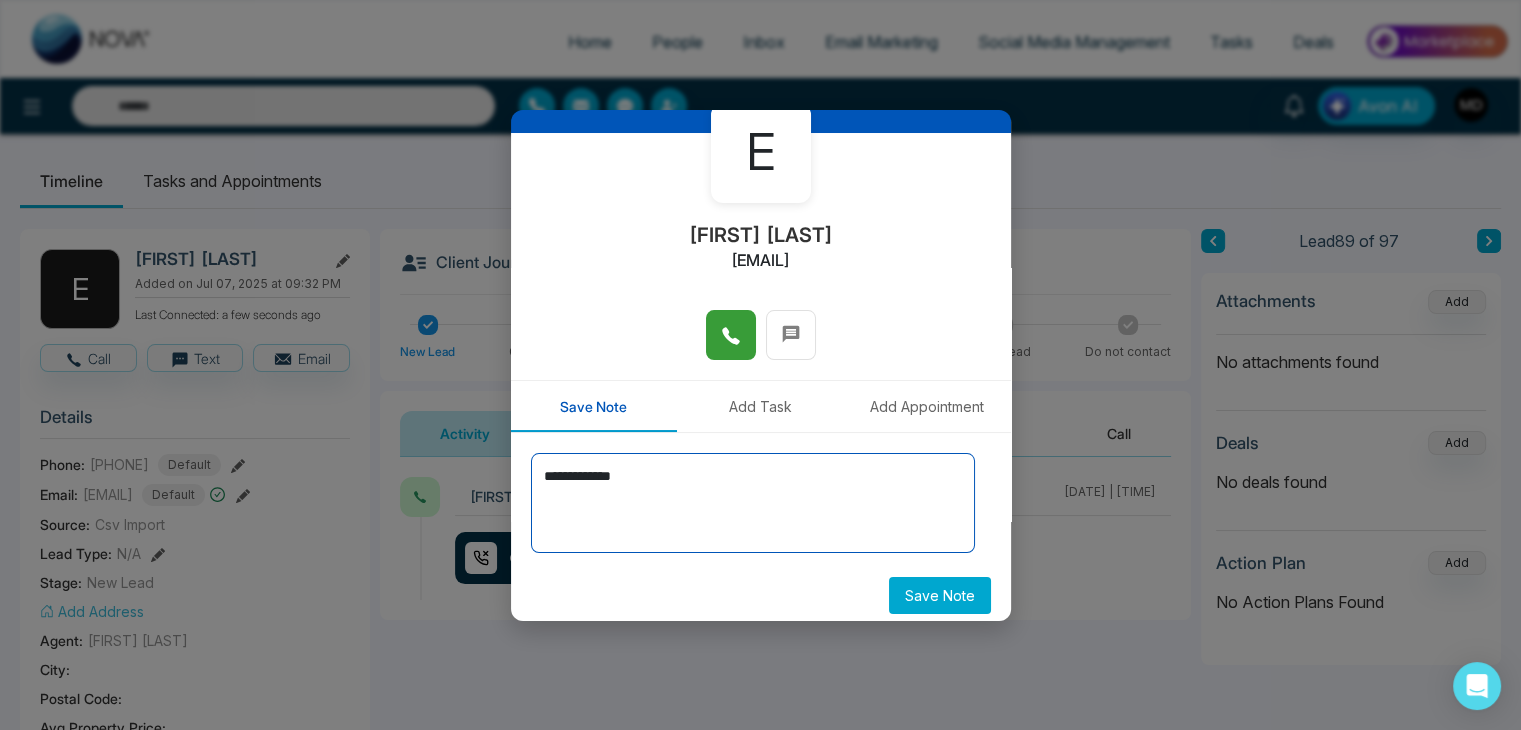 scroll, scrollTop: 110, scrollLeft: 0, axis: vertical 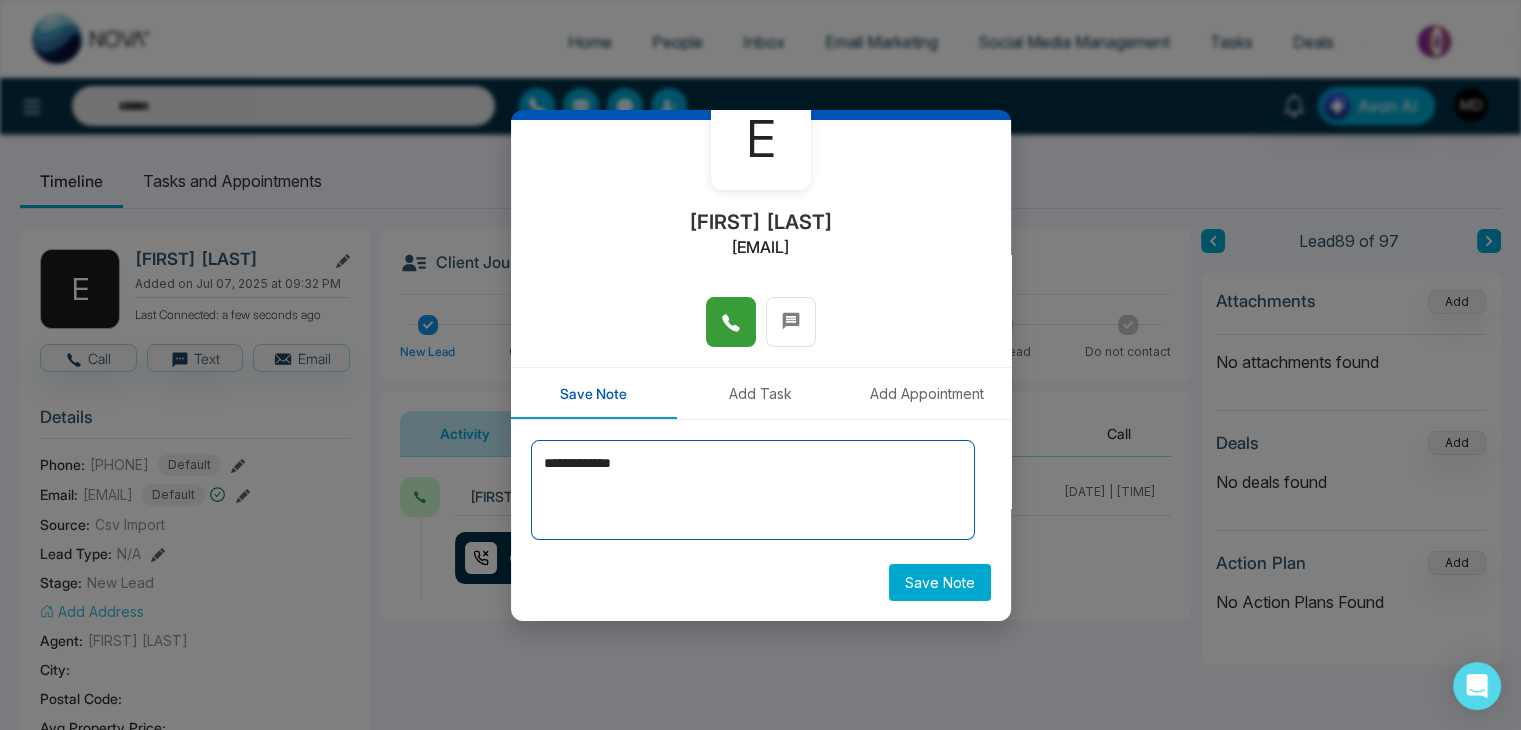 type on "**********" 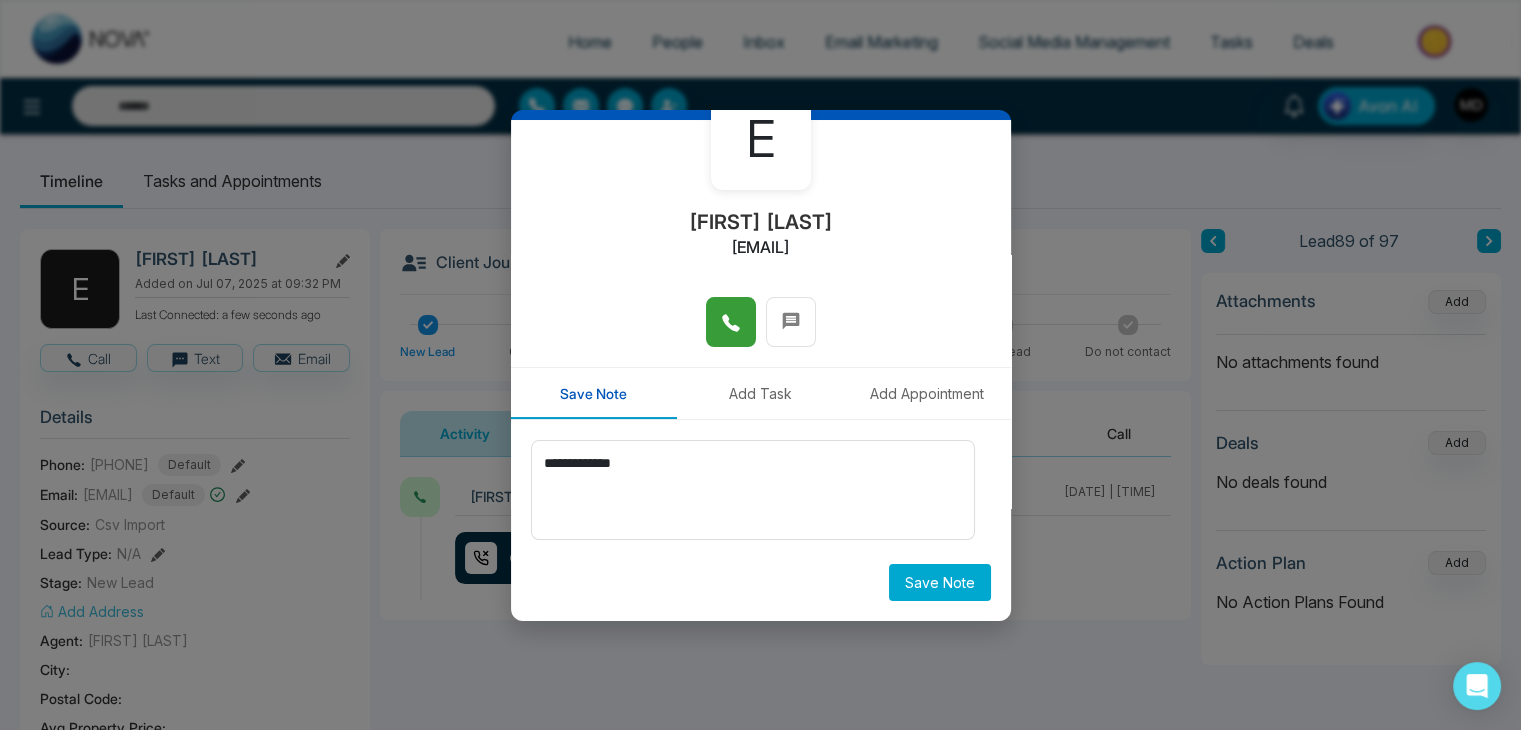 click on "Save Note" at bounding box center (940, 582) 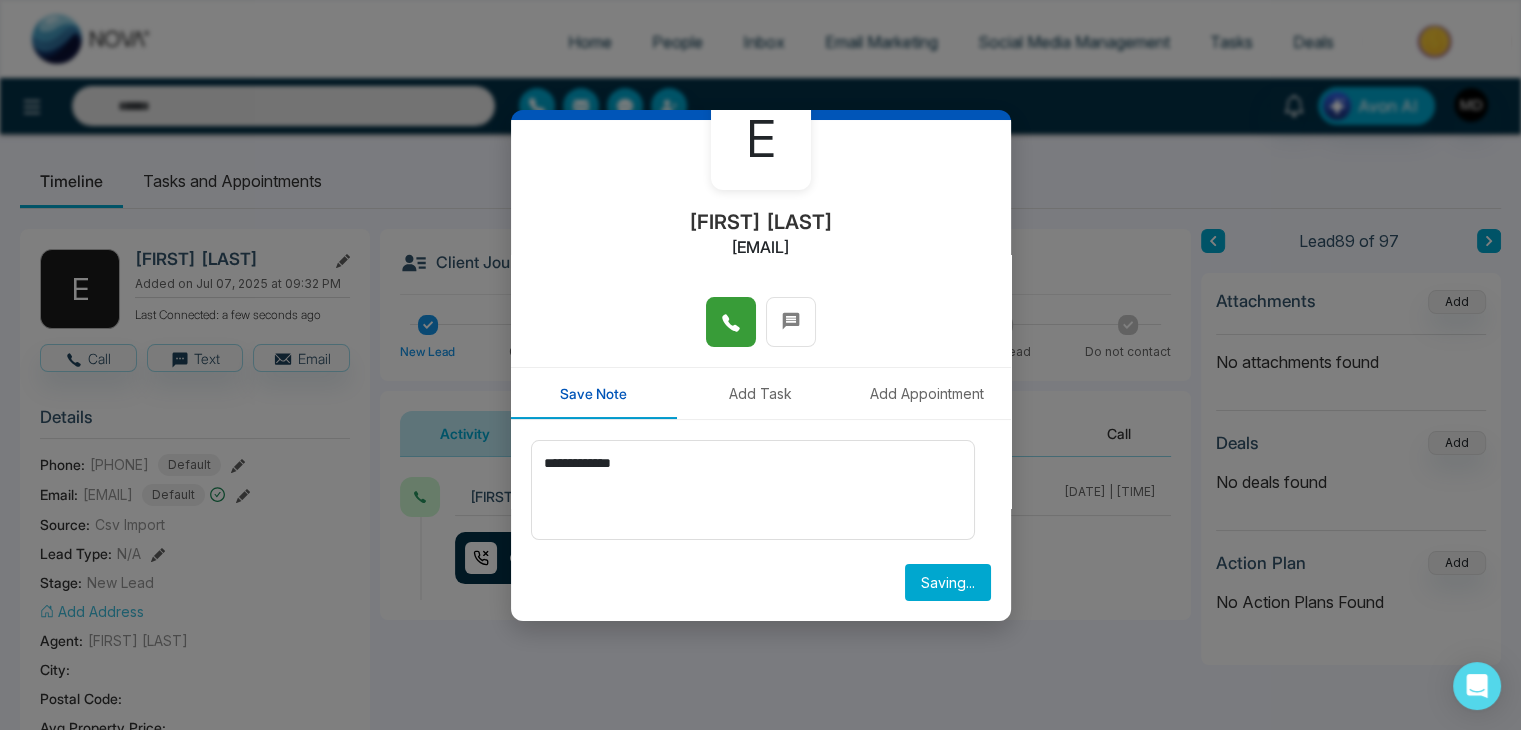 type 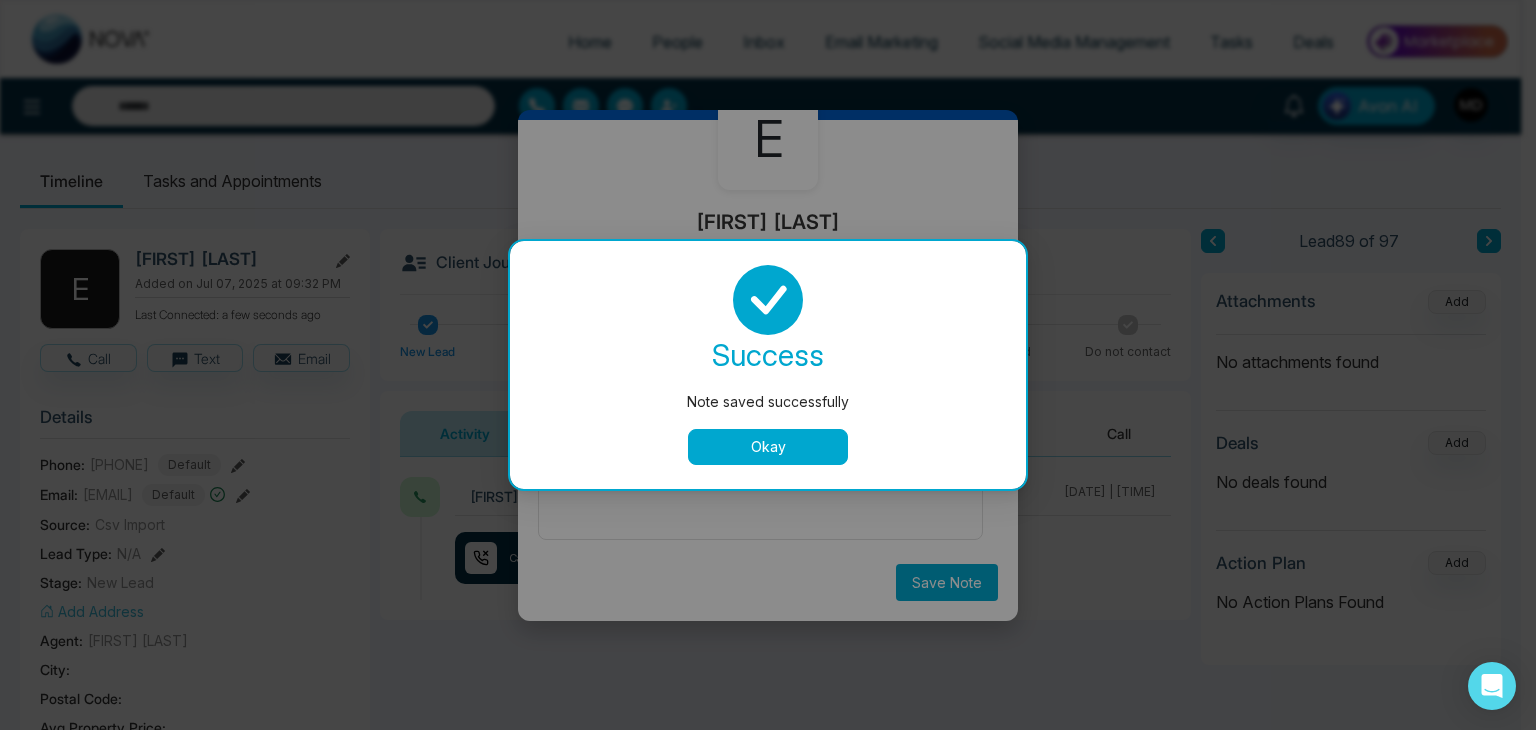 click on "Okay" at bounding box center [768, 447] 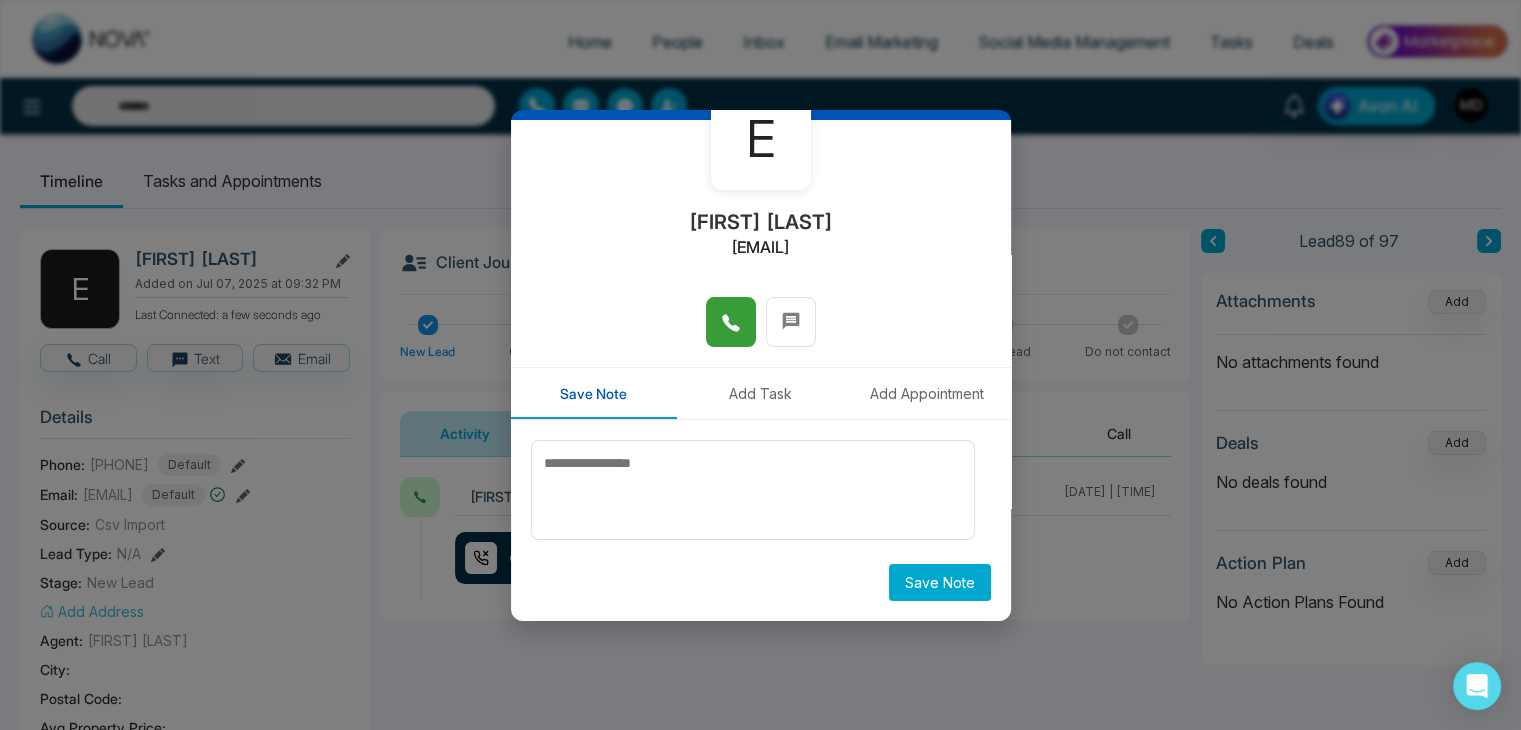 scroll, scrollTop: 0, scrollLeft: 0, axis: both 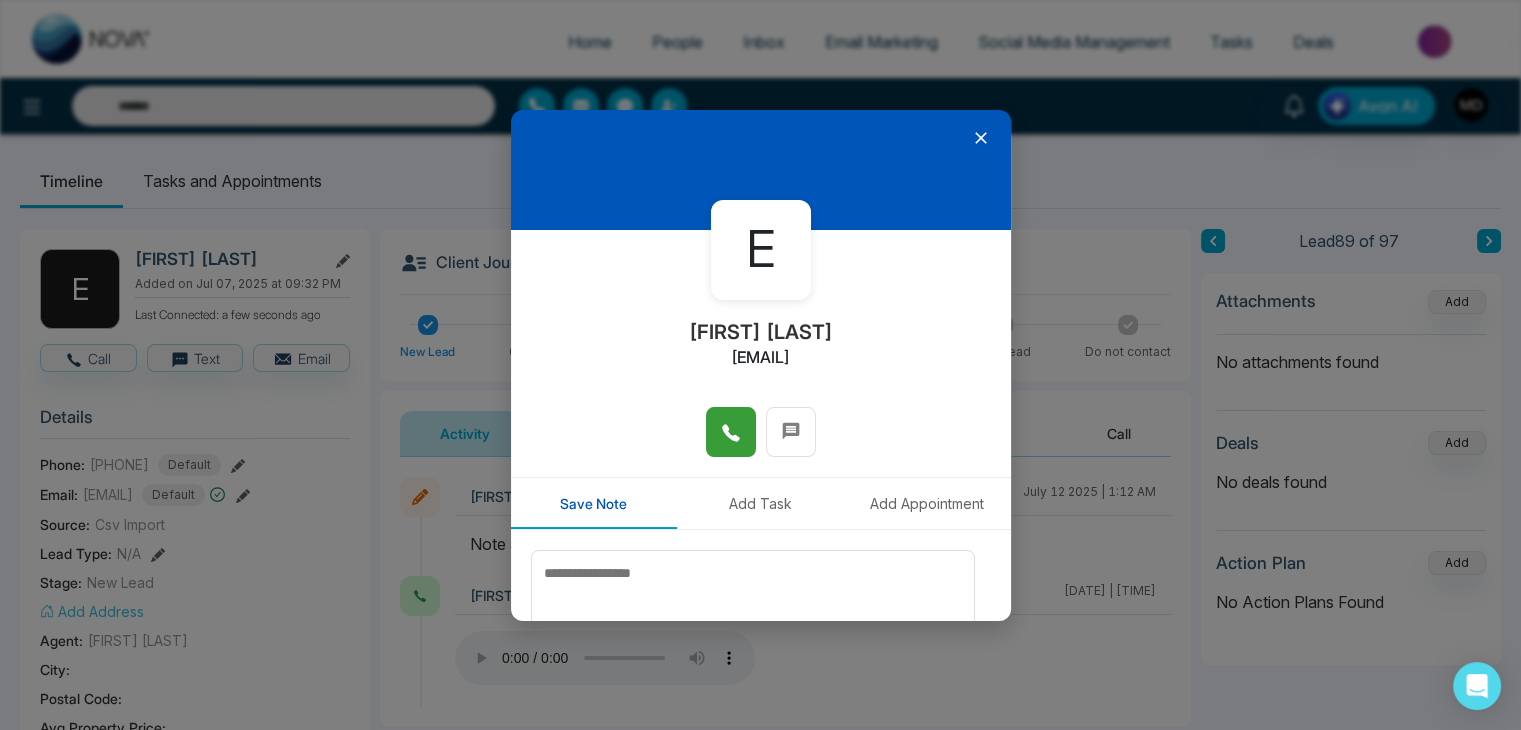 click 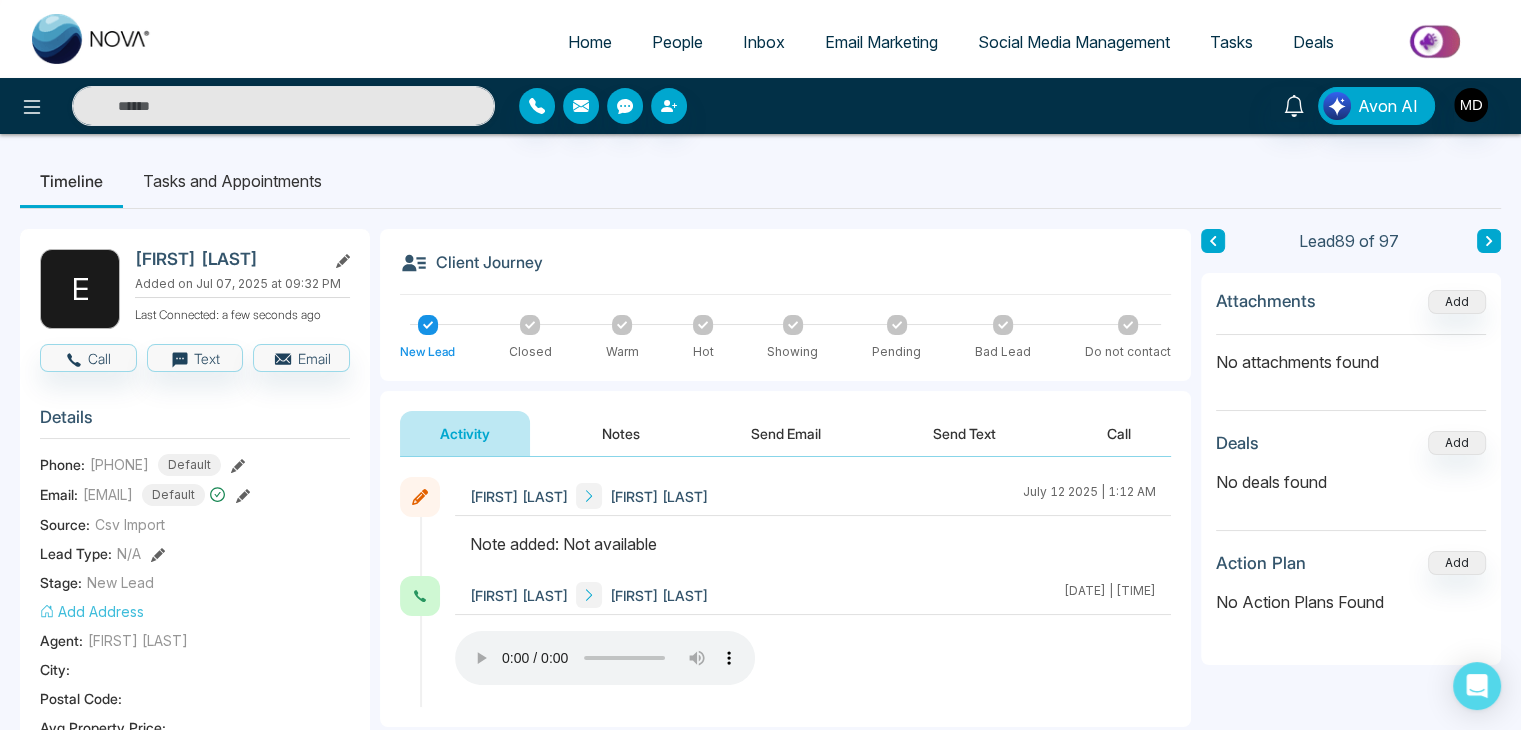 click at bounding box center [1489, 241] 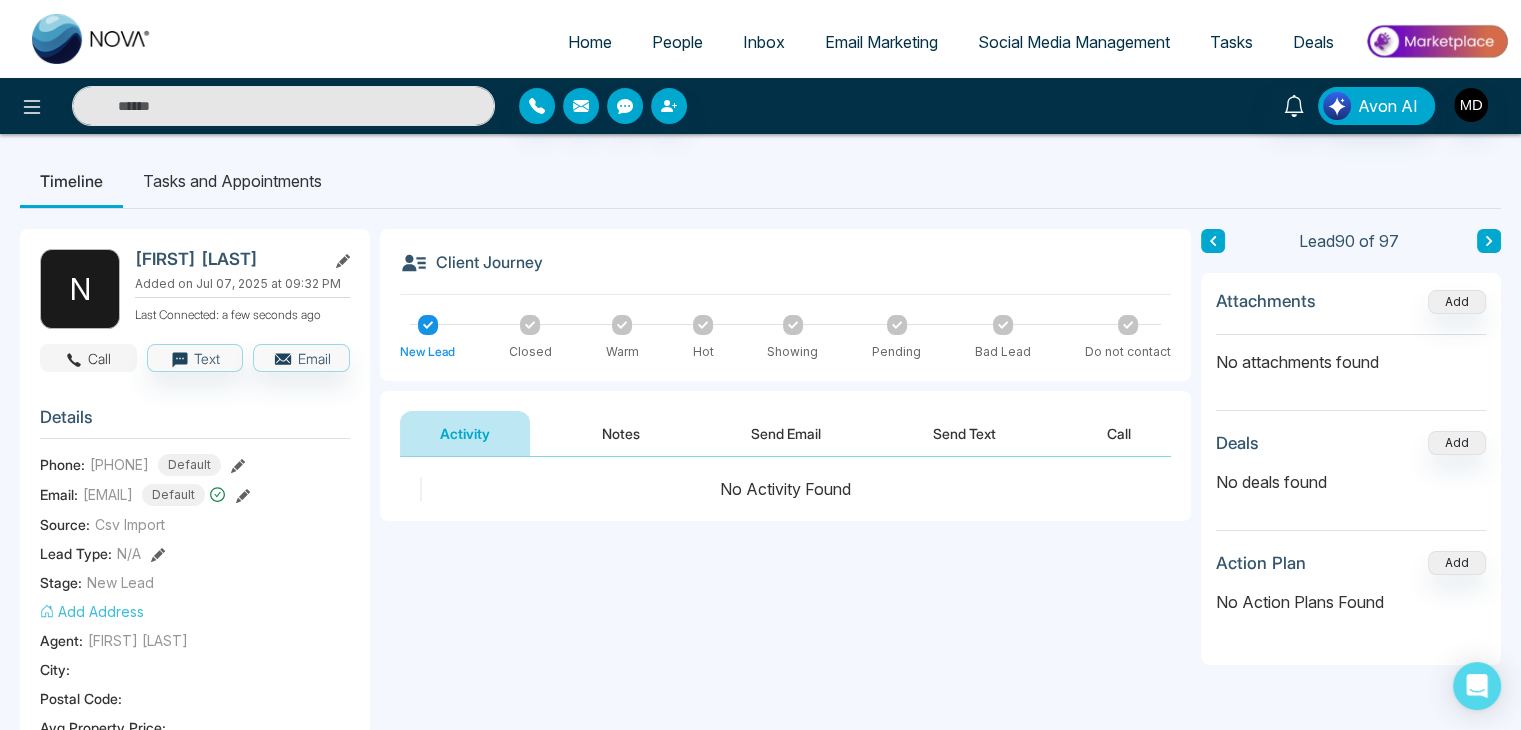 click on "Call" at bounding box center [88, 358] 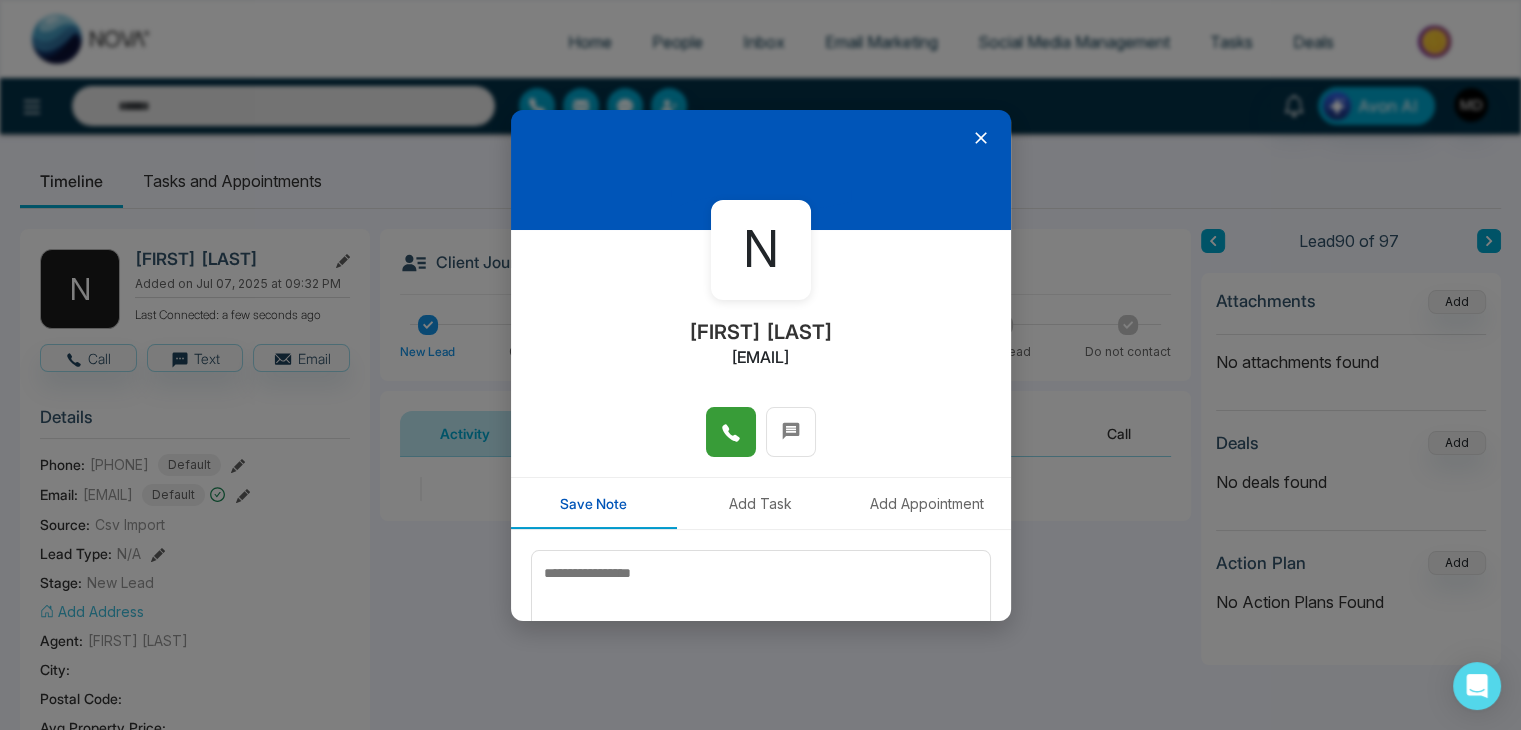 click 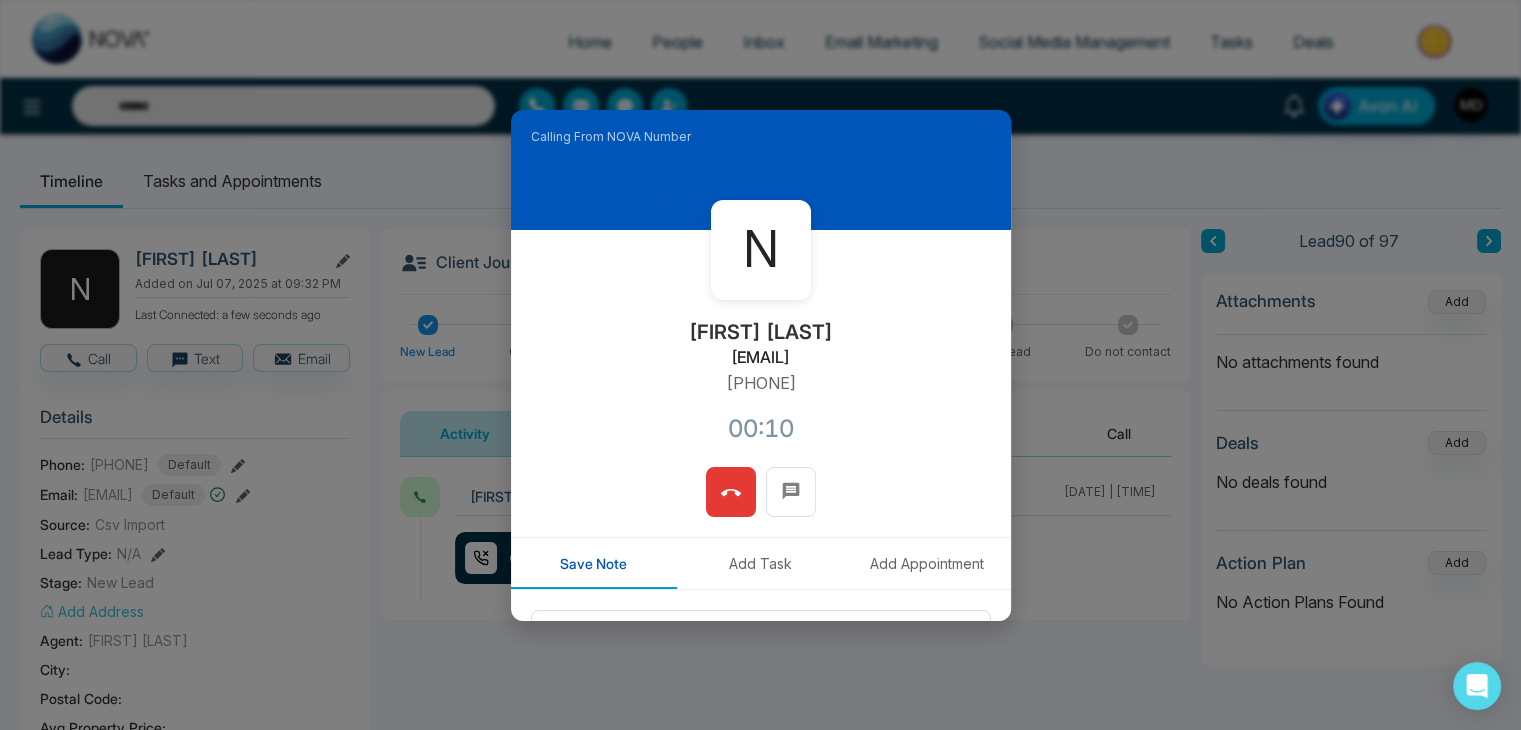 scroll, scrollTop: 100, scrollLeft: 0, axis: vertical 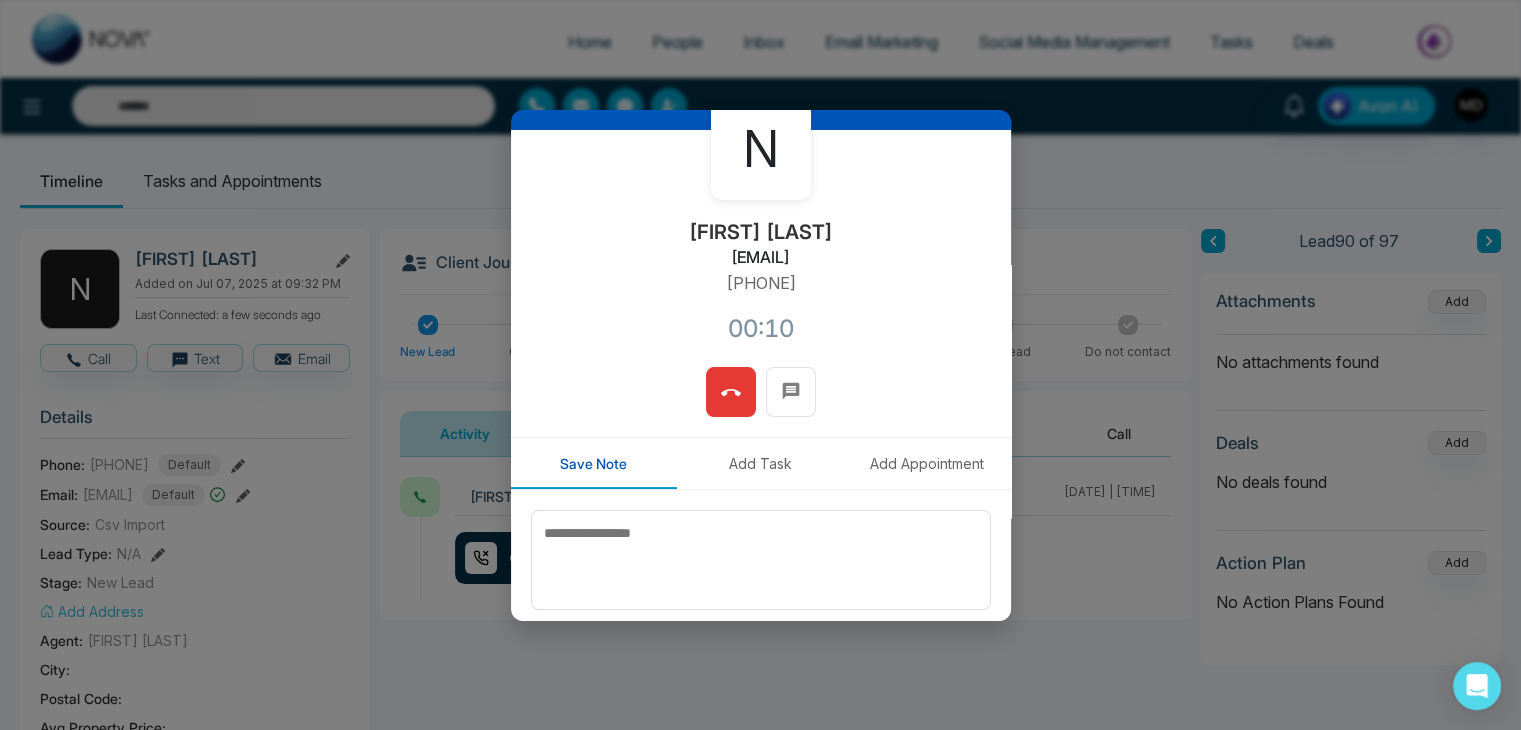 type 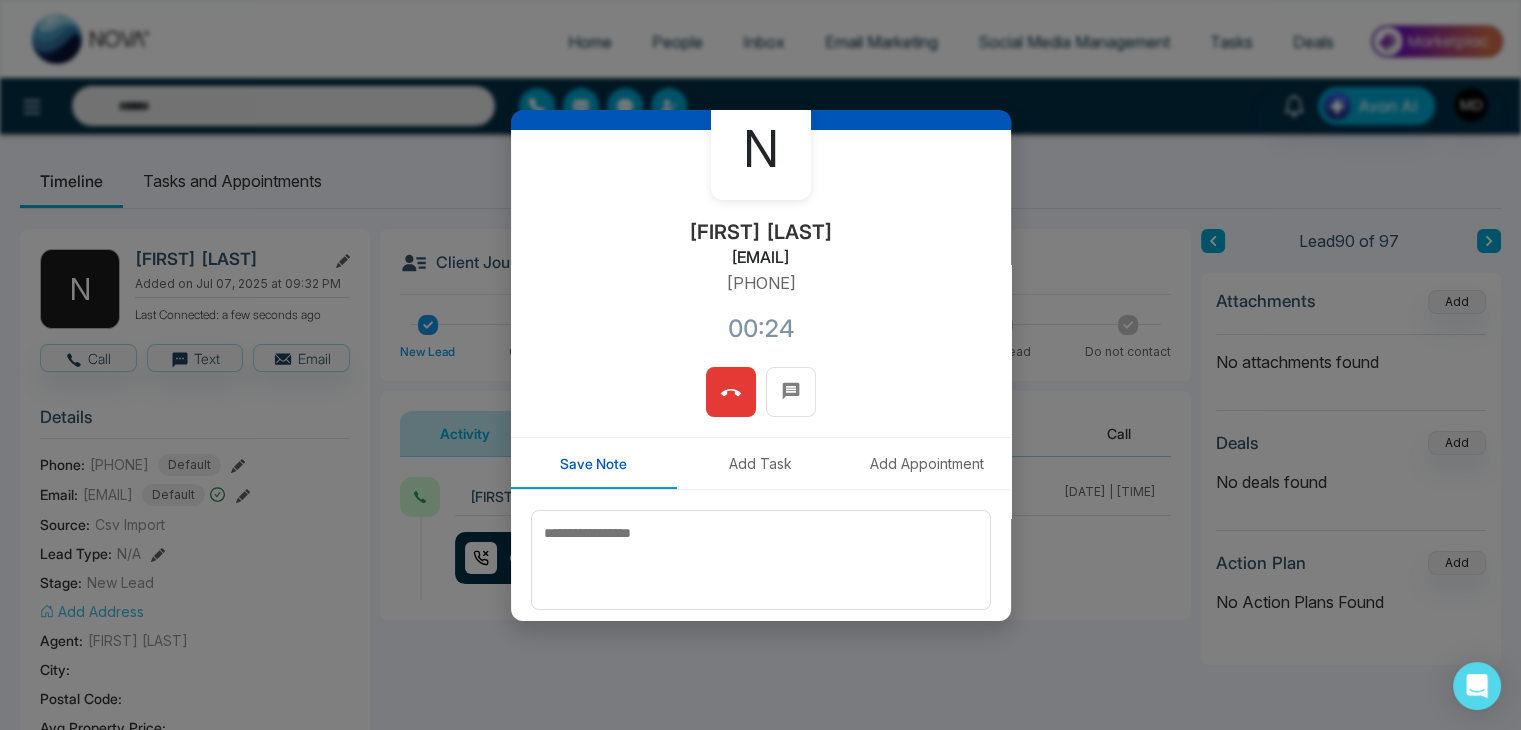 scroll, scrollTop: 0, scrollLeft: 0, axis: both 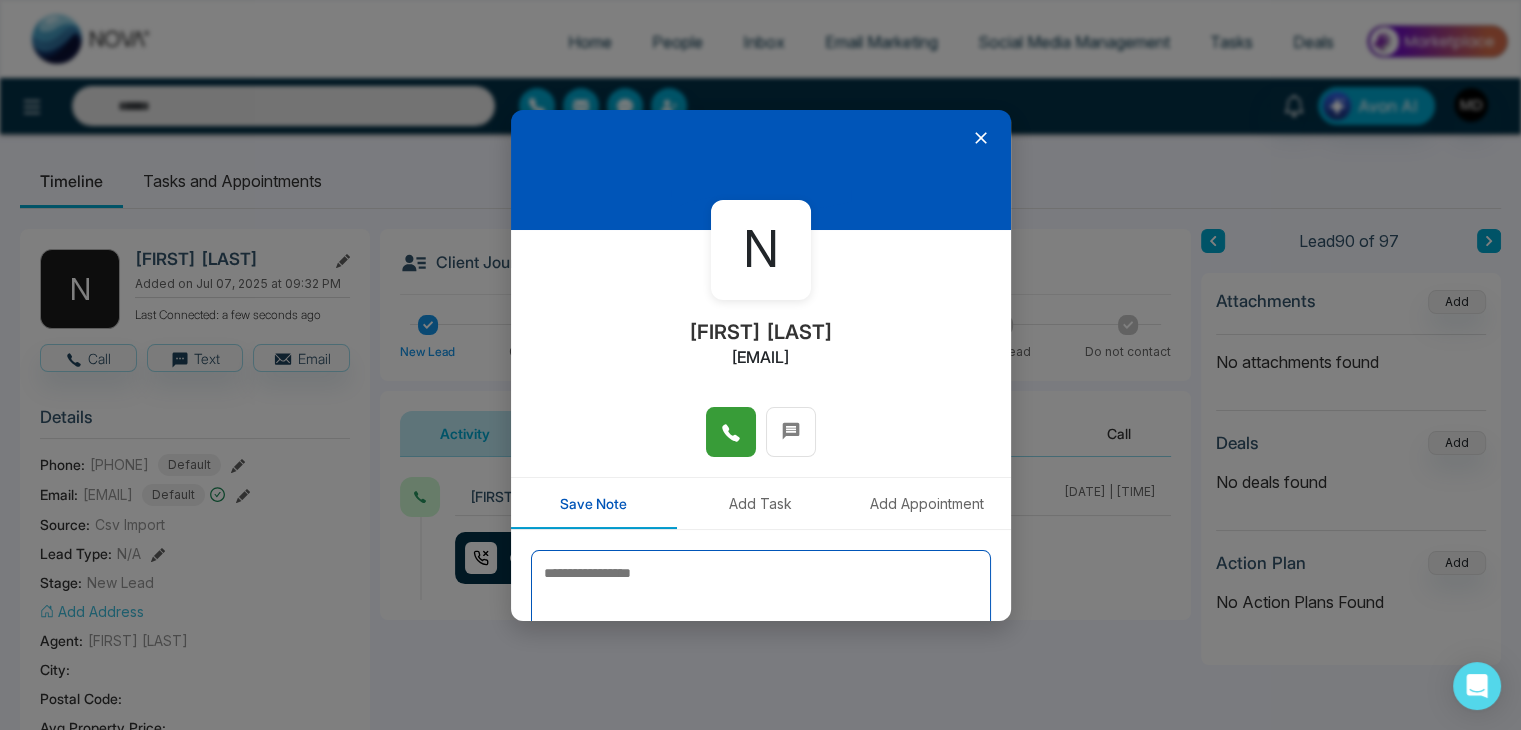 click at bounding box center [761, 600] 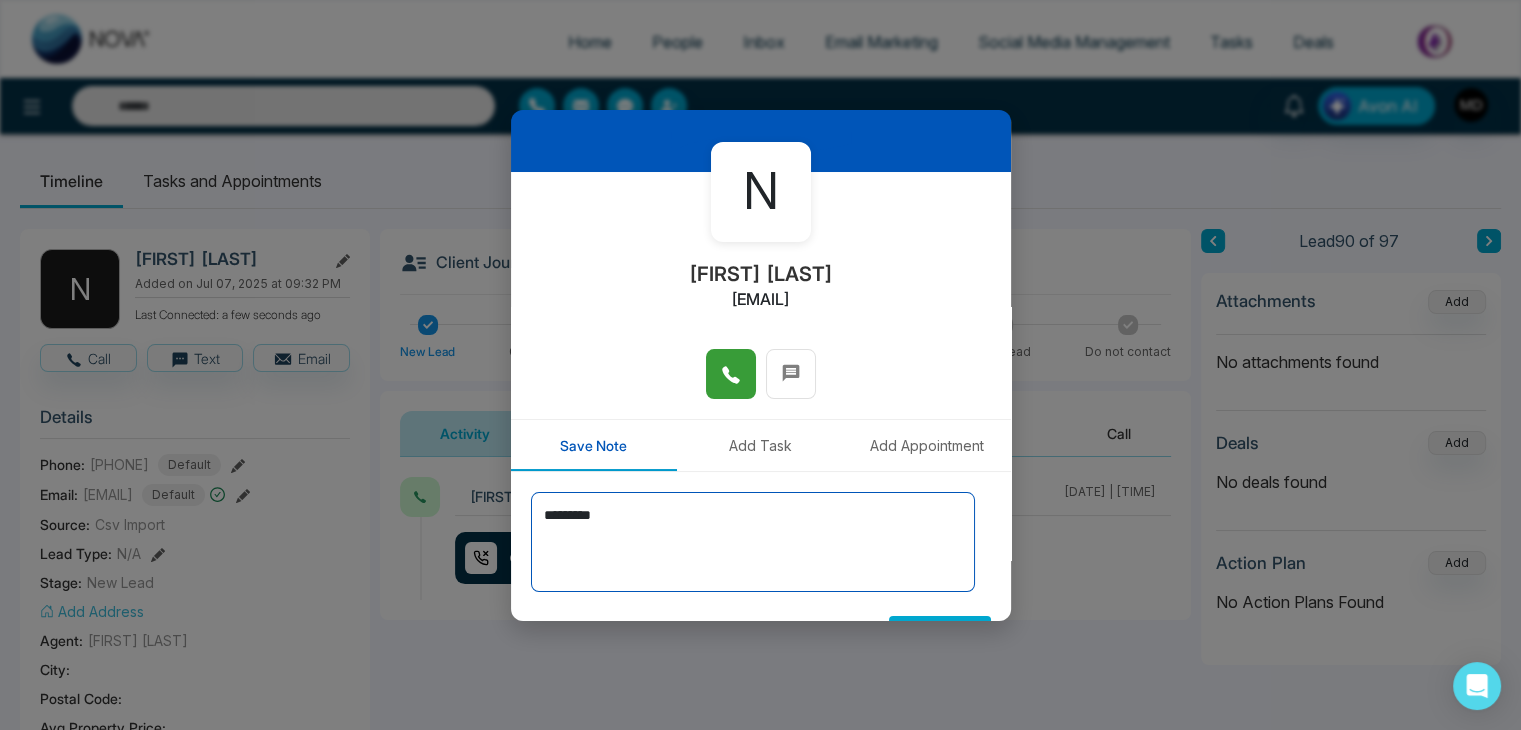 scroll, scrollTop: 110, scrollLeft: 0, axis: vertical 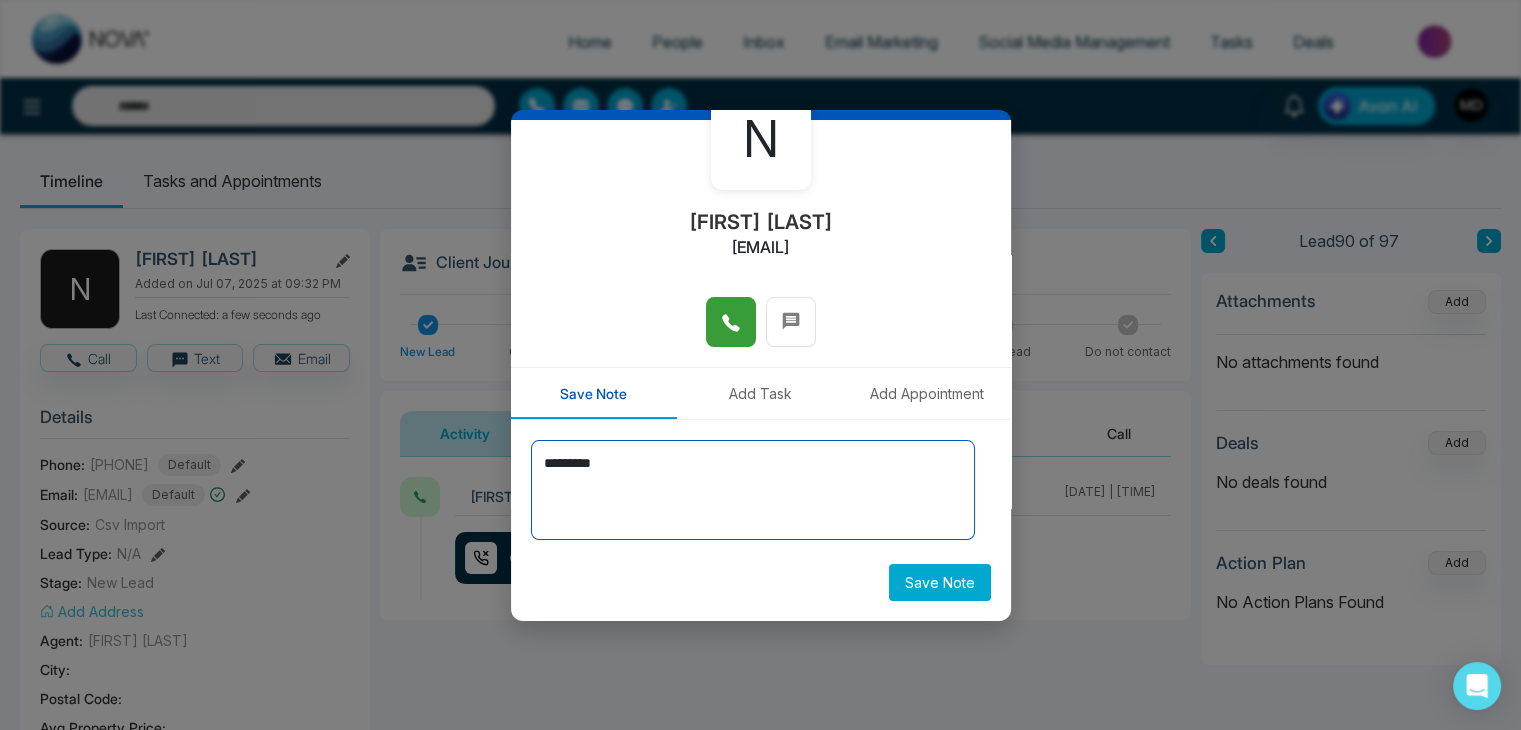 type on "*********" 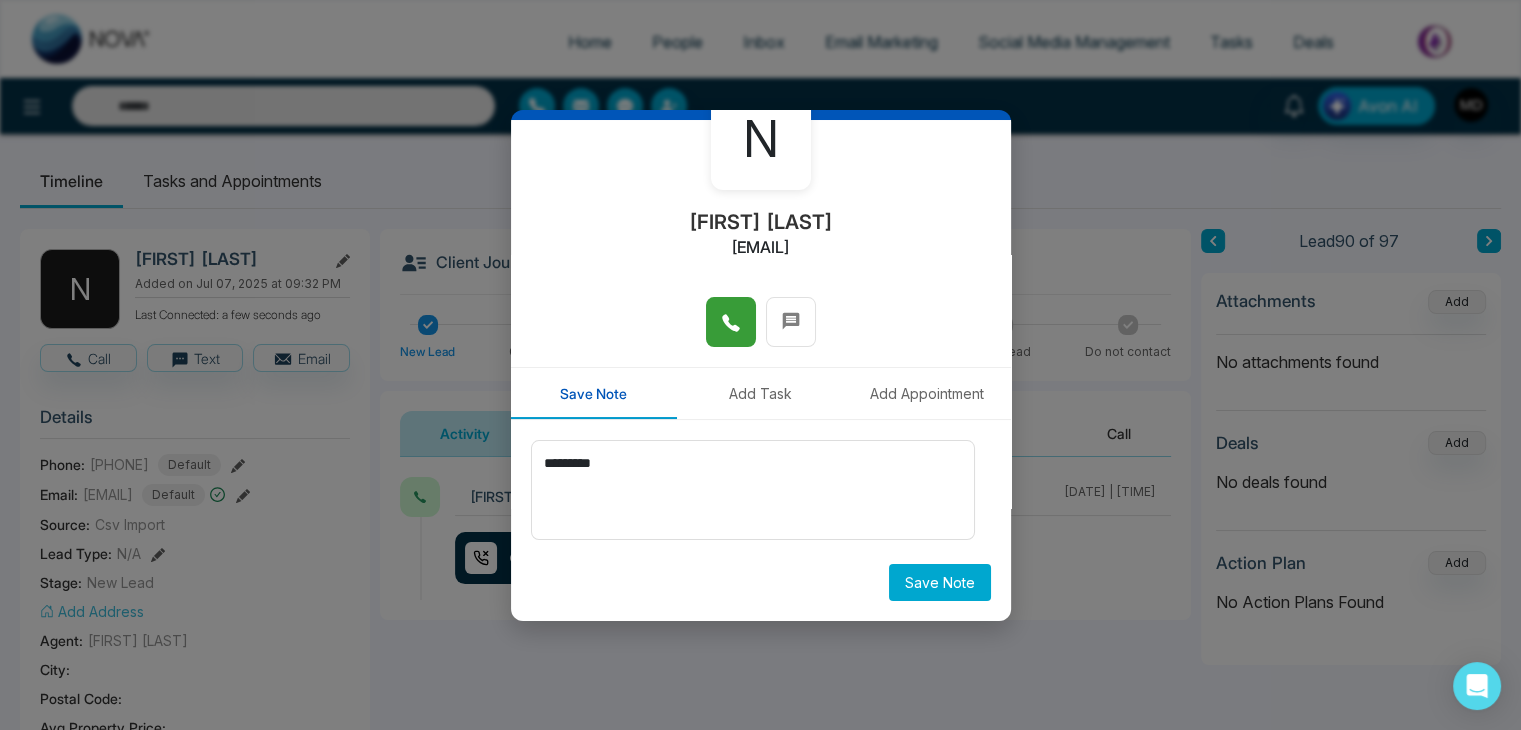 click on "Save Note" at bounding box center (940, 582) 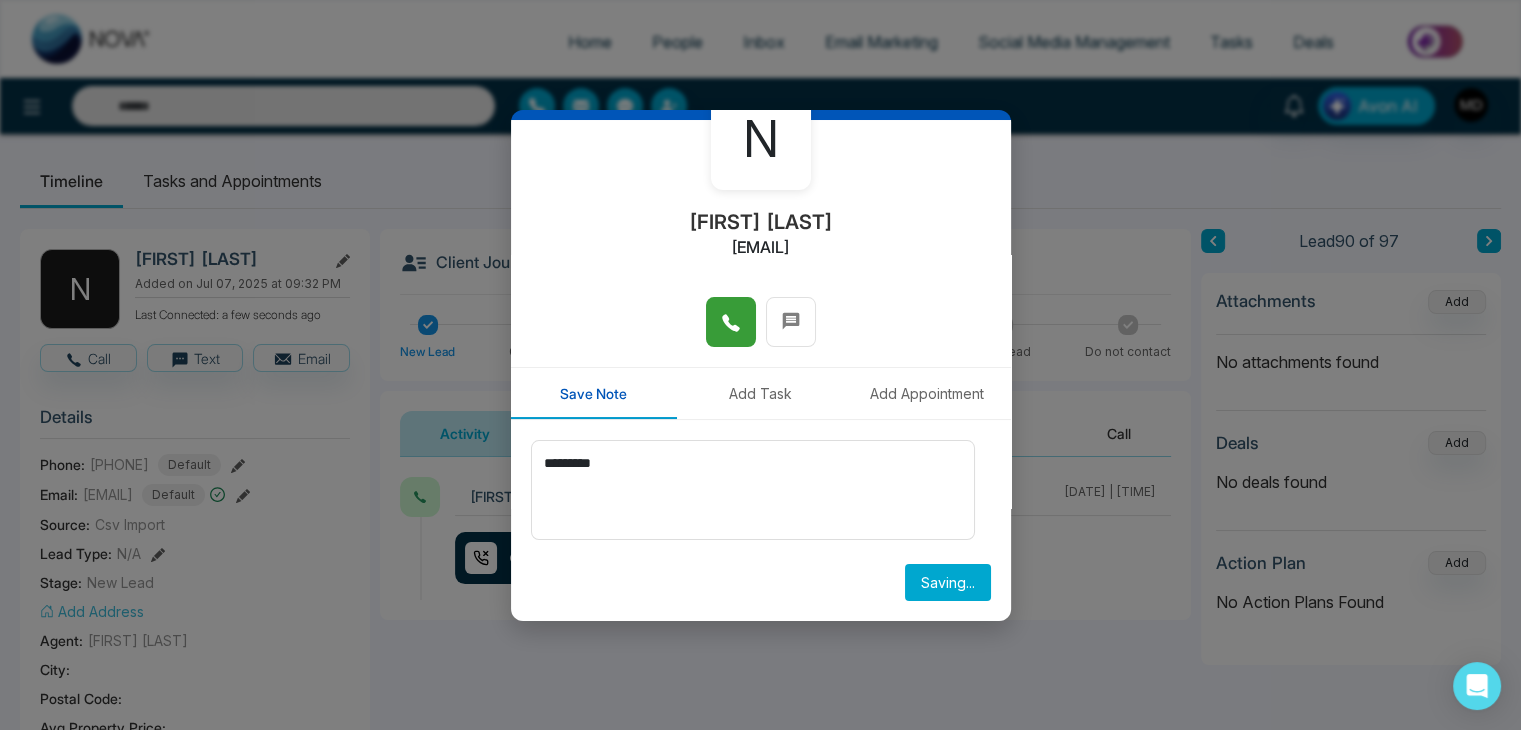 type 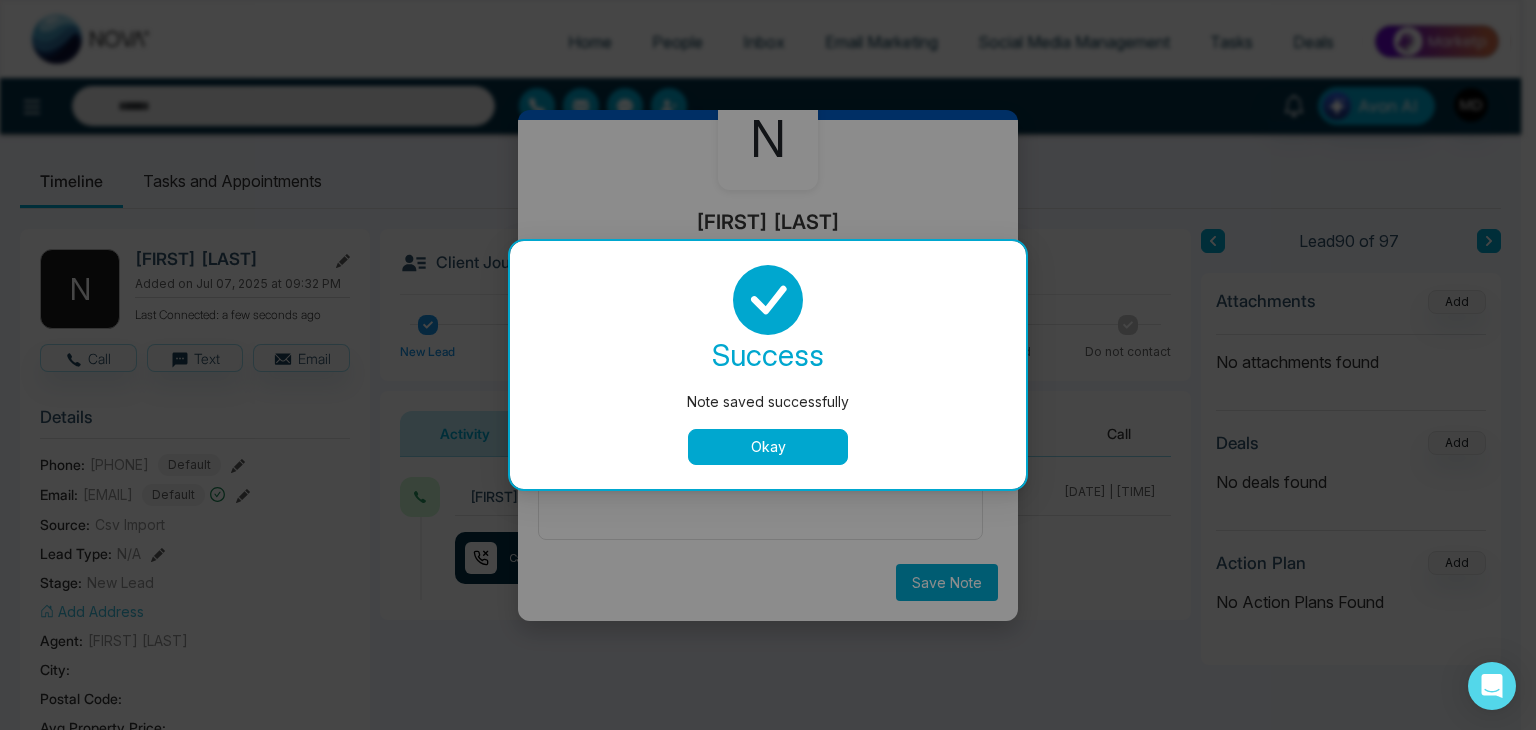 click on "Okay" at bounding box center [768, 447] 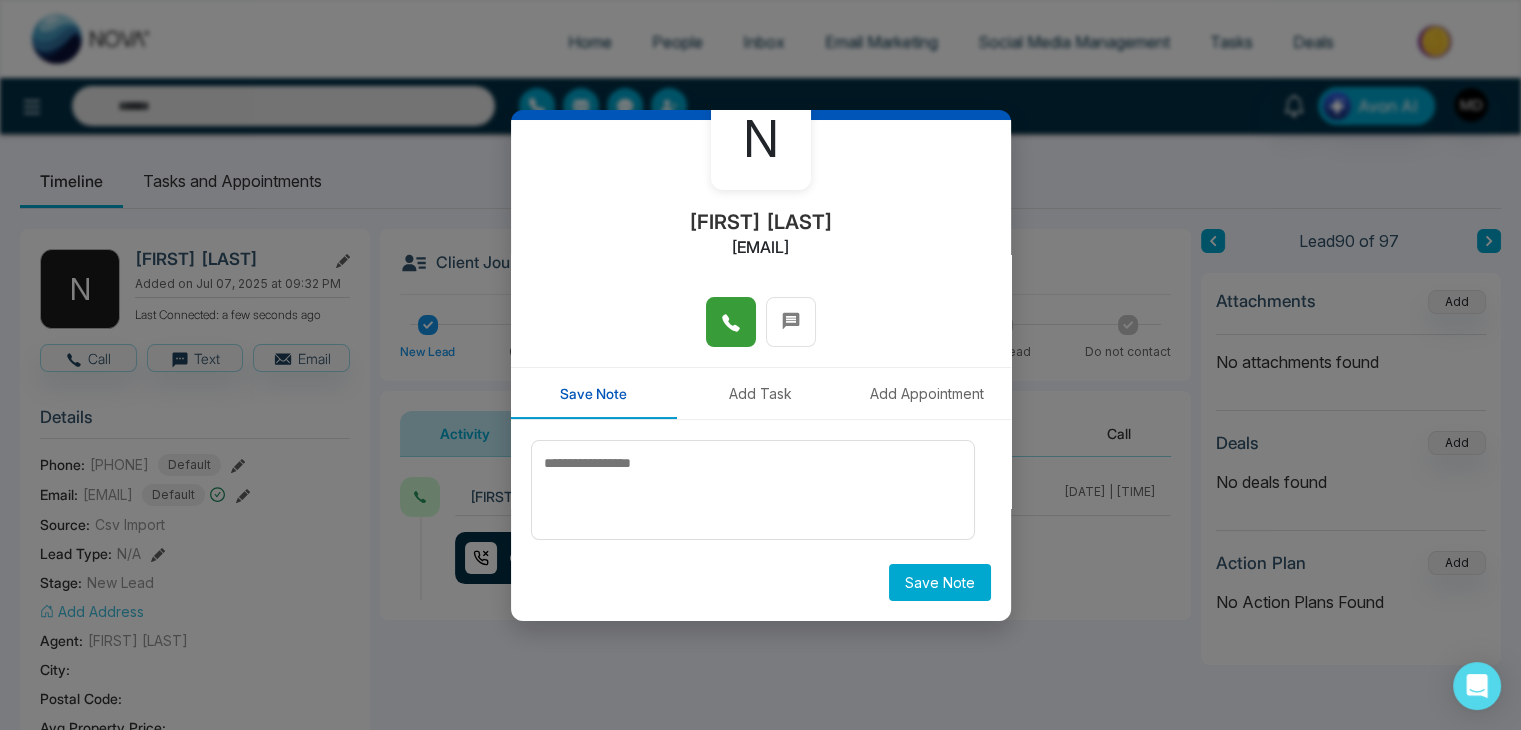 scroll, scrollTop: 0, scrollLeft: 0, axis: both 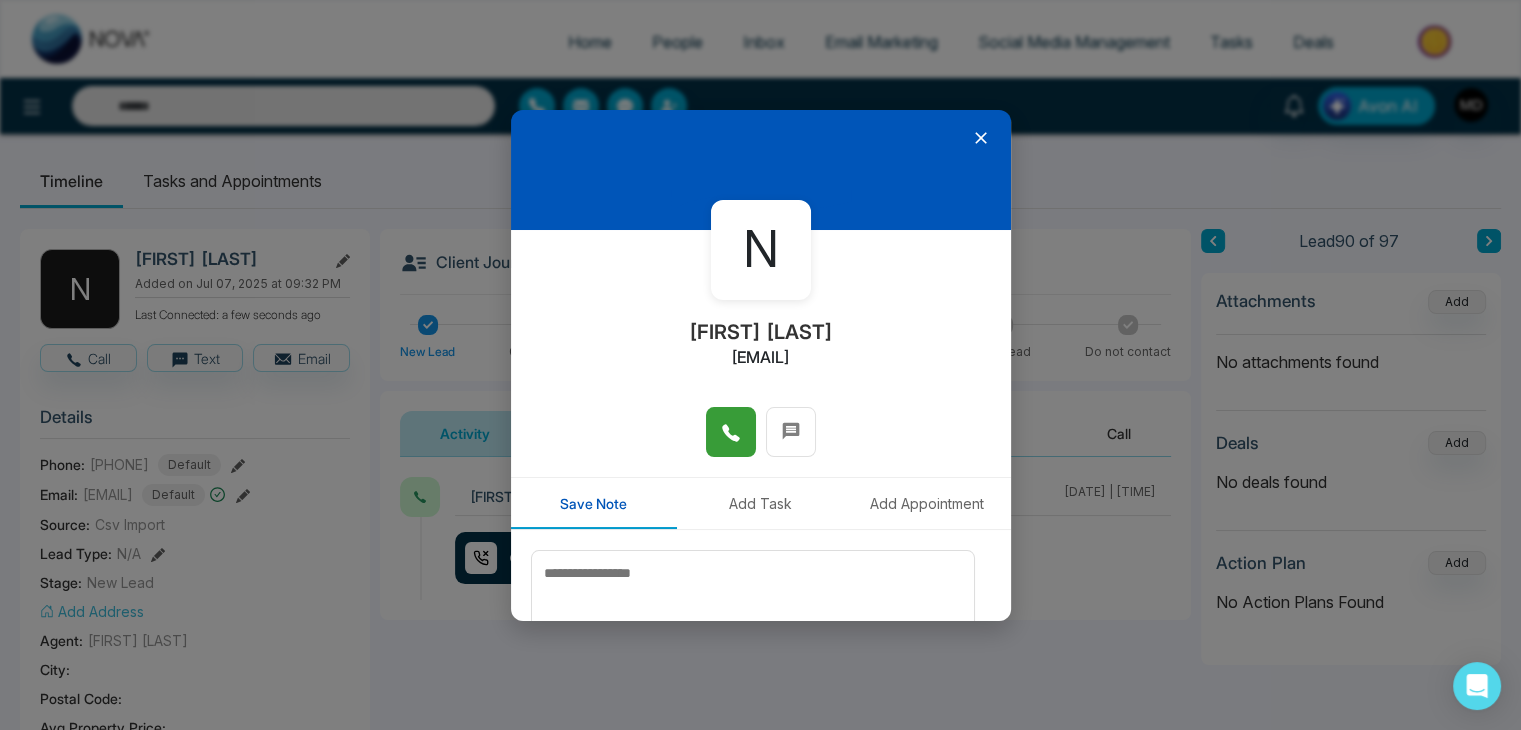 click 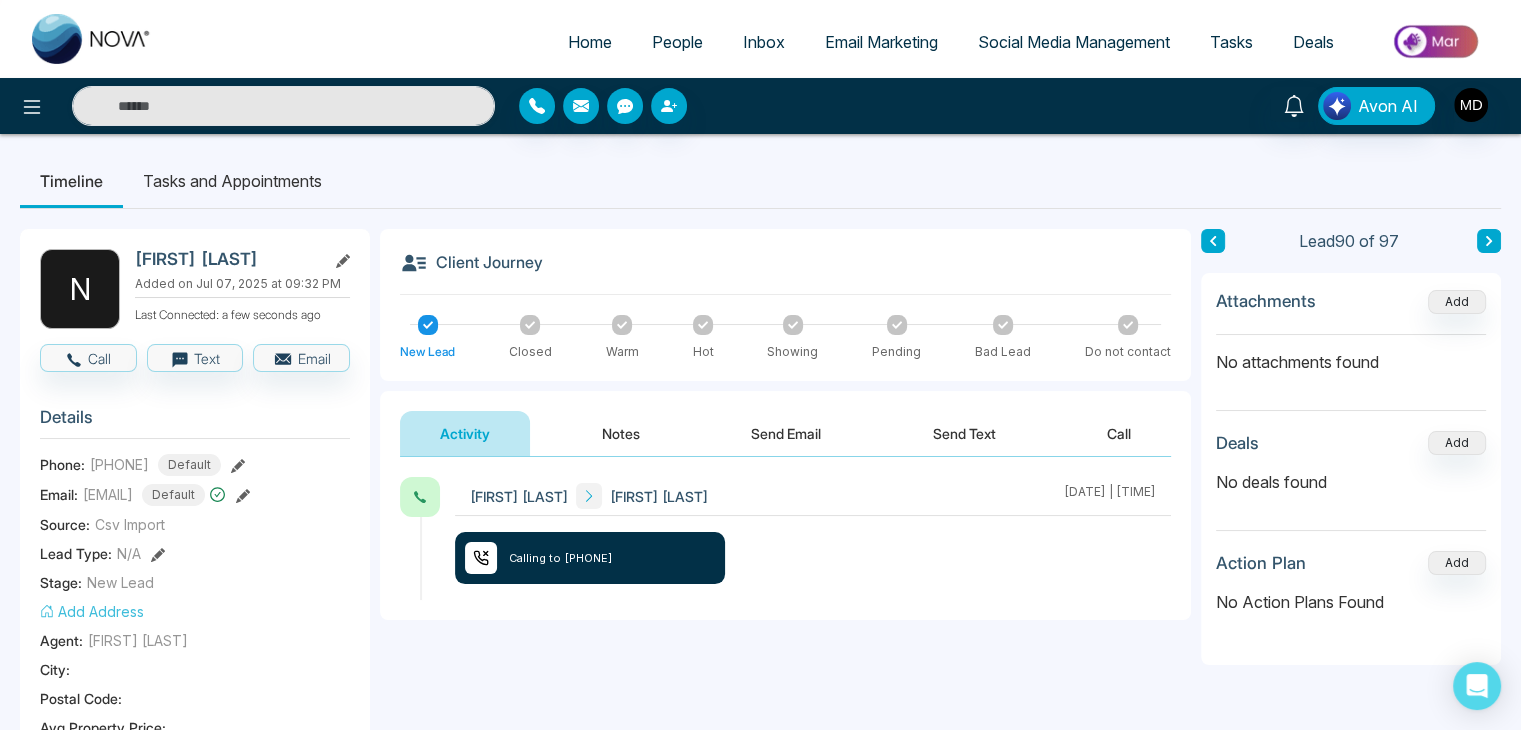 click at bounding box center (1489, 241) 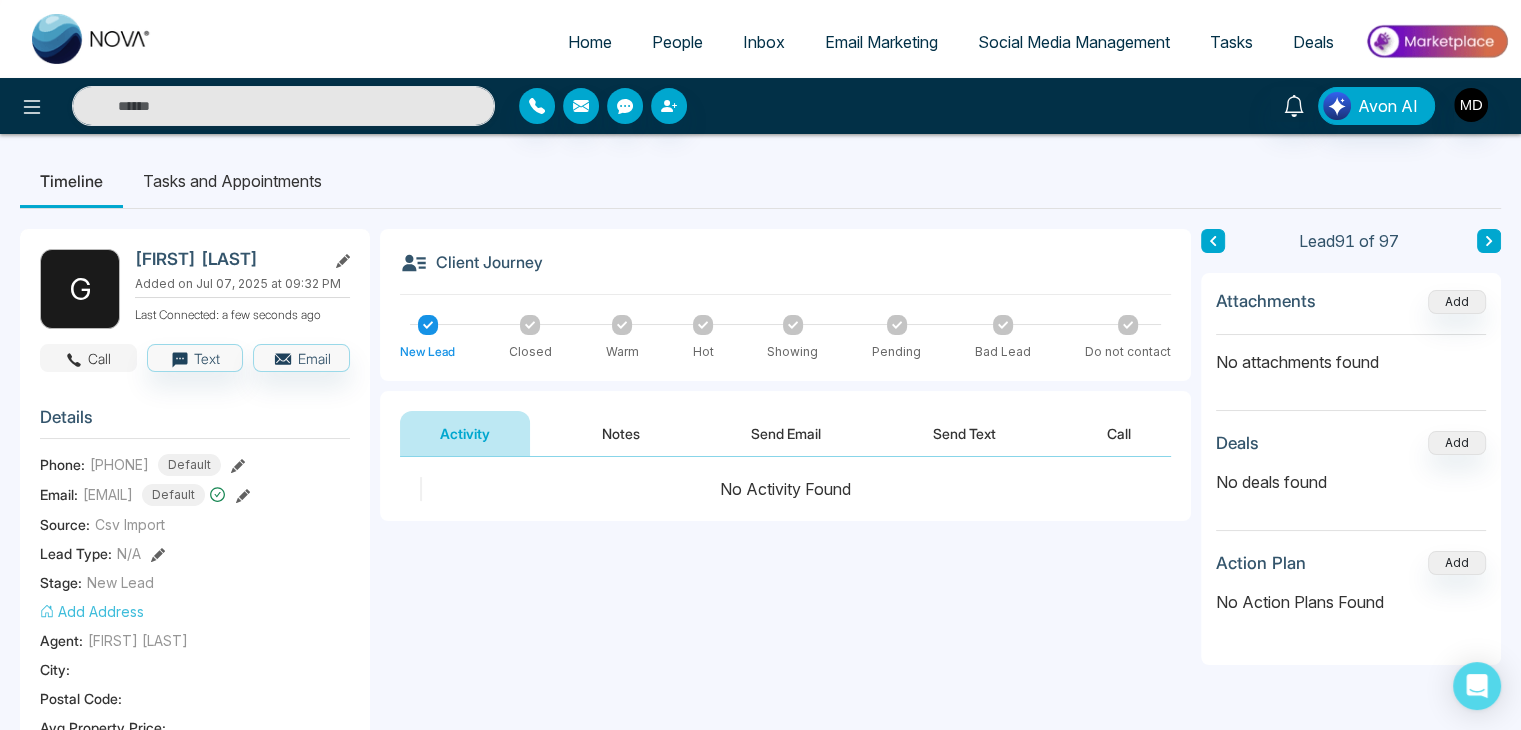 click on "Call" at bounding box center [88, 358] 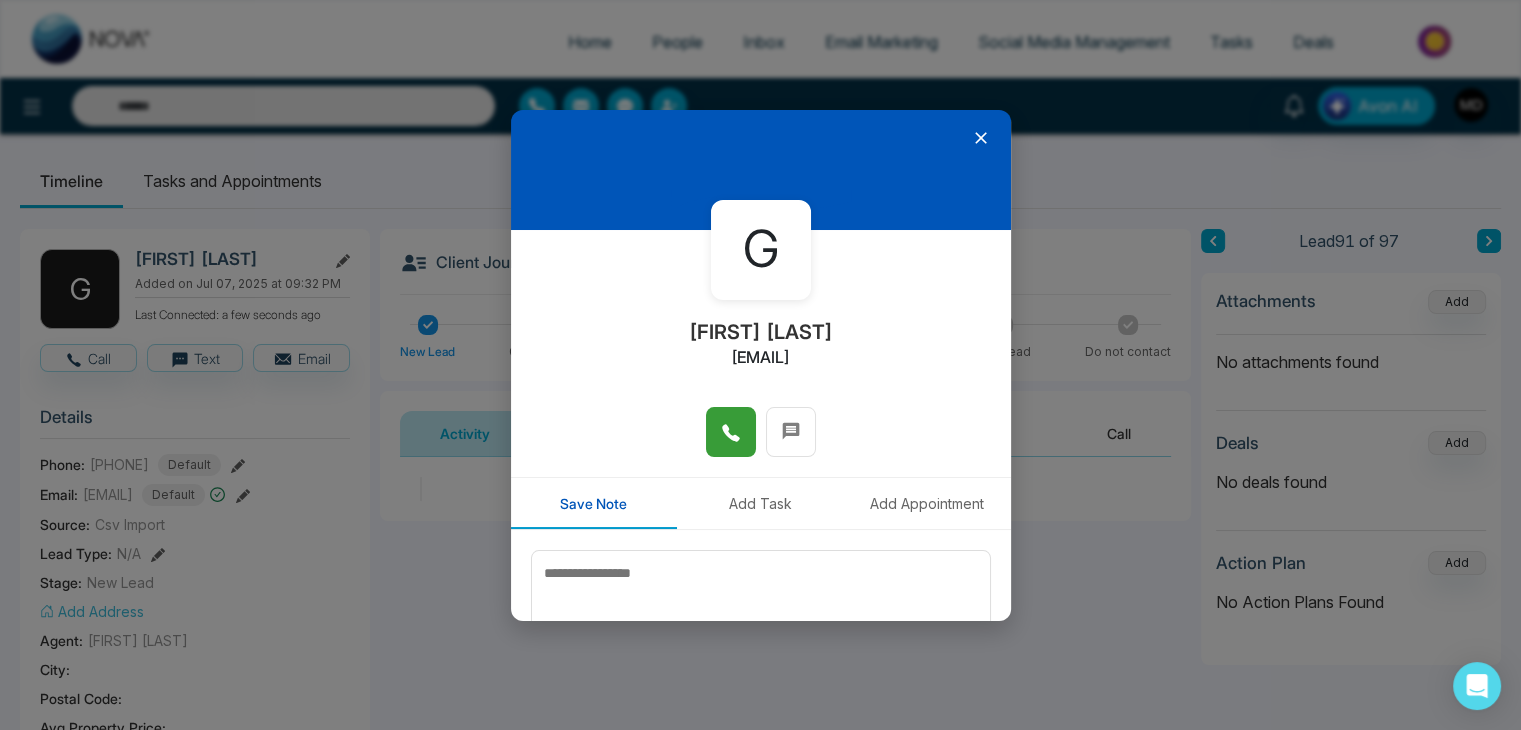 click at bounding box center (731, 432) 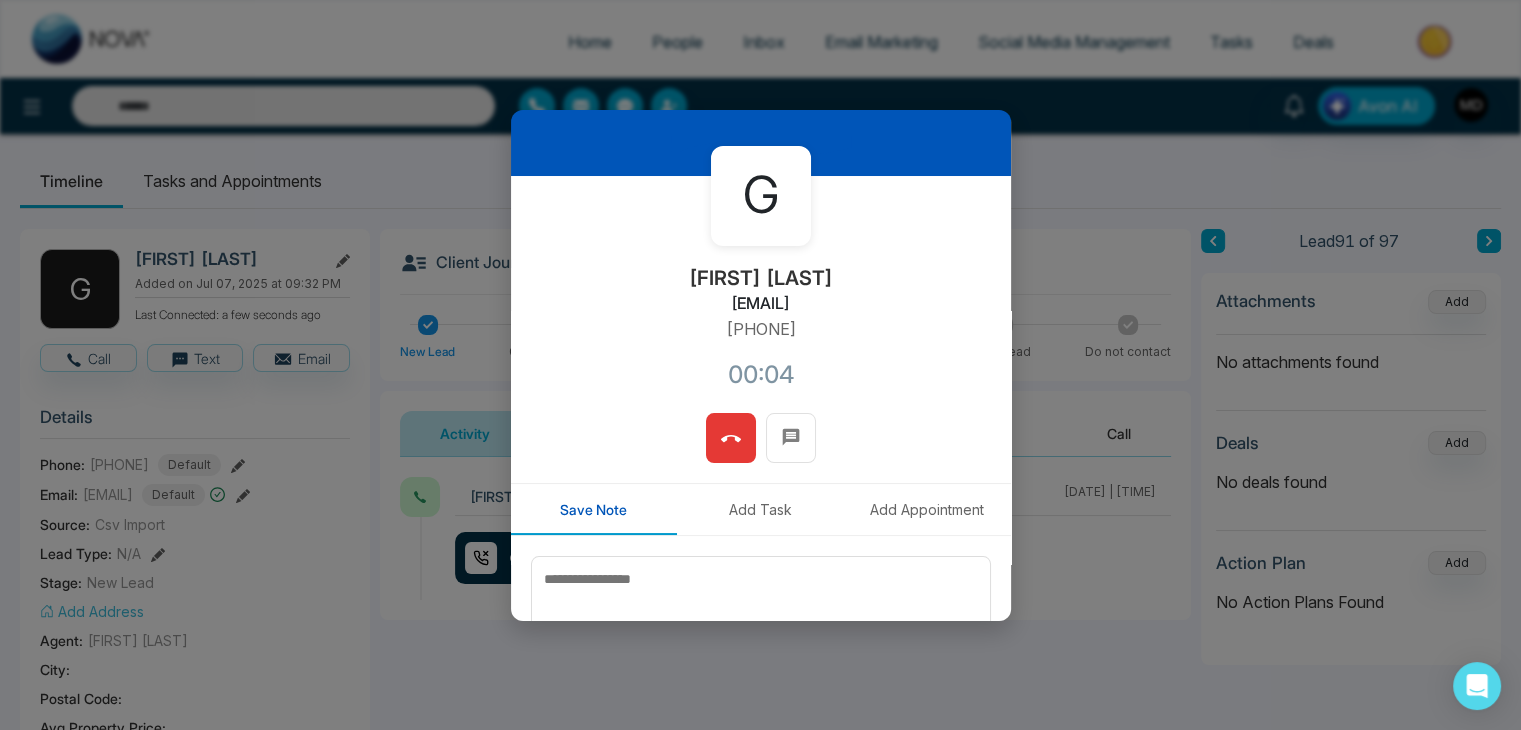 scroll, scrollTop: 100, scrollLeft: 0, axis: vertical 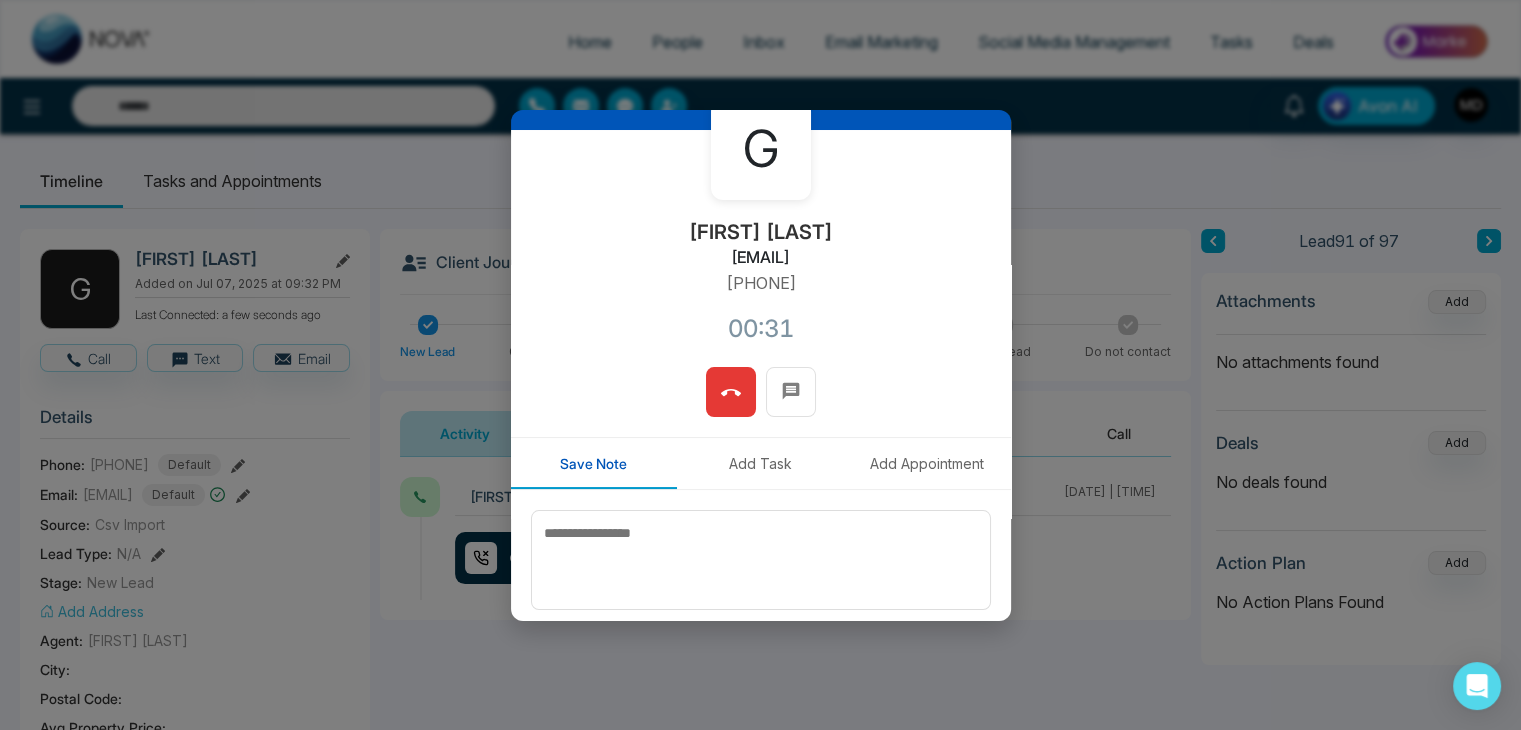 click at bounding box center (731, 392) 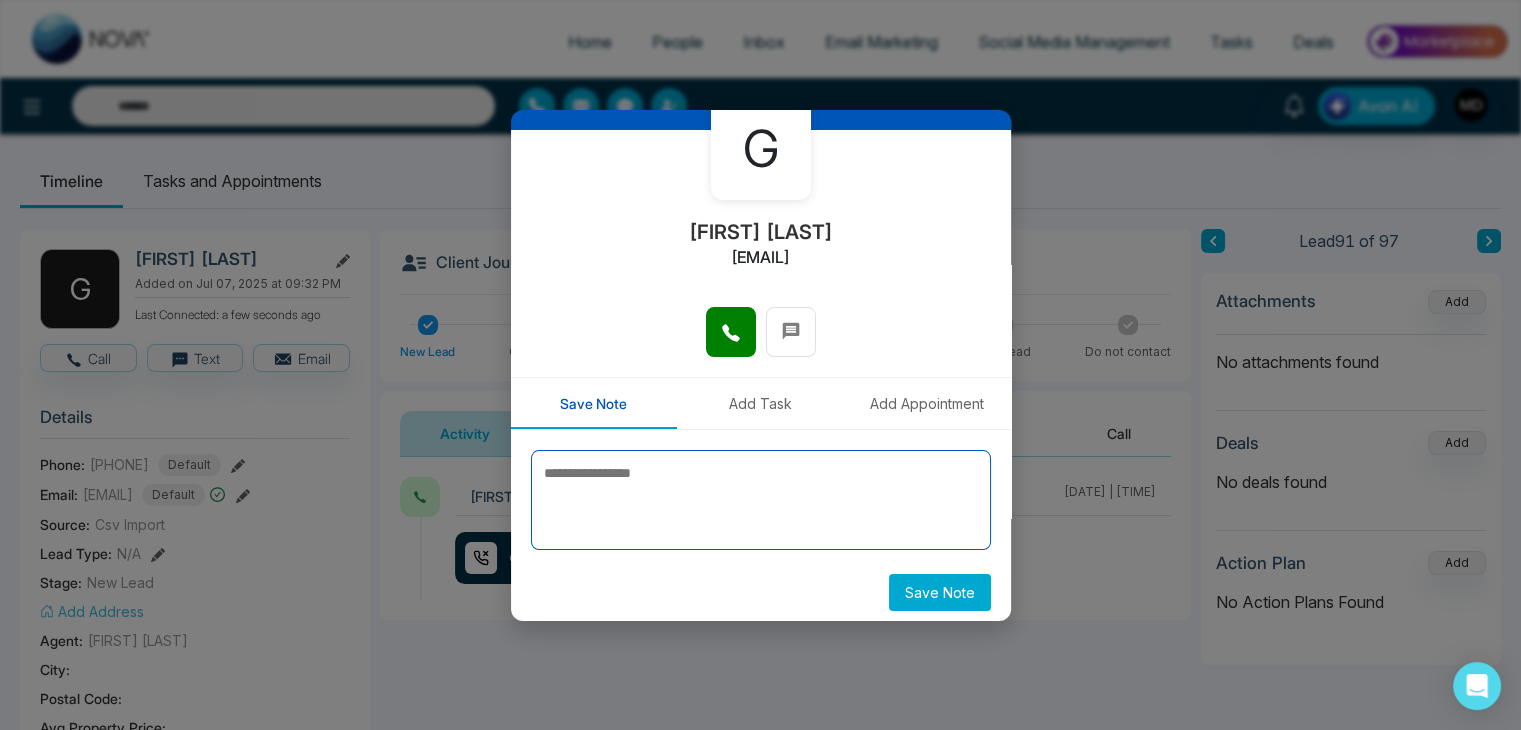 click at bounding box center (761, 500) 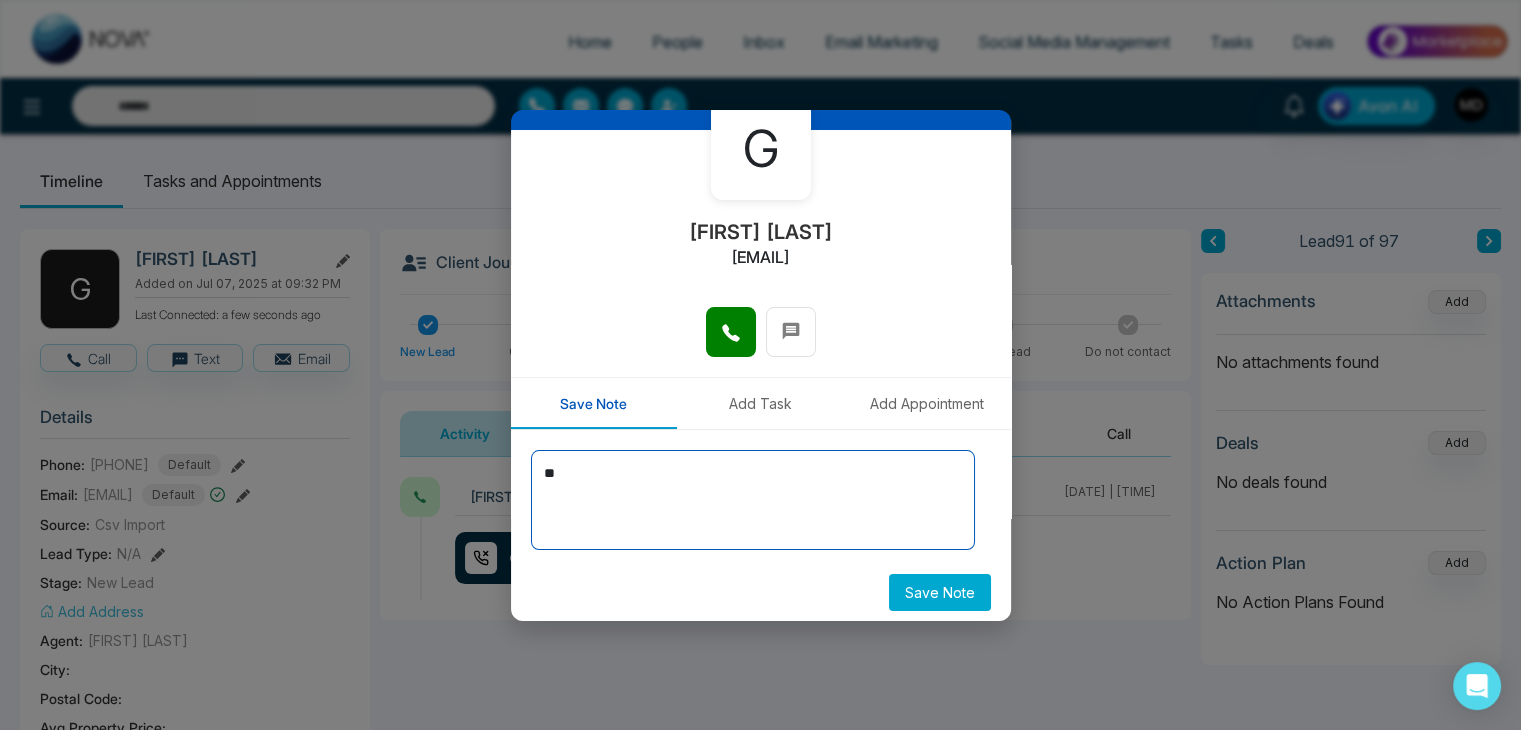 type on "*" 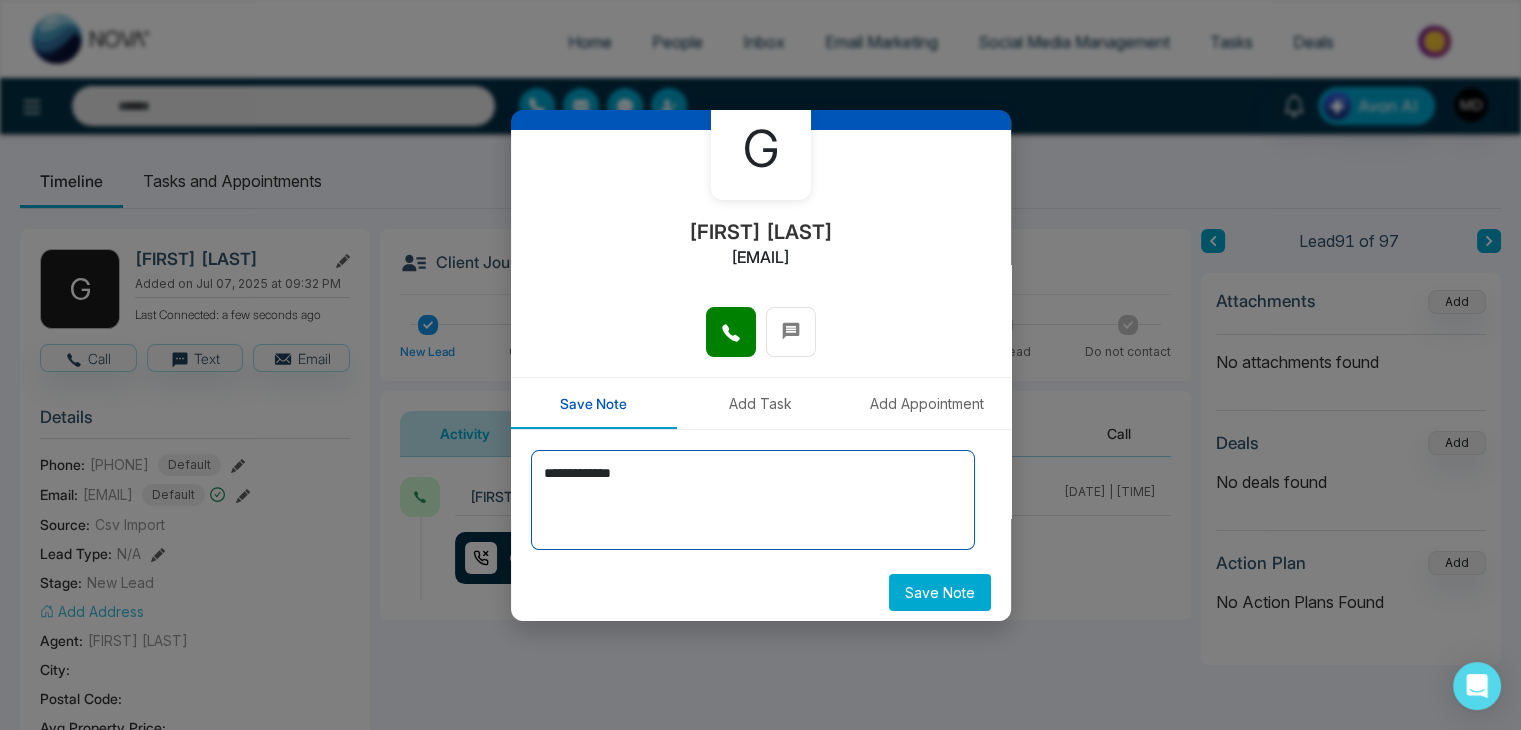 type on "**********" 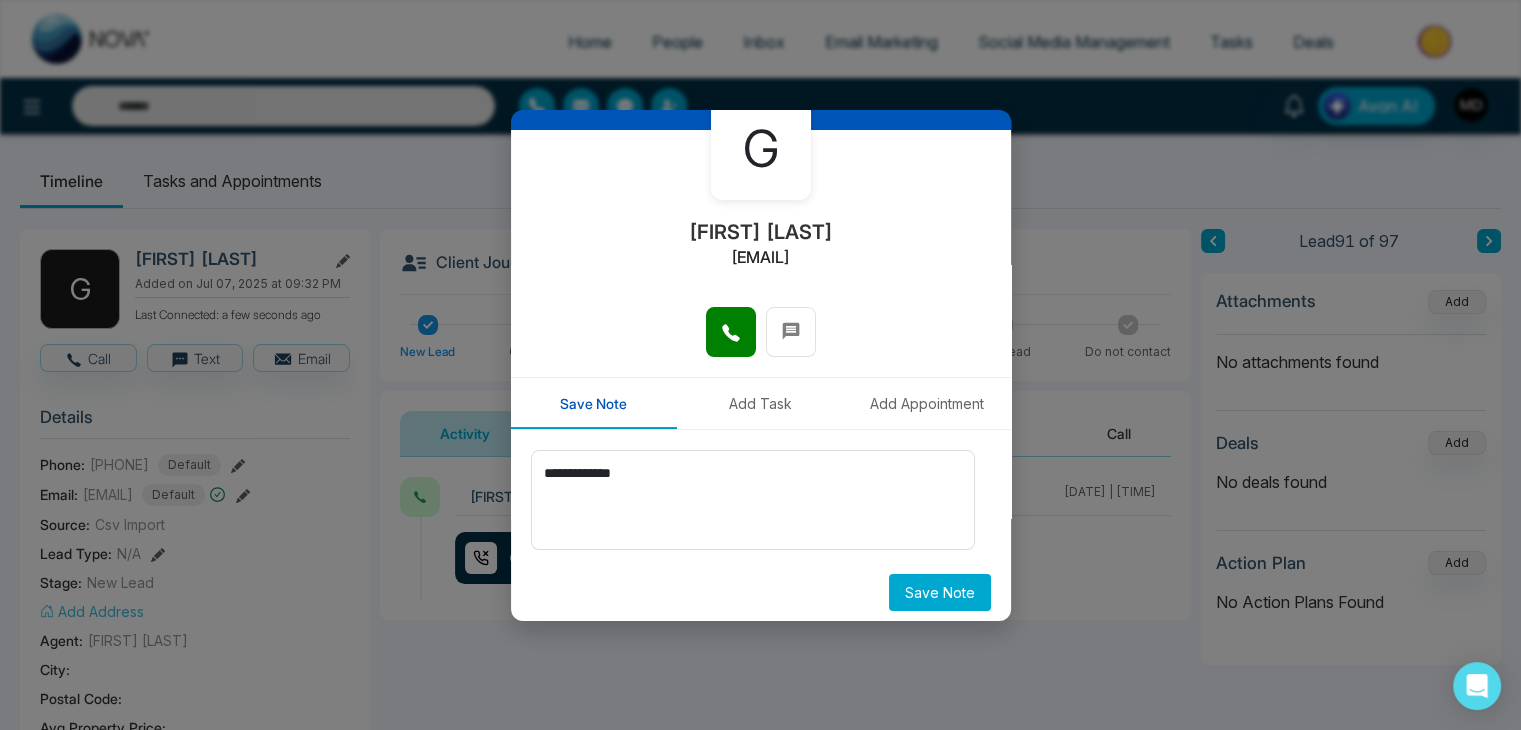click on "Save Note" at bounding box center [940, 592] 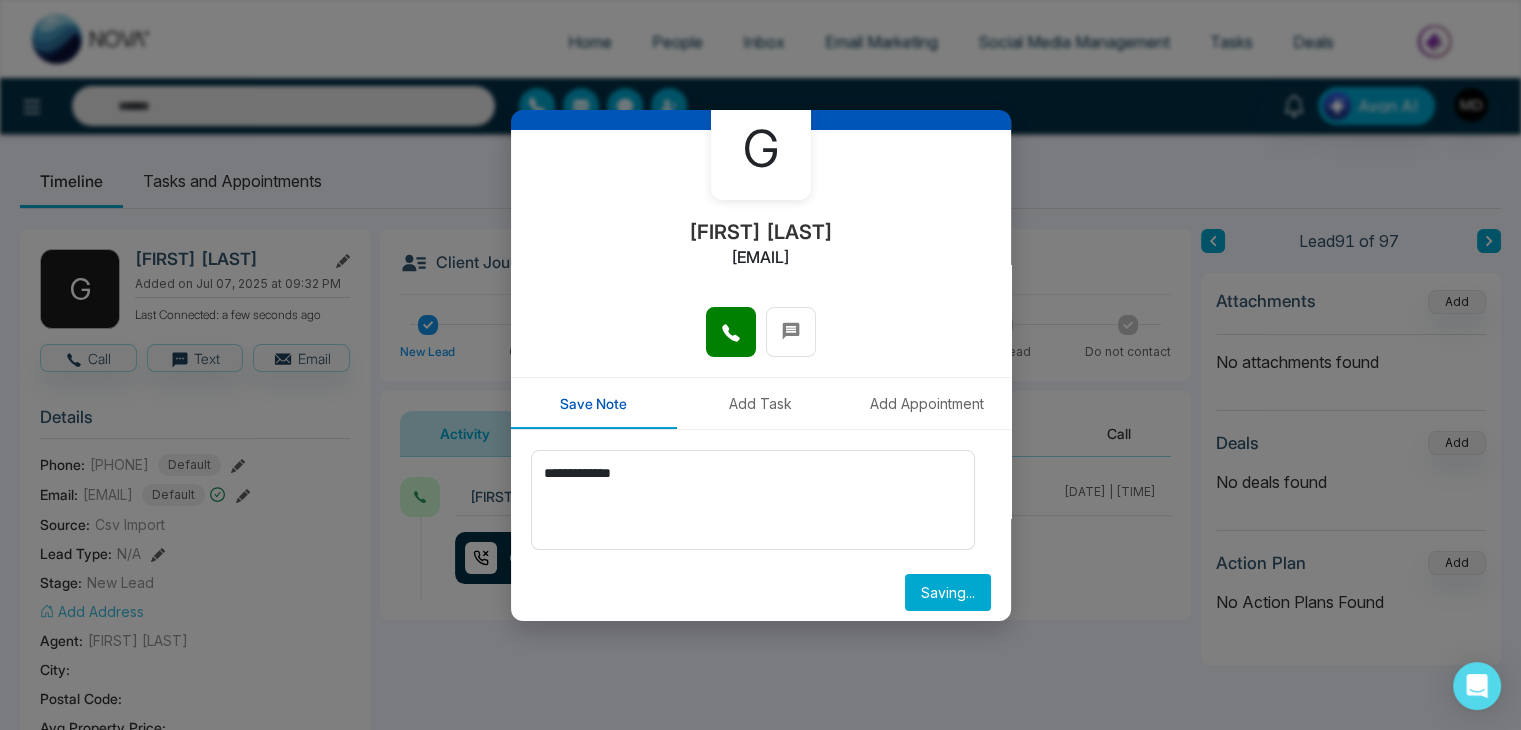 type 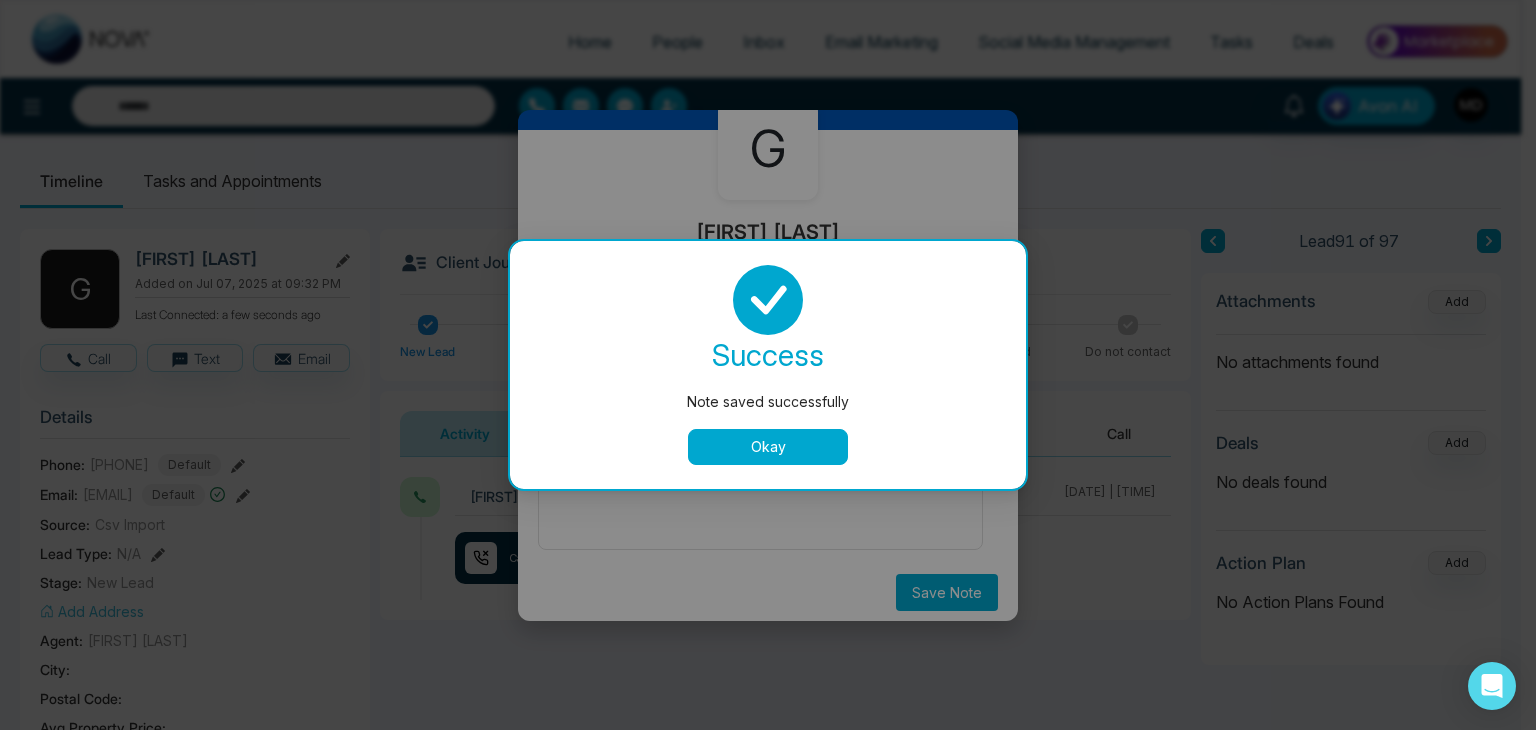 click on "Okay" at bounding box center (768, 447) 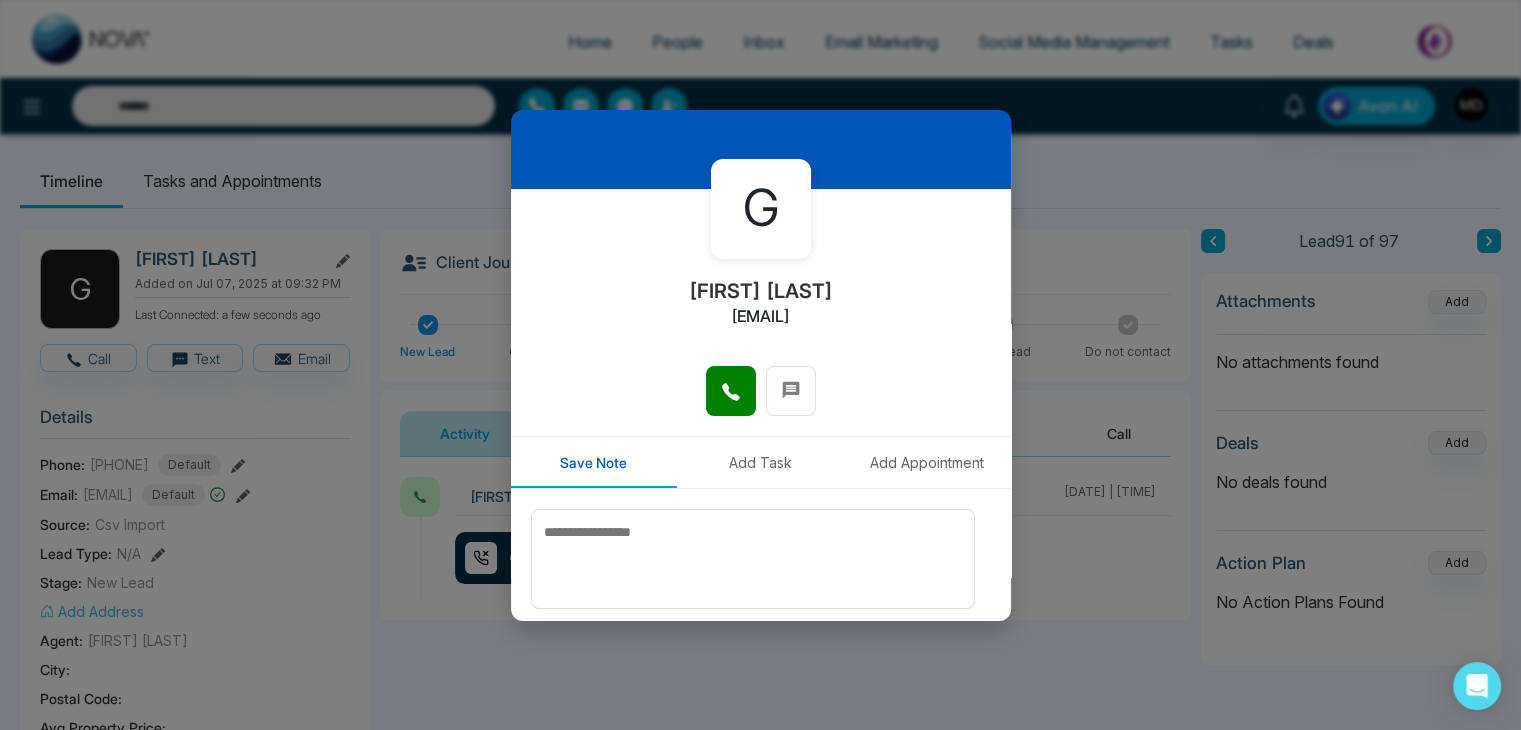 scroll, scrollTop: 0, scrollLeft: 0, axis: both 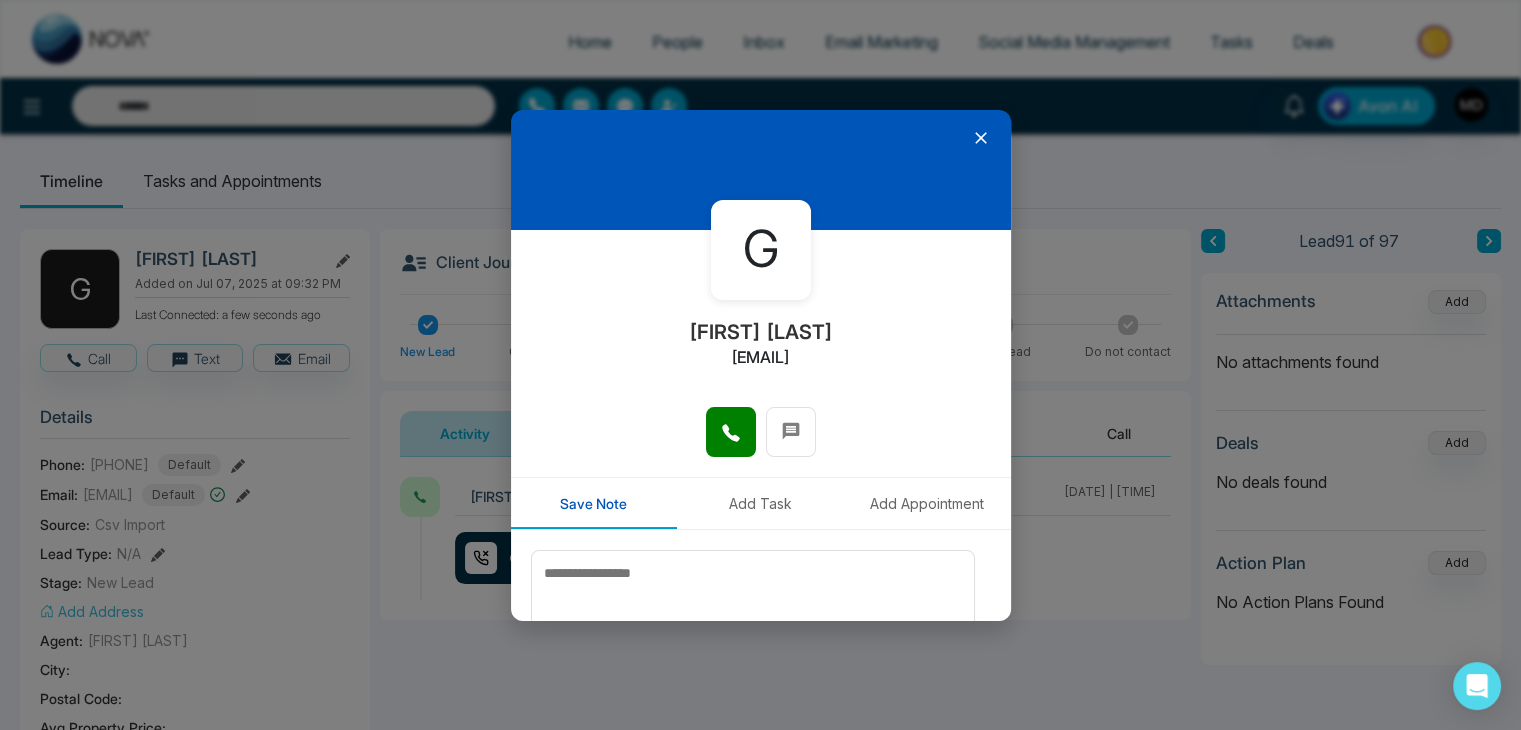 click 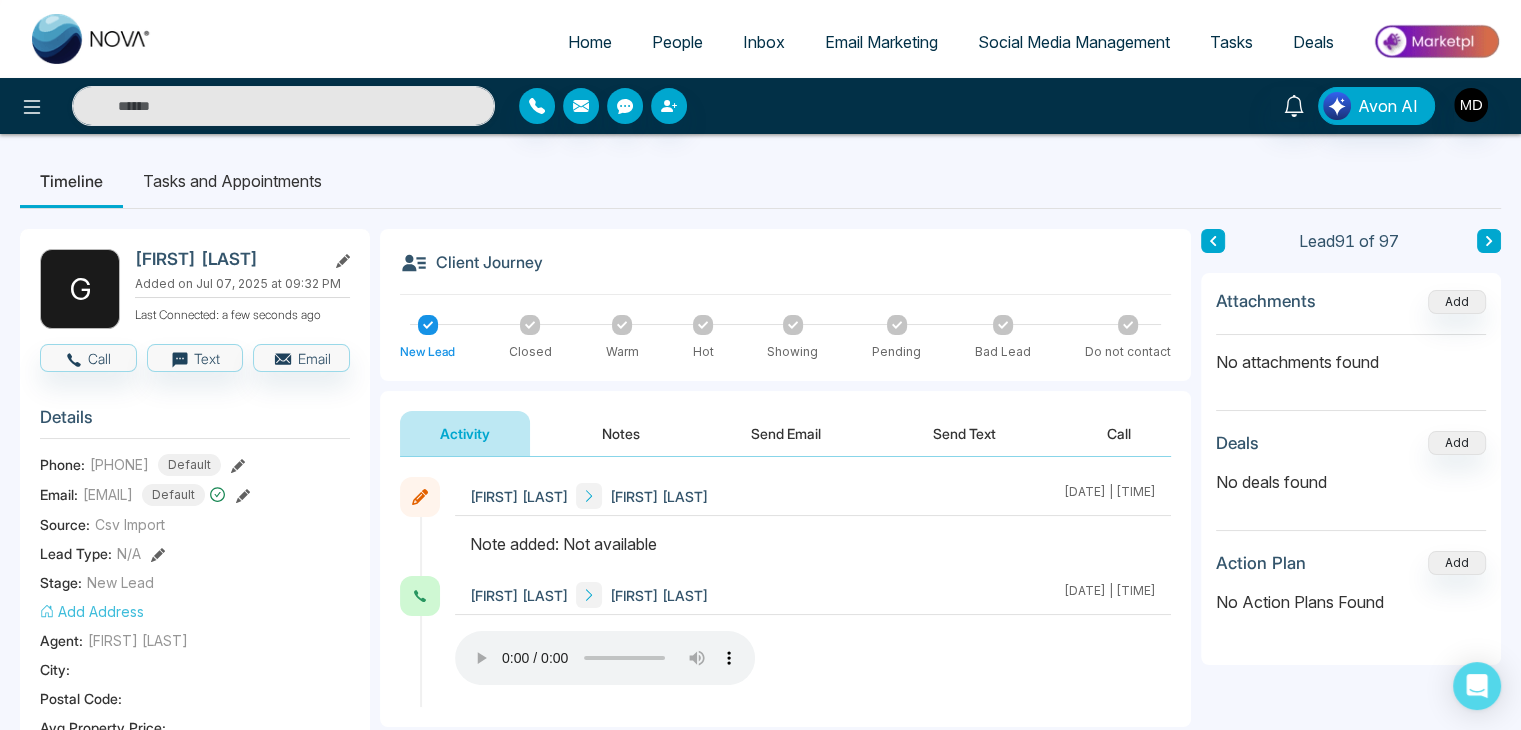 click 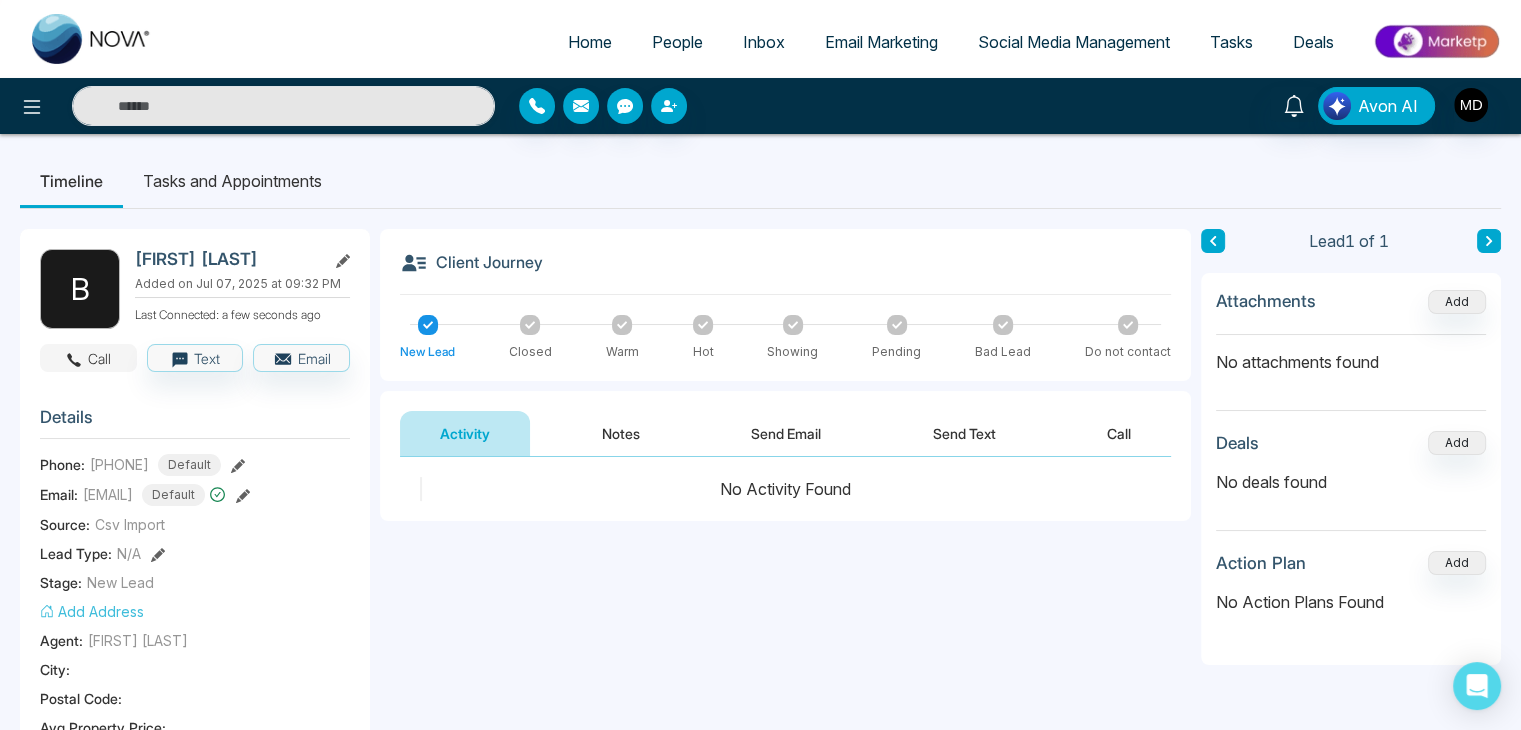 click on "Call" at bounding box center (88, 358) 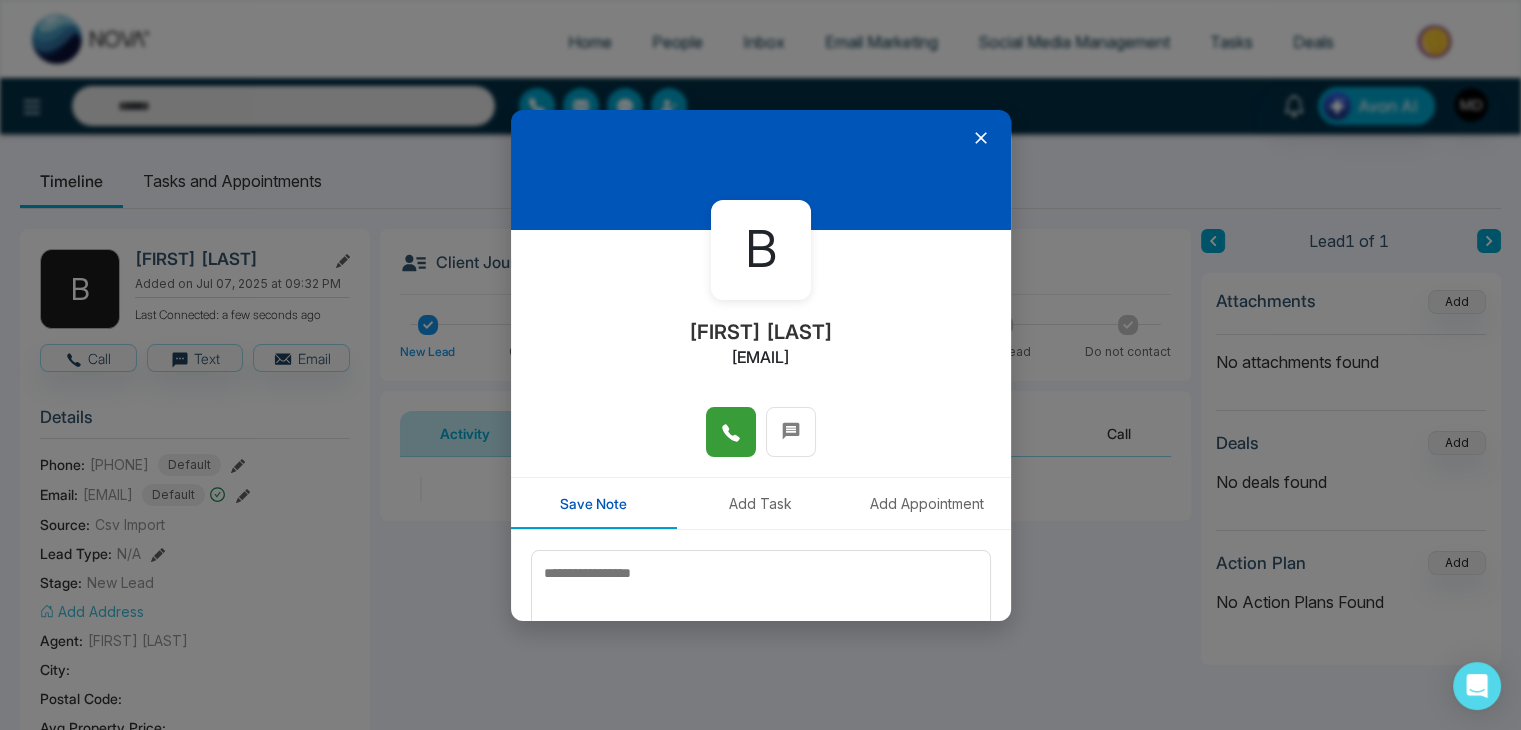 click 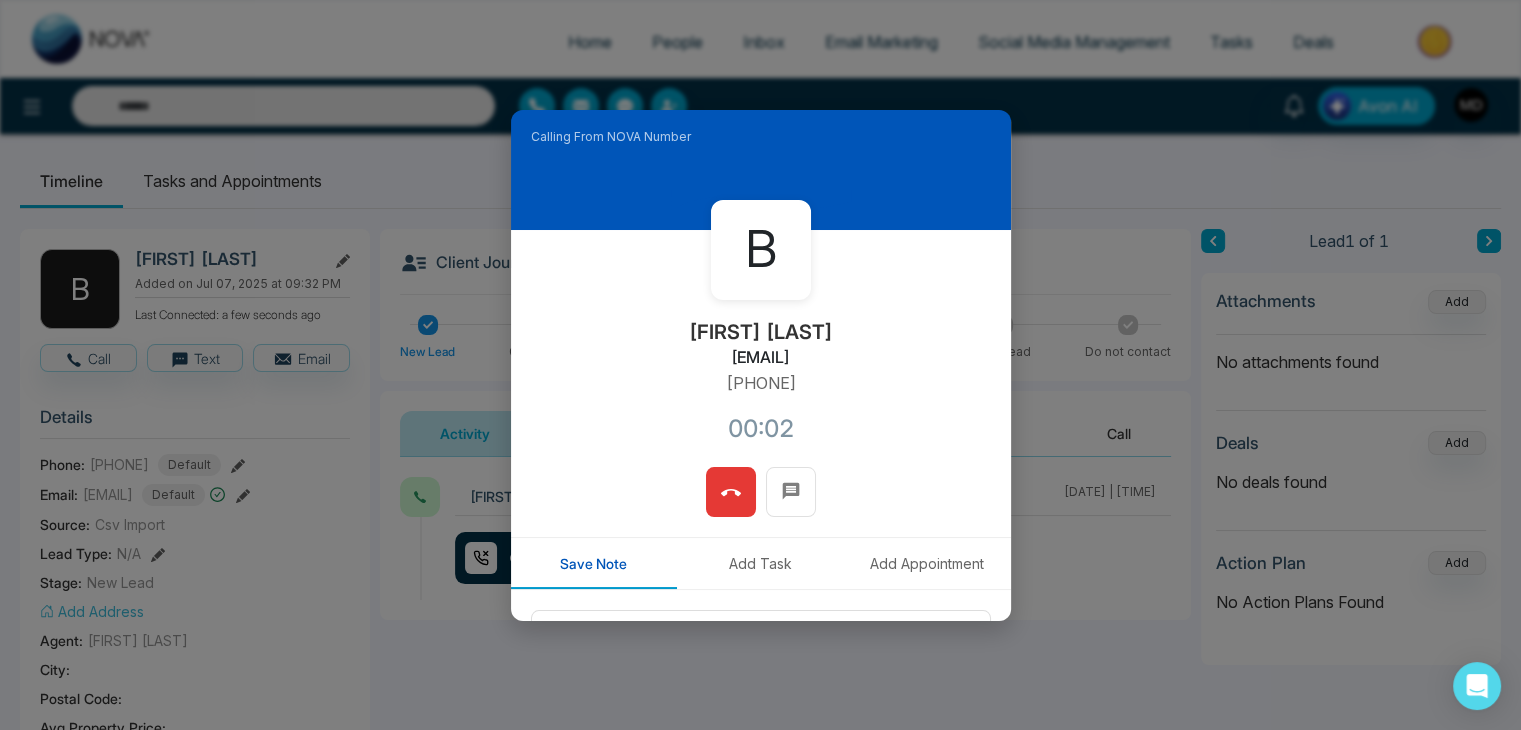 type 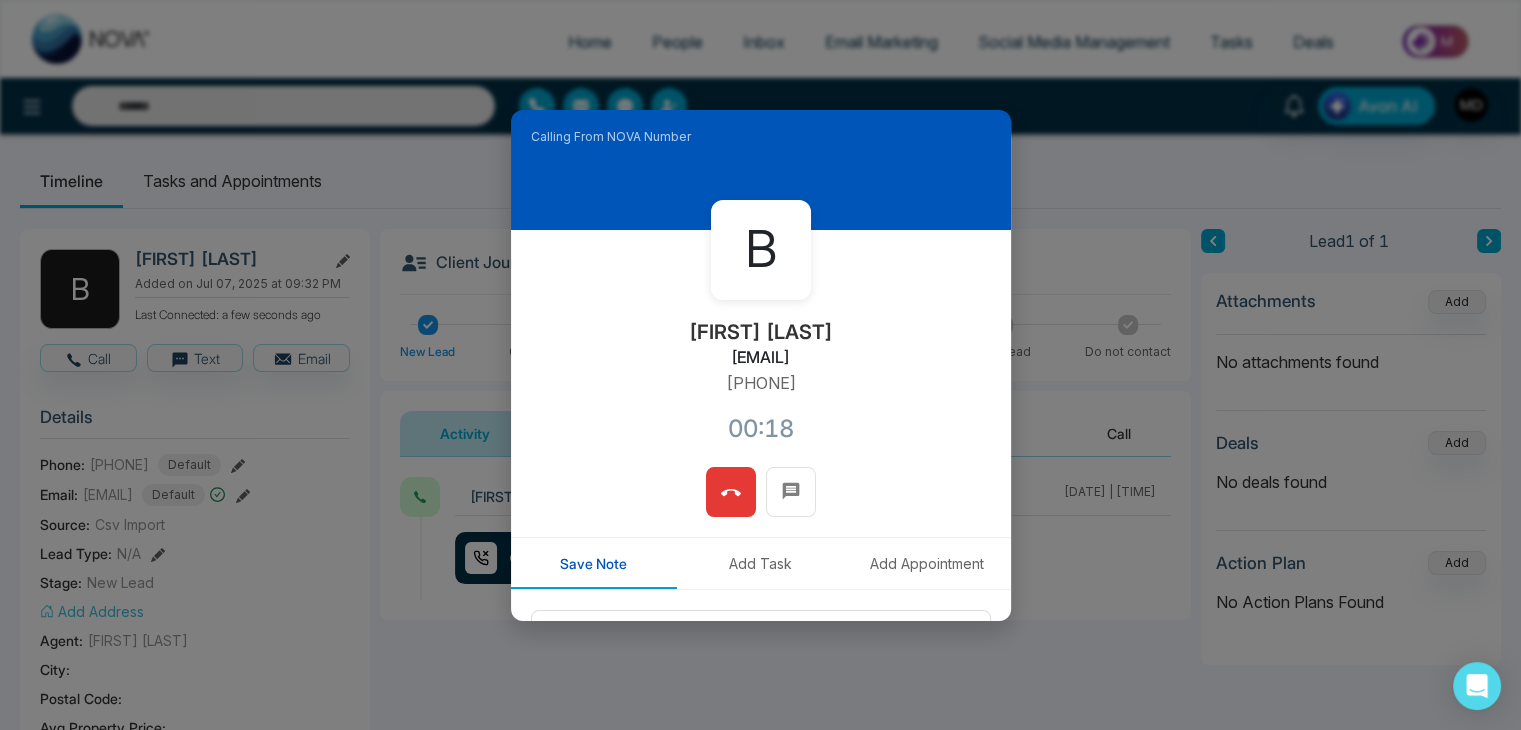 scroll, scrollTop: 170, scrollLeft: 0, axis: vertical 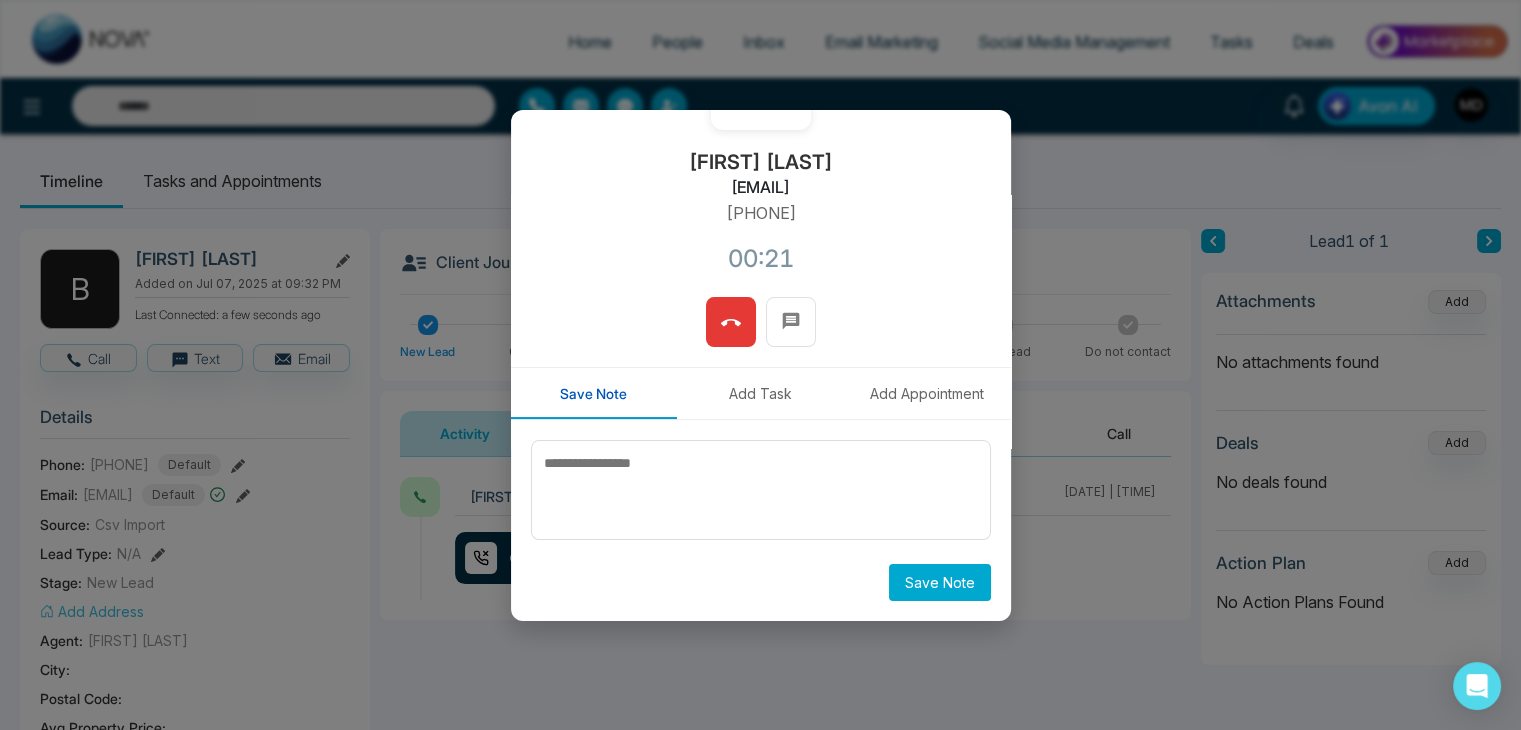 click at bounding box center (731, 322) 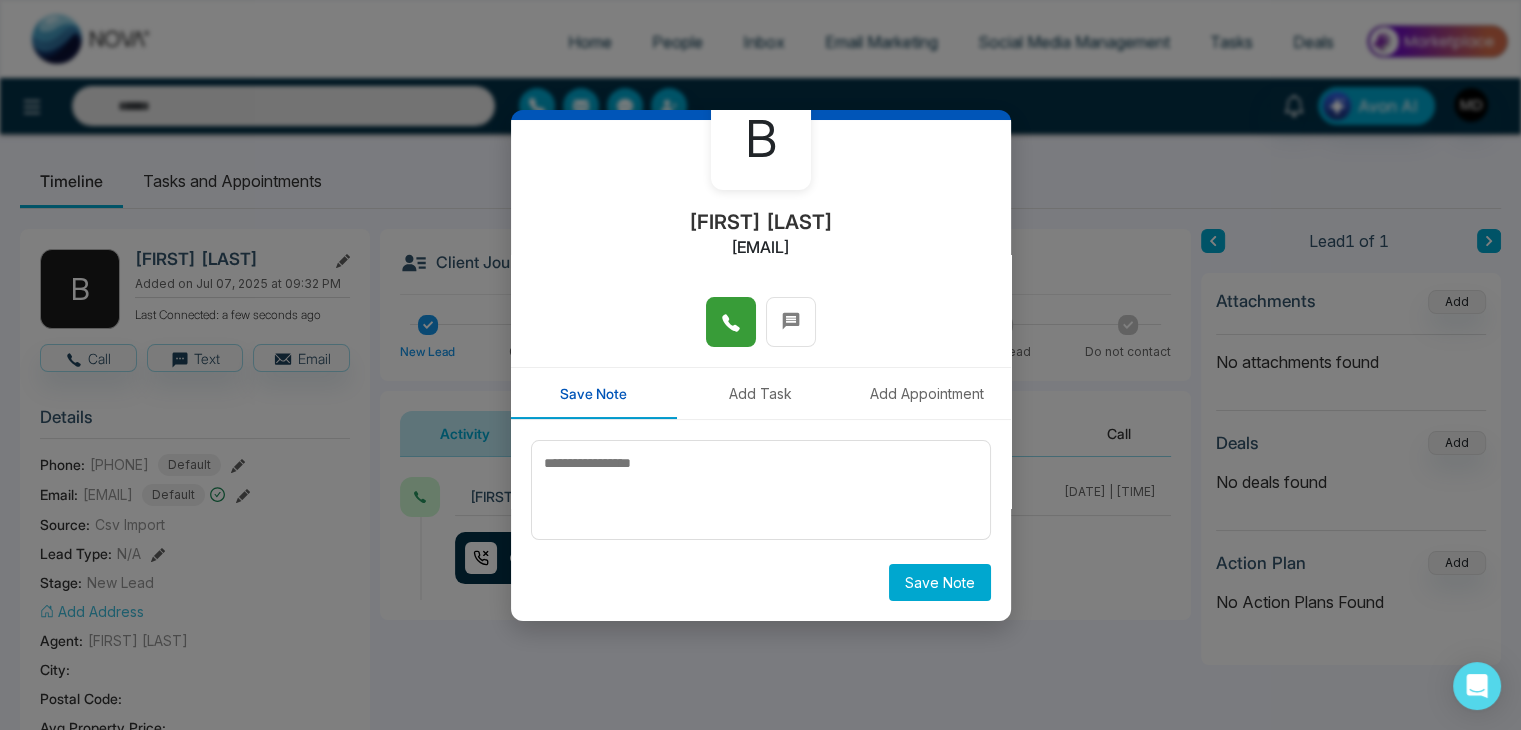 scroll, scrollTop: 110, scrollLeft: 0, axis: vertical 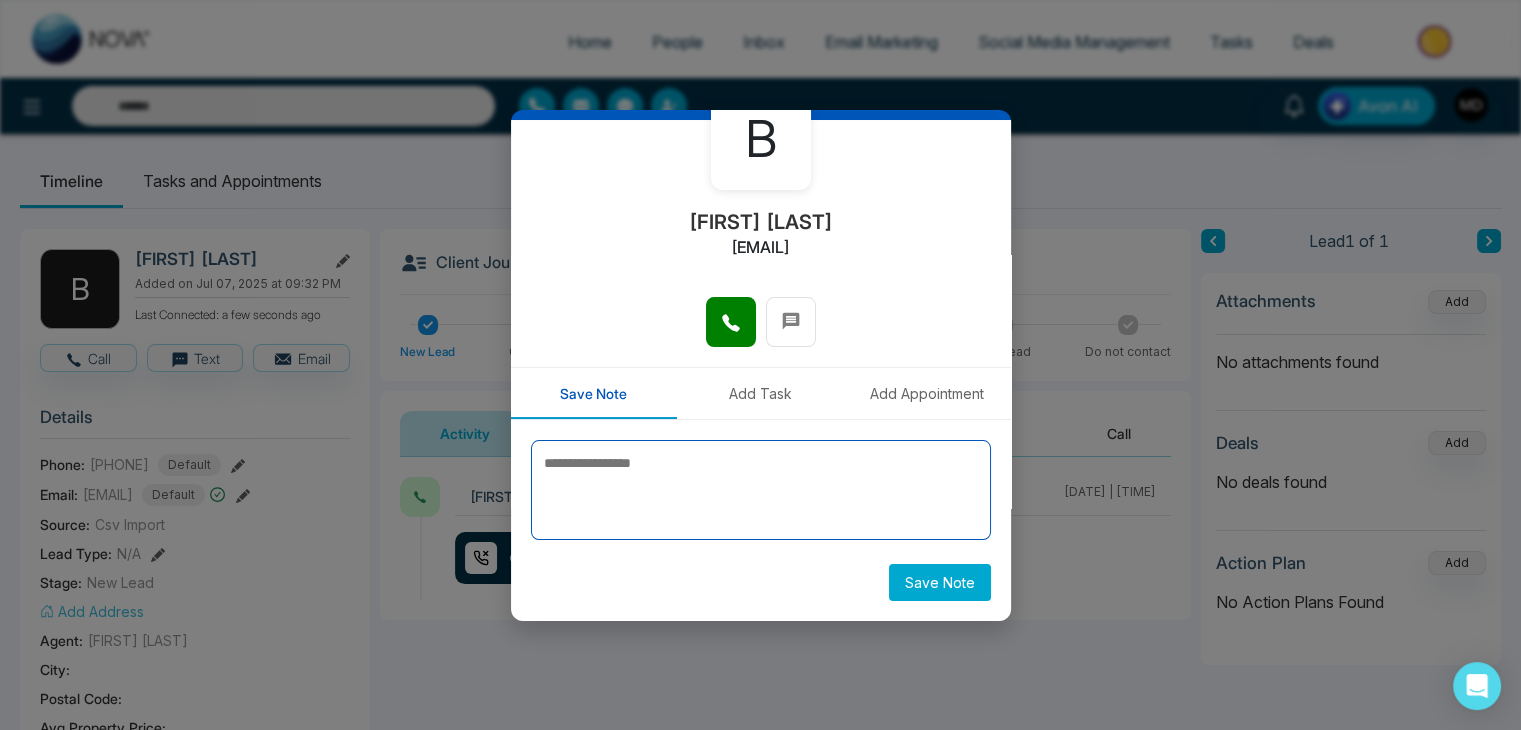 click at bounding box center (761, 490) 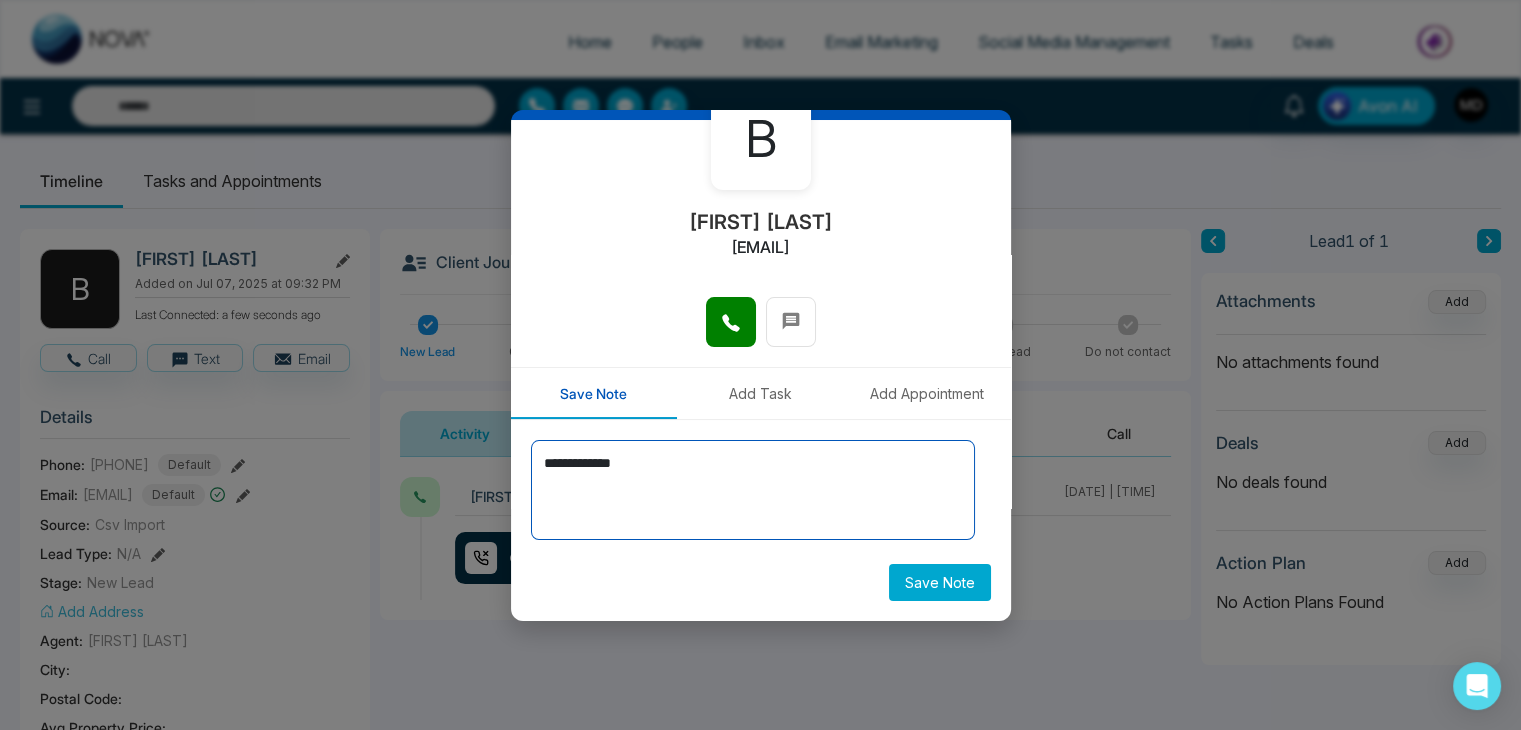 type on "**********" 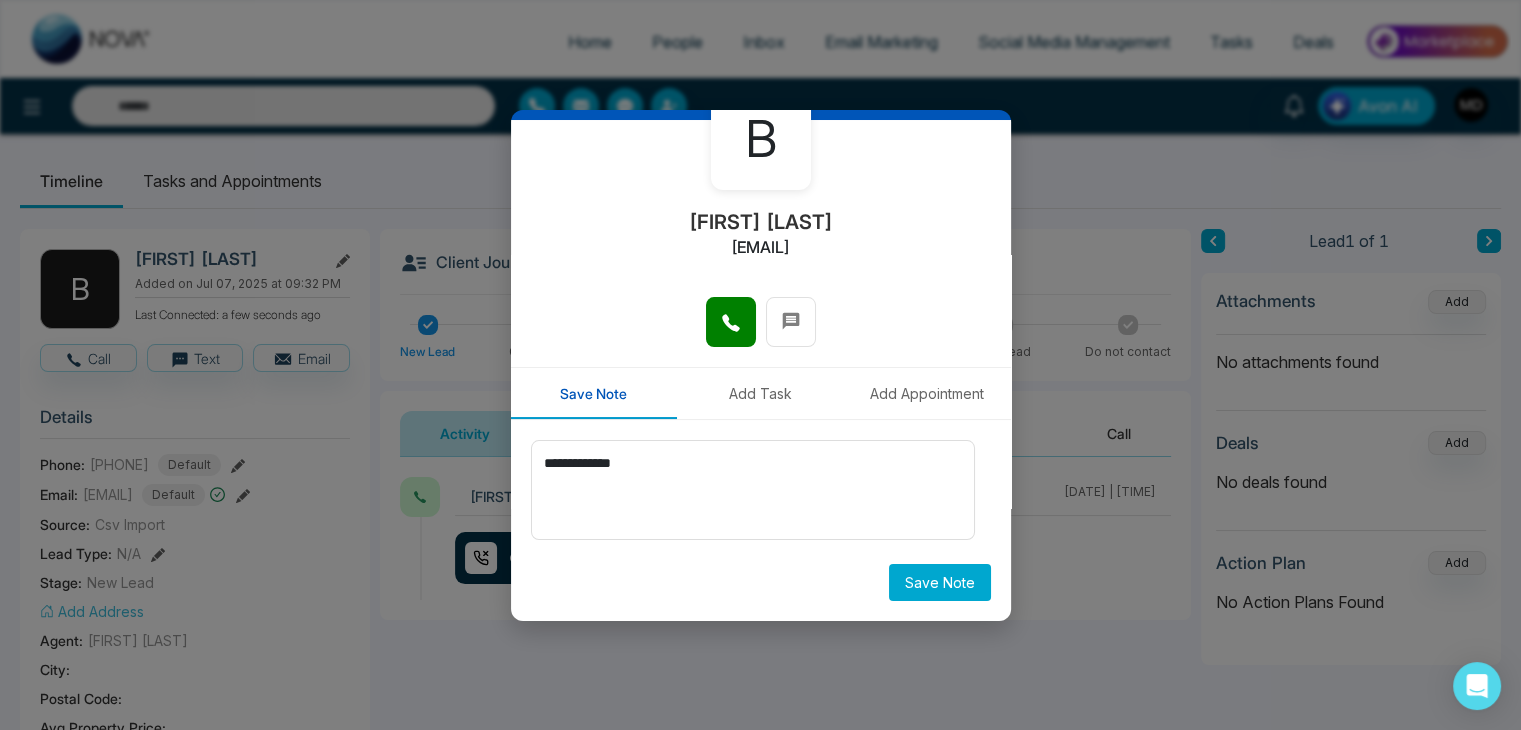 click on "Save Note" at bounding box center [940, 582] 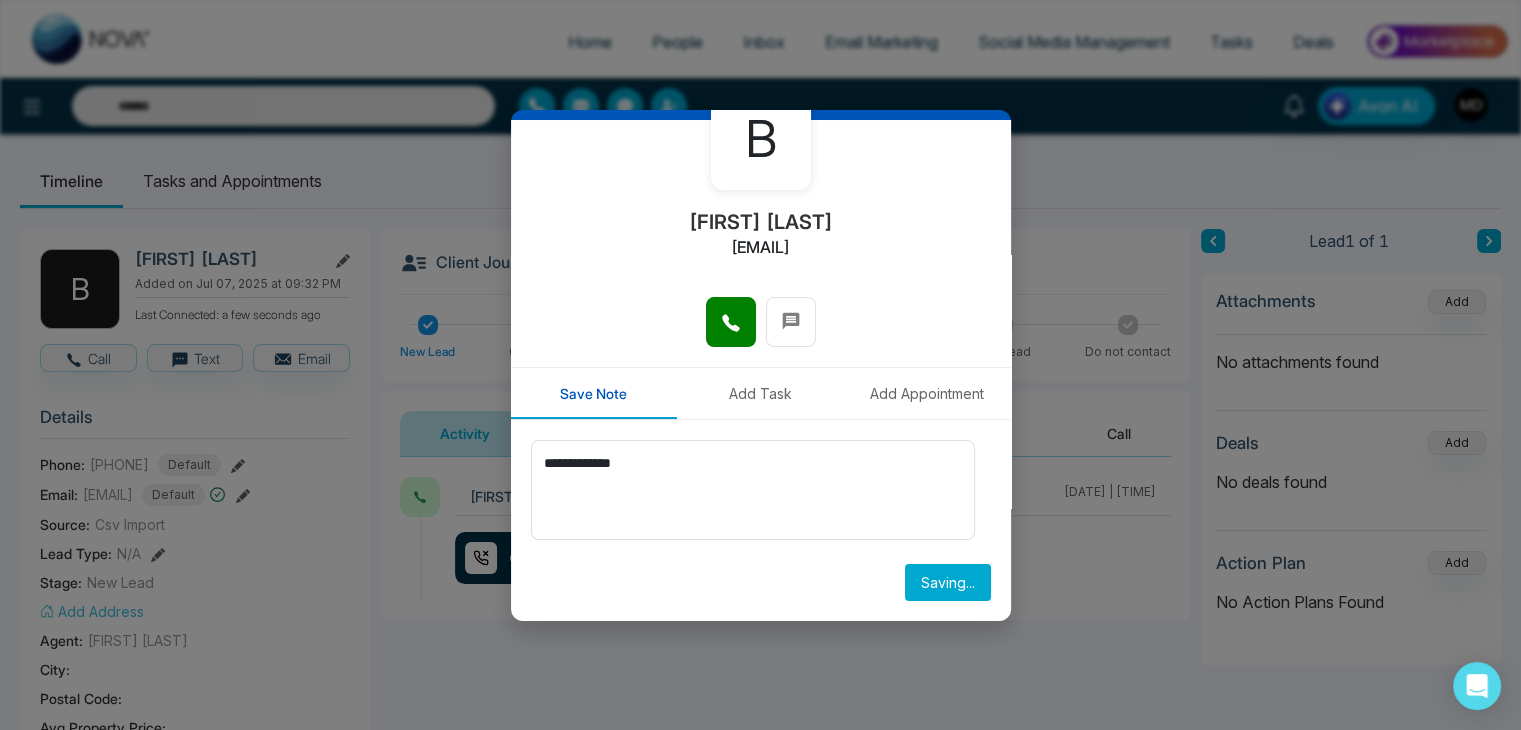 type 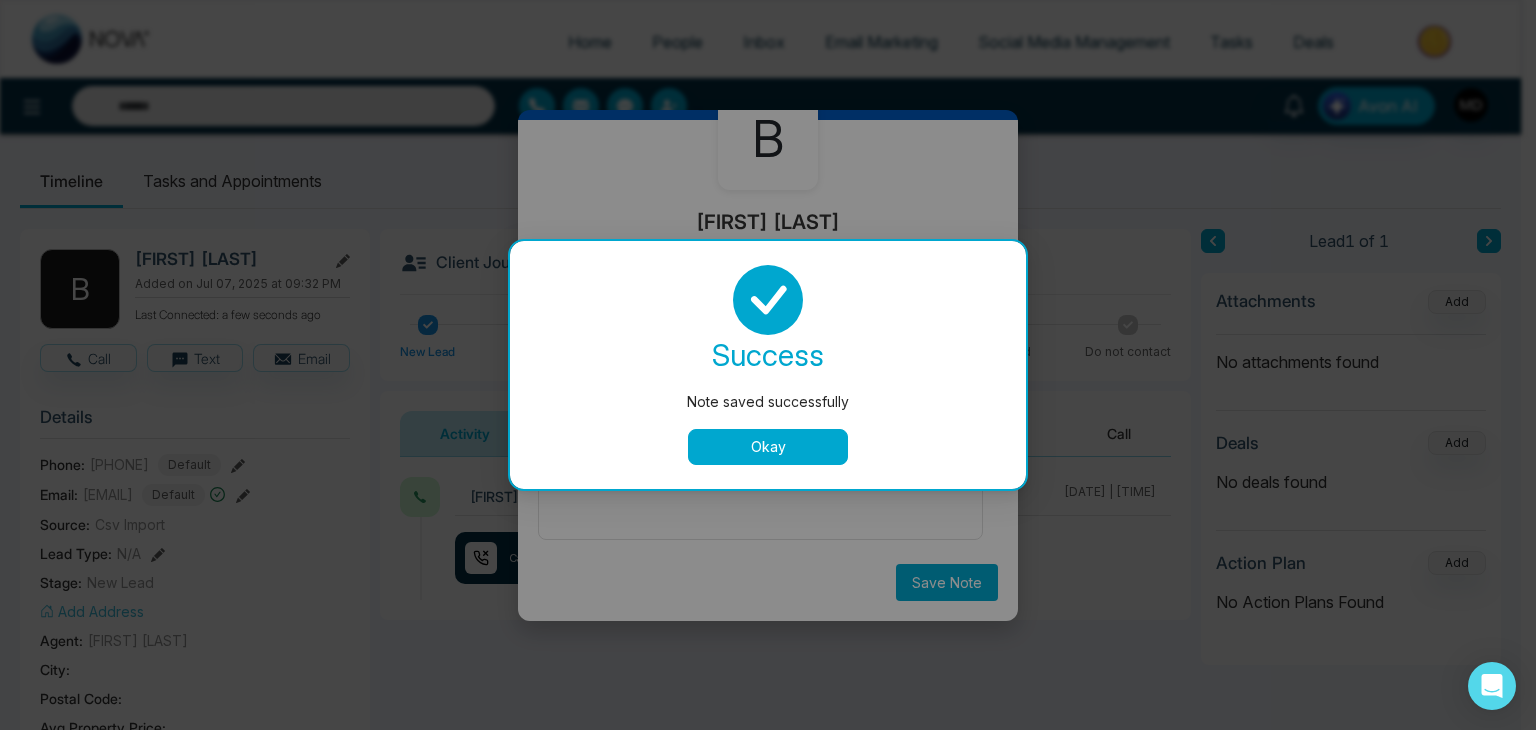 click on "Okay" at bounding box center (768, 447) 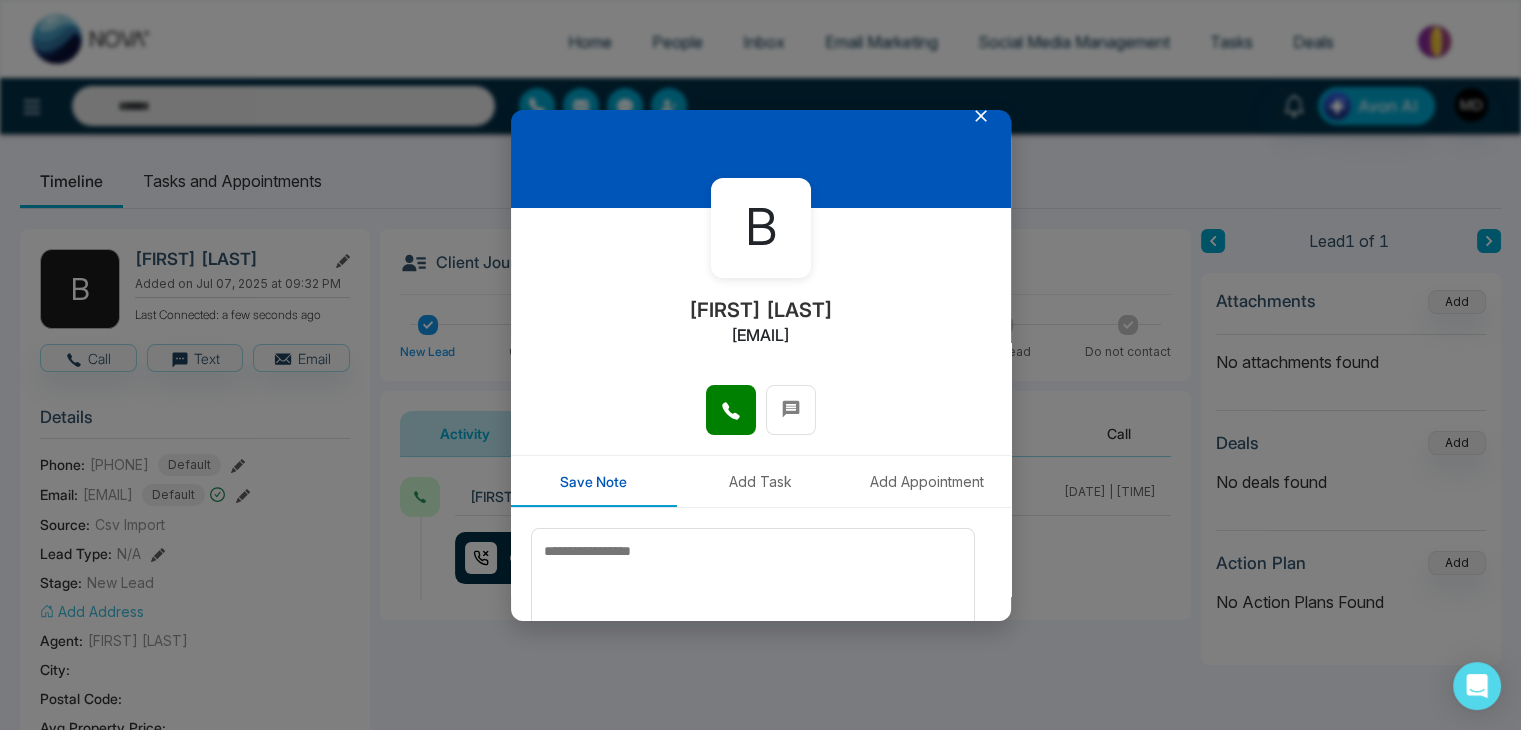 scroll, scrollTop: 0, scrollLeft: 0, axis: both 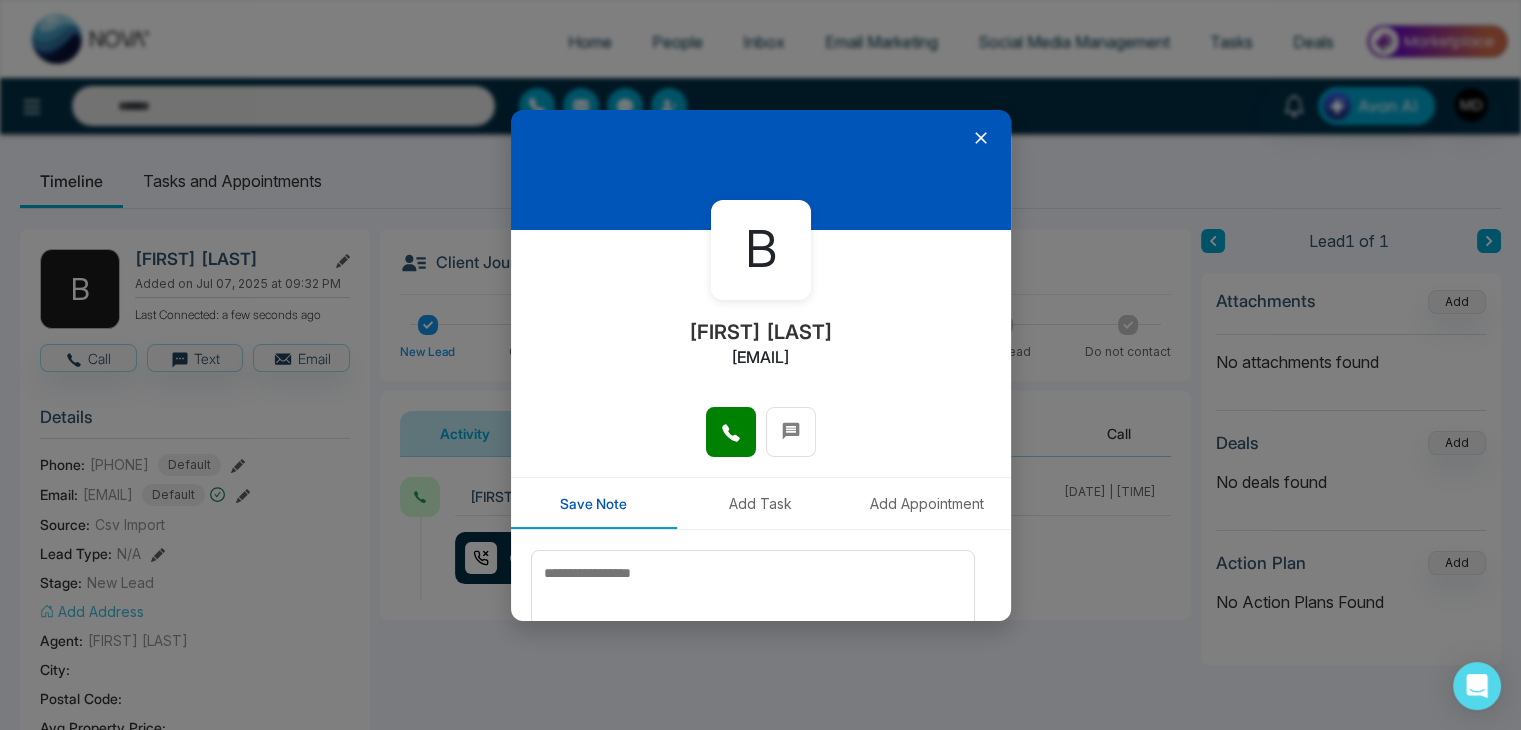 click 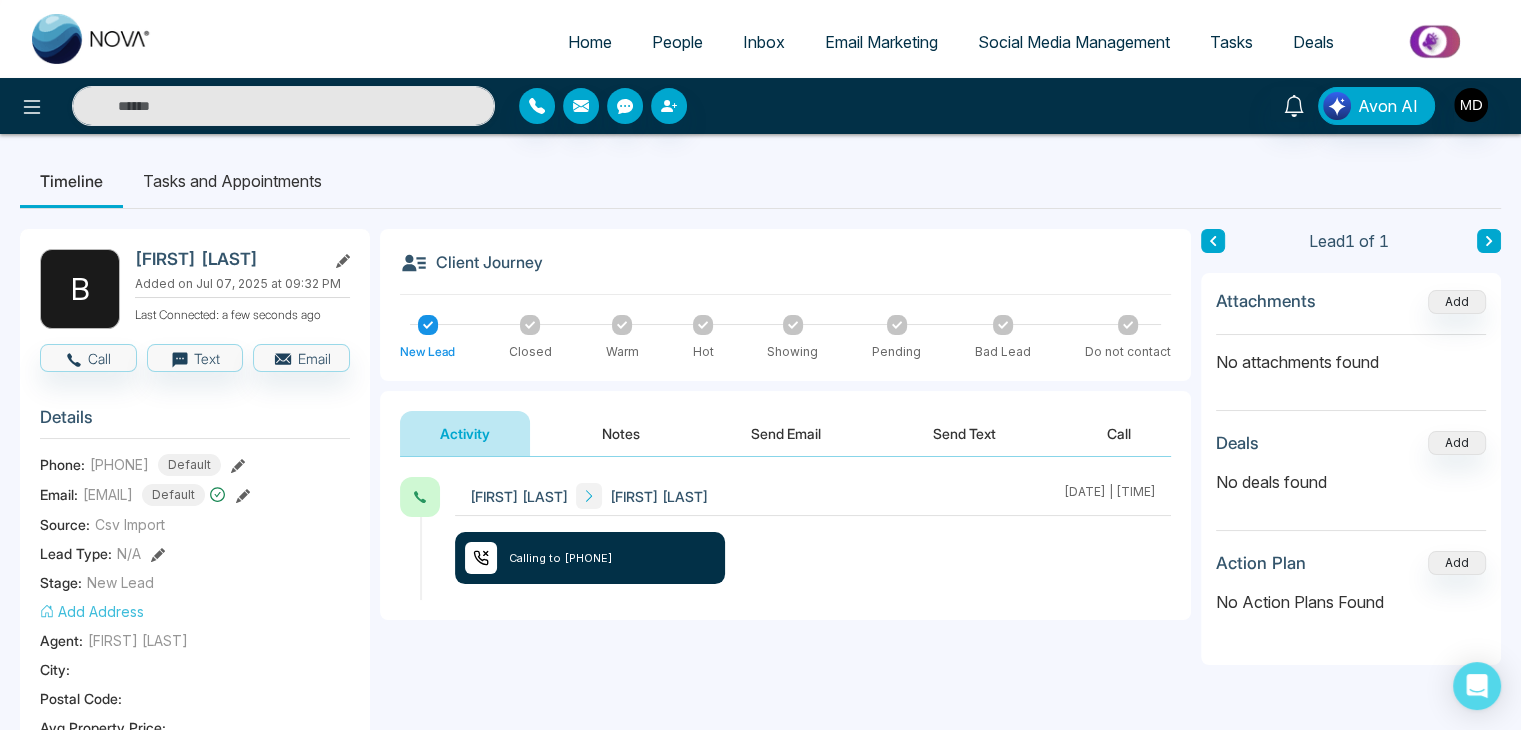 click on "People" at bounding box center [677, 42] 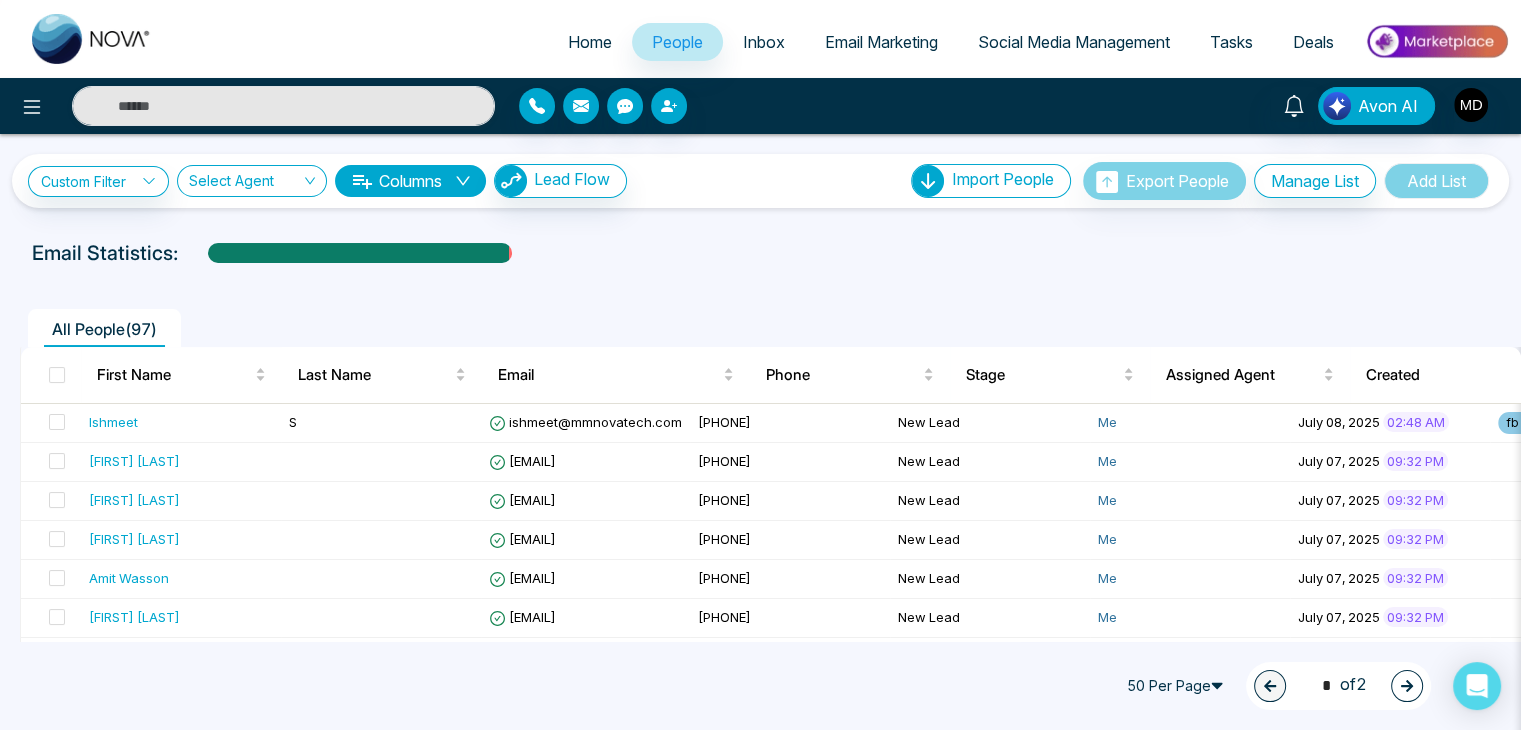 click 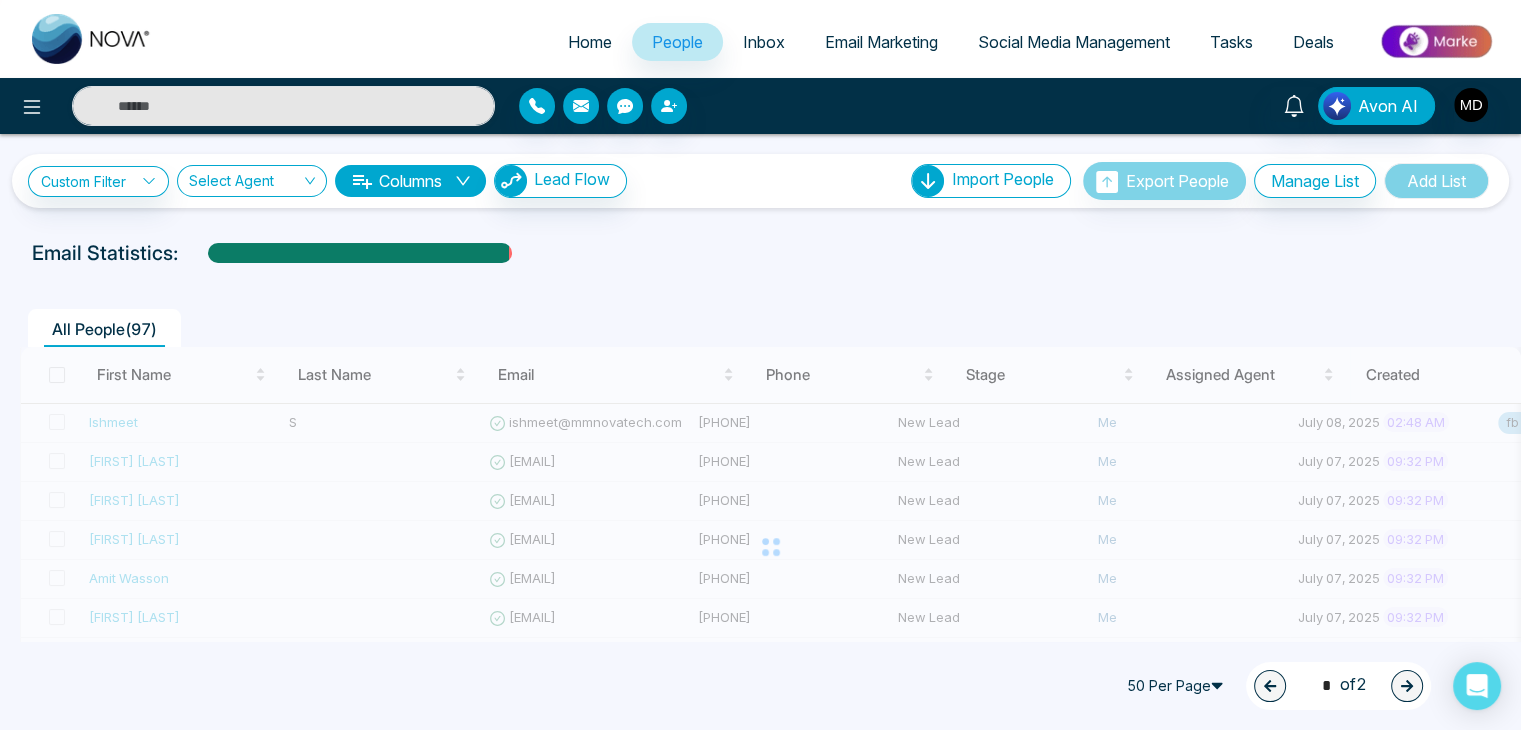 type on "*" 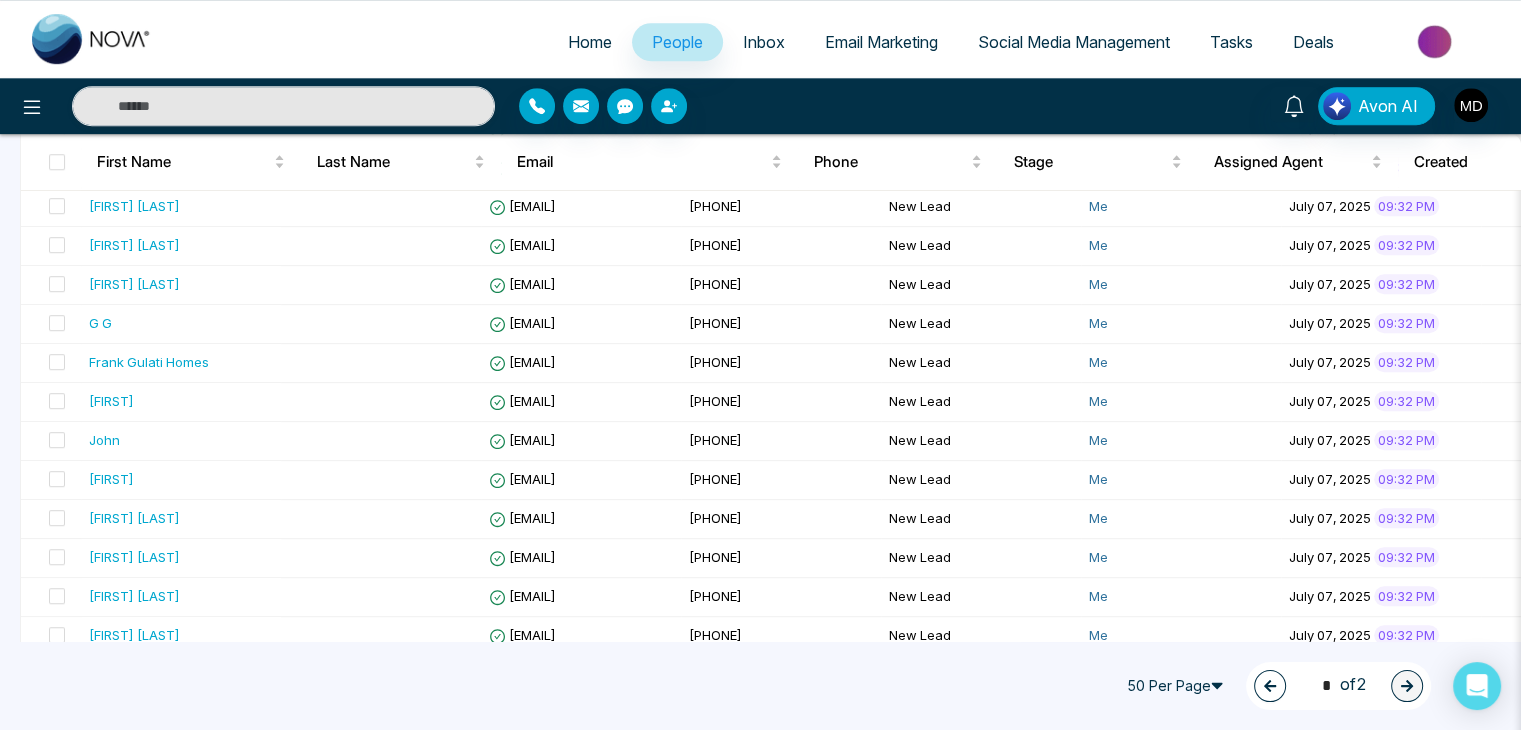 scroll, scrollTop: 1601, scrollLeft: 0, axis: vertical 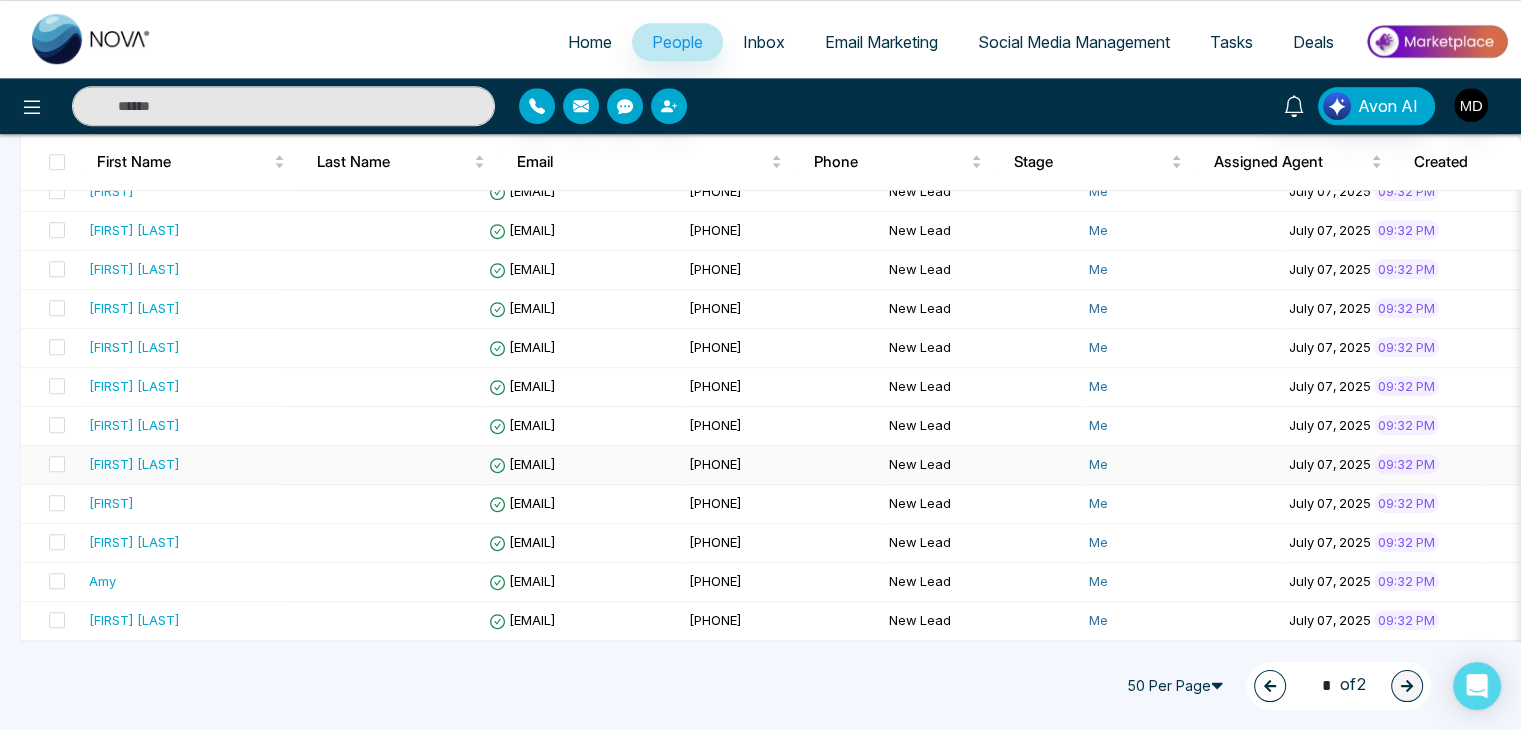 click on "[FIRST] [LAST]" at bounding box center (134, 464) 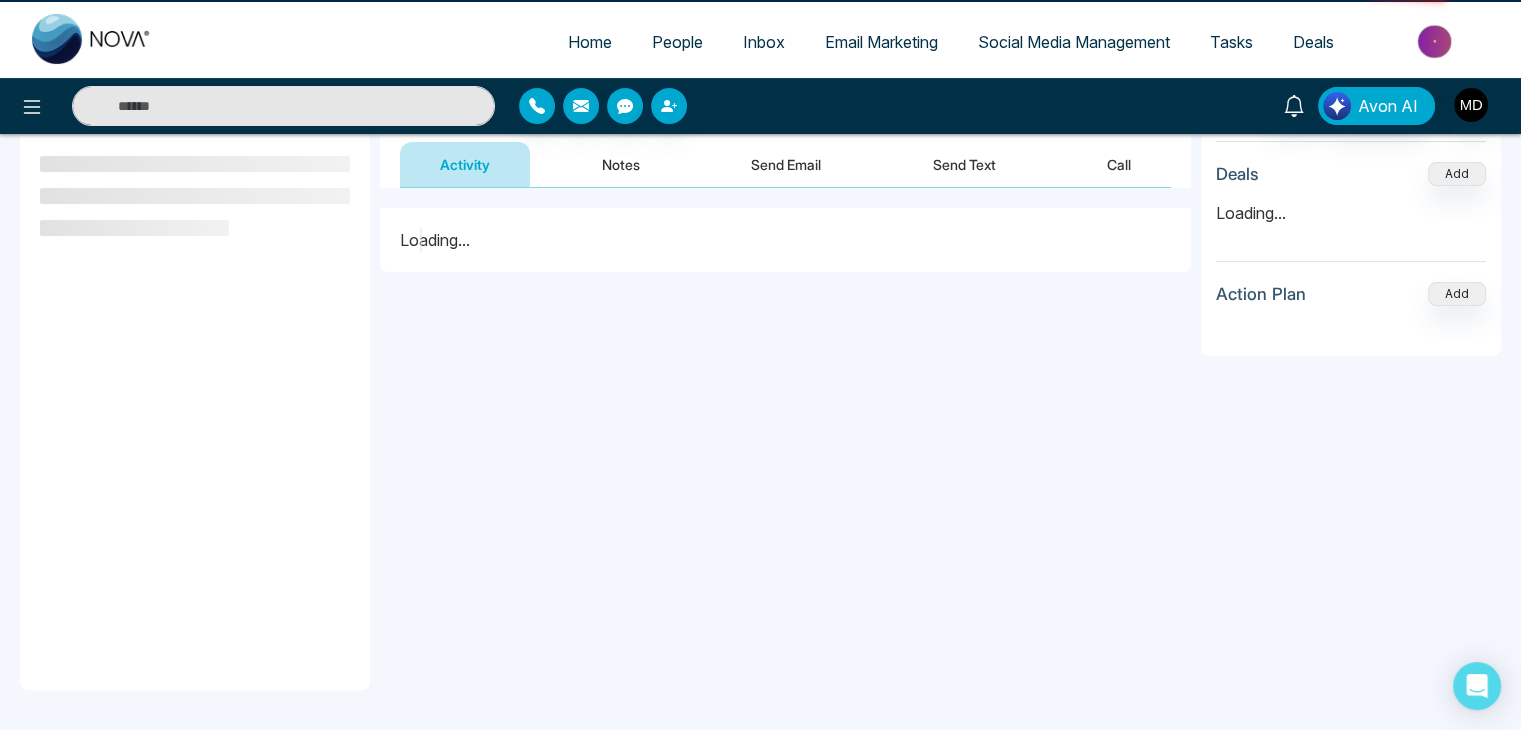 scroll, scrollTop: 0, scrollLeft: 0, axis: both 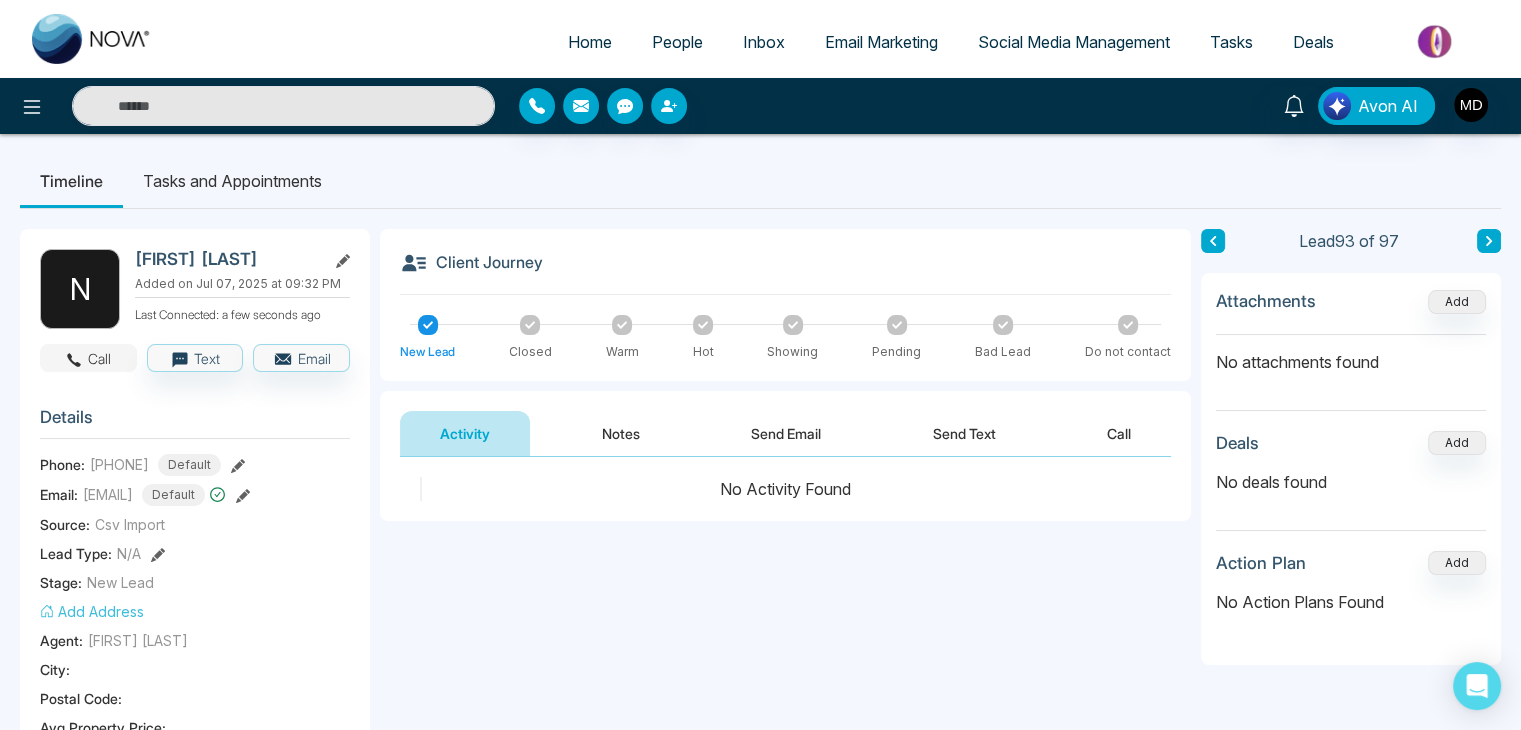 click on "Call" at bounding box center [88, 358] 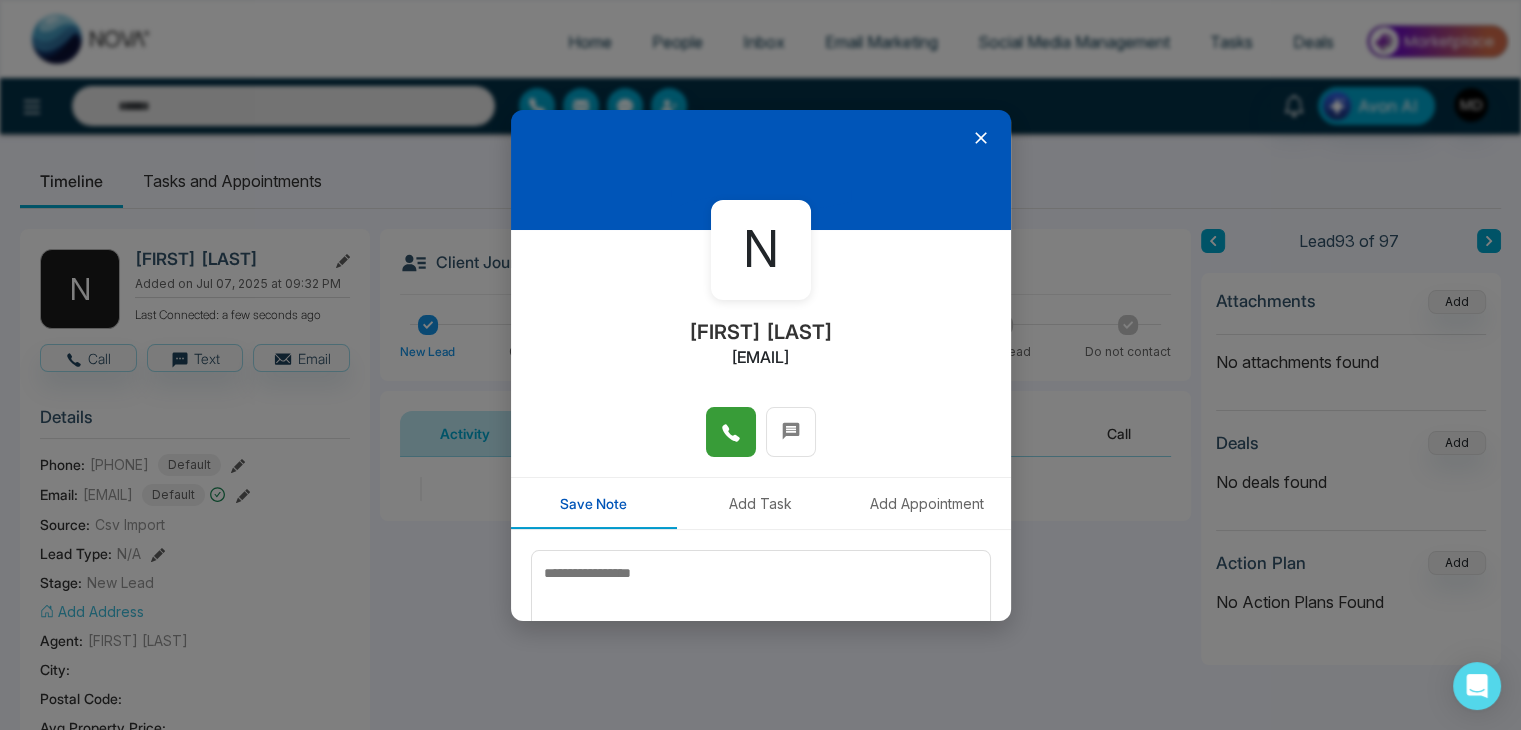 click at bounding box center [731, 432] 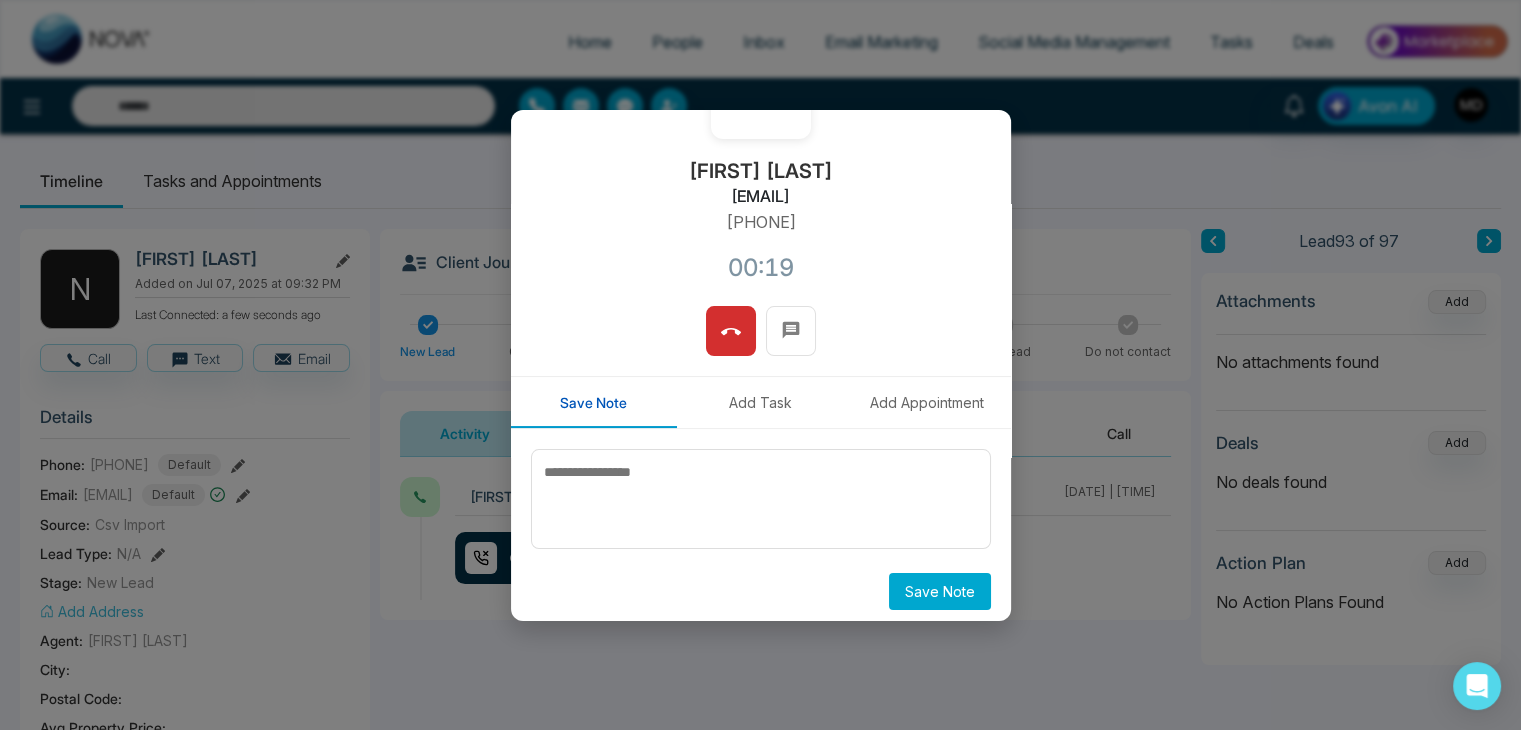 scroll, scrollTop: 170, scrollLeft: 0, axis: vertical 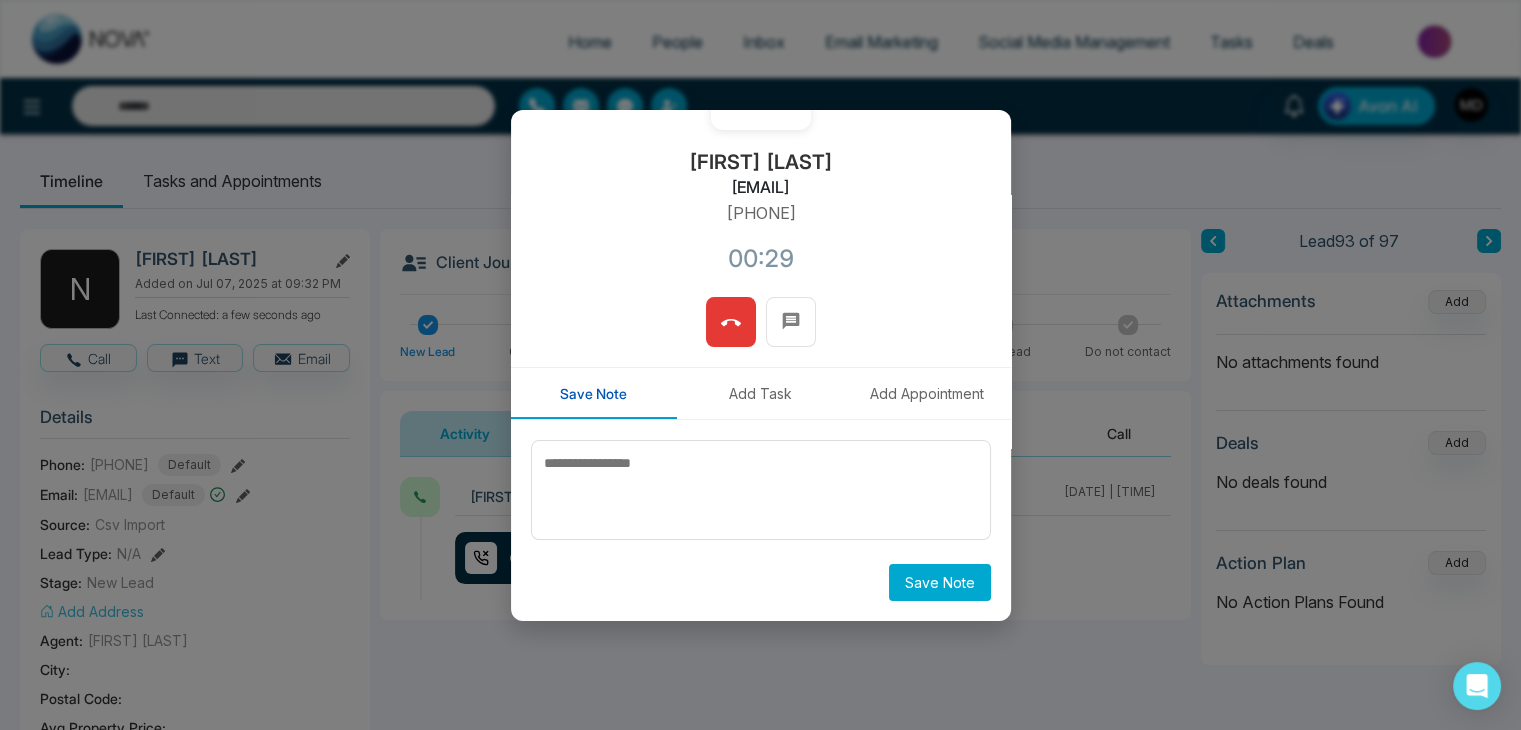 click 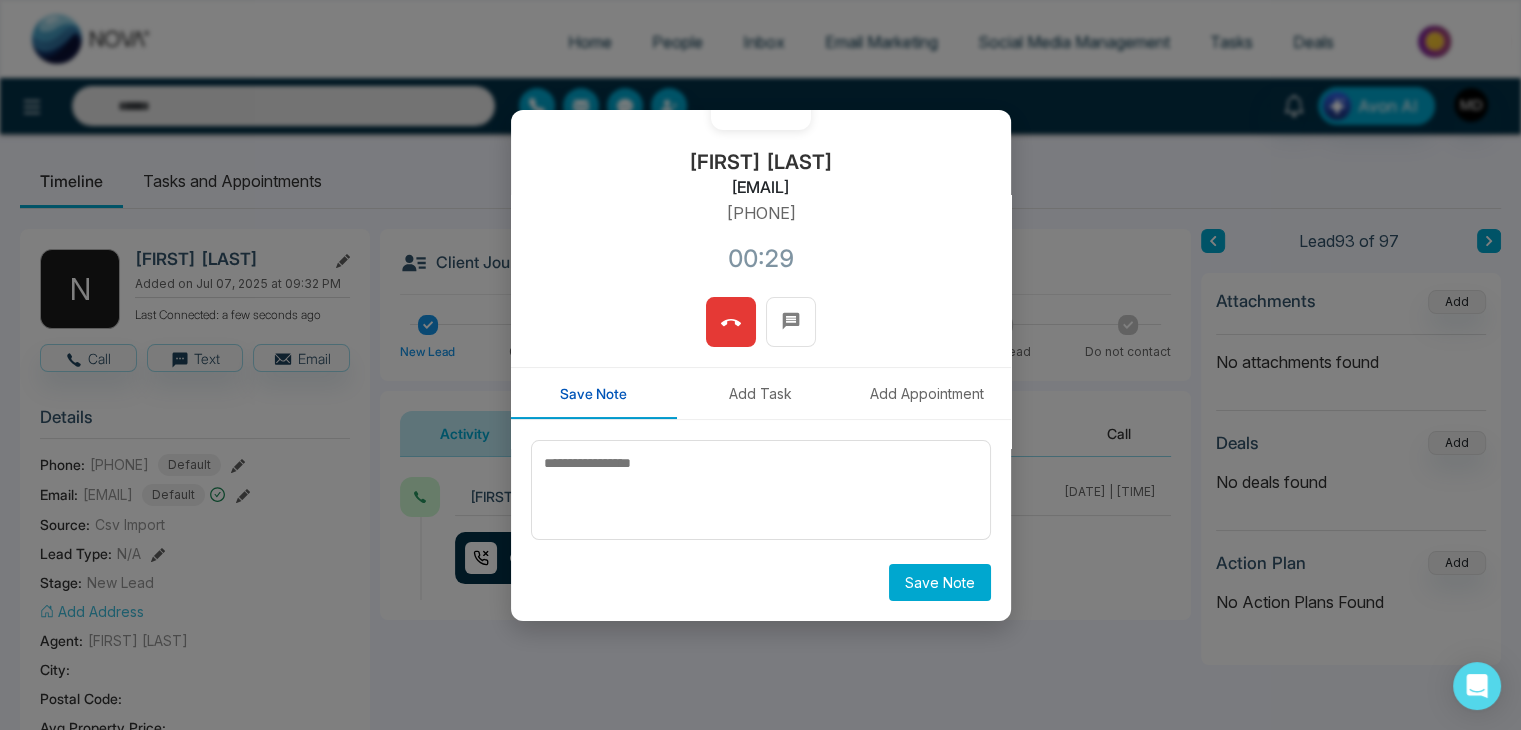 scroll, scrollTop: 110, scrollLeft: 0, axis: vertical 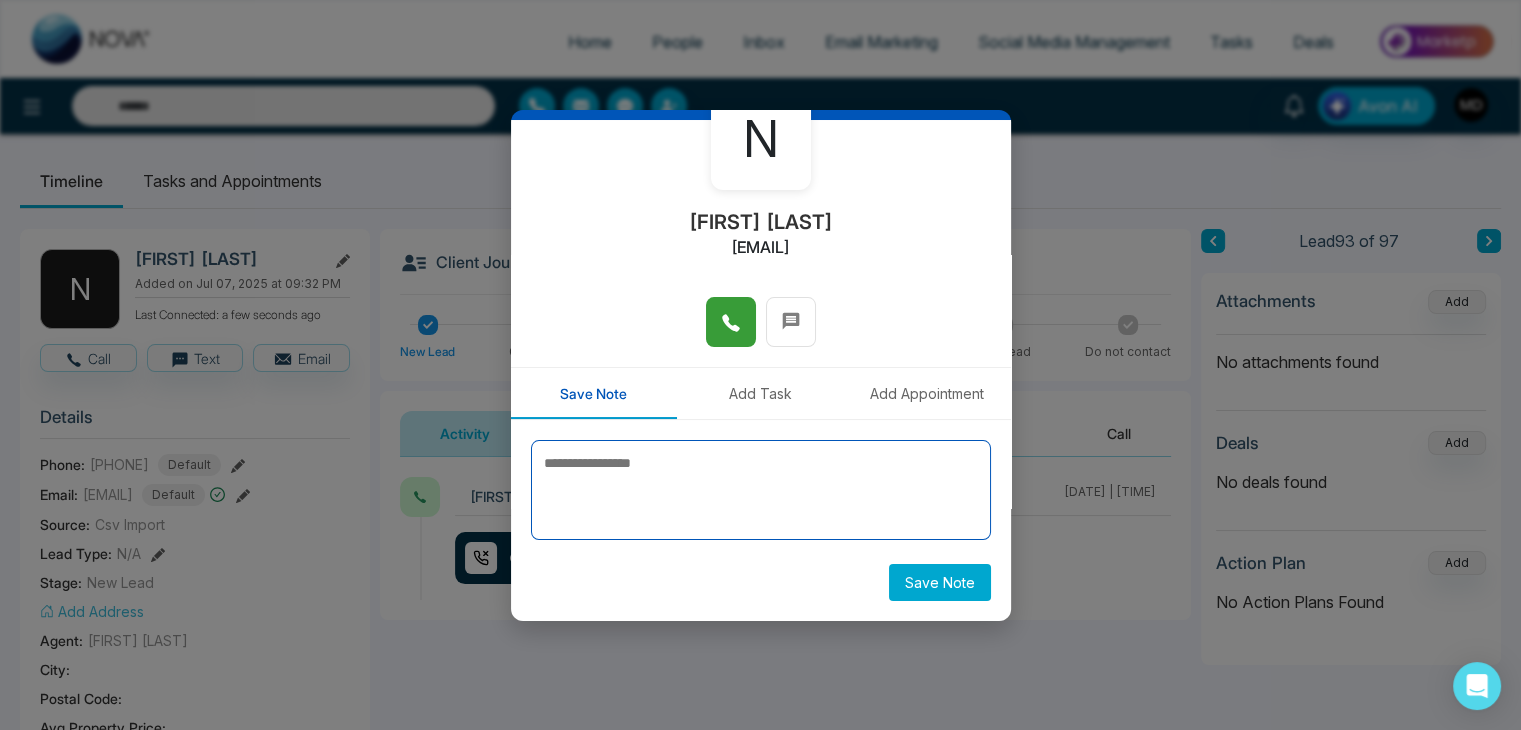 click at bounding box center [761, 490] 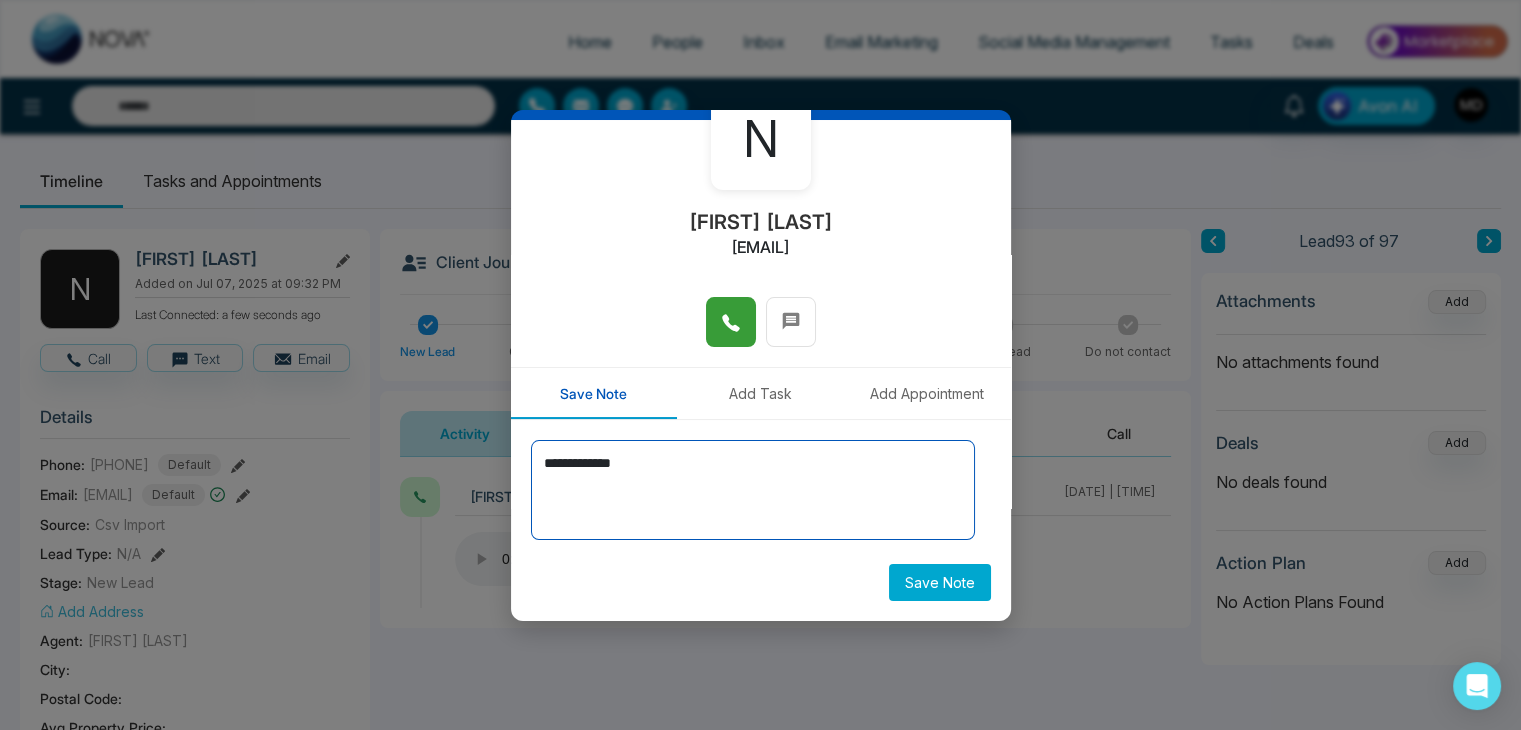 type on "**********" 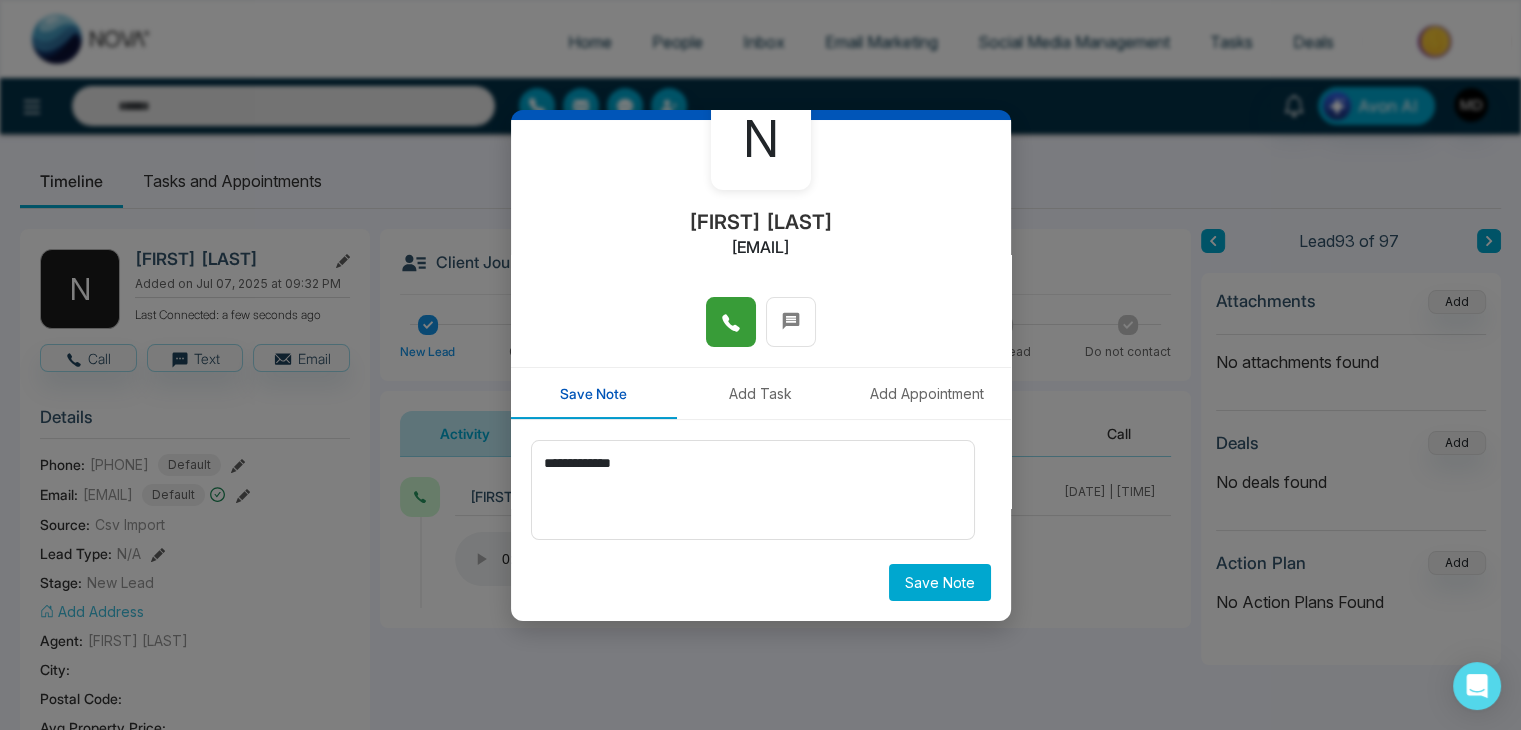 click on "Save Note" at bounding box center (940, 582) 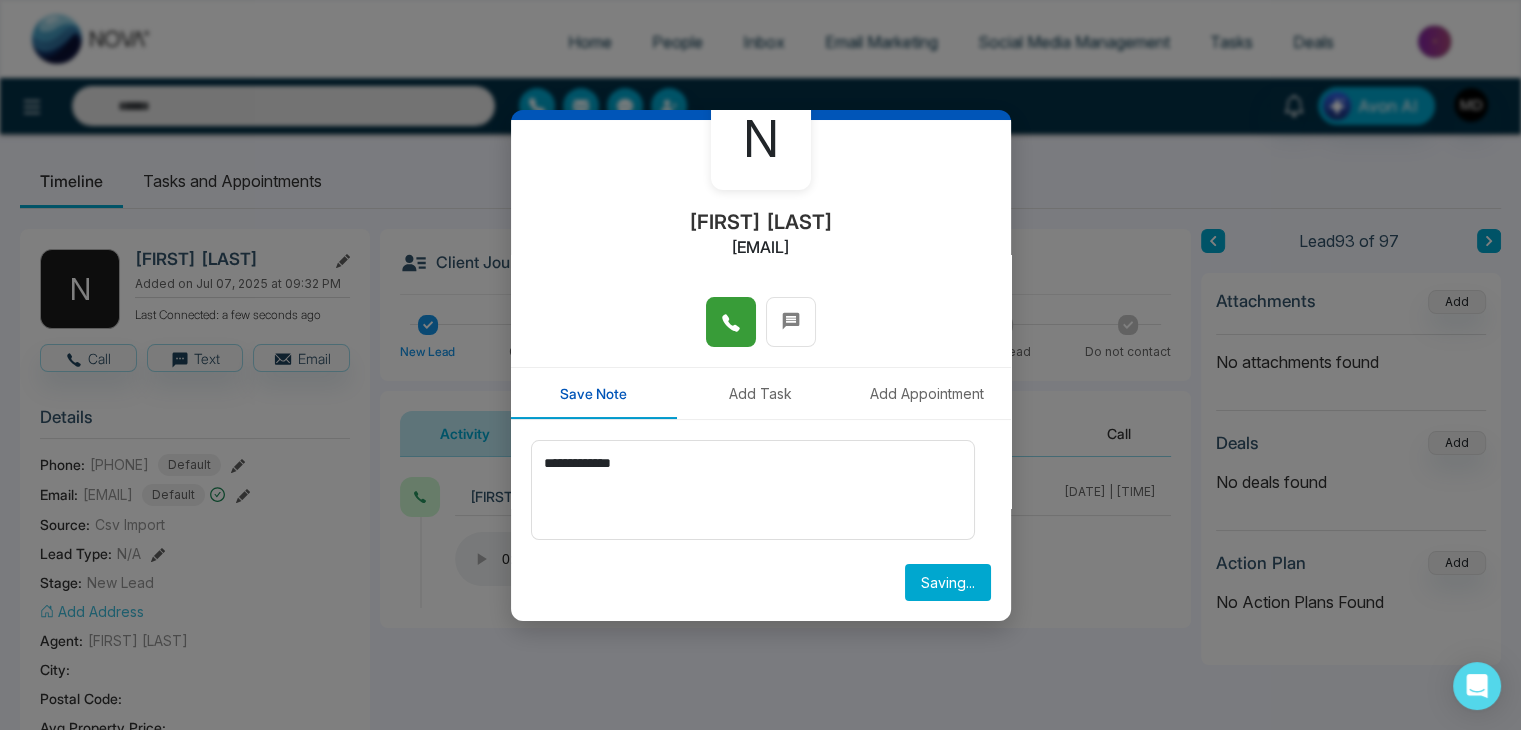 type 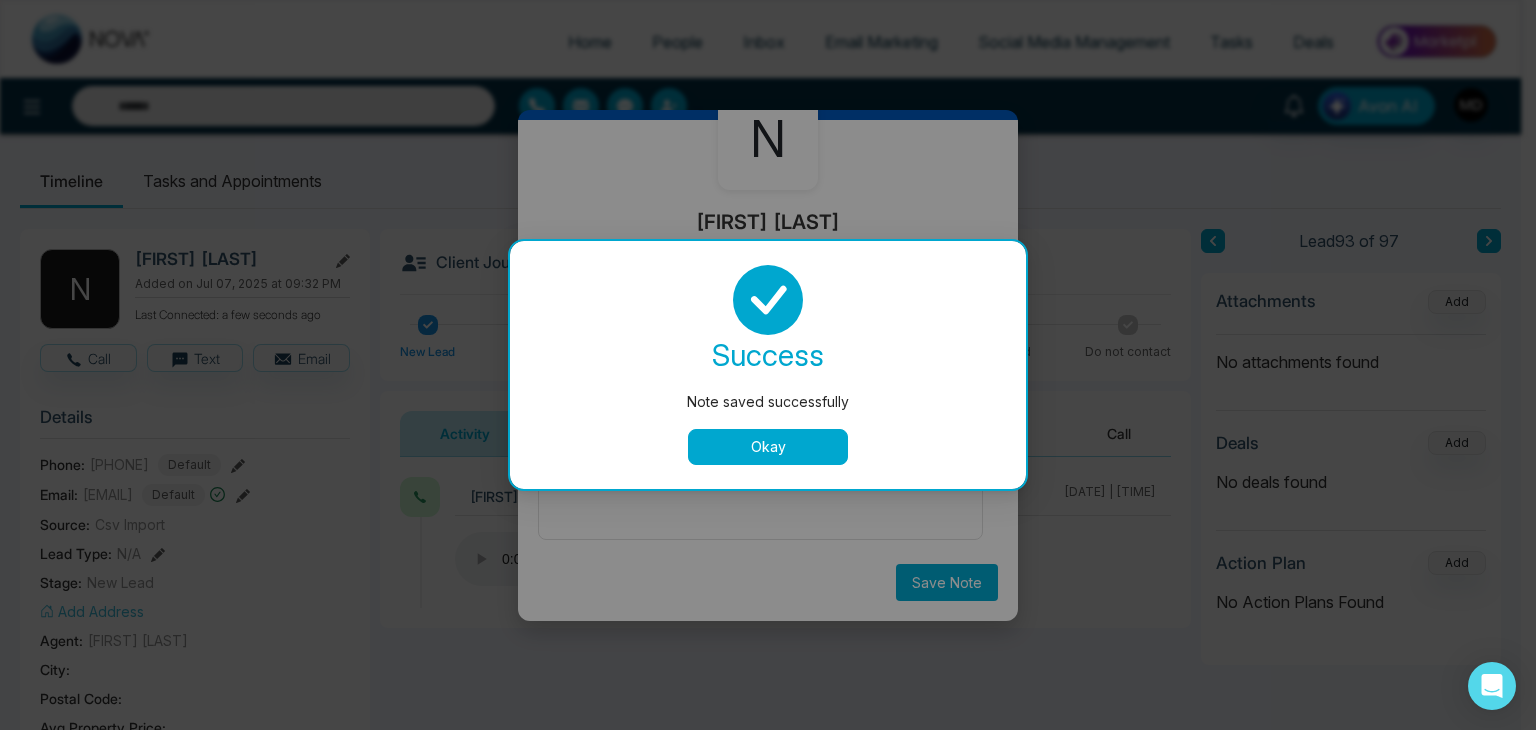 click on "Okay" at bounding box center [768, 447] 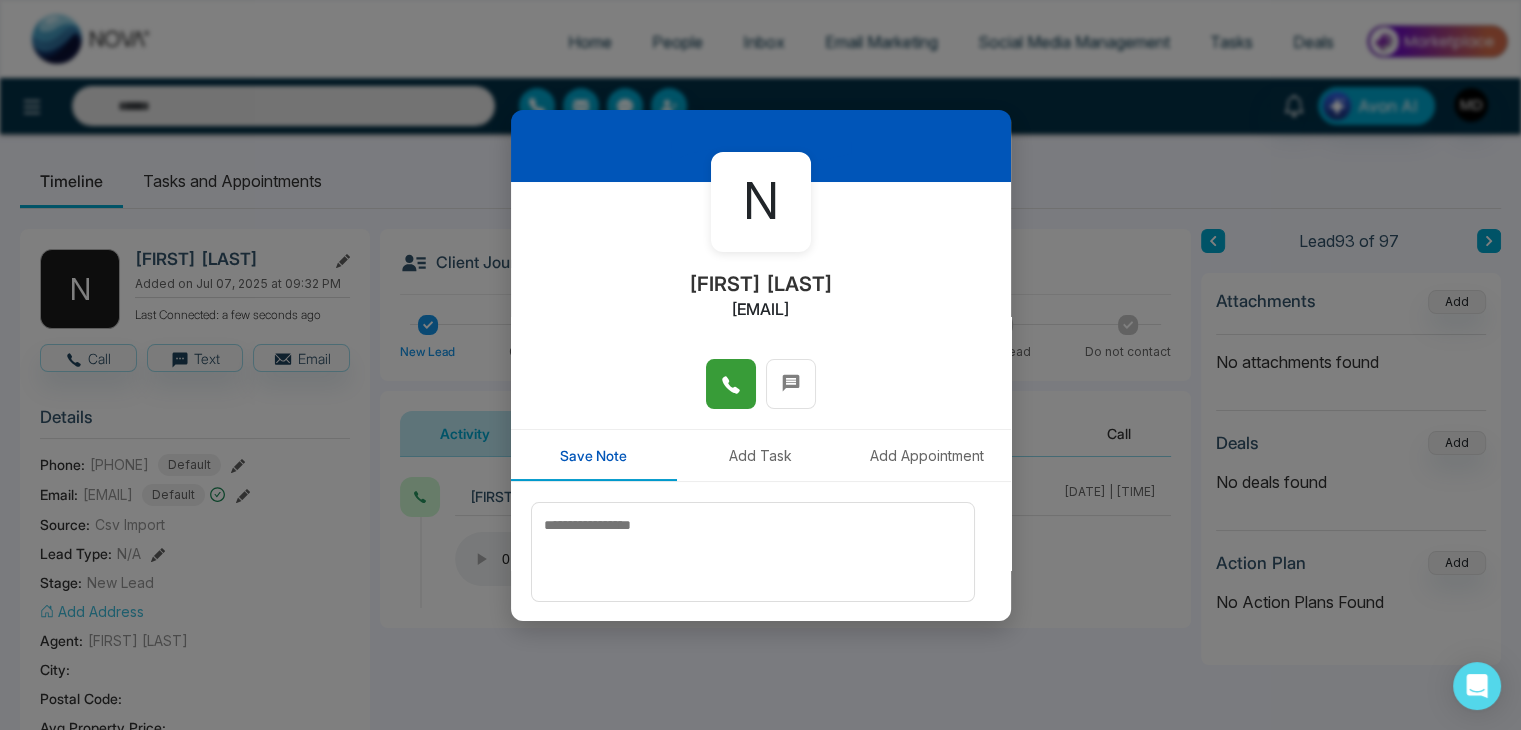 scroll, scrollTop: 0, scrollLeft: 0, axis: both 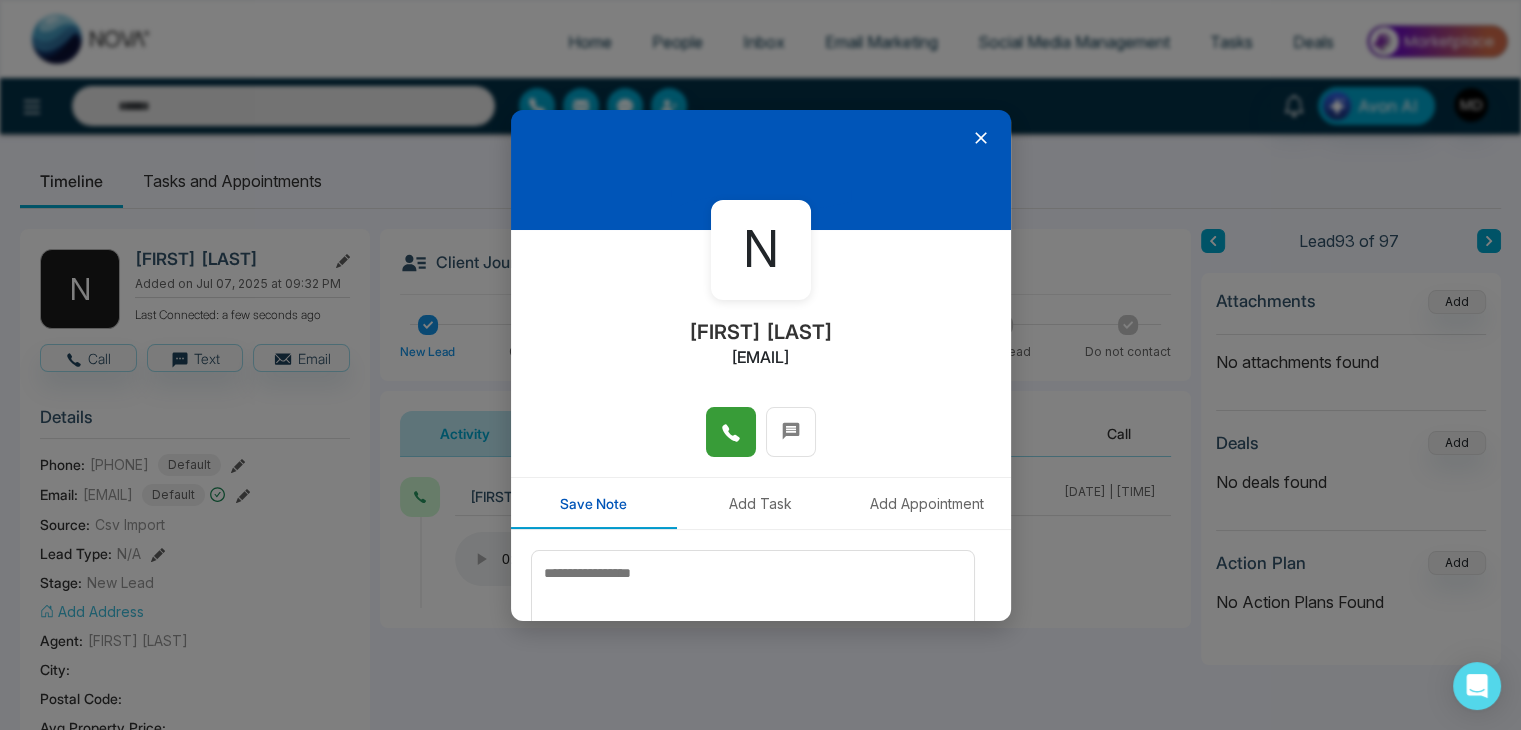 click 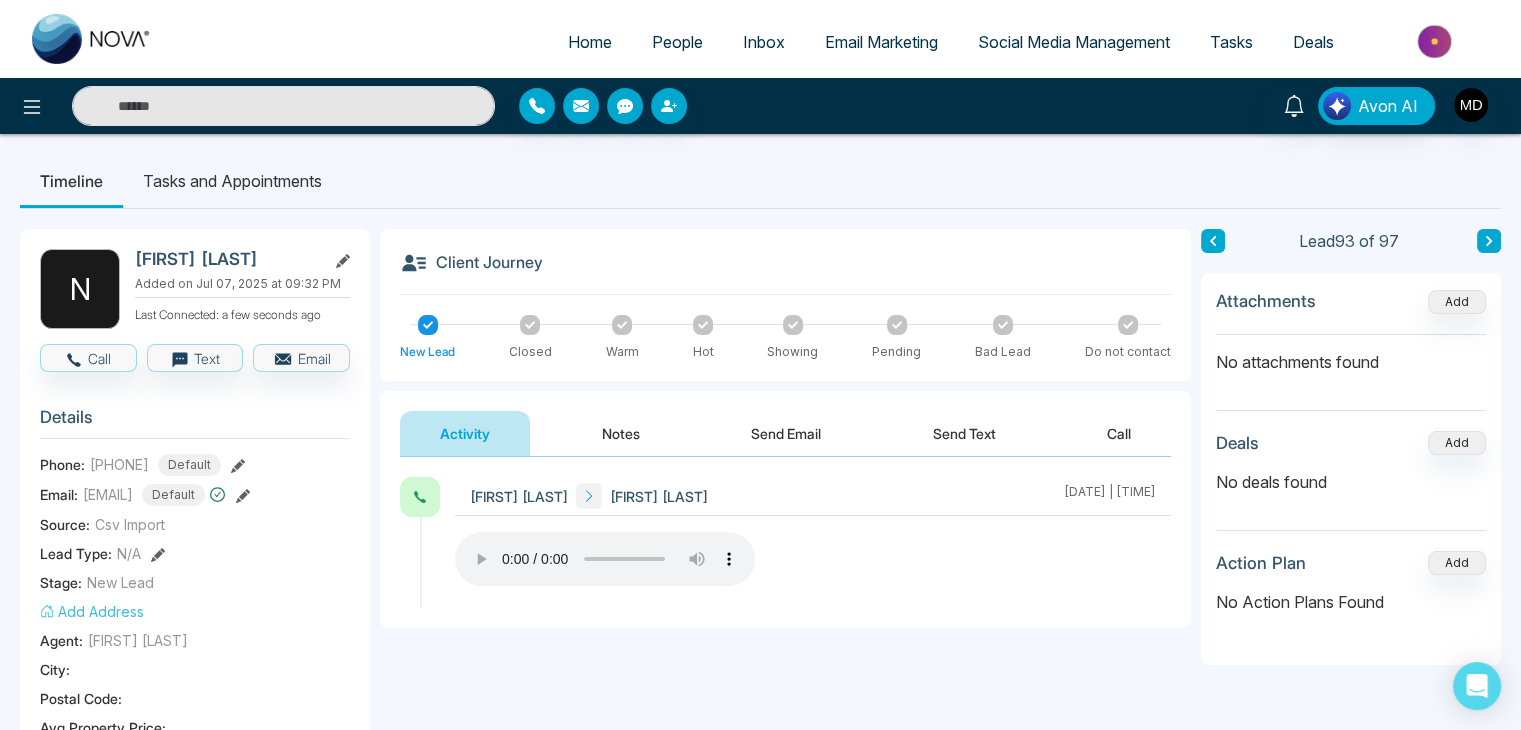 click at bounding box center [1489, 241] 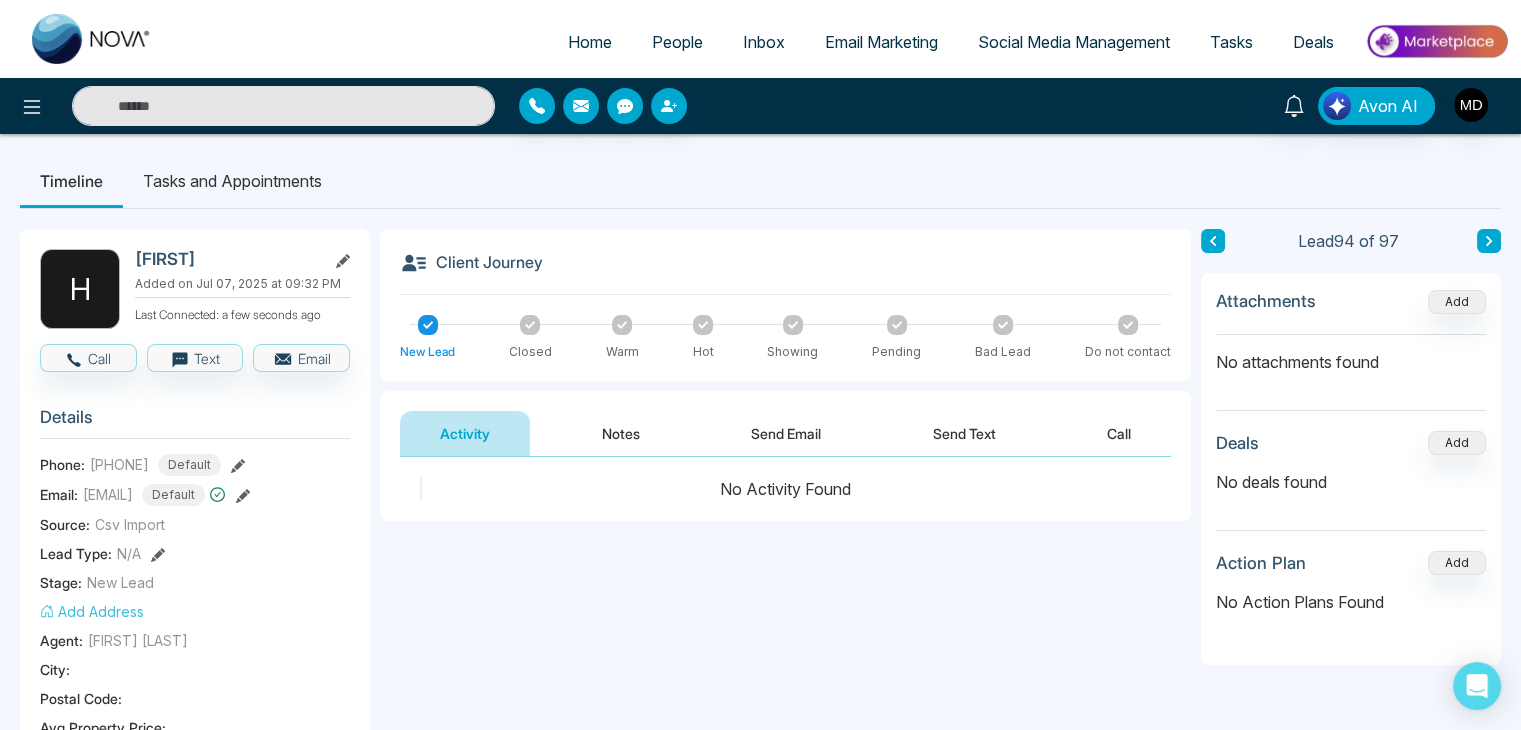 click 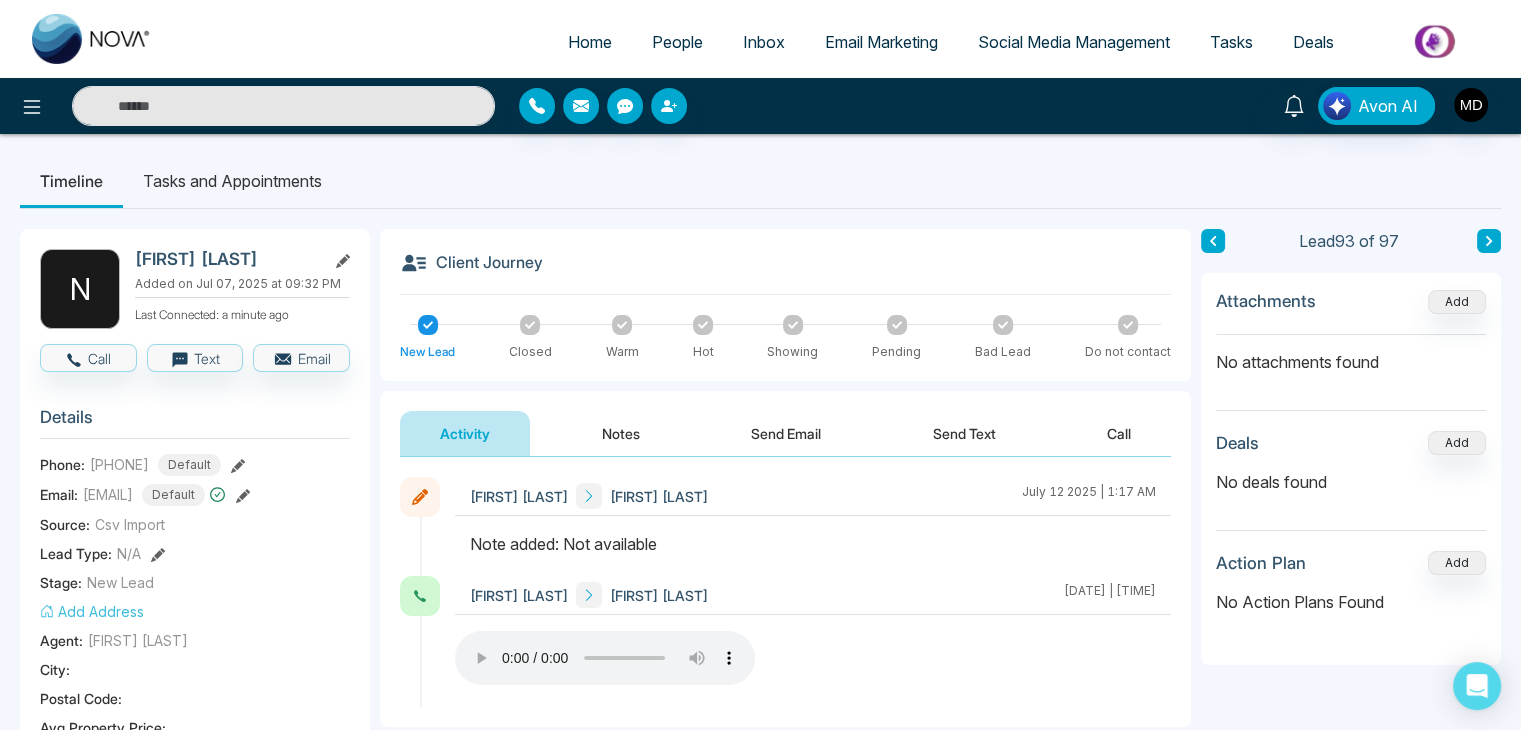 click at bounding box center (1489, 241) 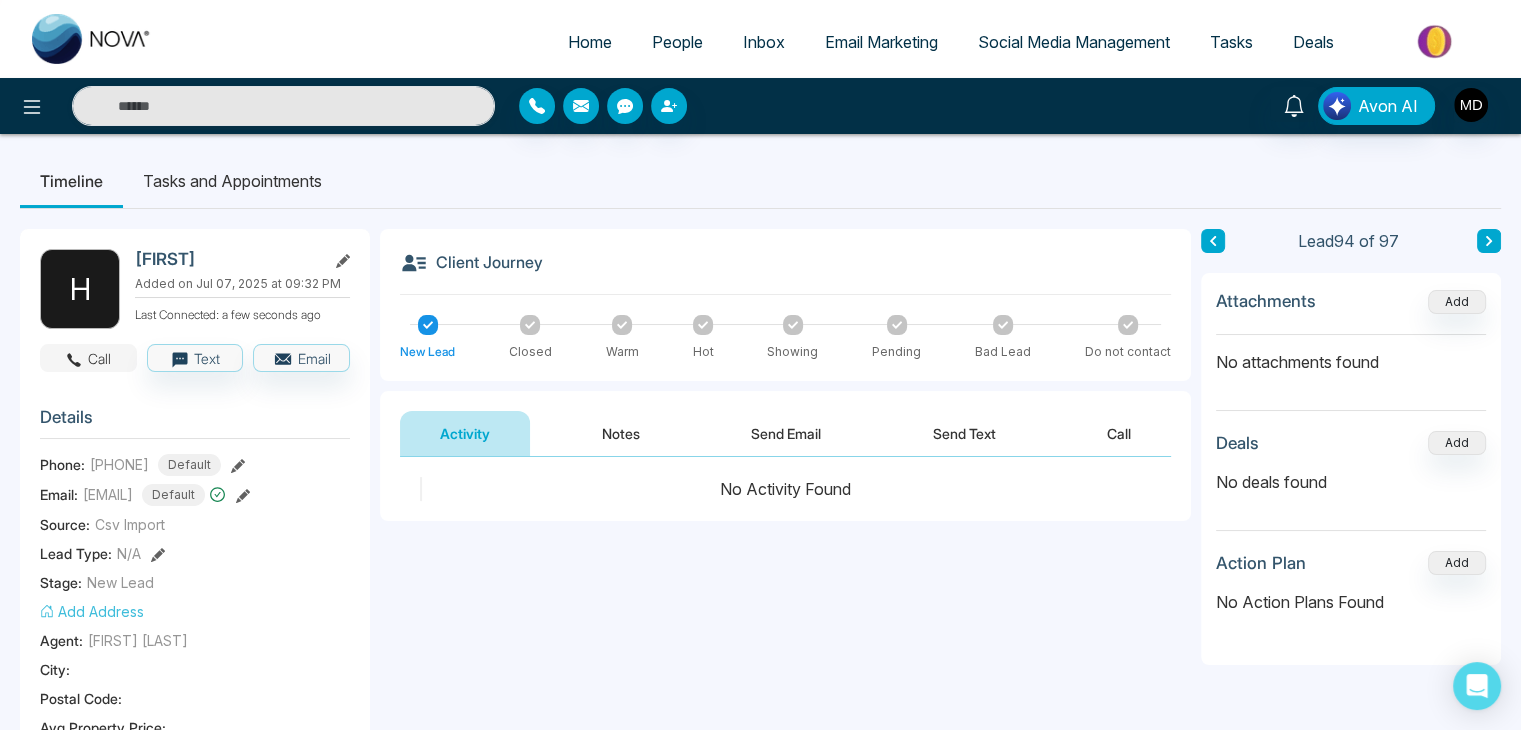 click on "Call" at bounding box center [88, 358] 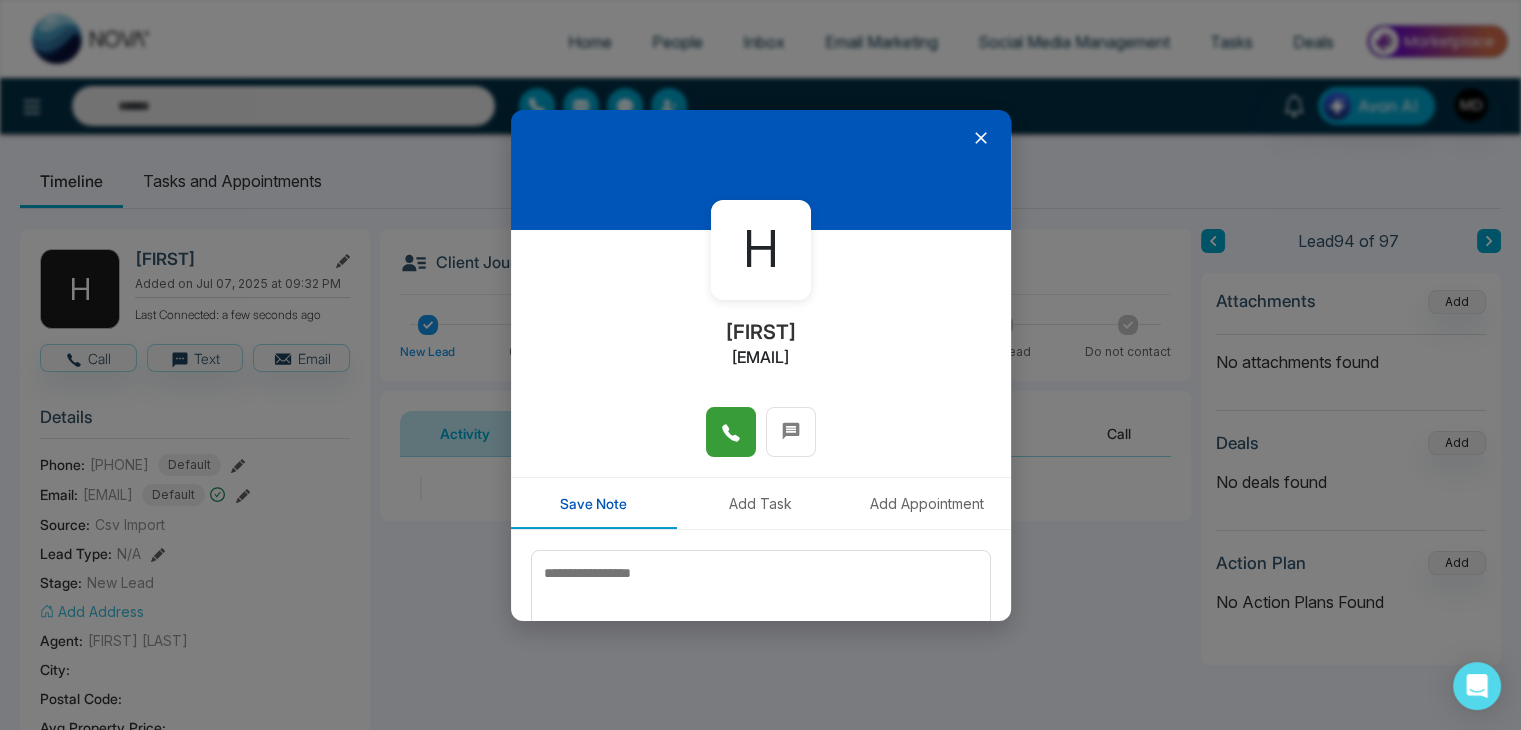 click at bounding box center (731, 432) 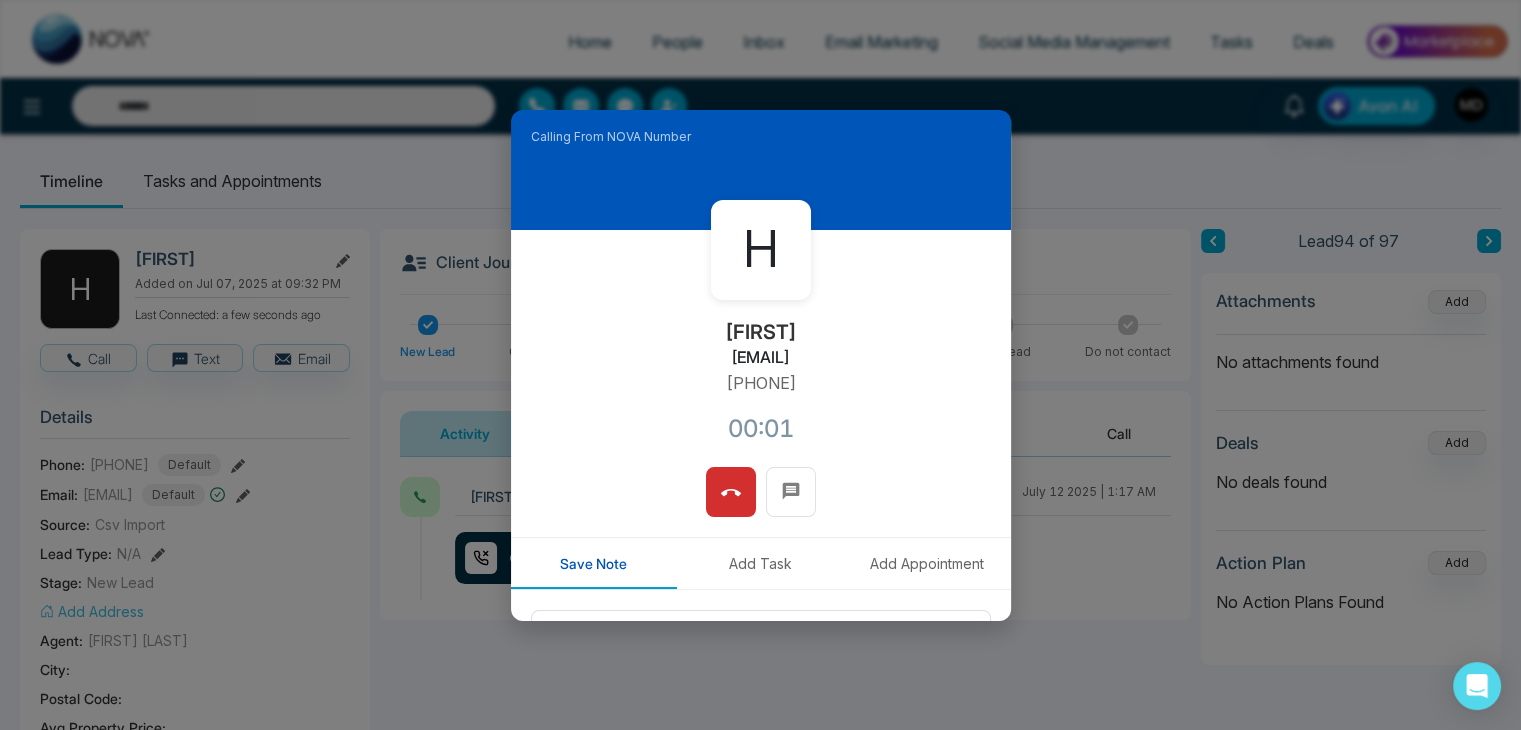 type 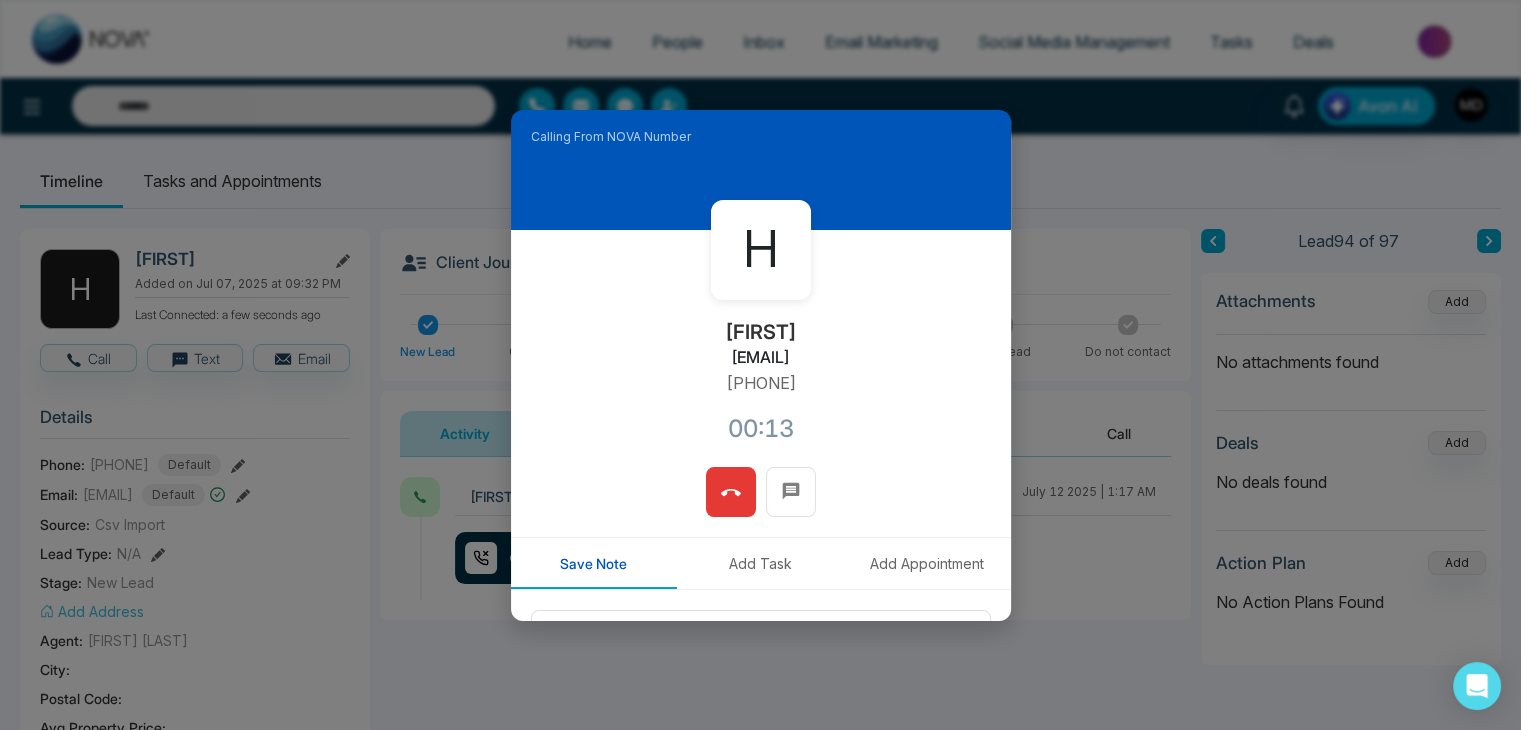 click at bounding box center [731, 492] 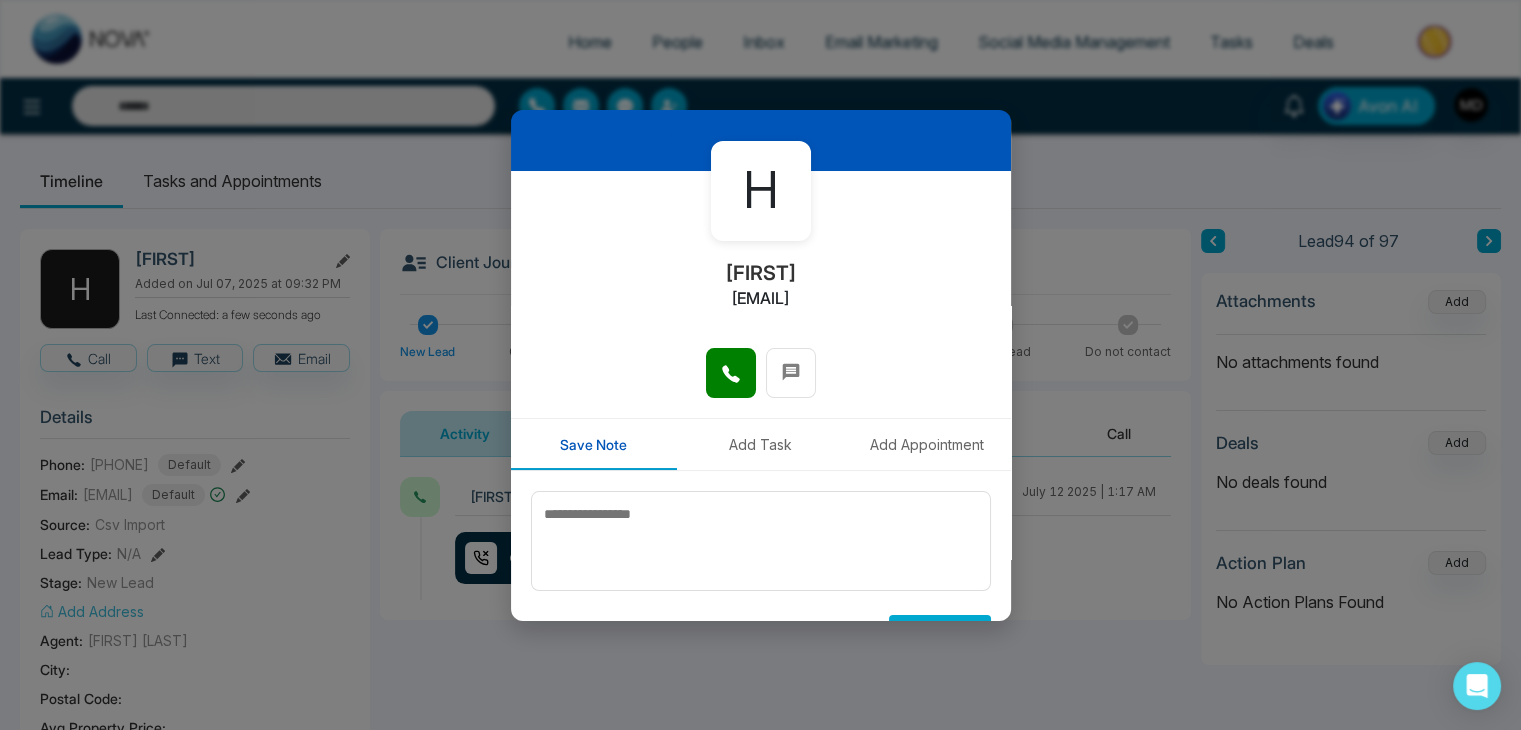 scroll, scrollTop: 110, scrollLeft: 0, axis: vertical 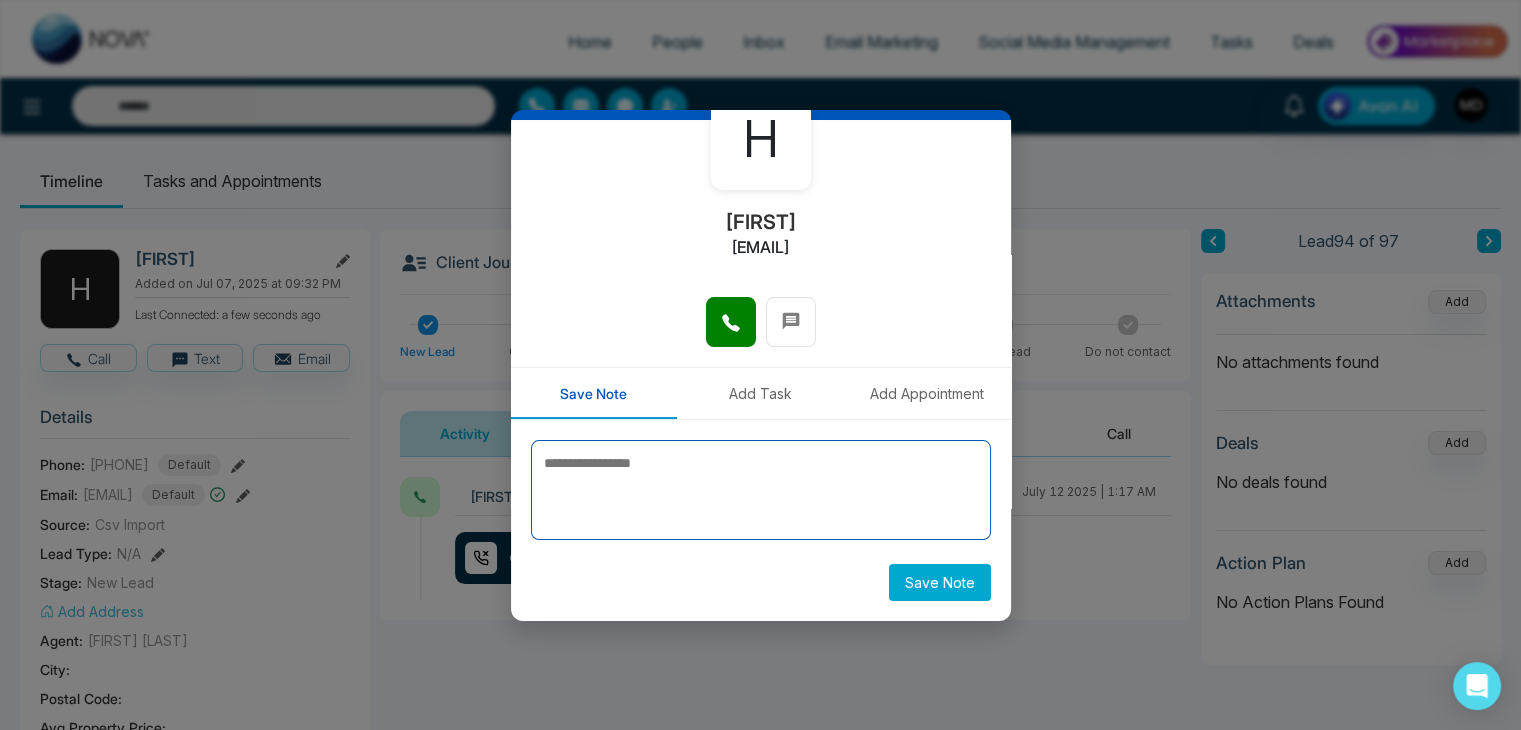 click at bounding box center [761, 490] 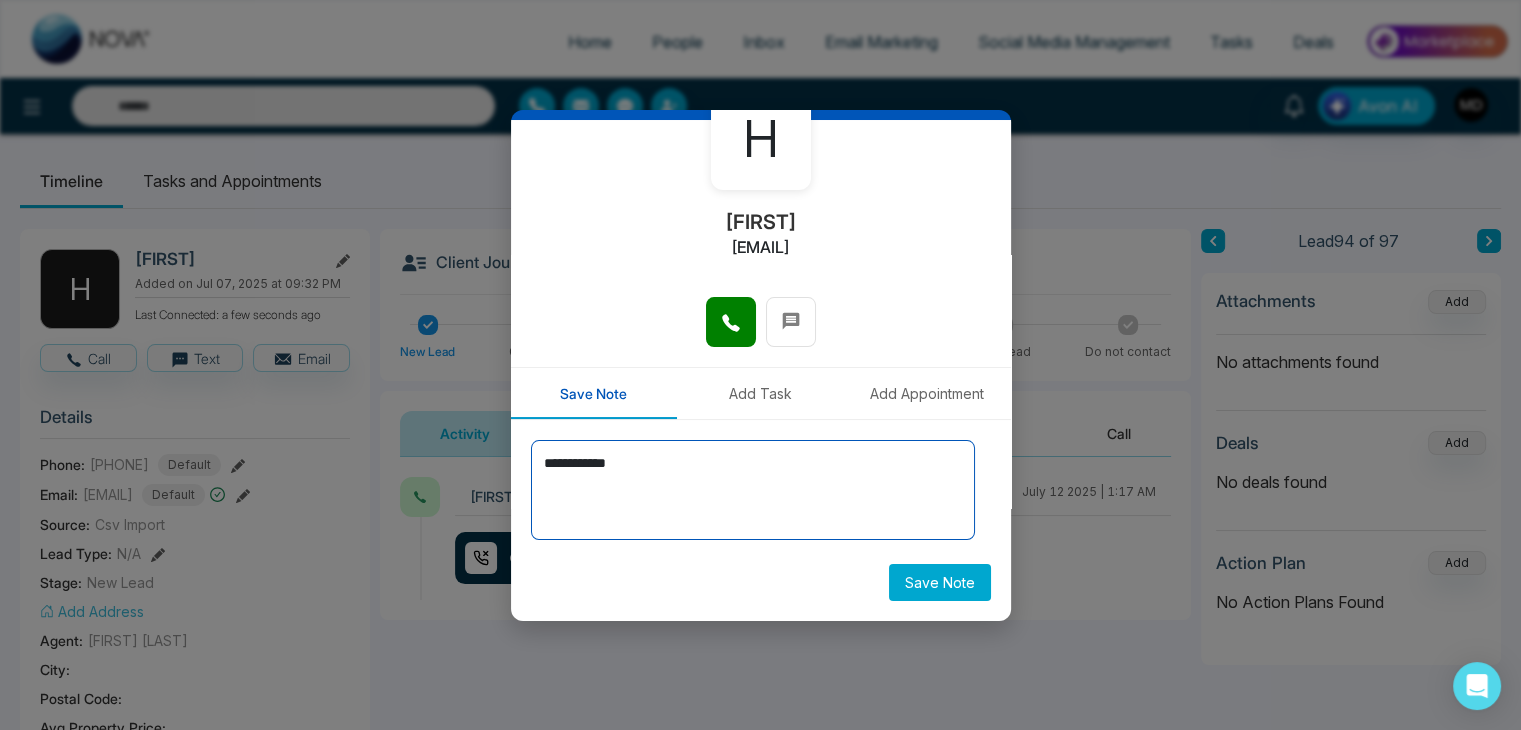 type on "**********" 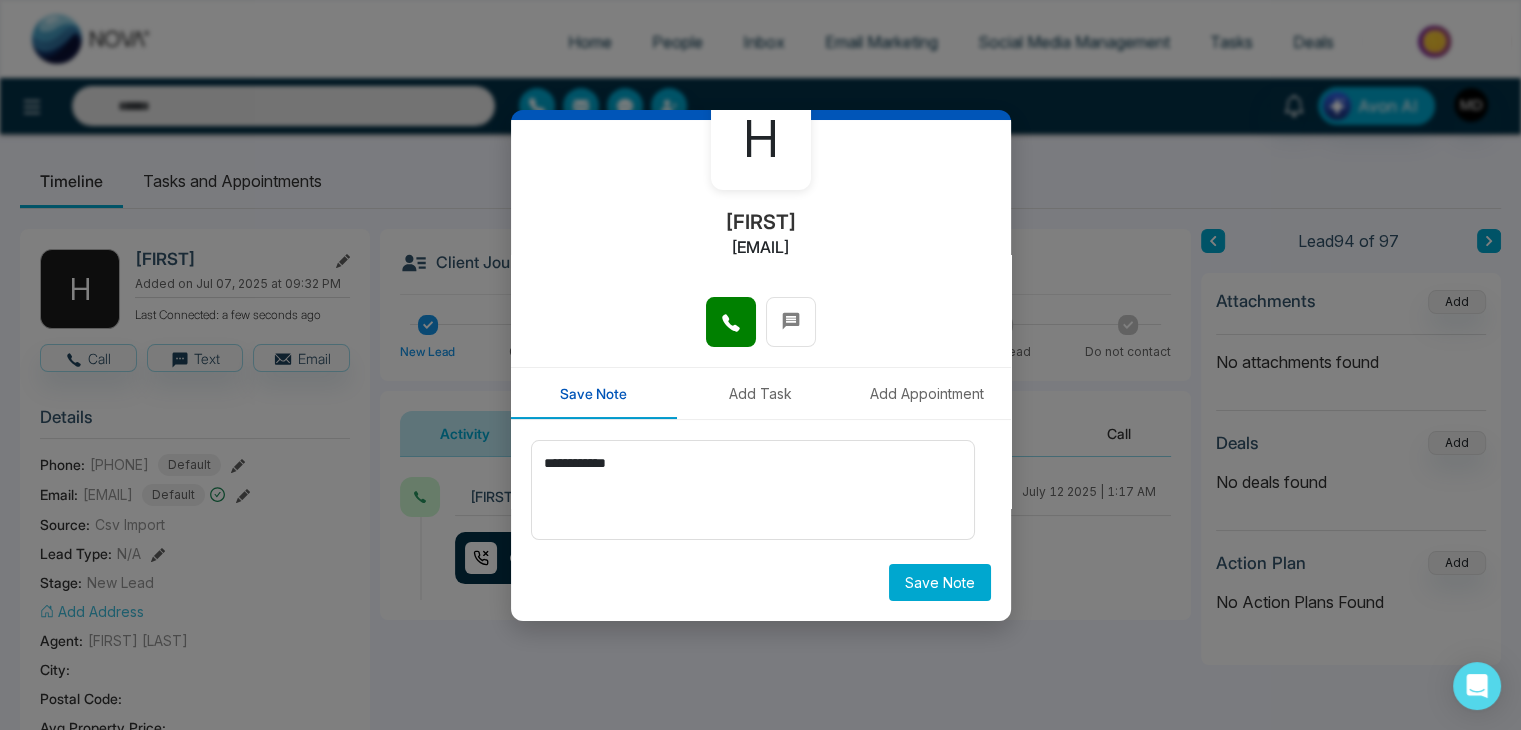 click on "Save Note" at bounding box center [940, 582] 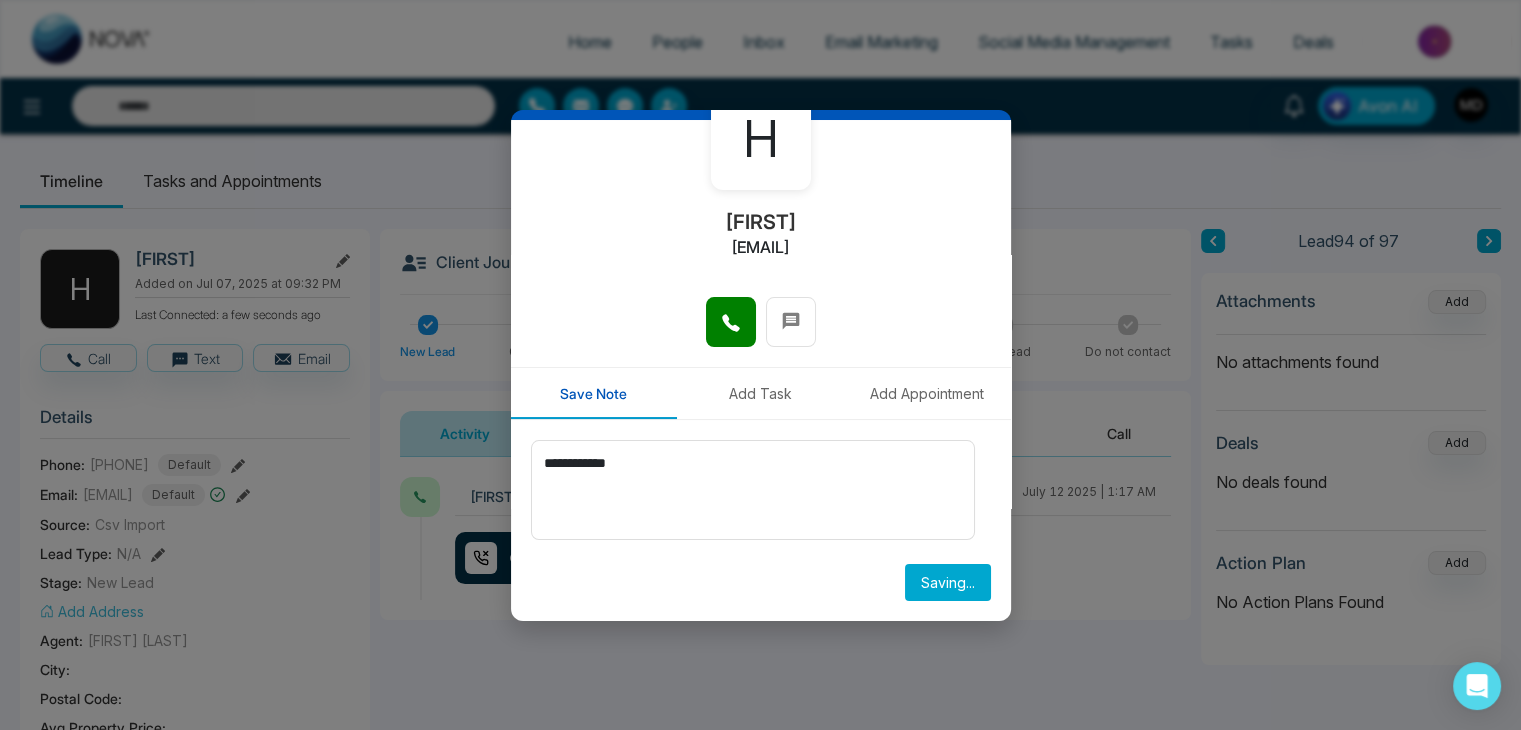 type 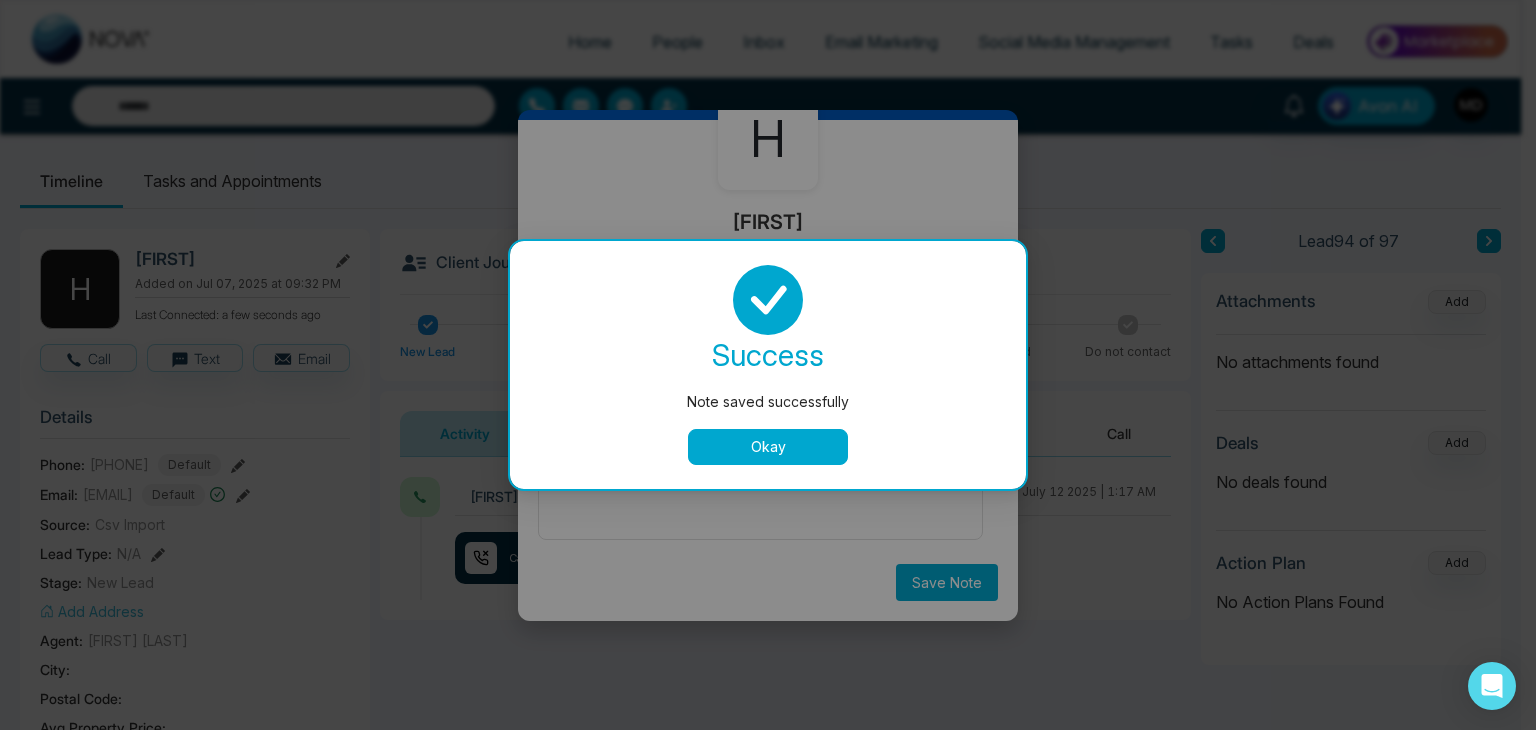 click on "Okay" at bounding box center [768, 447] 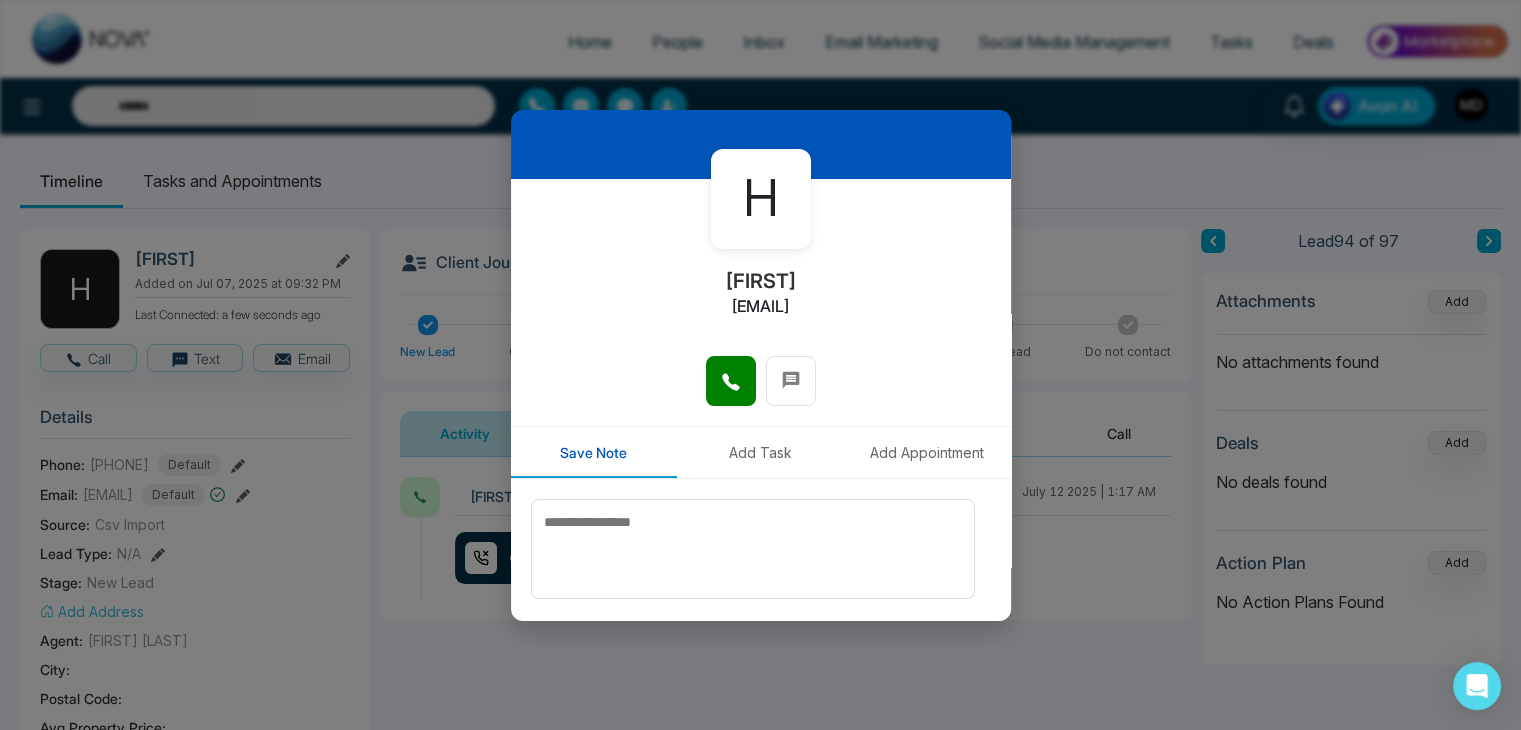 scroll, scrollTop: 0, scrollLeft: 0, axis: both 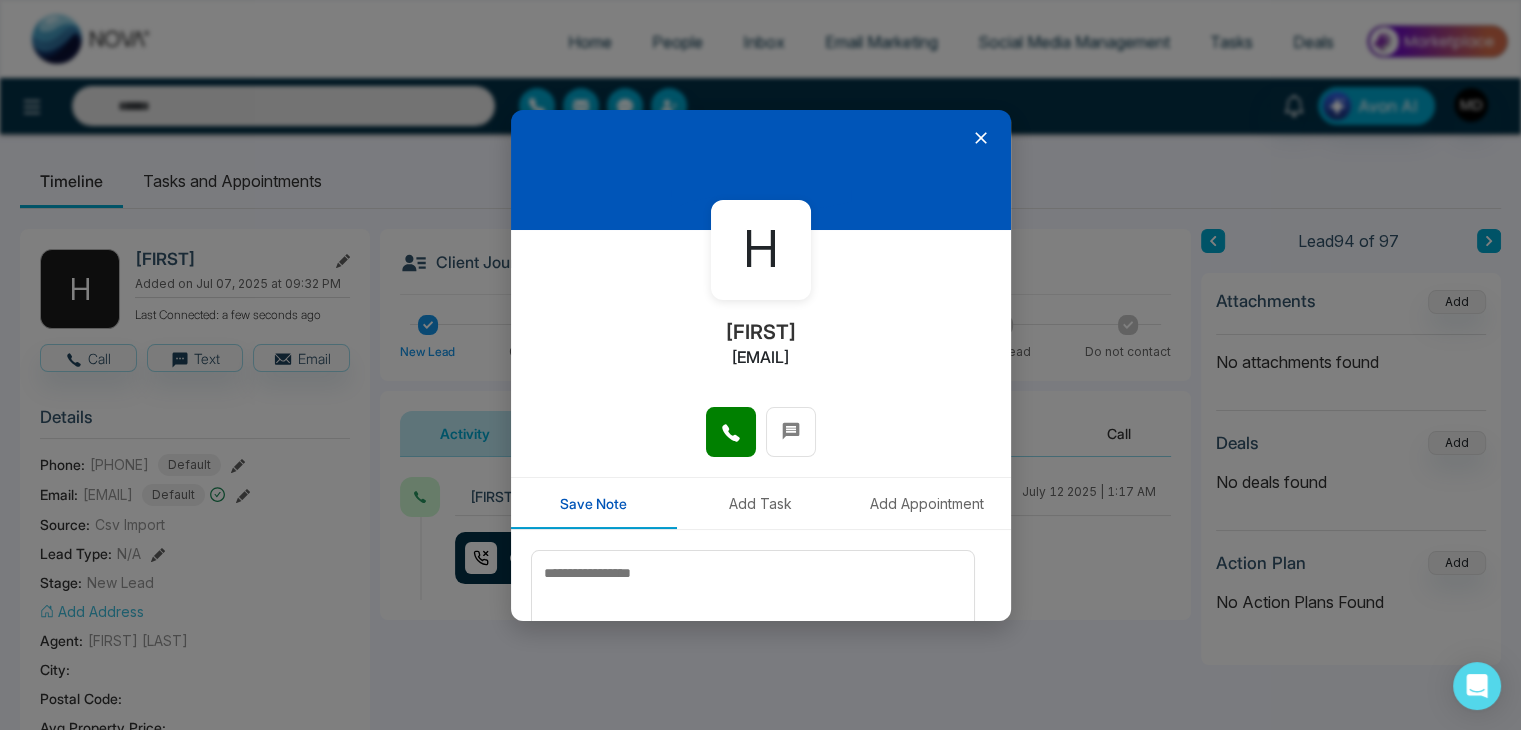 drag, startPoint x: 956, startPoint y: 157, endPoint x: 958, endPoint y: 147, distance: 10.198039 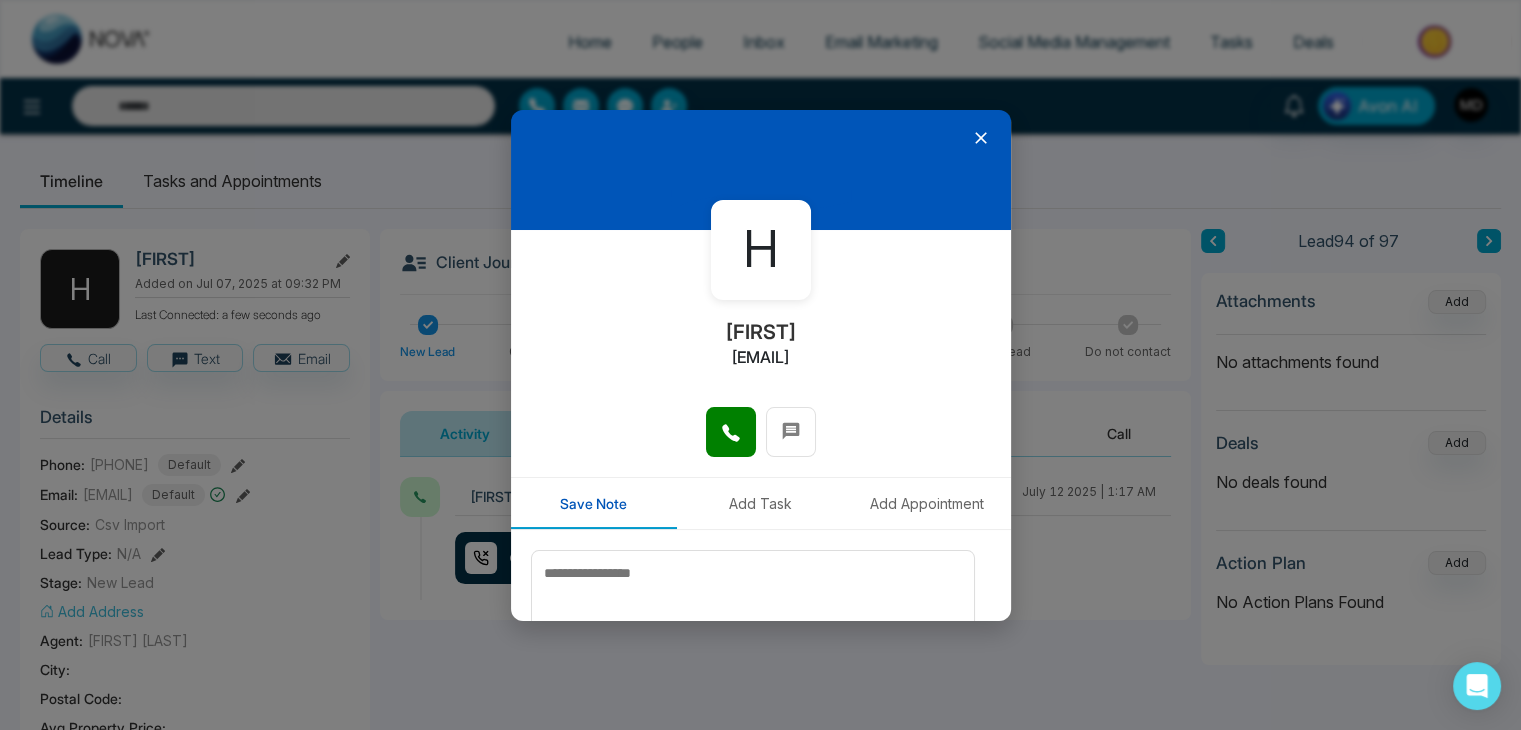 click at bounding box center (761, 170) 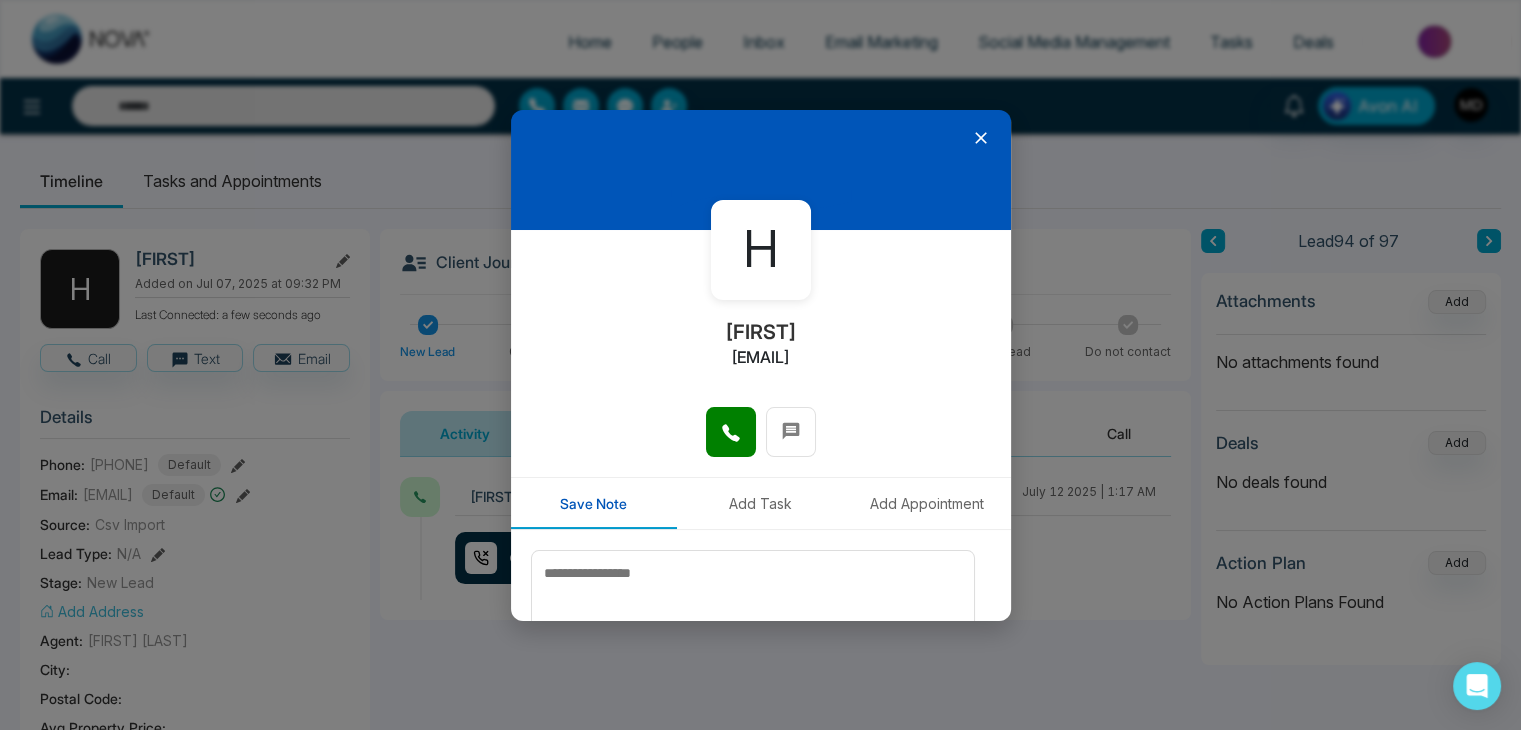 click 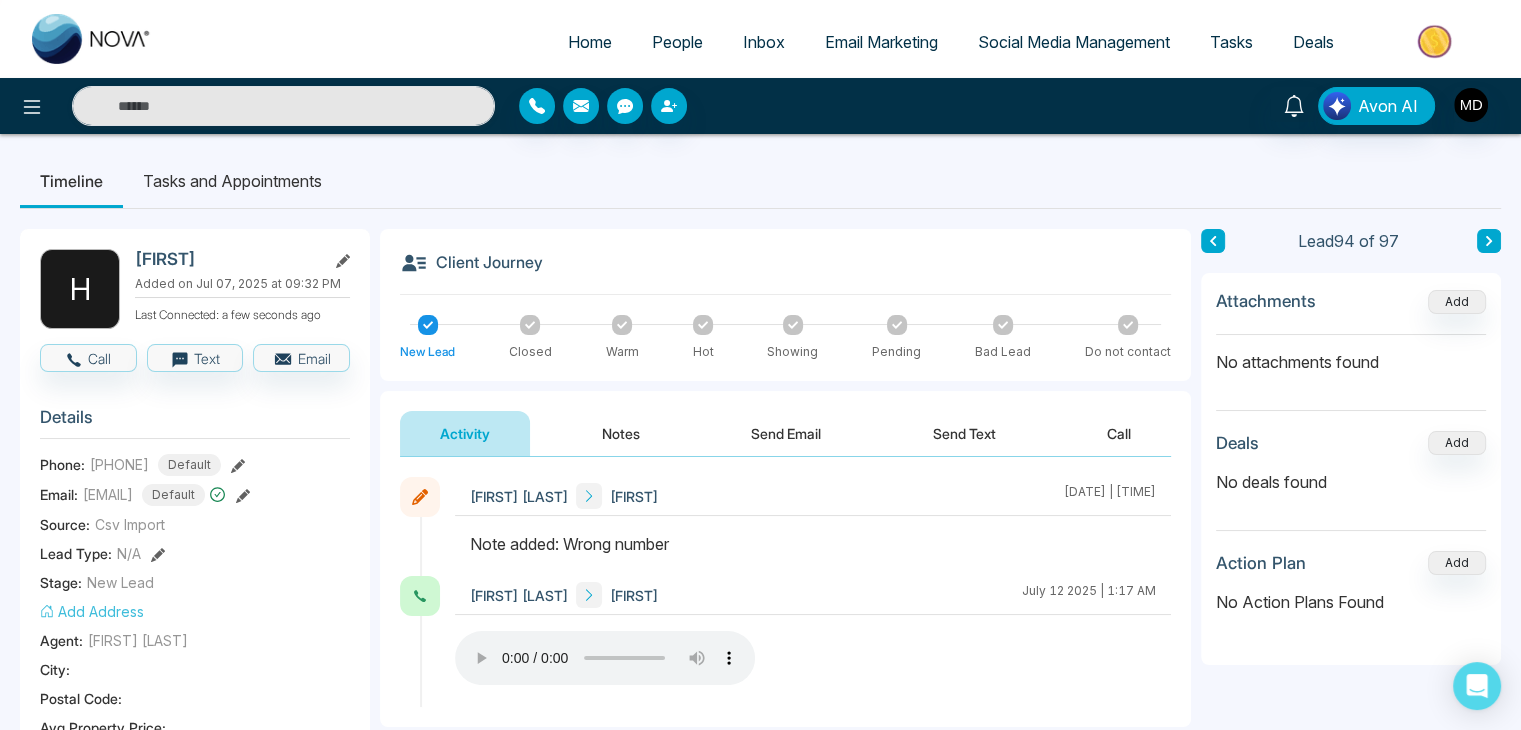 type 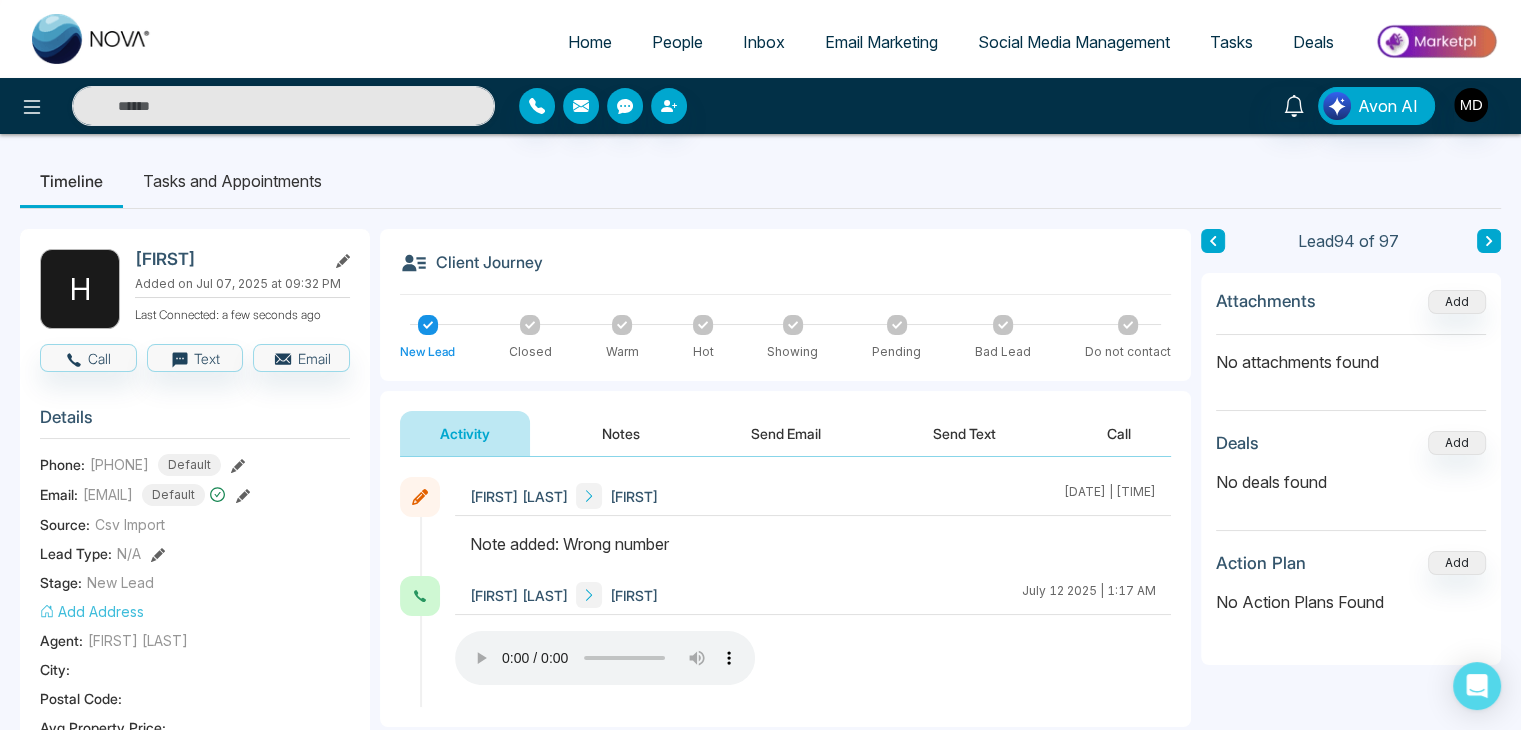click at bounding box center [1489, 241] 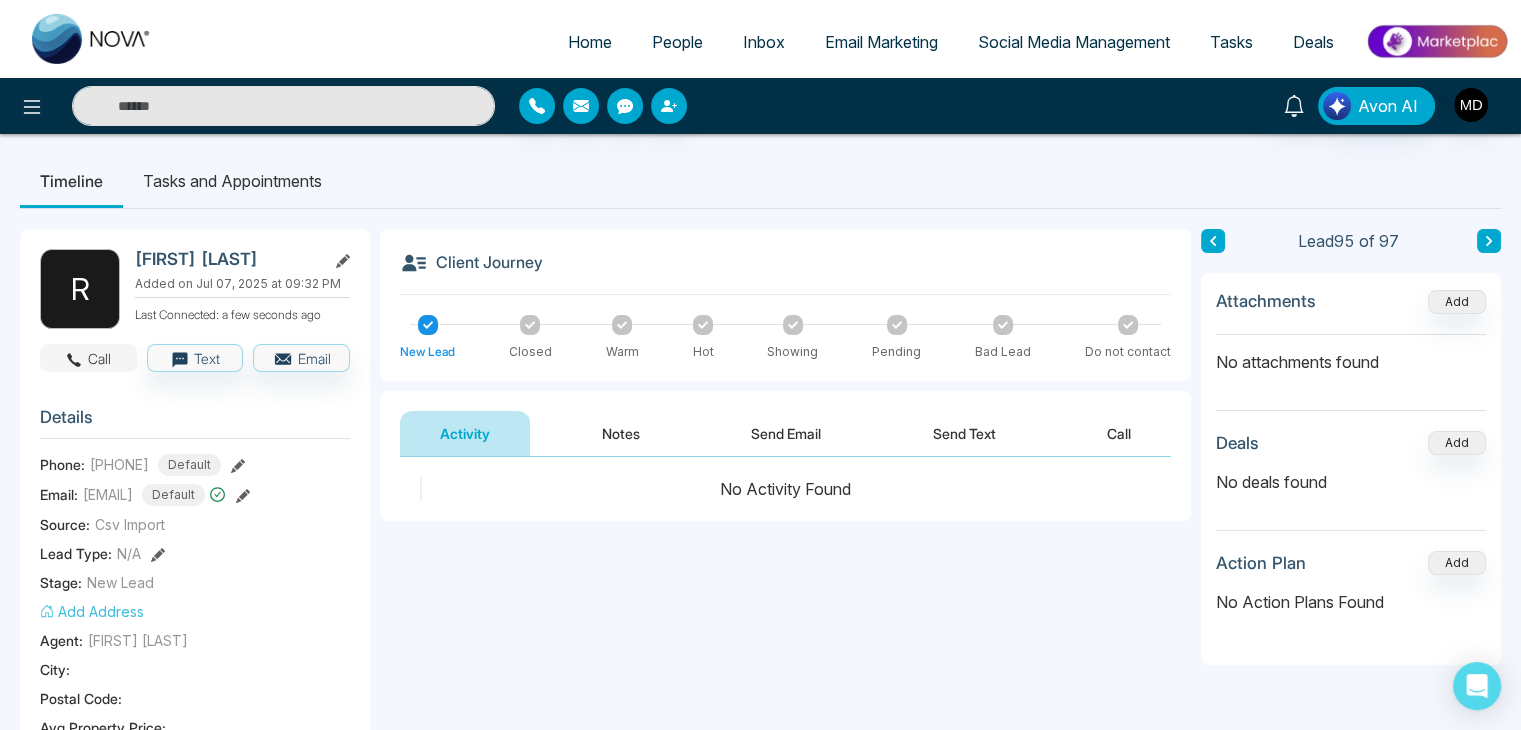 click on "Call" at bounding box center [88, 358] 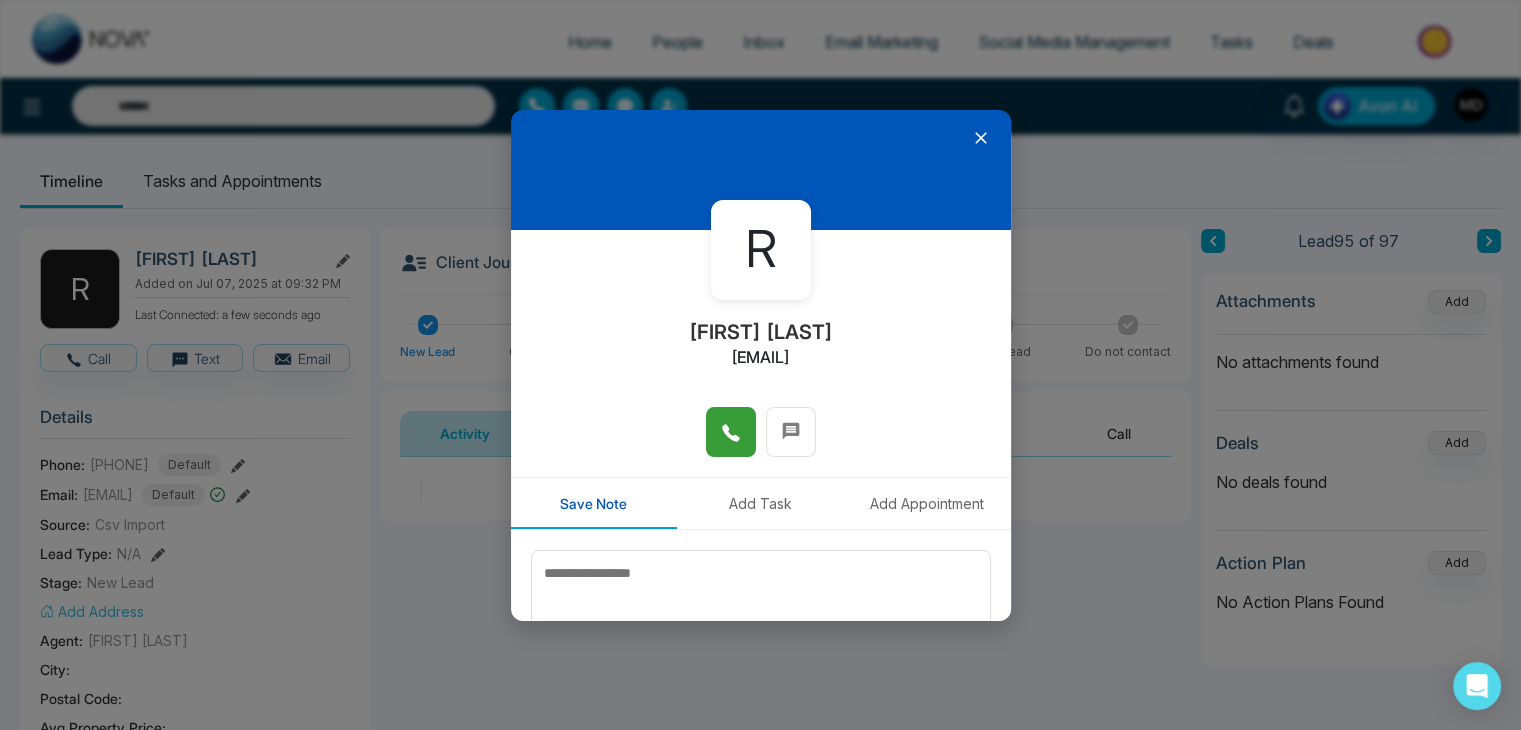 click 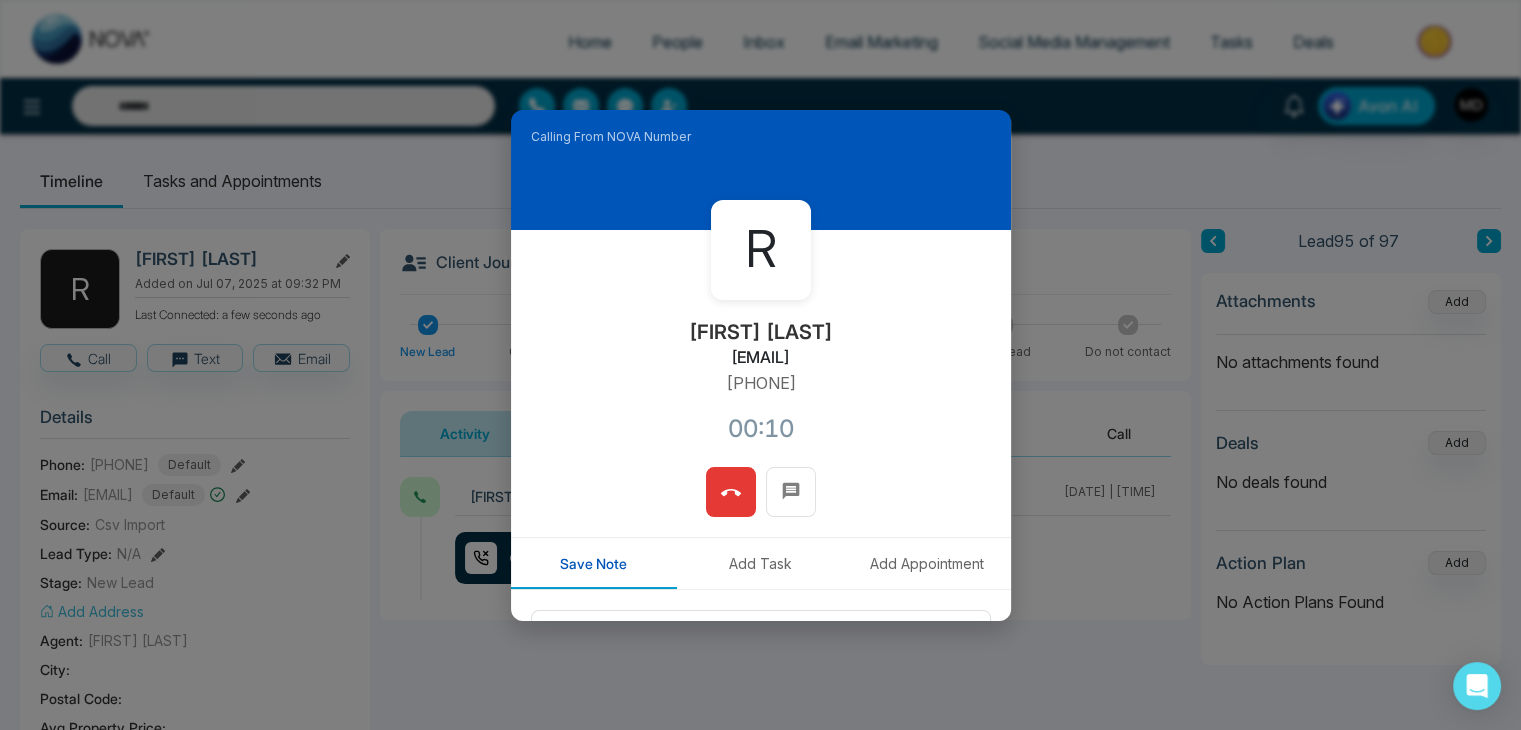 type 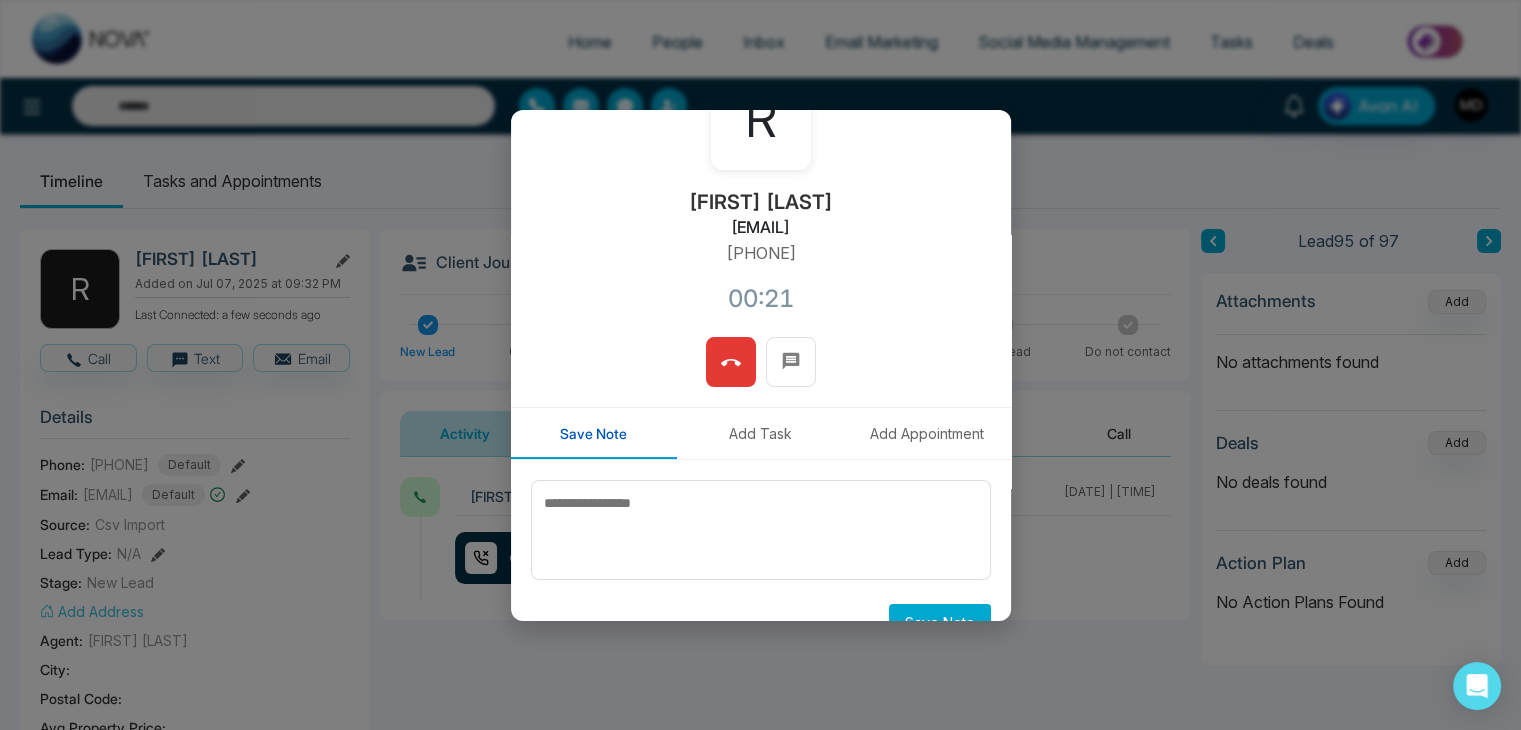 scroll, scrollTop: 170, scrollLeft: 0, axis: vertical 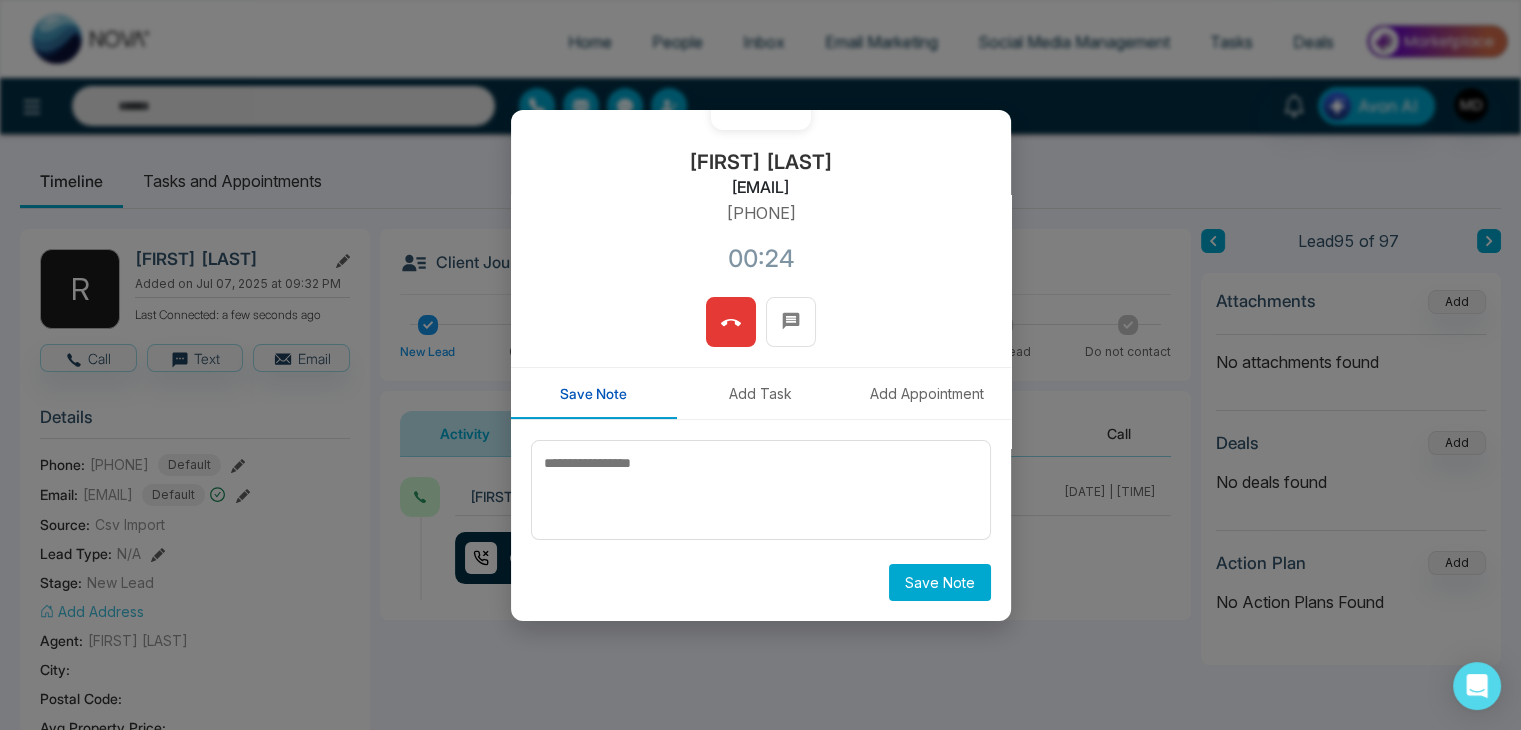 click 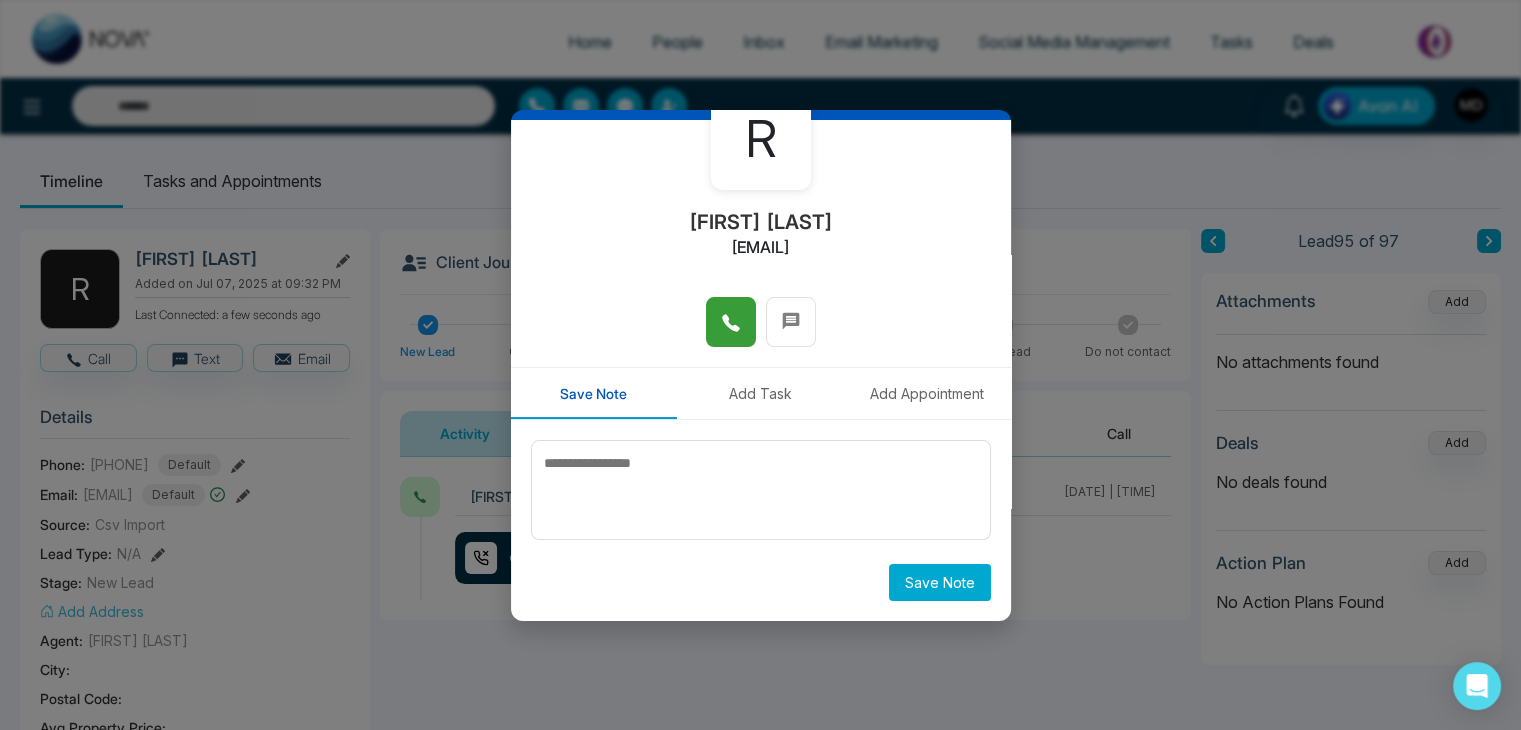 click 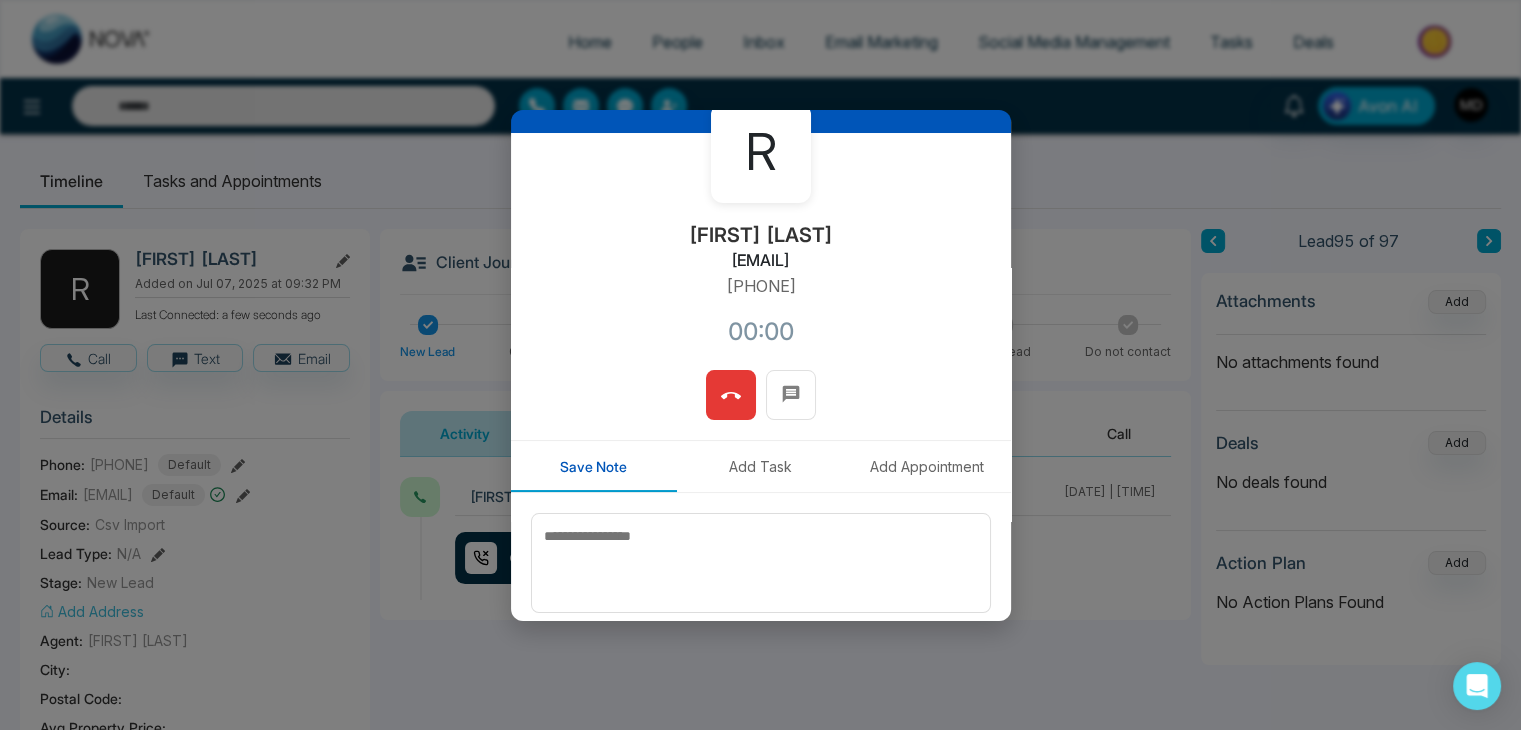 scroll, scrollTop: 170, scrollLeft: 0, axis: vertical 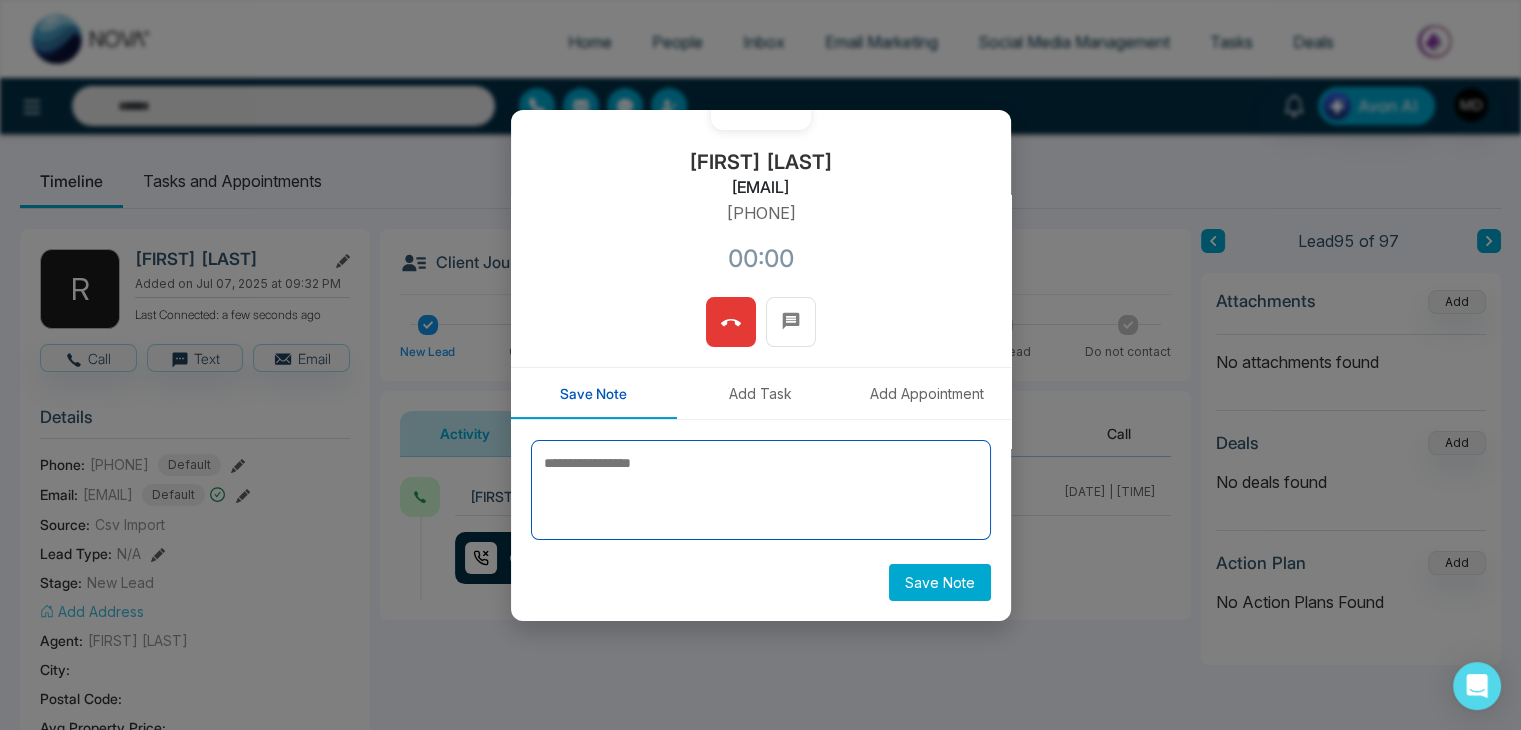 click at bounding box center [761, 490] 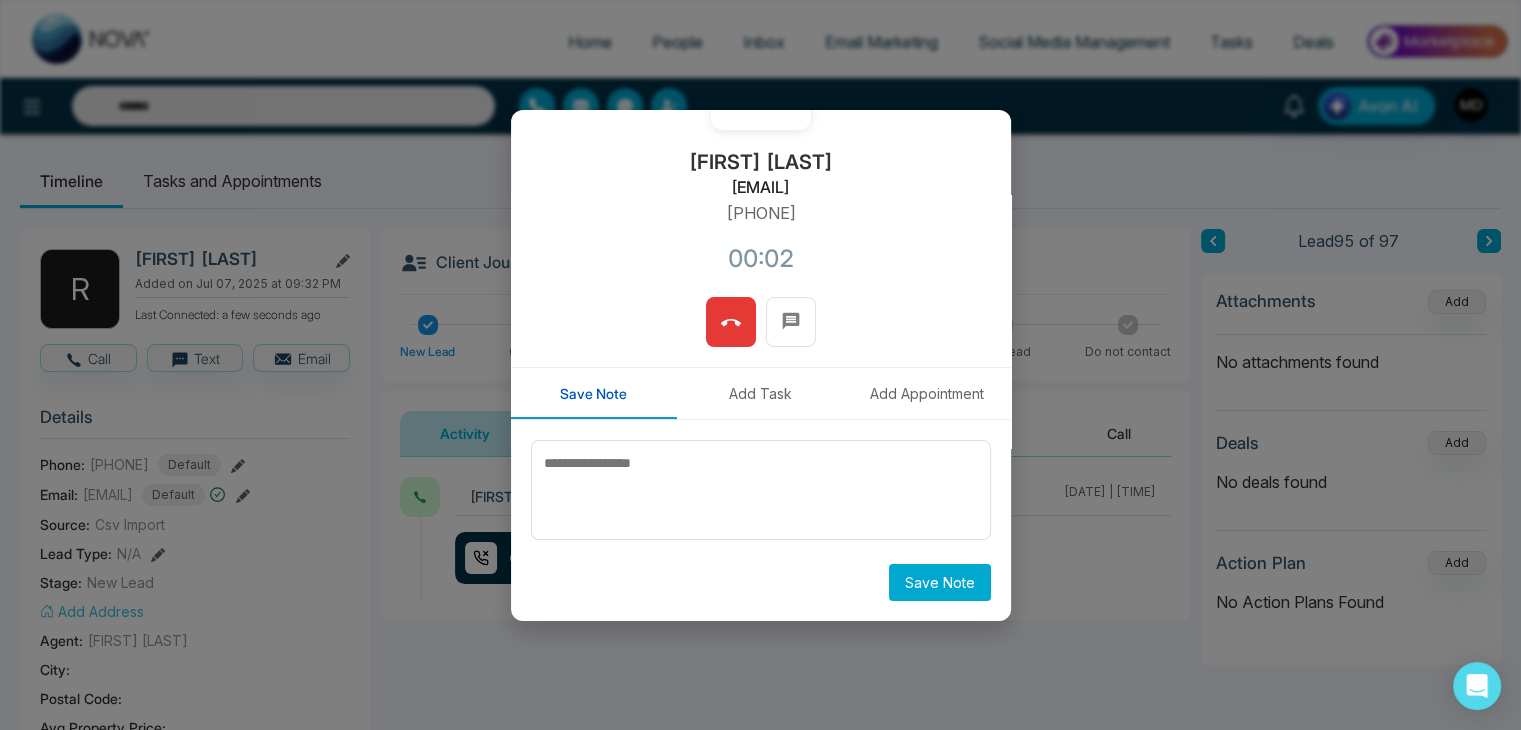 click 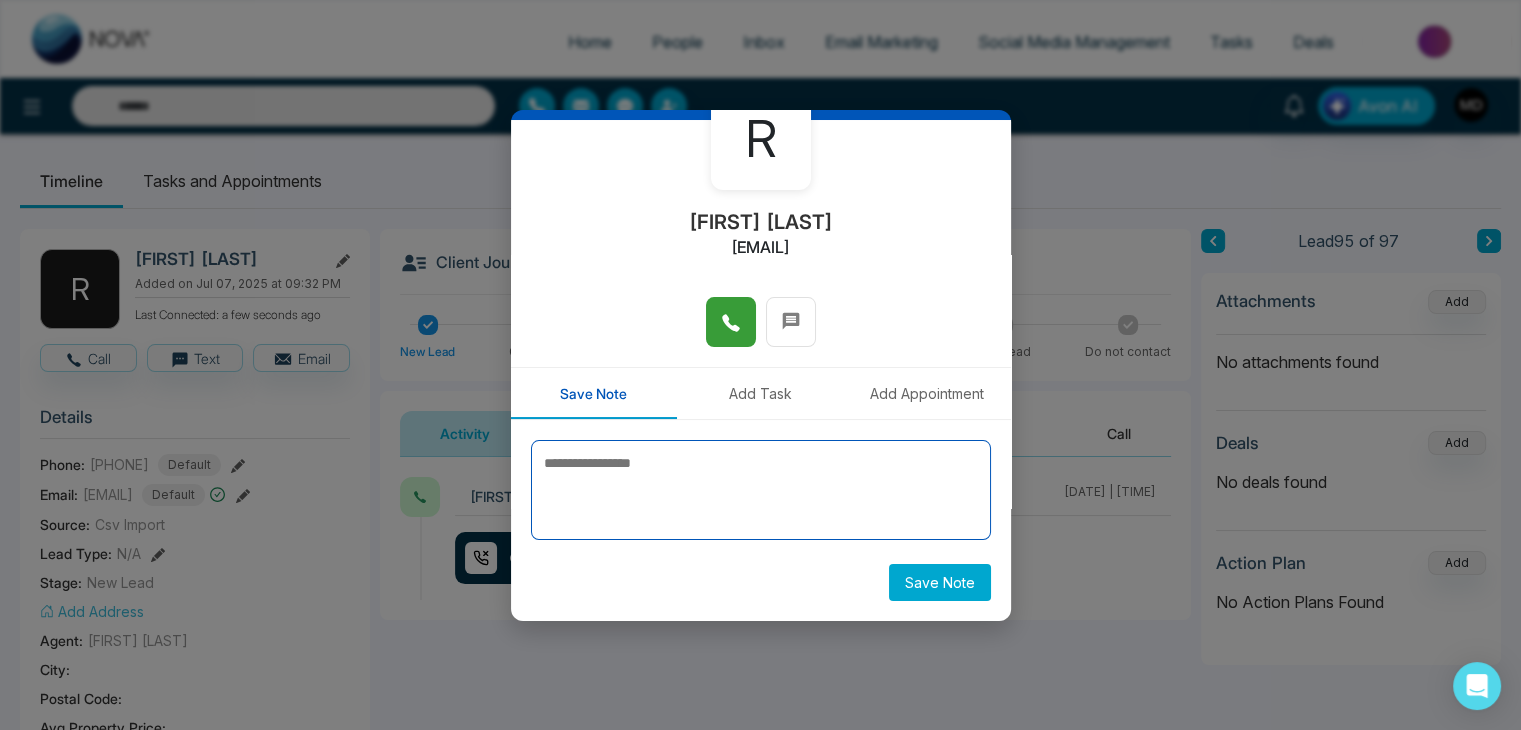 click at bounding box center [761, 490] 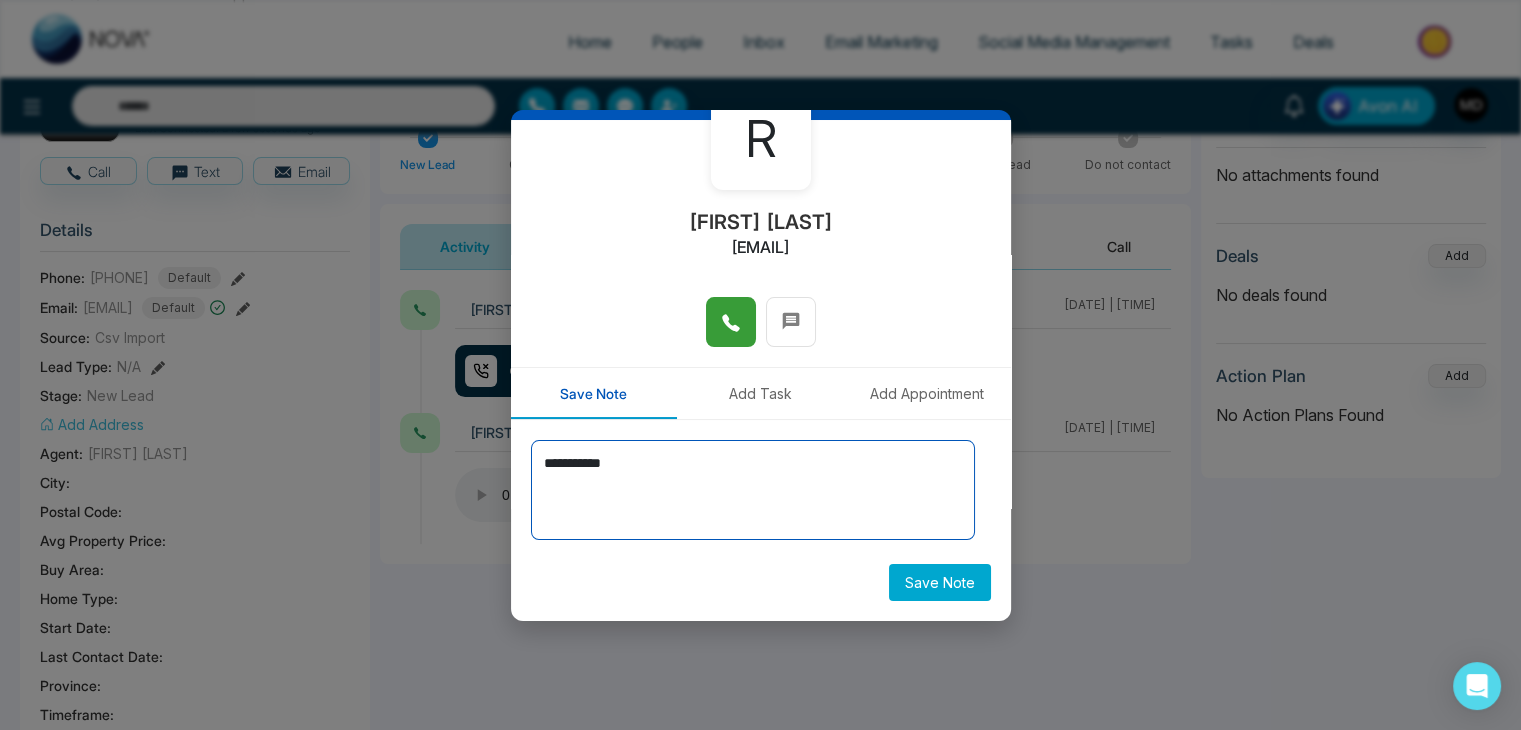 scroll, scrollTop: 200, scrollLeft: 0, axis: vertical 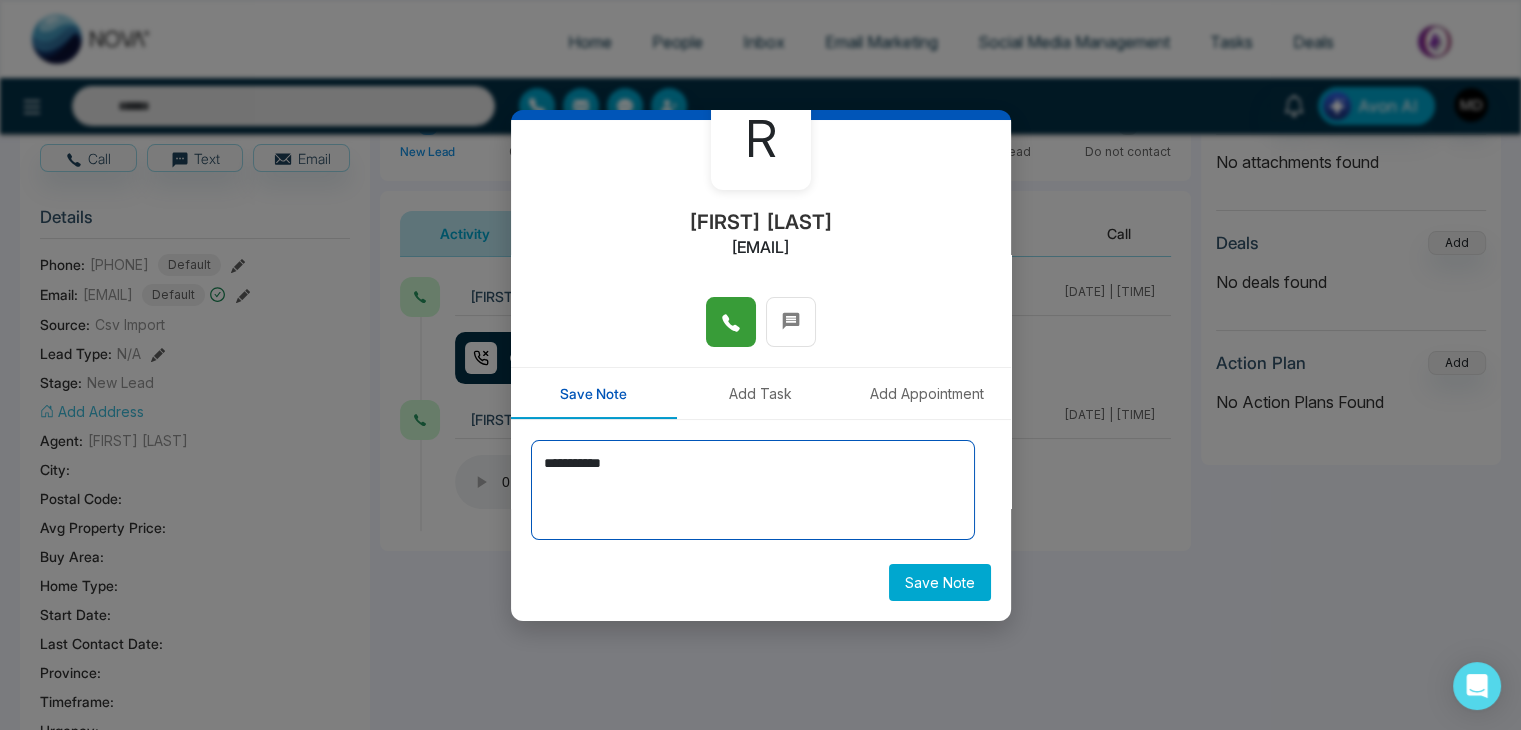 type on "**********" 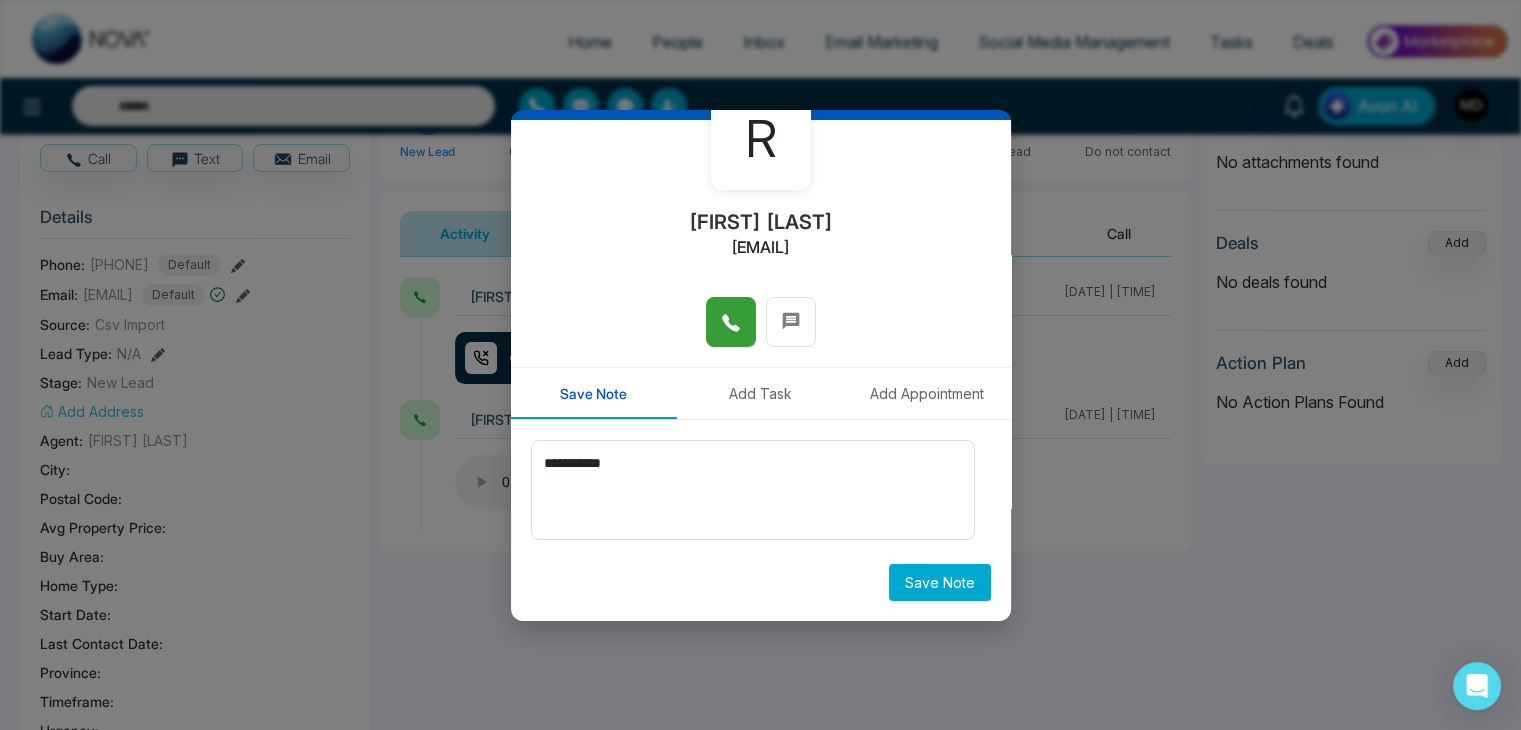 click on "Save Note" at bounding box center (940, 582) 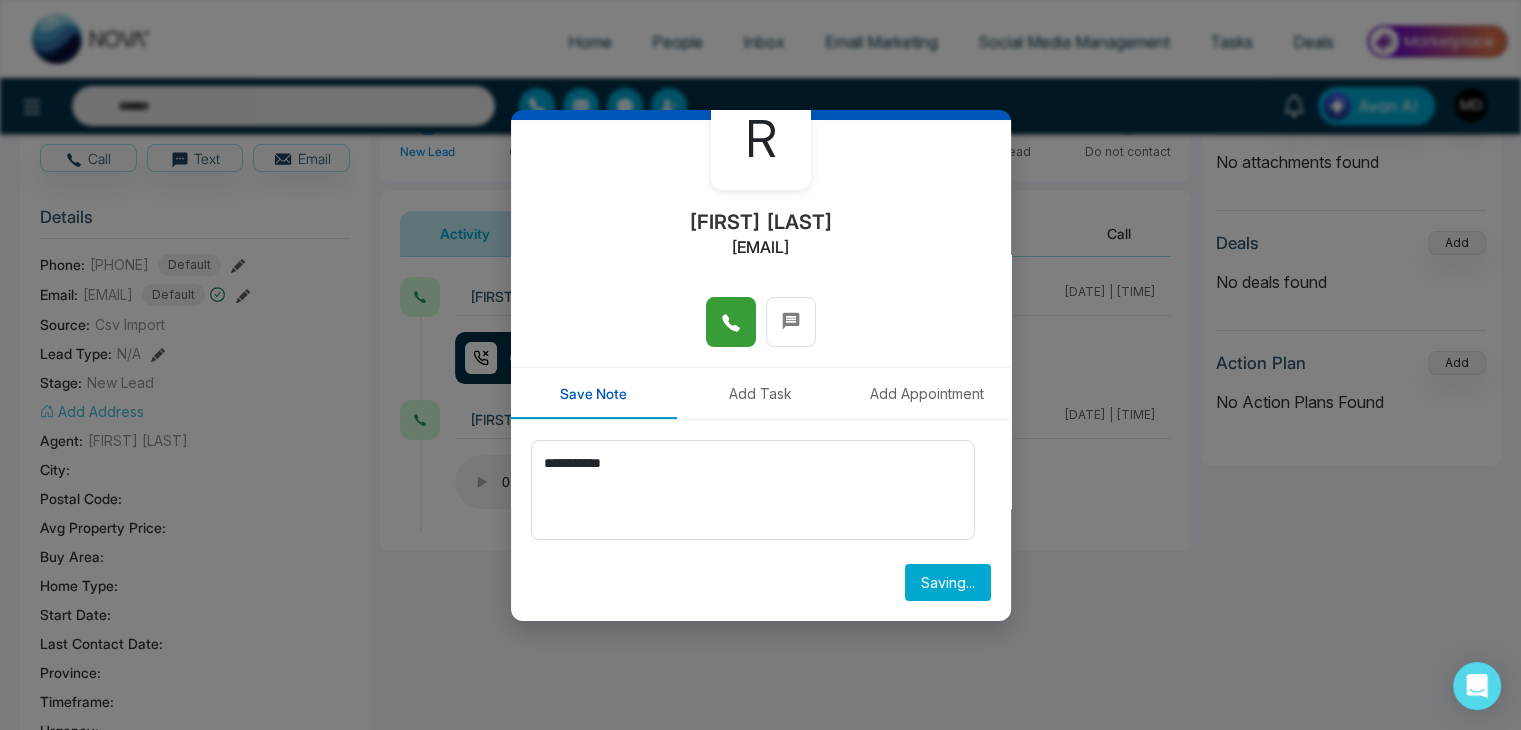 type 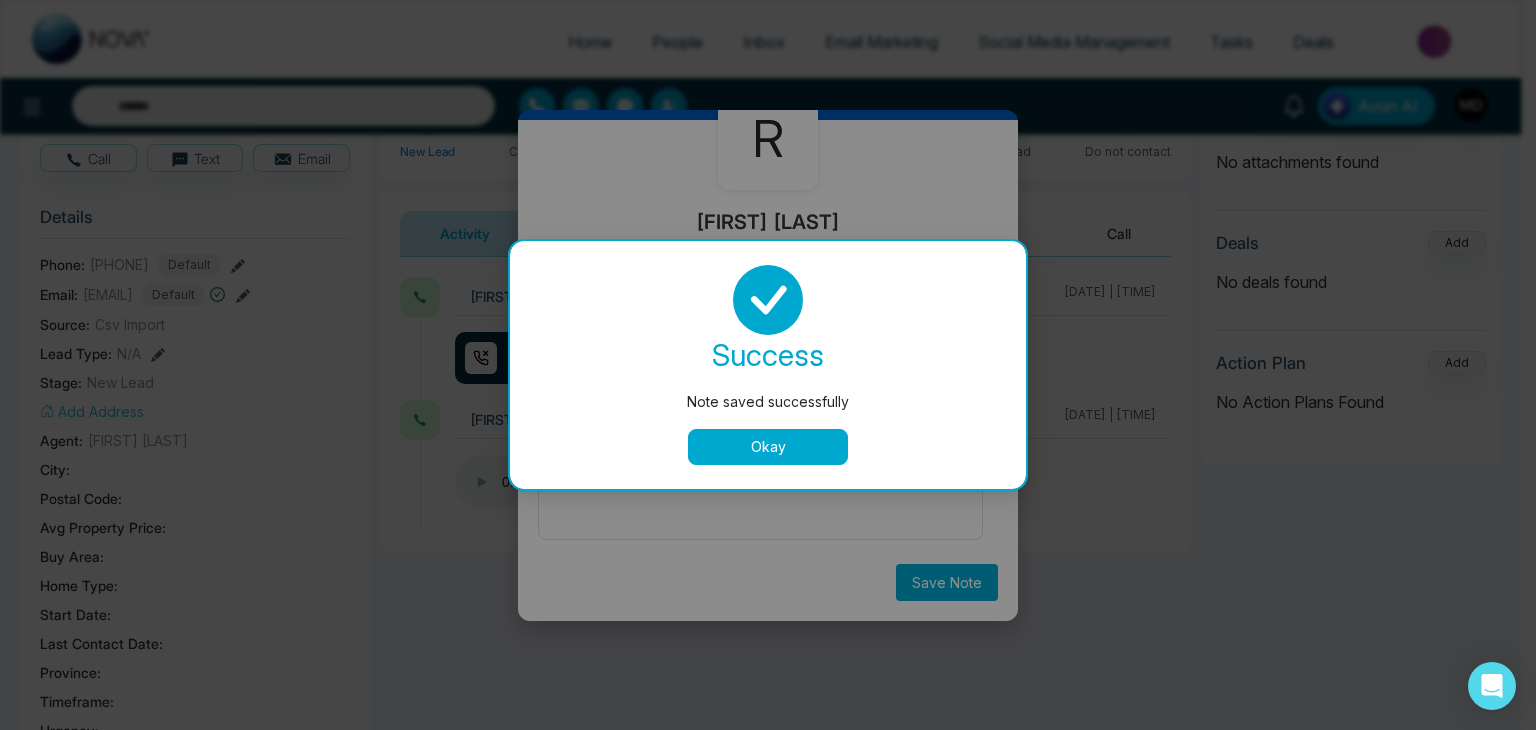 click on "Okay" at bounding box center [768, 447] 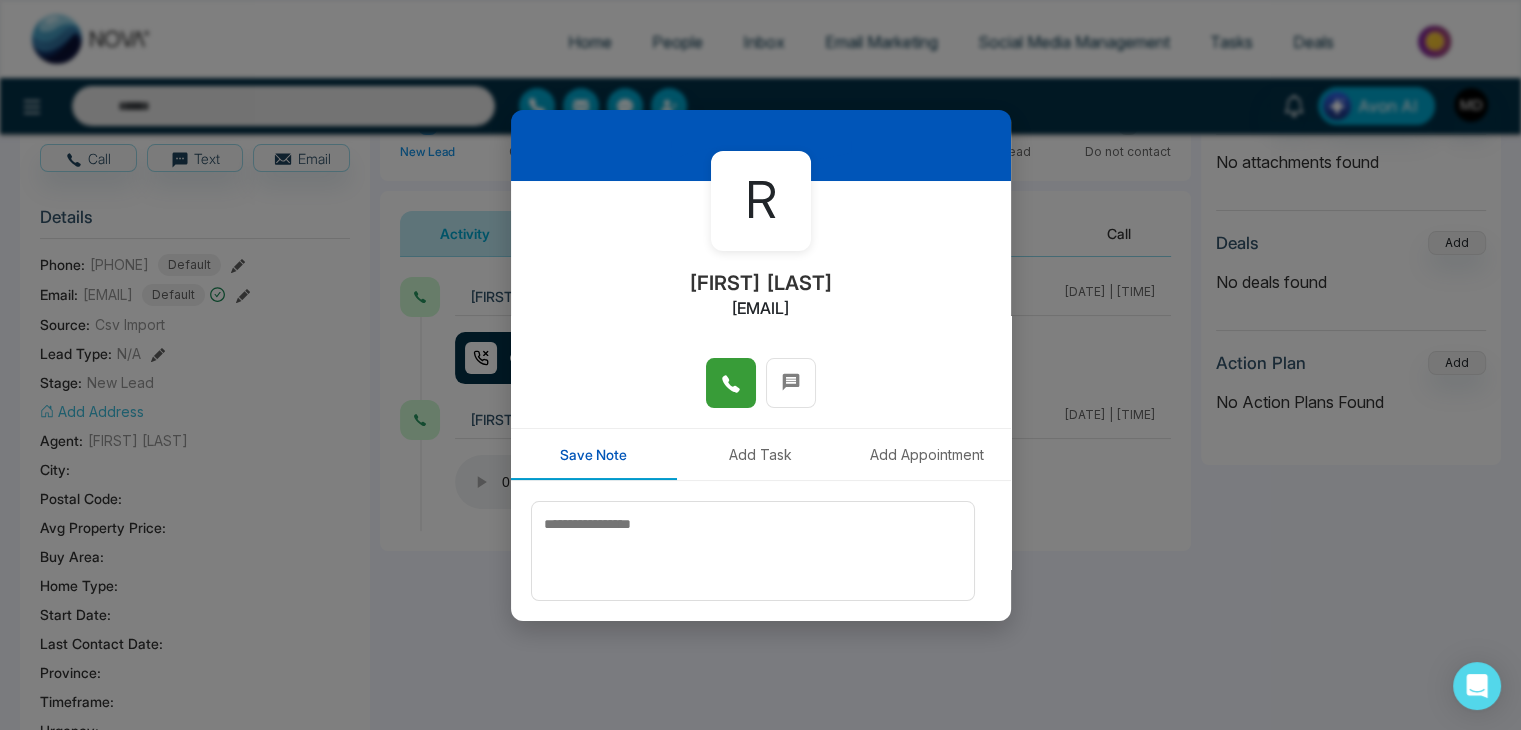 scroll, scrollTop: 0, scrollLeft: 0, axis: both 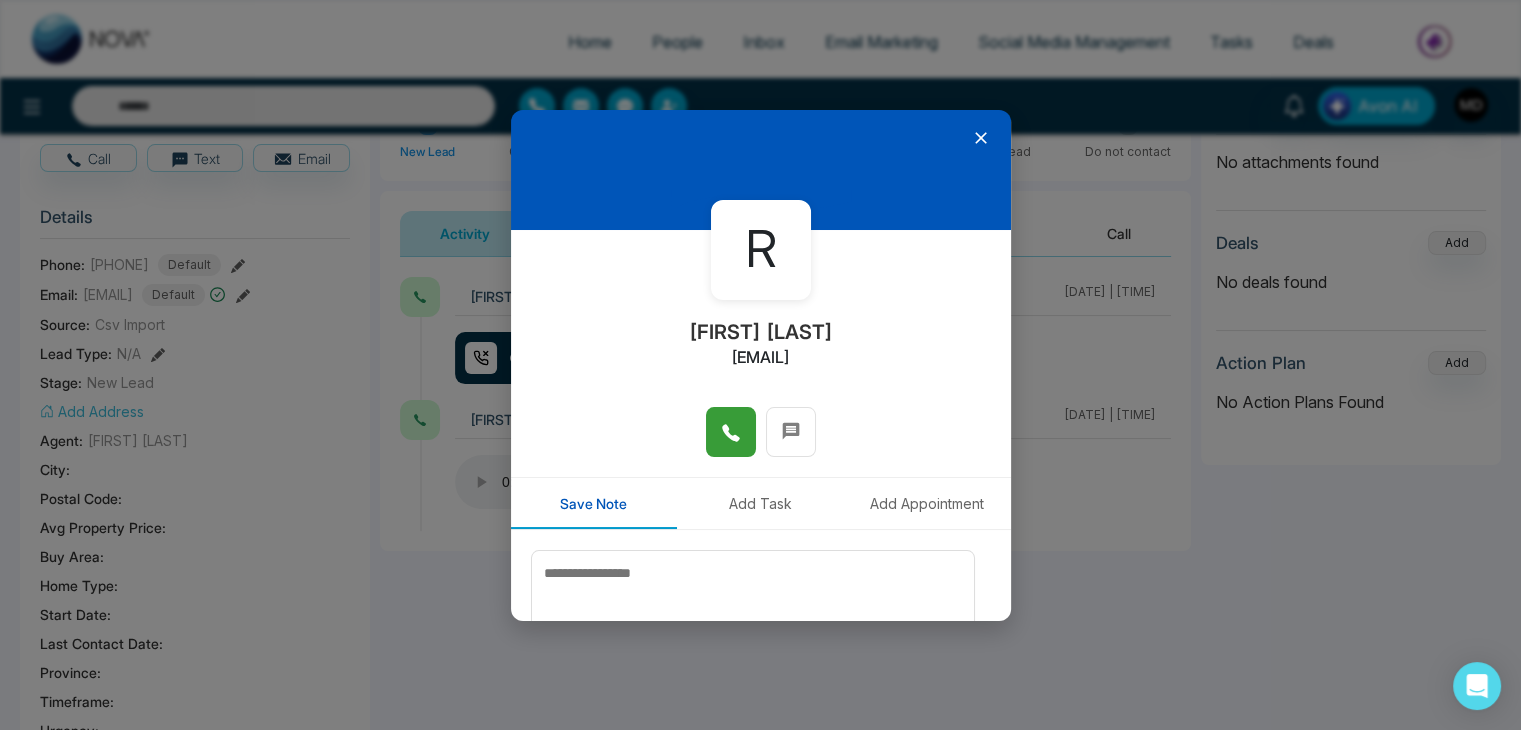 click 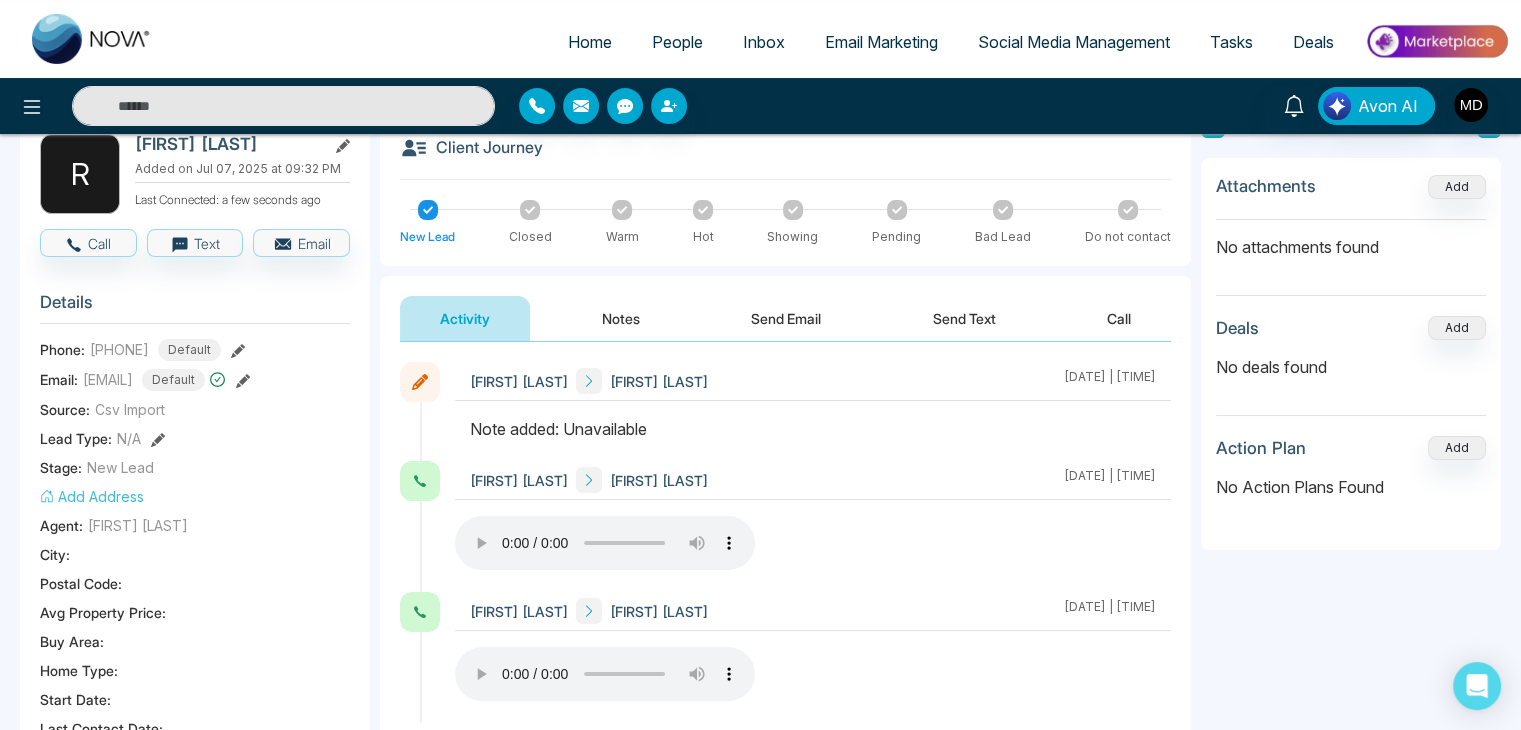 scroll, scrollTop: 0, scrollLeft: 0, axis: both 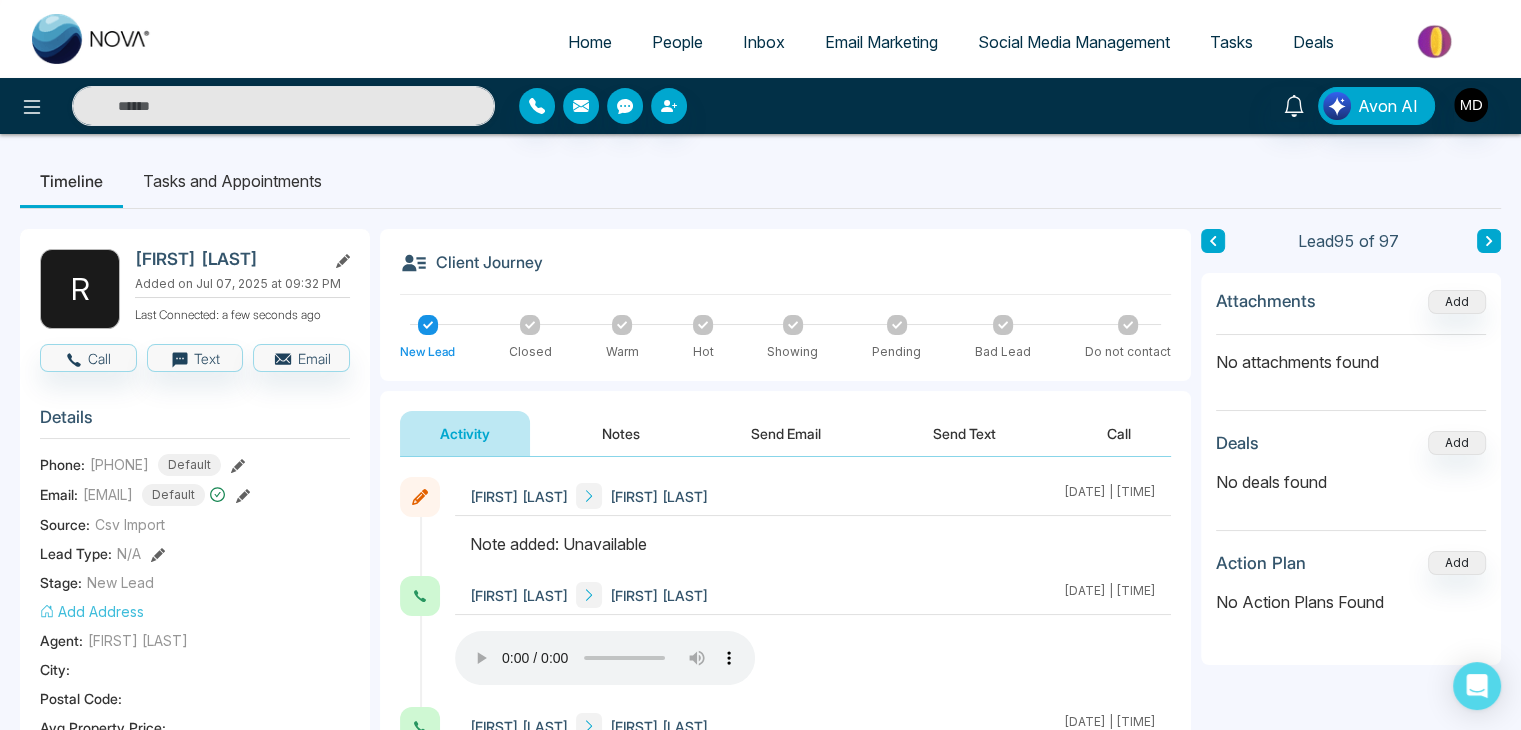 click 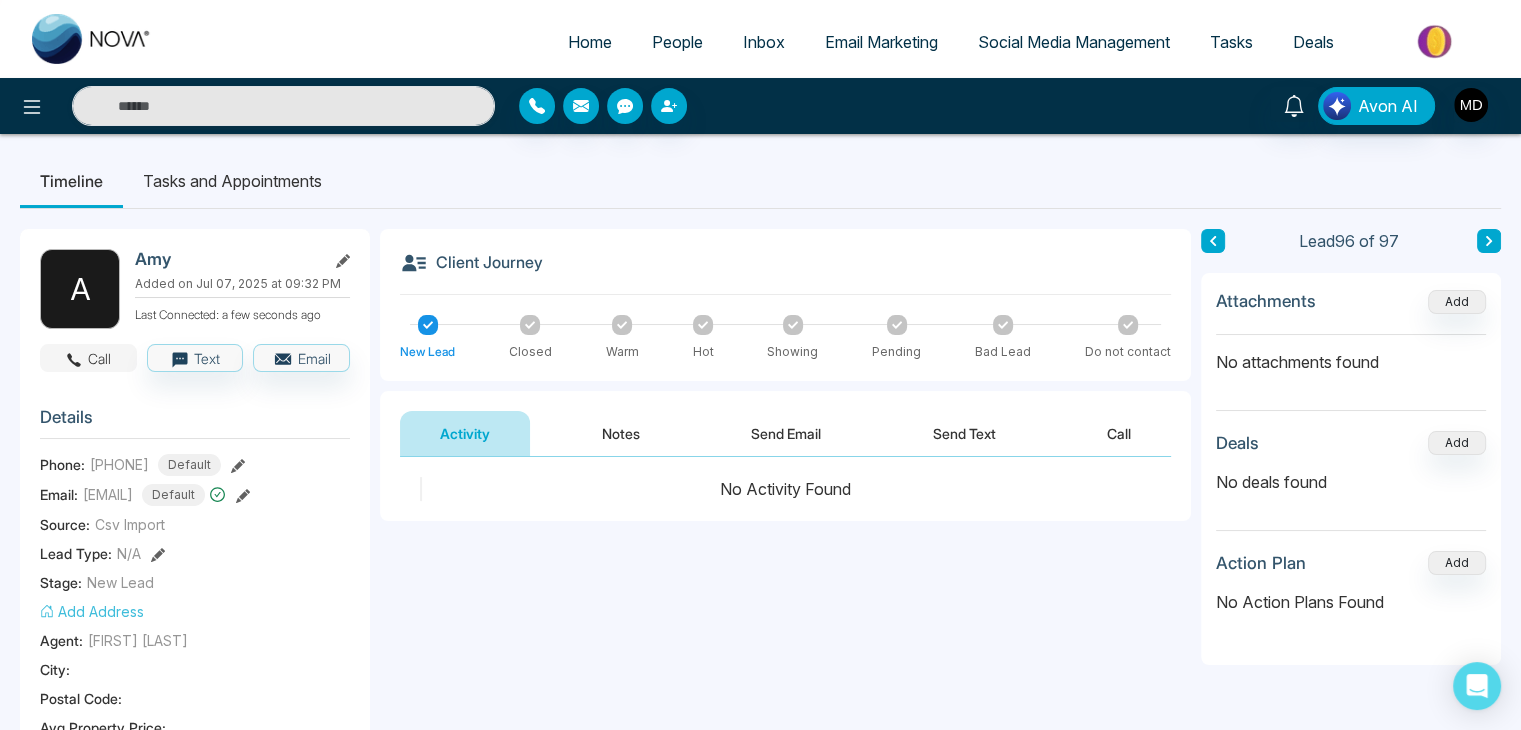 click 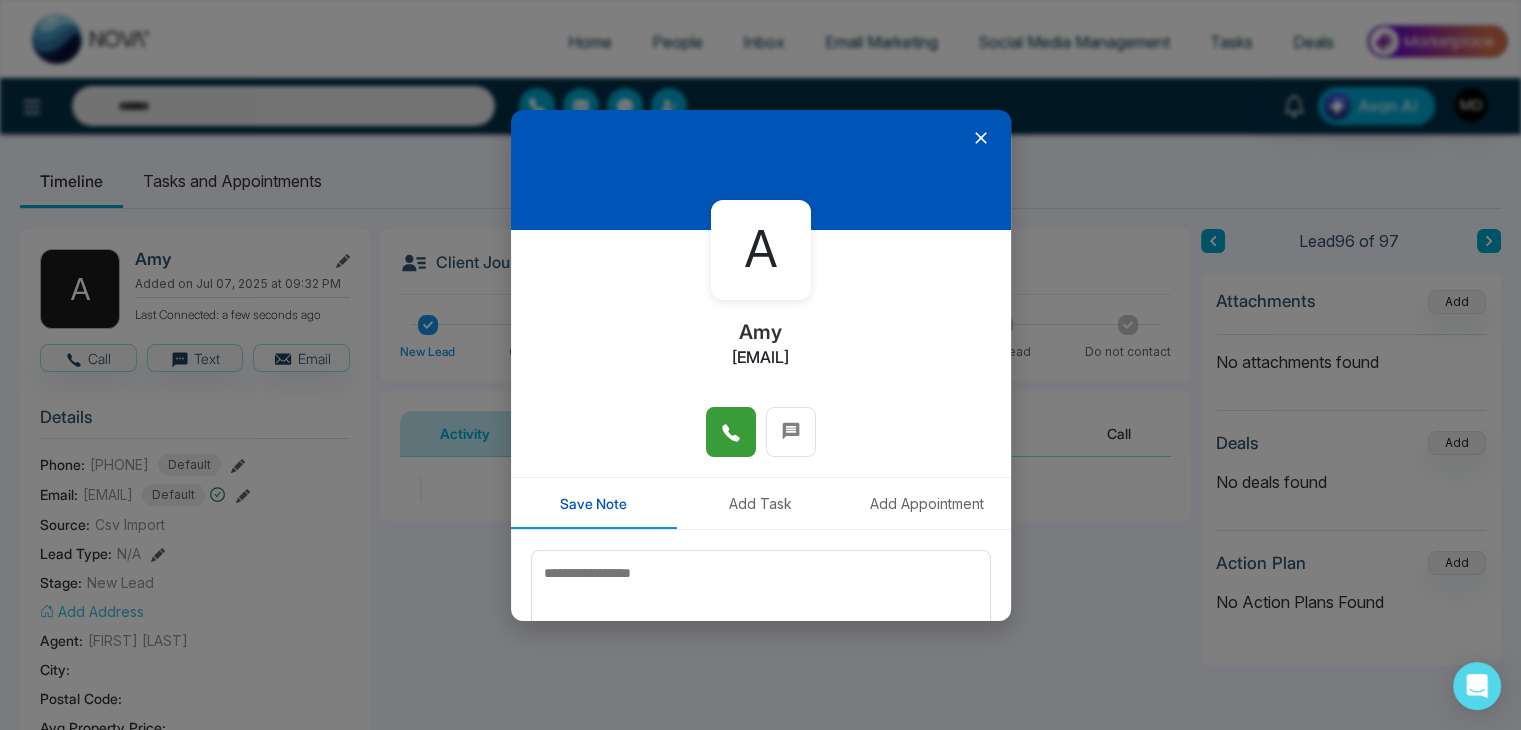 click 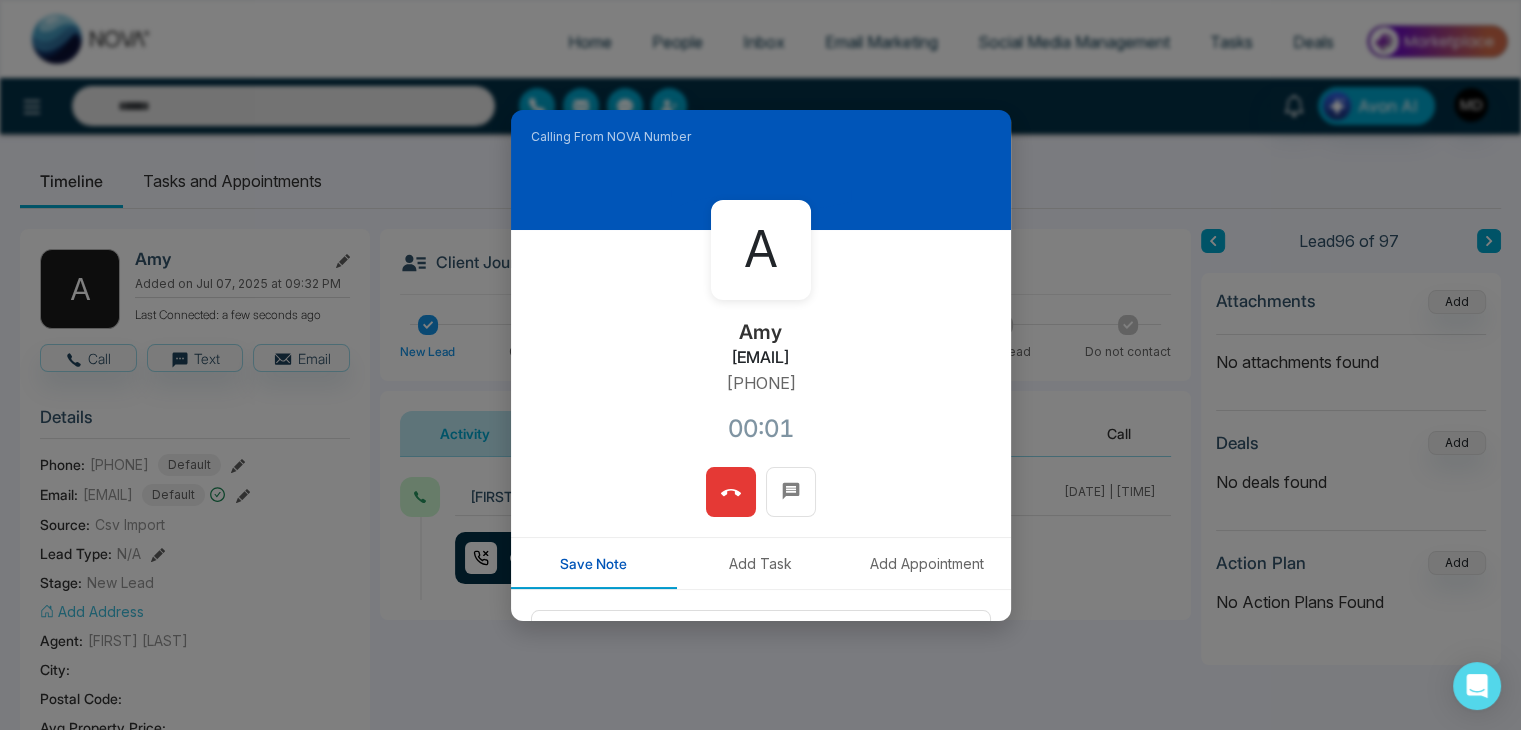 scroll, scrollTop: 170, scrollLeft: 0, axis: vertical 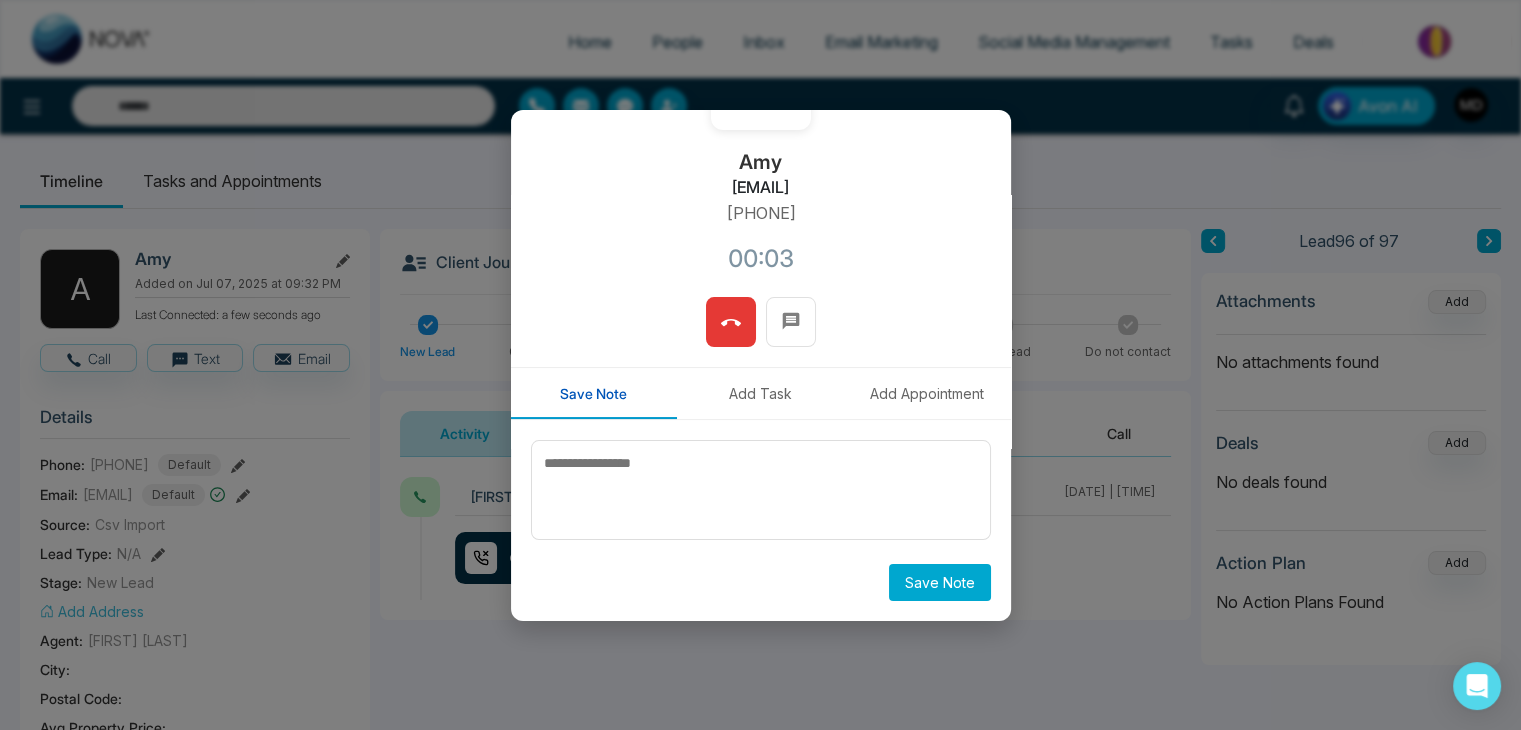 click at bounding box center (731, 322) 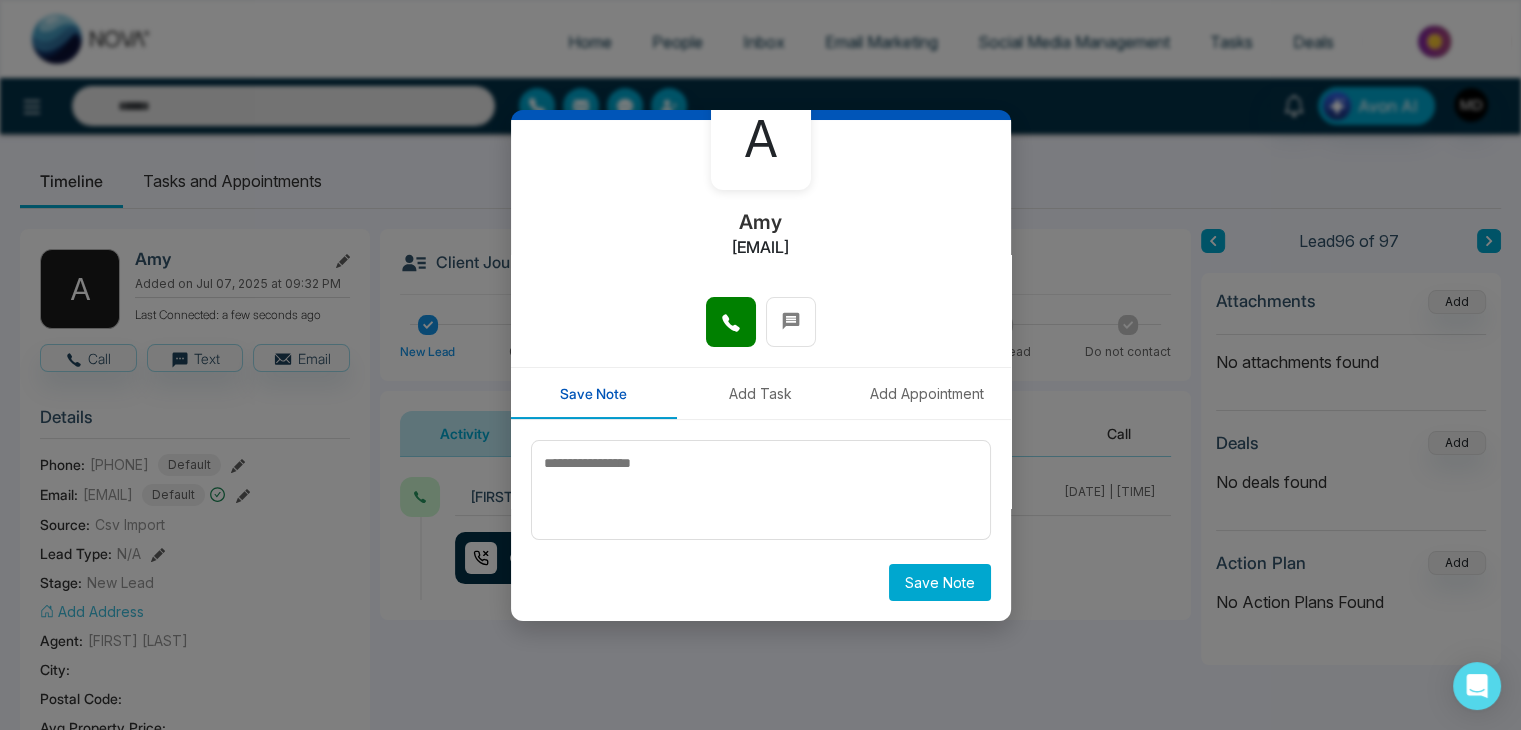 scroll, scrollTop: 110, scrollLeft: 0, axis: vertical 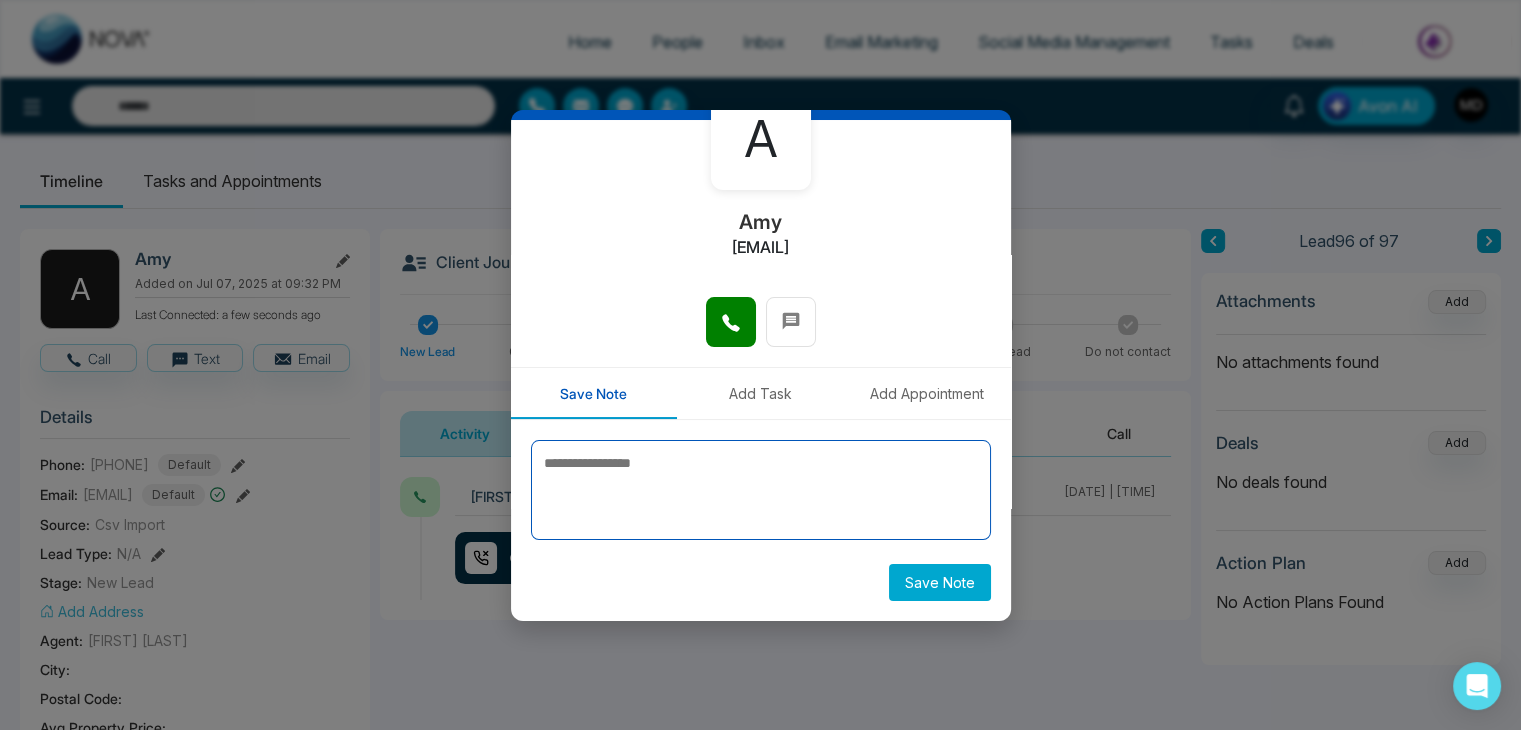 click at bounding box center (761, 490) 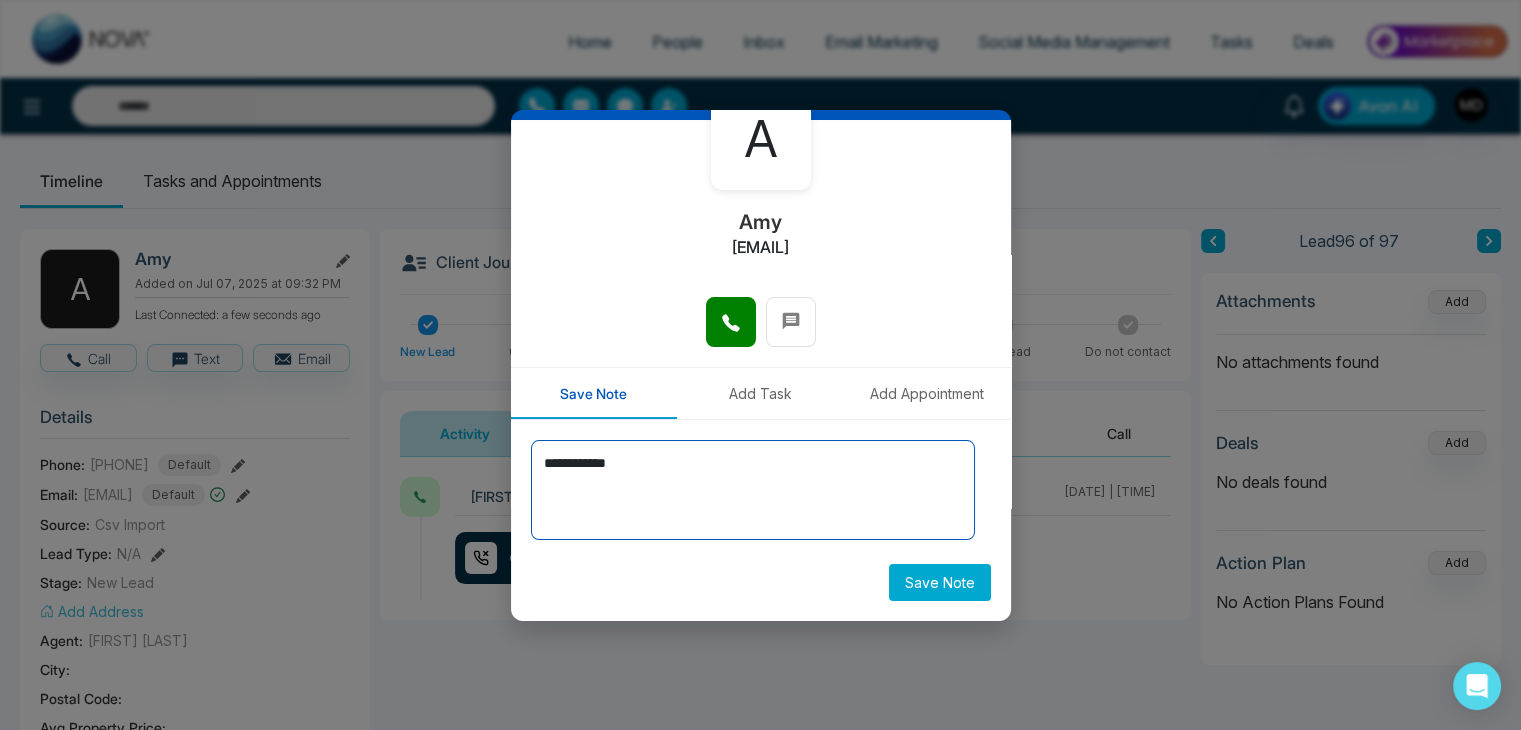 type on "**********" 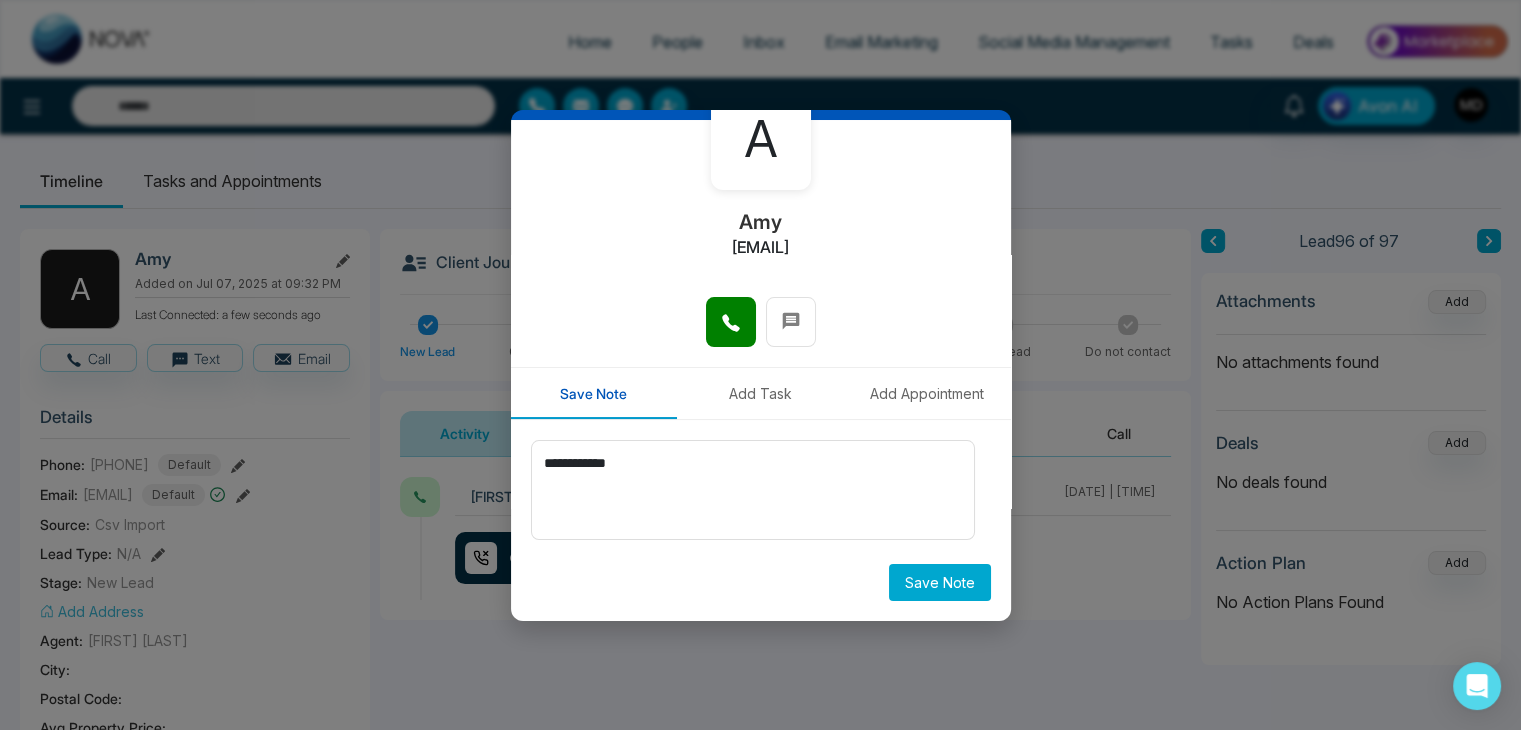click on "Save Note" at bounding box center [940, 582] 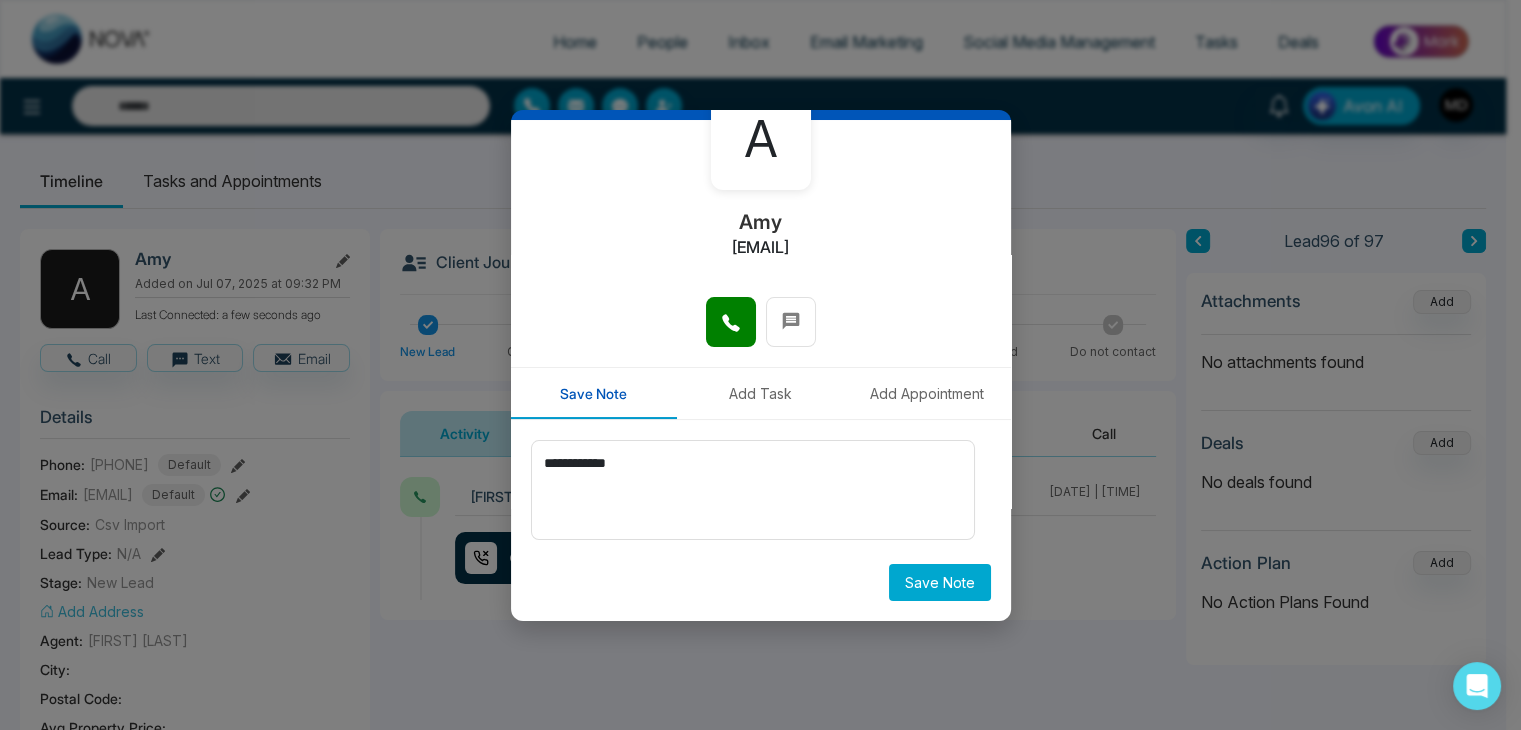 type 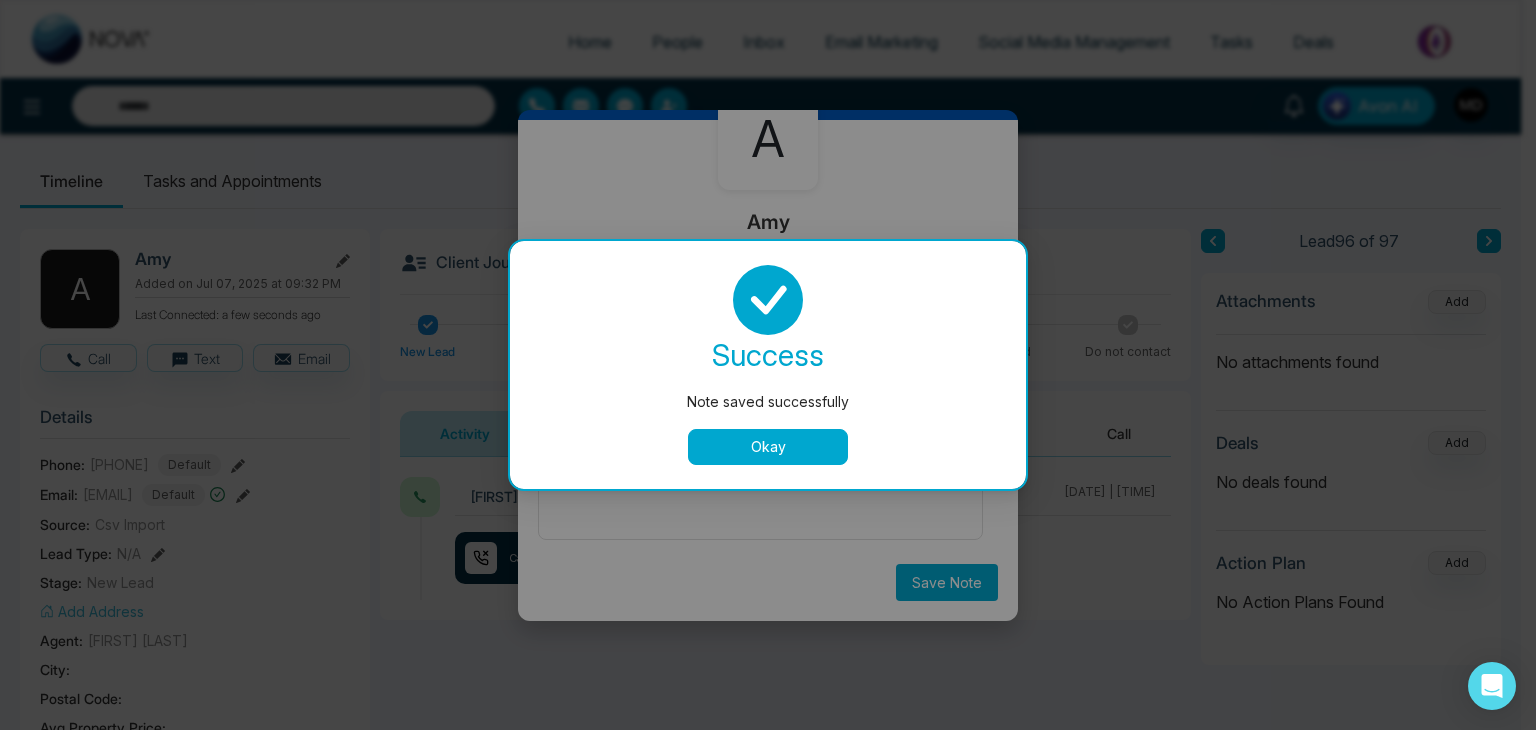 click on "Okay" at bounding box center [768, 447] 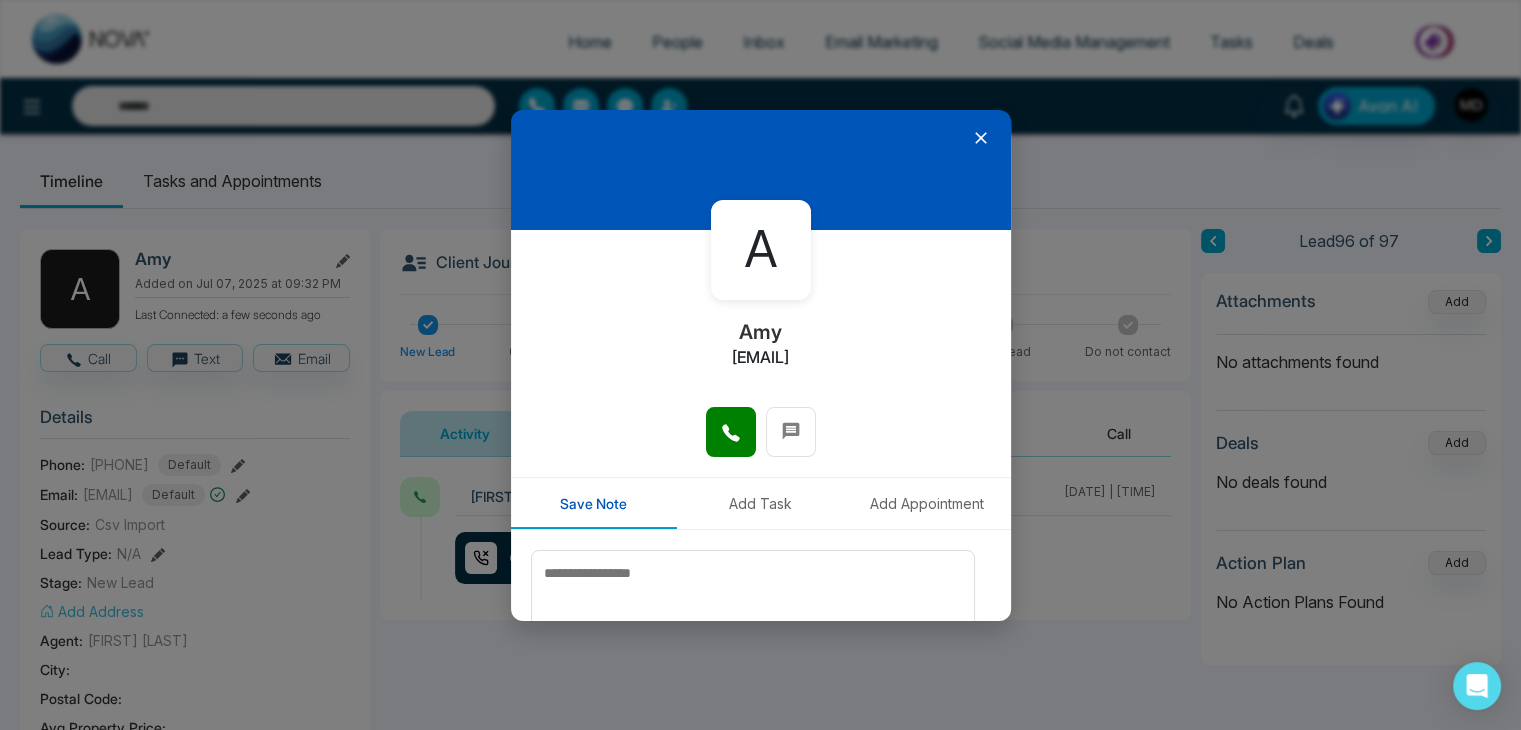 scroll, scrollTop: 0, scrollLeft: 0, axis: both 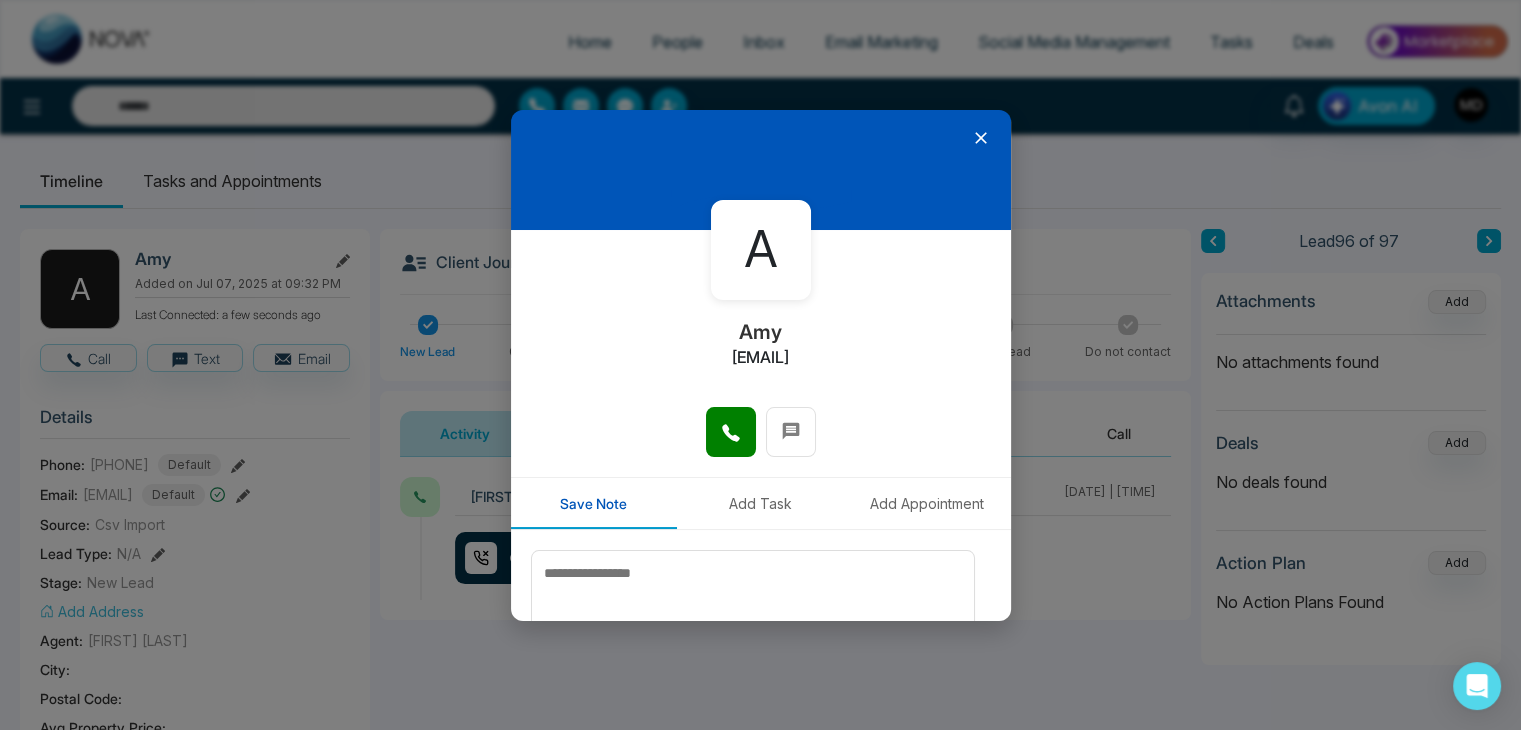 click 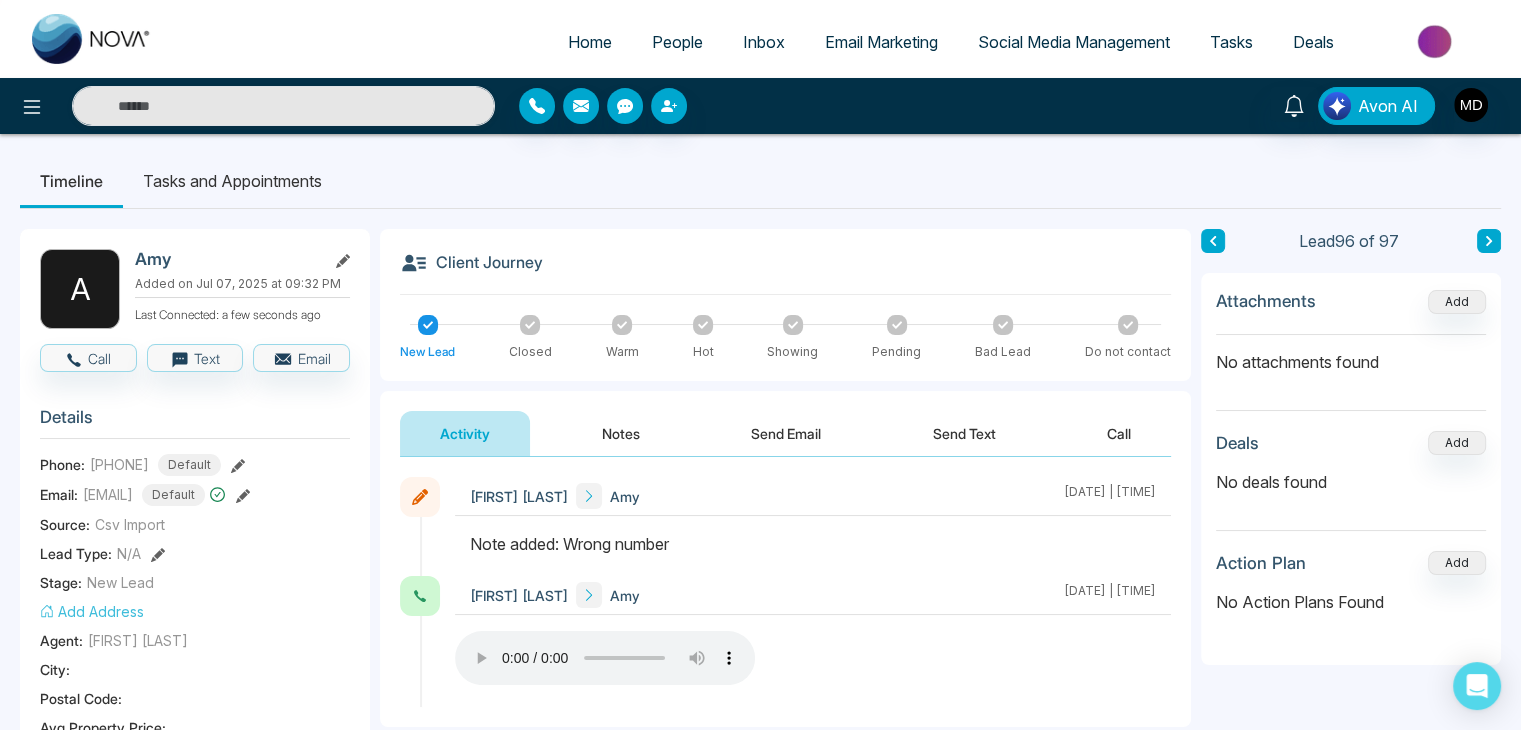 click at bounding box center (1489, 241) 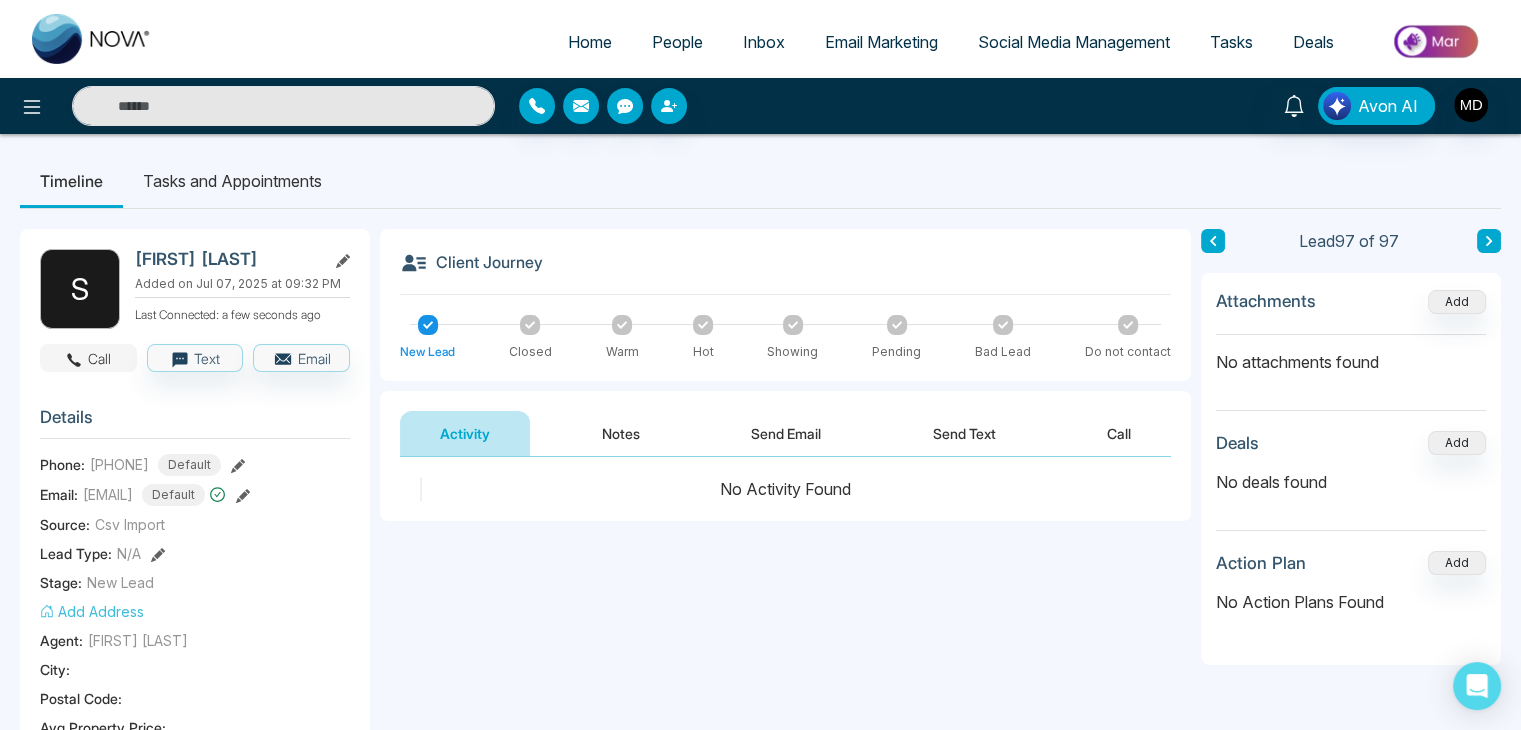 click on "Call" at bounding box center [88, 358] 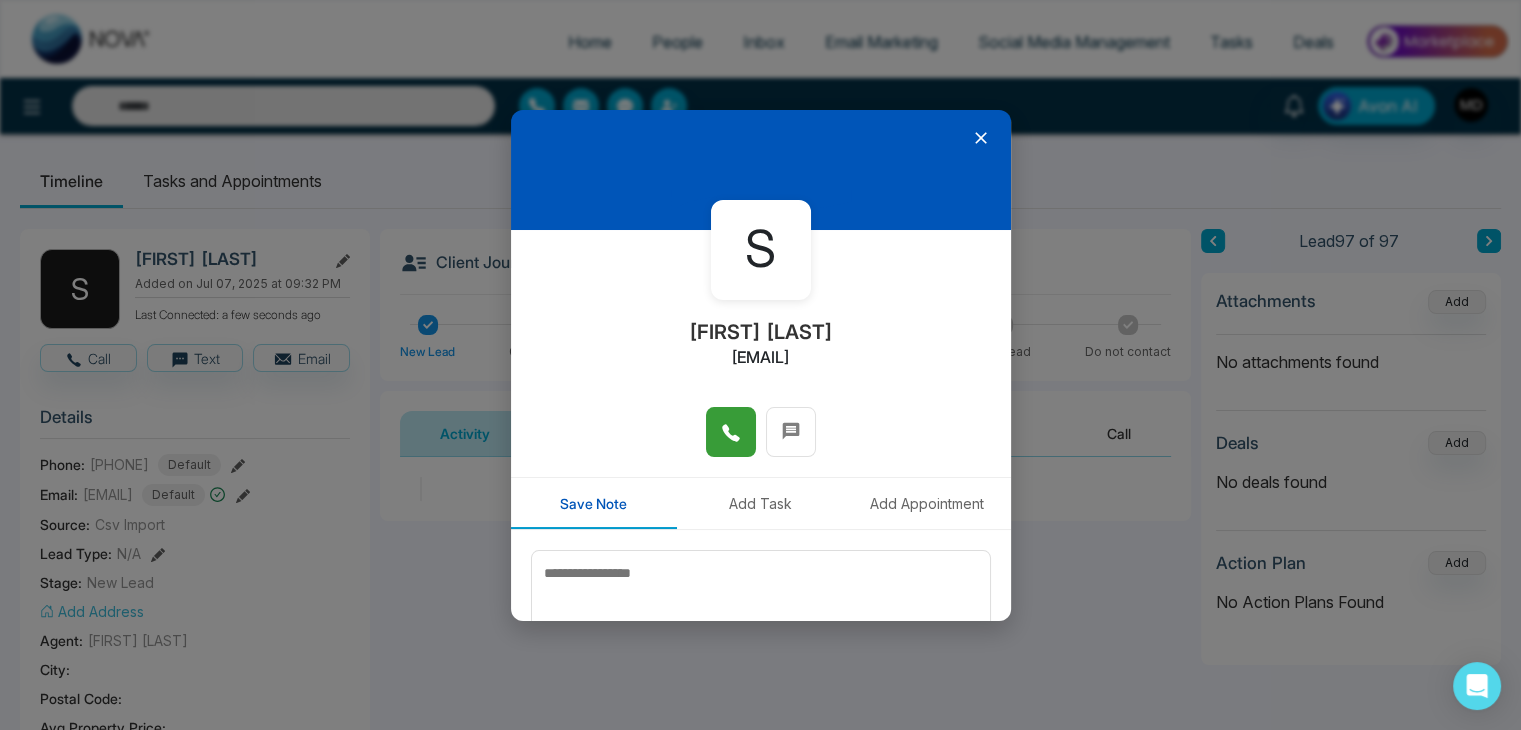 click at bounding box center (731, 432) 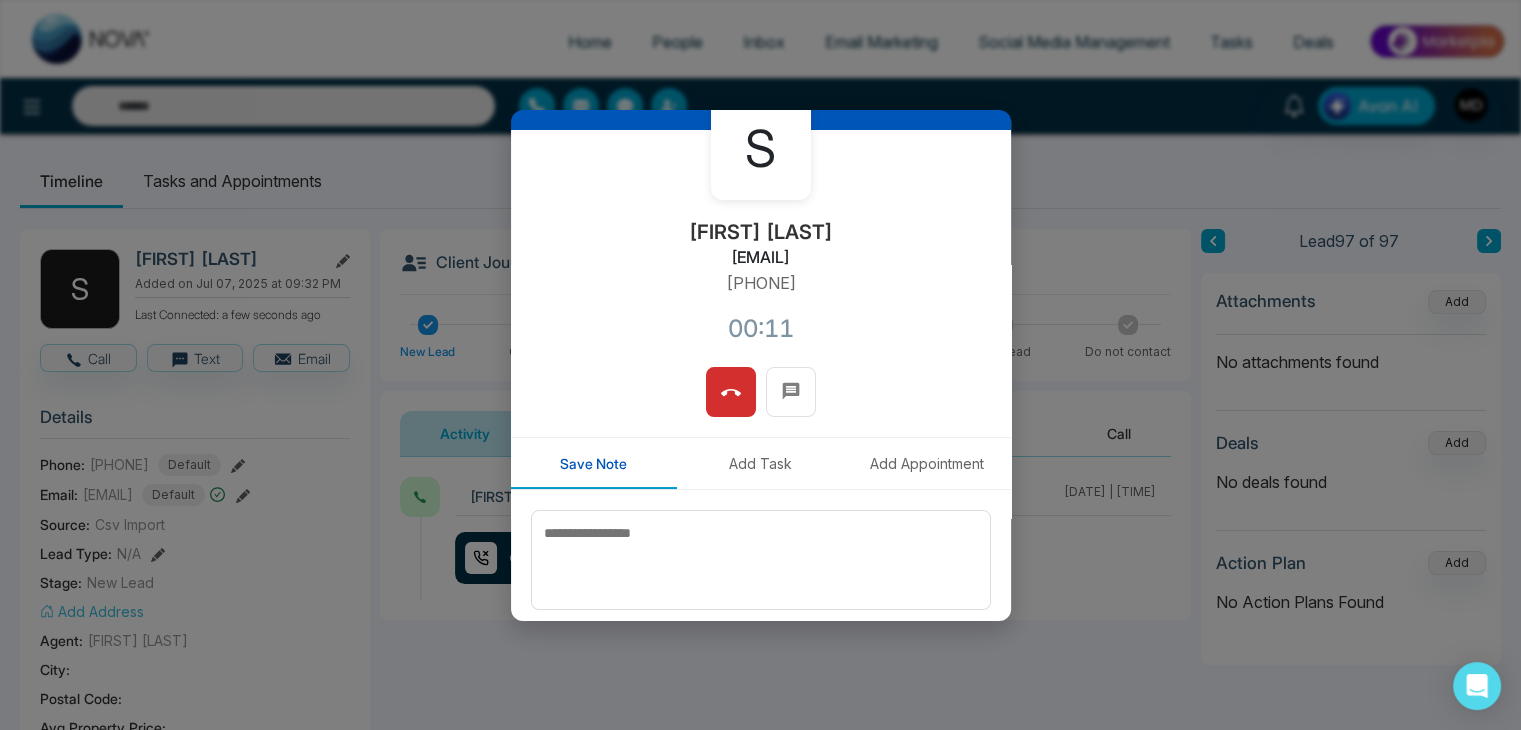 scroll, scrollTop: 170, scrollLeft: 0, axis: vertical 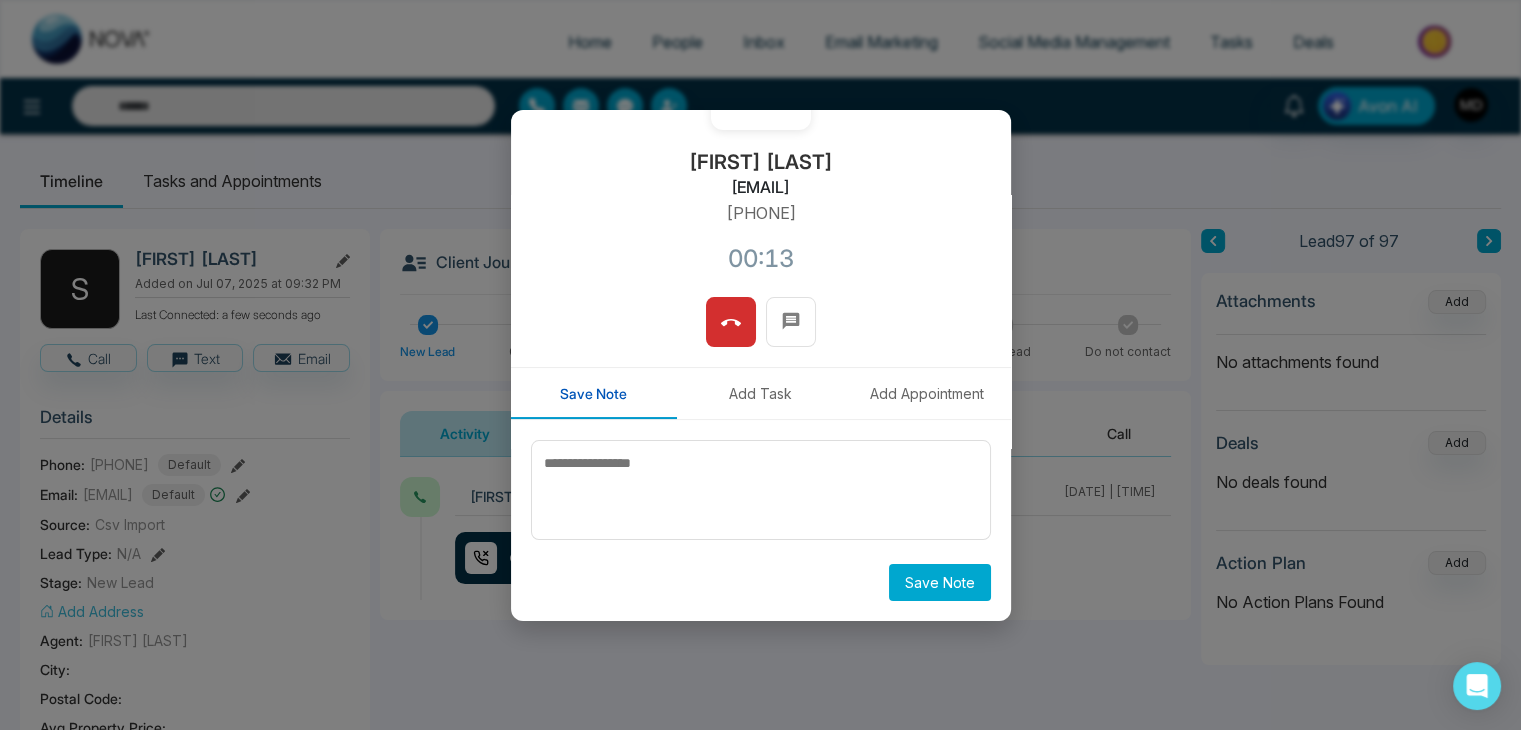 type 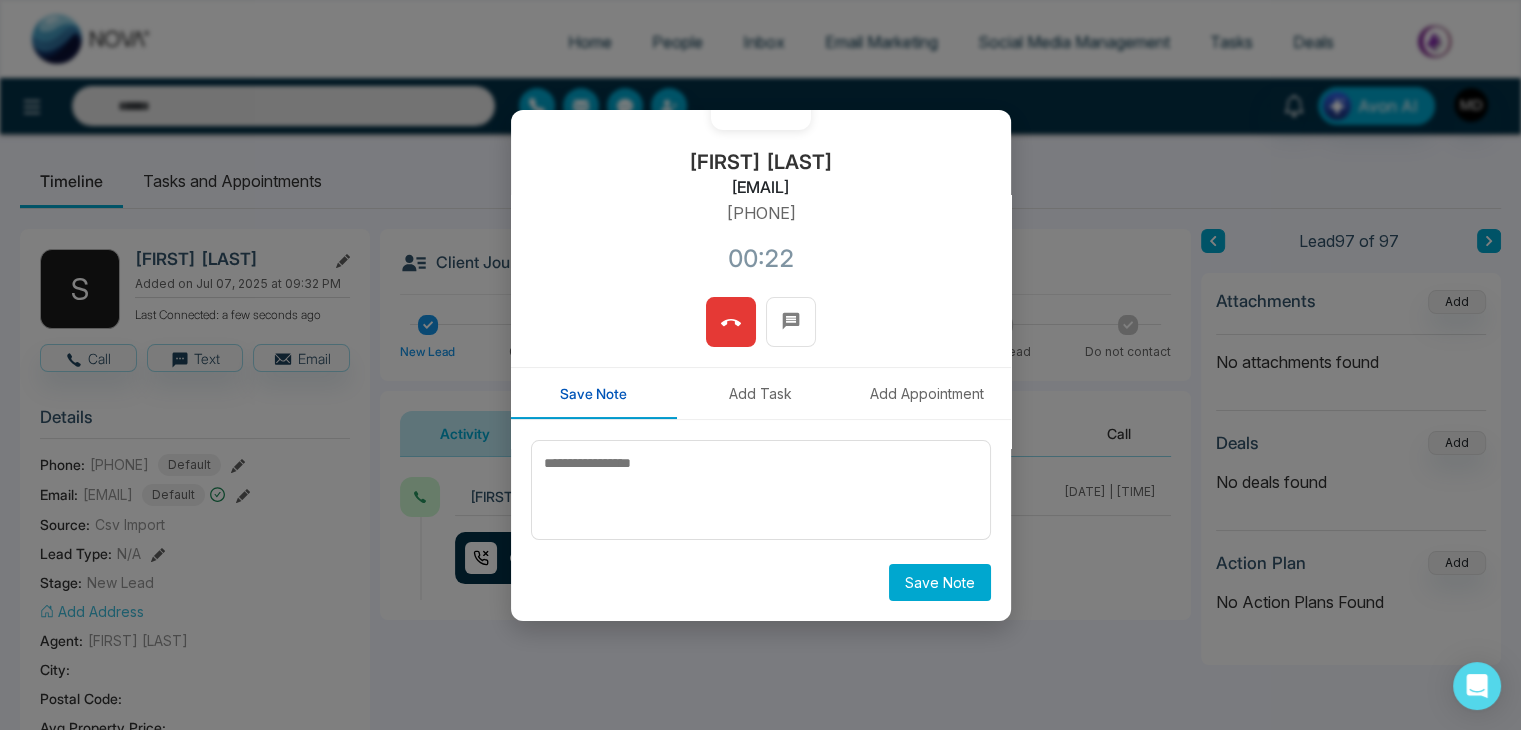 click 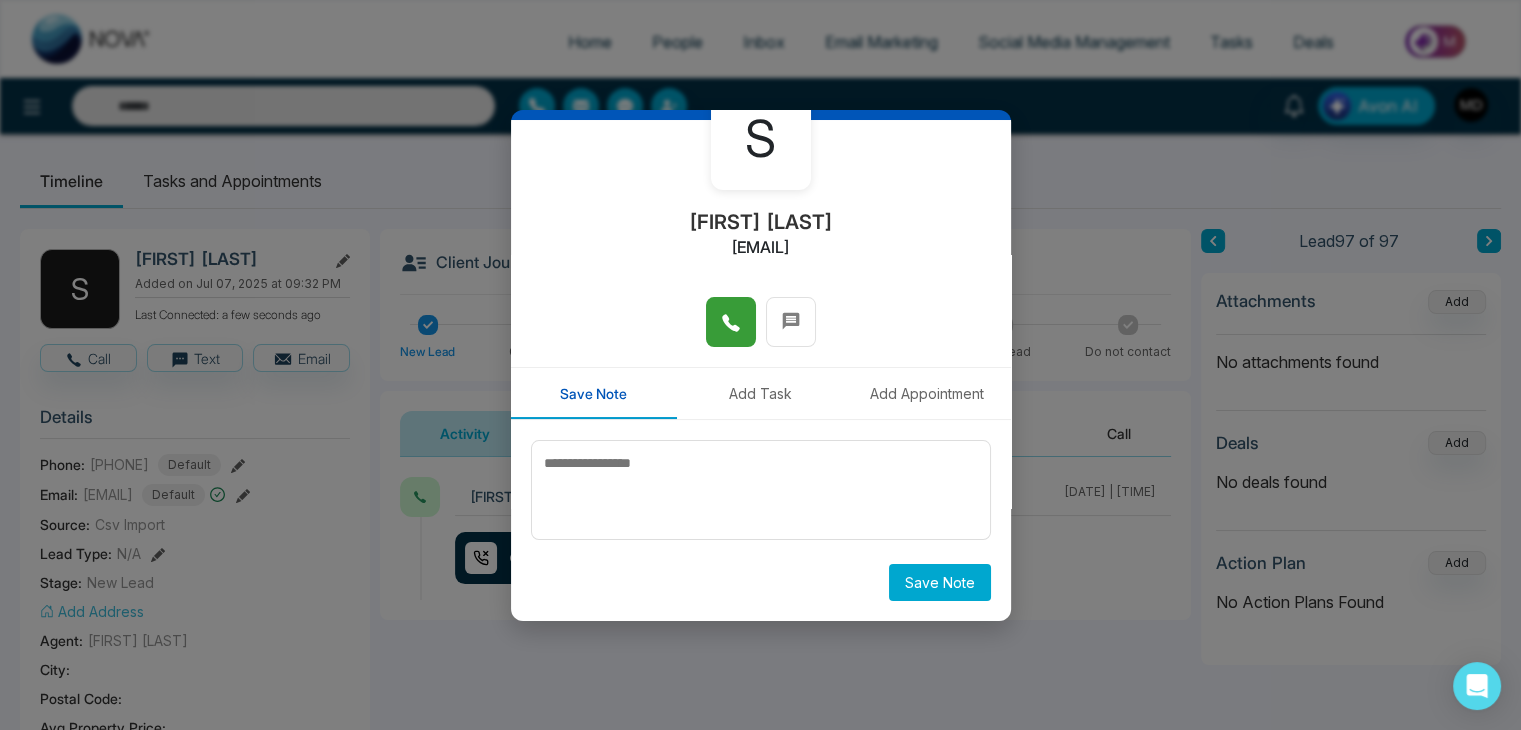 scroll, scrollTop: 110, scrollLeft: 0, axis: vertical 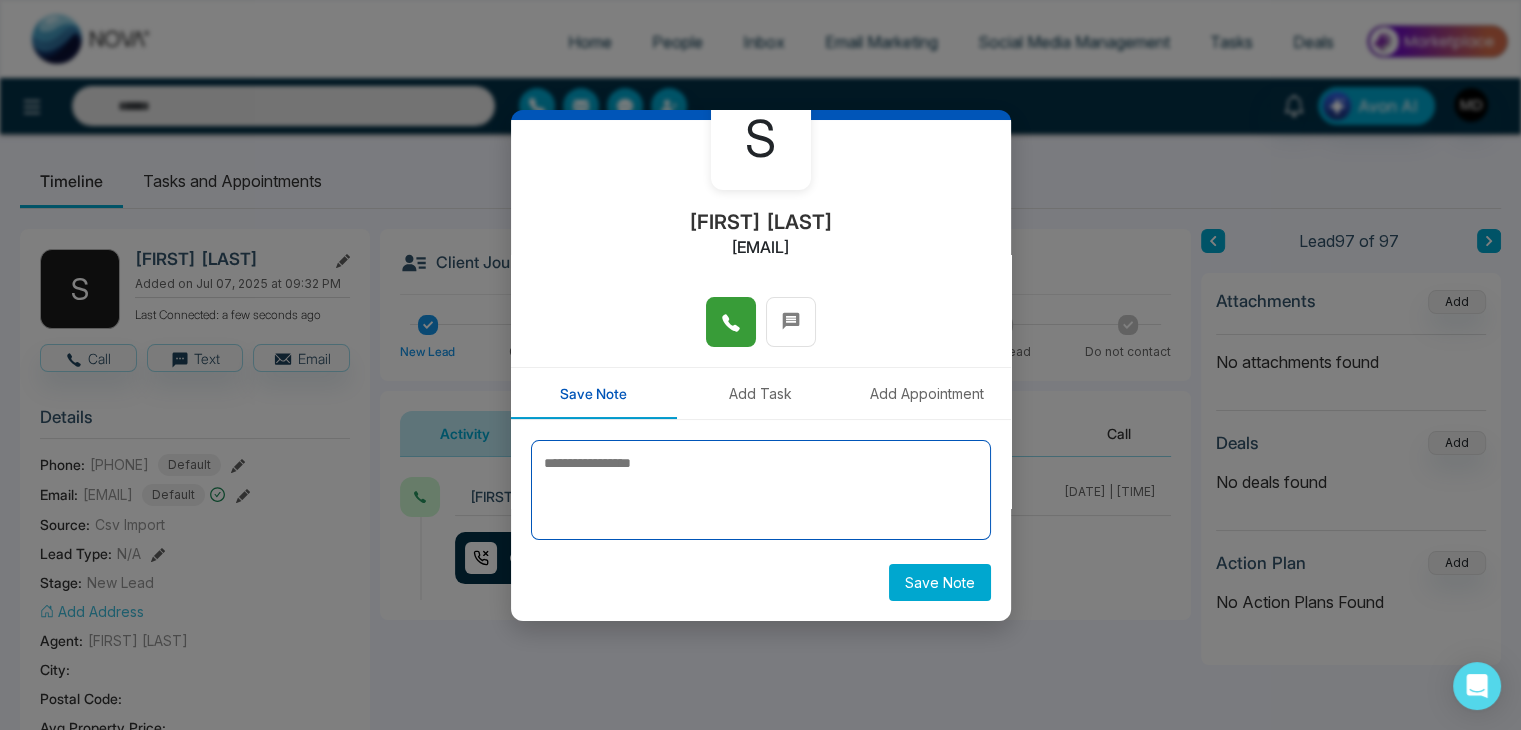 click at bounding box center [761, 490] 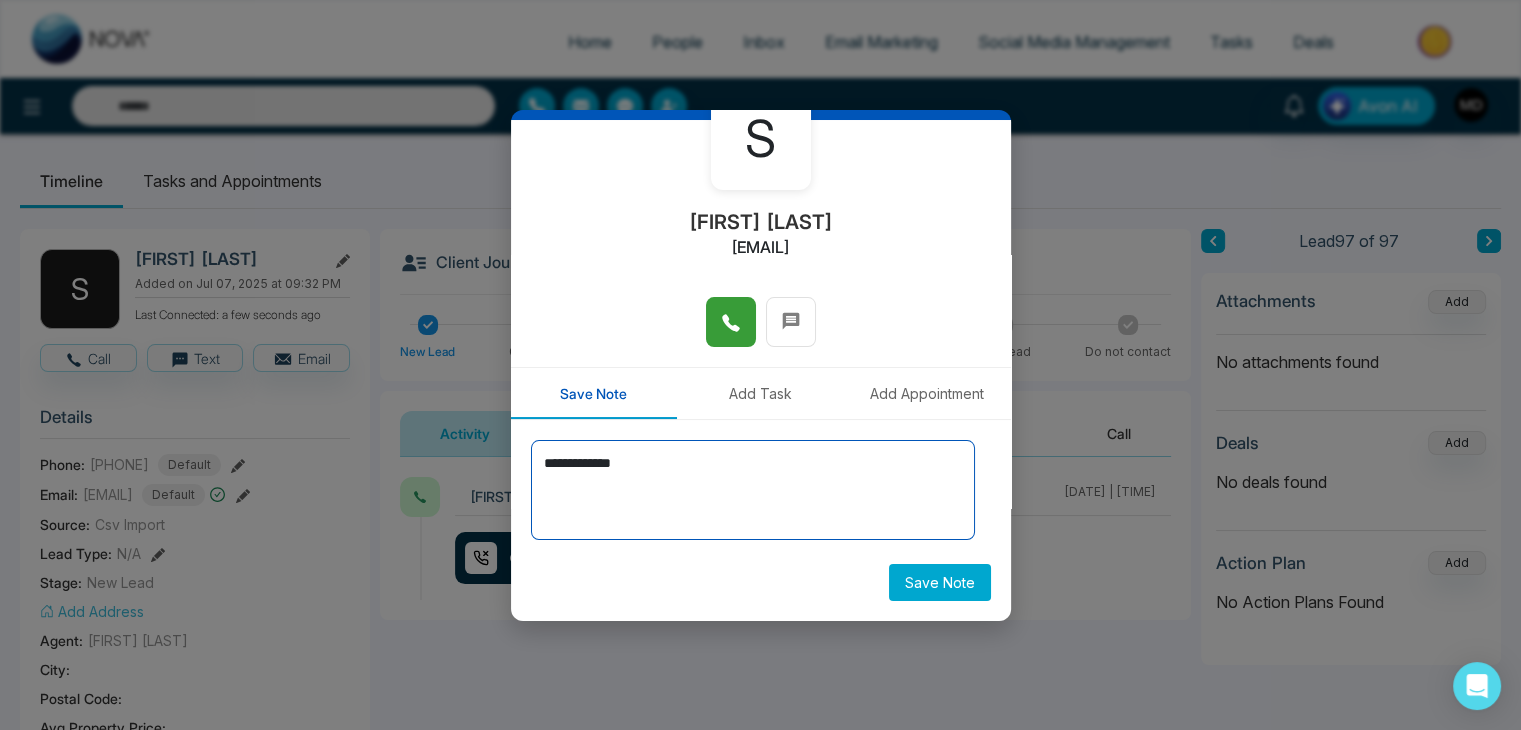 type on "**********" 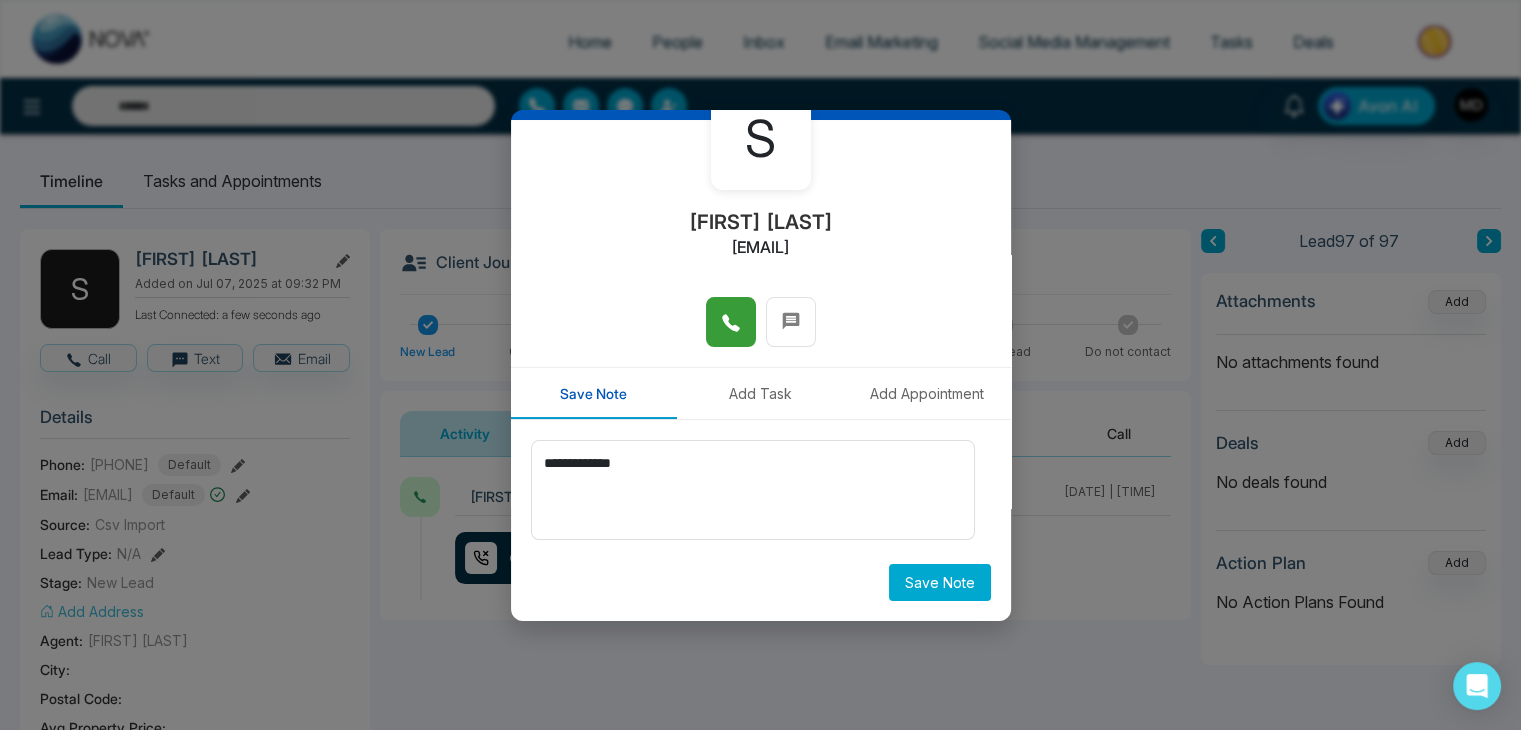 click on "Save Note" at bounding box center [940, 582] 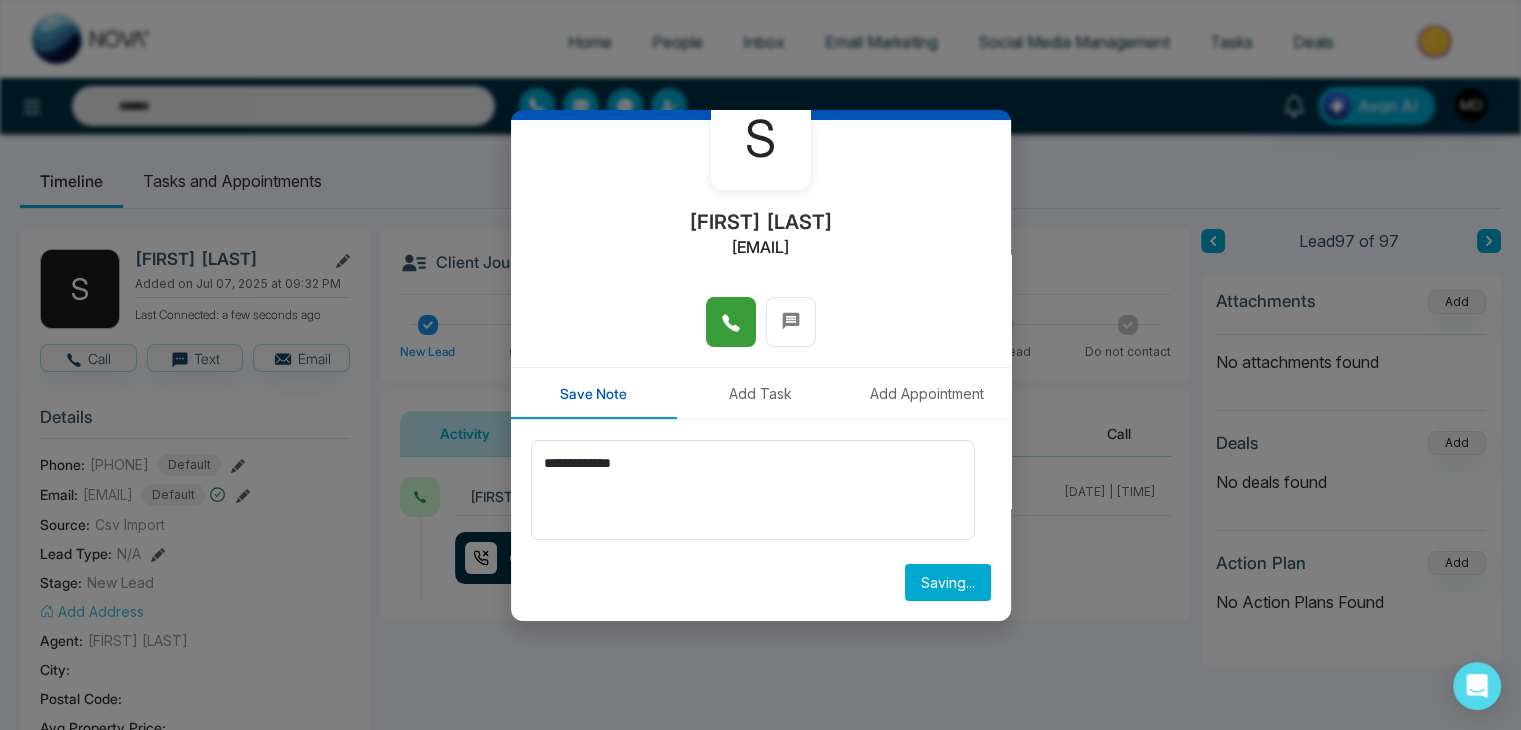 type 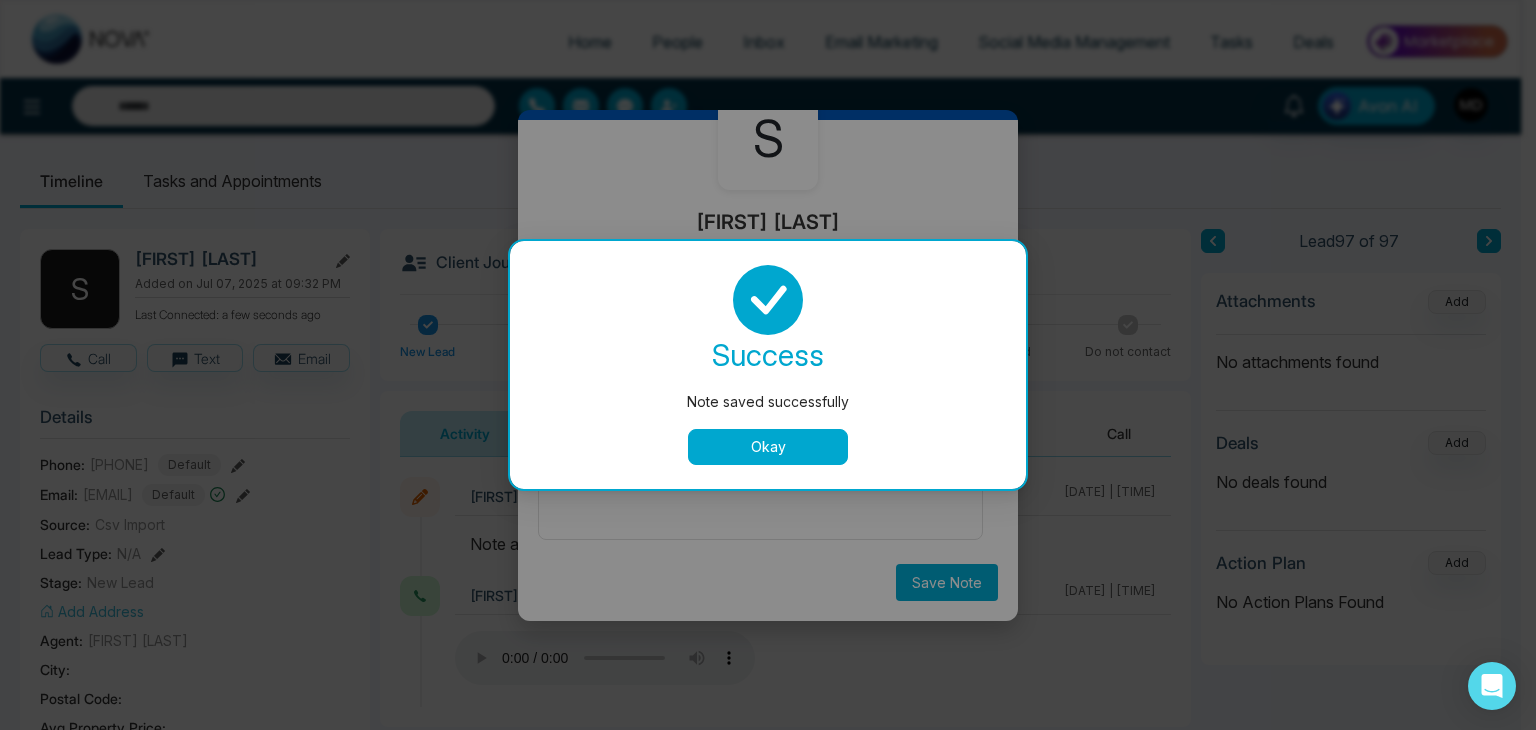 click on "Okay" at bounding box center [768, 447] 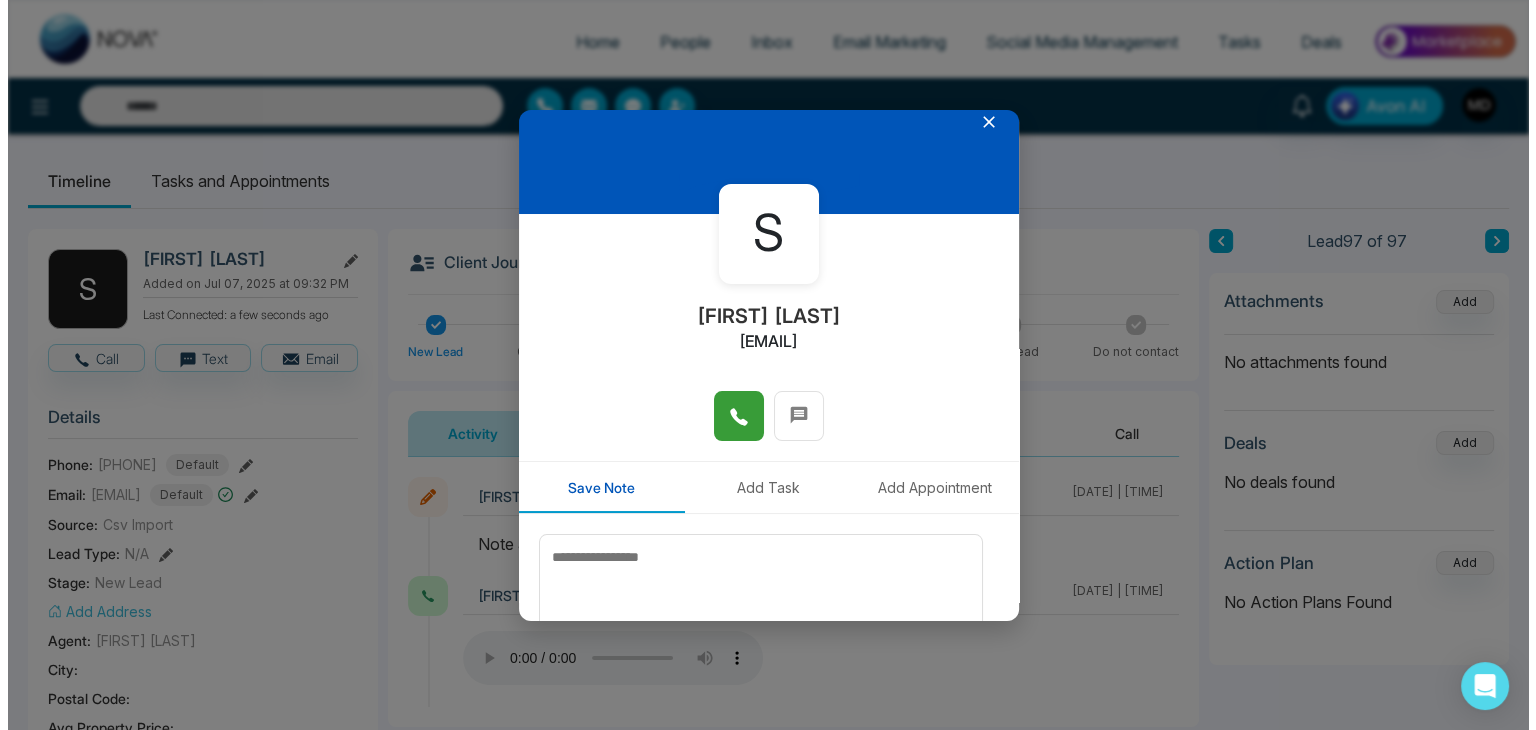 scroll, scrollTop: 0, scrollLeft: 0, axis: both 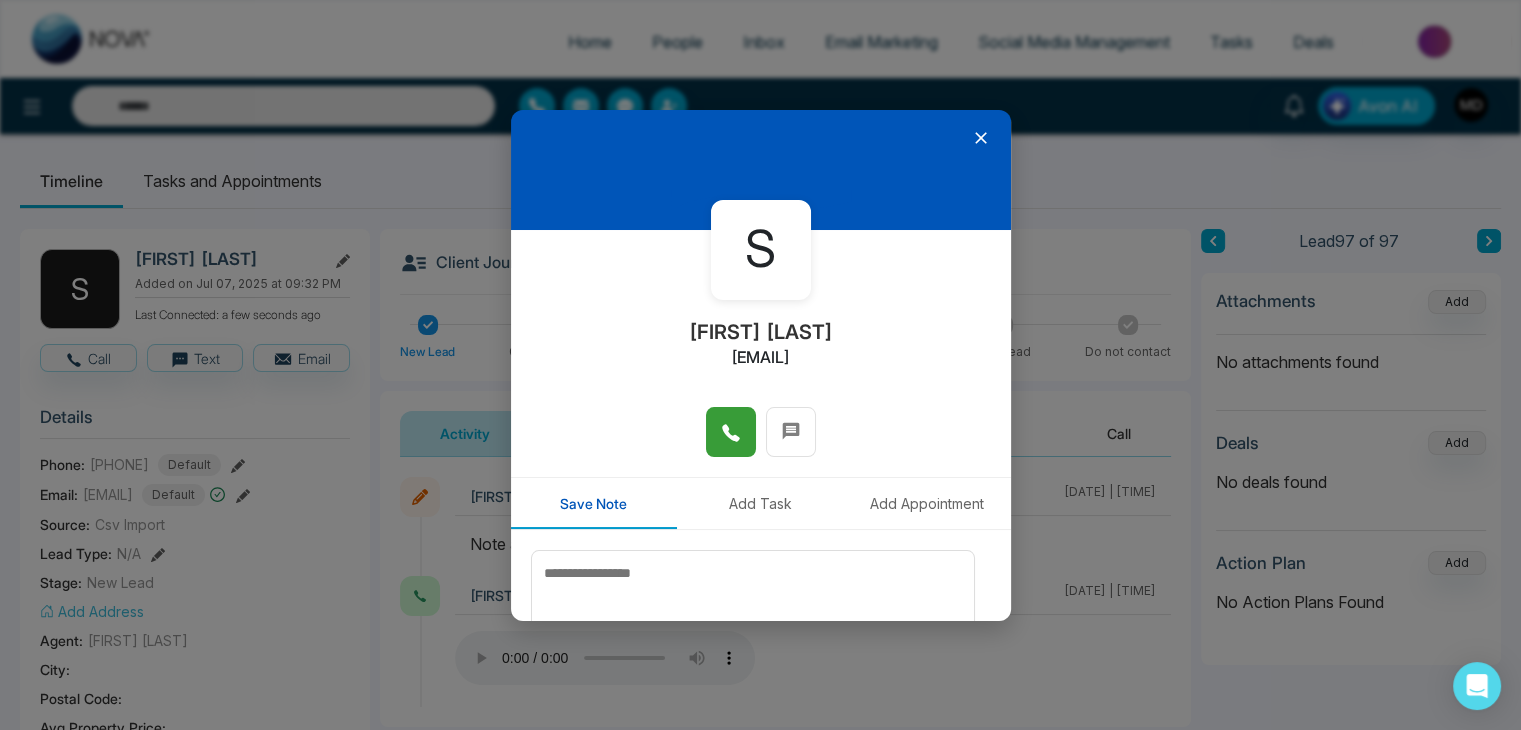click 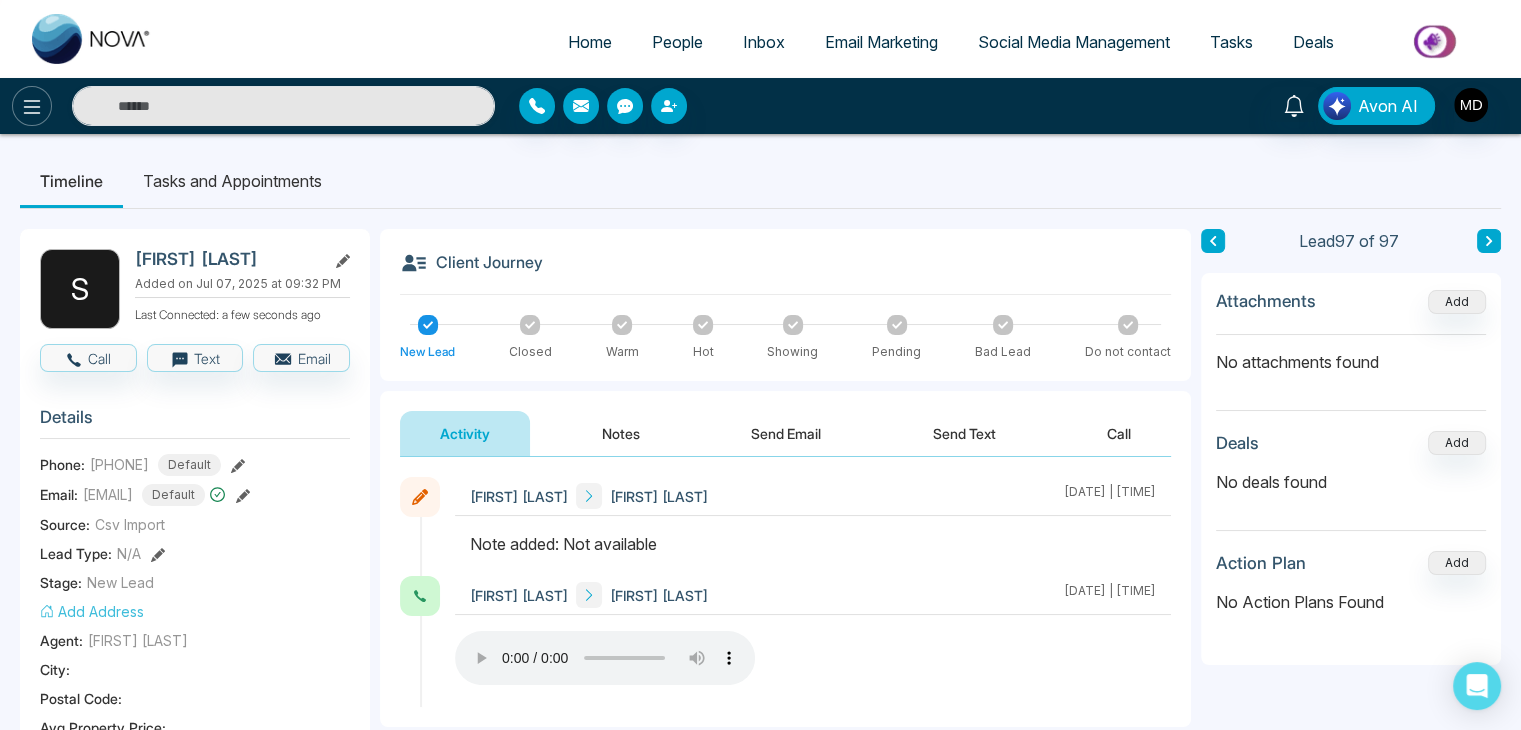 click 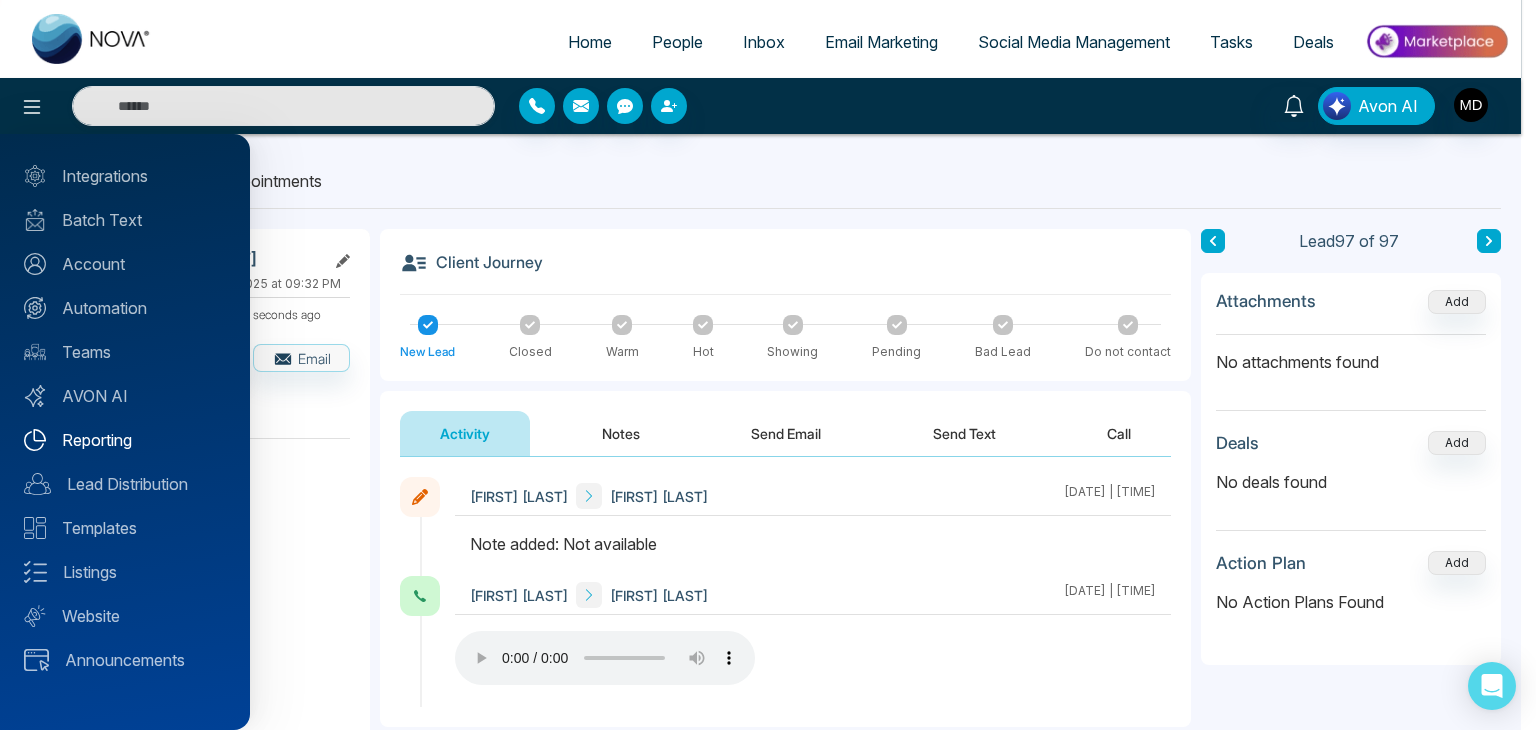 click on "Reporting" at bounding box center [125, 440] 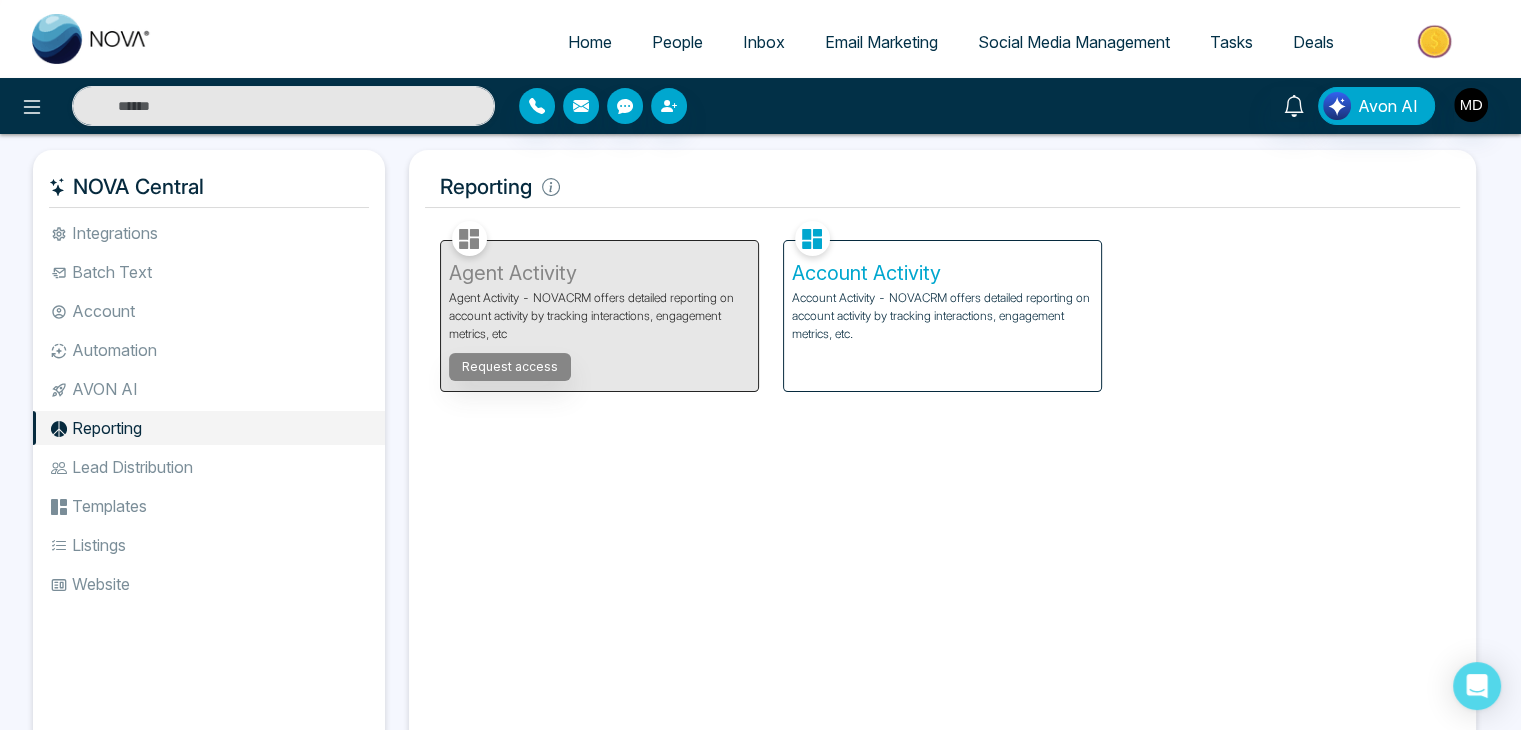 click on "Account Activity - NOVACRM offers detailed reporting on account activity by tracking interactions, engagement metrics, etc." at bounding box center (942, 316) 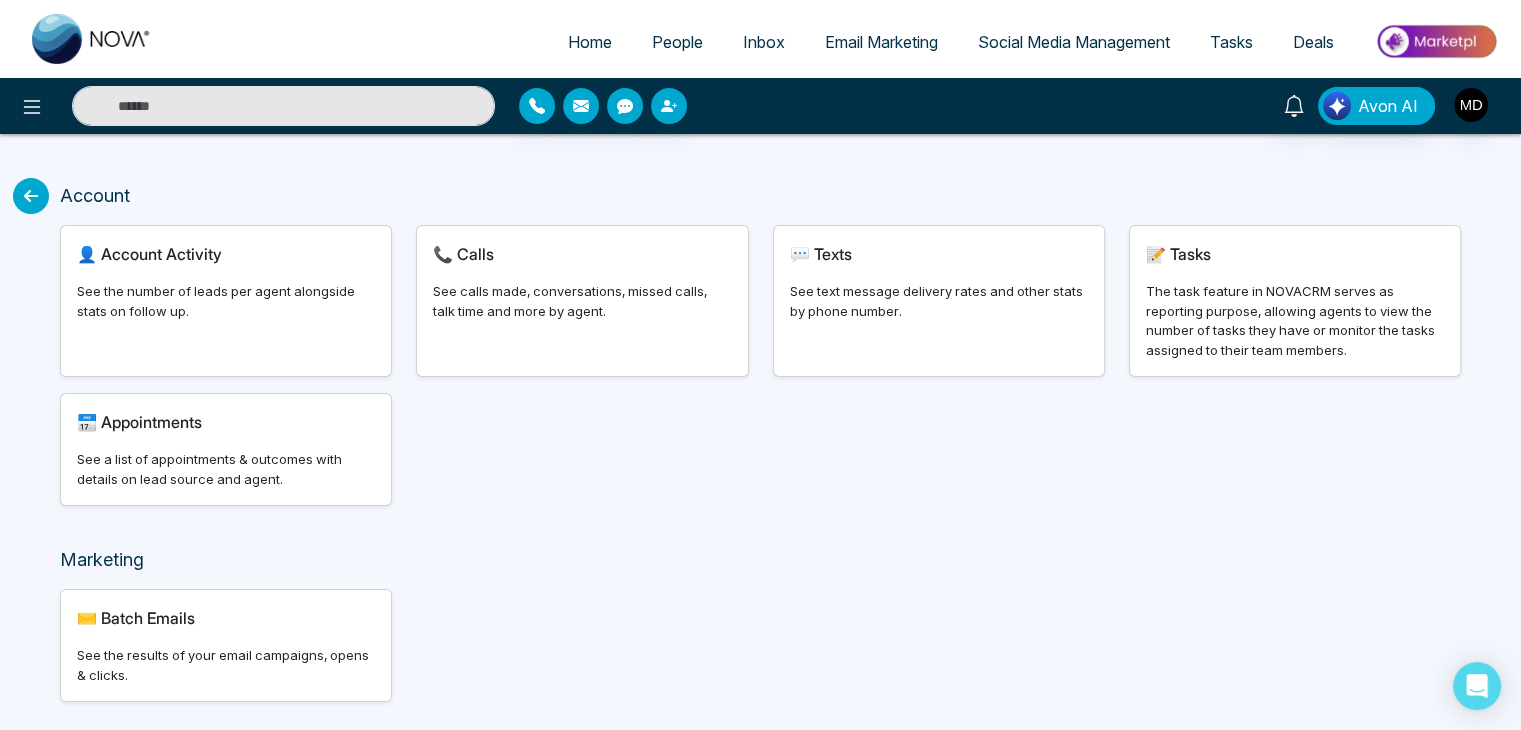 click on "See calls made, conversations, missed calls, talk time and more by agent." at bounding box center (582, 301) 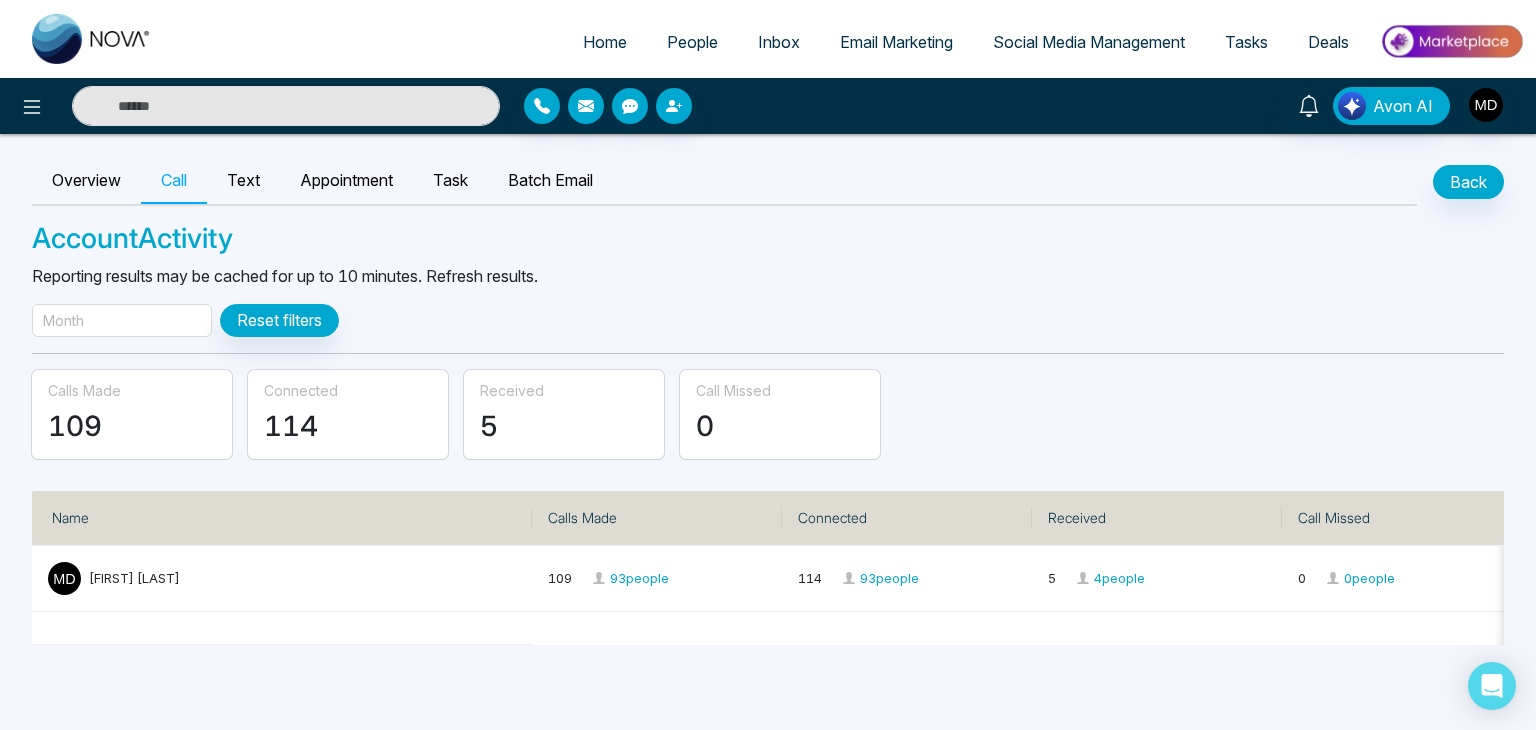 click on "Month" at bounding box center (122, 320) 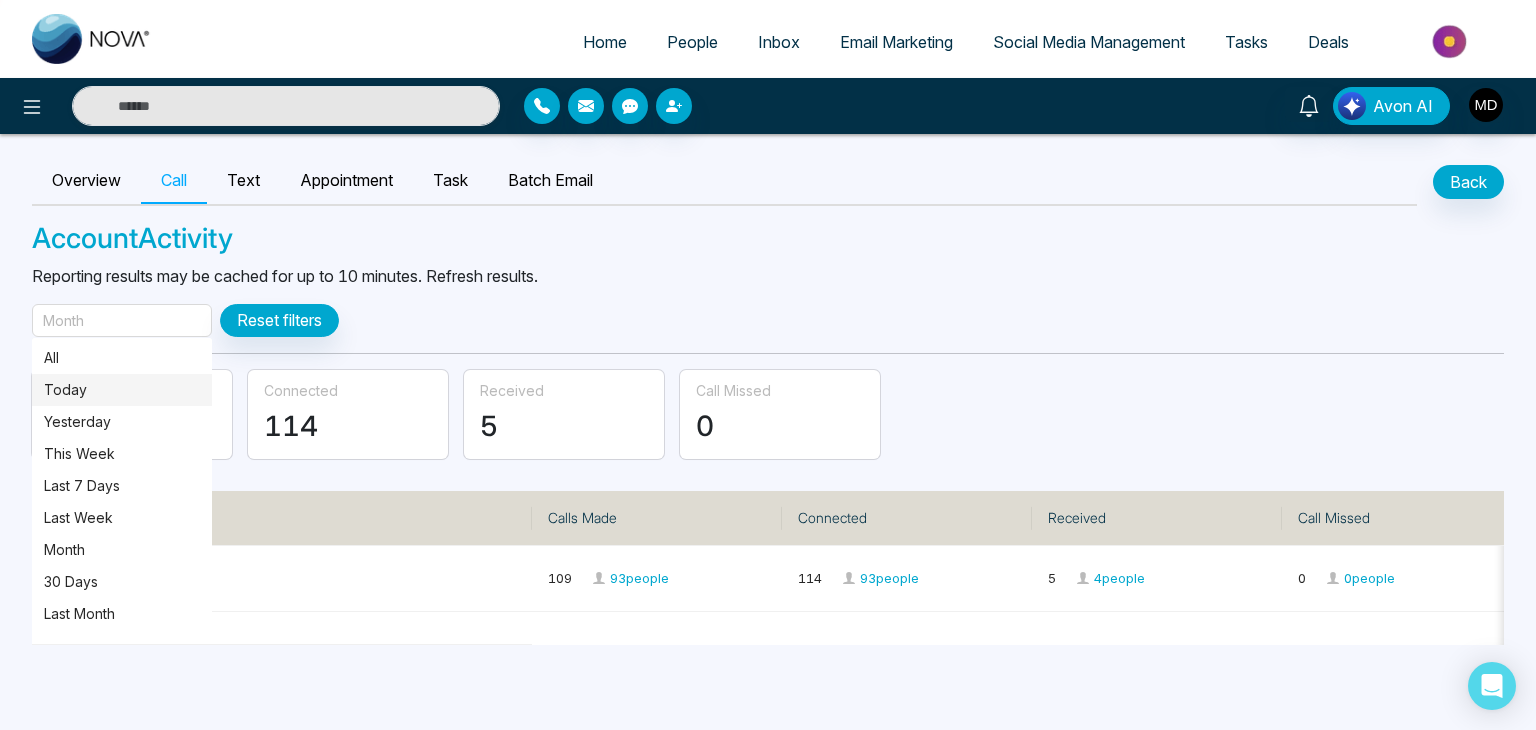 click on "Today" at bounding box center [122, 390] 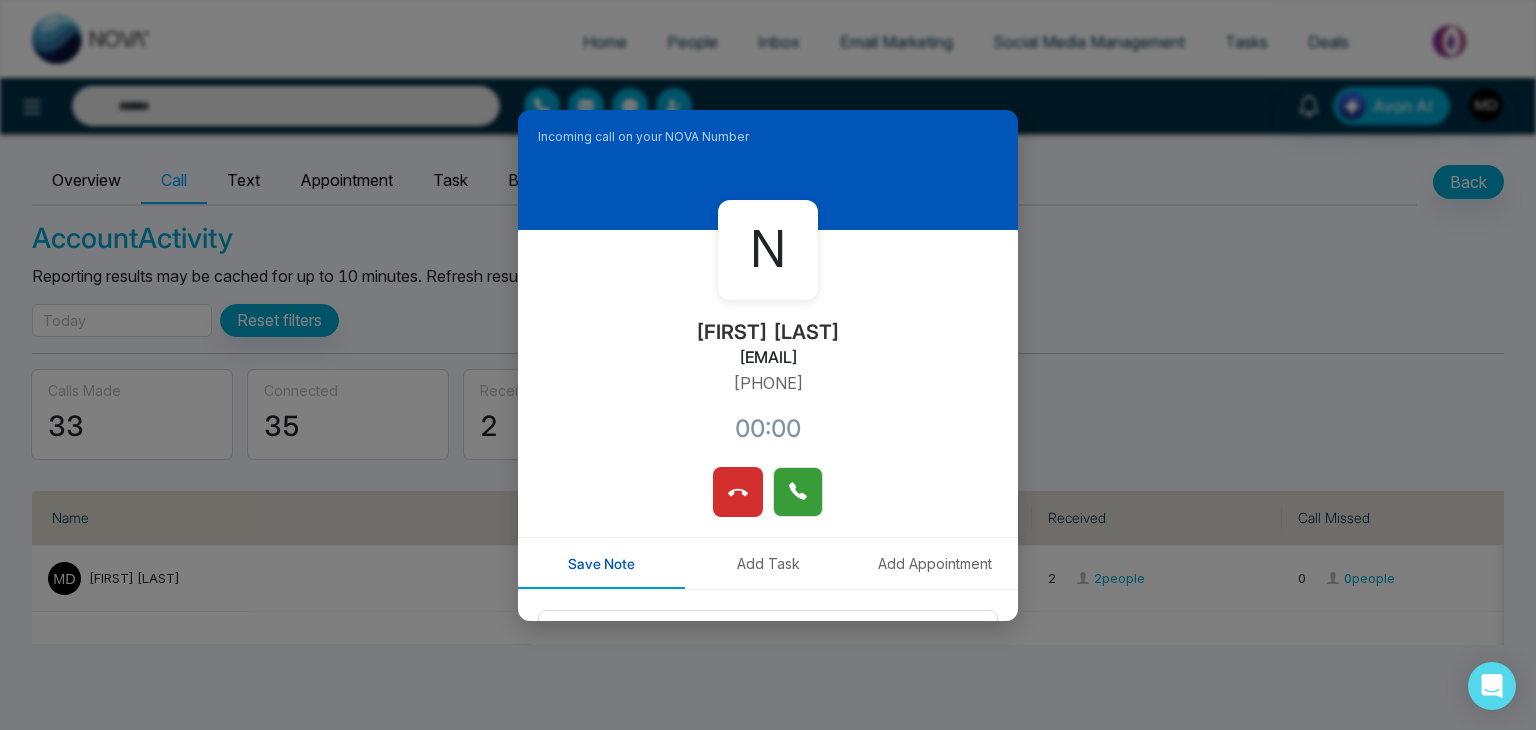 click 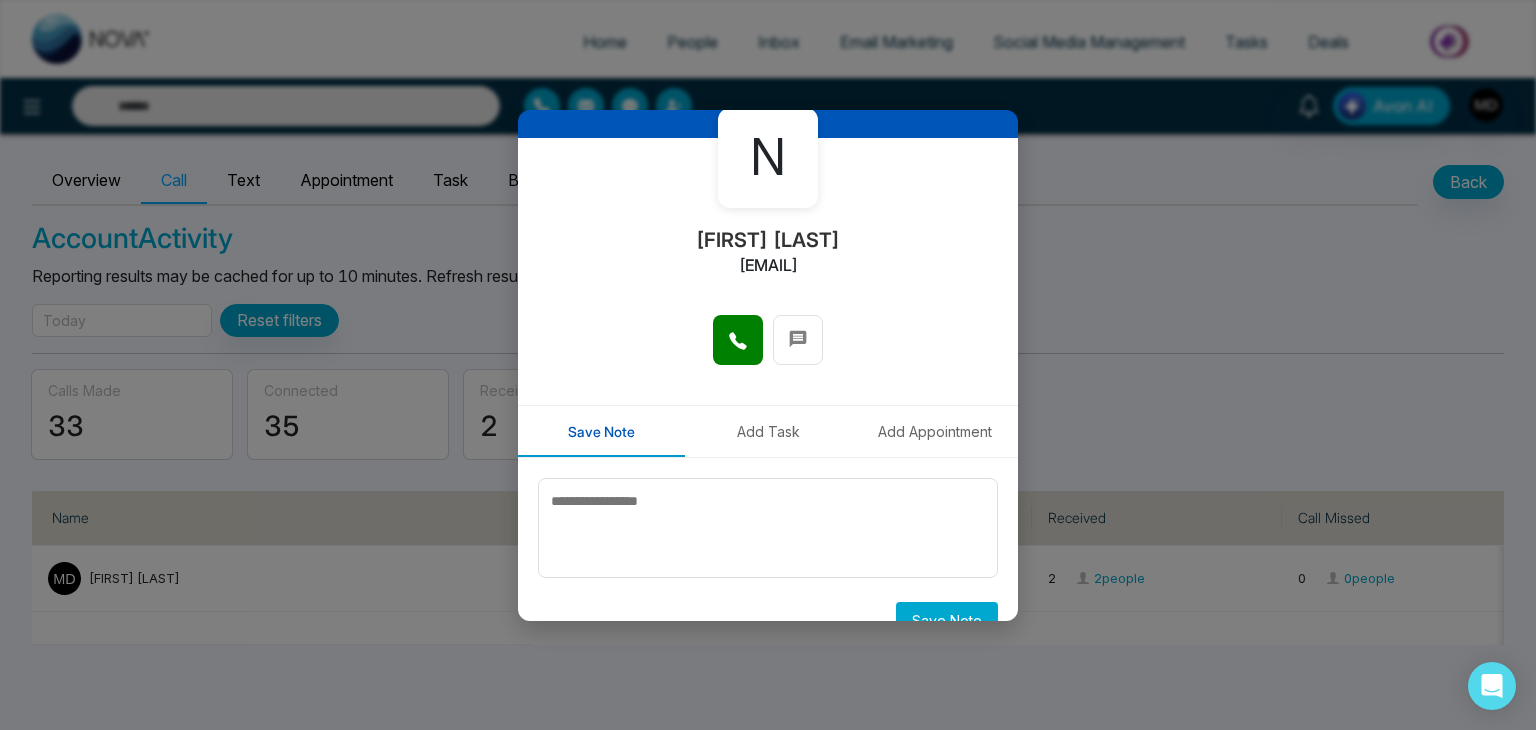 scroll, scrollTop: 130, scrollLeft: 0, axis: vertical 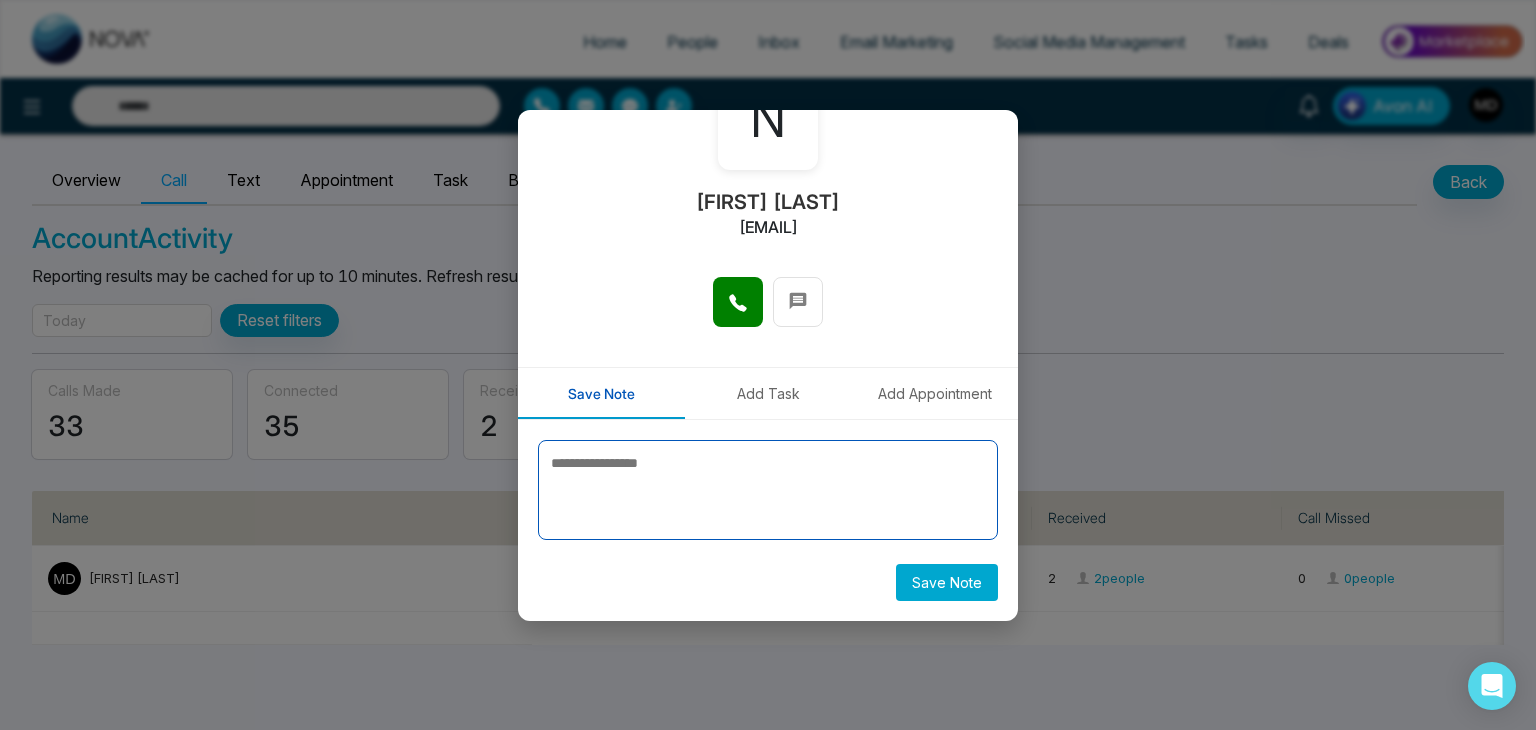 click at bounding box center (768, 490) 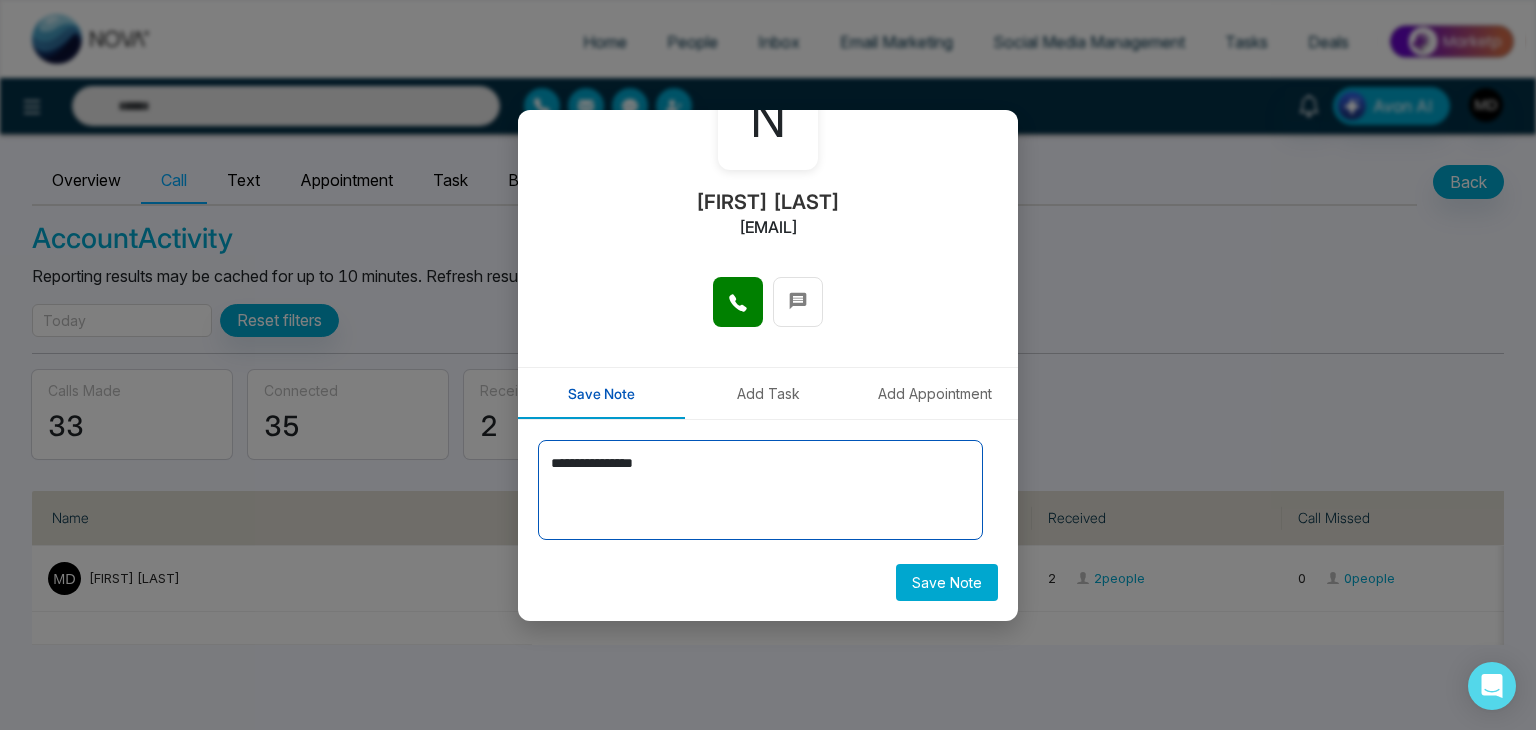 type on "**********" 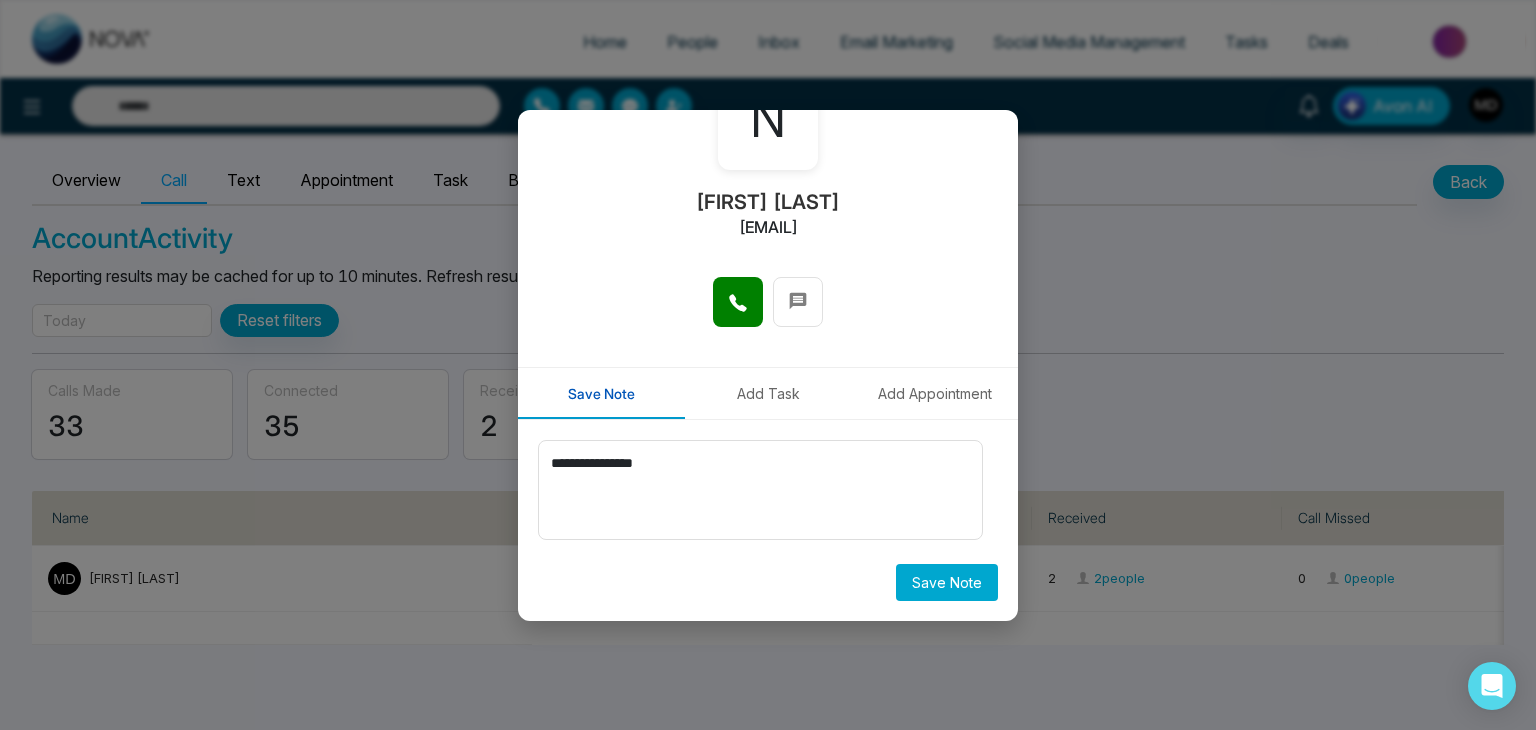 click on "Save Note" at bounding box center (947, 582) 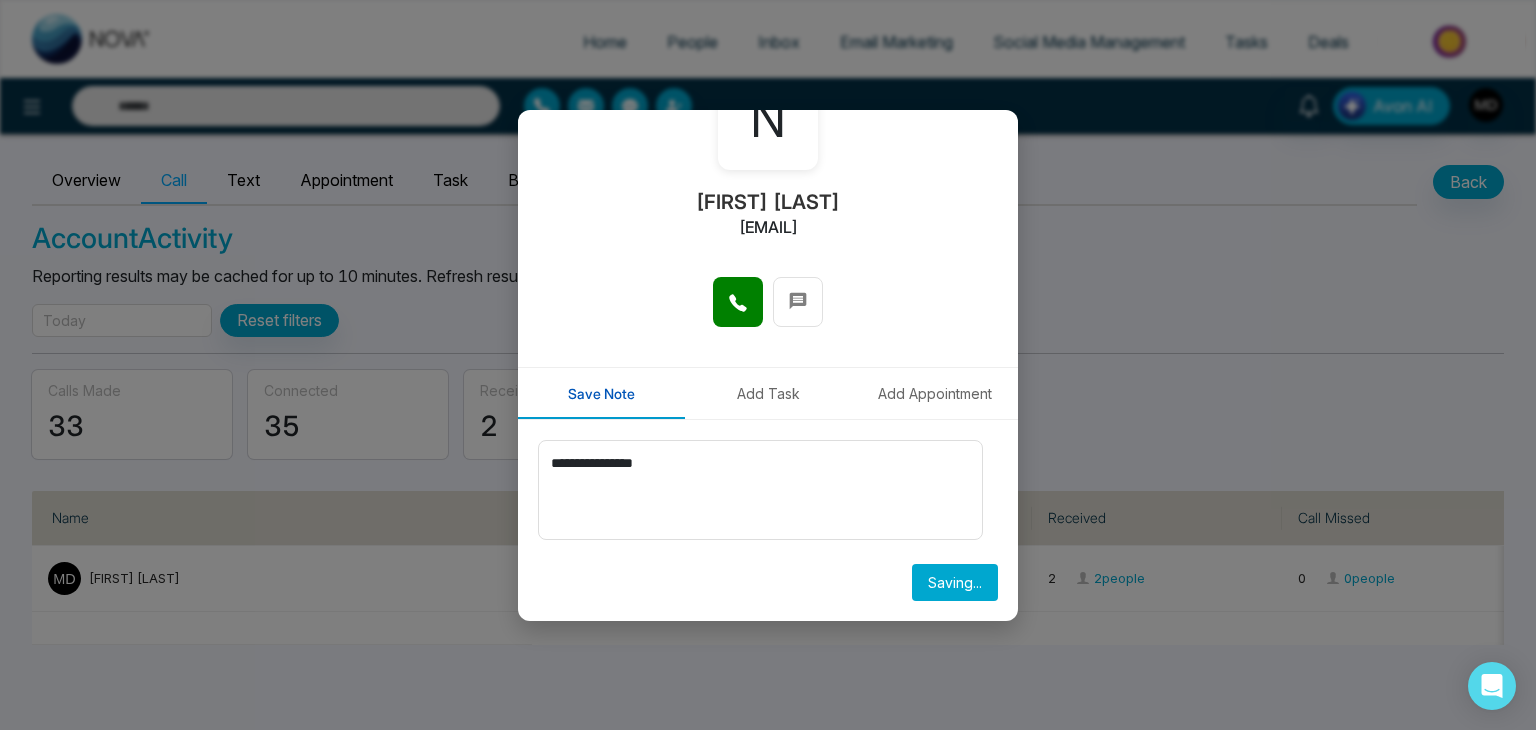 type 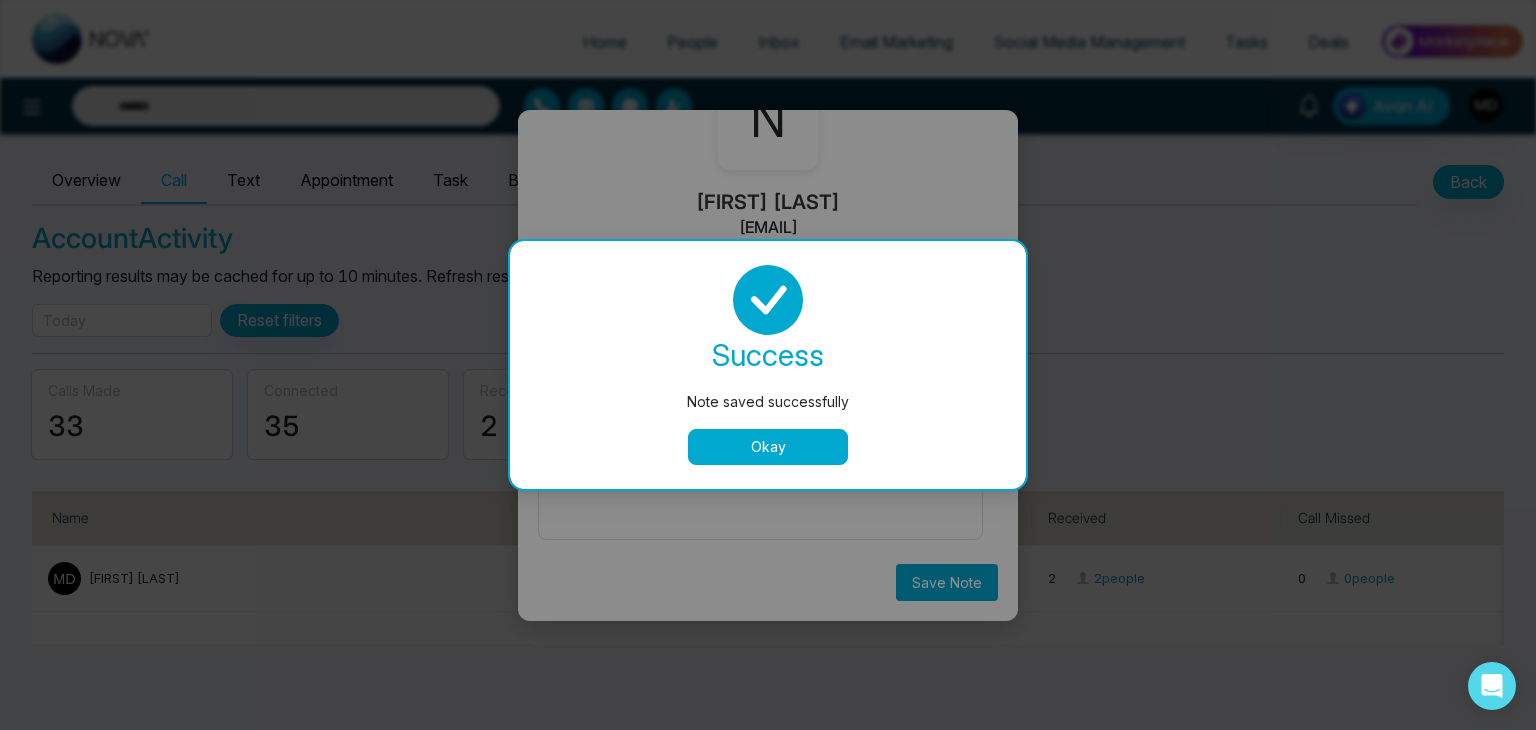 click on "Okay" at bounding box center (768, 447) 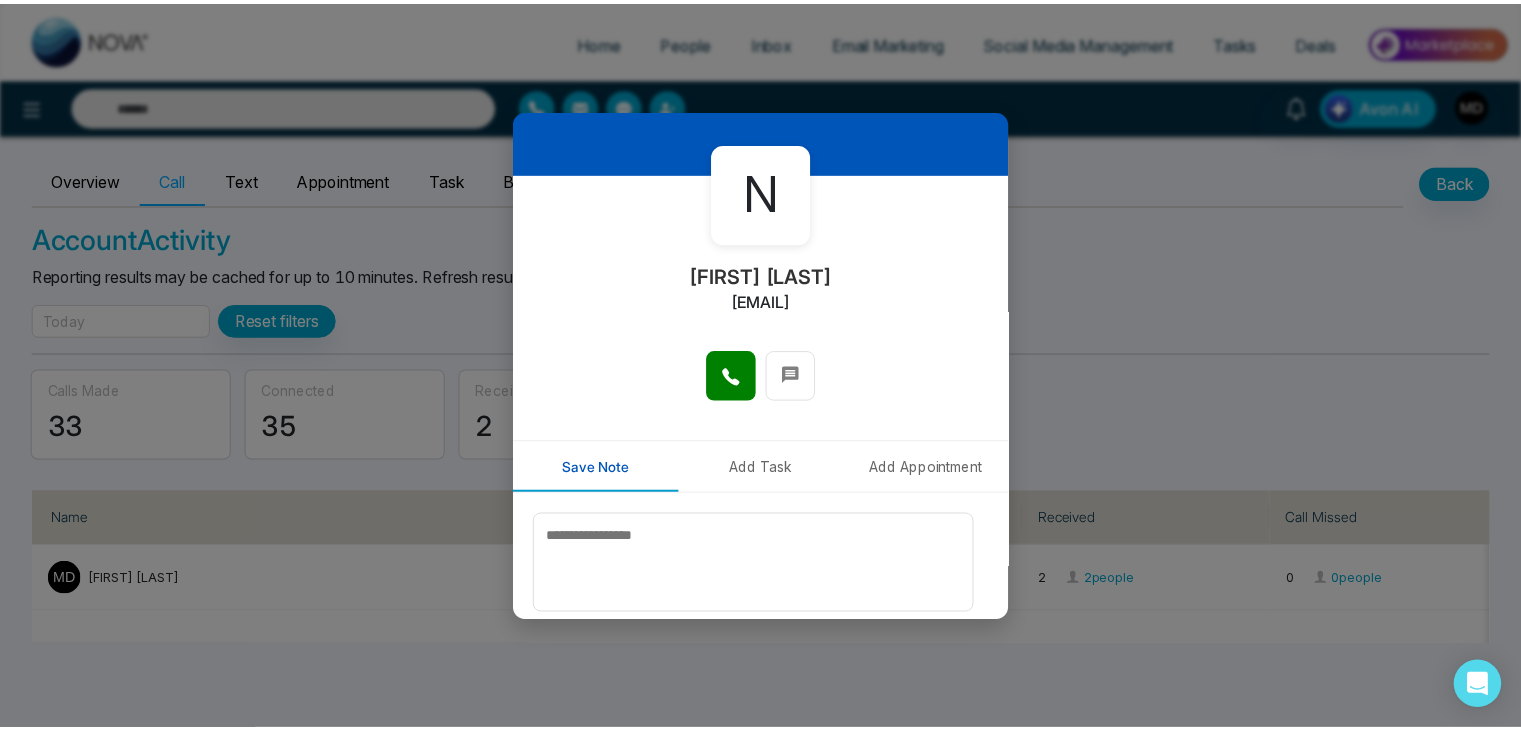 scroll, scrollTop: 0, scrollLeft: 0, axis: both 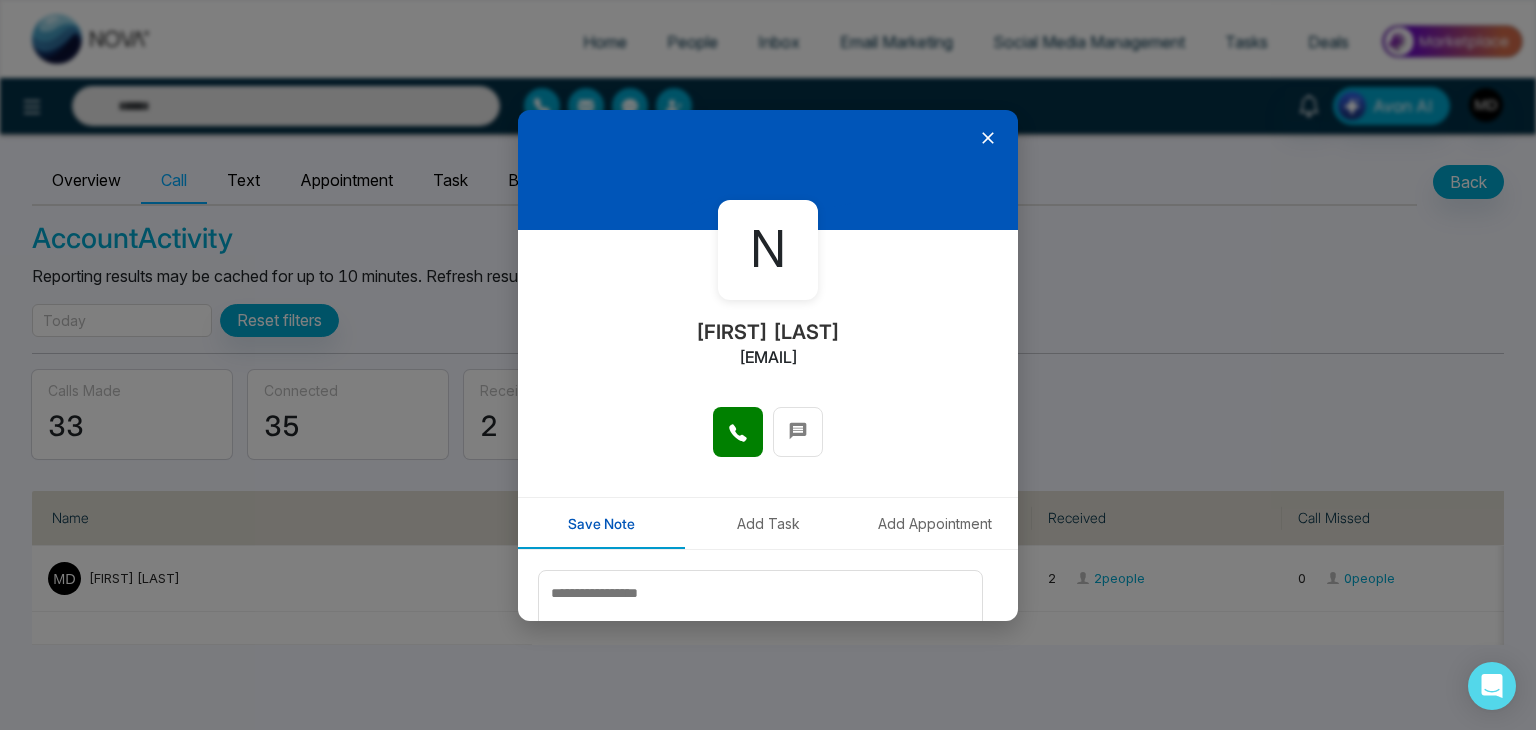 click 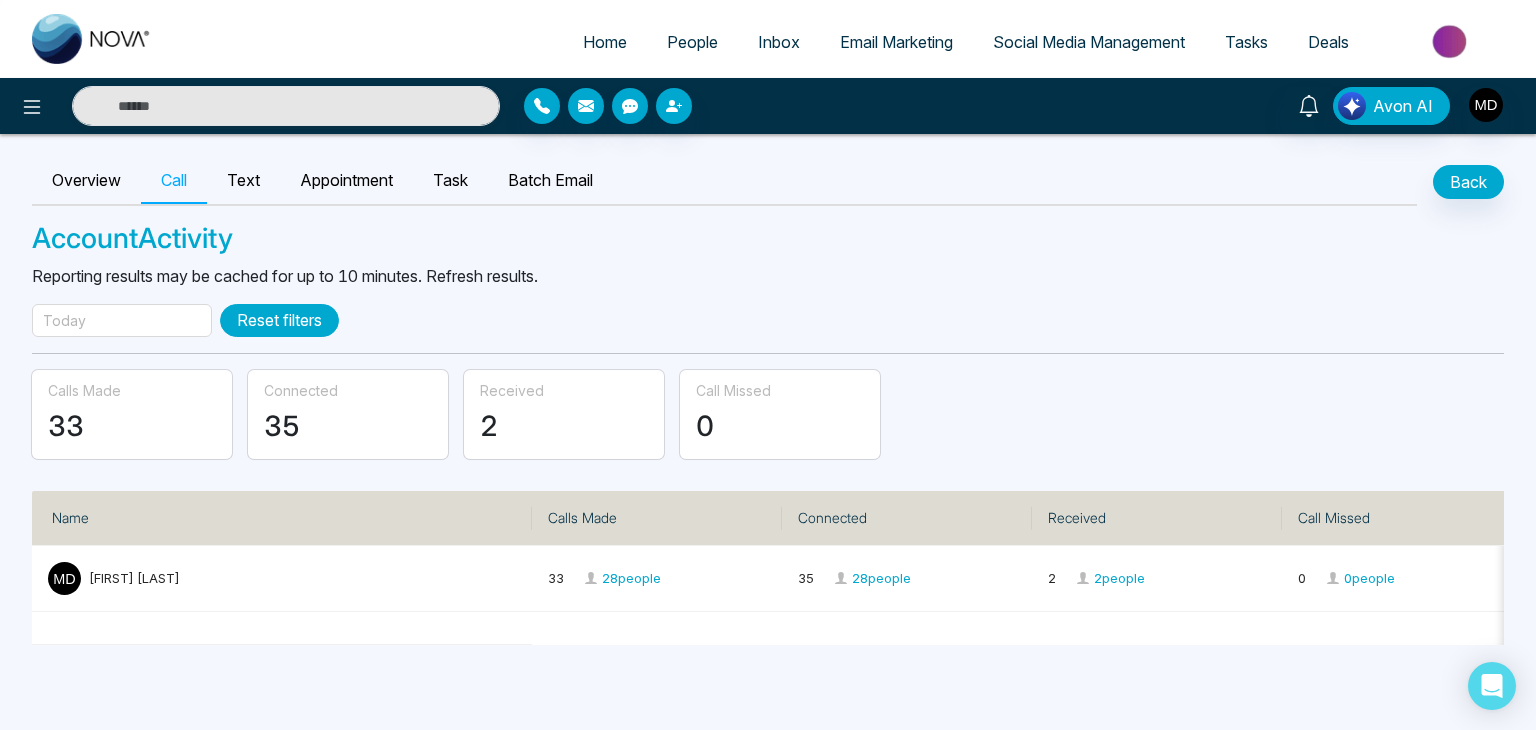 click on "Reset filters" at bounding box center [279, 320] 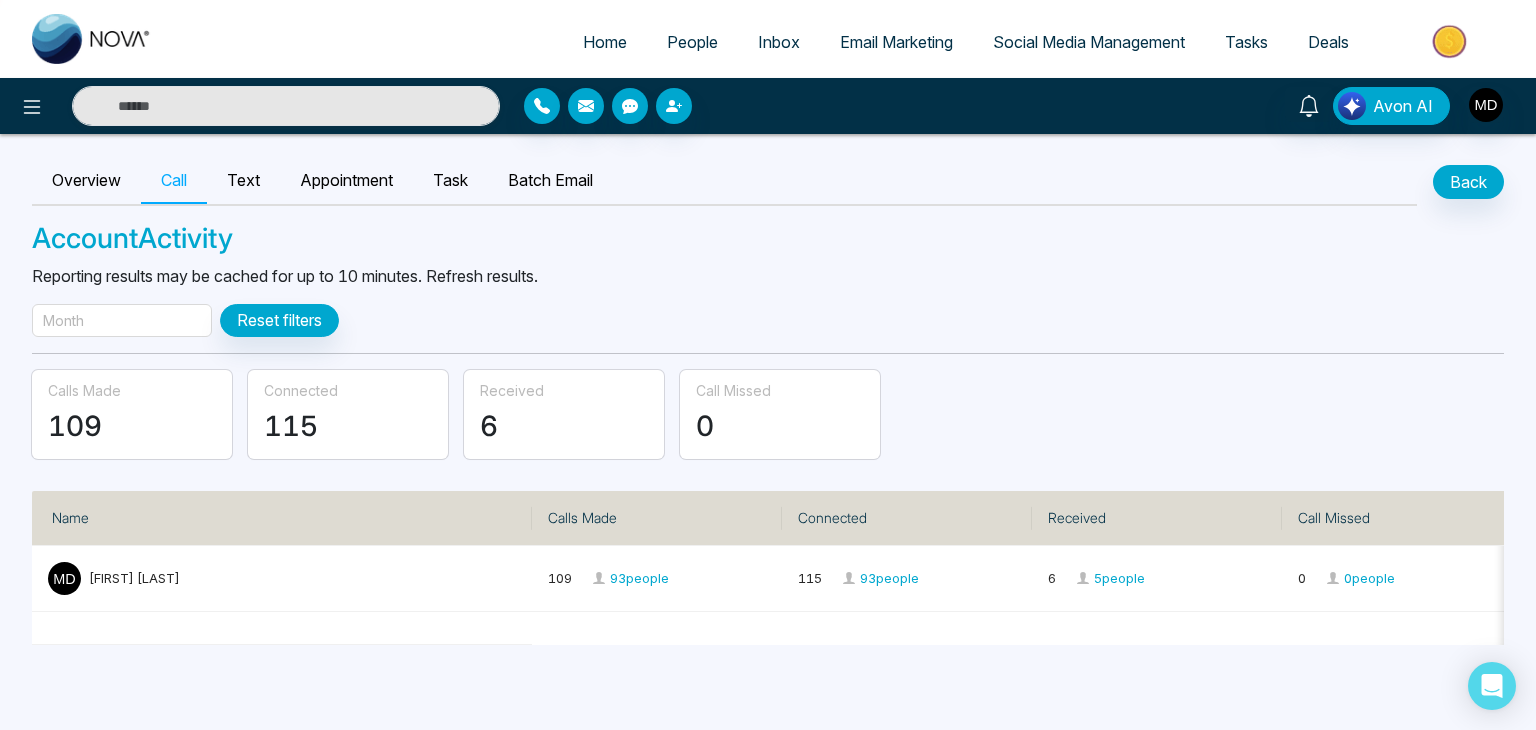 click on "Month" at bounding box center [122, 320] 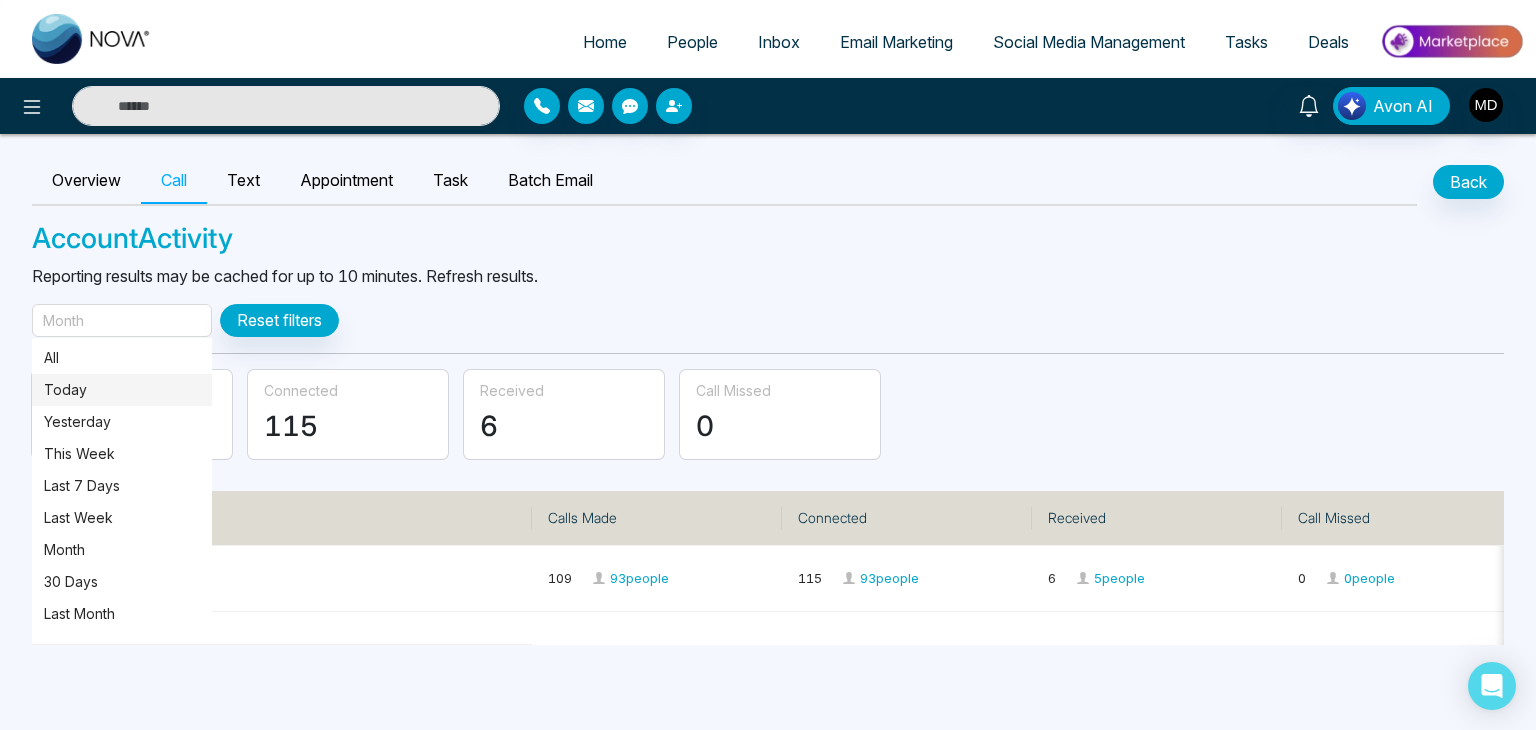 click on "Today" at bounding box center (122, 390) 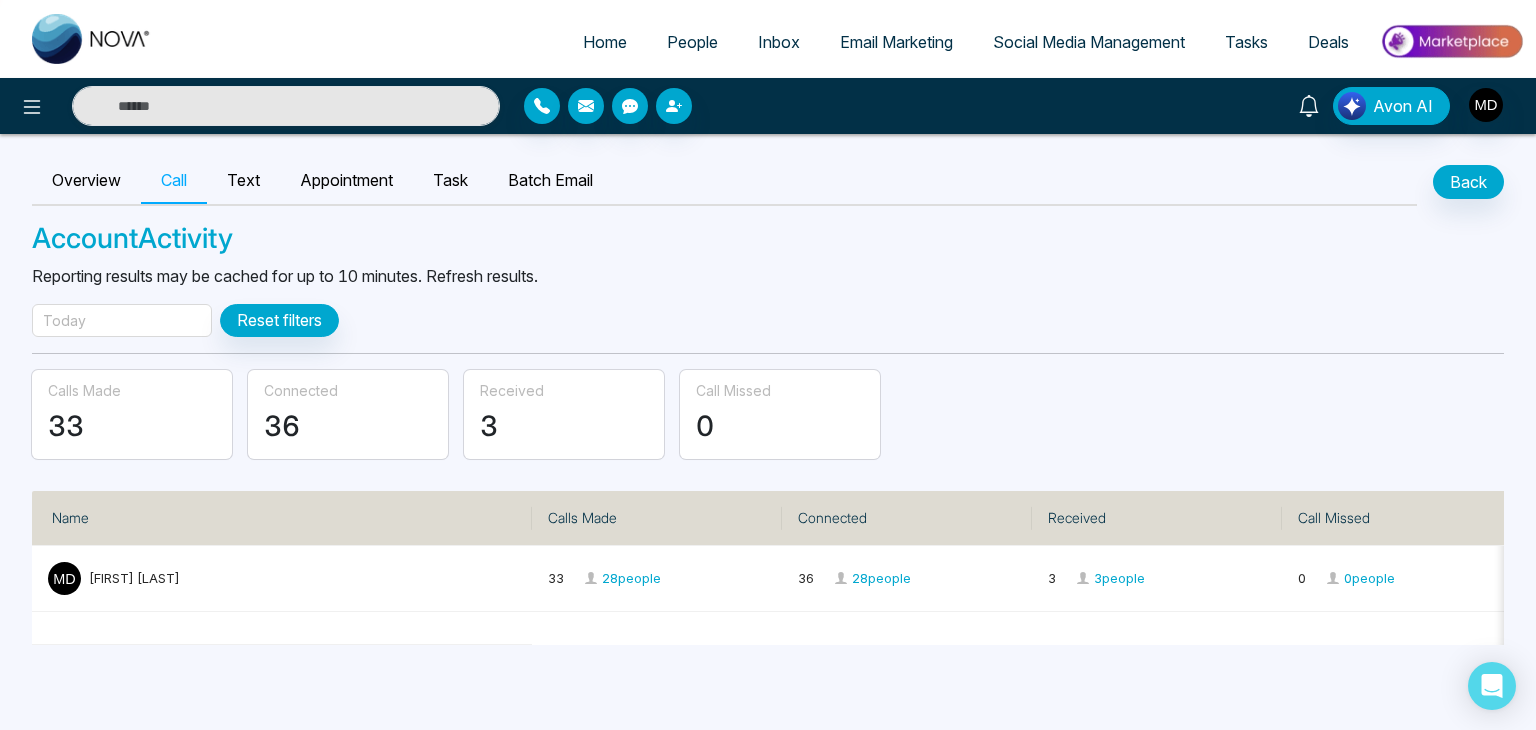 click 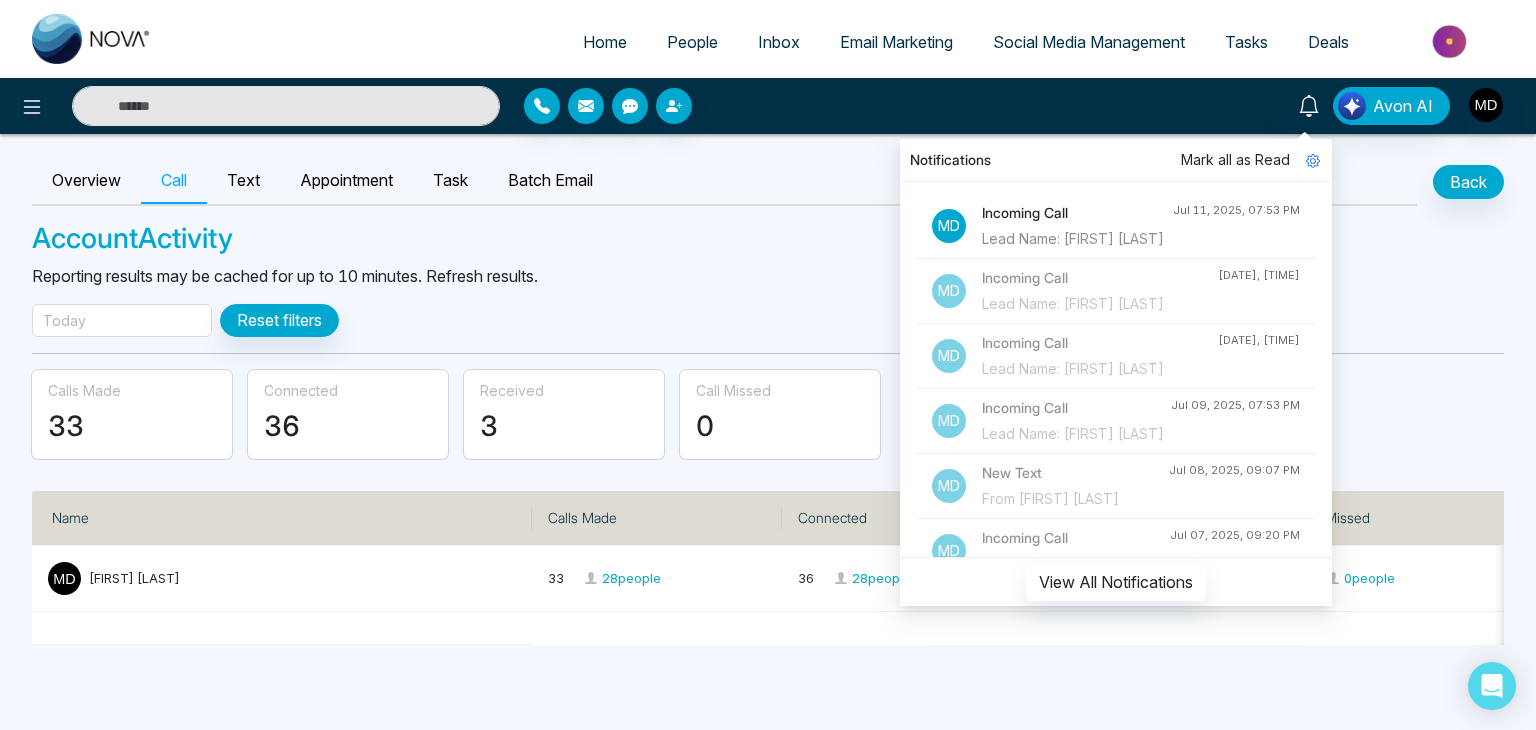 click on "Incoming Call" at bounding box center [1077, 213] 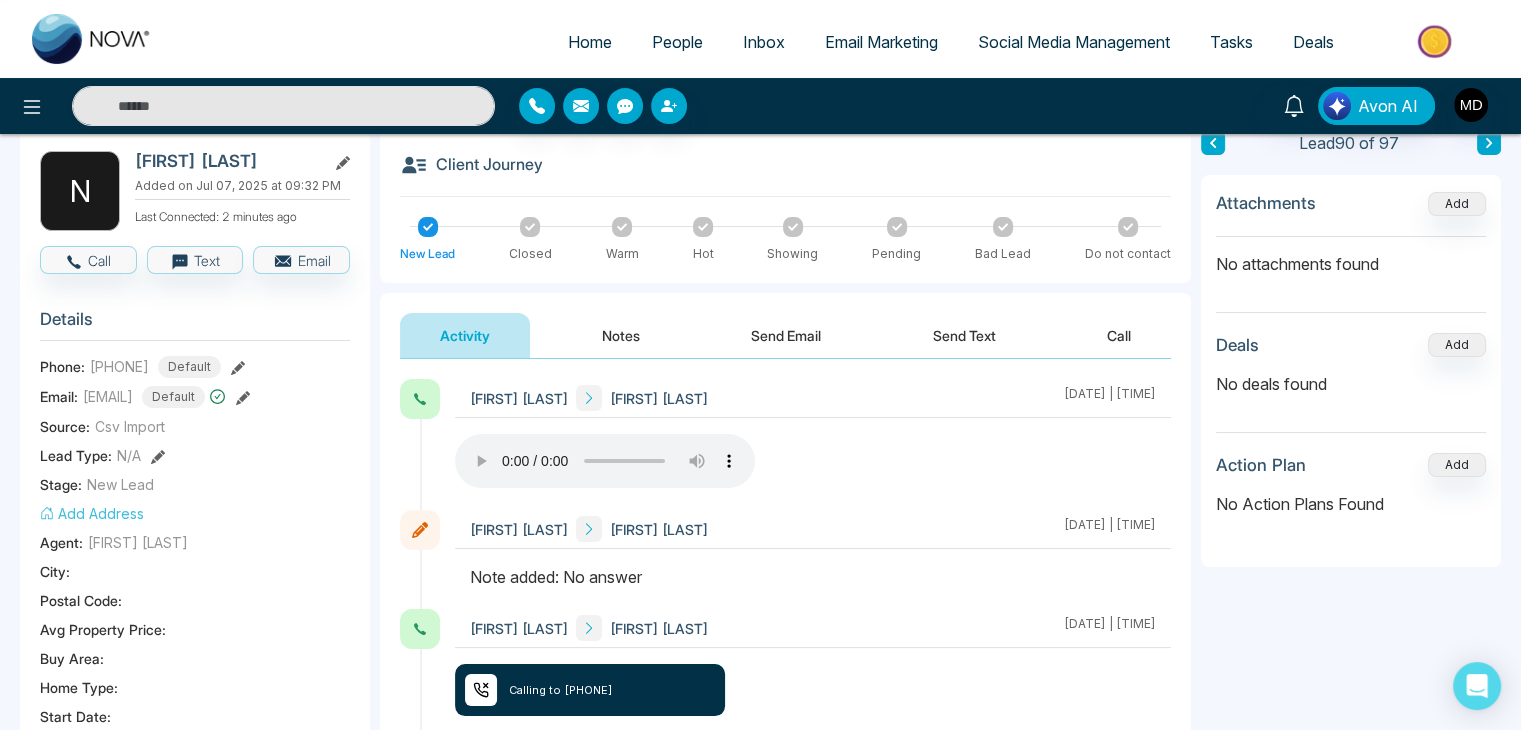 scroll, scrollTop: 0, scrollLeft: 0, axis: both 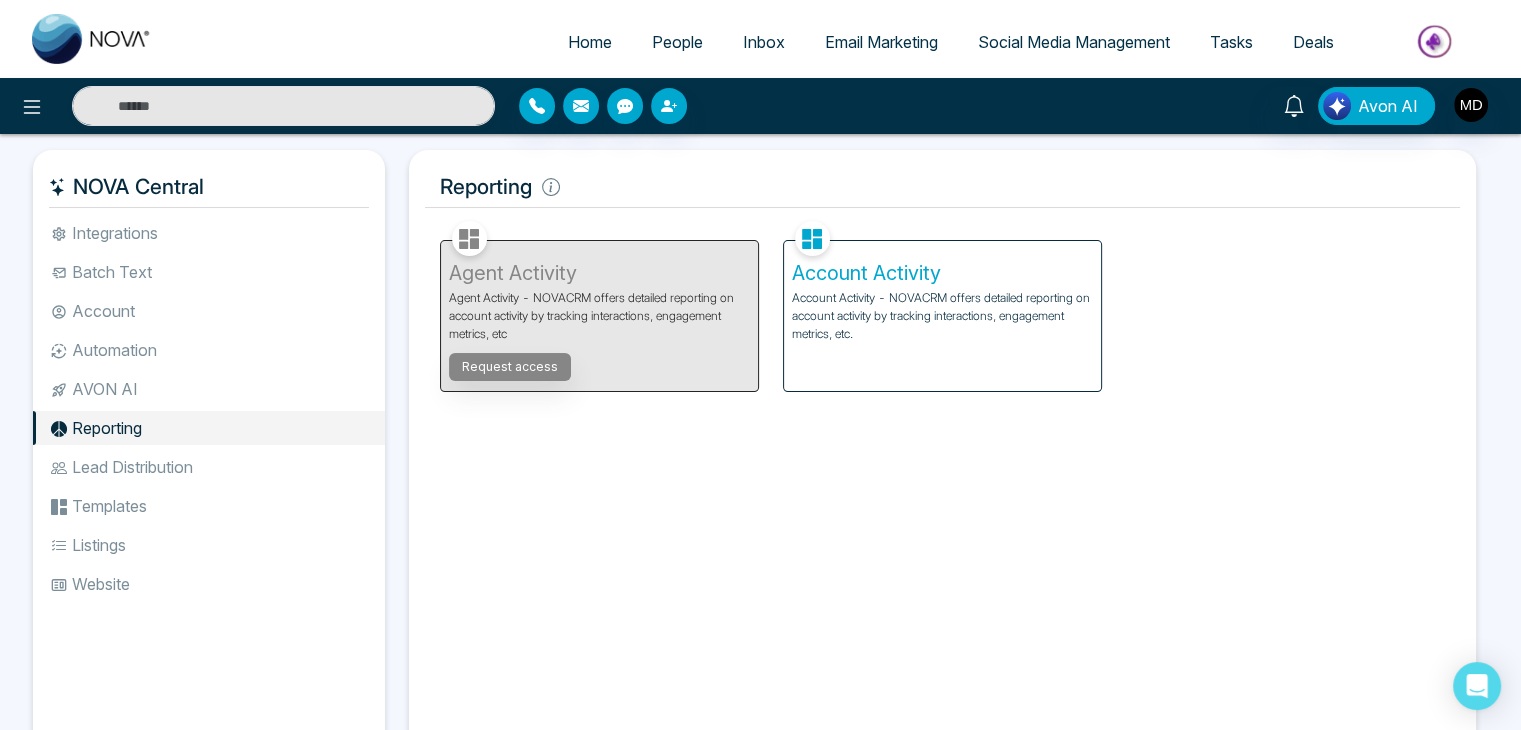 click on "Account Activity - NOVACRM offers detailed reporting on account activity by tracking interactions, engagement metrics, etc." at bounding box center [942, 316] 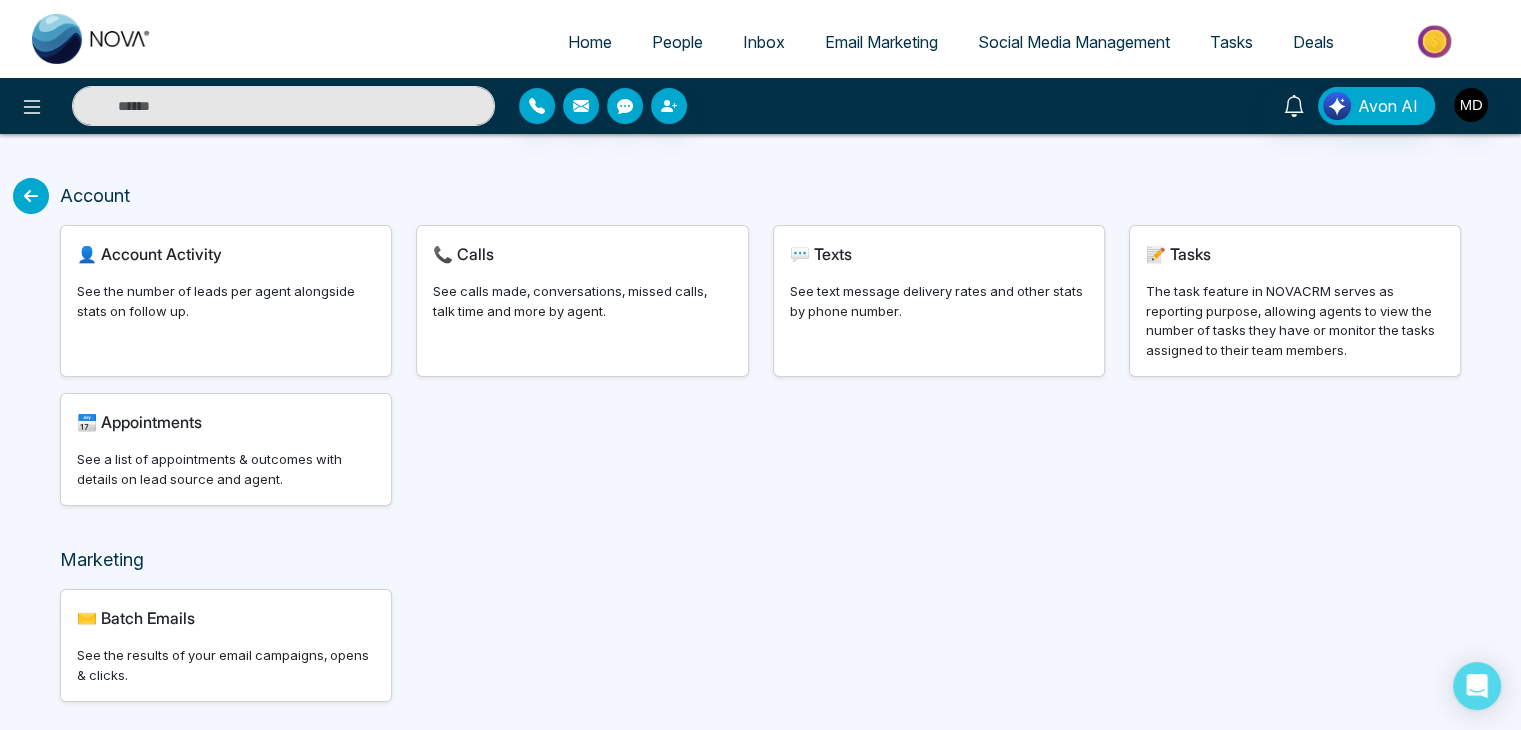 click on "📞" at bounding box center [443, 254] 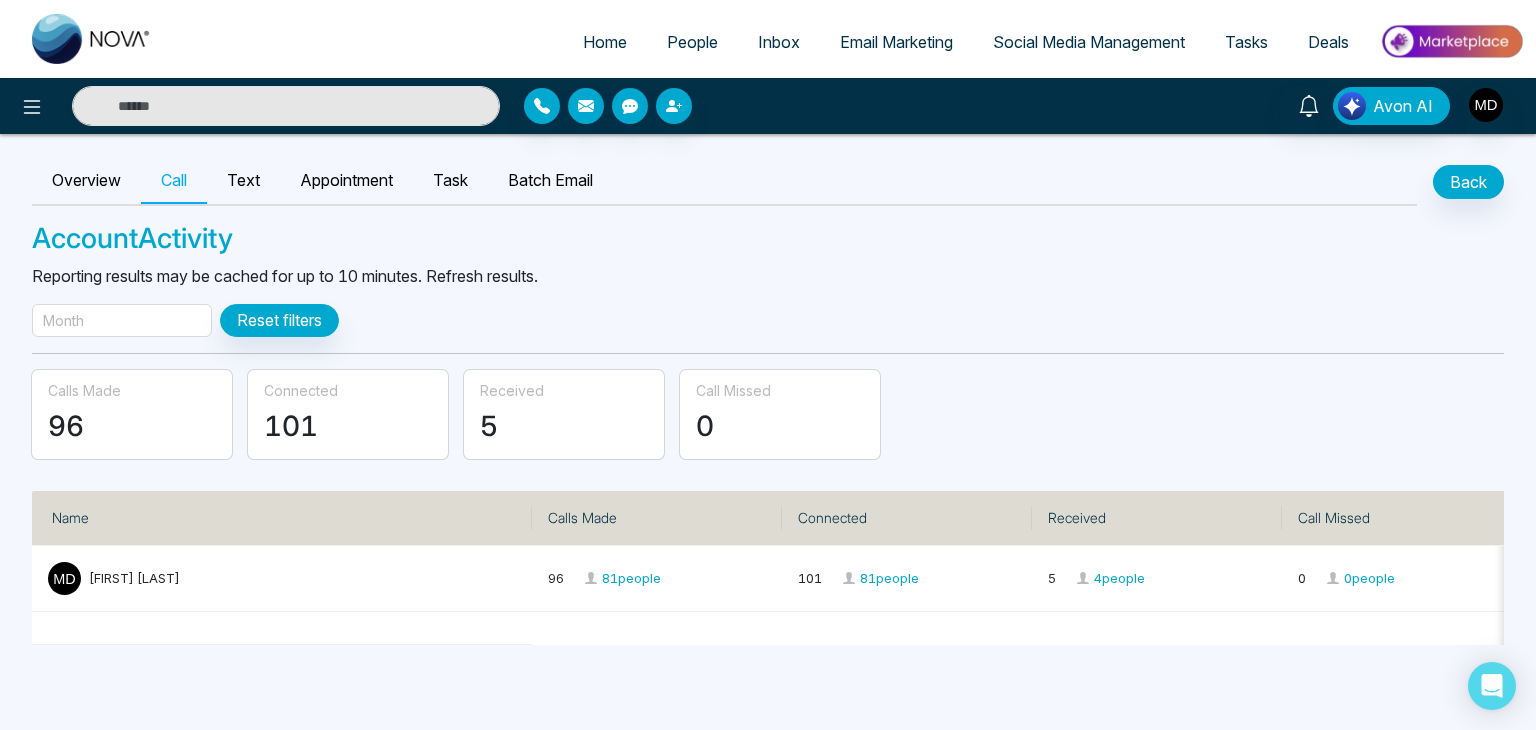 click on "Month" at bounding box center [63, 320] 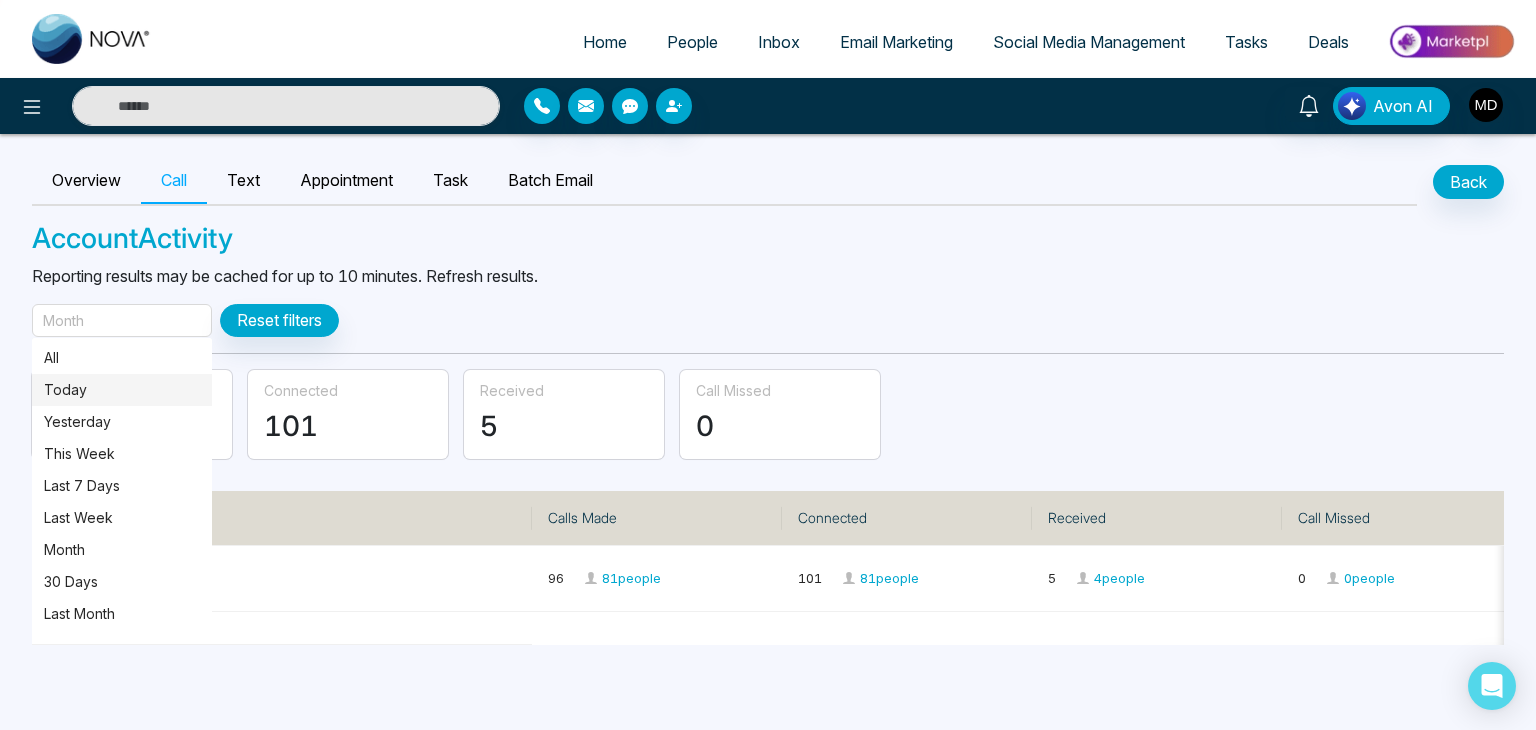 click on "Today" at bounding box center [122, 390] 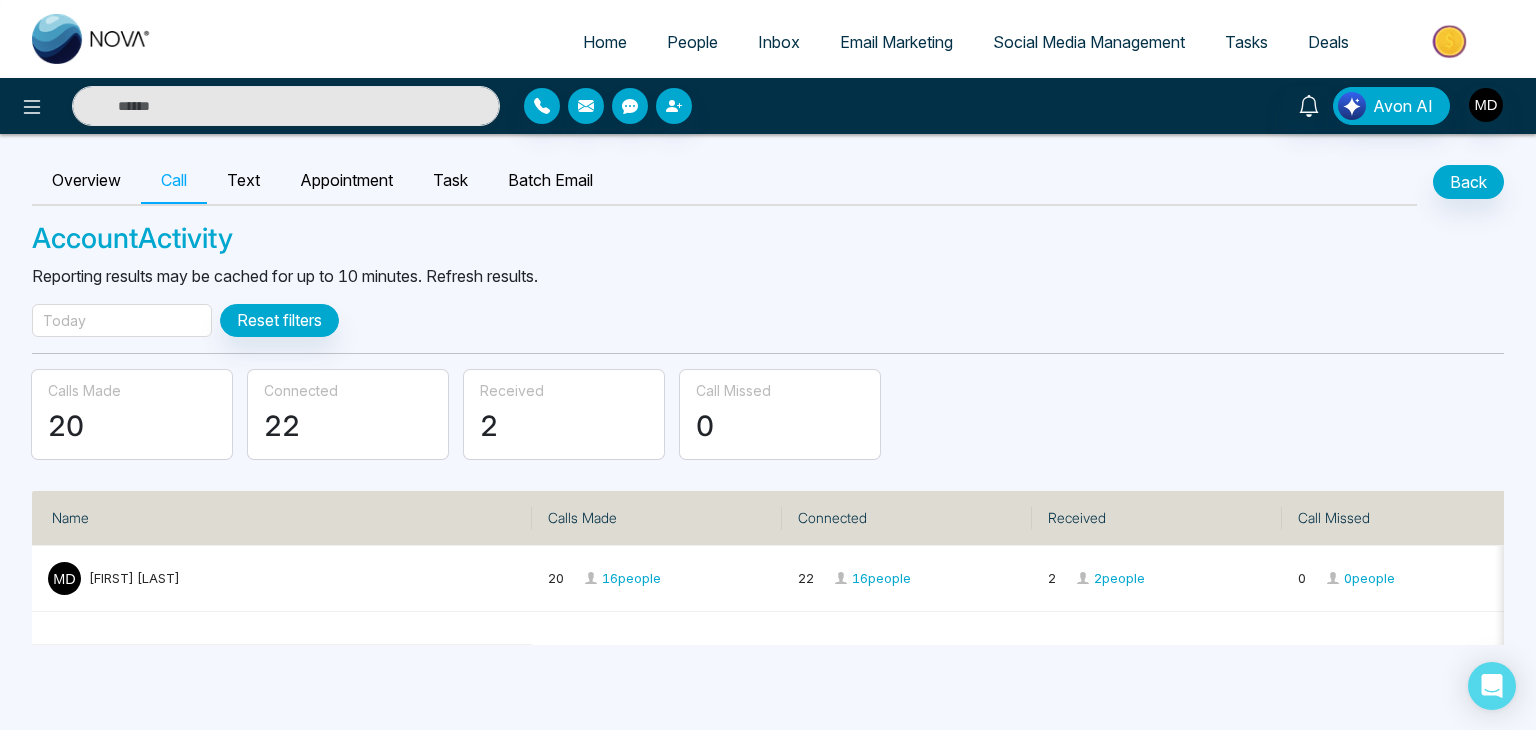 click on "Today" at bounding box center (122, 320) 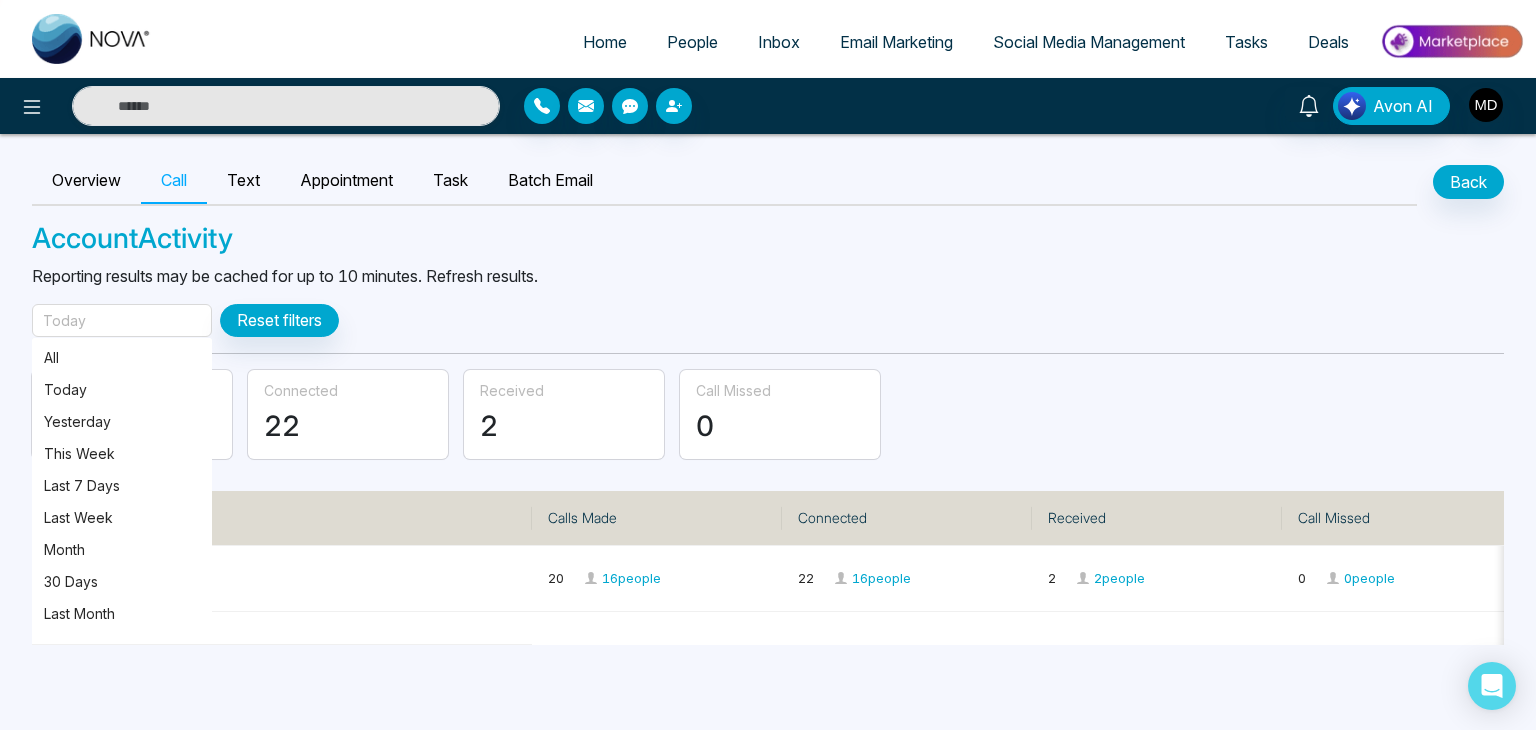 click on "Today" at bounding box center [122, 320] 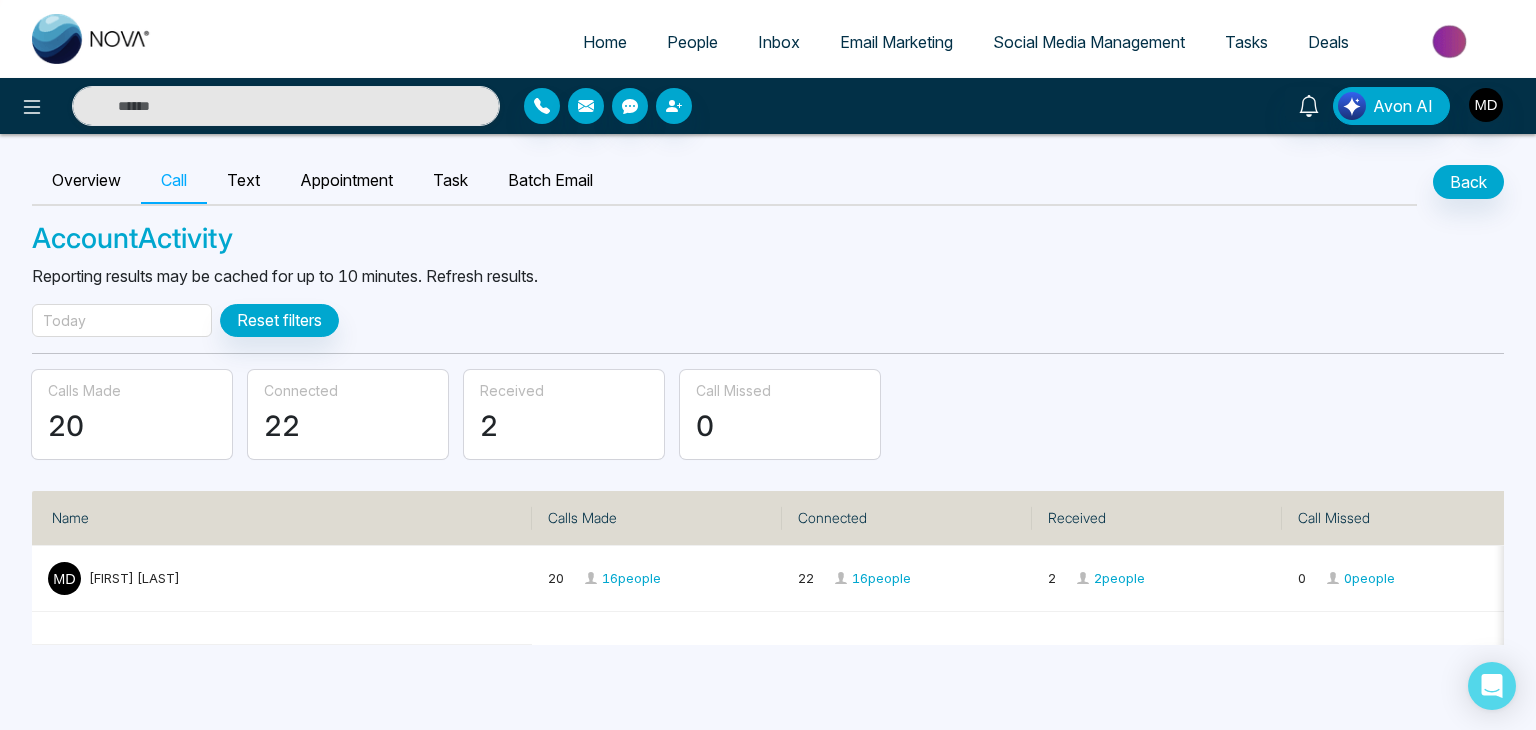 click on "Today" at bounding box center [64, 320] 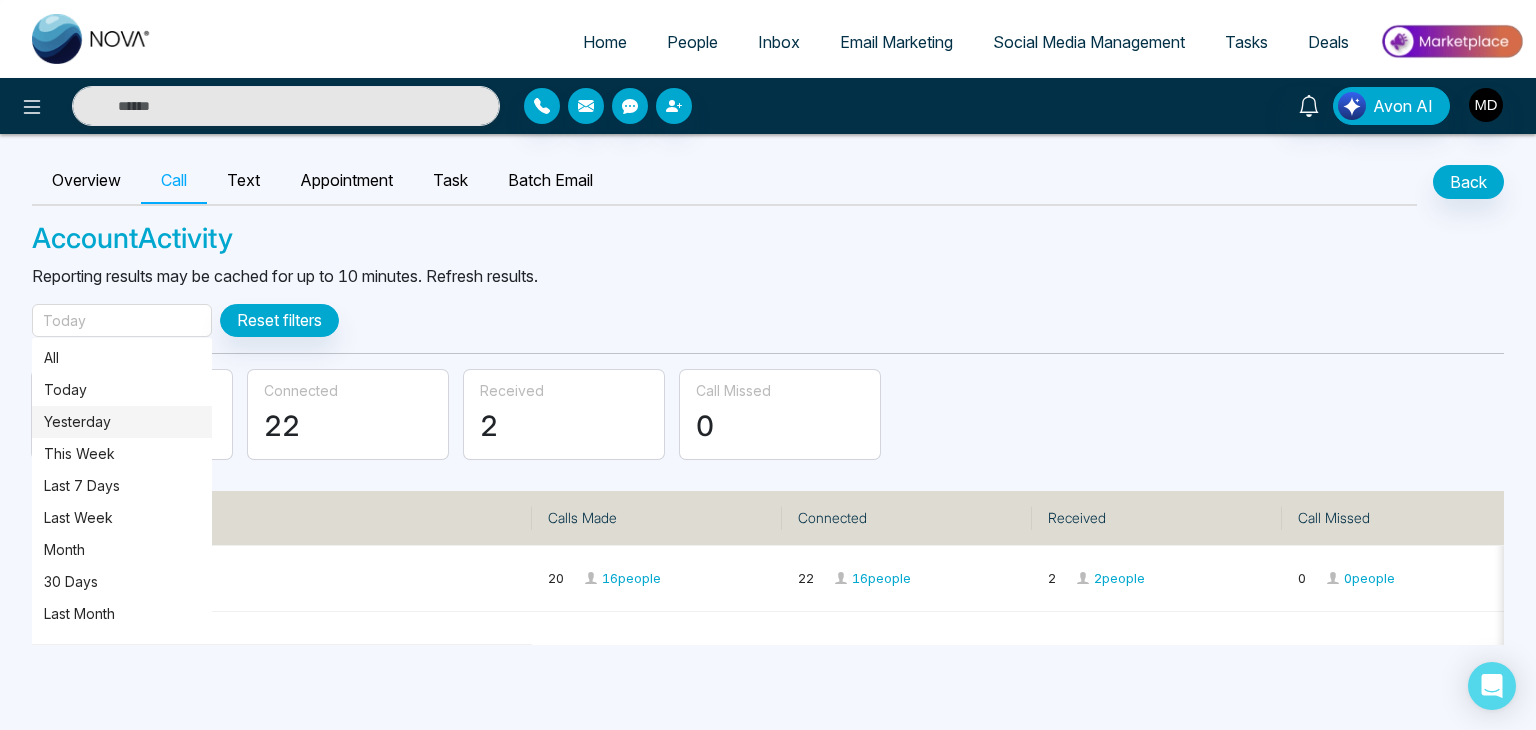 click on "Yesterday" at bounding box center [122, 422] 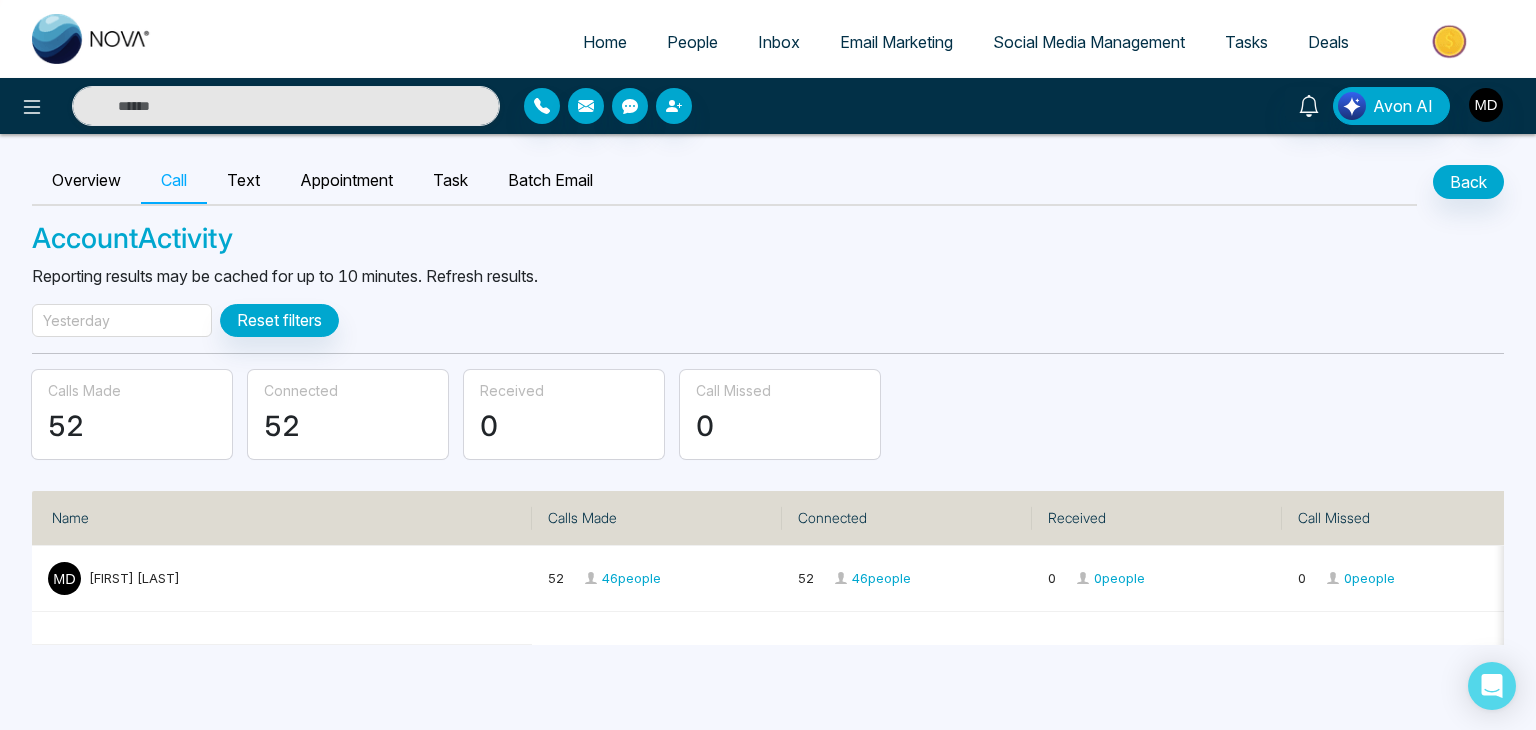 click on "Yesterday" at bounding box center [122, 320] 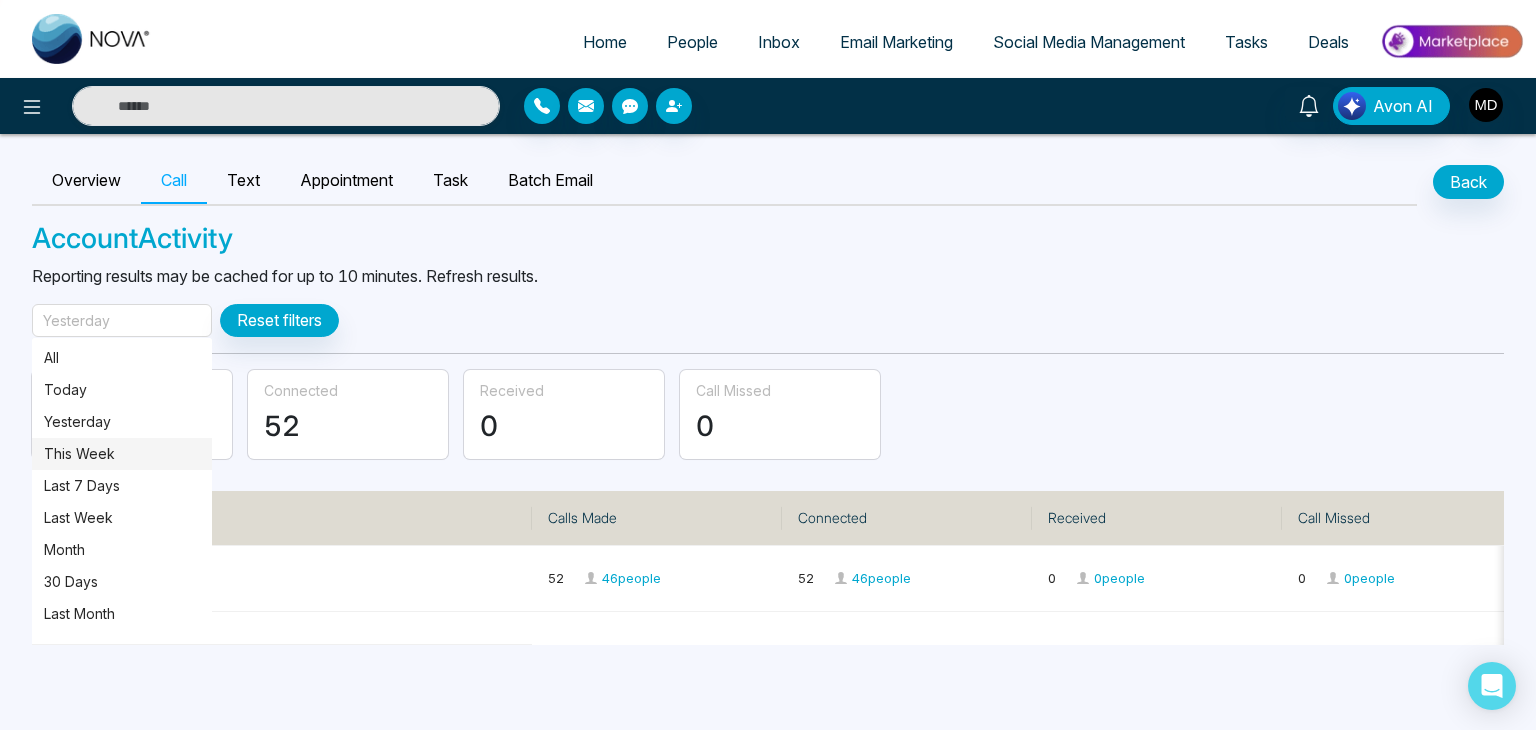 click on "This Week" at bounding box center [122, 454] 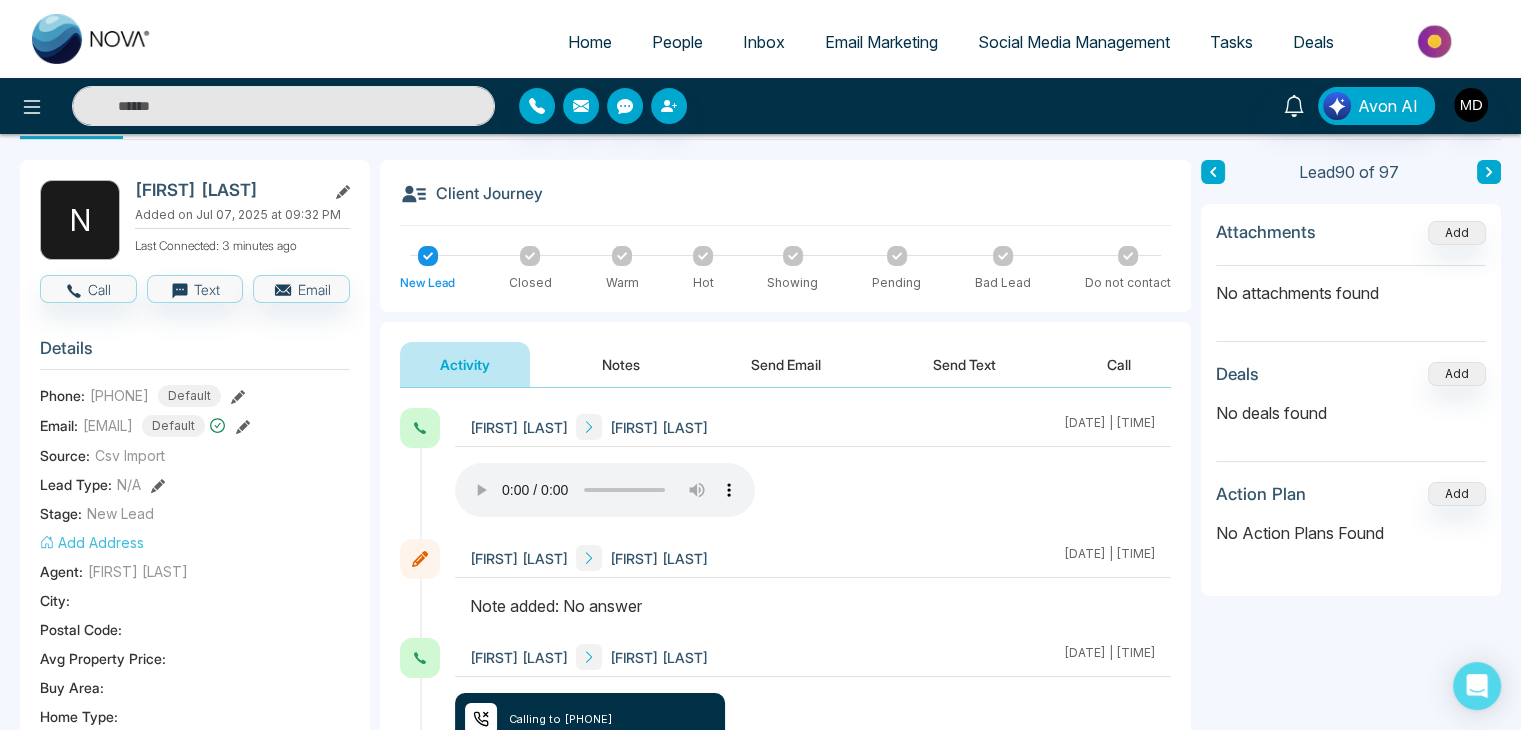 scroll, scrollTop: 0, scrollLeft: 0, axis: both 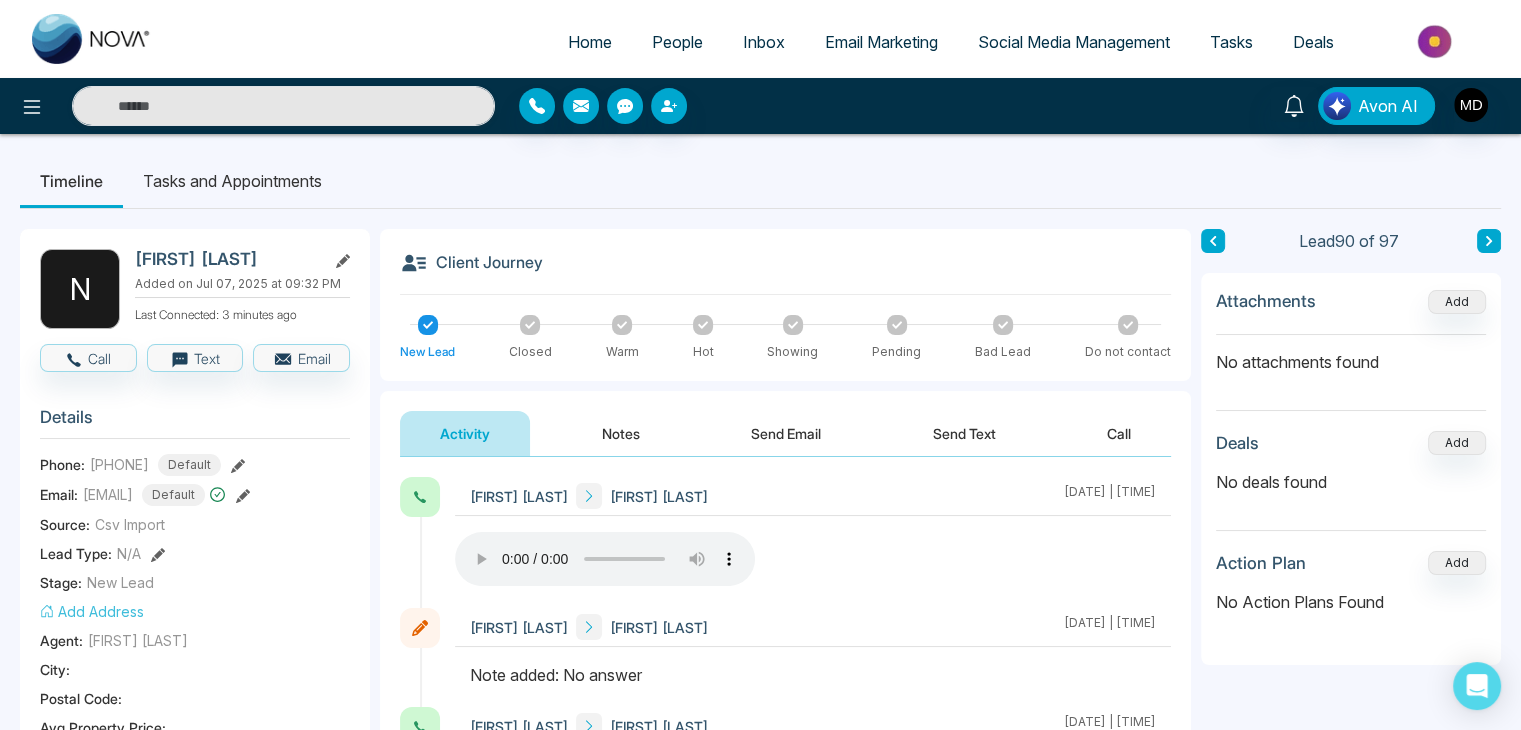 click on "People" at bounding box center (677, 42) 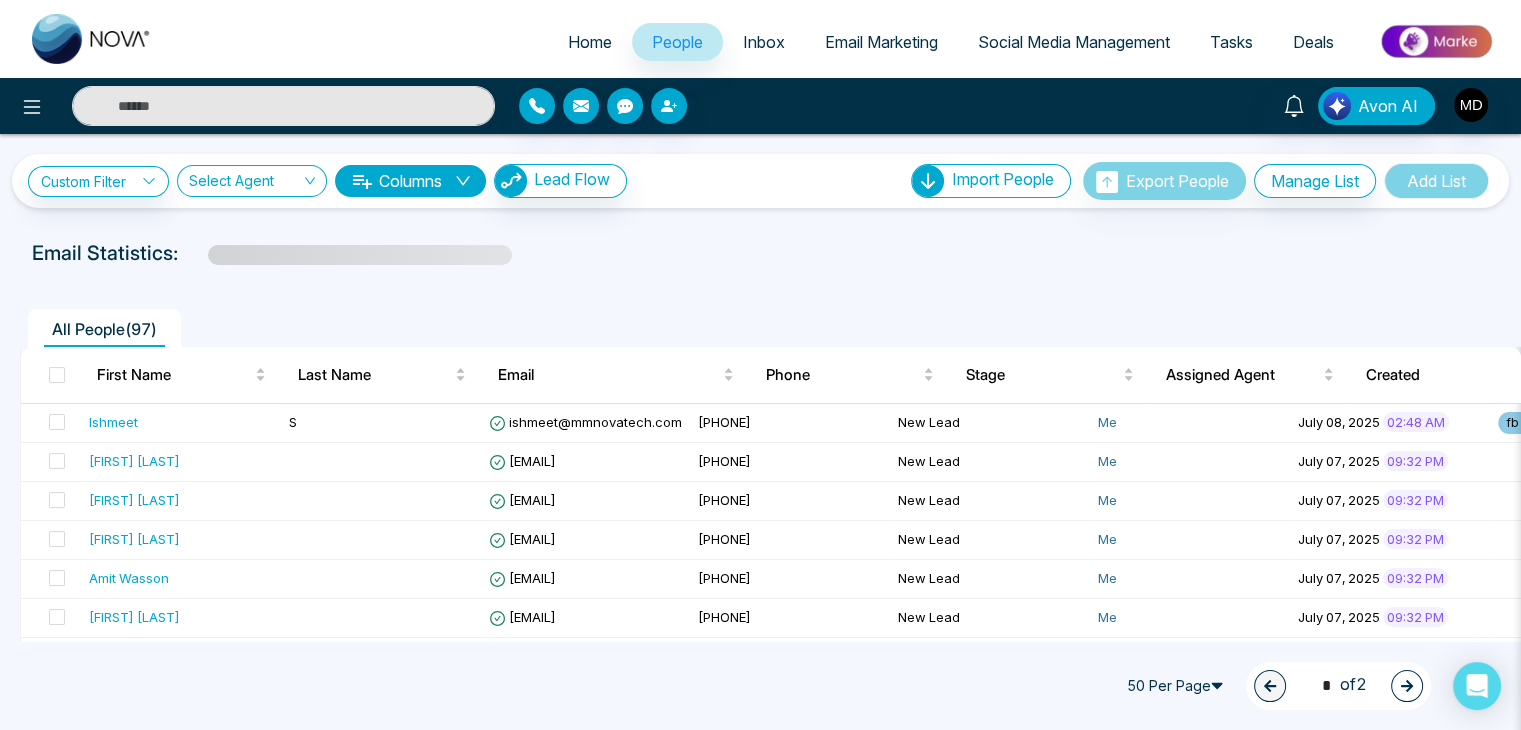 click at bounding box center (1407, 686) 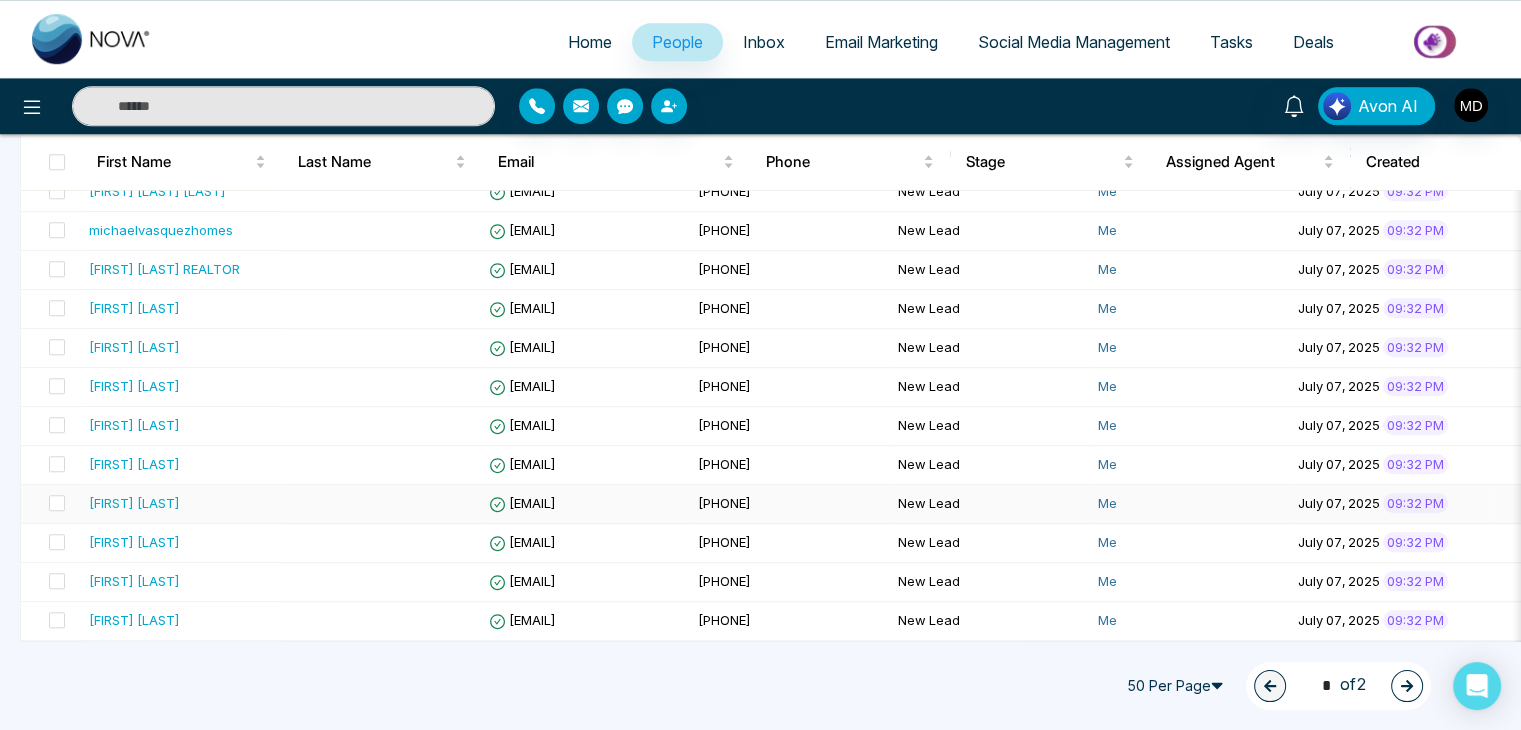 scroll, scrollTop: 1718, scrollLeft: 0, axis: vertical 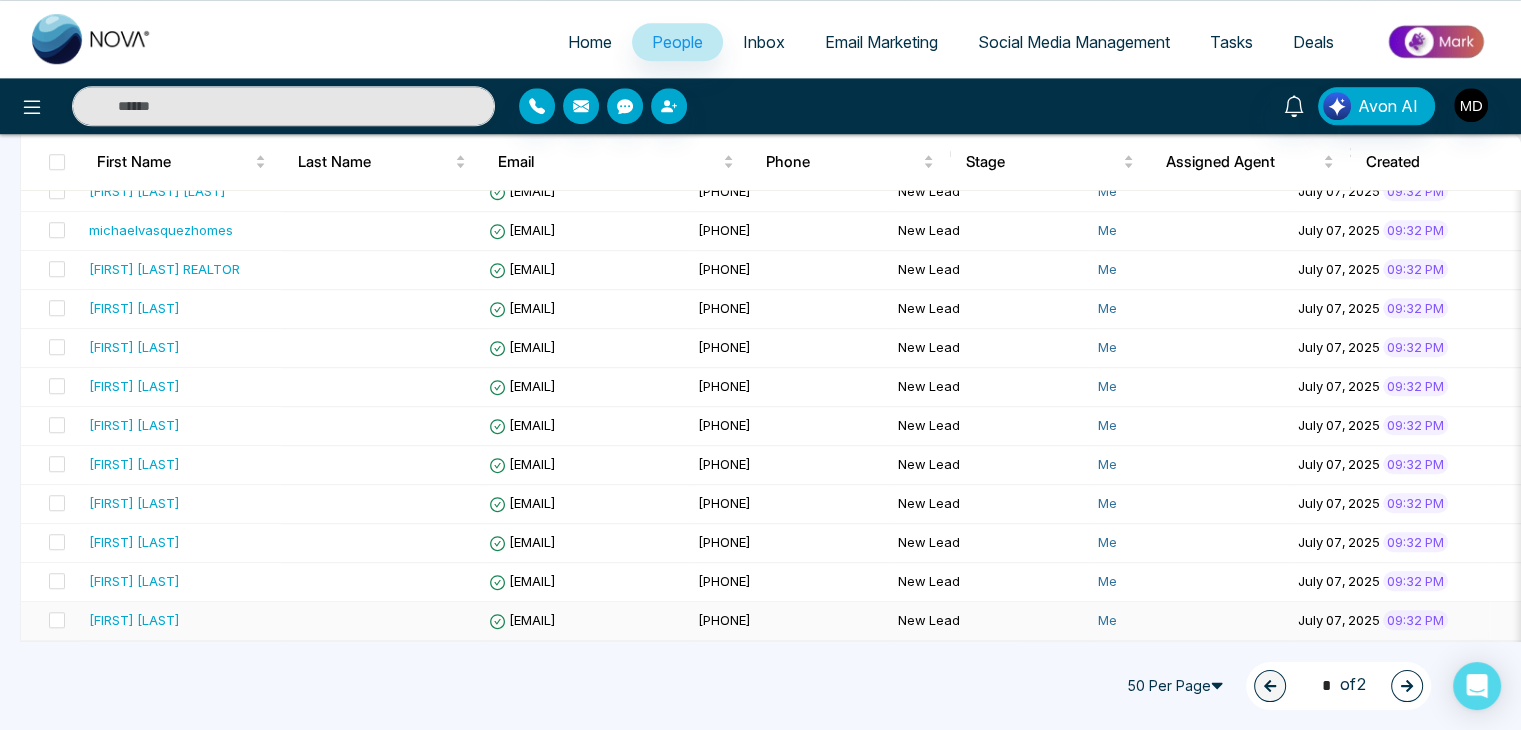 type on "*" 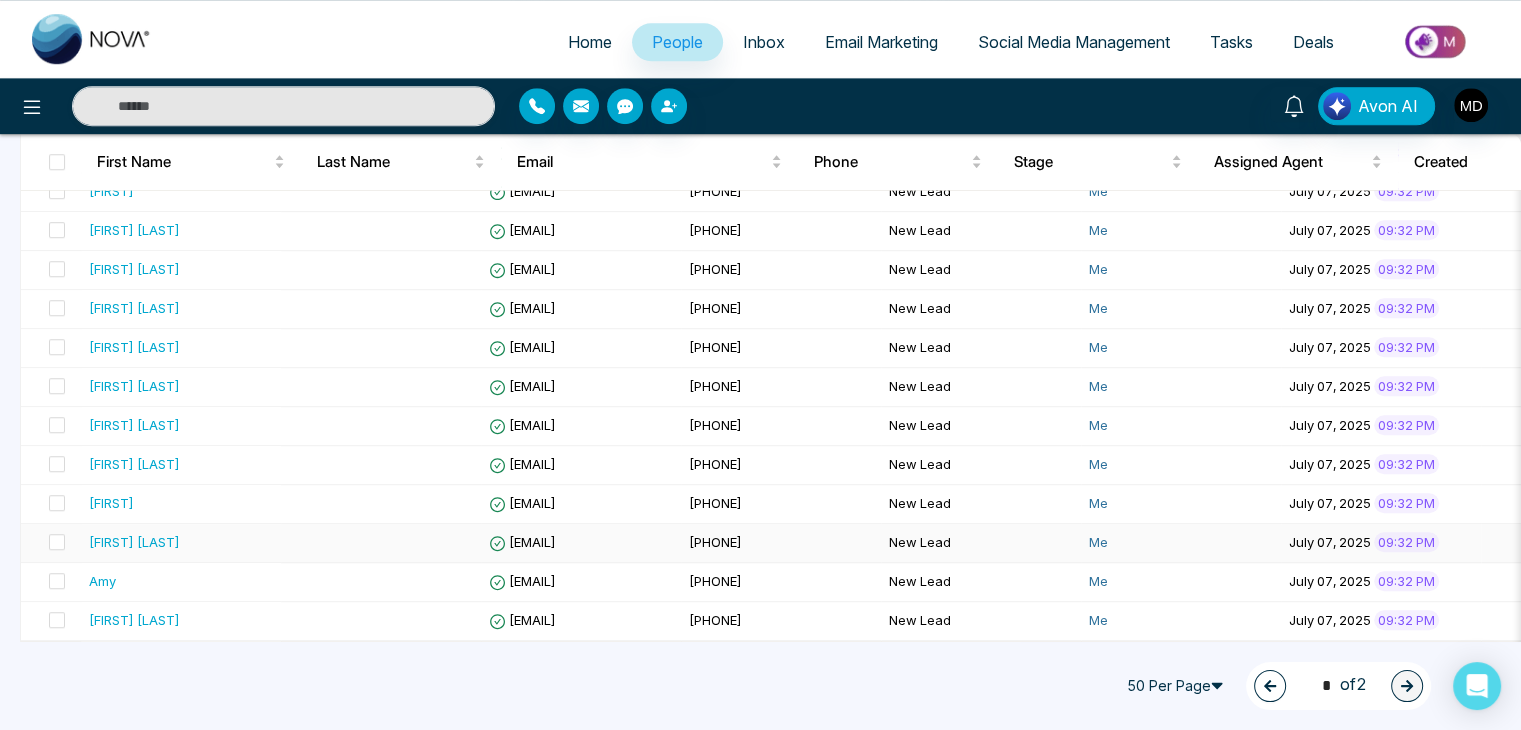 scroll, scrollTop: 1601, scrollLeft: 0, axis: vertical 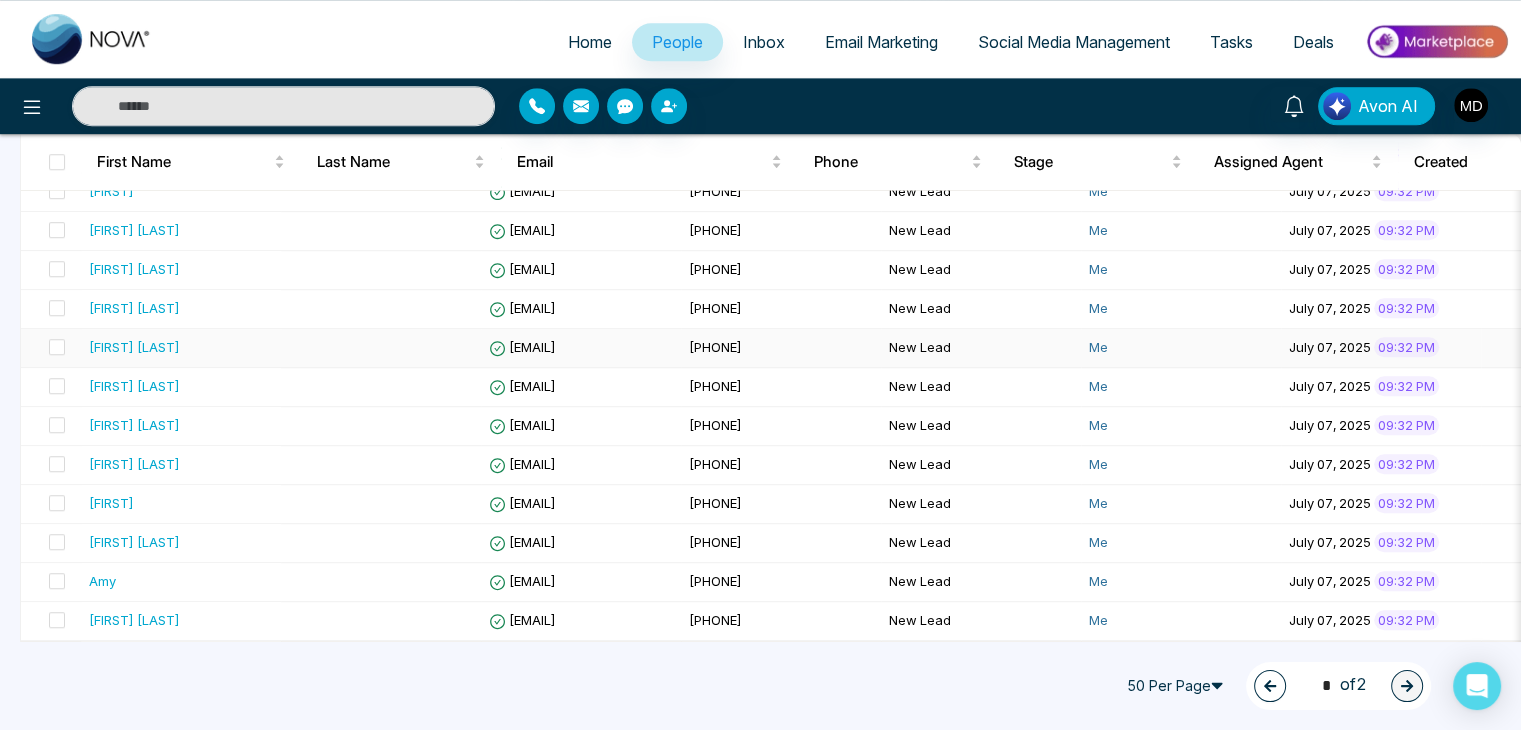 click on "[FIRST] [LAST]" at bounding box center [134, 347] 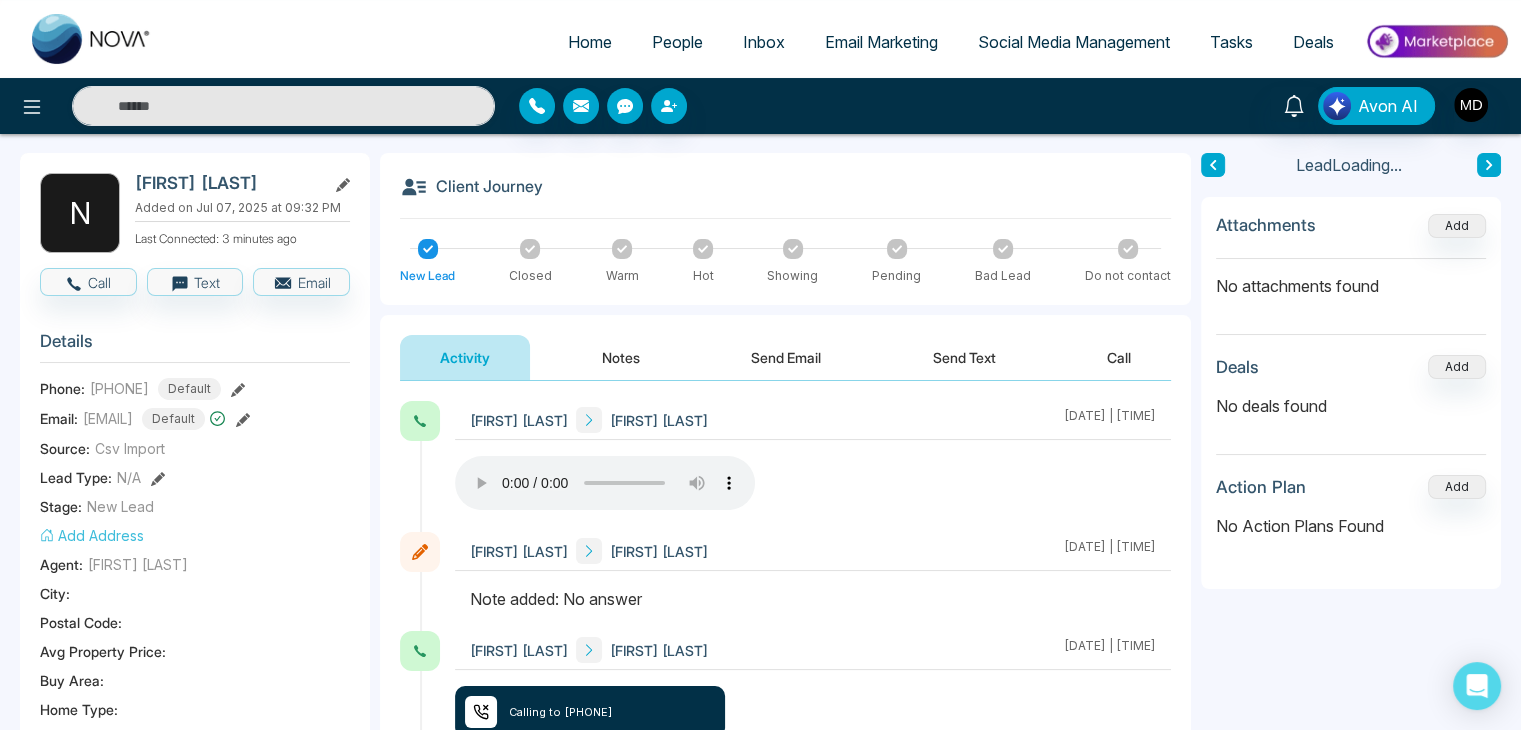 scroll, scrollTop: 0, scrollLeft: 0, axis: both 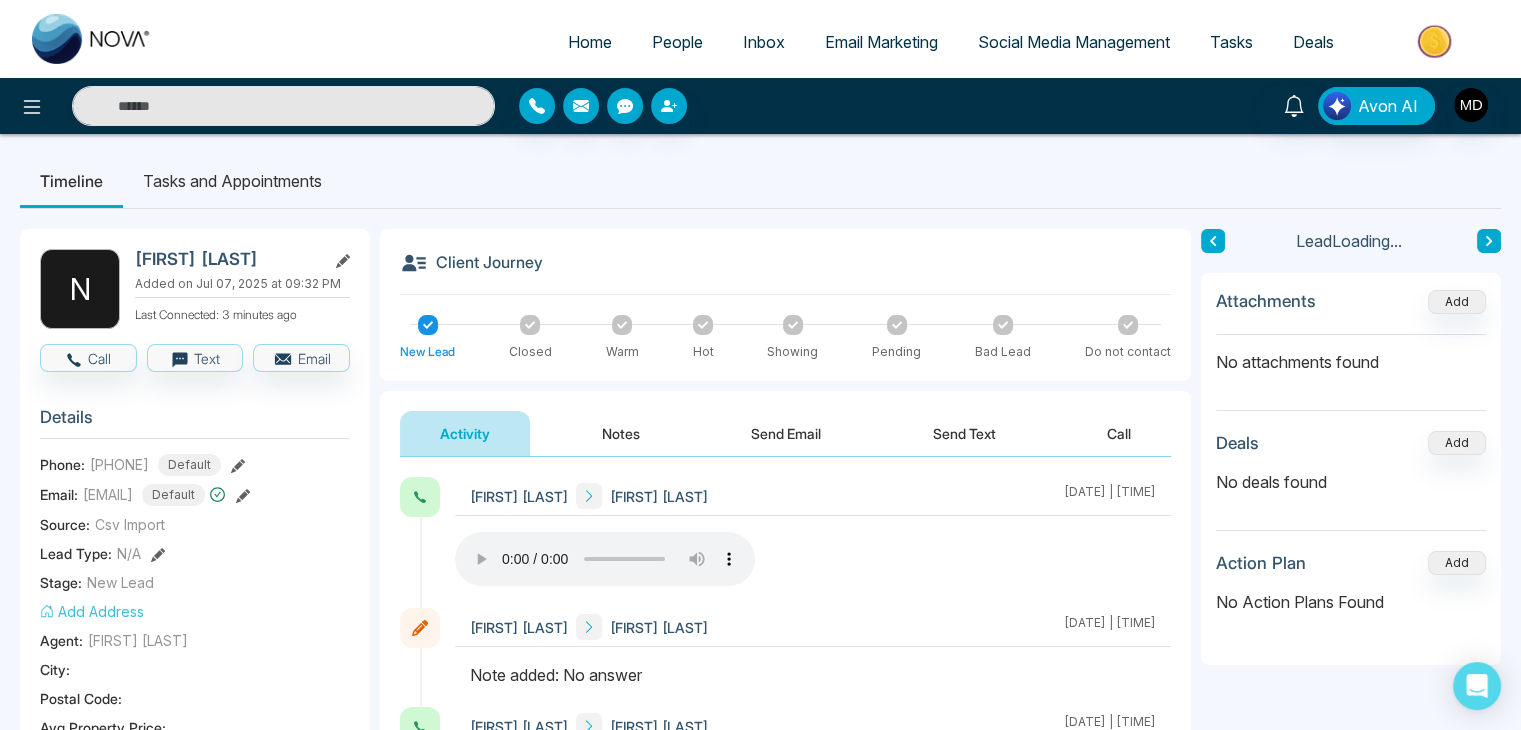 click on "Notes" at bounding box center [621, 433] 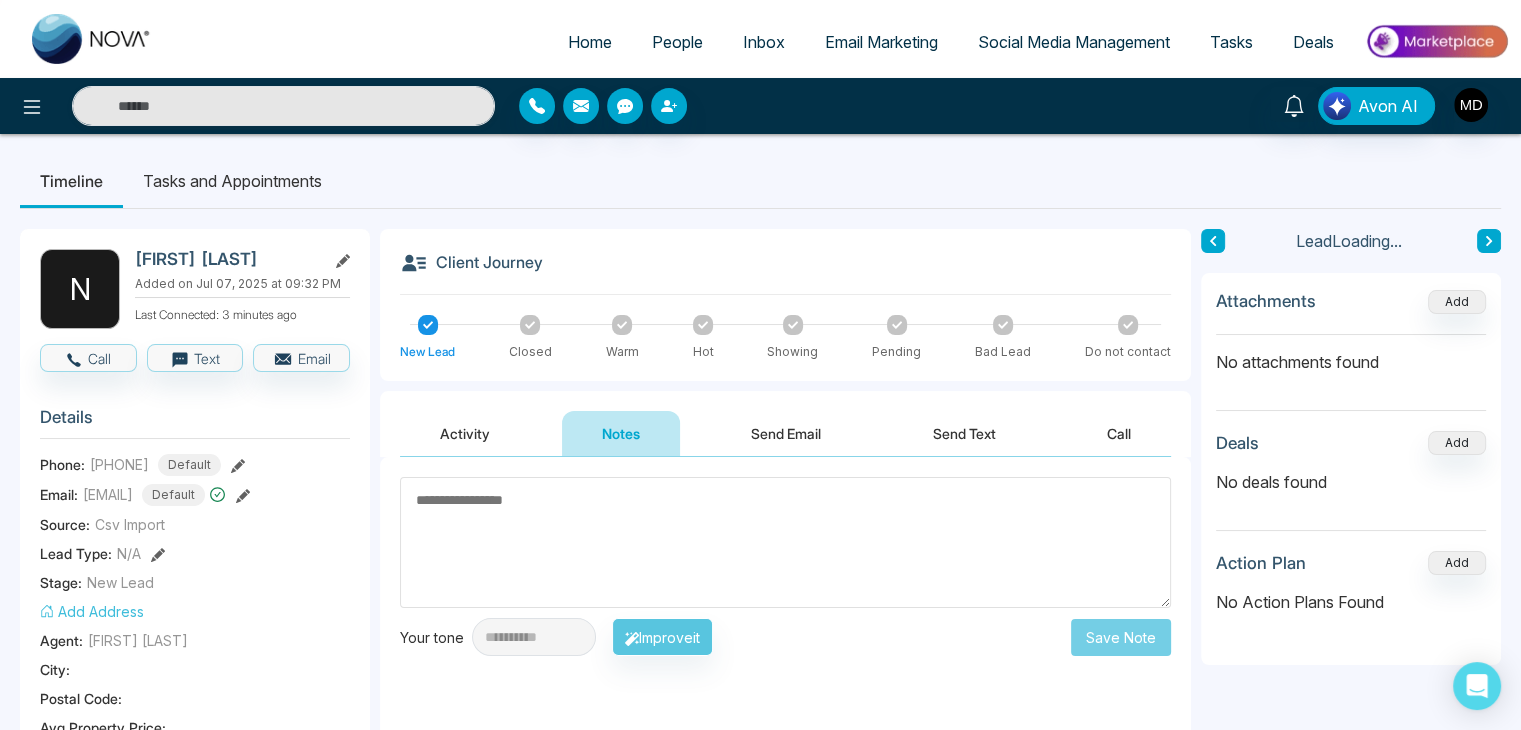 click at bounding box center [785, 542] 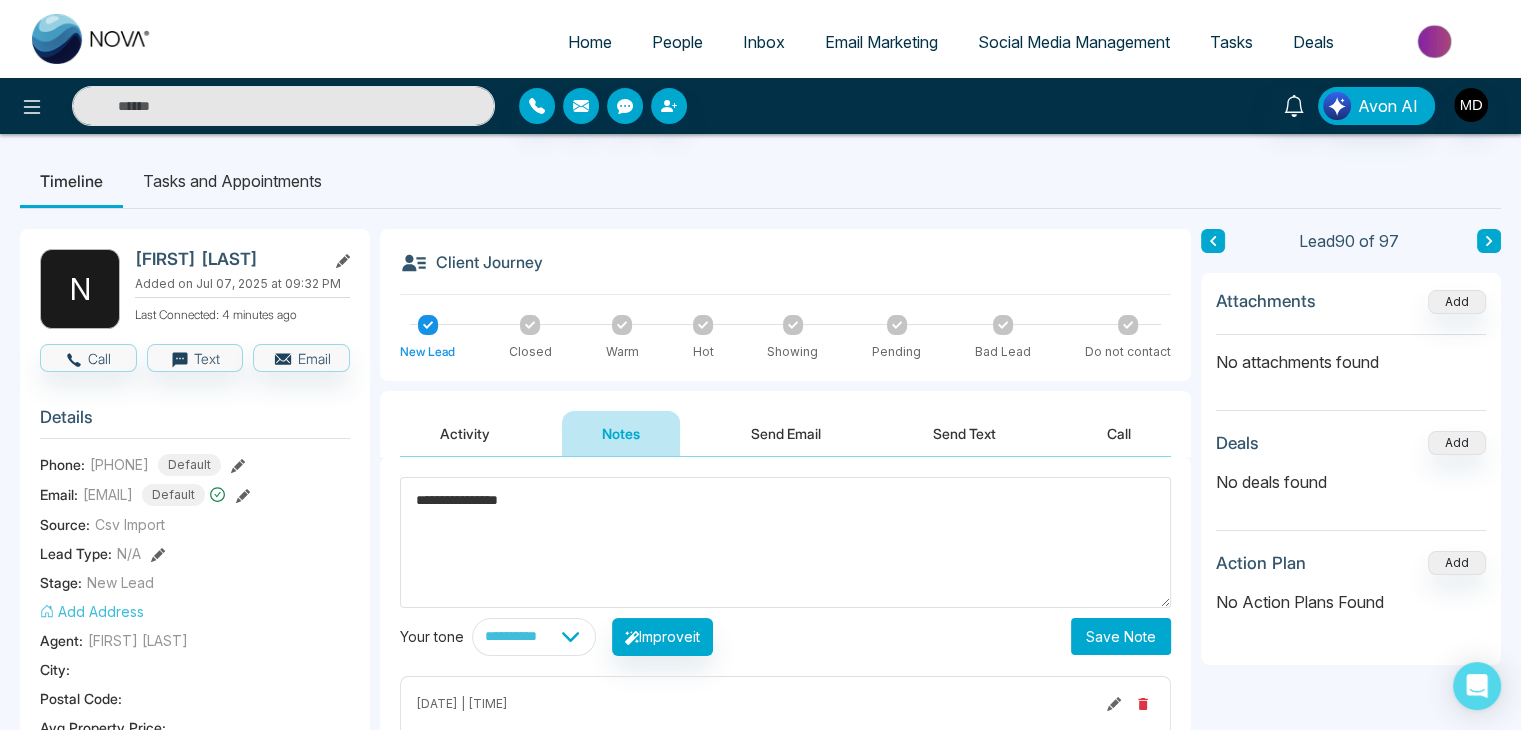 type on "**********" 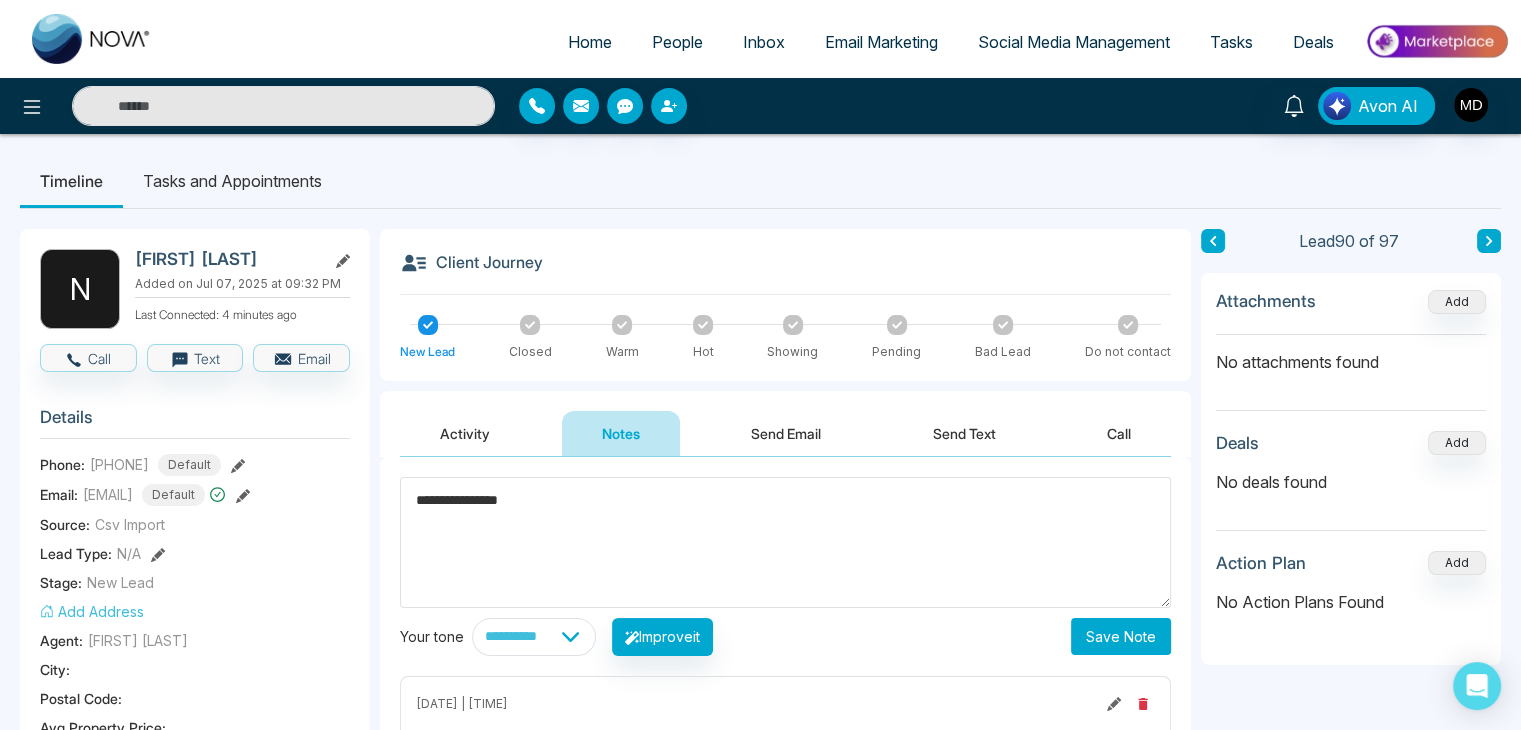 click on "Save Note" at bounding box center [1121, 636] 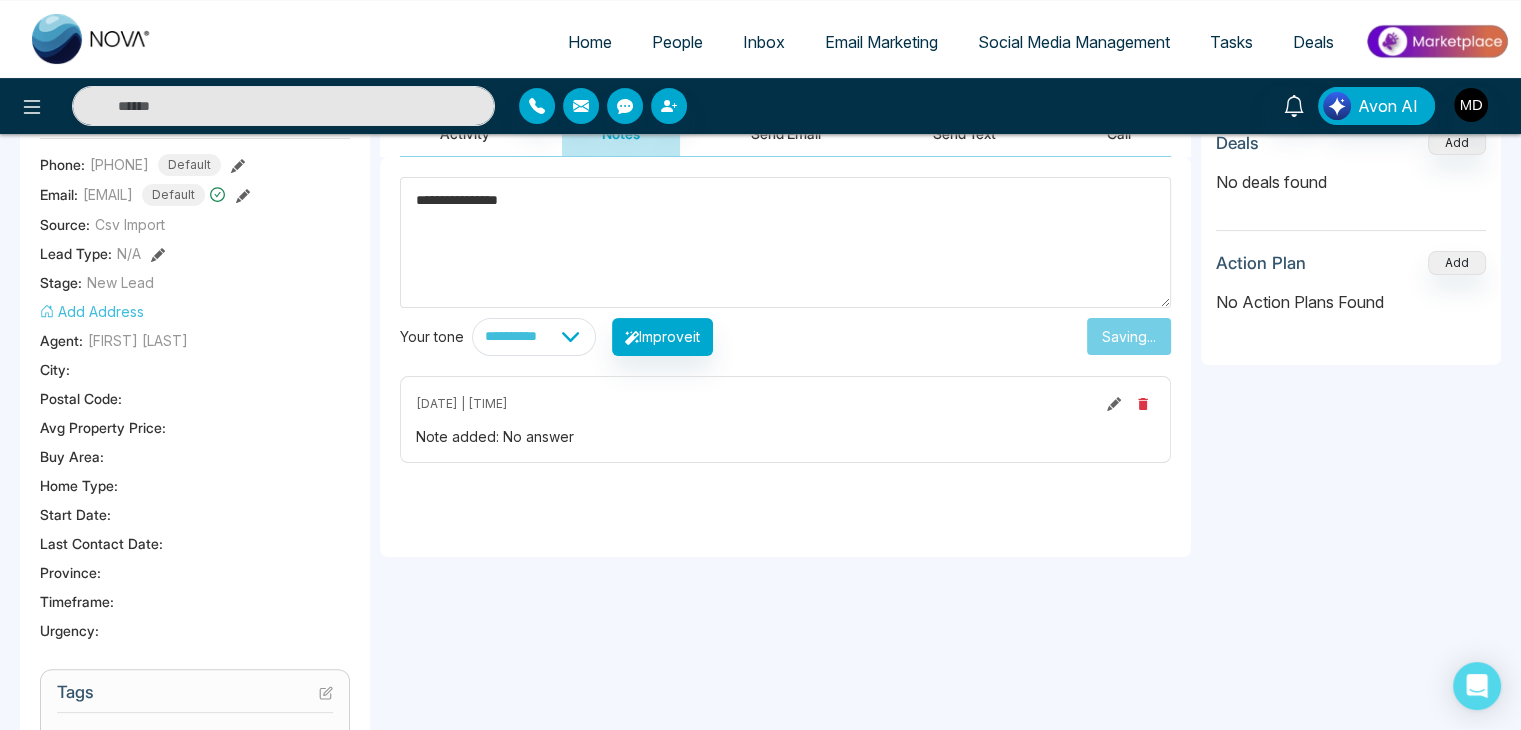 scroll, scrollTop: 0, scrollLeft: 0, axis: both 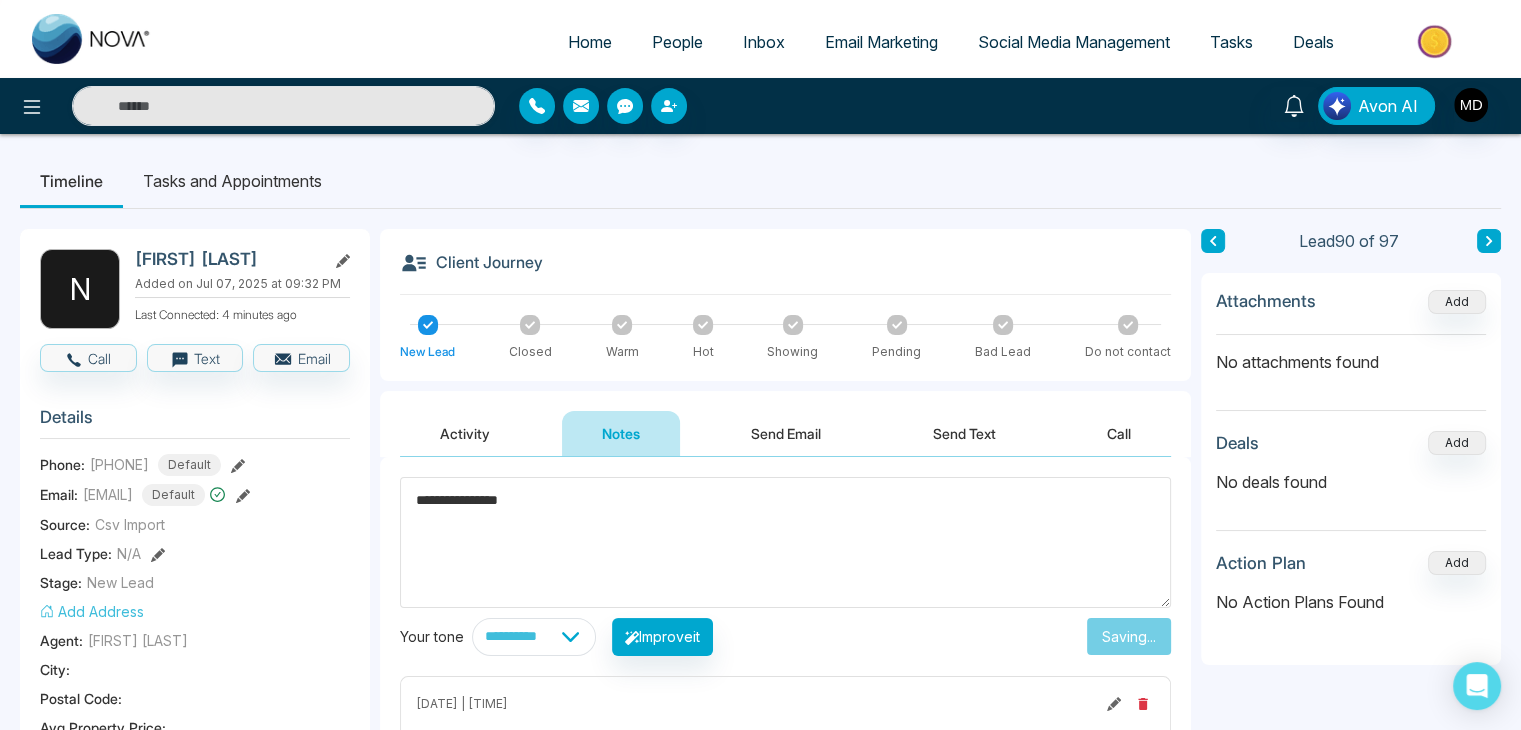 type 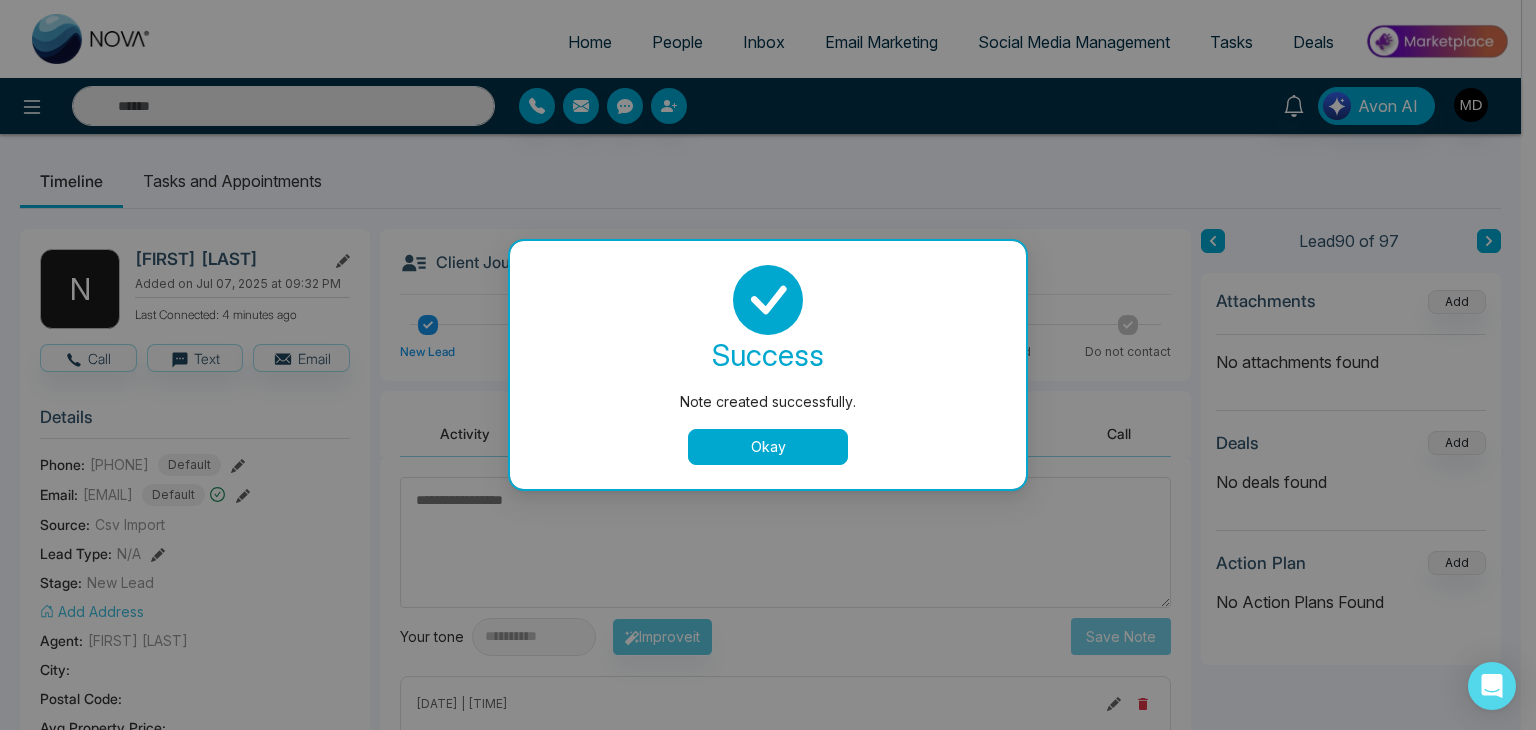 click on "Okay" at bounding box center [768, 447] 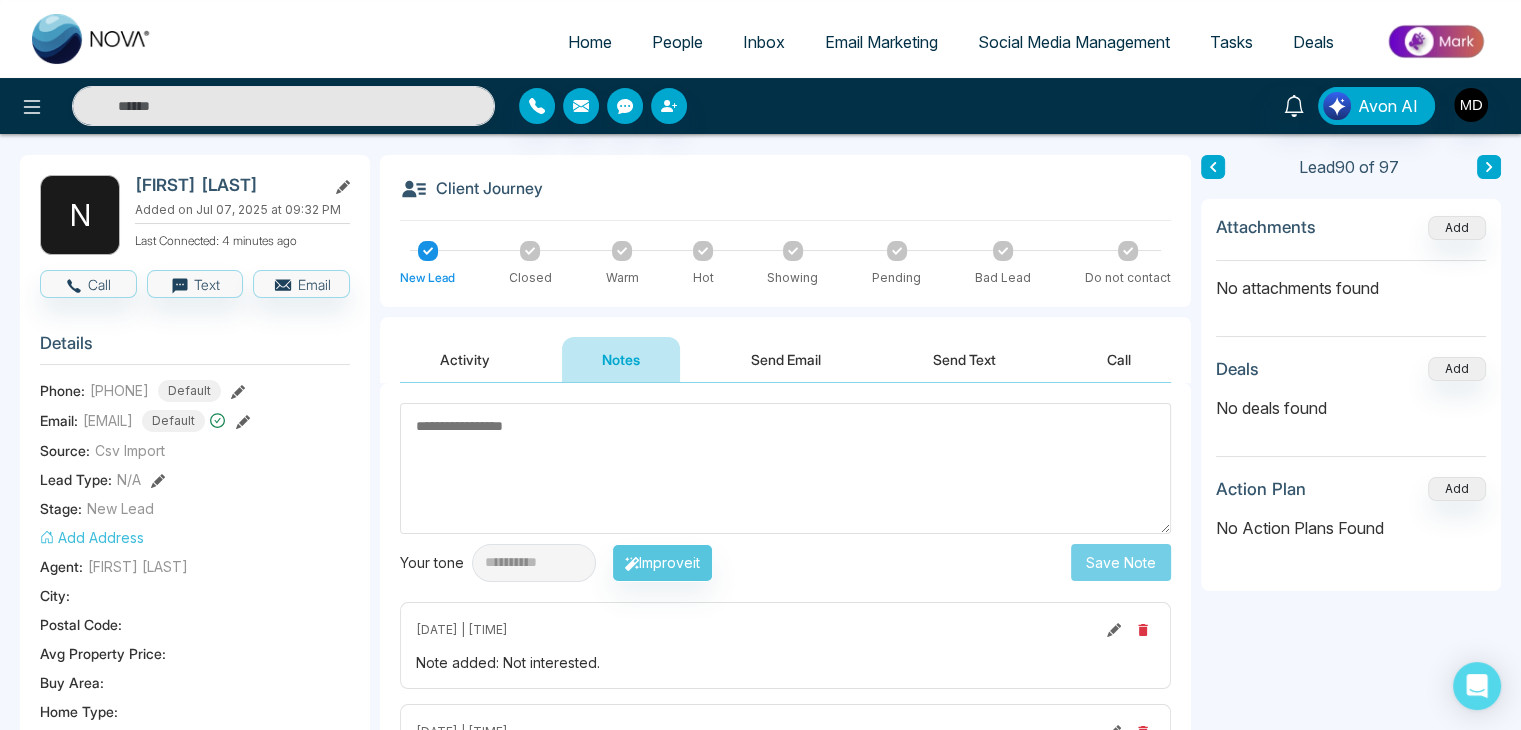 scroll, scrollTop: 0, scrollLeft: 0, axis: both 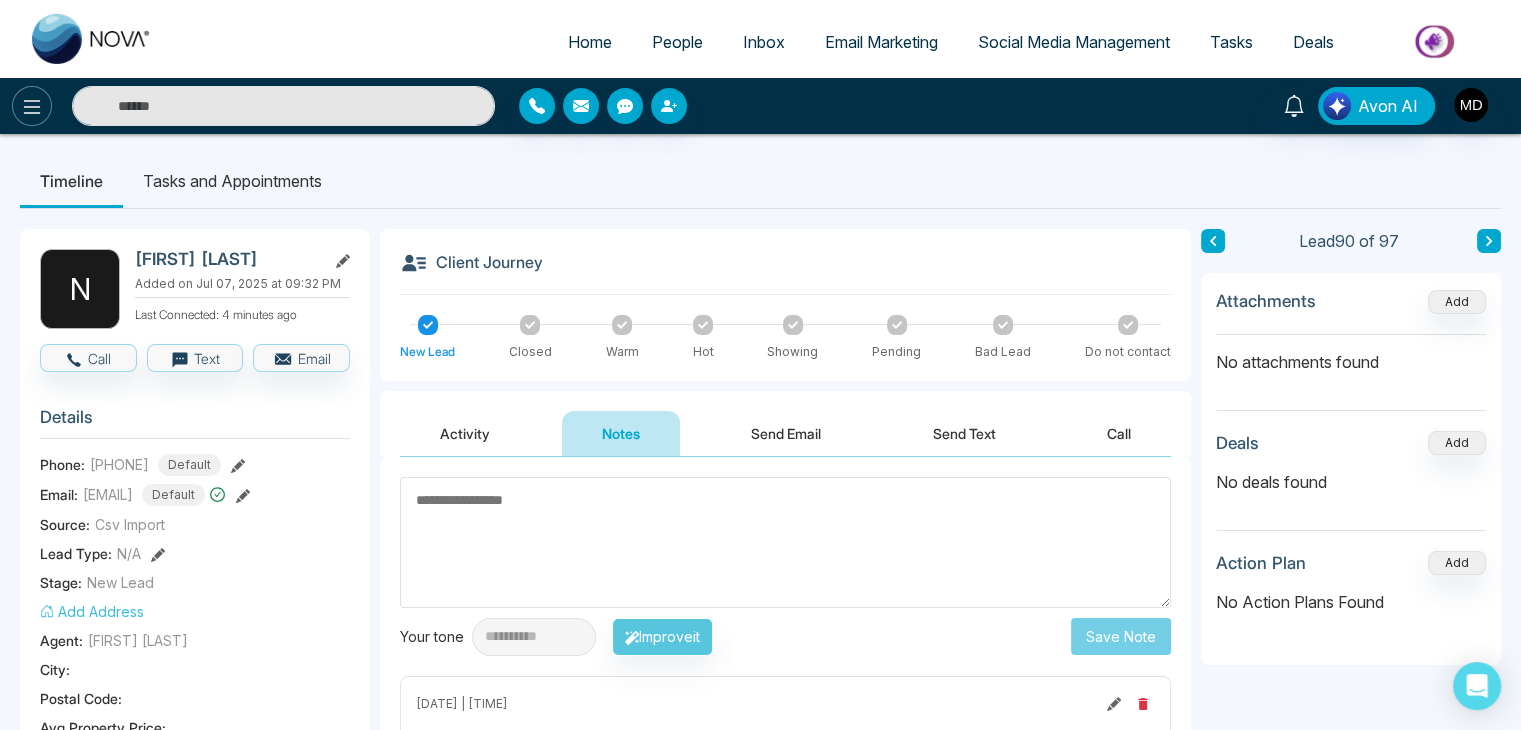 click 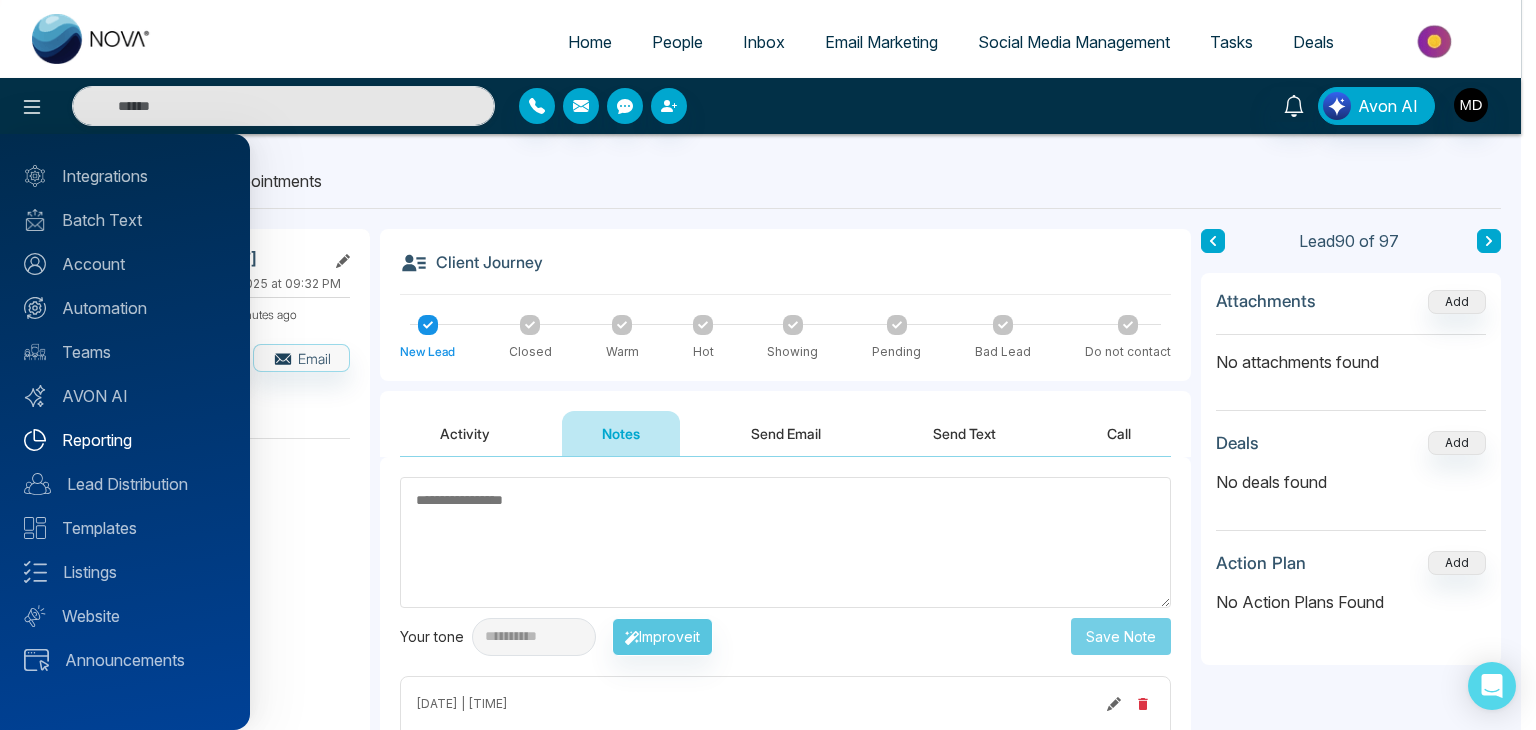 click on "Reporting" at bounding box center (125, 440) 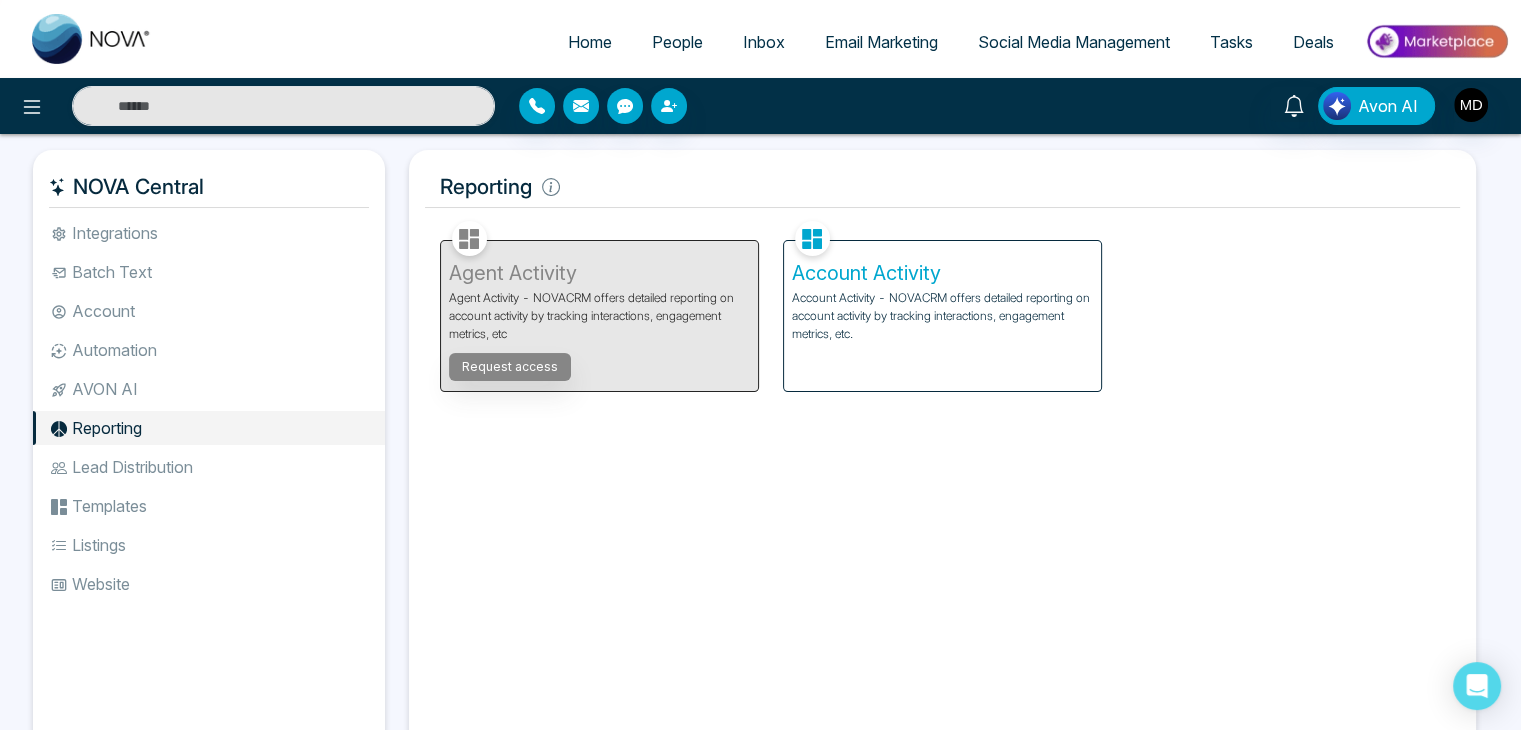 click on "Account Activity Account Activity - NOVACRM offers detailed reporting on account activity by tracking interactions, engagement metrics, etc." at bounding box center [942, 316] 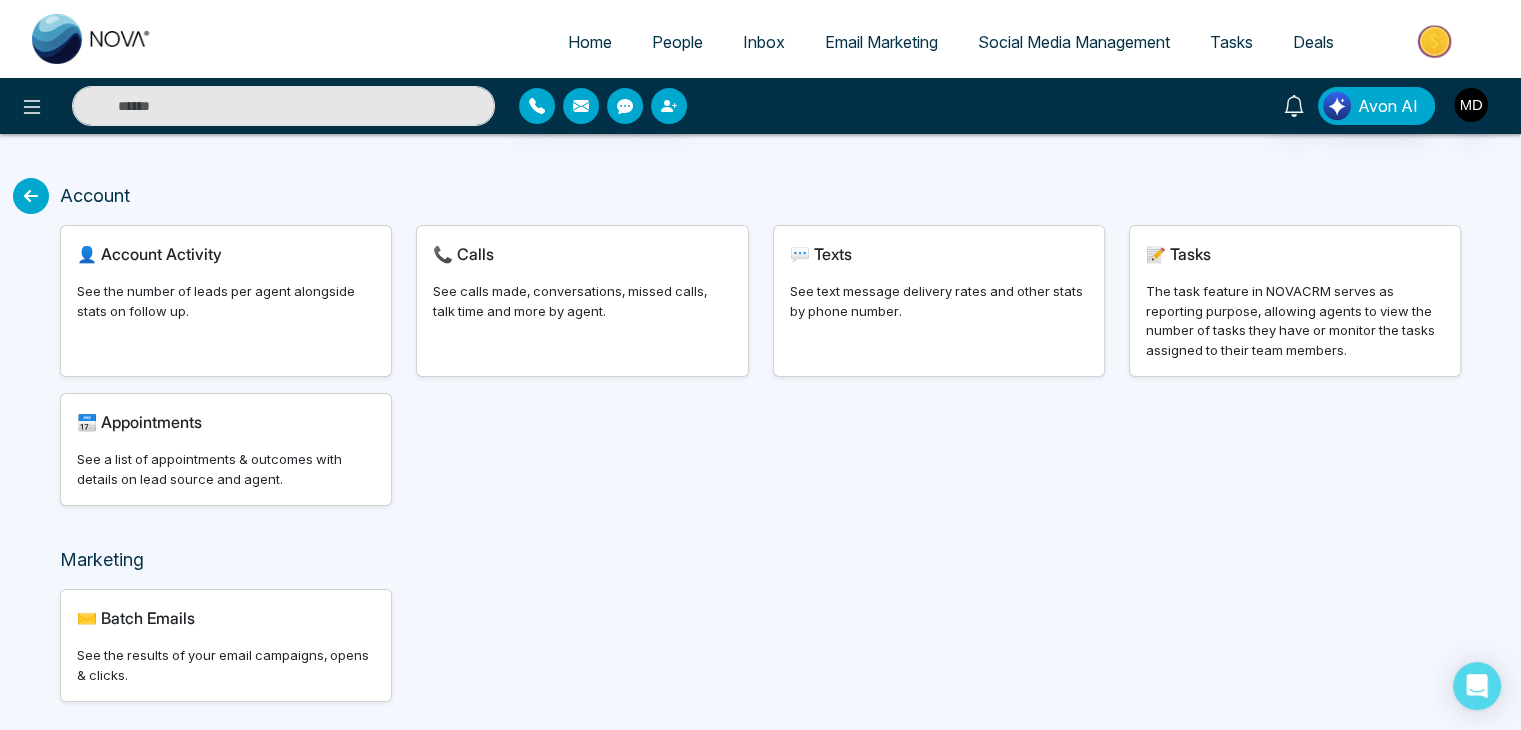 click on "📞 Calls See calls made, conversations, missed calls, talk time and more by agent." at bounding box center (582, 301) 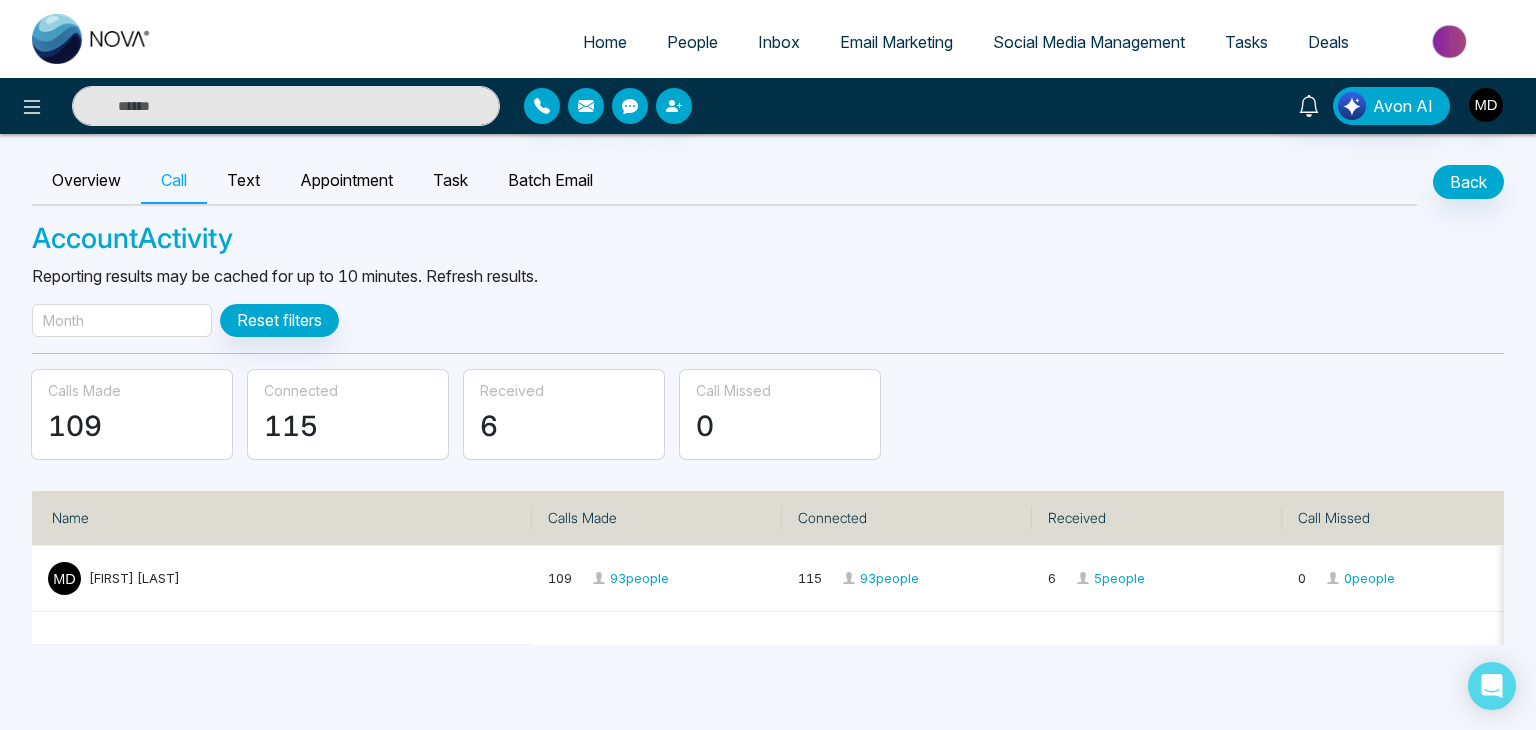 click on "Month" at bounding box center (122, 320) 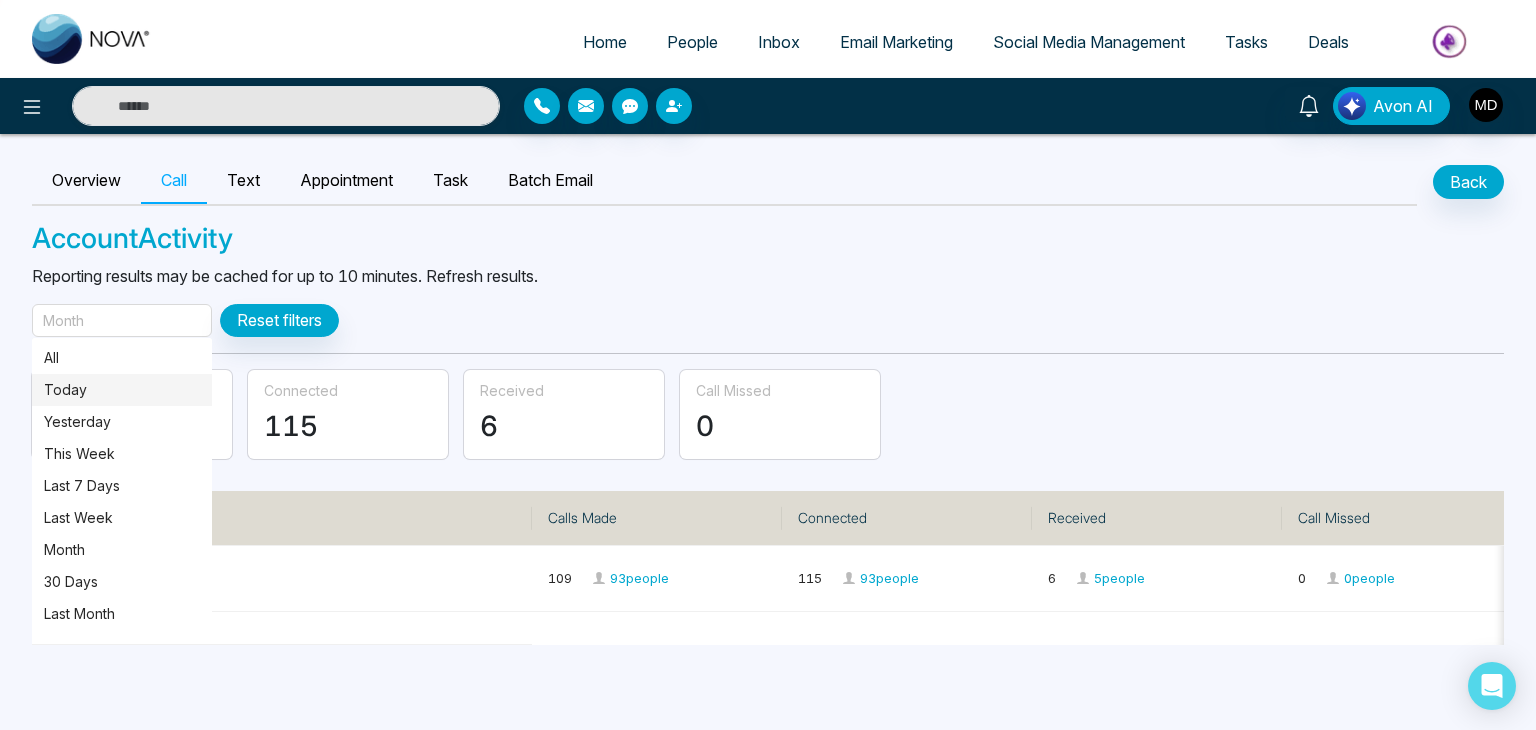 click on "Today" at bounding box center (122, 390) 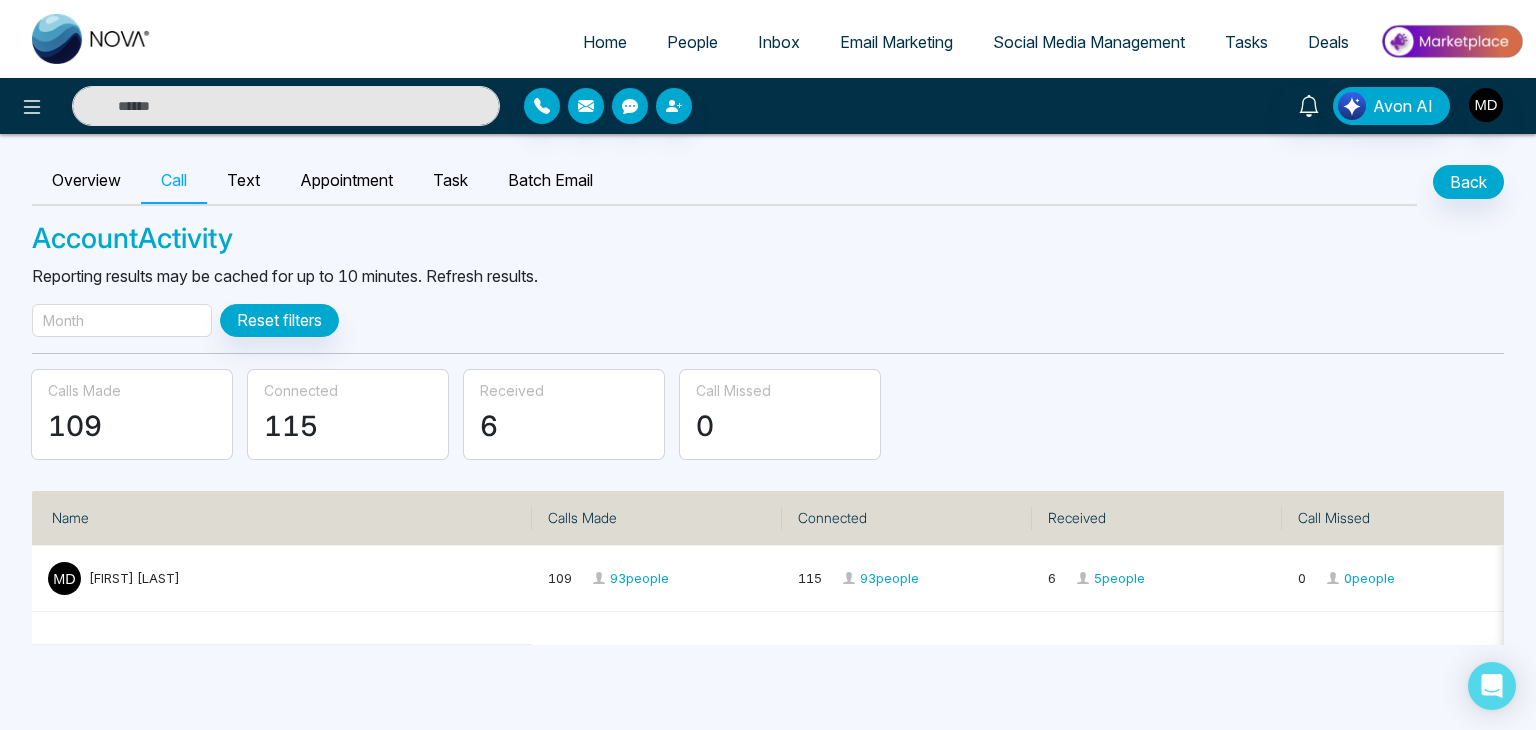 click on "Month" at bounding box center [122, 320] 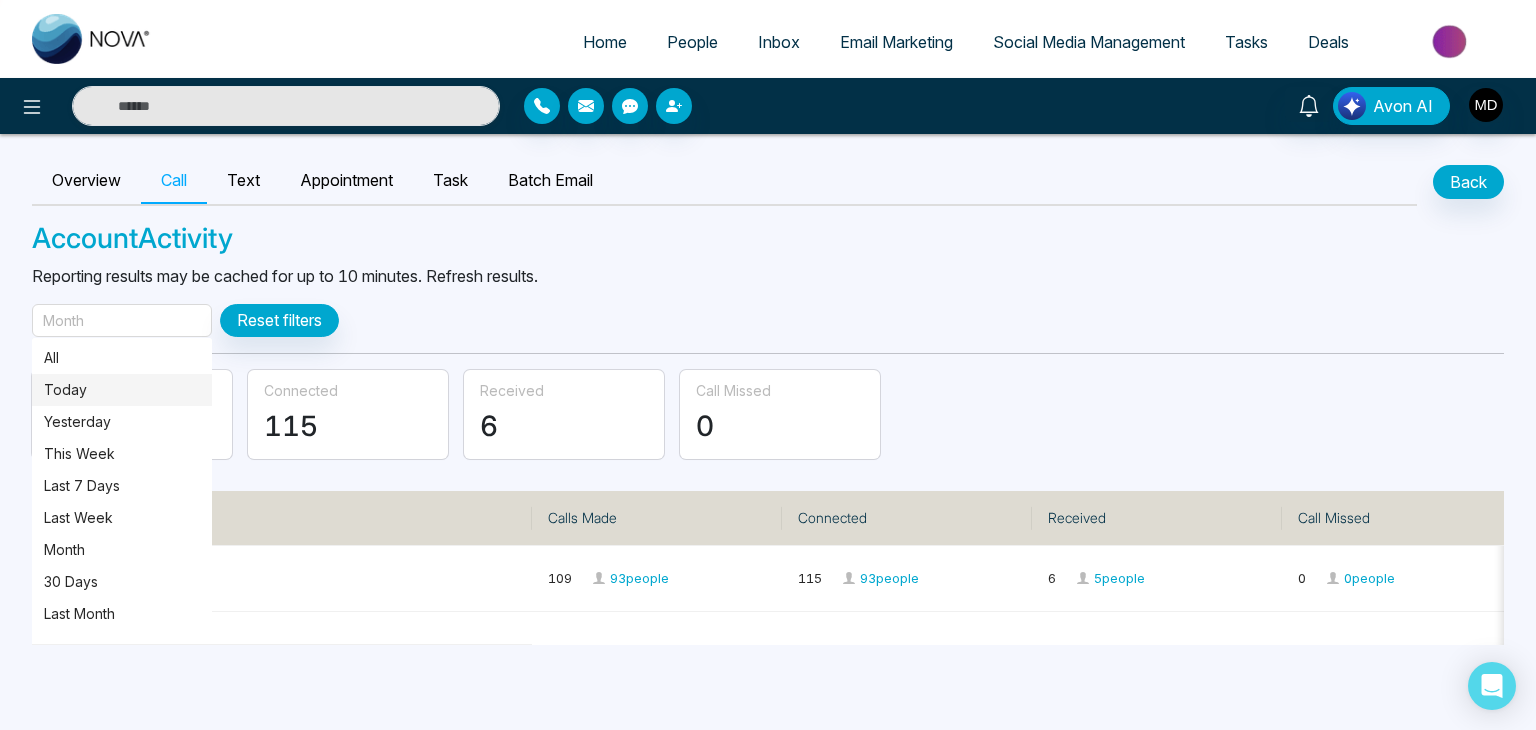 click on "Today" at bounding box center (122, 390) 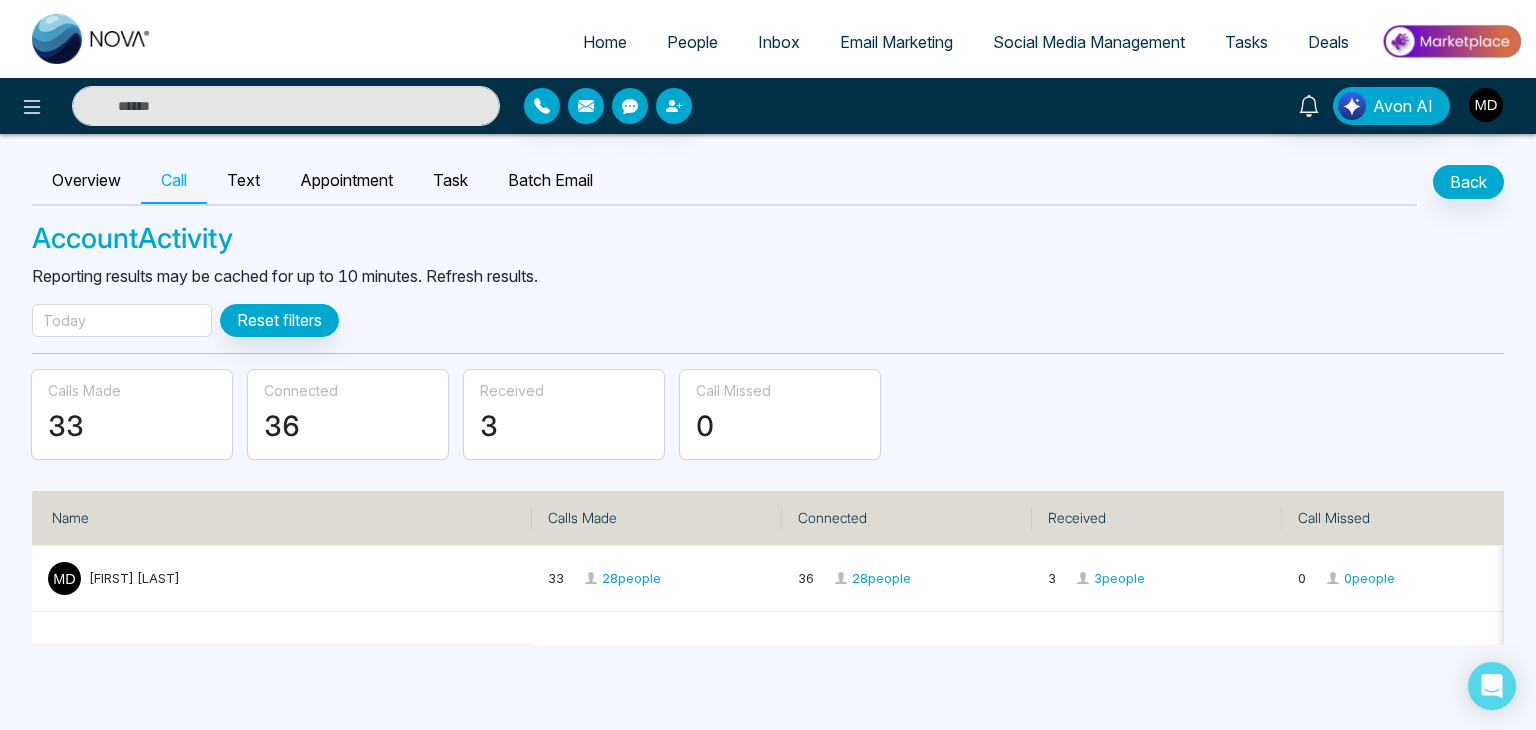 click on "Today" at bounding box center (122, 320) 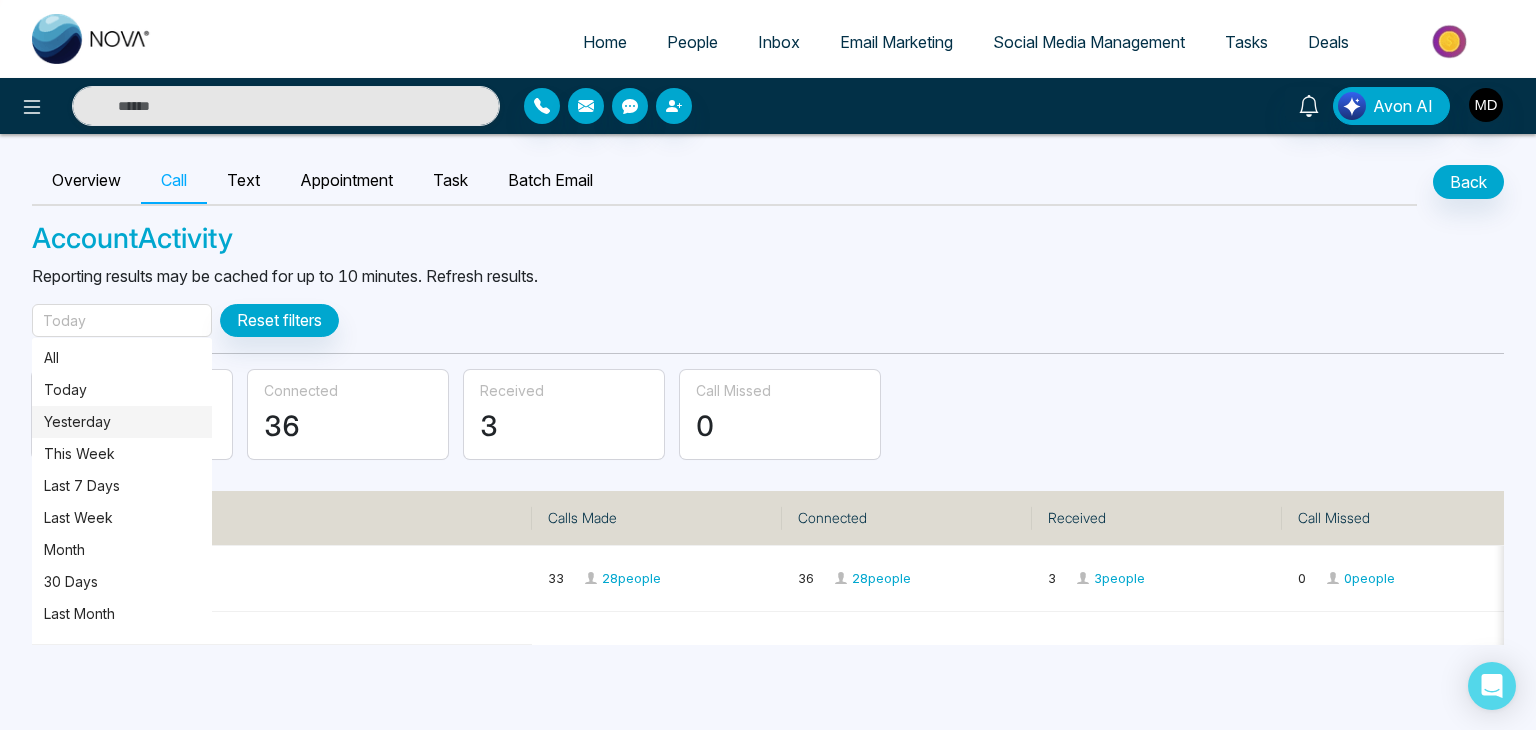 click on "Yesterday" at bounding box center (122, 422) 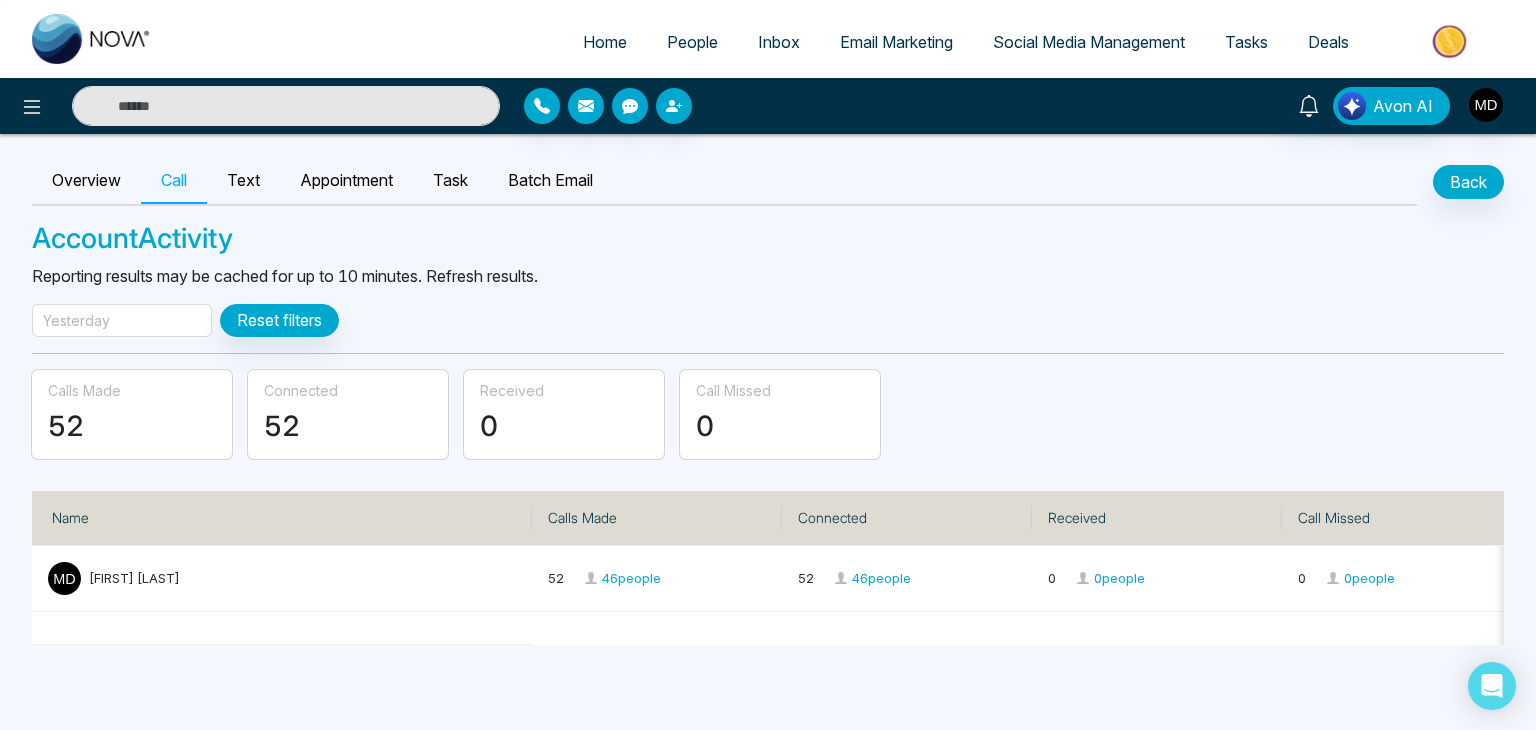 click on "Yesterday" at bounding box center (122, 320) 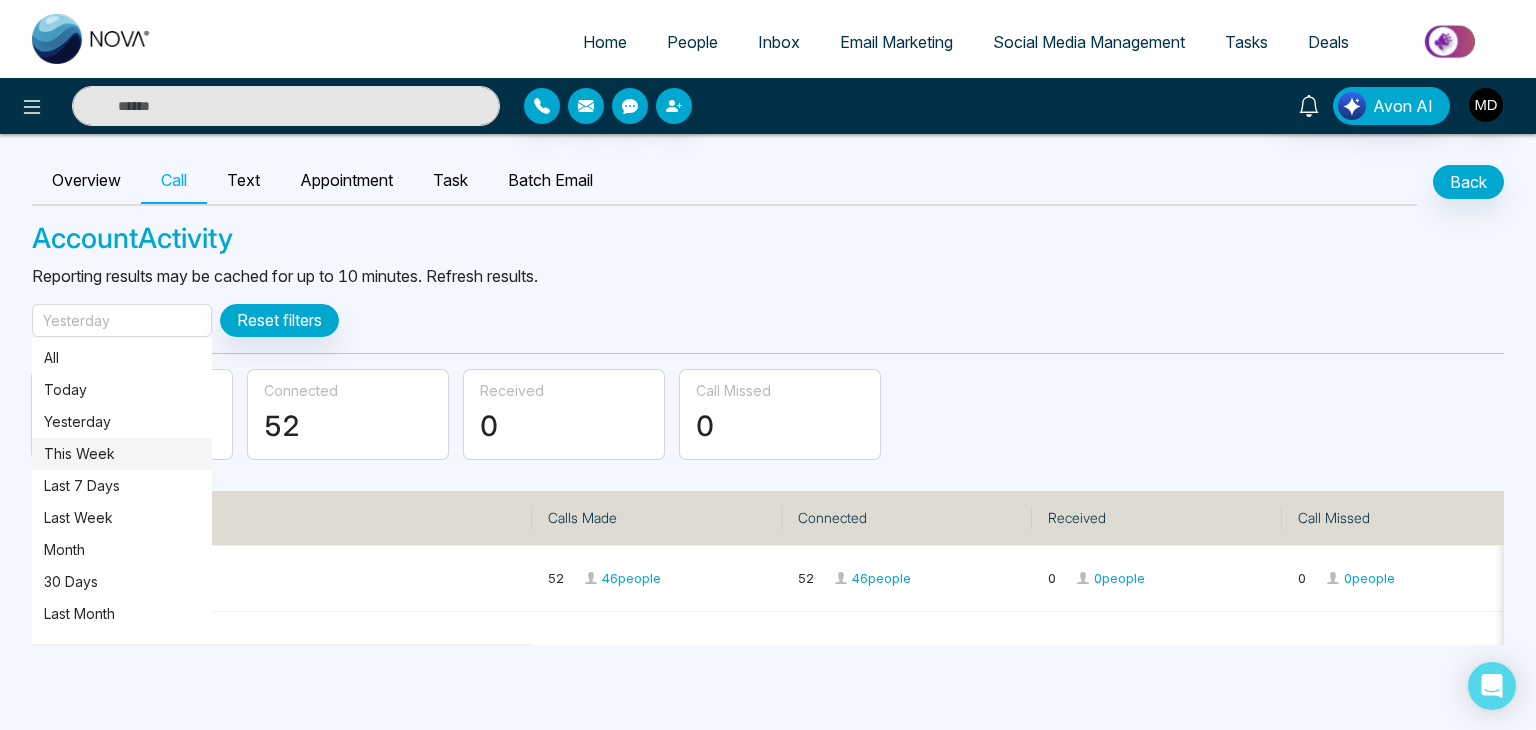 click on "This Week" at bounding box center [122, 454] 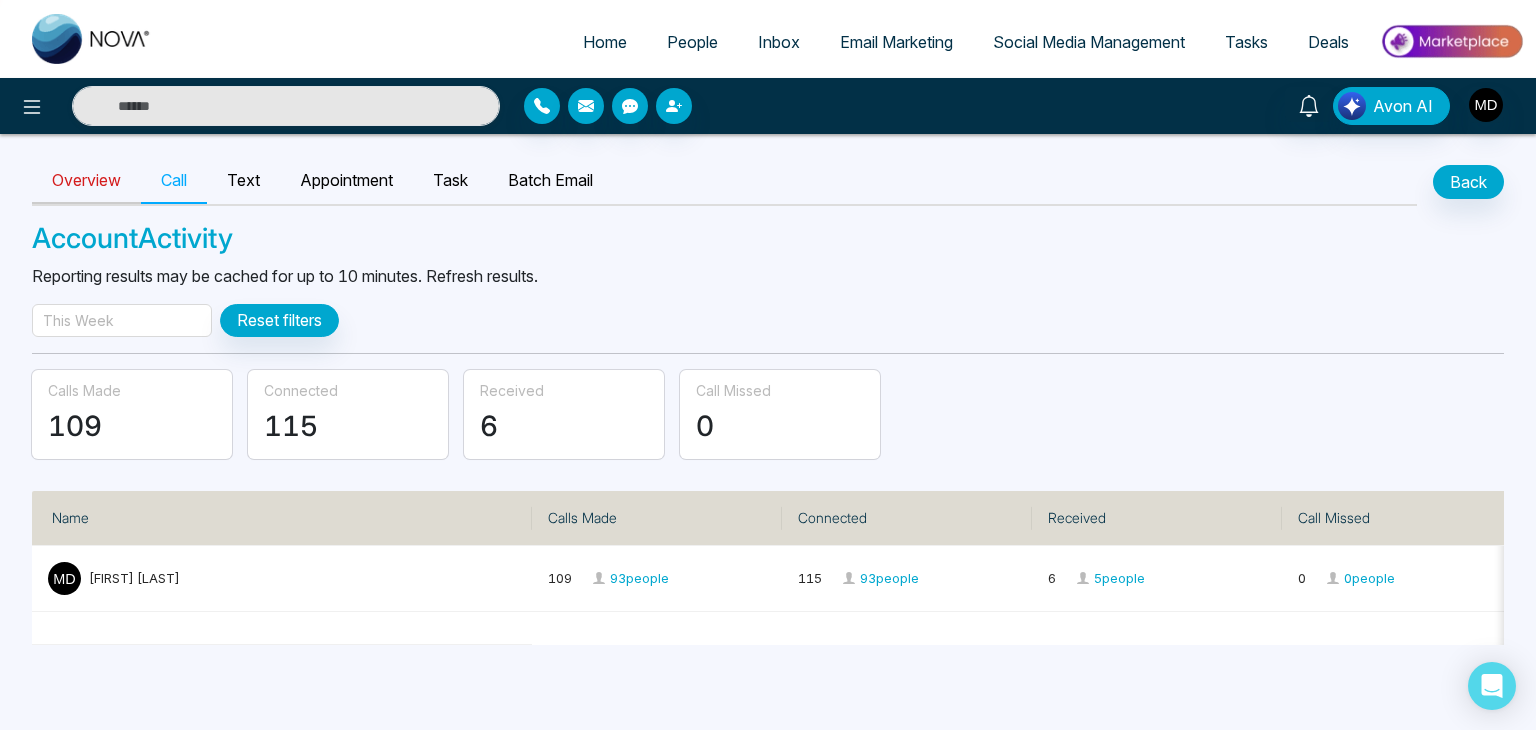 click on "Overview" at bounding box center (86, 181) 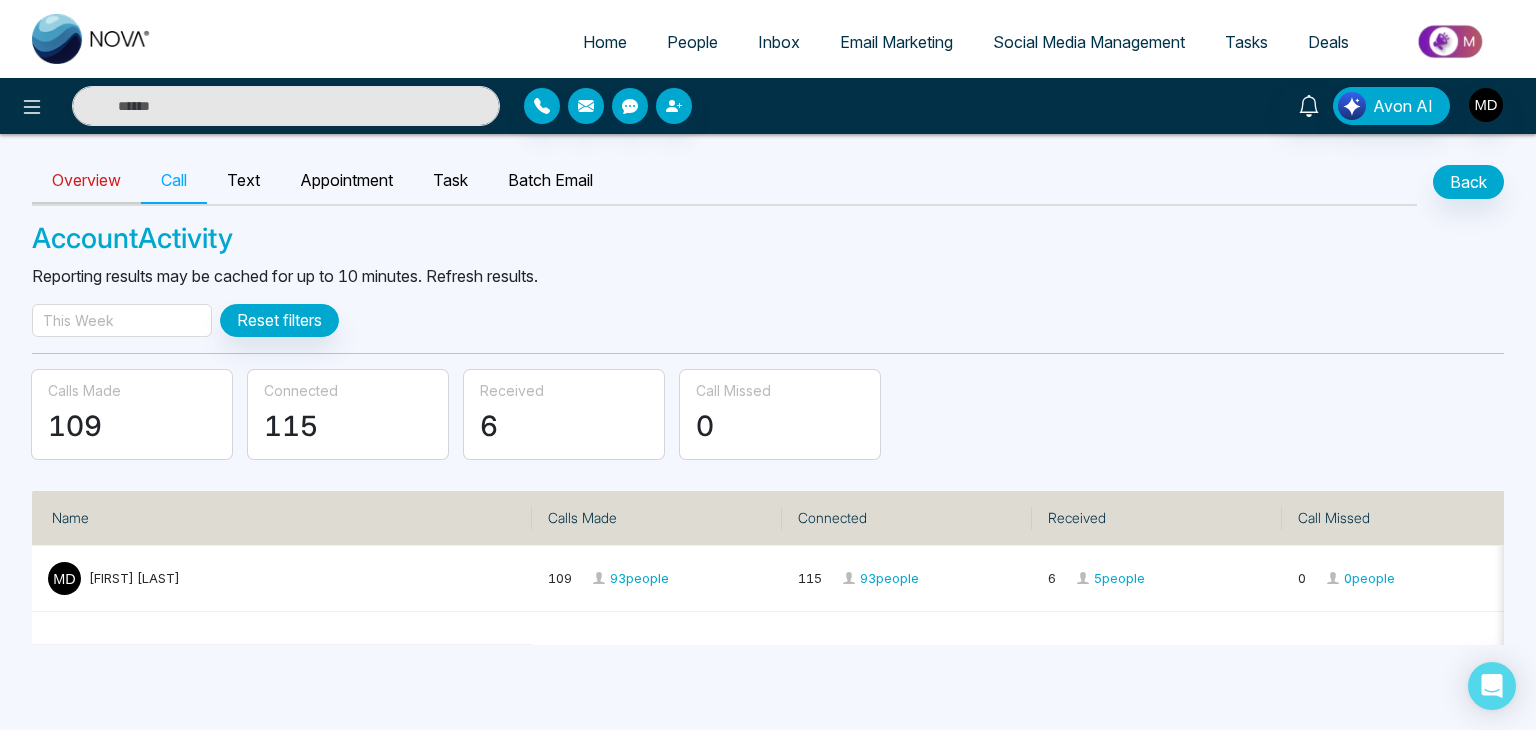 select on "***" 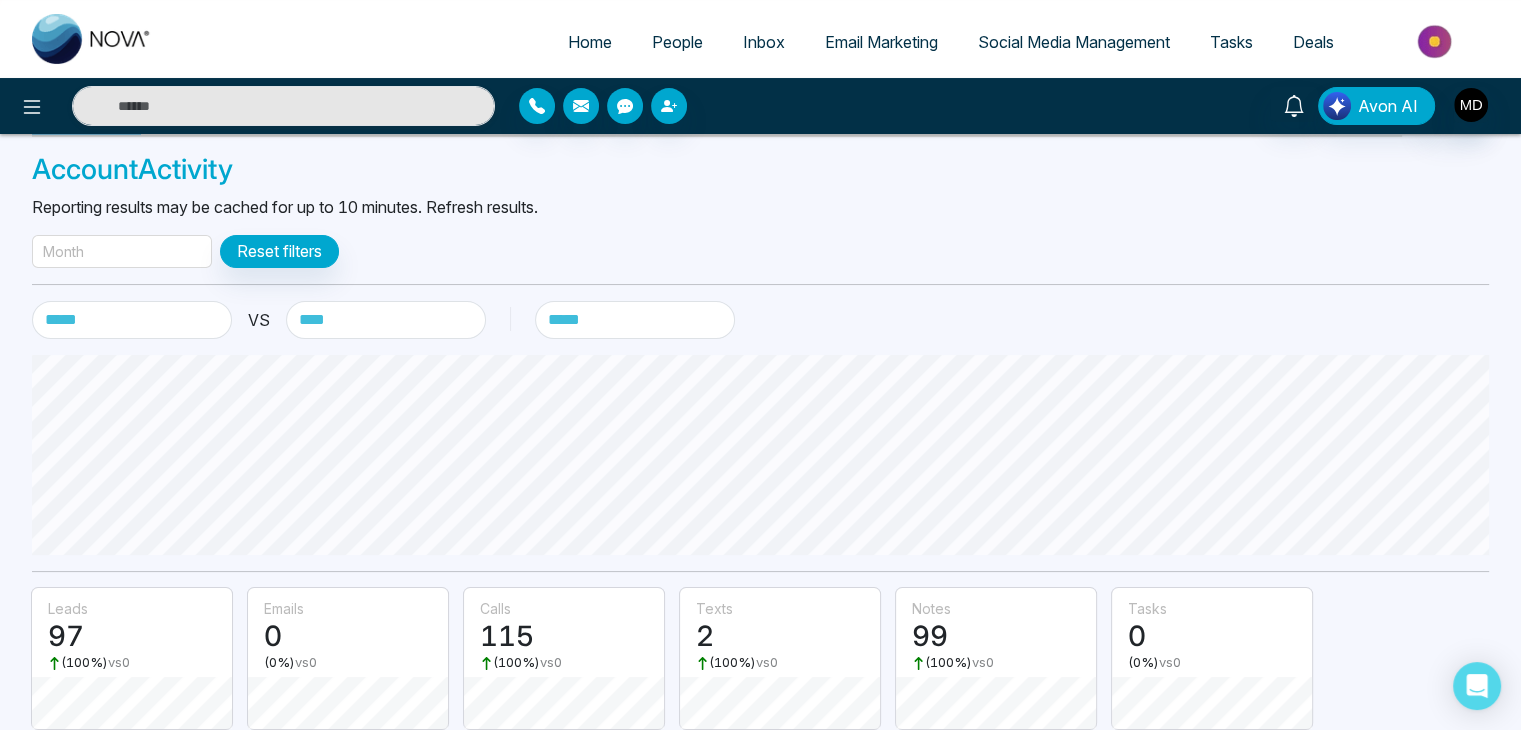 scroll, scrollTop: 0, scrollLeft: 0, axis: both 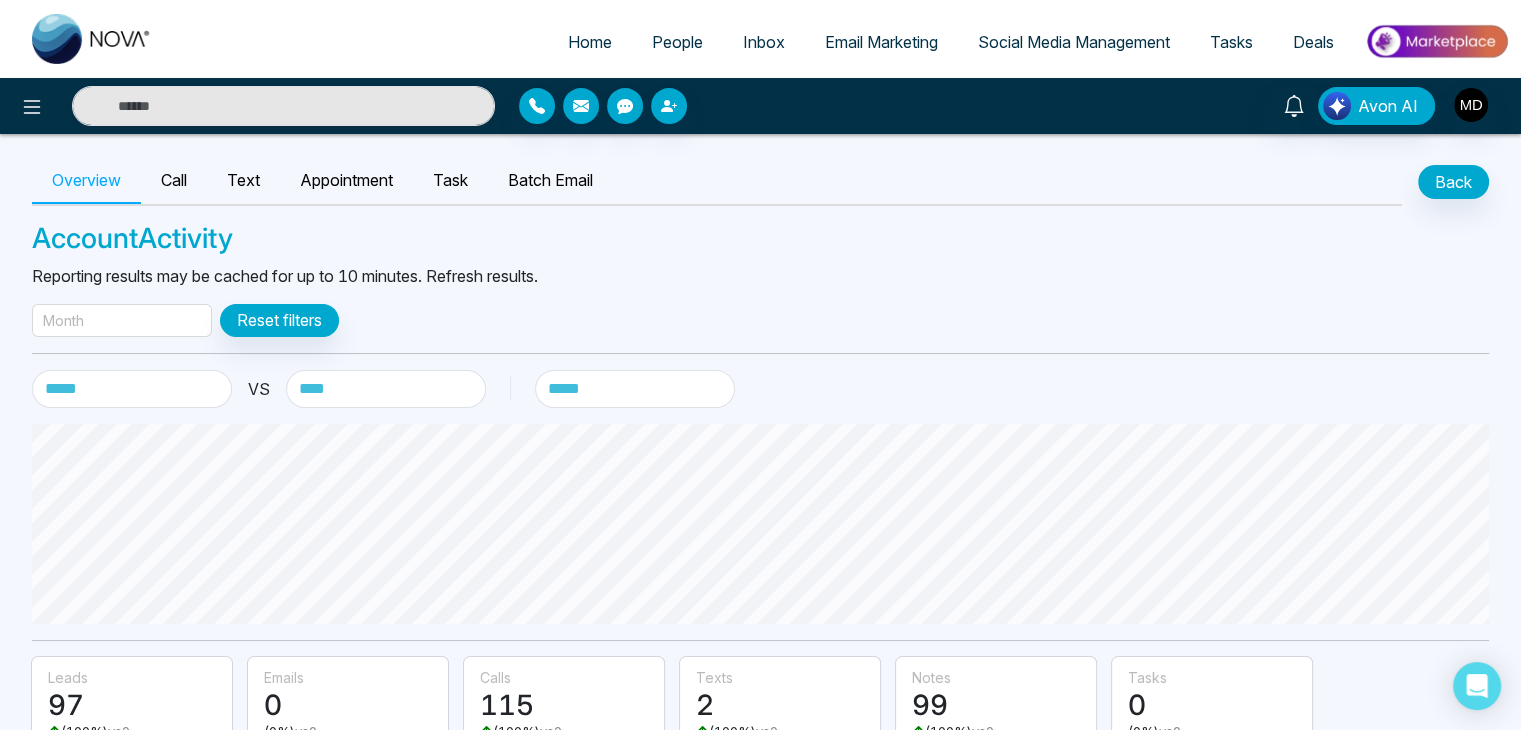 click on "Home" at bounding box center (590, 42) 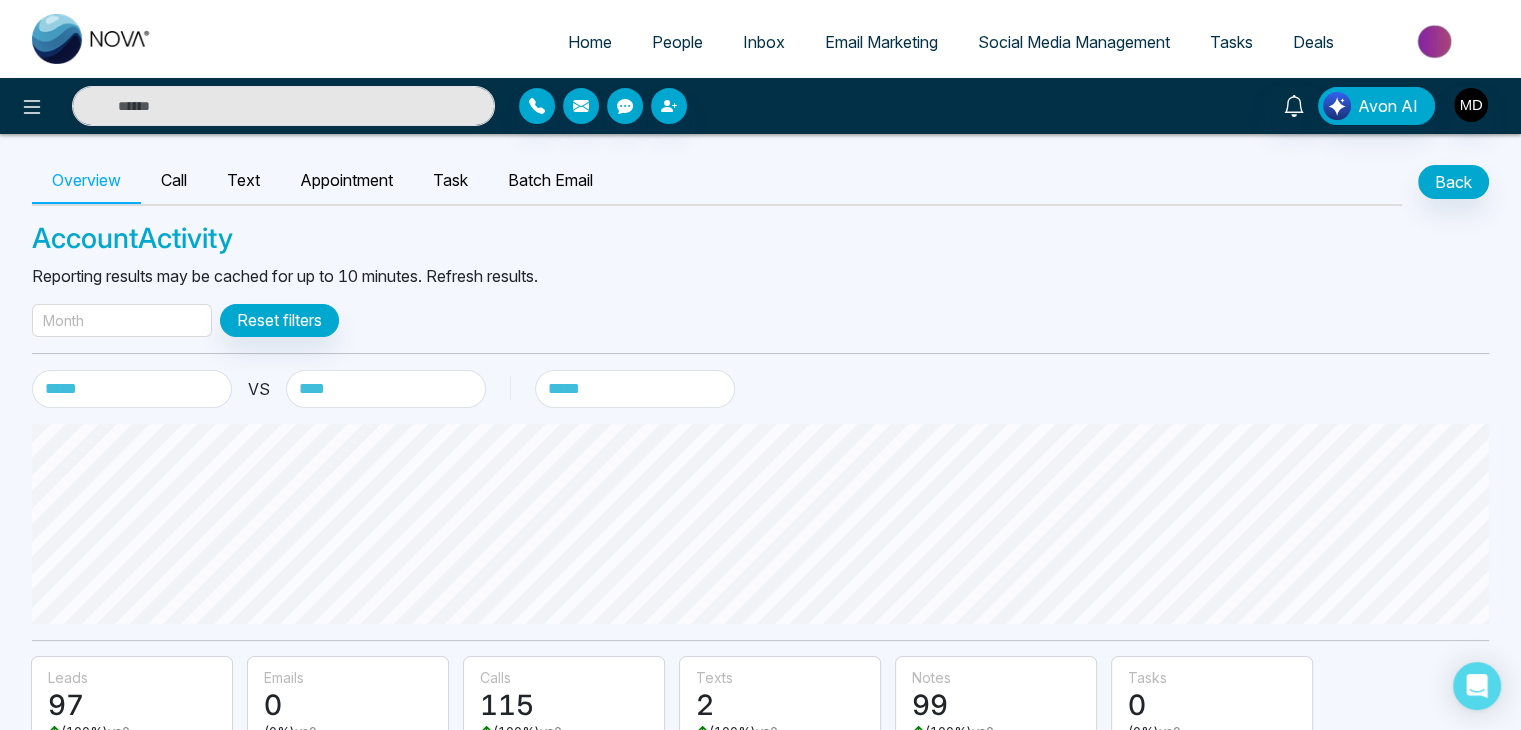 select on "*" 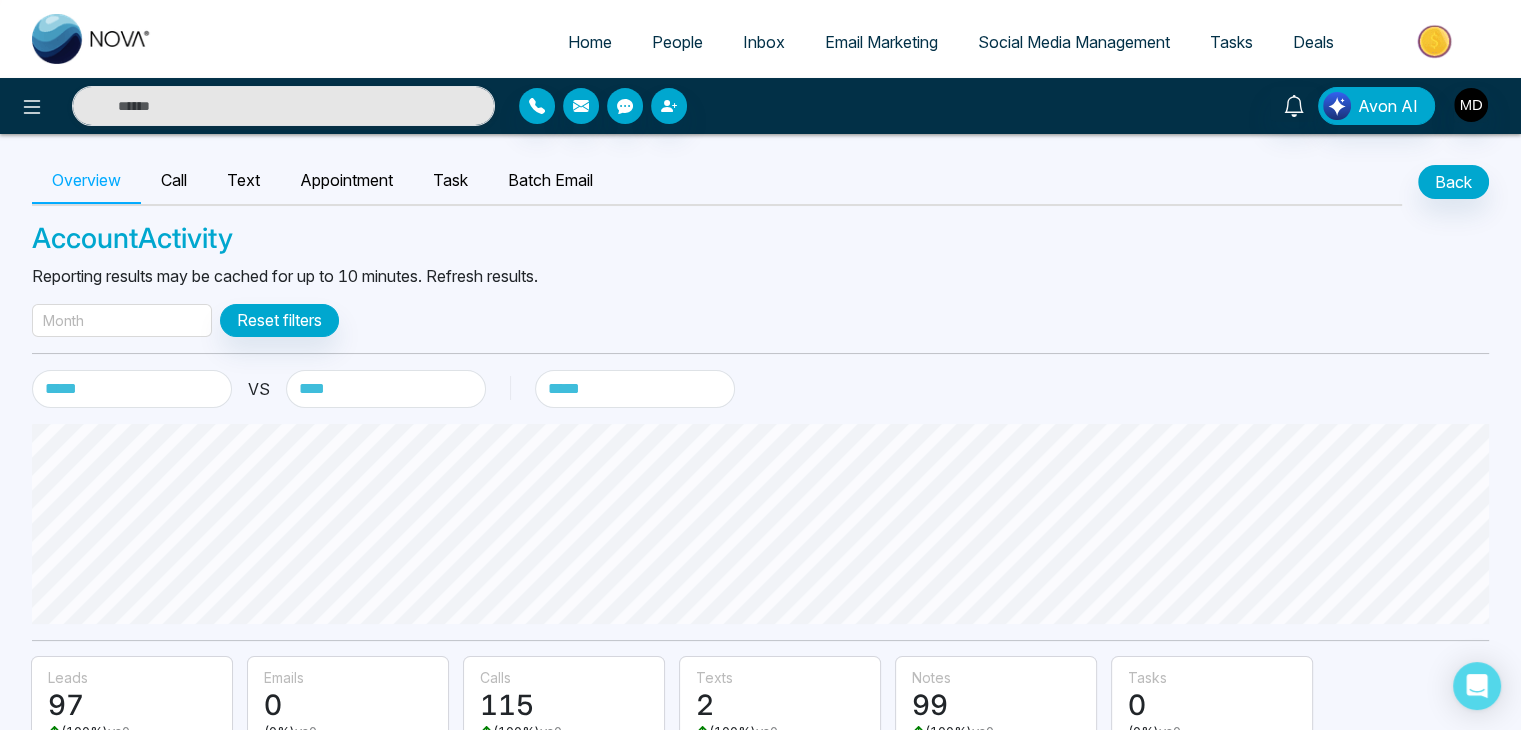 select on "*" 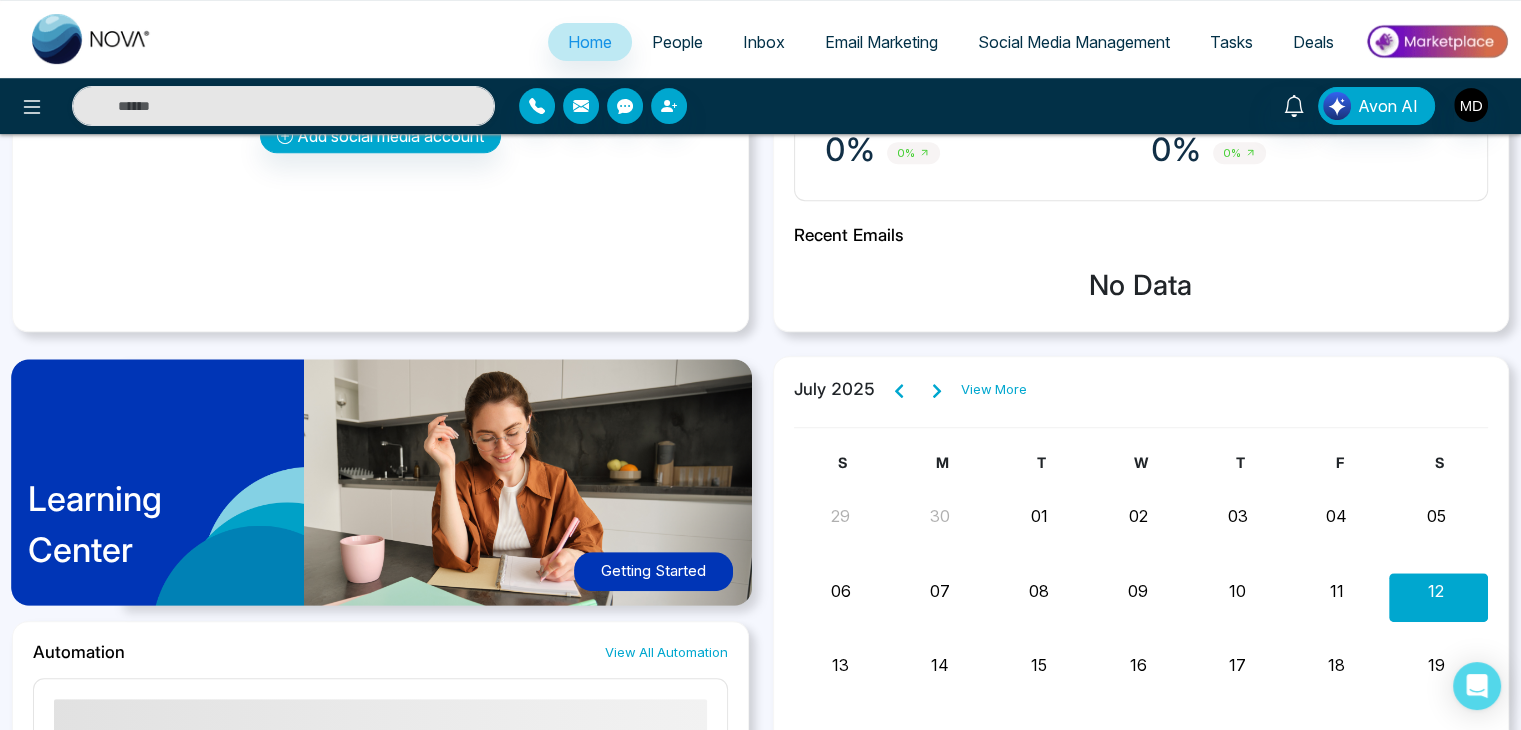scroll, scrollTop: 813, scrollLeft: 0, axis: vertical 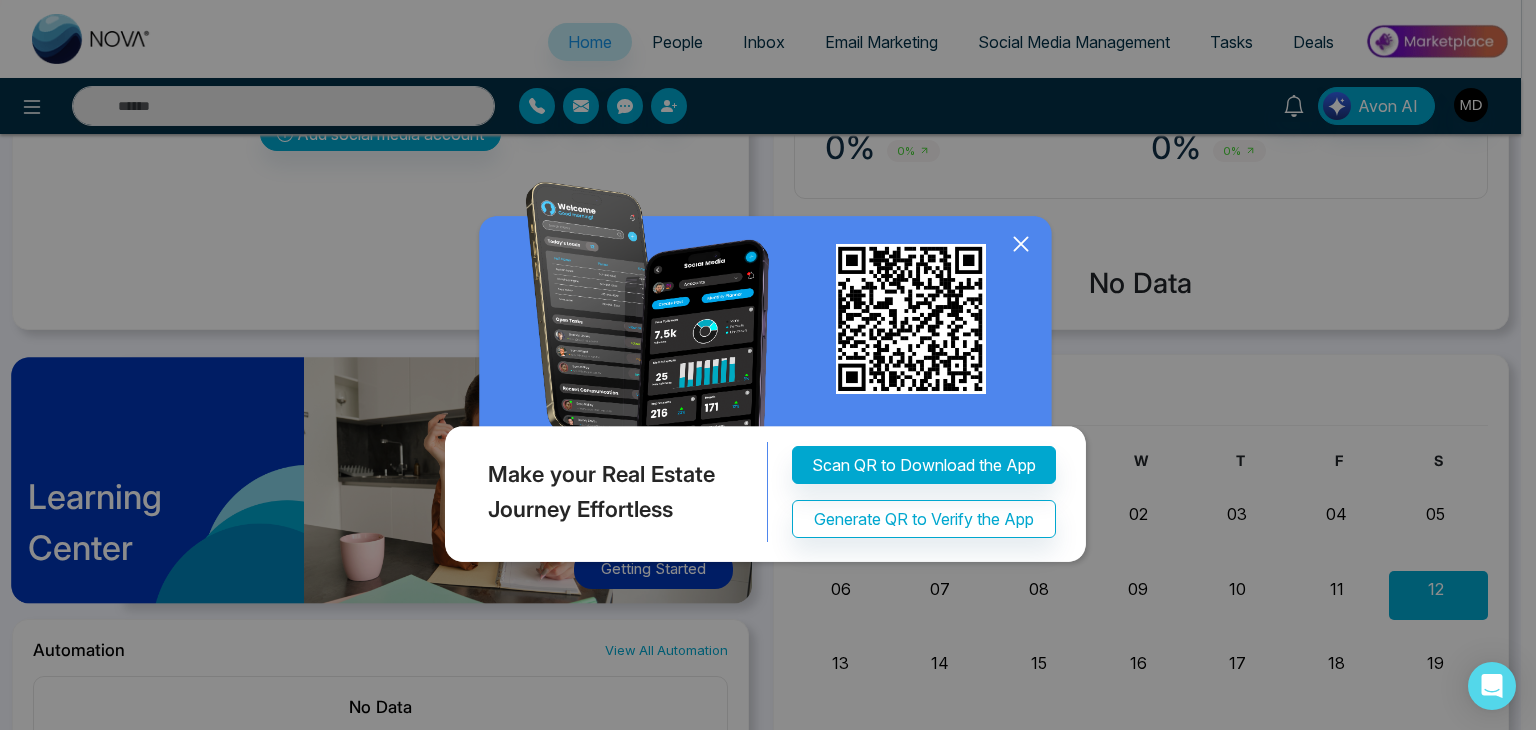 click 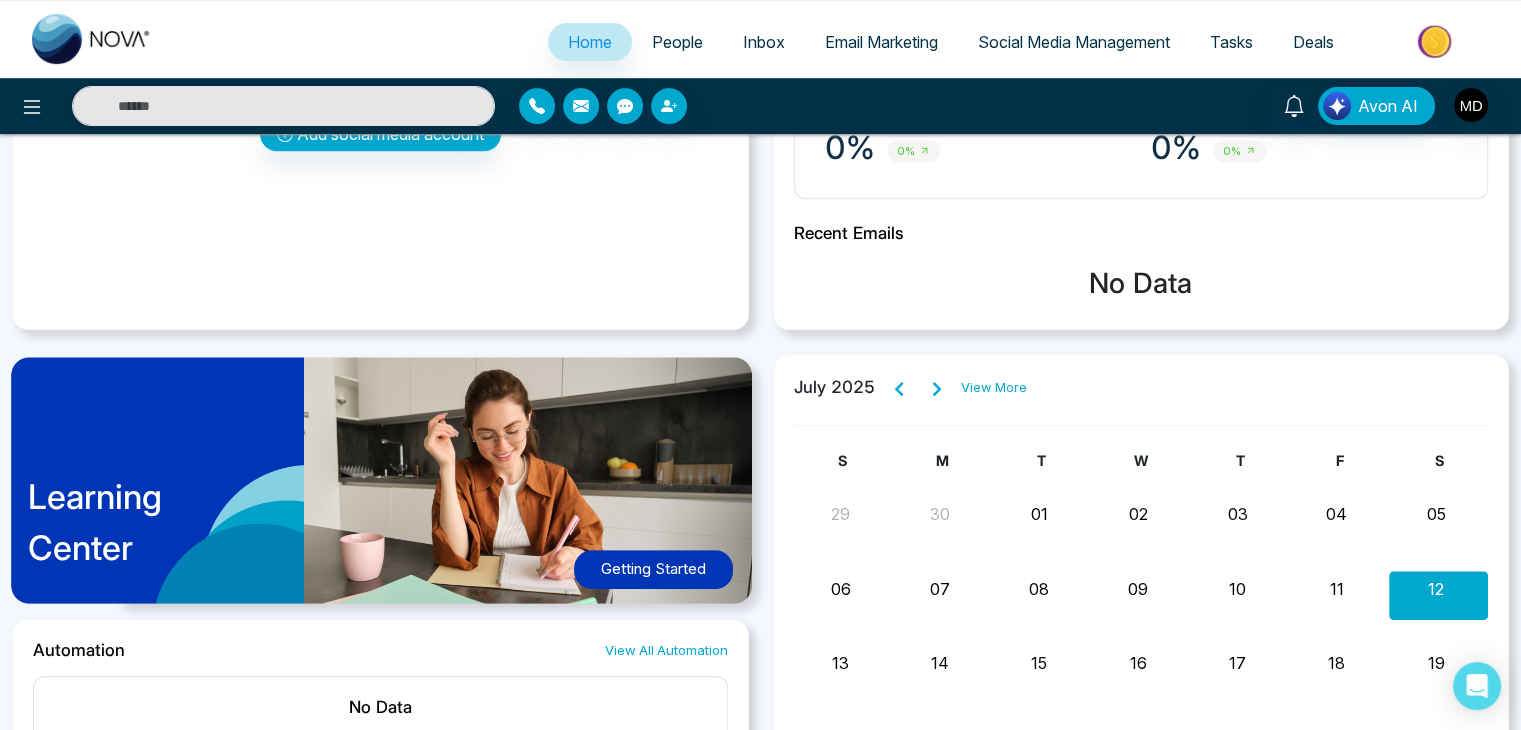 click on "Social Media Management" at bounding box center (1074, 42) 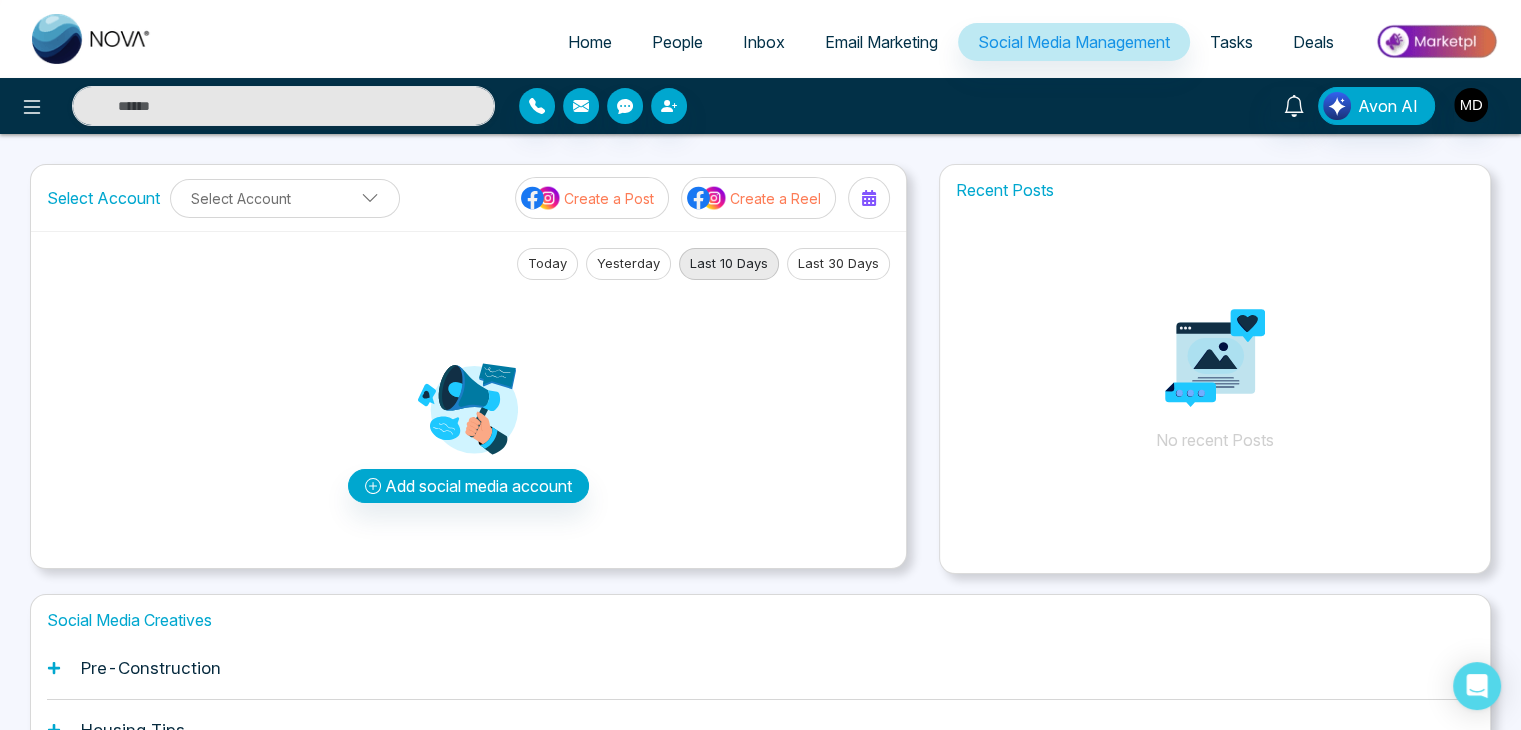 scroll, scrollTop: 188, scrollLeft: 0, axis: vertical 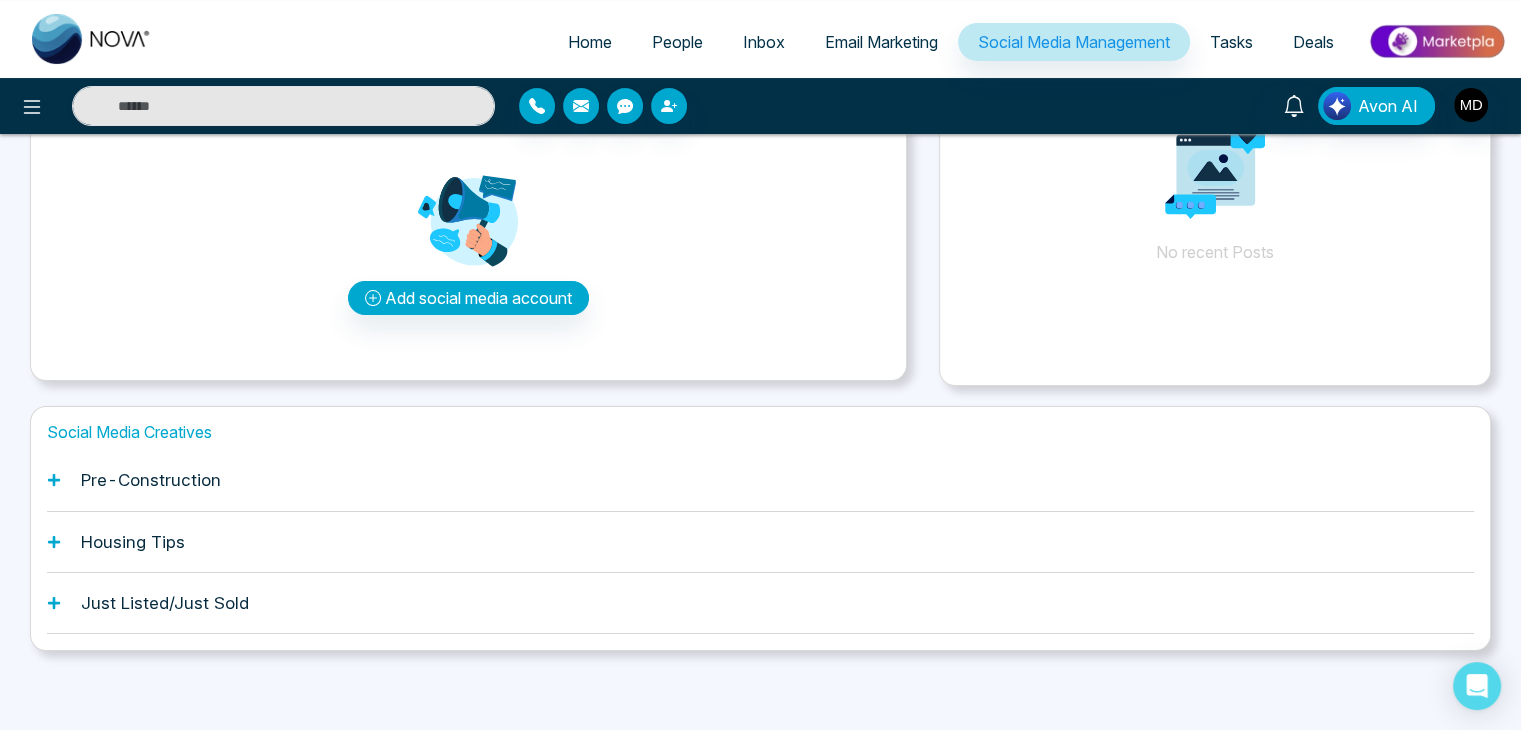 click on "Pre-Construction" at bounding box center [151, 480] 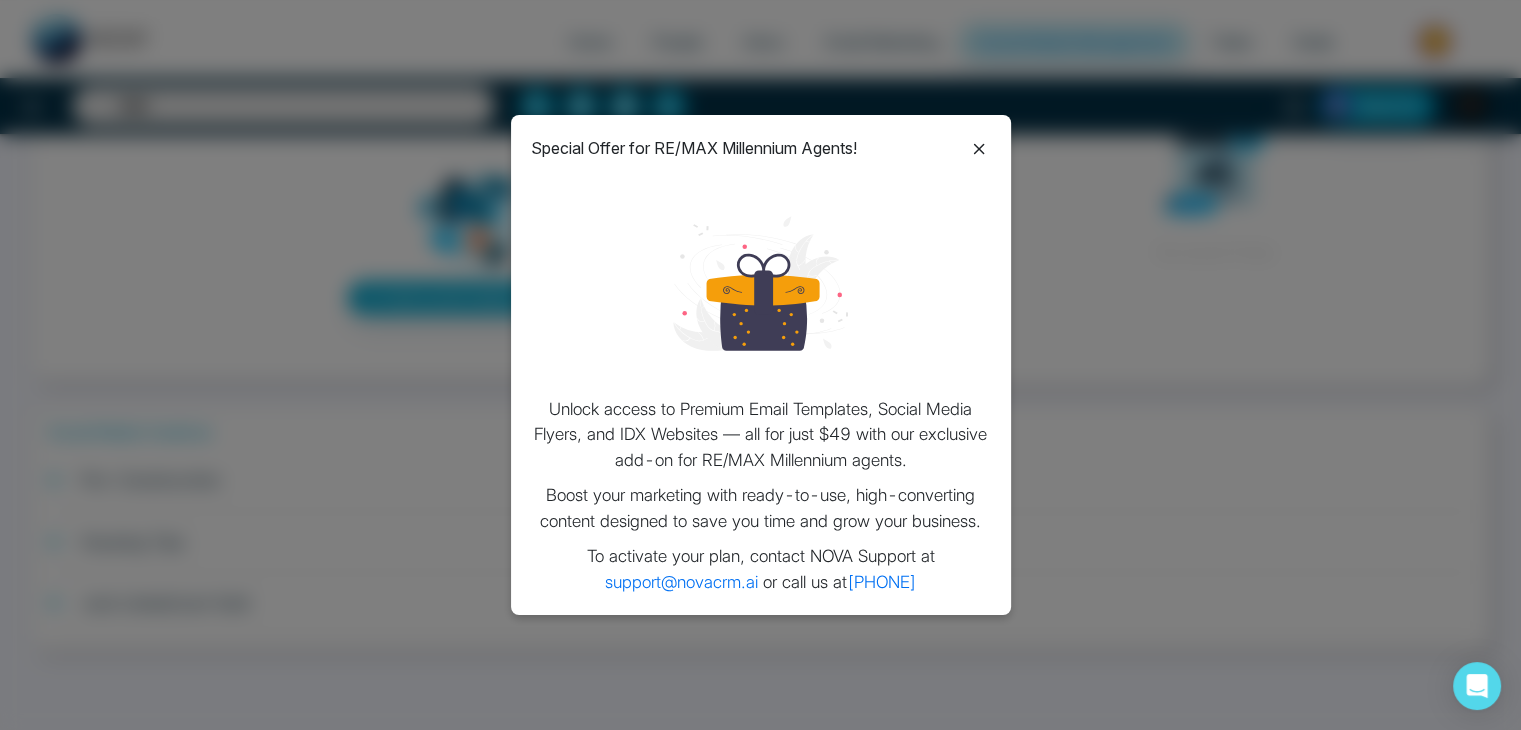 click 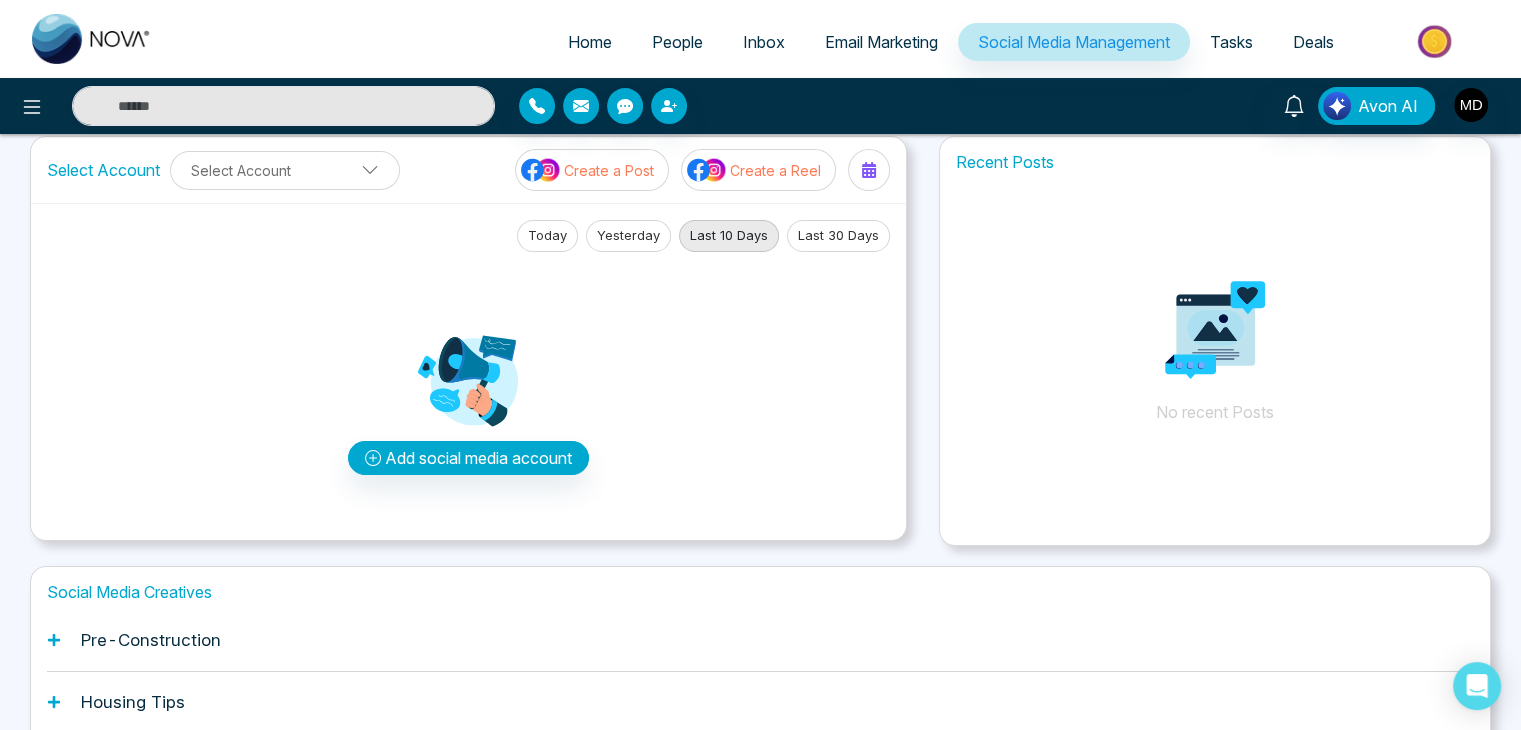 scroll, scrollTop: 0, scrollLeft: 0, axis: both 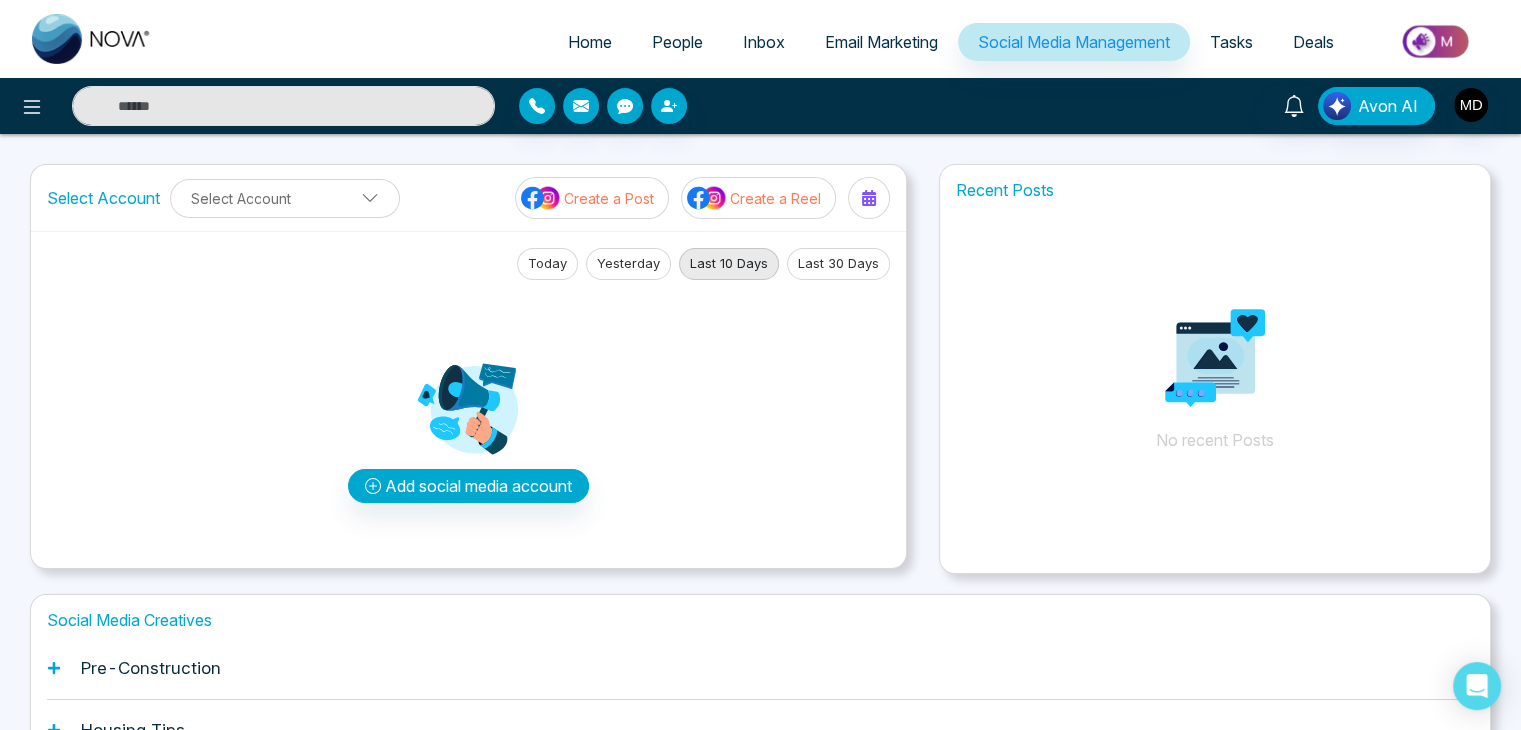 click on "Email Marketing" at bounding box center (881, 42) 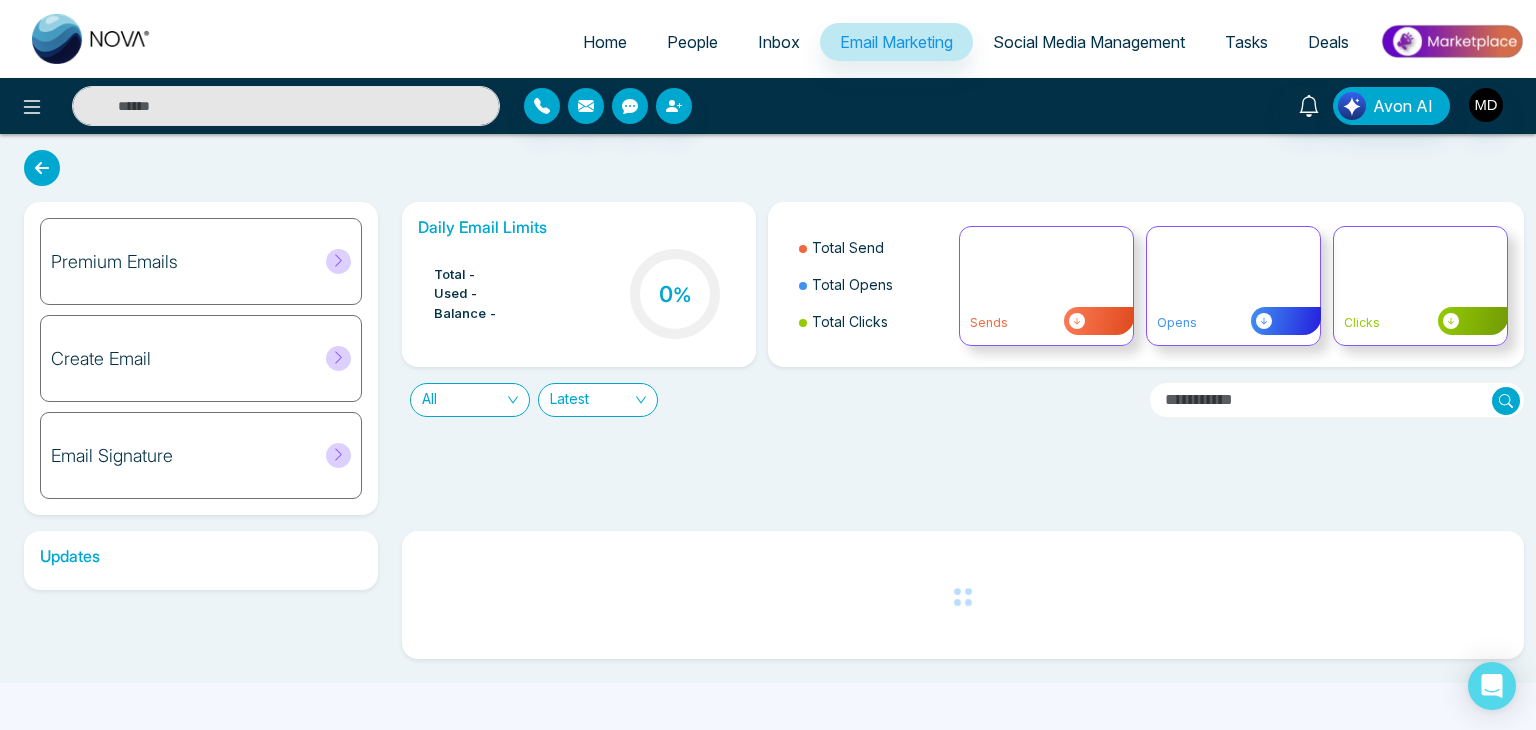 click on "Social Media Management" at bounding box center [1089, 42] 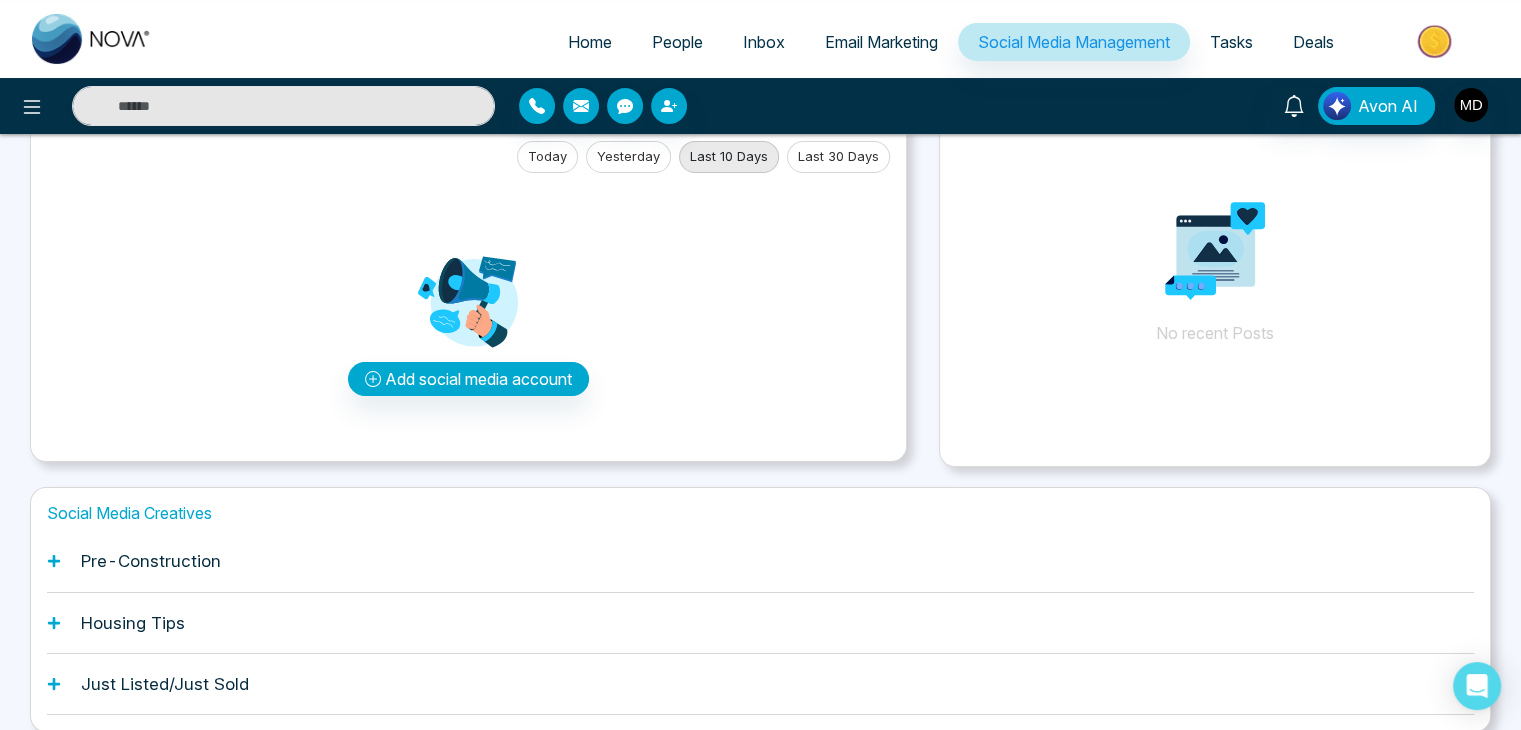 scroll, scrollTop: 188, scrollLeft: 0, axis: vertical 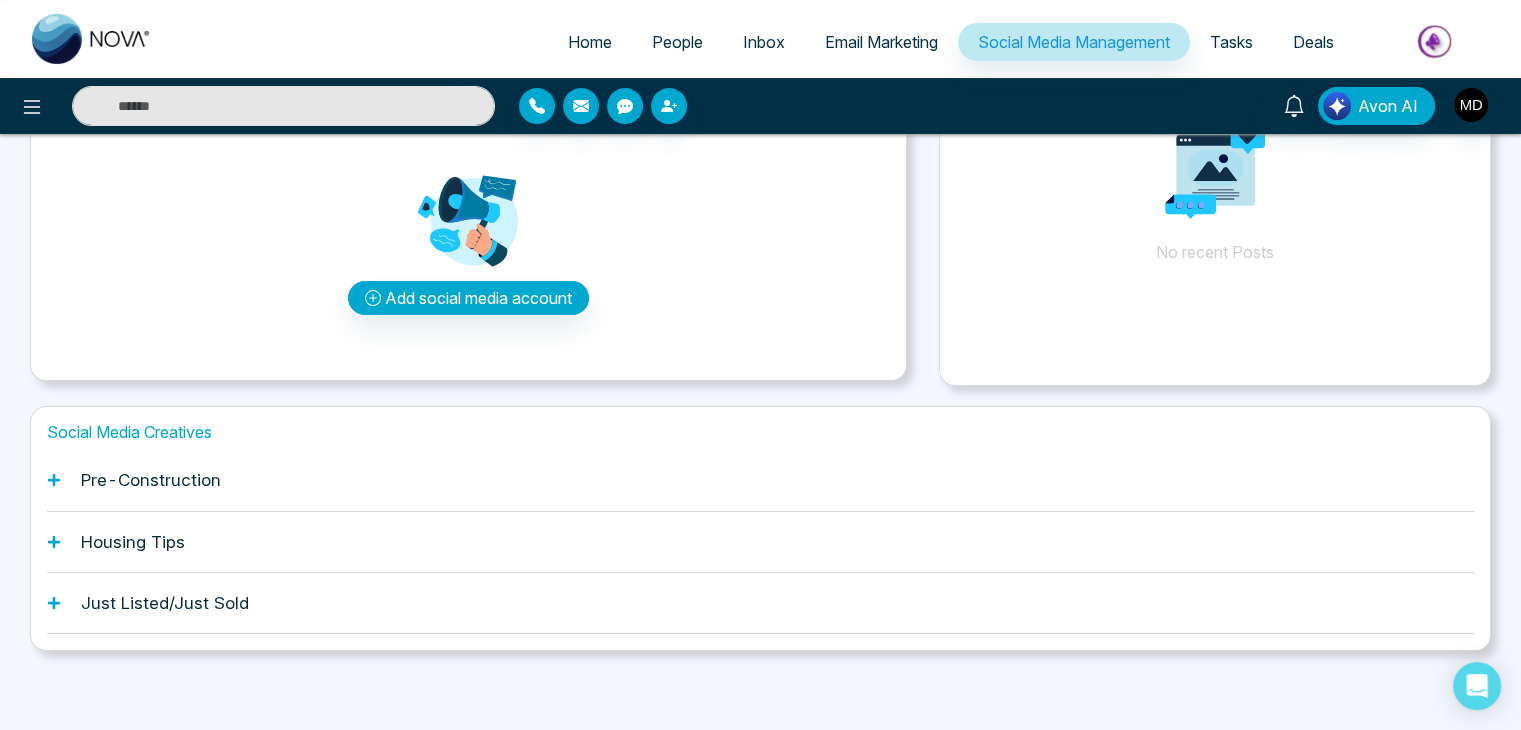 click on "Housing Tips" at bounding box center (133, 542) 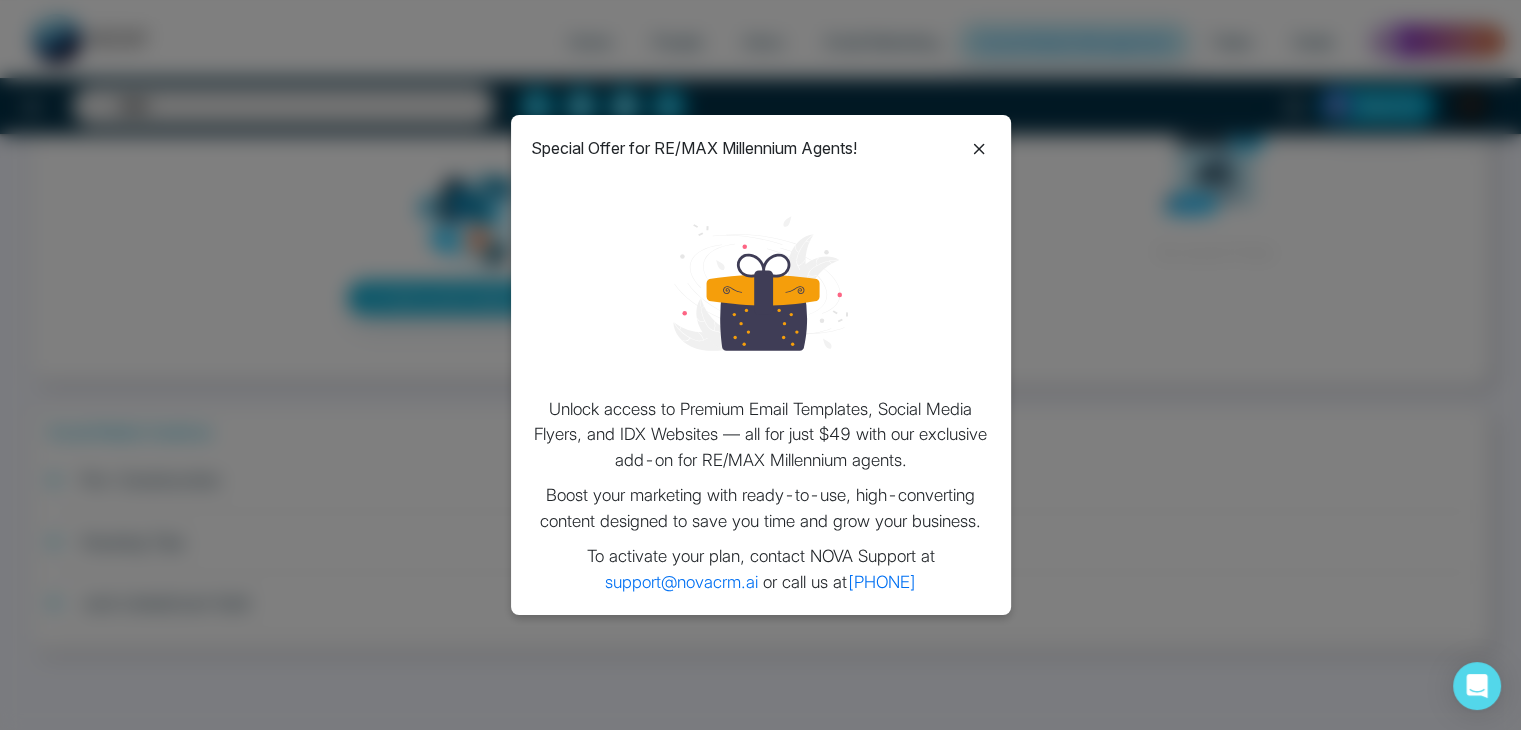 click 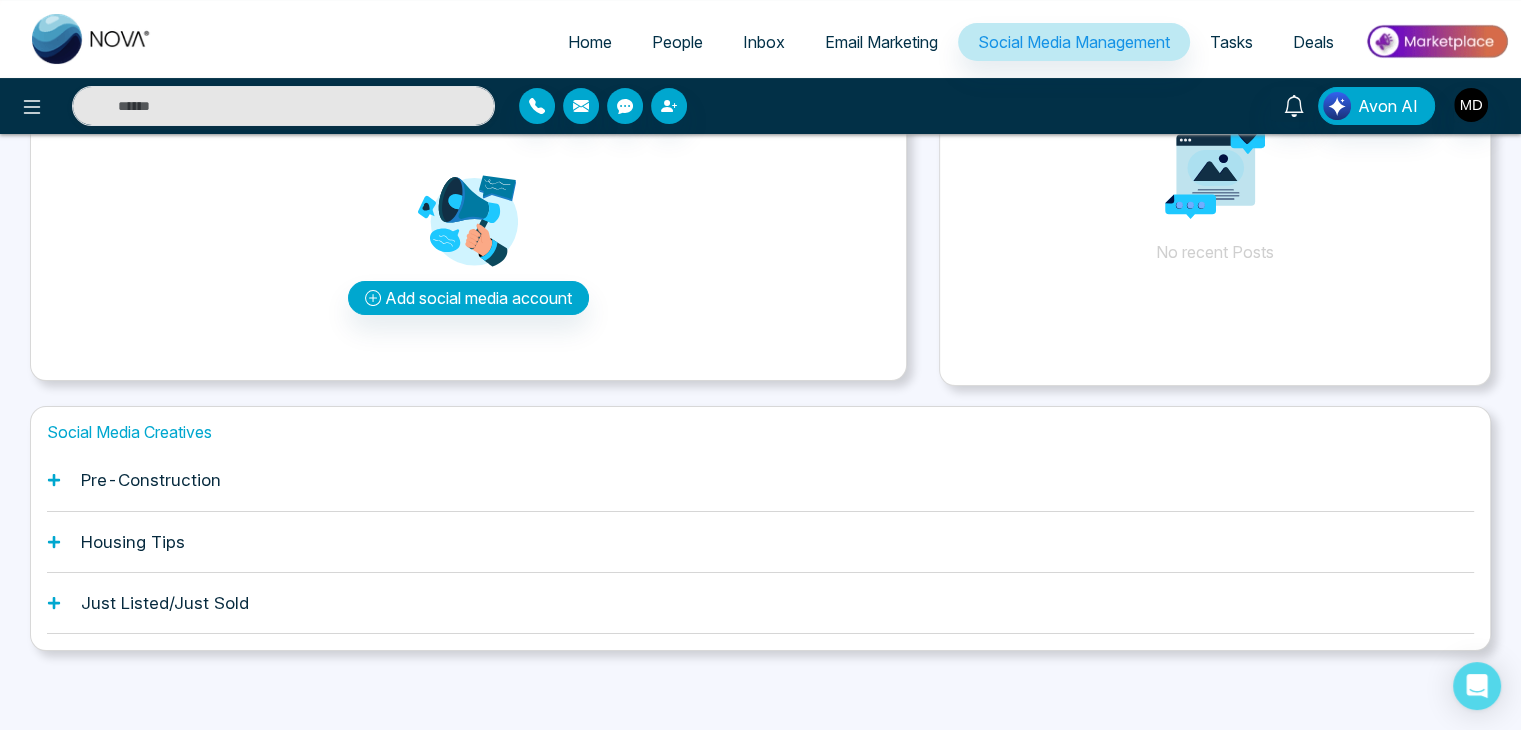 click on "Just Listed/Just Sold" at bounding box center (165, 603) 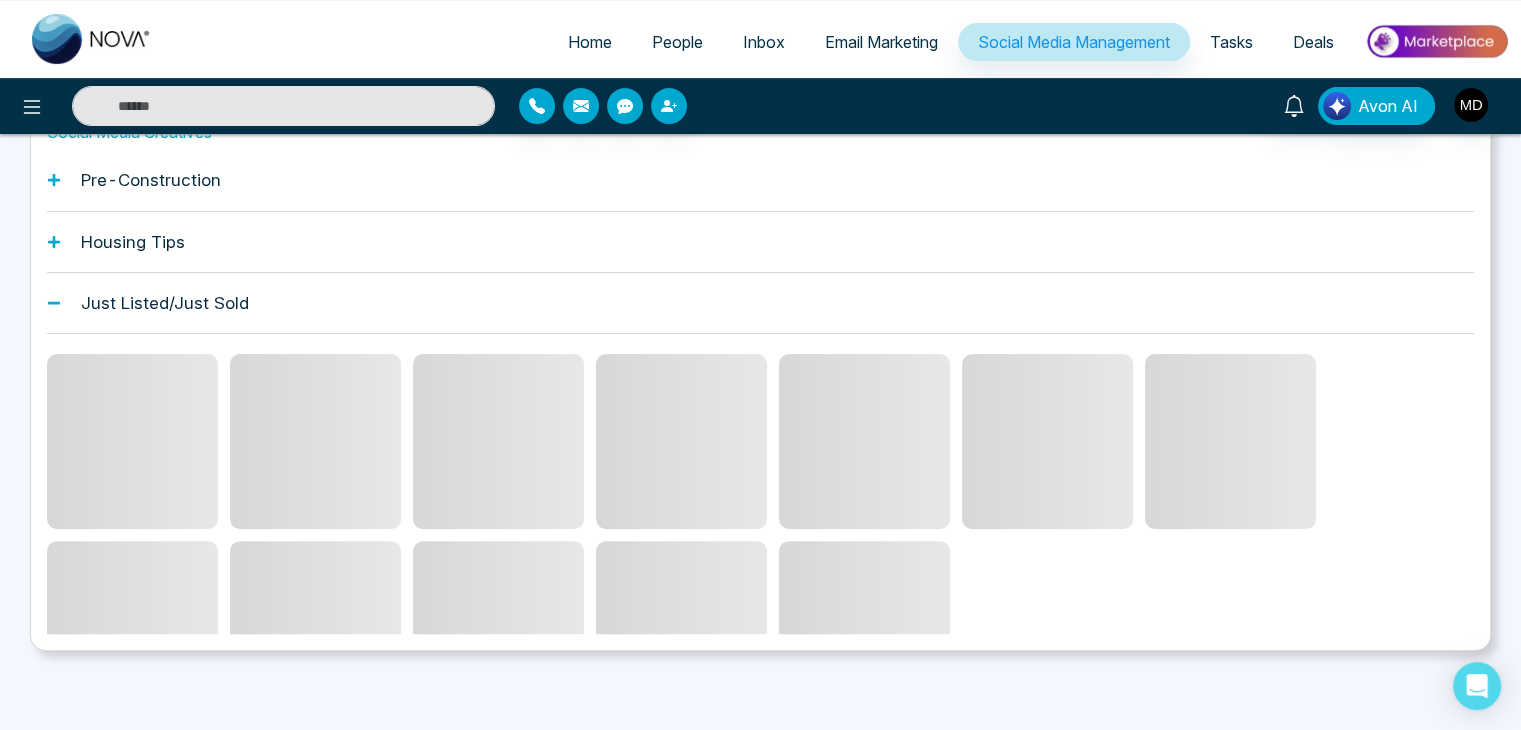 scroll, scrollTop: 252, scrollLeft: 0, axis: vertical 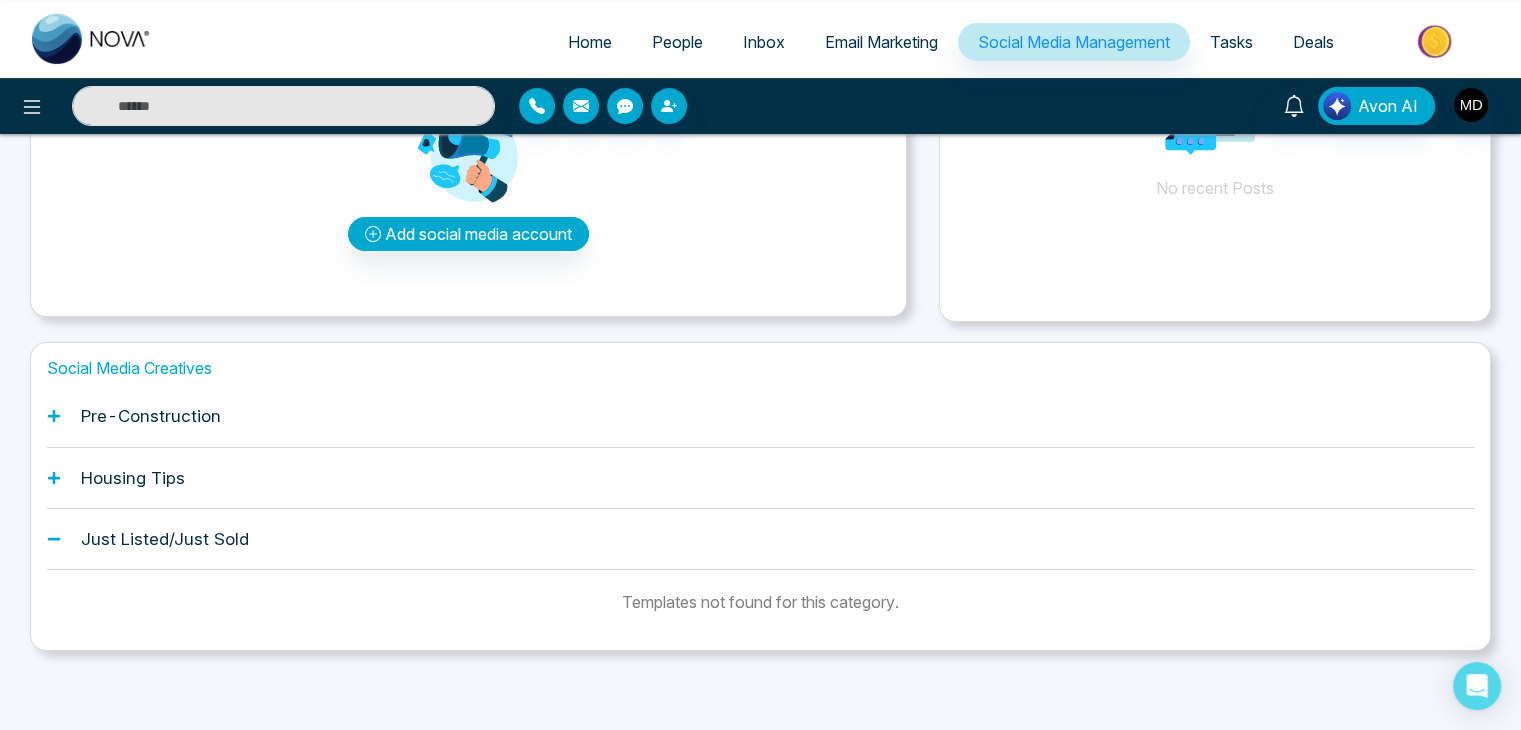 click on "Just Listed/Just Sold" at bounding box center (165, 539) 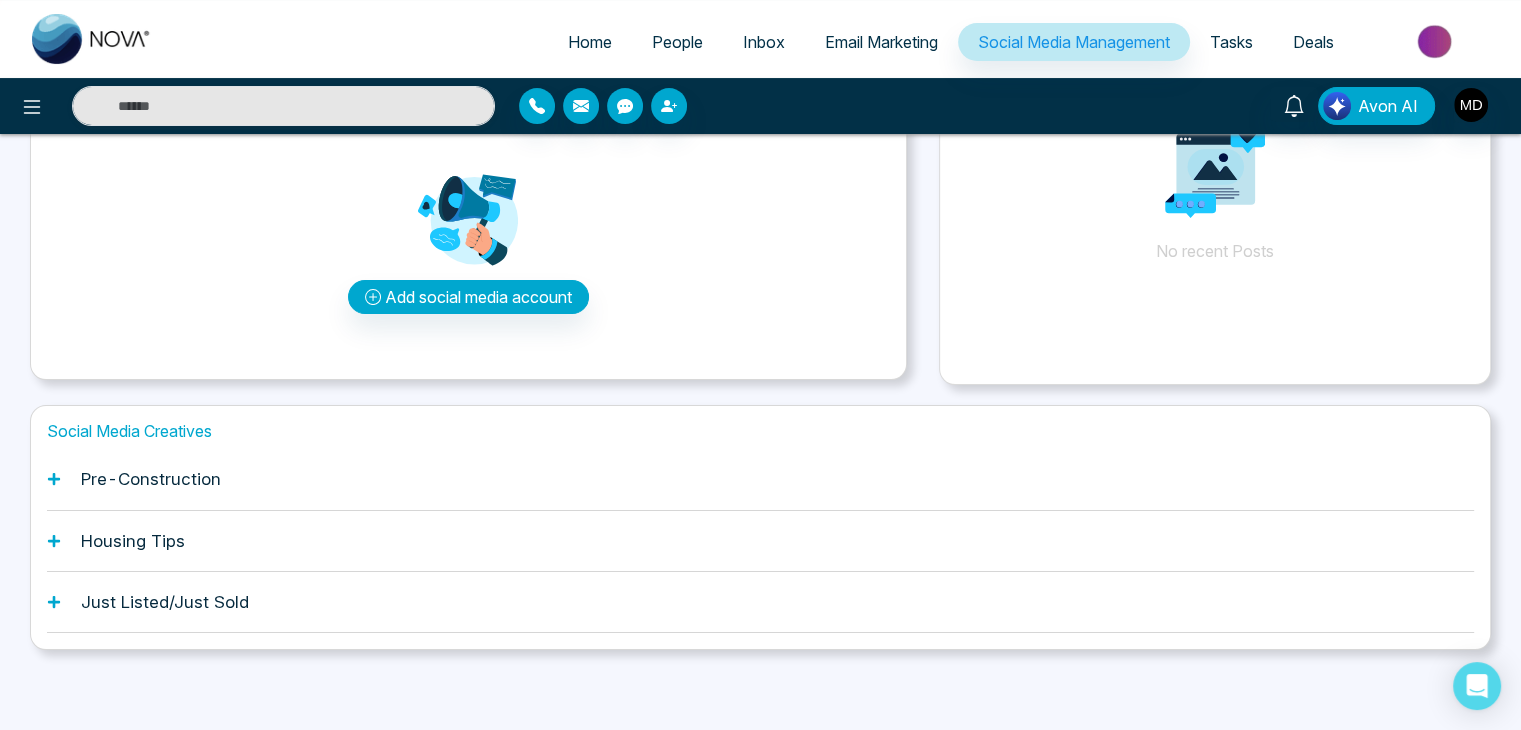 scroll, scrollTop: 188, scrollLeft: 0, axis: vertical 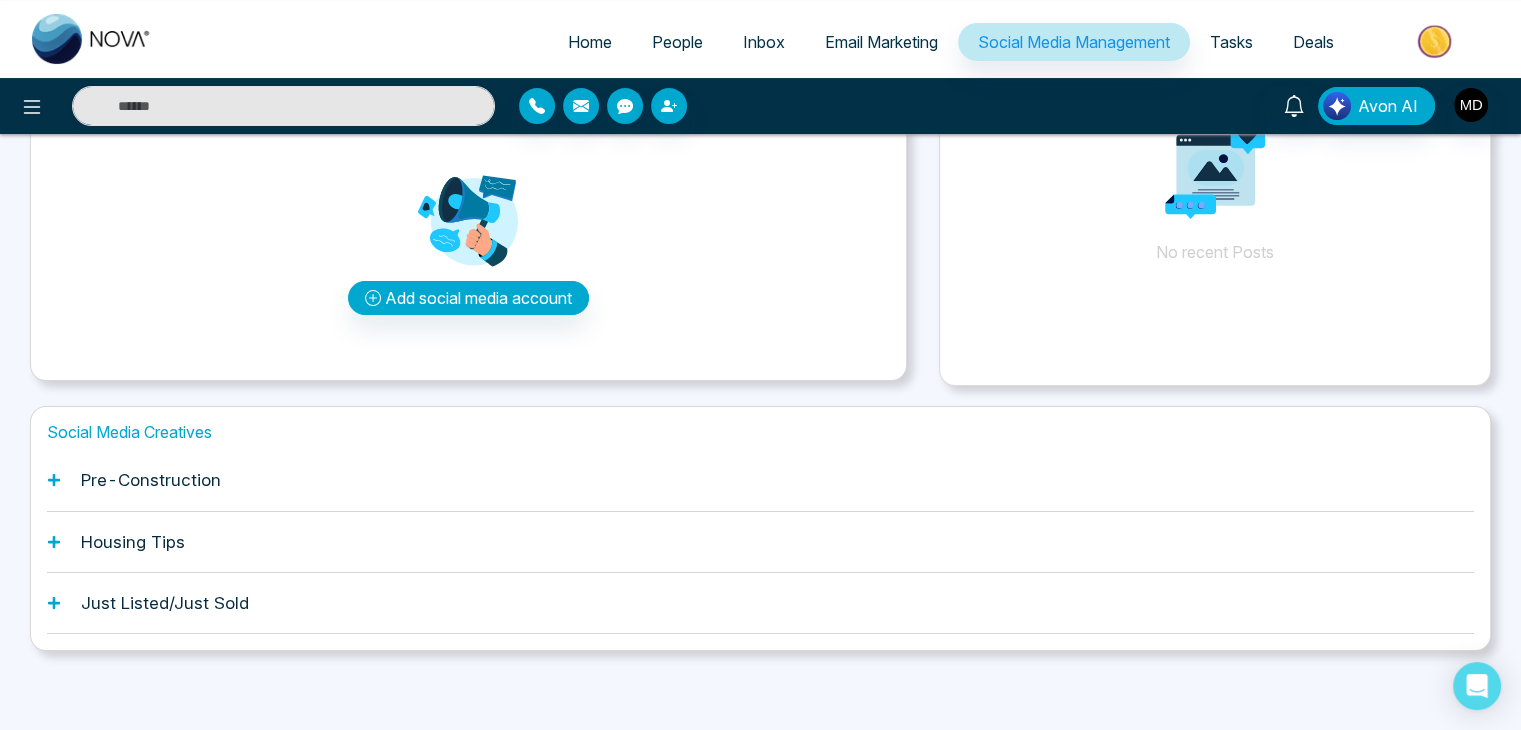 click on "Just Listed/Just Sold" at bounding box center (165, 603) 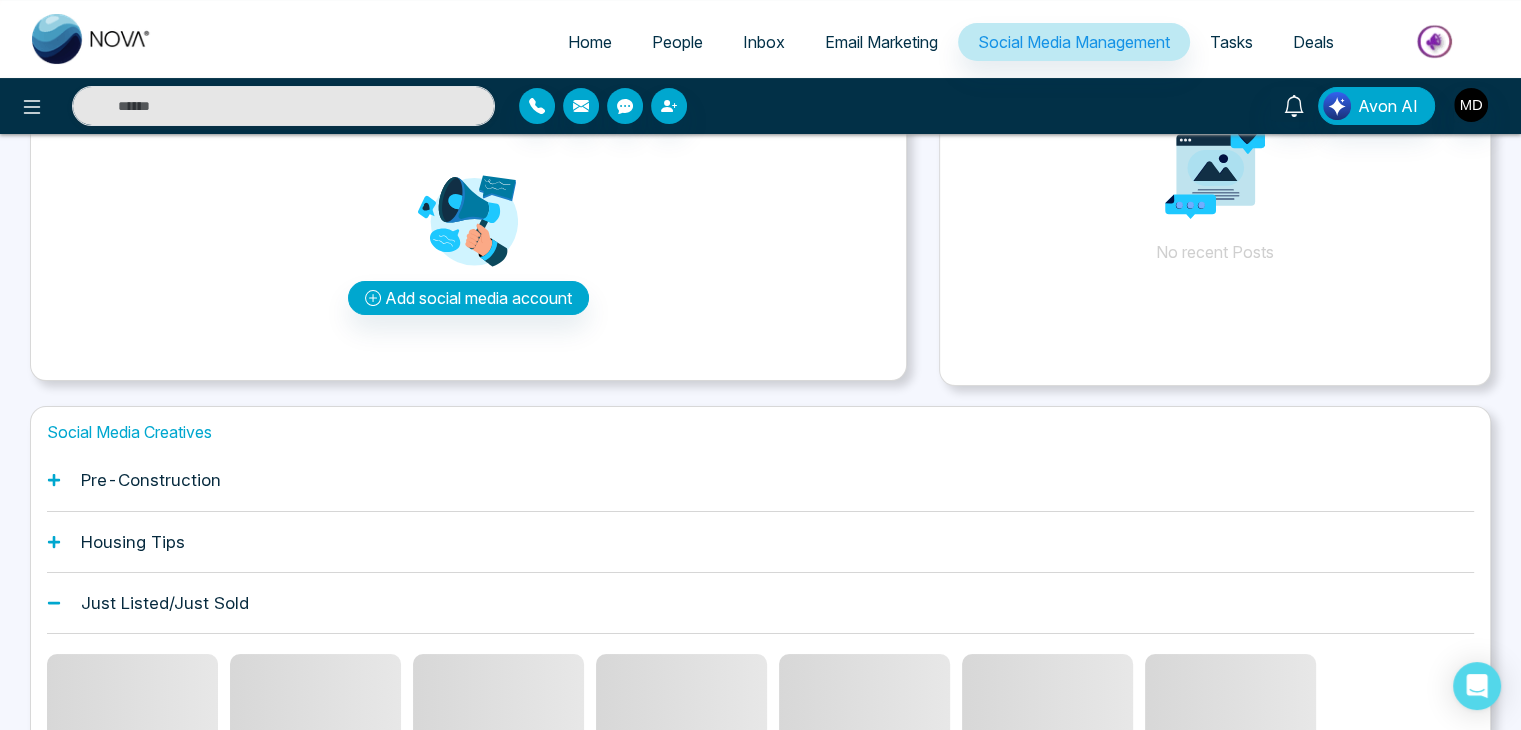 scroll, scrollTop: 488, scrollLeft: 0, axis: vertical 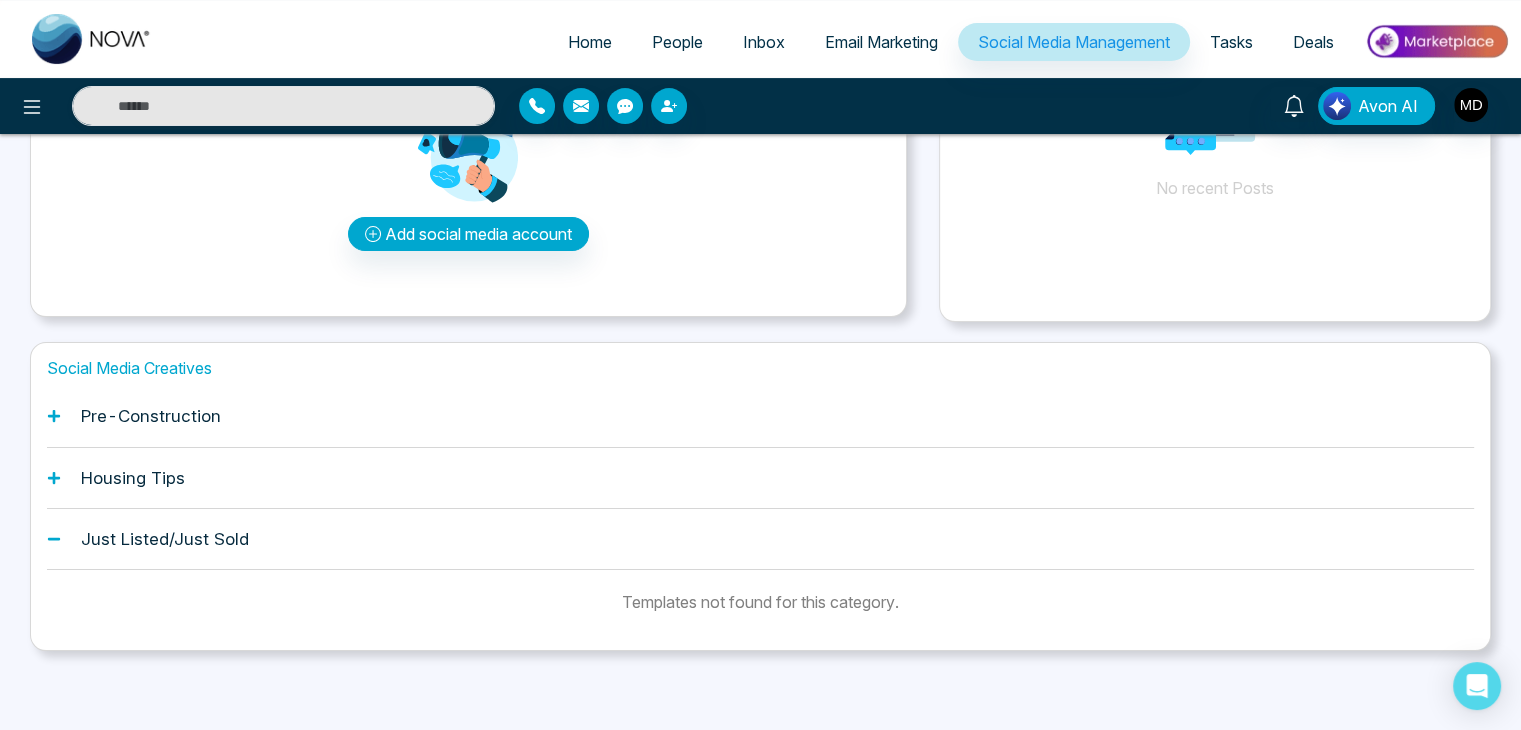 click on "Housing Tips" at bounding box center [133, 478] 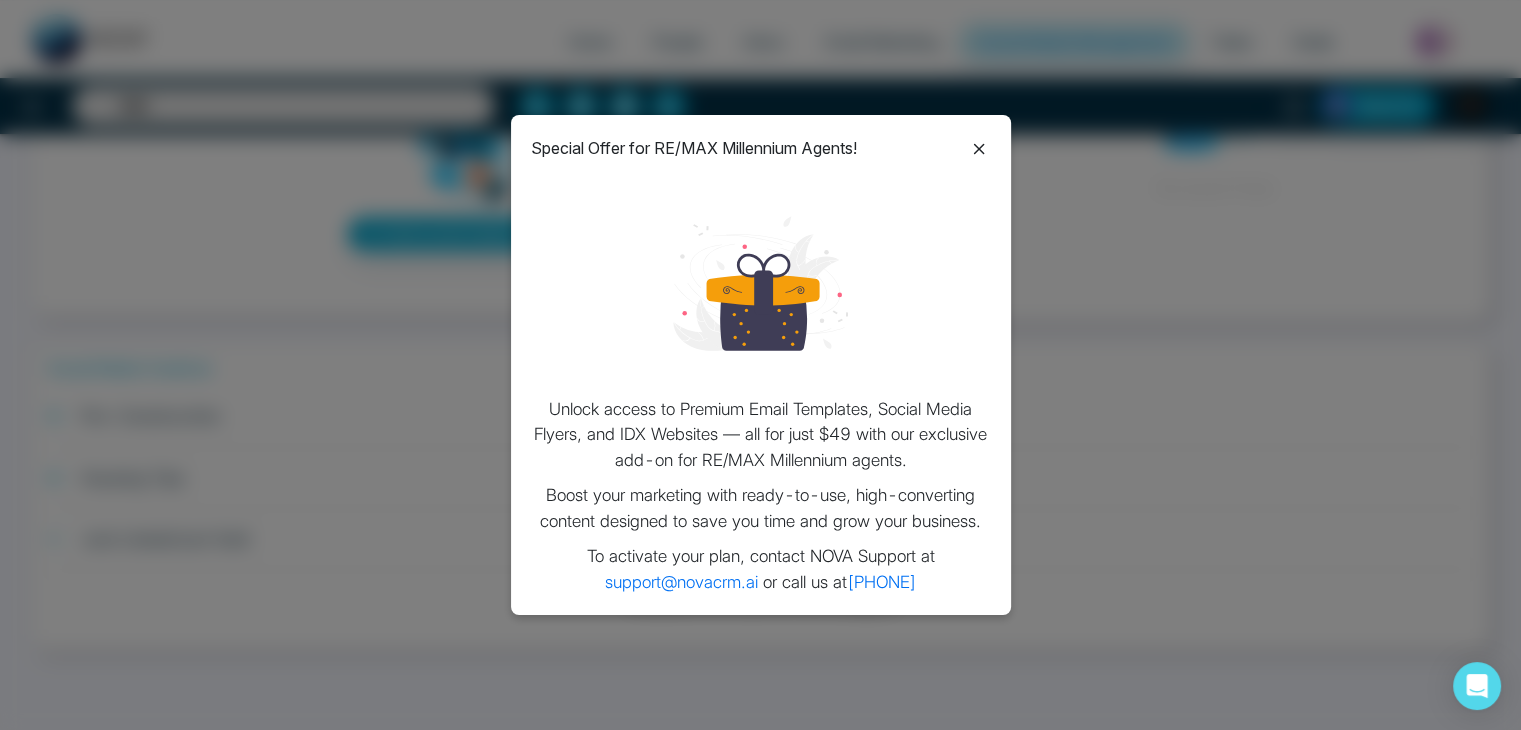 click 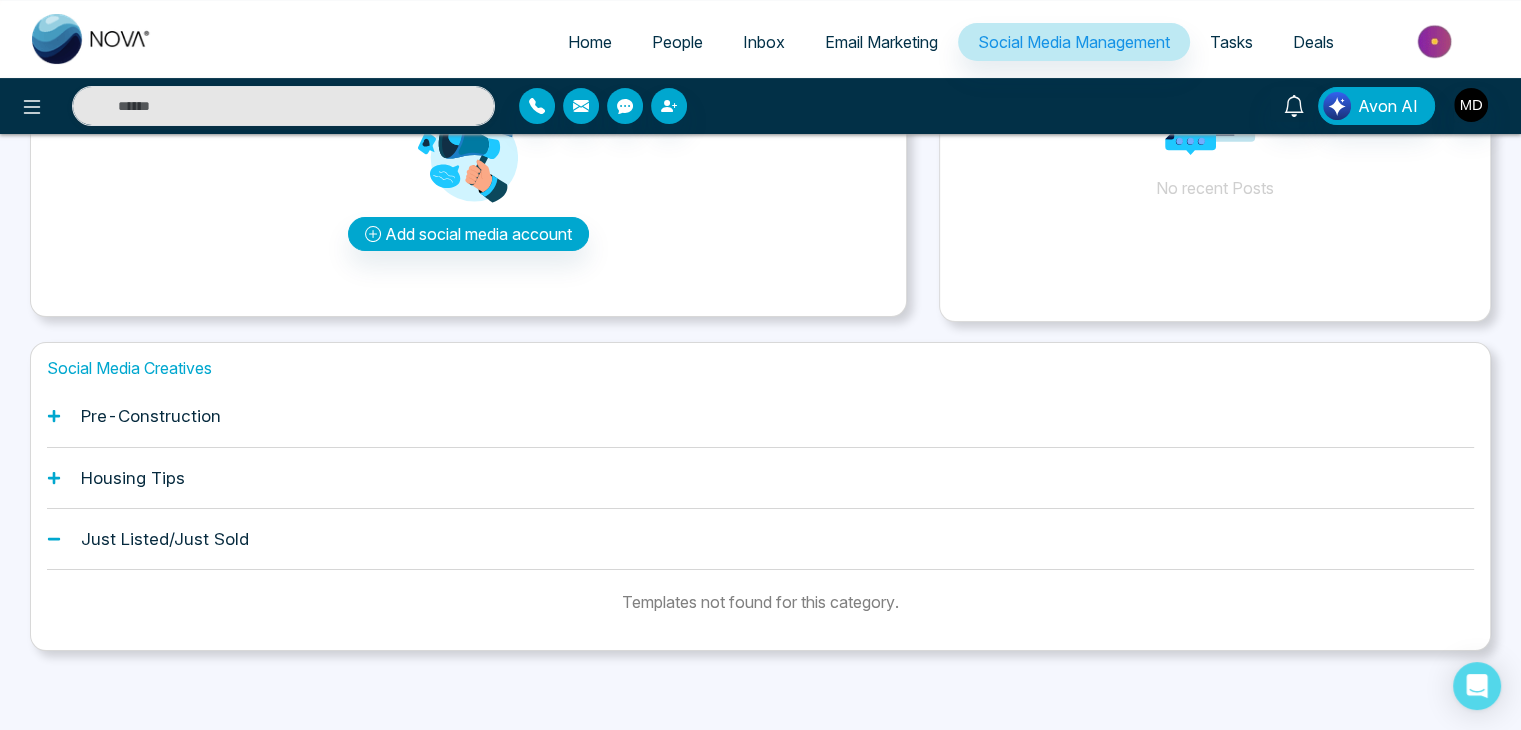 click on "Pre-Construction" at bounding box center (151, 416) 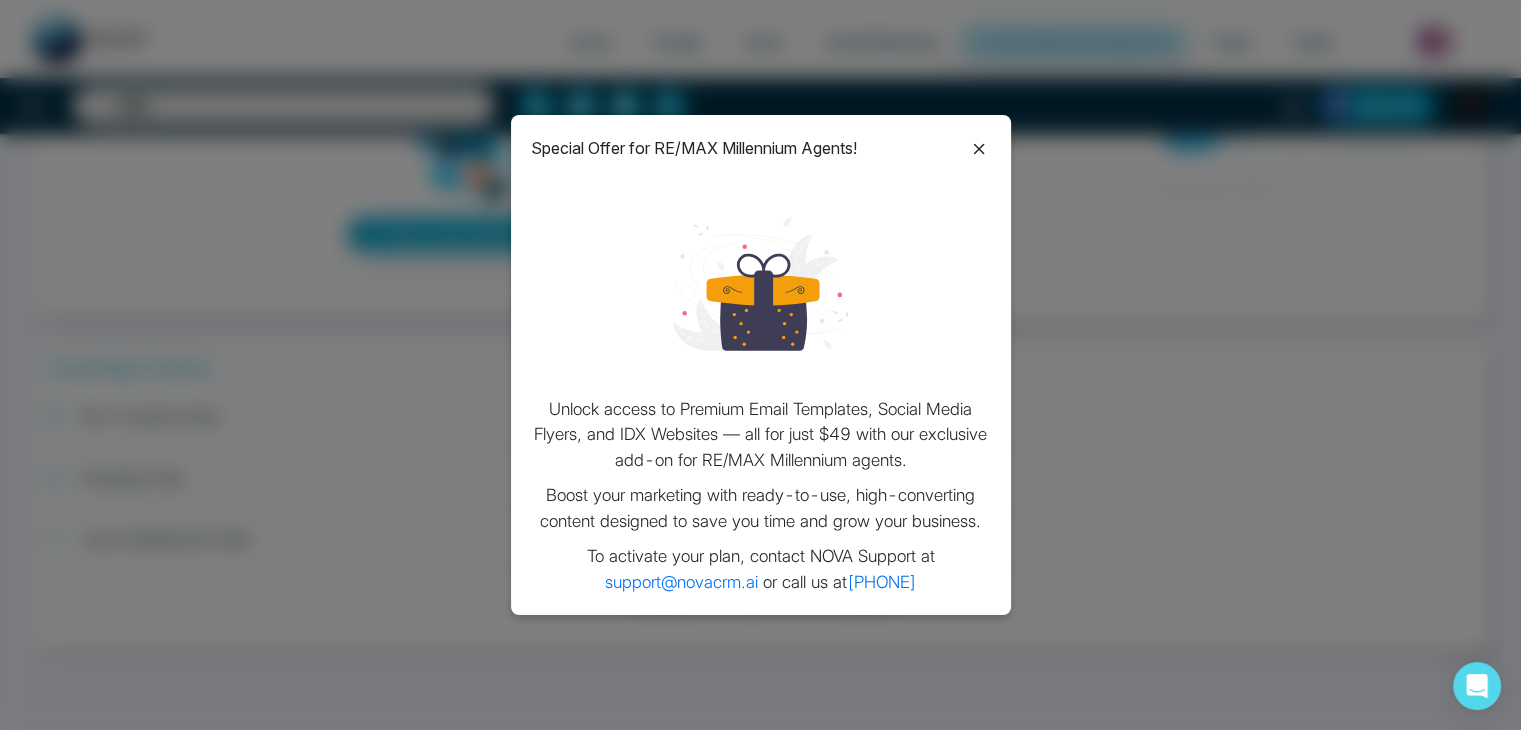 click 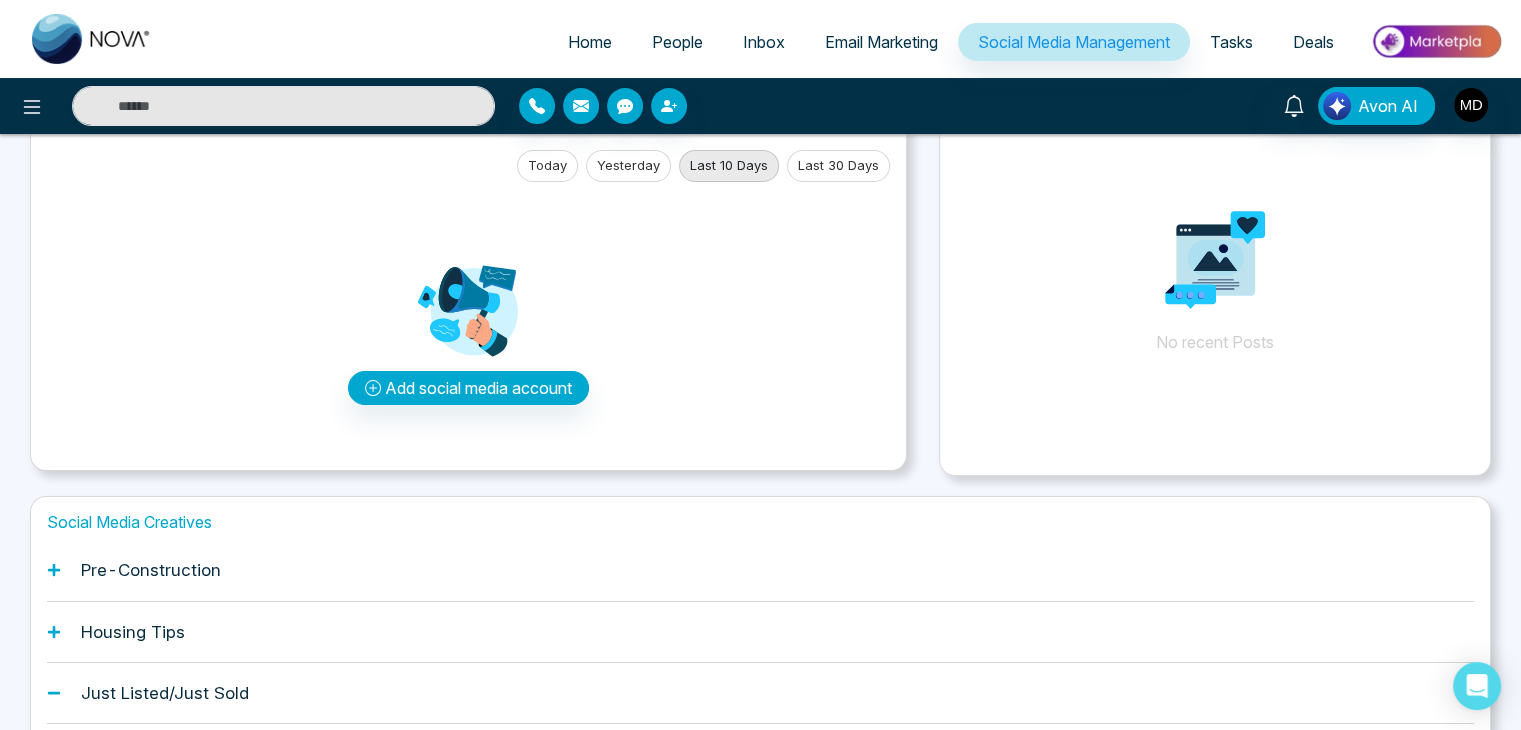 scroll, scrollTop: 0, scrollLeft: 0, axis: both 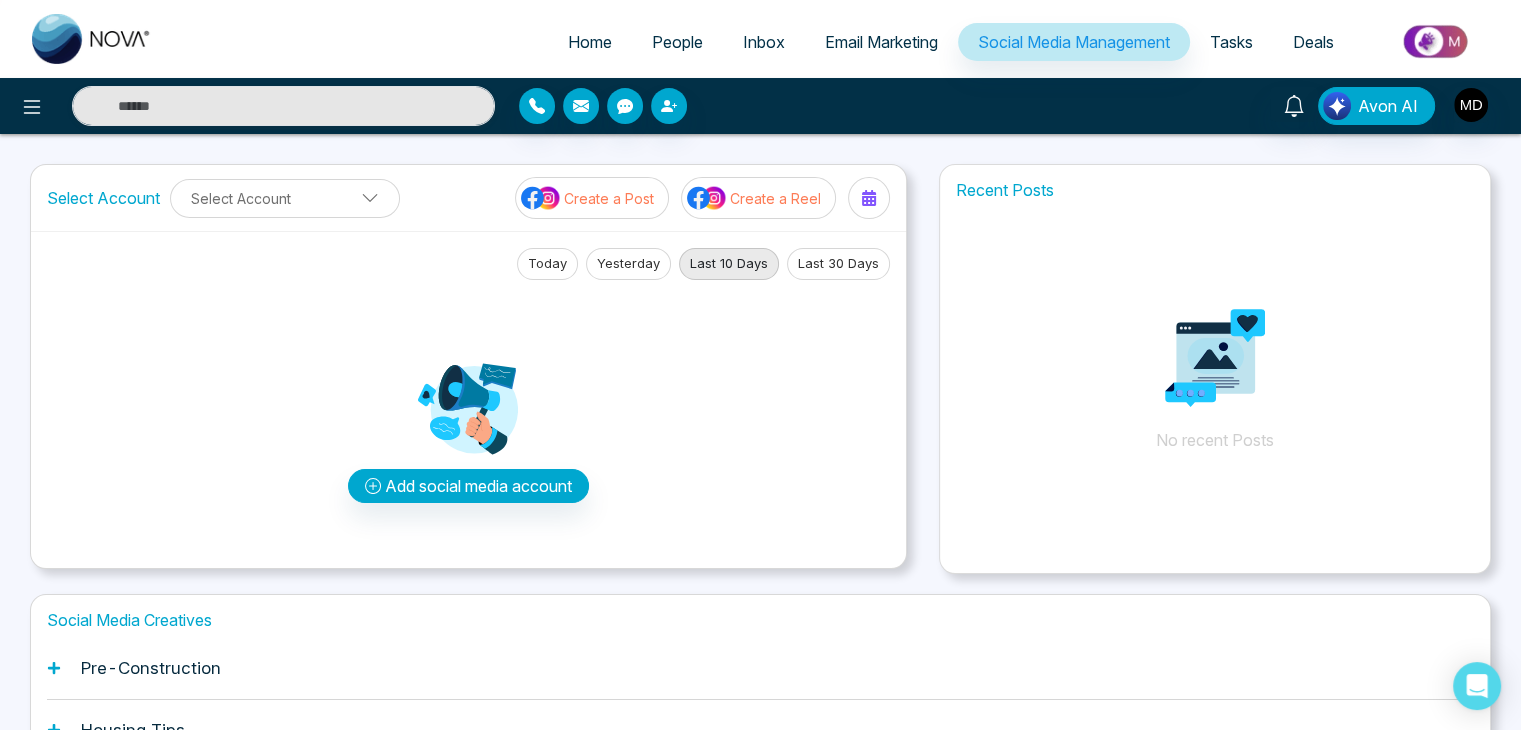 click on "Home" at bounding box center [590, 42] 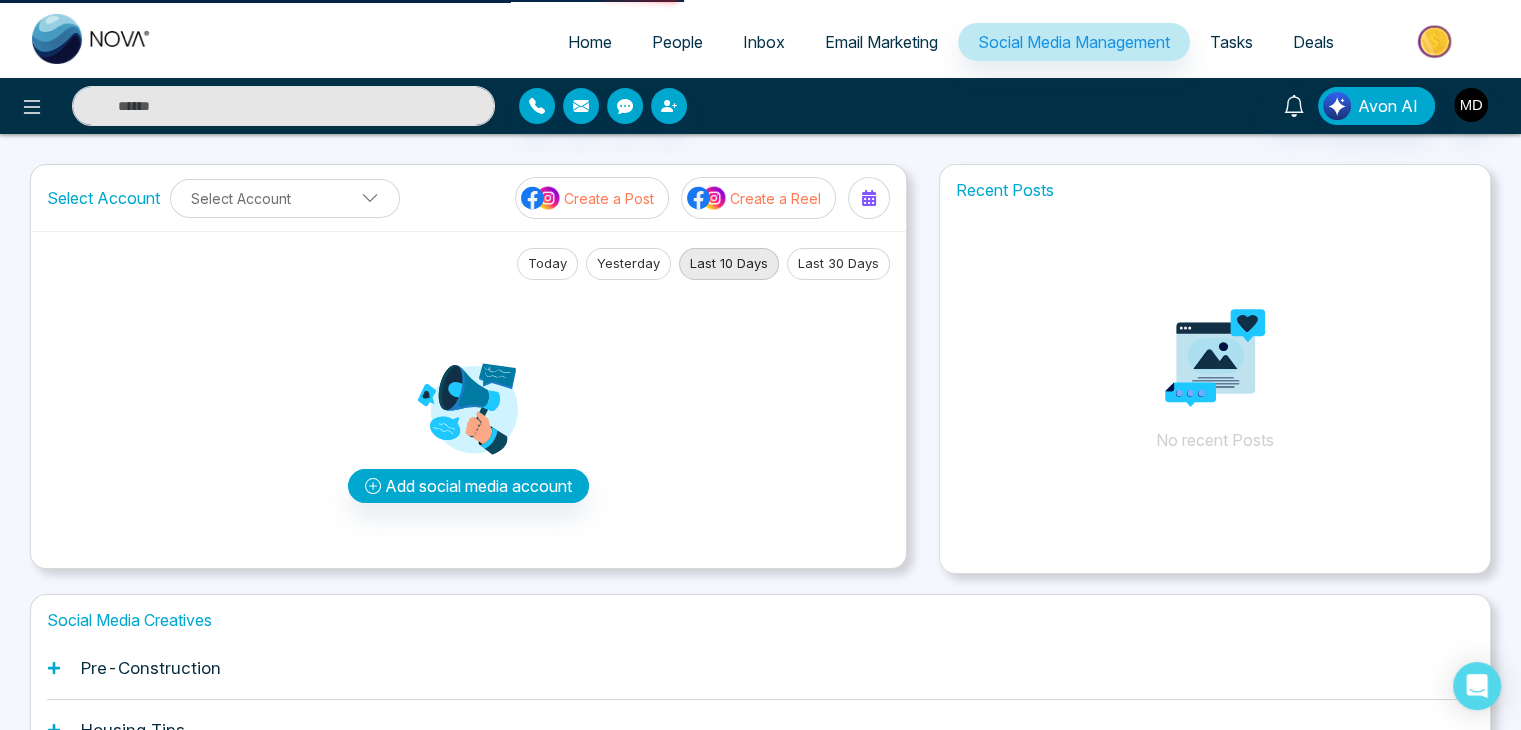 select on "*" 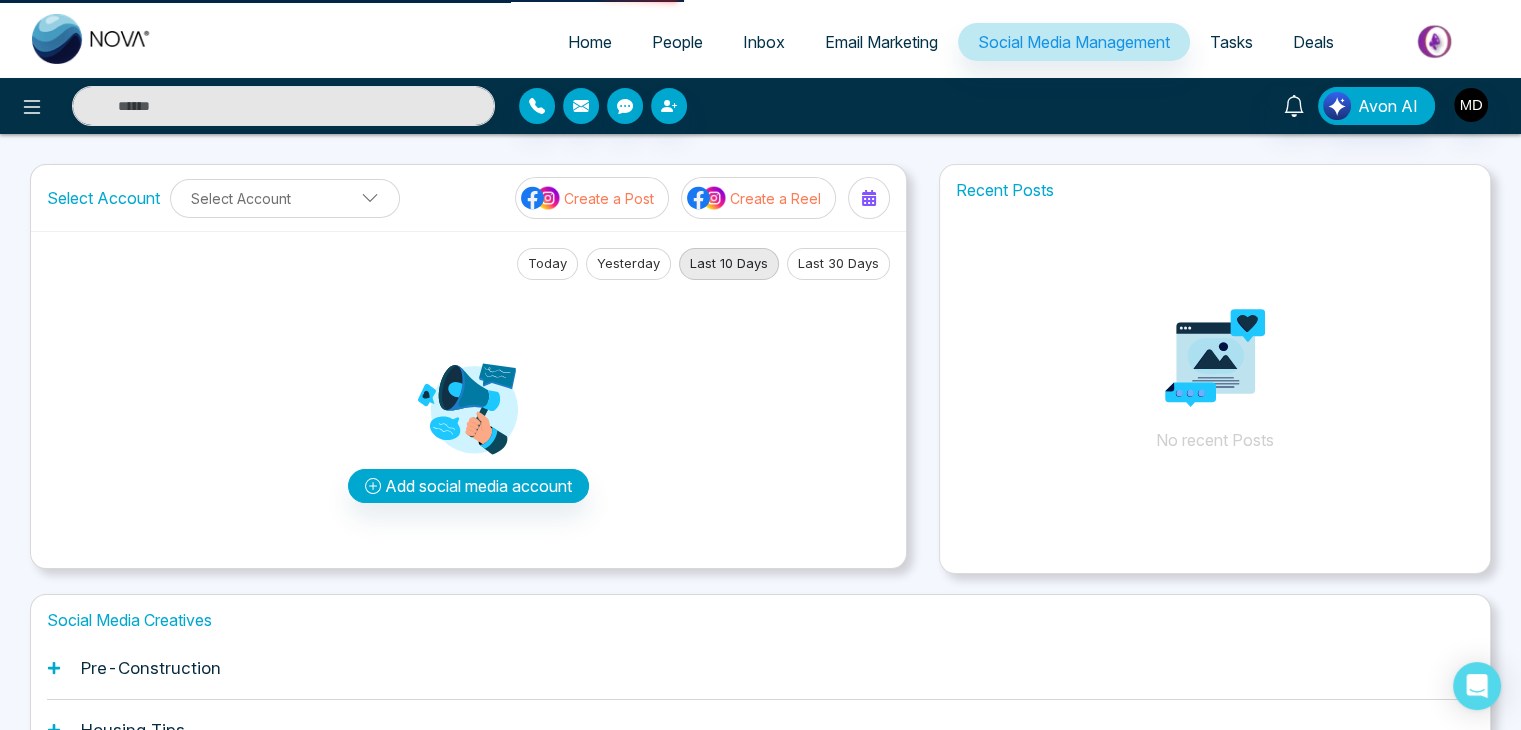 select on "*" 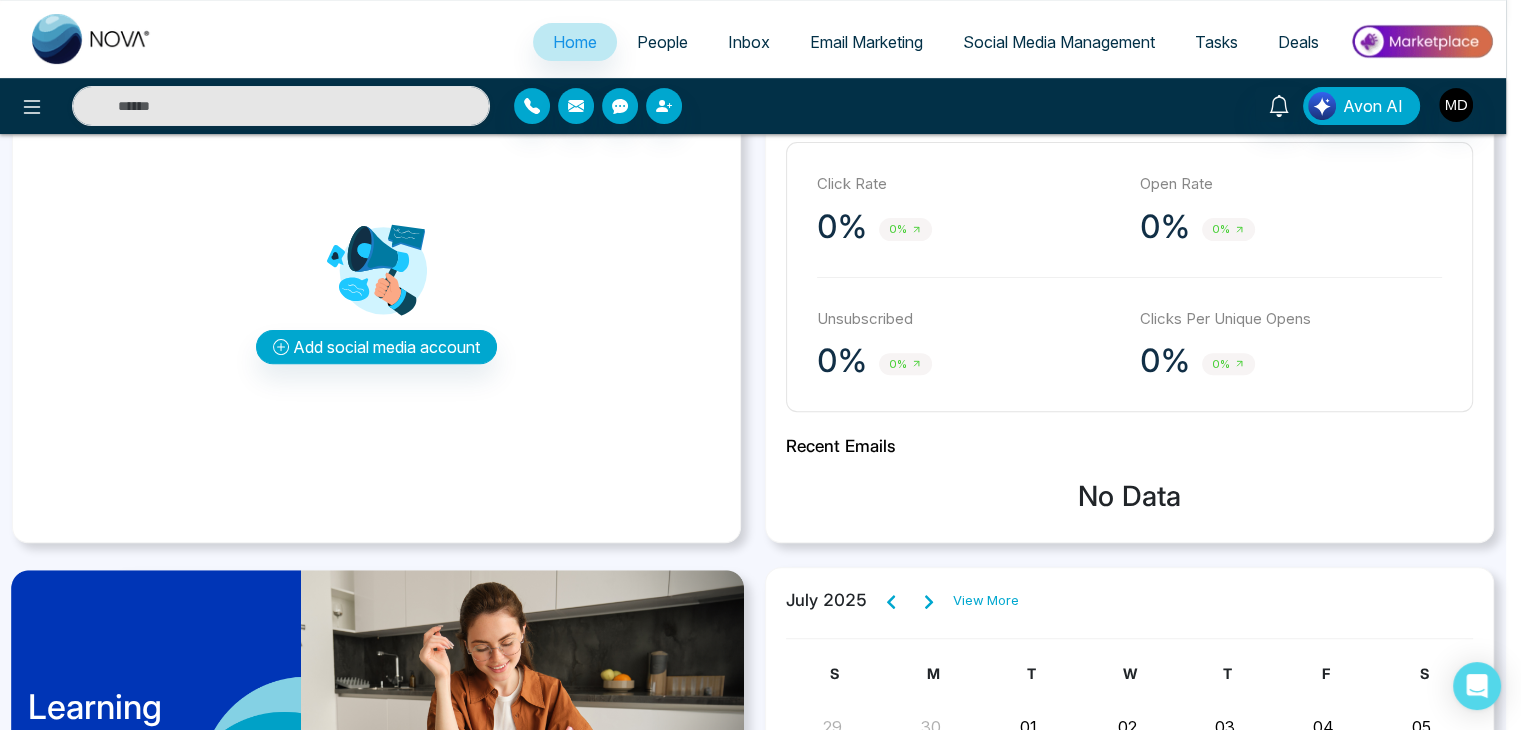 scroll, scrollTop: 800, scrollLeft: 0, axis: vertical 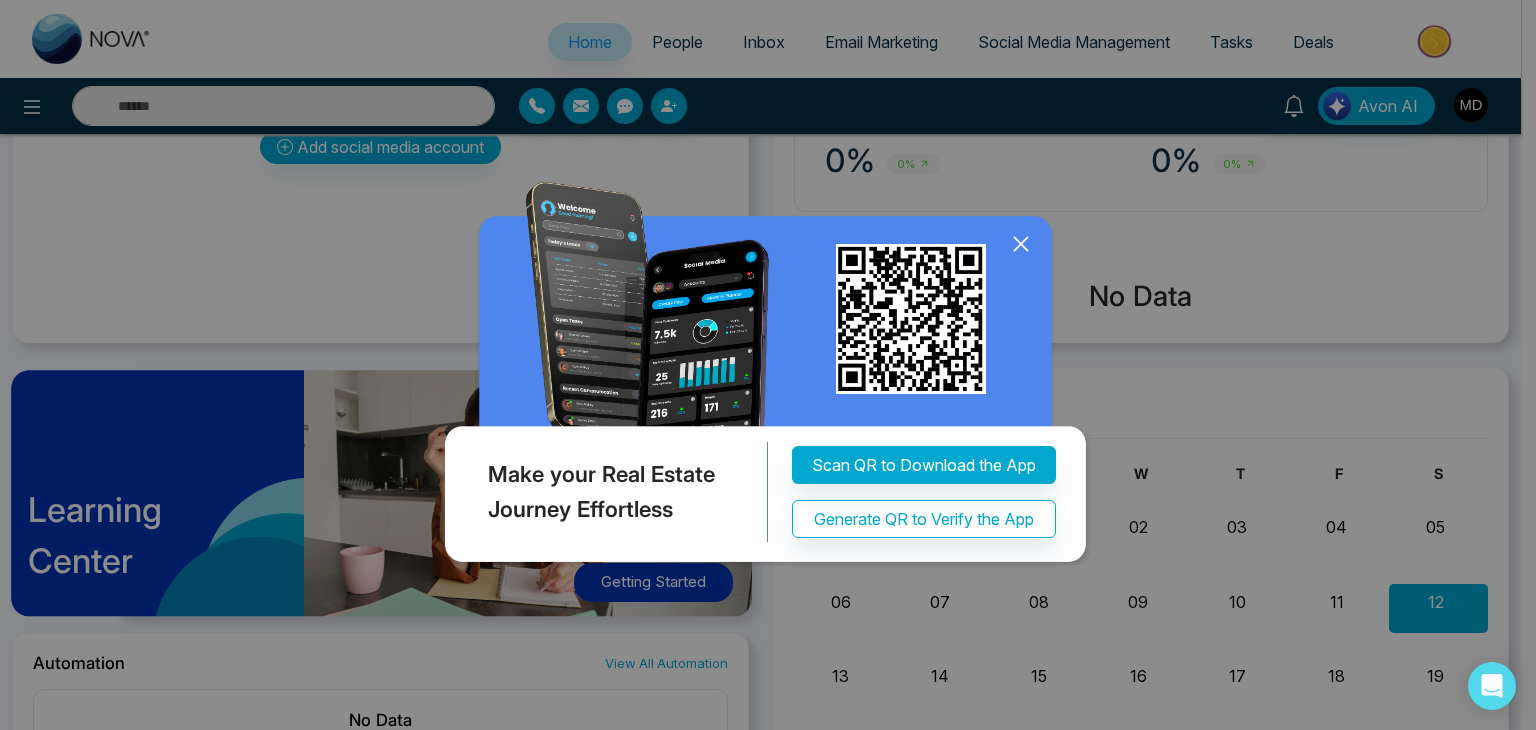 click 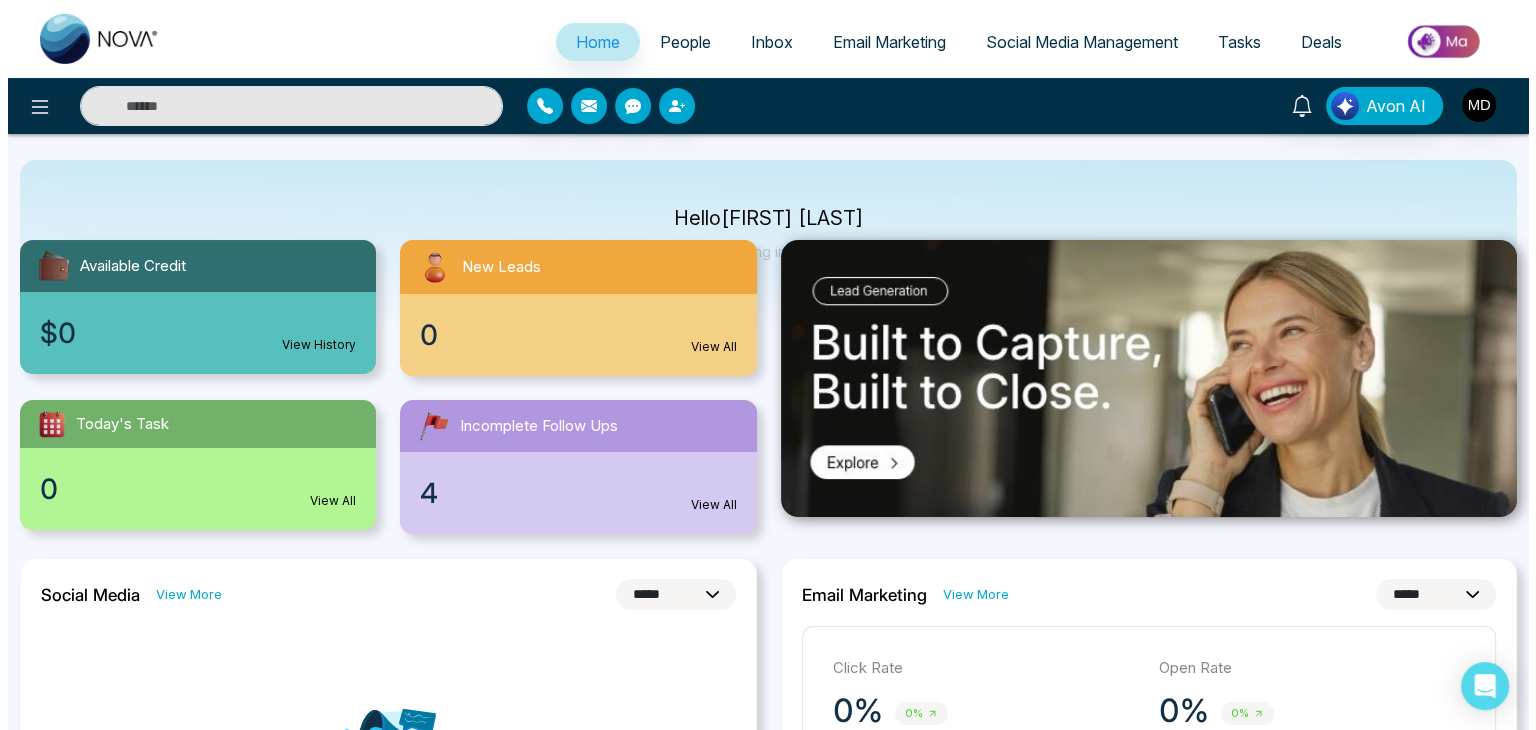 scroll, scrollTop: 0, scrollLeft: 0, axis: both 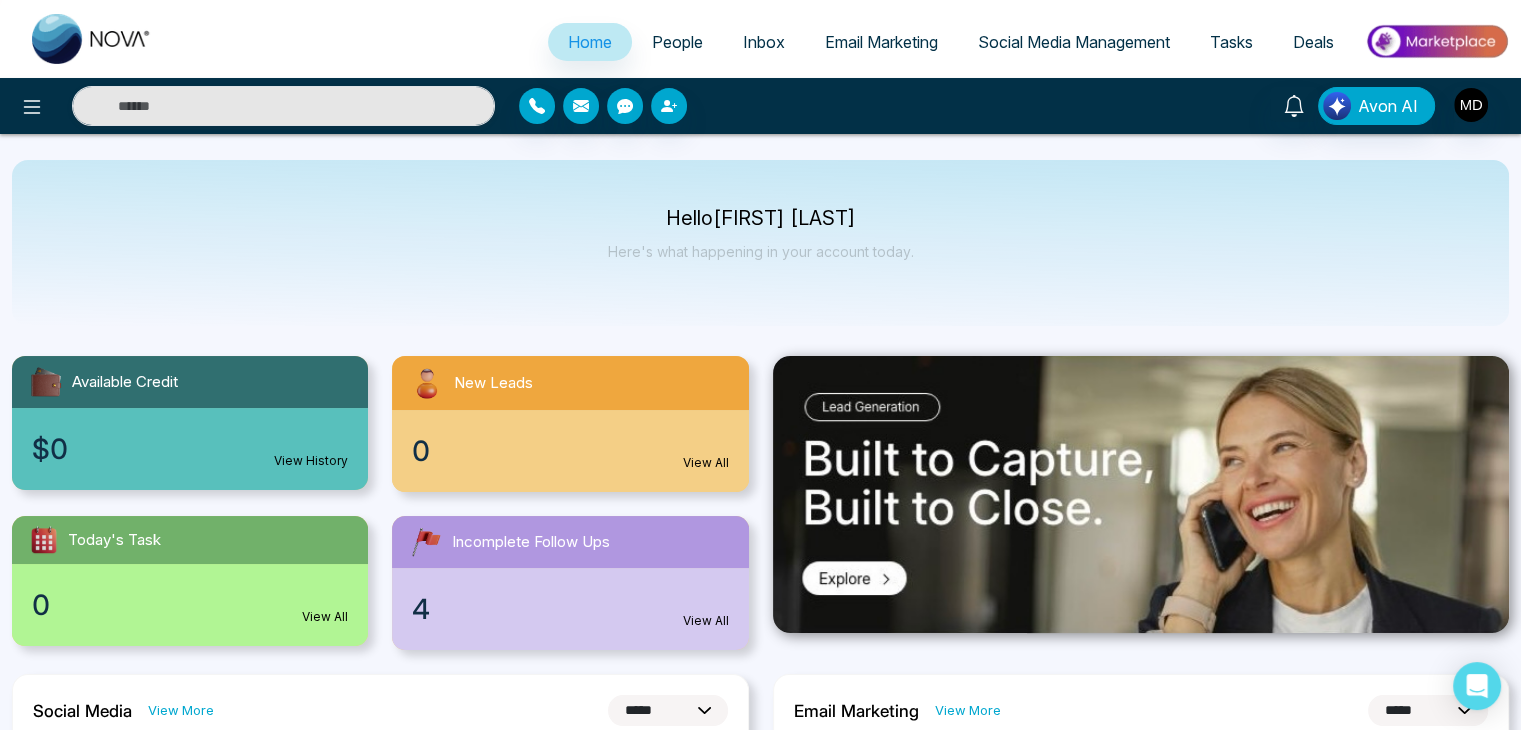 click on "Tasks" at bounding box center (1231, 42) 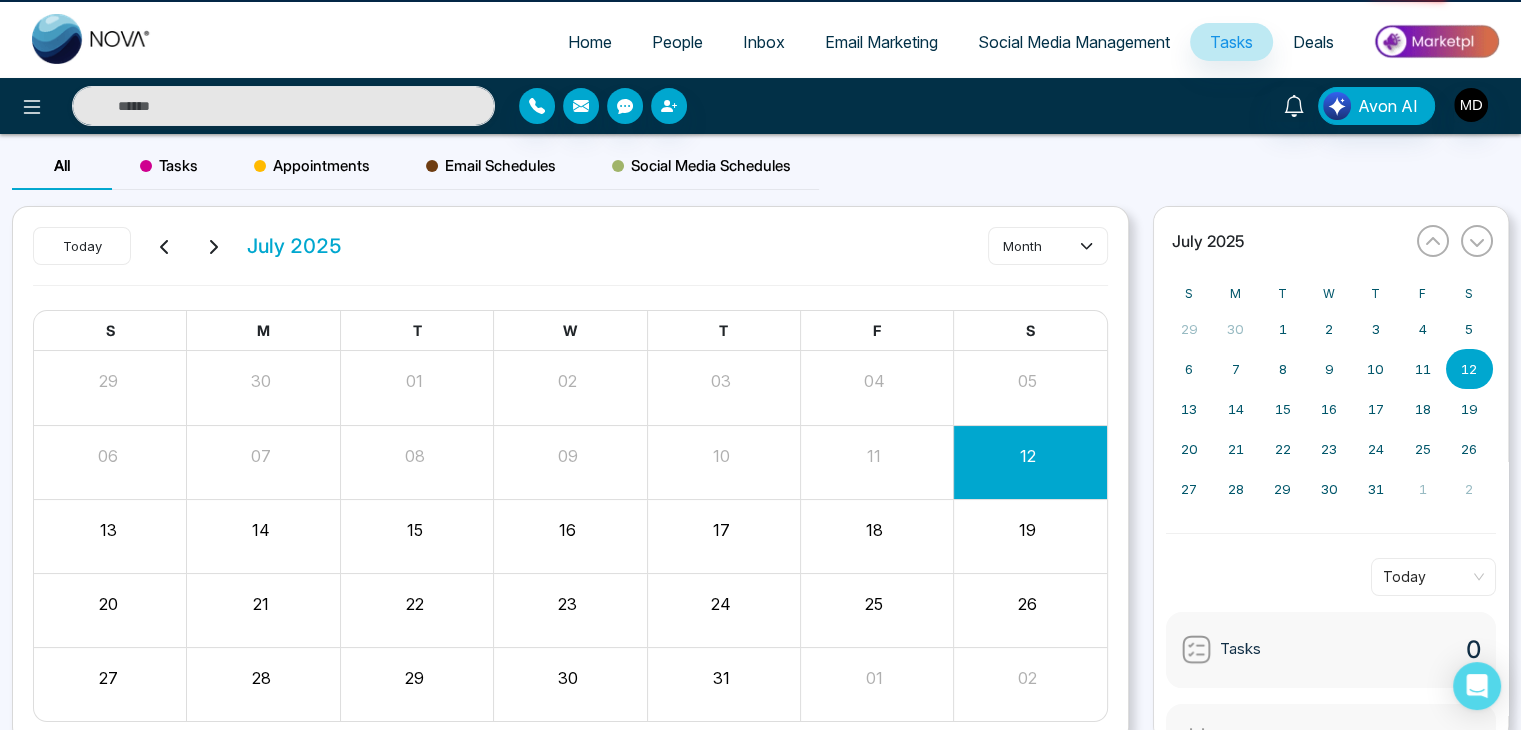 click on "Deals" at bounding box center [1313, 42] 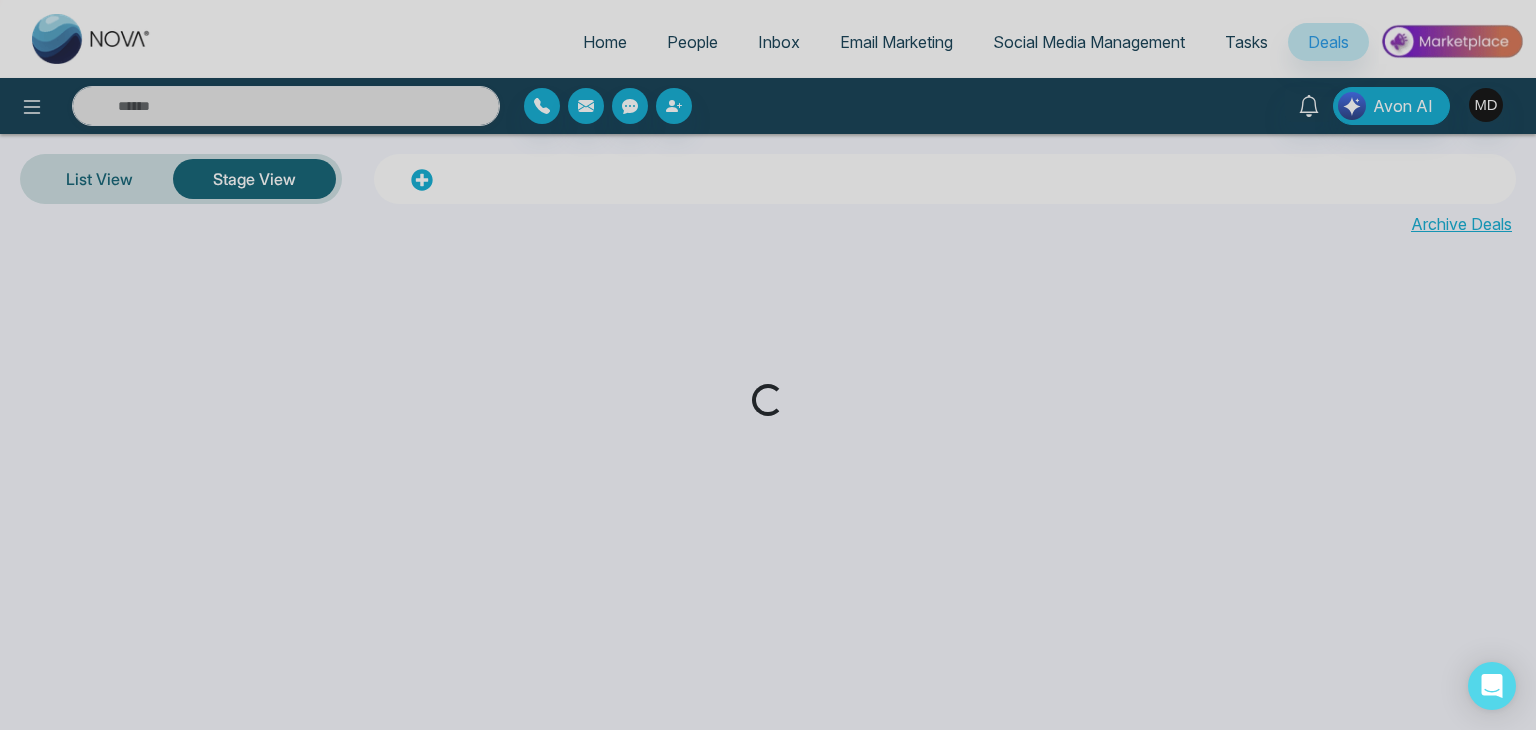 click on "Loading..." at bounding box center (768, 365) 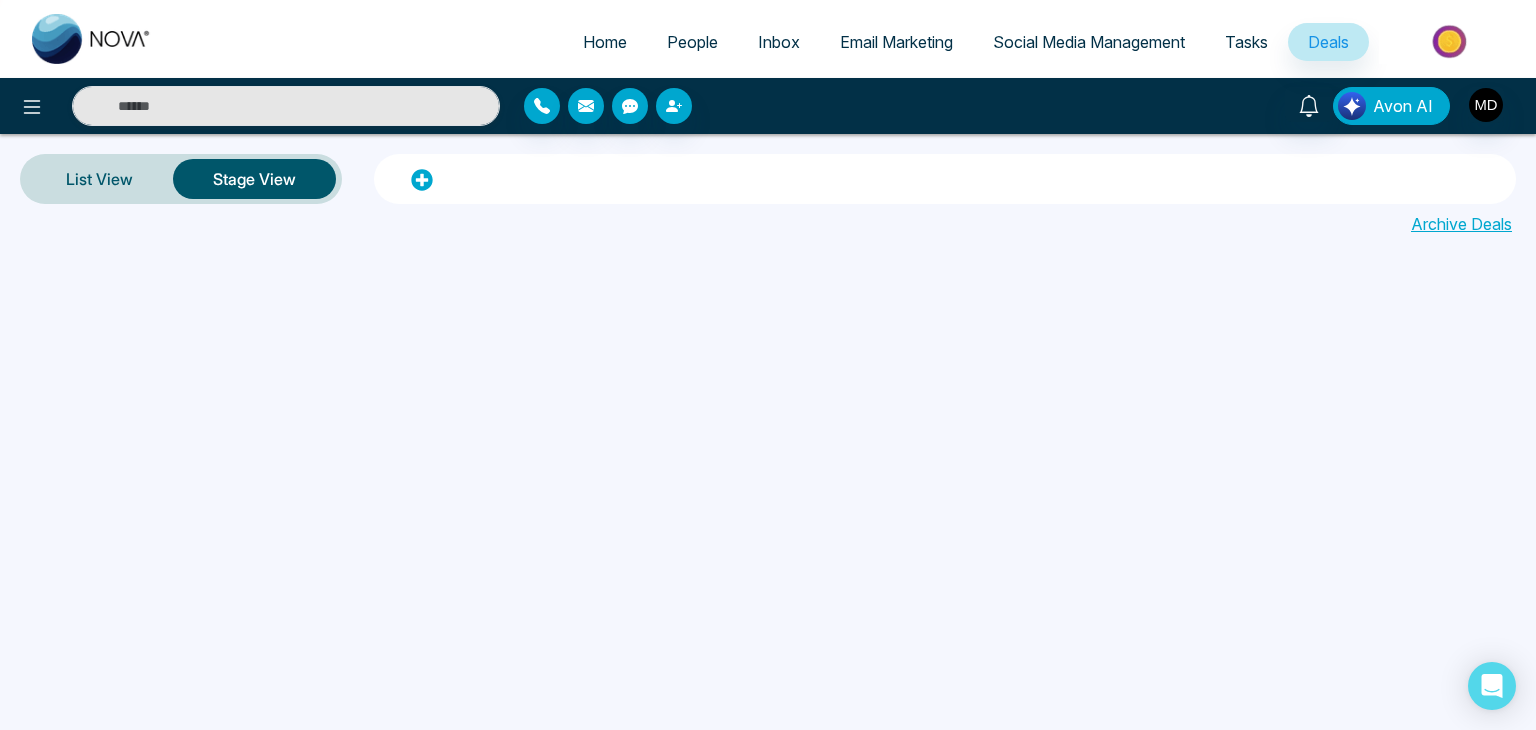 click on "Avon AI" at bounding box center (1403, 106) 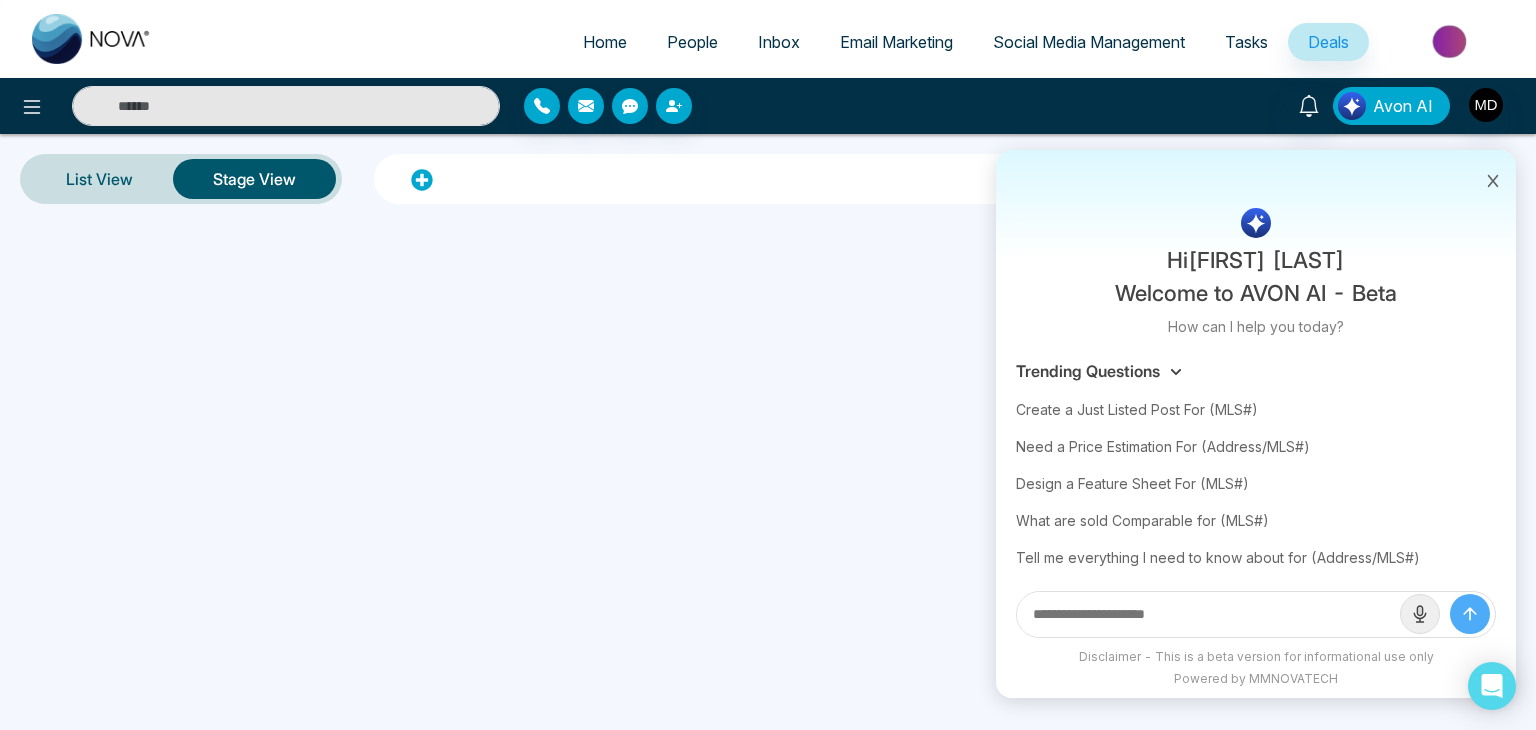 scroll, scrollTop: 0, scrollLeft: 0, axis: both 